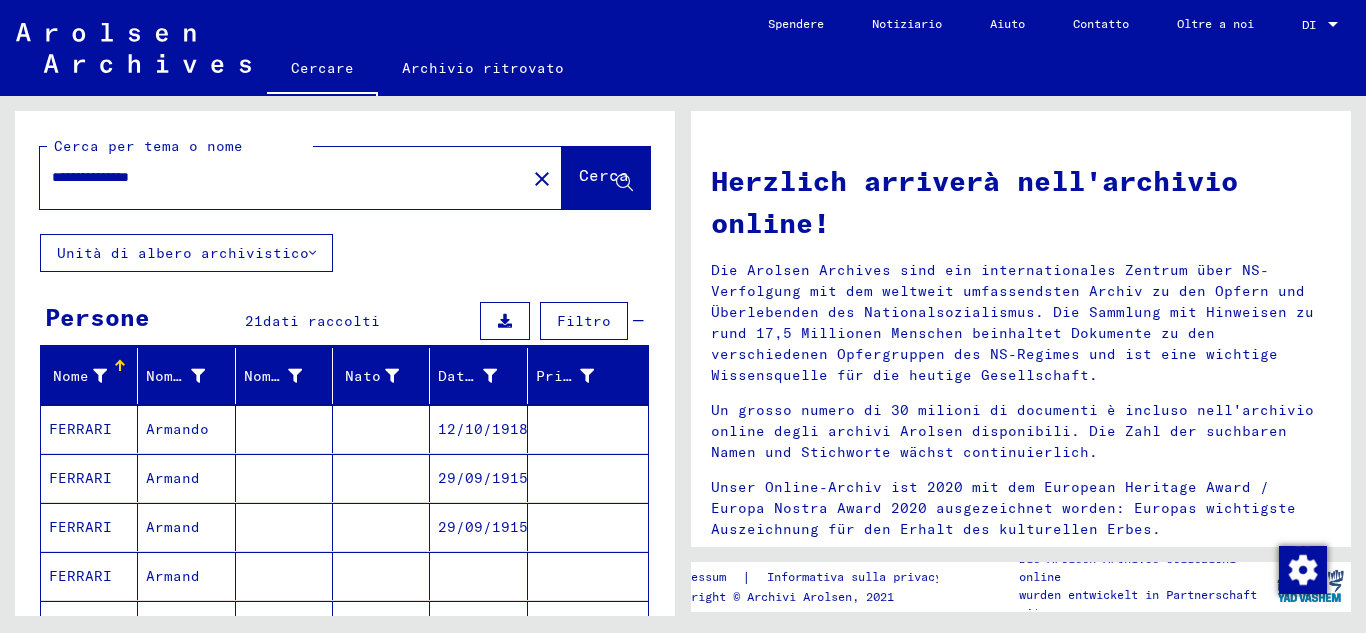 scroll, scrollTop: 0, scrollLeft: 0, axis: both 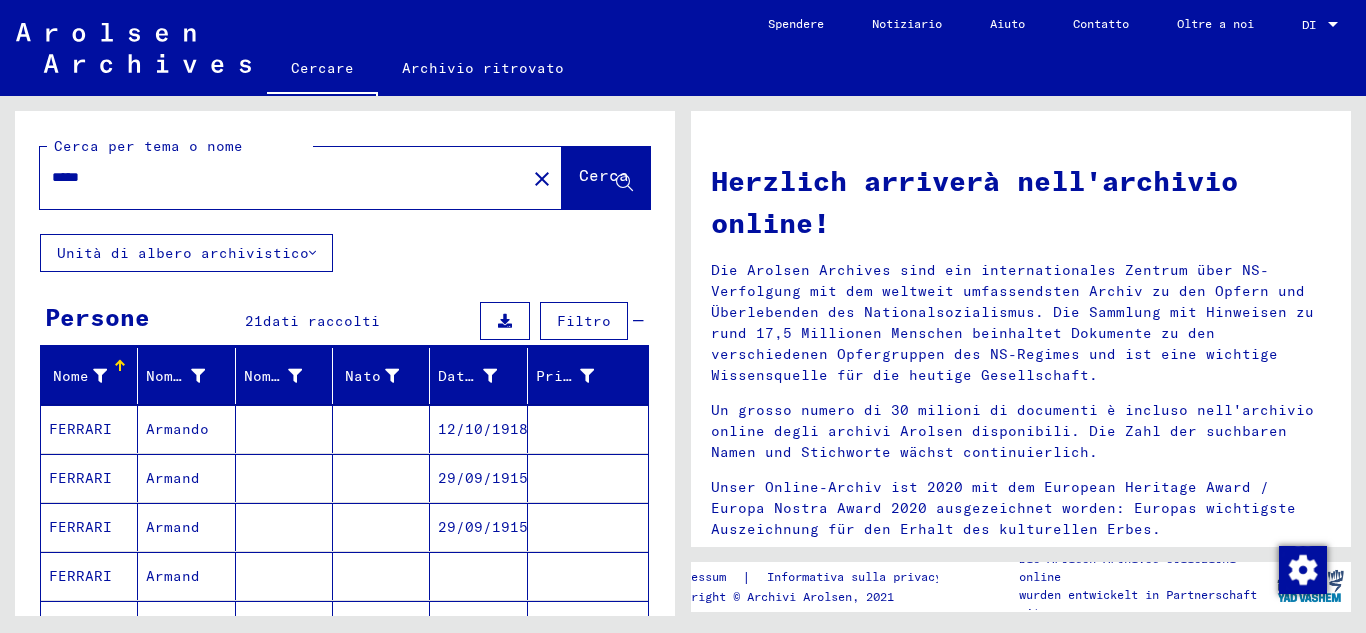 type on "*****" 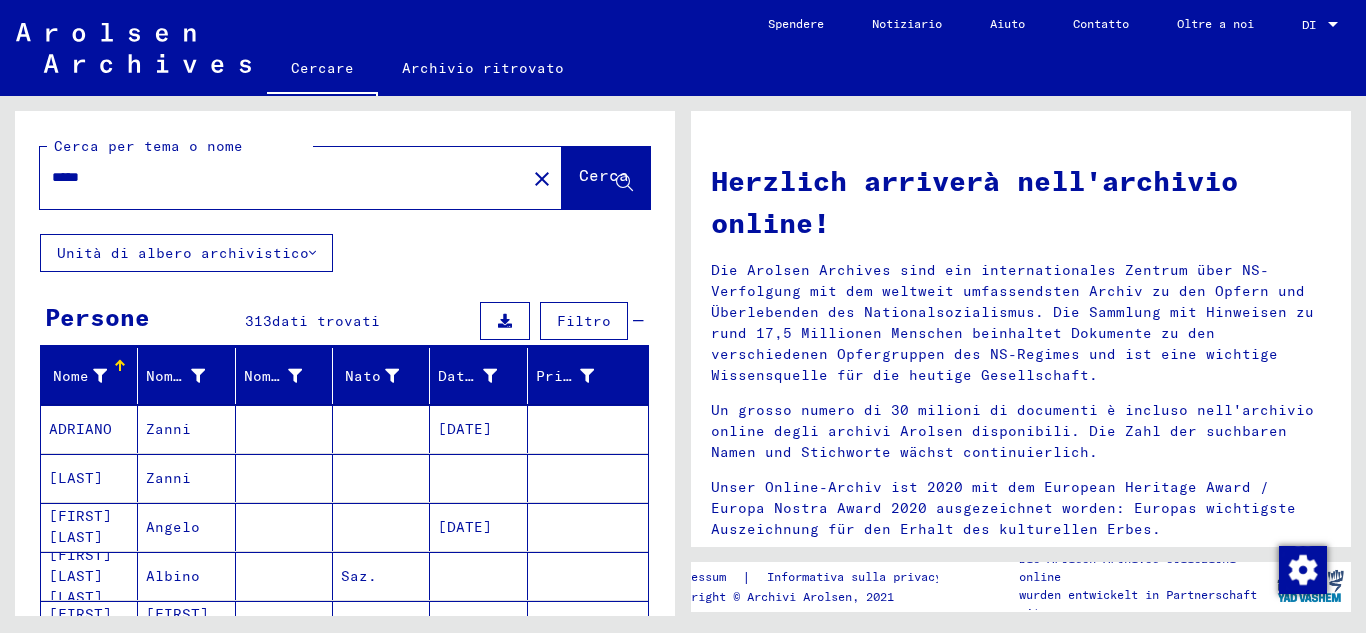 scroll, scrollTop: 233, scrollLeft: 0, axis: vertical 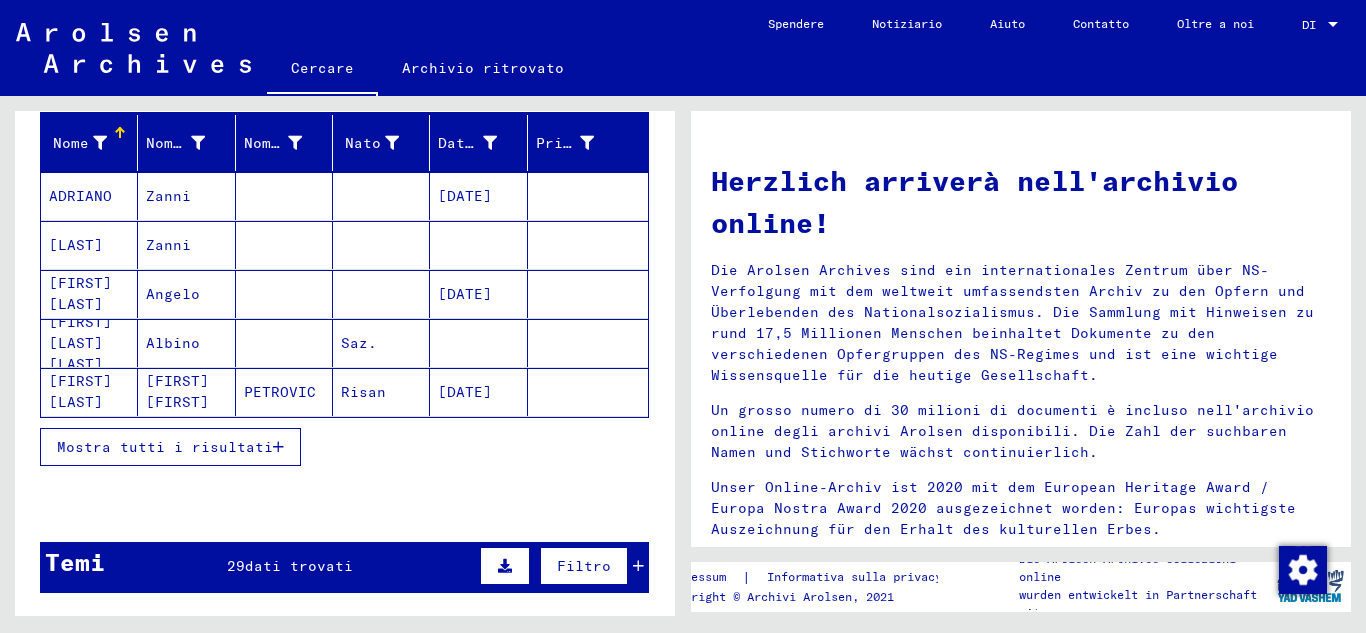 click on "Mostra tutti i risultati" at bounding box center (165, 447) 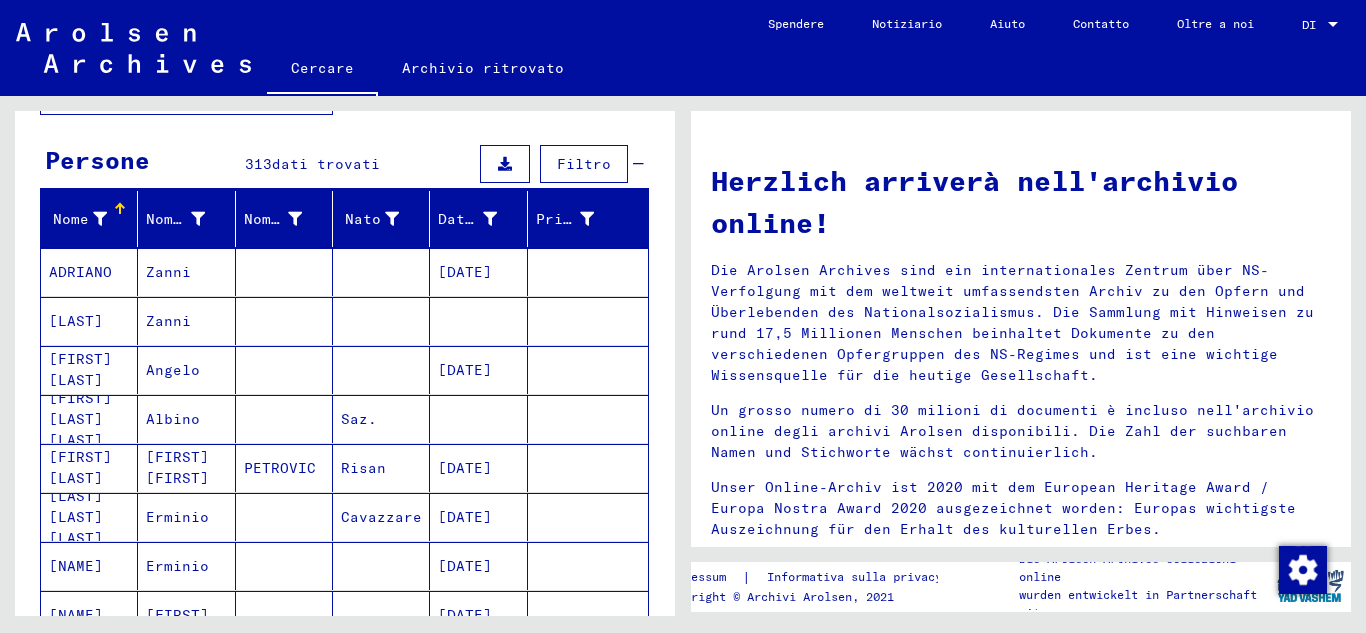 scroll, scrollTop: 233, scrollLeft: 0, axis: vertical 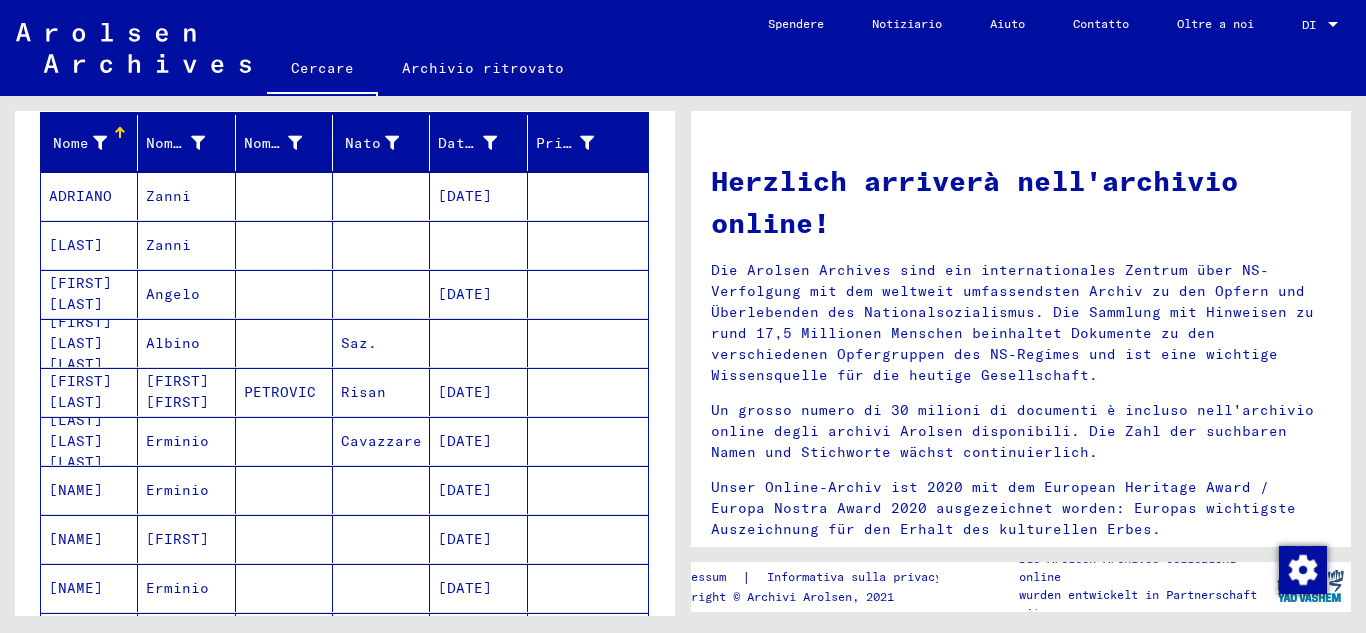 click on "Zanni" at bounding box center [168, 245] 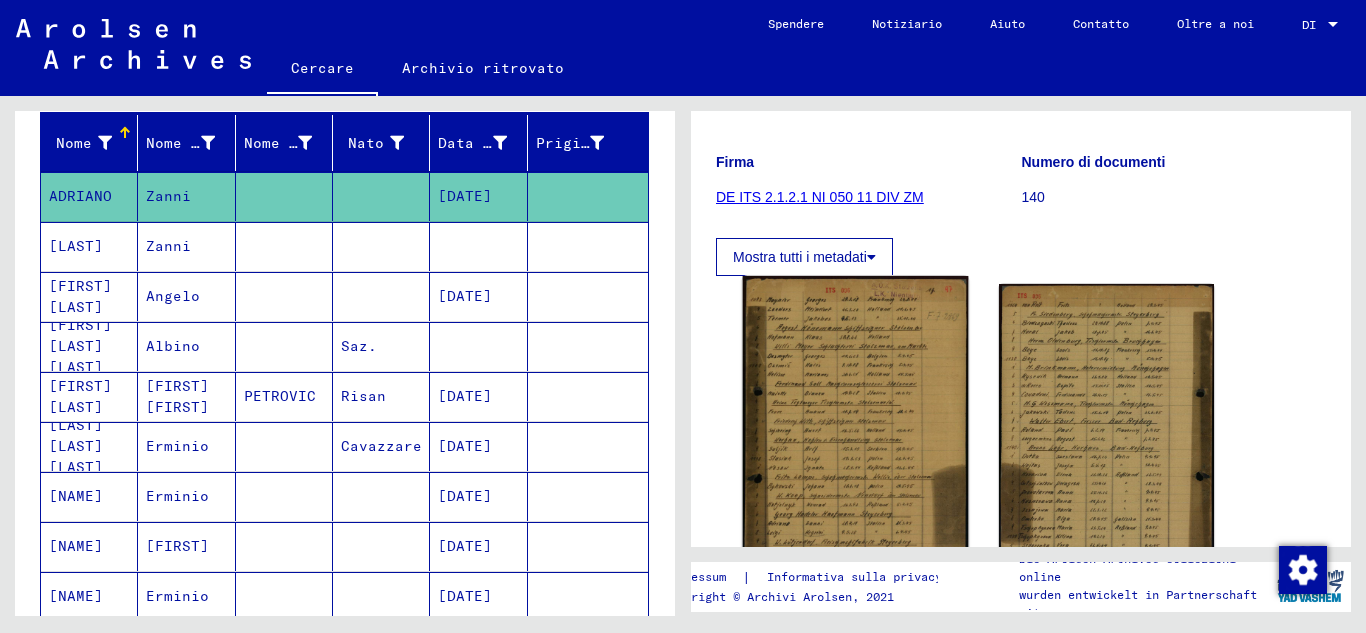 scroll, scrollTop: 467, scrollLeft: 0, axis: vertical 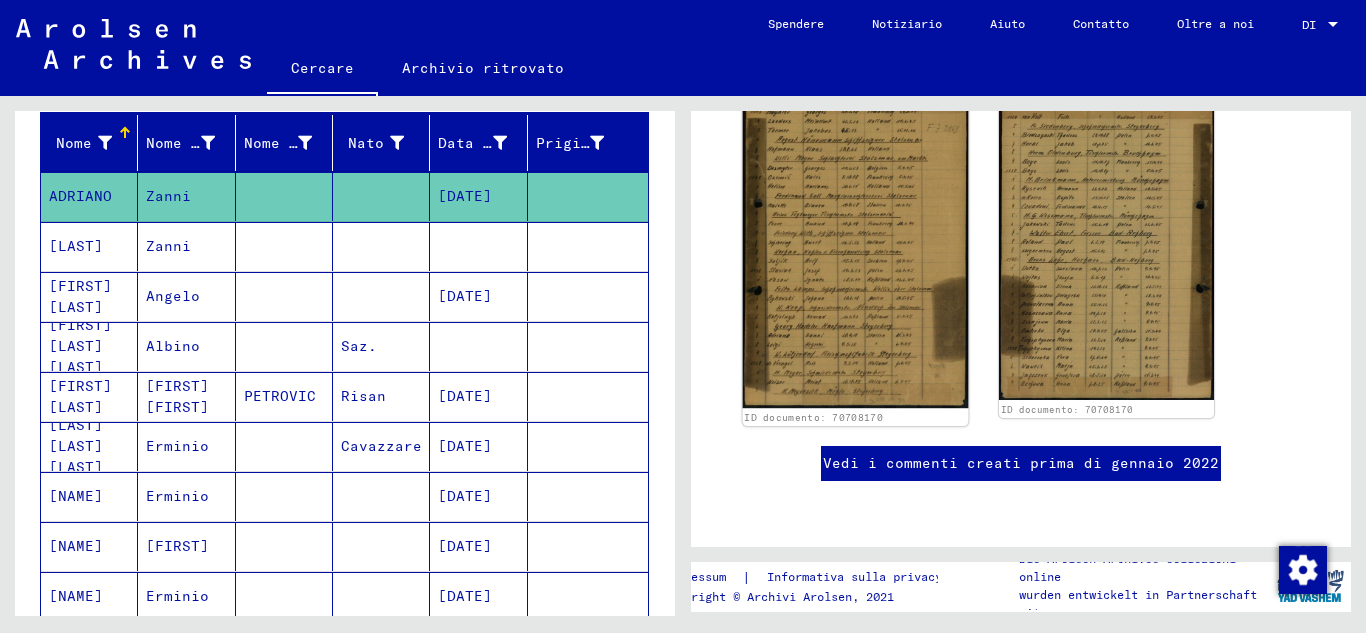 click 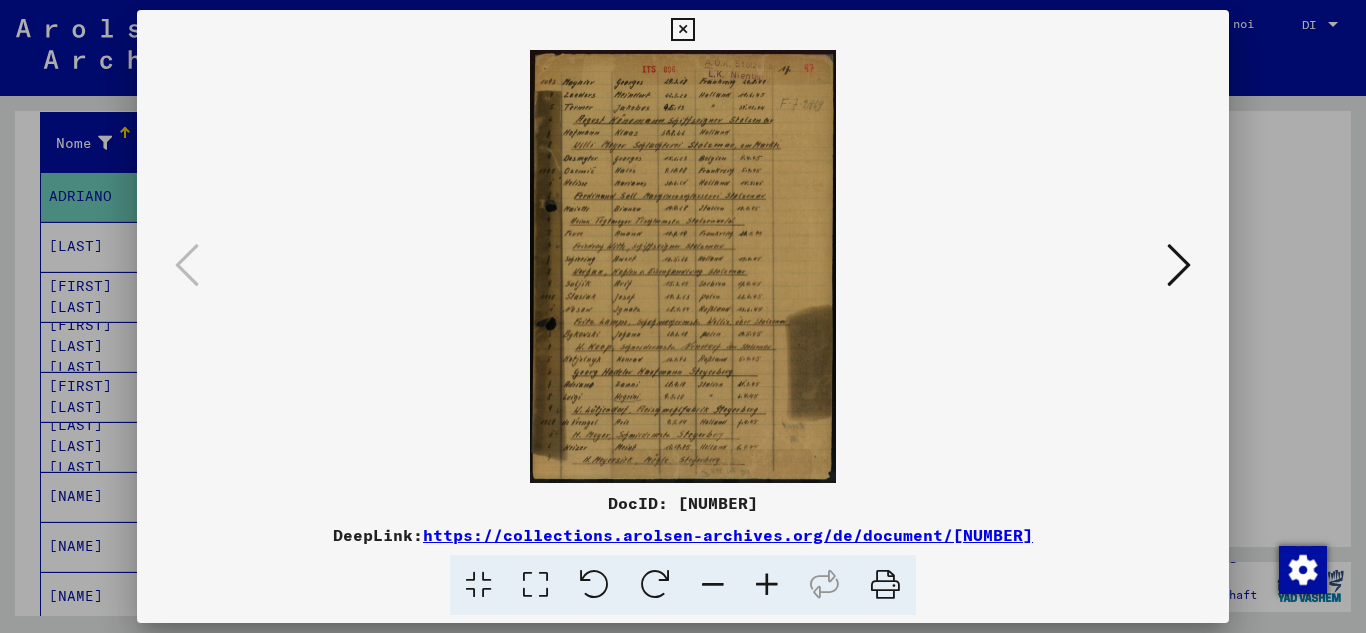 scroll, scrollTop: 466, scrollLeft: 0, axis: vertical 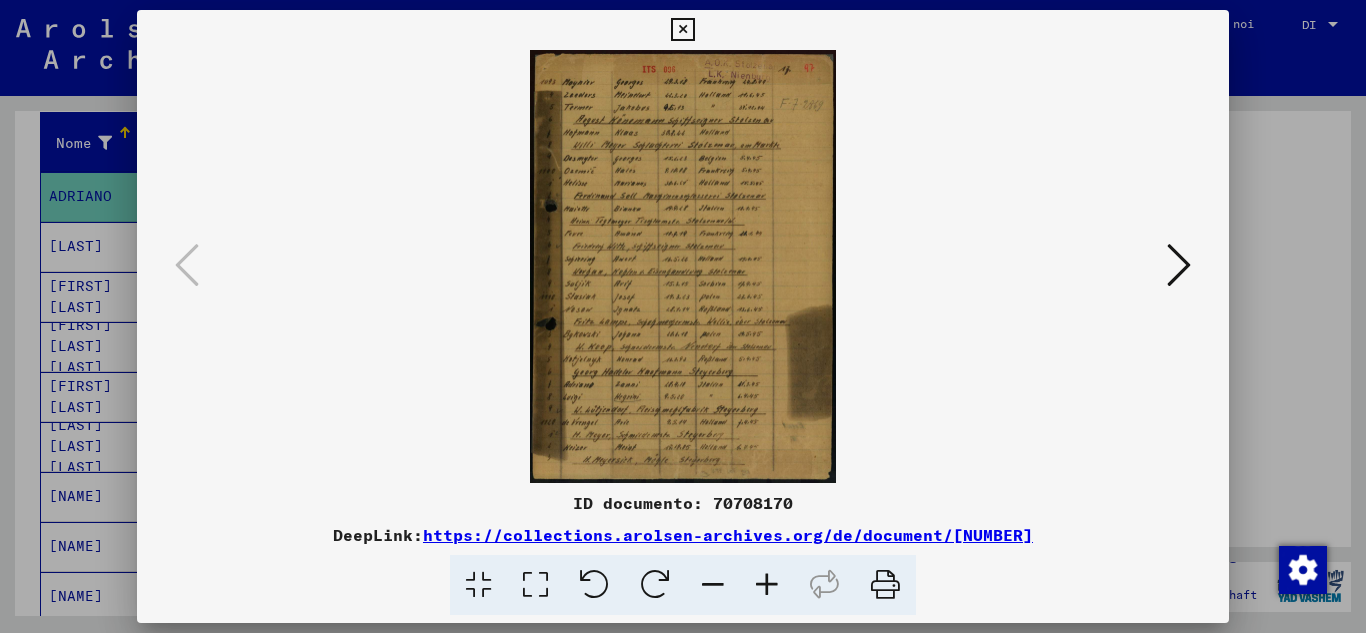 click at bounding box center (683, 266) 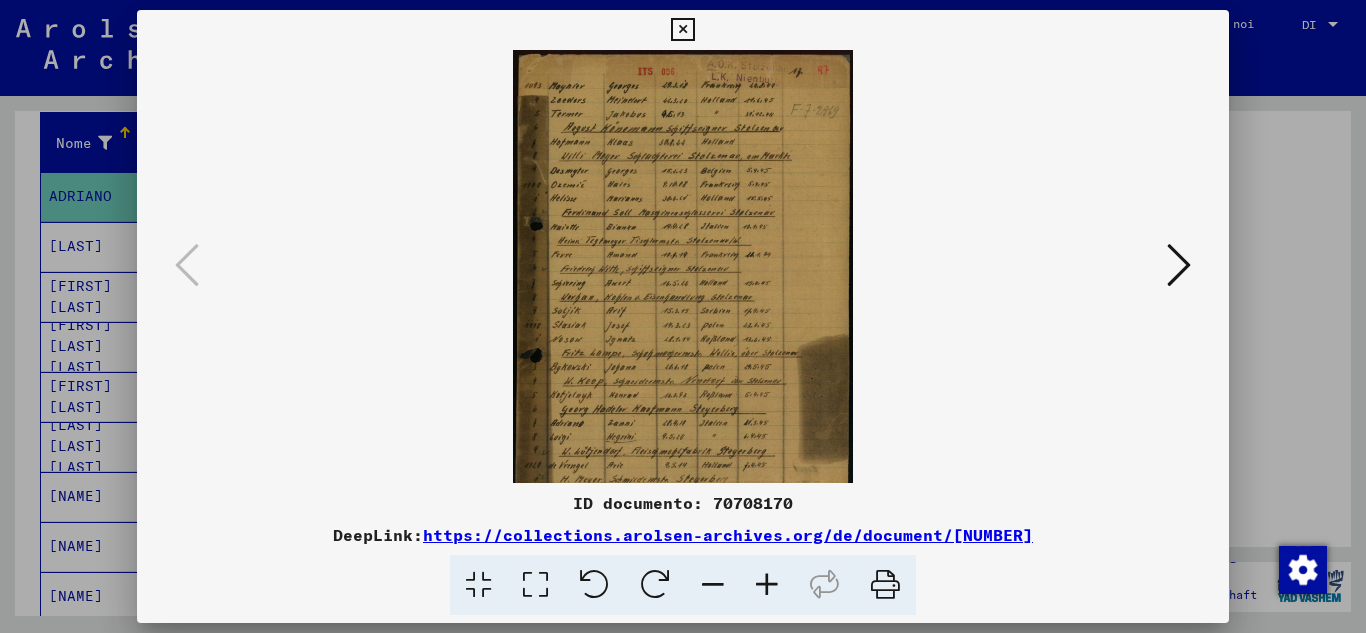 click at bounding box center [767, 585] 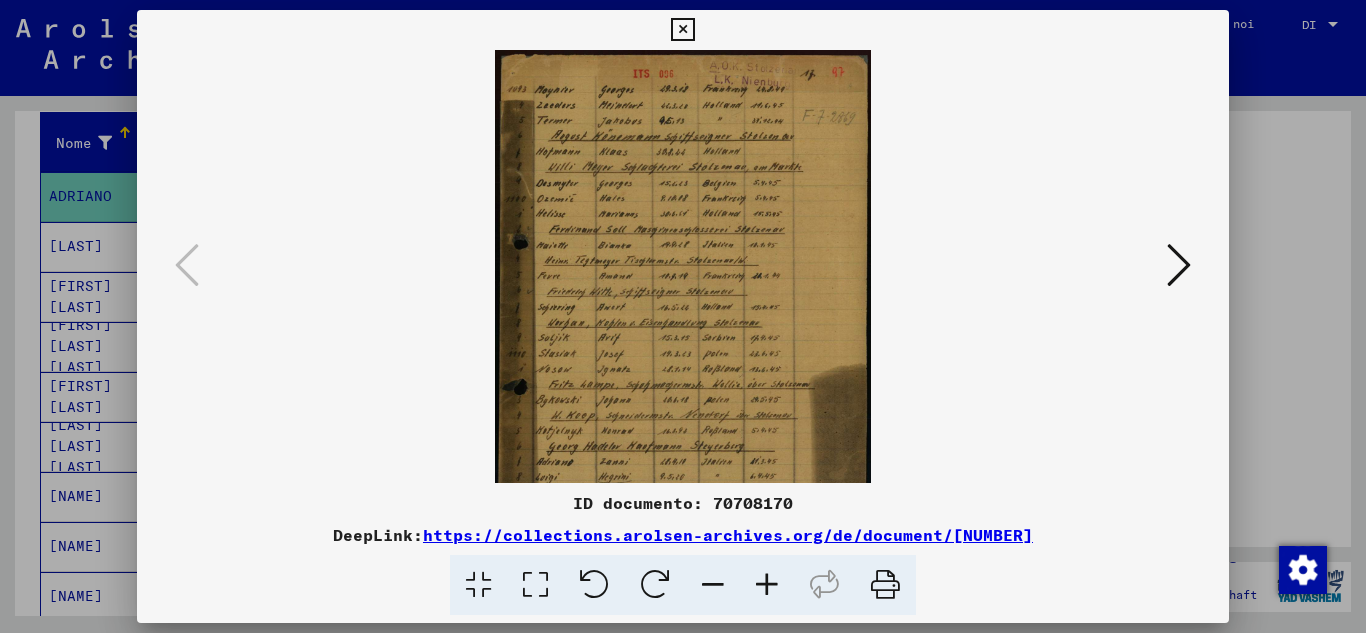 click at bounding box center [767, 585] 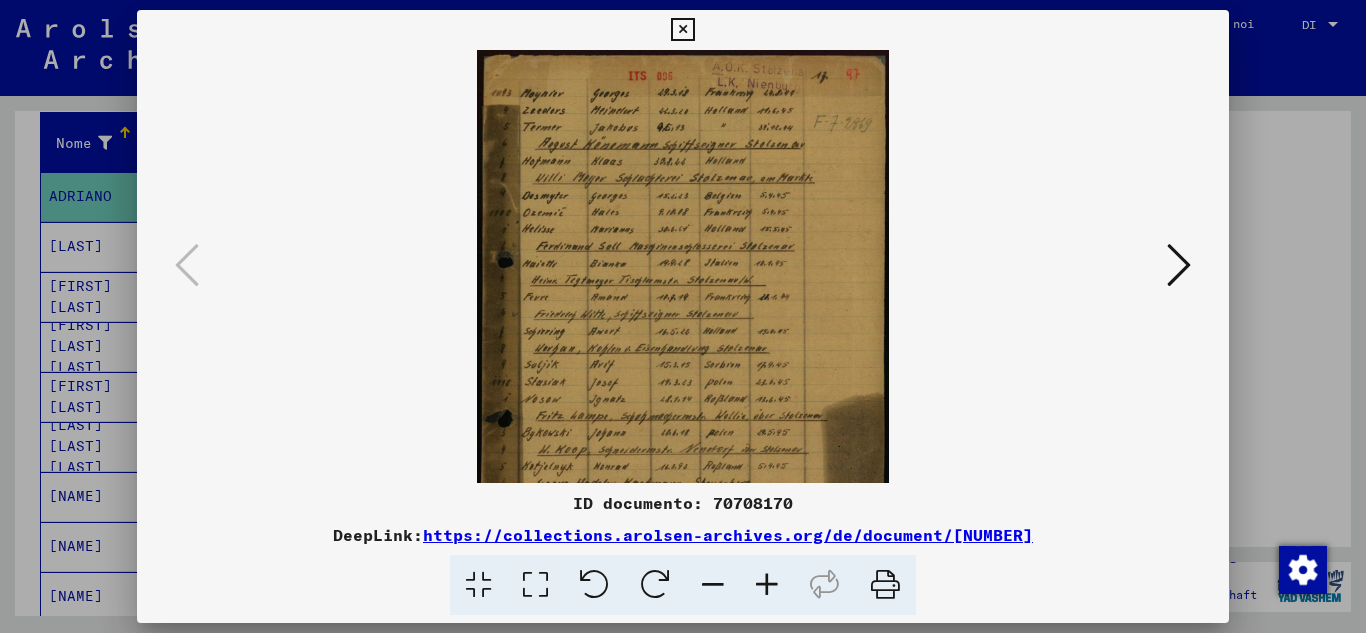 click at bounding box center [767, 585] 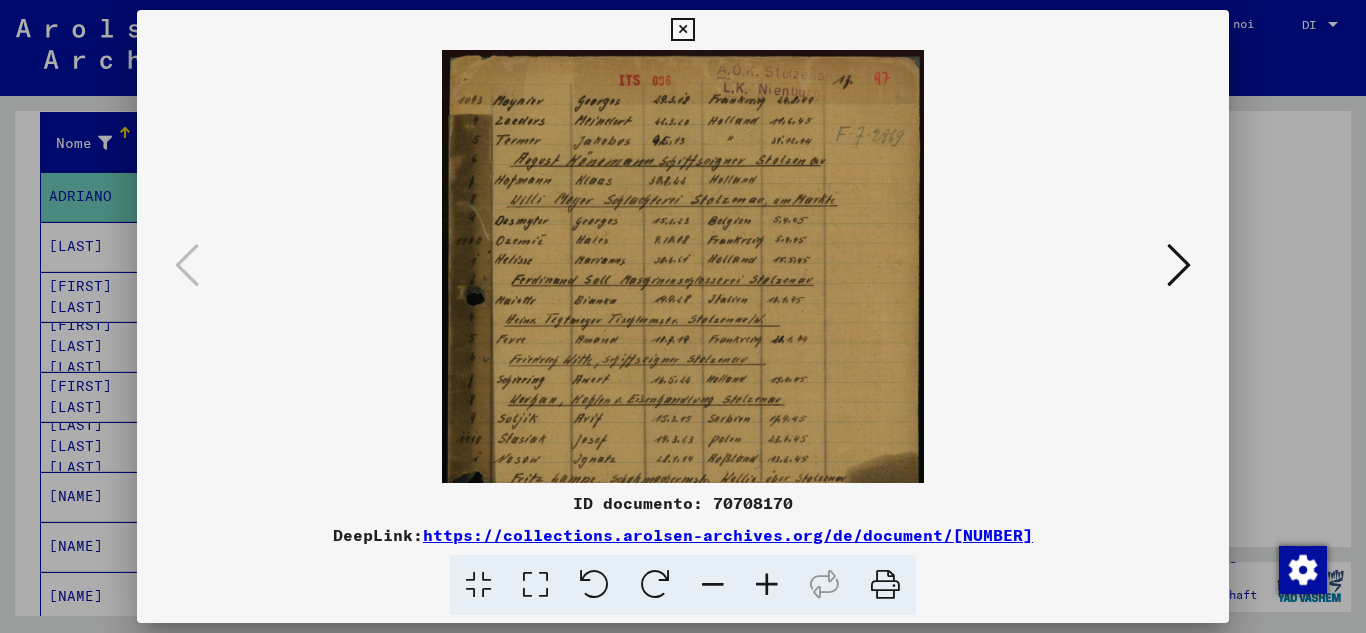 click at bounding box center [767, 585] 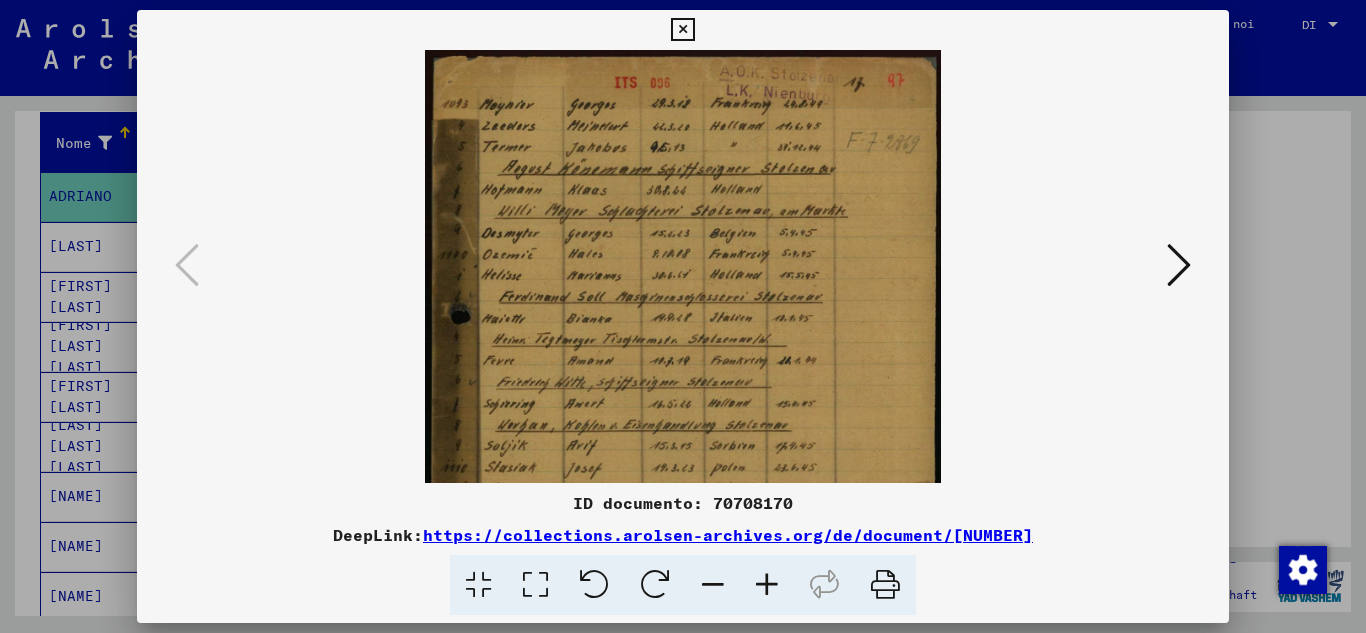 click at bounding box center [767, 585] 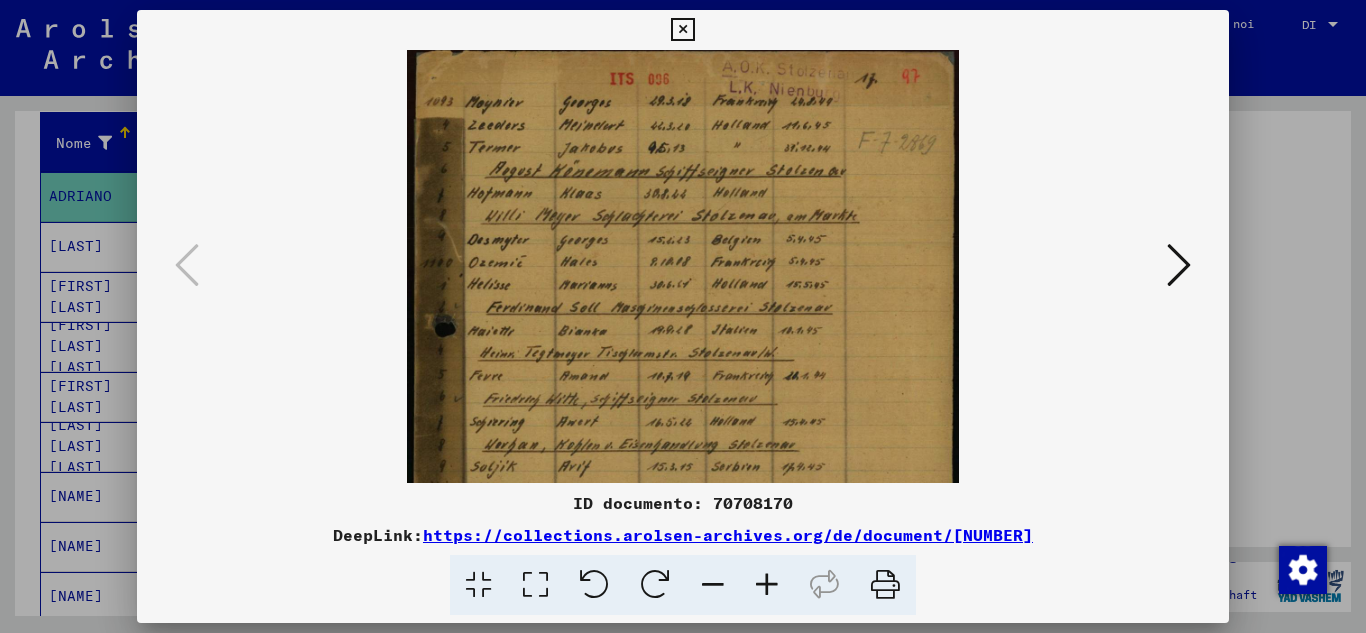 scroll, scrollTop: 153, scrollLeft: 0, axis: vertical 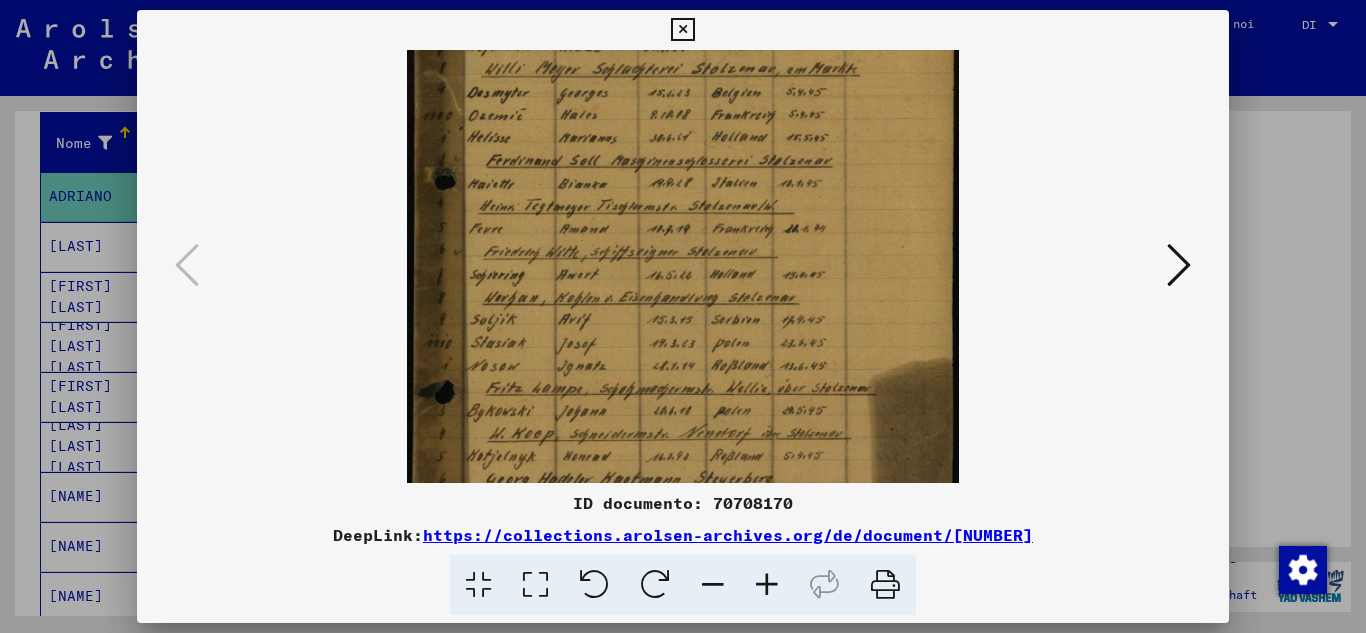 drag, startPoint x: 652, startPoint y: 385, endPoint x: 652, endPoint y: 238, distance: 147 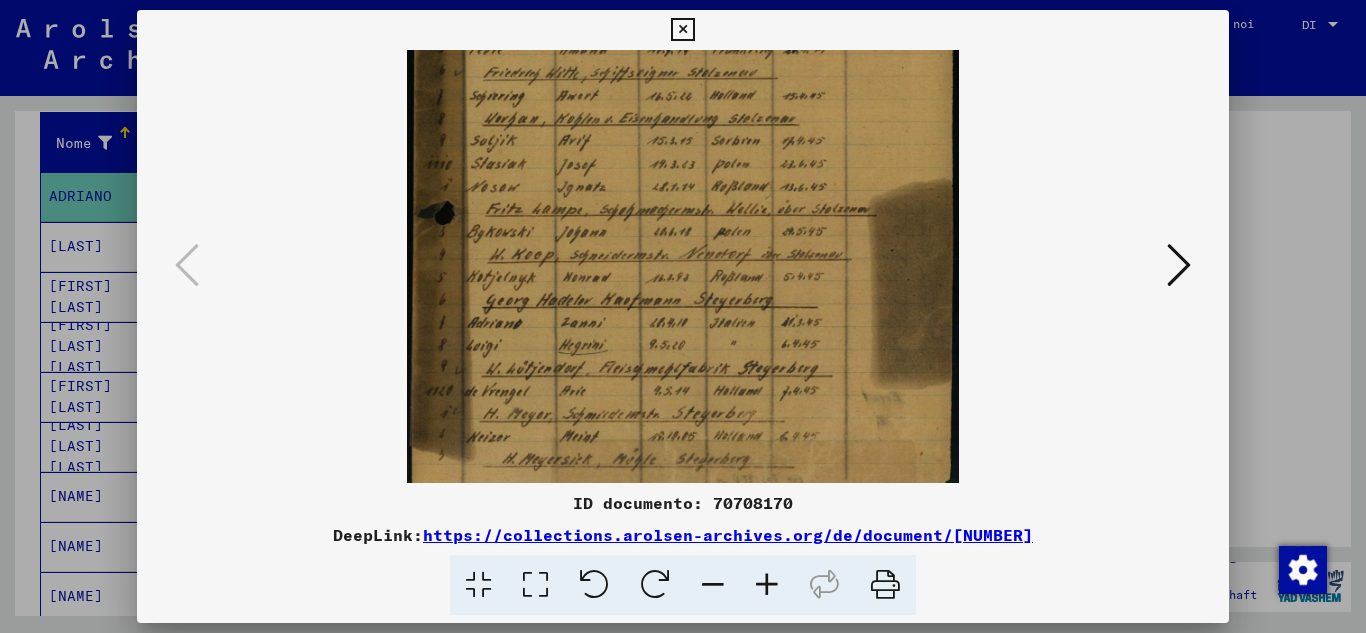 scroll, scrollTop: 350, scrollLeft: 0, axis: vertical 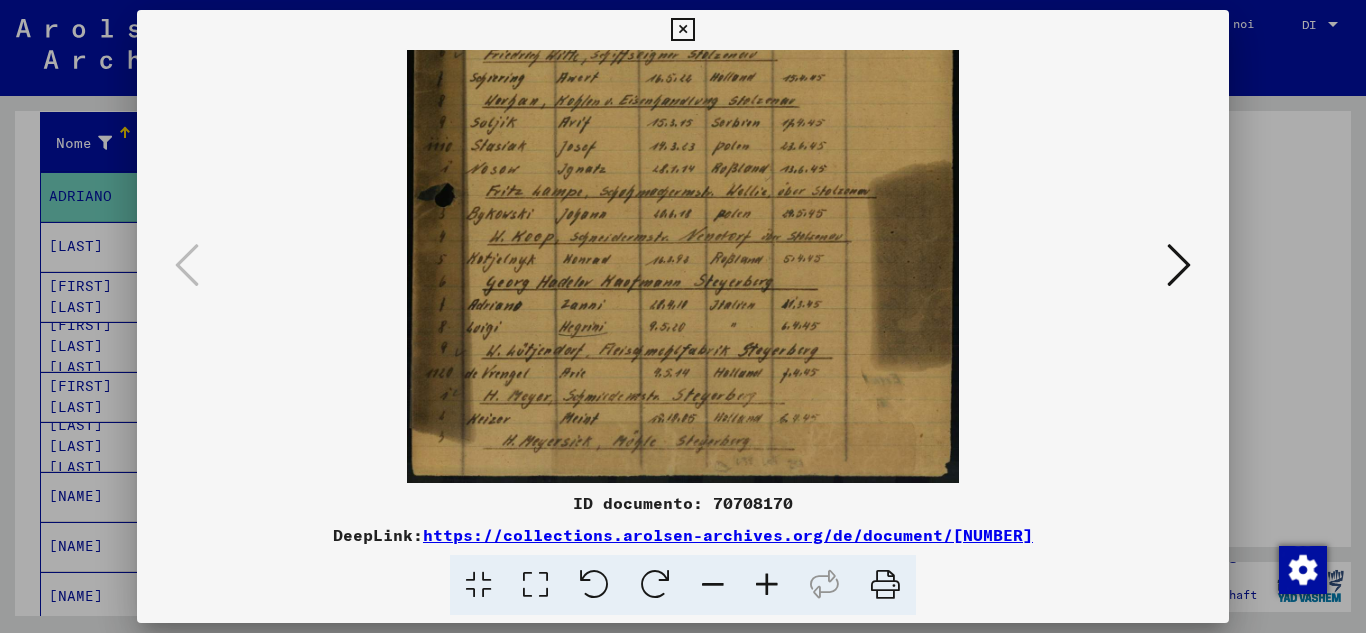 drag, startPoint x: 652, startPoint y: 431, endPoint x: 652, endPoint y: 218, distance: 213 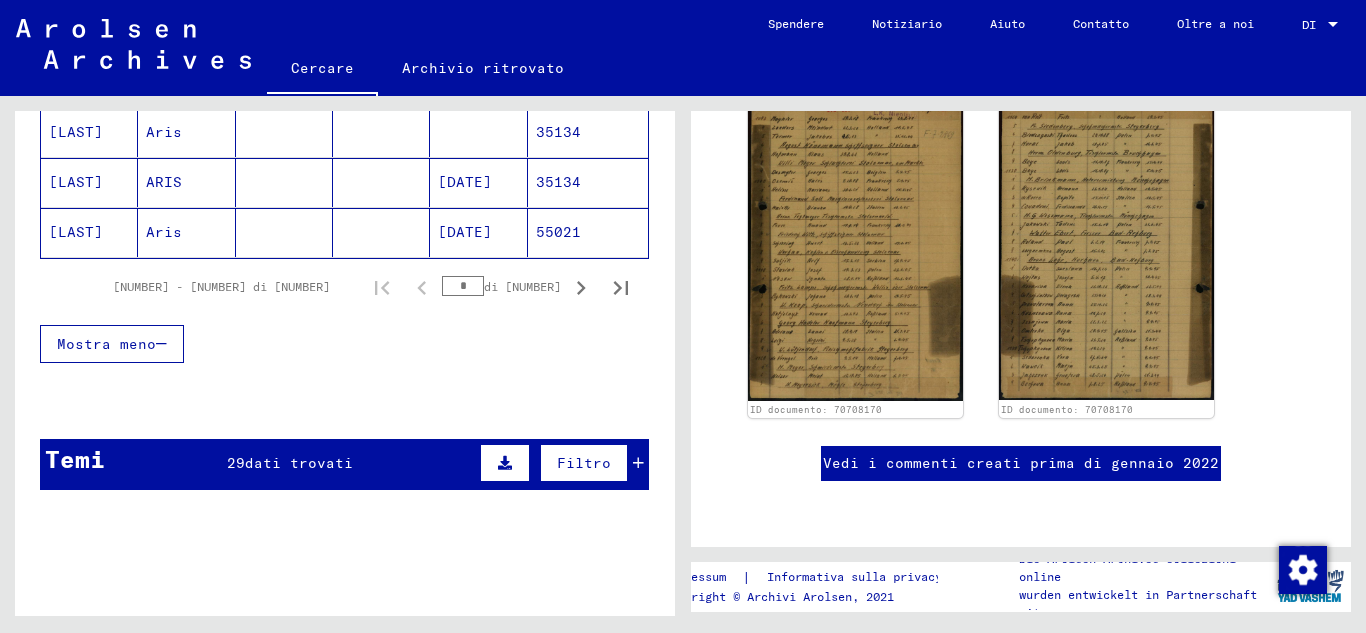 scroll, scrollTop: 1400, scrollLeft: 0, axis: vertical 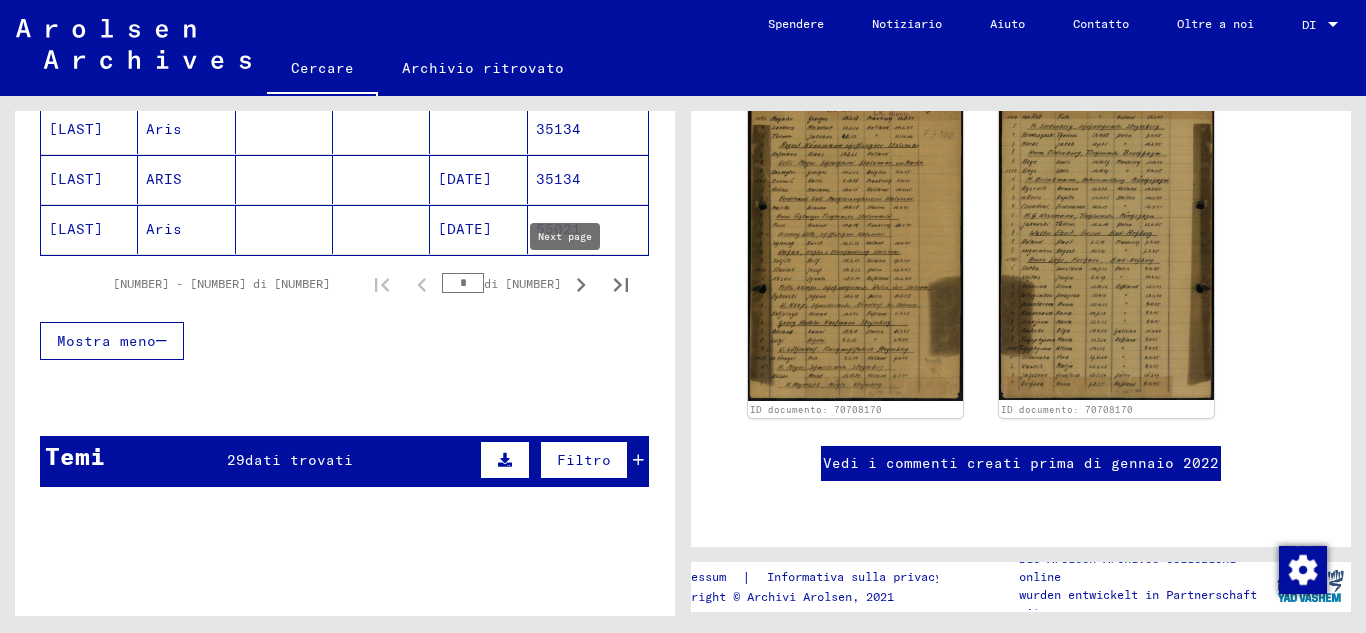 click 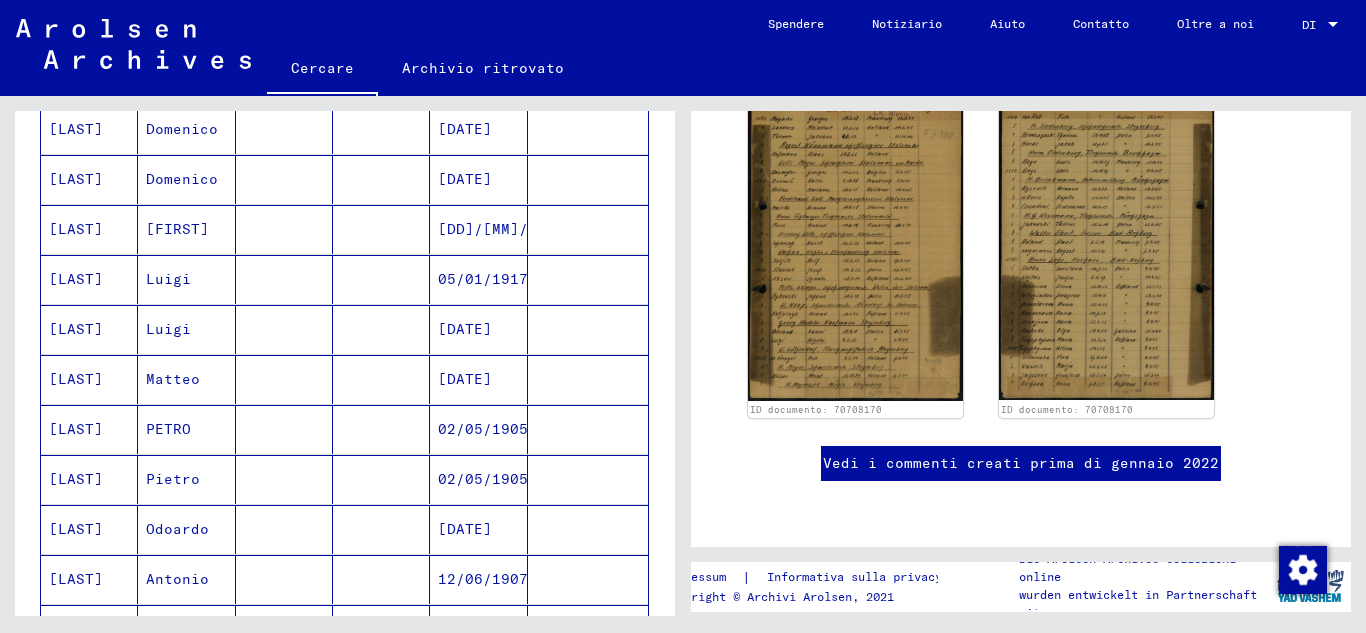 scroll, scrollTop: 233, scrollLeft: 0, axis: vertical 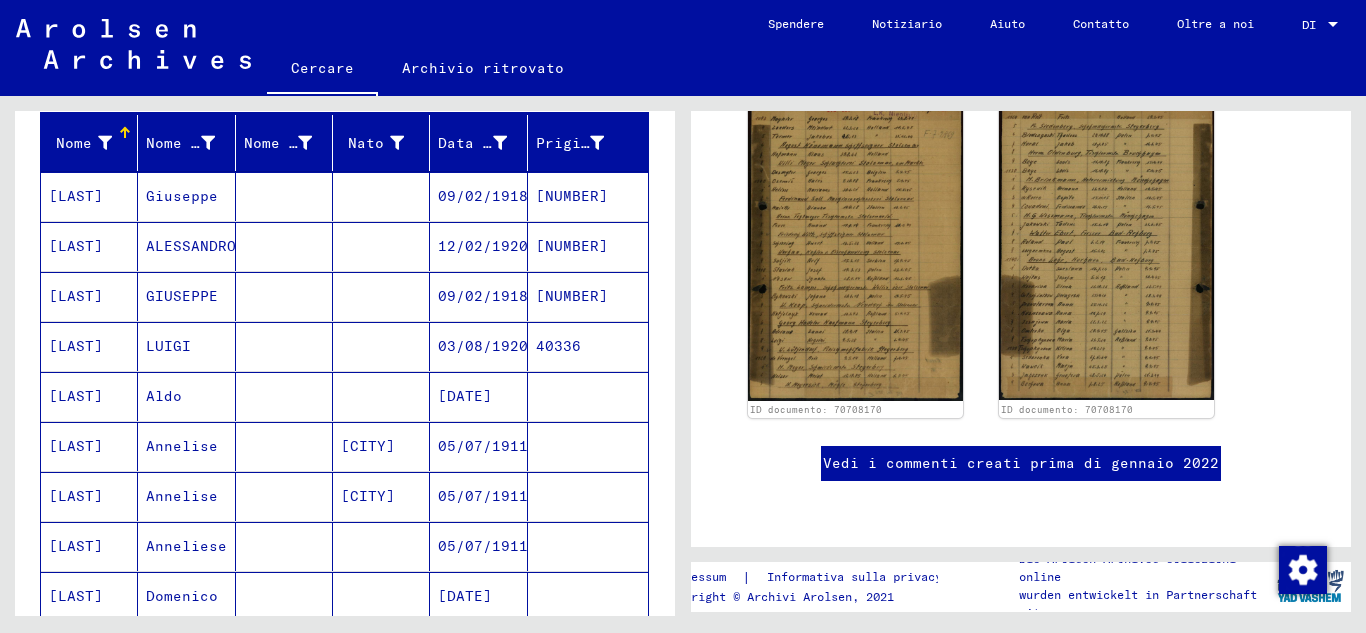 click on "LUIGI" at bounding box center (164, 396) 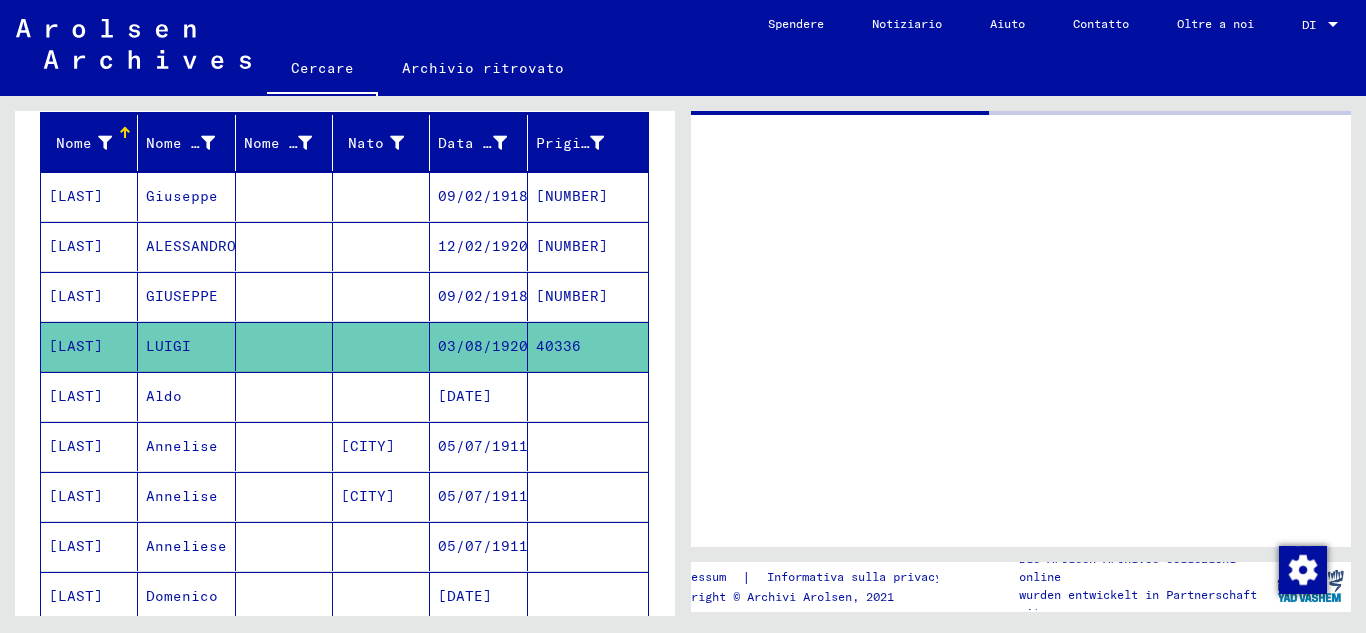 scroll, scrollTop: 0, scrollLeft: 0, axis: both 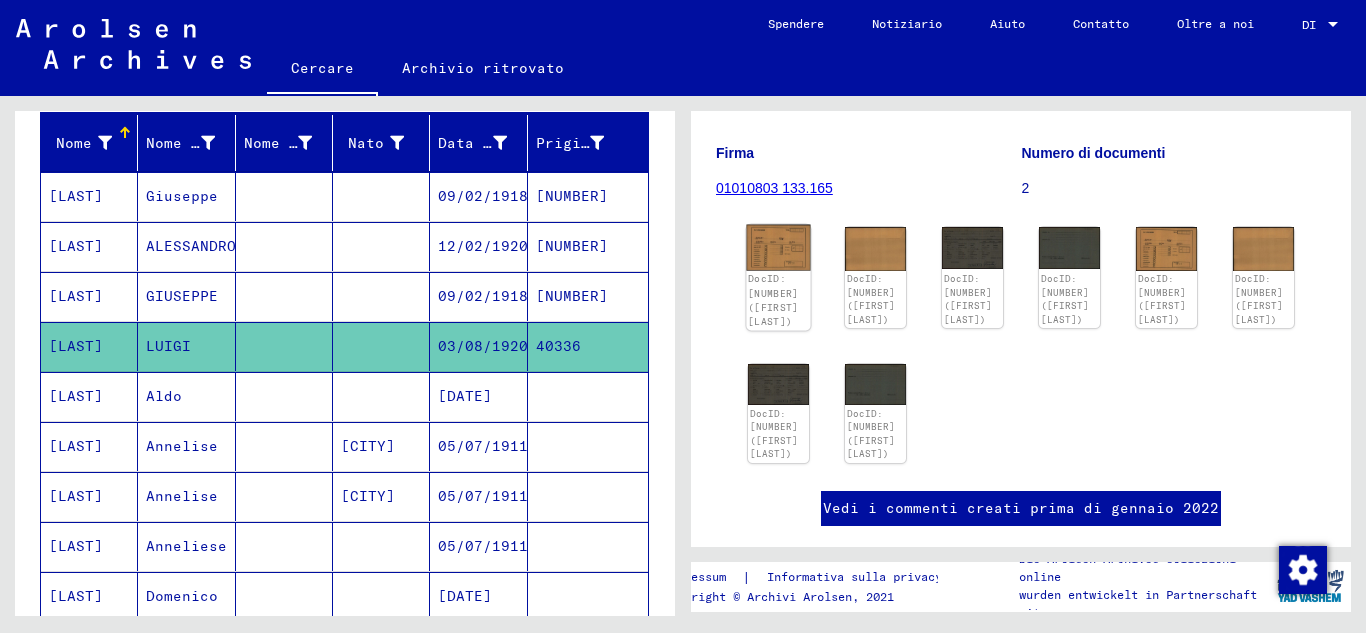 click 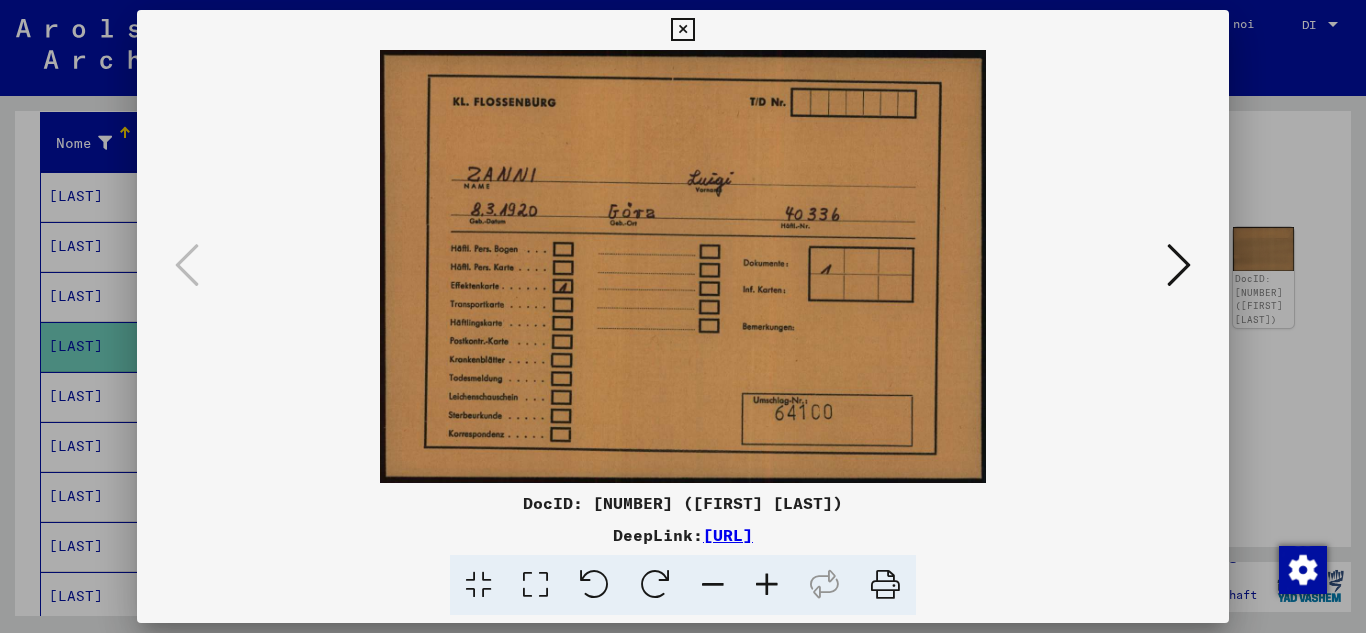 click at bounding box center (1179, 265) 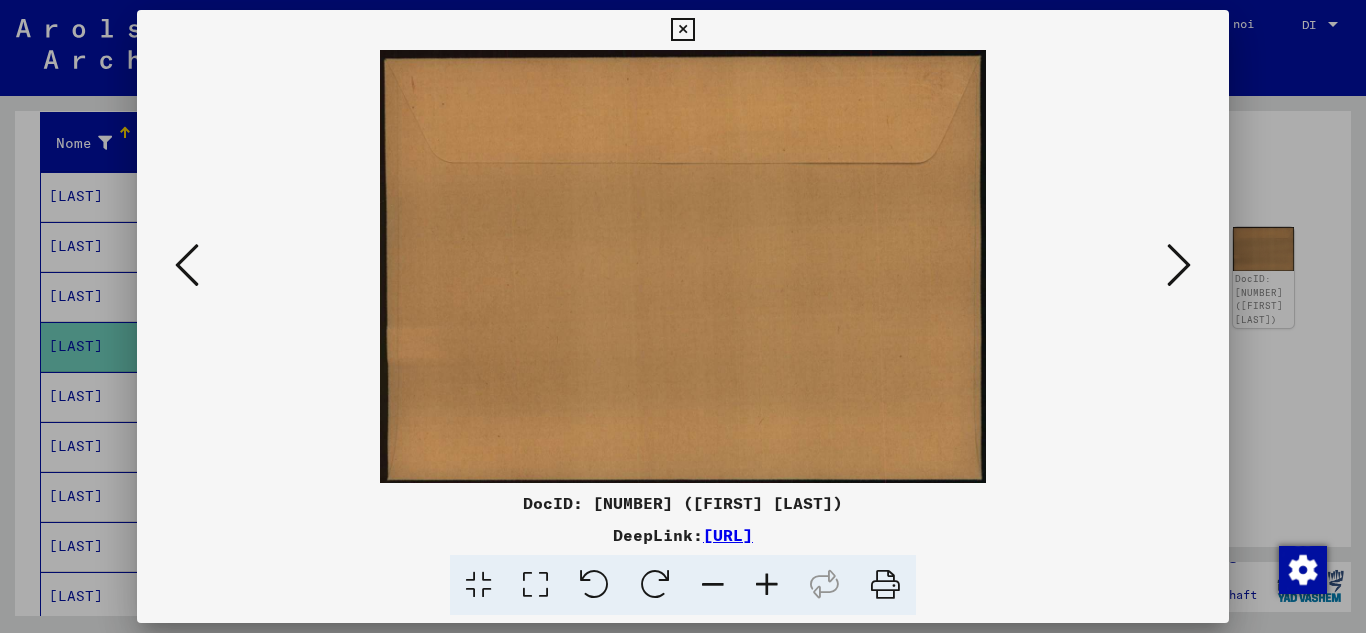 click at bounding box center [1179, 265] 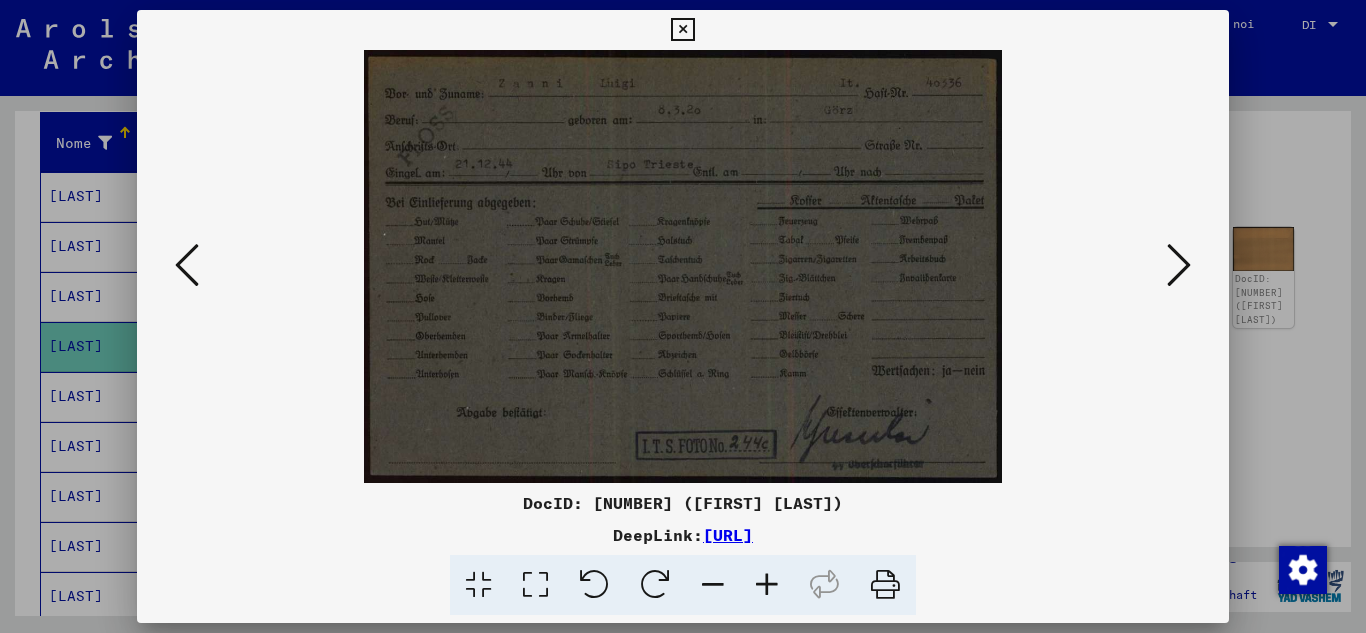 click at bounding box center [682, 30] 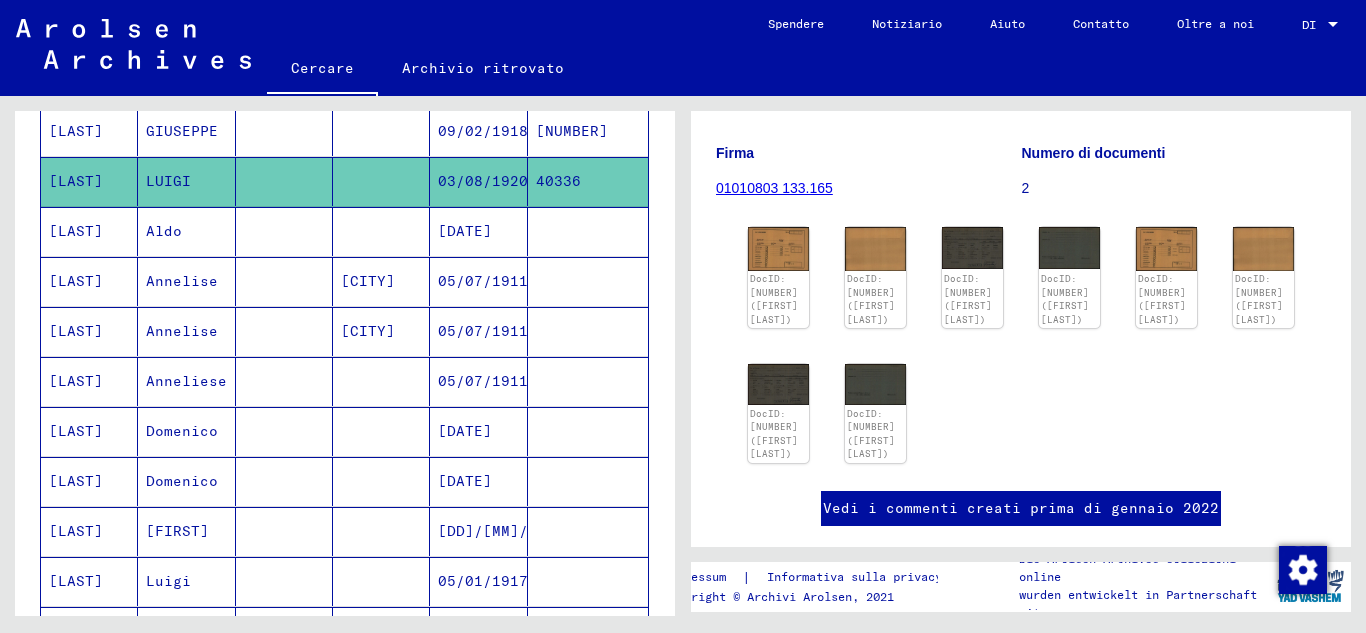 scroll, scrollTop: 467, scrollLeft: 0, axis: vertical 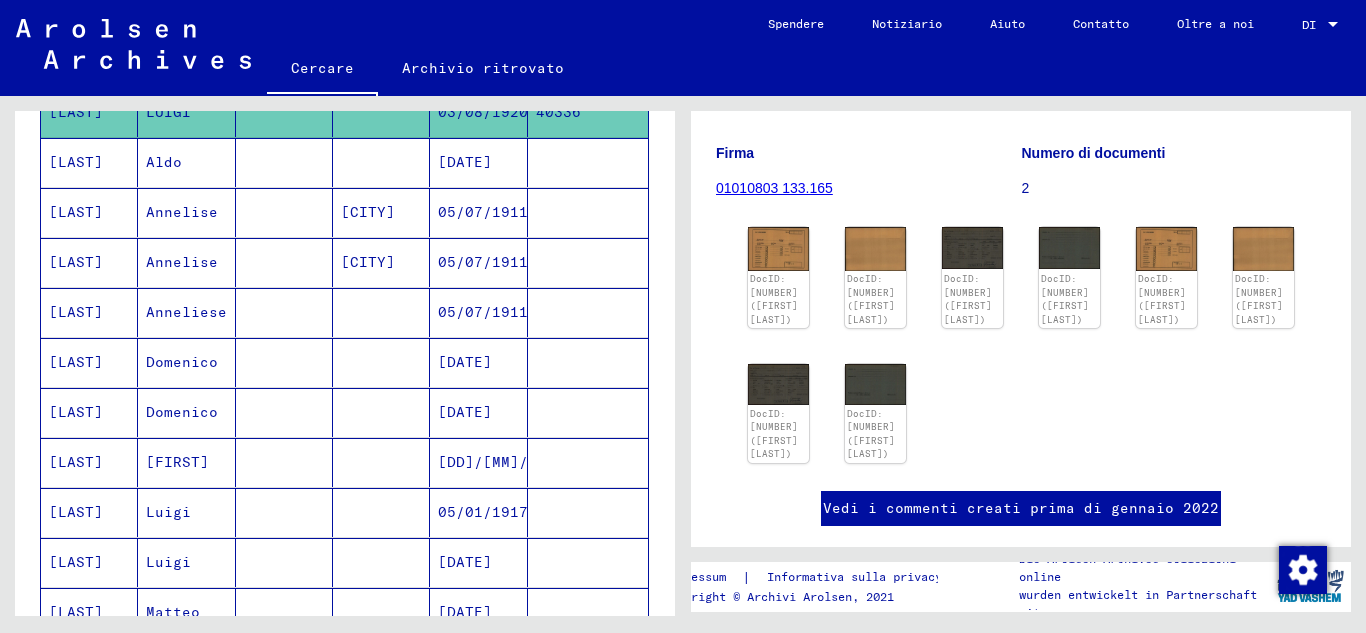click on "Domenico" at bounding box center (182, 412) 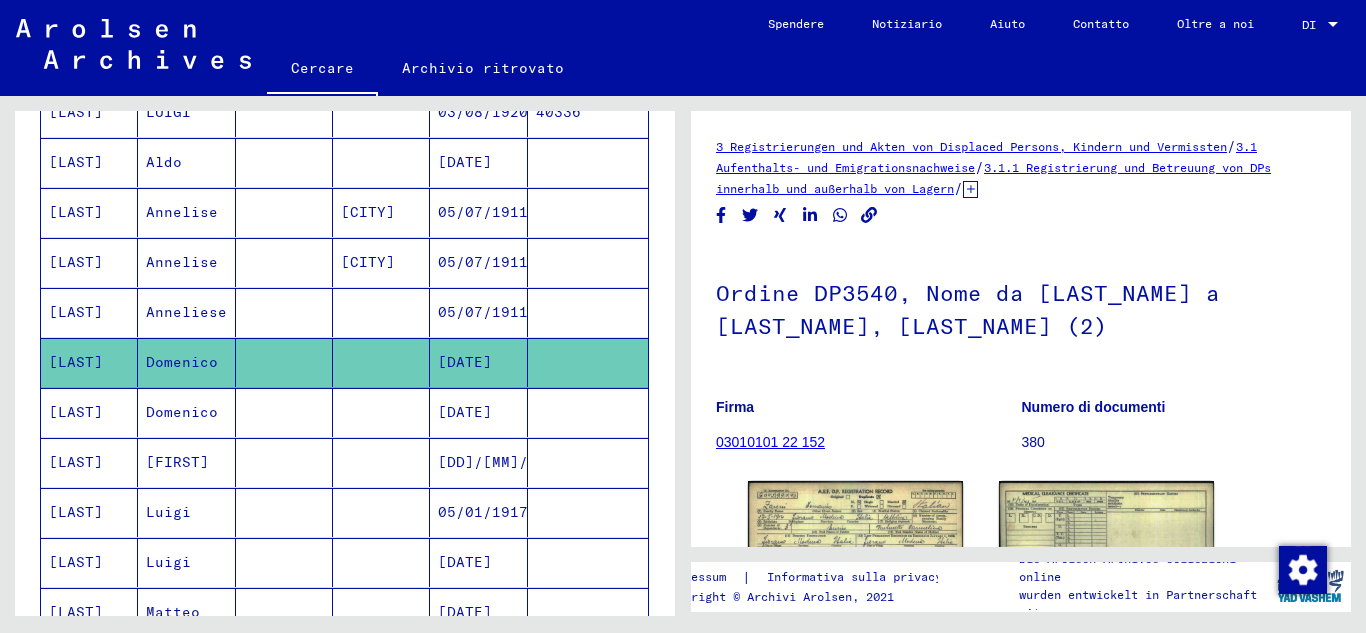 scroll, scrollTop: 0, scrollLeft: 0, axis: both 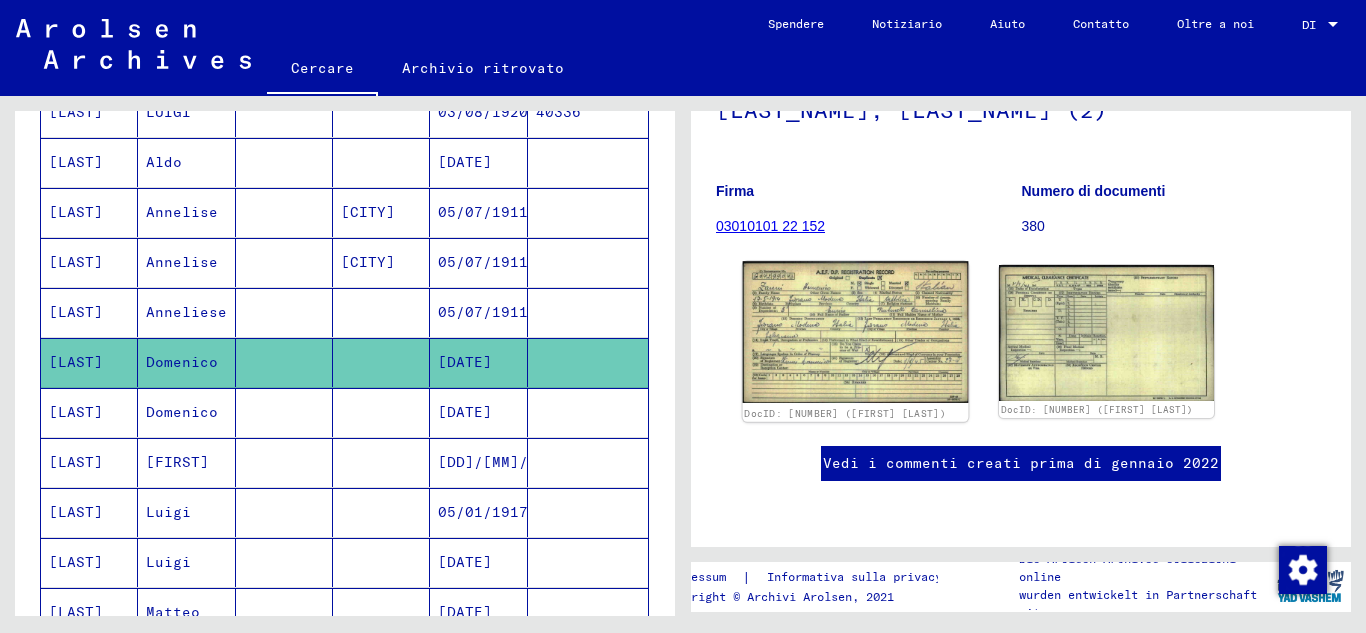 click 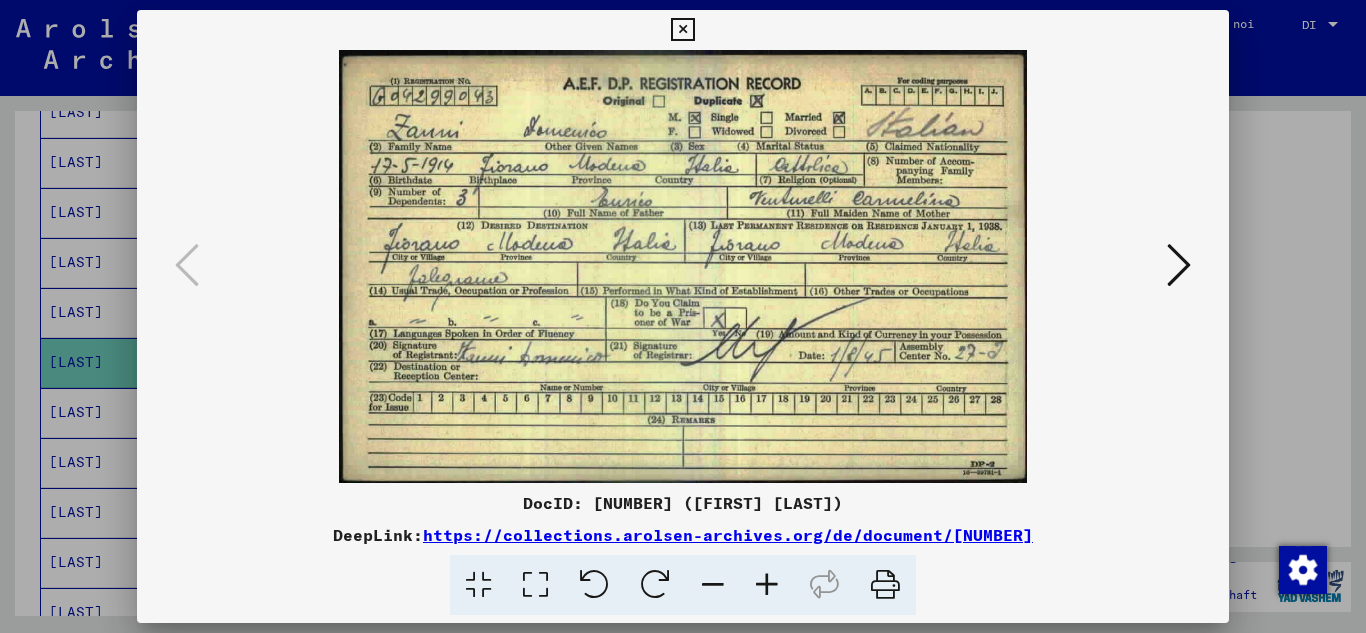 click at bounding box center [1179, 265] 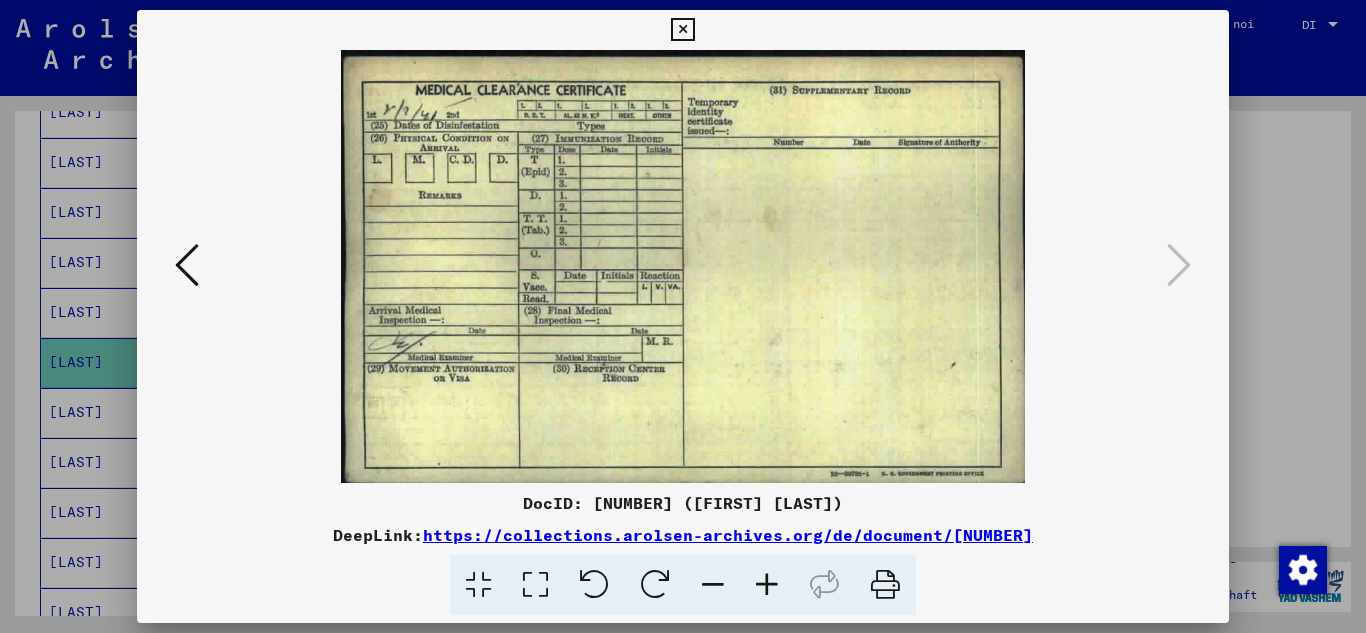 click at bounding box center (682, 30) 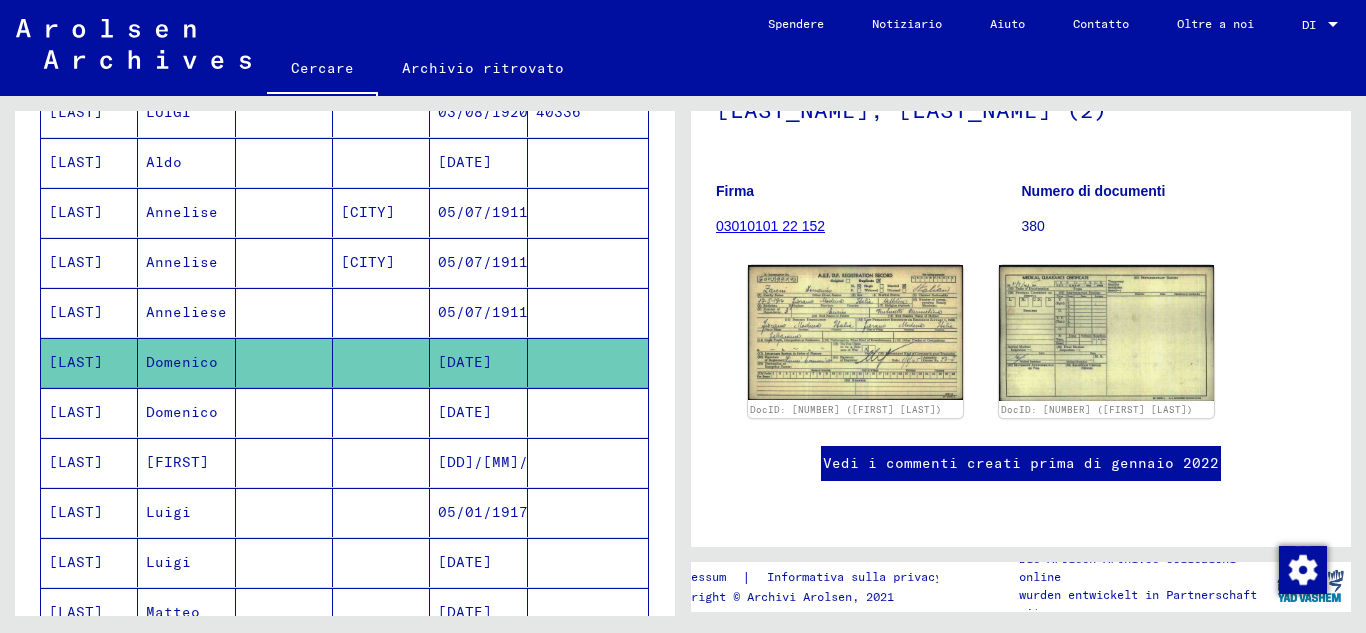click on "Domenico" at bounding box center (177, 462) 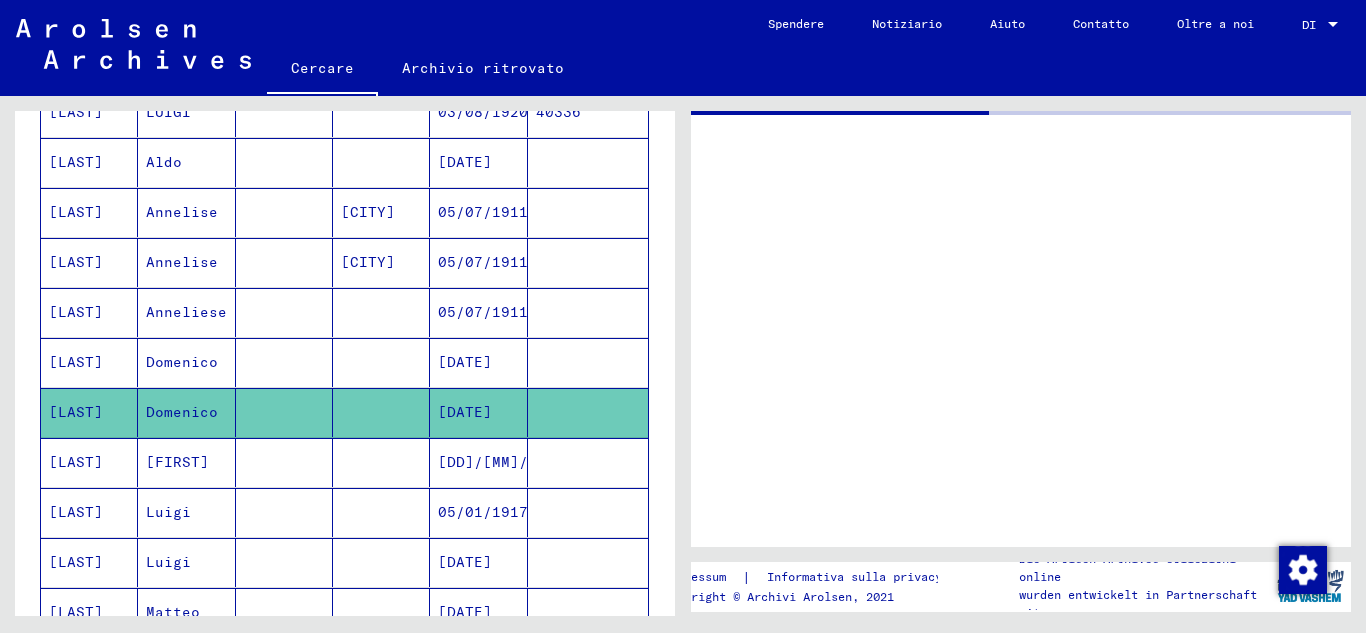 scroll, scrollTop: 0, scrollLeft: 0, axis: both 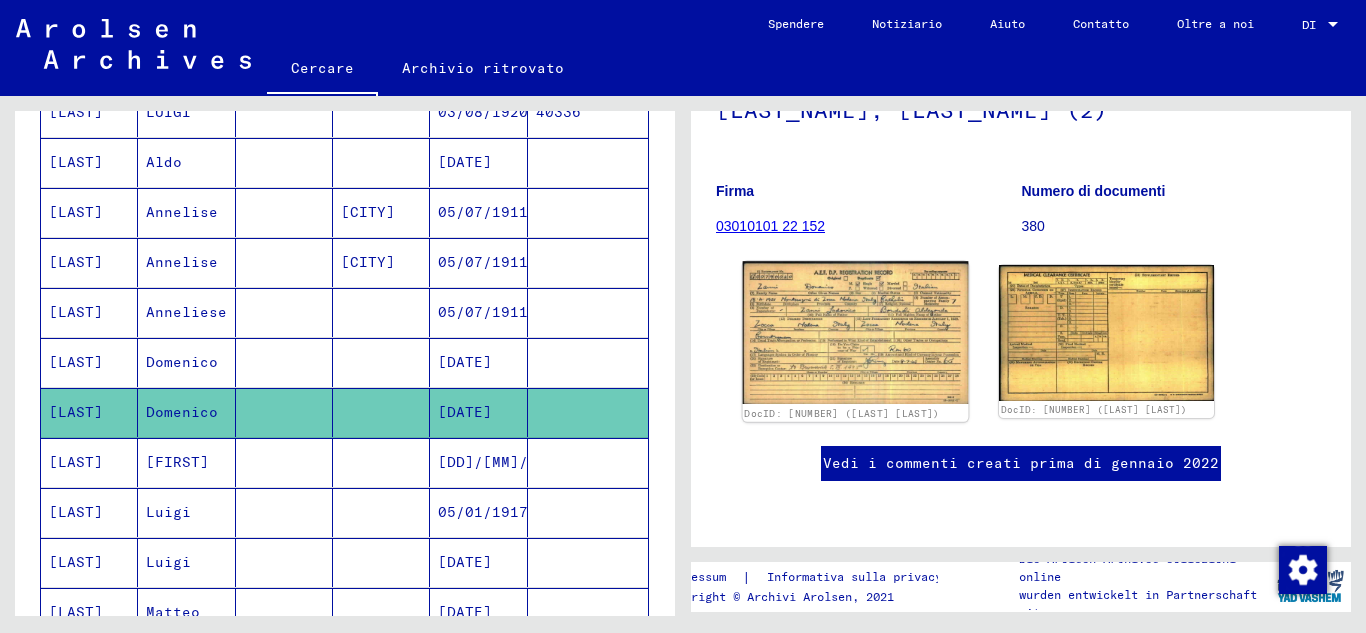 click 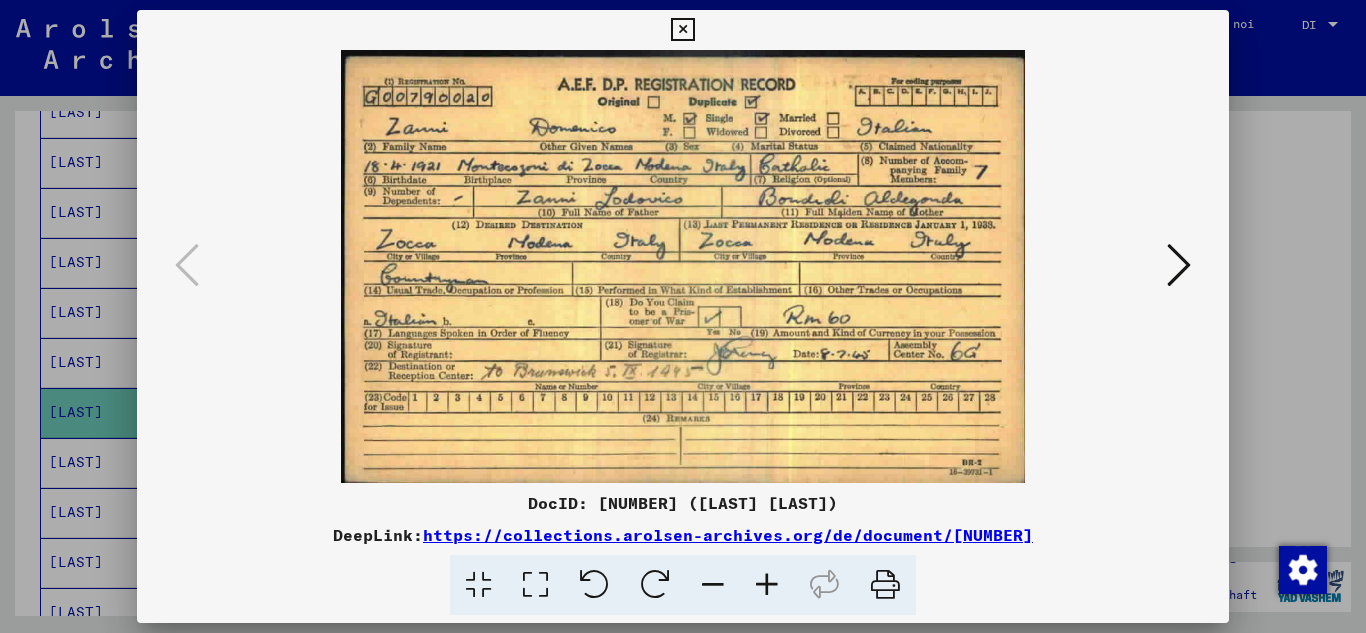 click at bounding box center (683, 266) 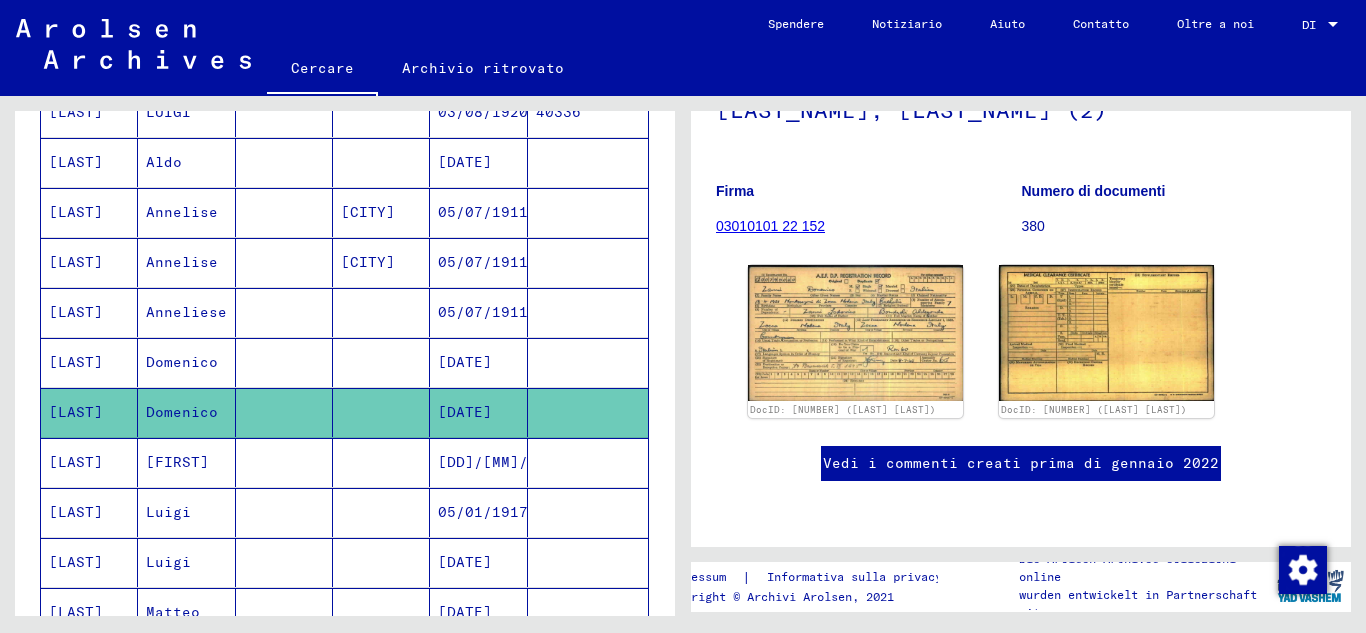click on "[FIRST]" at bounding box center [168, 512] 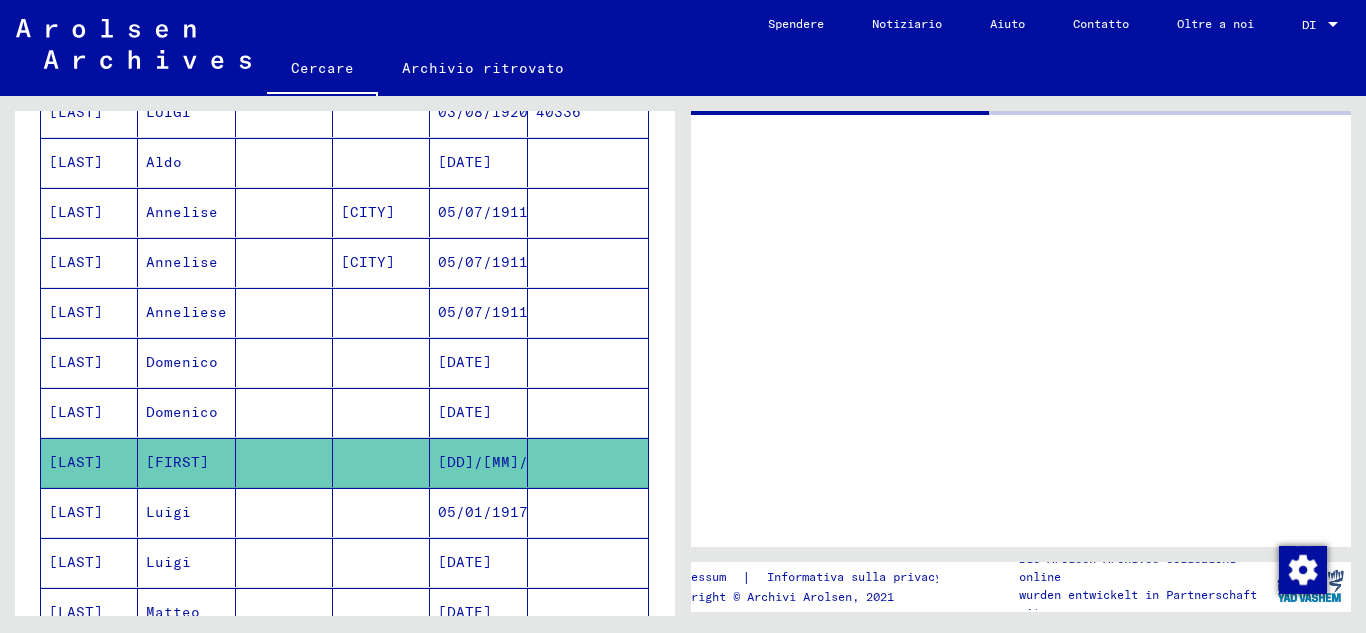 scroll, scrollTop: 0, scrollLeft: 0, axis: both 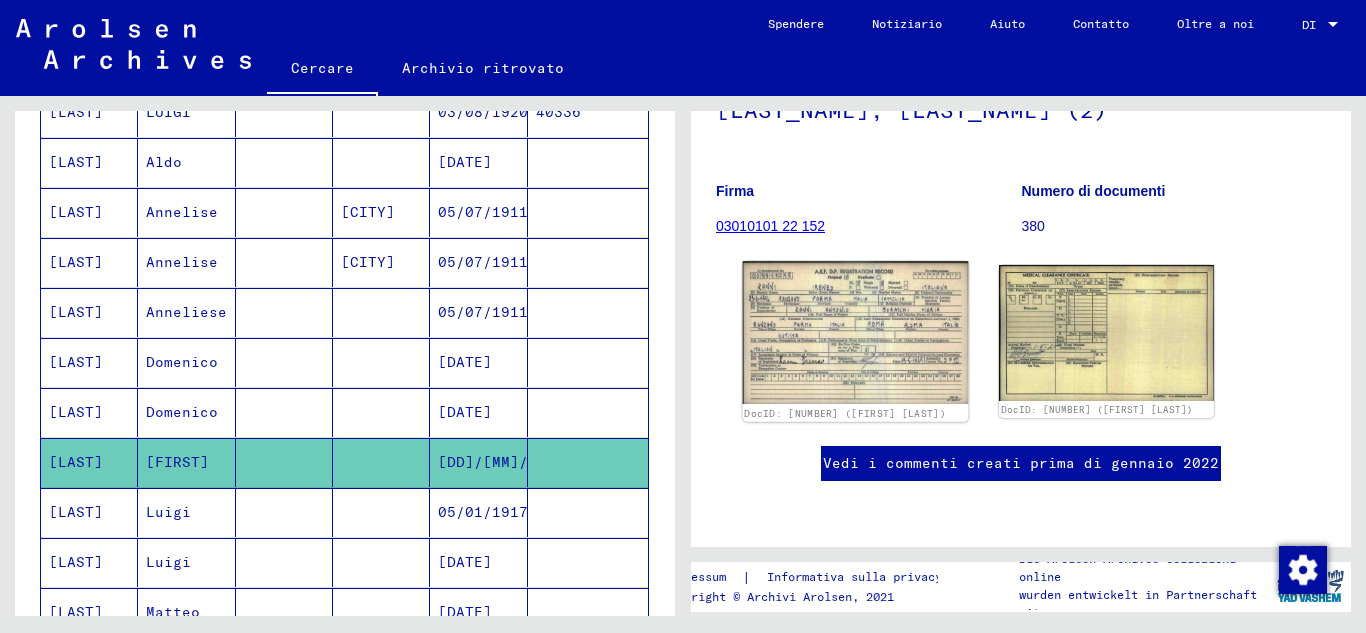 click 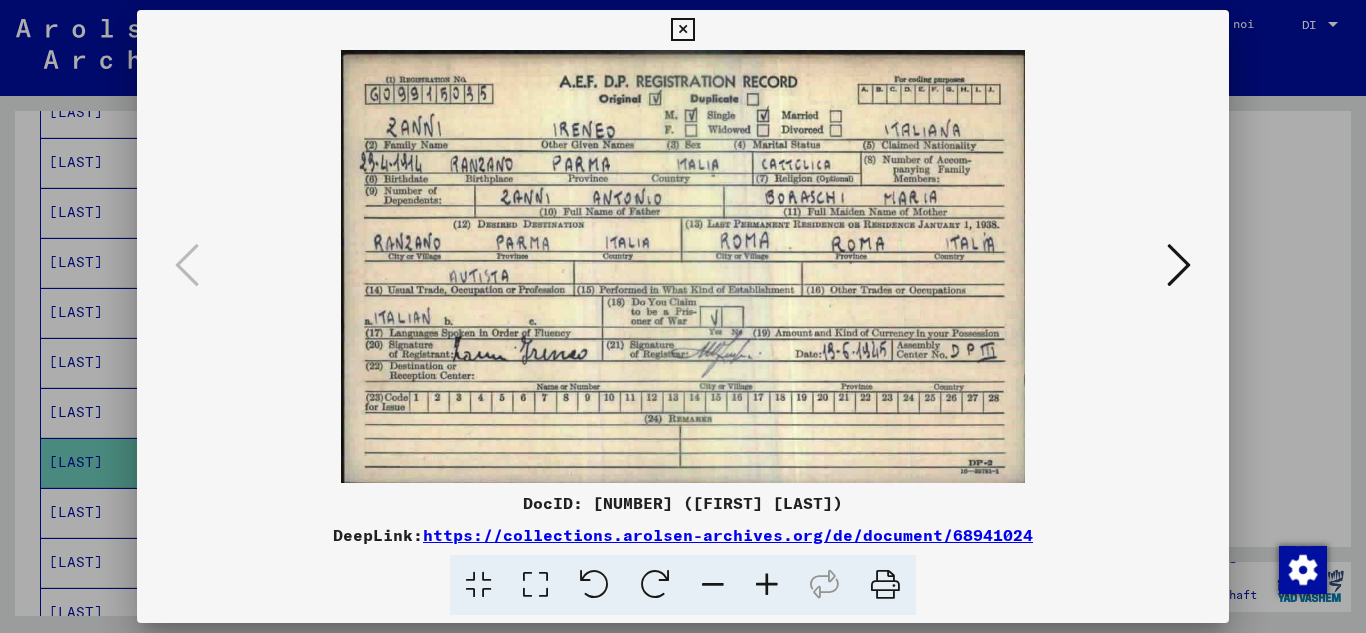click at bounding box center (683, 266) 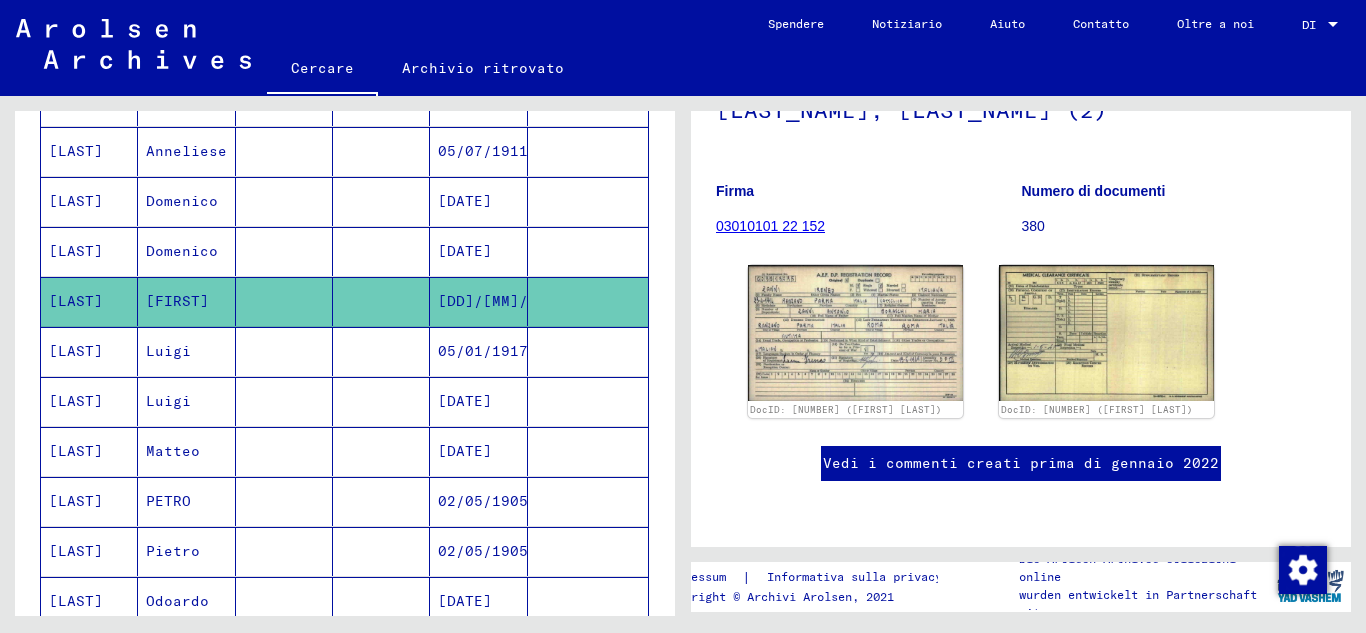 scroll, scrollTop: 700, scrollLeft: 0, axis: vertical 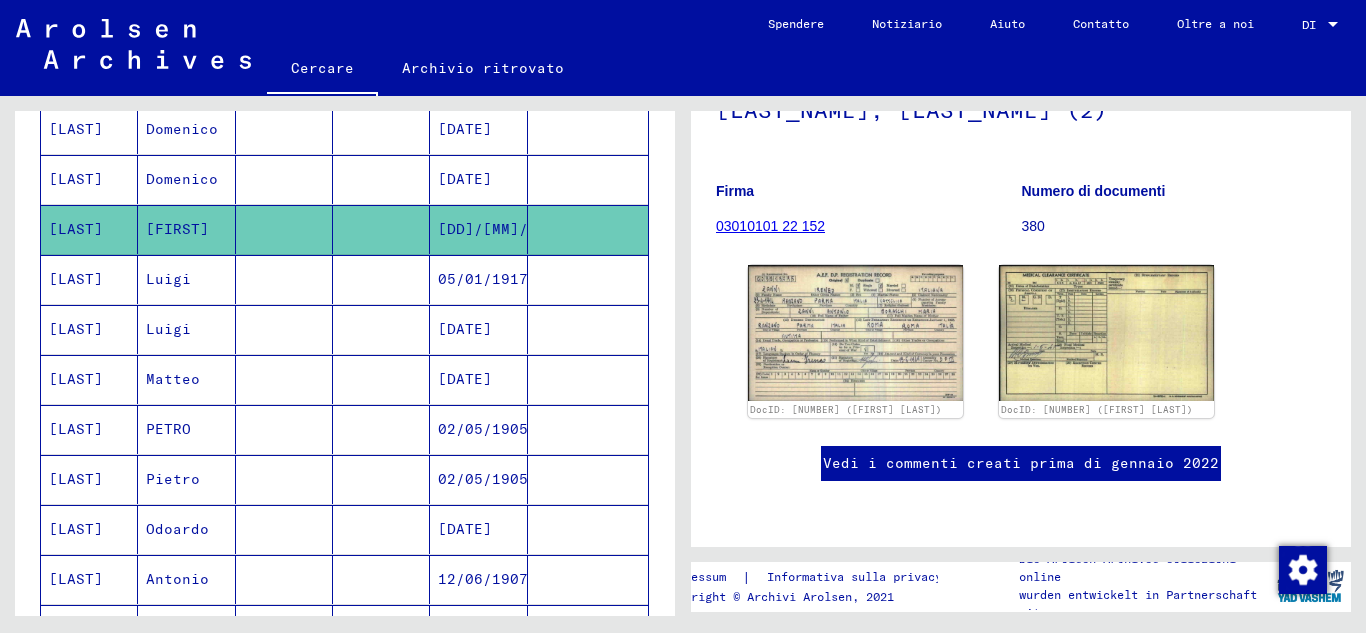 click on "Luigi" at bounding box center [168, 329] 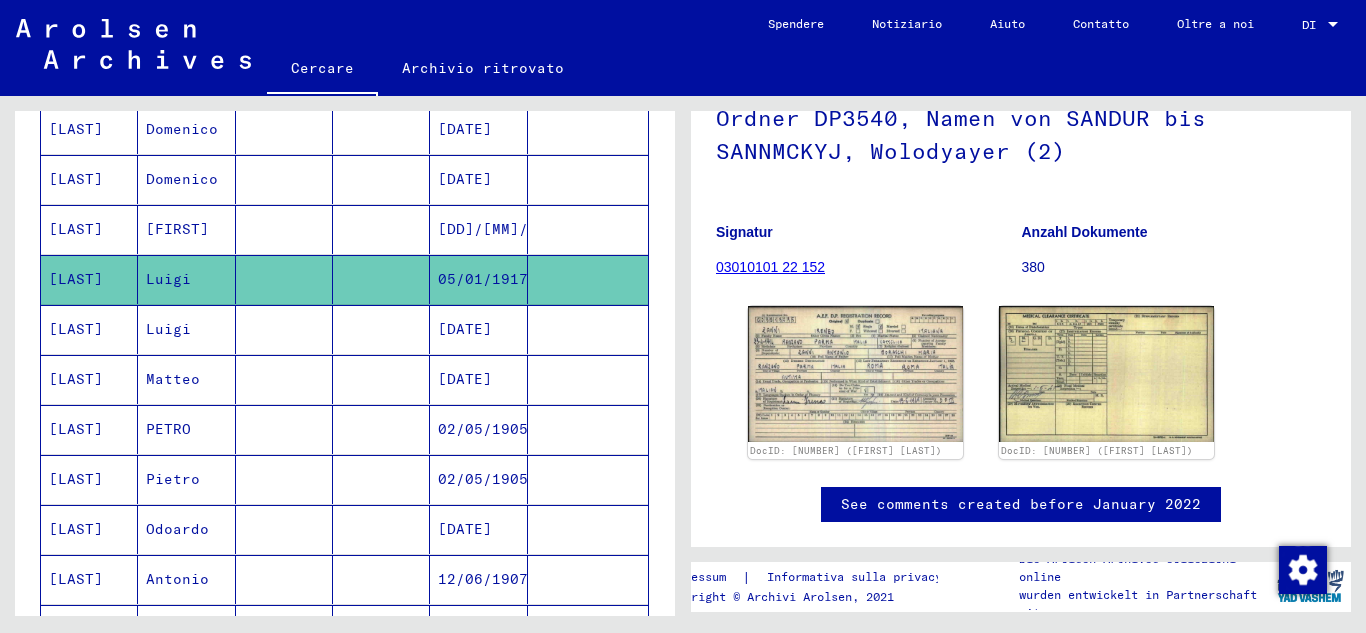 scroll, scrollTop: 0, scrollLeft: 0, axis: both 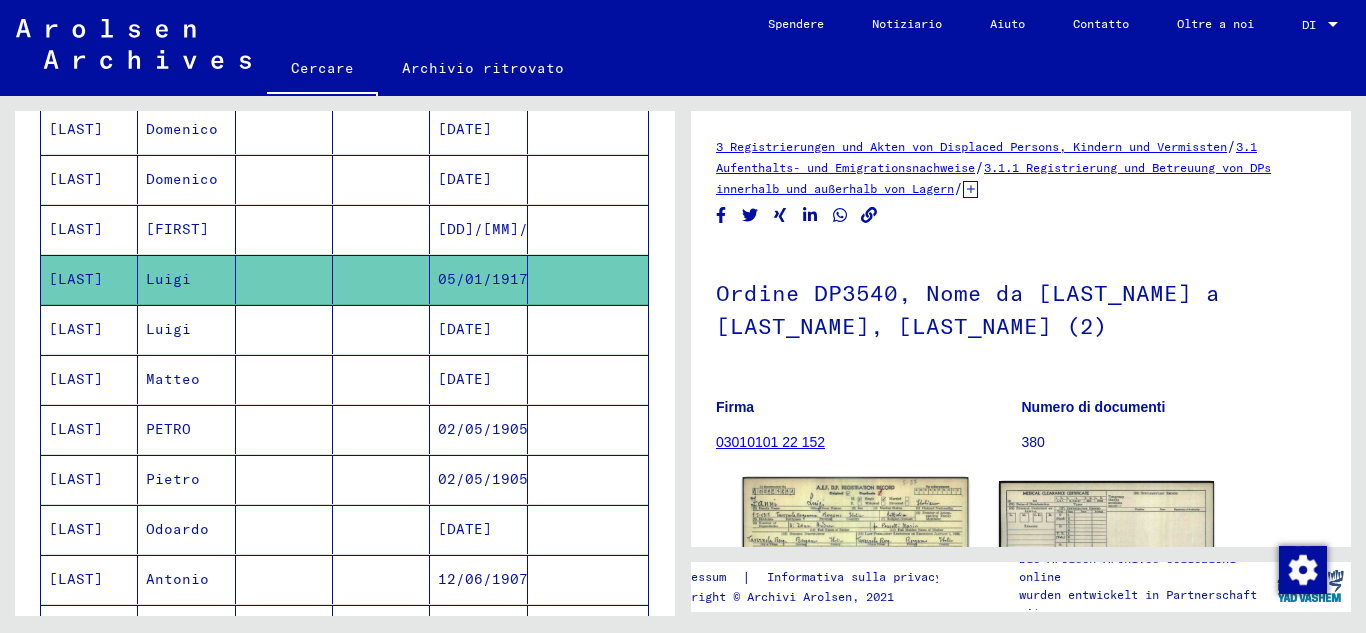click 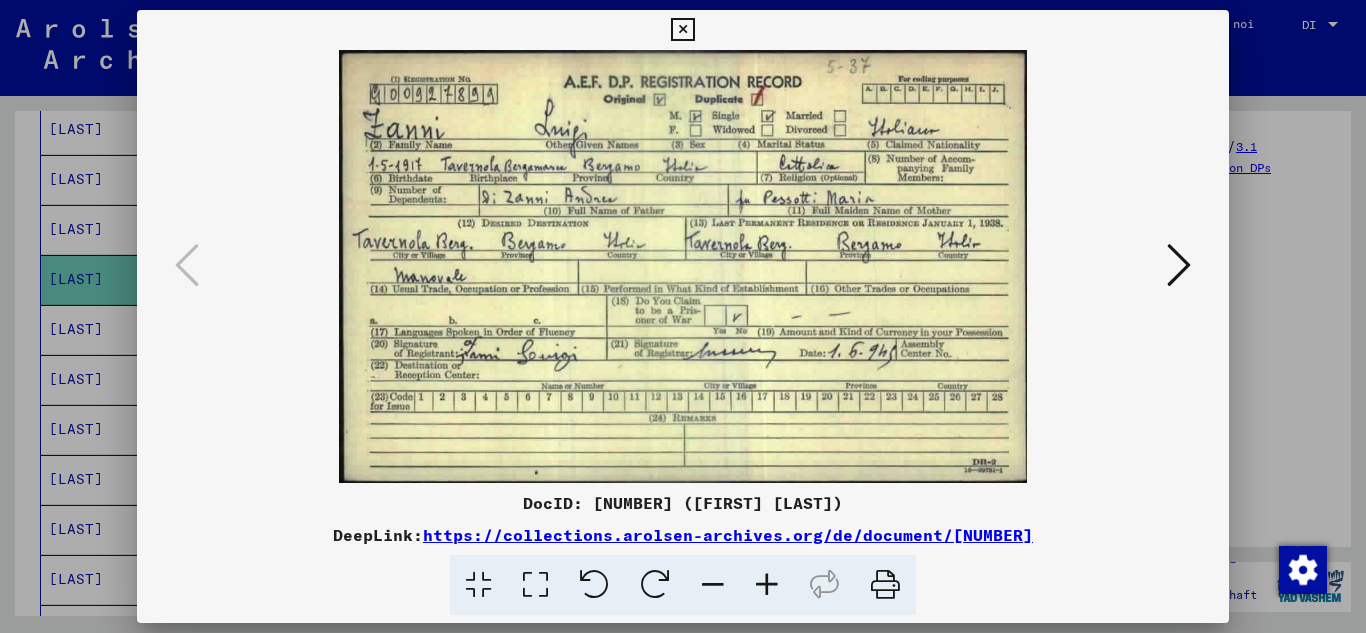 click at bounding box center (682, 30) 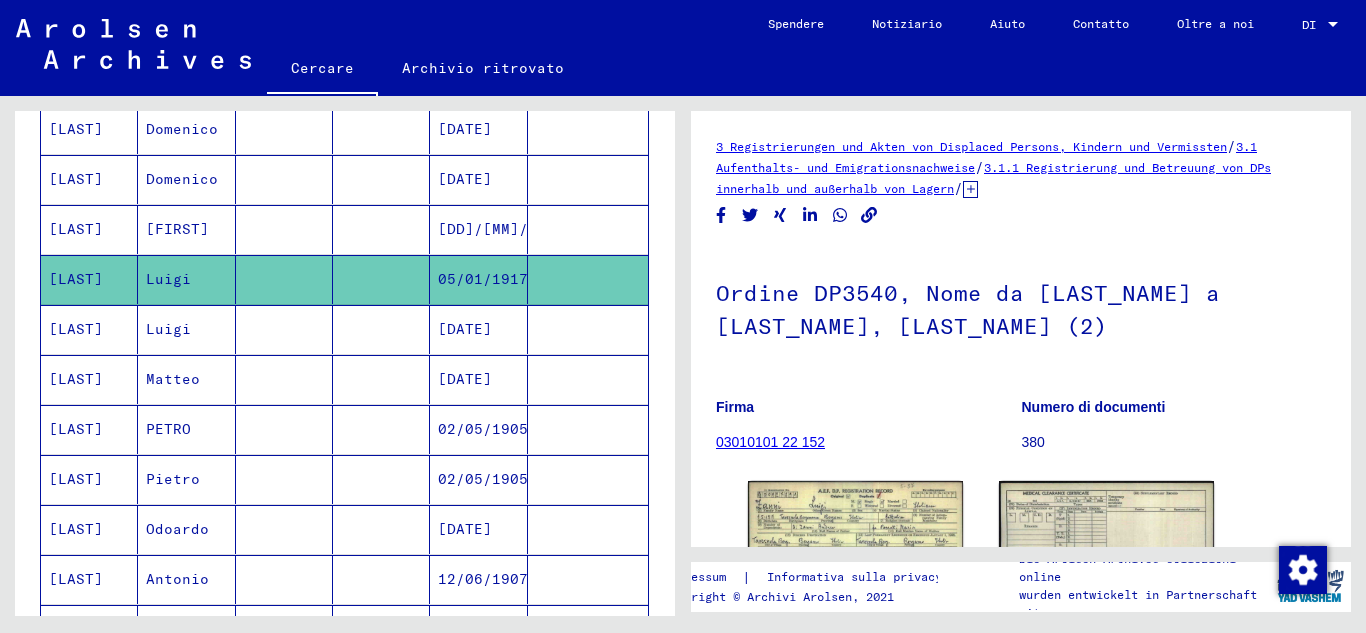 click on "Luigi" at bounding box center (173, 379) 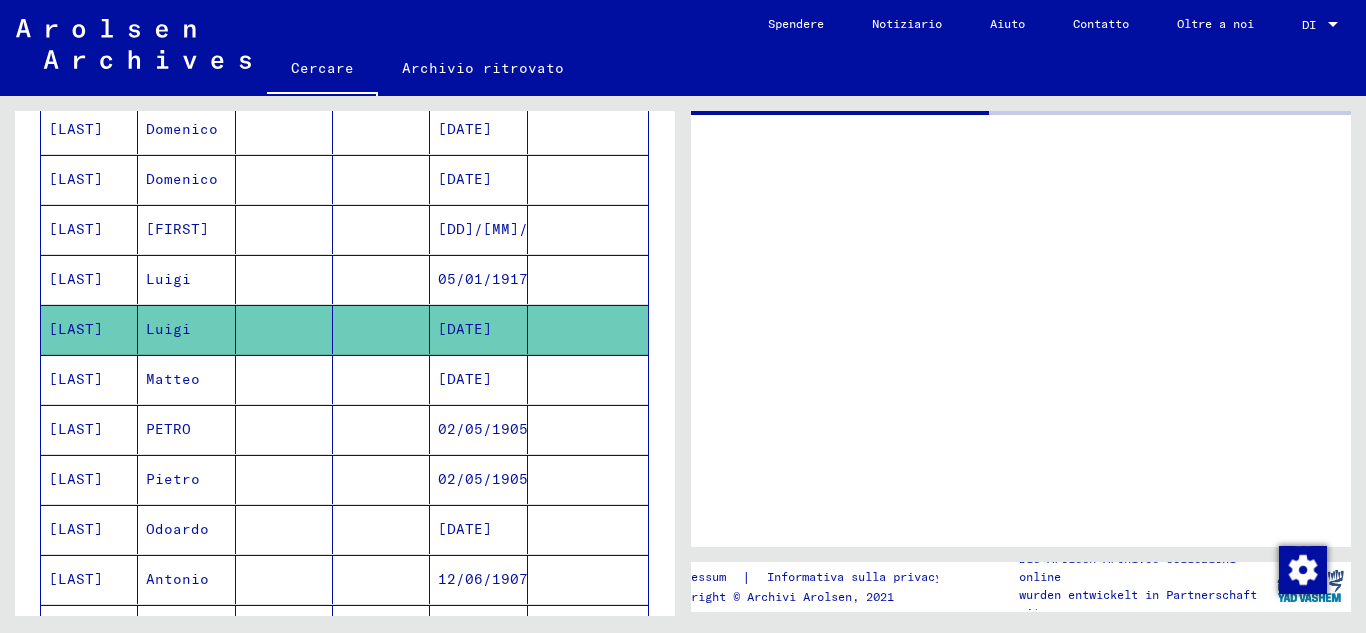 click on "Luigi" 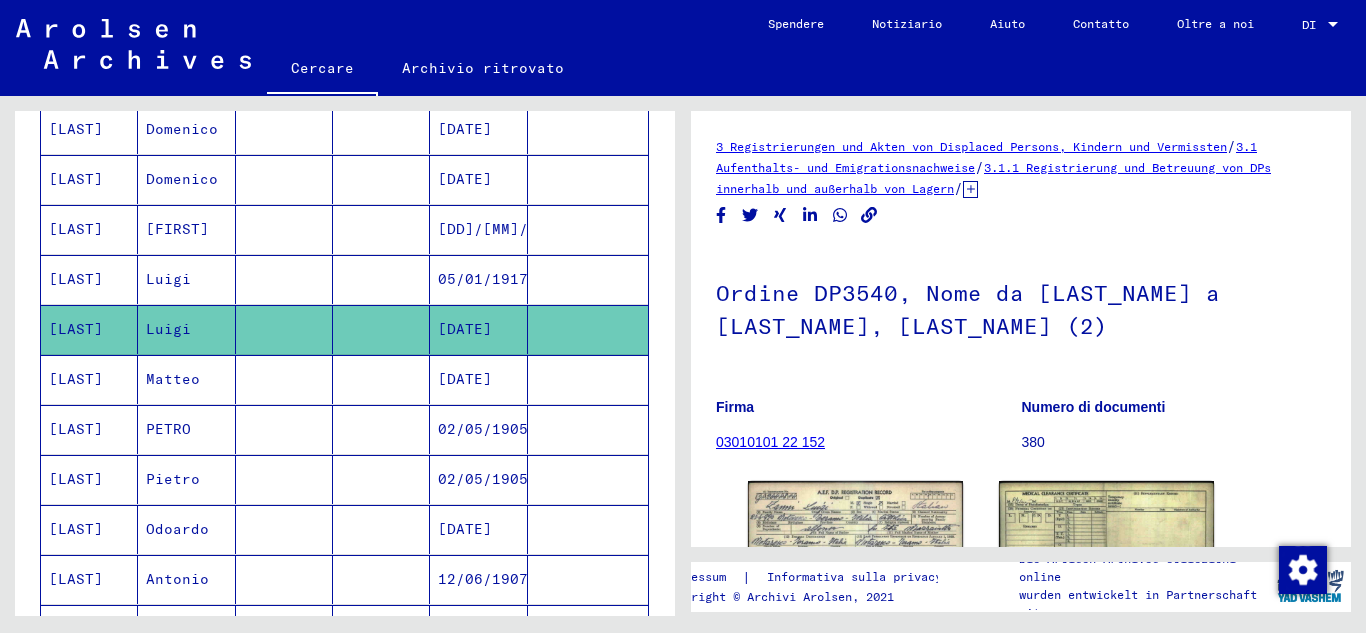 scroll, scrollTop: 0, scrollLeft: 0, axis: both 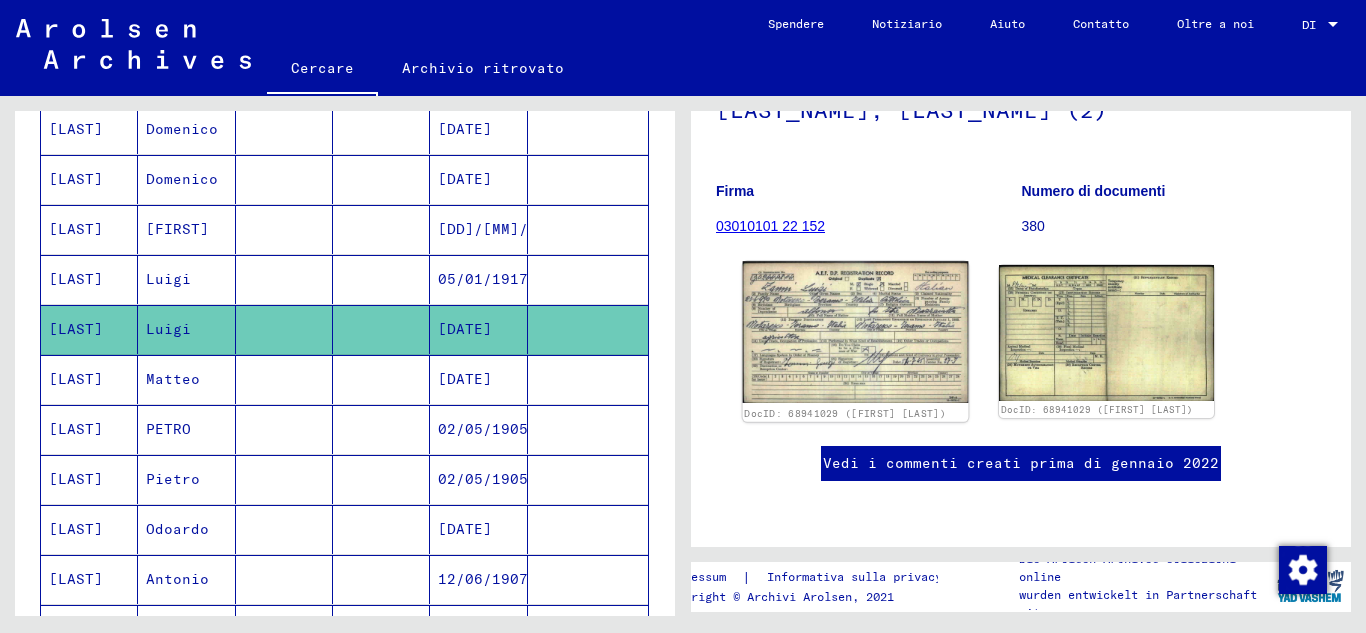 click 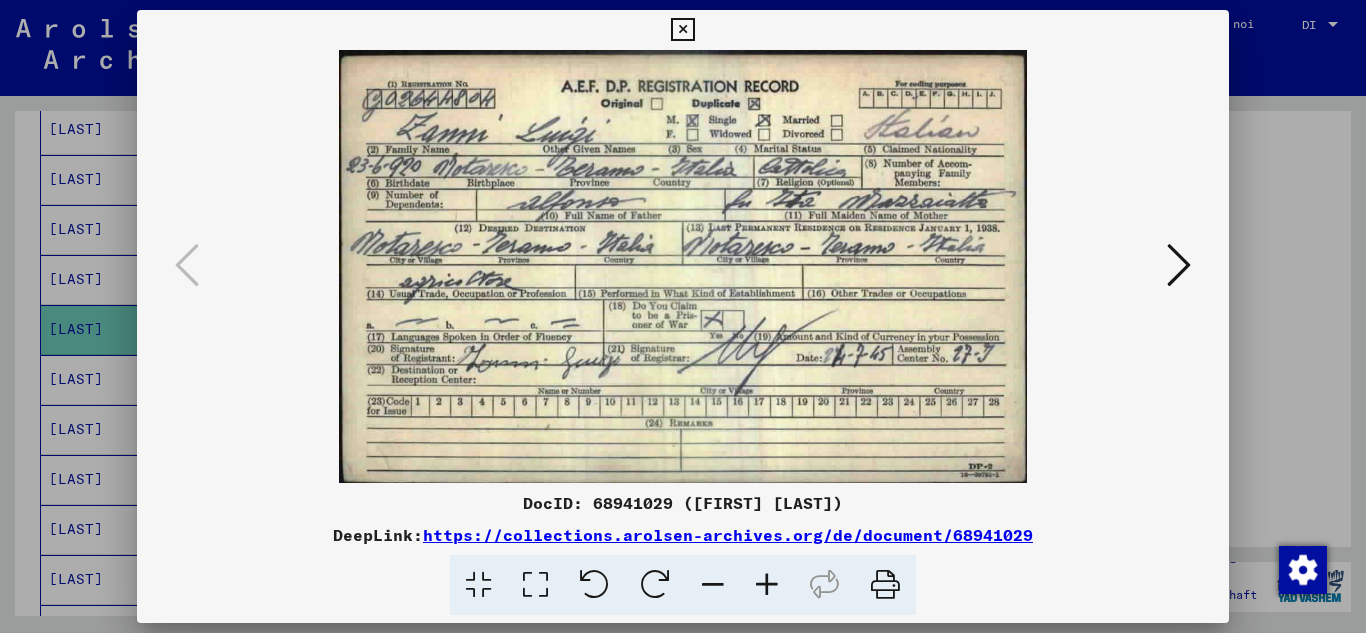 click at bounding box center [683, 266] 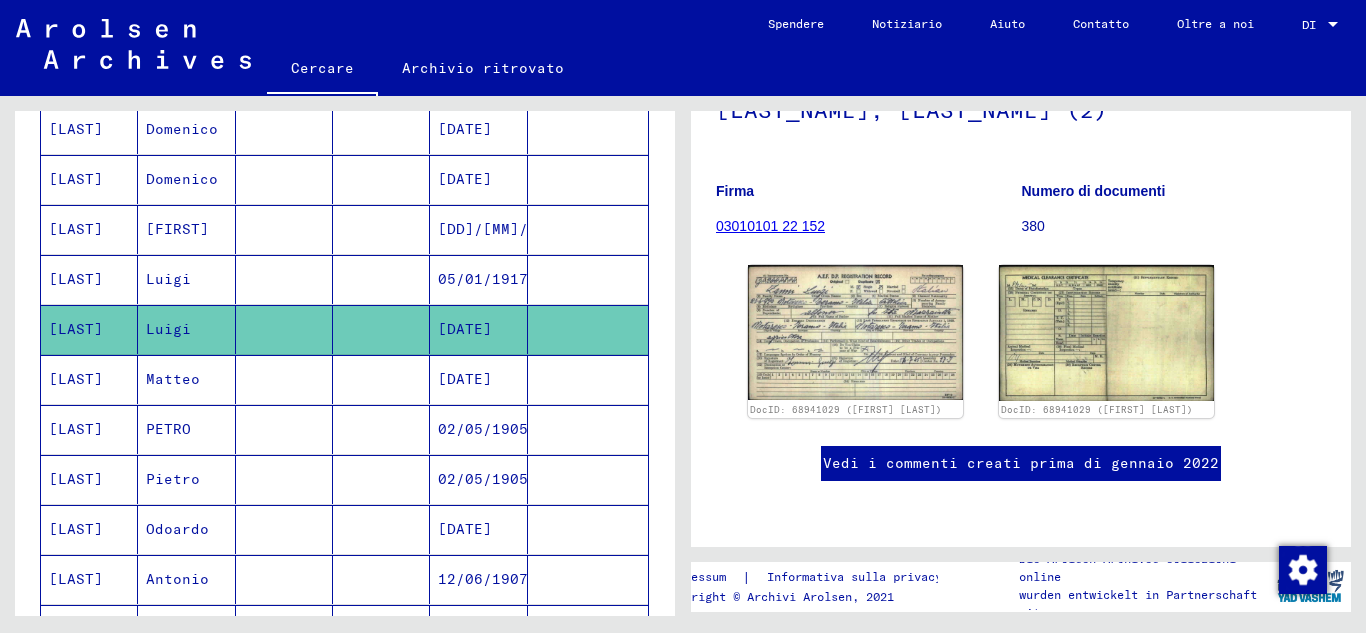 click on "Matteo" at bounding box center (168, 429) 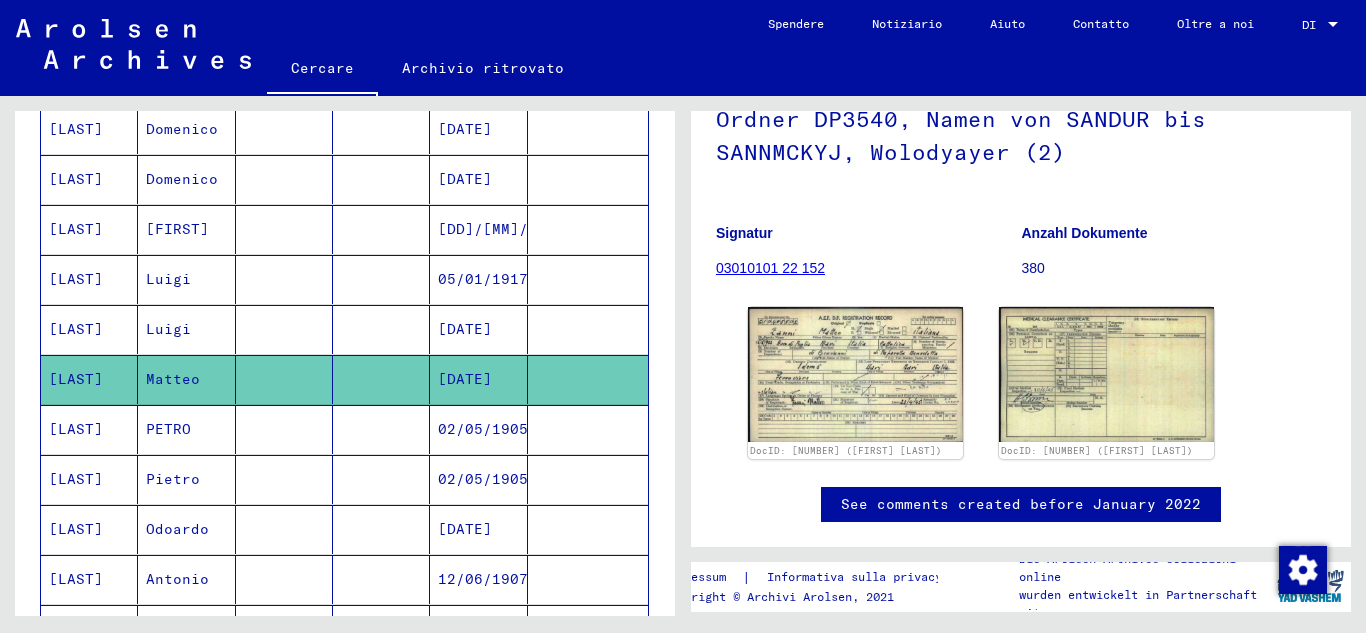 scroll, scrollTop: 0, scrollLeft: 0, axis: both 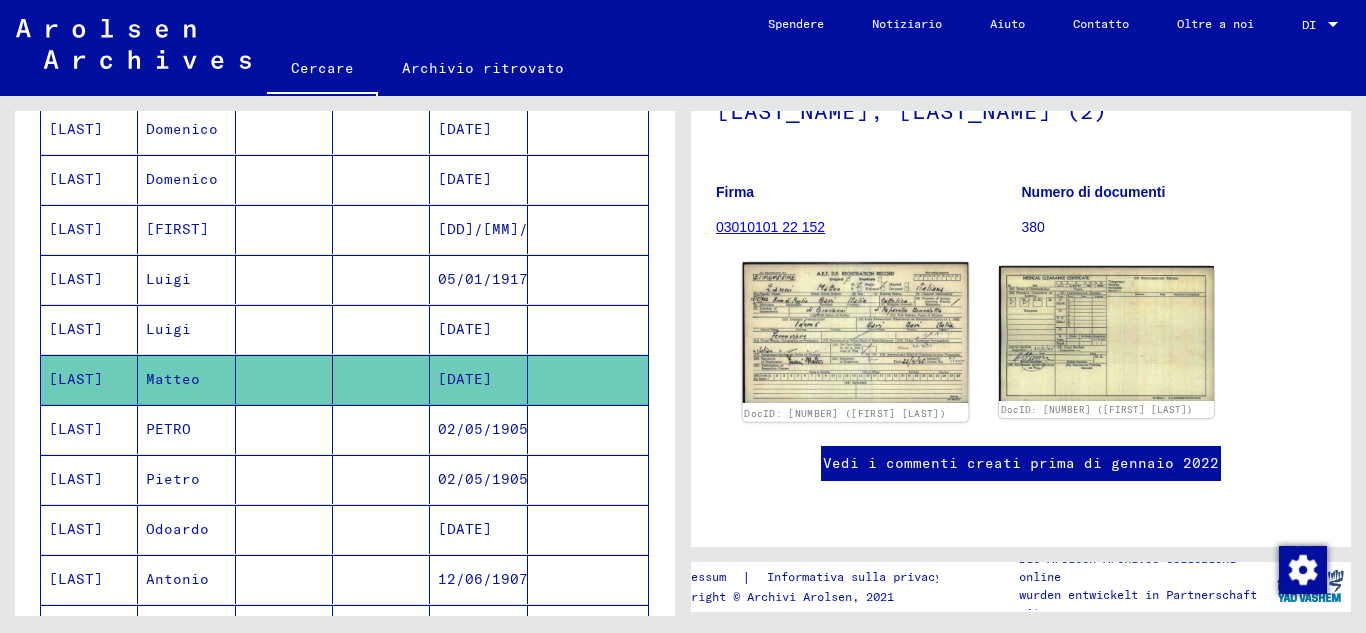 click 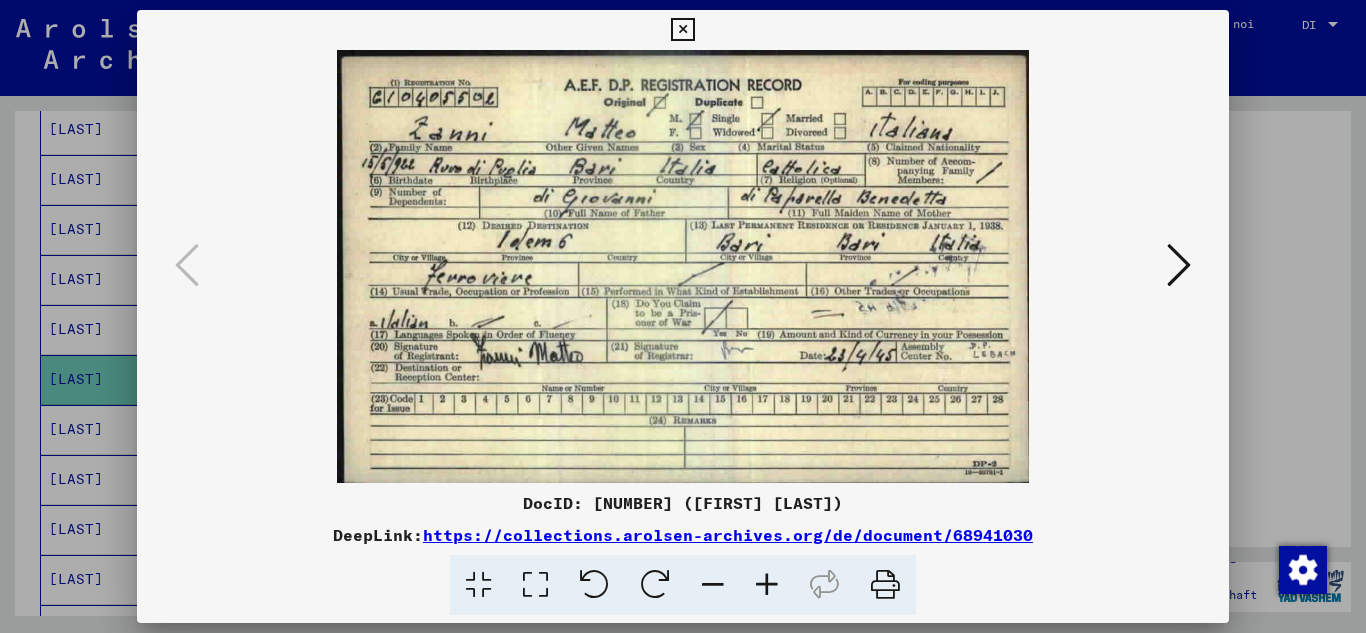 click at bounding box center (682, 30) 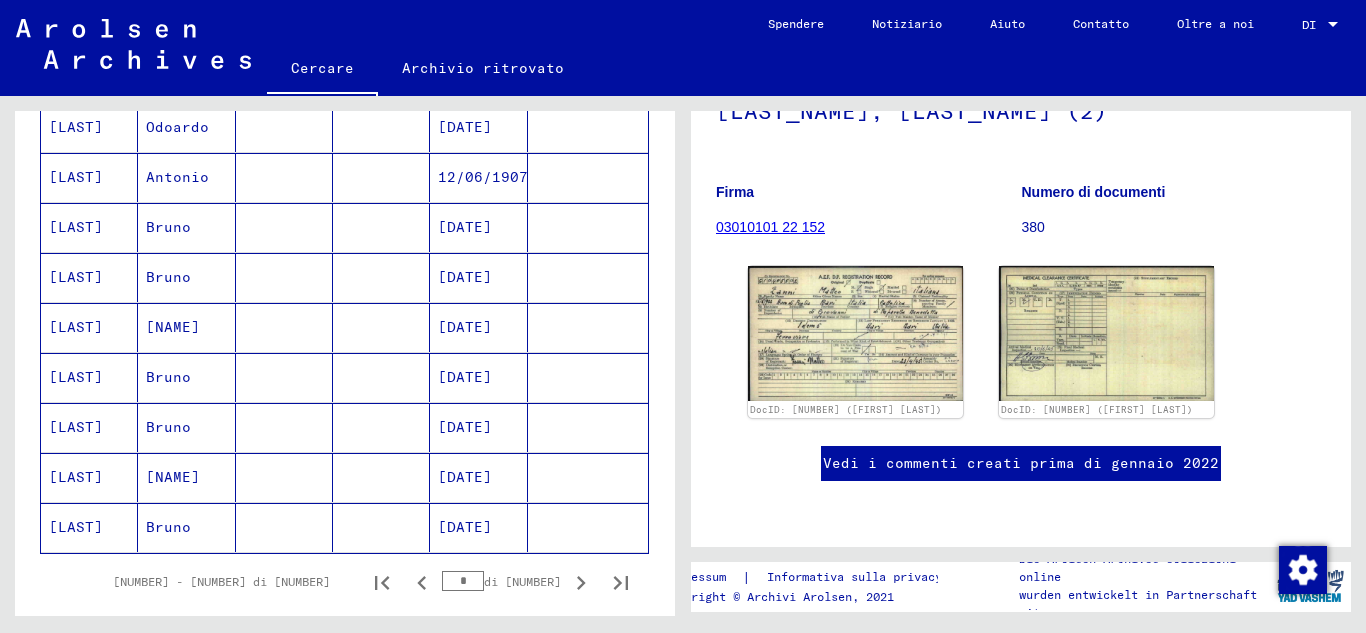 scroll, scrollTop: 1167, scrollLeft: 0, axis: vertical 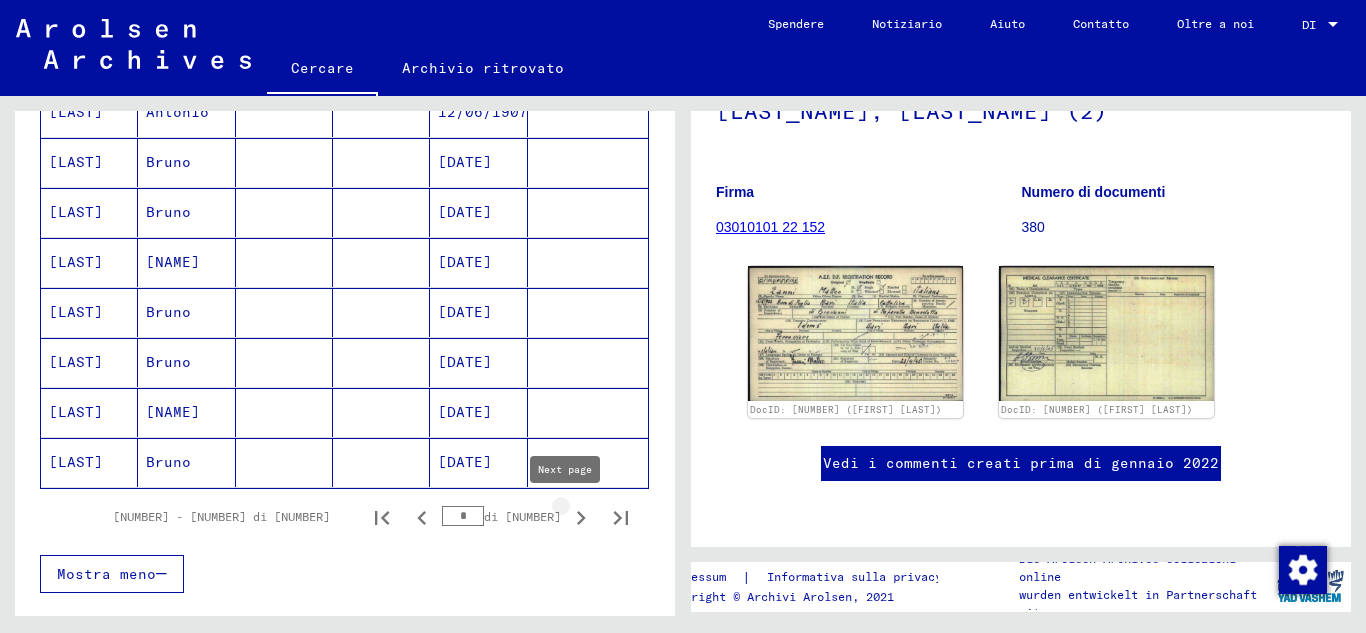 click 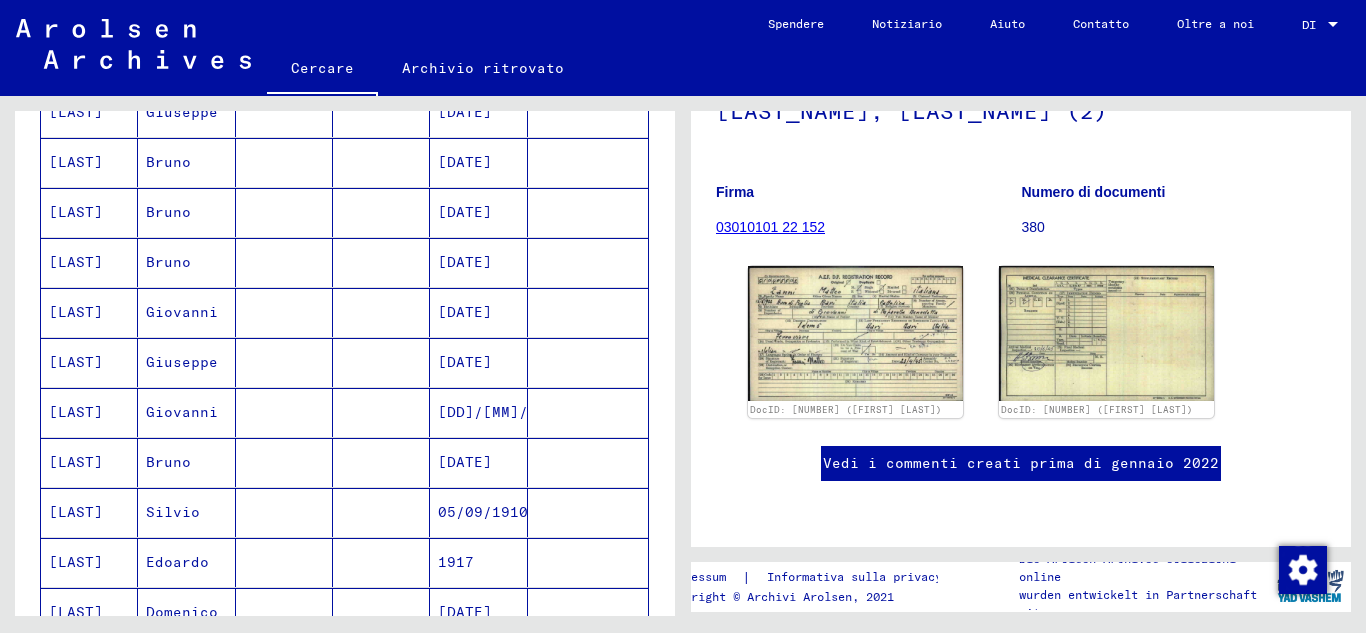 scroll, scrollTop: 233, scrollLeft: 0, axis: vertical 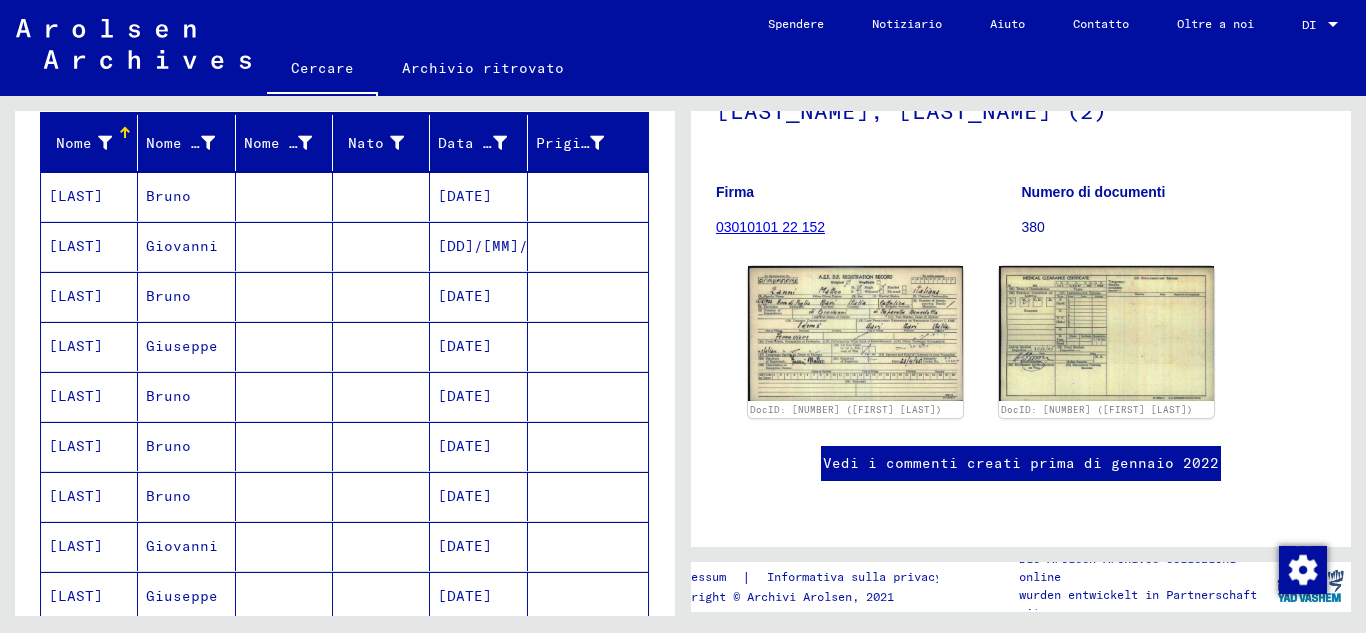click on "Giovanni" at bounding box center (168, 296) 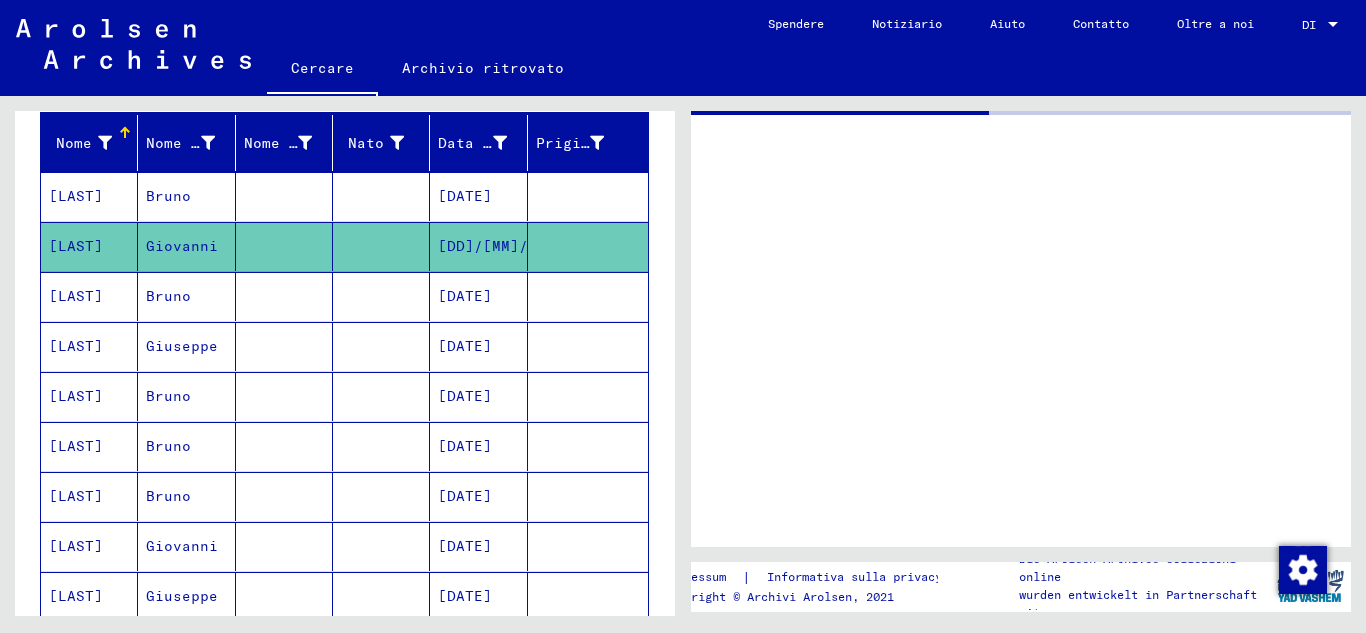 click on "Giovanni" 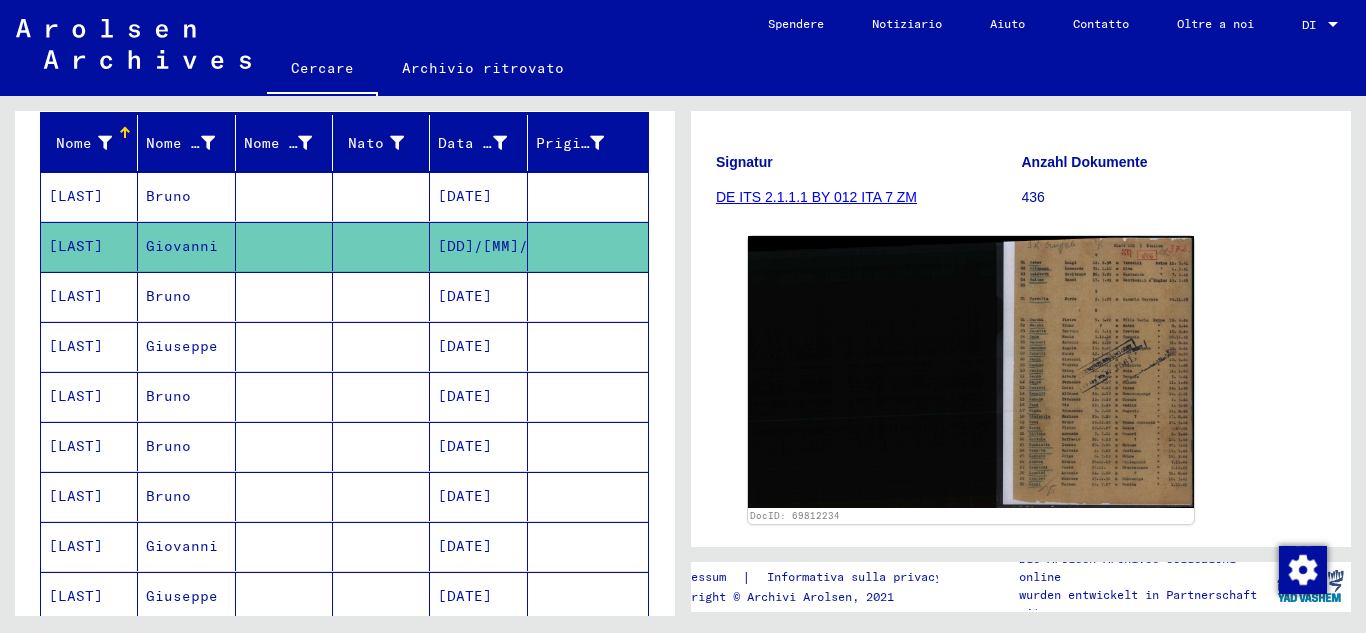 scroll, scrollTop: 0, scrollLeft: 0, axis: both 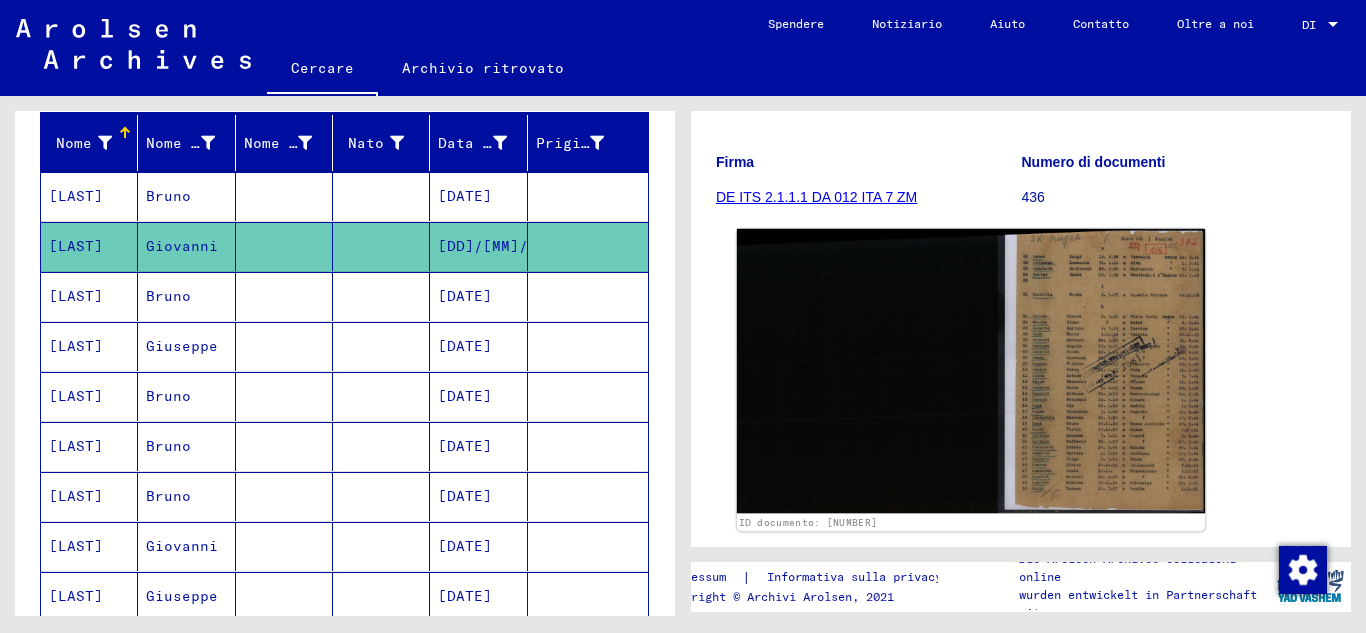 click 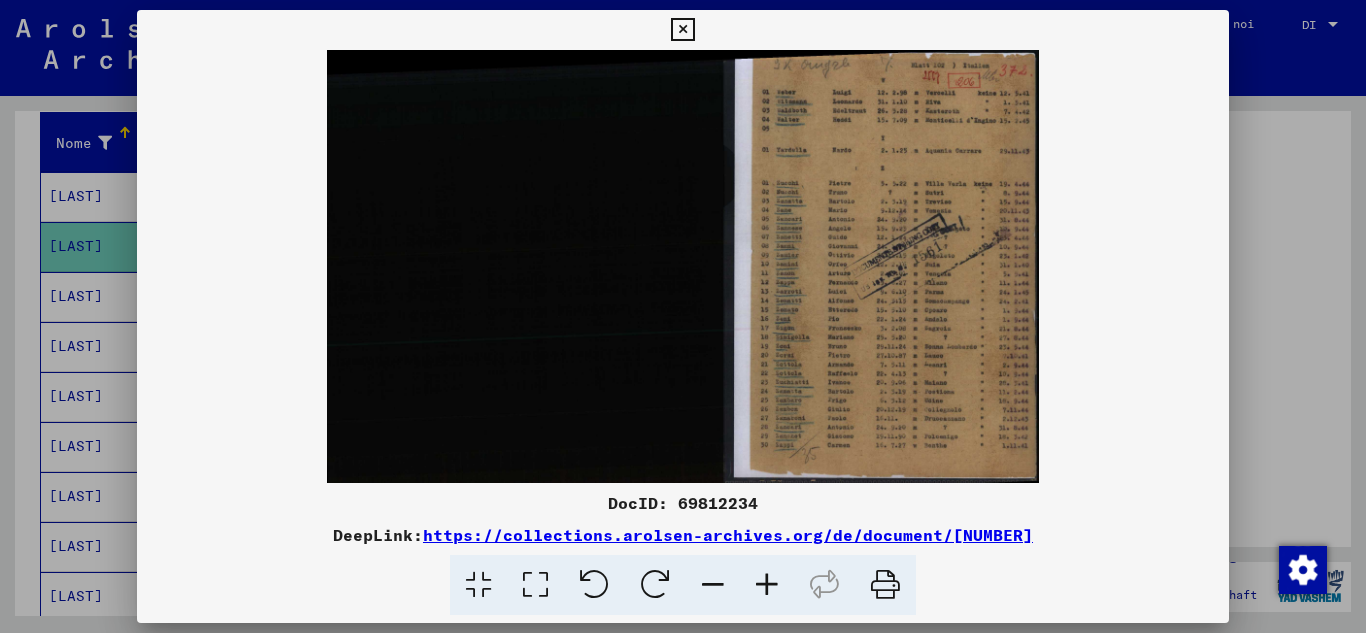 click at bounding box center [683, 266] 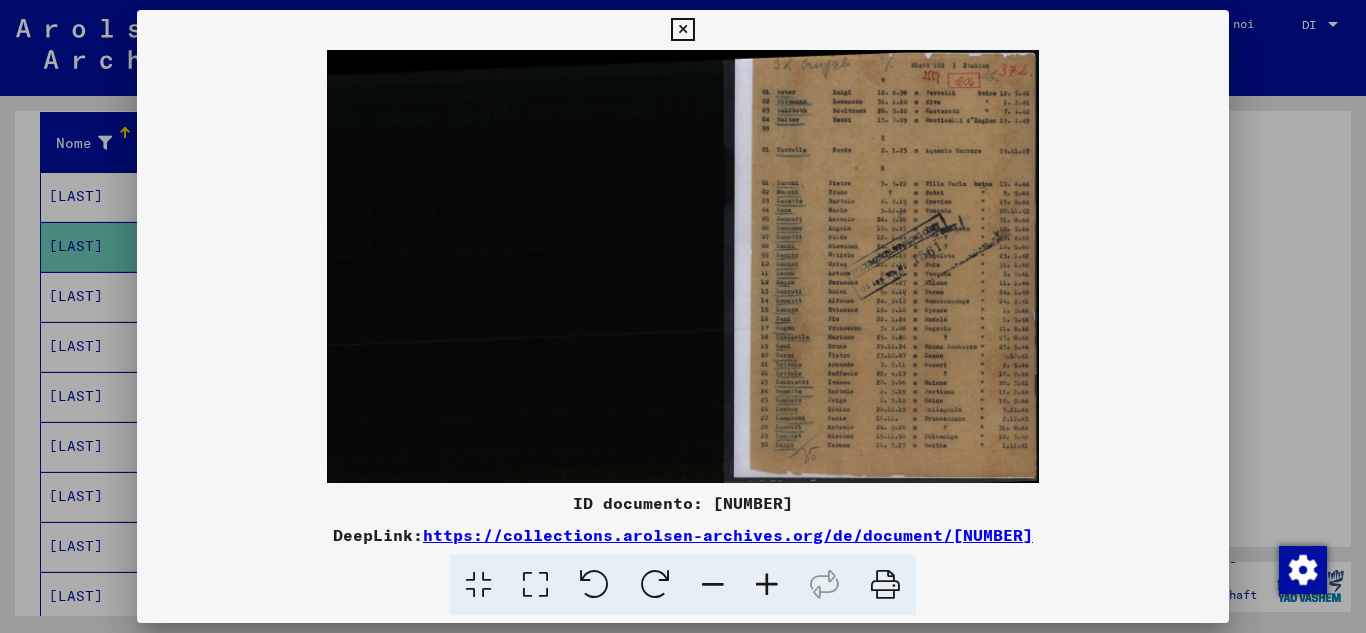 click at bounding box center (767, 585) 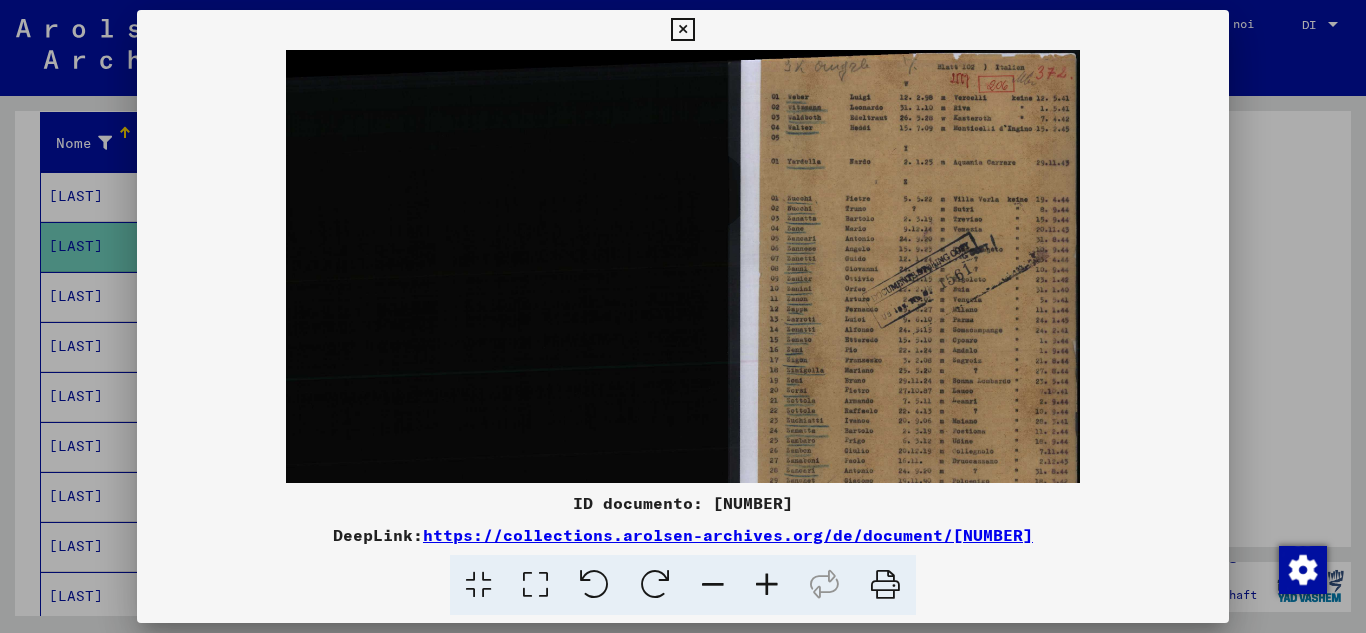 click at bounding box center (767, 585) 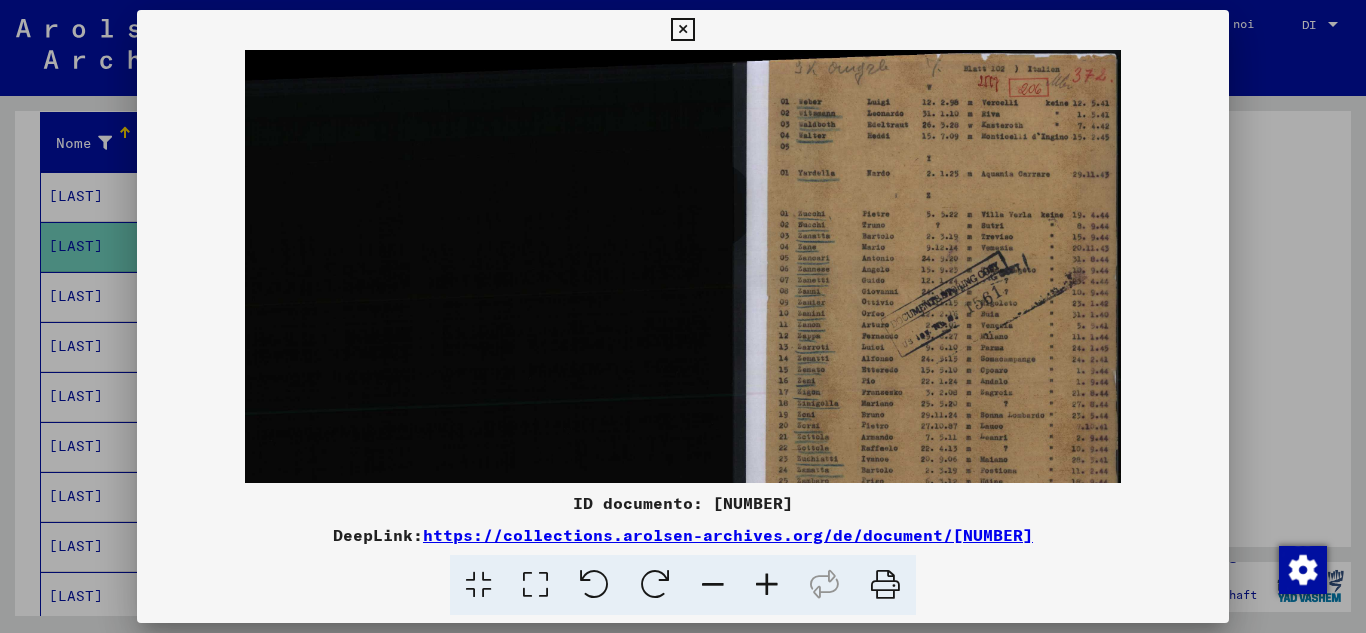 click at bounding box center [767, 585] 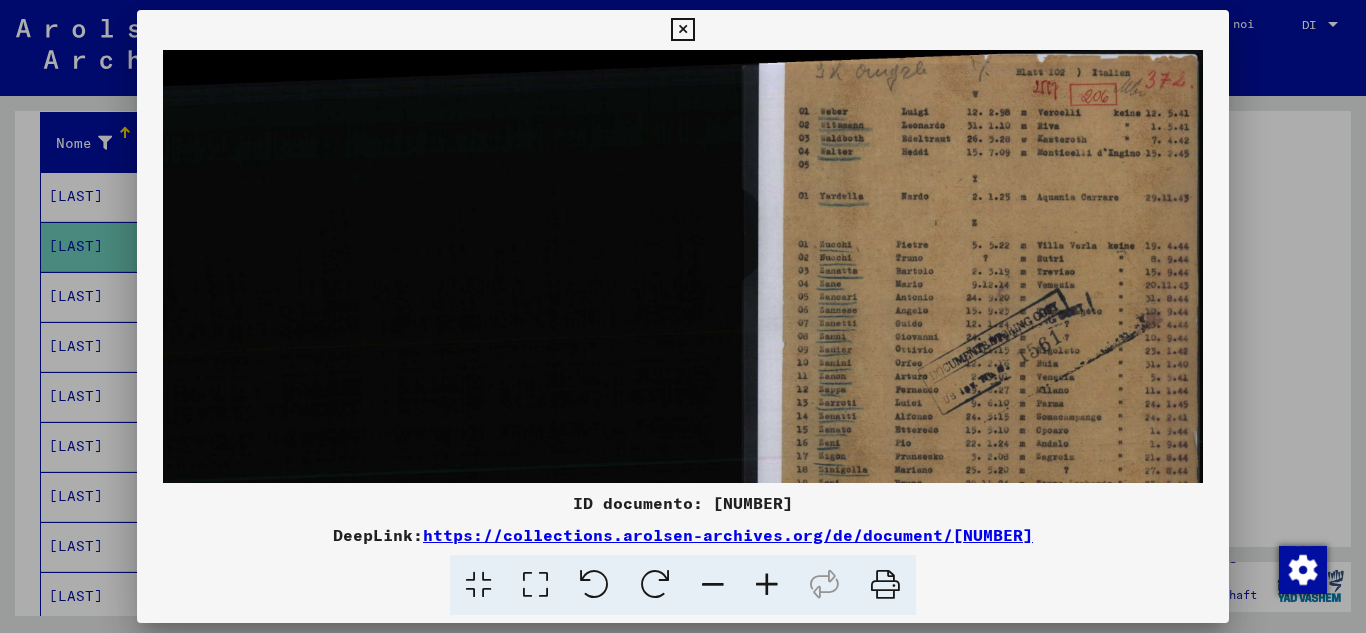 click at bounding box center (767, 585) 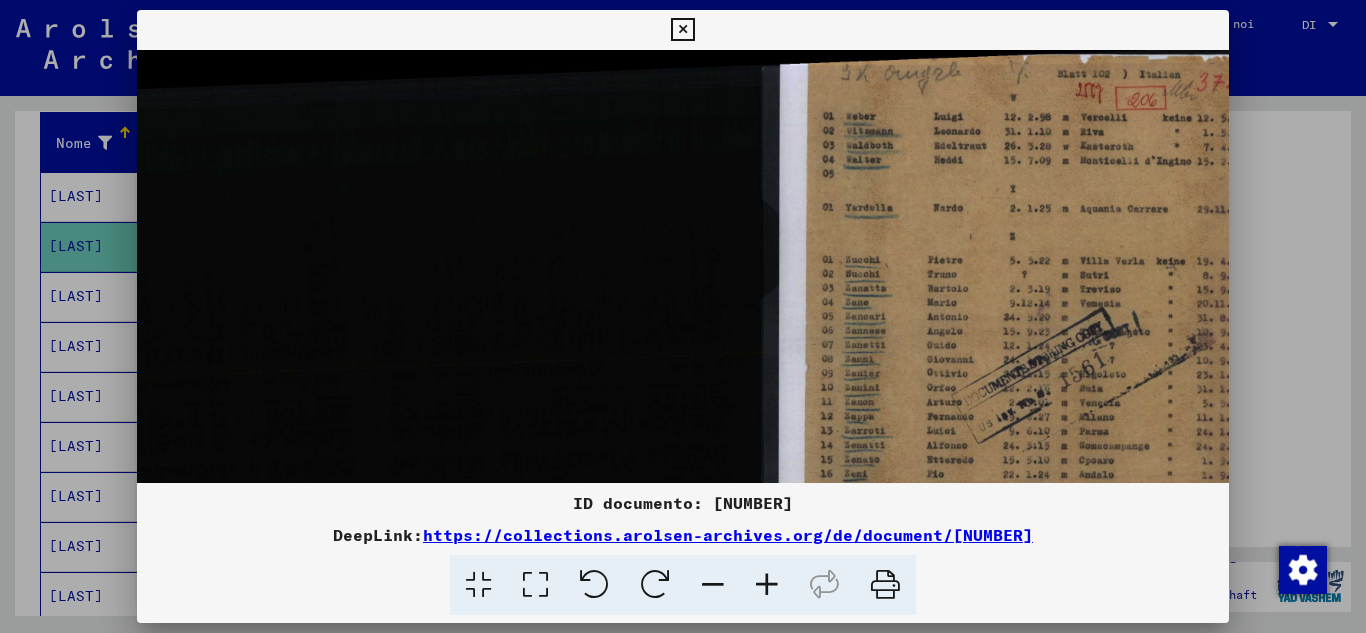 click at bounding box center (767, 585) 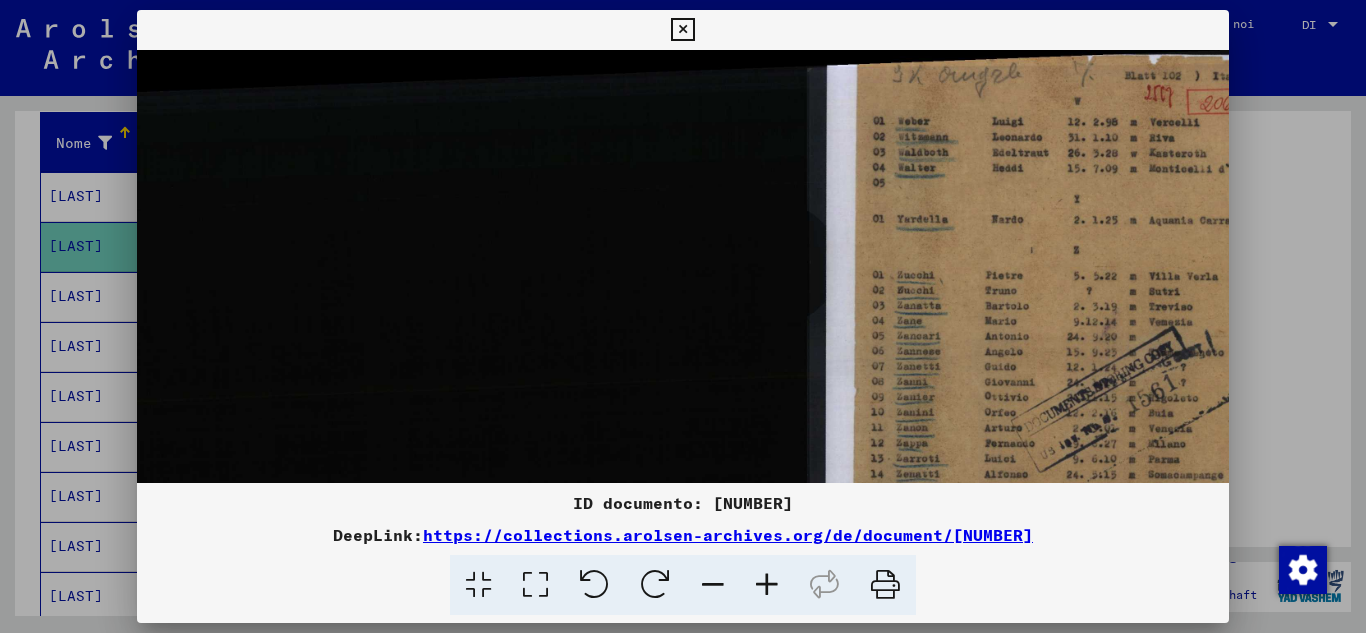 click at bounding box center [767, 585] 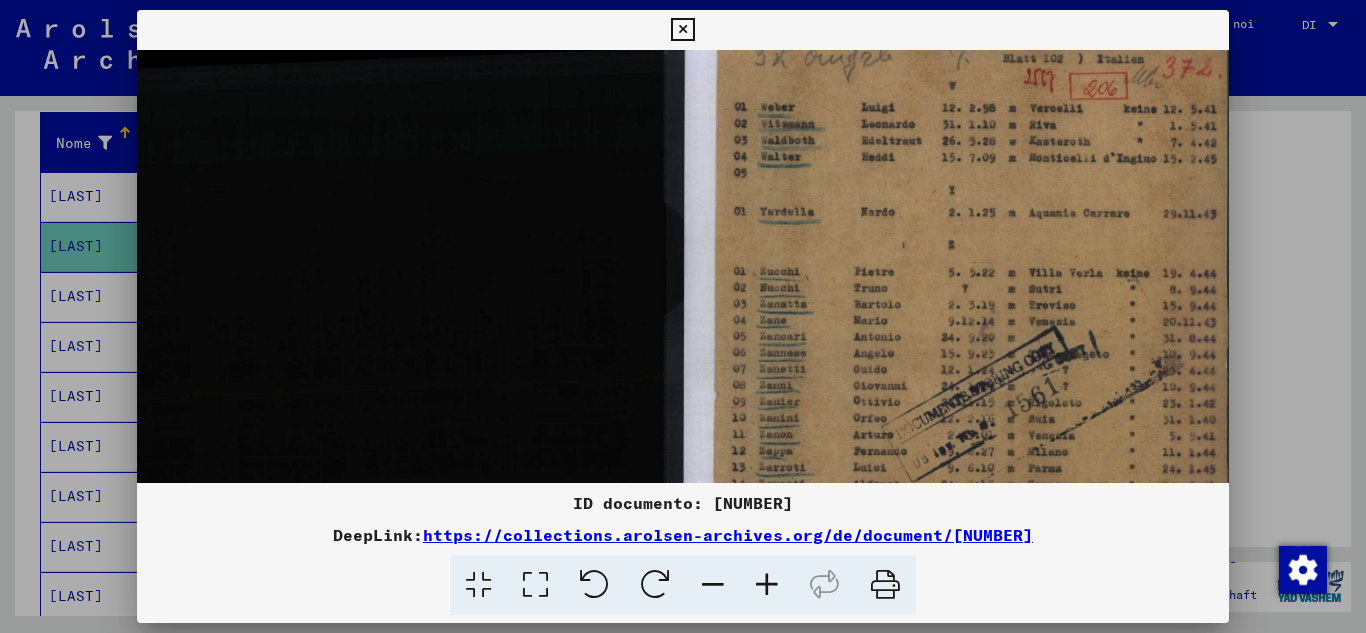 scroll, scrollTop: 75, scrollLeft: 194, axis: both 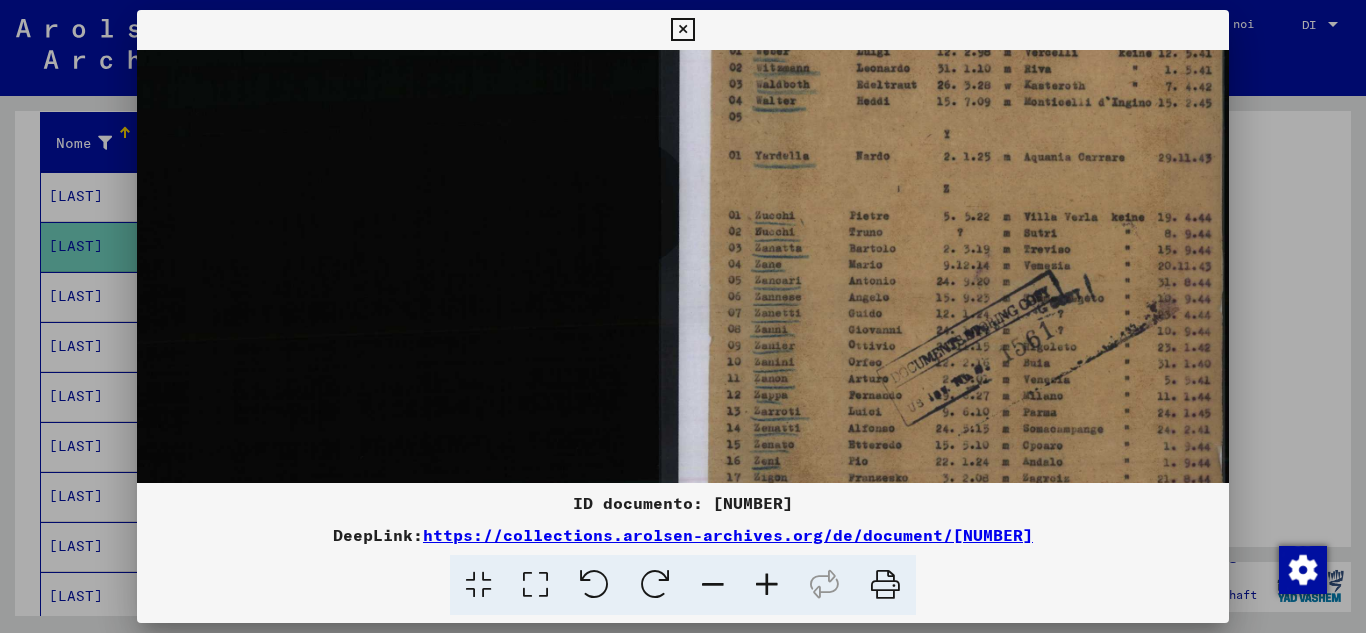 drag, startPoint x: 1069, startPoint y: 390, endPoint x: 449, endPoint y: 317, distance: 624.2828 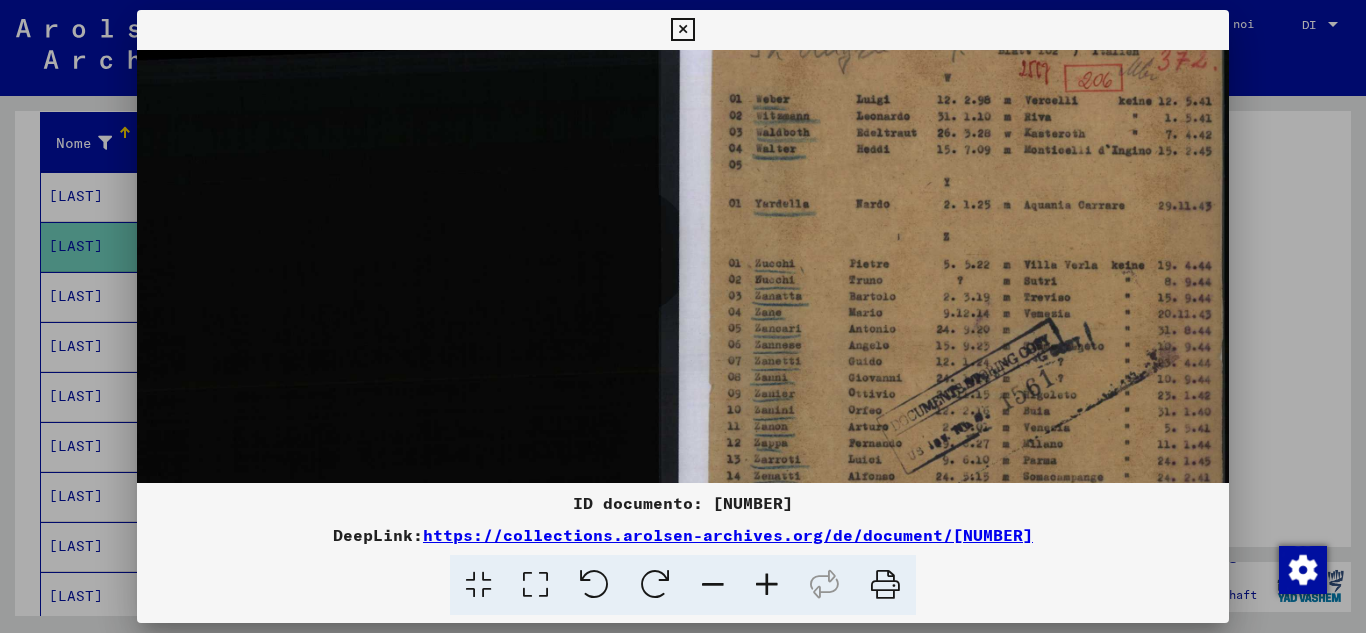 scroll, scrollTop: 26, scrollLeft: 194, axis: both 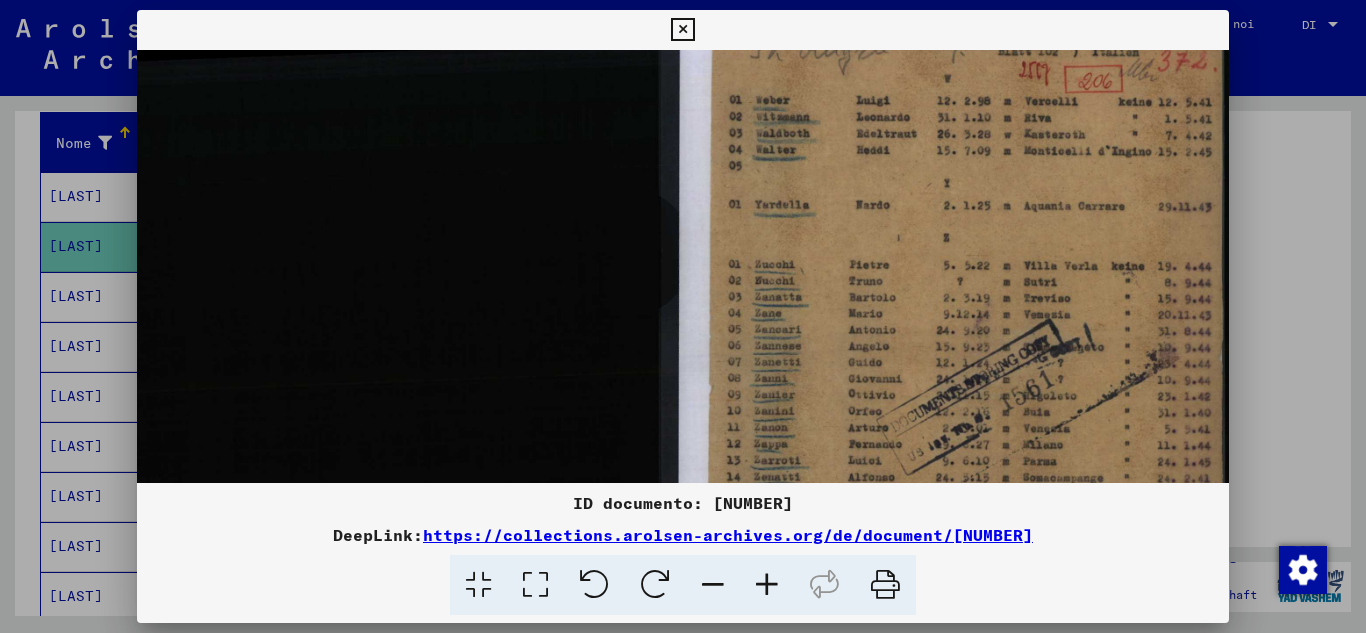 drag, startPoint x: 869, startPoint y: 421, endPoint x: 813, endPoint y: 478, distance: 79.9062 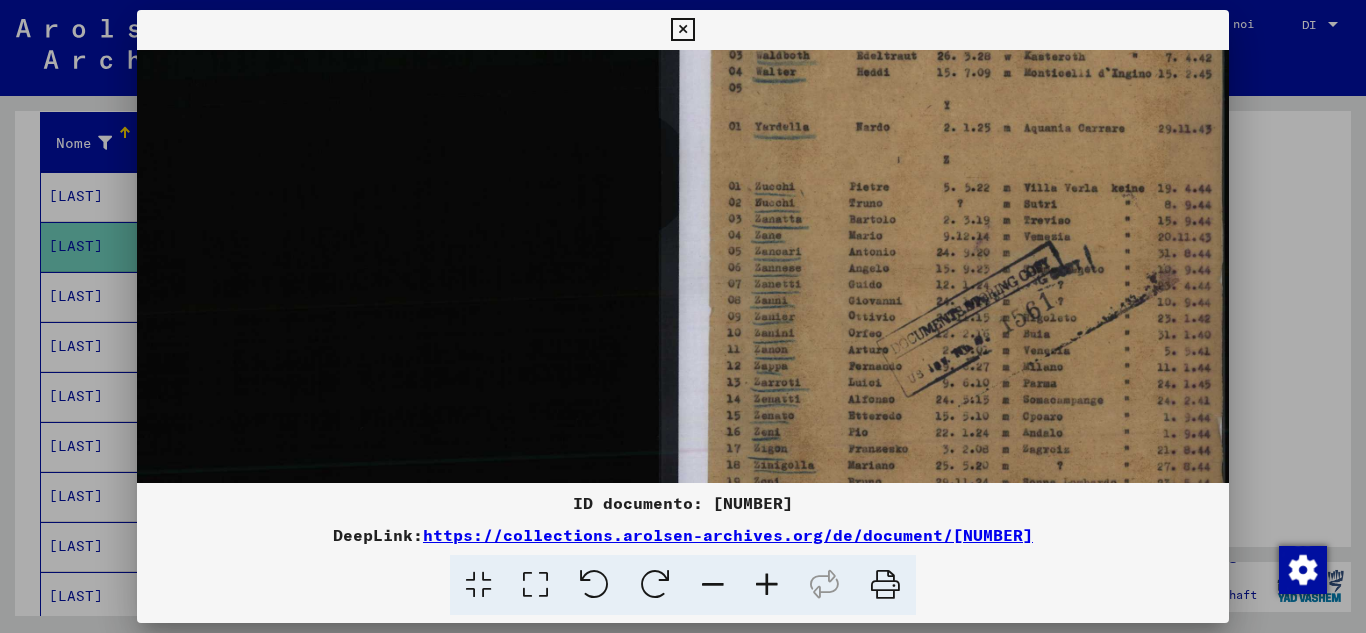 scroll, scrollTop: 115, scrollLeft: 194, axis: both 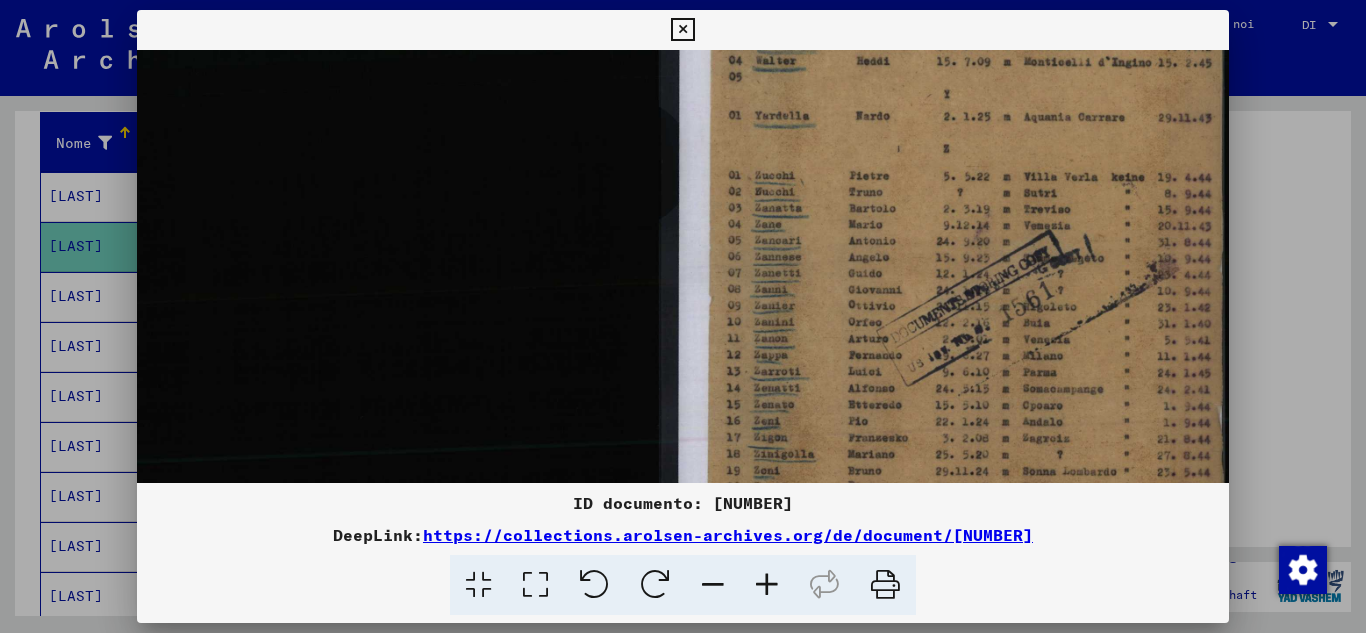 drag, startPoint x: 890, startPoint y: 331, endPoint x: 878, endPoint y: 242, distance: 89.80534 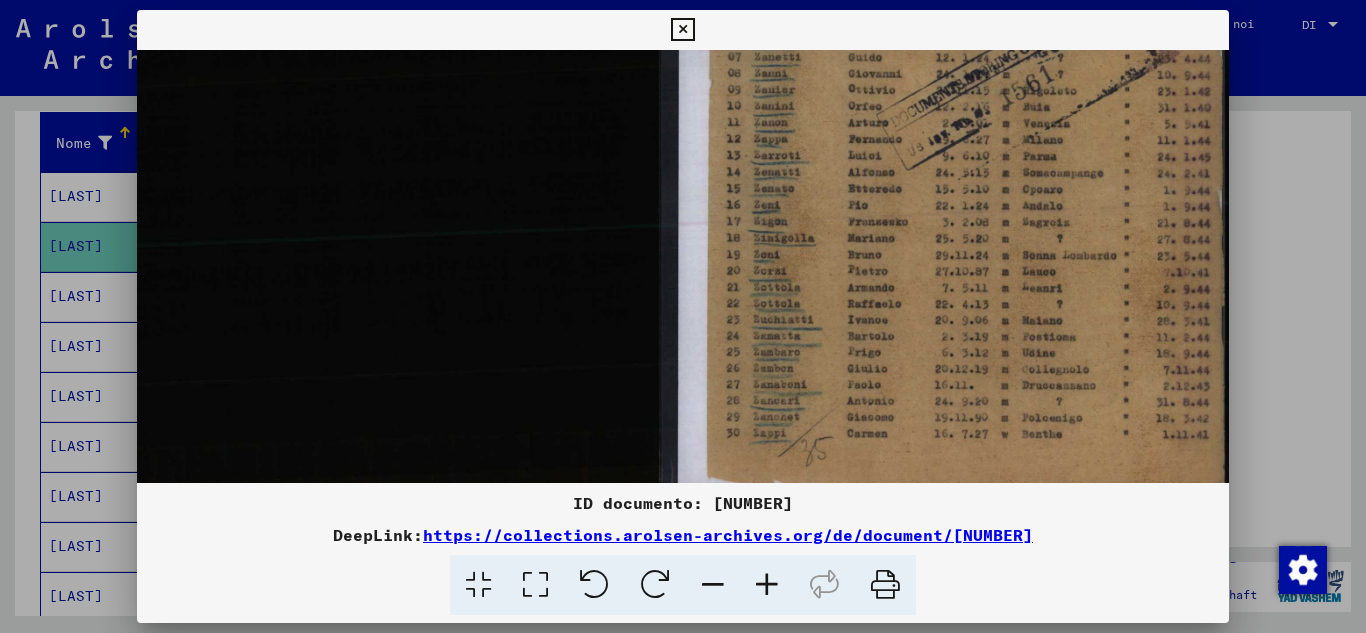 scroll, scrollTop: 333, scrollLeft: 194, axis: both 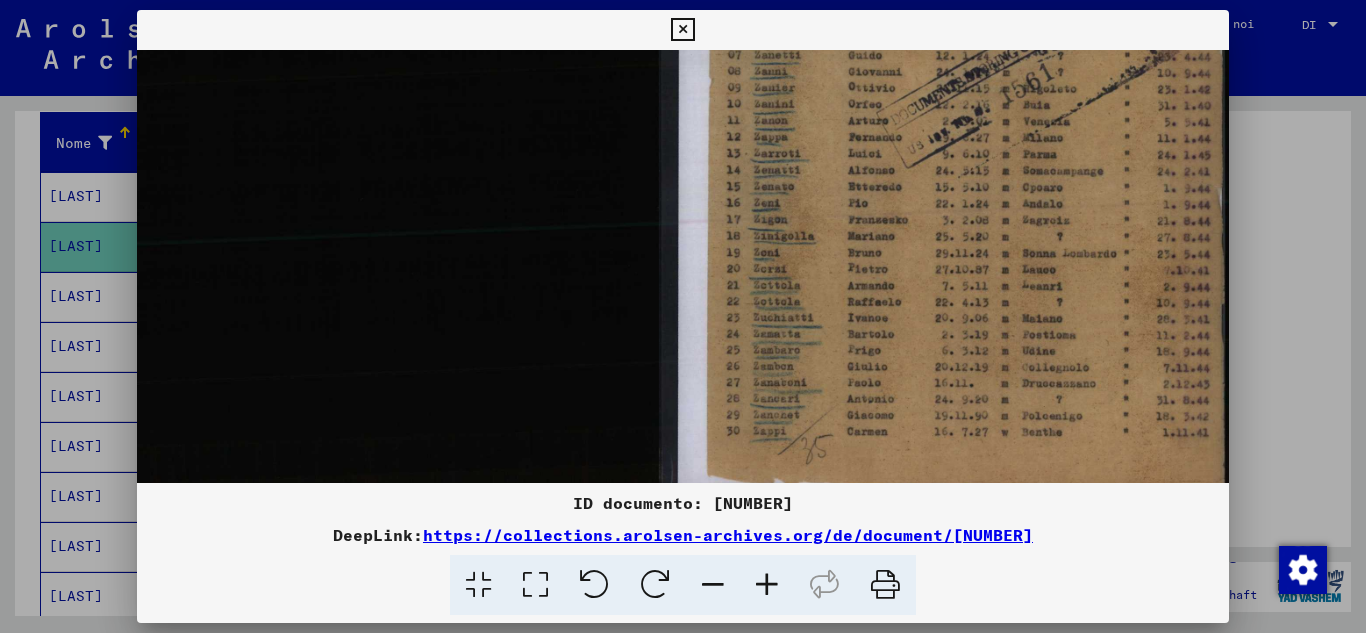 drag, startPoint x: 858, startPoint y: 391, endPoint x: 826, endPoint y: 173, distance: 220.3361 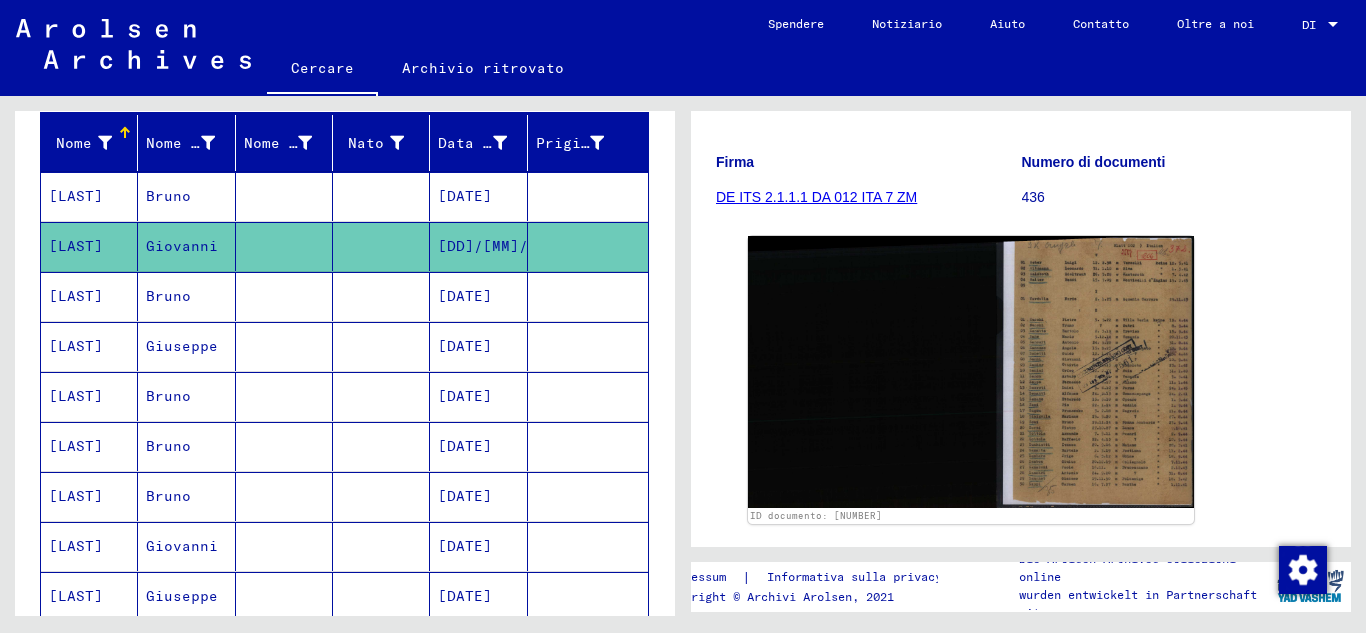 click on "Bruno" at bounding box center [168, 446] 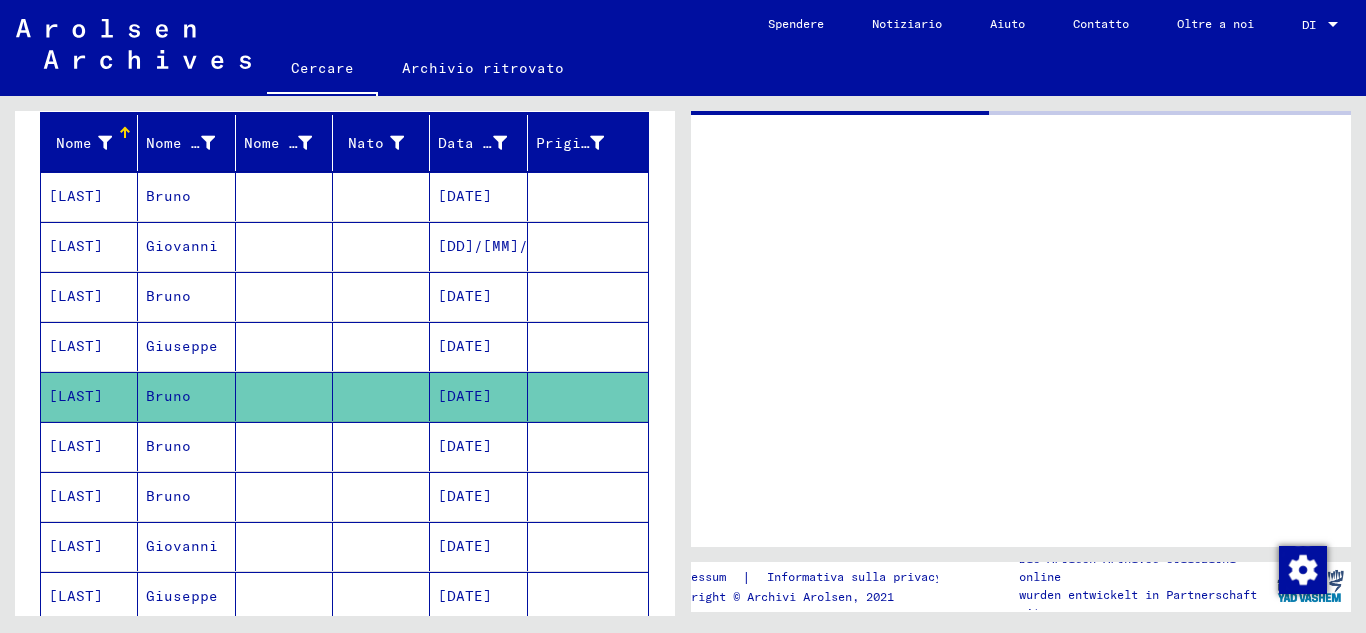 scroll, scrollTop: 0, scrollLeft: 0, axis: both 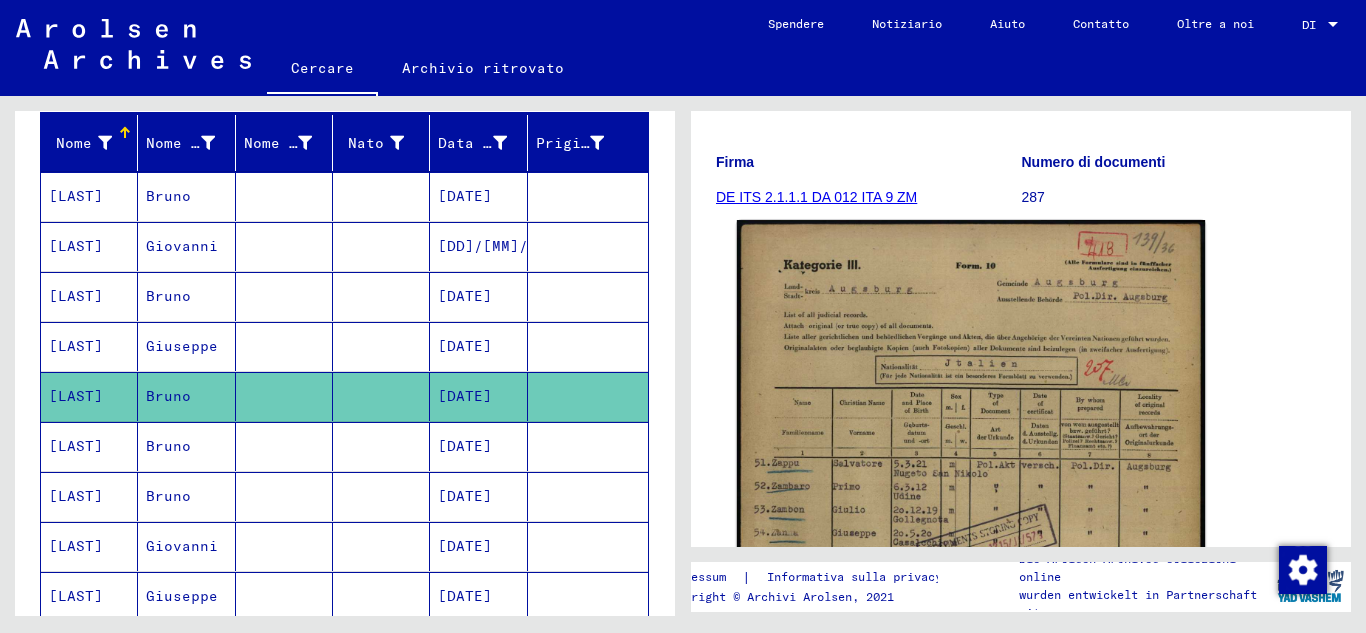 click 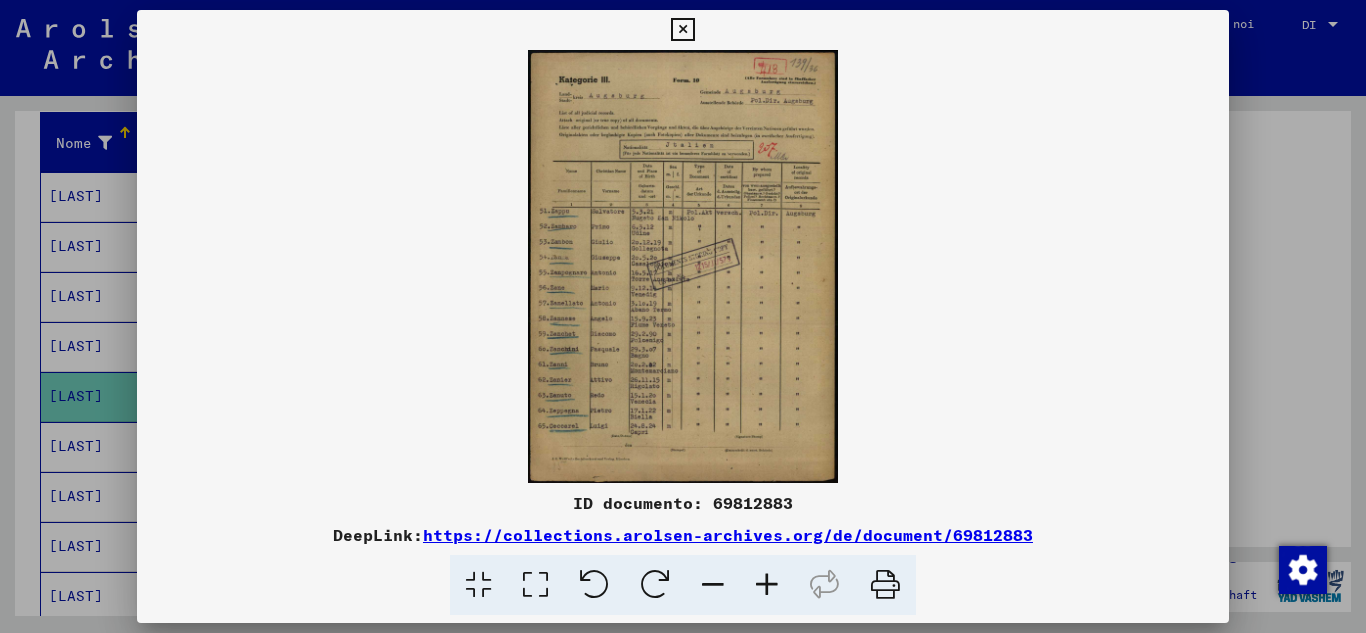 click at bounding box center (767, 585) 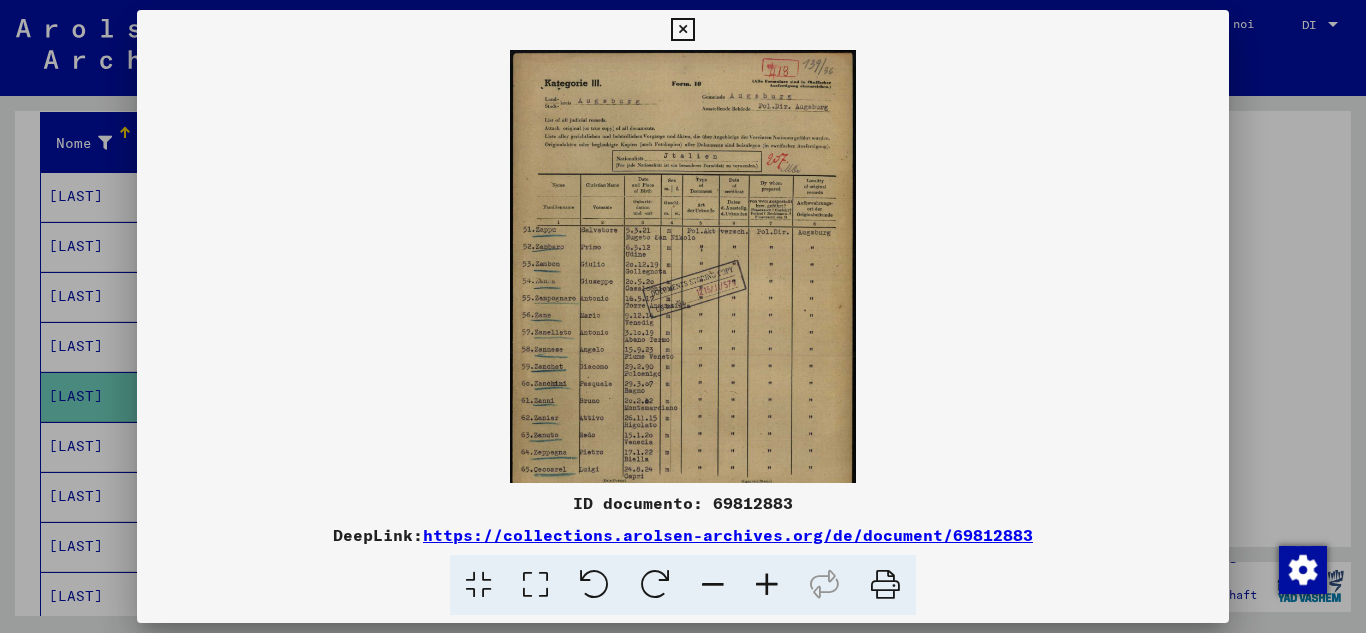 click at bounding box center (767, 585) 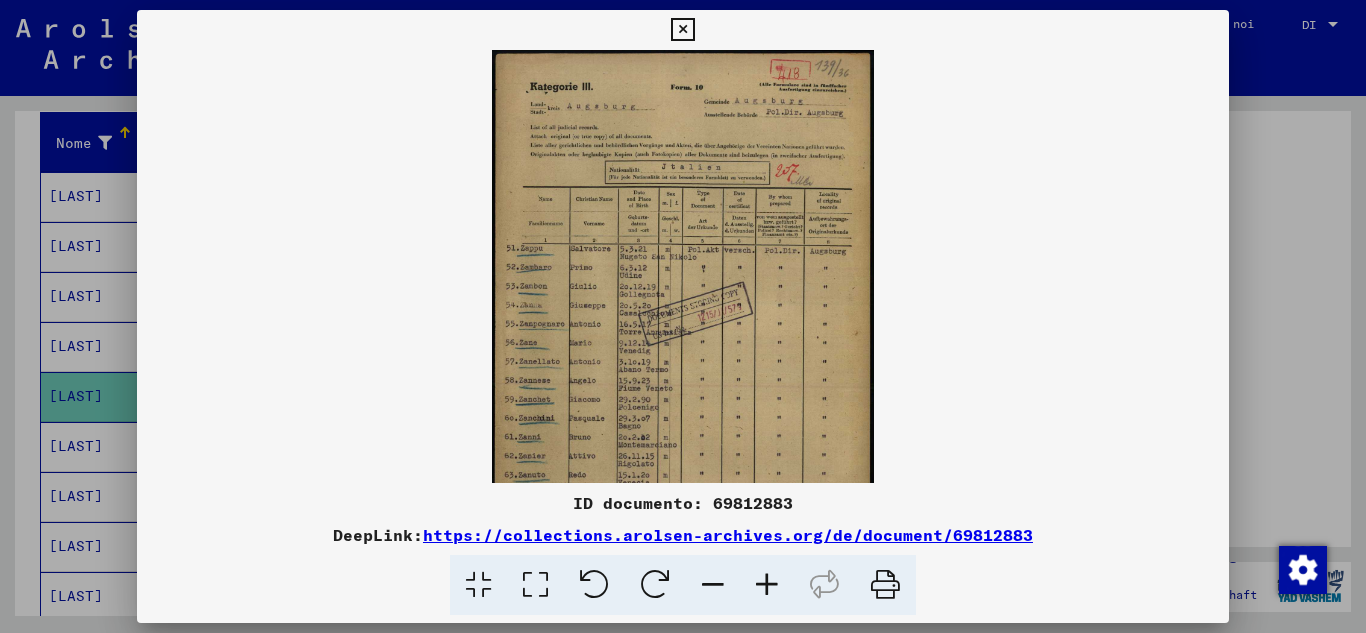 click at bounding box center (767, 585) 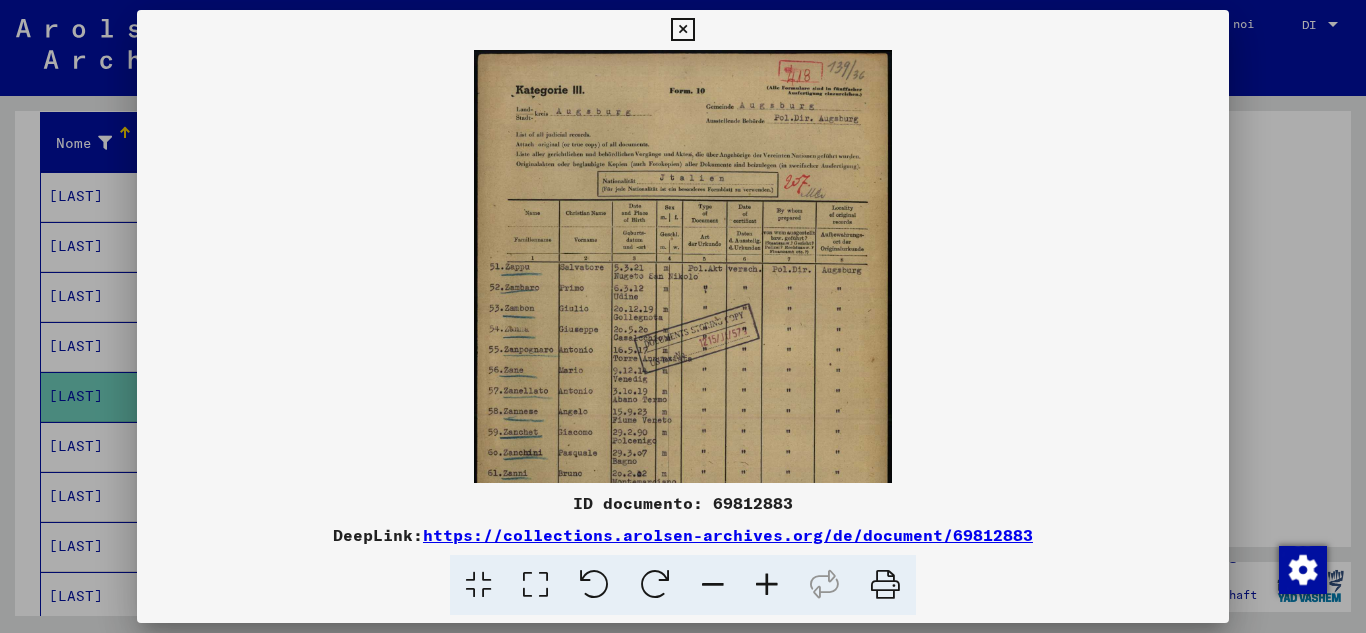 click at bounding box center (767, 585) 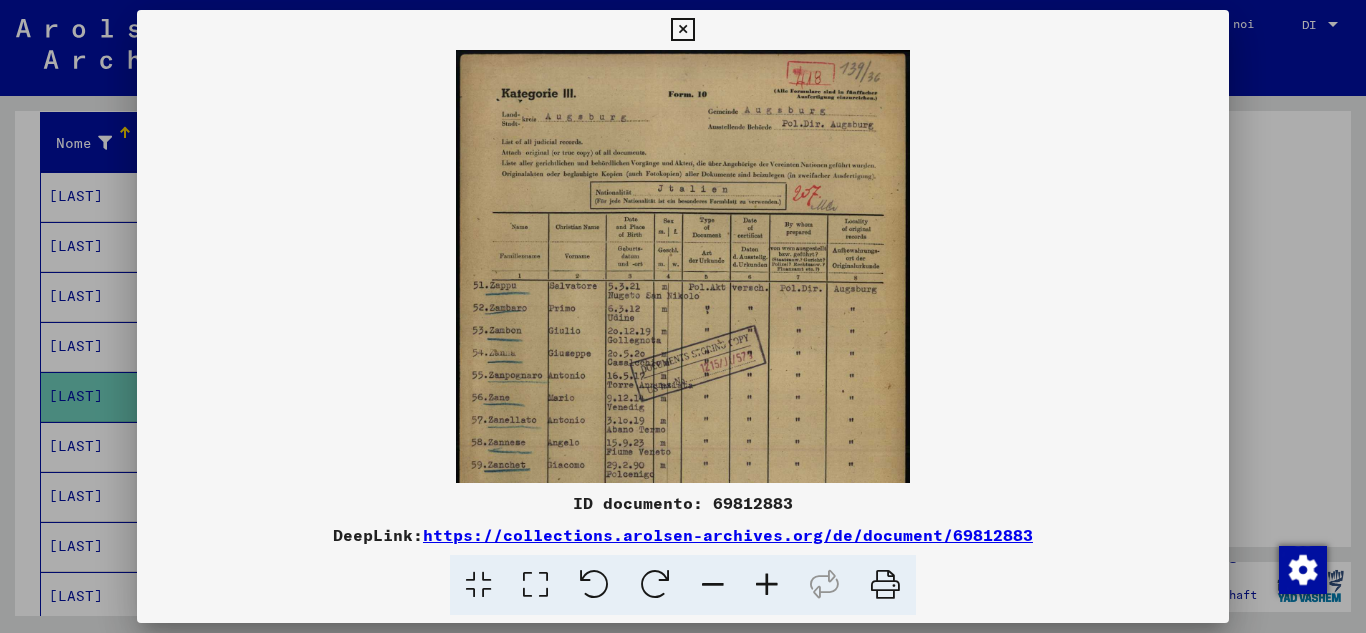 click at bounding box center (767, 585) 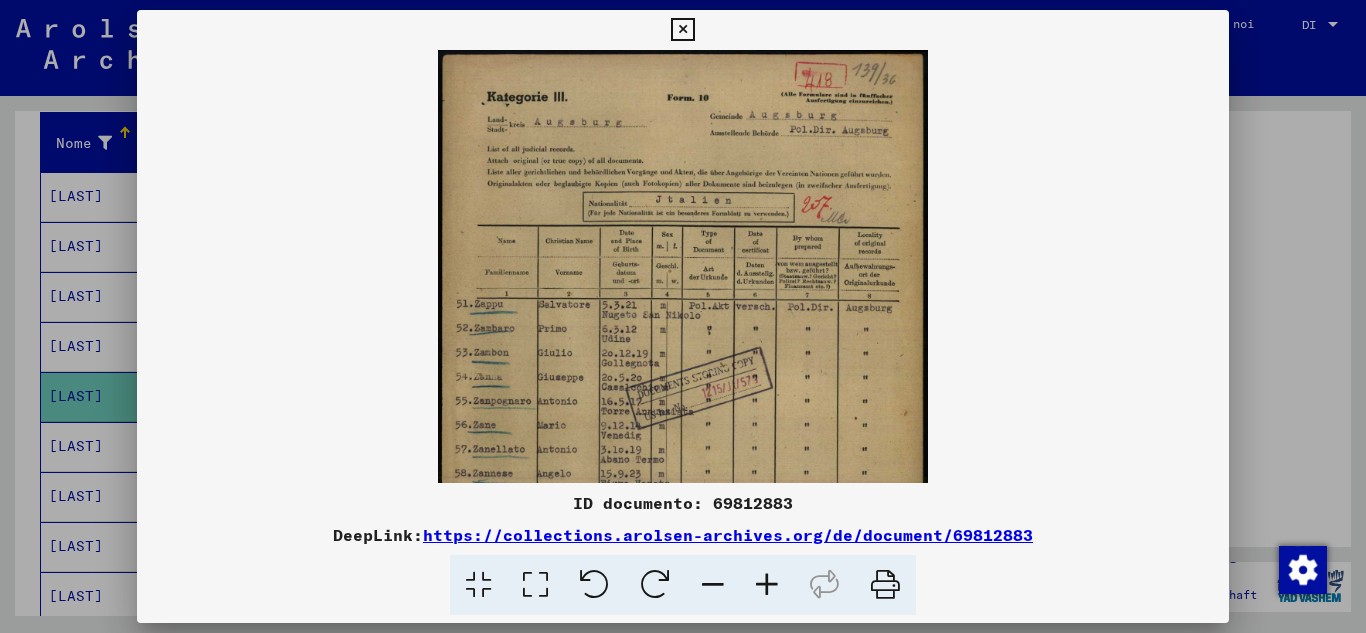 click at bounding box center (767, 585) 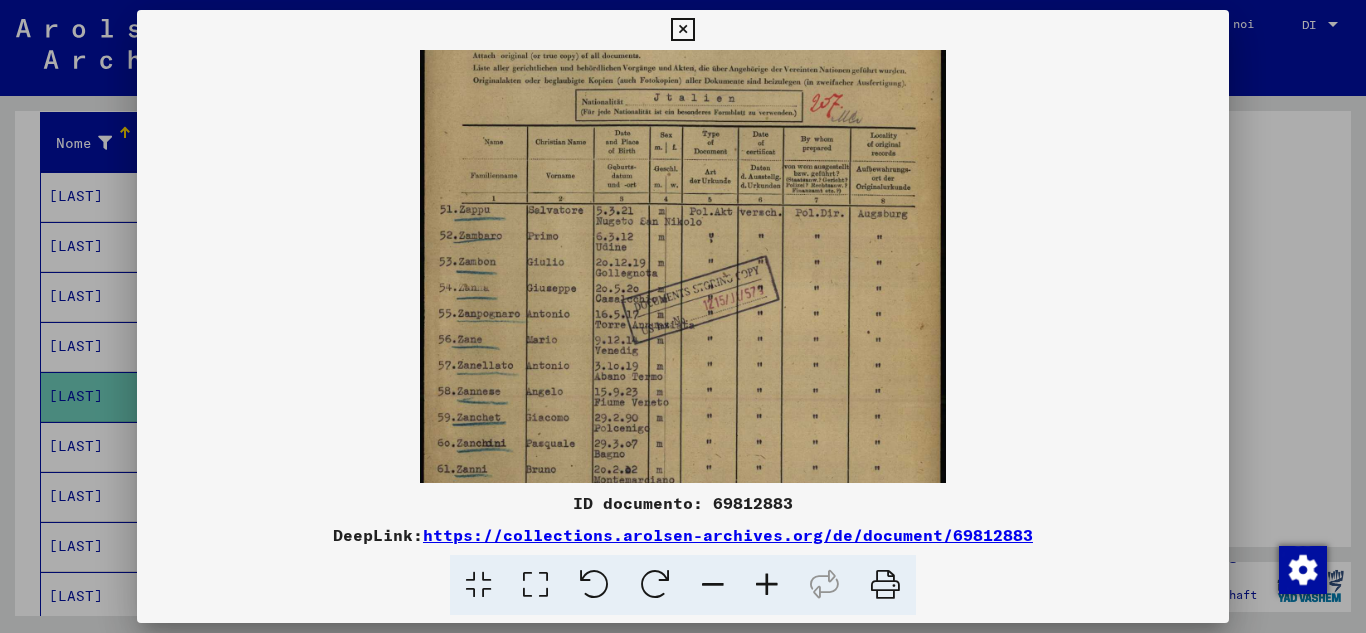 scroll, scrollTop: 188, scrollLeft: 0, axis: vertical 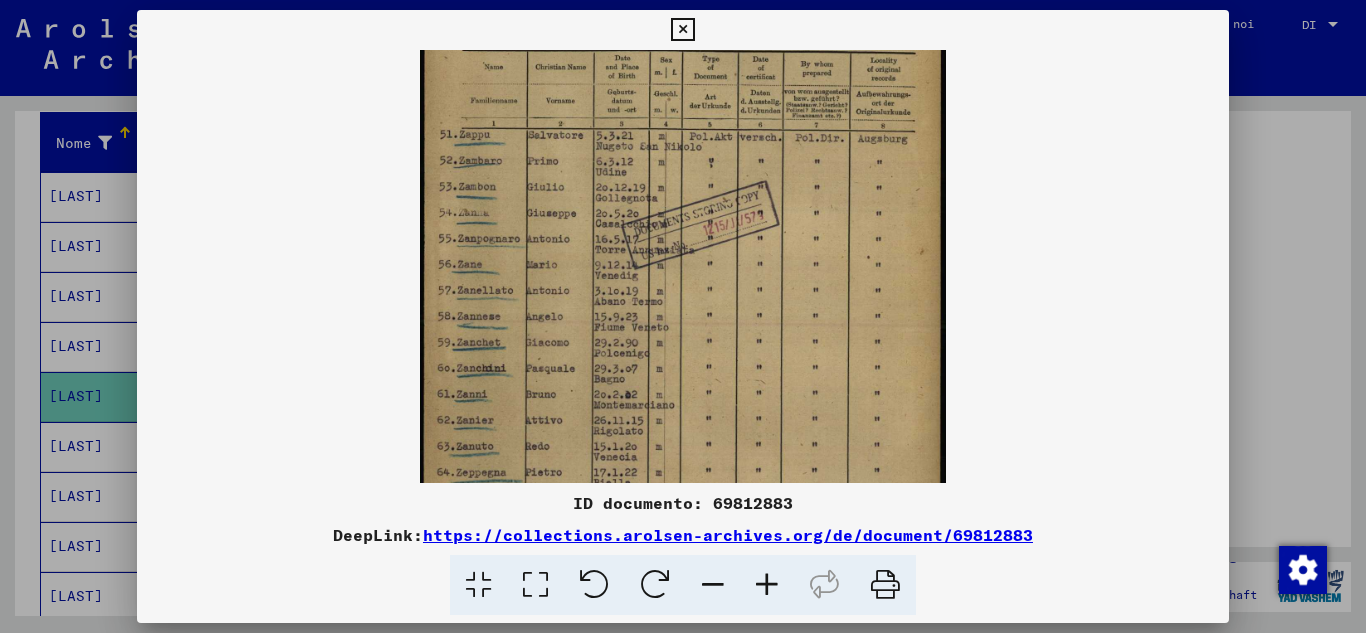 drag, startPoint x: 671, startPoint y: 428, endPoint x: 671, endPoint y: 240, distance: 188 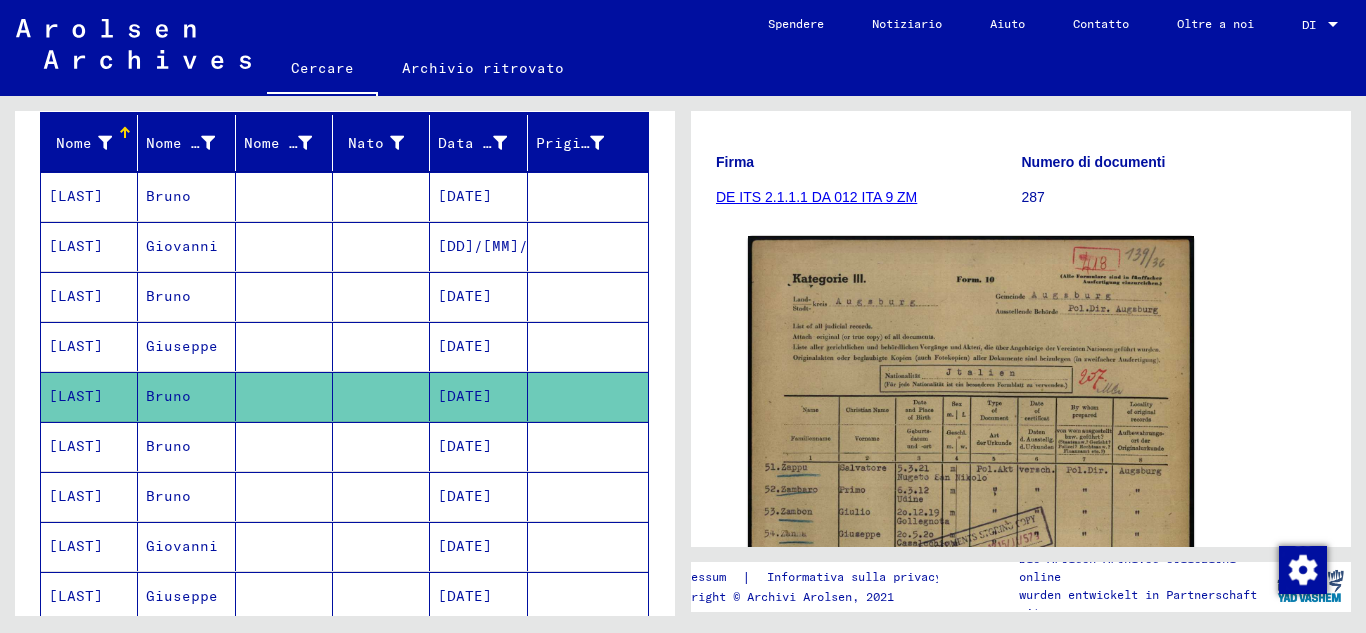 click on "Giovanni" at bounding box center (182, 596) 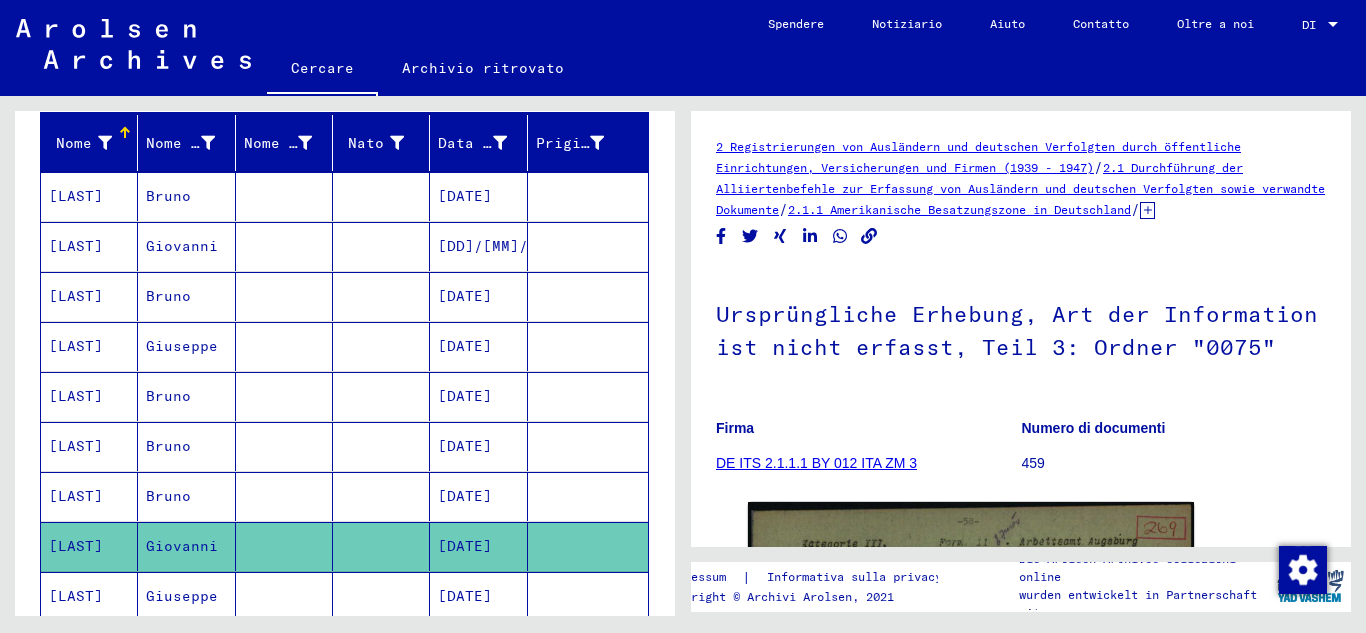 scroll, scrollTop: 0, scrollLeft: 0, axis: both 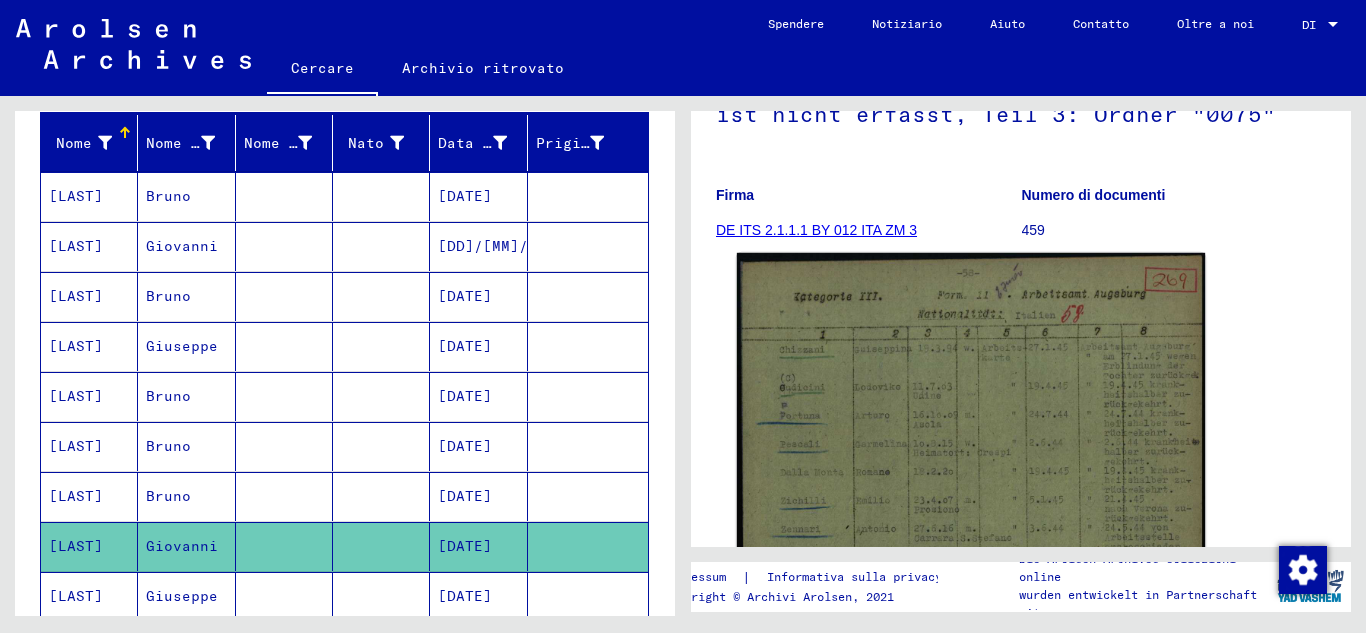 click 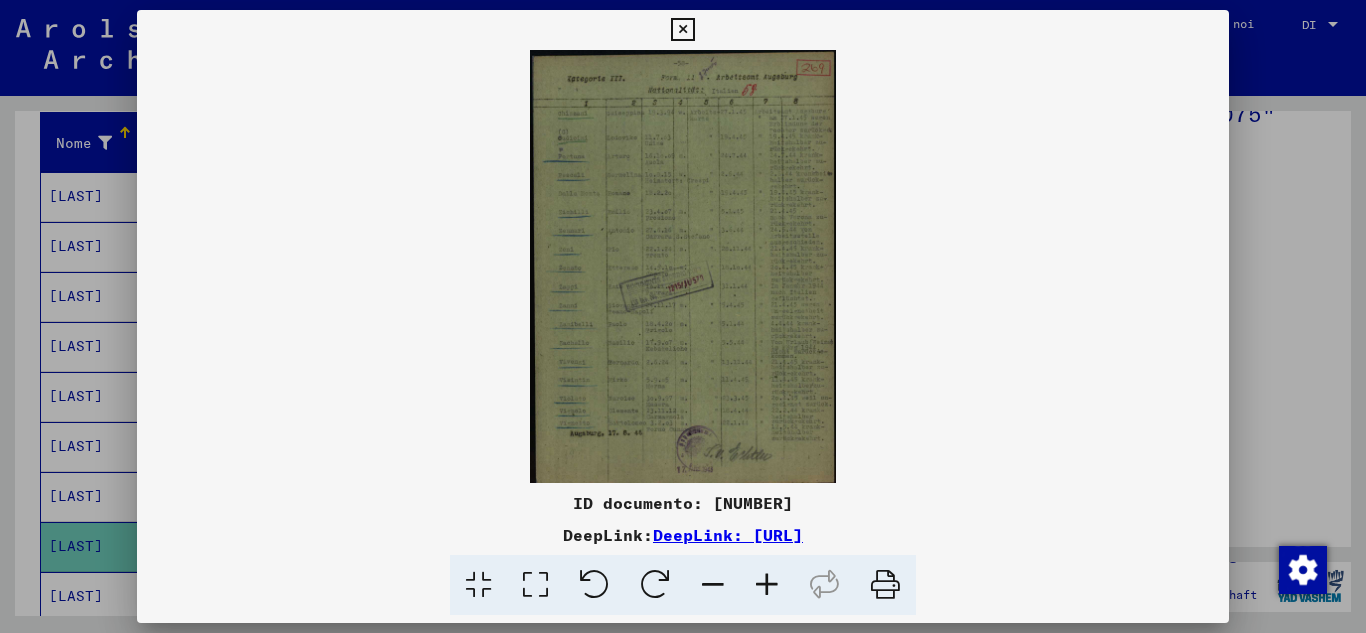 click at bounding box center [767, 585] 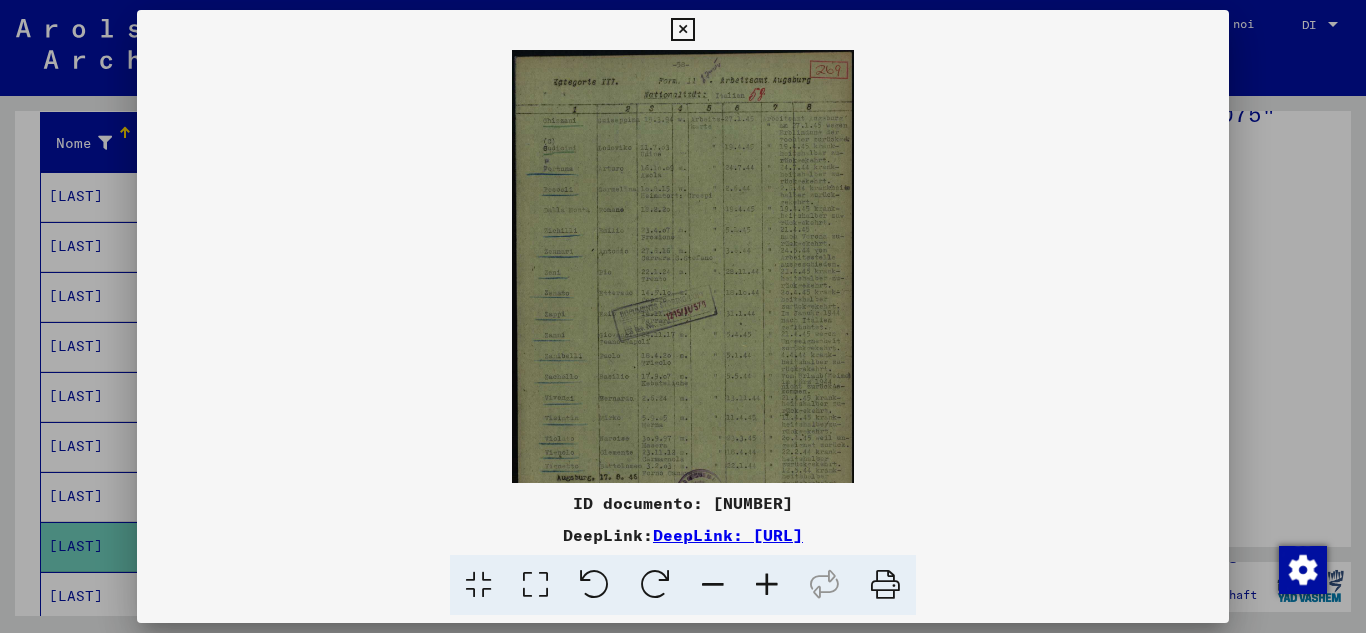 click at bounding box center [767, 585] 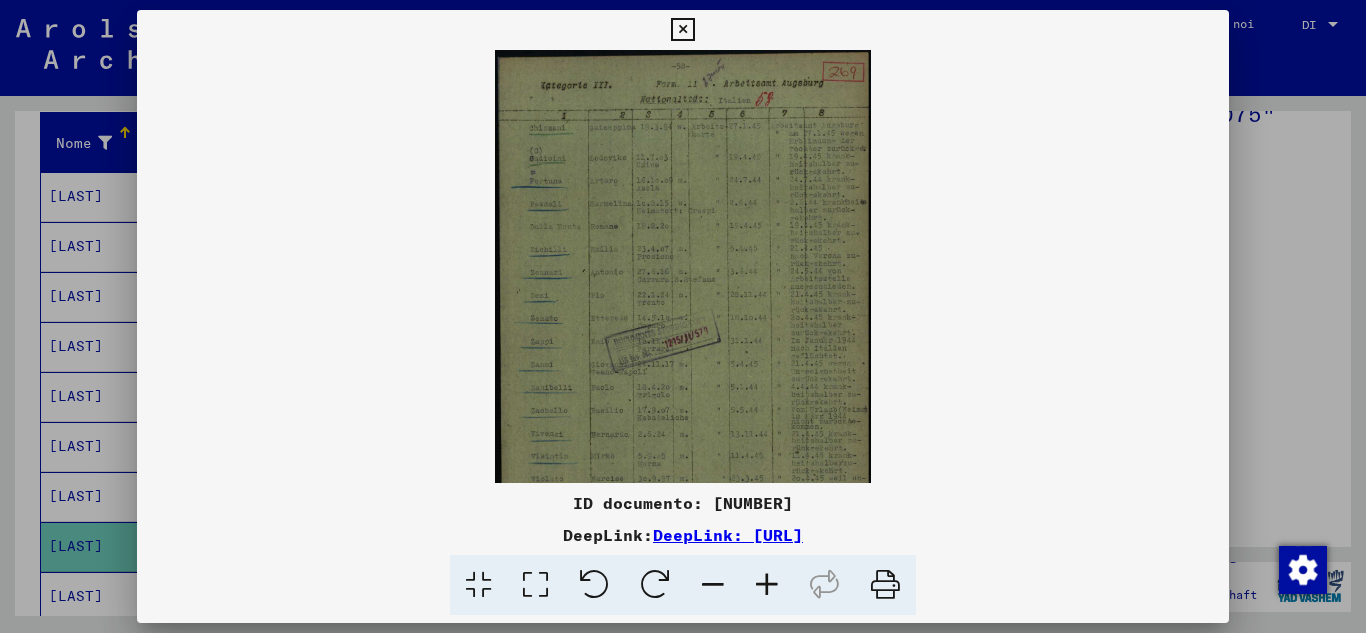 click at bounding box center (767, 585) 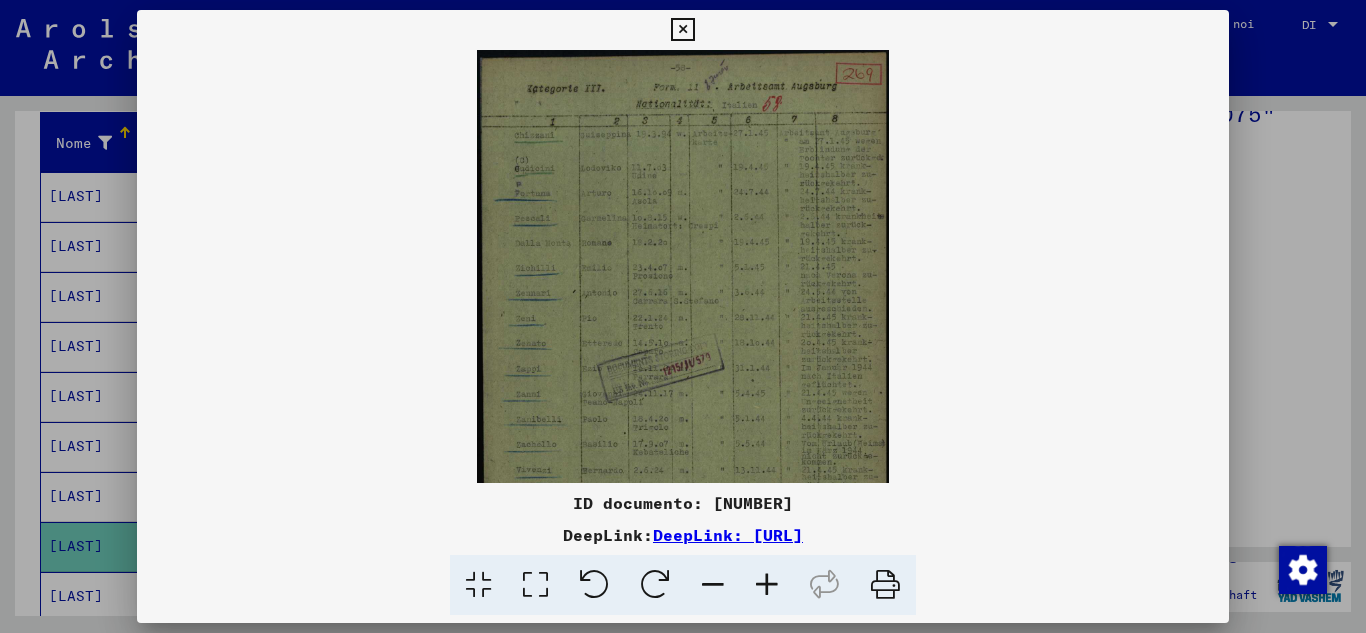 click at bounding box center (767, 585) 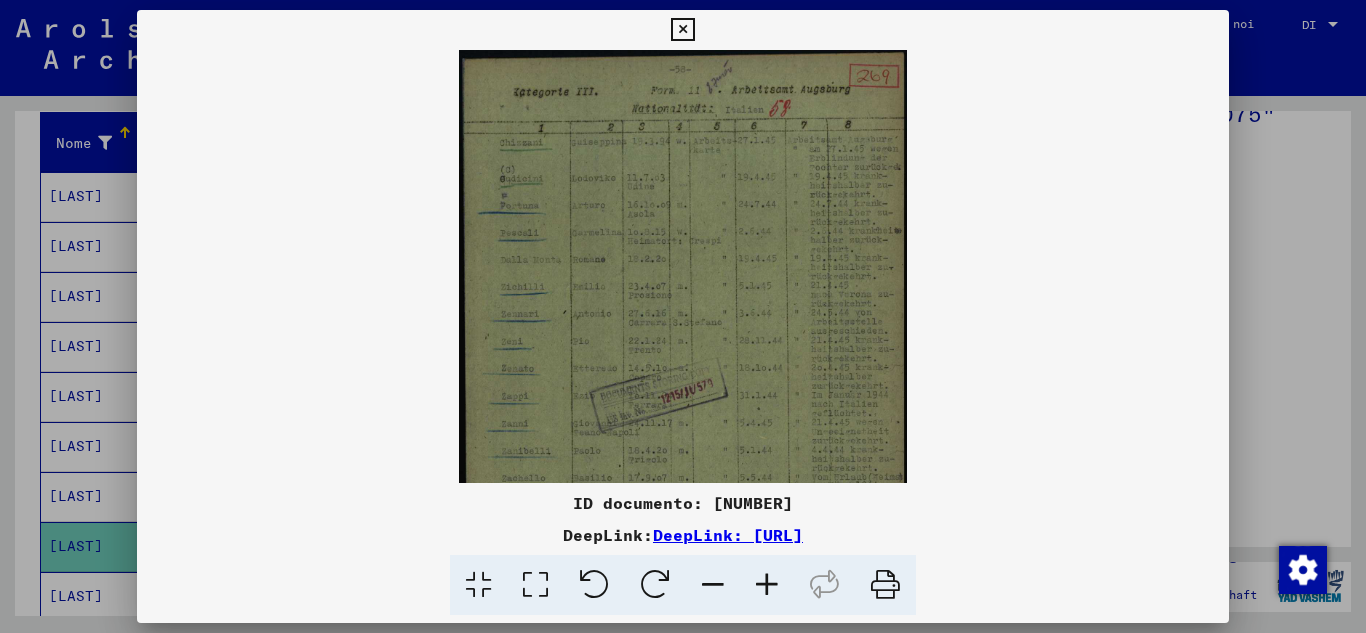click at bounding box center [767, 585] 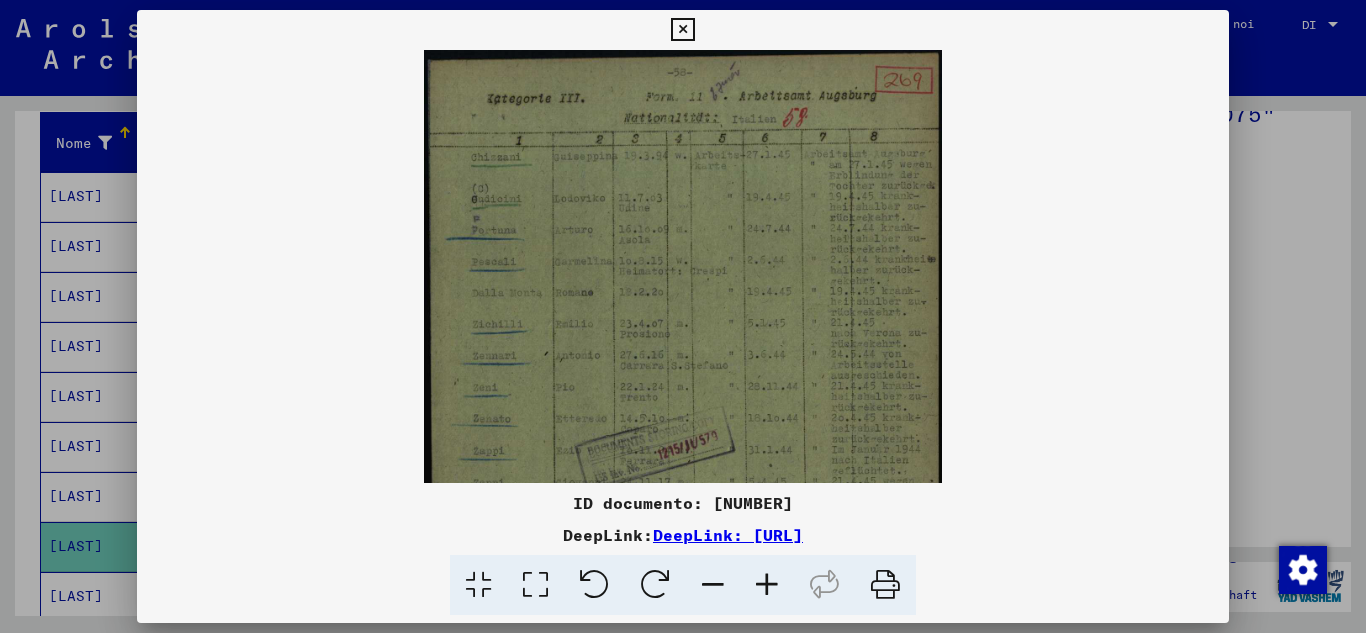click at bounding box center [767, 585] 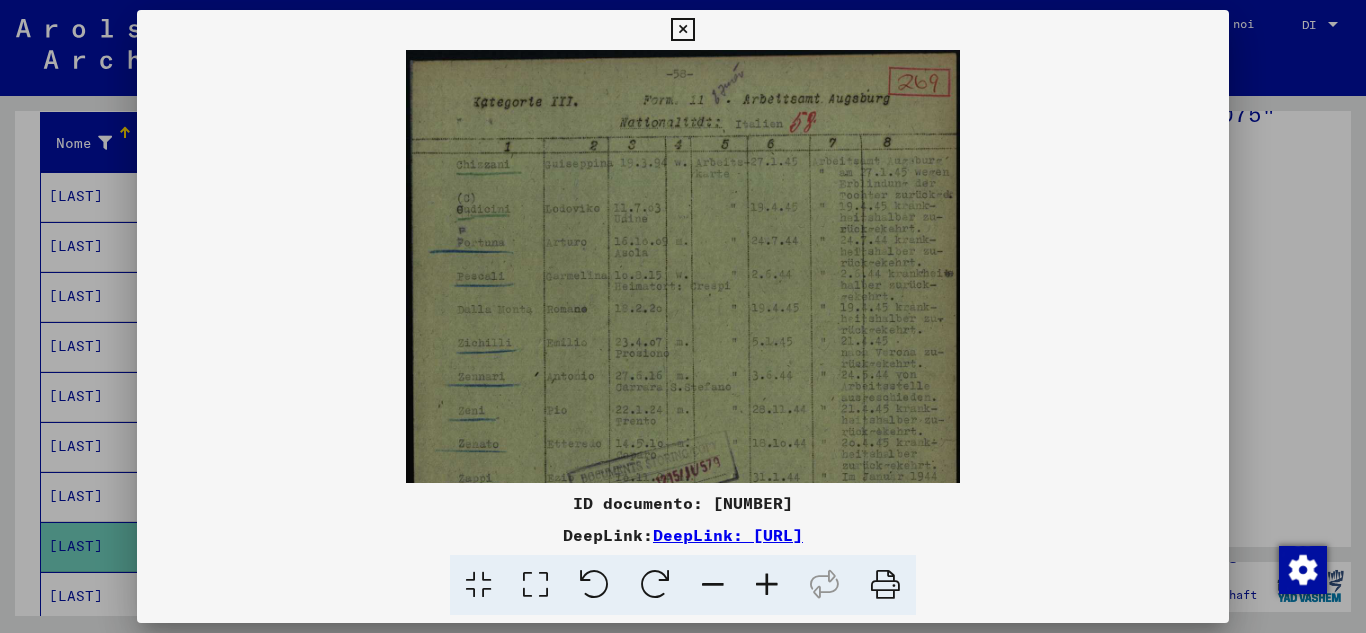 click at bounding box center (767, 585) 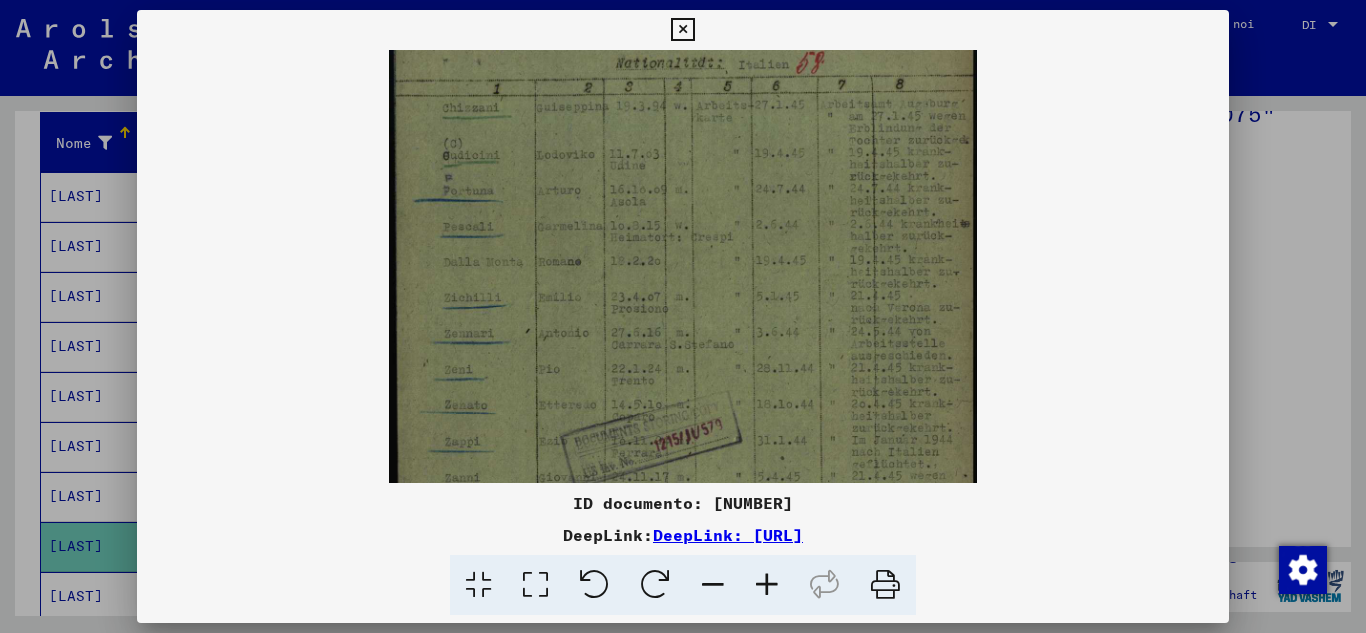 scroll, scrollTop: 137, scrollLeft: 0, axis: vertical 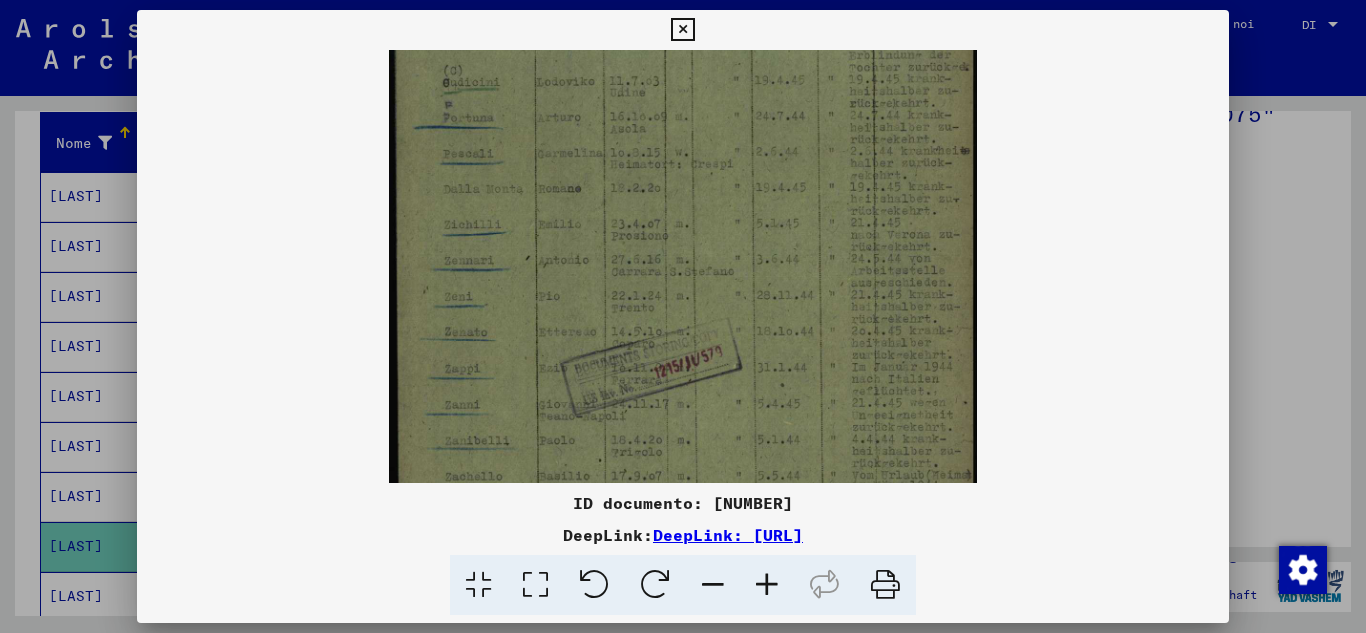 drag, startPoint x: 649, startPoint y: 404, endPoint x: 646, endPoint y: 267, distance: 137.03284 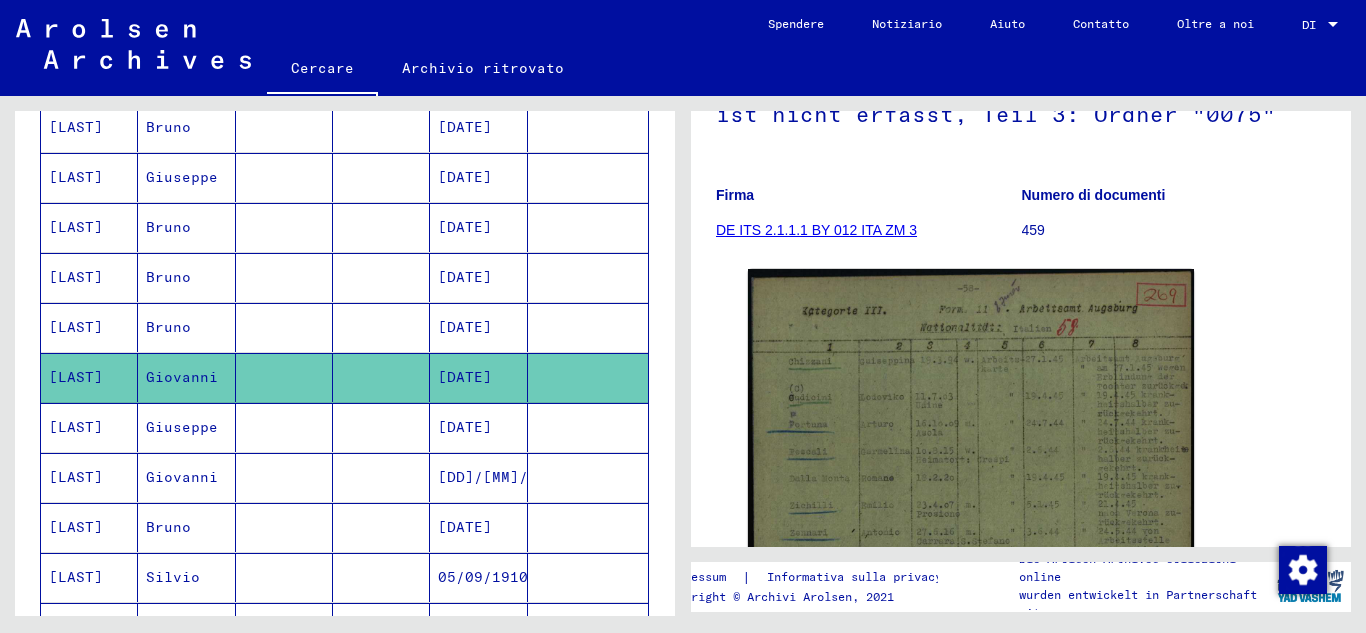 scroll, scrollTop: 467, scrollLeft: 0, axis: vertical 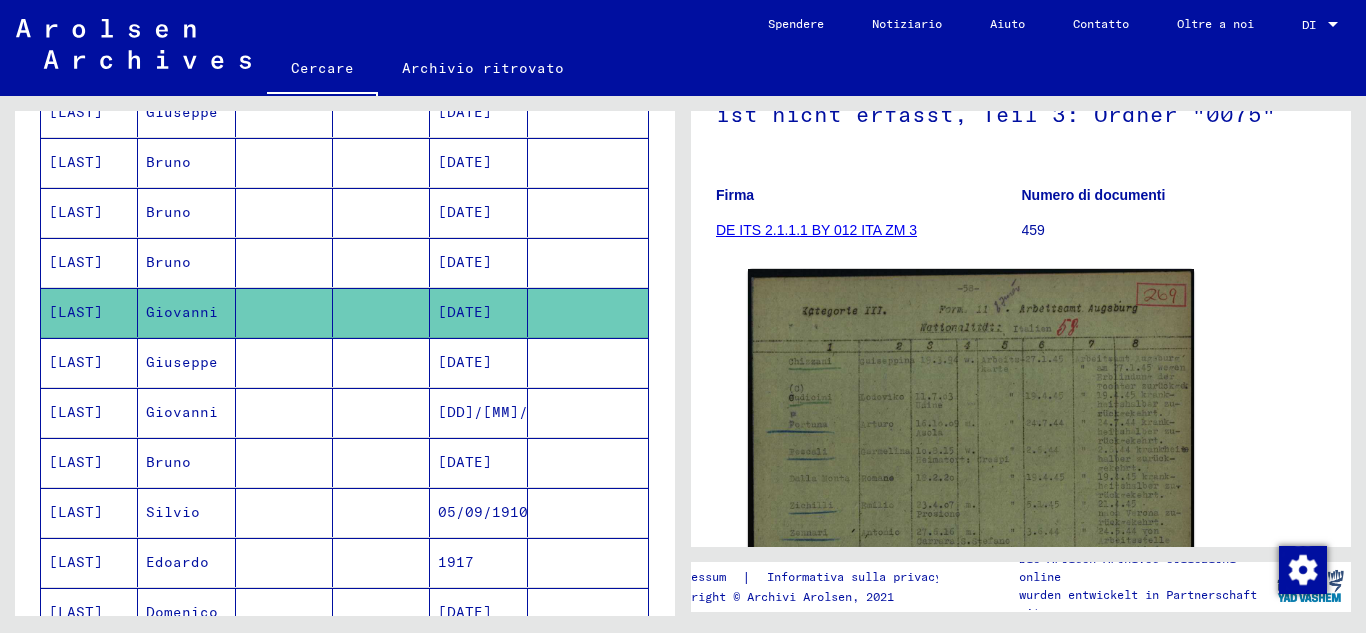 click on "Silvio" at bounding box center (177, 562) 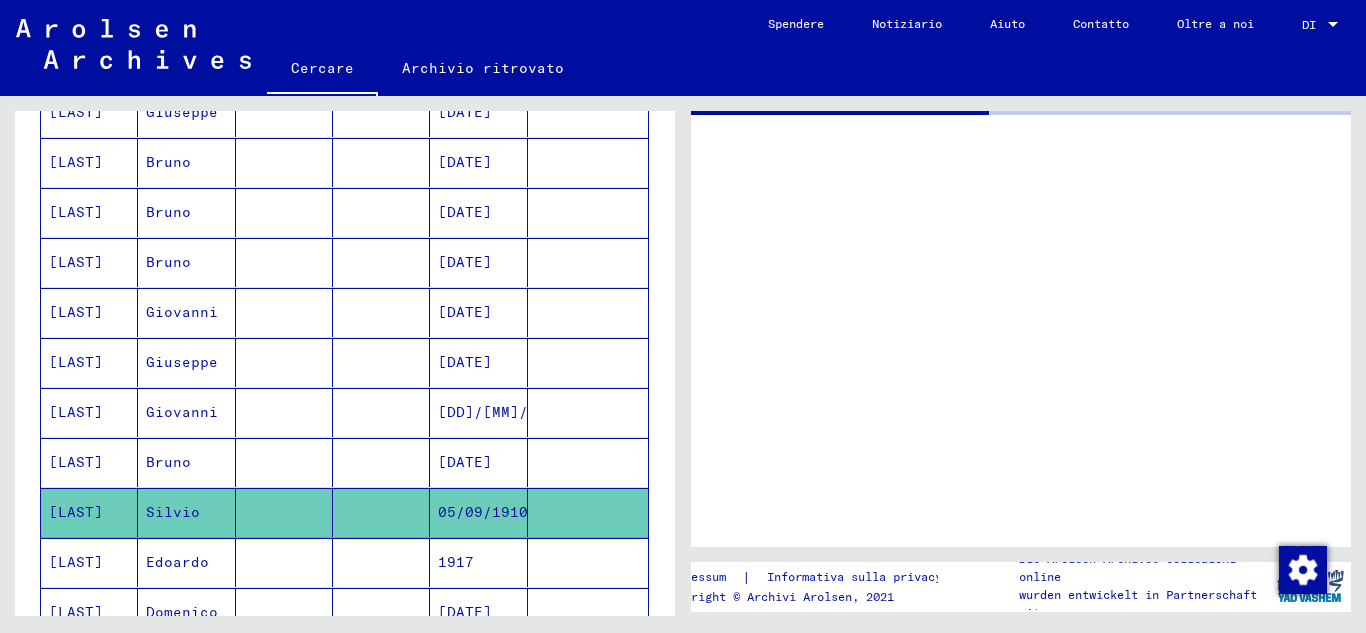 scroll, scrollTop: 0, scrollLeft: 0, axis: both 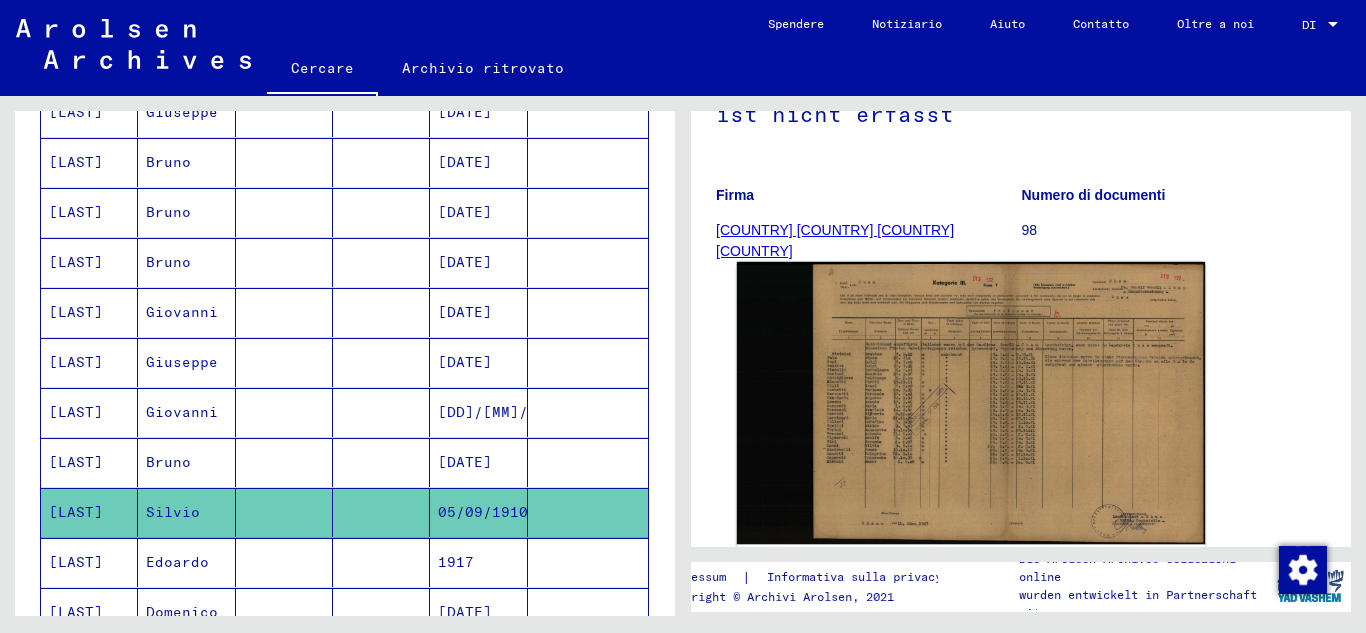 click 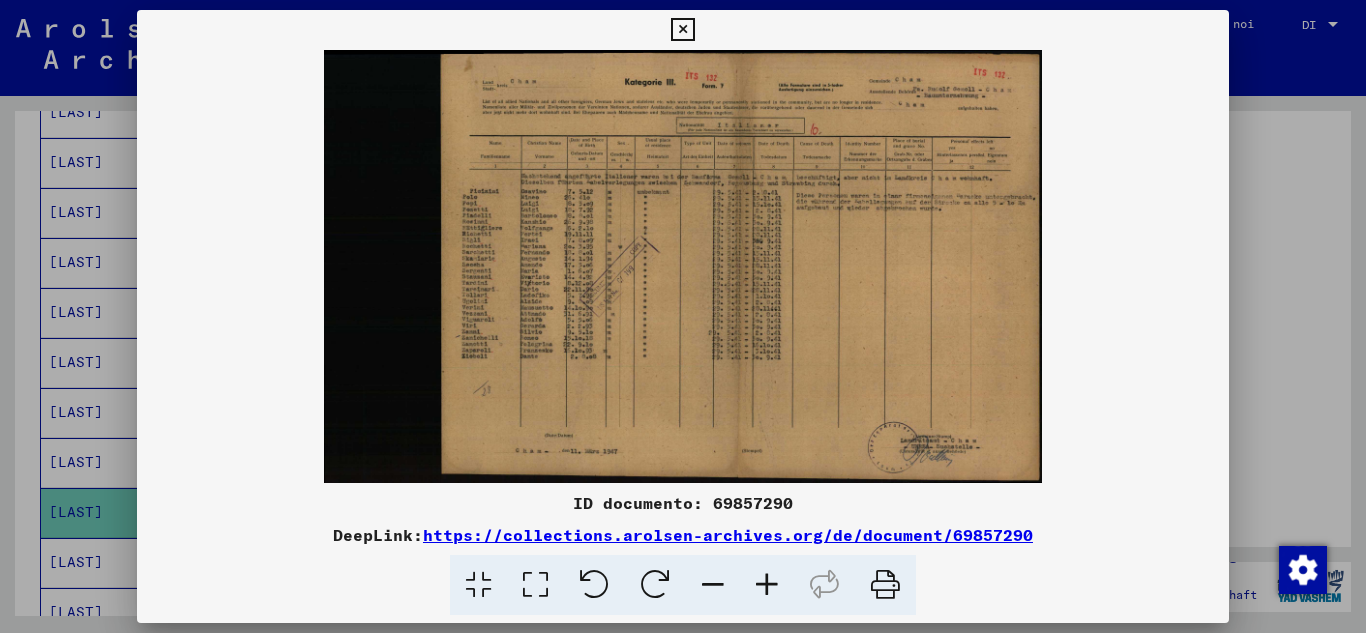 click at bounding box center [767, 585] 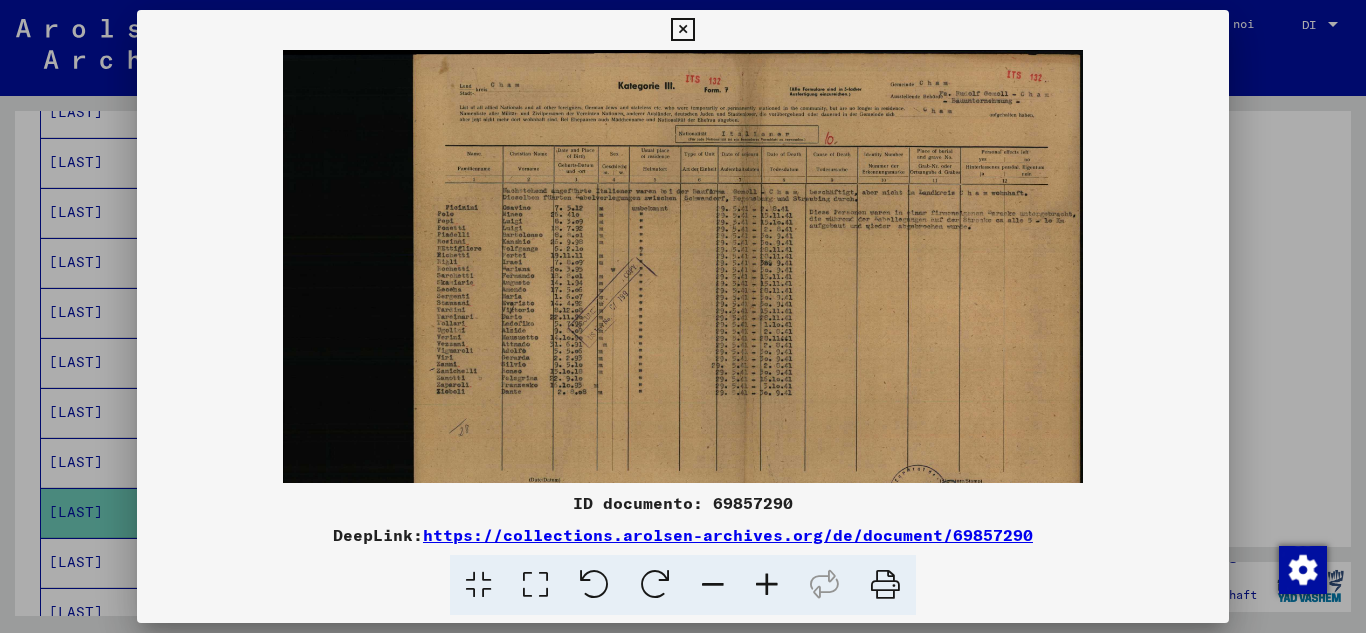 click at bounding box center [767, 585] 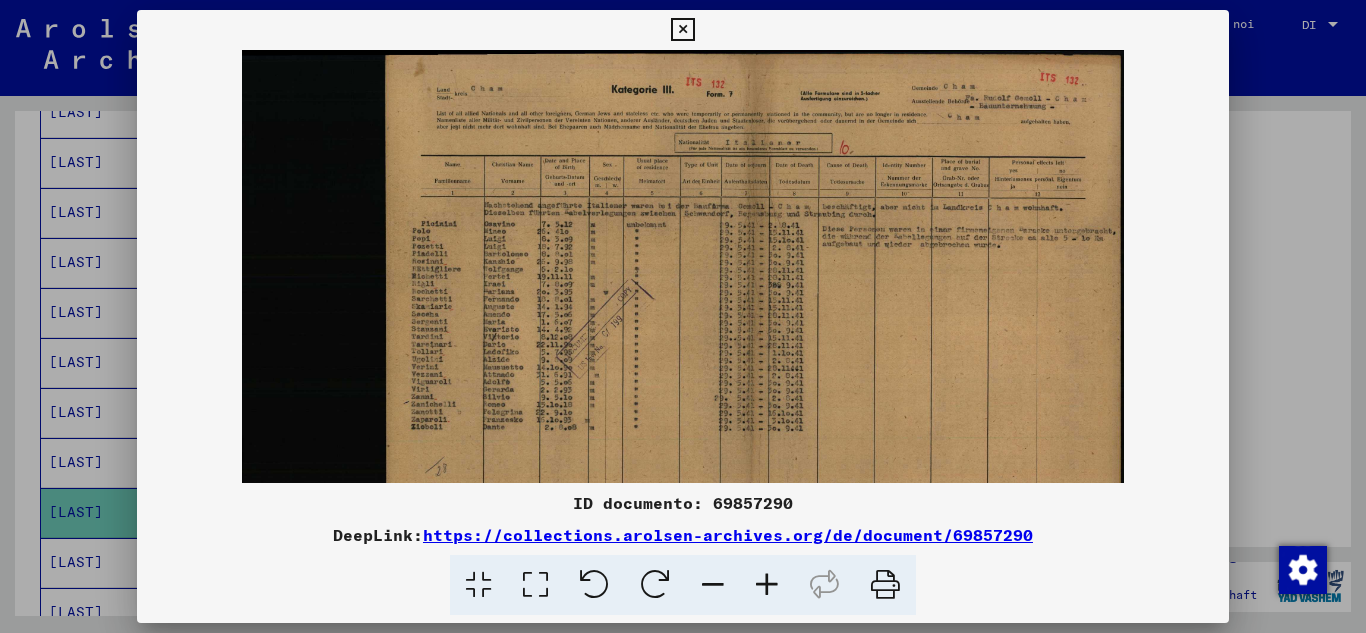 click at bounding box center (767, 585) 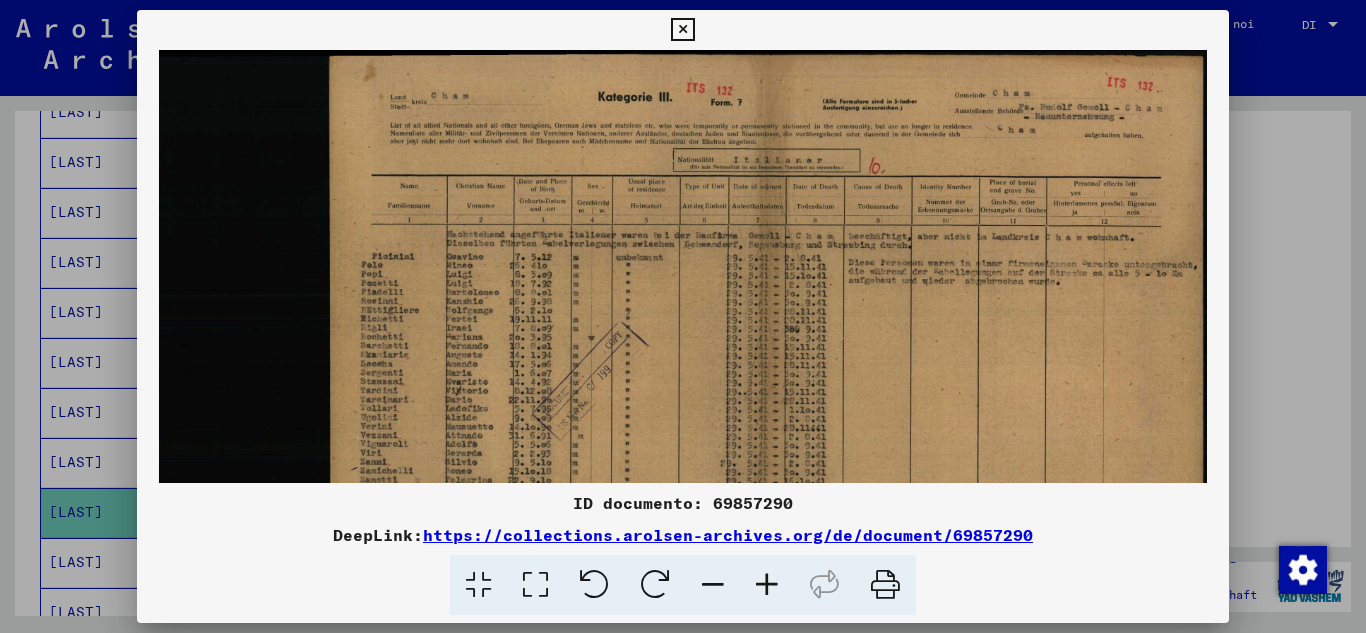 click at bounding box center (767, 585) 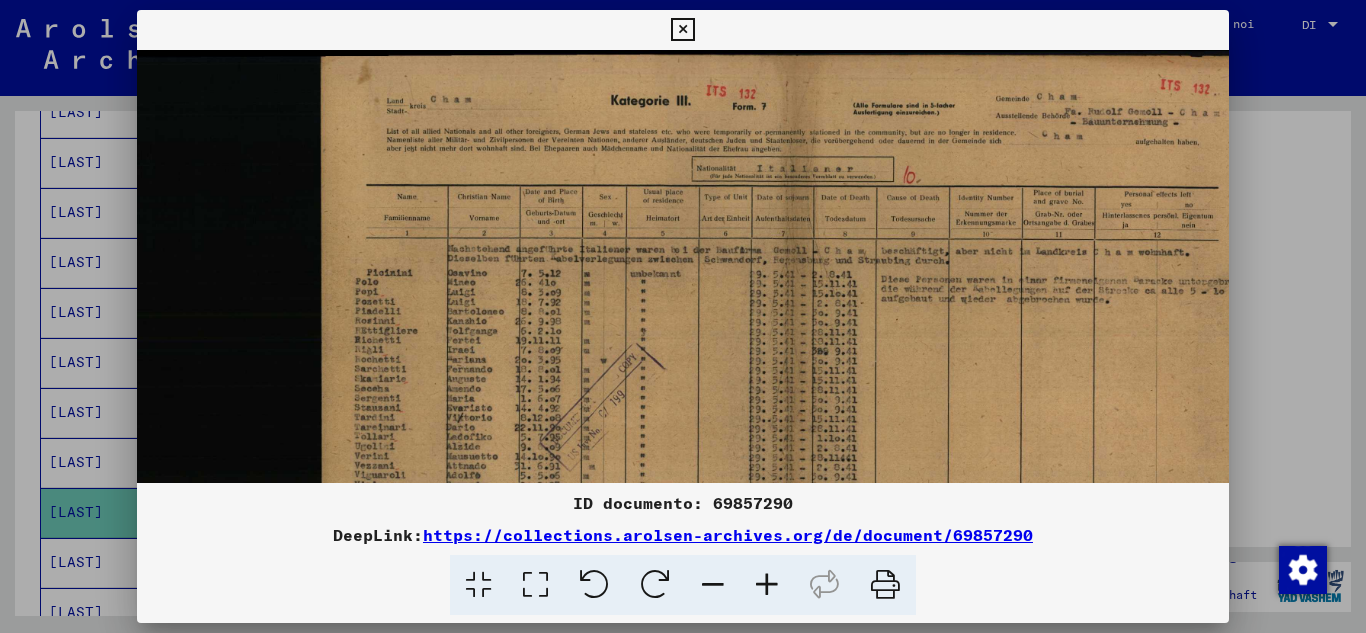 click at bounding box center (767, 585) 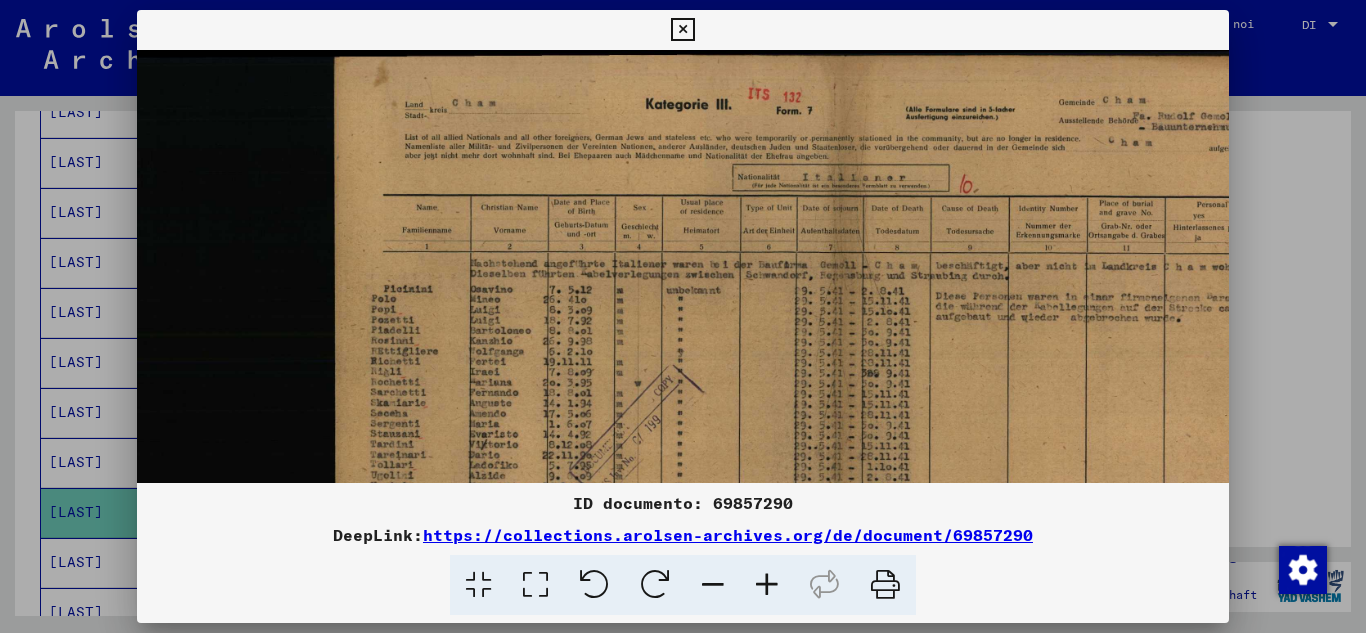 click at bounding box center (767, 585) 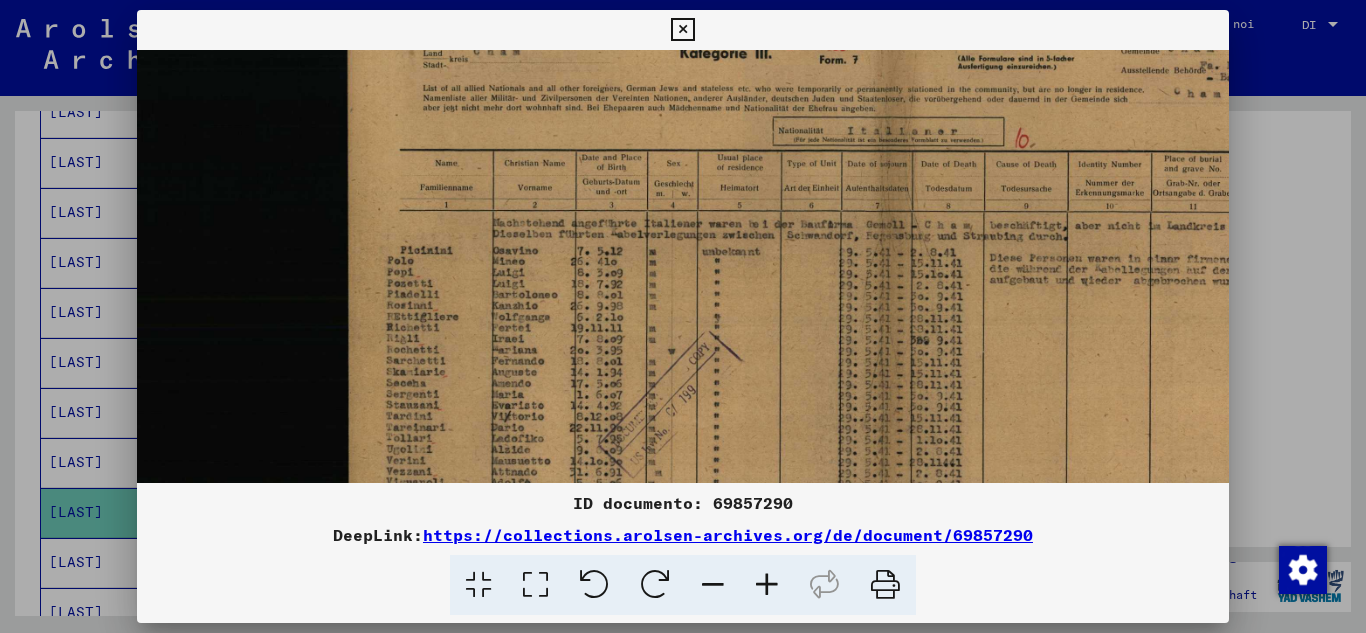 scroll, scrollTop: 91, scrollLeft: 0, axis: vertical 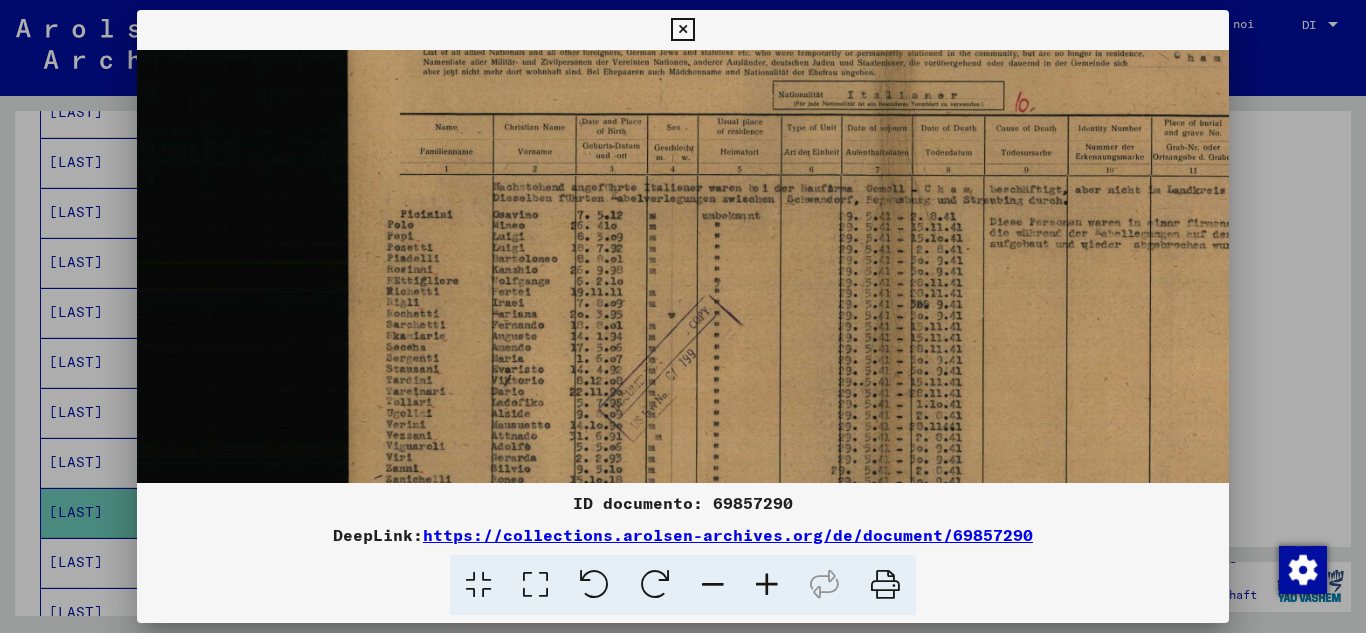 drag, startPoint x: 717, startPoint y: 394, endPoint x: 727, endPoint y: 305, distance: 89.560036 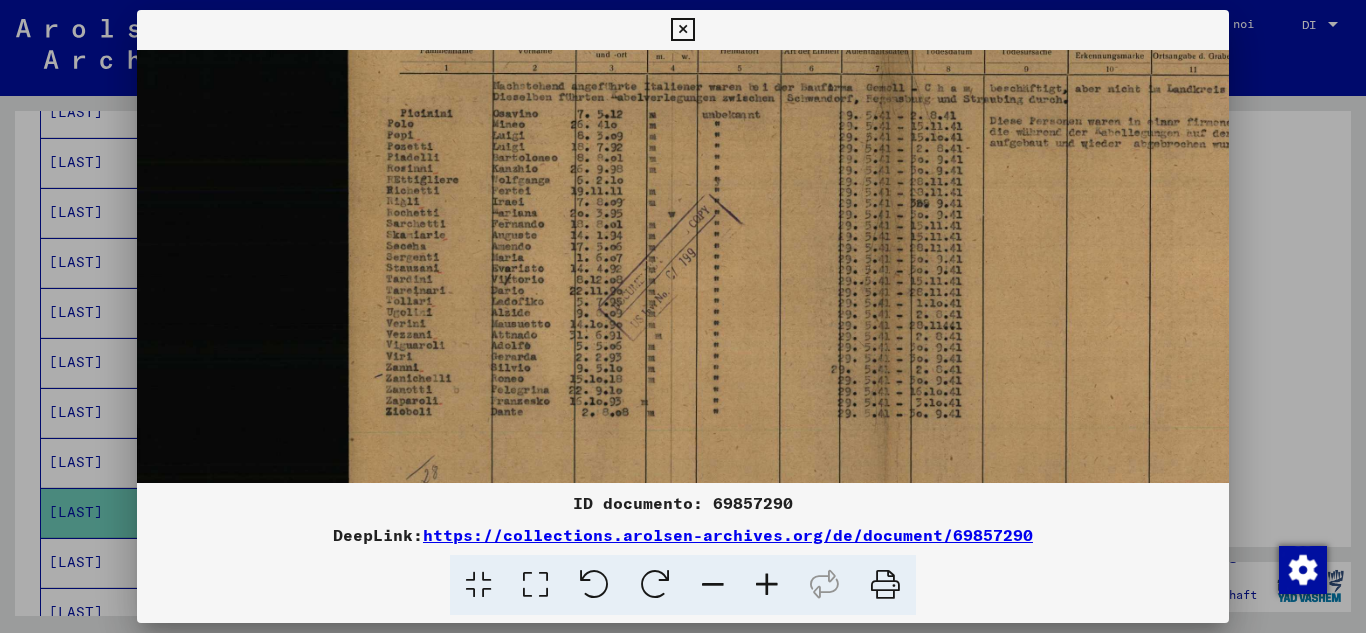 scroll, scrollTop: 203, scrollLeft: 0, axis: vertical 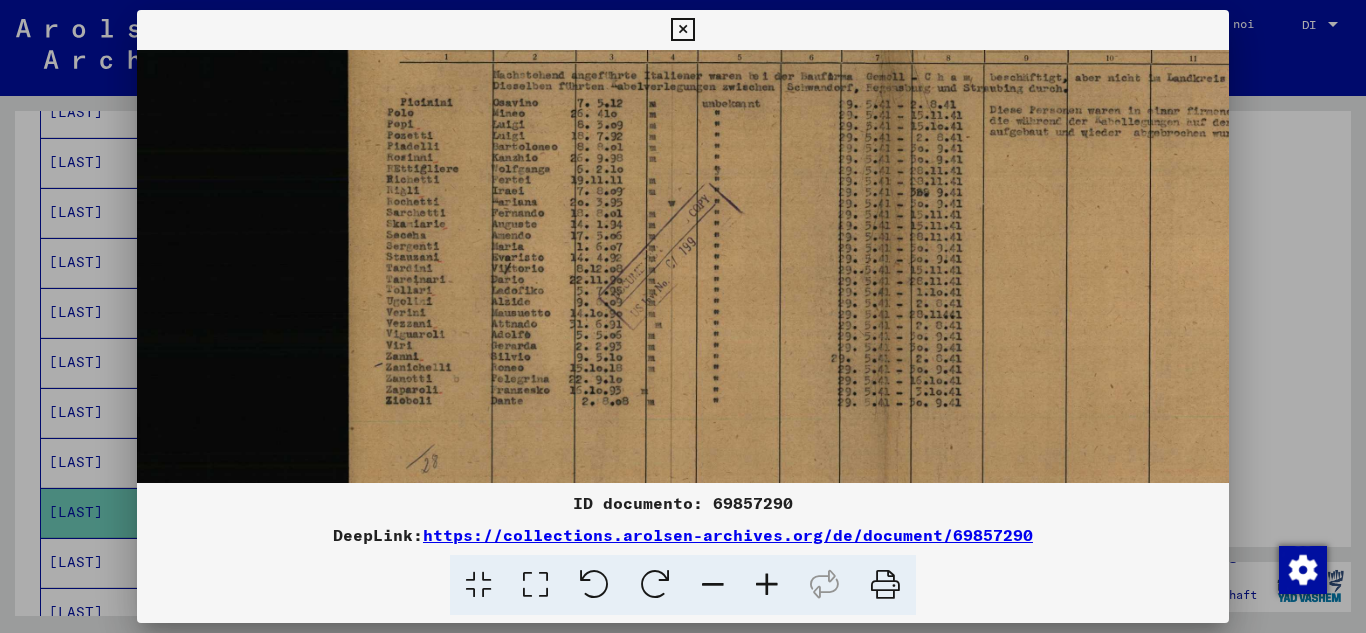 drag, startPoint x: 534, startPoint y: 394, endPoint x: 539, endPoint y: 282, distance: 112.11155 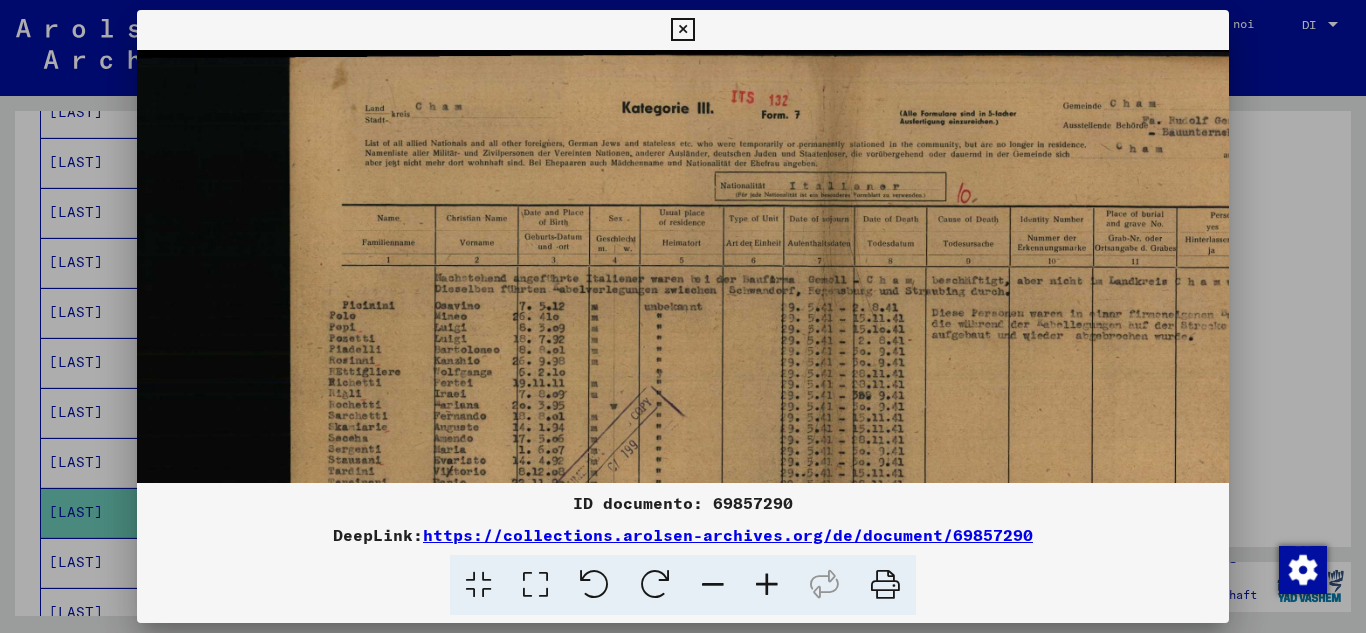 scroll, scrollTop: 0, scrollLeft: 63, axis: horizontal 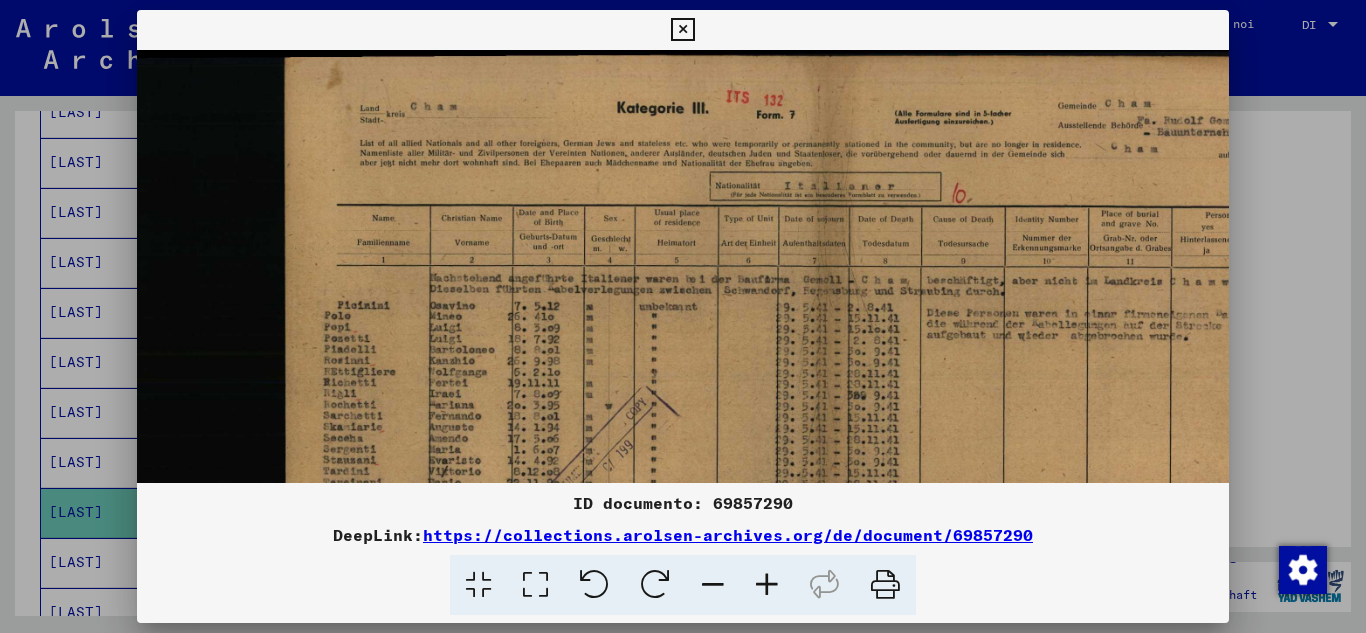 drag, startPoint x: 743, startPoint y: 221, endPoint x: 680, endPoint y: 463, distance: 250.066 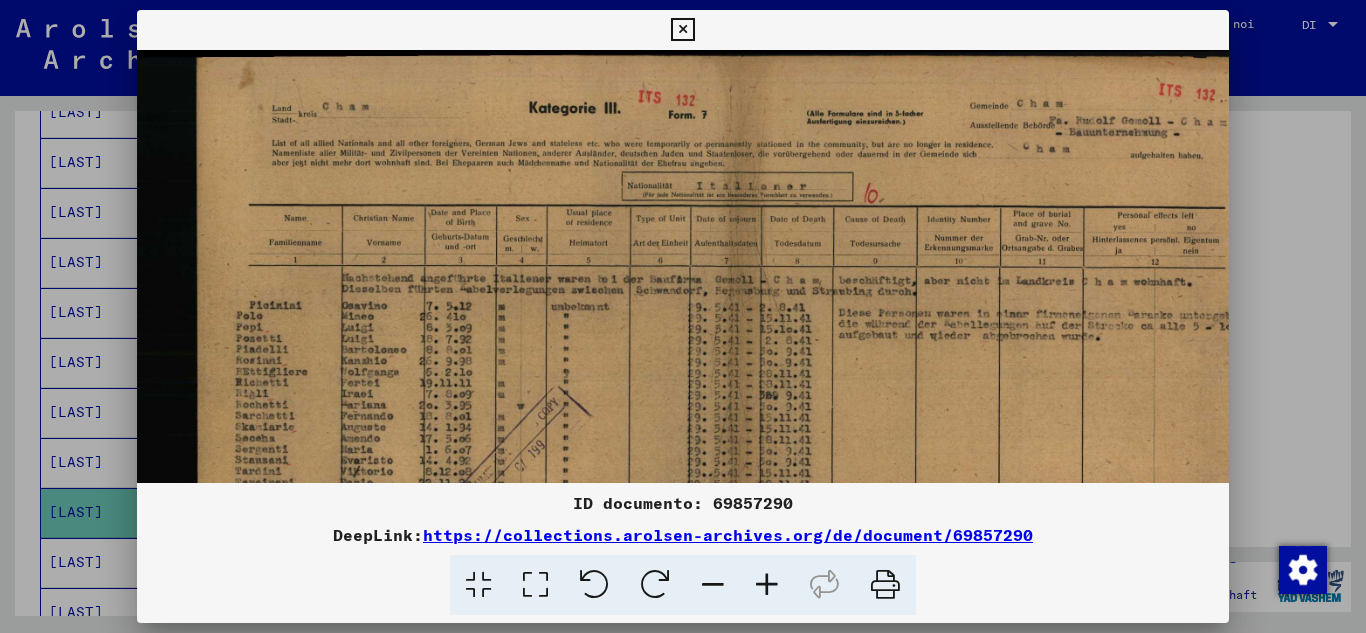 scroll, scrollTop: 0, scrollLeft: 158, axis: horizontal 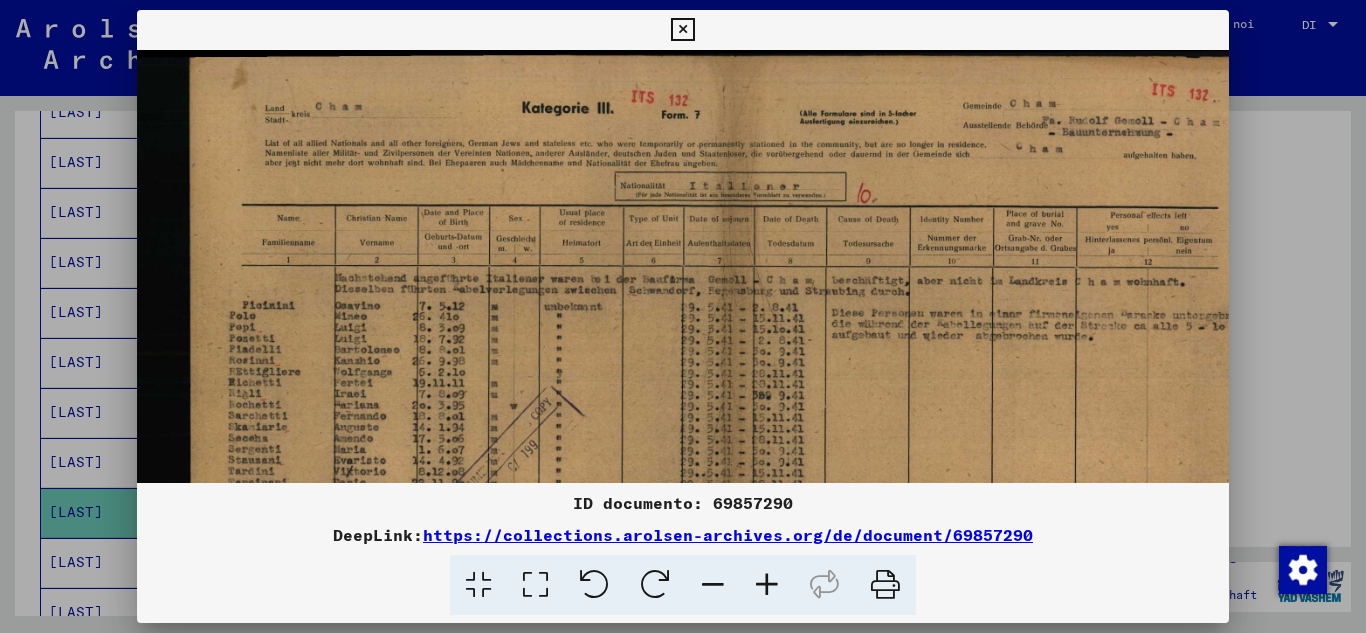 drag, startPoint x: 779, startPoint y: 378, endPoint x: 707, endPoint y: 412, distance: 79.624115 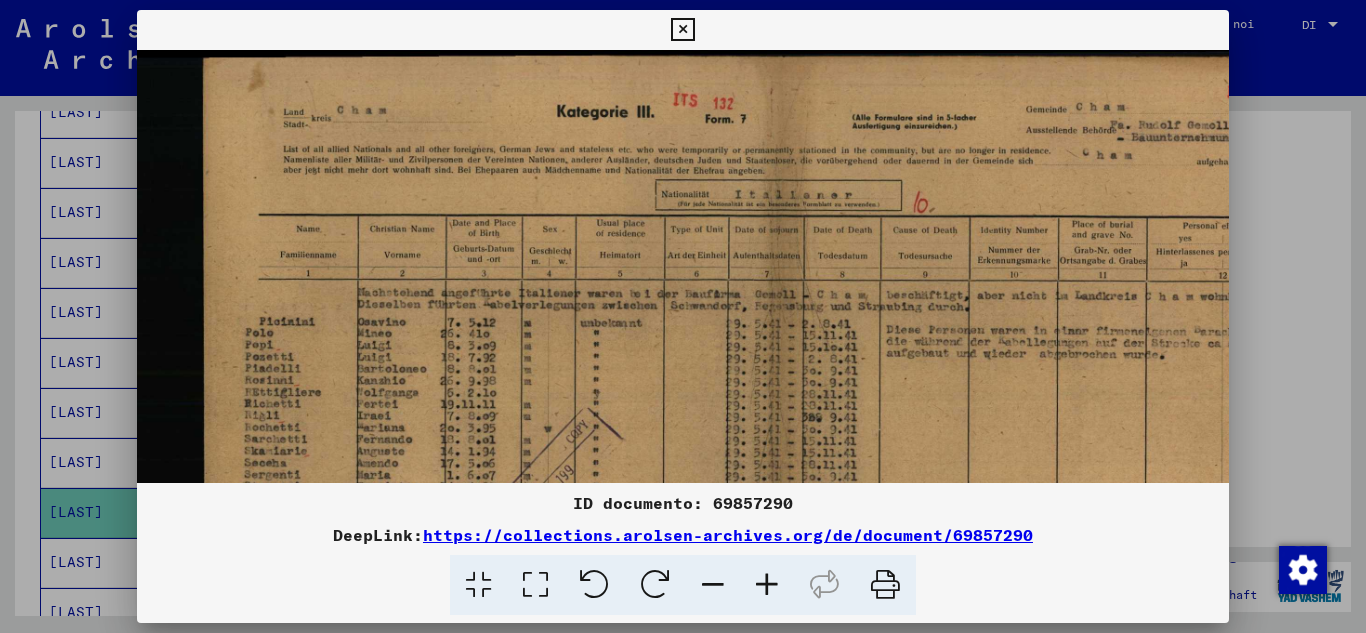 click at bounding box center [767, 585] 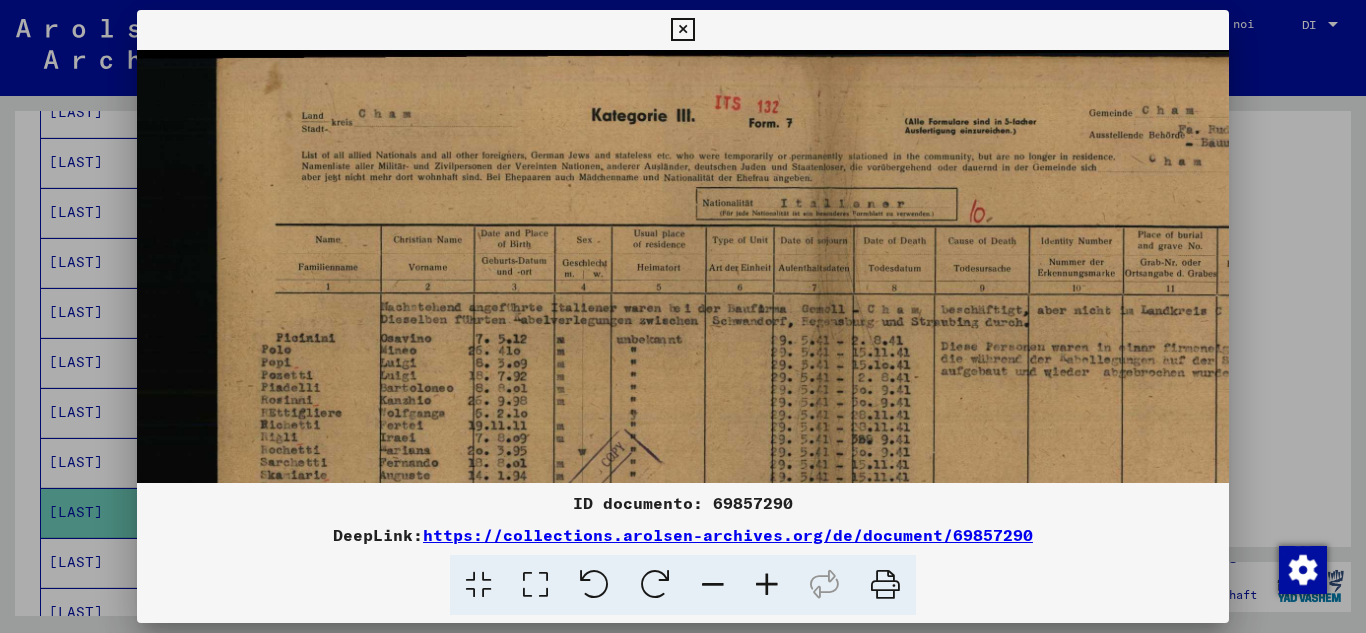 click at bounding box center [767, 585] 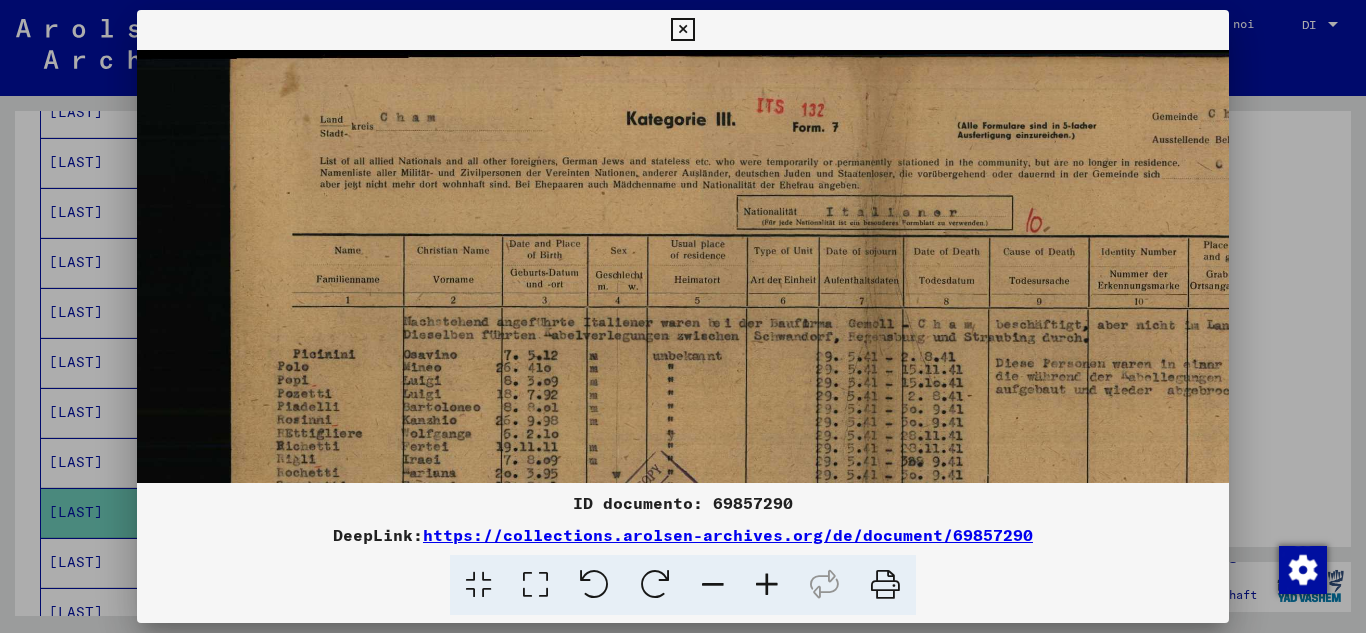 click at bounding box center [767, 585] 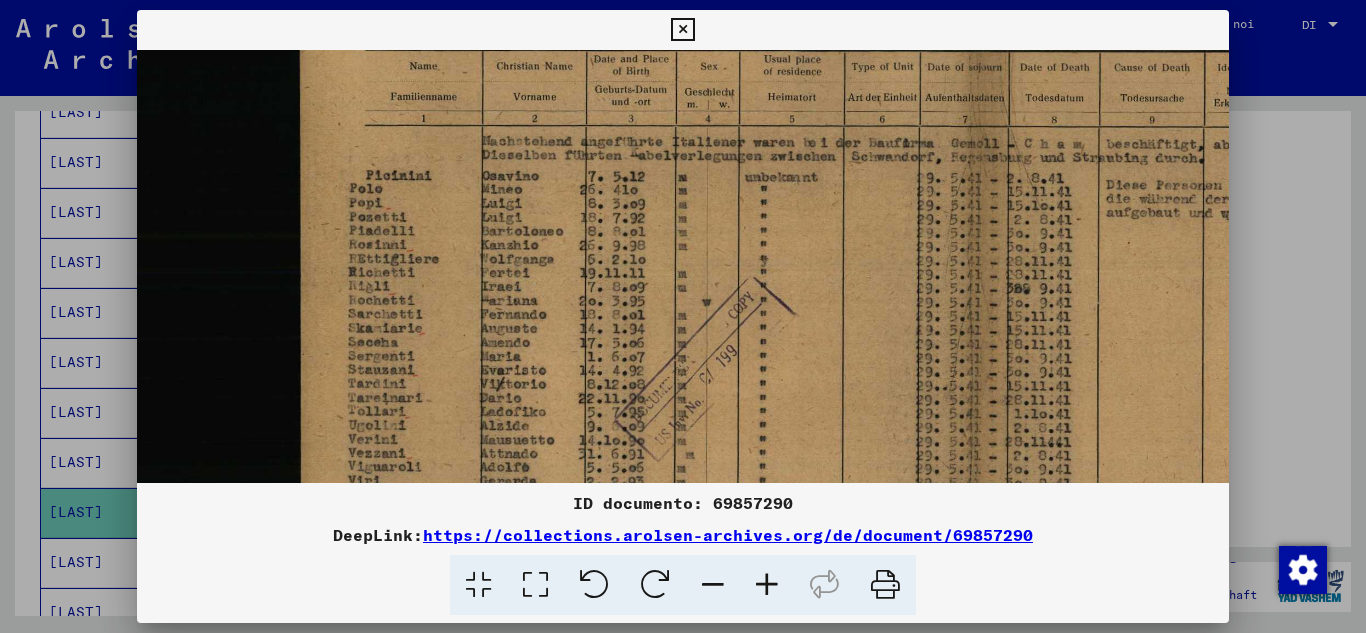 drag, startPoint x: 667, startPoint y: 403, endPoint x: 723, endPoint y: 208, distance: 202.88174 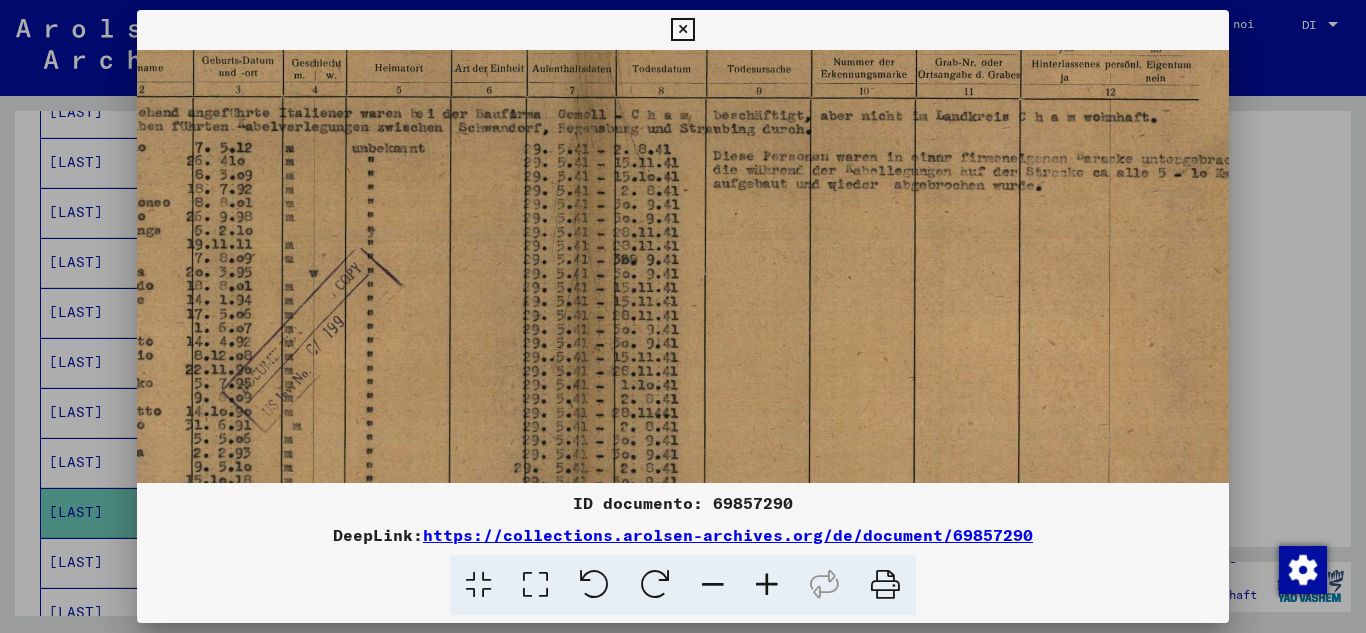 scroll, scrollTop: 228, scrollLeft: 535, axis: both 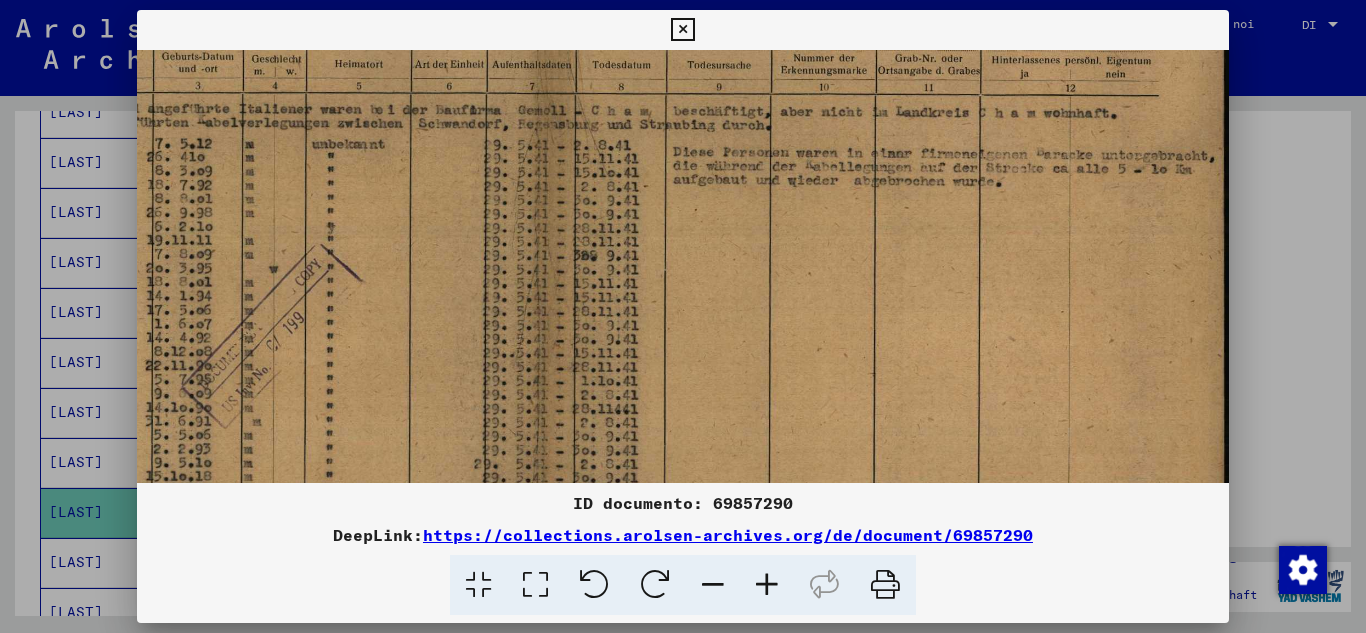 drag, startPoint x: 640, startPoint y: 342, endPoint x: 187, endPoint y: 373, distance: 454.05948 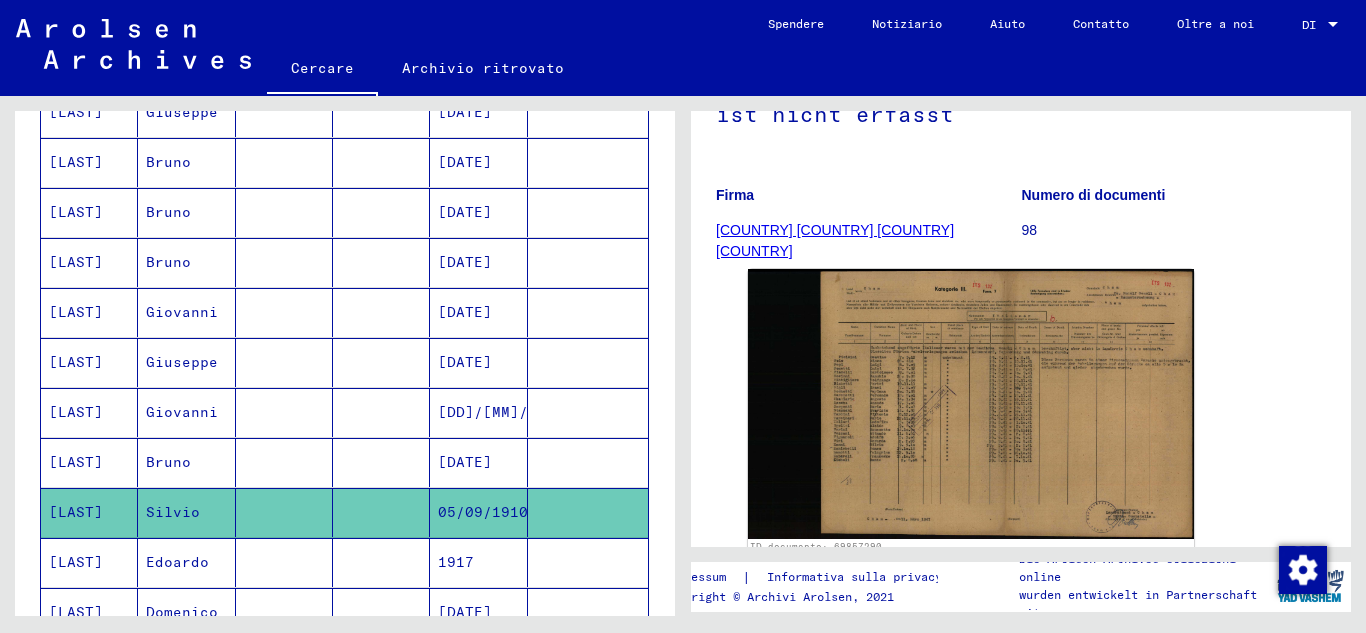 scroll, scrollTop: 700, scrollLeft: 0, axis: vertical 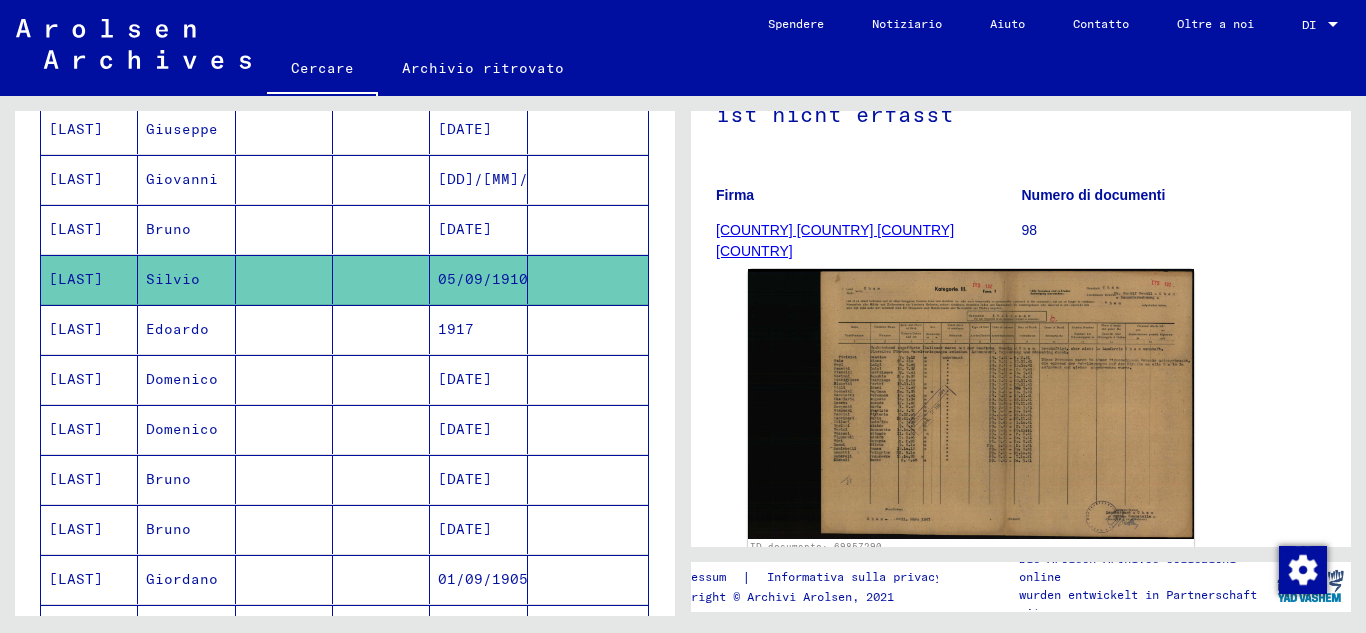 click on "Edoardo" at bounding box center (182, 379) 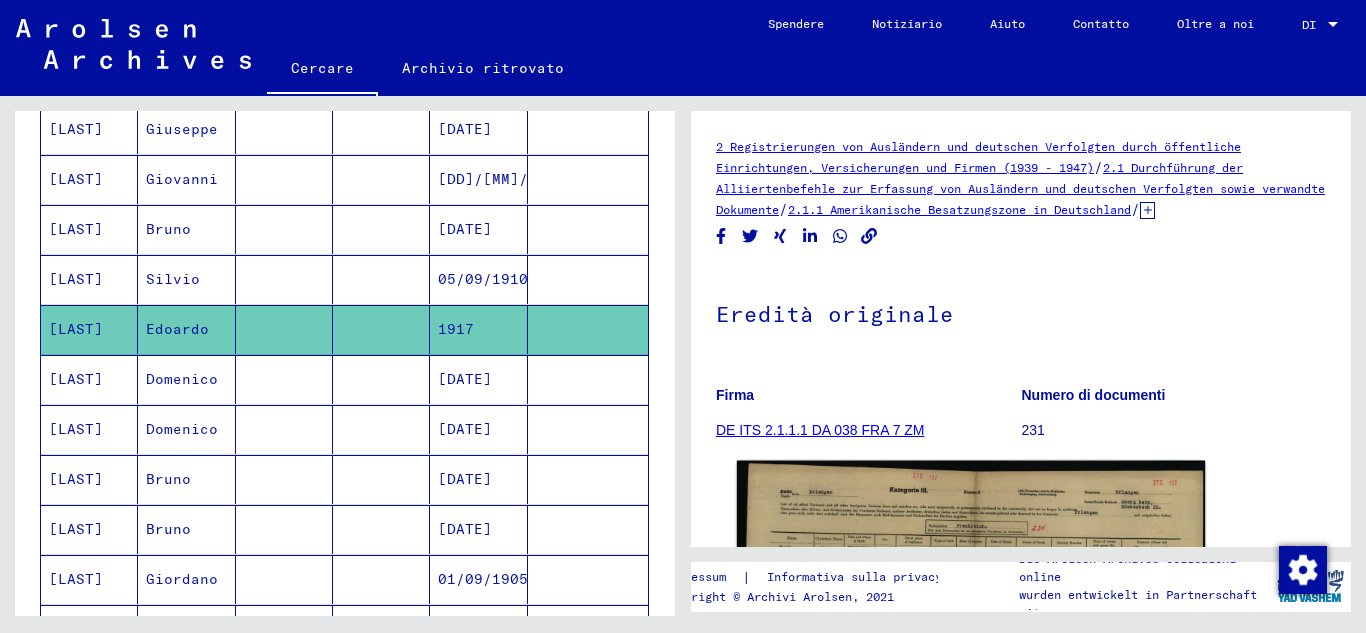 scroll, scrollTop: 0, scrollLeft: 0, axis: both 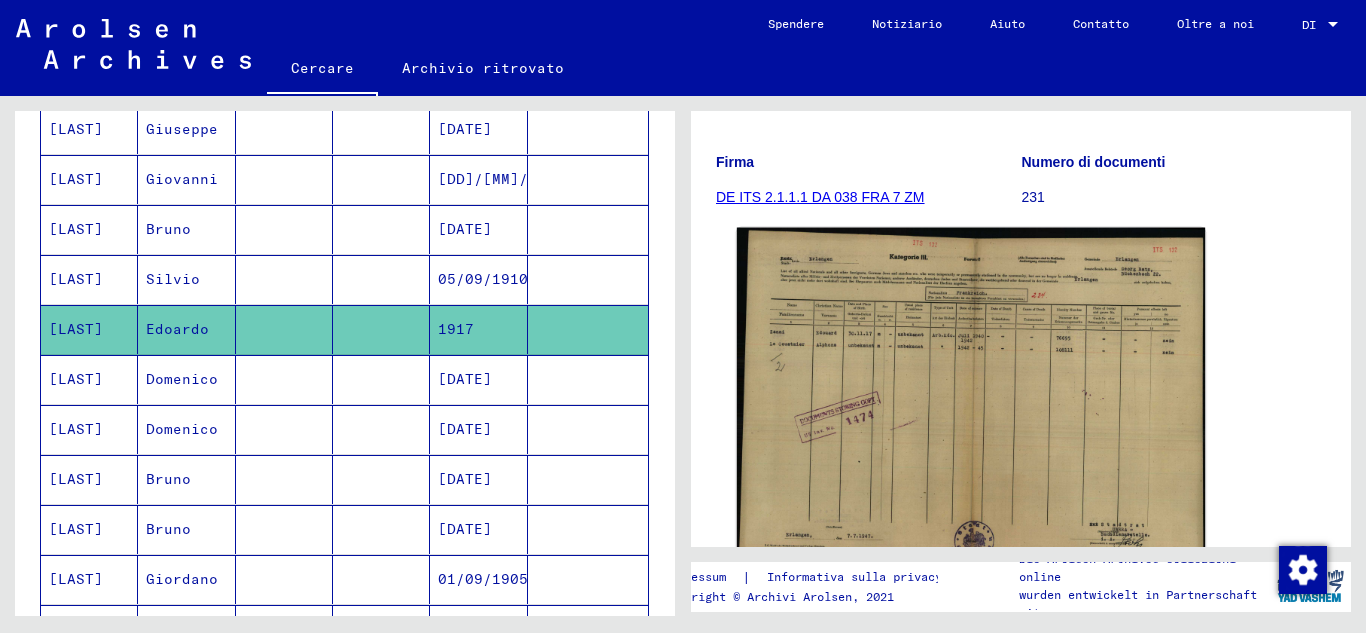 click 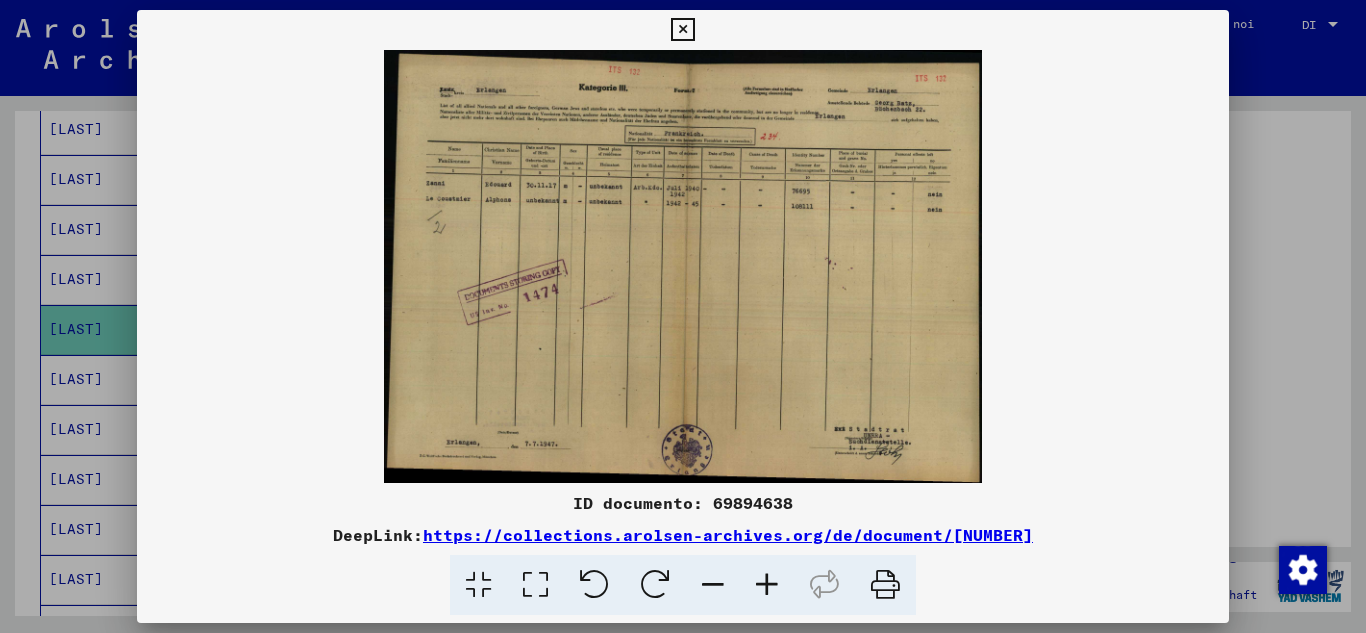 click at bounding box center (767, 585) 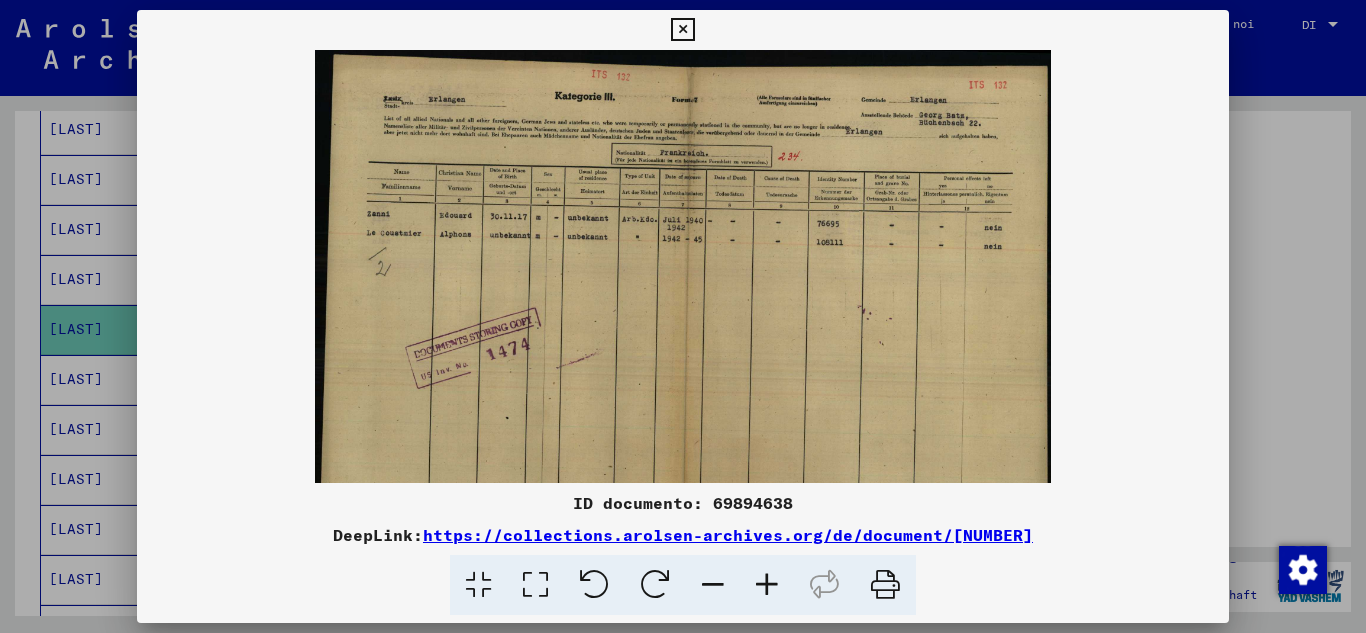 click at bounding box center [767, 585] 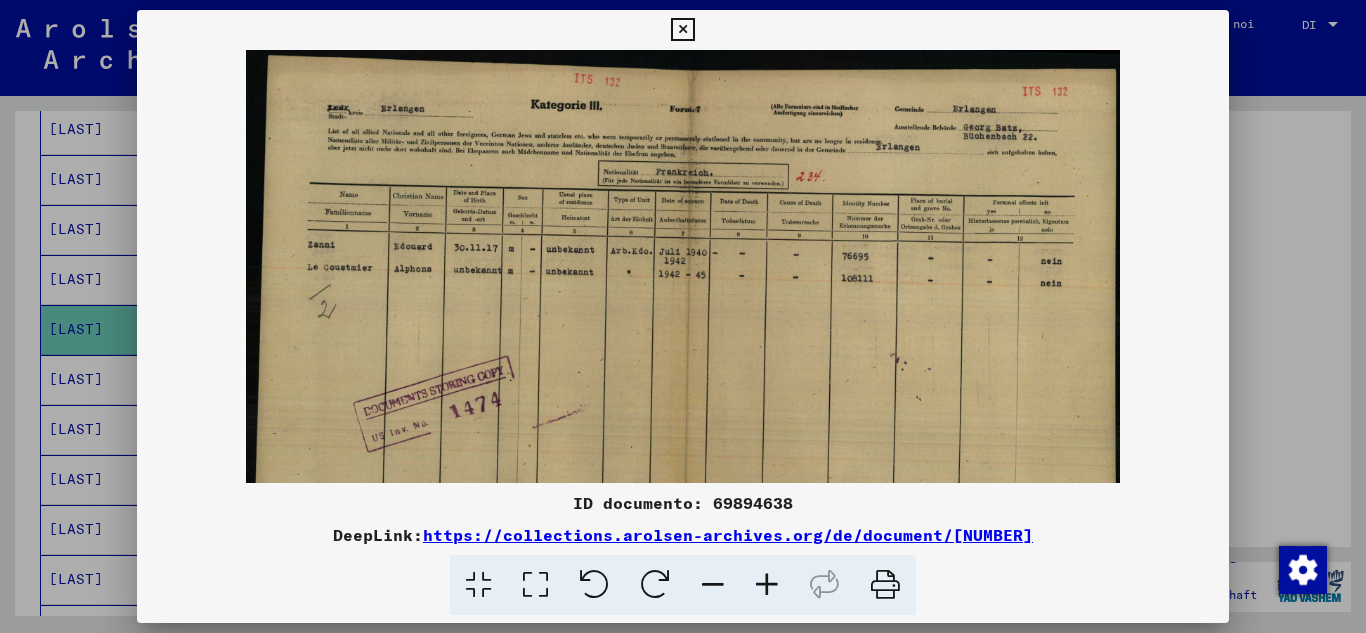 click at bounding box center [767, 585] 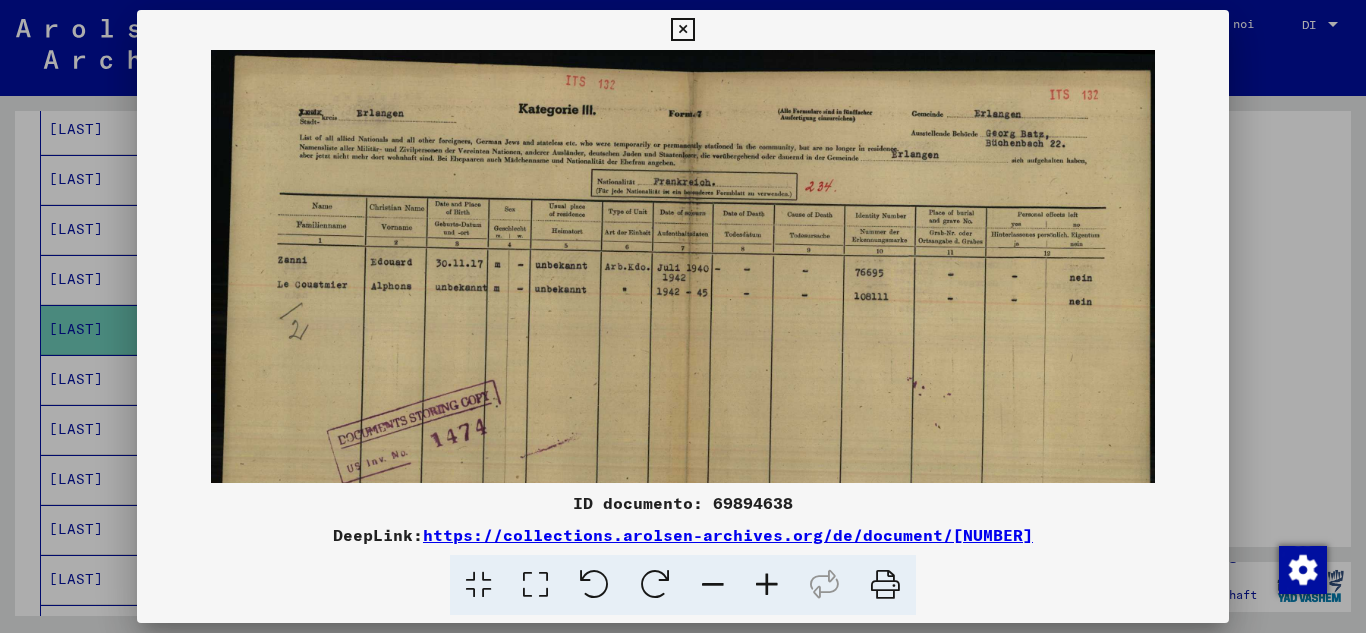 click at bounding box center (767, 585) 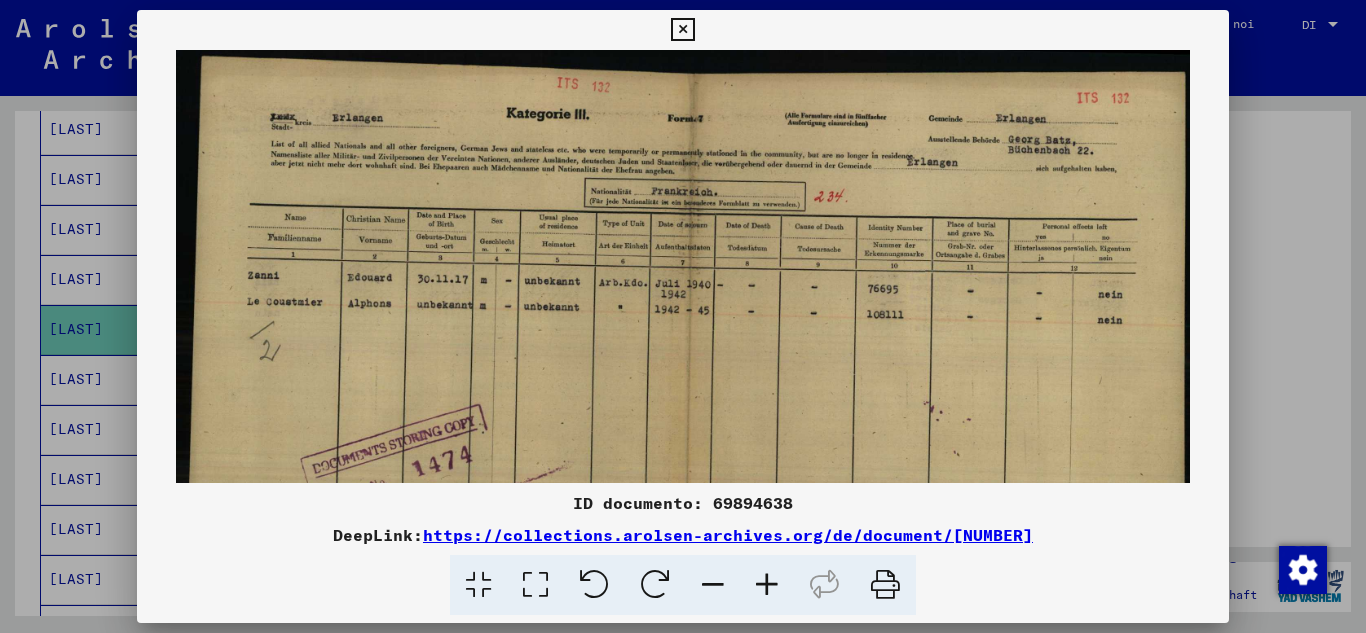 click at bounding box center [767, 585] 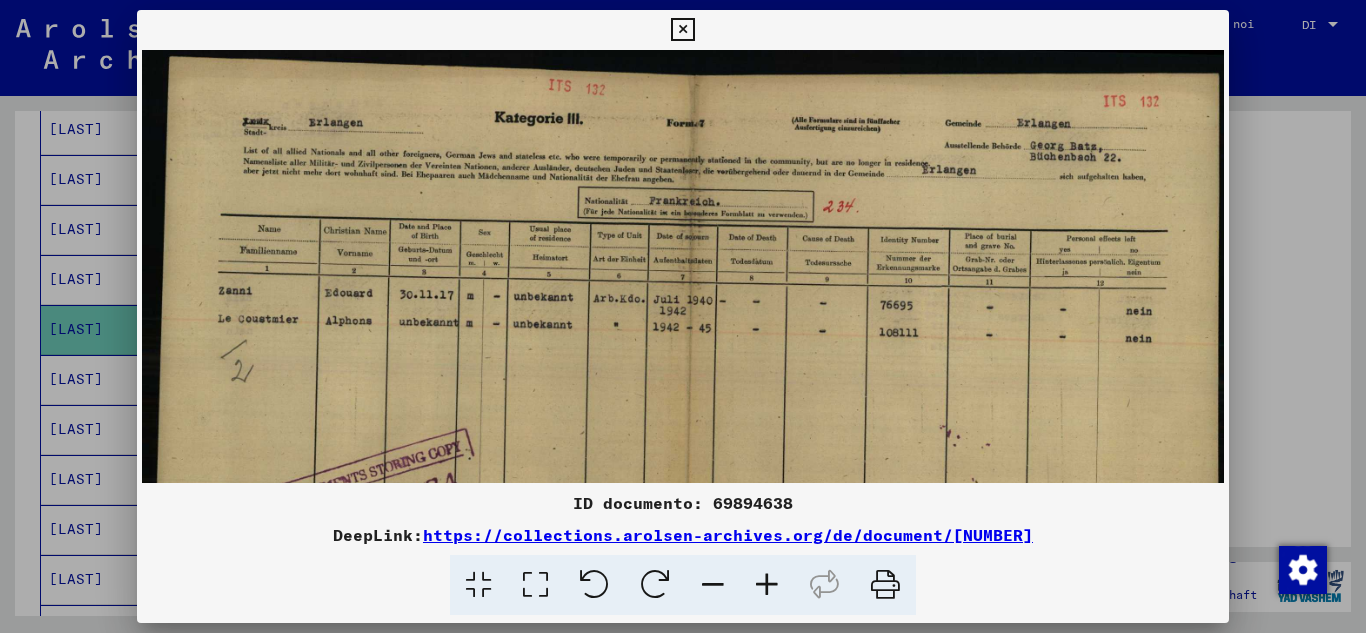 click at bounding box center [767, 585] 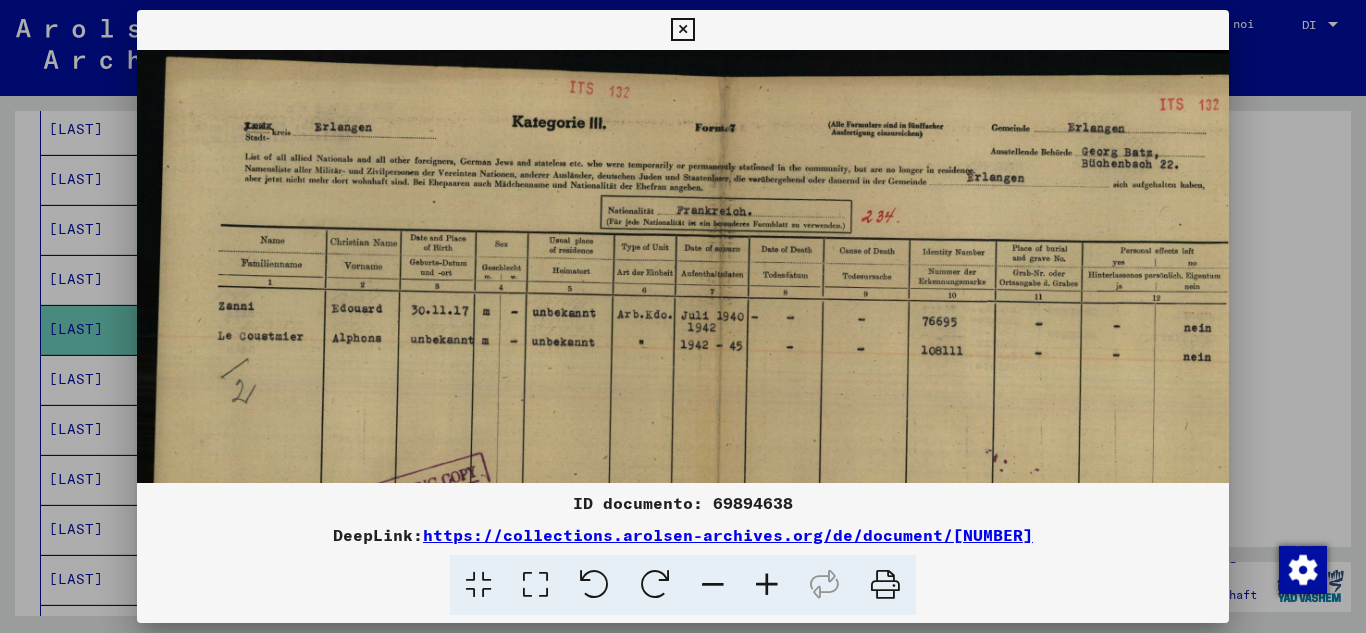 click at bounding box center (767, 585) 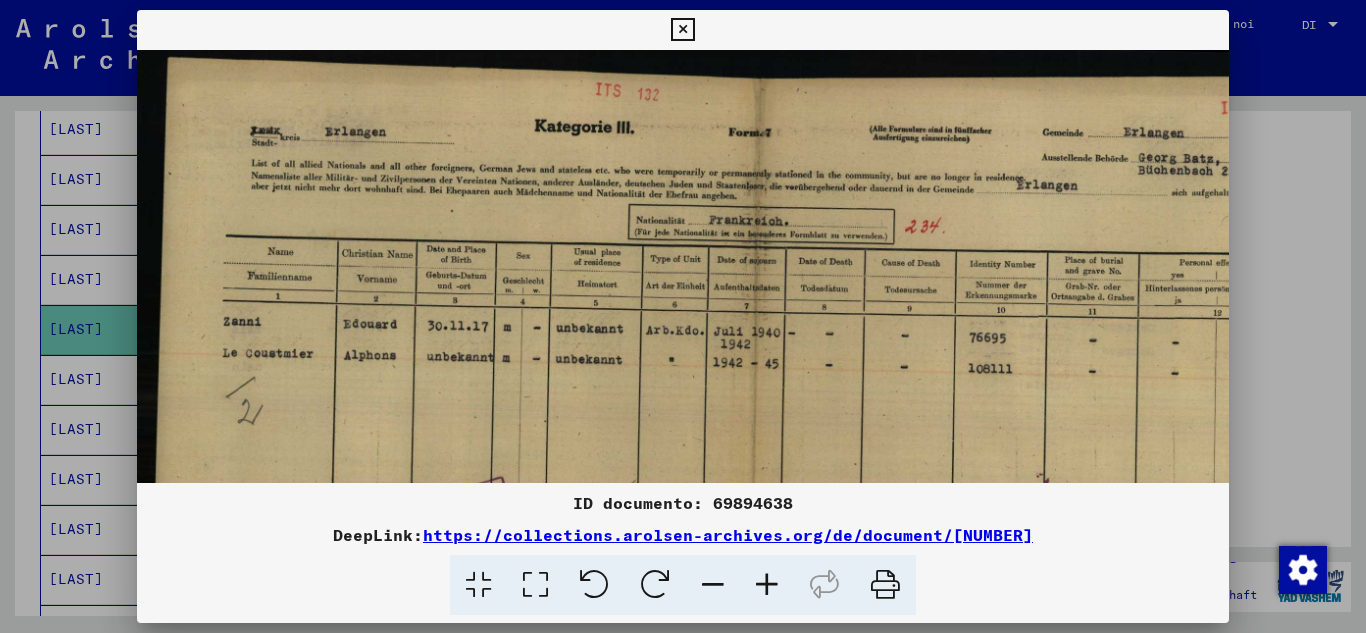 click at bounding box center (682, 30) 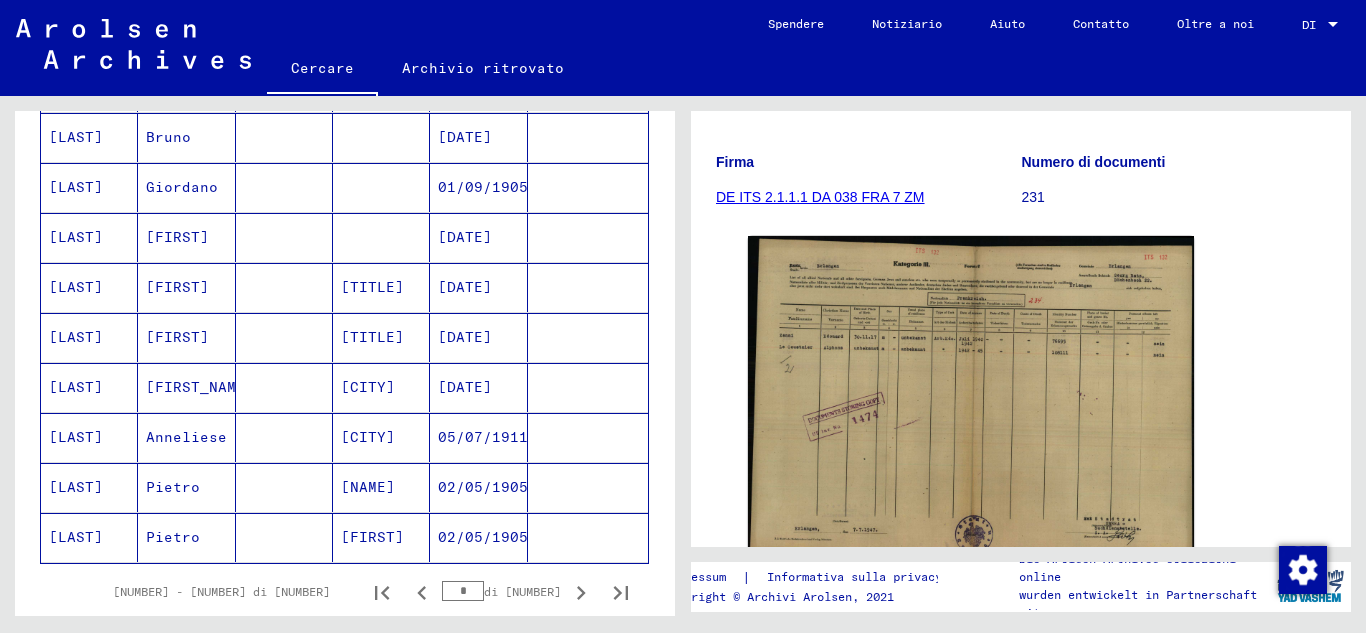 scroll, scrollTop: 1167, scrollLeft: 0, axis: vertical 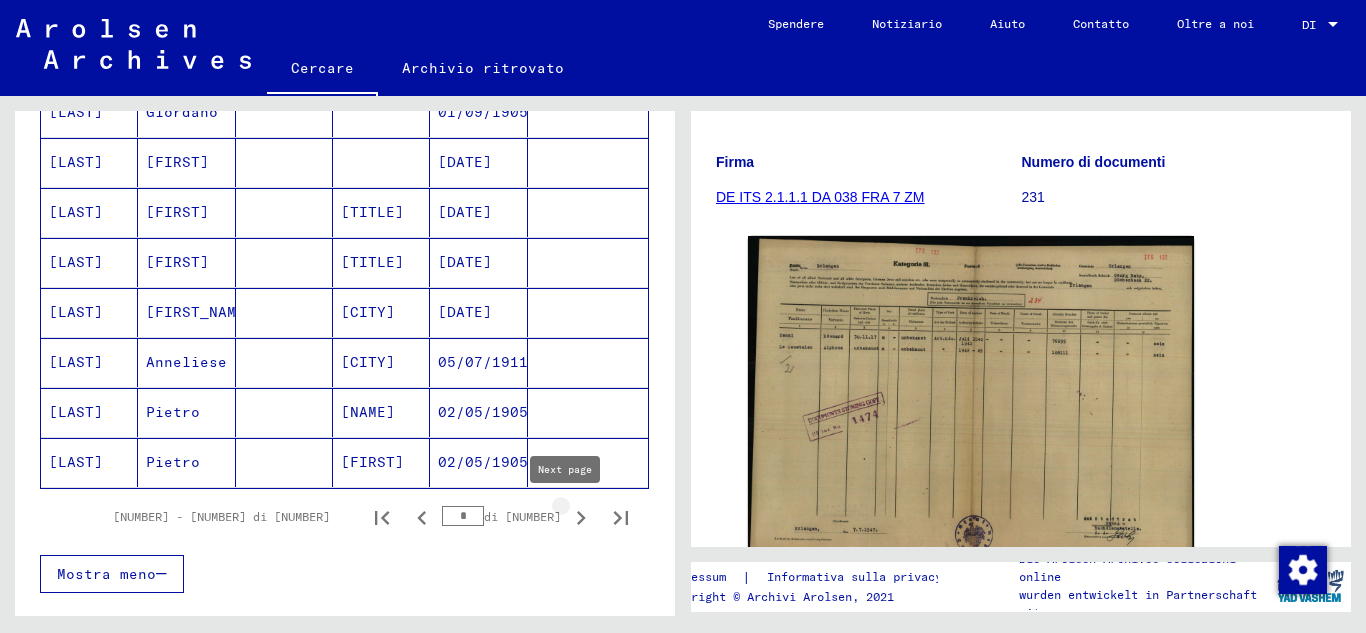 click 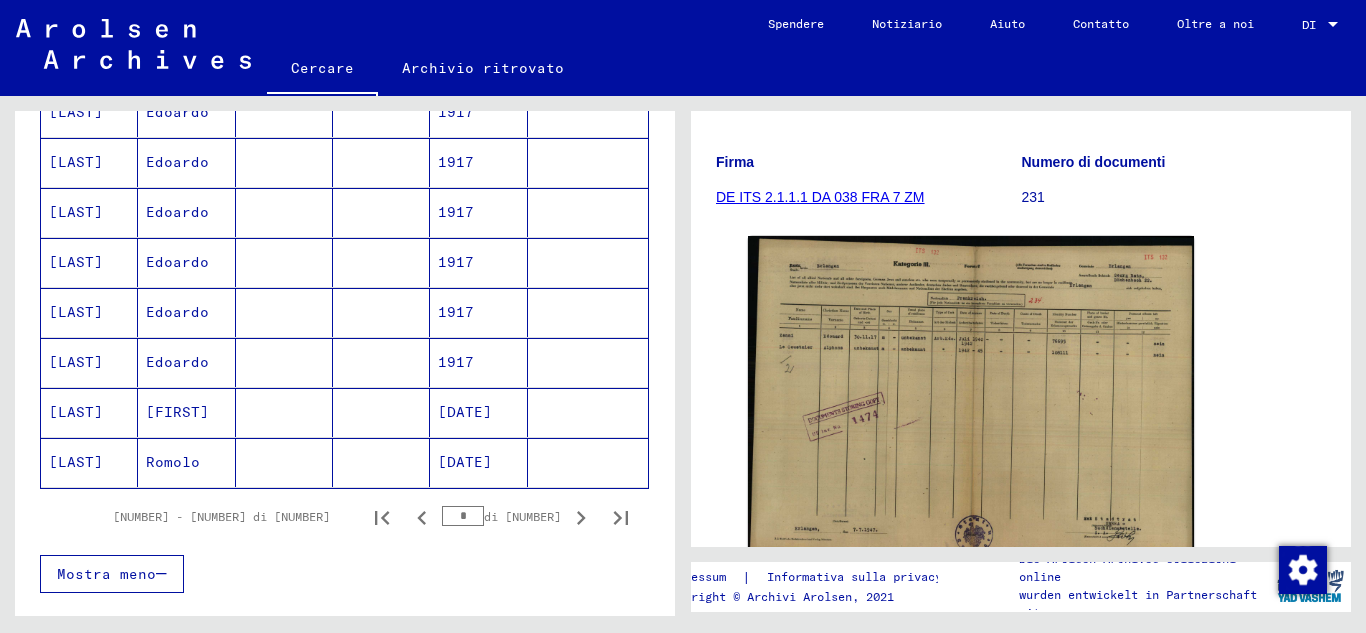 click on "Romolo" 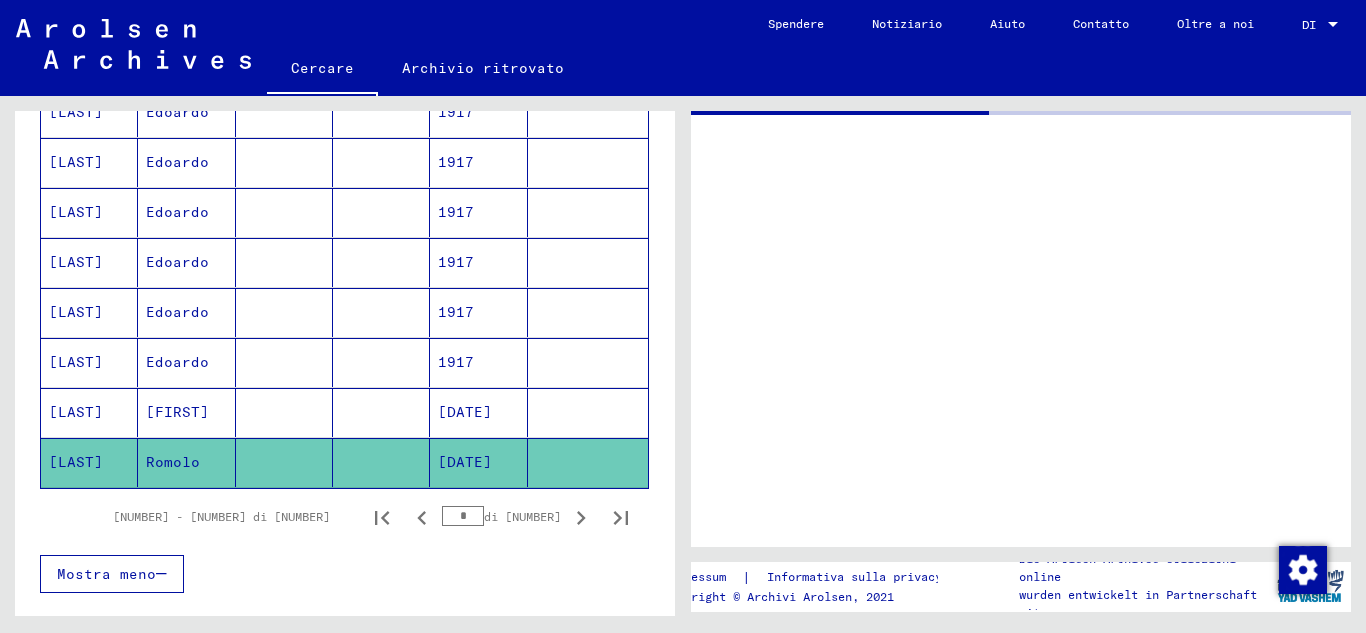 scroll, scrollTop: 0, scrollLeft: 0, axis: both 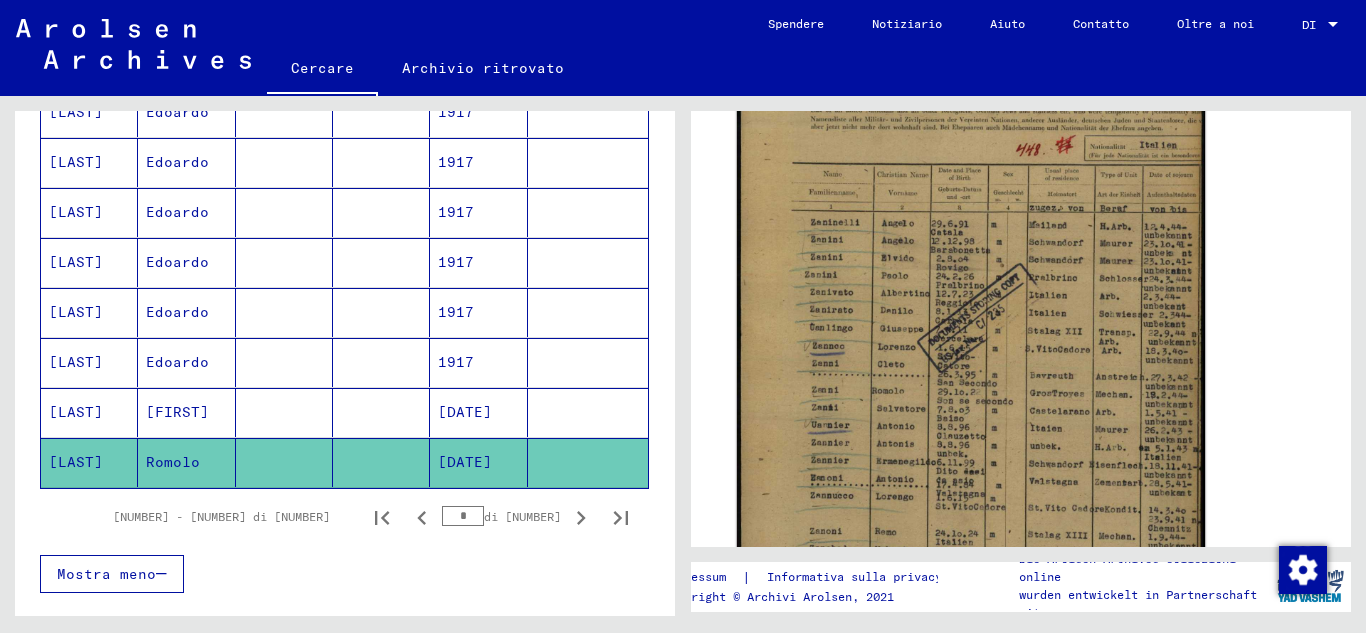 click 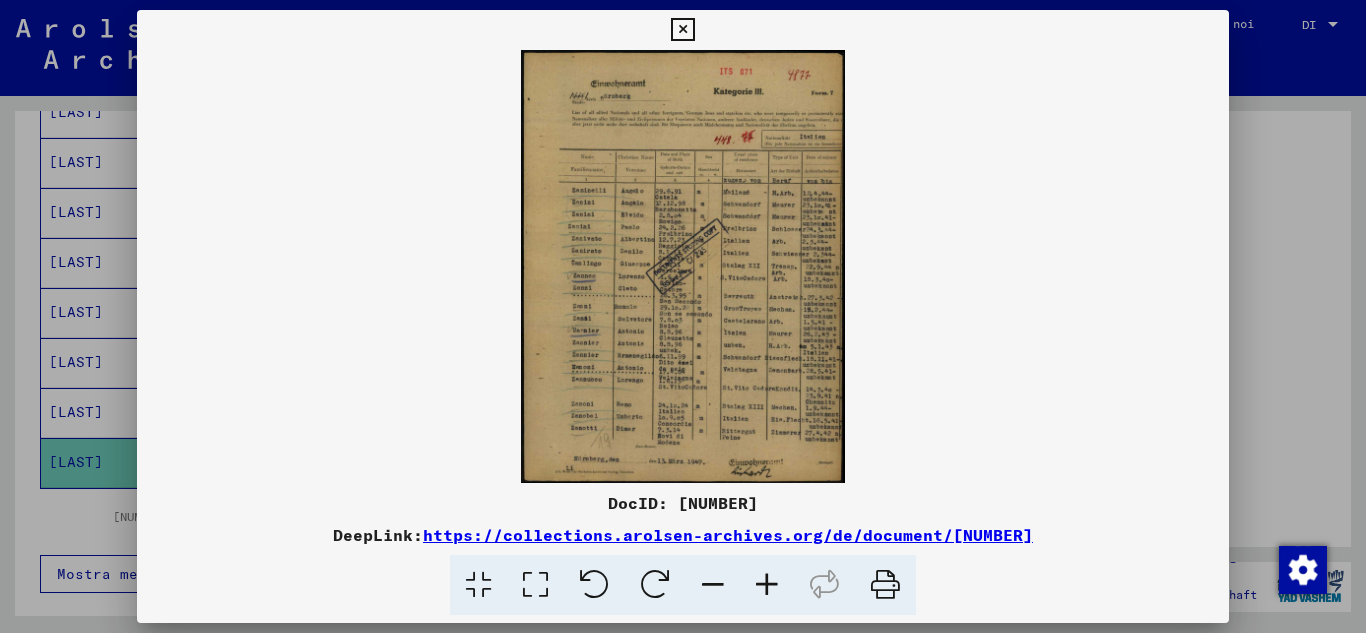 click at bounding box center [683, 266] 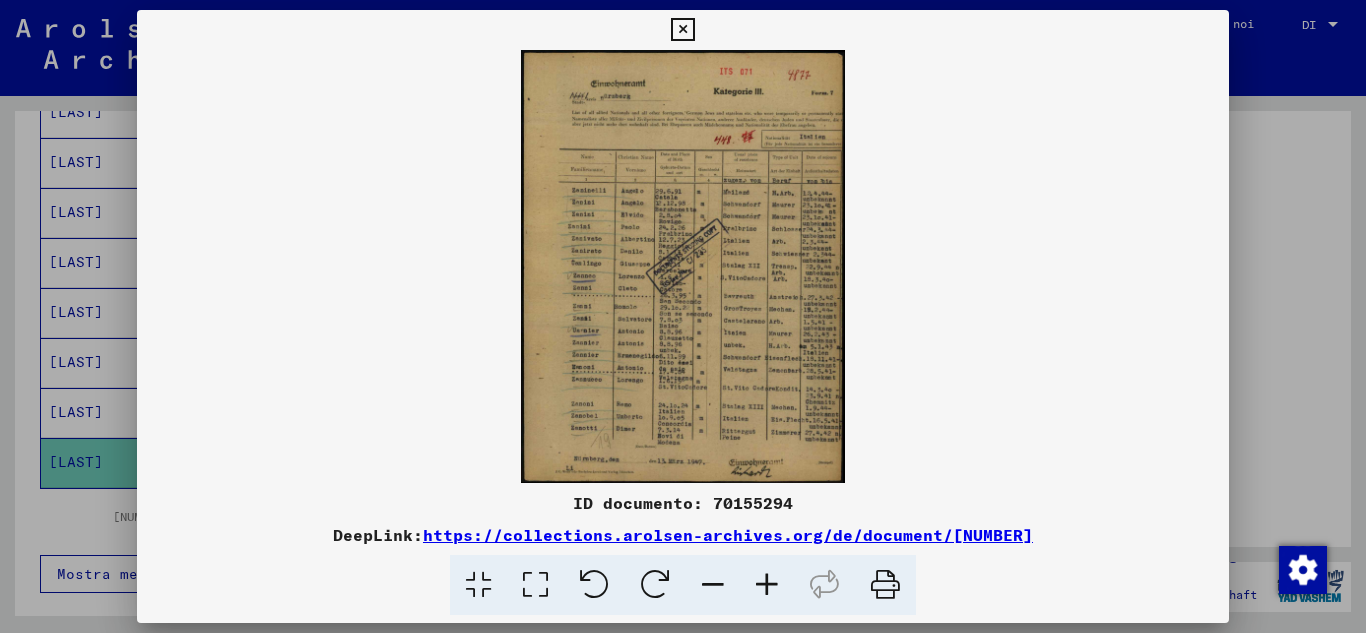 click at bounding box center (767, 585) 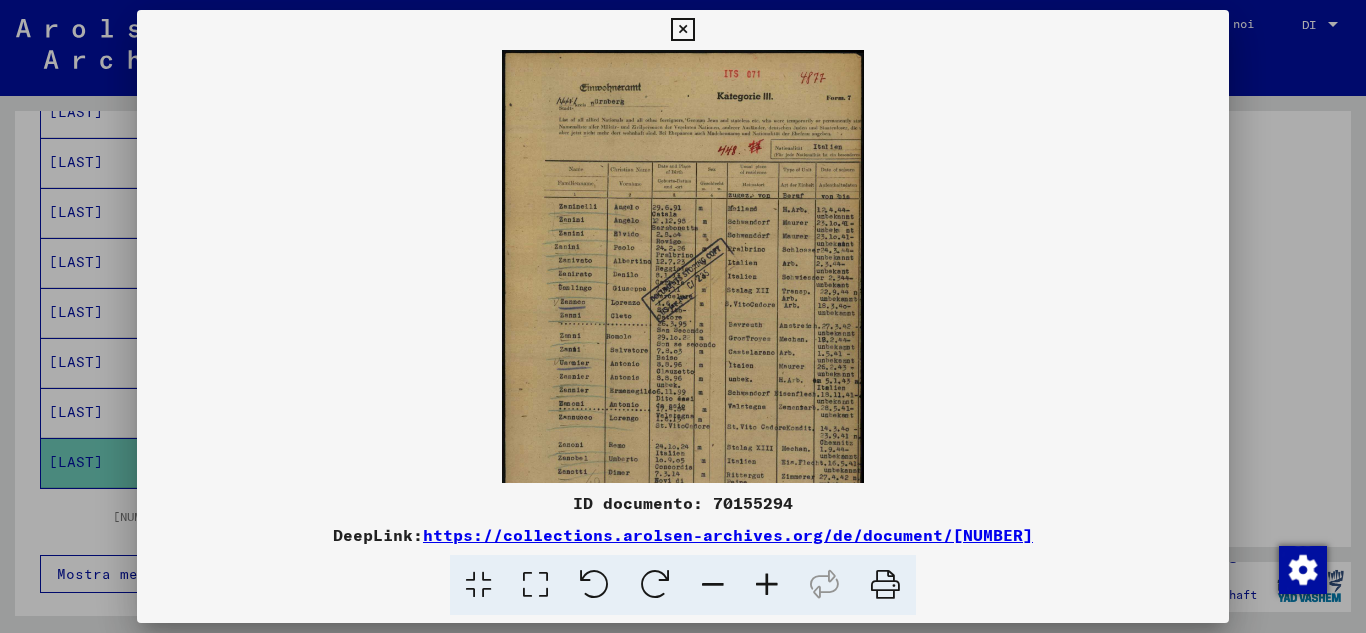 click at bounding box center (767, 585) 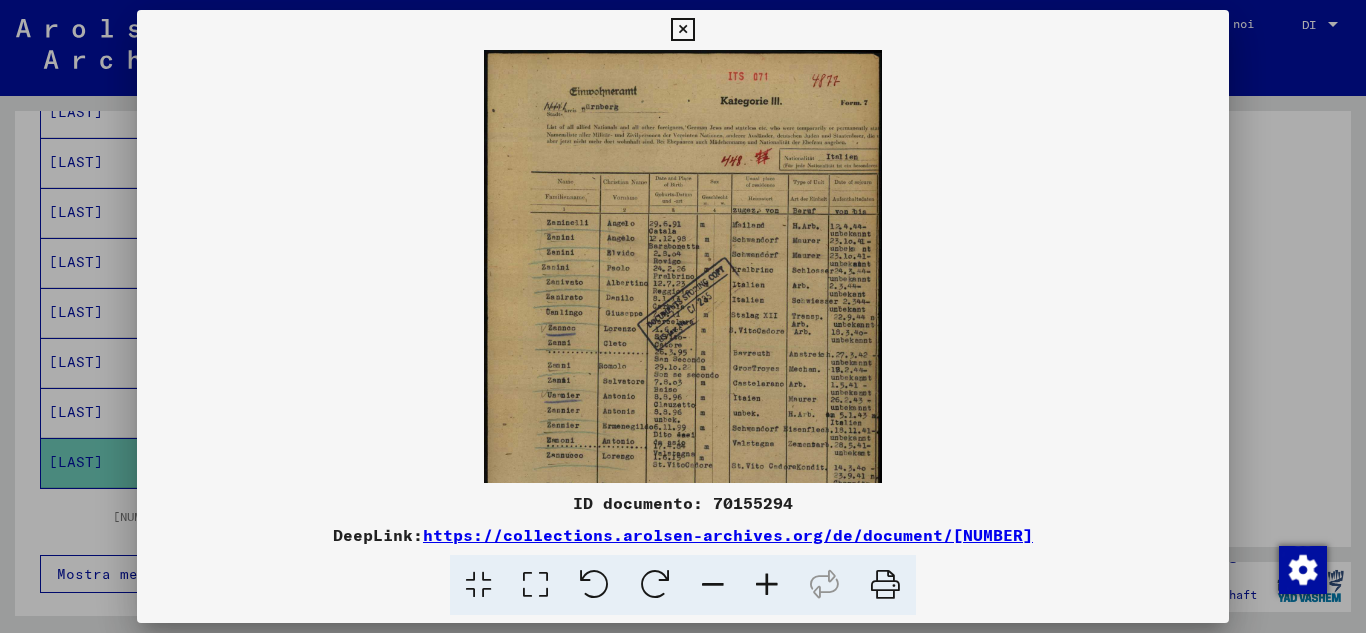 click at bounding box center (767, 585) 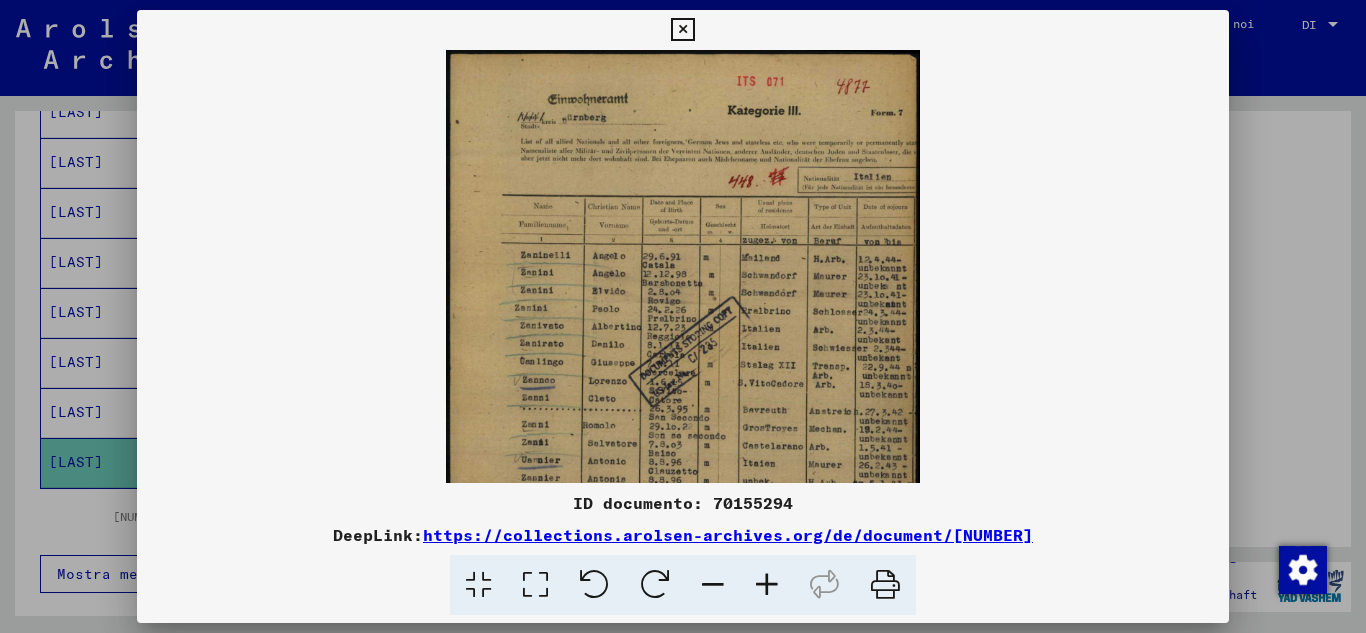 click at bounding box center [767, 585] 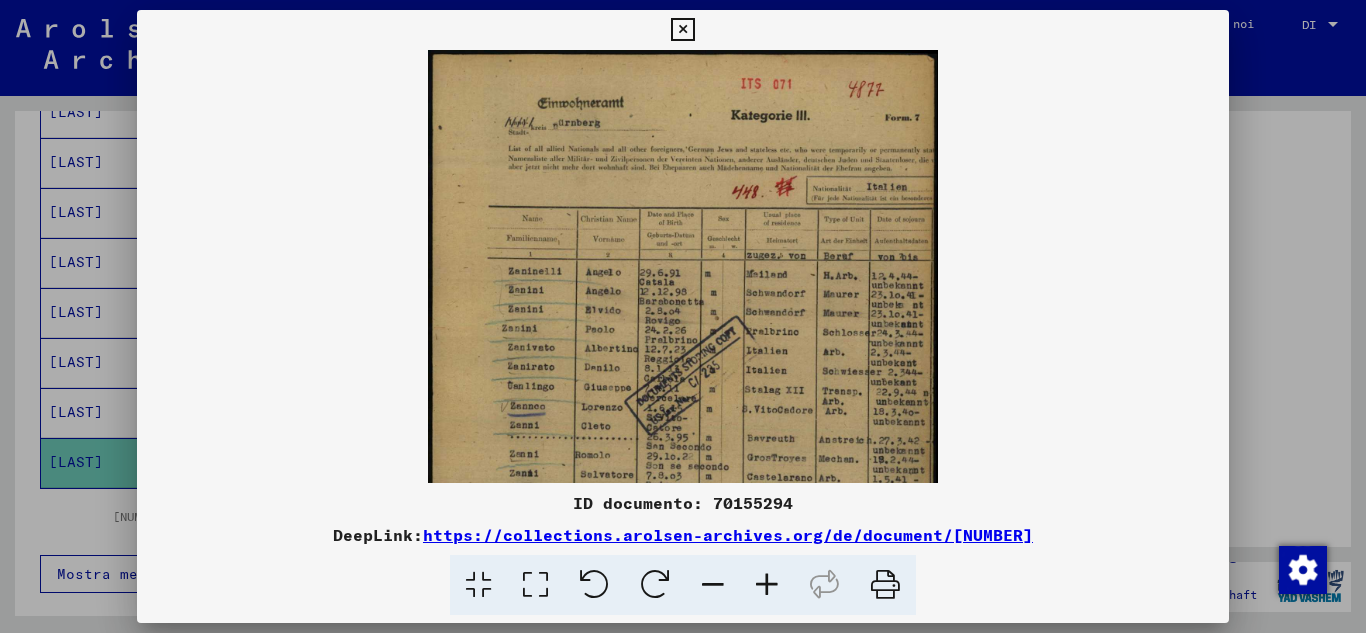 click at bounding box center [767, 585] 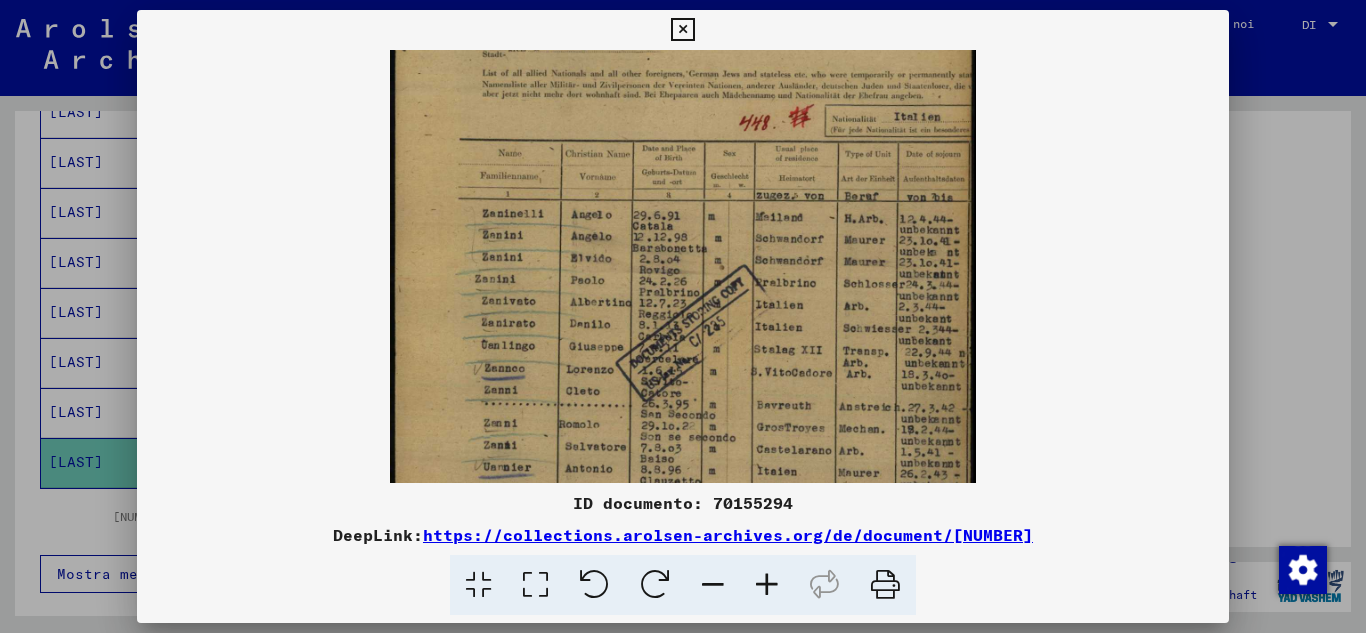 scroll, scrollTop: 99, scrollLeft: 0, axis: vertical 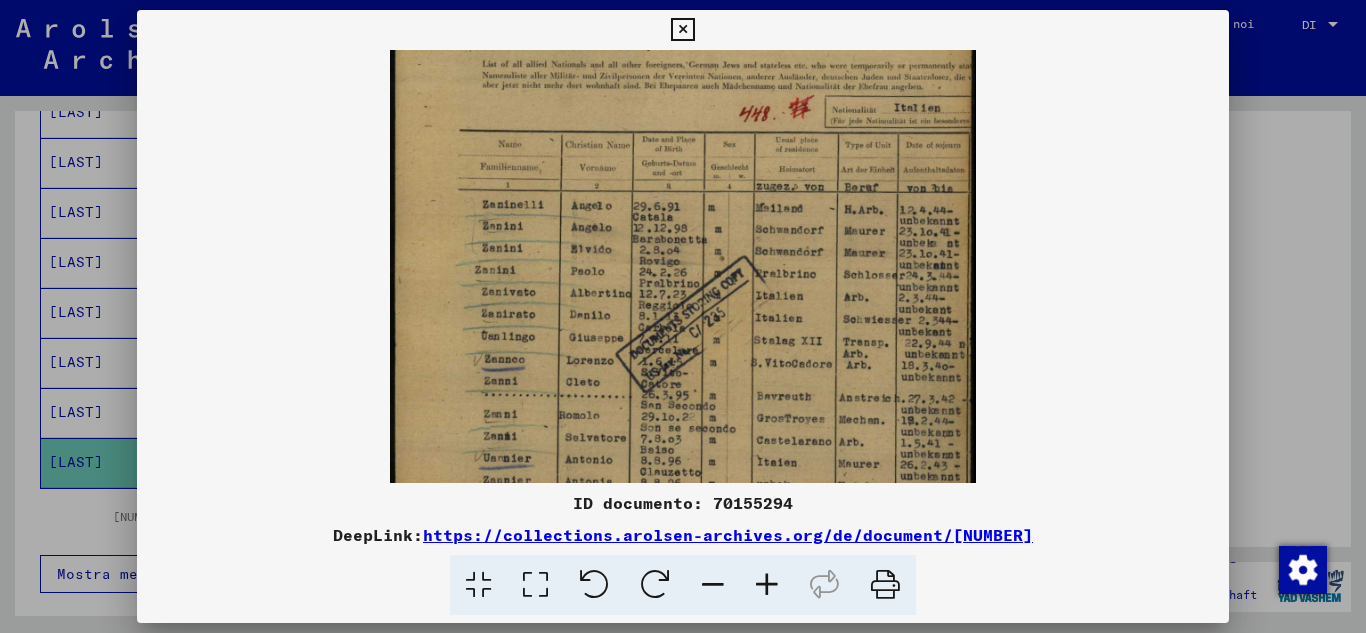 drag, startPoint x: 579, startPoint y: 387, endPoint x: 582, endPoint y: 288, distance: 99.04544 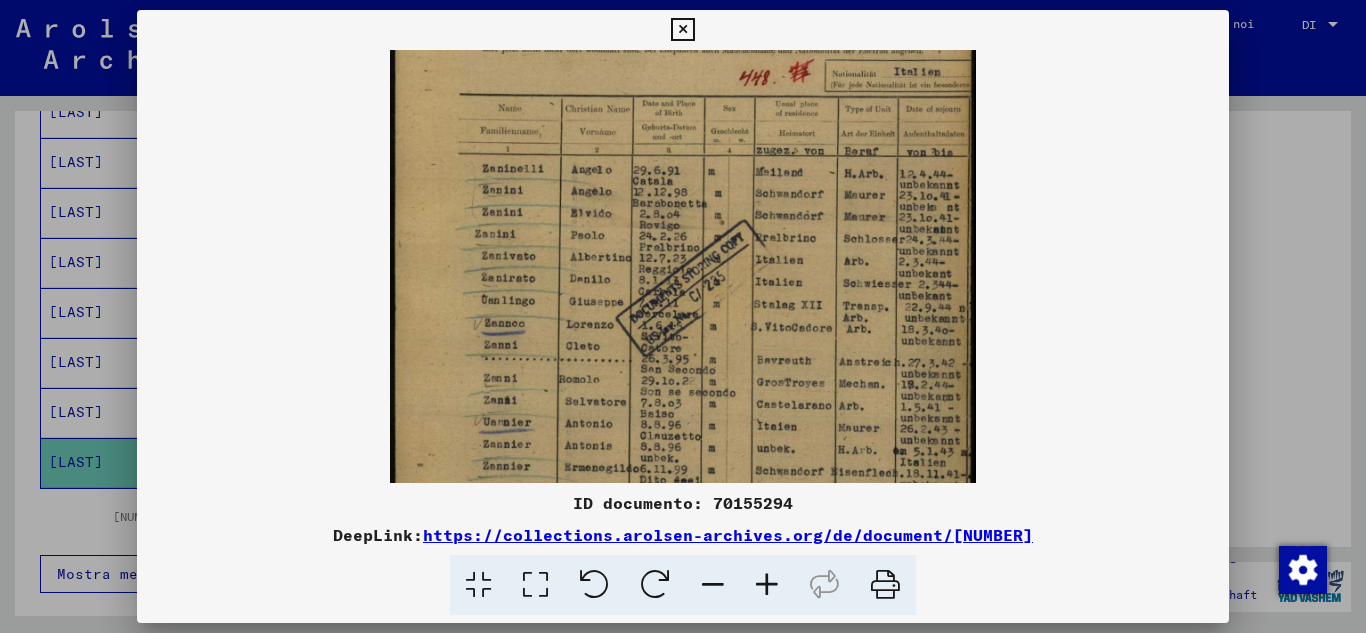 scroll, scrollTop: 137, scrollLeft: 0, axis: vertical 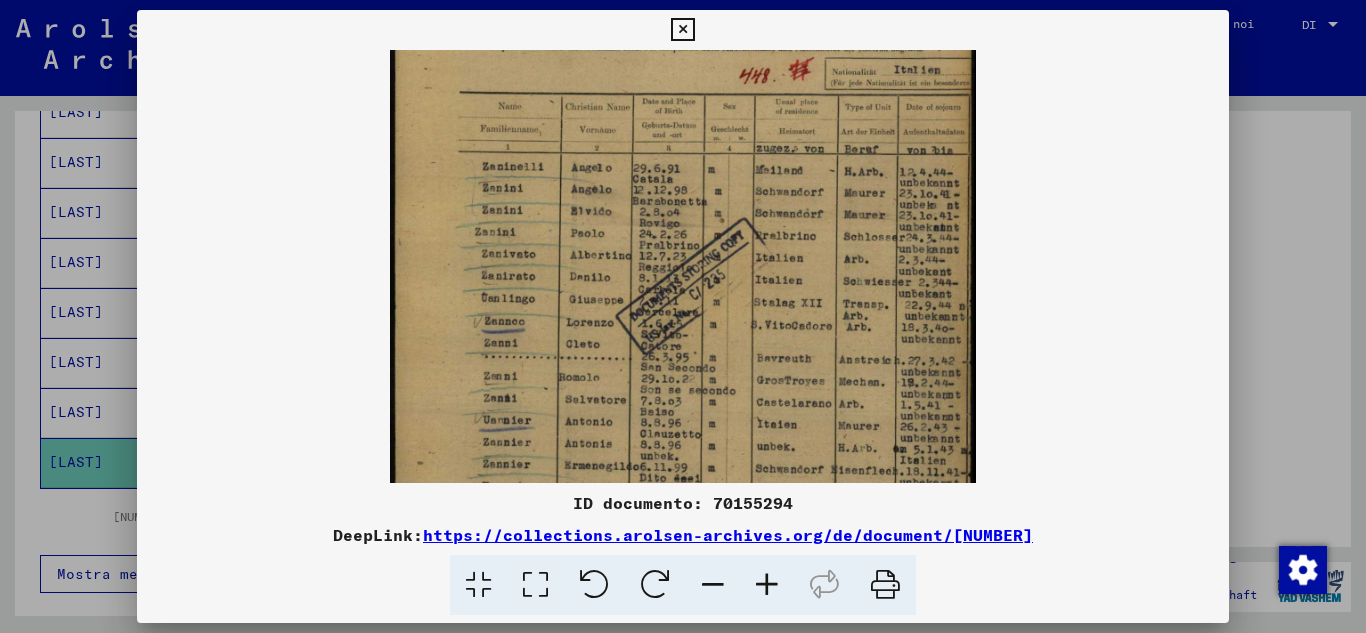 drag, startPoint x: 569, startPoint y: 406, endPoint x: 571, endPoint y: 368, distance: 38.052597 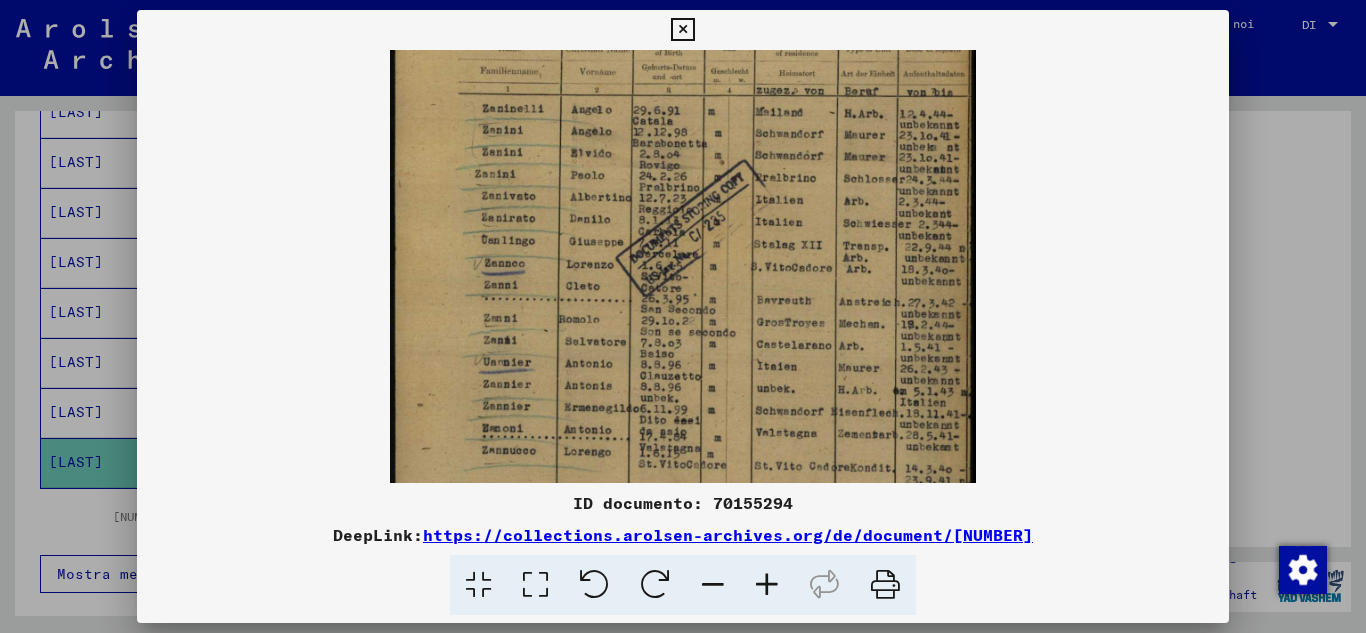 scroll, scrollTop: 199, scrollLeft: 0, axis: vertical 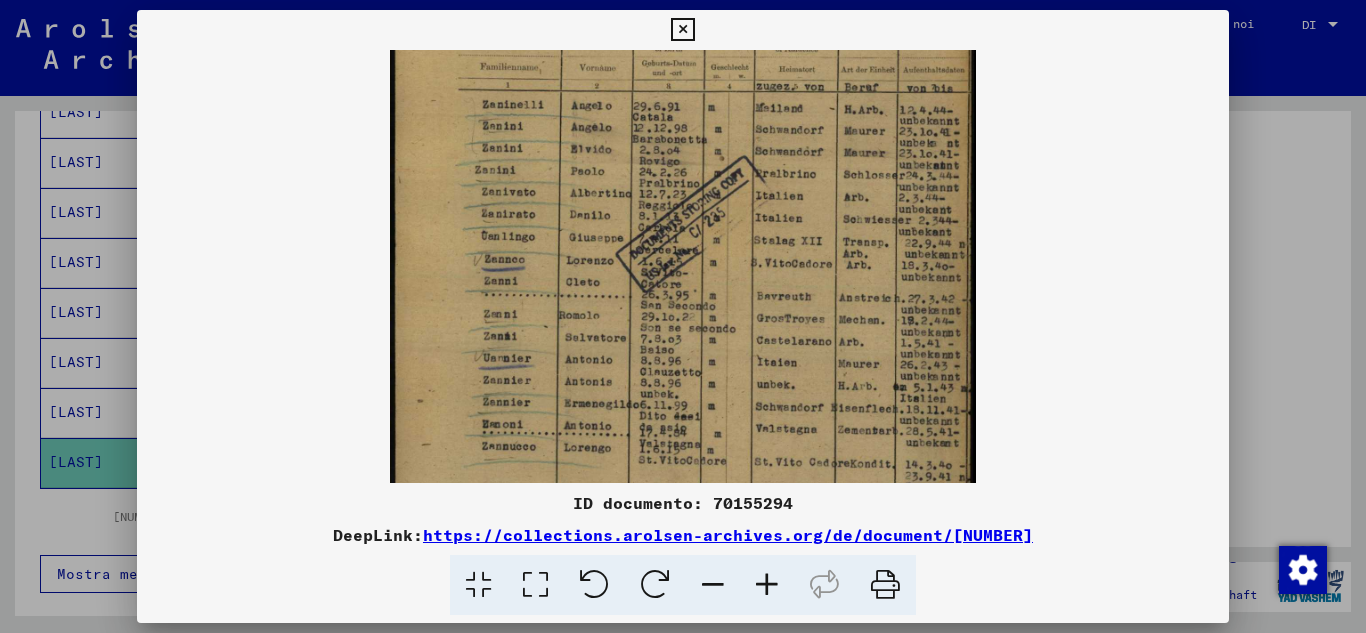 drag, startPoint x: 794, startPoint y: 426, endPoint x: 783, endPoint y: 364, distance: 62.968246 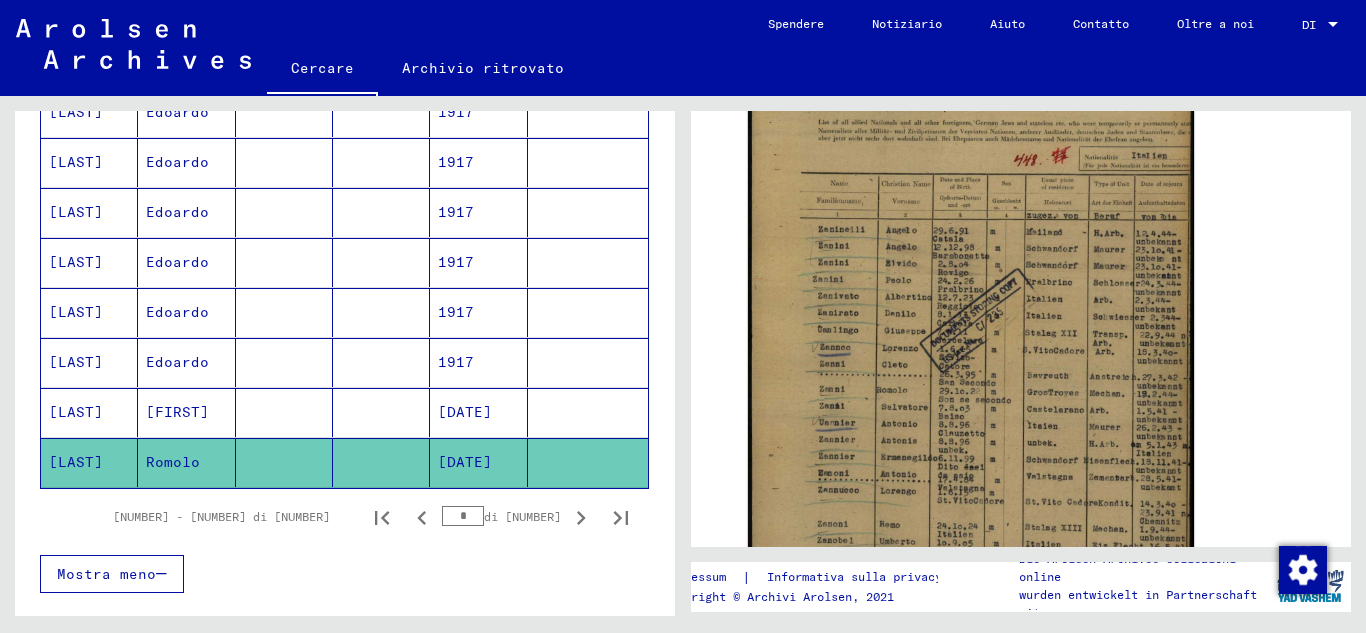 click on "Edoardo" at bounding box center [177, 412] 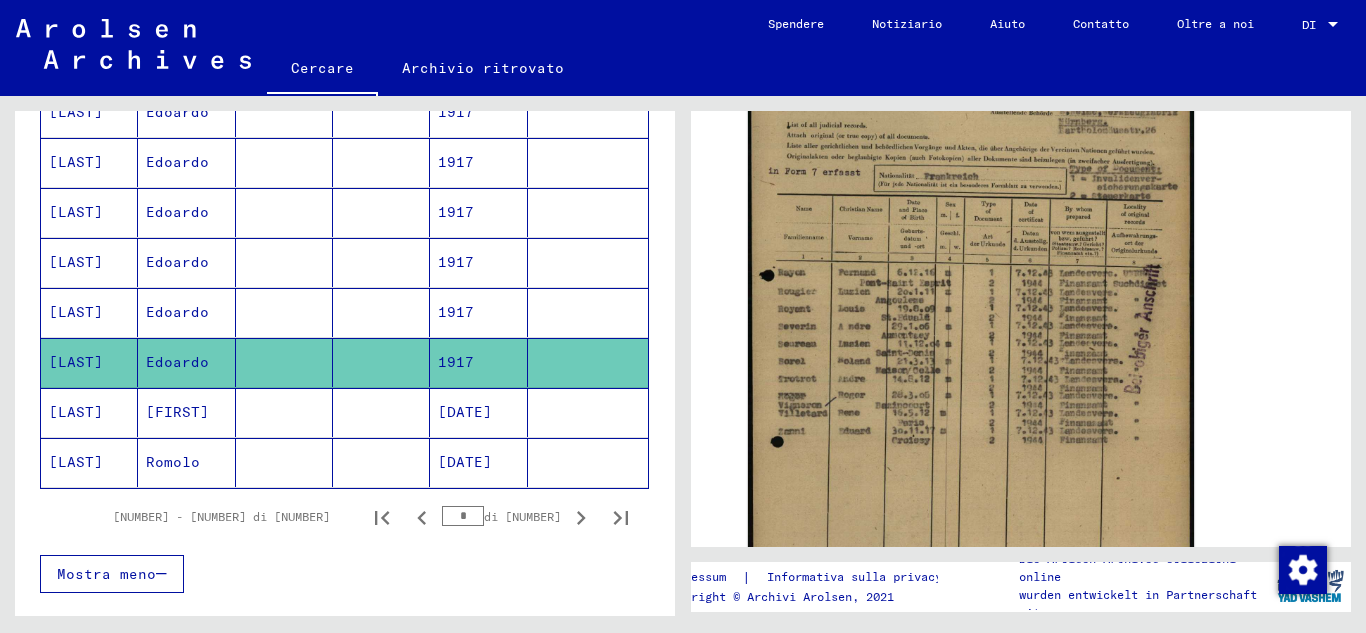 scroll, scrollTop: 0, scrollLeft: 0, axis: both 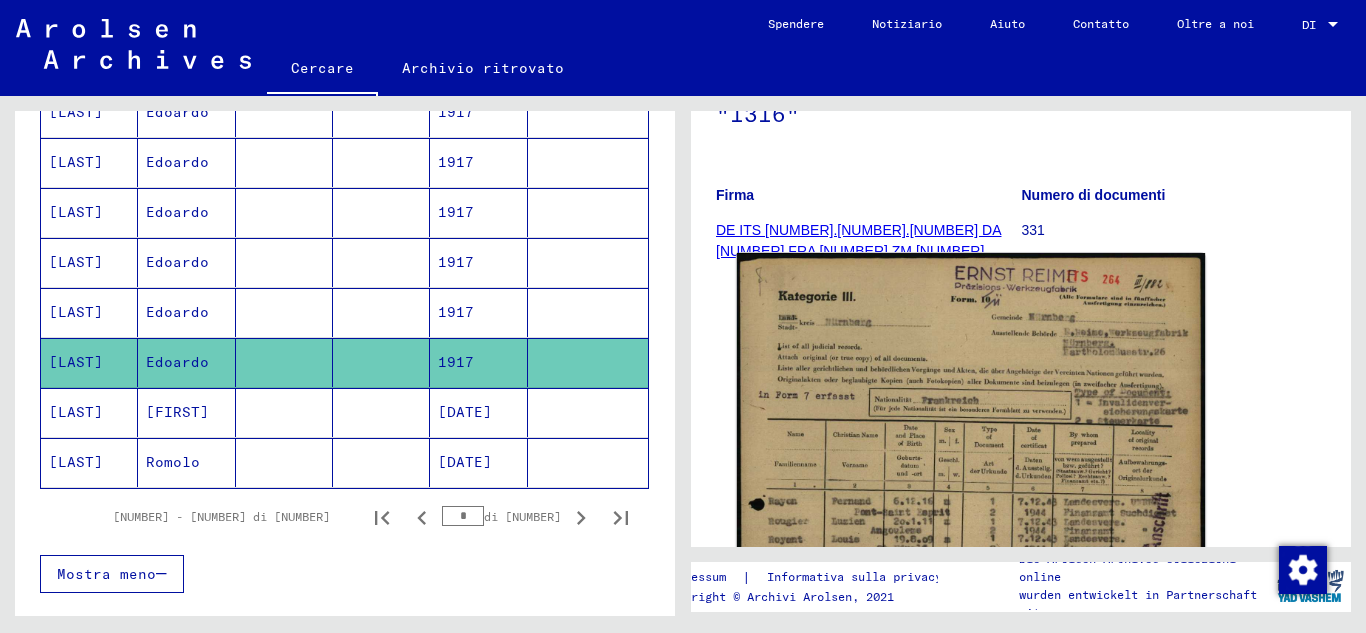 click 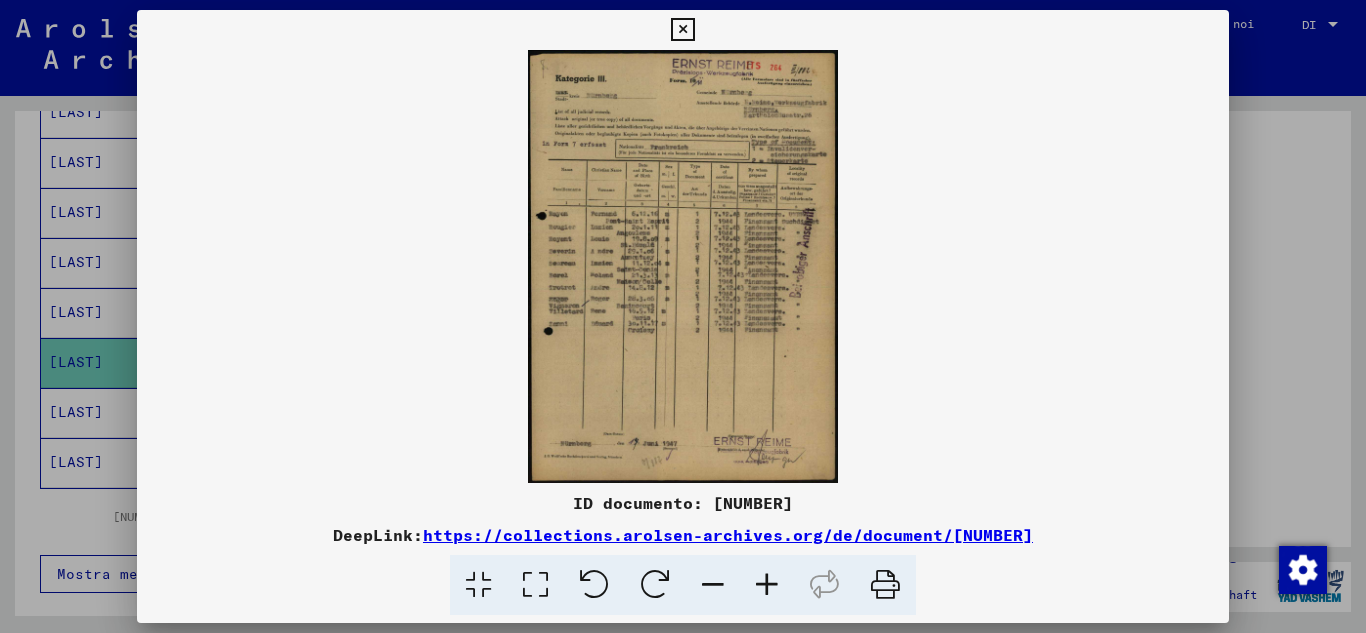 click at bounding box center (767, 585) 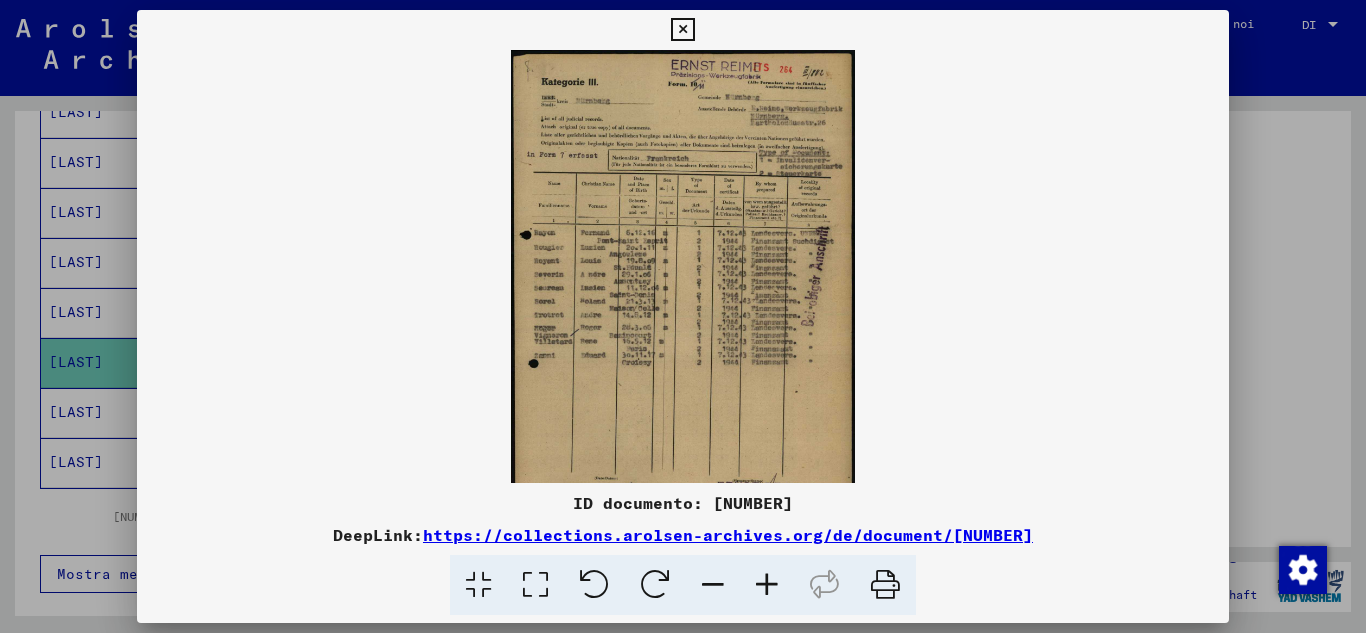 click at bounding box center [767, 585] 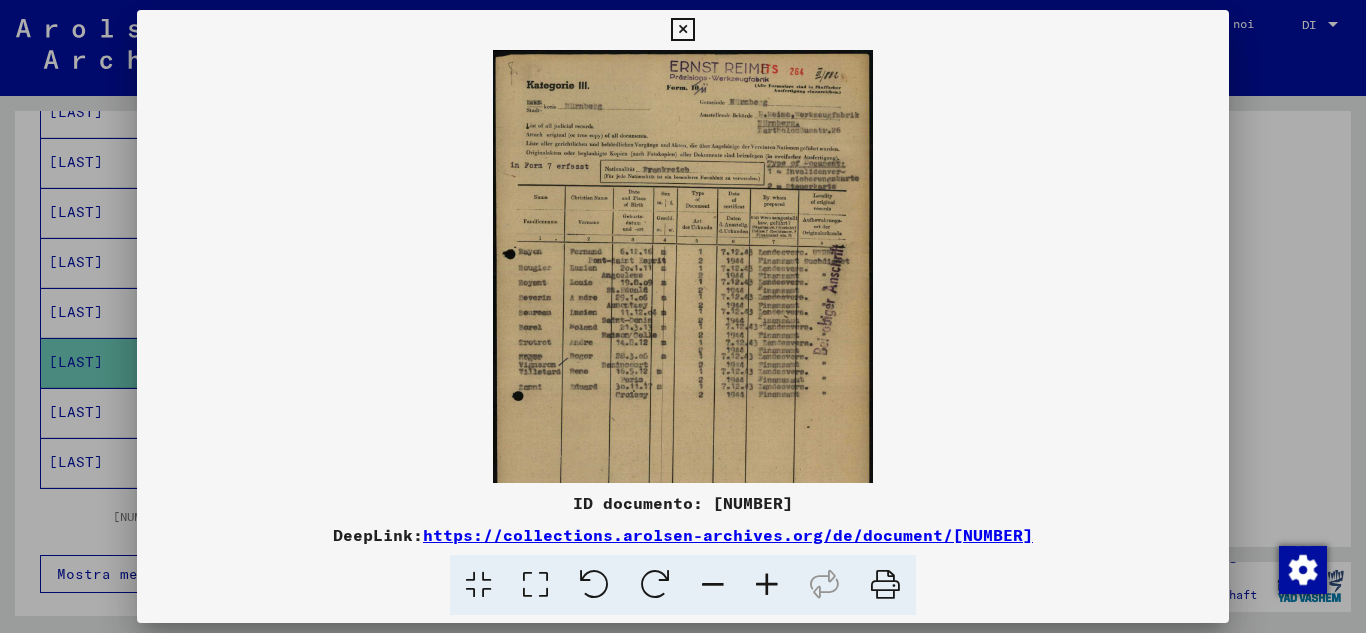 click at bounding box center (767, 585) 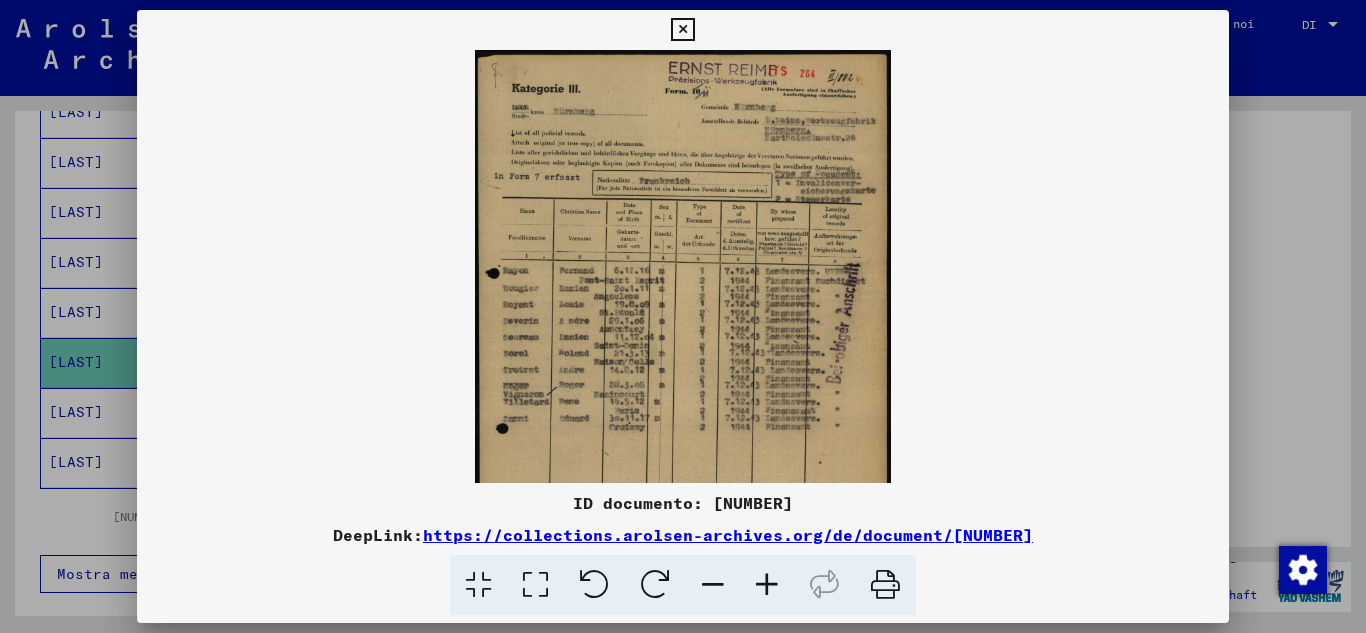 click at bounding box center (767, 585) 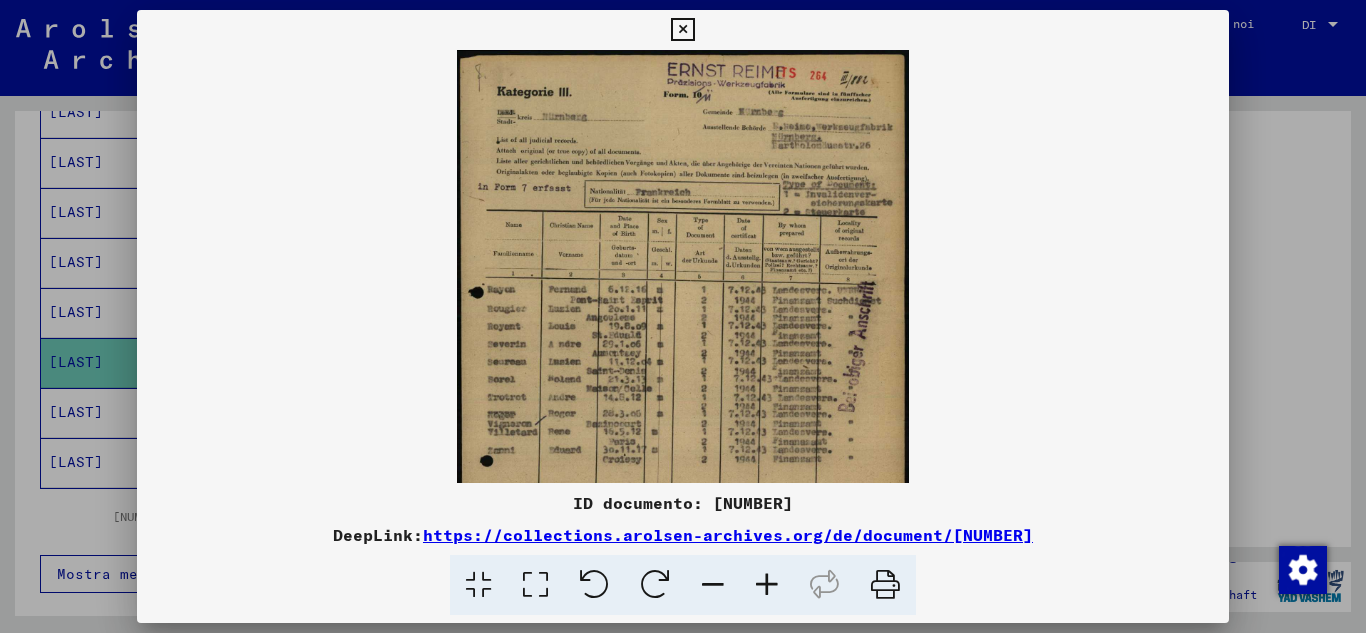 click at bounding box center [767, 585] 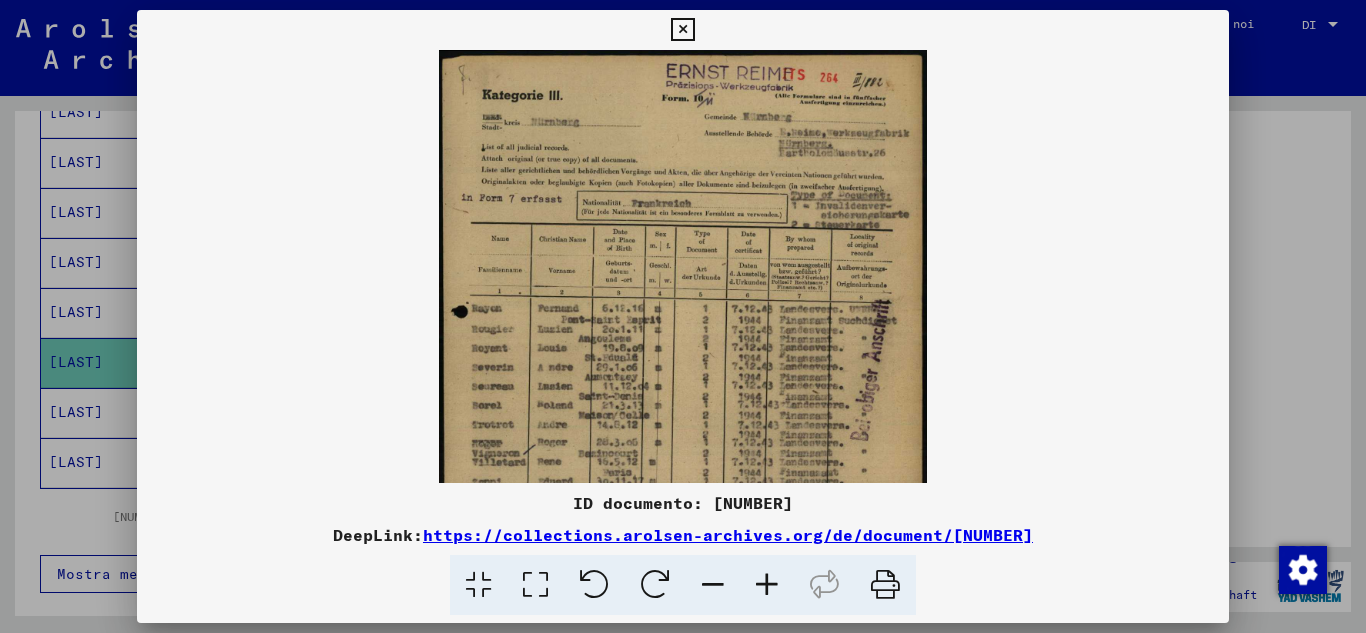 click at bounding box center (767, 585) 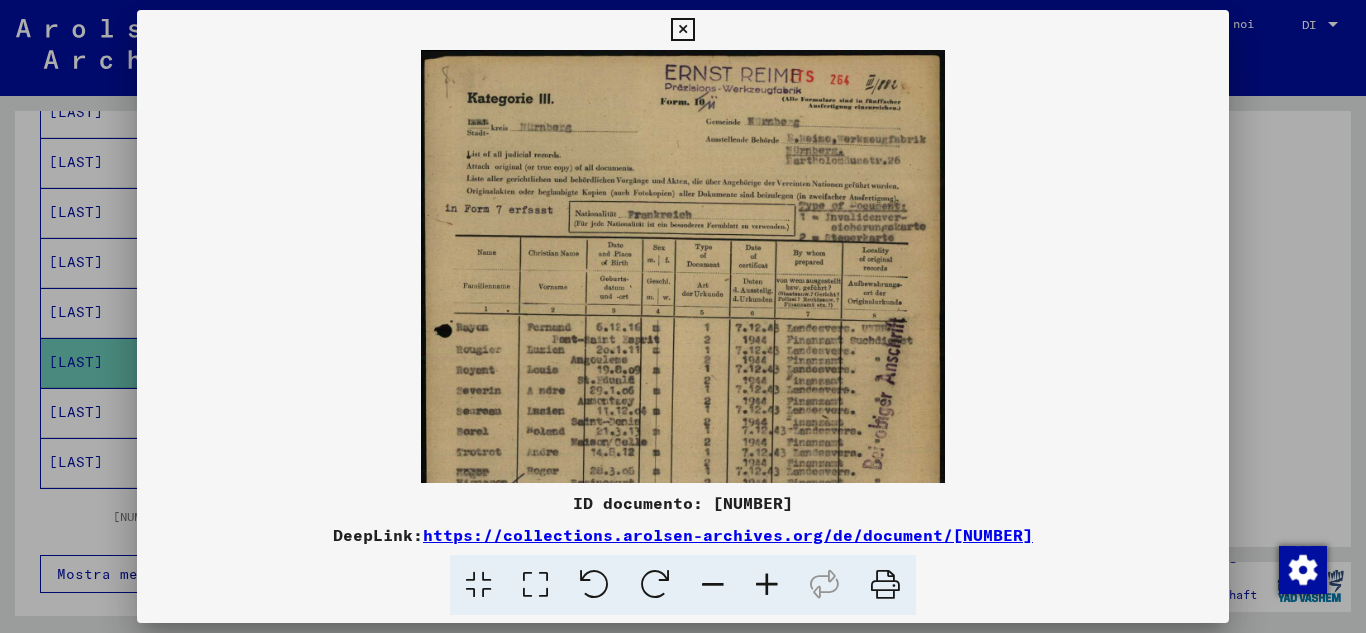 click at bounding box center [767, 585] 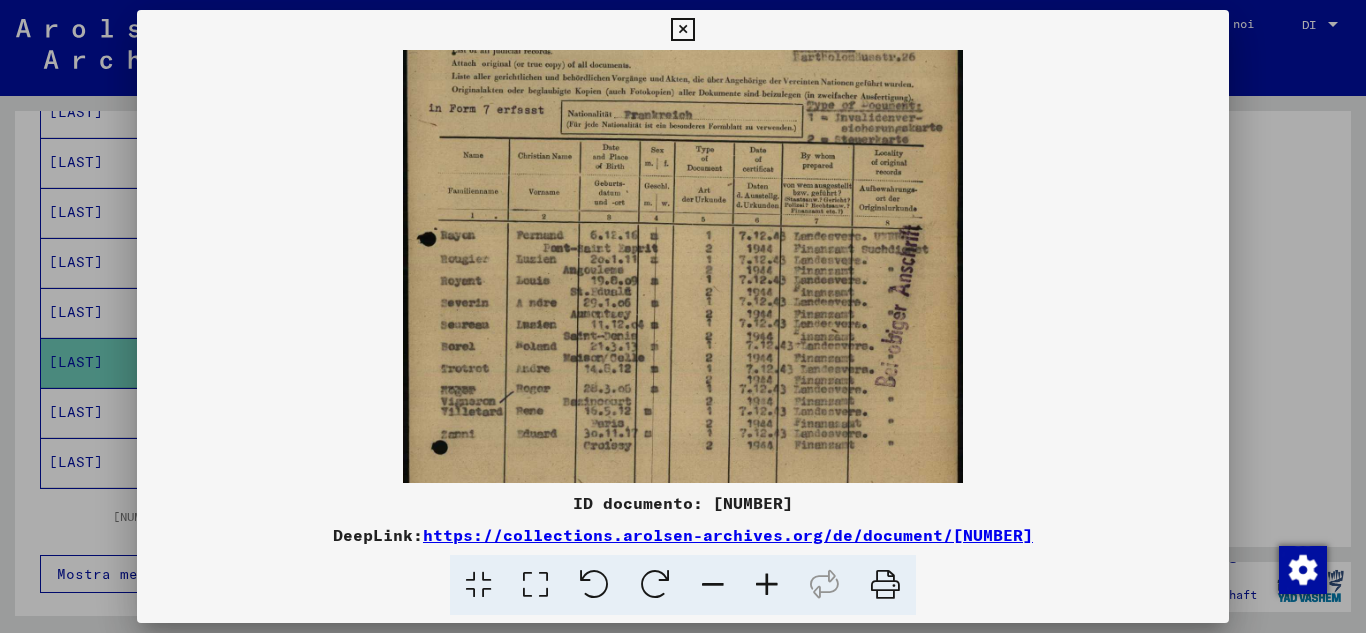 scroll, scrollTop: 122, scrollLeft: 0, axis: vertical 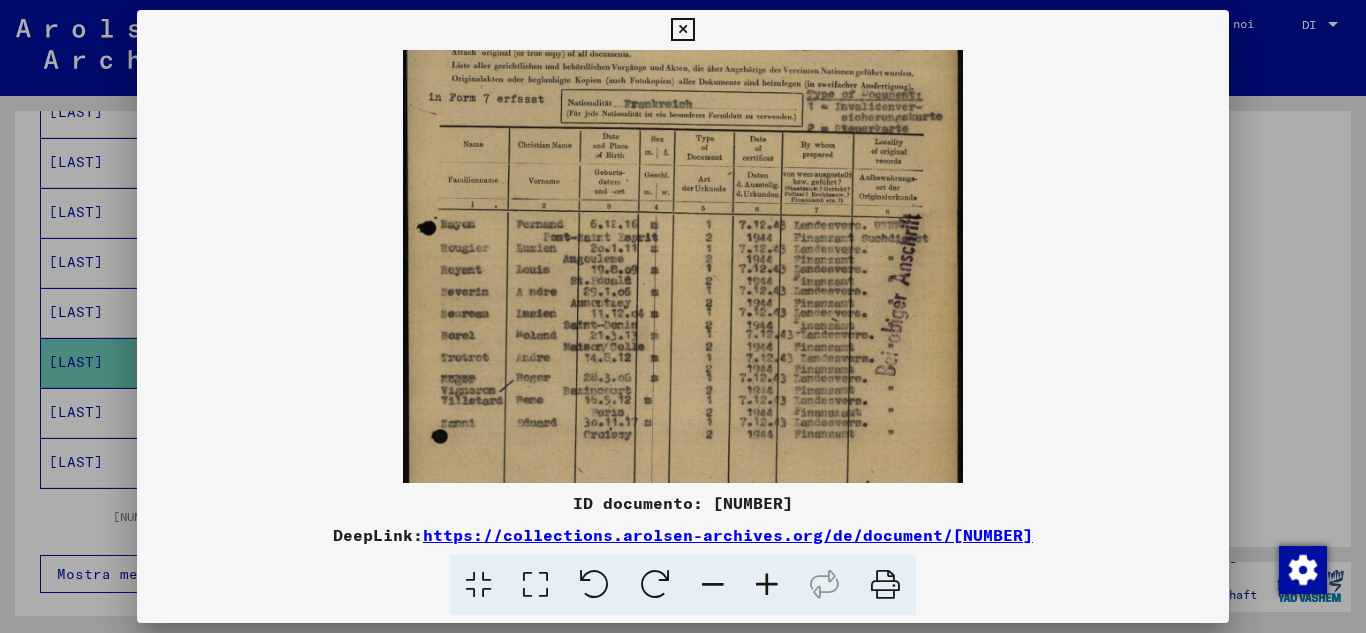 drag, startPoint x: 749, startPoint y: 437, endPoint x: 755, endPoint y: 315, distance: 122.14745 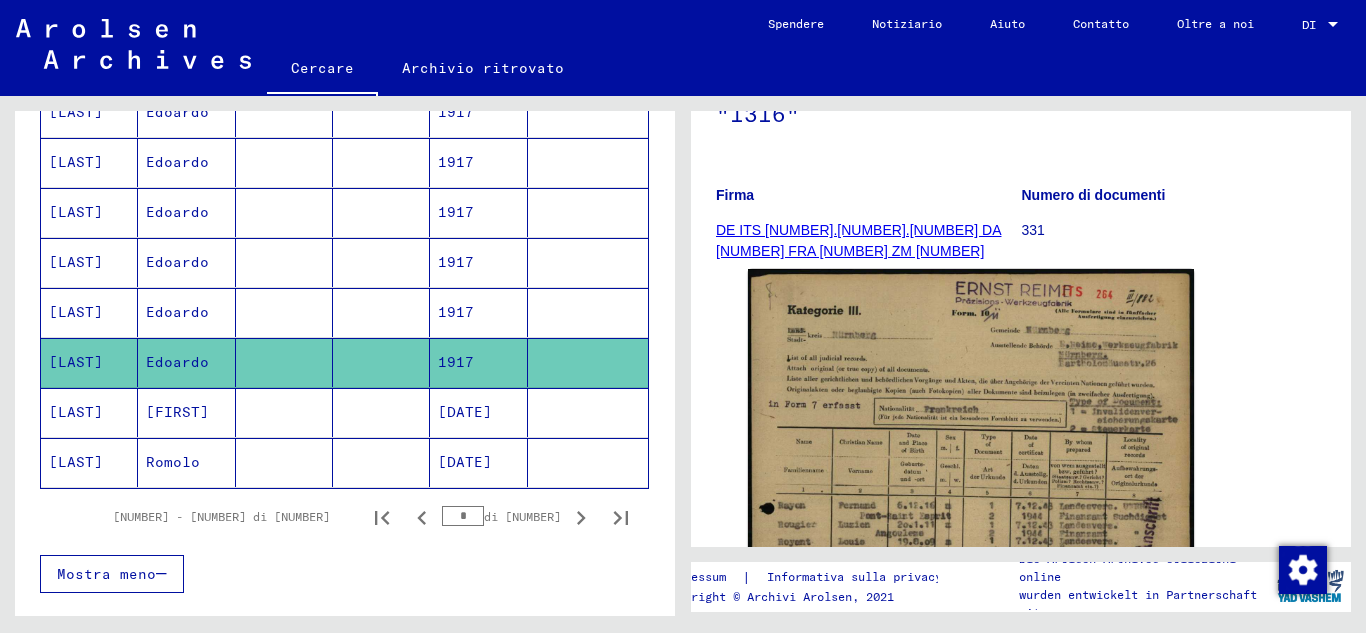 click at bounding box center [381, 362] 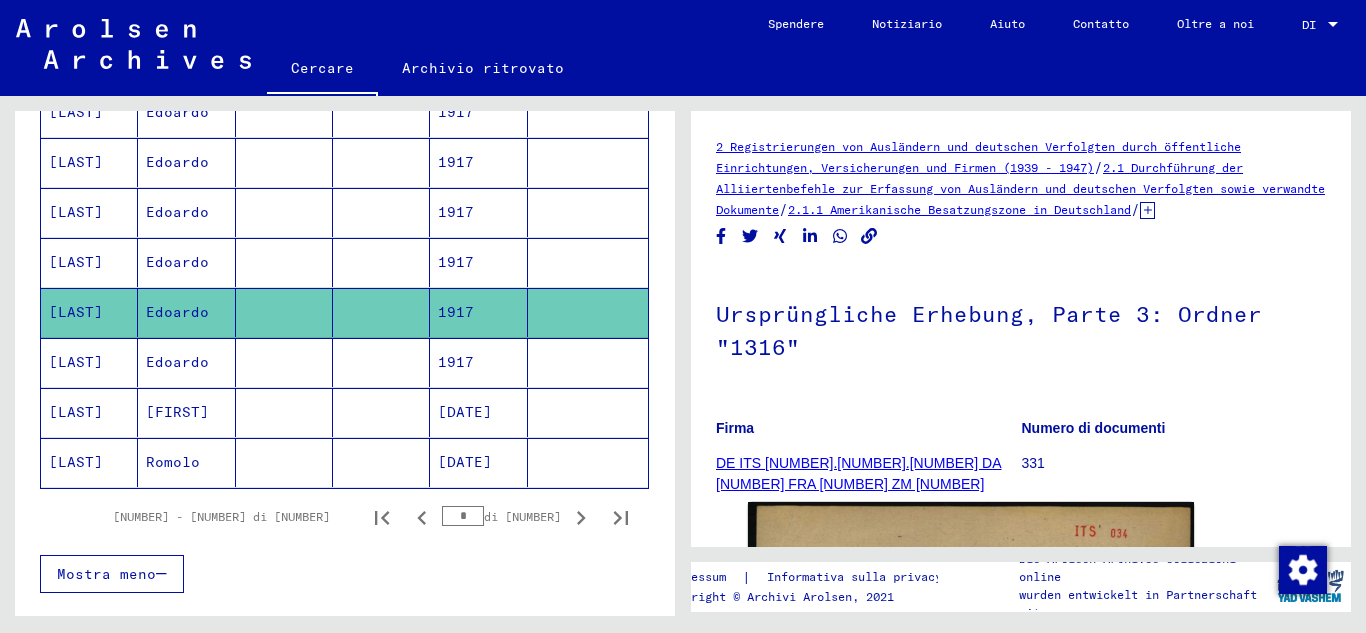 scroll, scrollTop: 0, scrollLeft: 0, axis: both 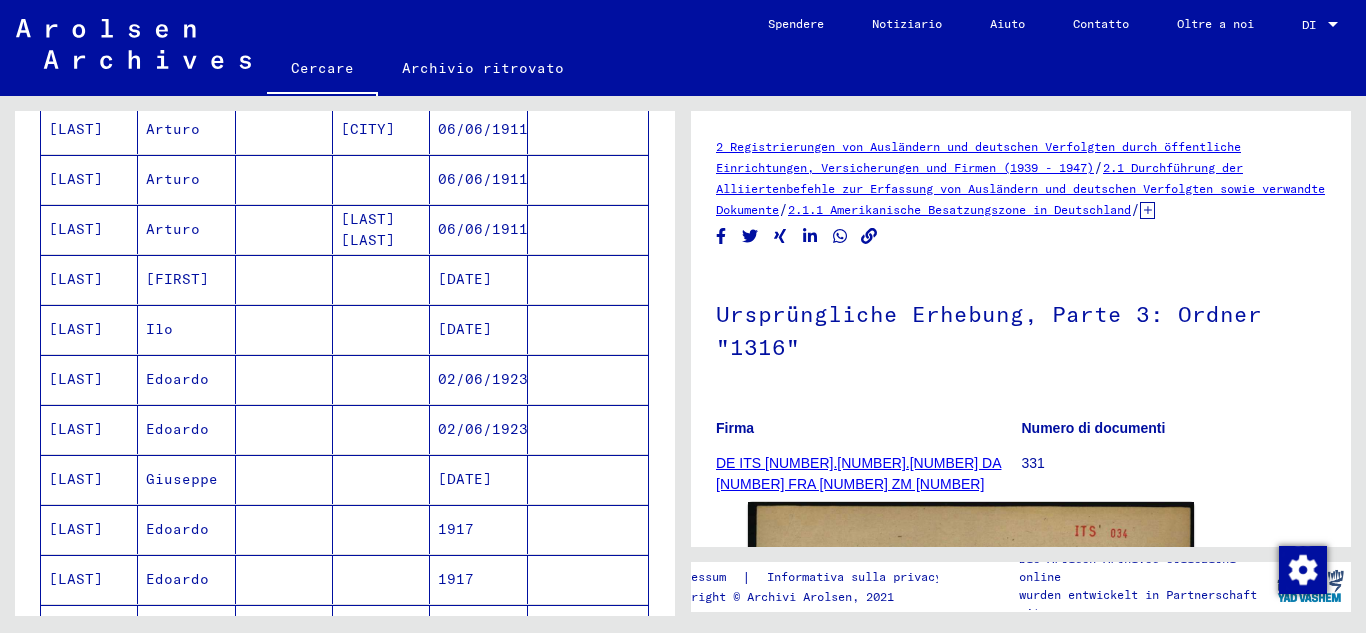 click on "Ilo" at bounding box center [186, 379] 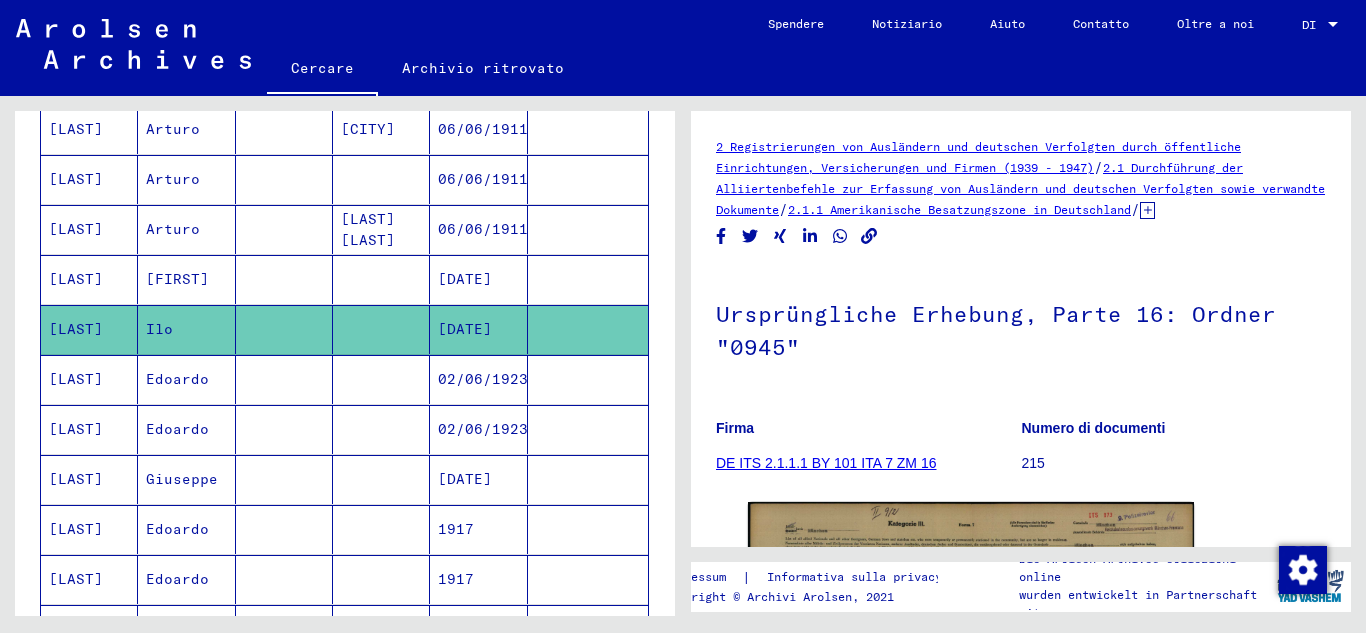 scroll, scrollTop: 0, scrollLeft: 0, axis: both 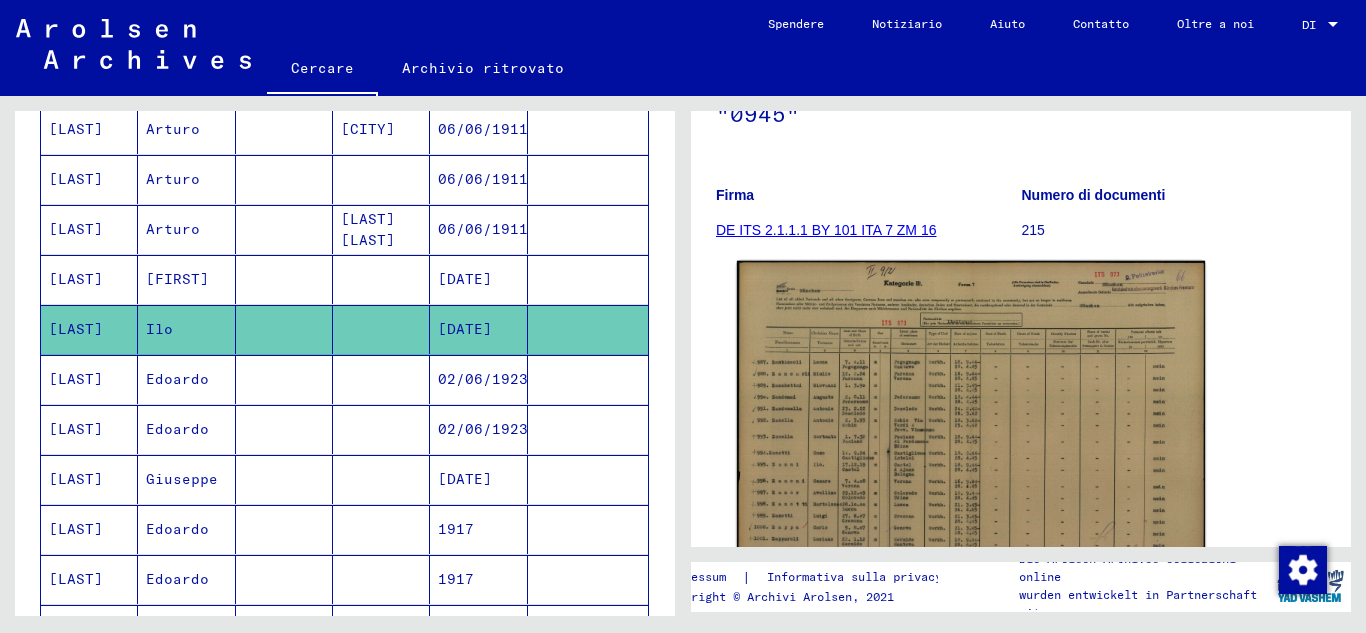 click 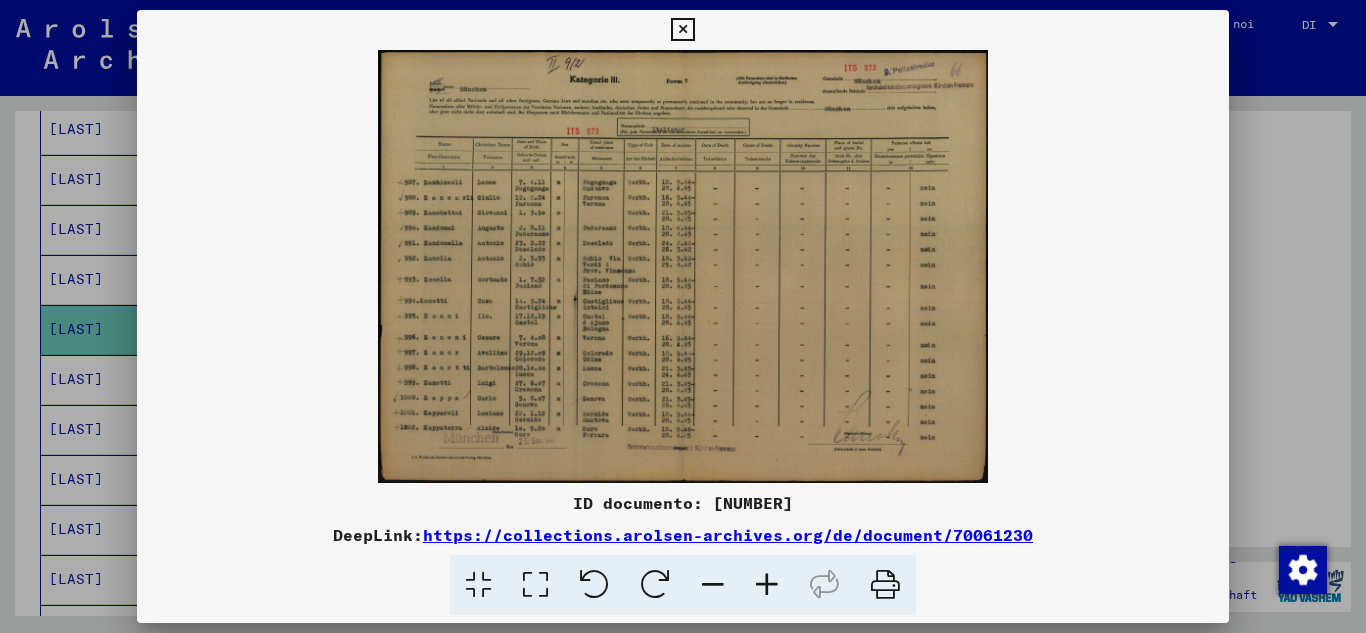 click at bounding box center [767, 585] 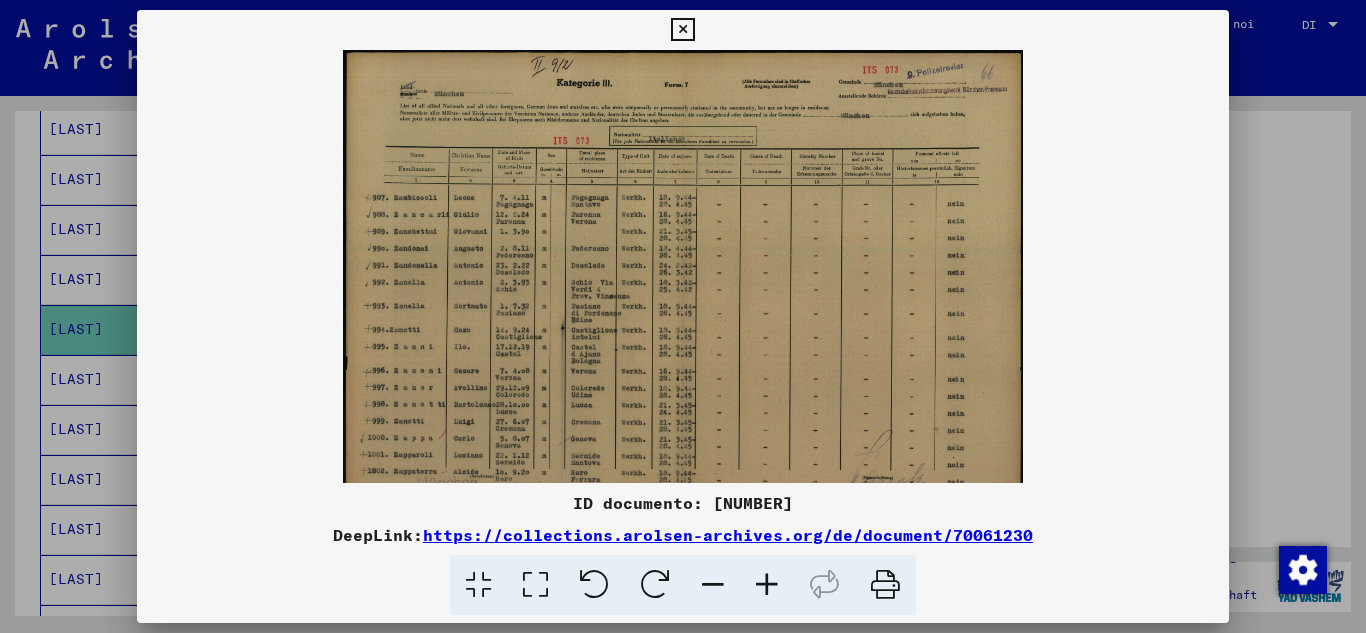 click at bounding box center [767, 585] 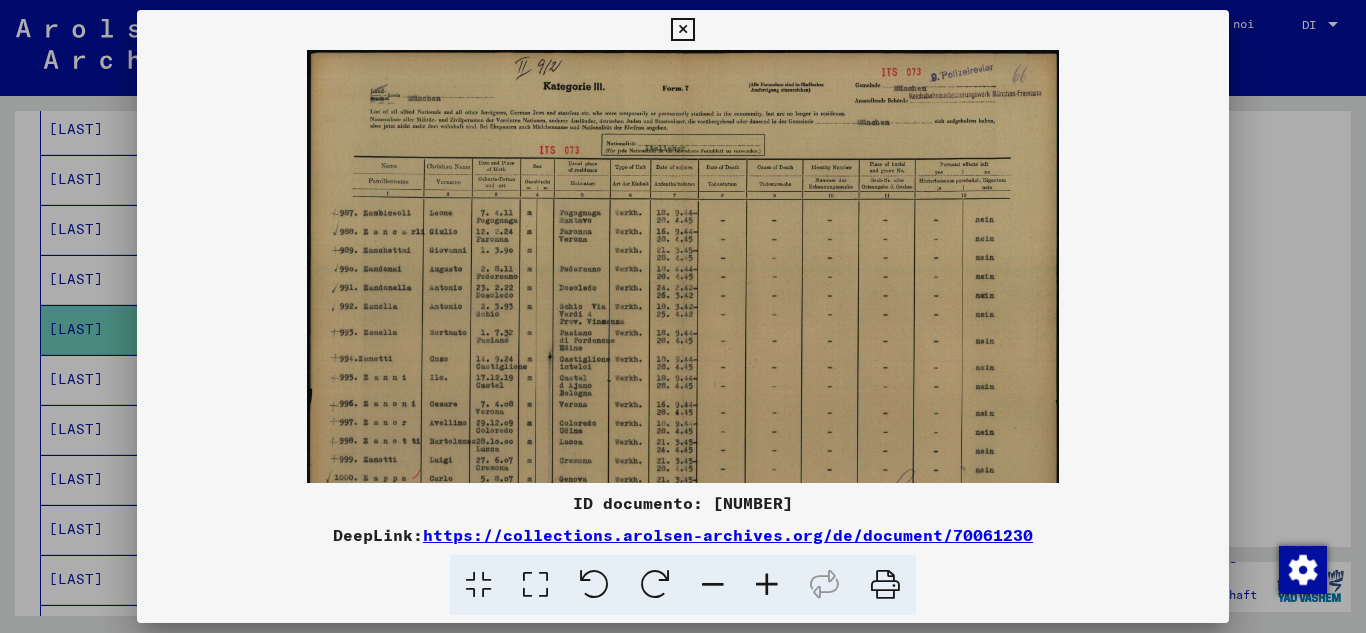 click at bounding box center (767, 585) 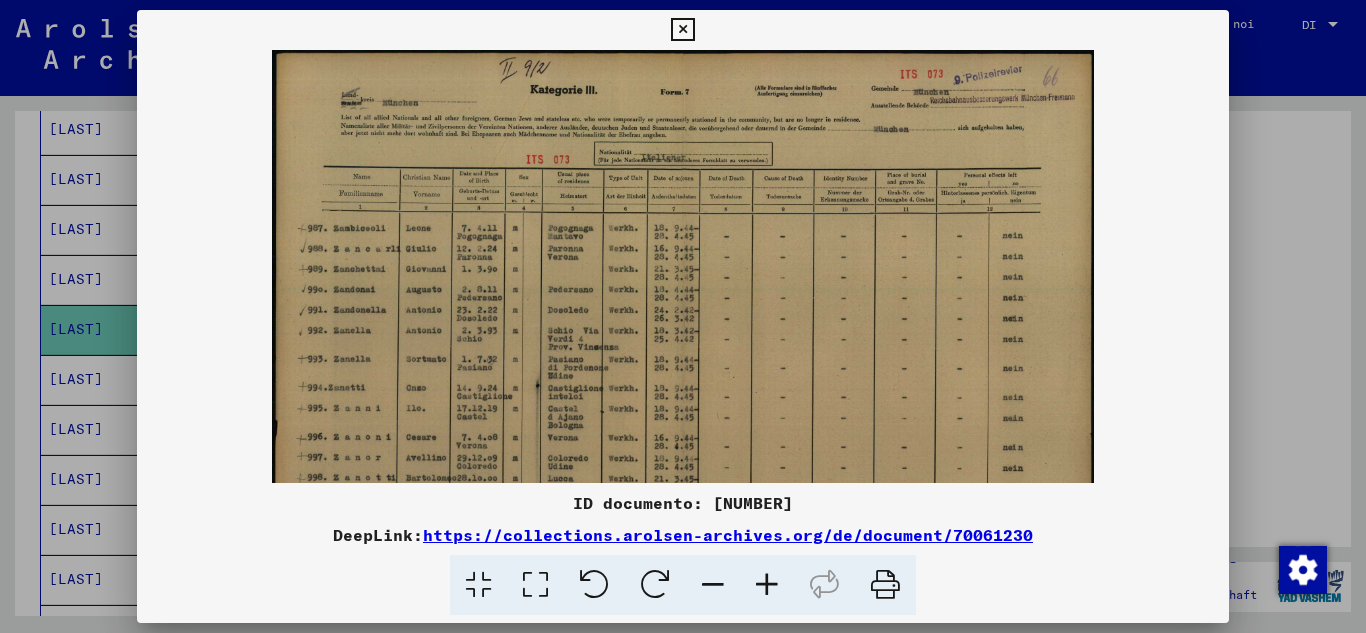 click at bounding box center [767, 585] 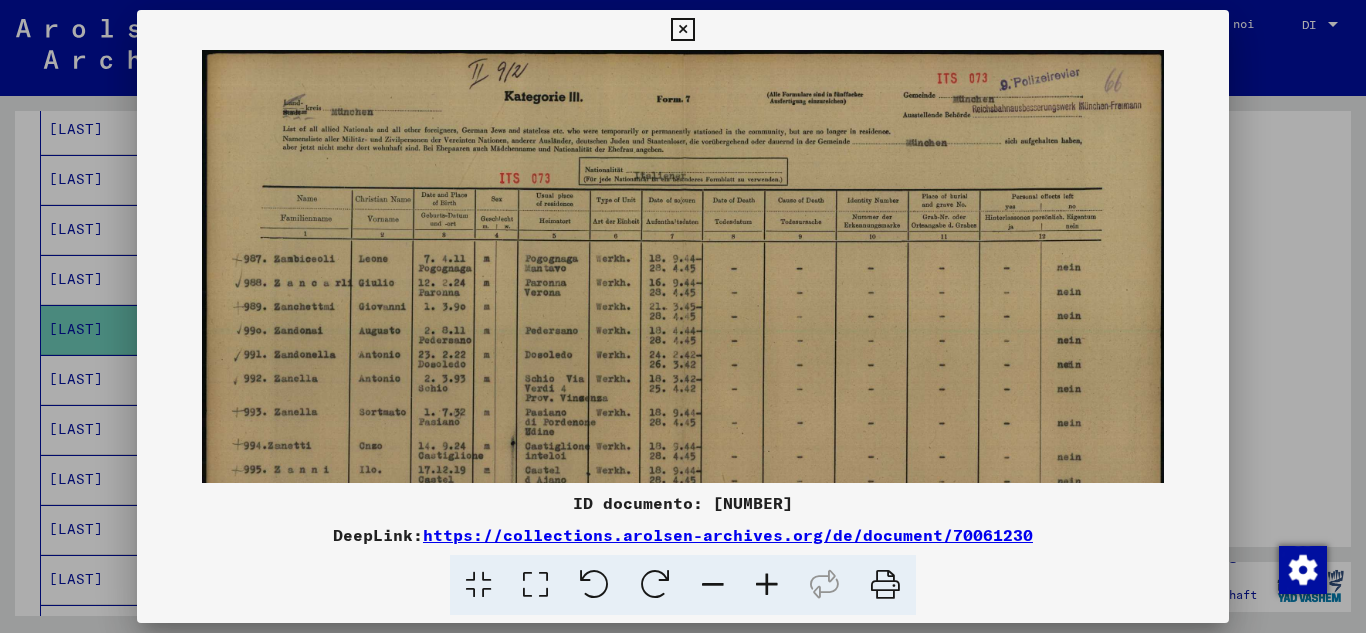 click at bounding box center [767, 585] 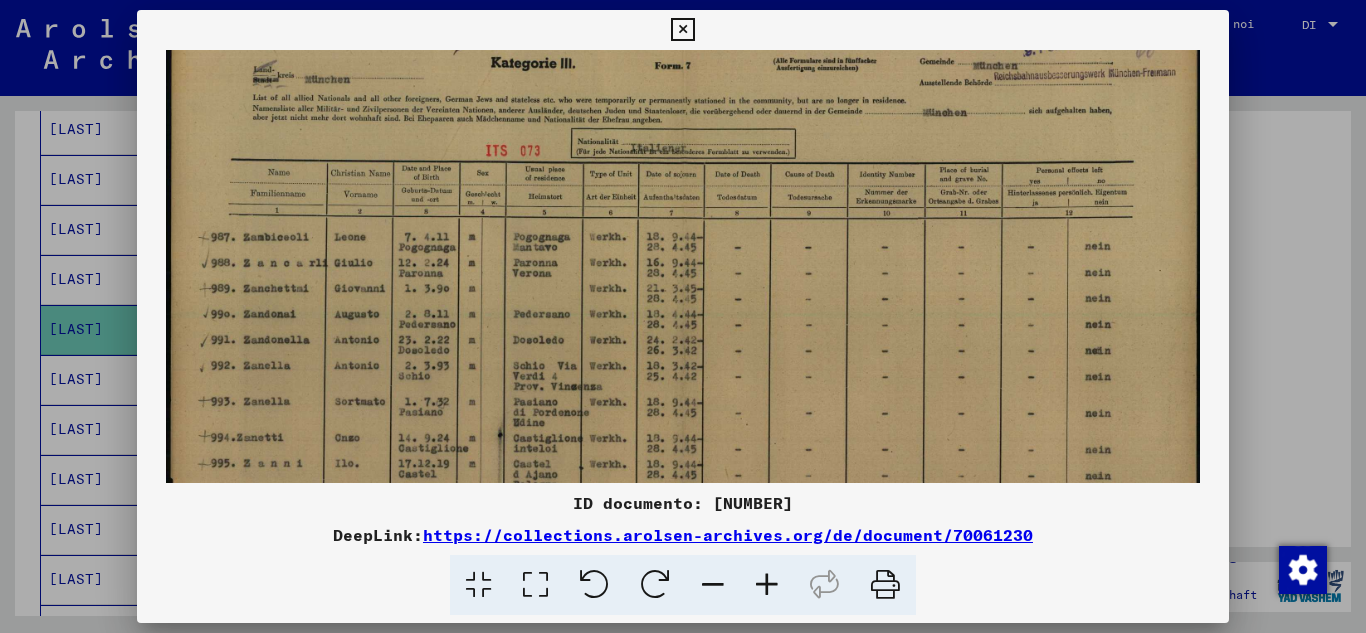 scroll, scrollTop: 94, scrollLeft: 0, axis: vertical 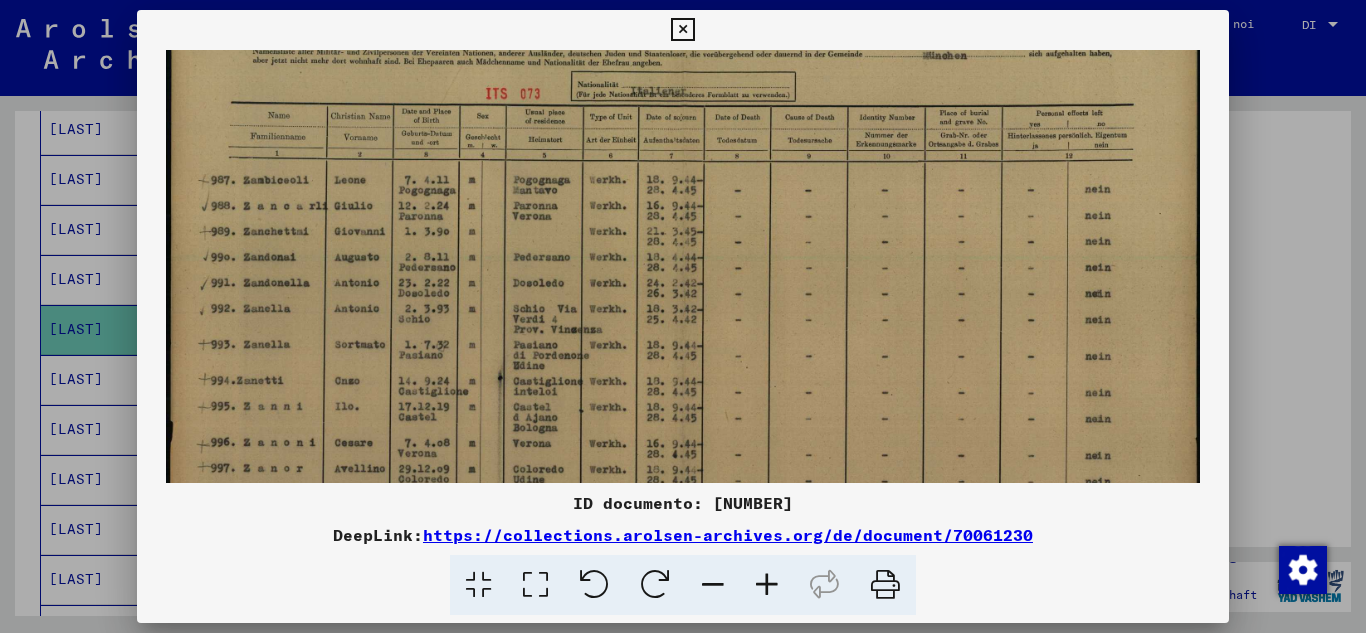 drag, startPoint x: 507, startPoint y: 437, endPoint x: 530, endPoint y: 343, distance: 96.77293 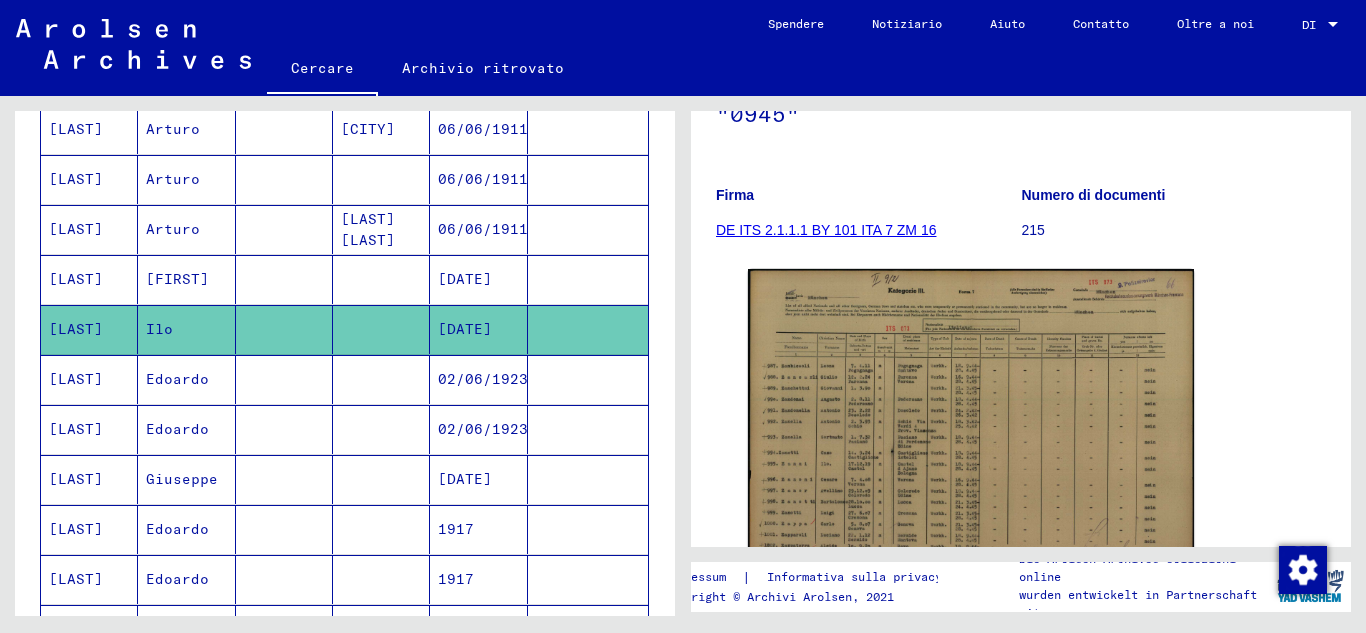 scroll, scrollTop: 467, scrollLeft: 0, axis: vertical 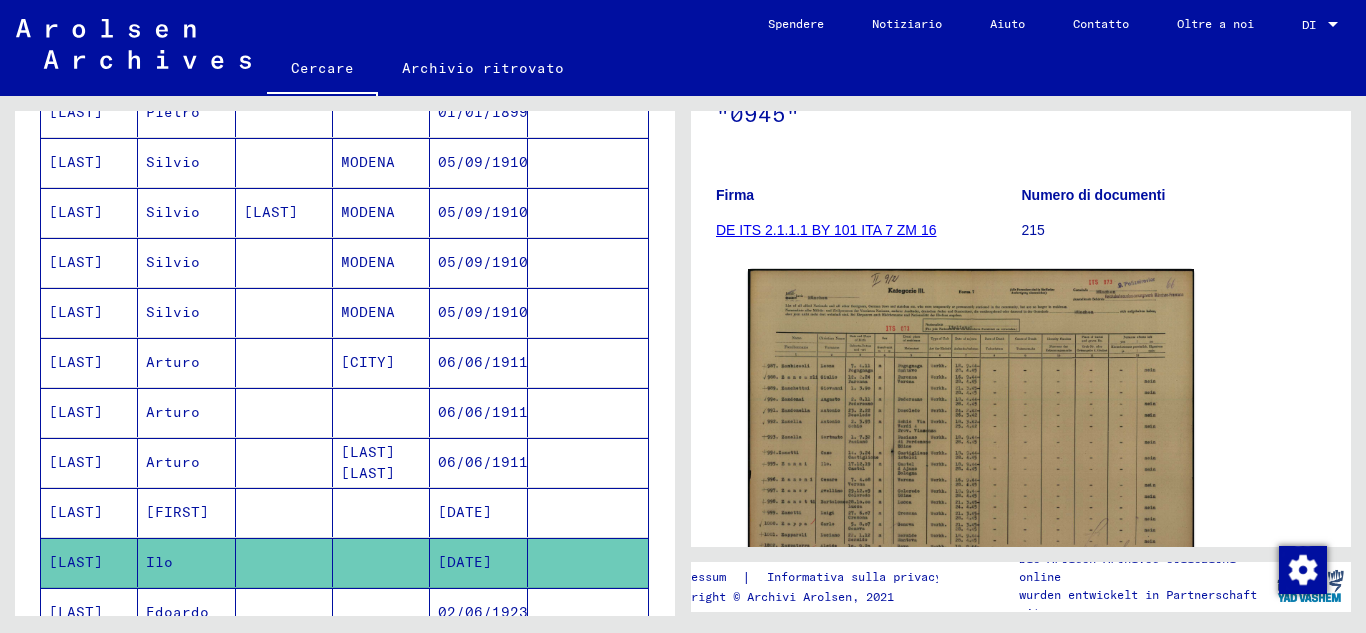 click on "Silvio" at bounding box center [173, 362] 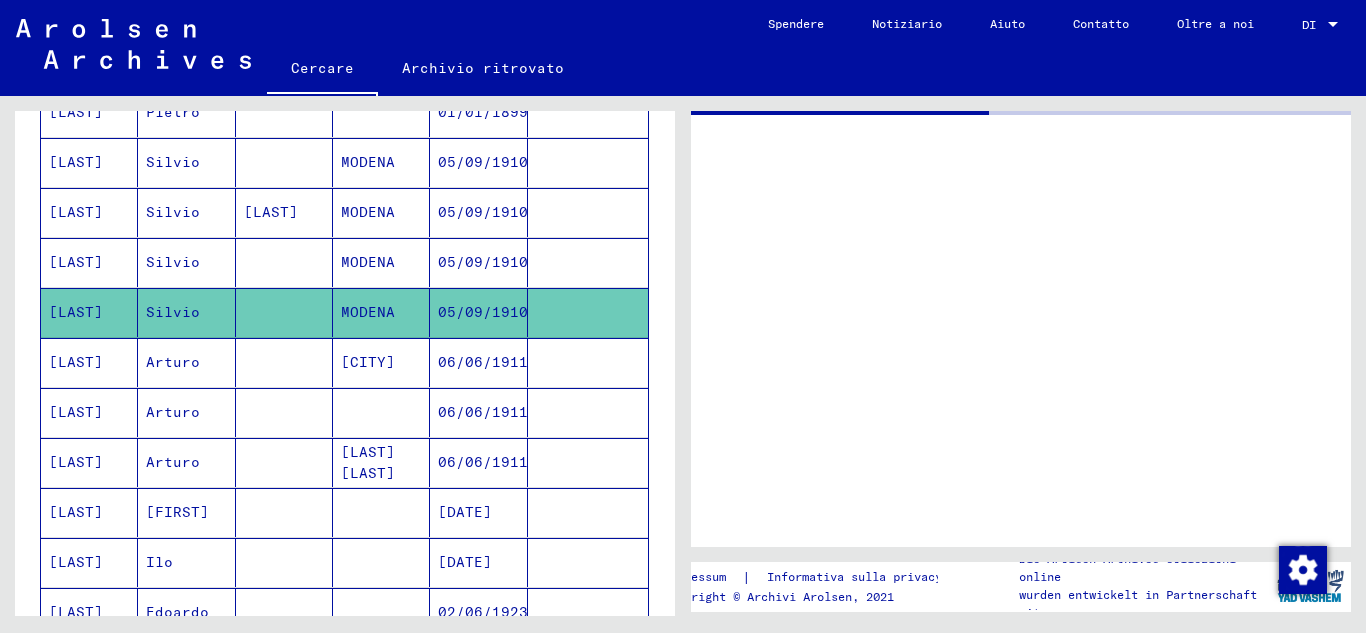 scroll, scrollTop: 0, scrollLeft: 0, axis: both 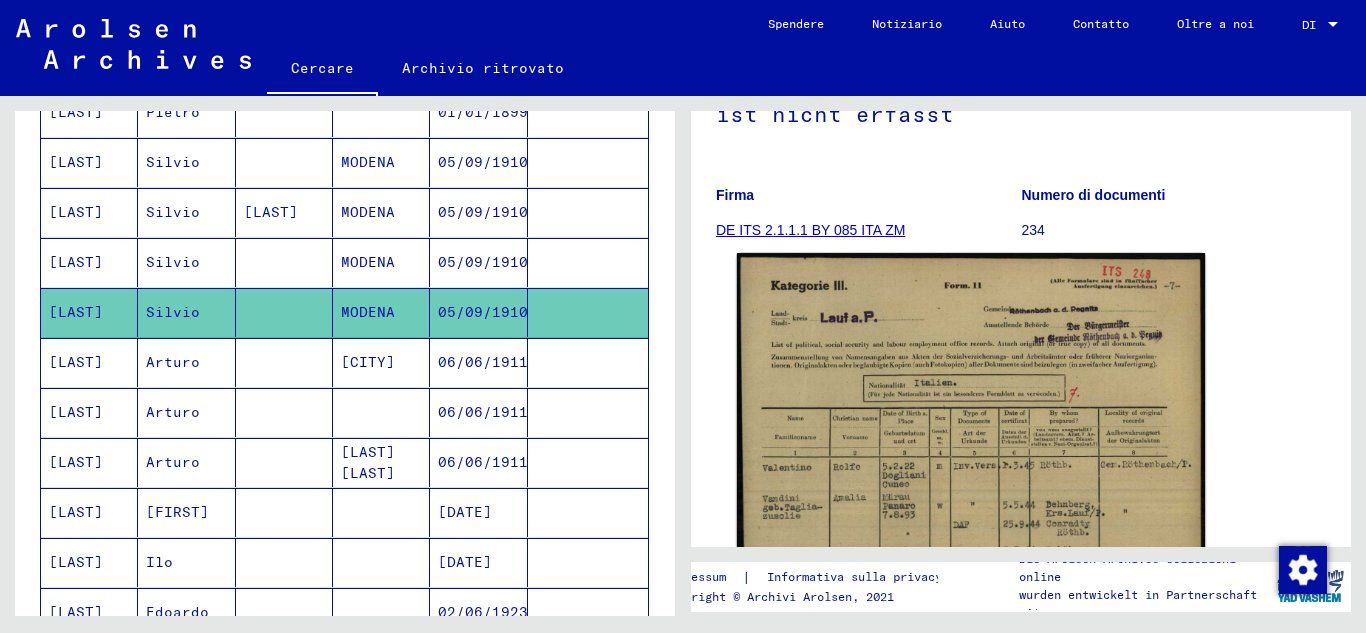 click 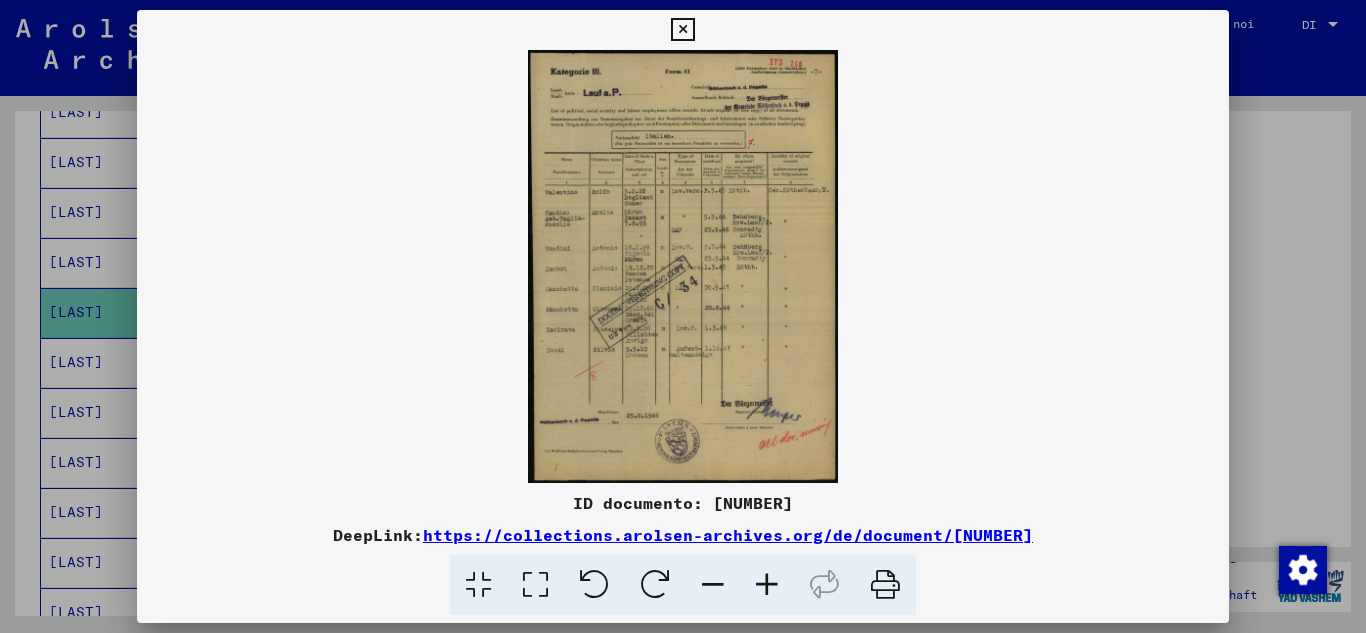 click at bounding box center (767, 585) 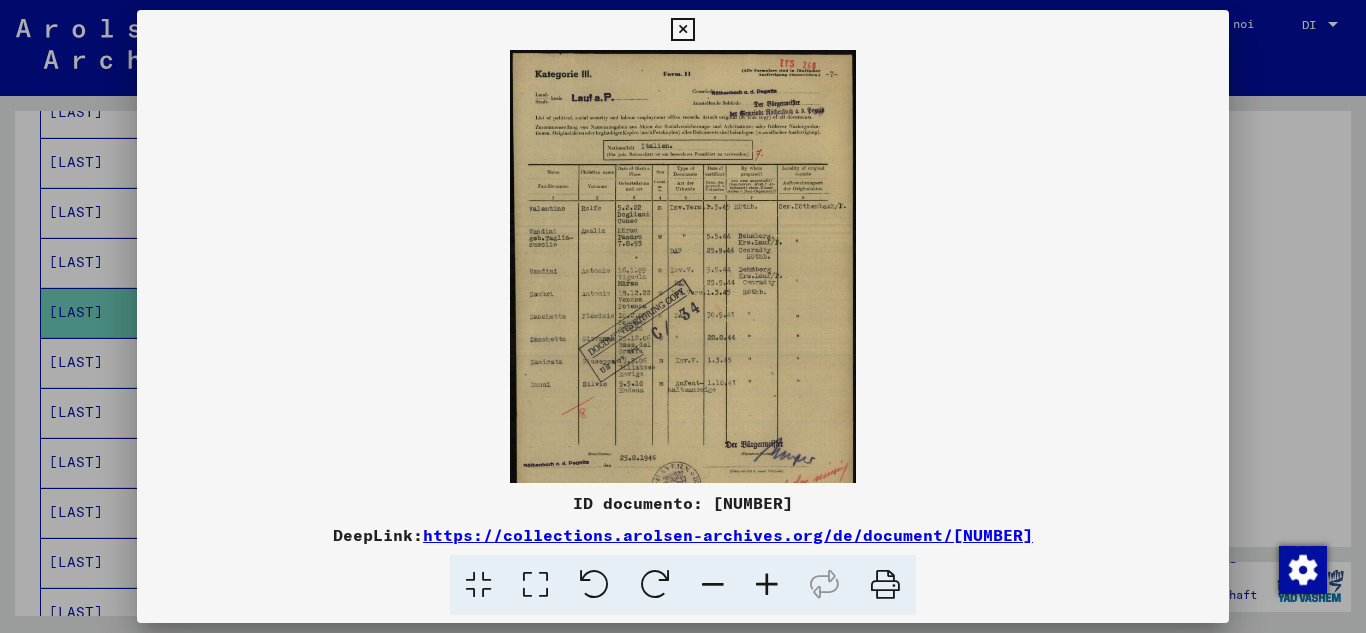 click at bounding box center (767, 585) 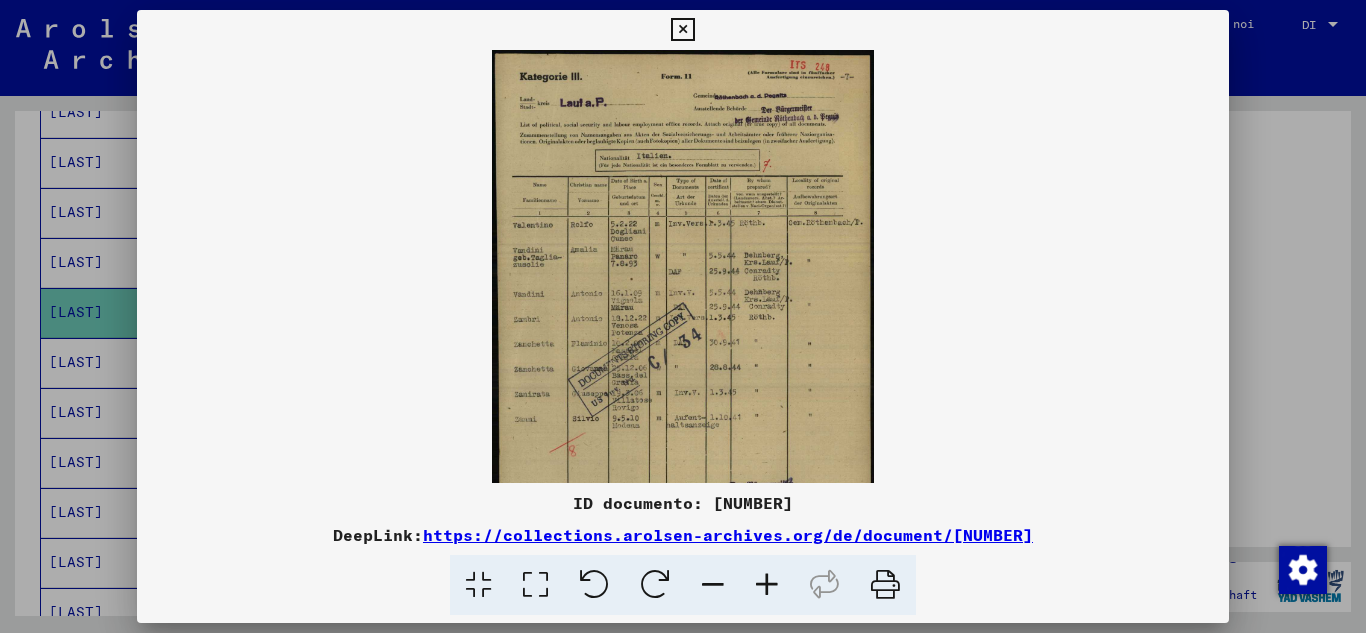 click at bounding box center [767, 585] 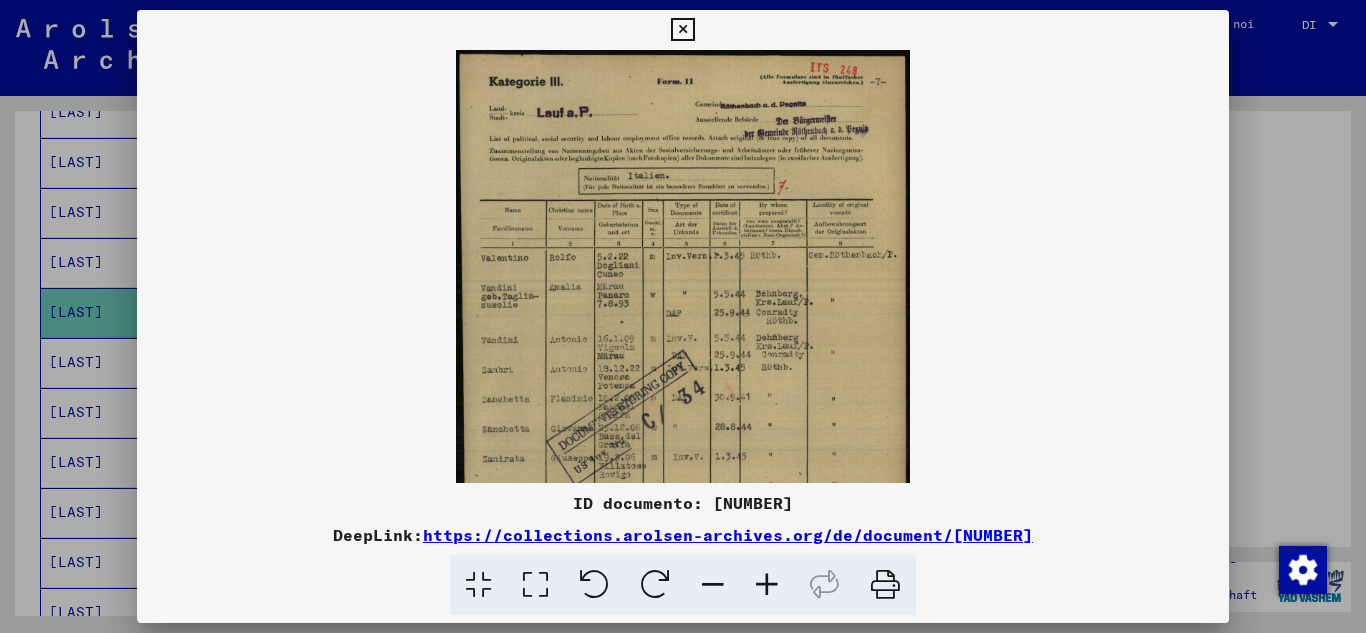 click at bounding box center (767, 585) 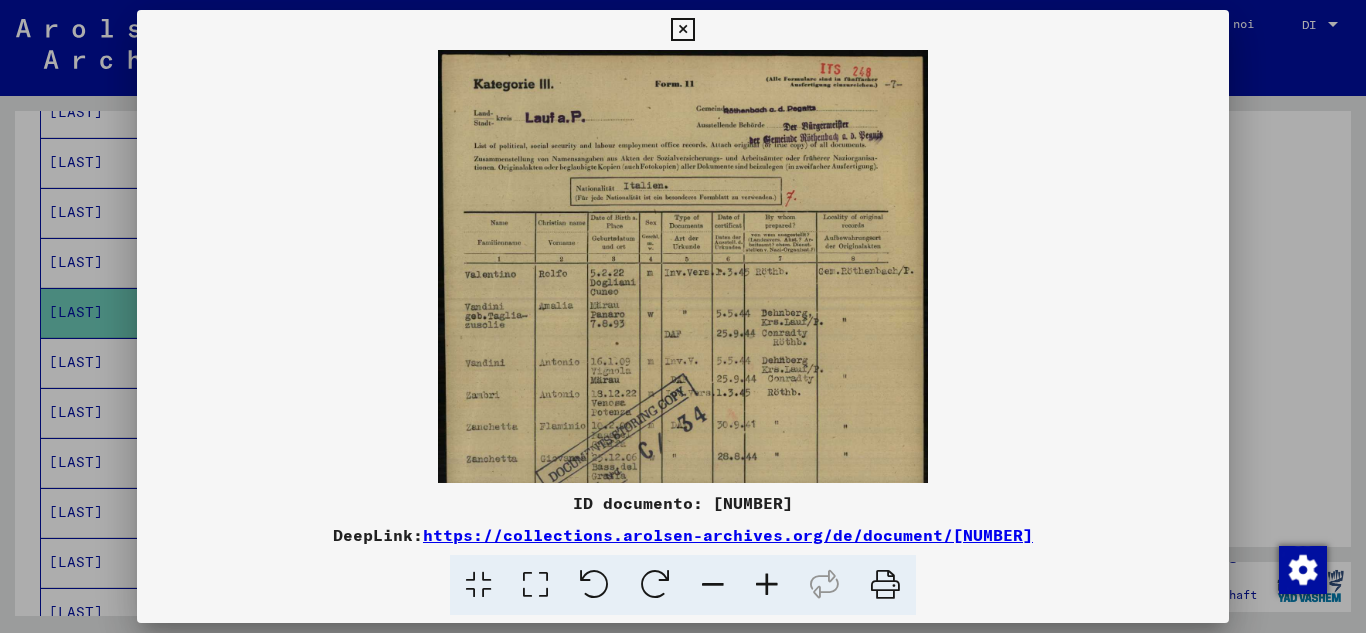 click at bounding box center (767, 585) 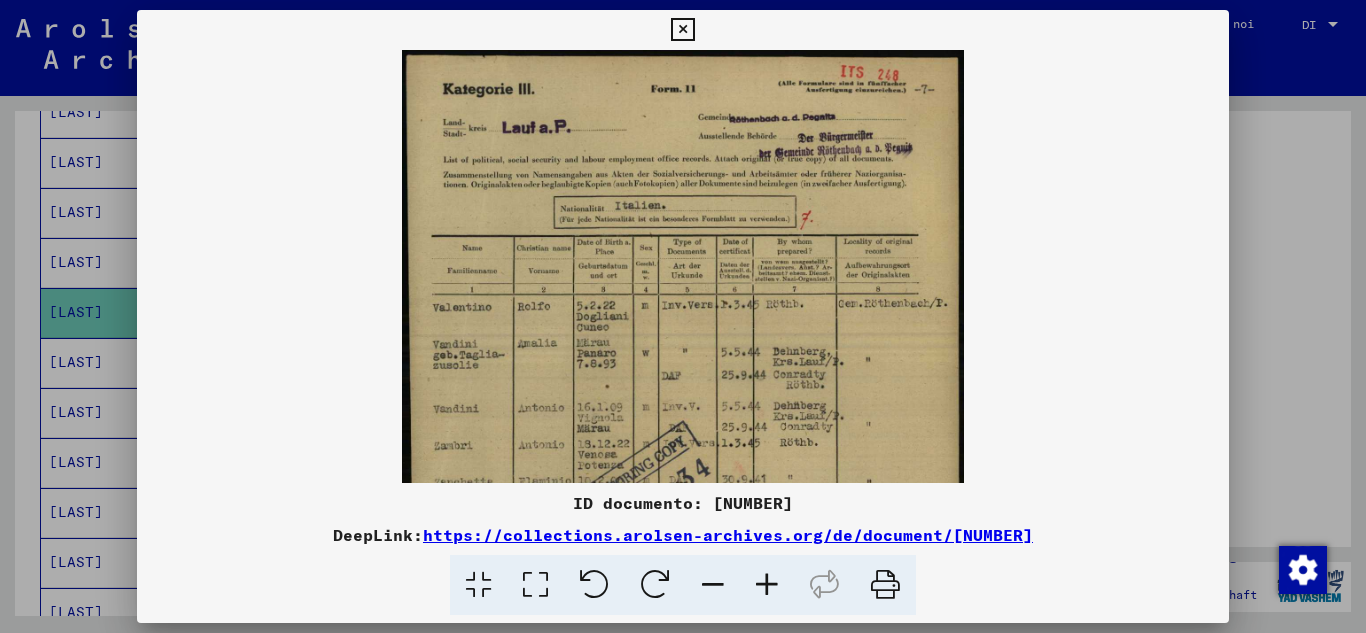 click at bounding box center (767, 585) 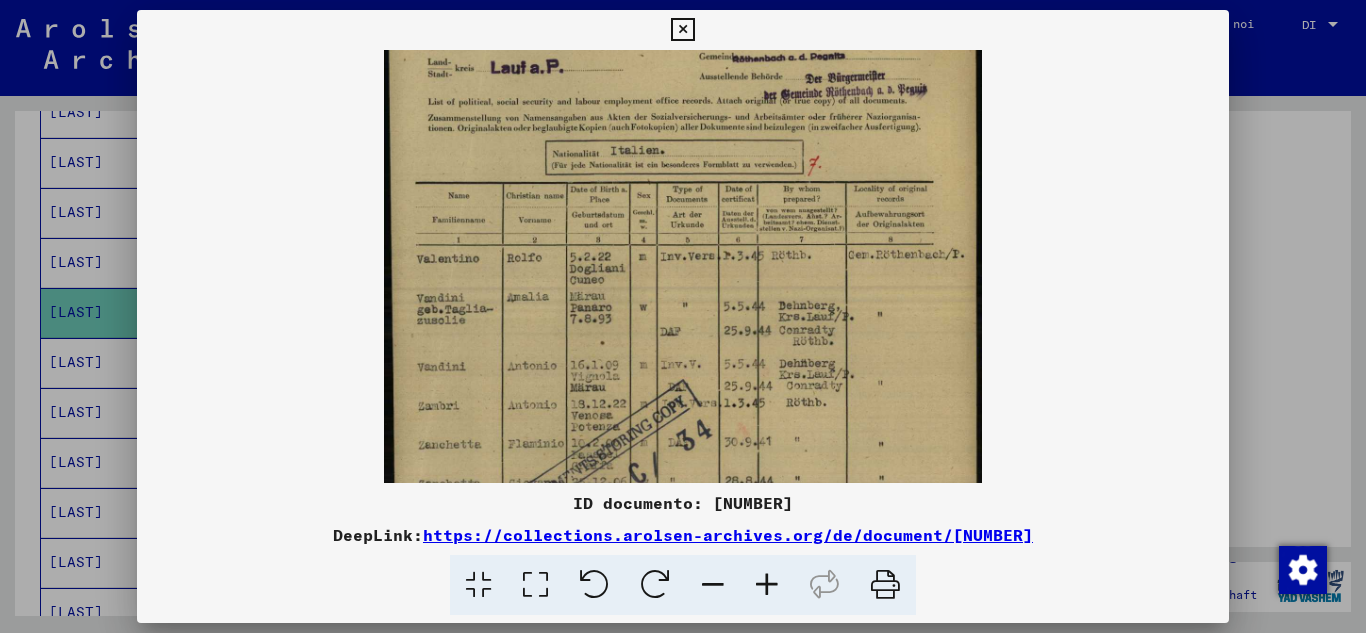 scroll, scrollTop: 128, scrollLeft: 0, axis: vertical 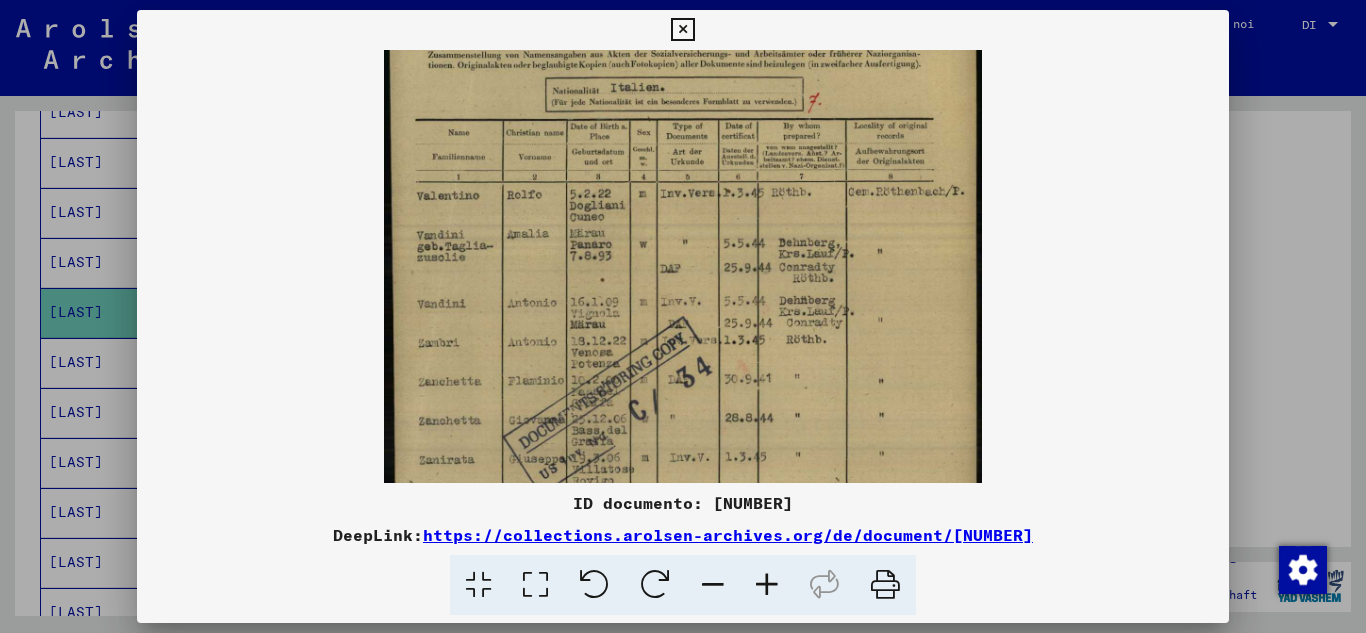 drag, startPoint x: 788, startPoint y: 387, endPoint x: 788, endPoint y: 259, distance: 128 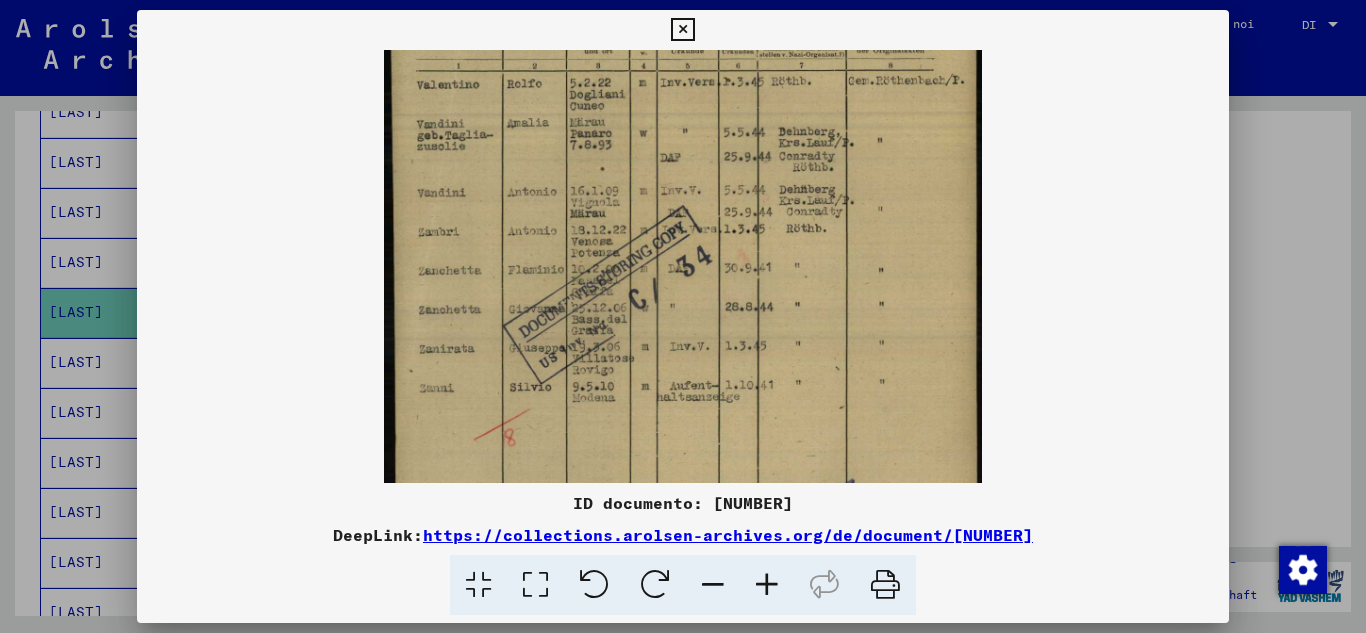 scroll, scrollTop: 241, scrollLeft: 0, axis: vertical 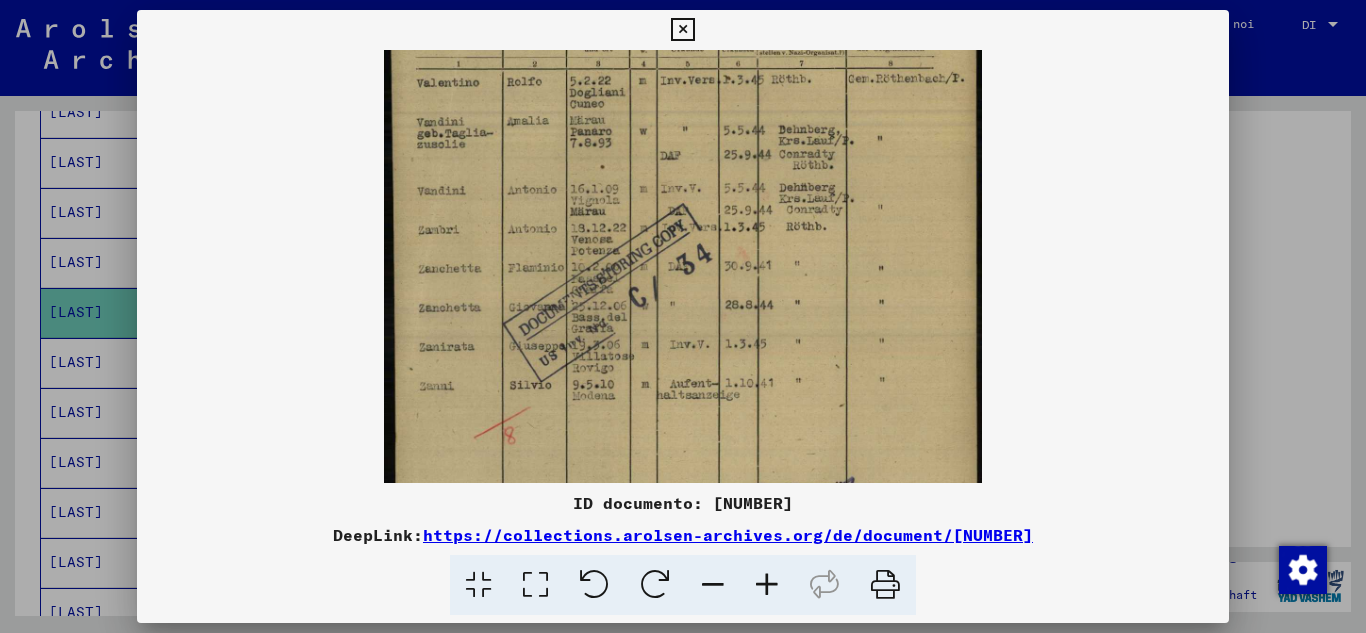 drag, startPoint x: 788, startPoint y: 414, endPoint x: 783, endPoint y: 301, distance: 113.110565 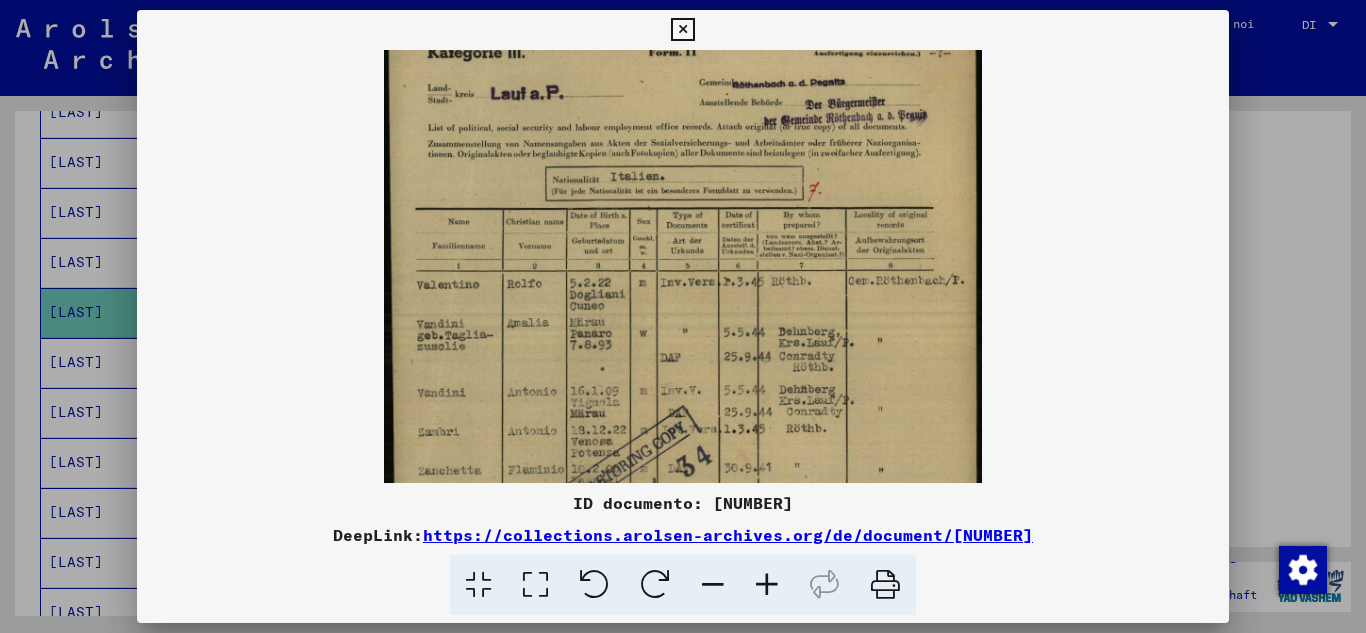scroll, scrollTop: 34, scrollLeft: 0, axis: vertical 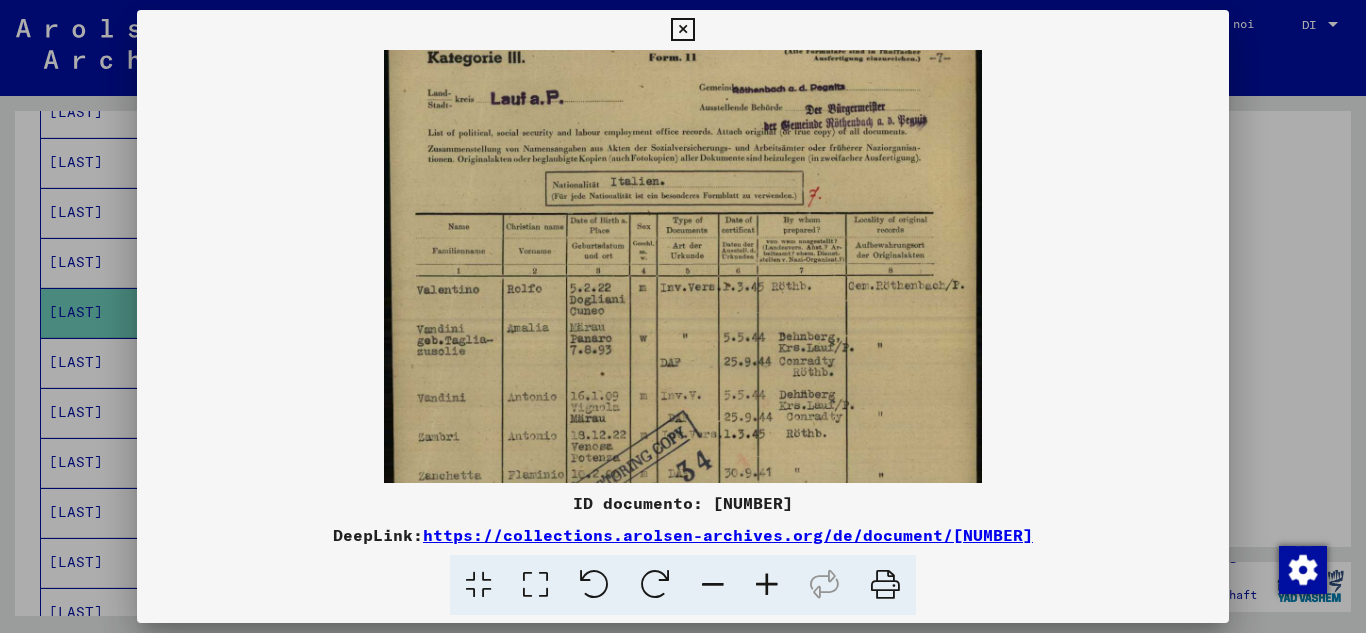 drag, startPoint x: 721, startPoint y: 193, endPoint x: 690, endPoint y: 400, distance: 209.30838 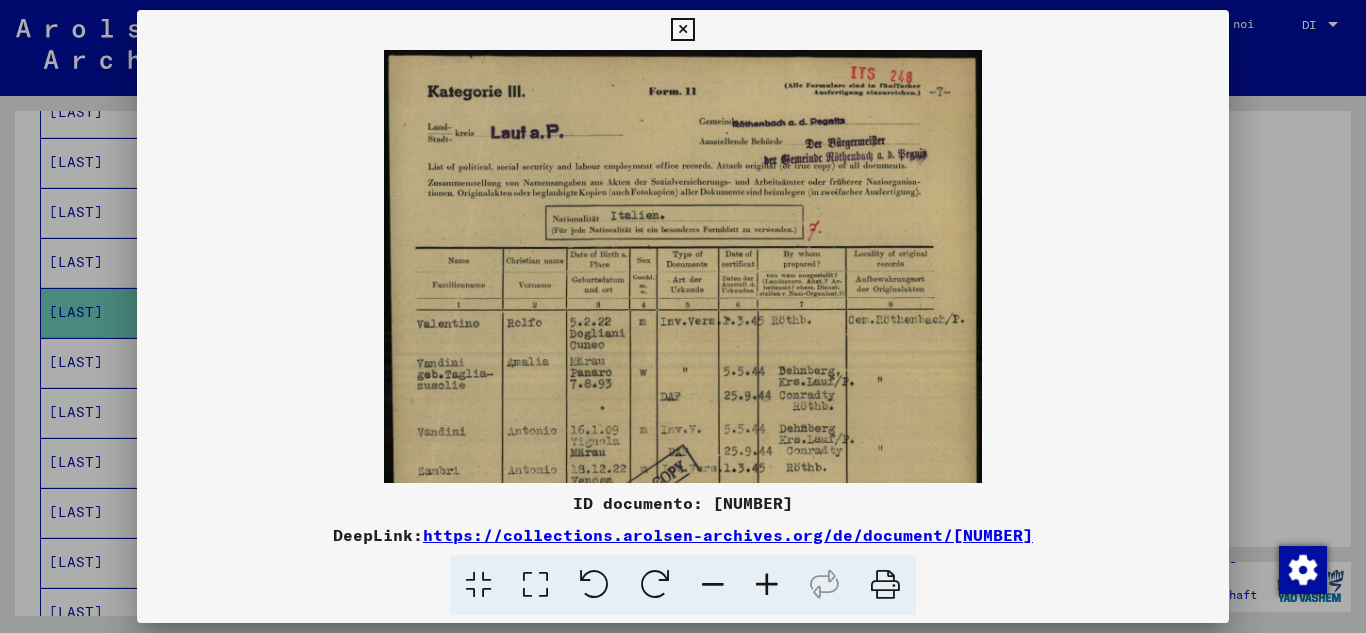 drag, startPoint x: 804, startPoint y: 148, endPoint x: 760, endPoint y: 297, distance: 155.36087 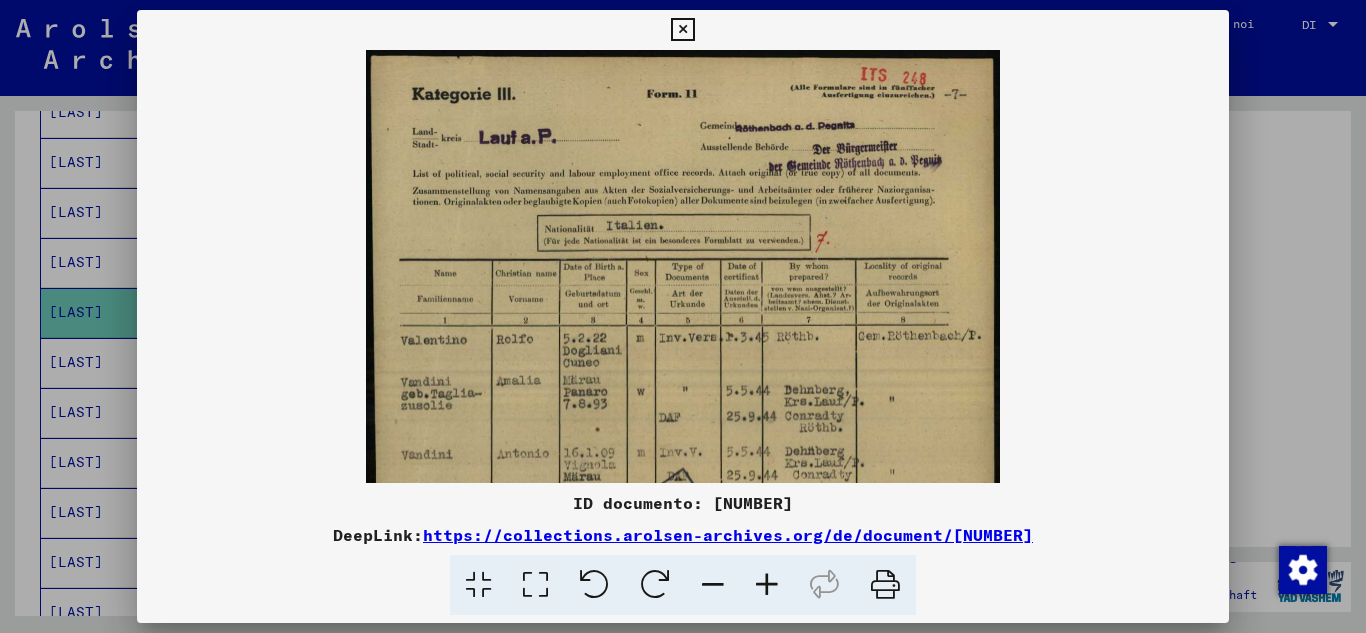click at bounding box center [767, 585] 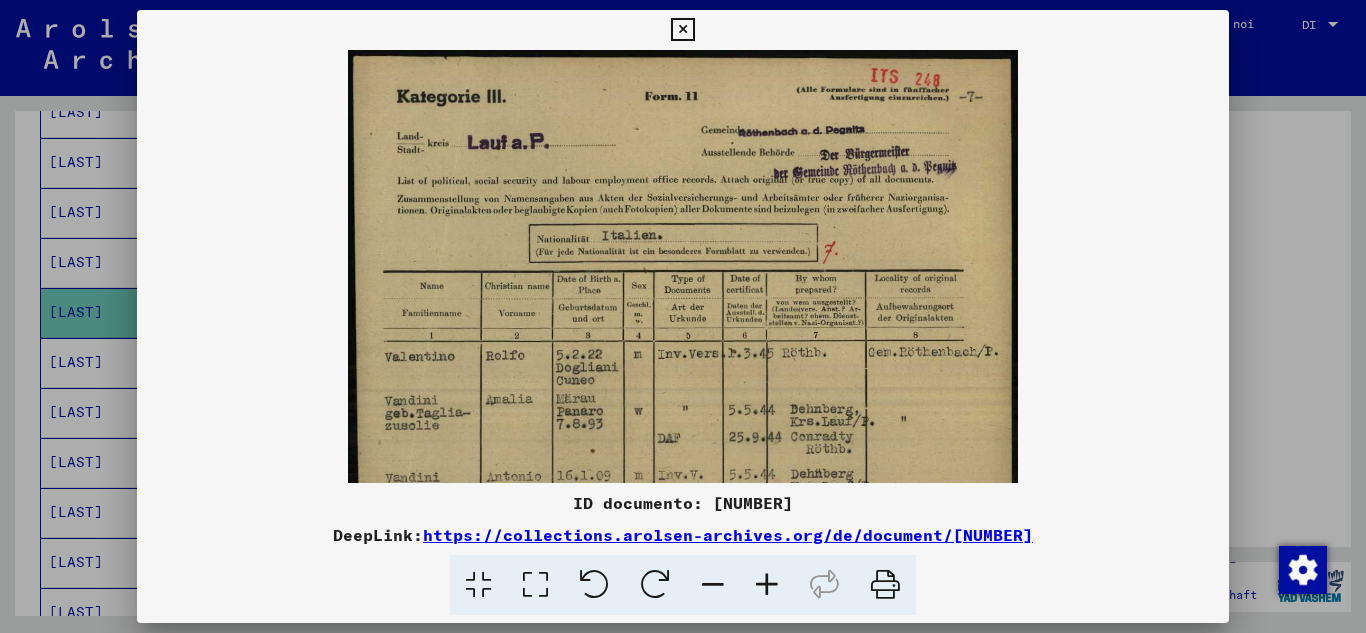 click at bounding box center [767, 585] 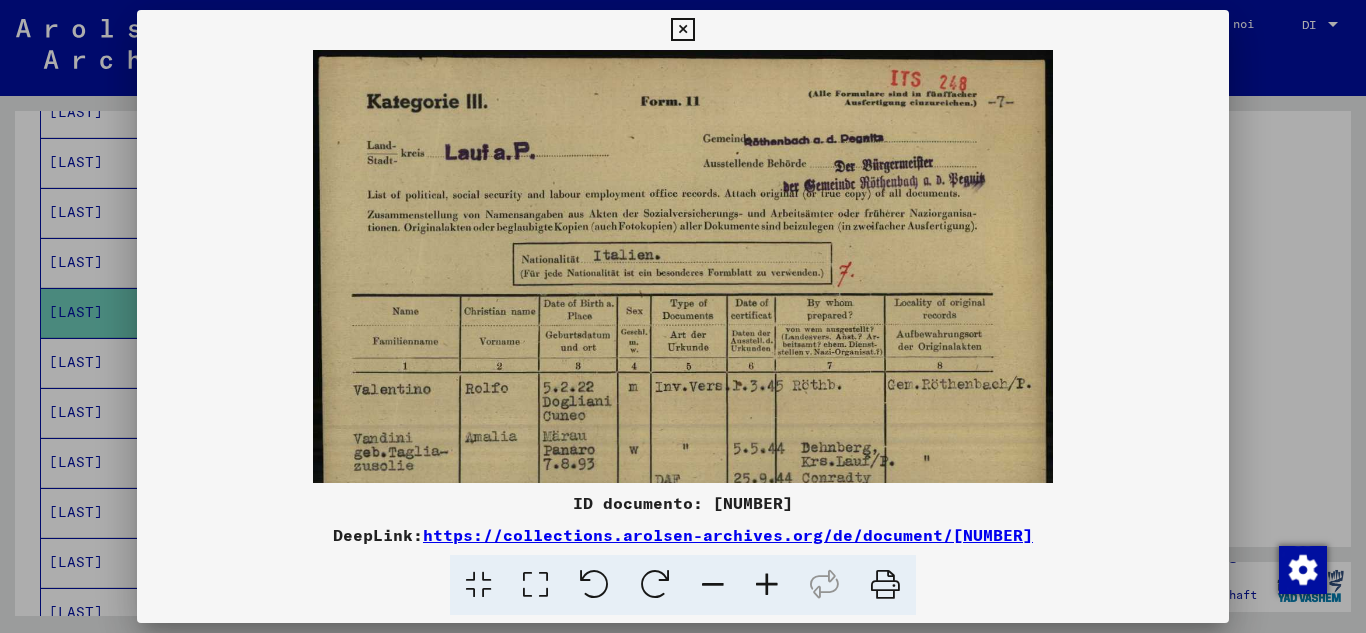click at bounding box center [767, 585] 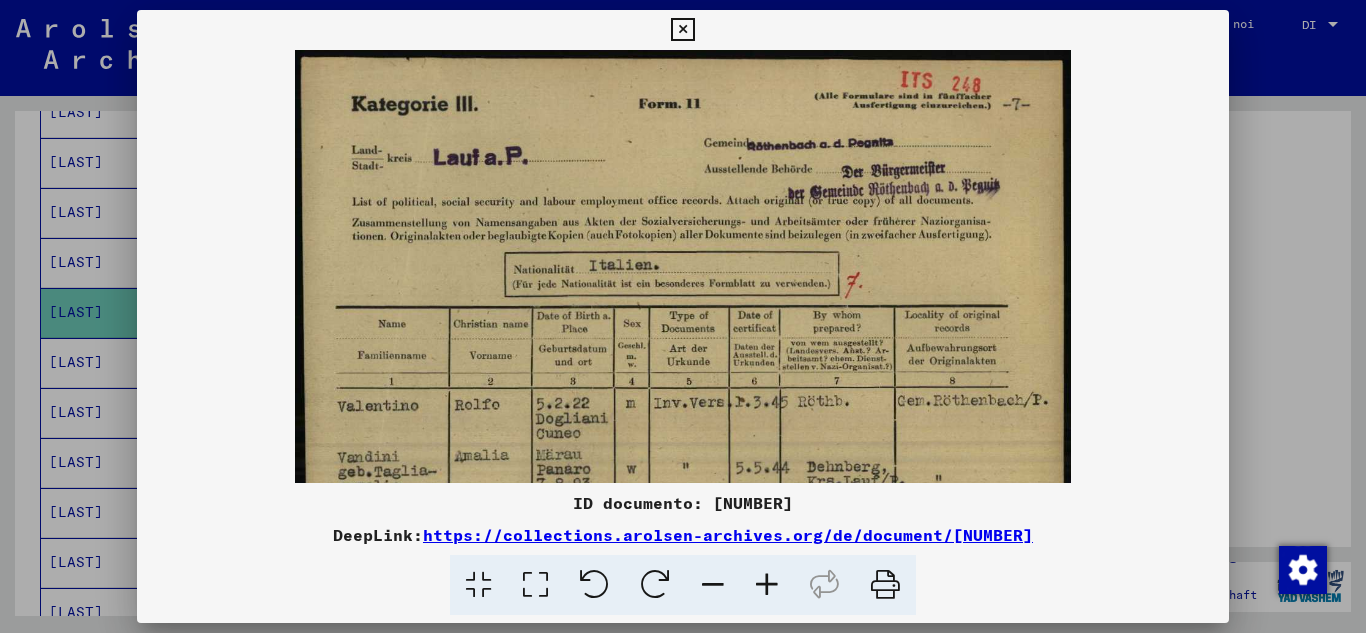 click at bounding box center (682, 30) 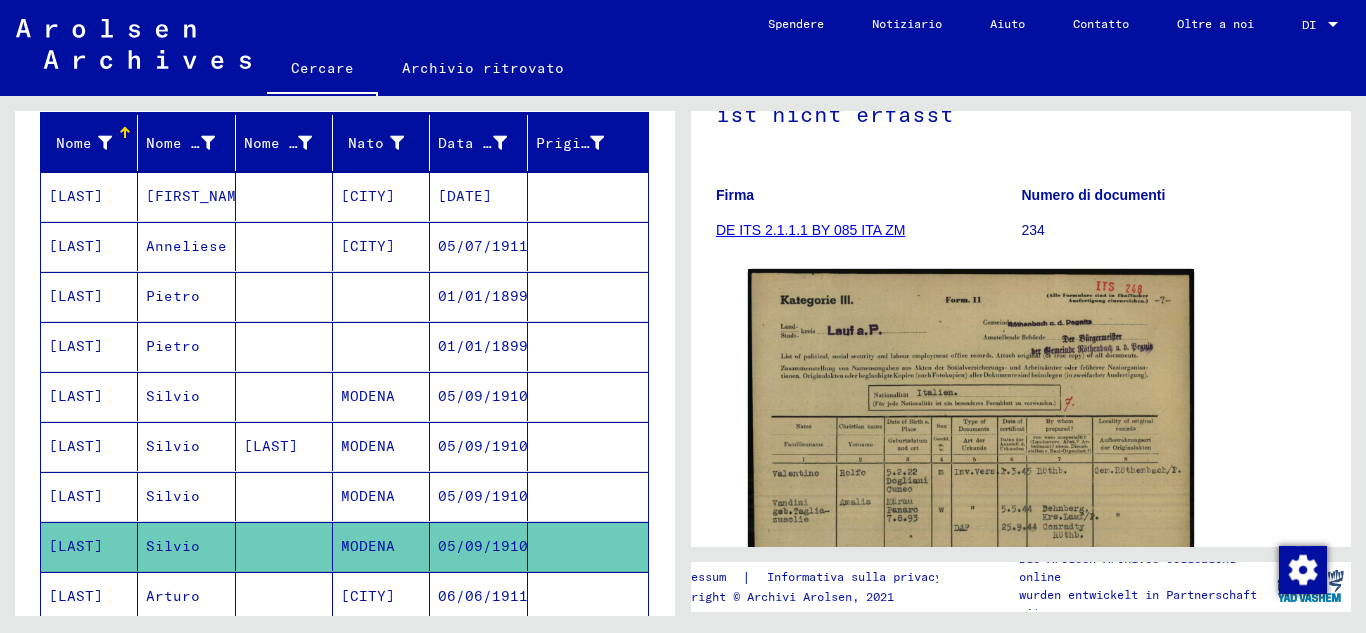 scroll, scrollTop: 1167, scrollLeft: 0, axis: vertical 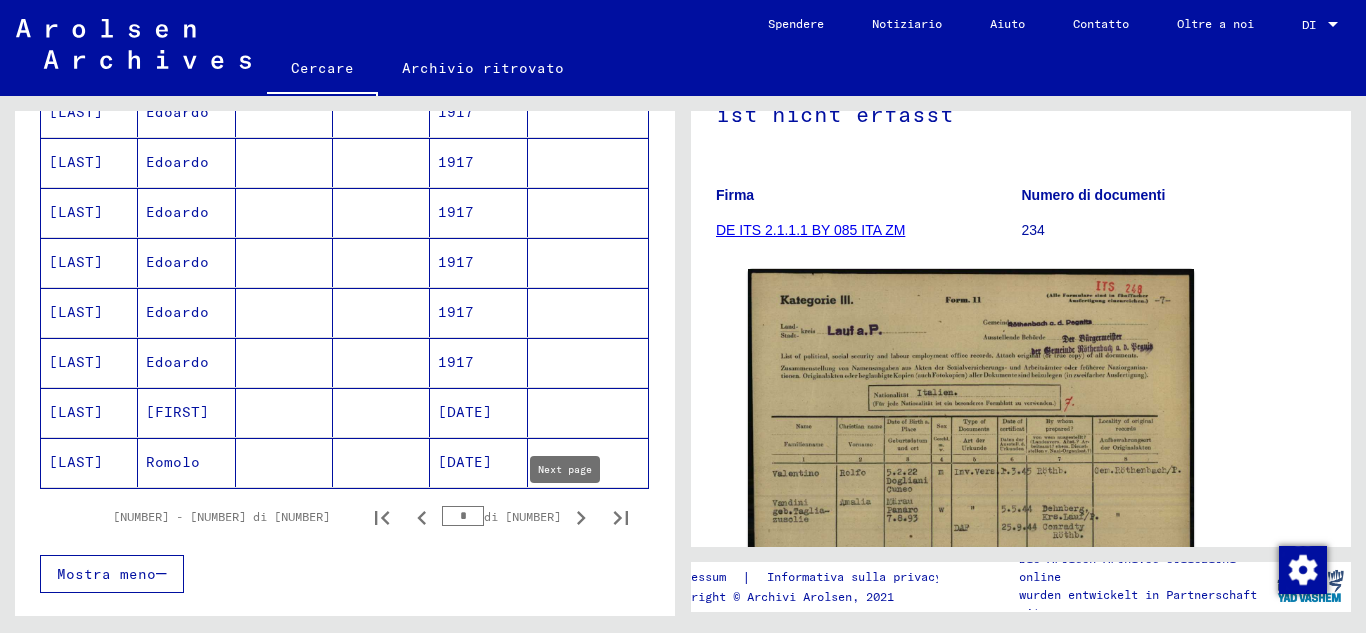 click 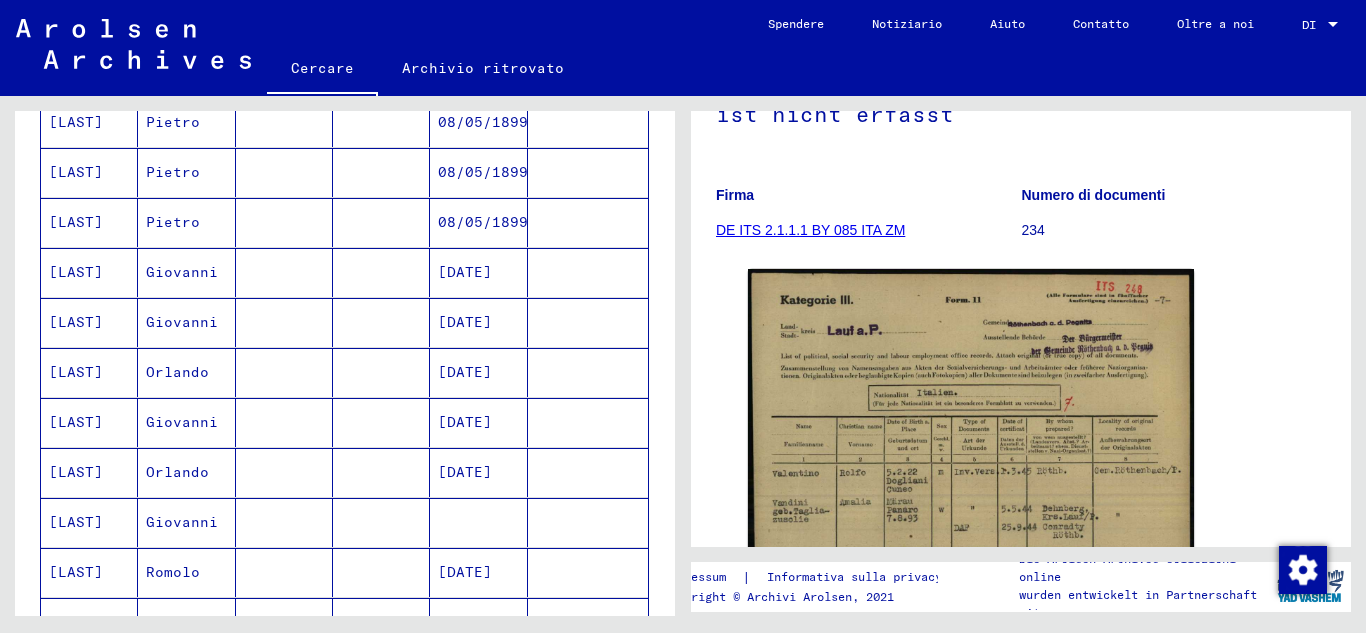 scroll, scrollTop: 700, scrollLeft: 0, axis: vertical 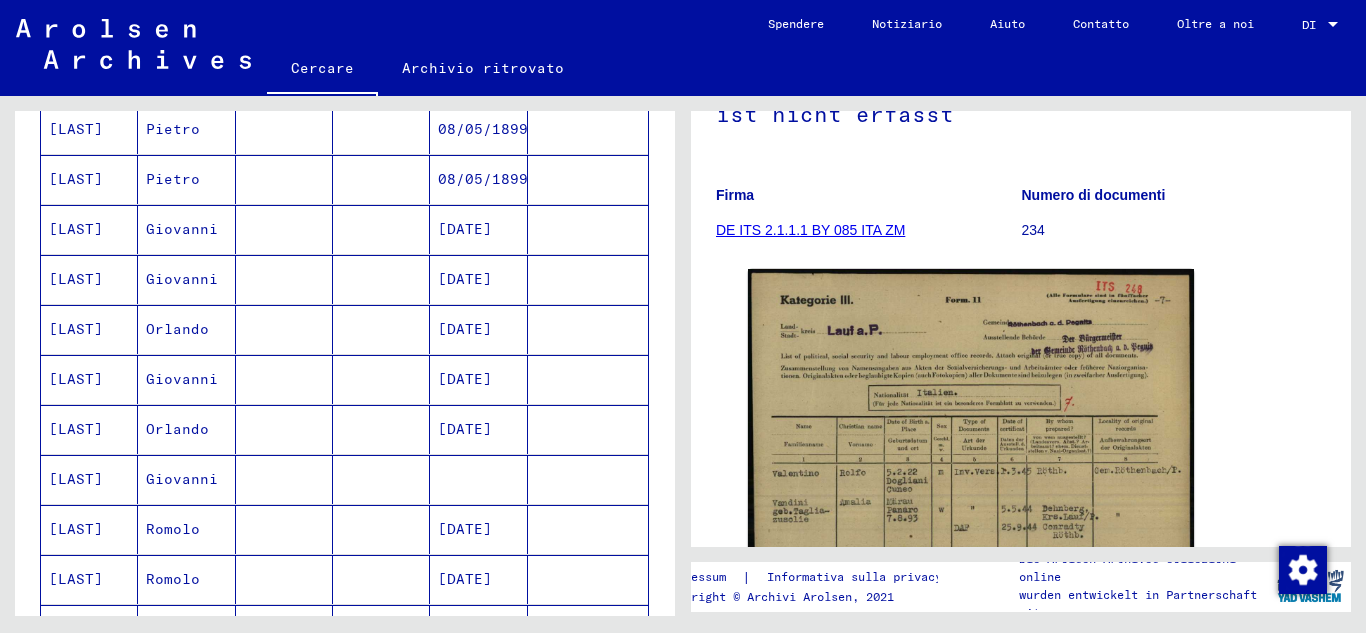 click on "Giovanni" at bounding box center (186, 279) 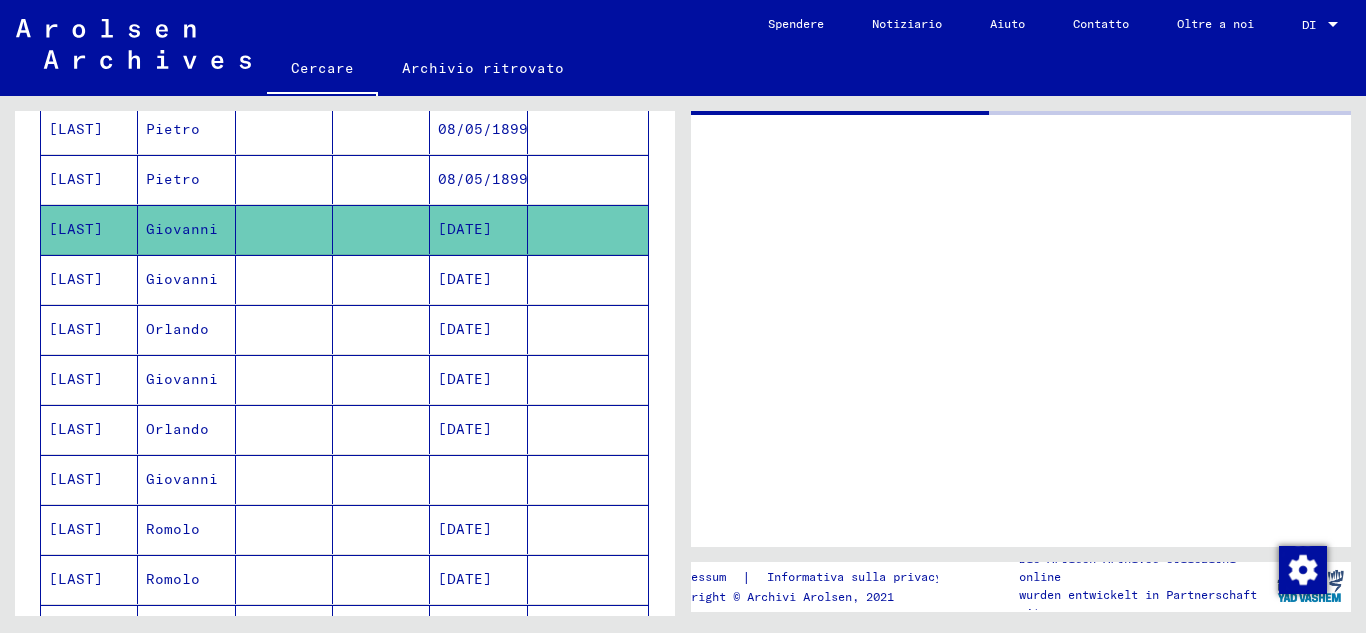 scroll, scrollTop: 0, scrollLeft: 0, axis: both 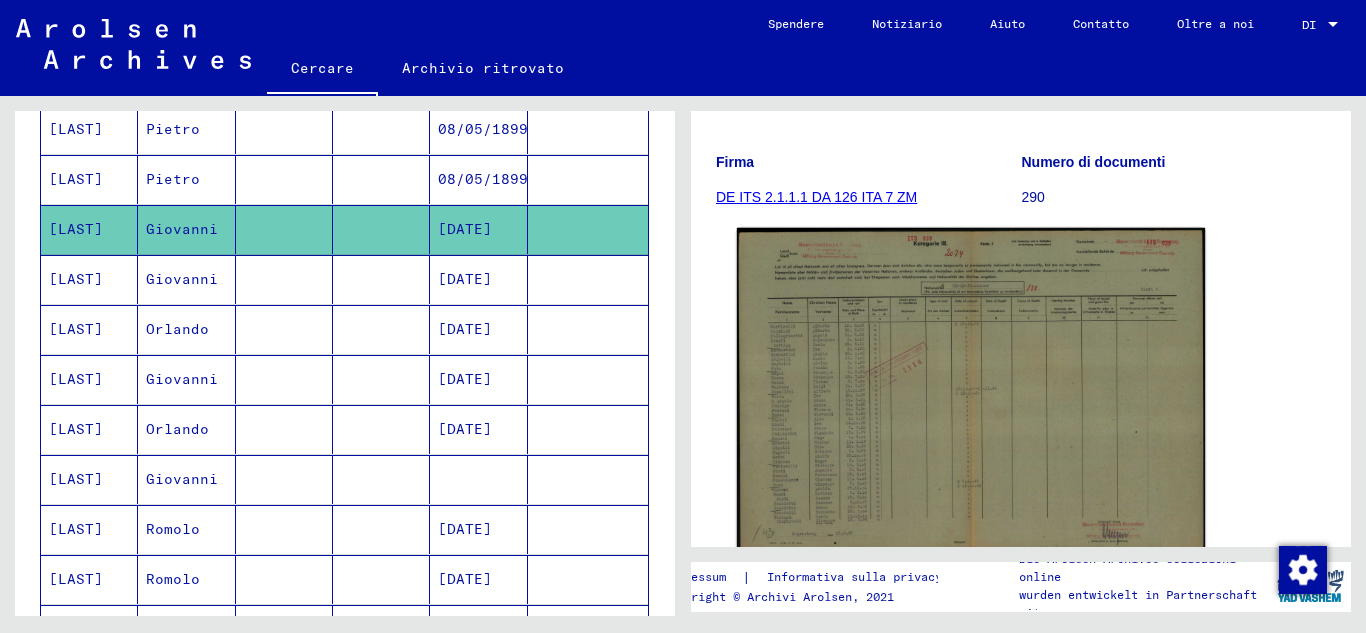 click 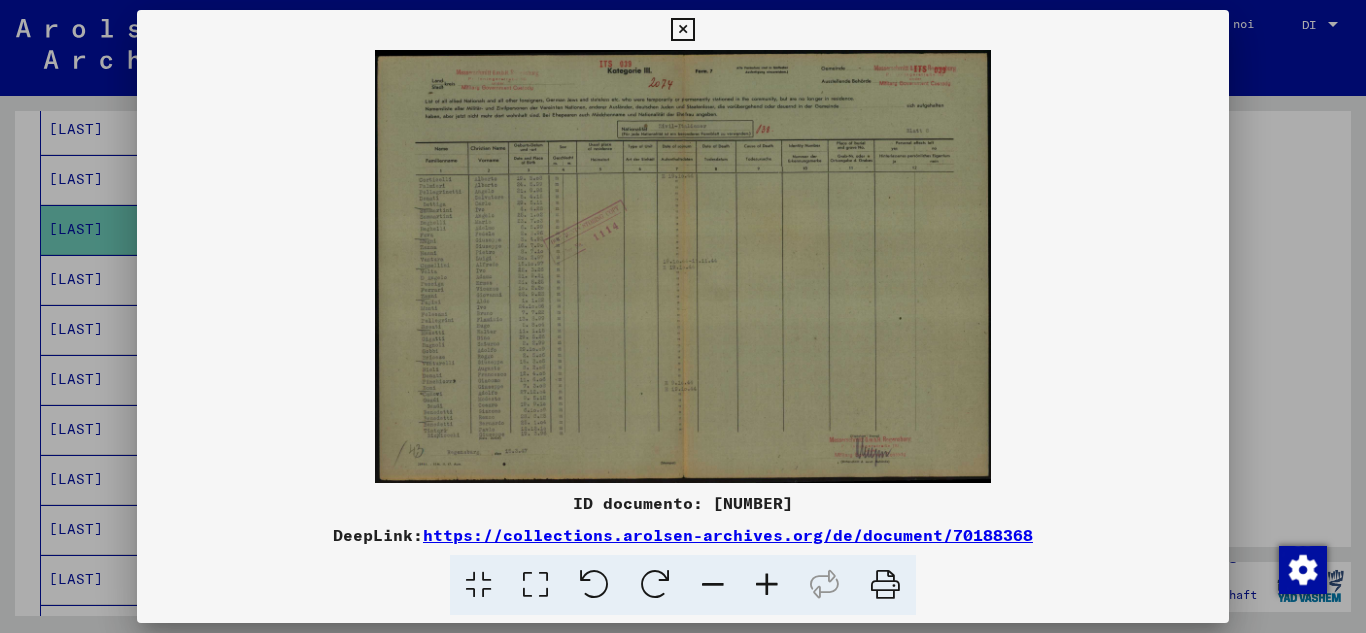 click at bounding box center (767, 585) 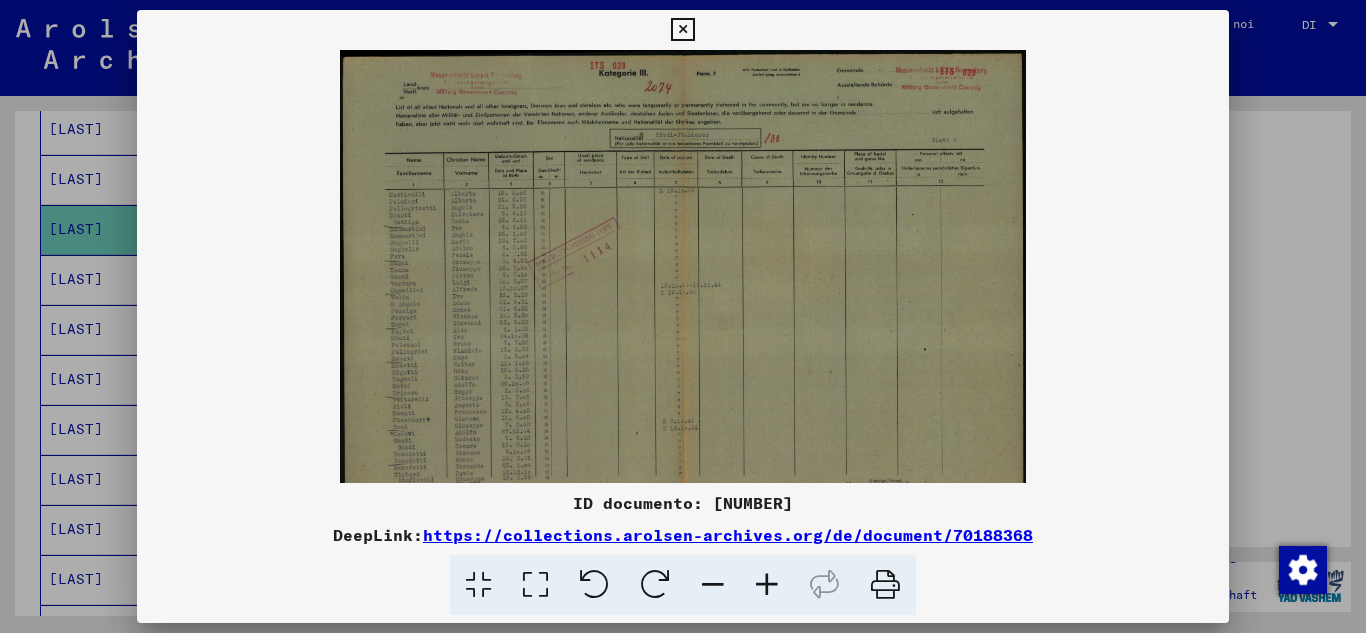 click at bounding box center (767, 585) 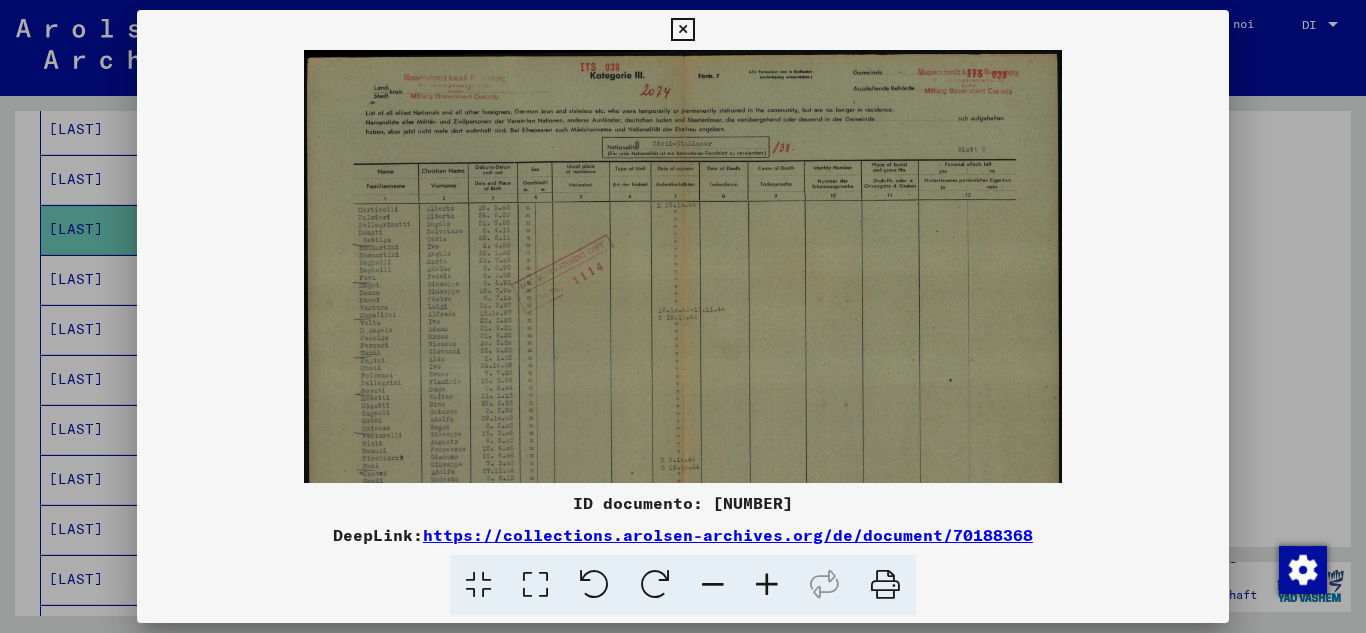 click at bounding box center [767, 585] 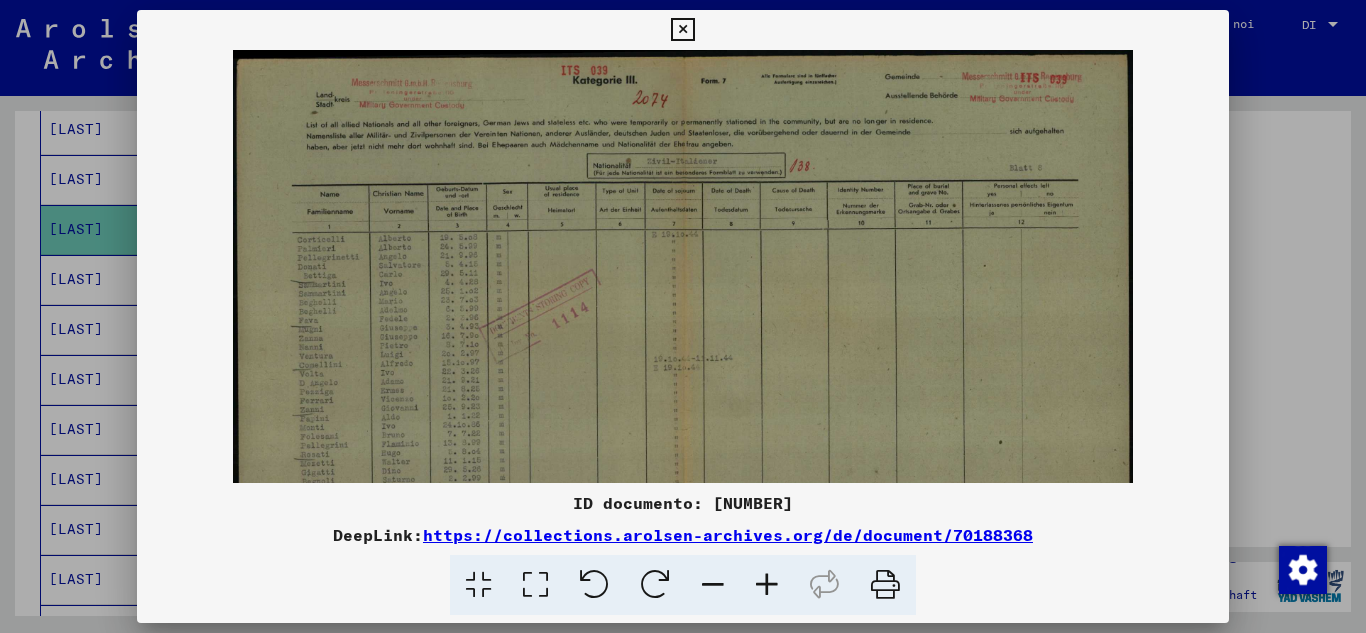 click at bounding box center [767, 585] 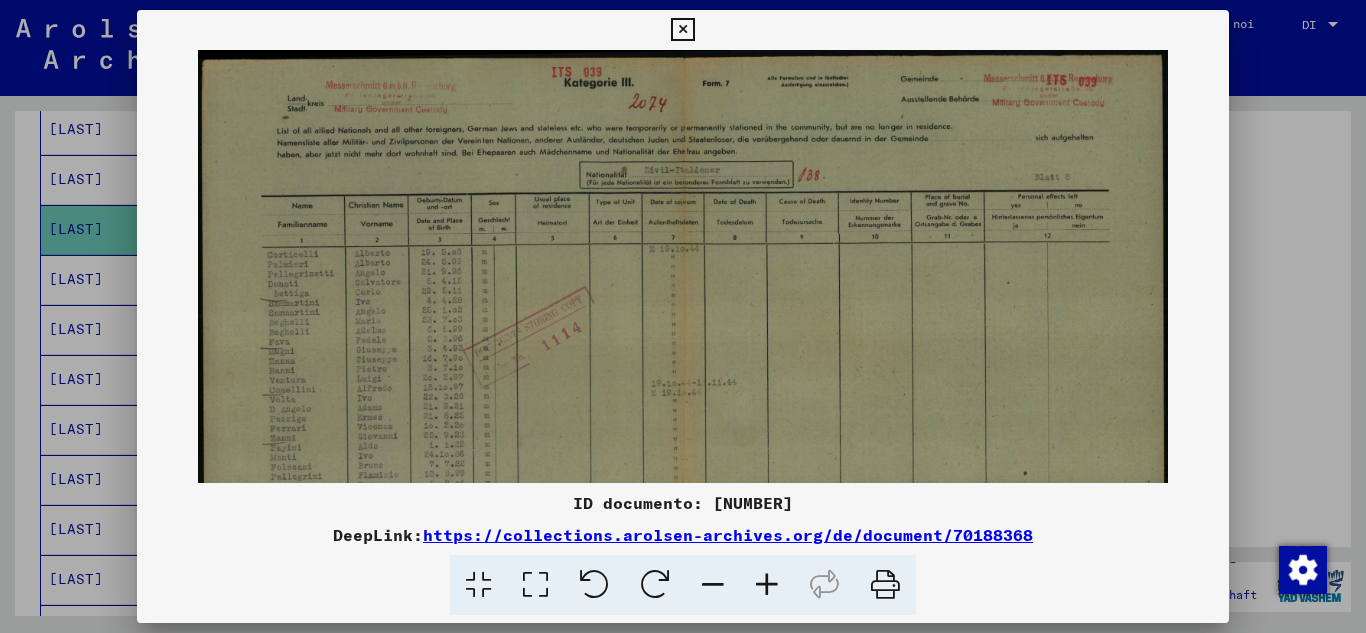 click at bounding box center (767, 585) 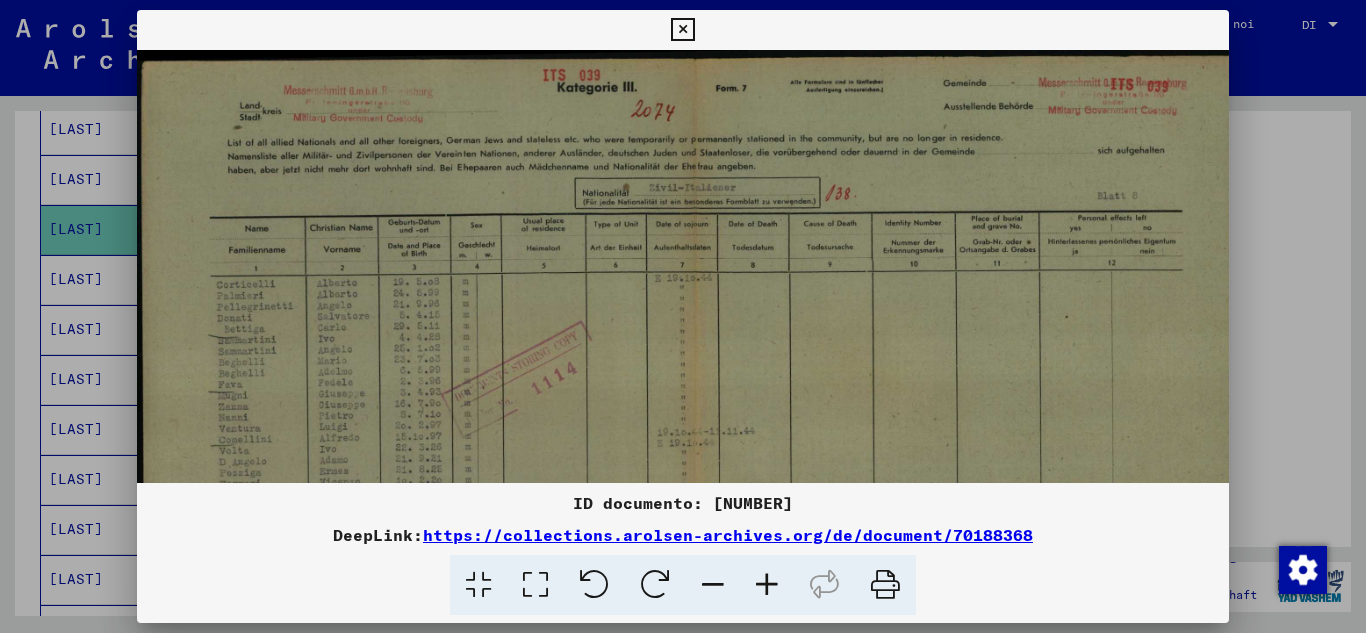 click at bounding box center (767, 585) 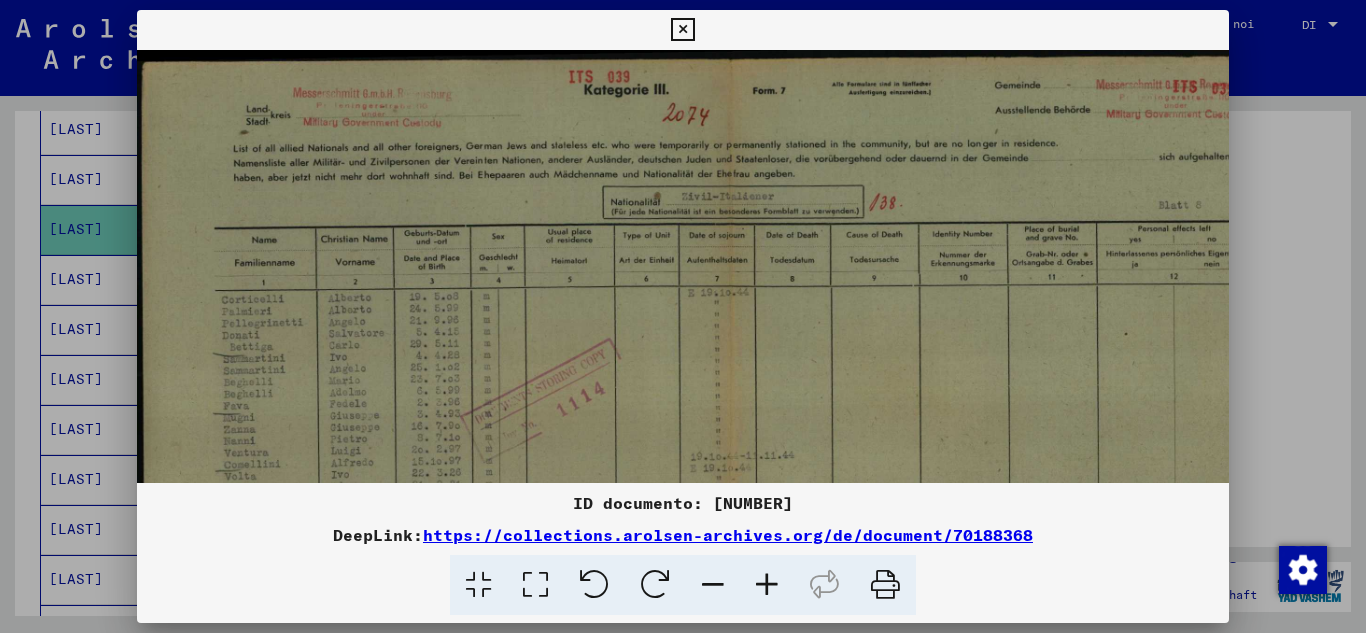 drag, startPoint x: 695, startPoint y: 28, endPoint x: 686, endPoint y: 33, distance: 10.29563 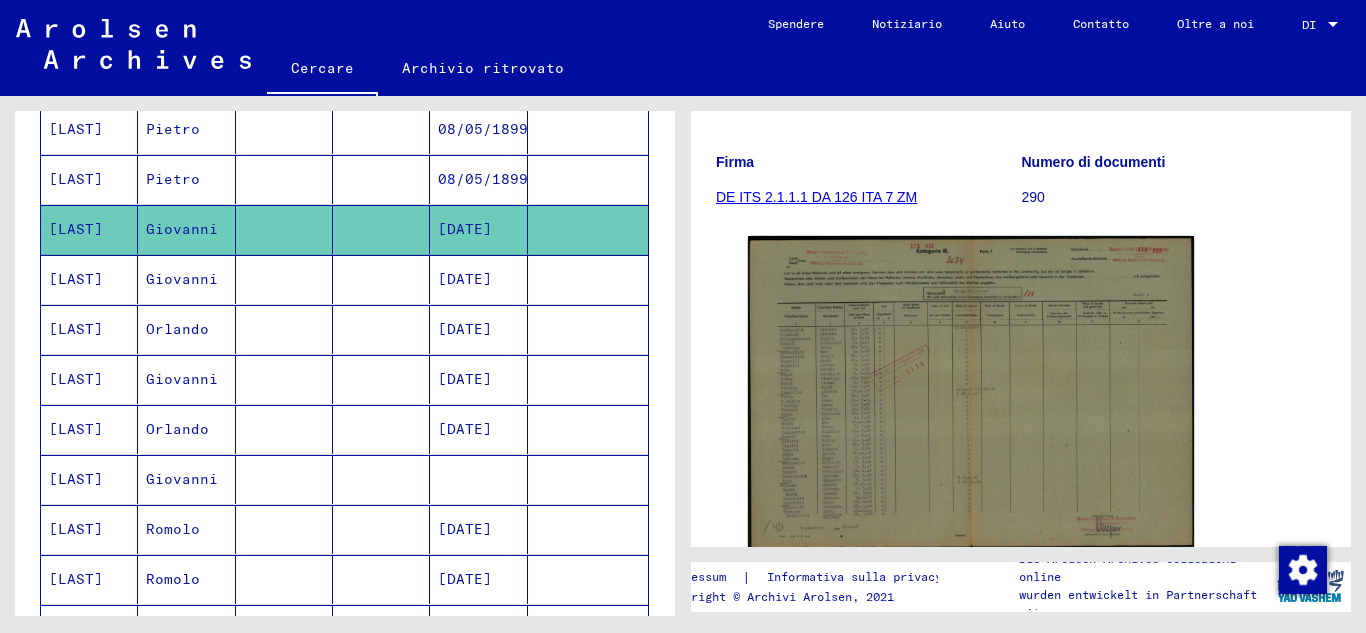 click on "Giovanni" at bounding box center [177, 329] 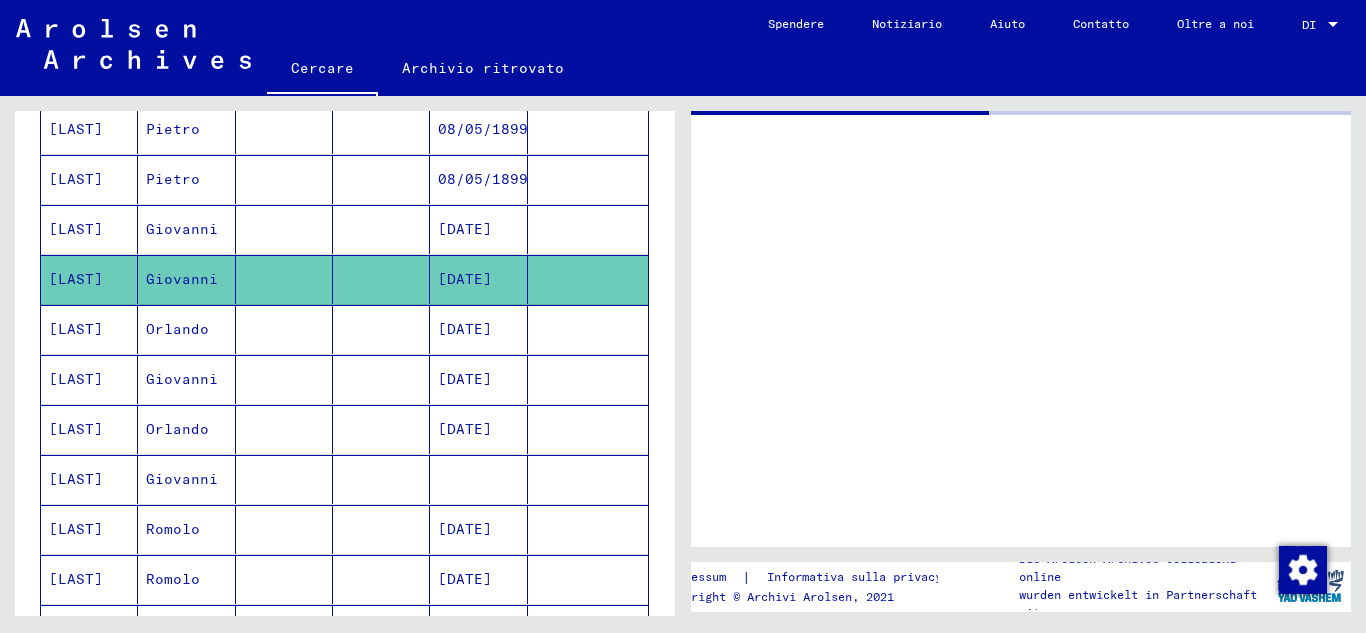 scroll, scrollTop: 0, scrollLeft: 0, axis: both 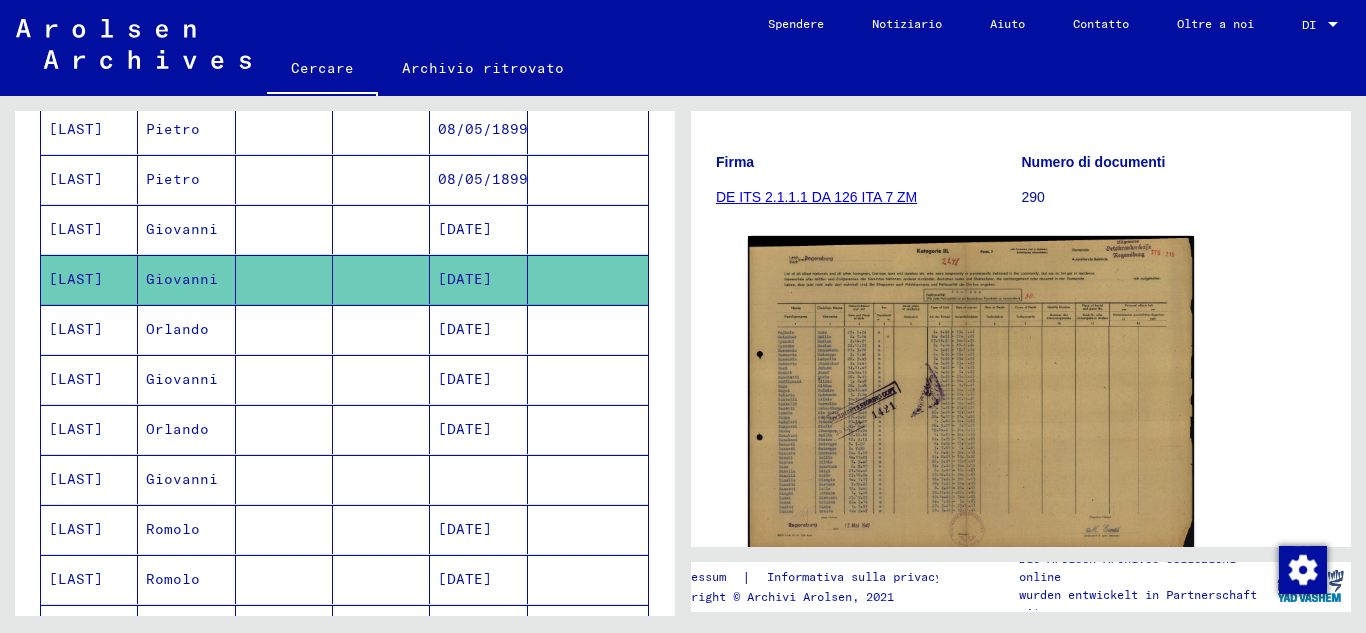 click on "Orlando" at bounding box center [182, 379] 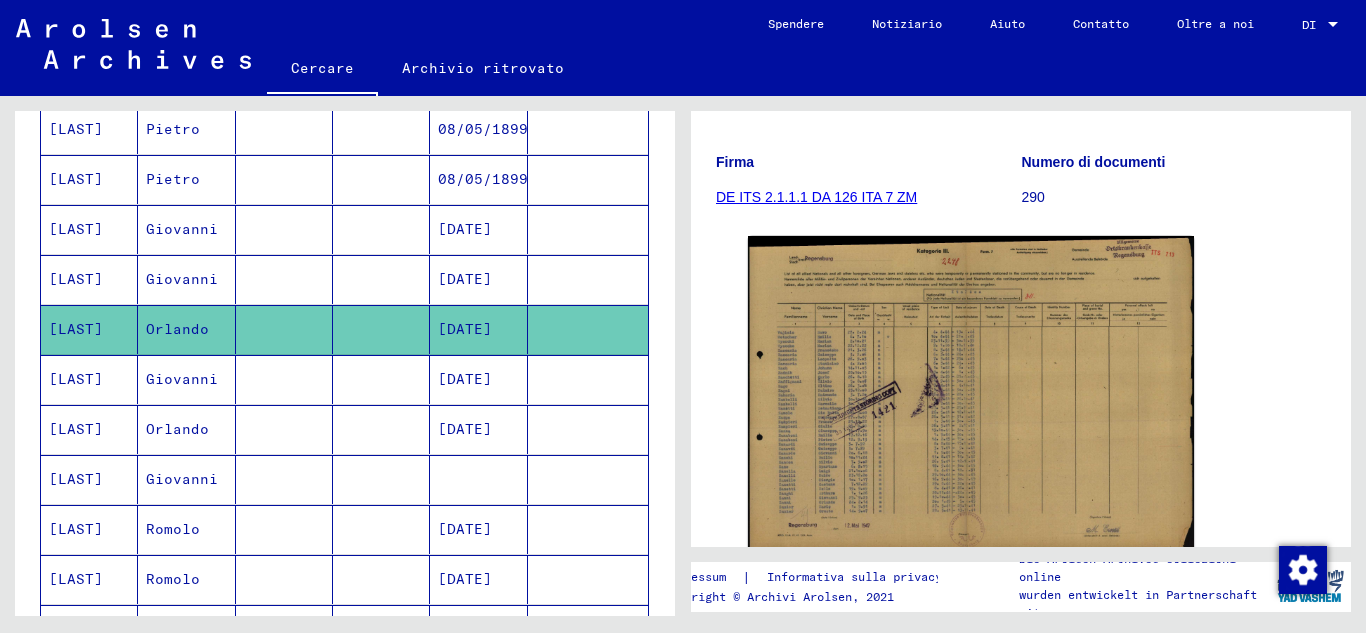 click on "Giovanni" at bounding box center [177, 429] 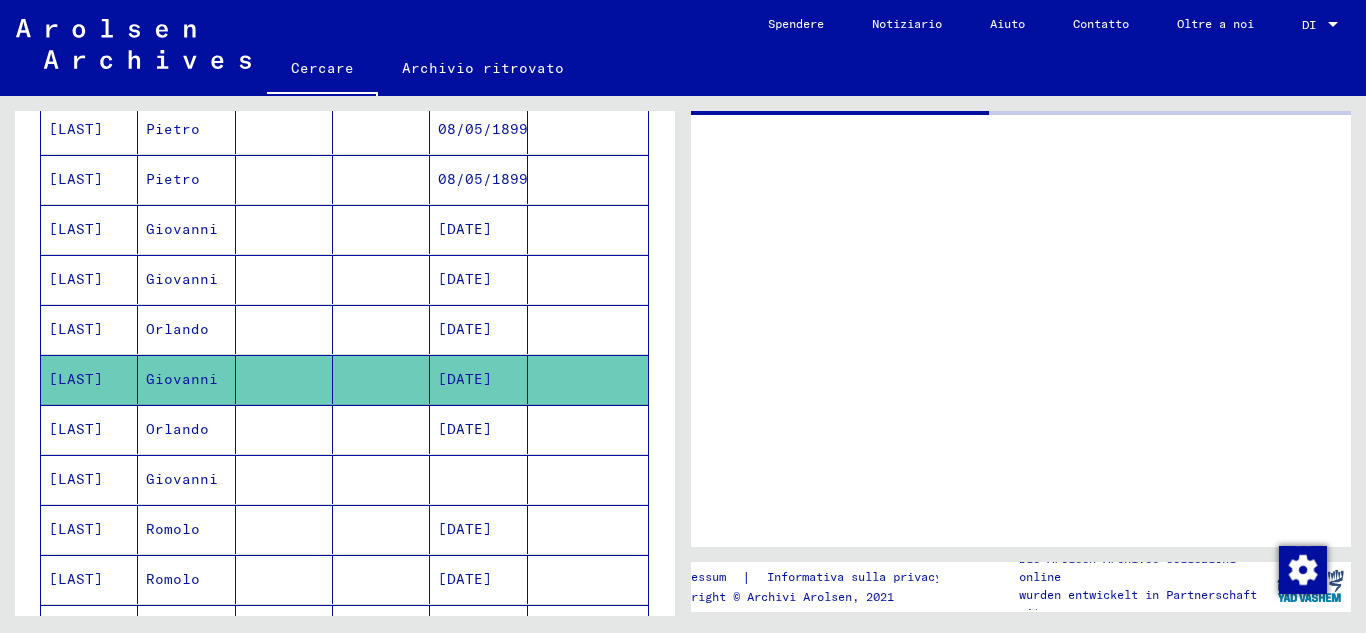 scroll, scrollTop: 0, scrollLeft: 0, axis: both 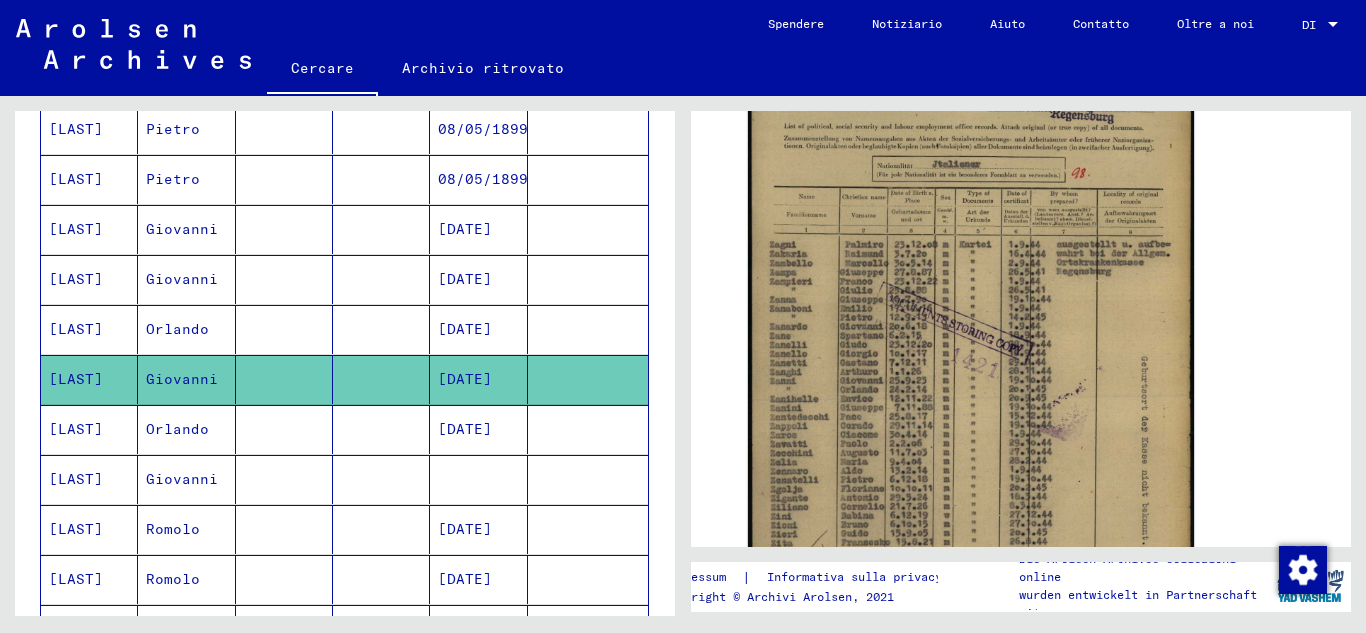 click on "Orlando" at bounding box center [182, 479] 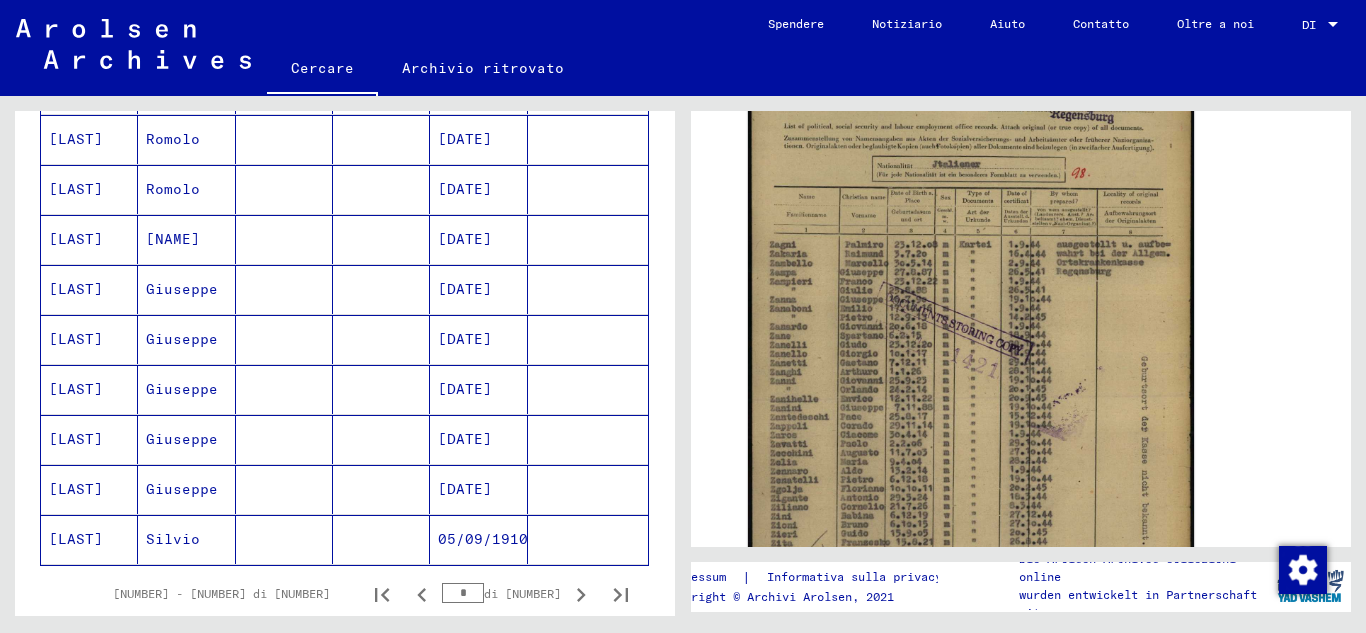 scroll, scrollTop: 1167, scrollLeft: 0, axis: vertical 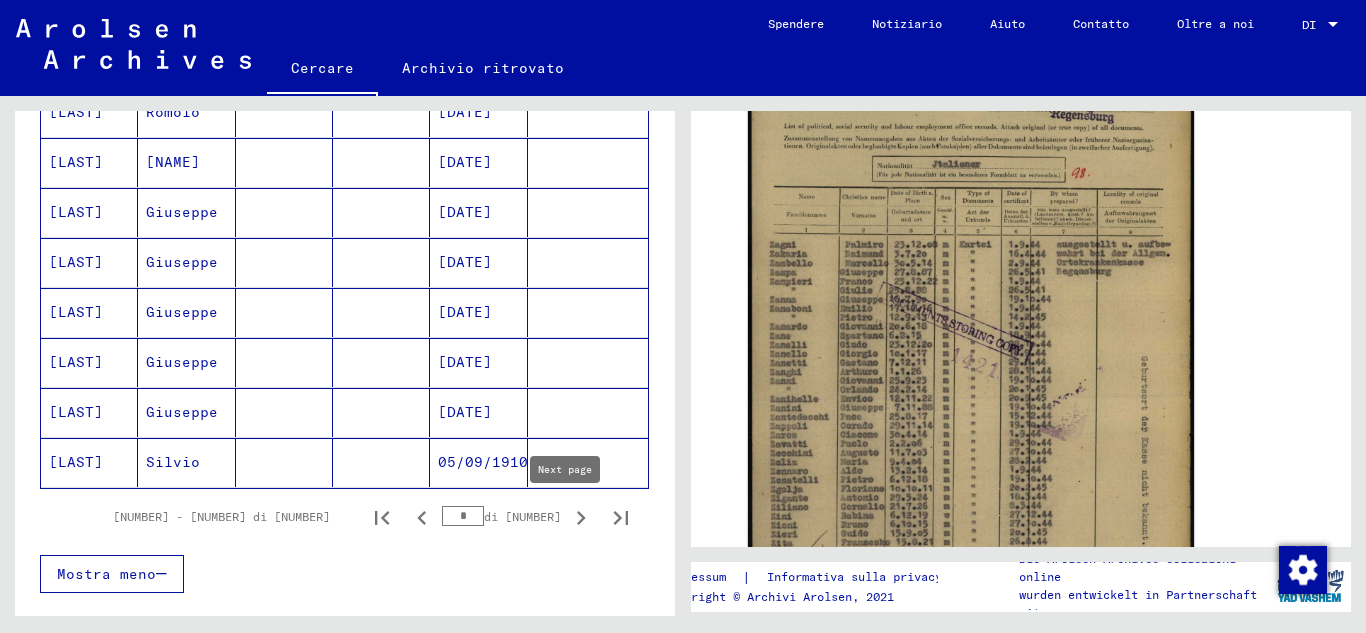 click 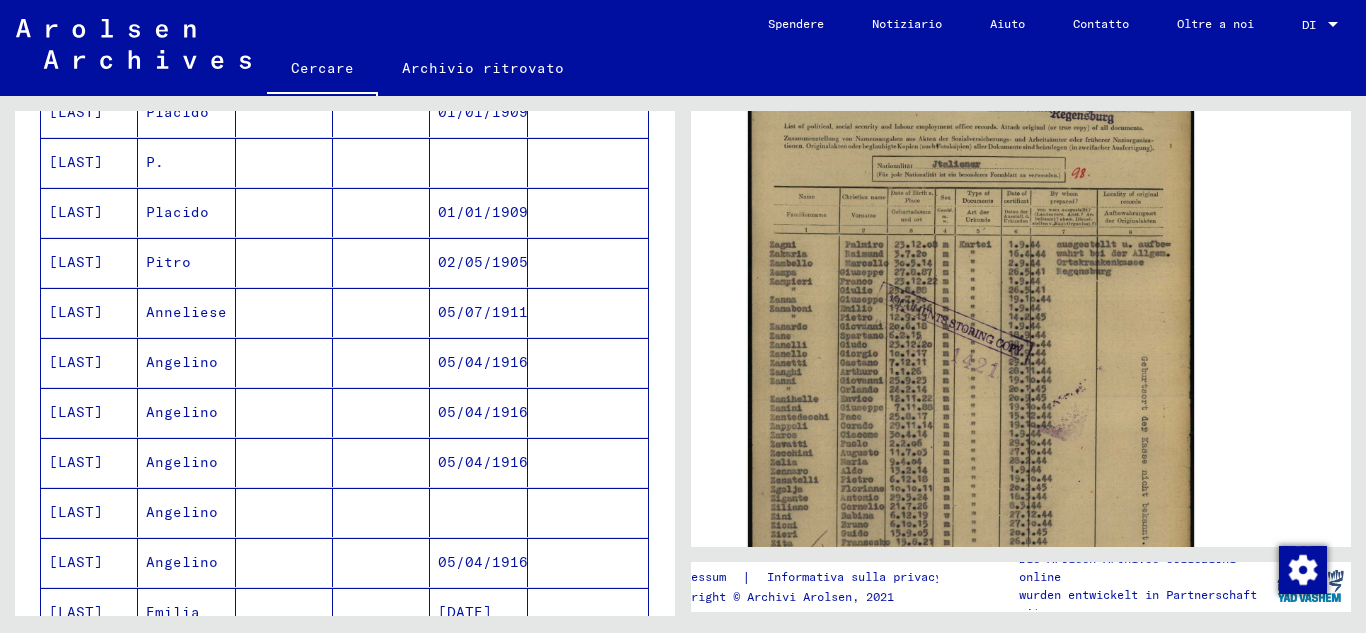 scroll, scrollTop: 233, scrollLeft: 0, axis: vertical 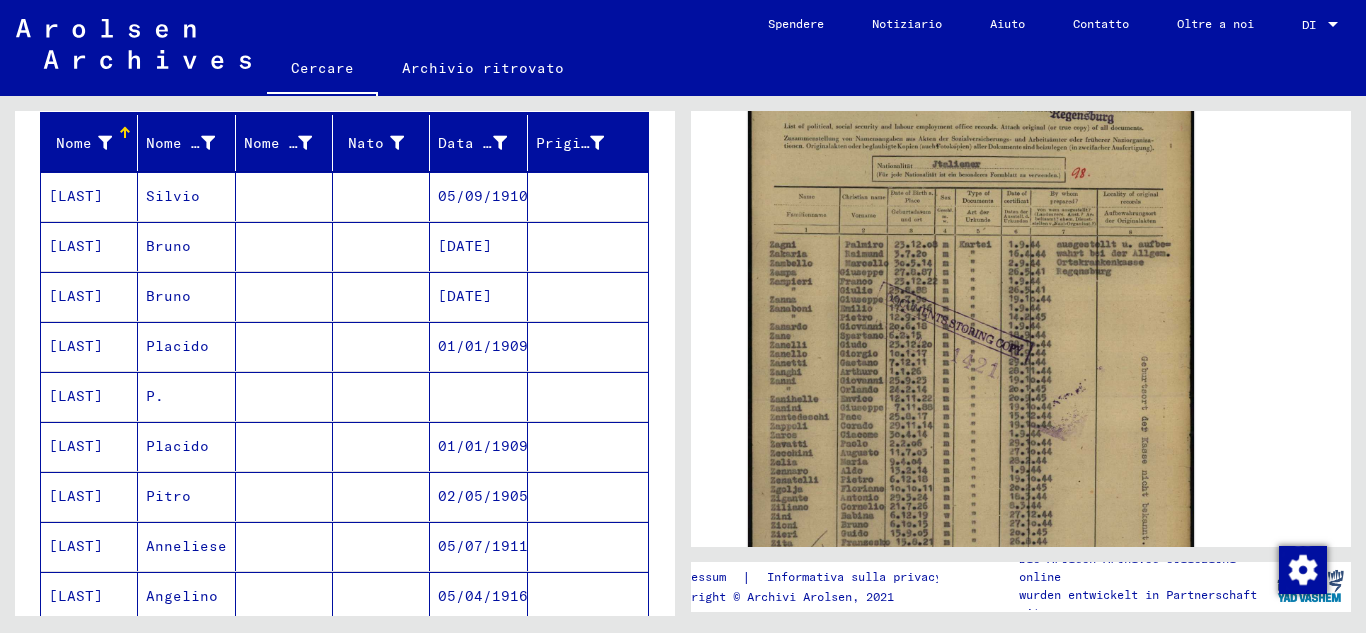 click on "Bruno" at bounding box center [177, 346] 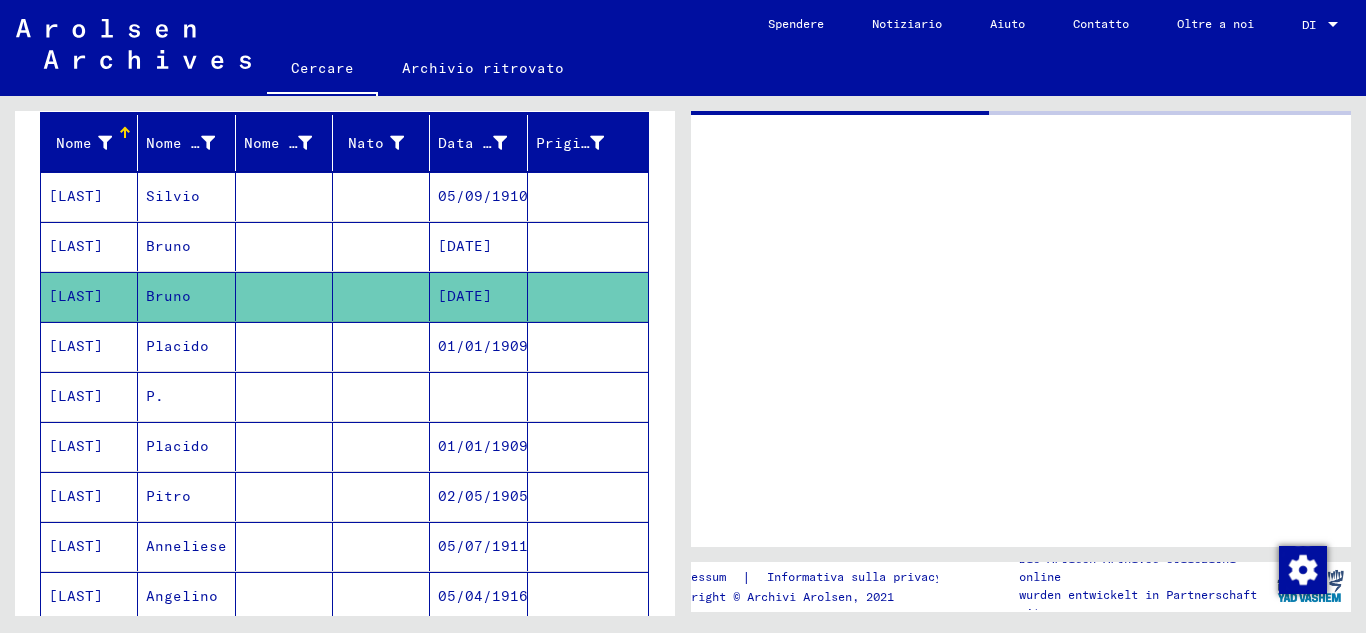 scroll, scrollTop: 0, scrollLeft: 0, axis: both 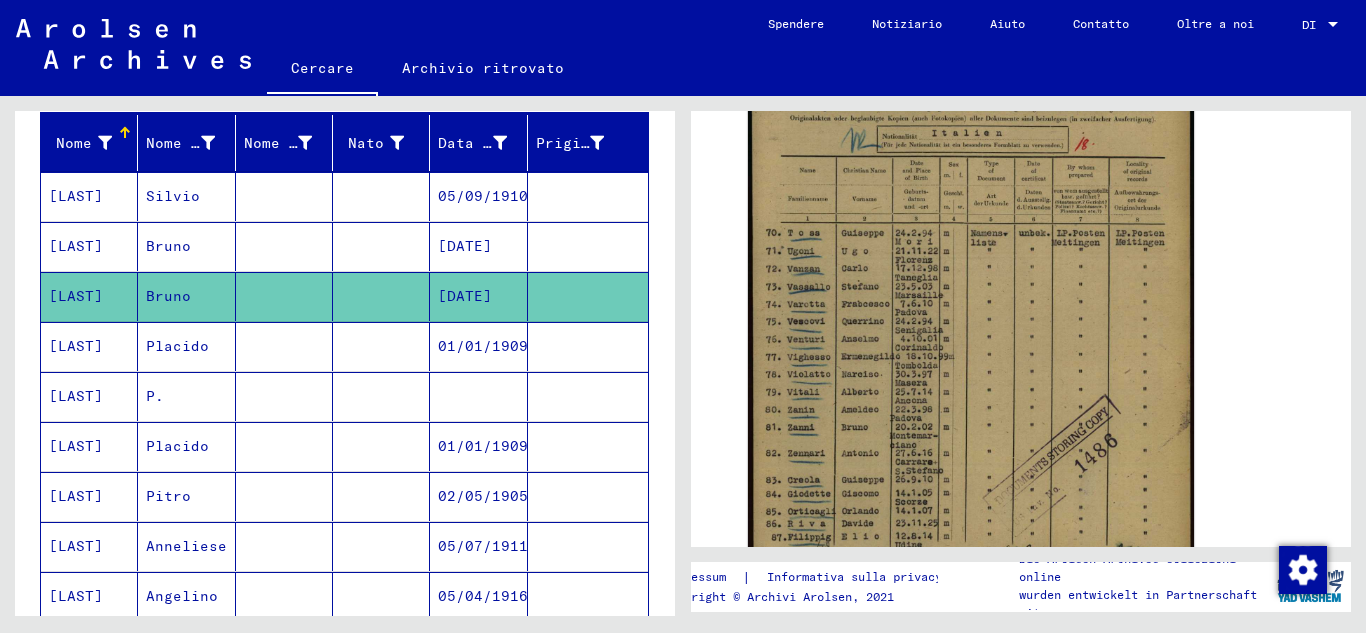 click on "Angelino" at bounding box center [182, 646] 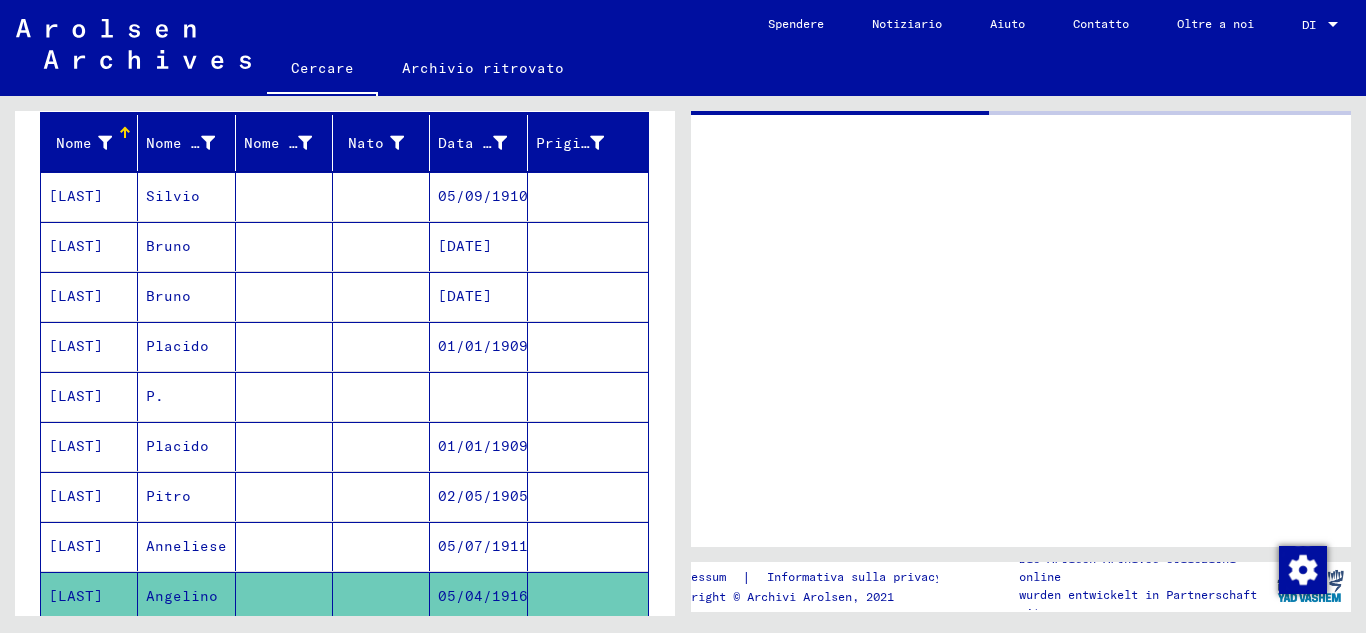 scroll, scrollTop: 0, scrollLeft: 0, axis: both 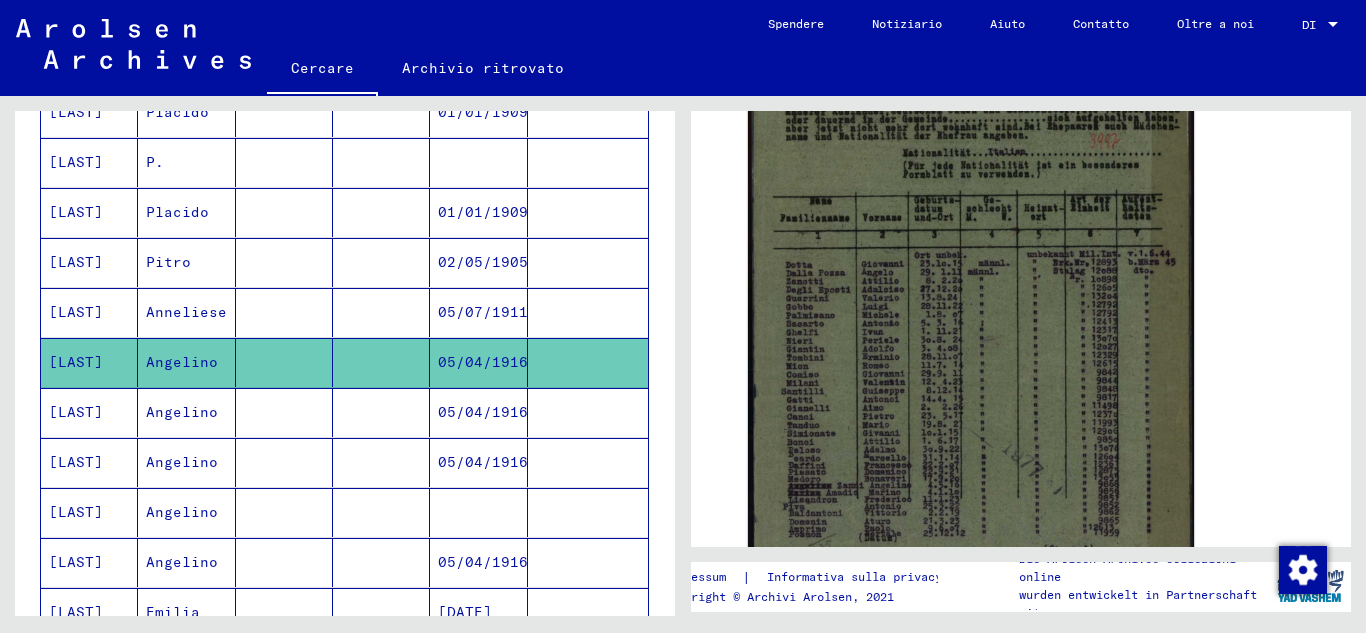 click on "Angelino" at bounding box center (182, 462) 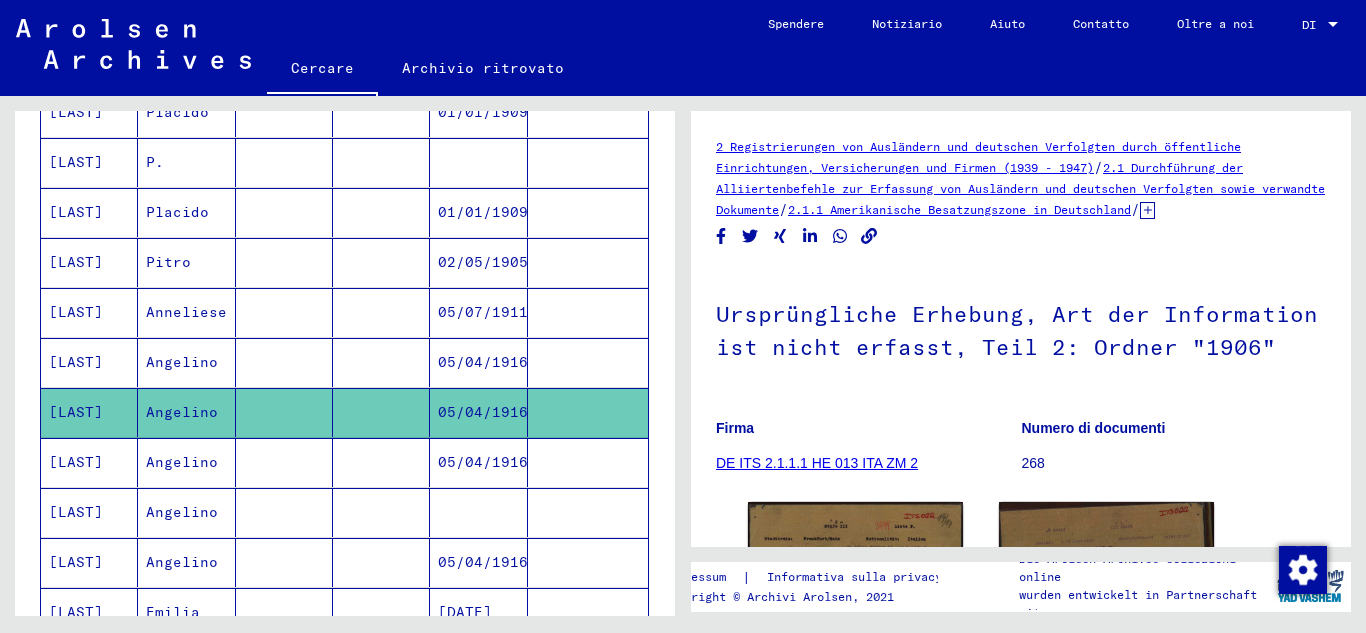 scroll, scrollTop: 0, scrollLeft: 0, axis: both 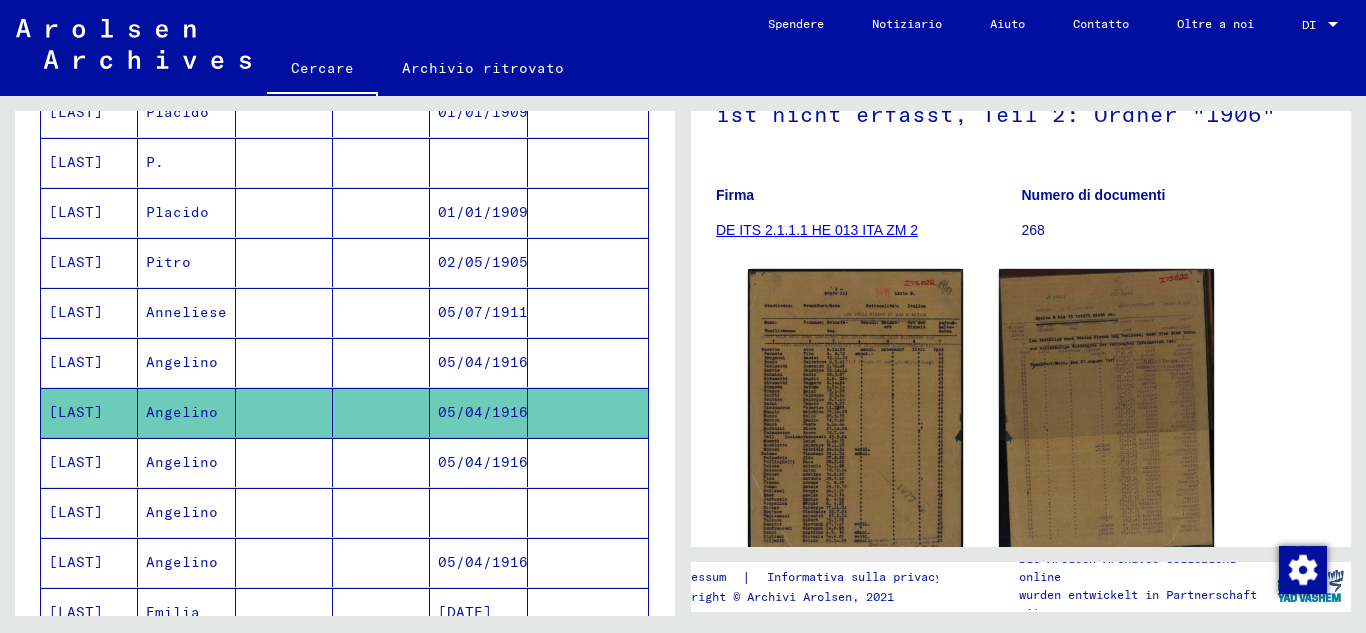 click on "Angelino" at bounding box center (182, 512) 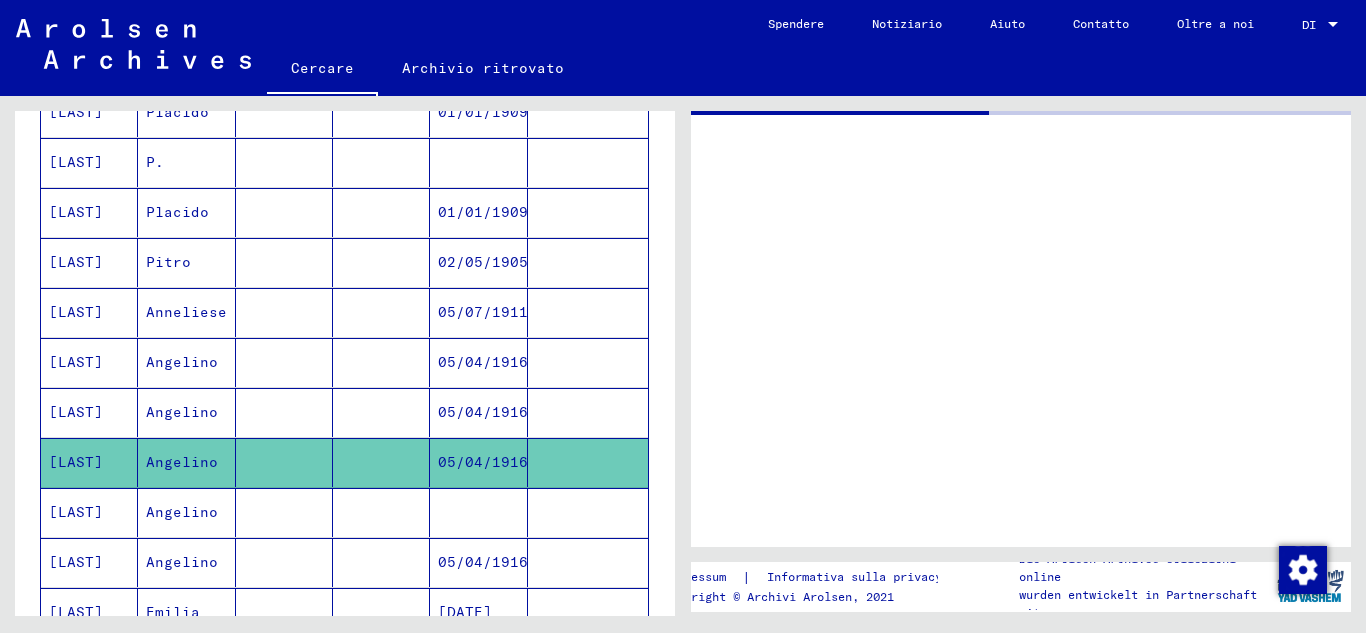scroll, scrollTop: 0, scrollLeft: 0, axis: both 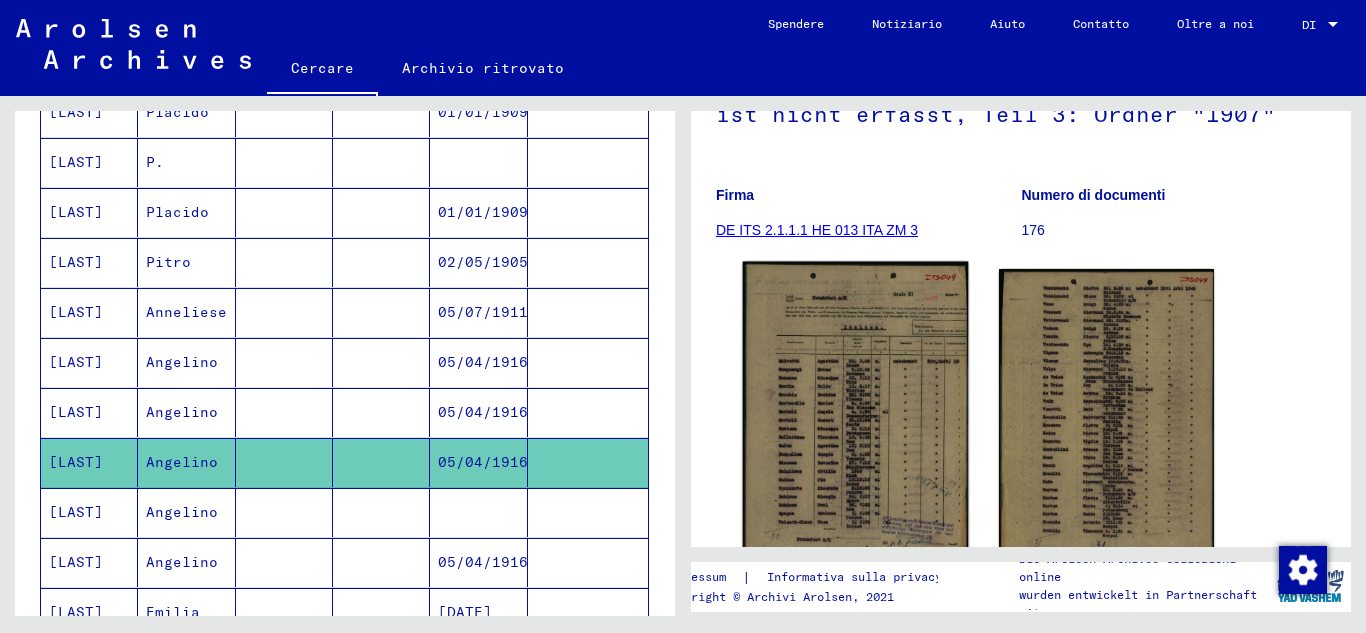 click 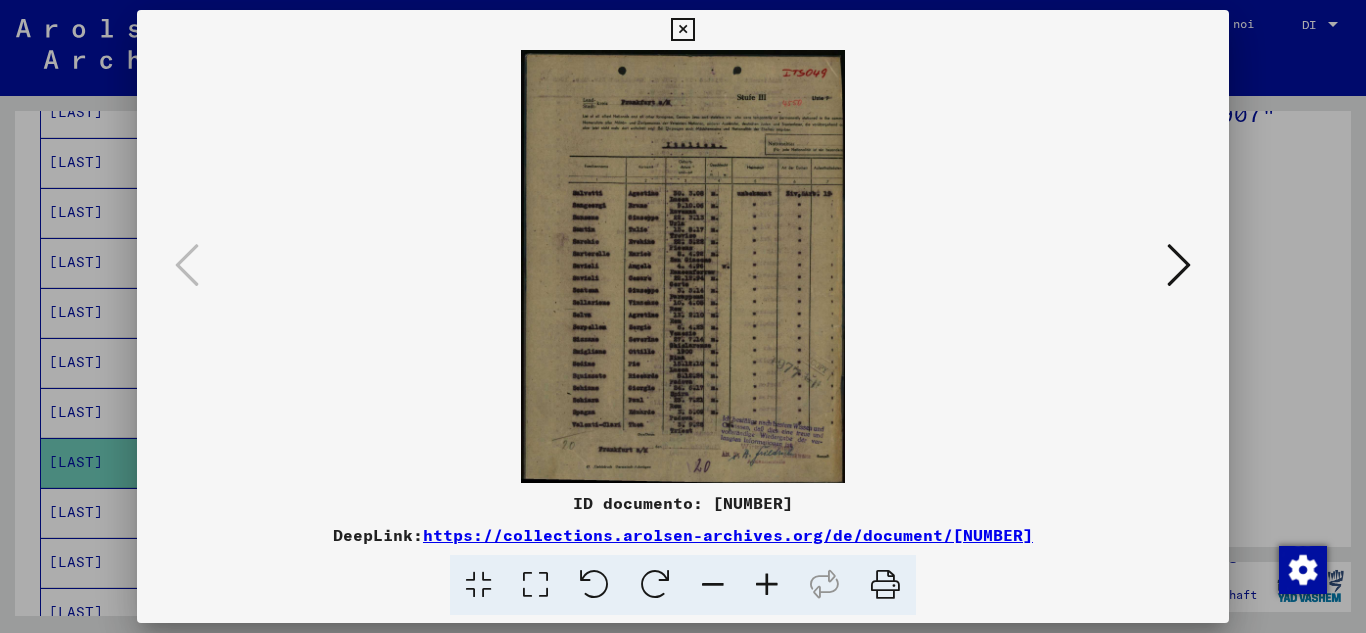 click at bounding box center [767, 585] 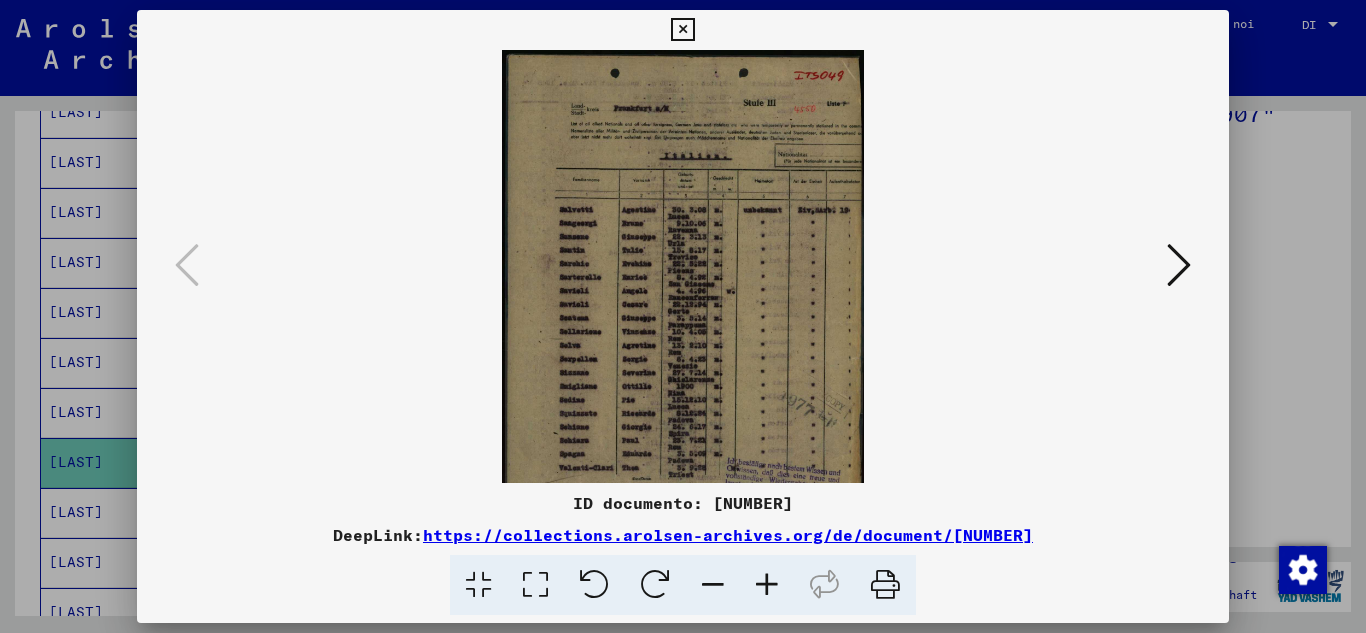 click at bounding box center (767, 585) 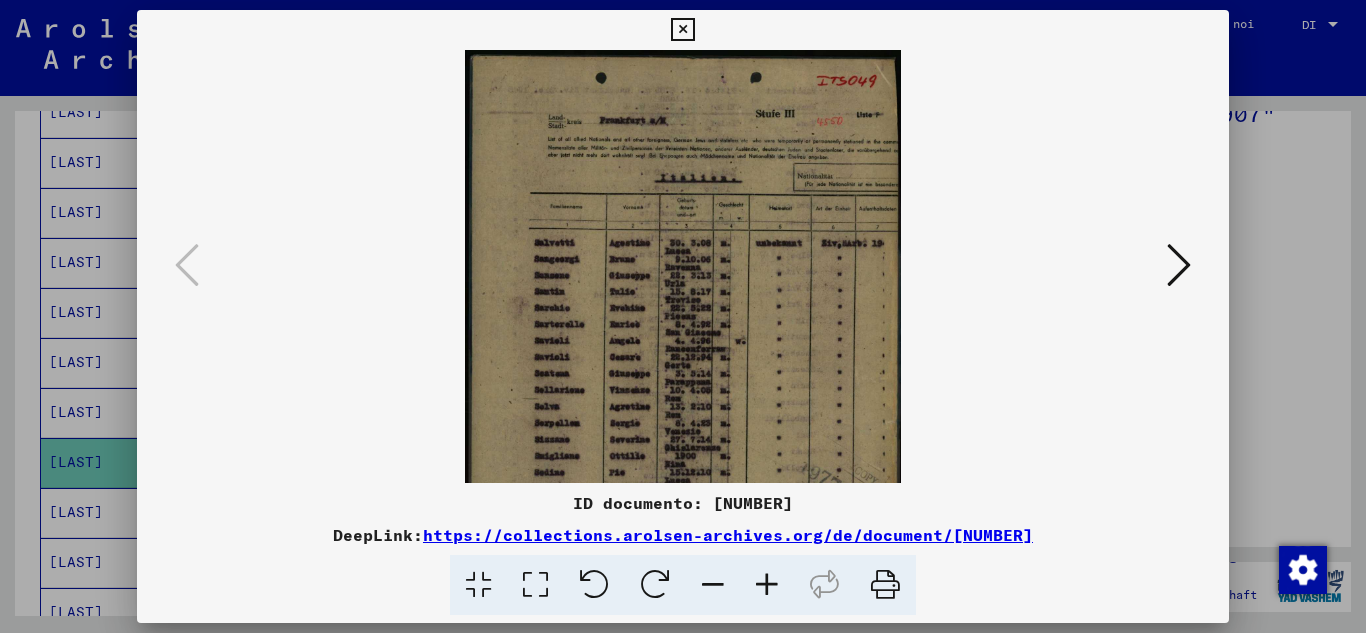 click at bounding box center (767, 585) 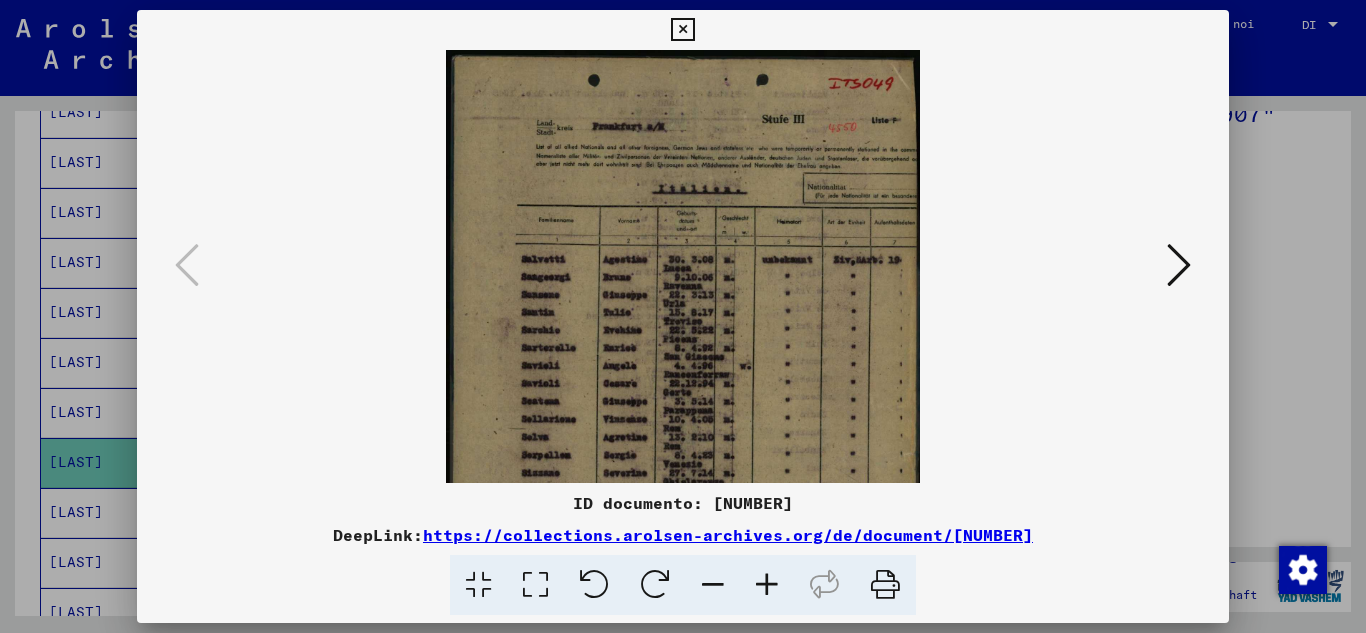 click at bounding box center [767, 585] 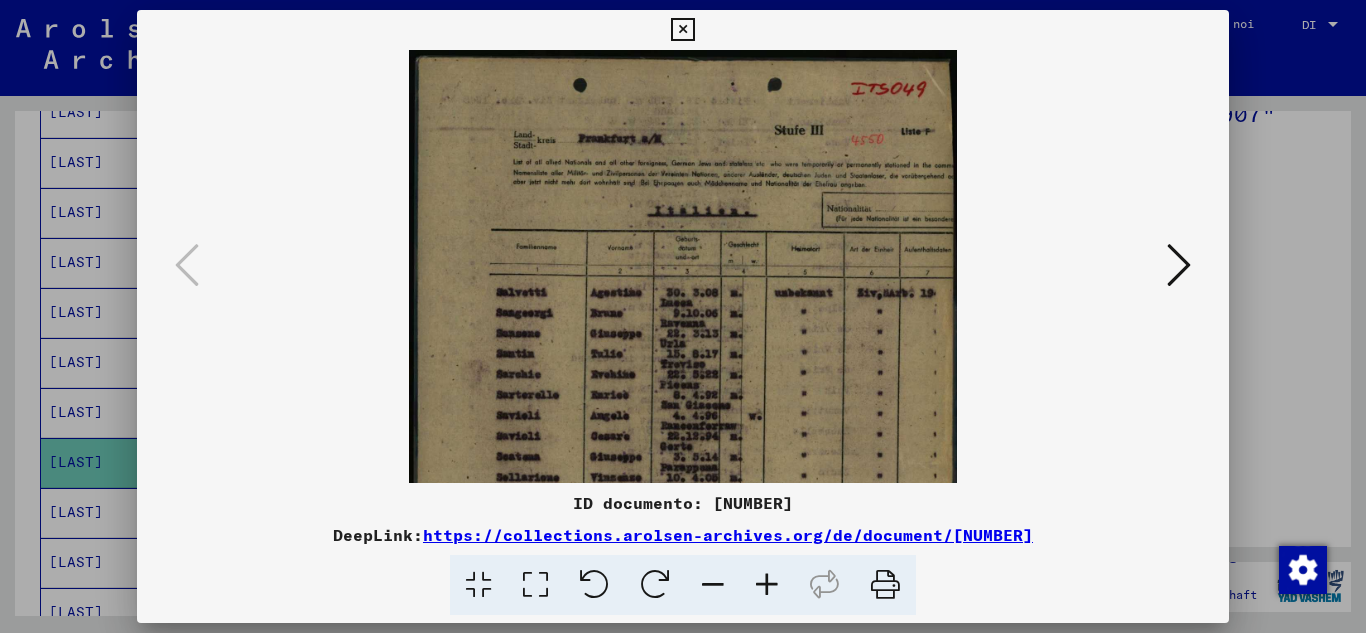 click at bounding box center (767, 585) 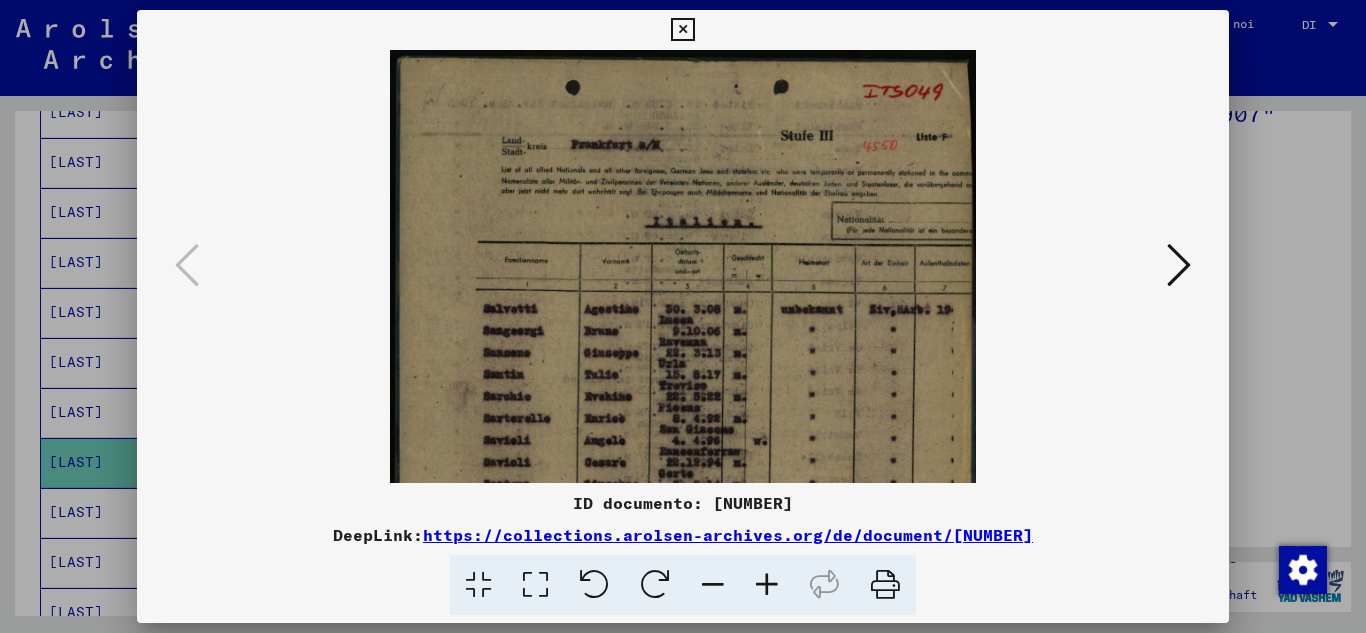 click at bounding box center (767, 585) 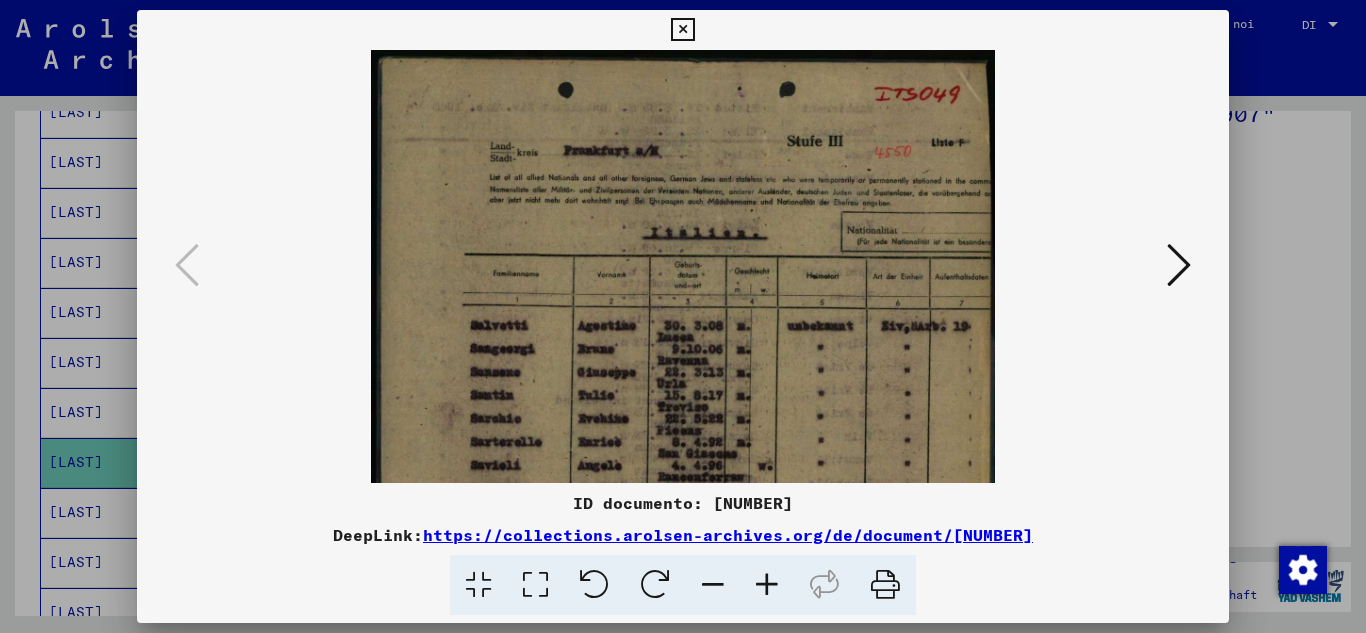 click at bounding box center [767, 585] 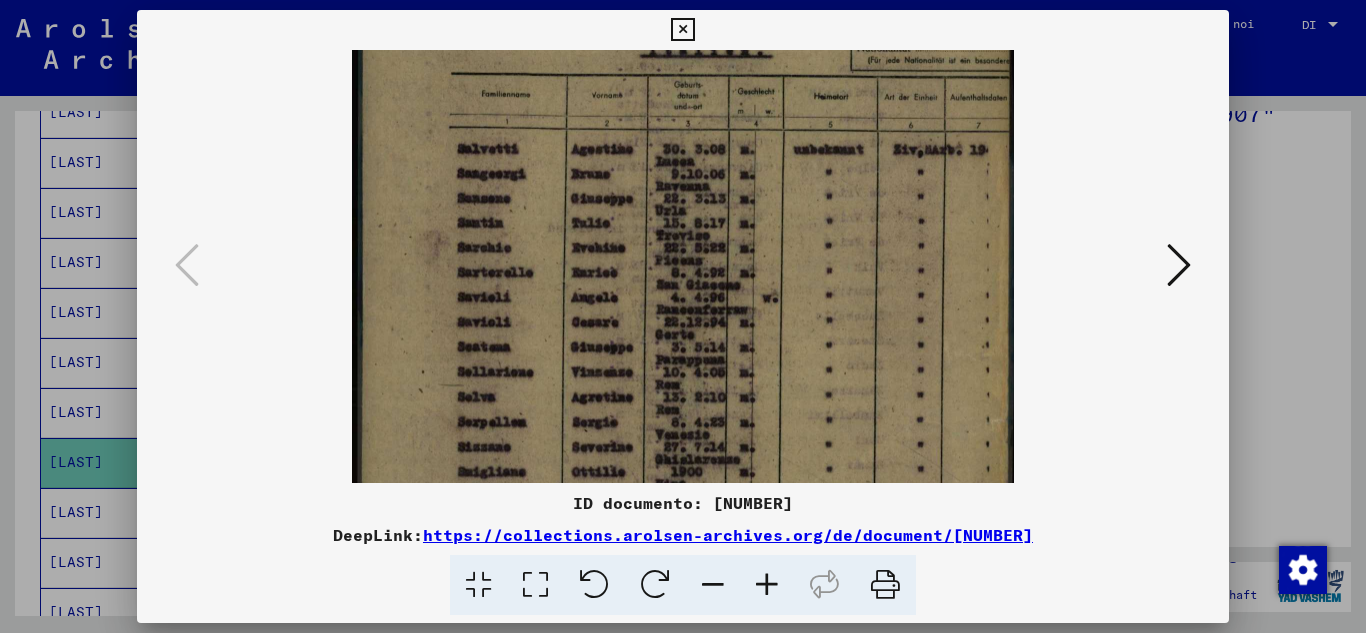 drag, startPoint x: 665, startPoint y: 426, endPoint x: 786, endPoint y: 231, distance: 229.49074 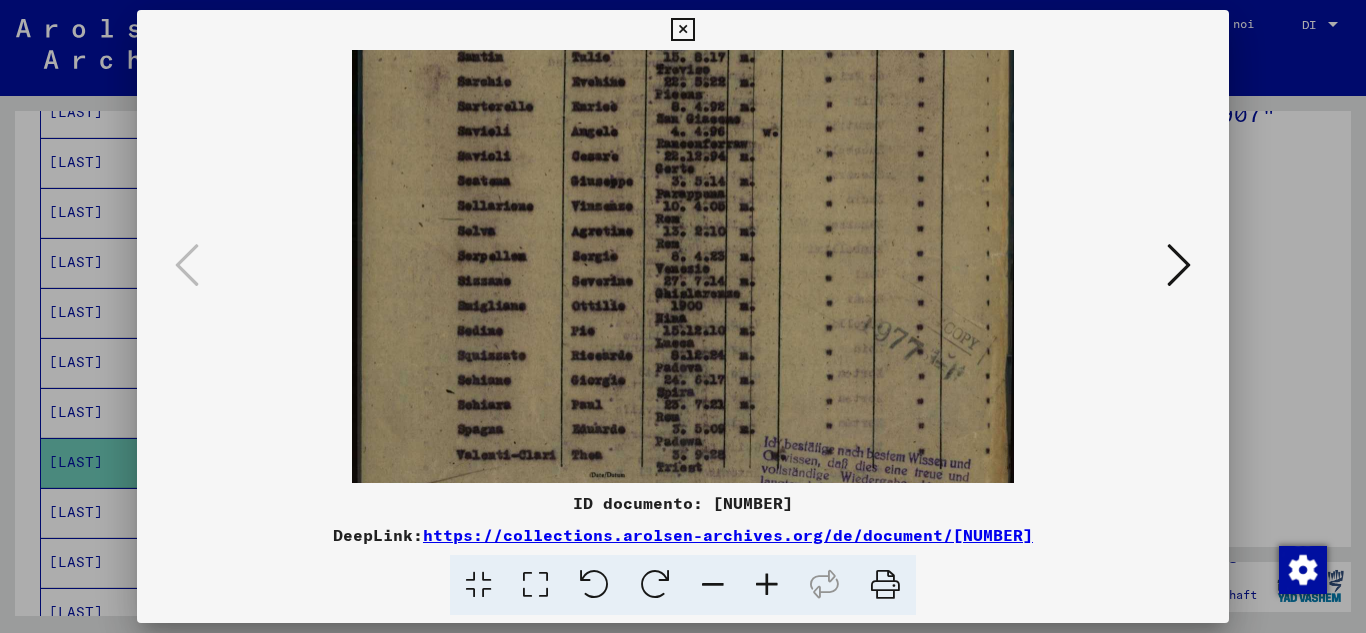 scroll, scrollTop: 362, scrollLeft: 0, axis: vertical 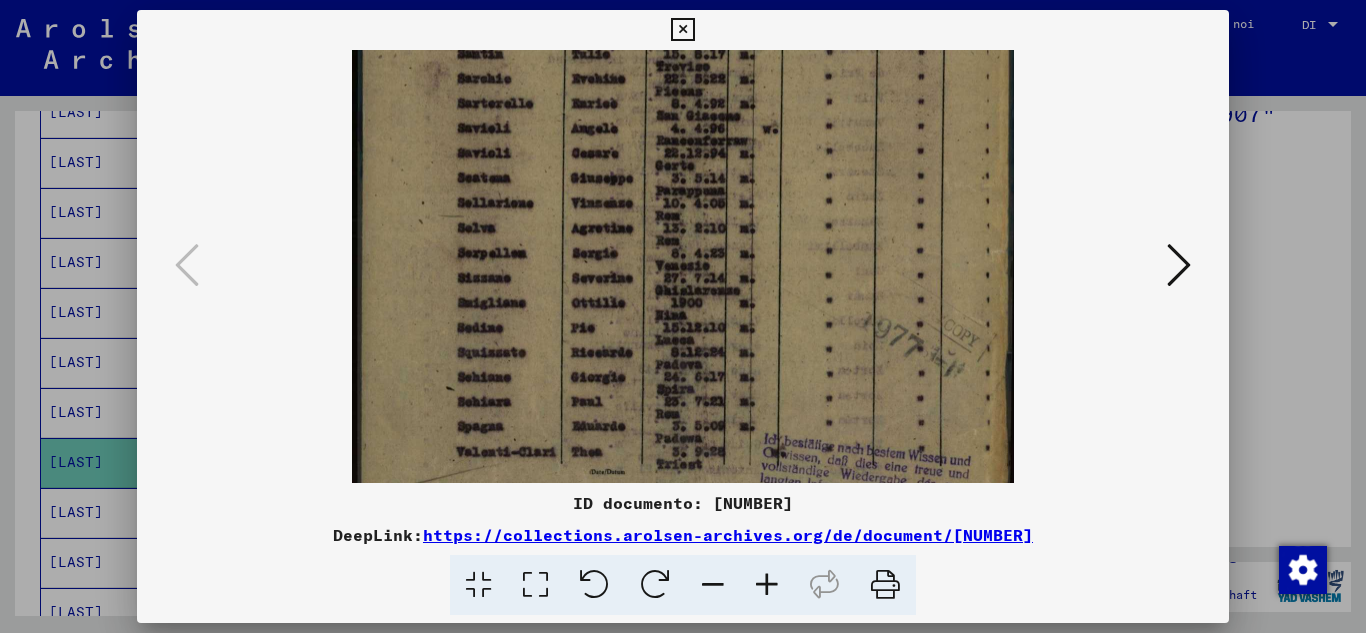 drag, startPoint x: 699, startPoint y: 409, endPoint x: 709, endPoint y: 242, distance: 167.29913 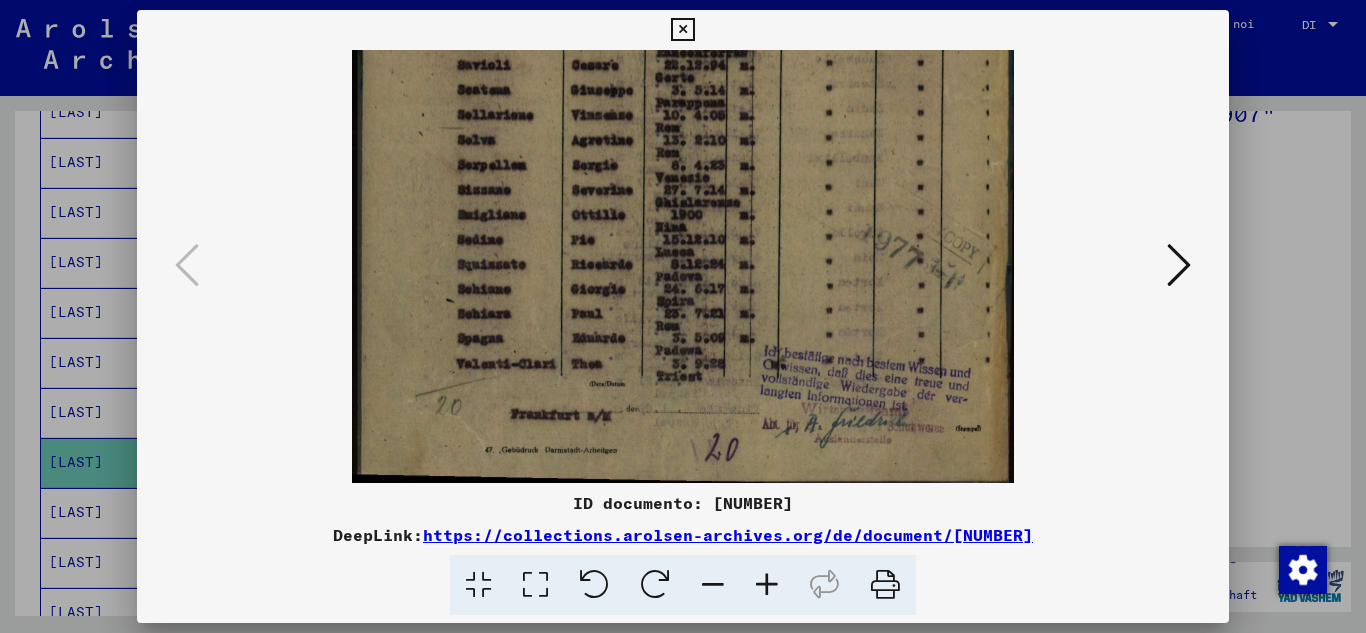 drag, startPoint x: 688, startPoint y: 342, endPoint x: 691, endPoint y: 244, distance: 98.045906 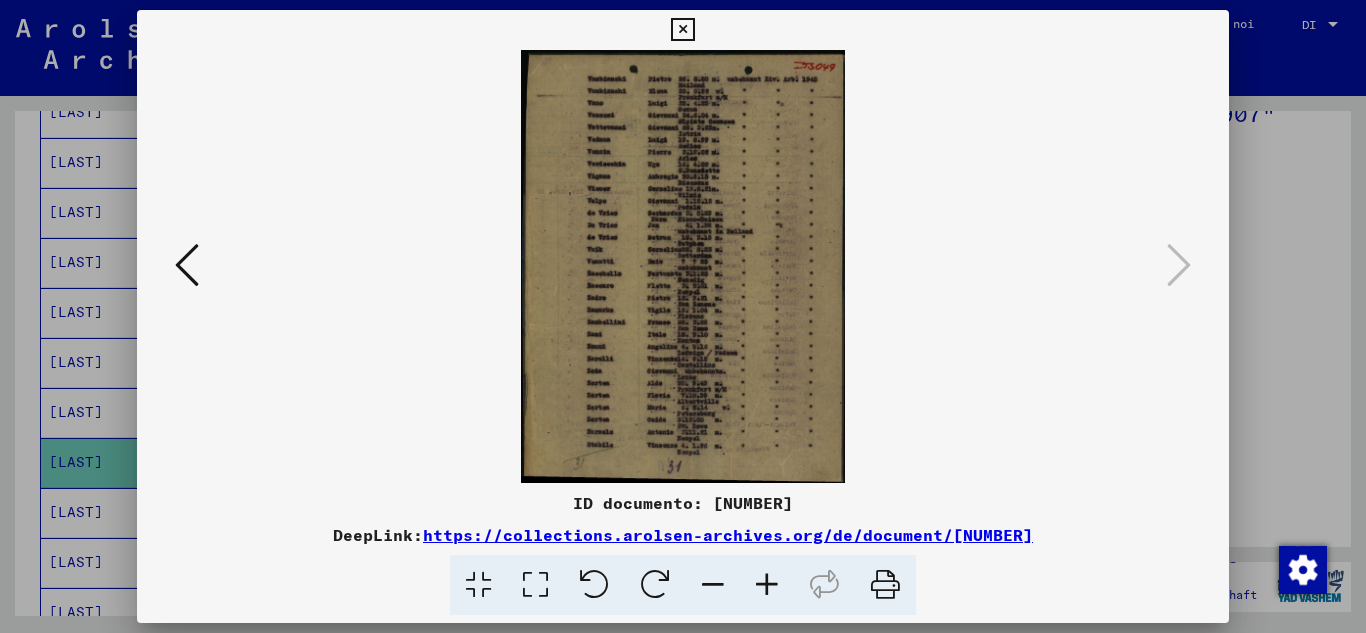 scroll, scrollTop: 0, scrollLeft: 0, axis: both 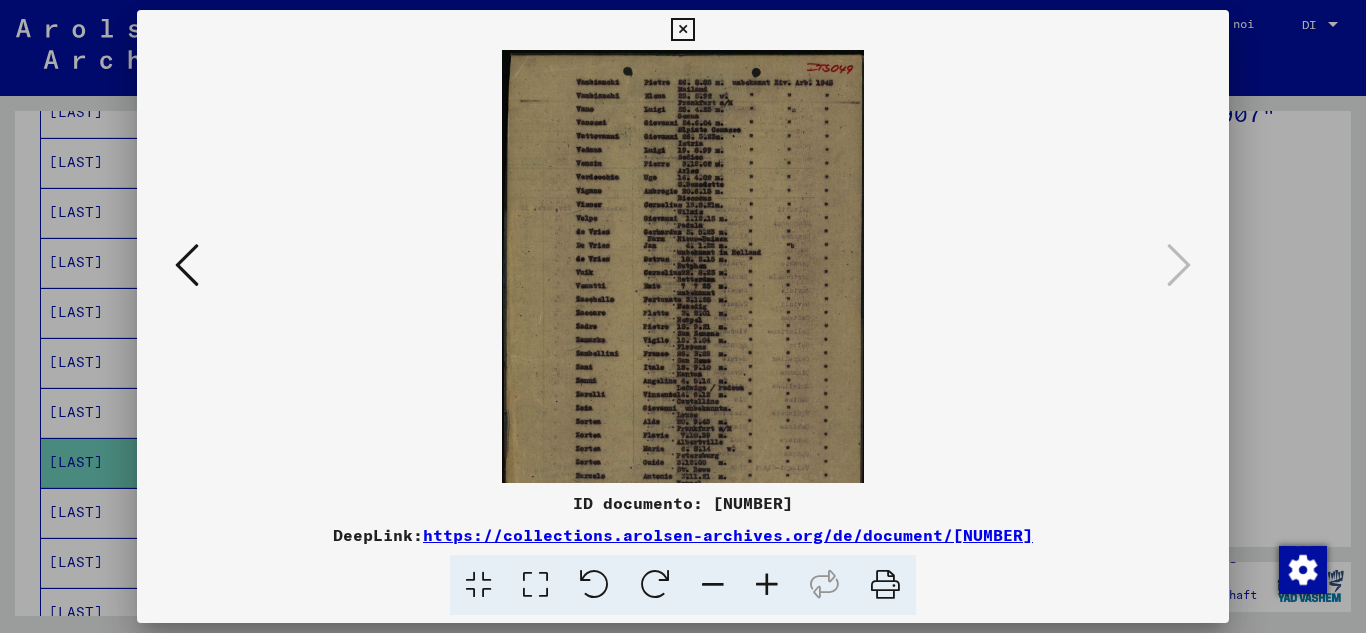 click at bounding box center (767, 585) 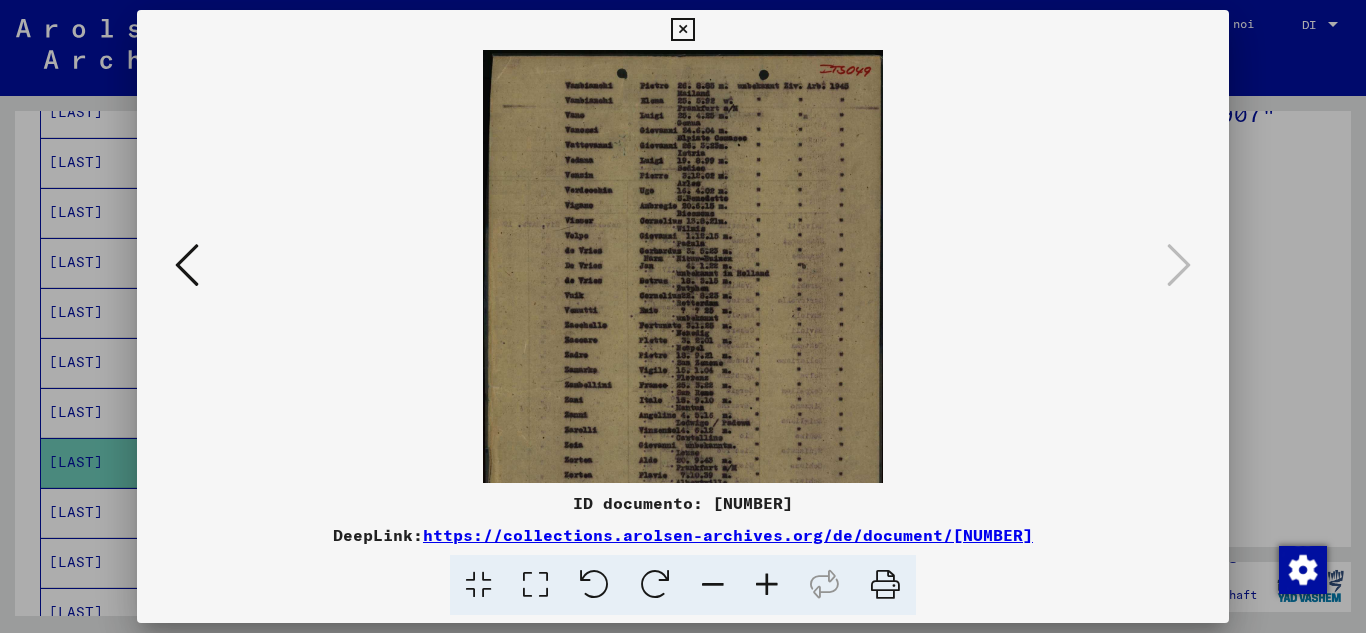click at bounding box center [767, 585] 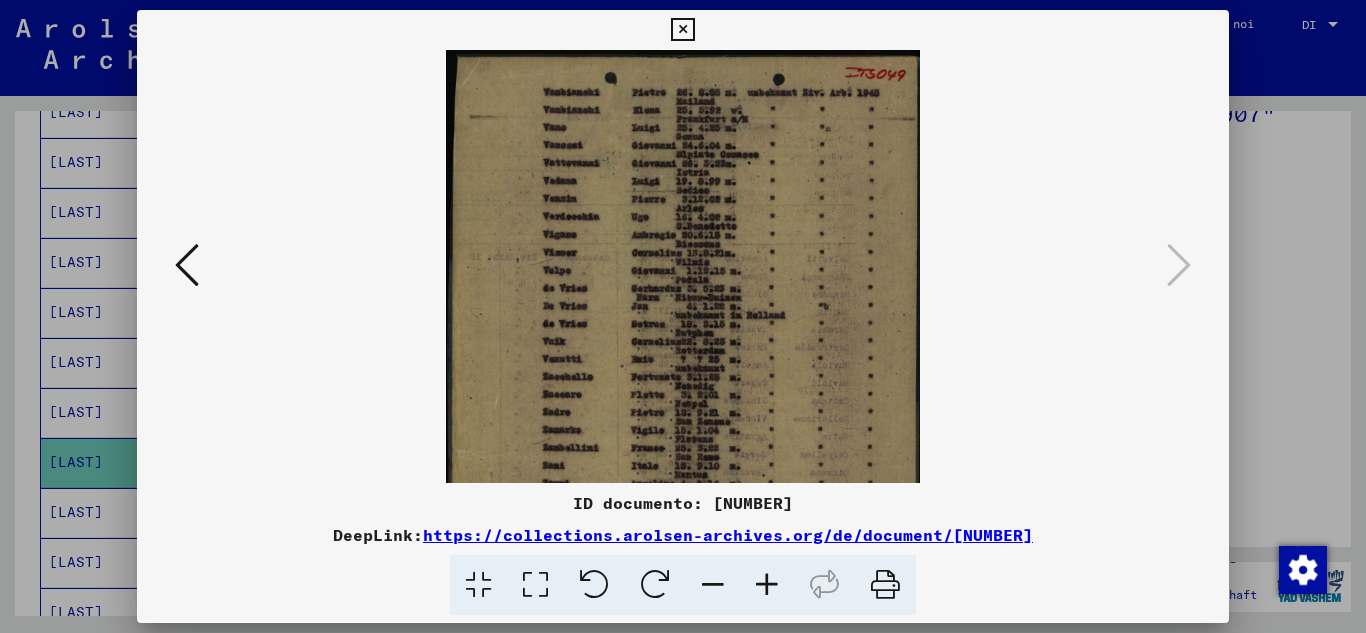 click at bounding box center (767, 585) 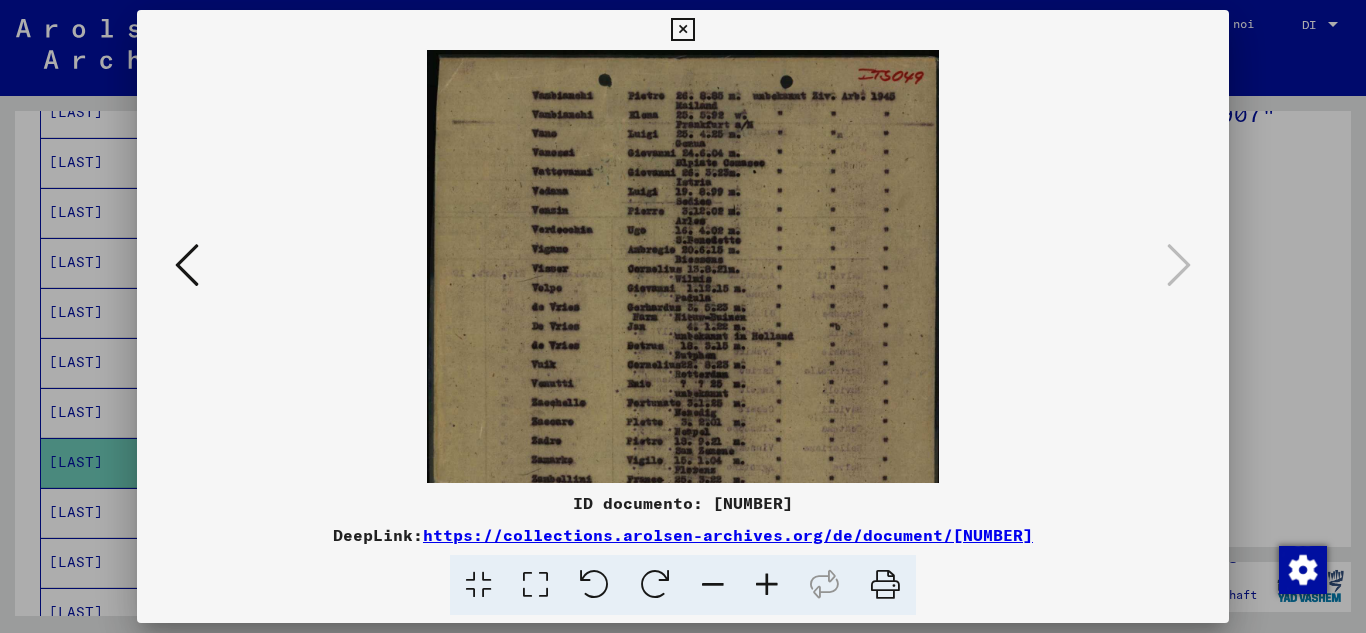 click at bounding box center [767, 585] 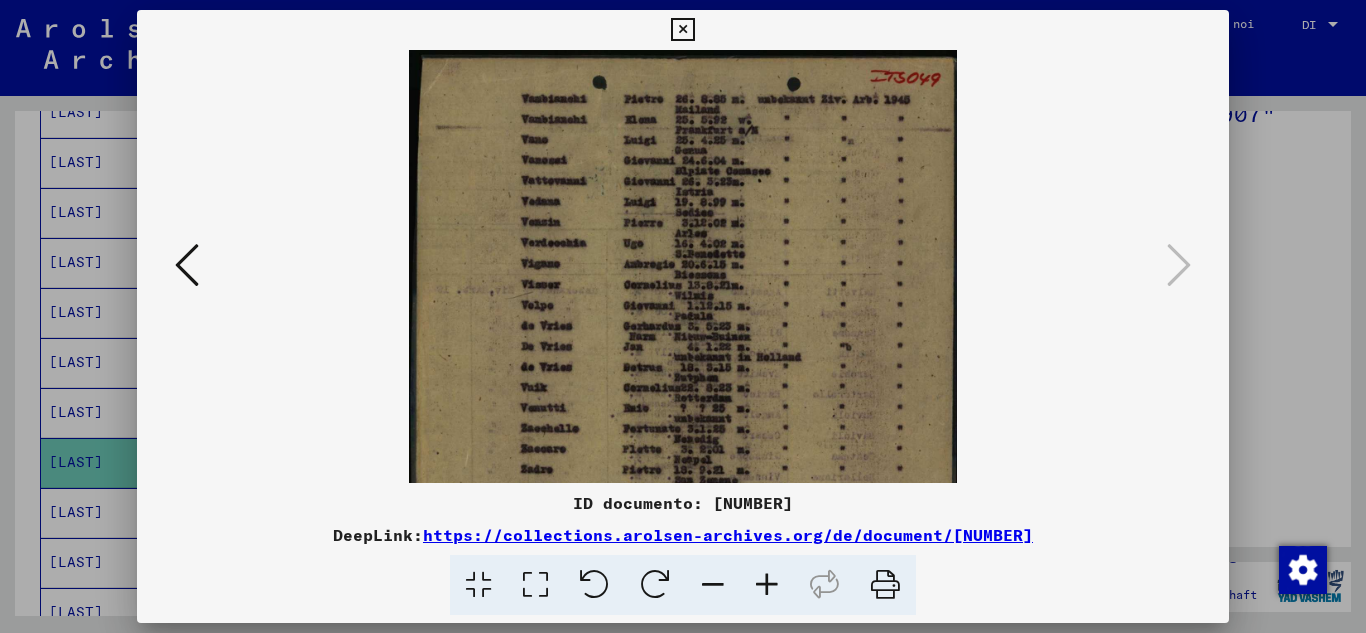 click at bounding box center (767, 585) 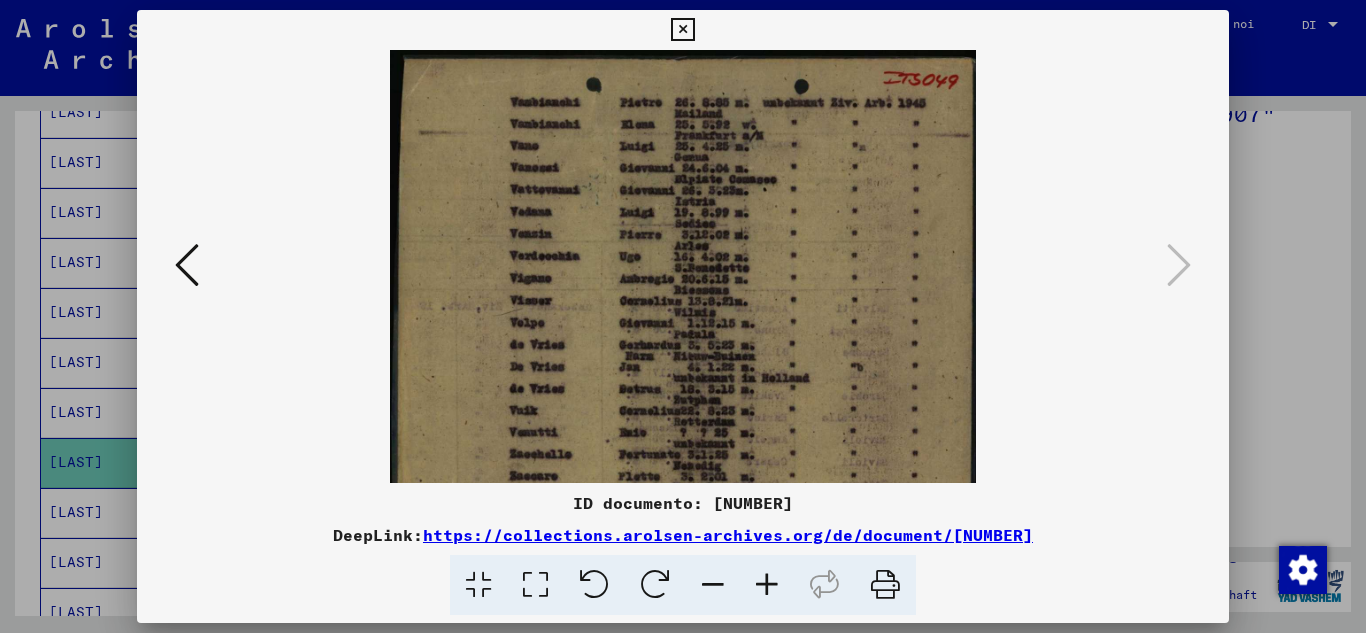 click at bounding box center [767, 585] 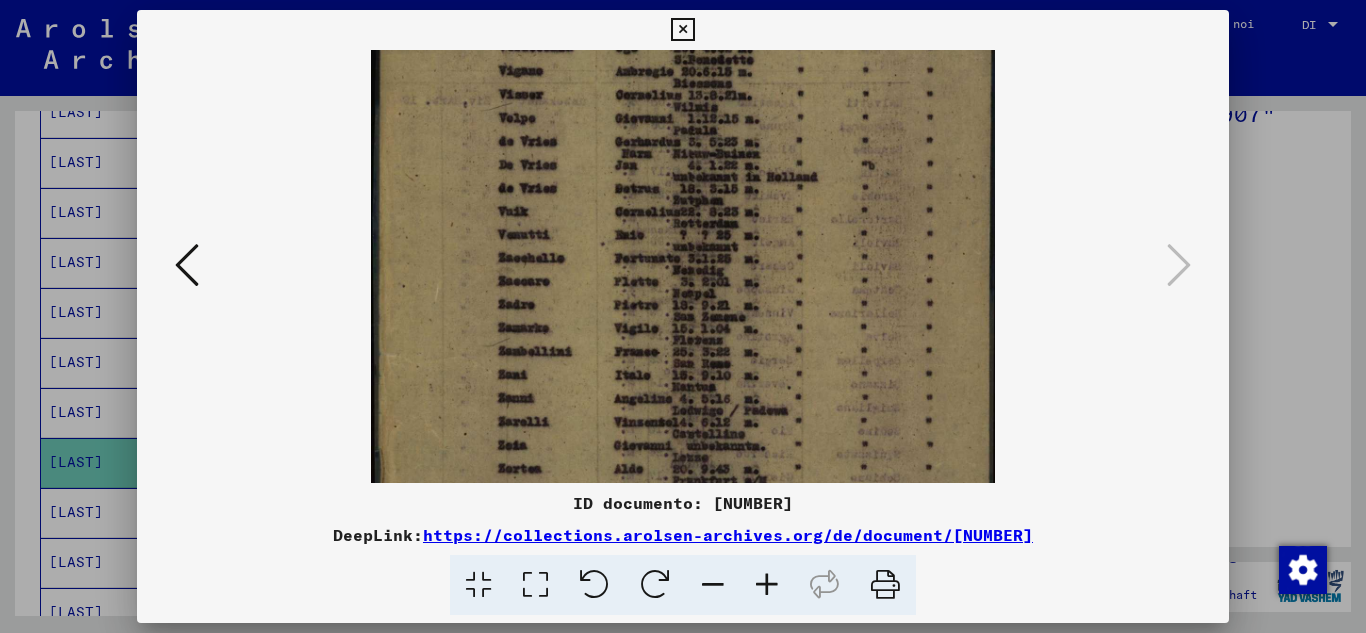 drag, startPoint x: 677, startPoint y: 353, endPoint x: 719, endPoint y: 134, distance: 222.99103 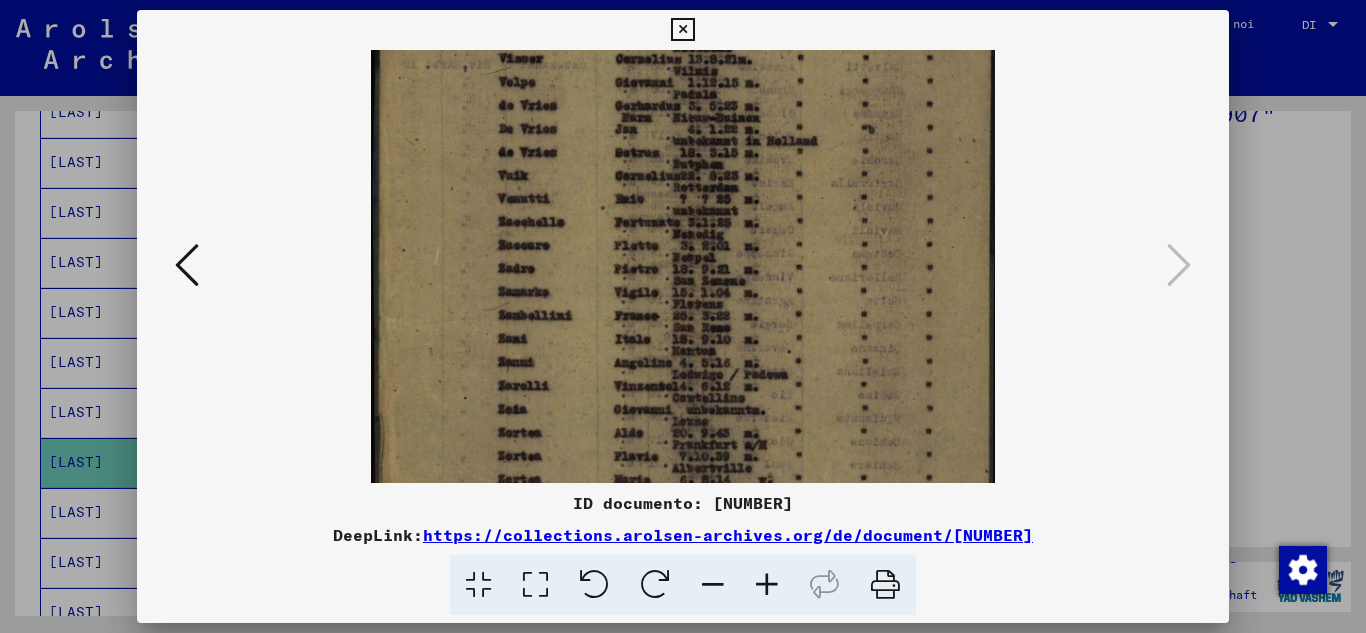 click at bounding box center [767, 585] 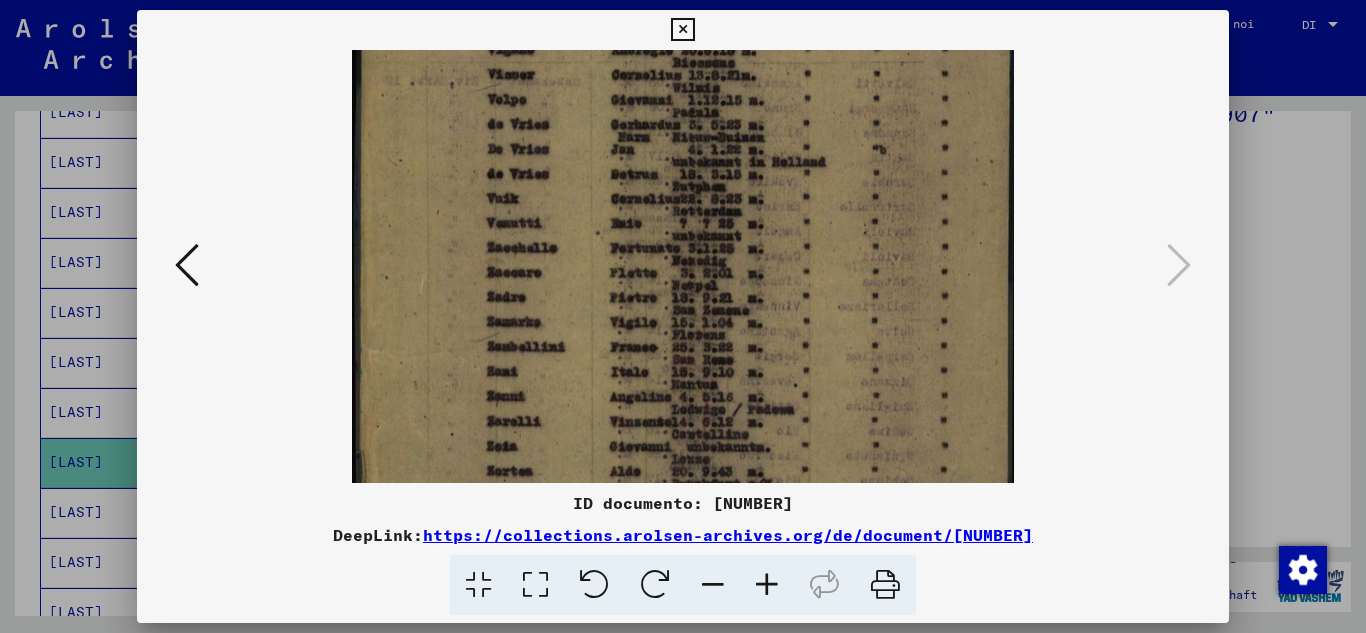 click at bounding box center (767, 585) 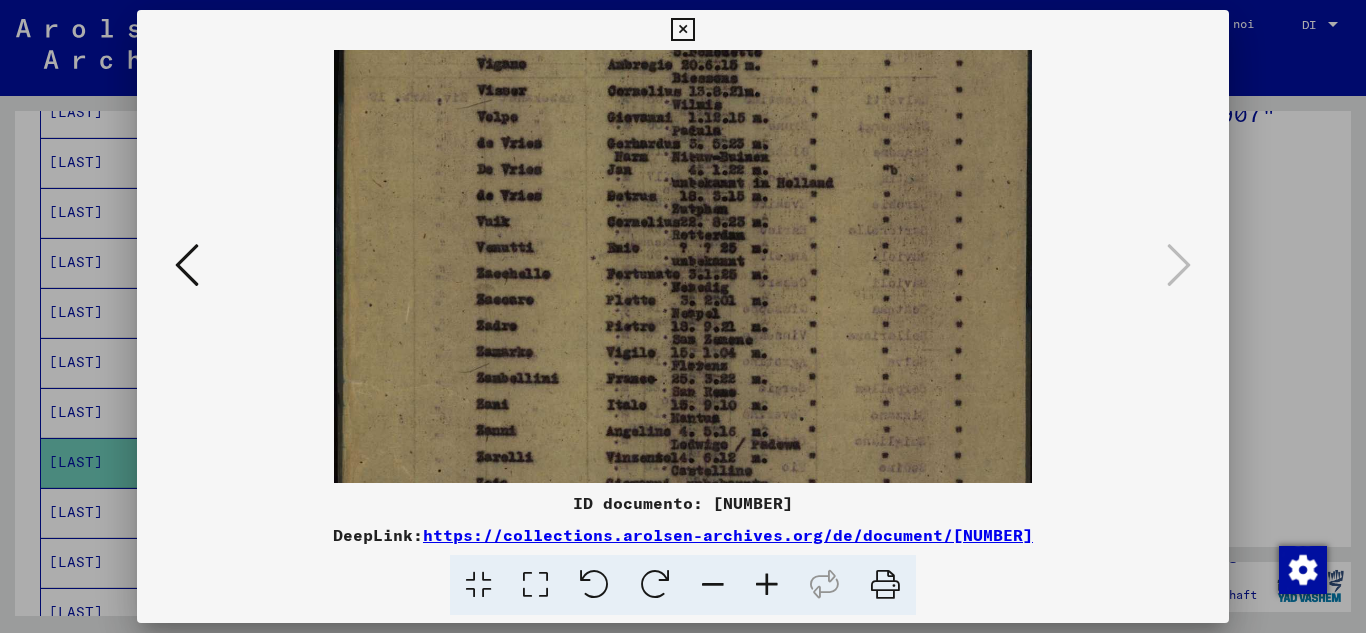 click at bounding box center [767, 585] 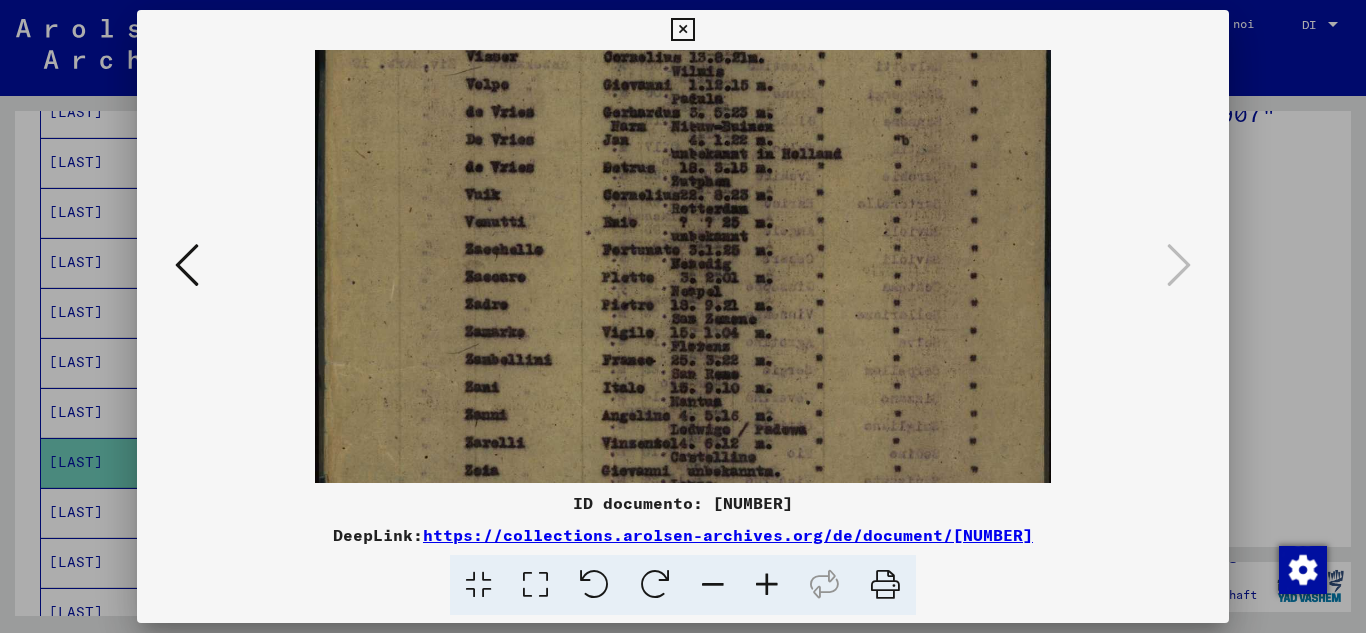 scroll, scrollTop: 333, scrollLeft: 0, axis: vertical 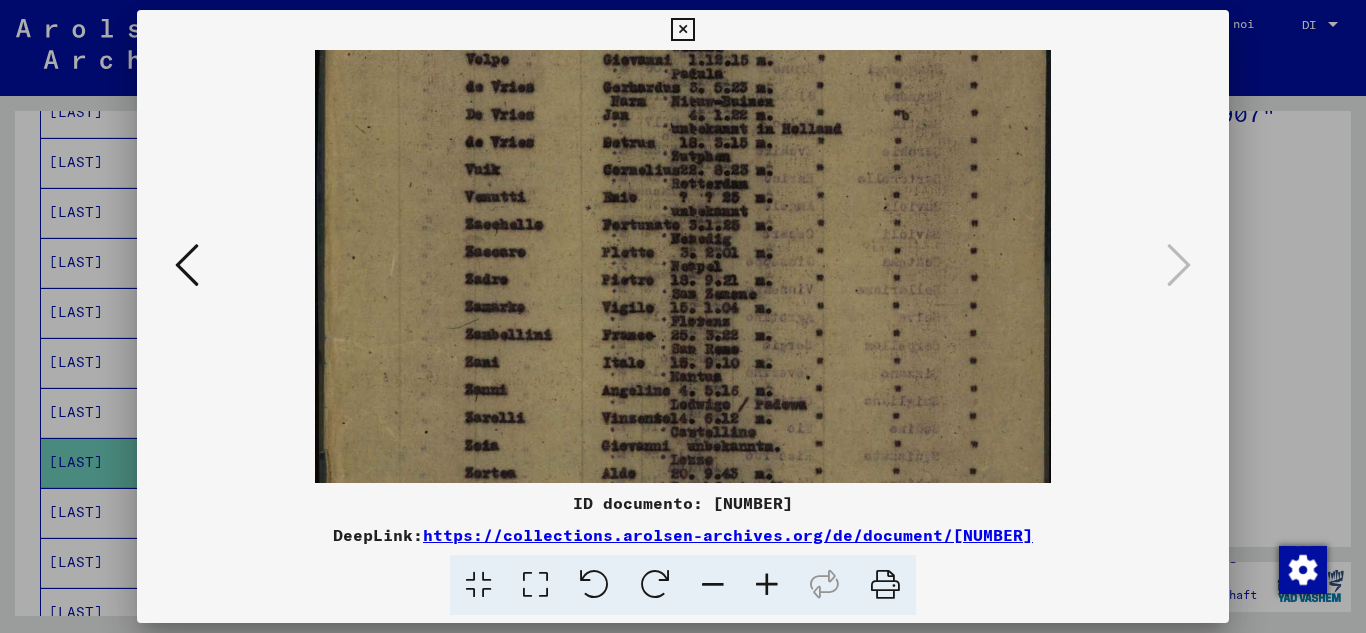 drag, startPoint x: 748, startPoint y: 406, endPoint x: 760, endPoint y: 331, distance: 75.95393 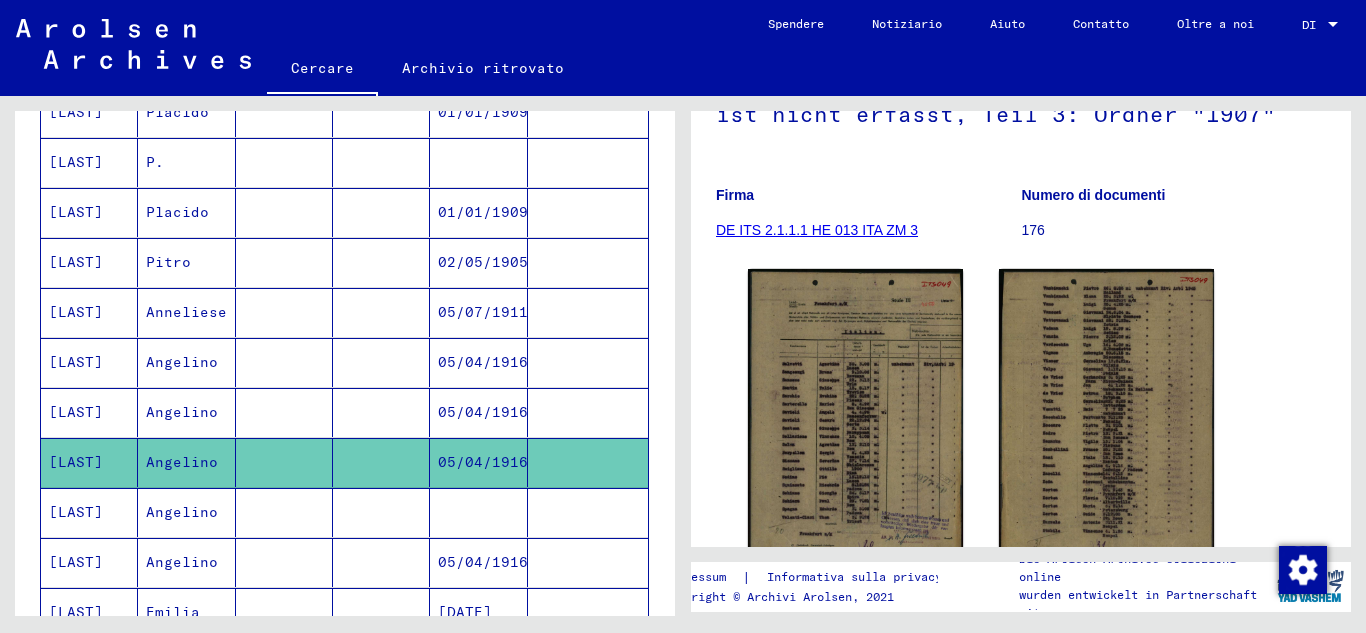 click at bounding box center [284, 612] 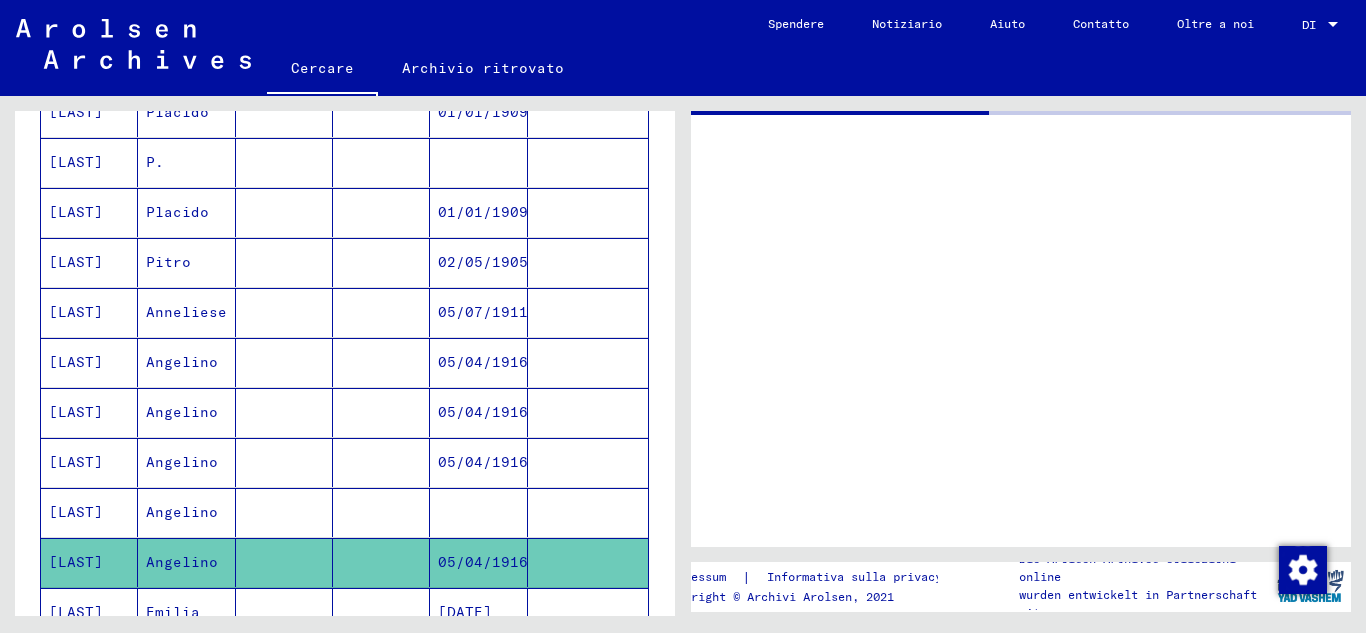 scroll, scrollTop: 0, scrollLeft: 0, axis: both 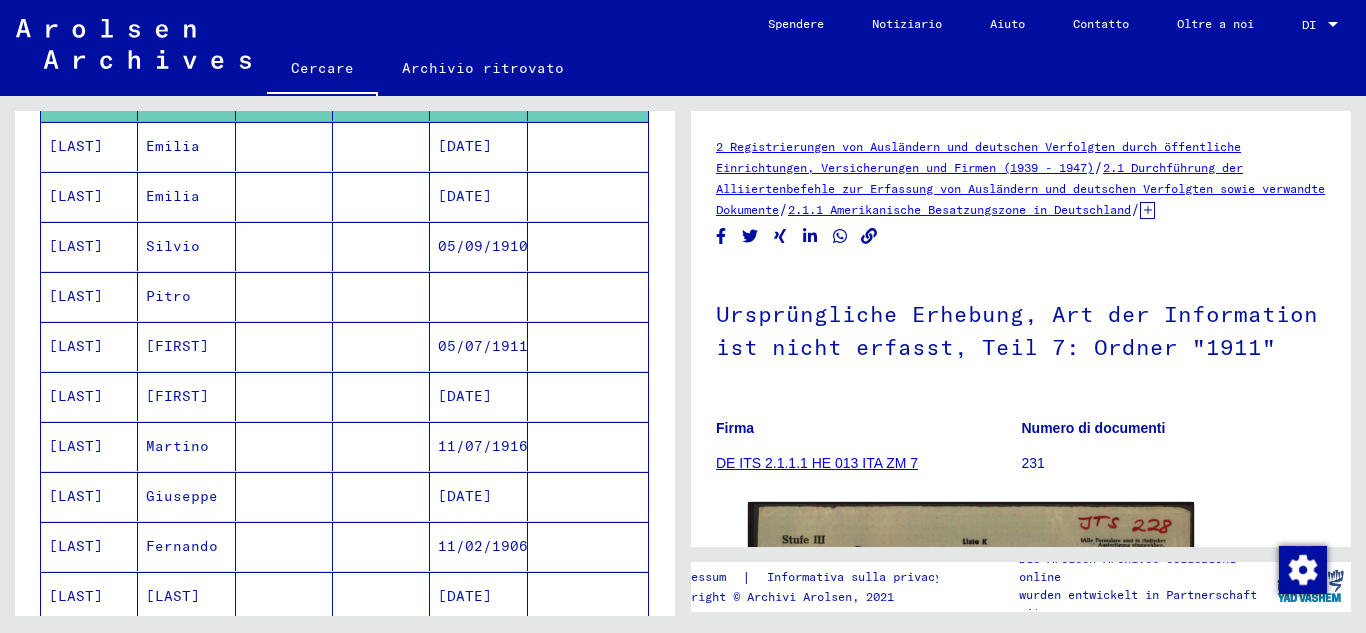 click on "Pitro" at bounding box center [186, 346] 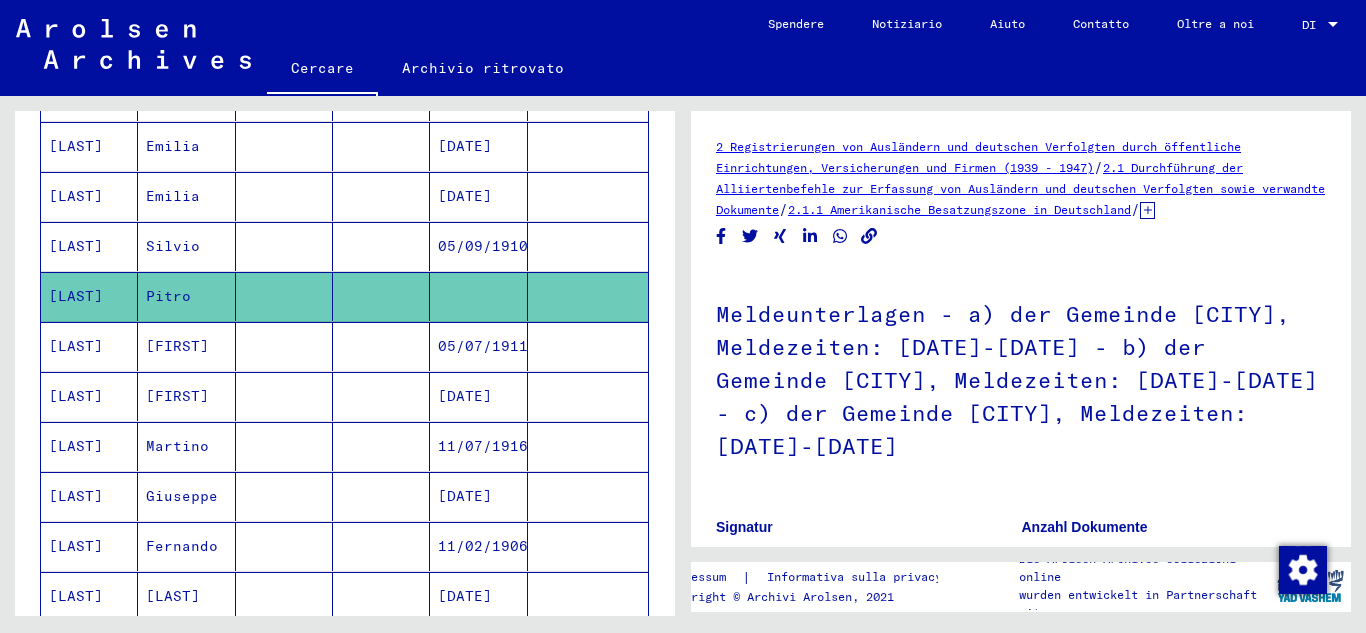 scroll, scrollTop: 0, scrollLeft: 0, axis: both 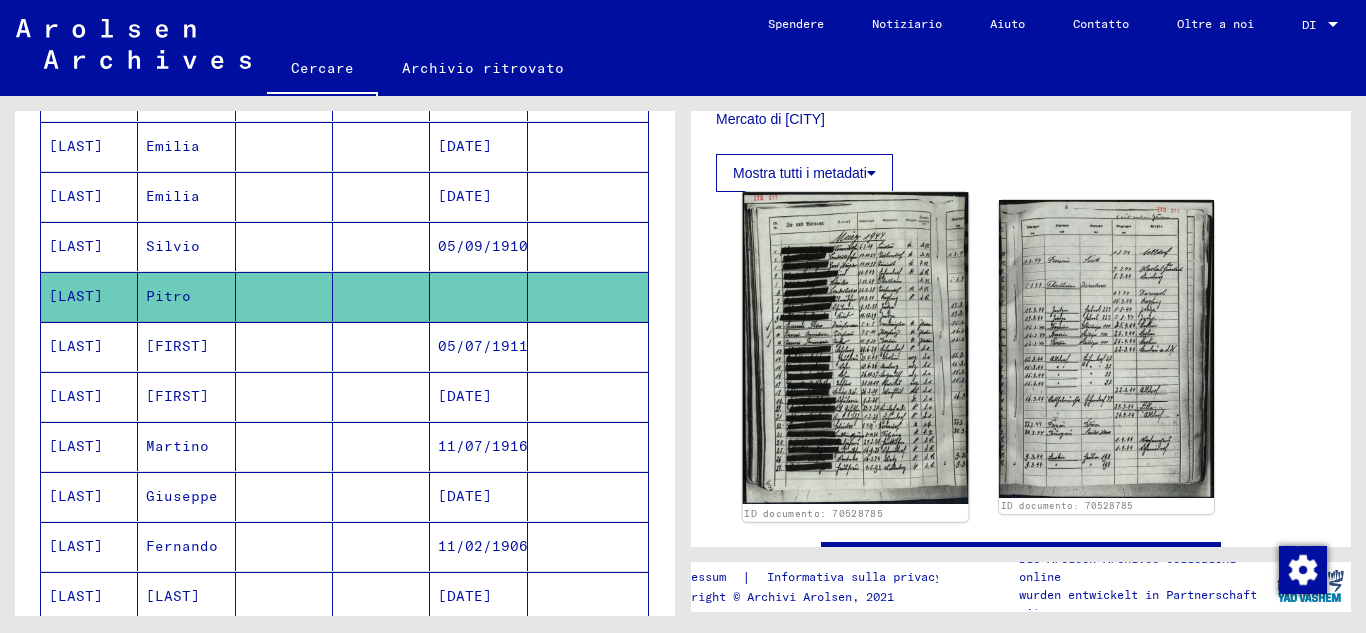 click 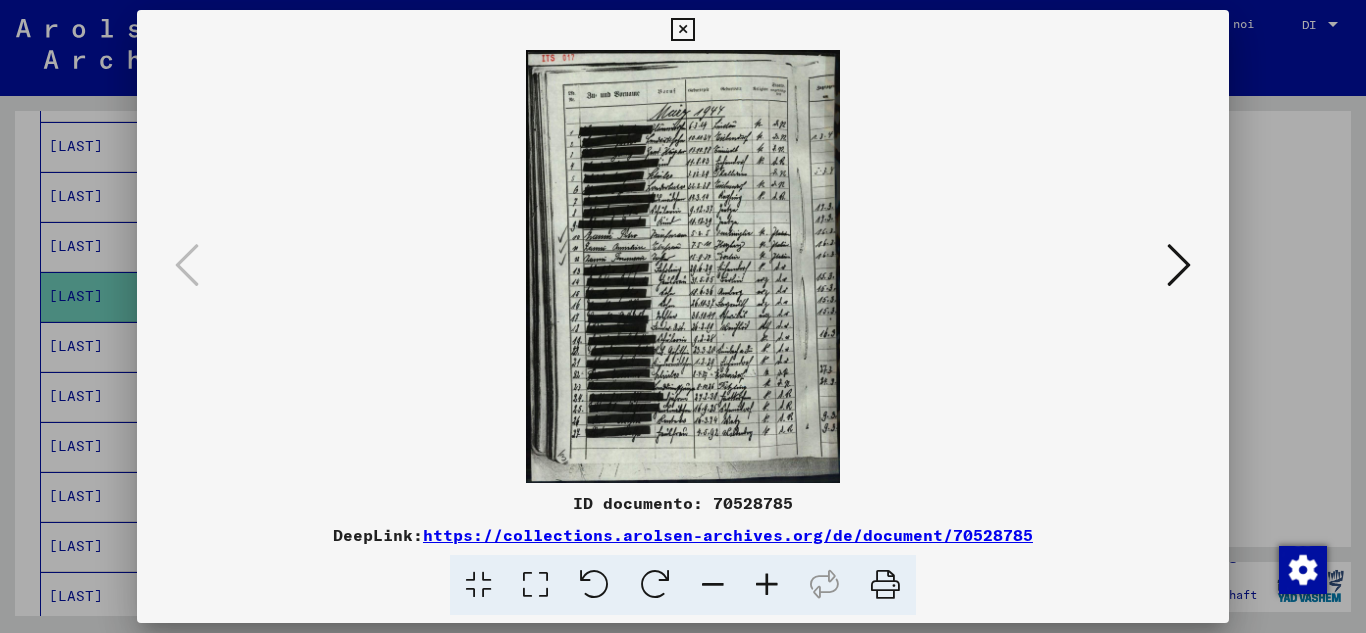 click at bounding box center [767, 585] 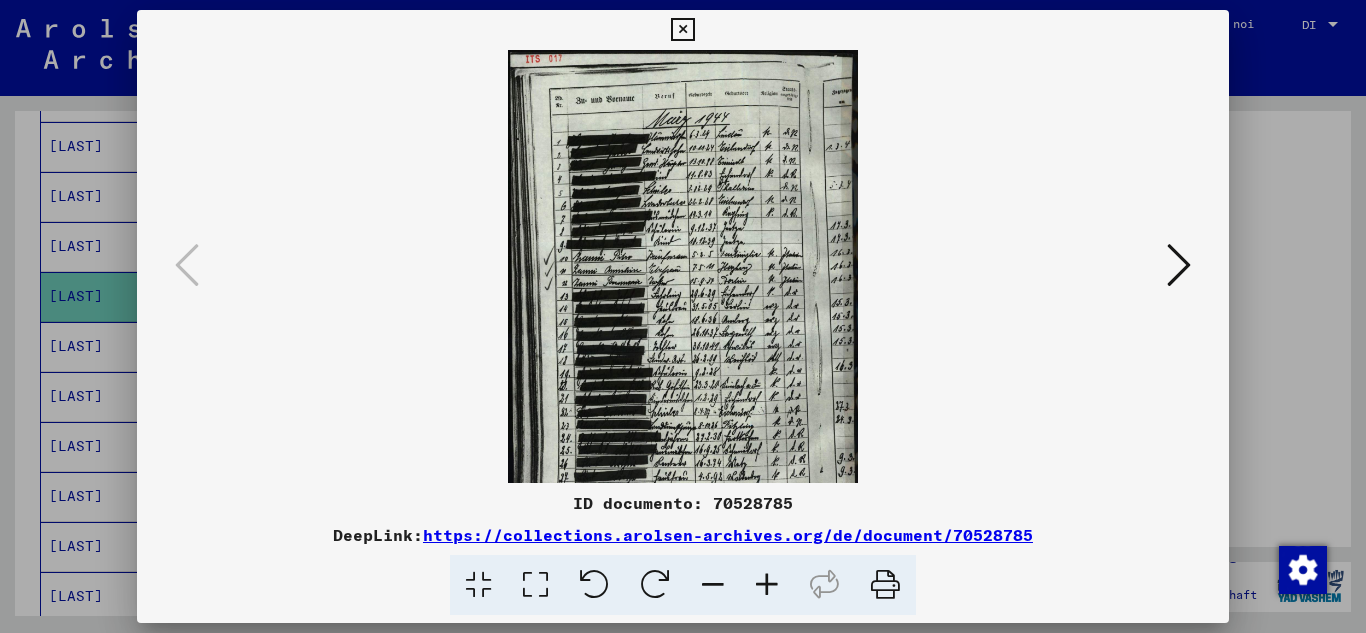 click at bounding box center (767, 585) 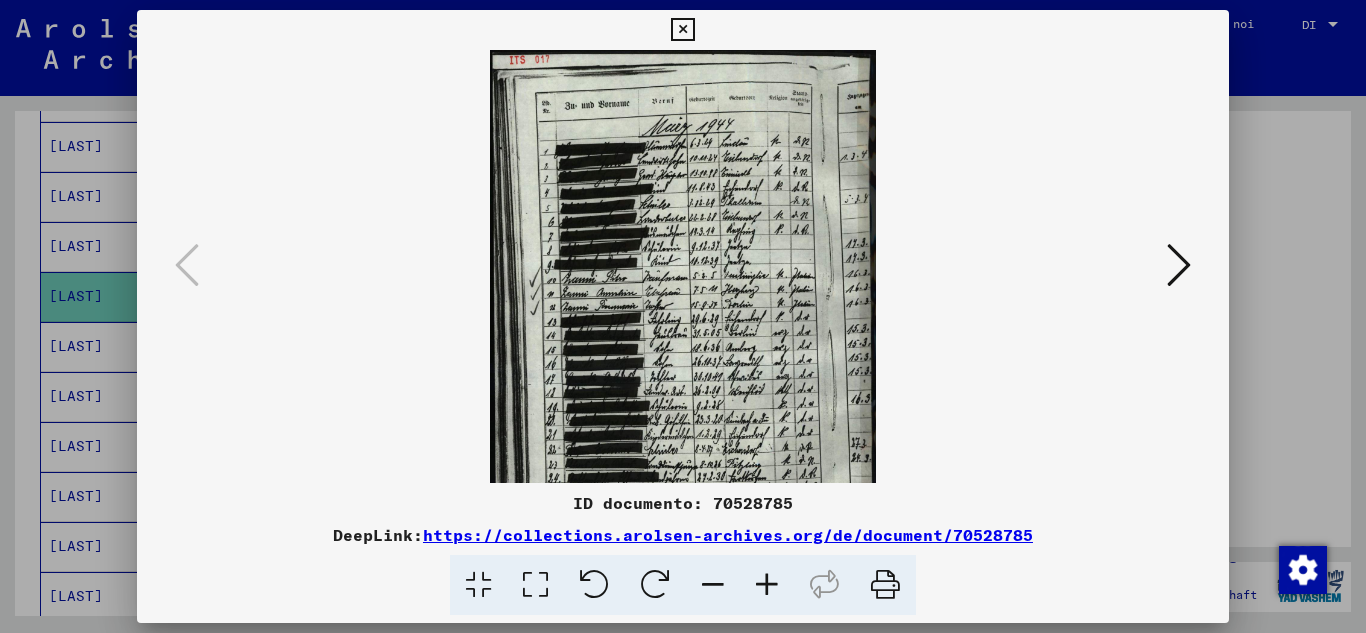 click at bounding box center (767, 585) 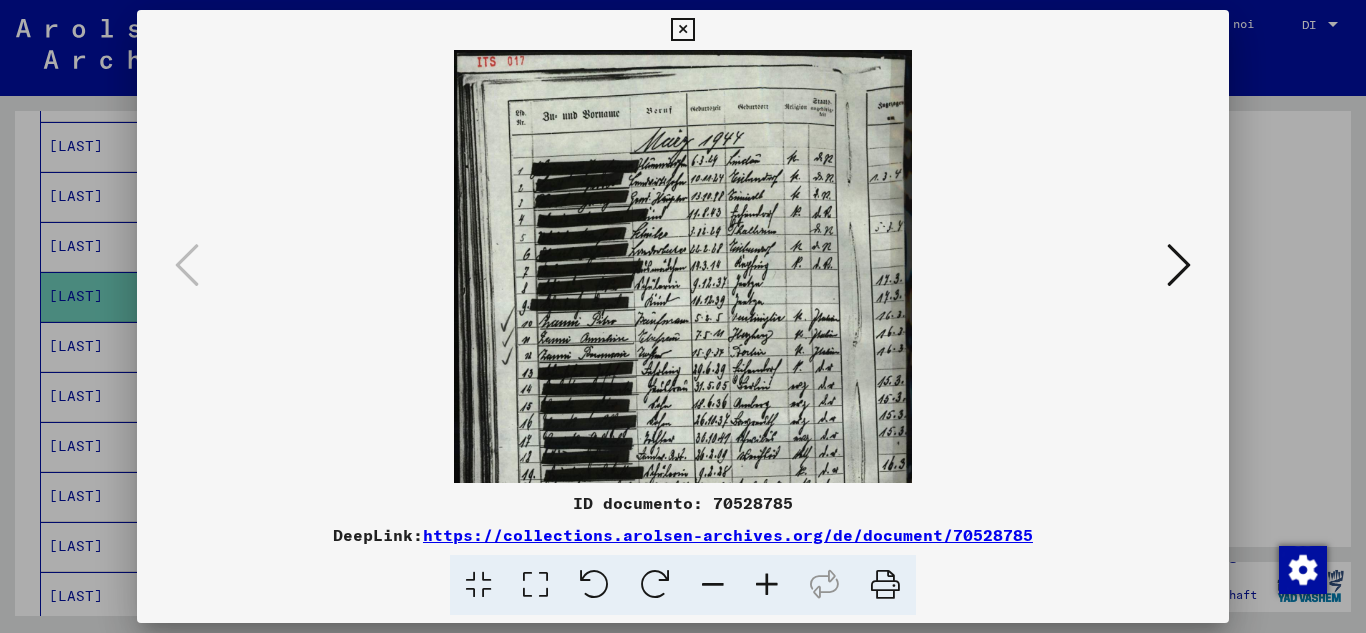 click at bounding box center (767, 585) 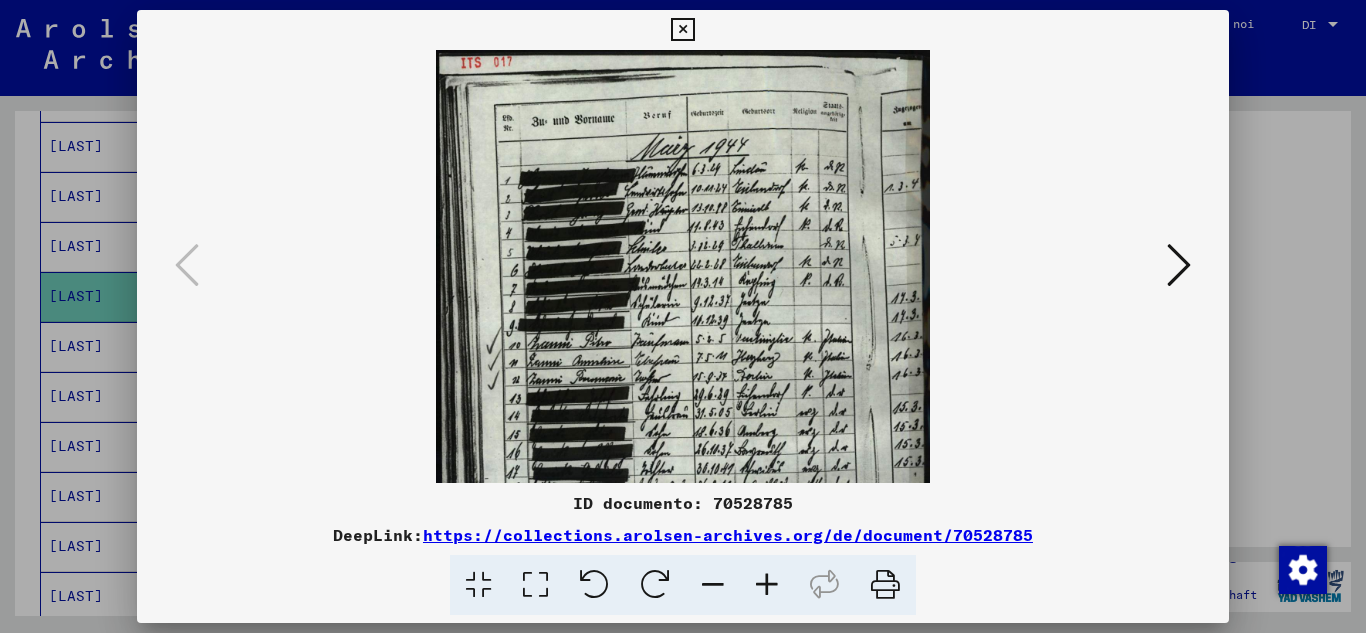 click at bounding box center (767, 585) 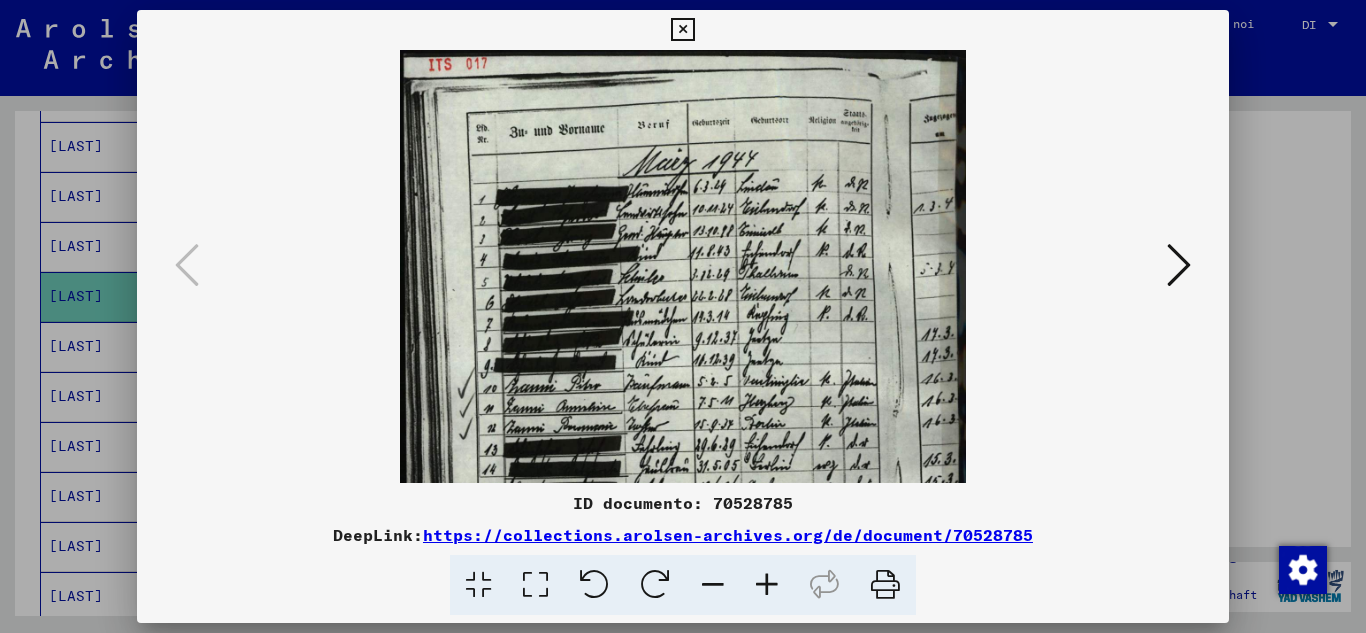 click at bounding box center [767, 585] 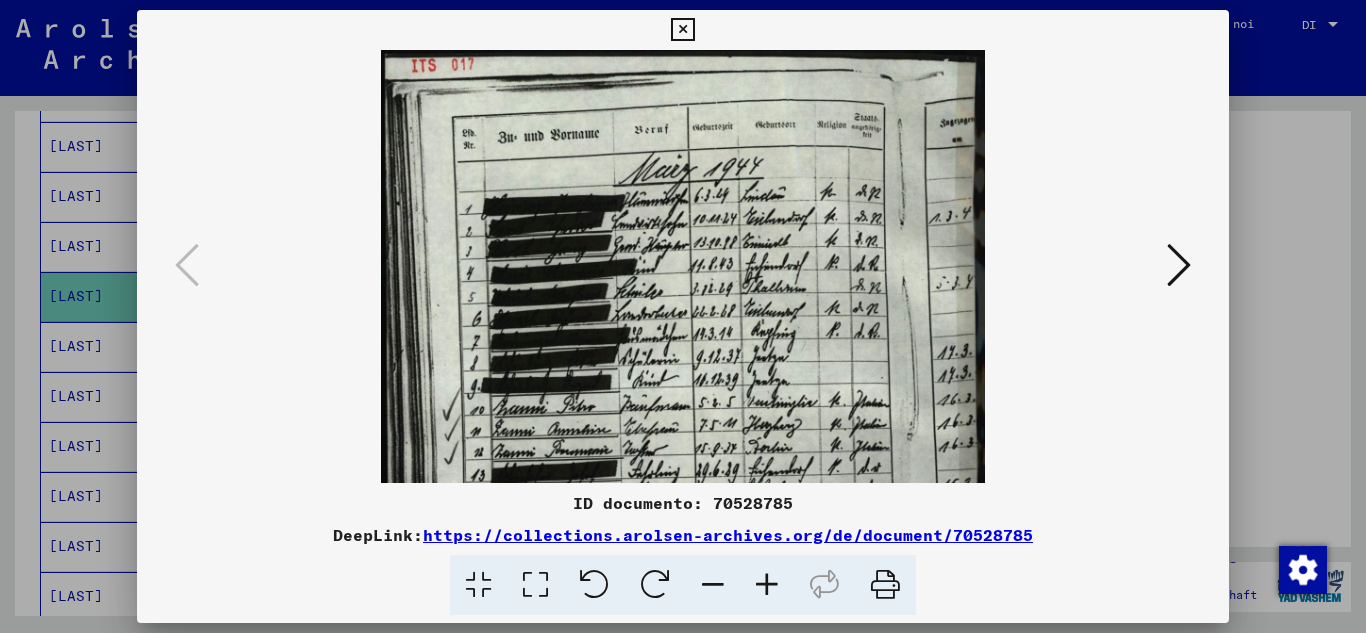 click at bounding box center [767, 585] 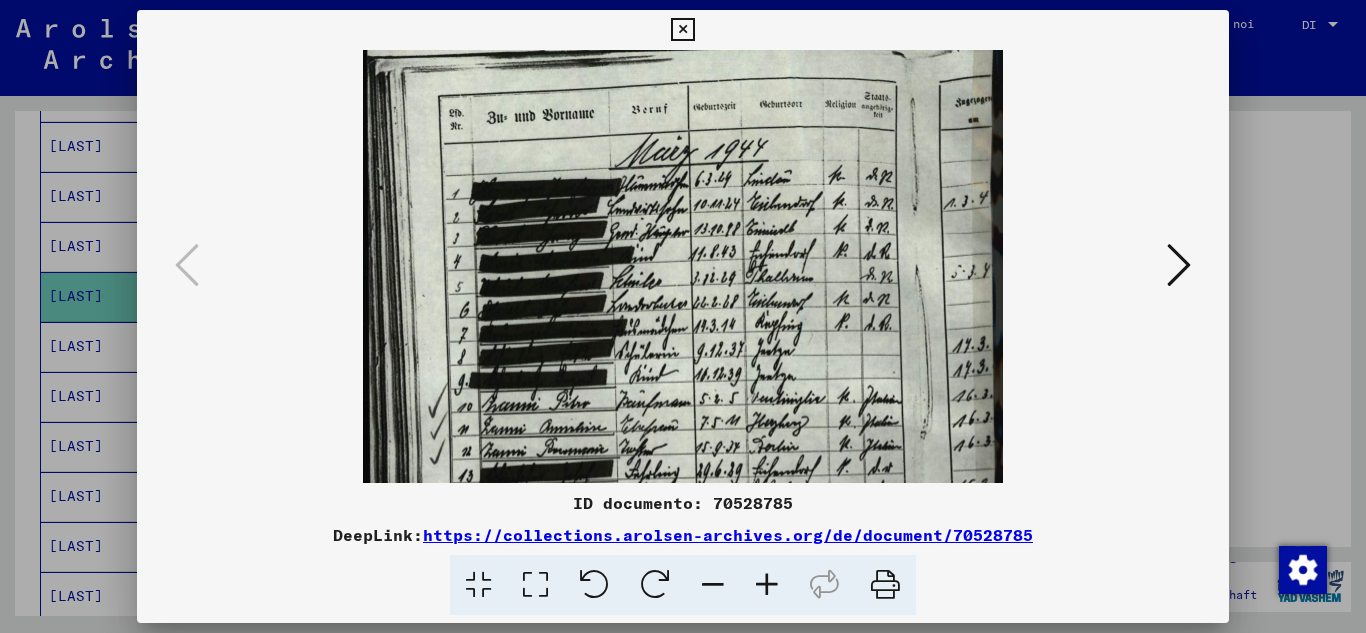 scroll, scrollTop: 27, scrollLeft: 0, axis: vertical 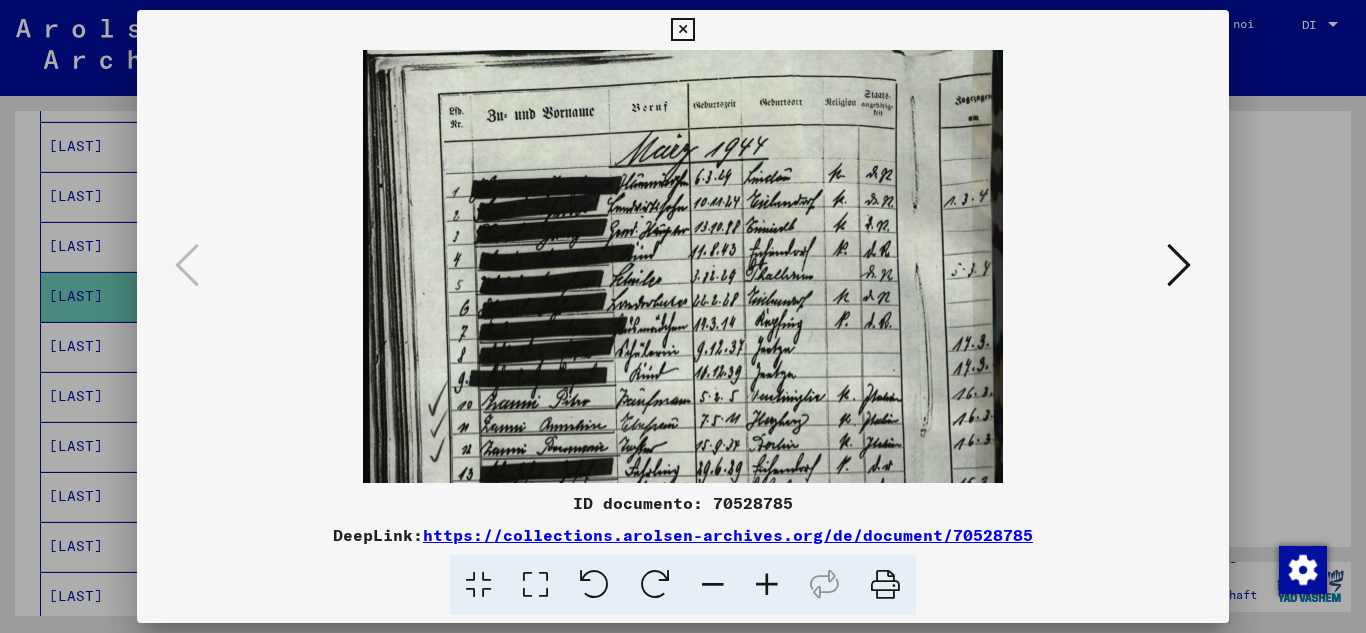 drag, startPoint x: 696, startPoint y: 449, endPoint x: 693, endPoint y: 422, distance: 27.166155 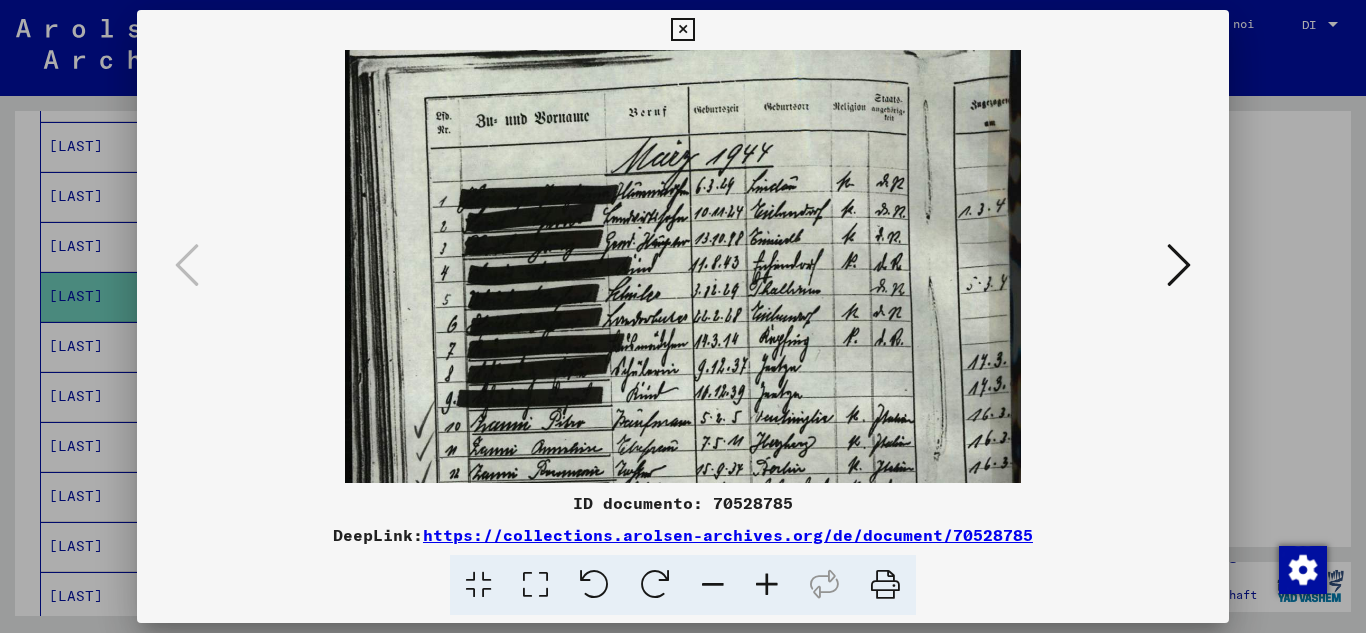 click at bounding box center [767, 585] 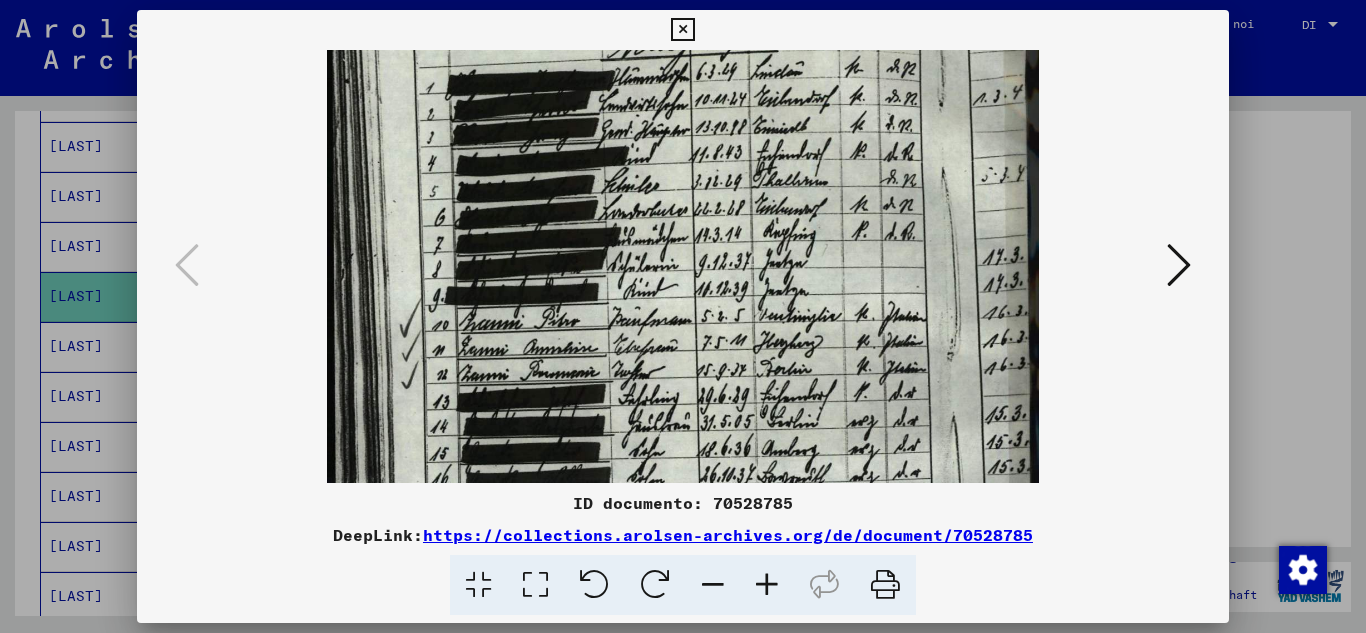 scroll, scrollTop: 174, scrollLeft: 0, axis: vertical 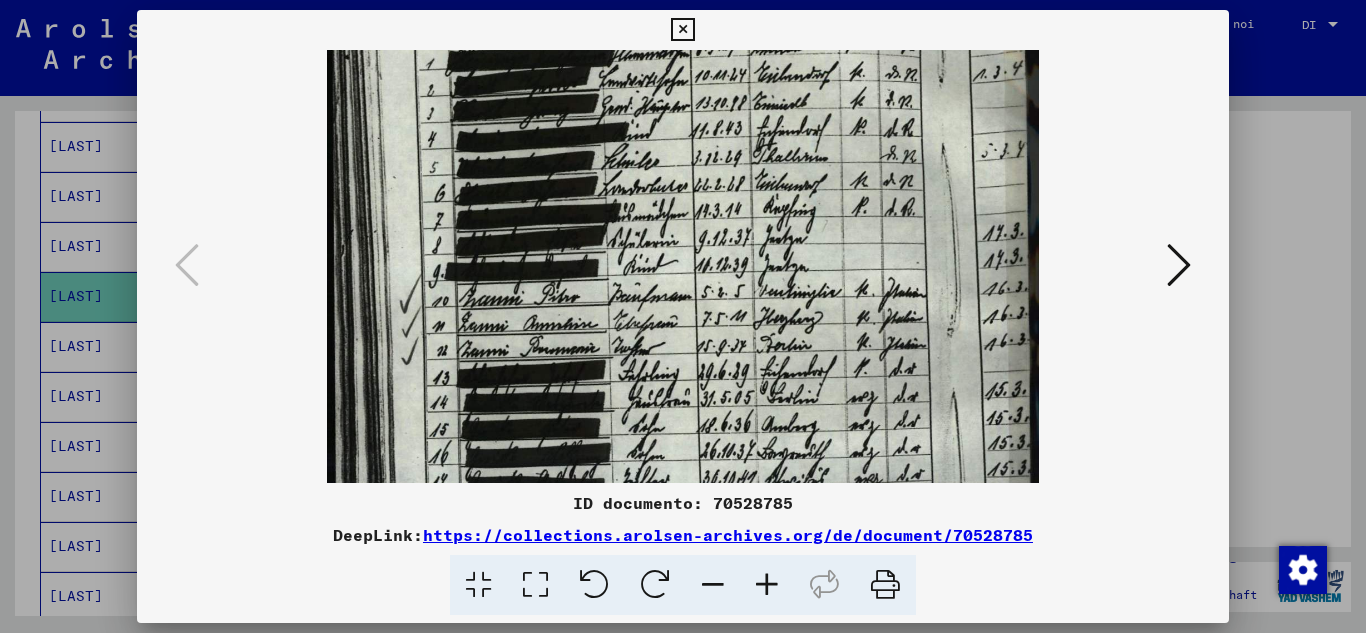 drag, startPoint x: 753, startPoint y: 421, endPoint x: 734, endPoint y: 274, distance: 148.22281 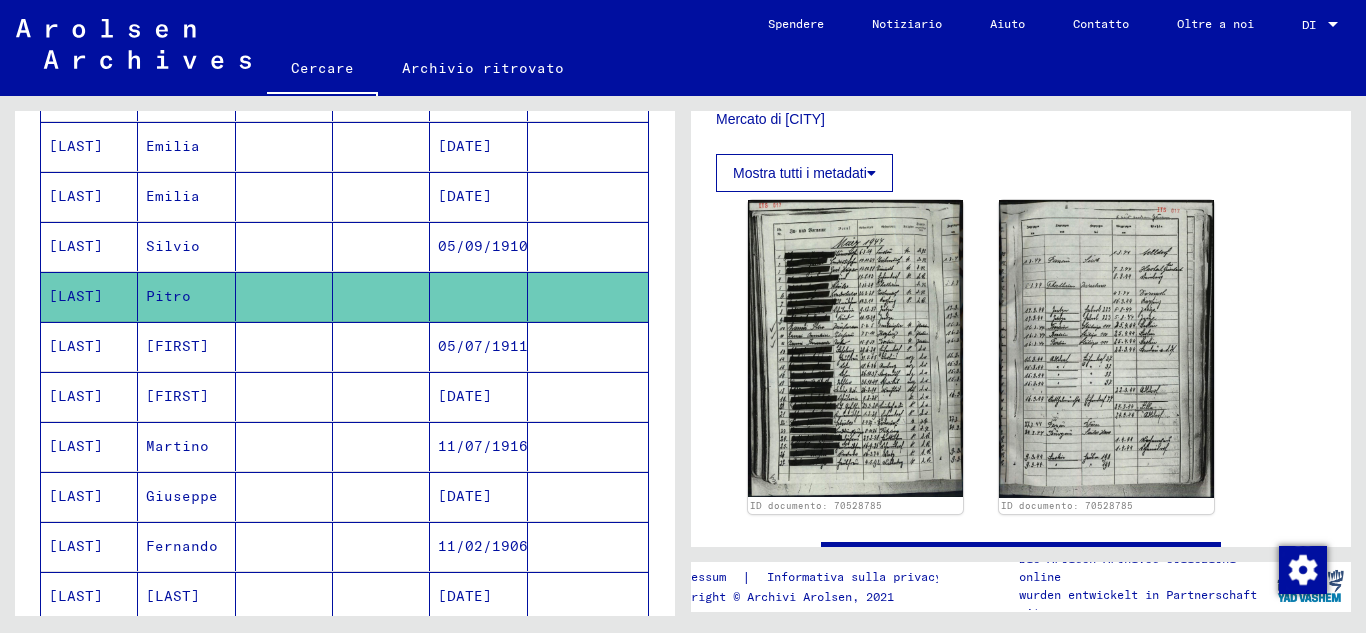 click on "Martino" at bounding box center [182, 496] 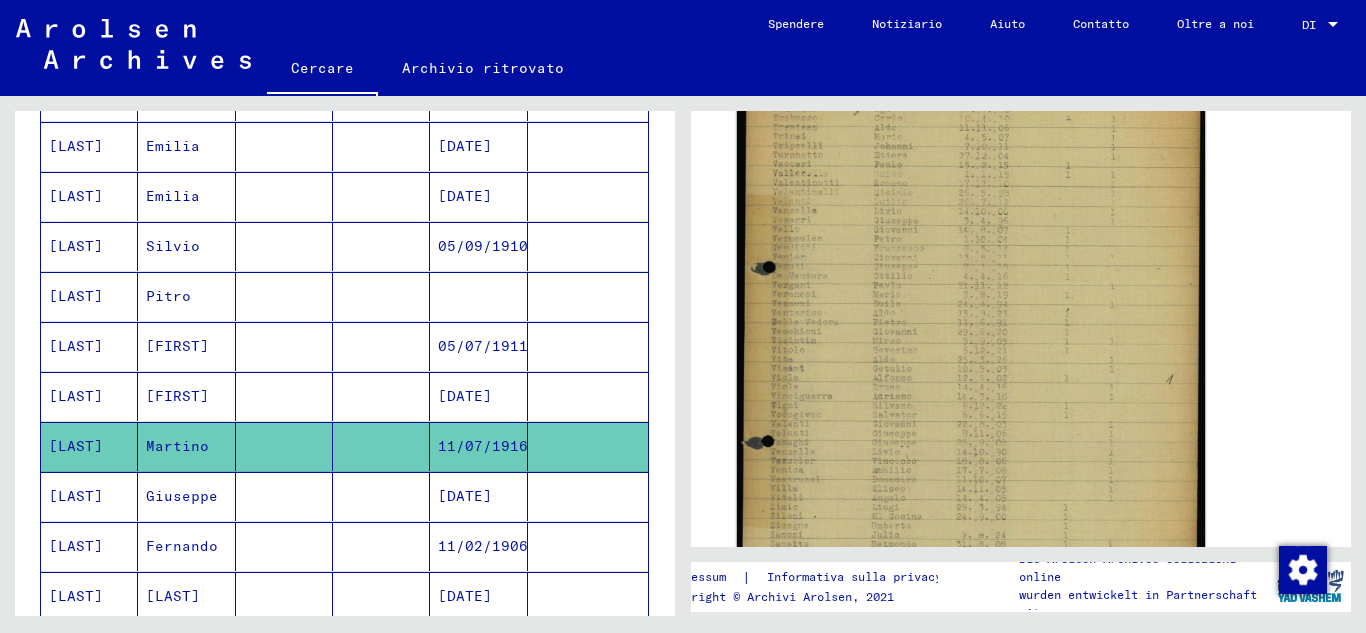 scroll, scrollTop: 0, scrollLeft: 0, axis: both 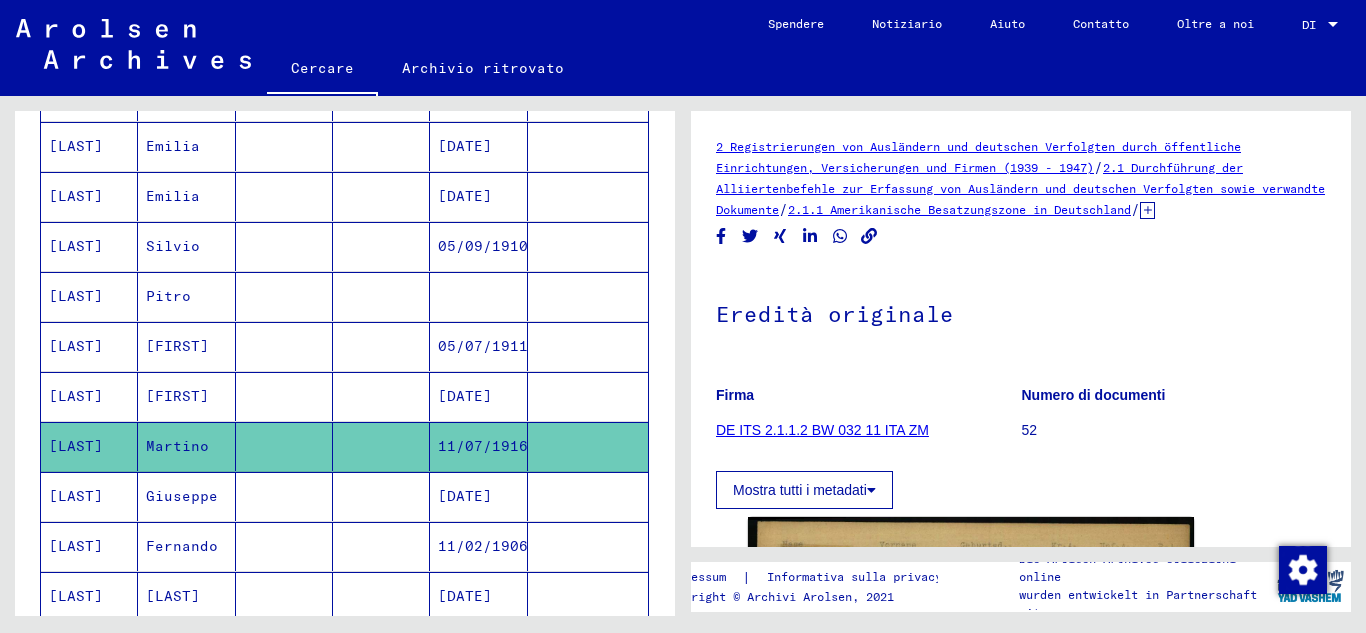 click on "Giuseppe" at bounding box center (182, 546) 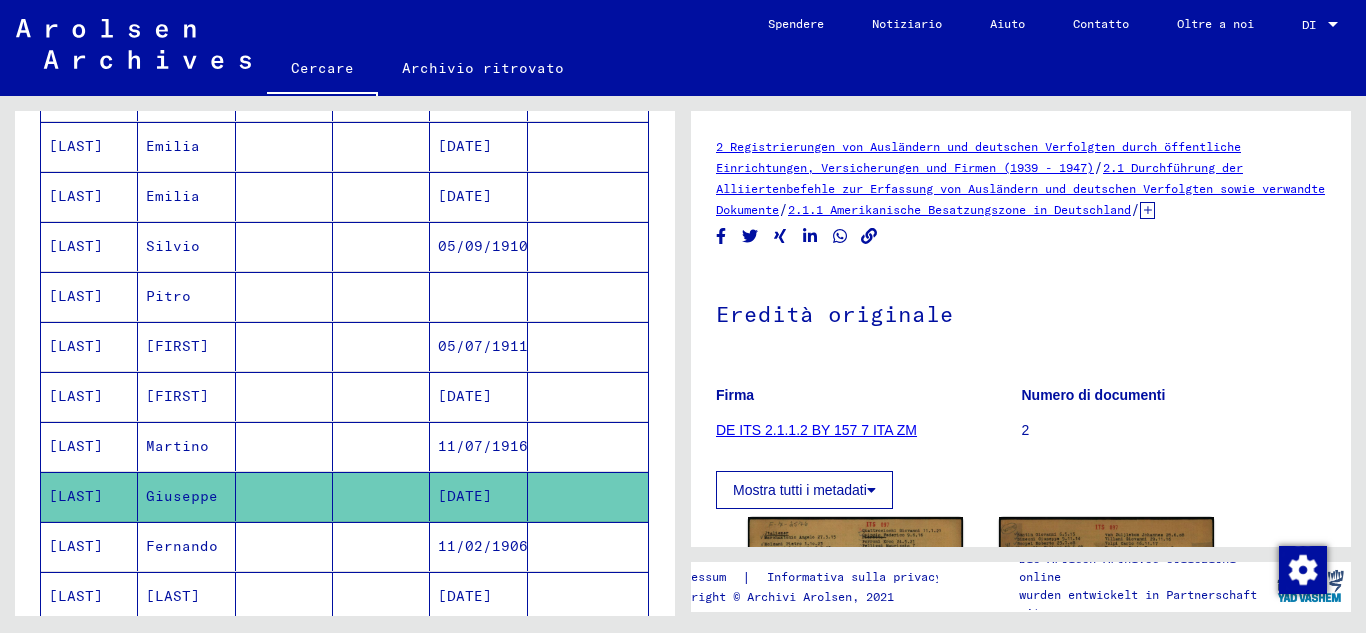 scroll, scrollTop: 0, scrollLeft: 0, axis: both 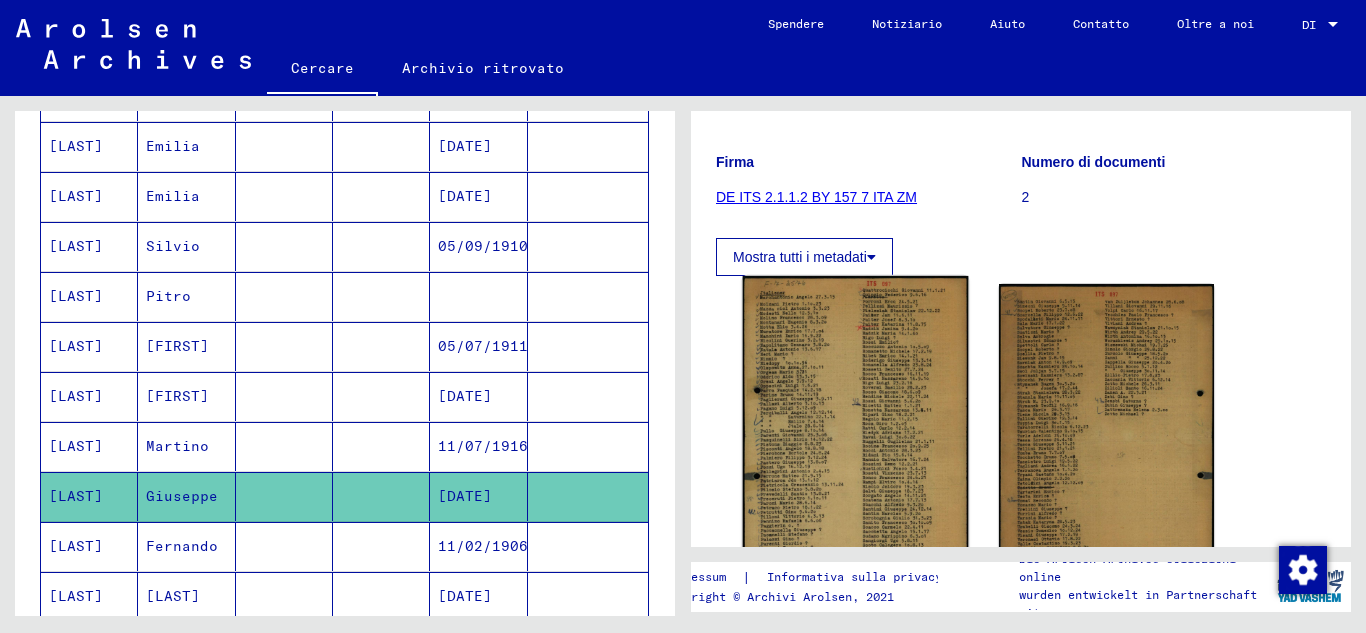 click 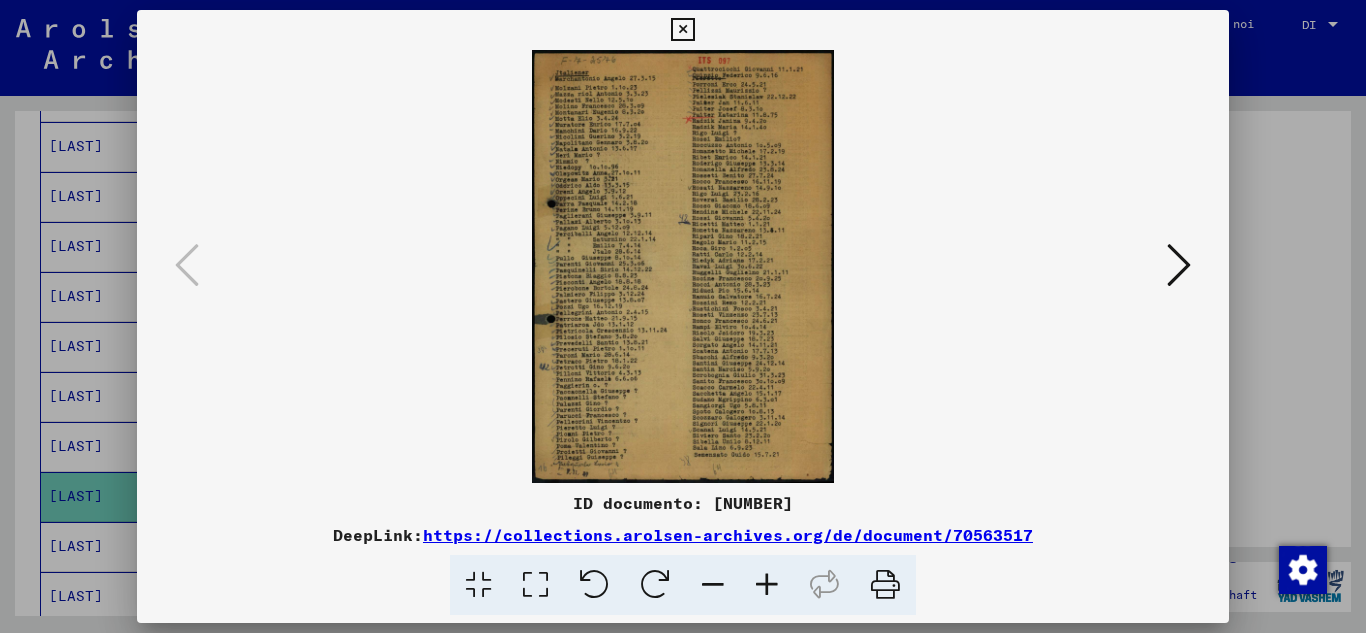 click at bounding box center [767, 585] 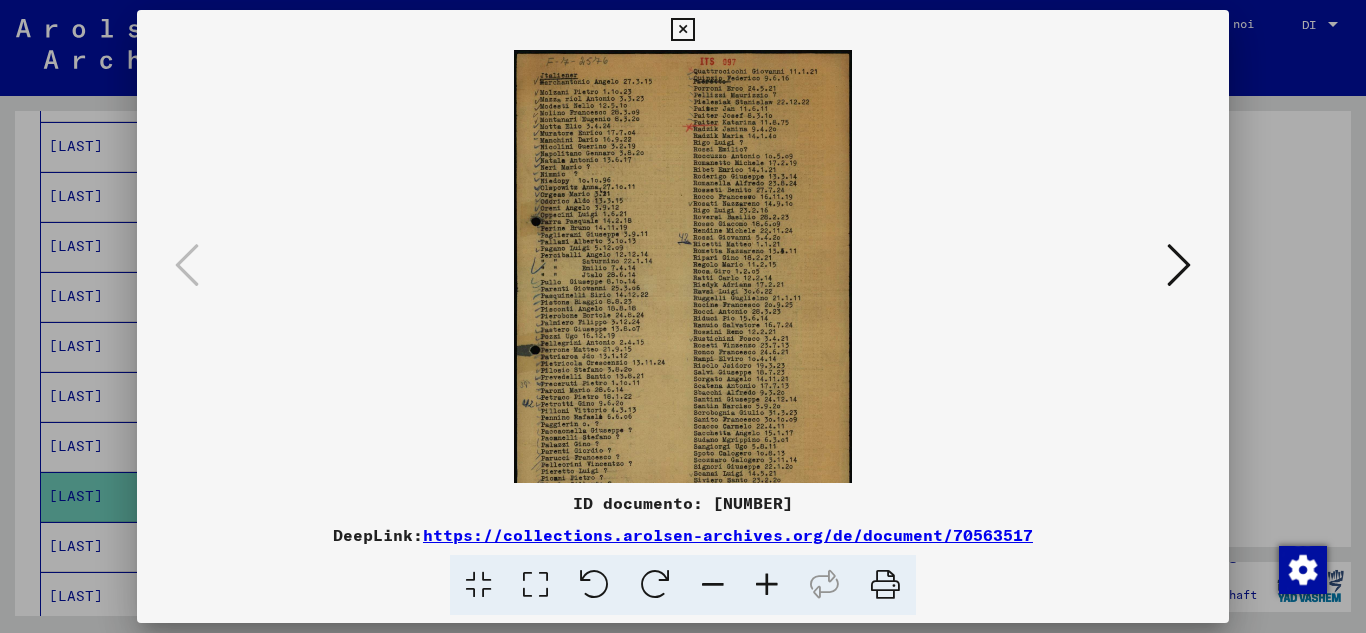 click at bounding box center (767, 585) 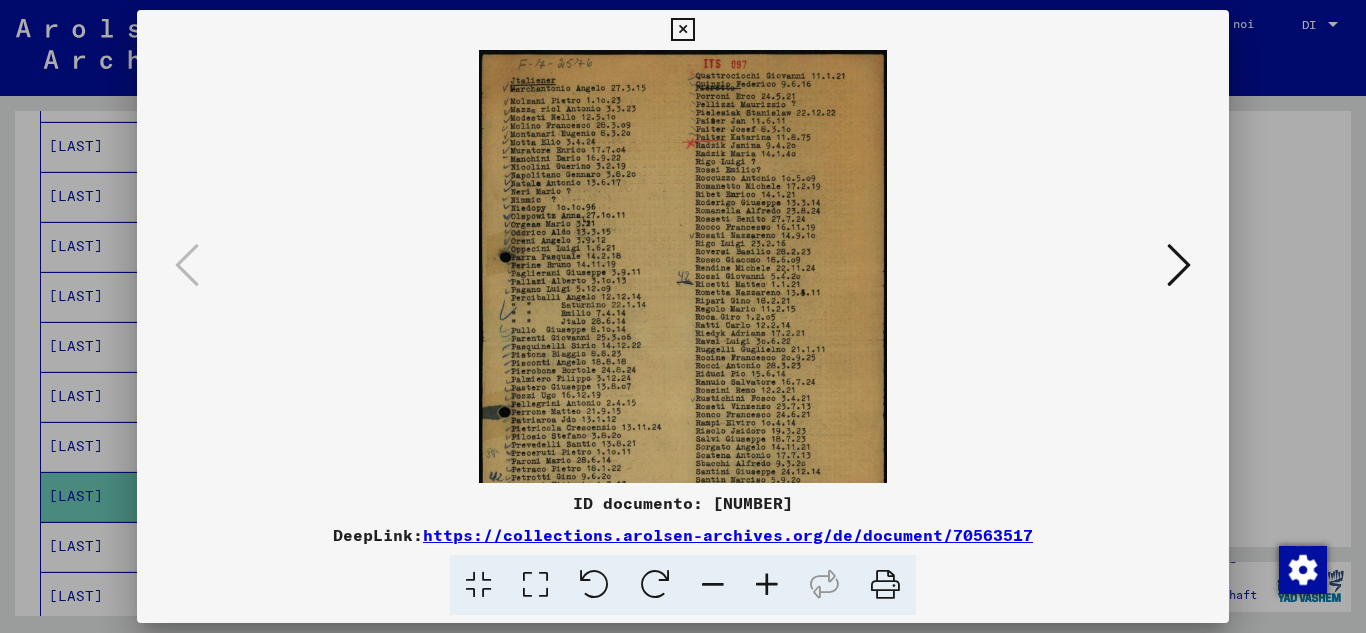 click at bounding box center (767, 585) 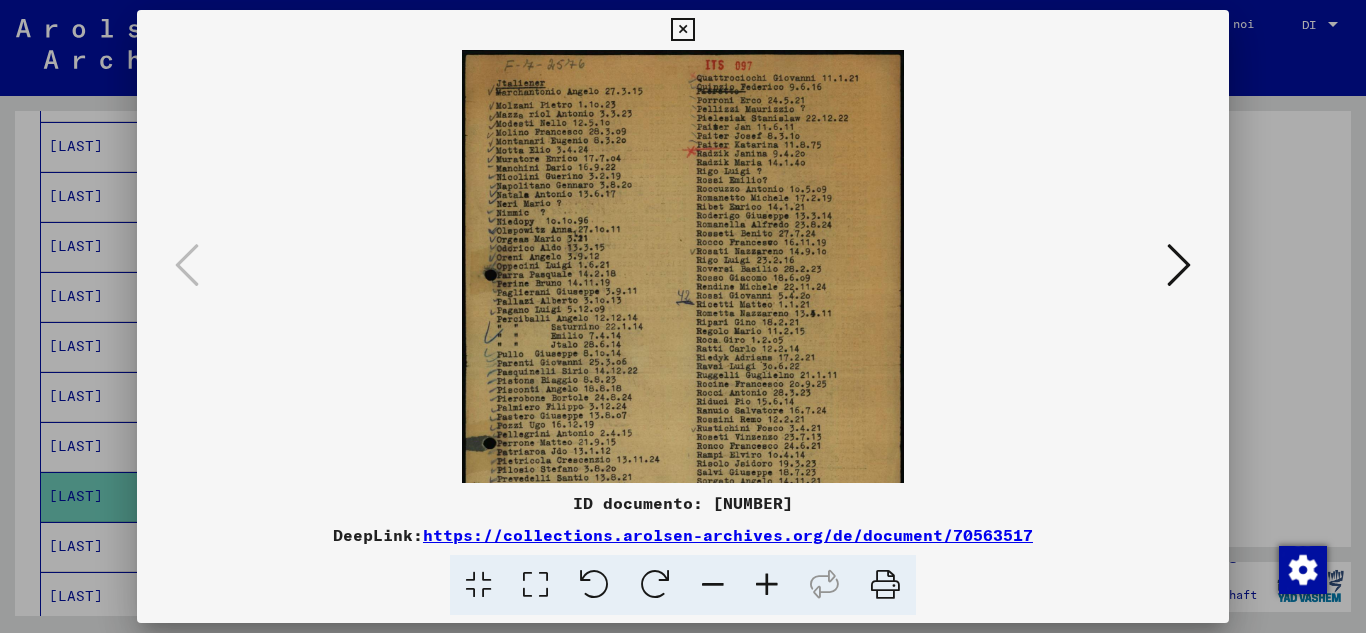 click at bounding box center [767, 585] 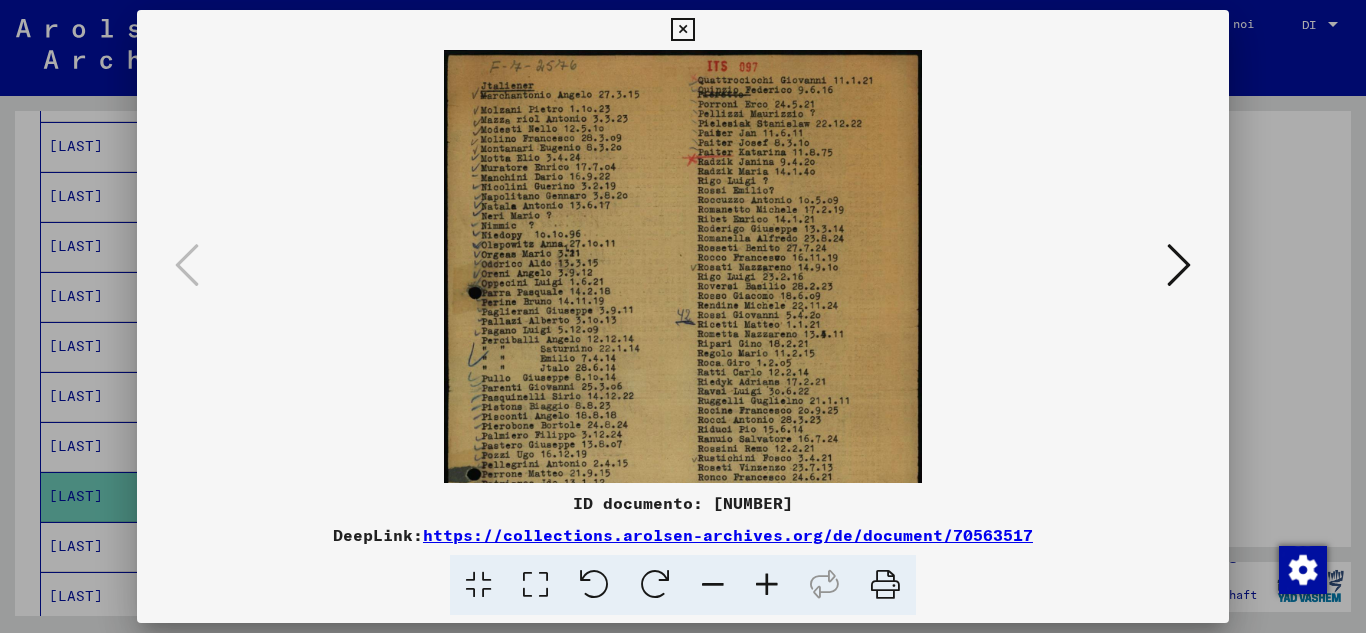 click at bounding box center (767, 585) 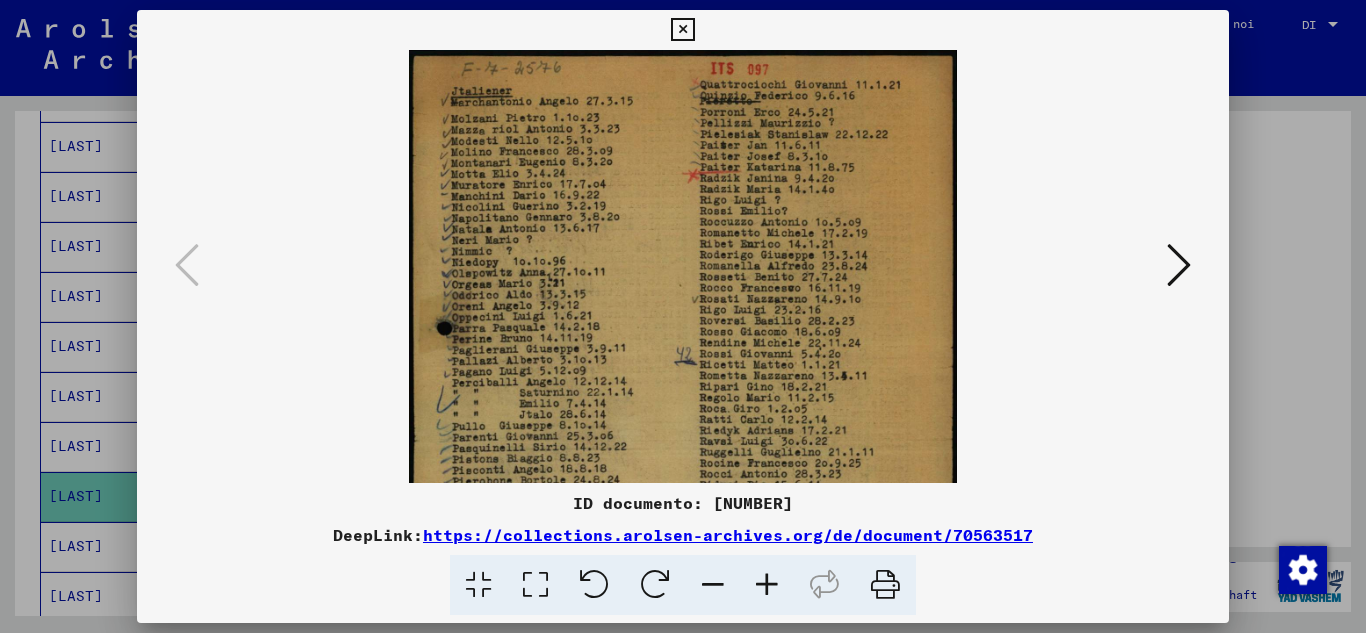 click at bounding box center [767, 585] 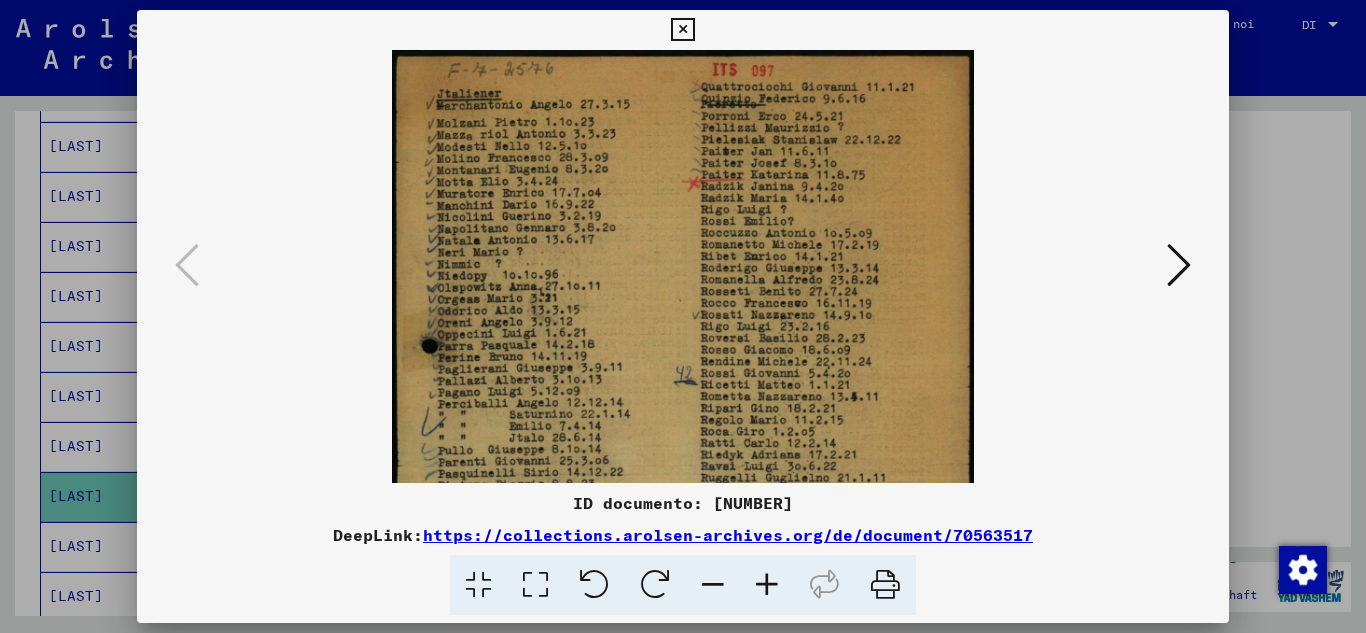 click at bounding box center [767, 585] 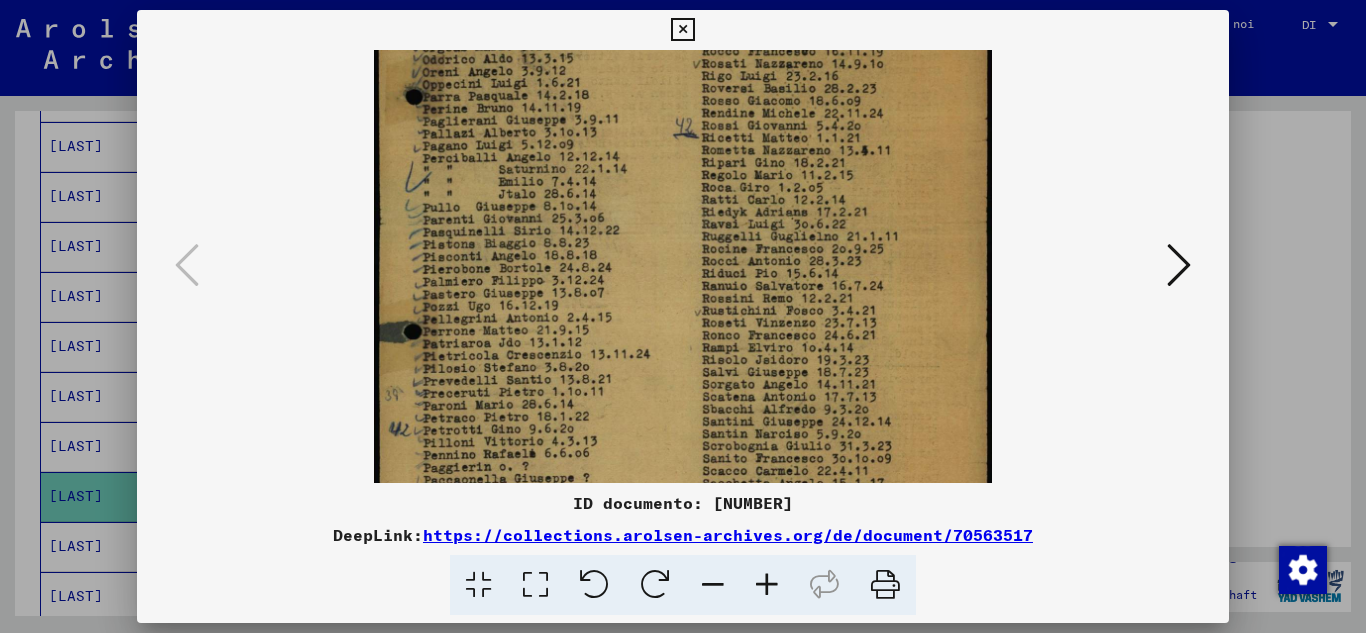 drag, startPoint x: 753, startPoint y: 424, endPoint x: 704, endPoint y: 157, distance: 271.459 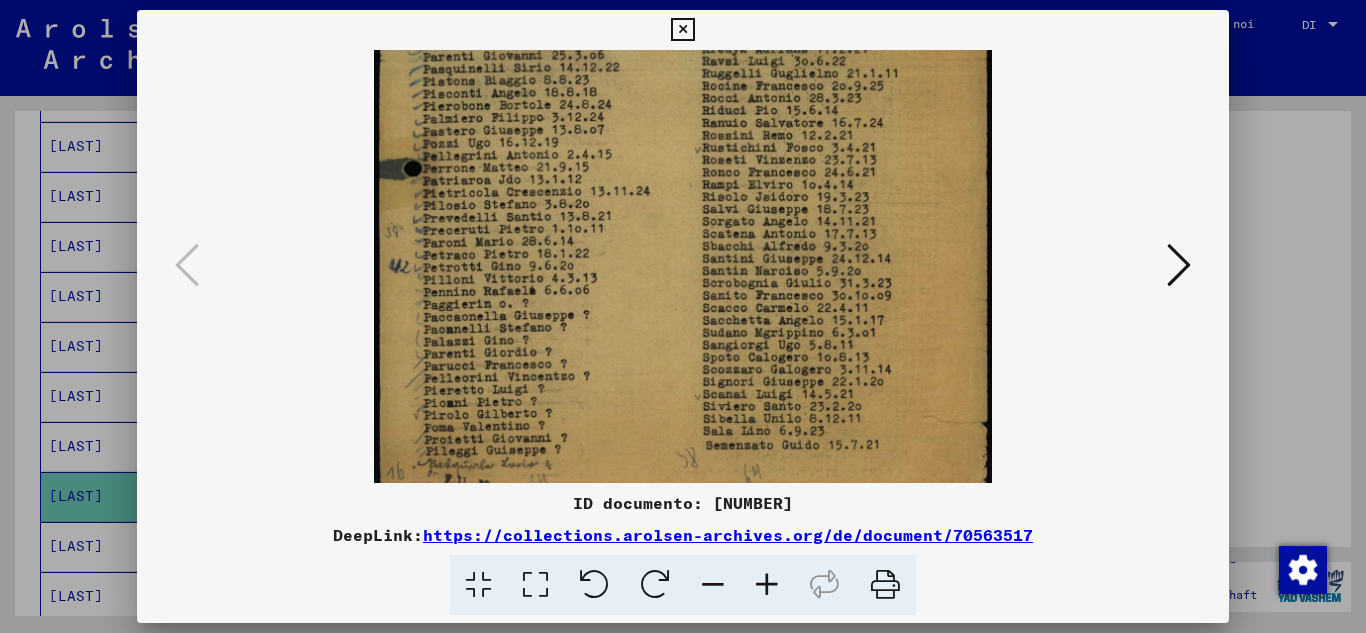 scroll, scrollTop: 450, scrollLeft: 0, axis: vertical 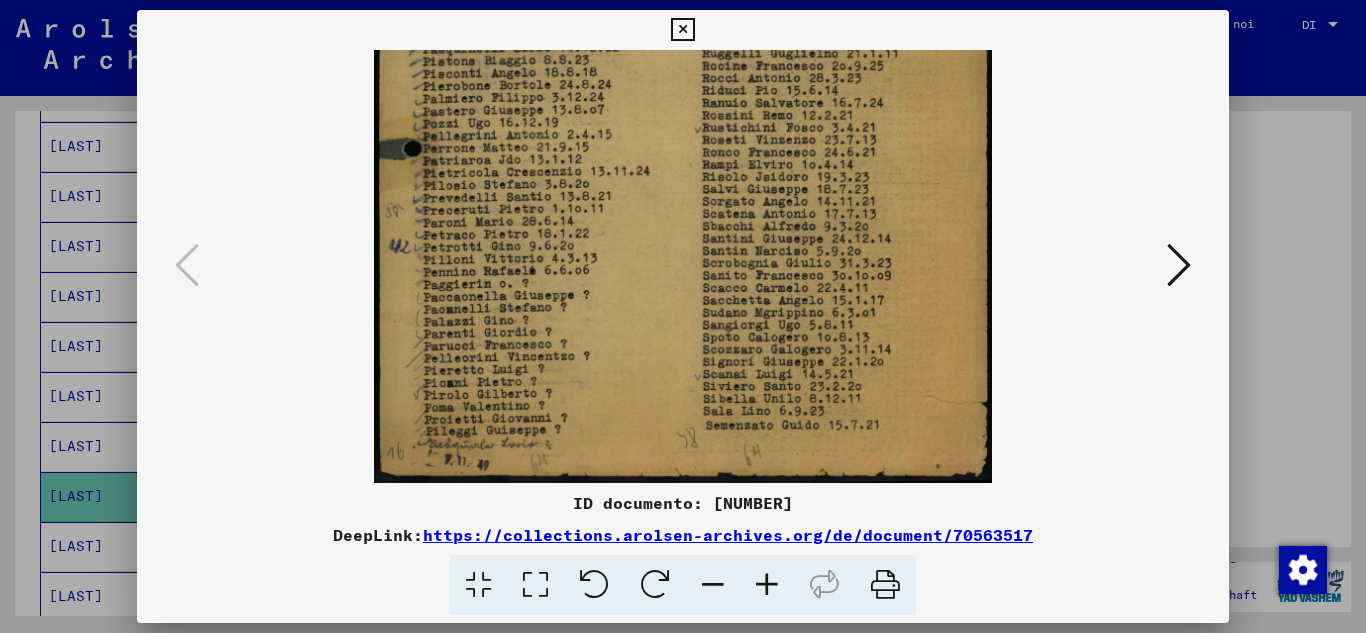 drag, startPoint x: 761, startPoint y: 409, endPoint x: 785, endPoint y: 121, distance: 288.99826 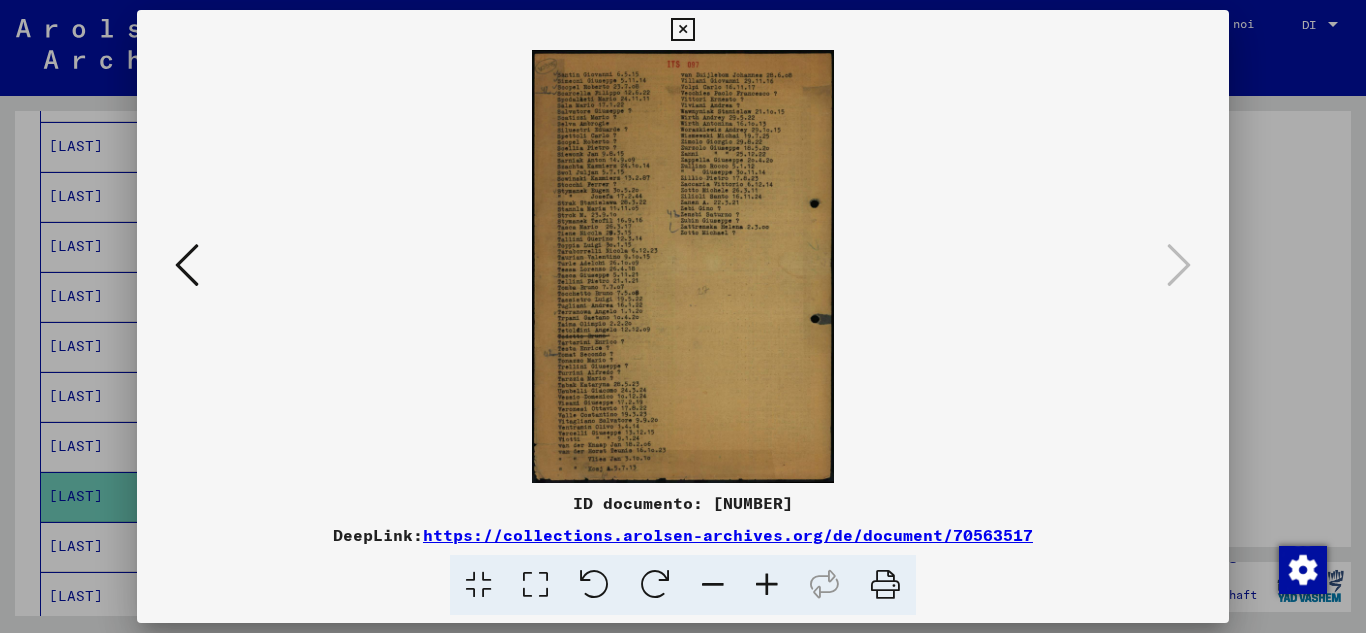 scroll, scrollTop: 0, scrollLeft: 0, axis: both 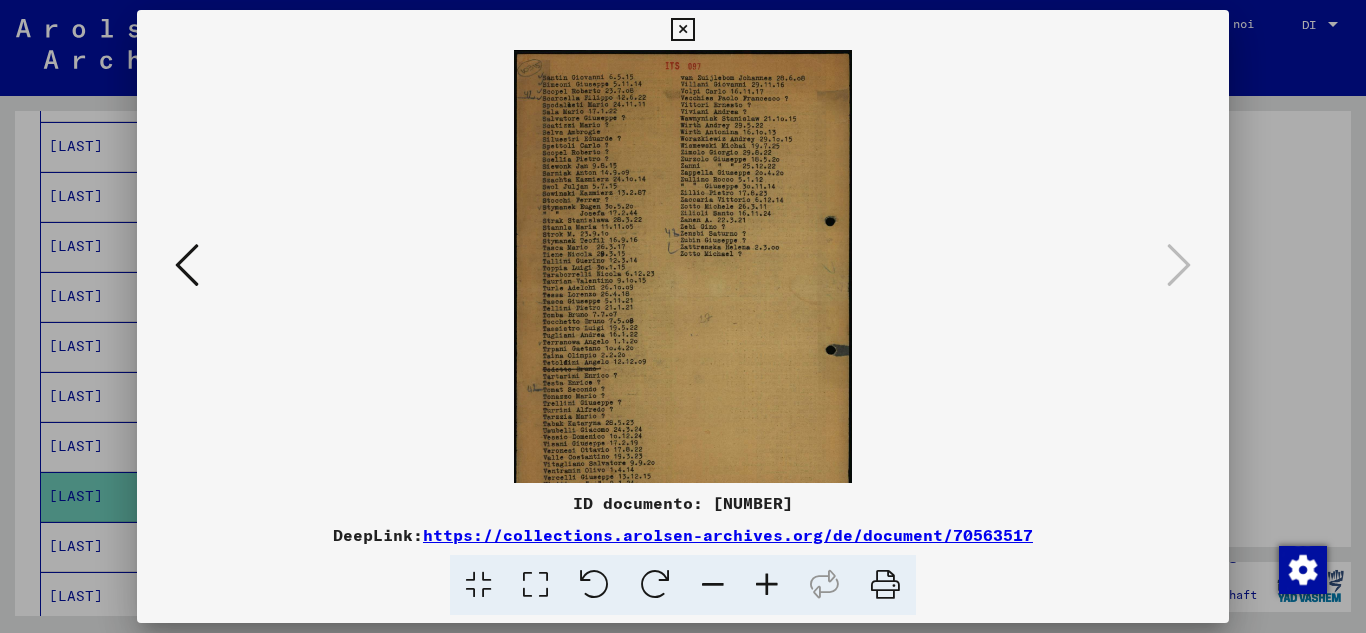 click at bounding box center [767, 585] 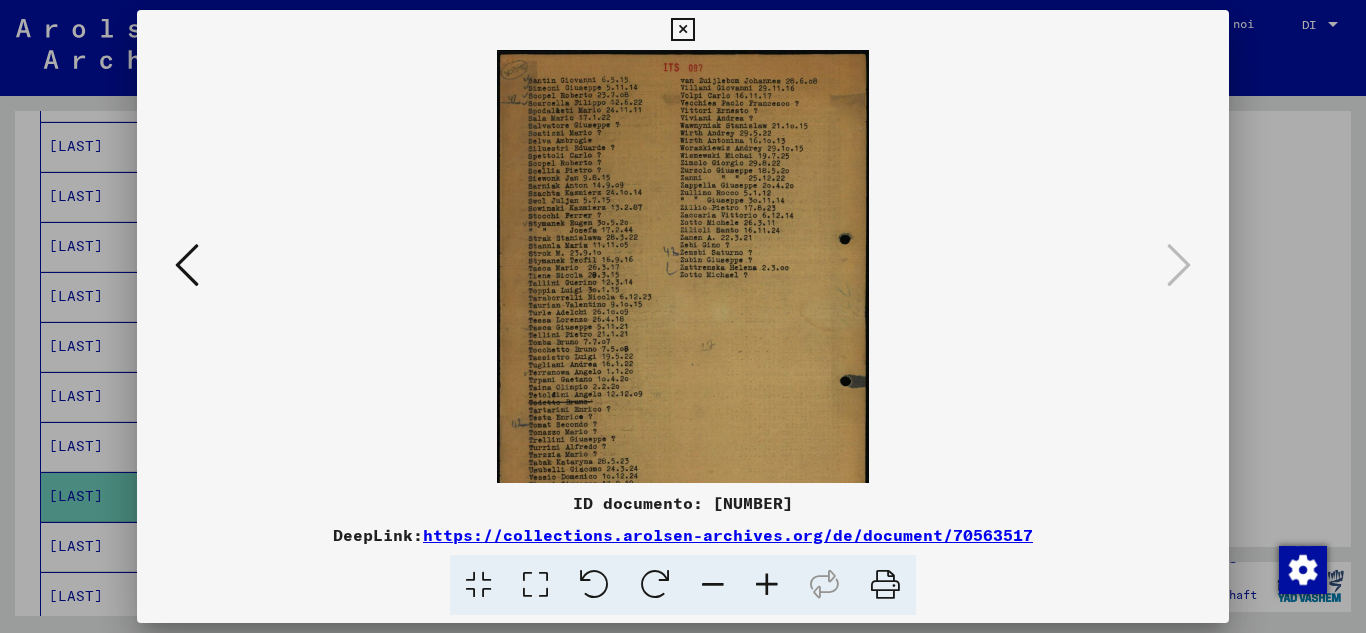 click at bounding box center (767, 585) 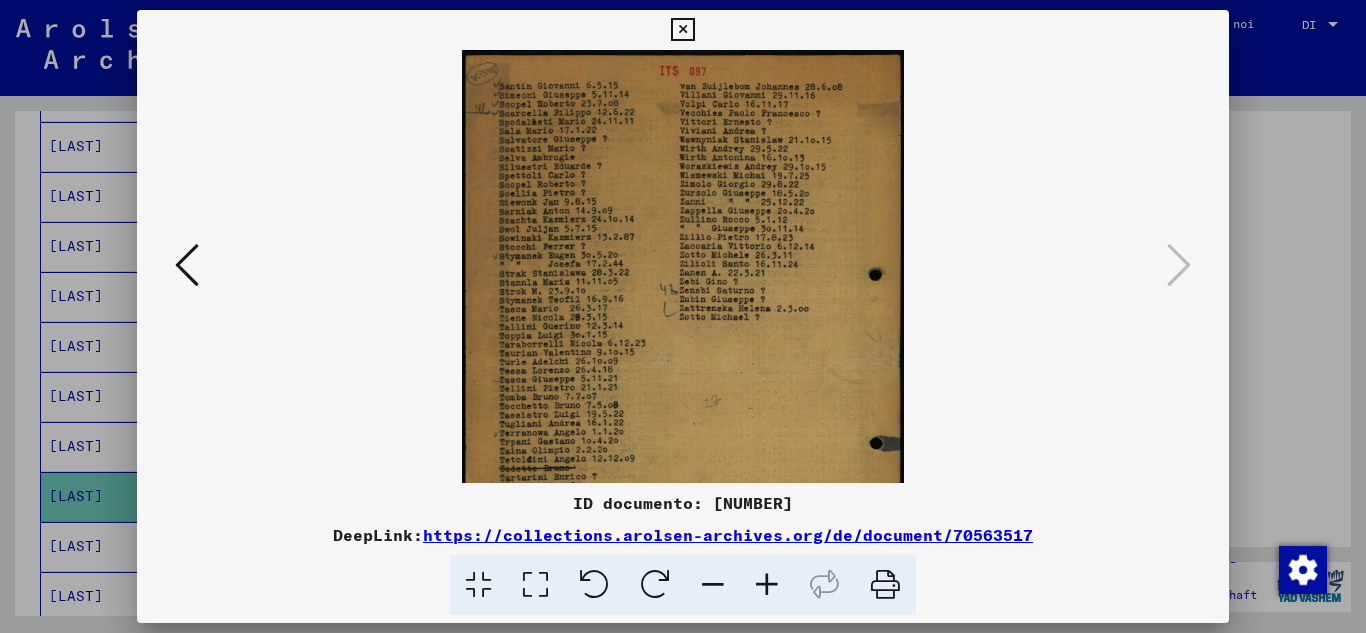 click at bounding box center [767, 585] 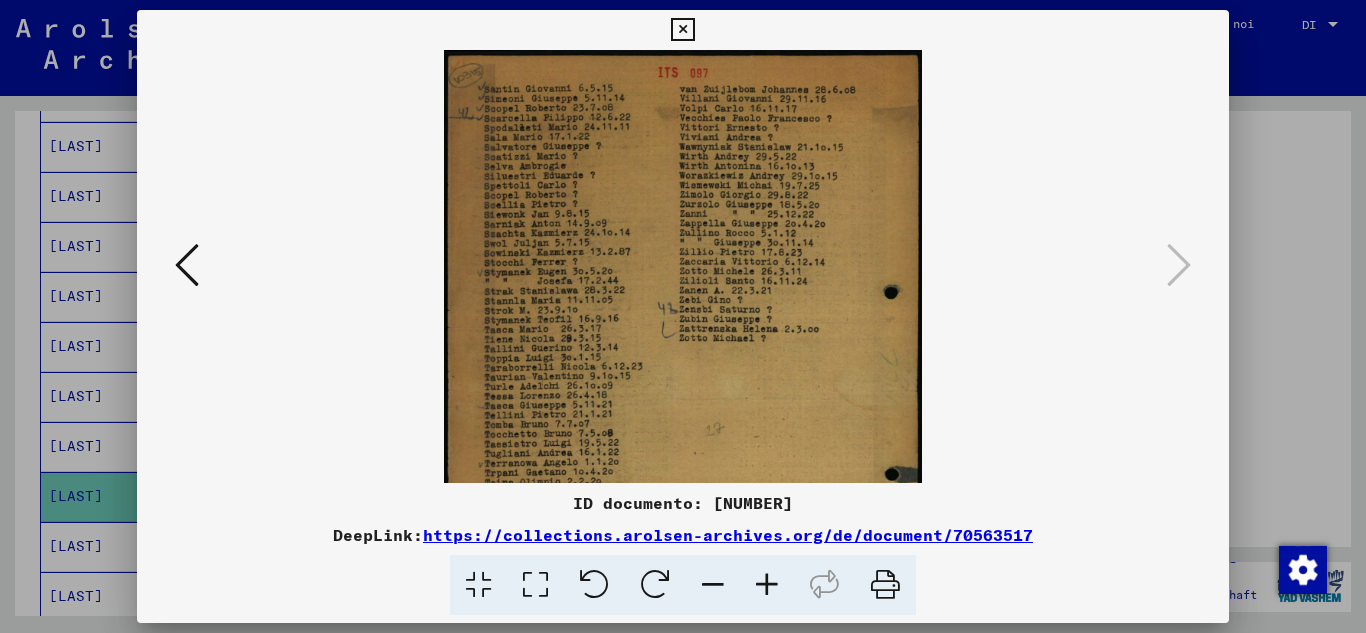click at bounding box center (767, 585) 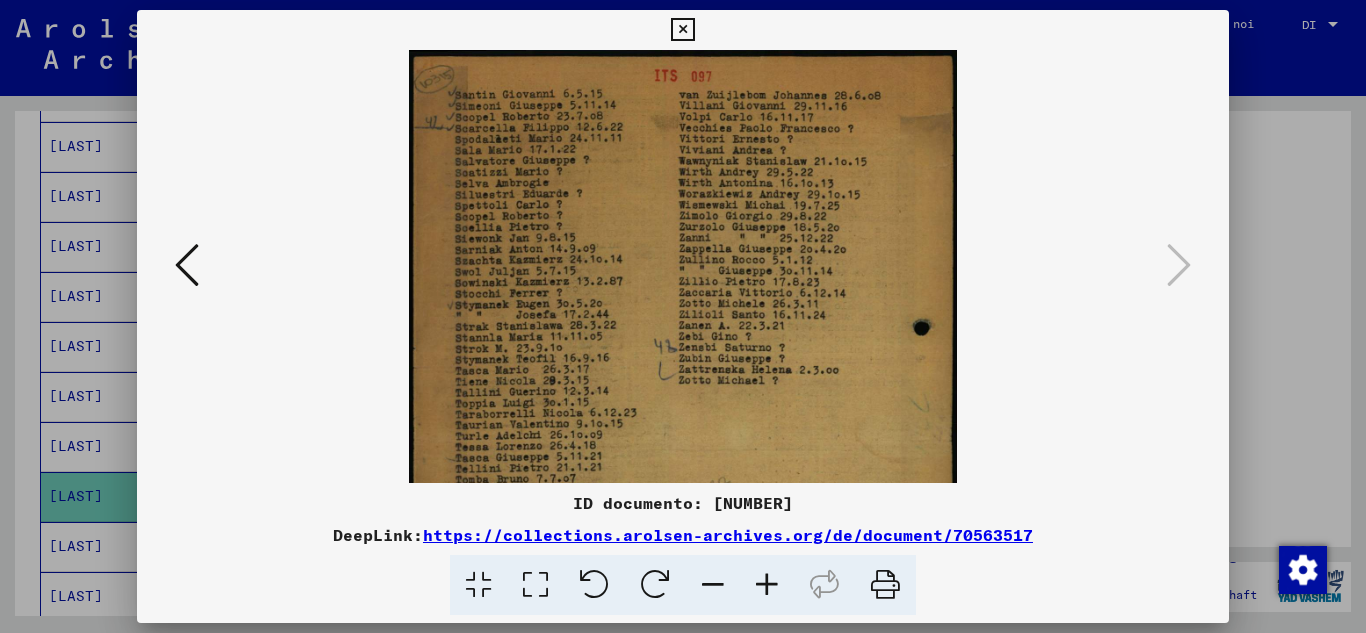 click at bounding box center (767, 585) 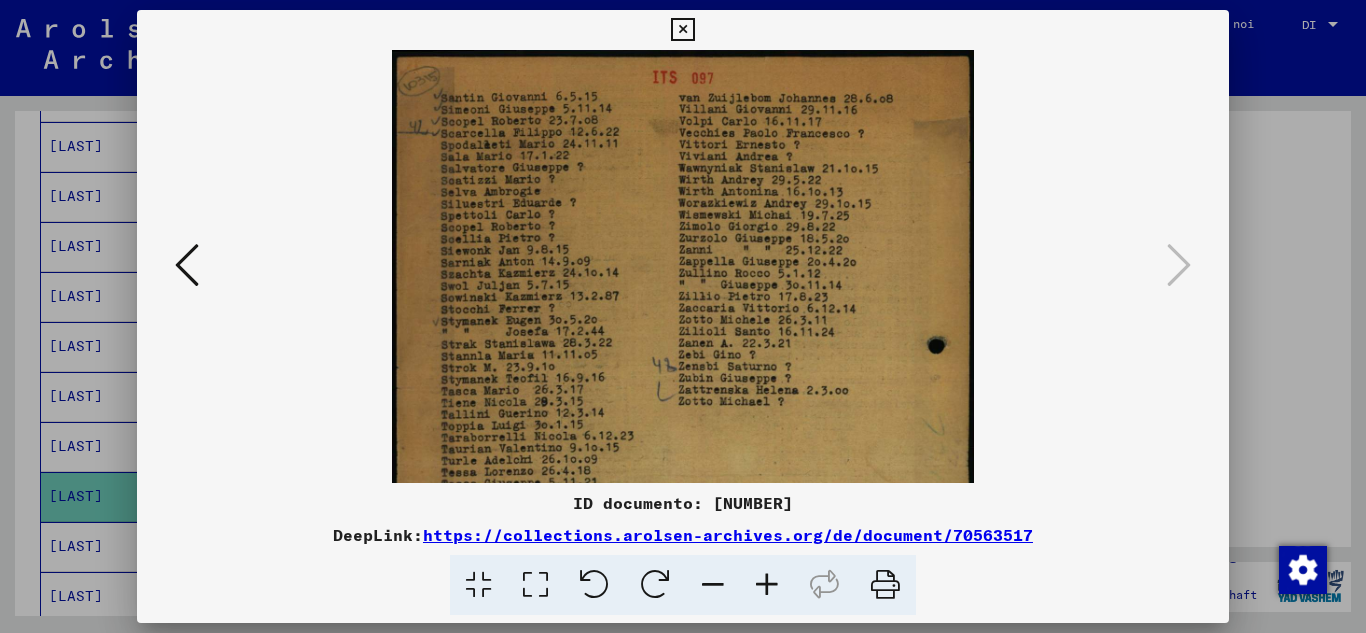 click at bounding box center (767, 585) 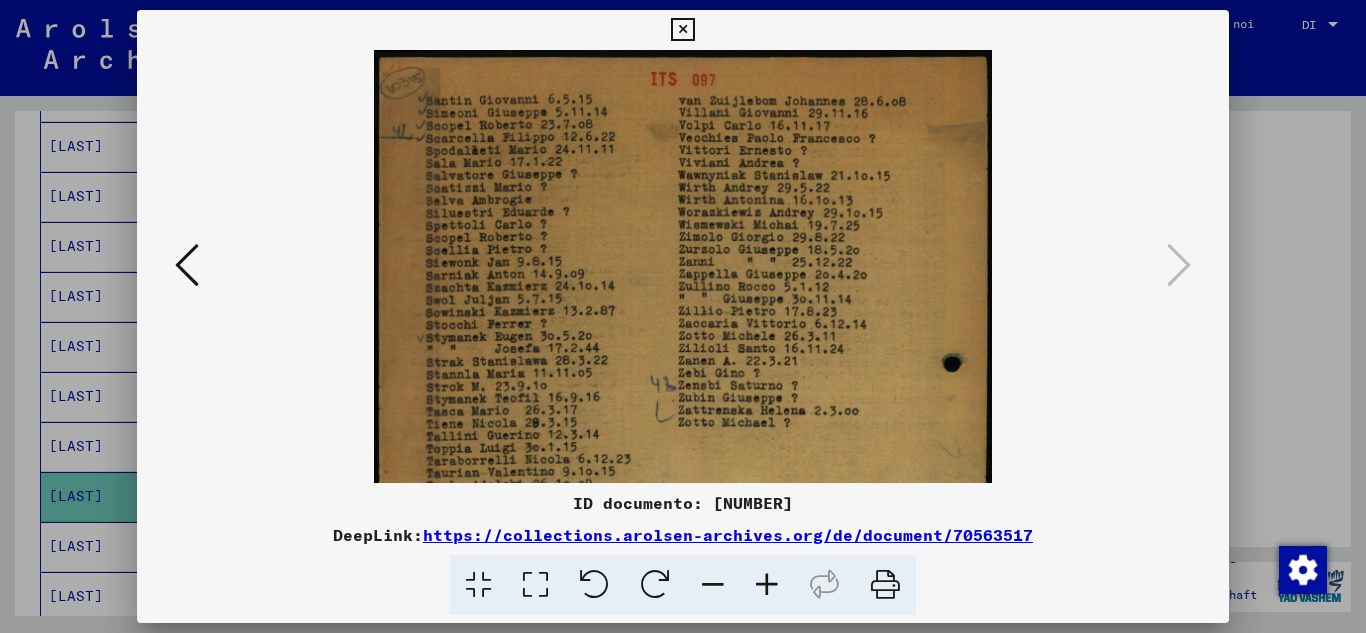click at bounding box center (767, 585) 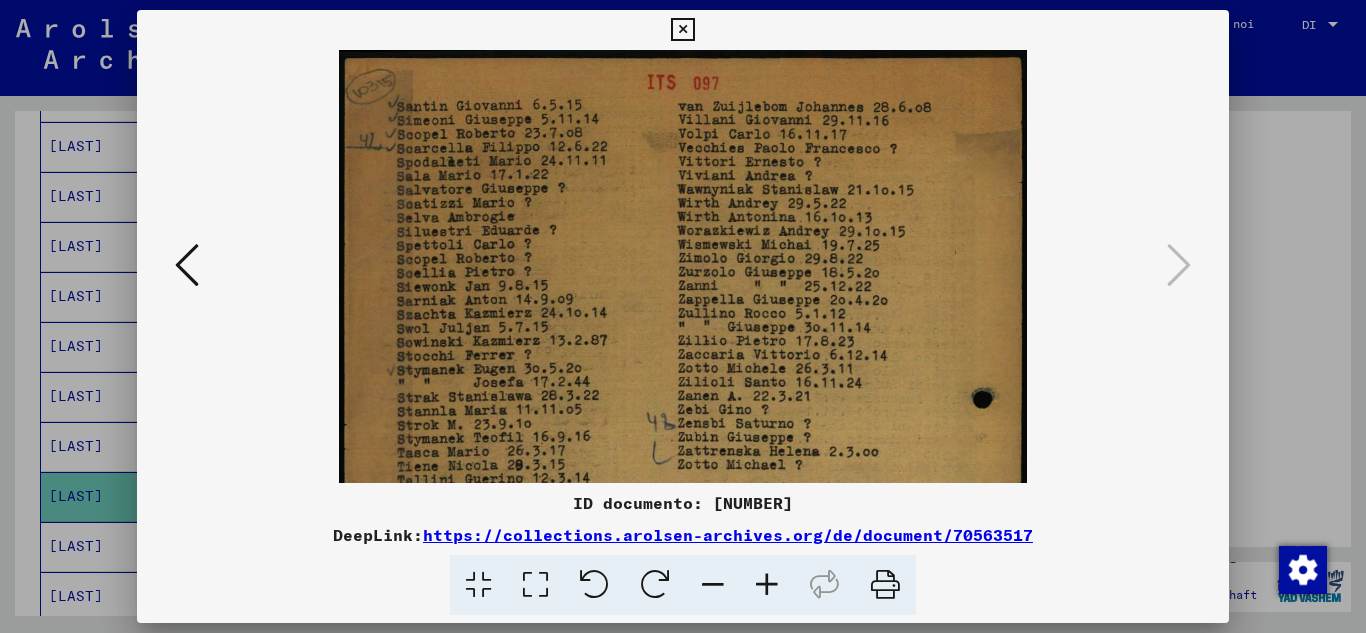 click at bounding box center (767, 585) 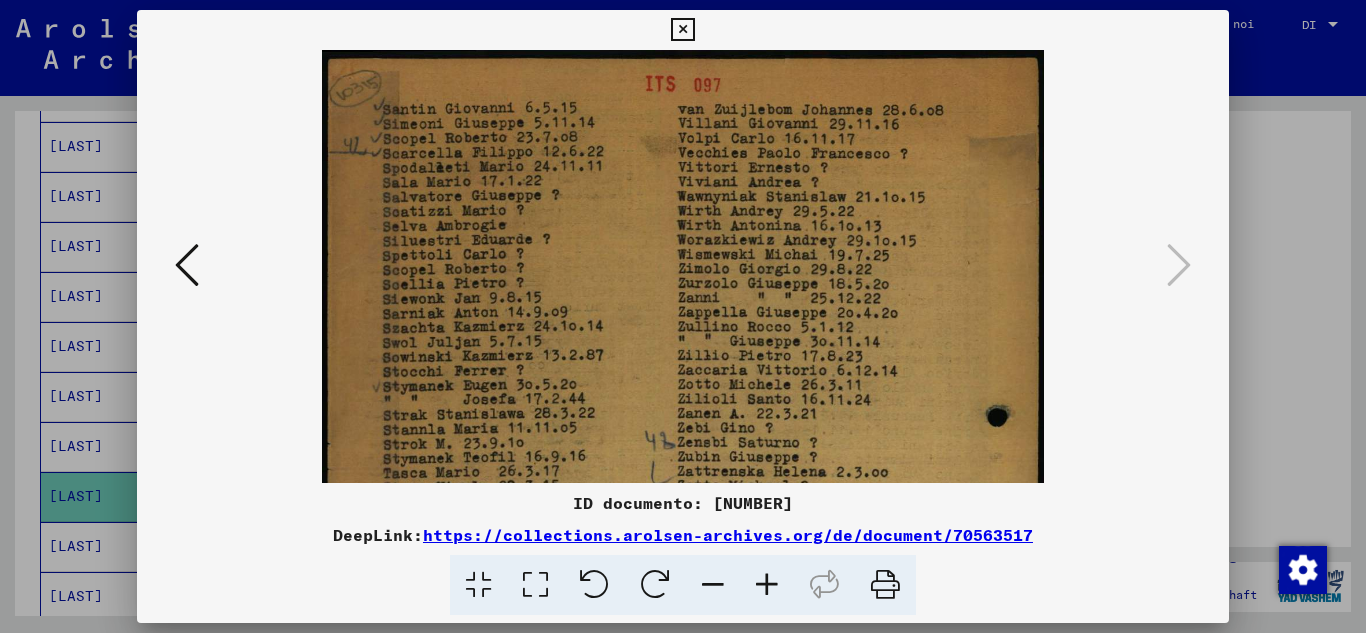 click at bounding box center [767, 585] 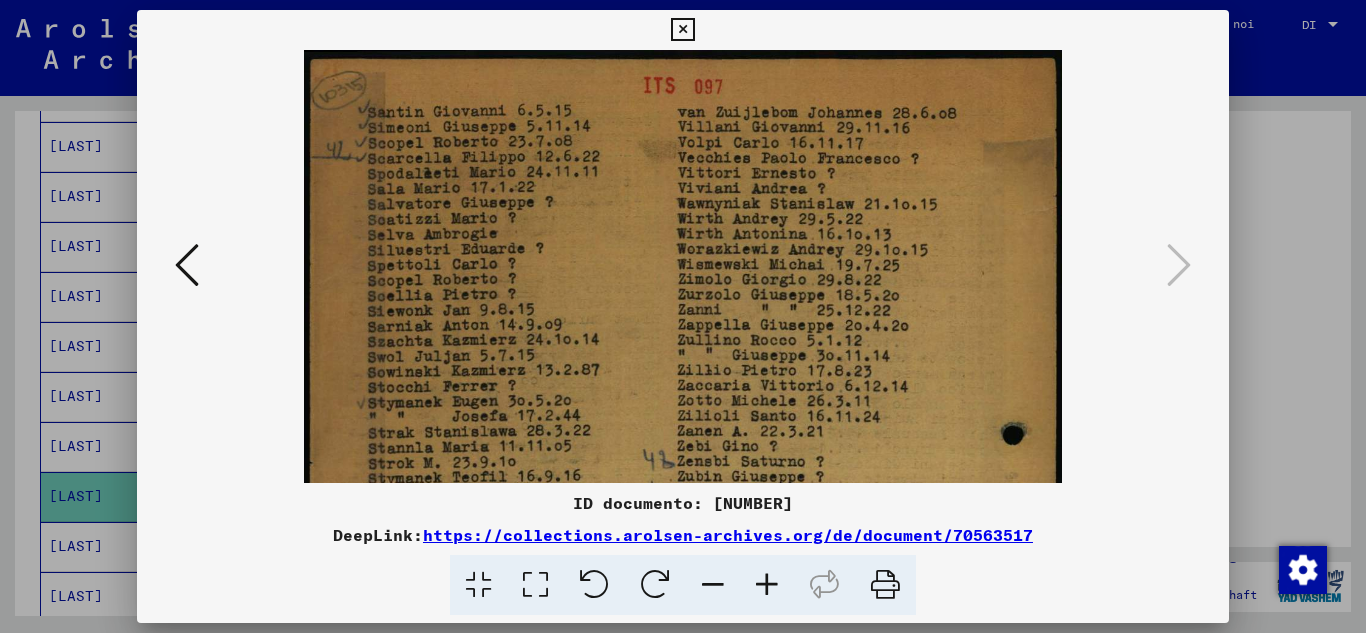click at bounding box center (767, 585) 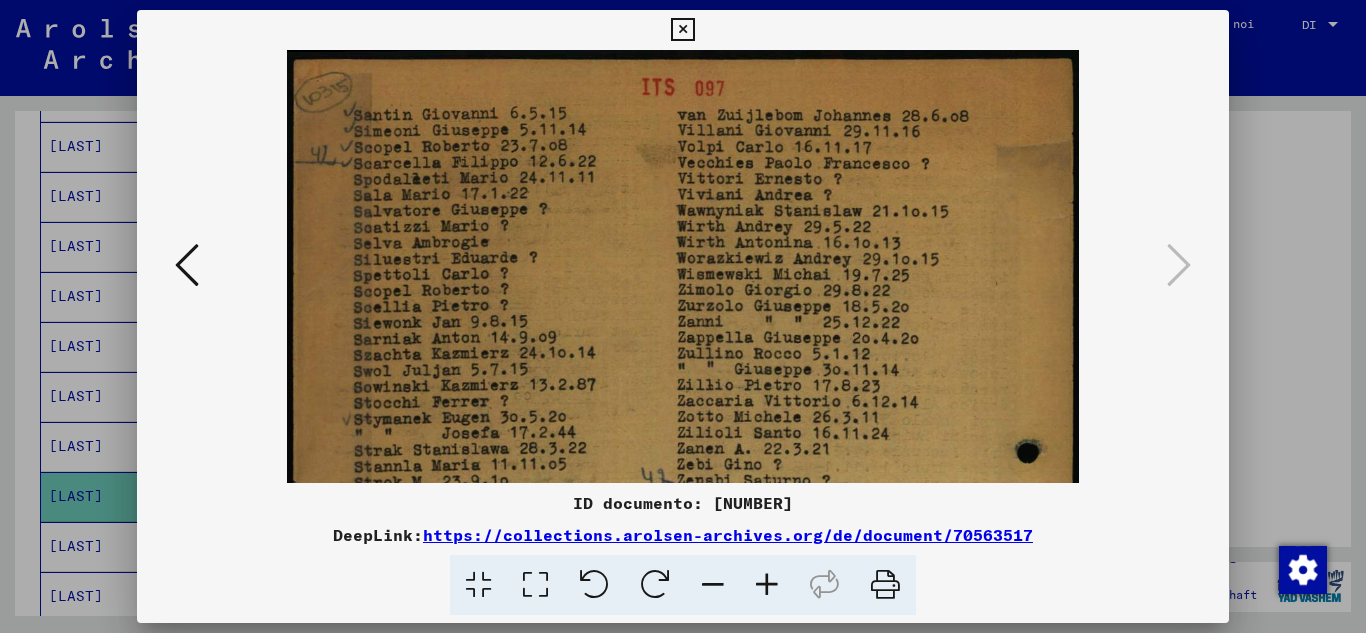 click at bounding box center (682, 30) 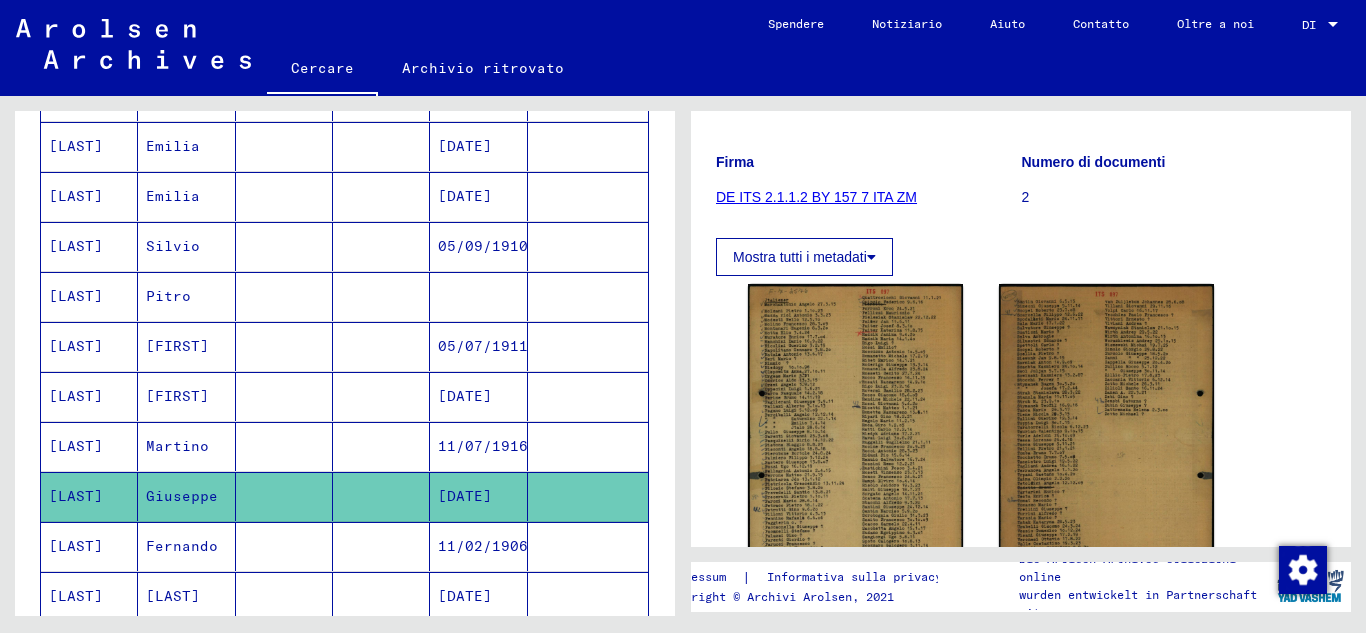 click on "[LAST]" at bounding box center [173, 646] 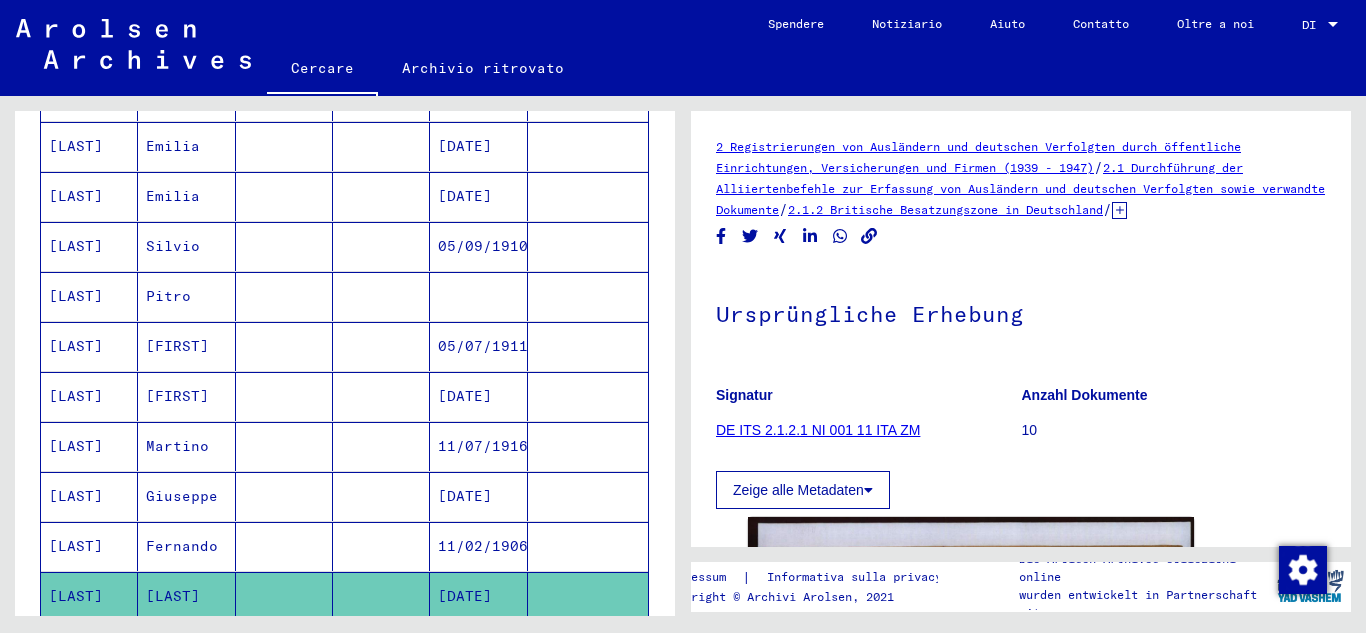 scroll, scrollTop: 1167, scrollLeft: 0, axis: vertical 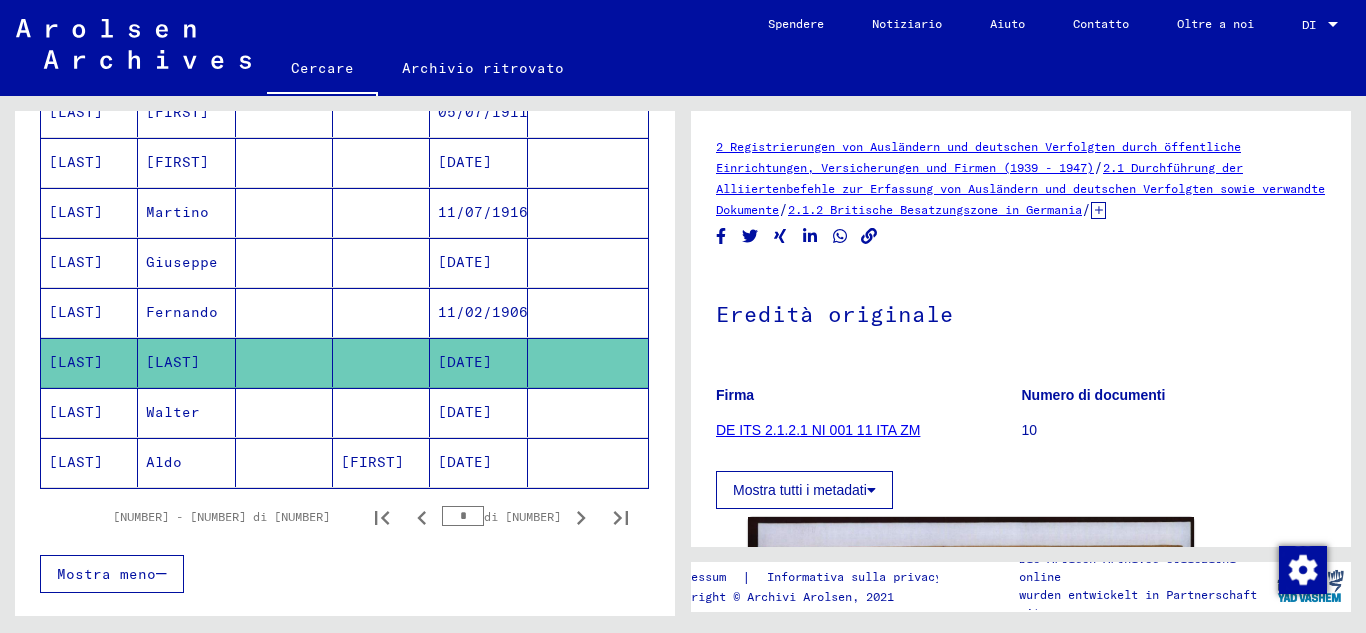 click on "[LAST]" 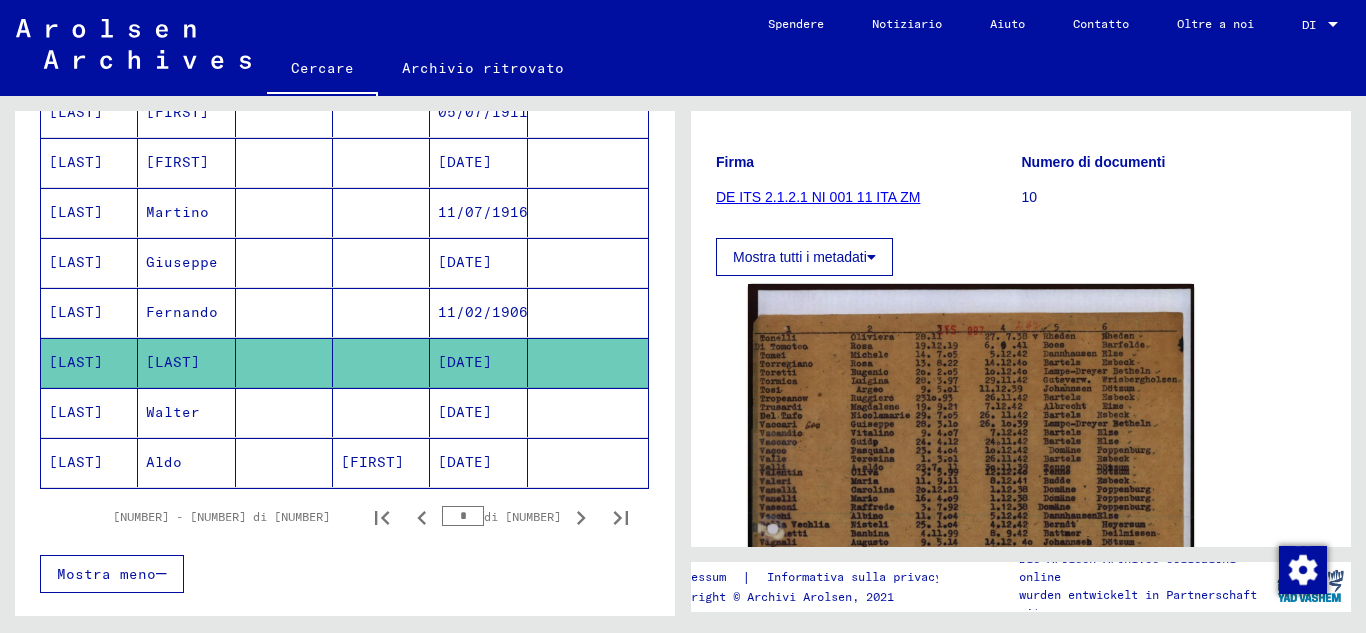 click on "Walter" at bounding box center [164, 462] 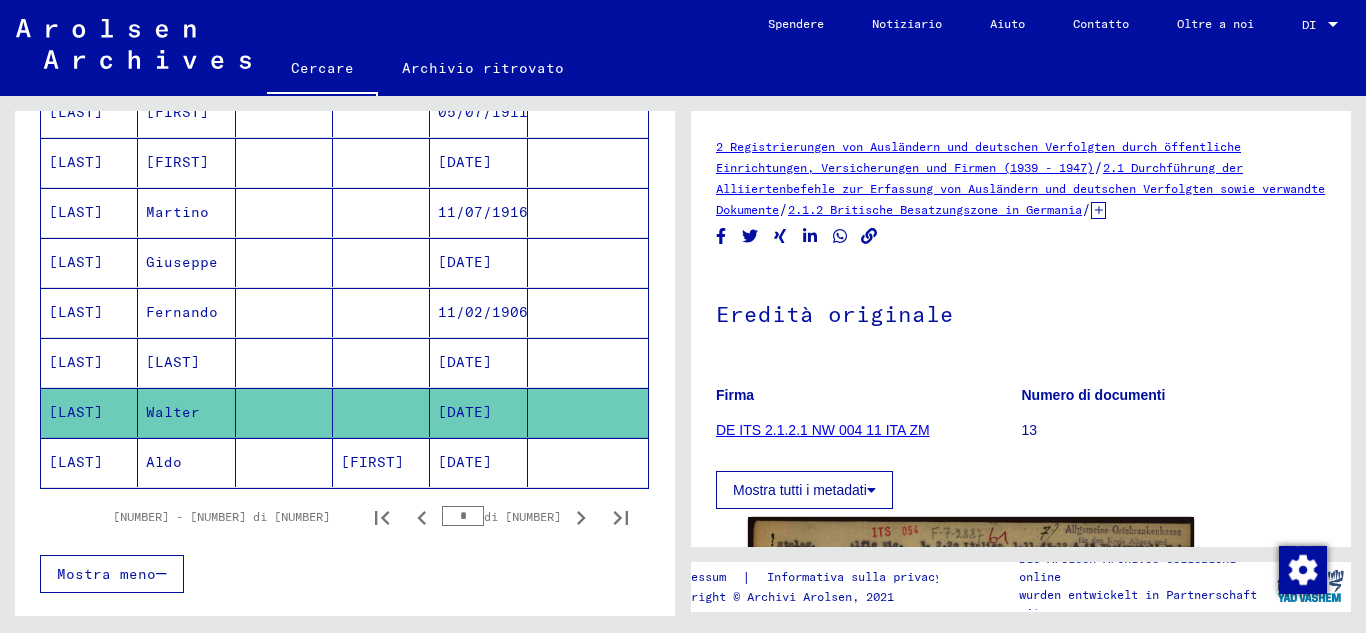 scroll, scrollTop: 1041, scrollLeft: 0, axis: vertical 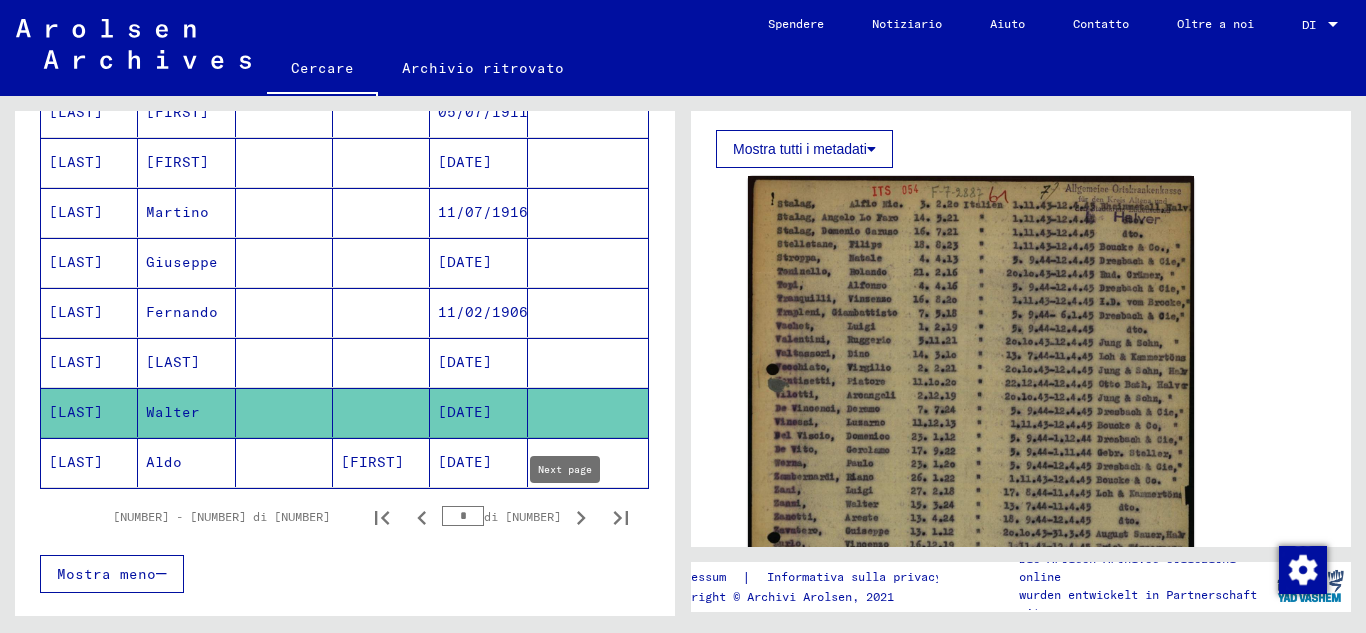 click 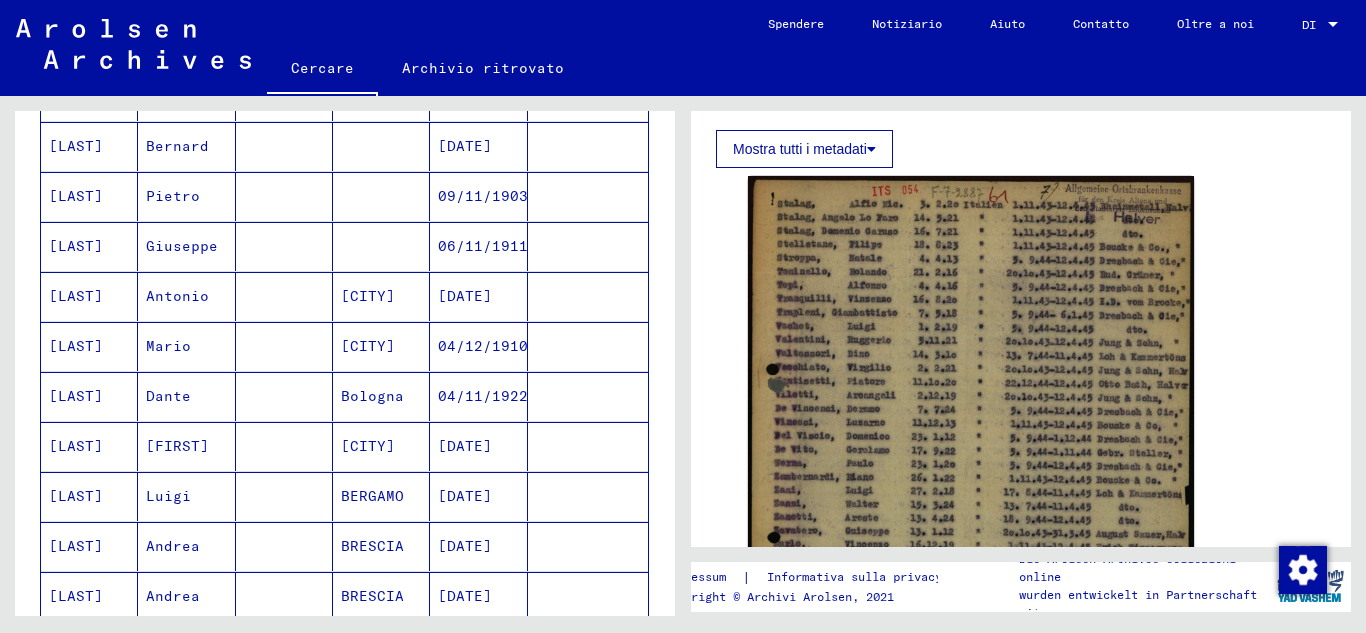 scroll, scrollTop: 1167, scrollLeft: 0, axis: vertical 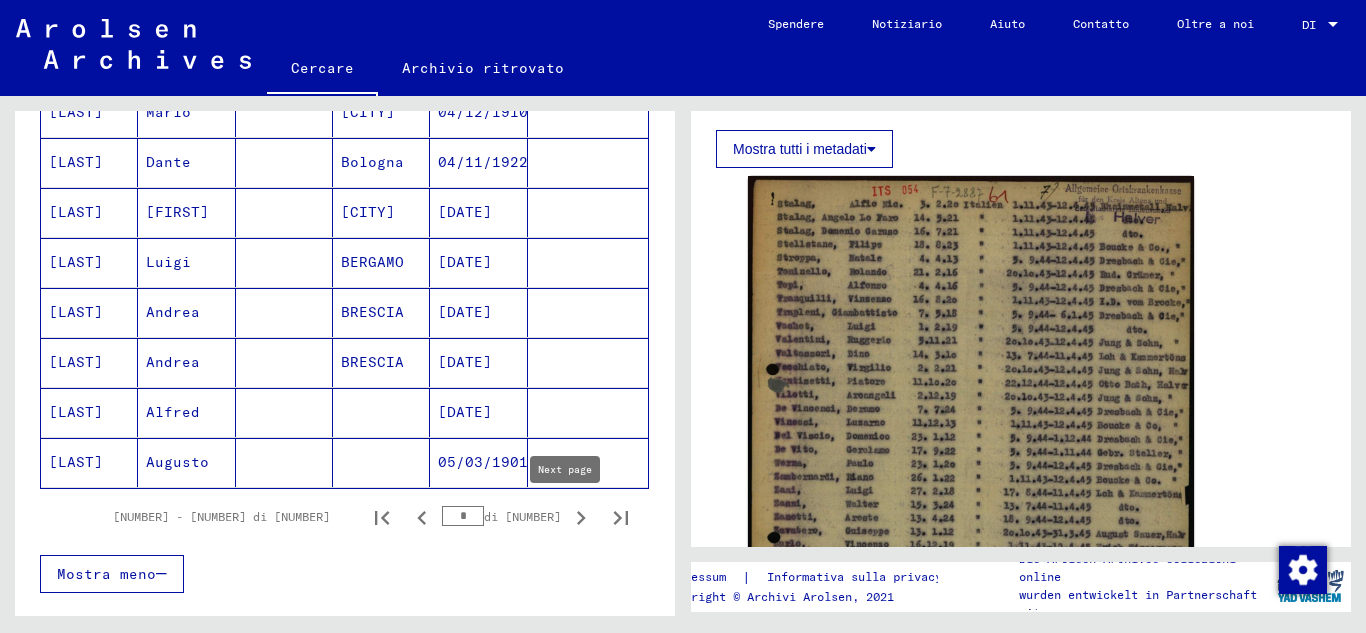click 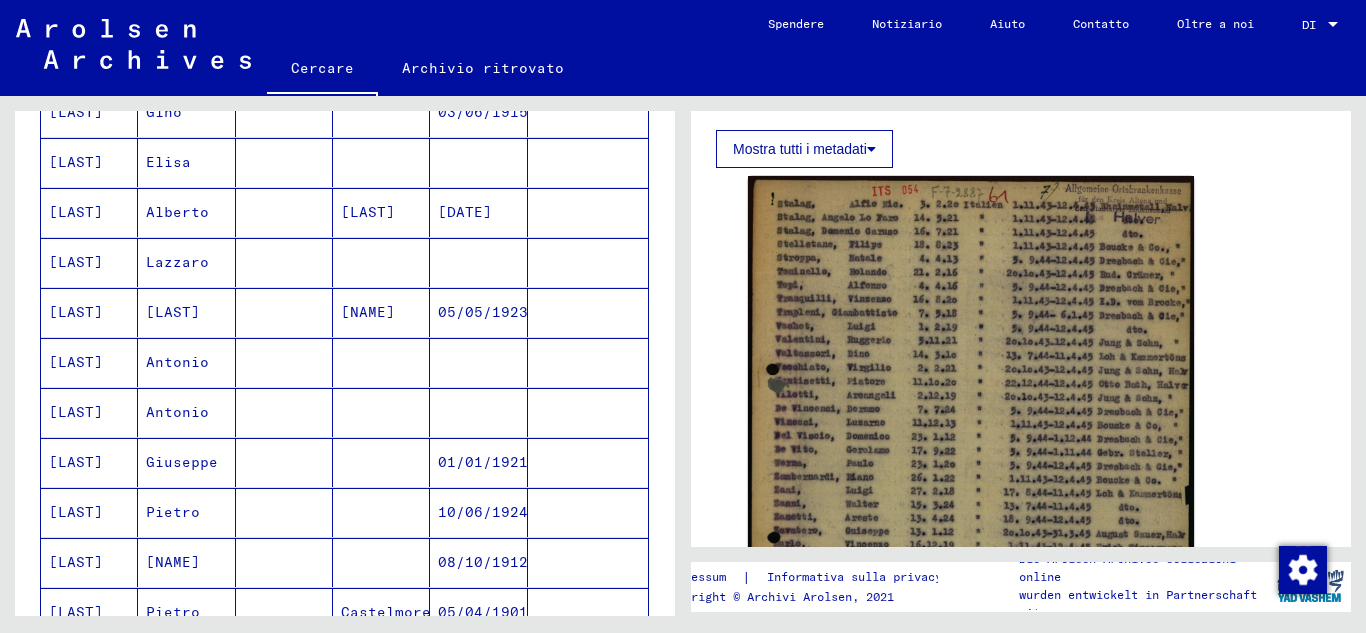 scroll, scrollTop: 233, scrollLeft: 0, axis: vertical 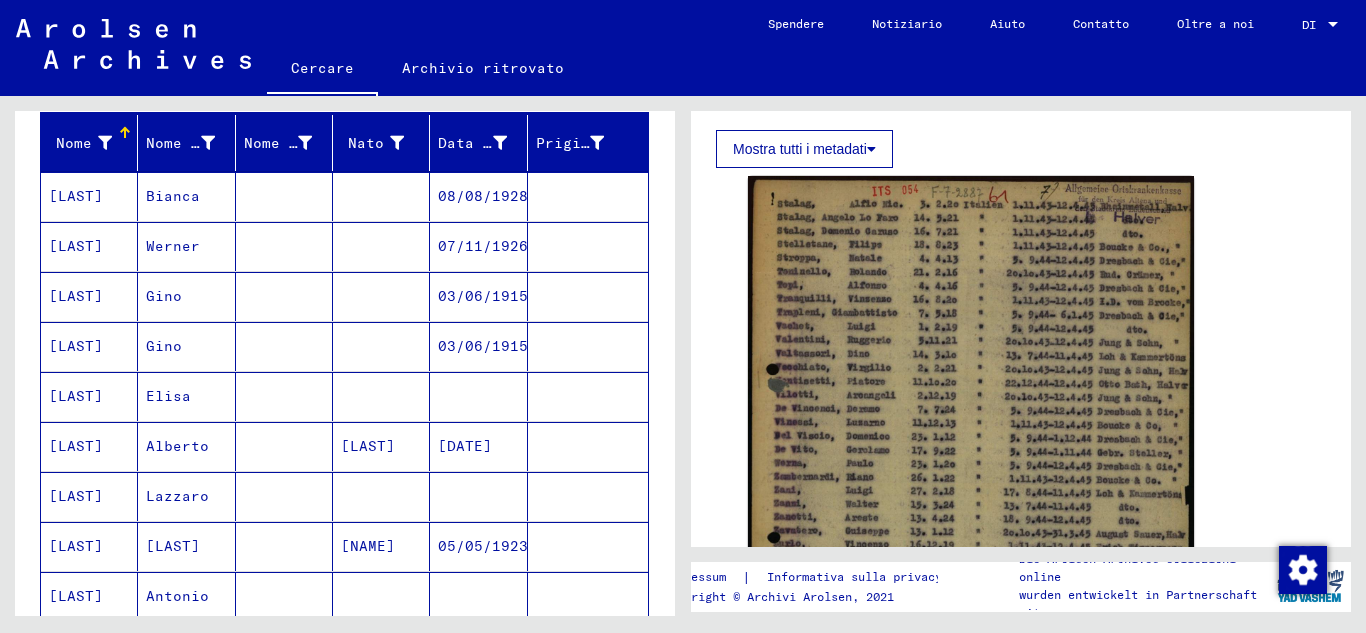 click on "Gino" at bounding box center (164, 346) 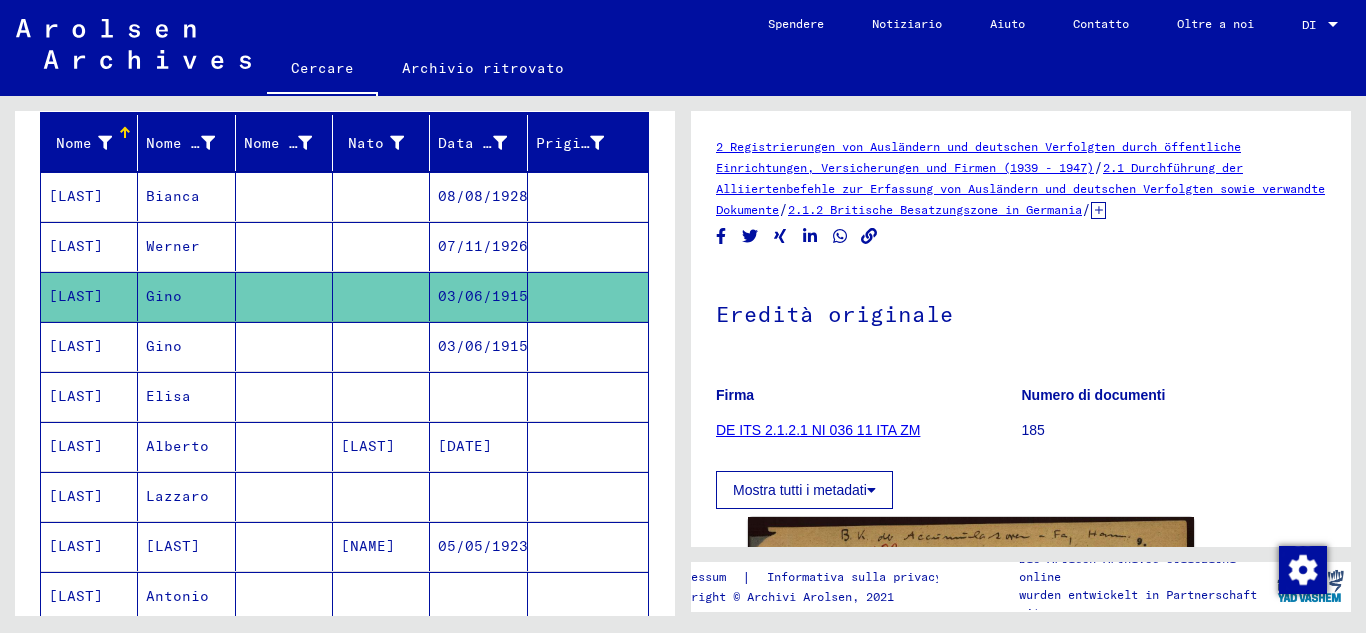 scroll, scrollTop: 233, scrollLeft: 0, axis: vertical 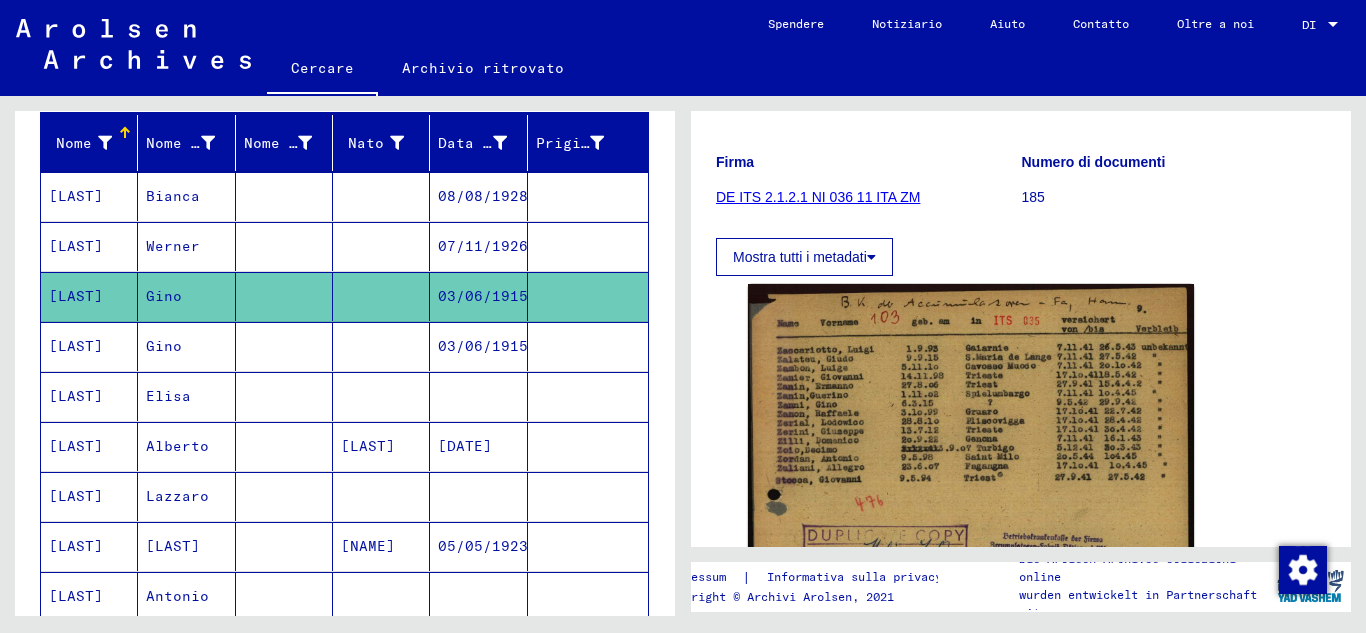 click on "Gino" at bounding box center [186, 396] 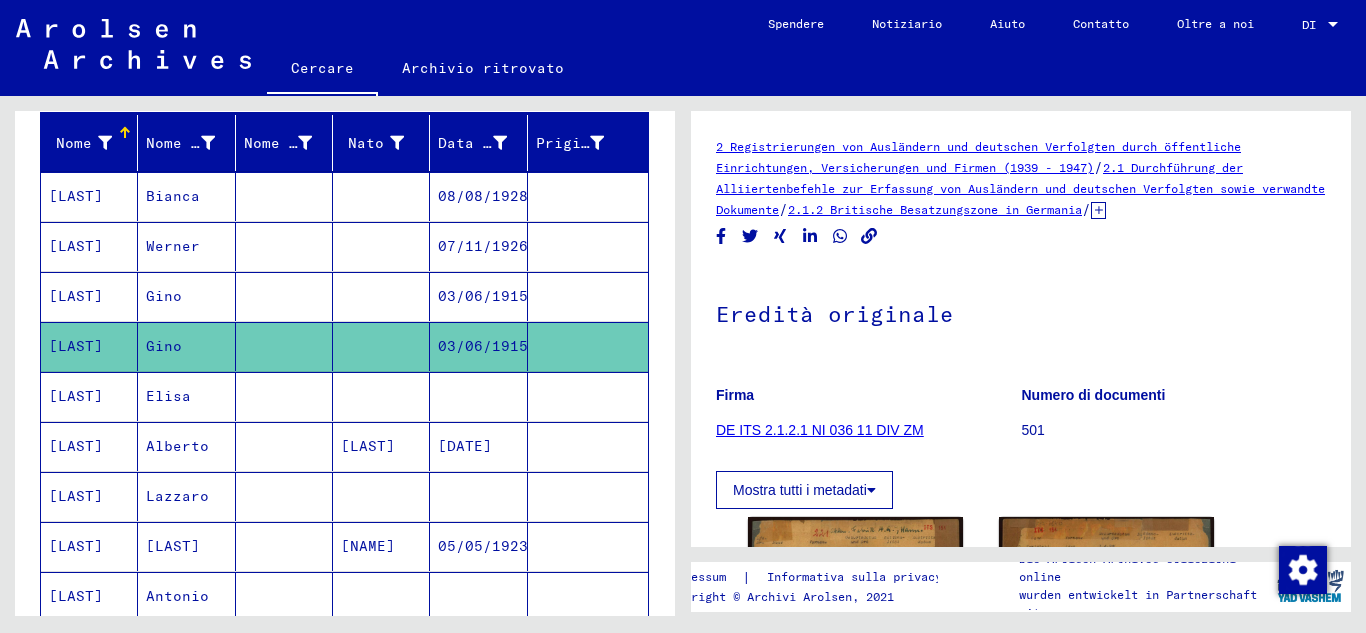 scroll, scrollTop: 233, scrollLeft: 0, axis: vertical 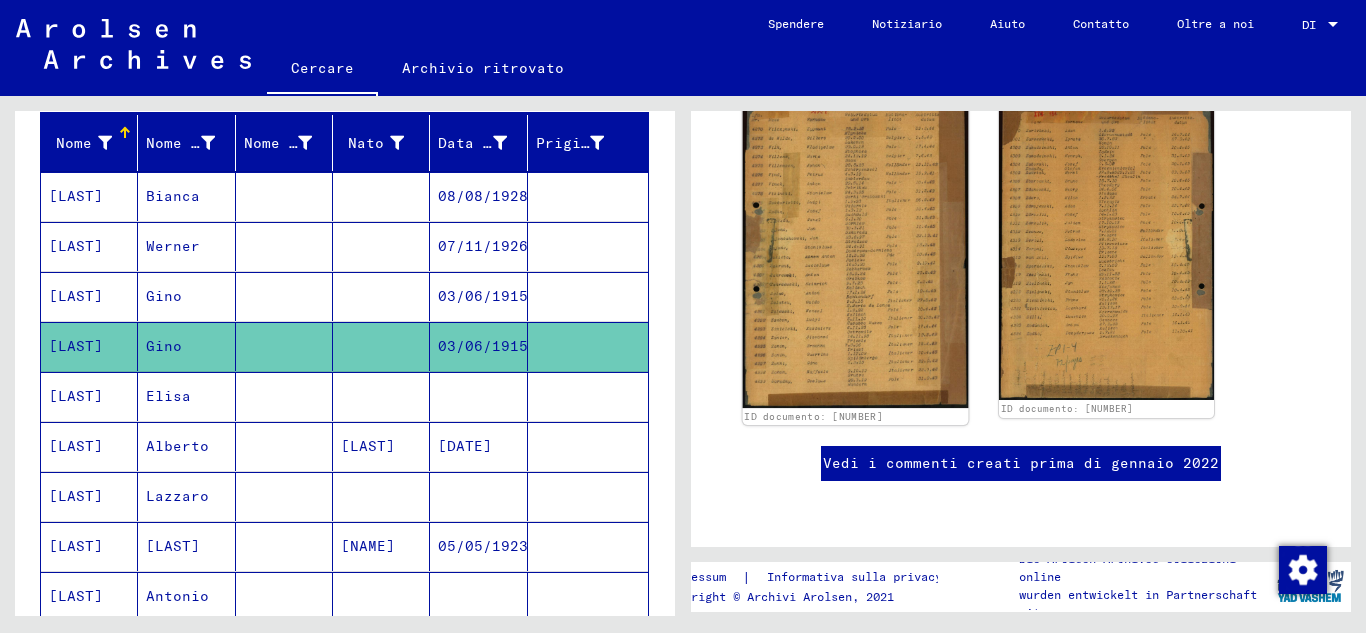 click 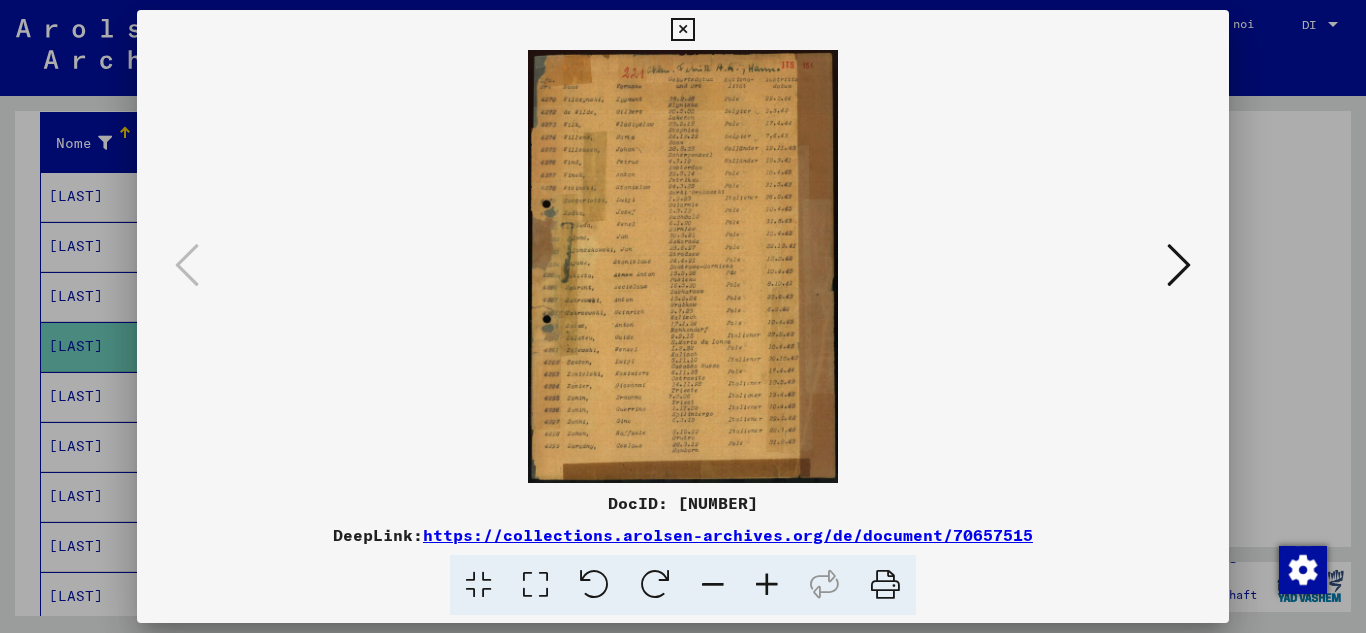 scroll, scrollTop: 433, scrollLeft: 0, axis: vertical 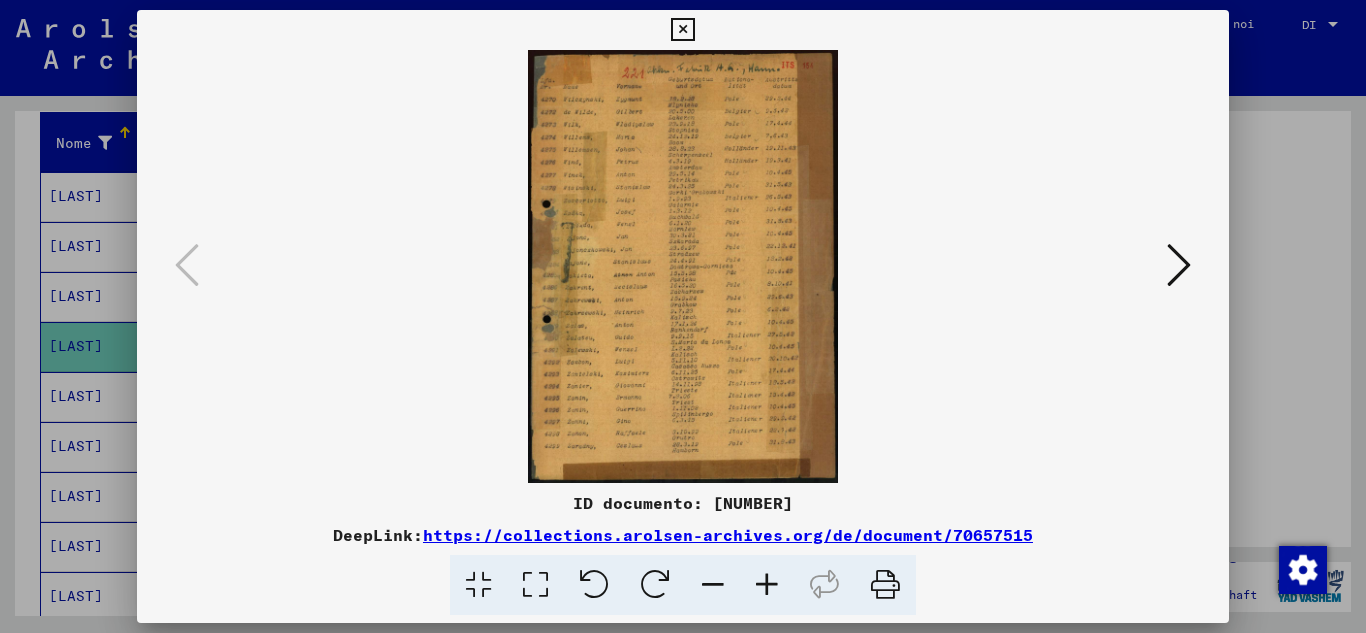 click at bounding box center [767, 585] 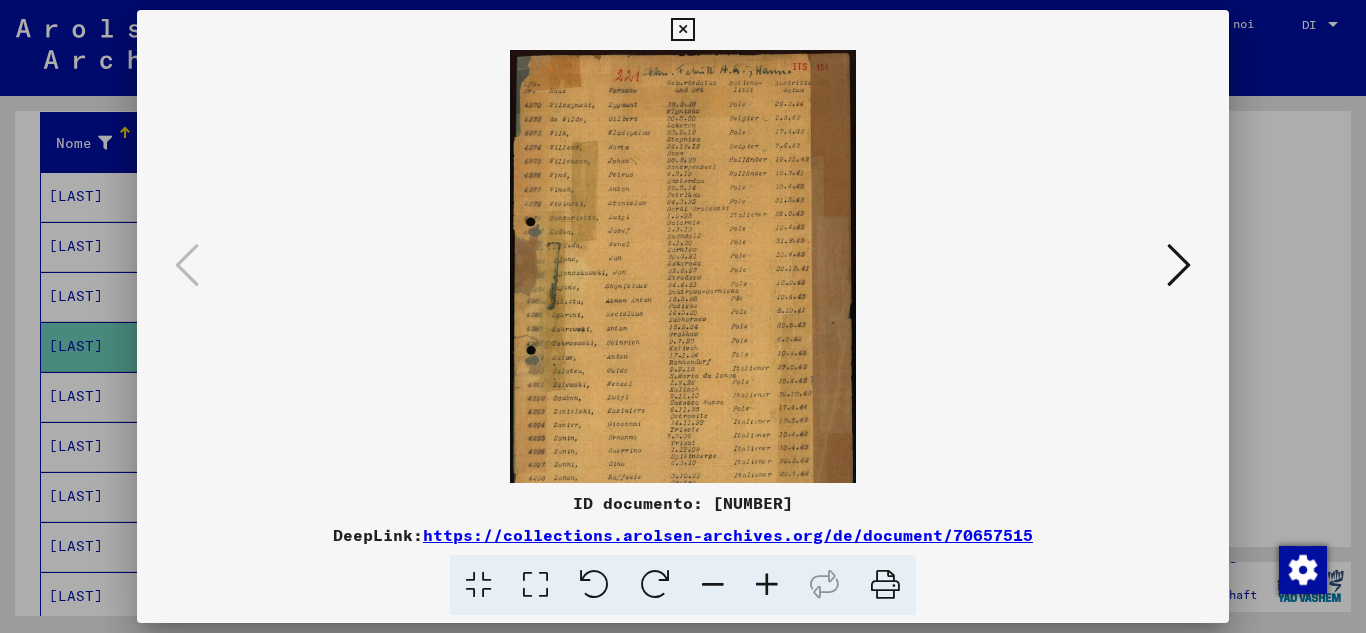 click at bounding box center (767, 585) 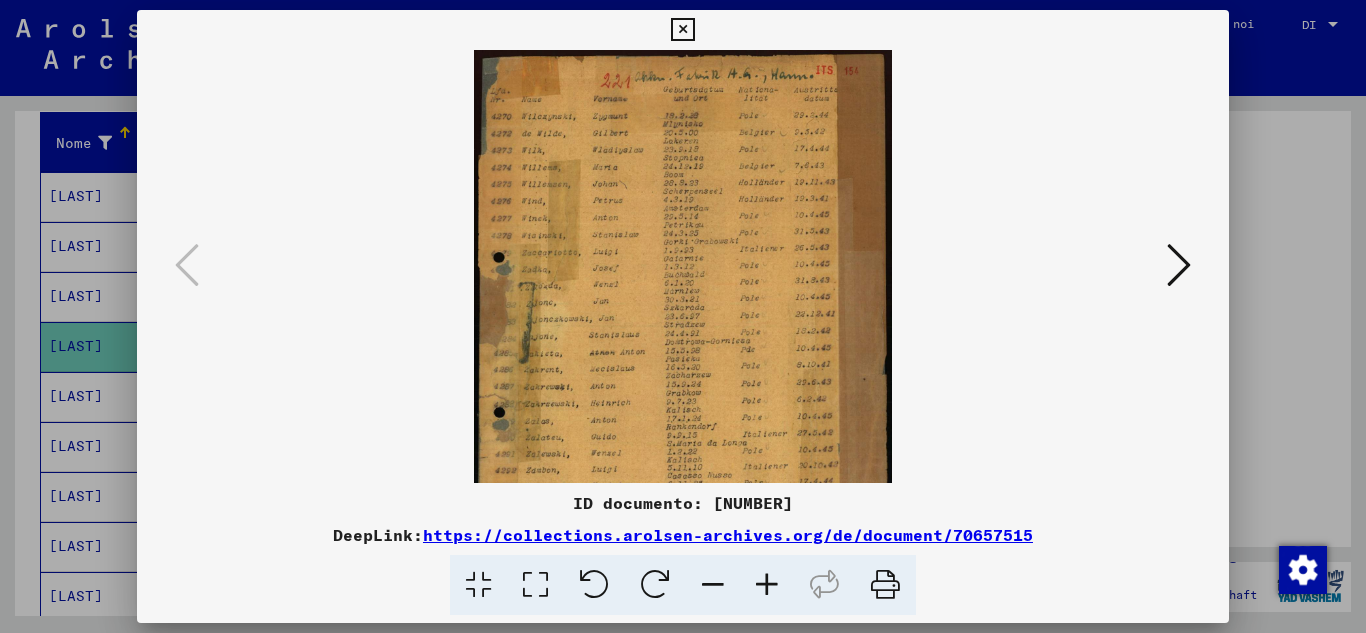 click at bounding box center [767, 585] 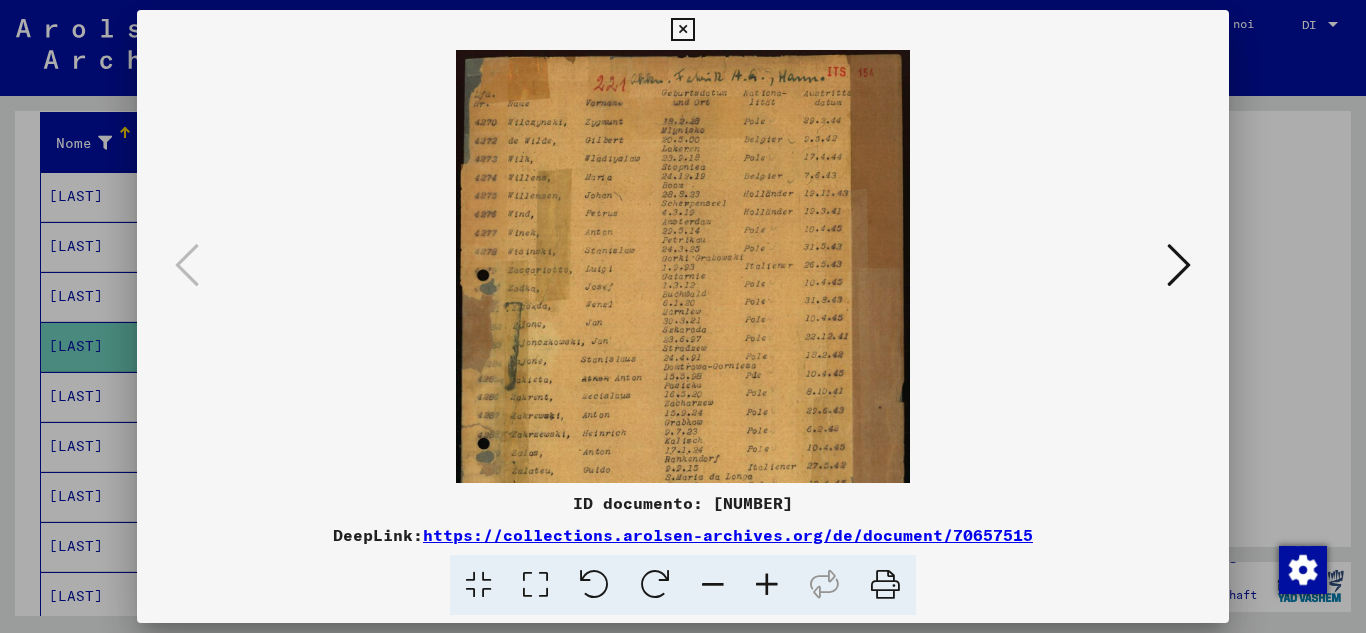 click at bounding box center (767, 585) 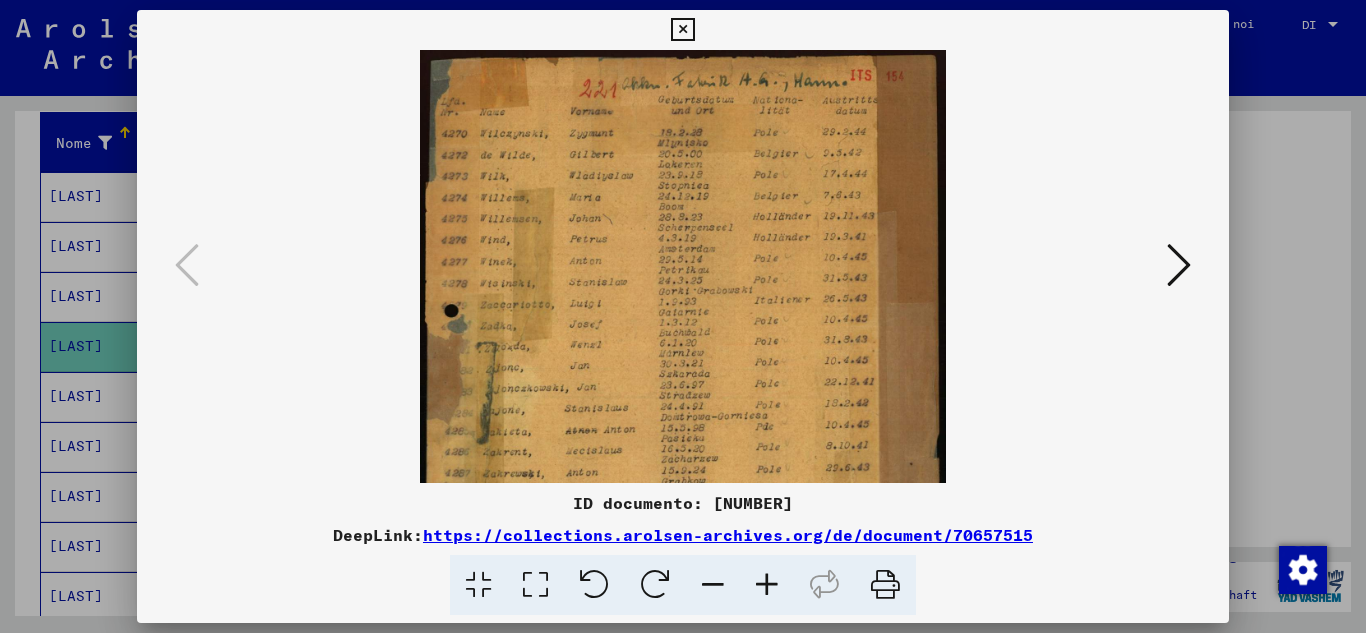 click at bounding box center [767, 585] 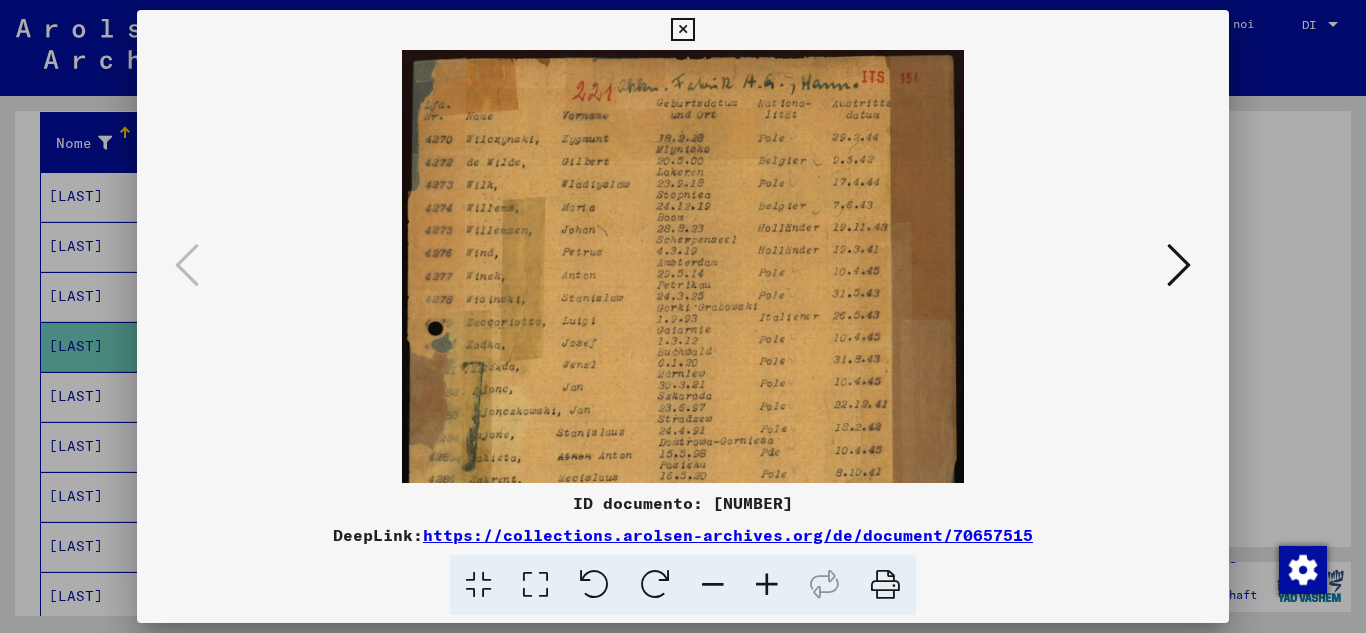 click at bounding box center [767, 585] 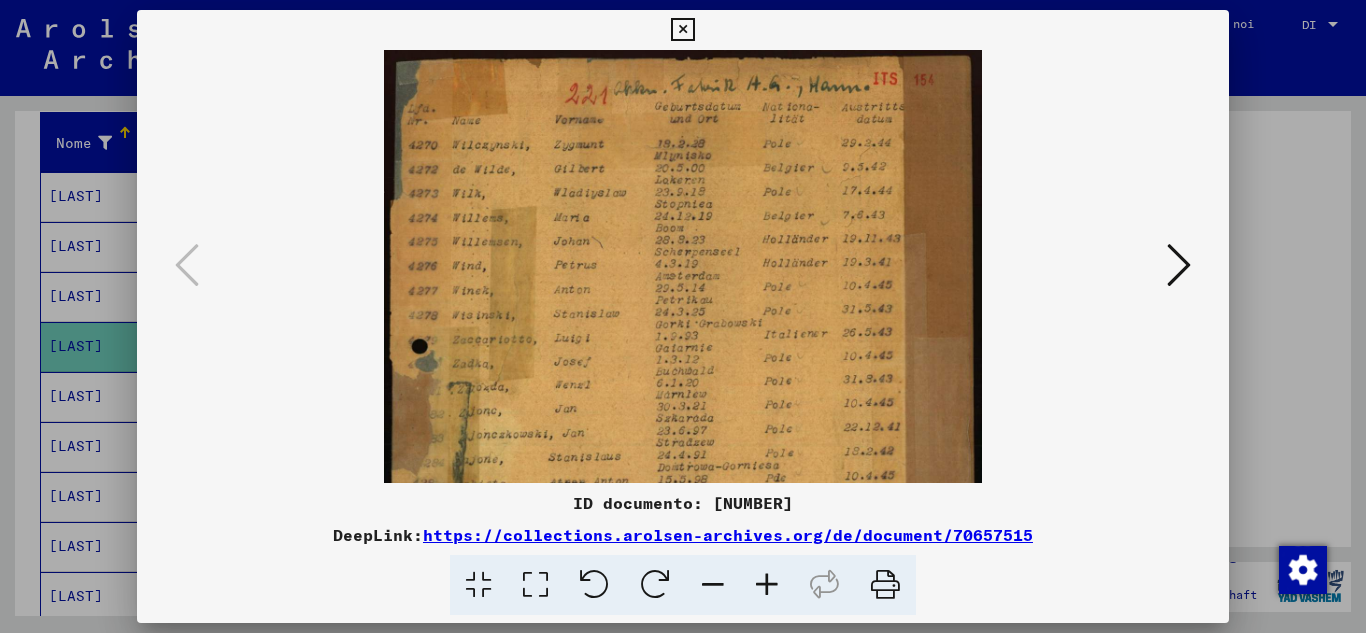 click at bounding box center [767, 585] 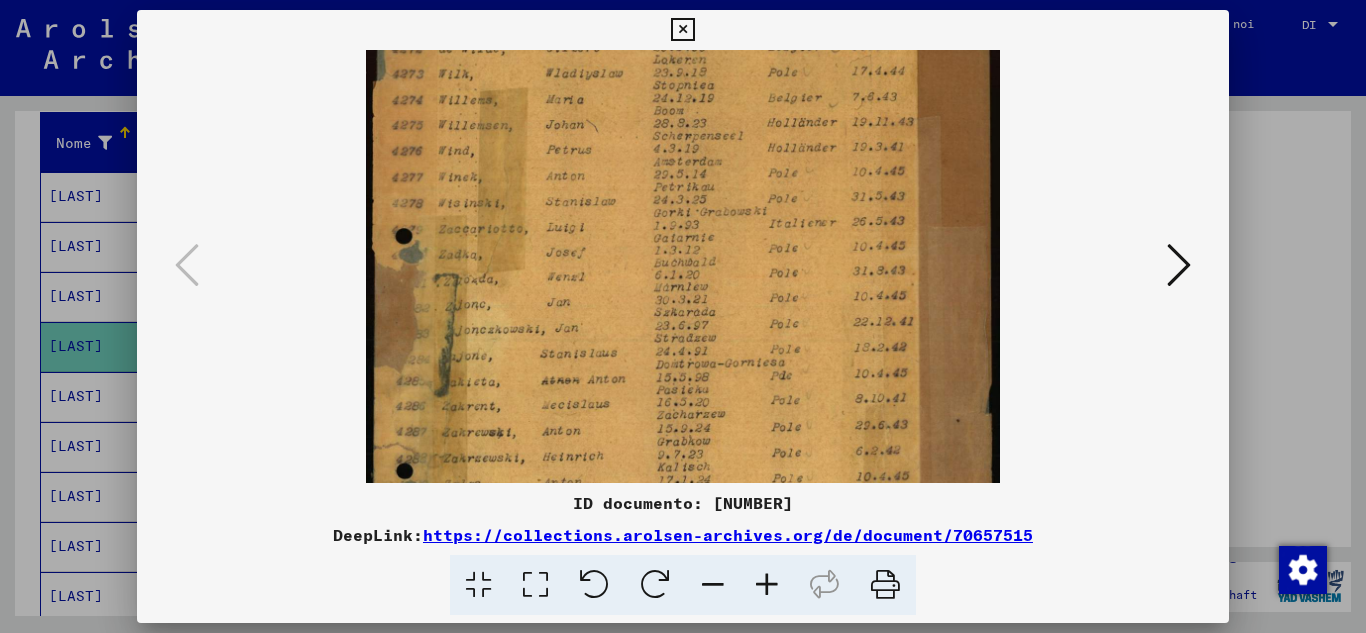 scroll, scrollTop: 232, scrollLeft: 0, axis: vertical 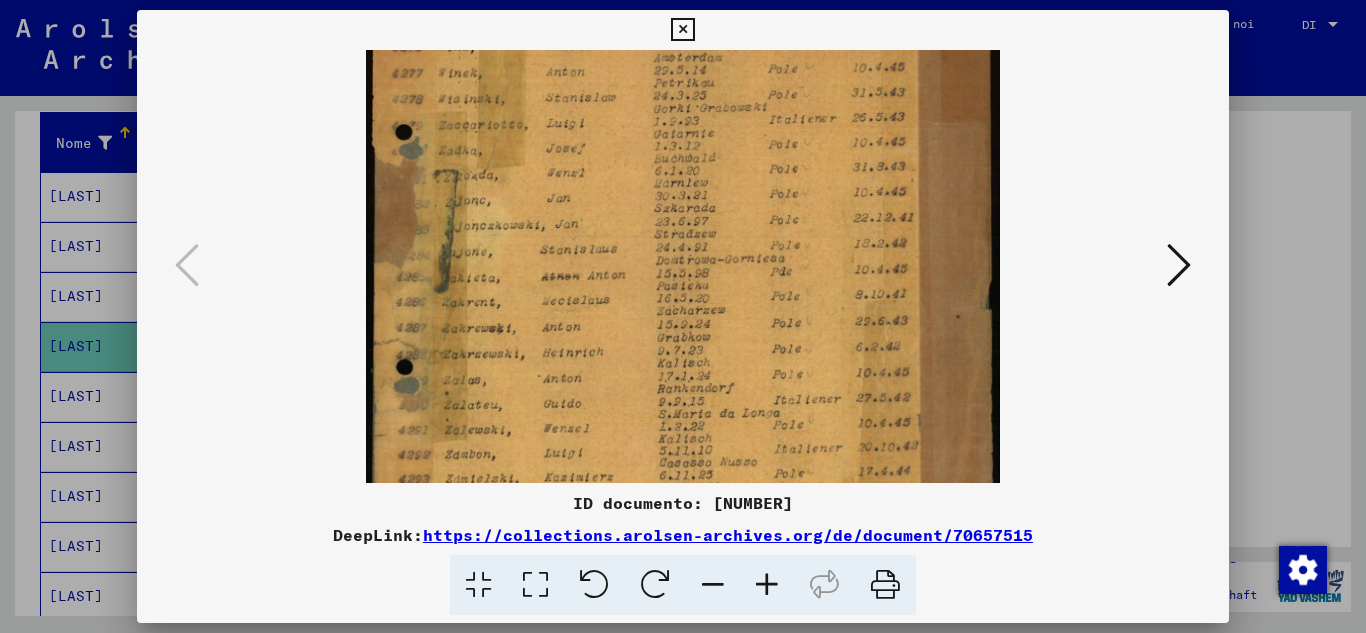 drag, startPoint x: 613, startPoint y: 418, endPoint x: 680, endPoint y: 186, distance: 241.48085 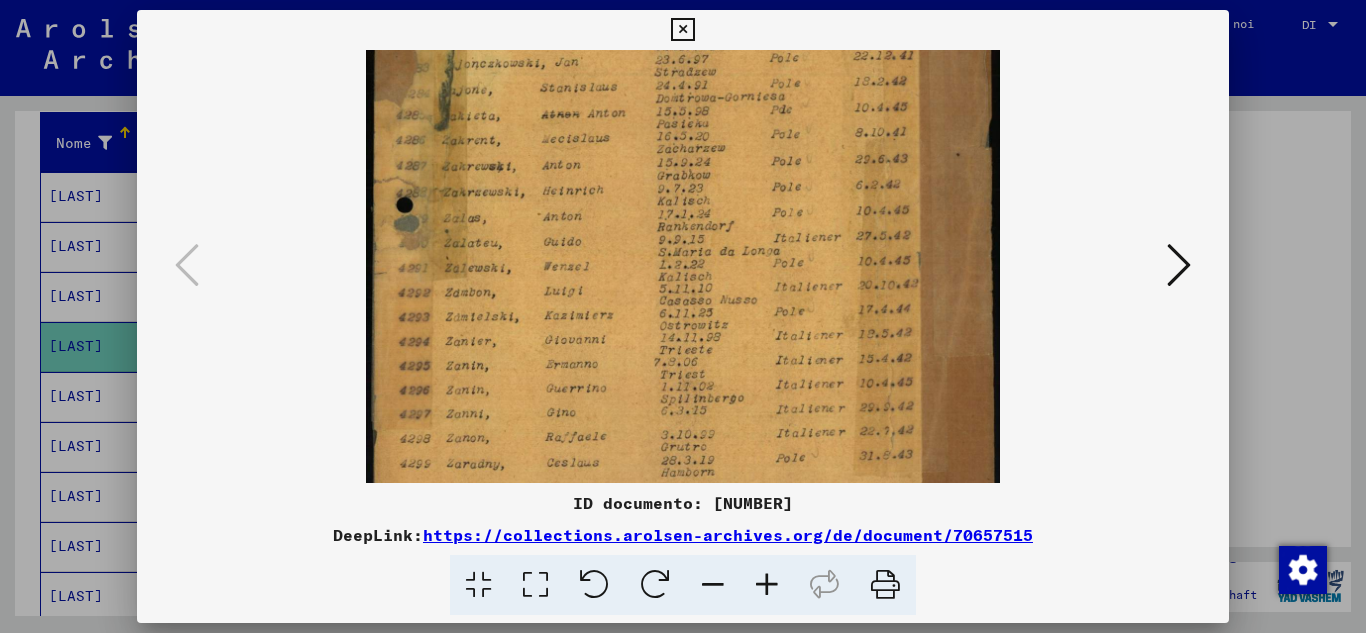 scroll, scrollTop: 395, scrollLeft: 0, axis: vertical 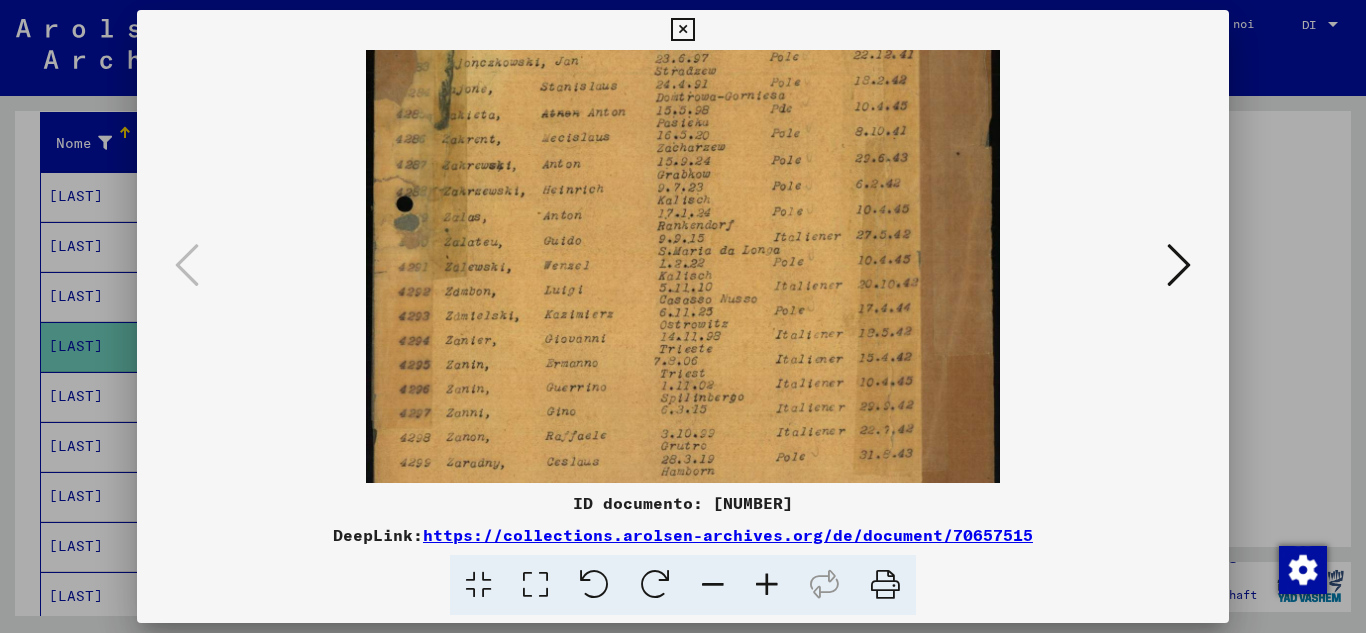 drag, startPoint x: 611, startPoint y: 415, endPoint x: 614, endPoint y: 252, distance: 163.0276 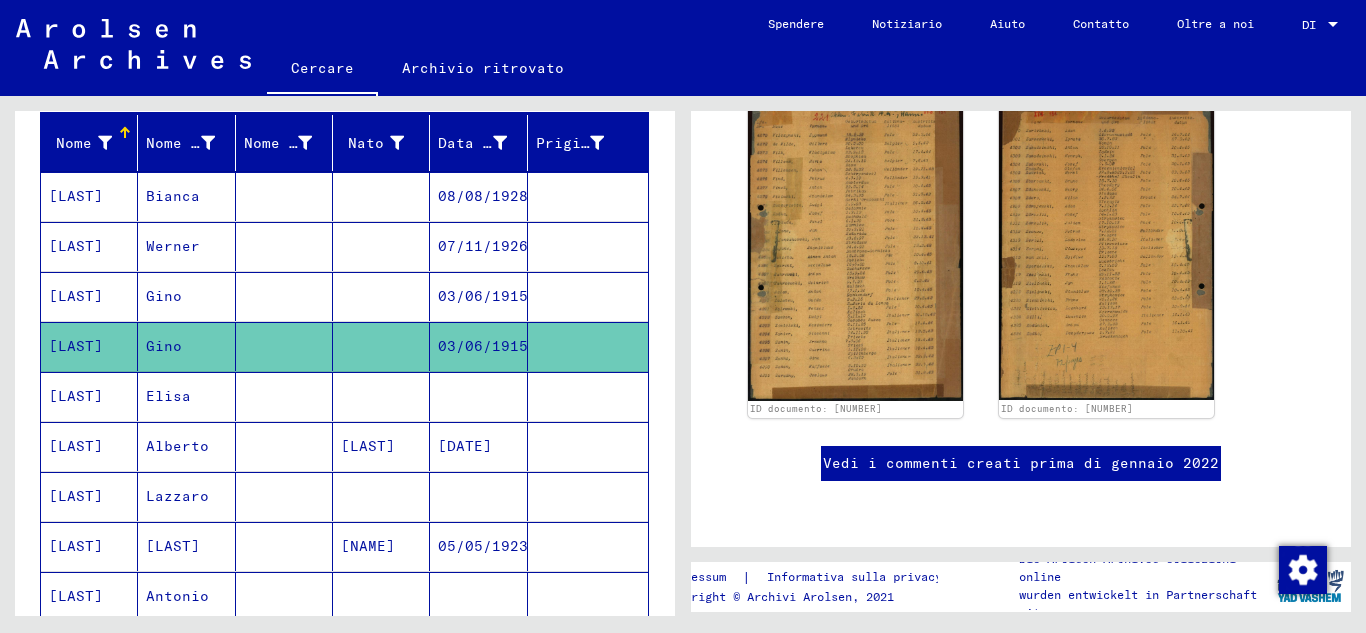 scroll, scrollTop: 467, scrollLeft: 0, axis: vertical 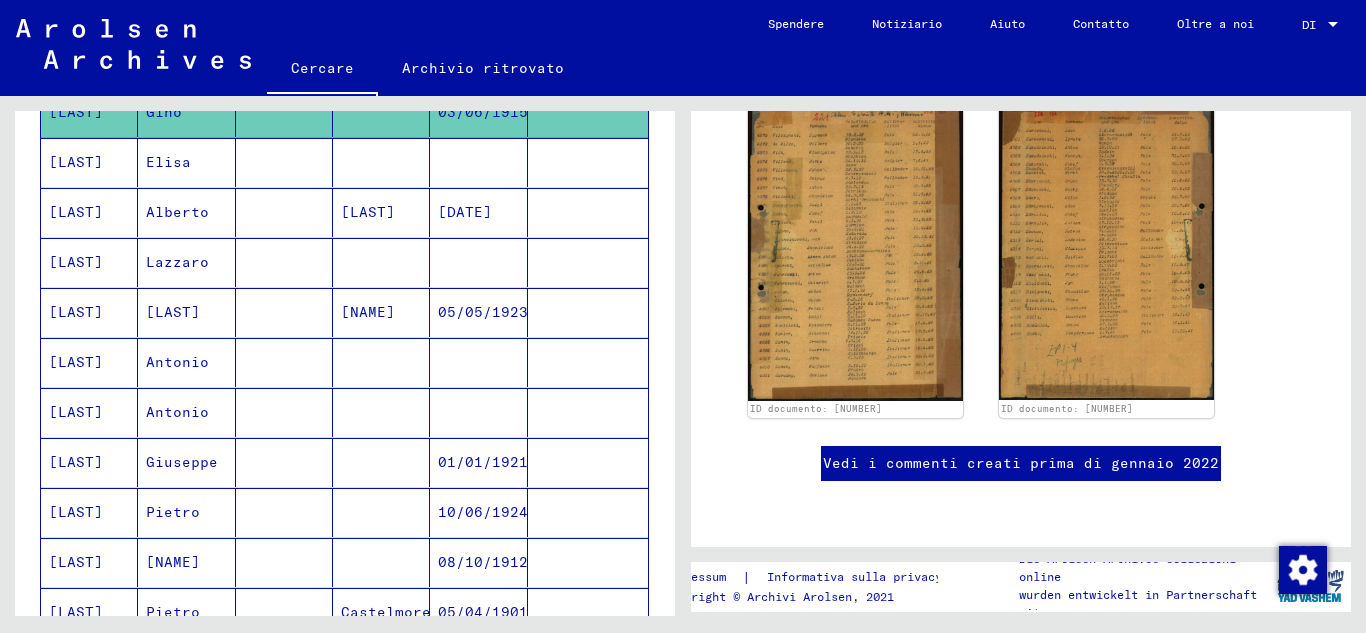 click on "[LAST]" at bounding box center (177, 362) 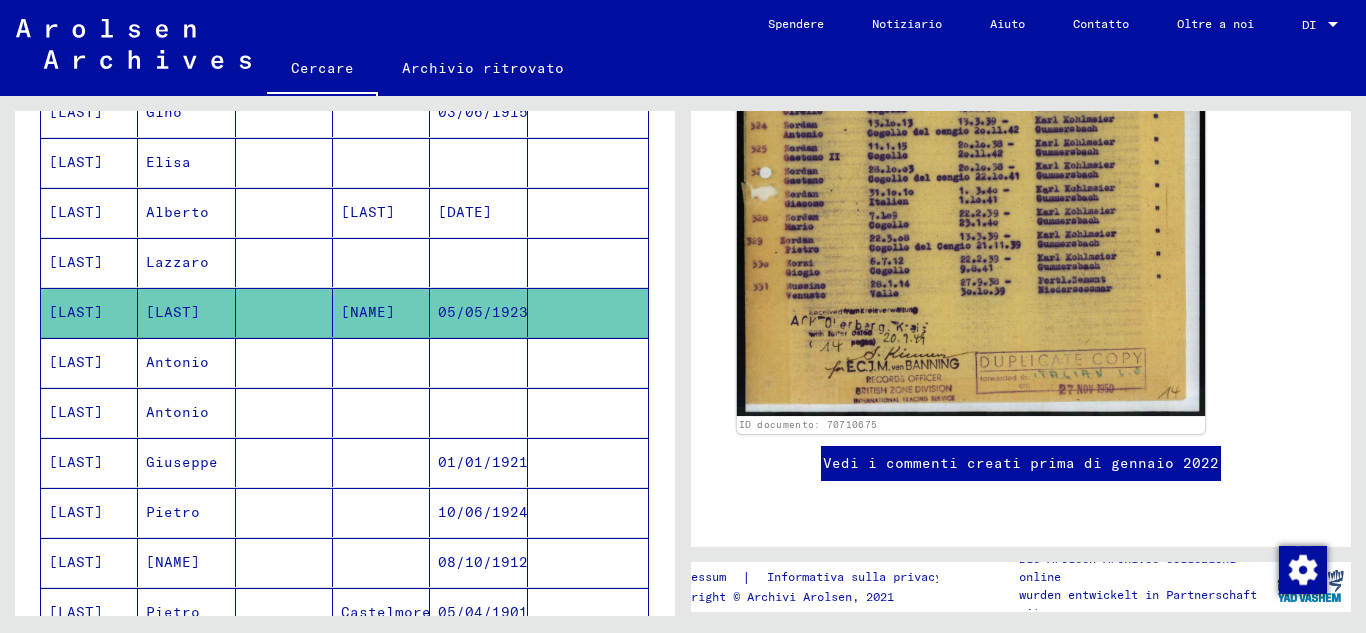 scroll, scrollTop: 47, scrollLeft: 0, axis: vertical 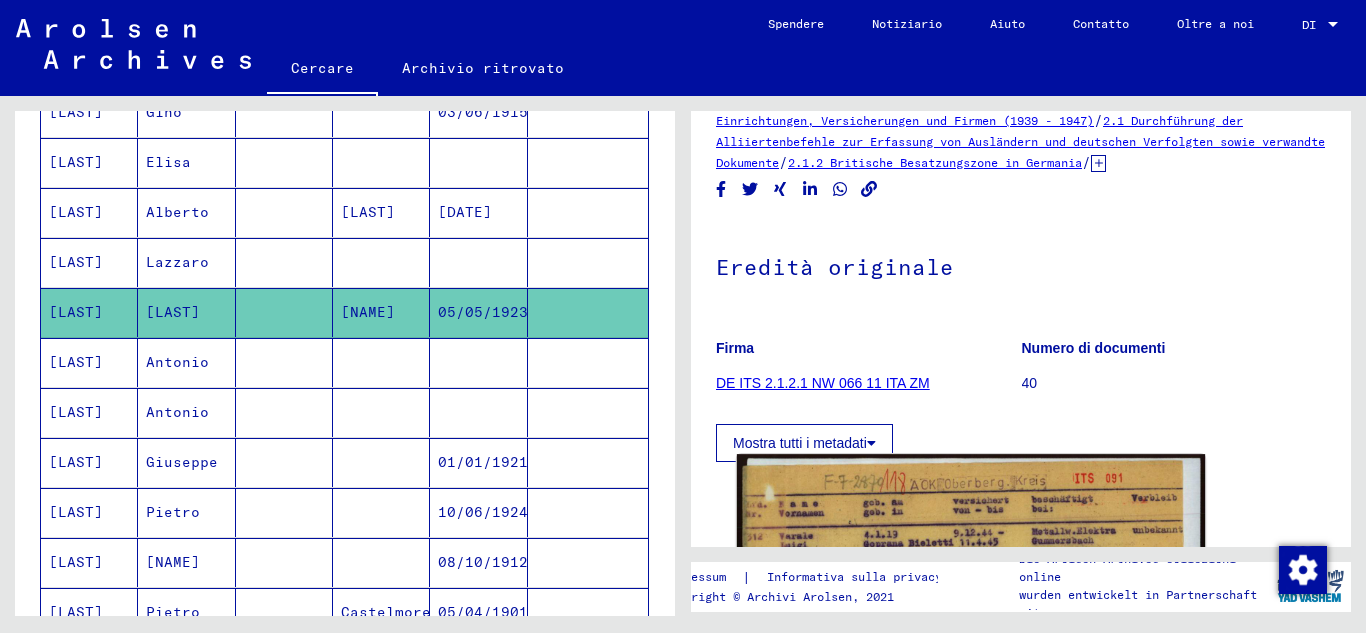 click on "Mostra tutti i metadati" 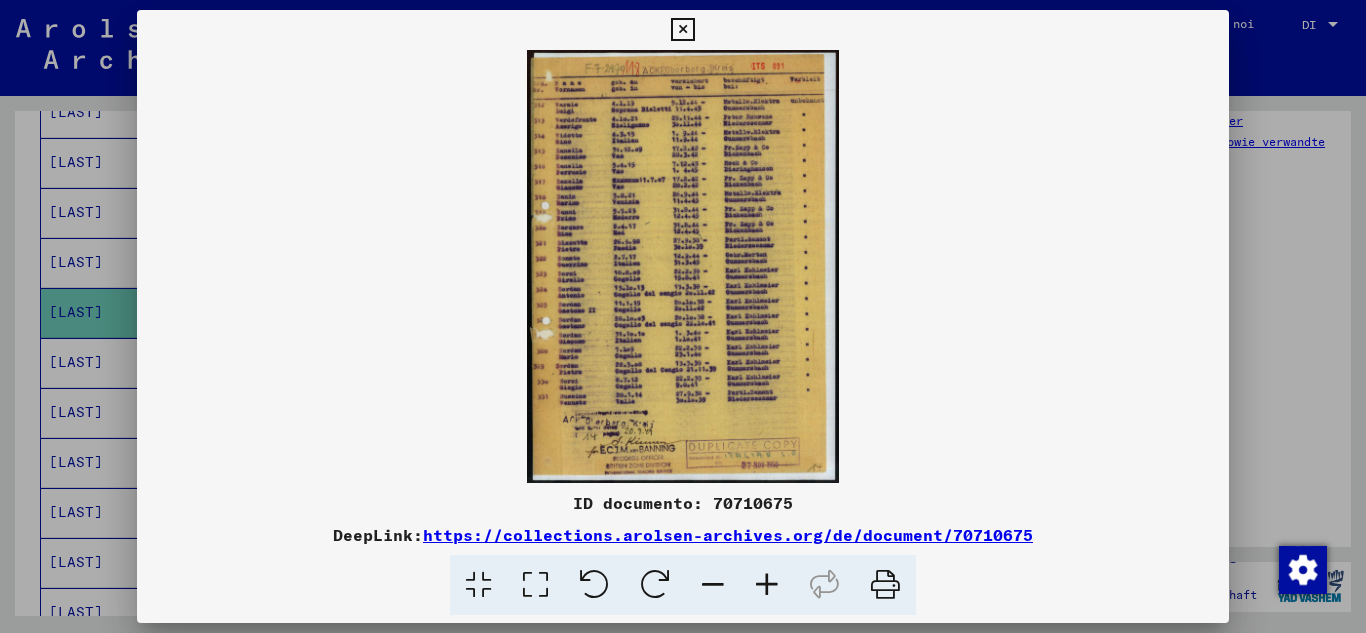 click at bounding box center (767, 585) 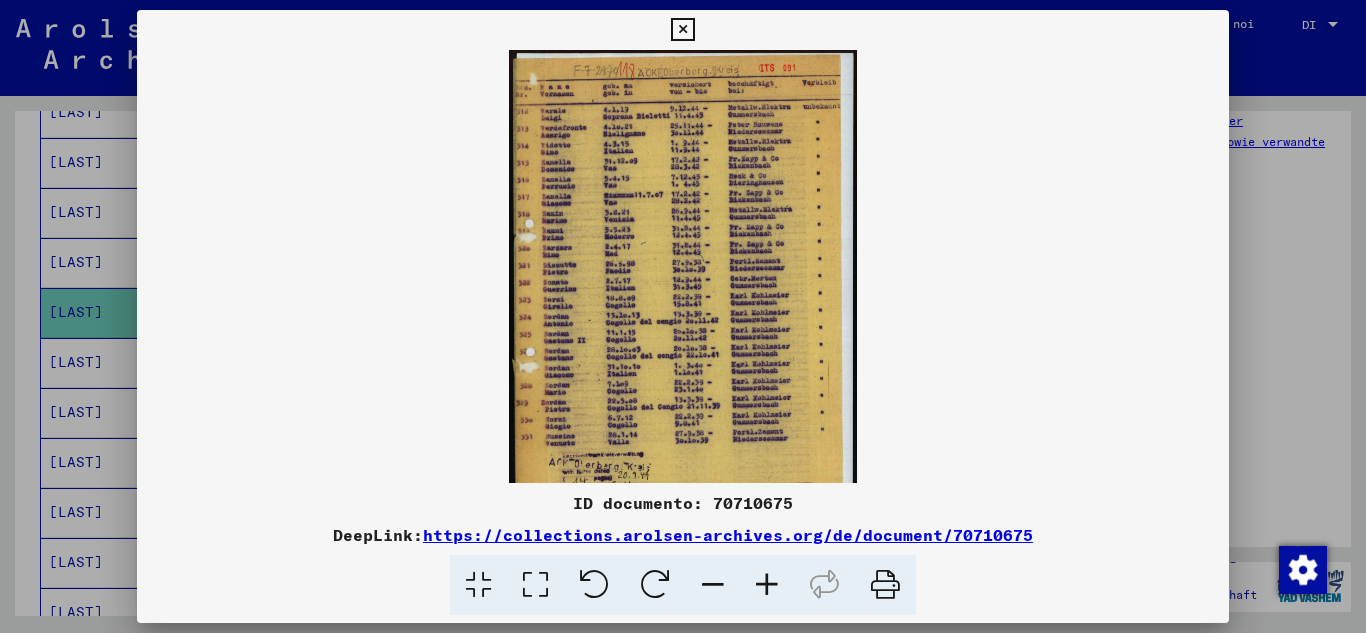 click at bounding box center [767, 585] 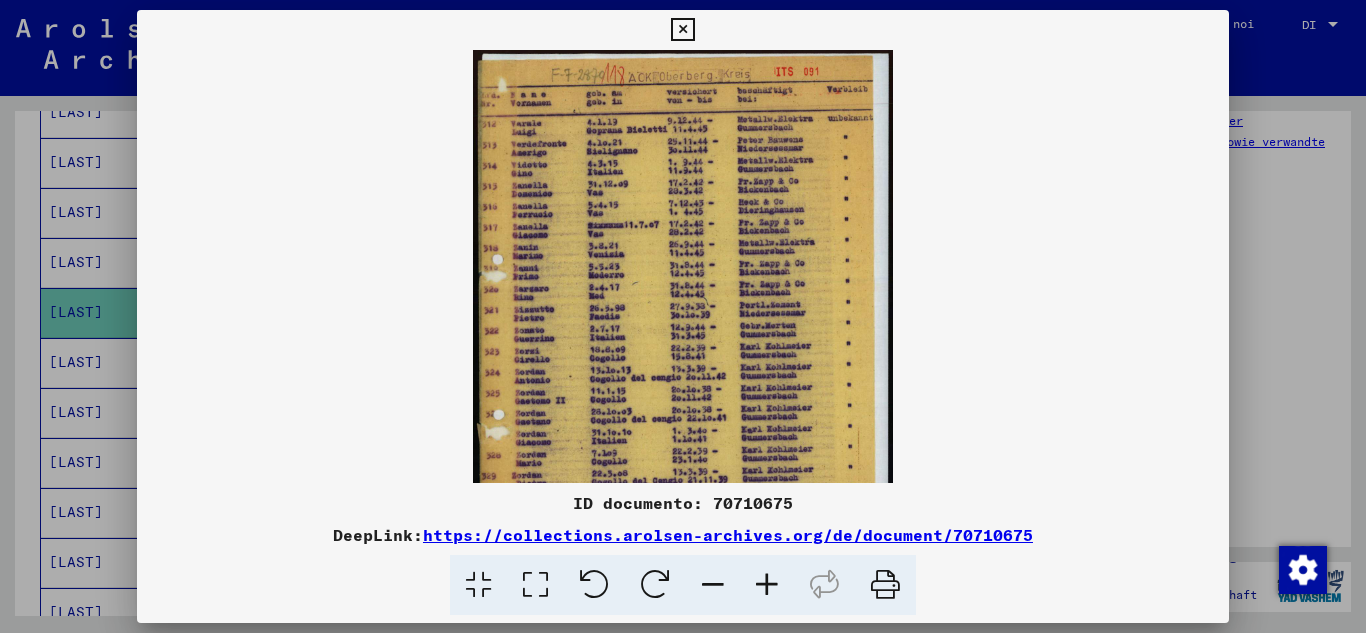 click at bounding box center [767, 585] 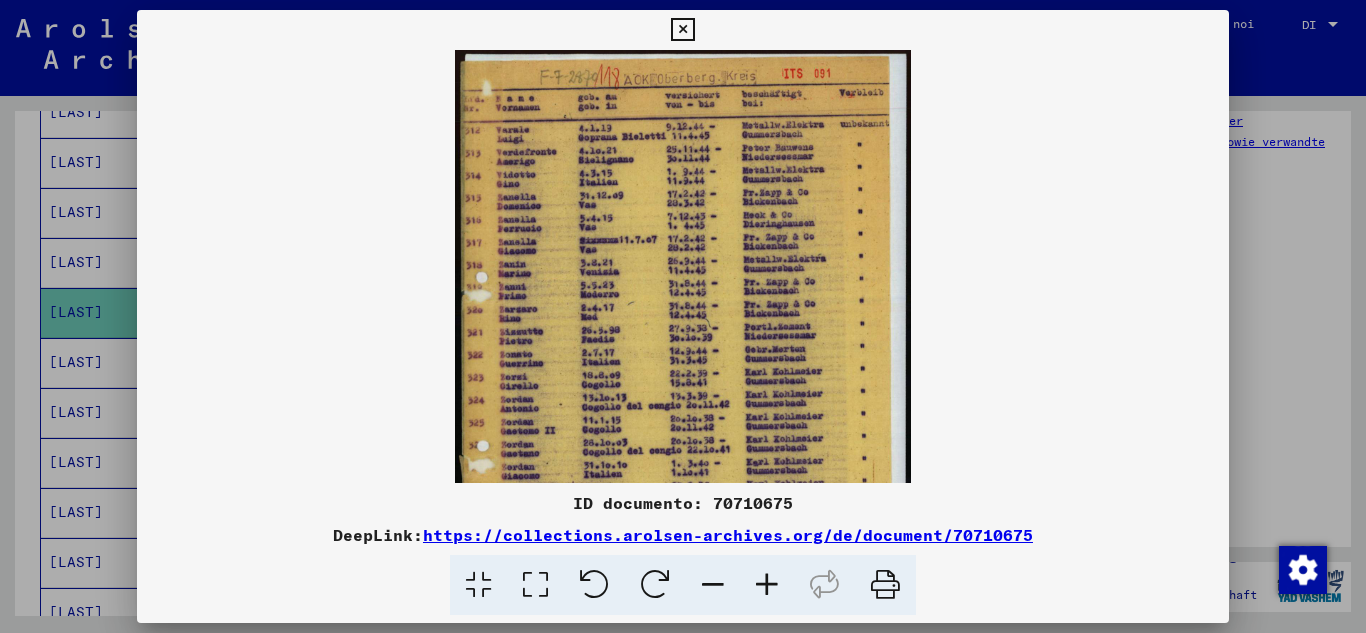click at bounding box center (767, 585) 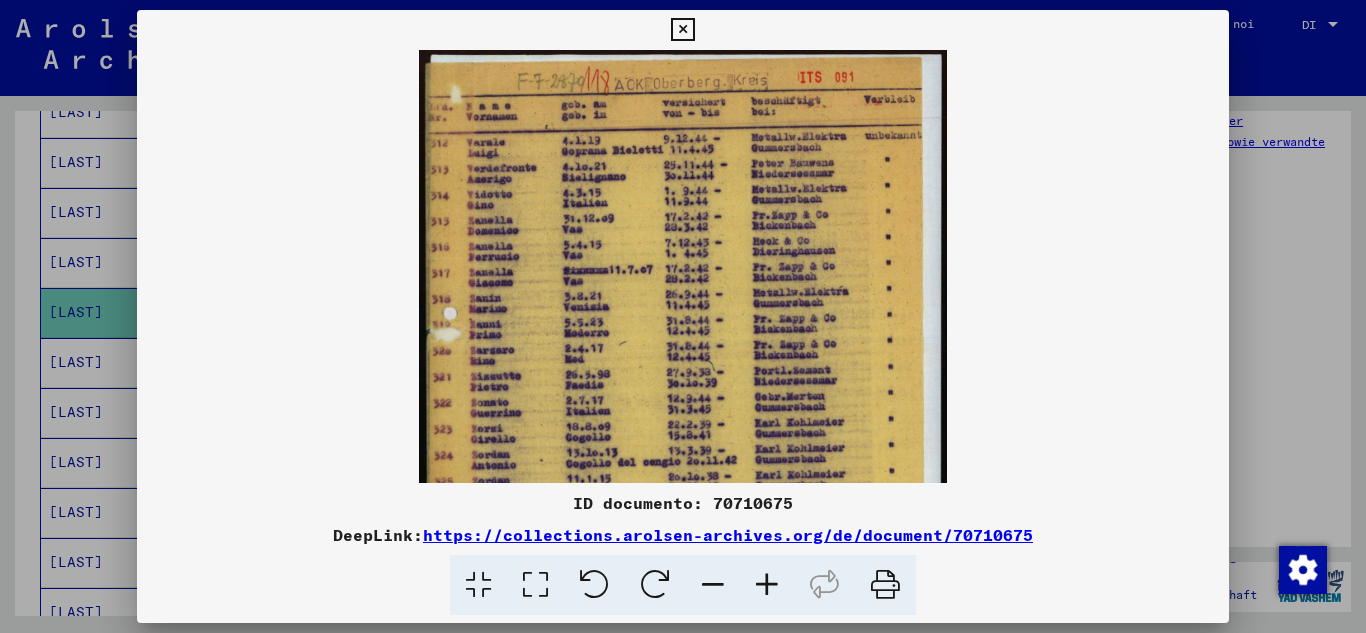 click at bounding box center (767, 585) 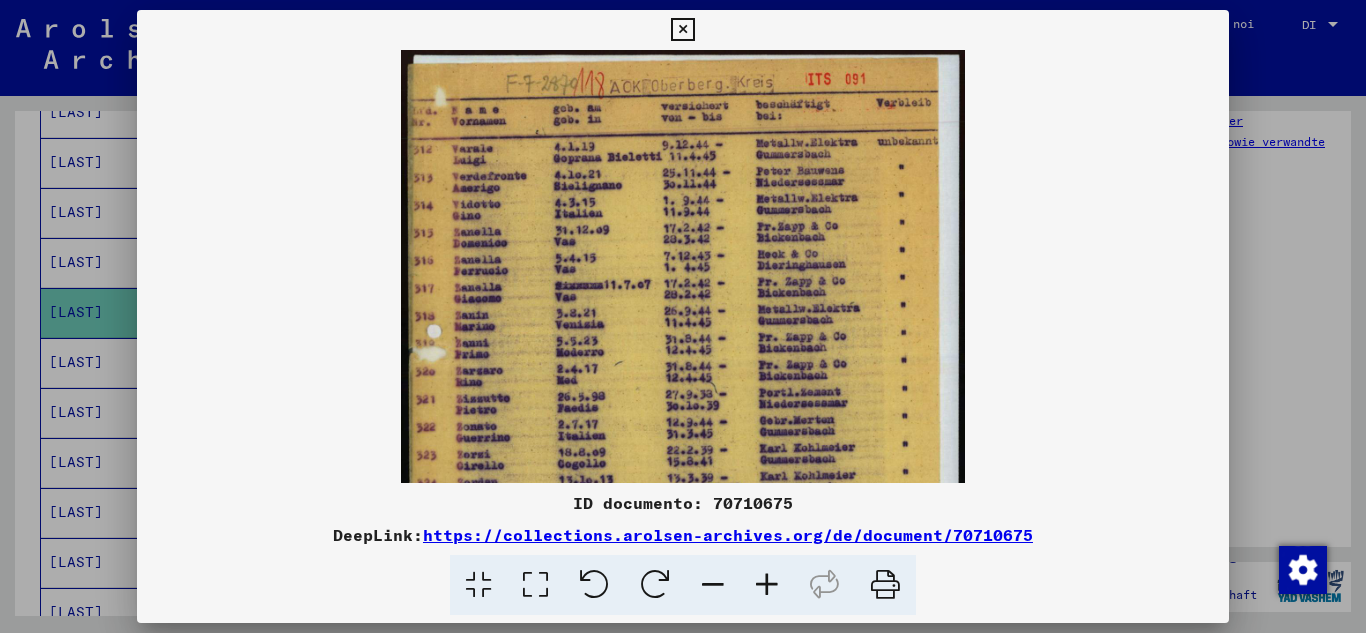 click at bounding box center (767, 585) 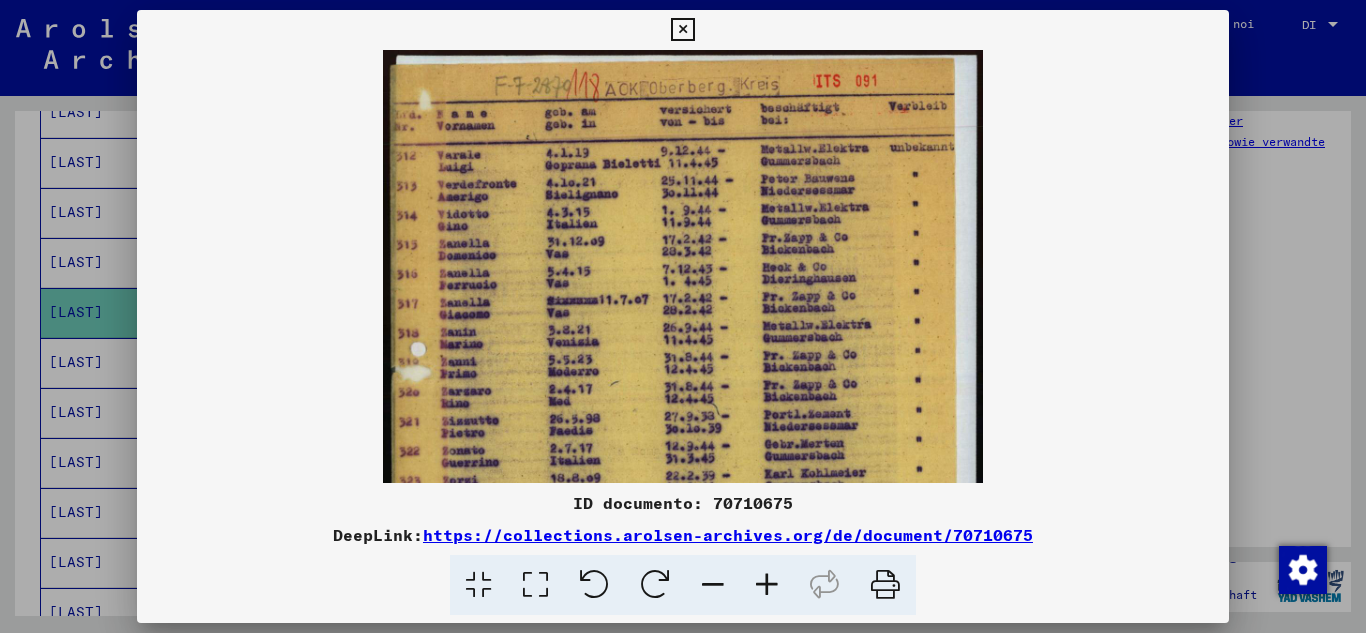click at bounding box center (767, 585) 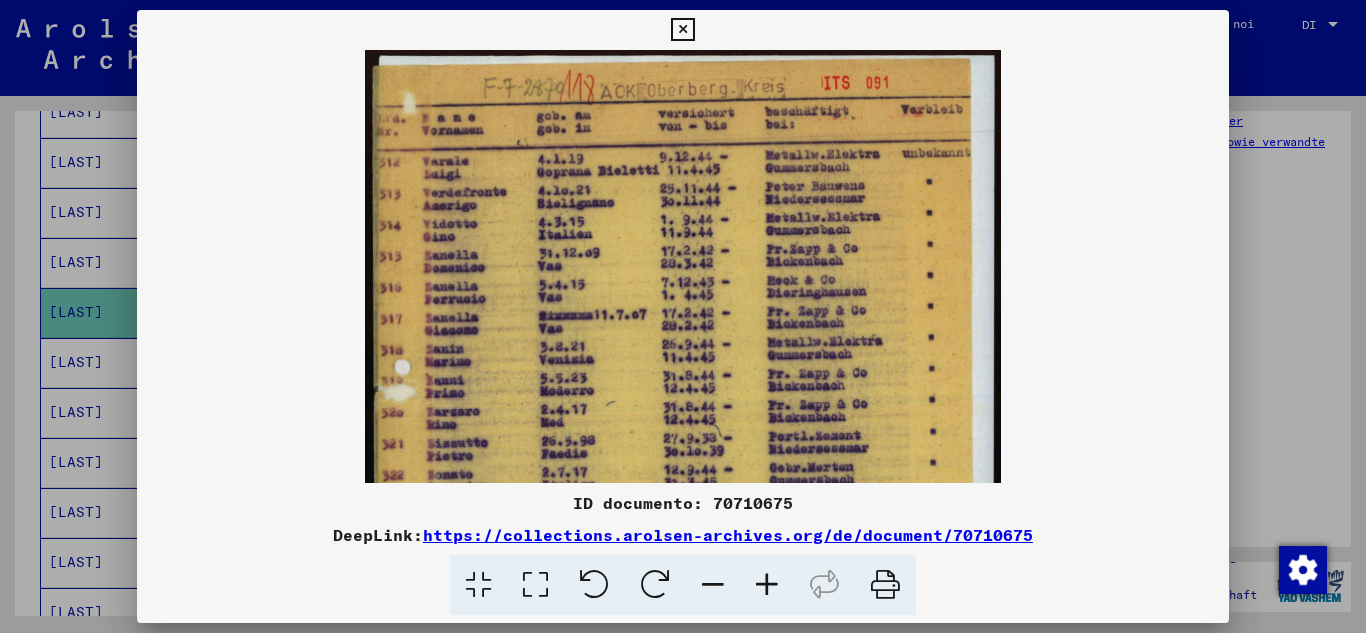 scroll, scrollTop: 102, scrollLeft: 0, axis: vertical 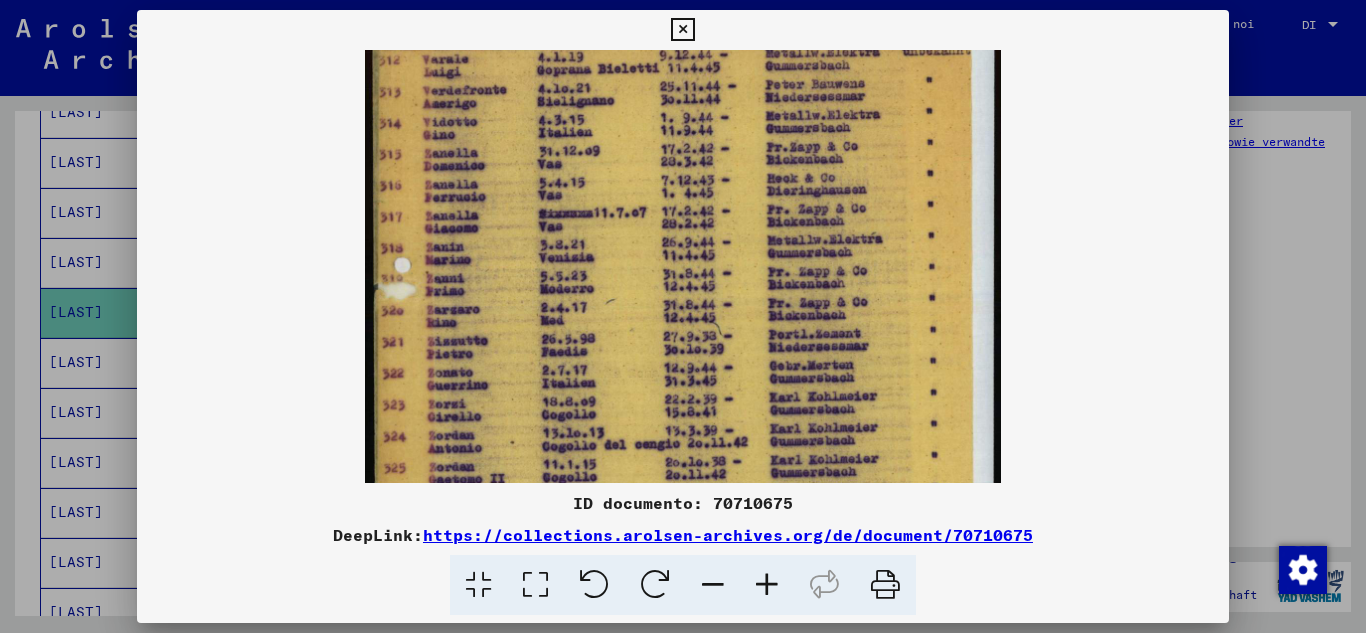 drag, startPoint x: 642, startPoint y: 404, endPoint x: 658, endPoint y: 302, distance: 103.24728 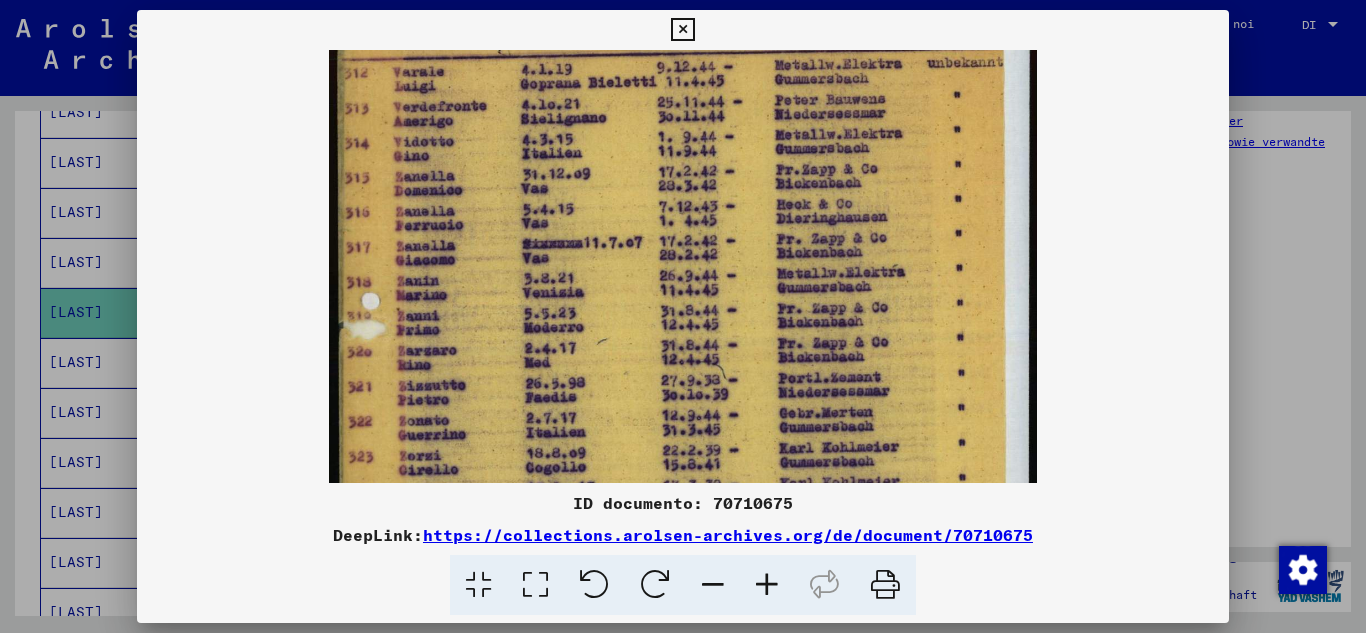 click at bounding box center [767, 585] 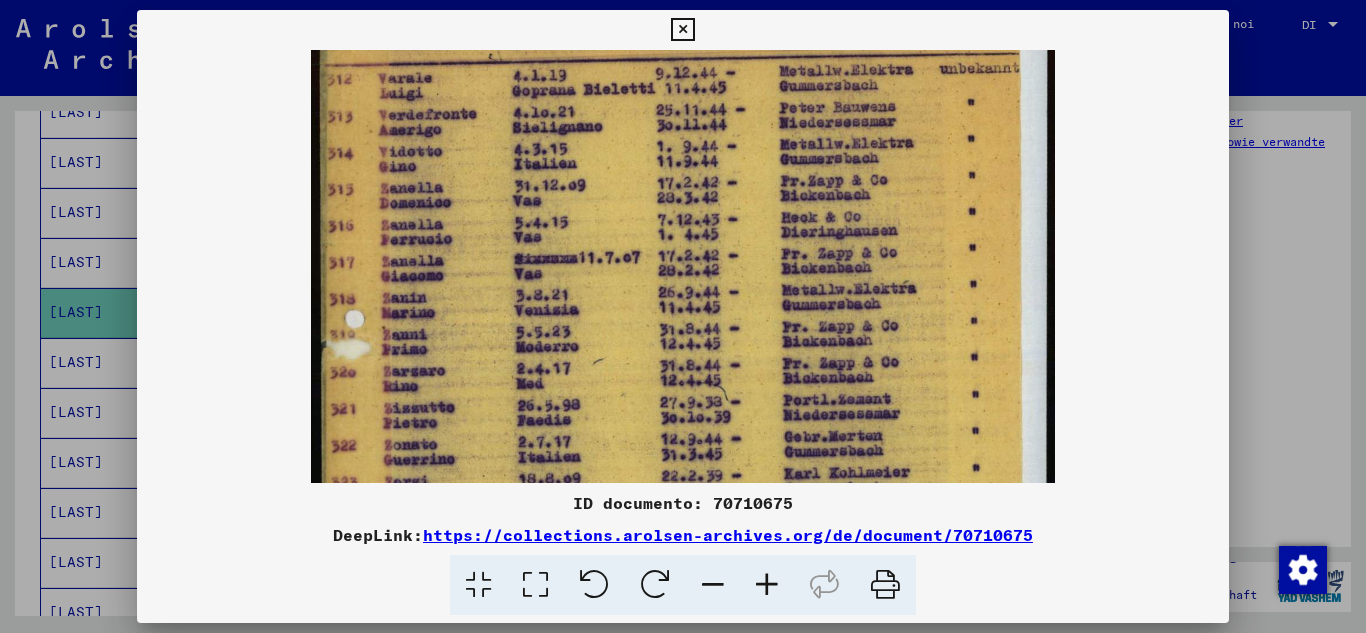 click at bounding box center (767, 585) 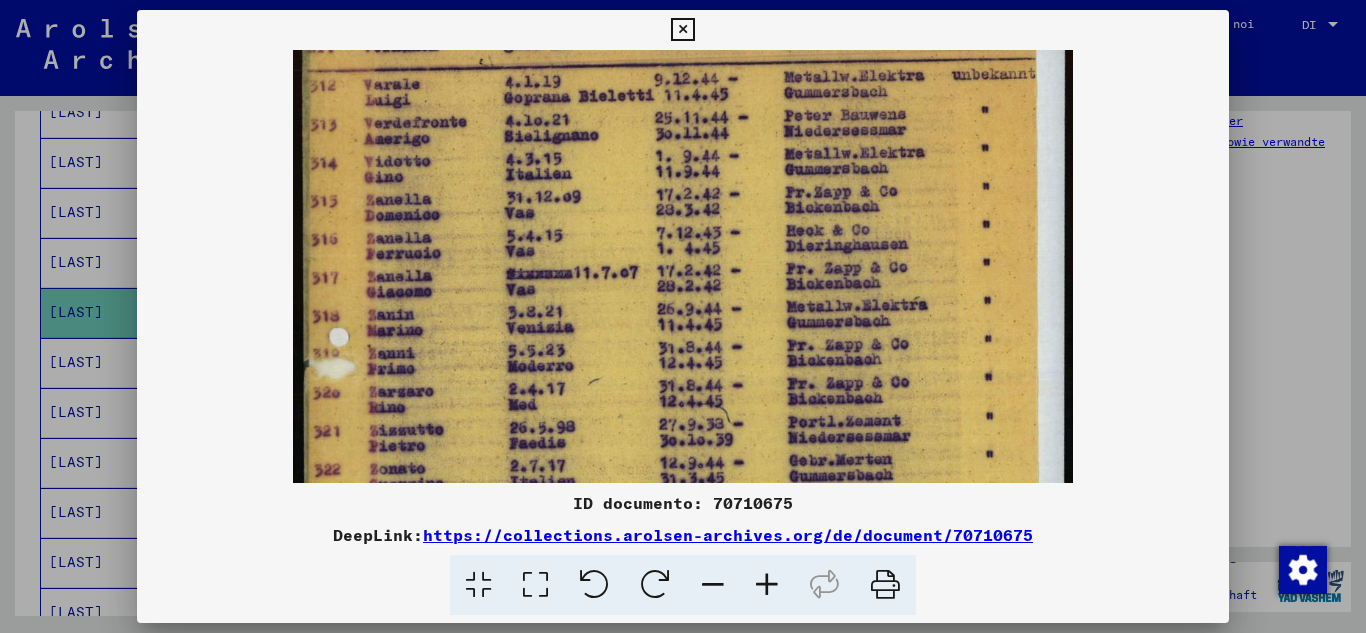 click at bounding box center (767, 585) 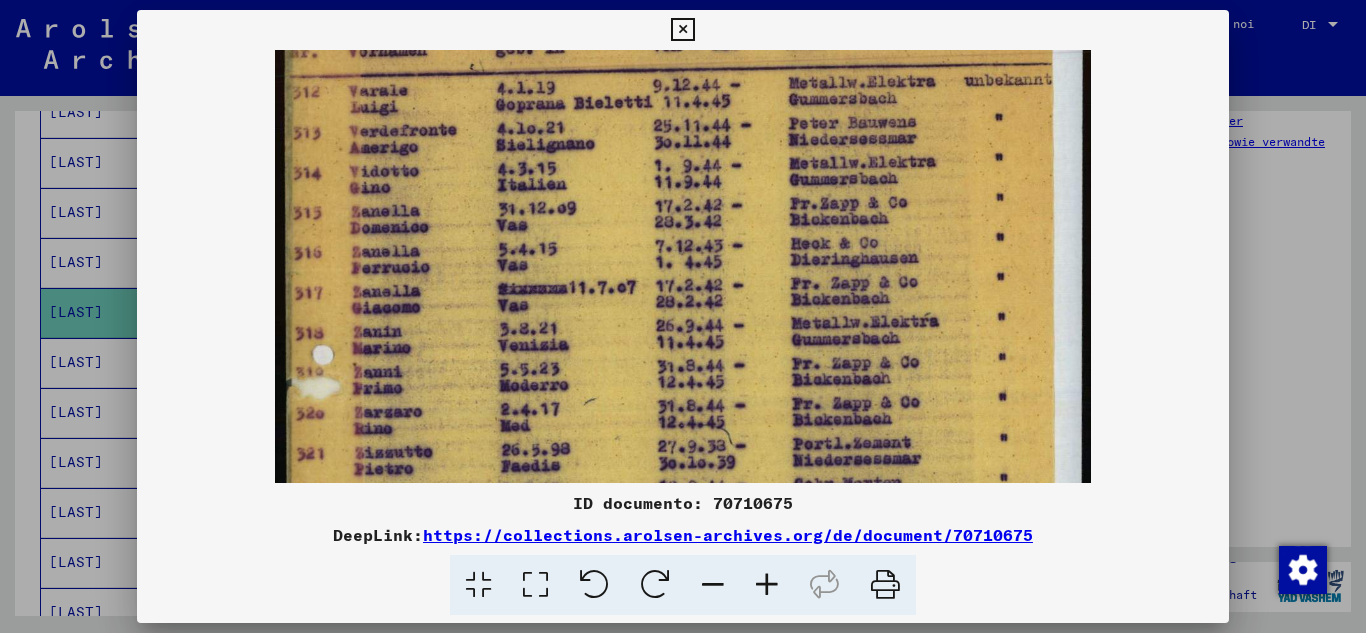 click at bounding box center (767, 585) 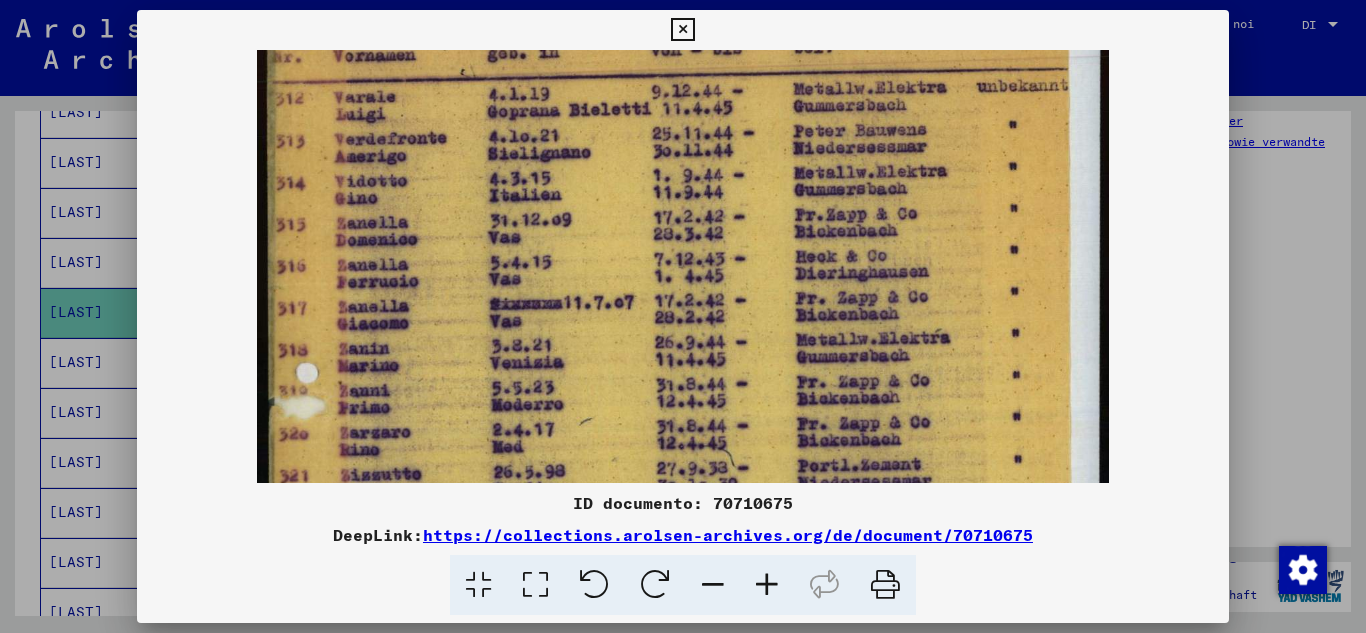 click at bounding box center (767, 585) 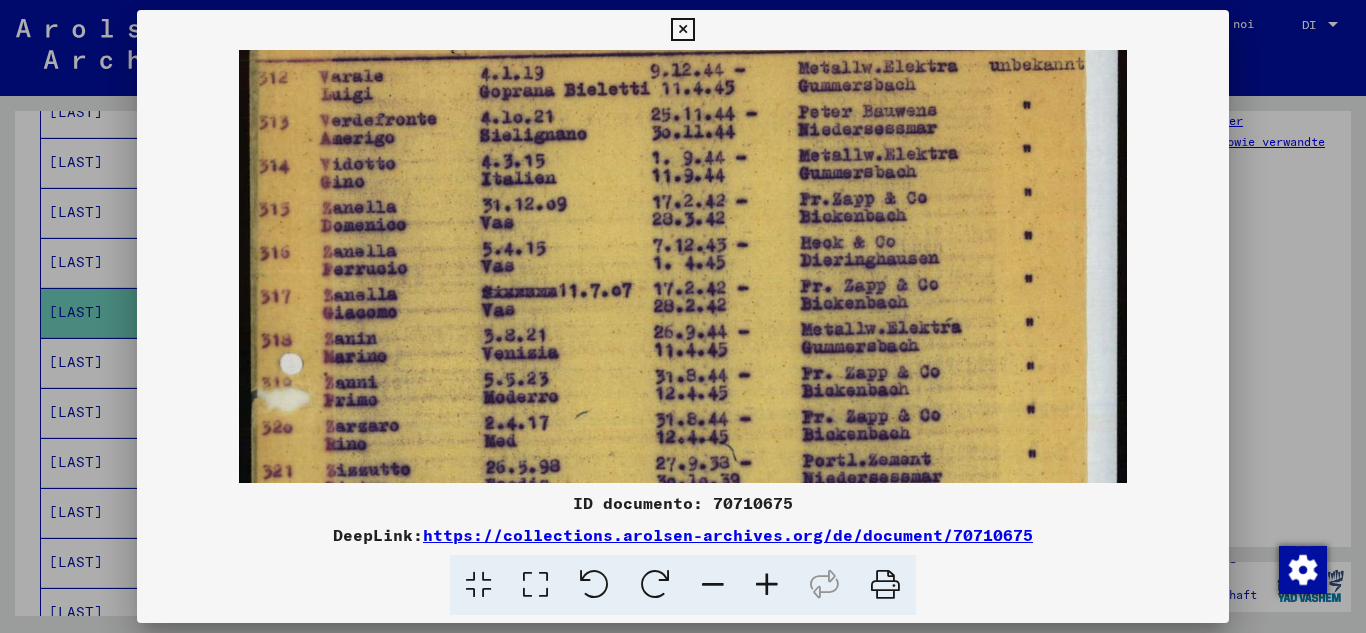 scroll, scrollTop: 130, scrollLeft: 0, axis: vertical 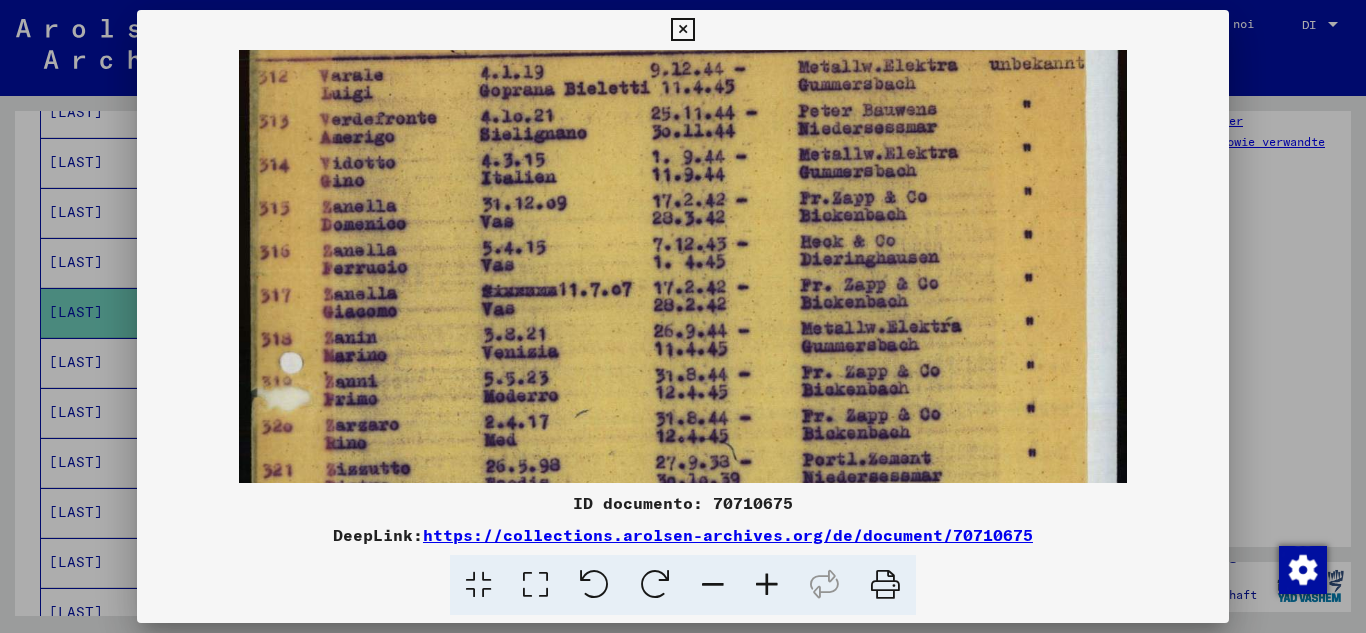 drag, startPoint x: 609, startPoint y: 411, endPoint x: 707, endPoint y: 383, distance: 101.92154 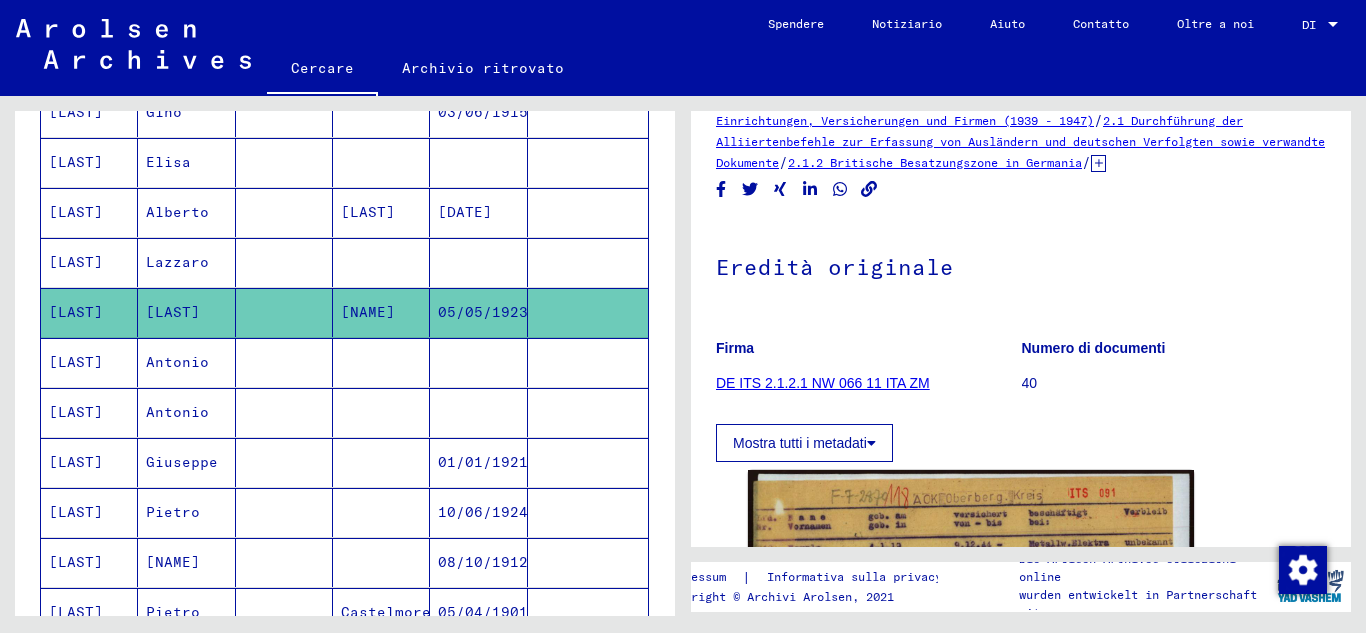 click on "Antonio" at bounding box center [177, 412] 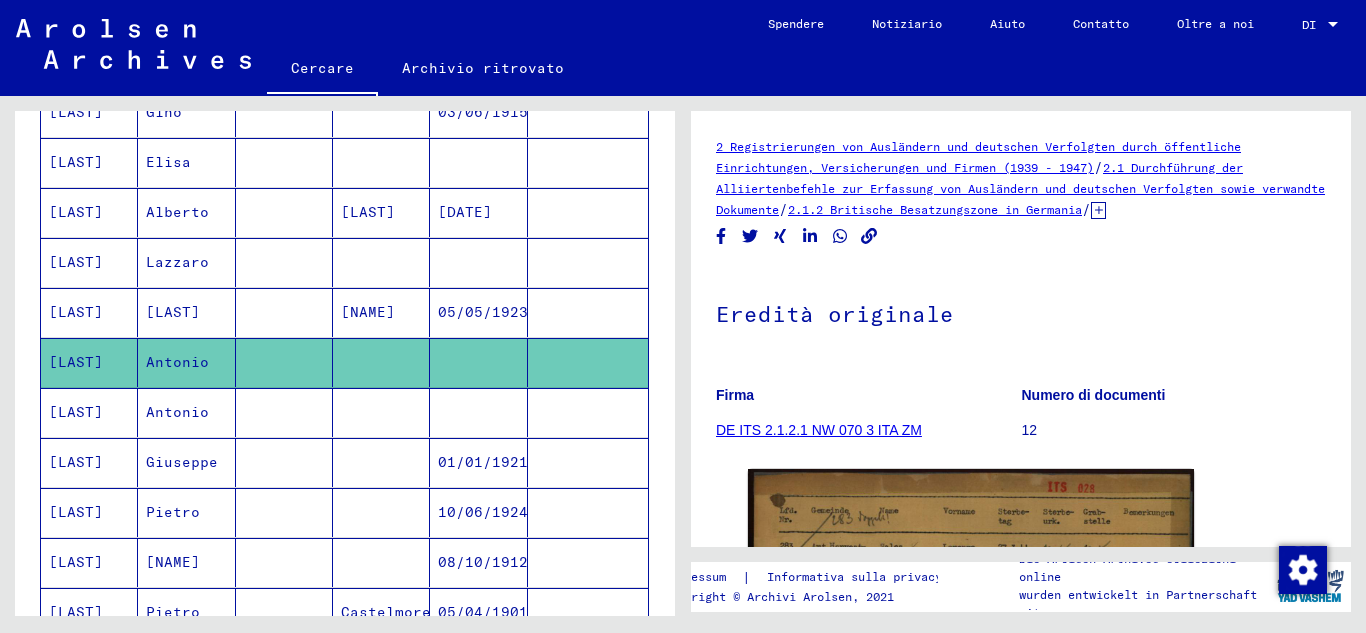 scroll, scrollTop: 233, scrollLeft: 0, axis: vertical 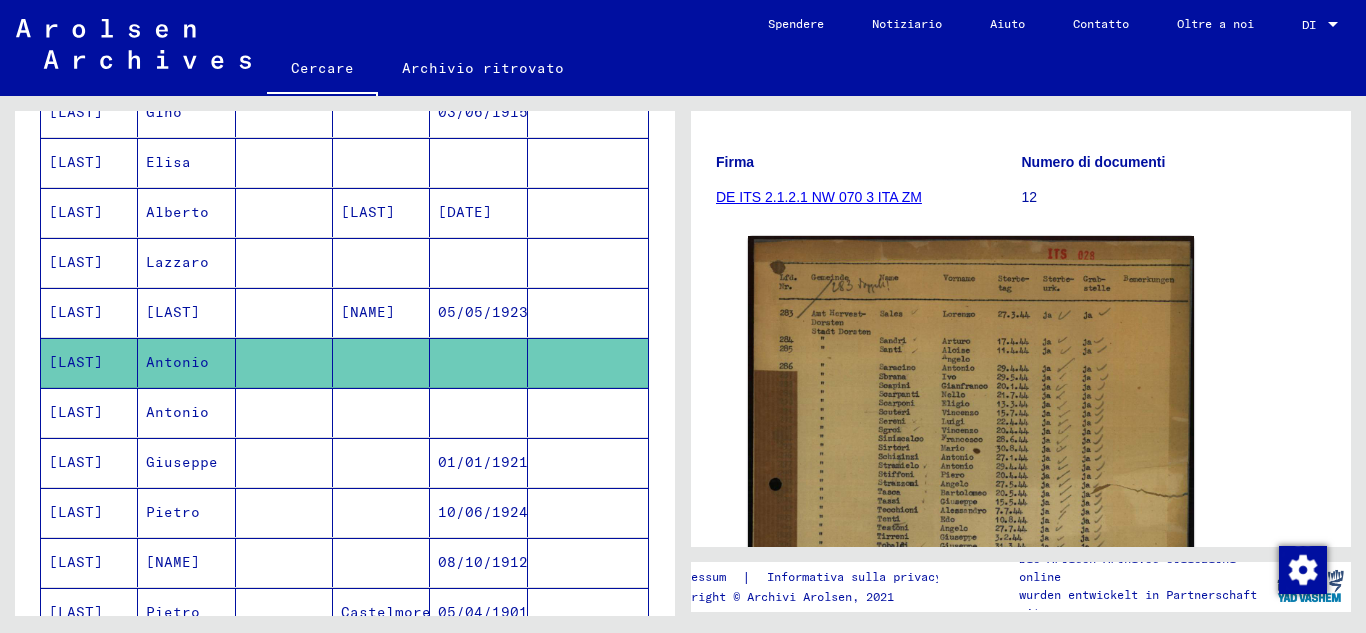 click on "Antonio" at bounding box center [182, 462] 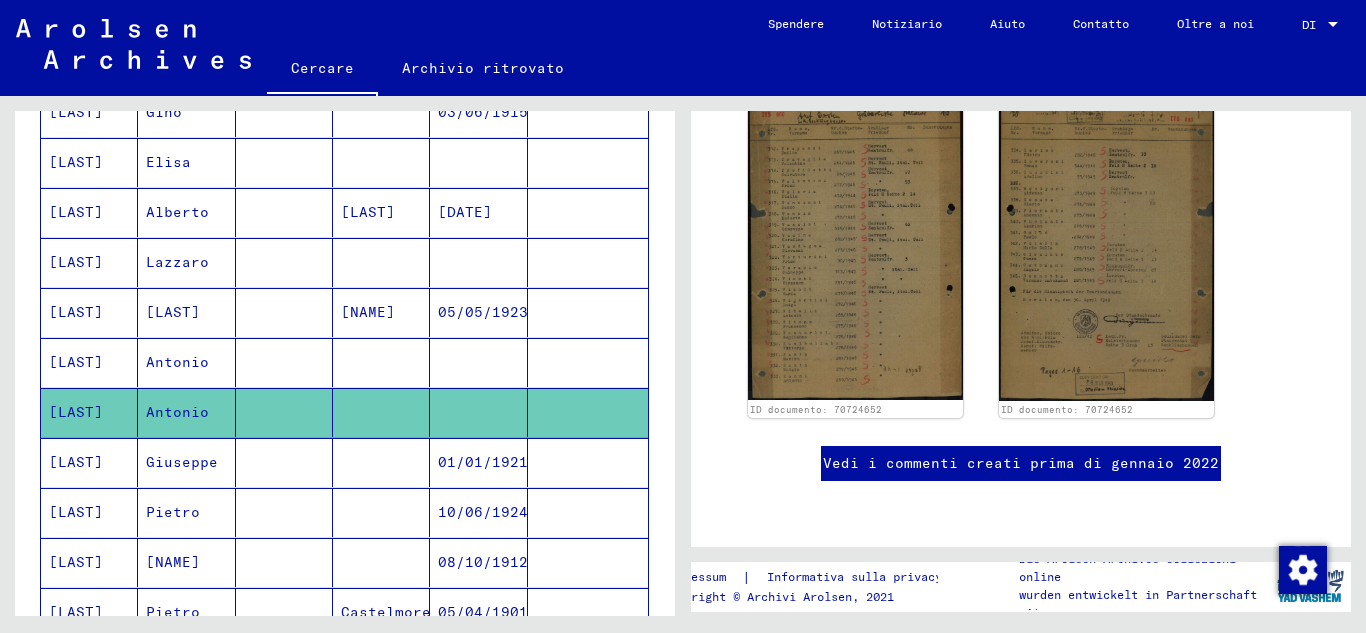 scroll, scrollTop: 205, scrollLeft: 0, axis: vertical 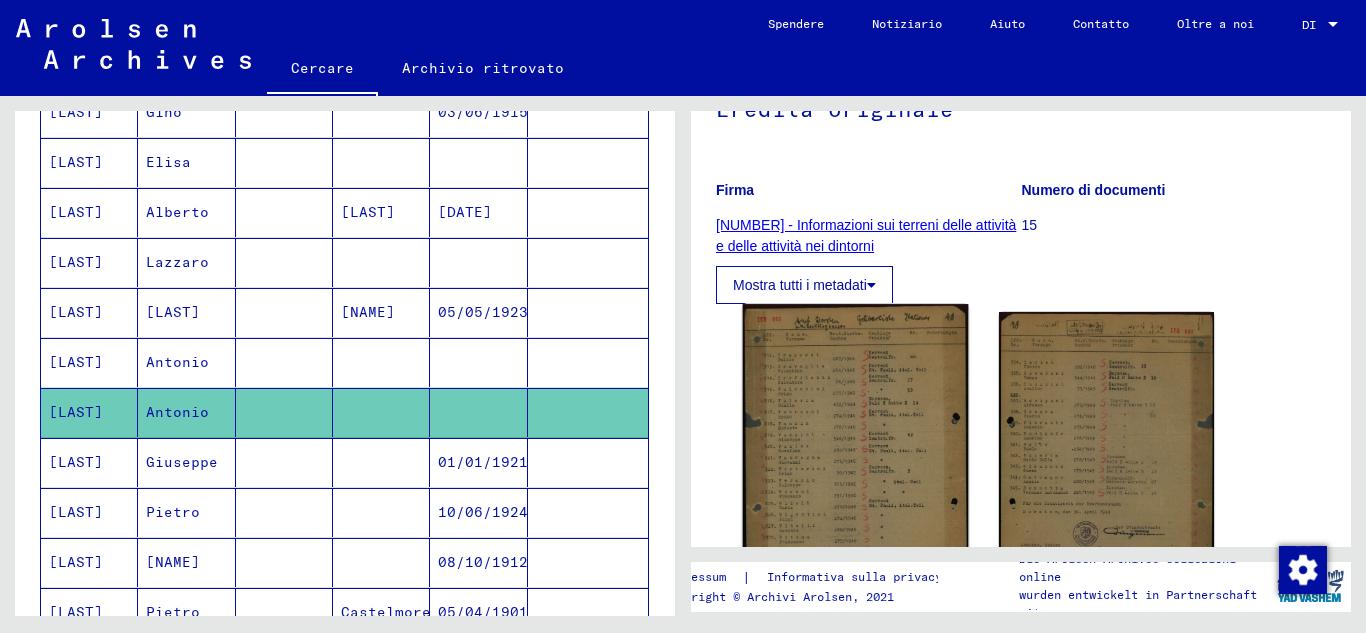 click 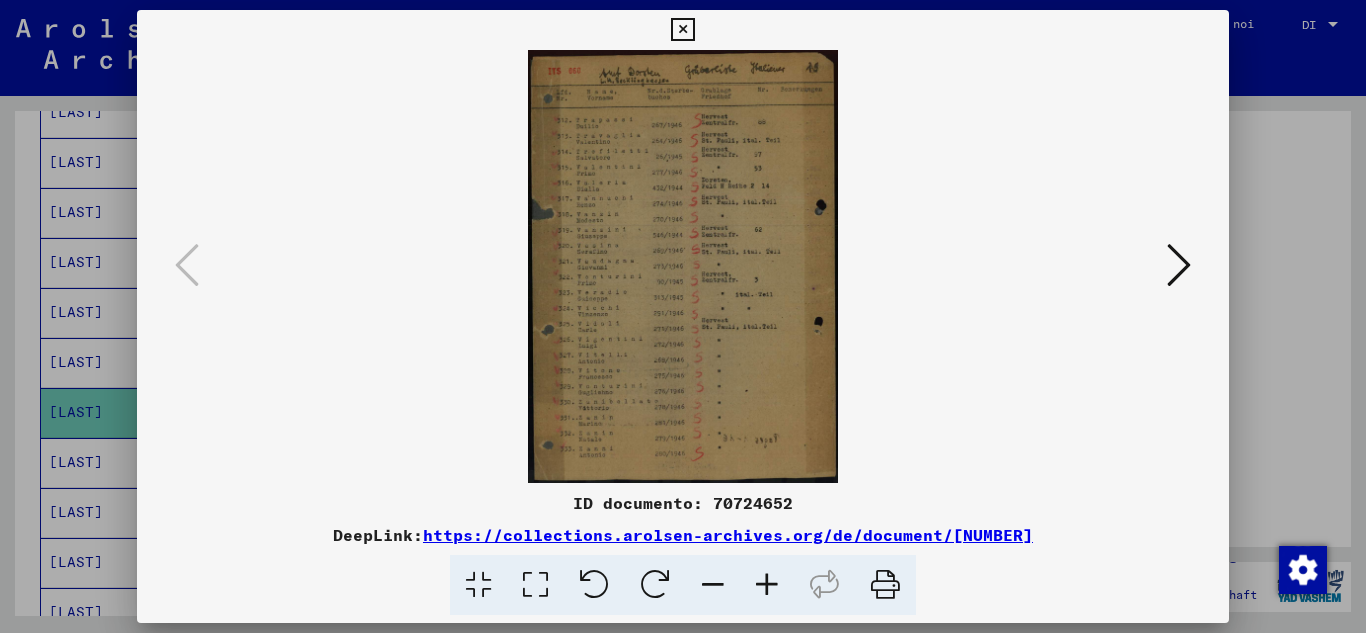 click at bounding box center (767, 585) 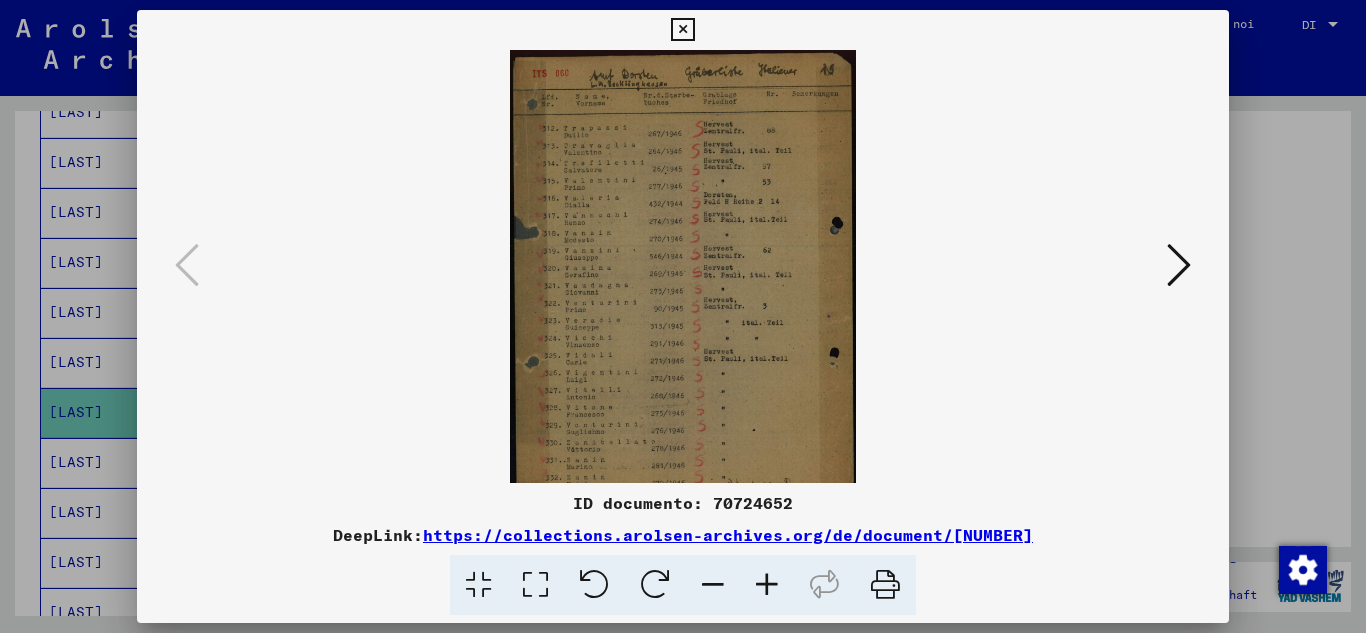 click at bounding box center [767, 585] 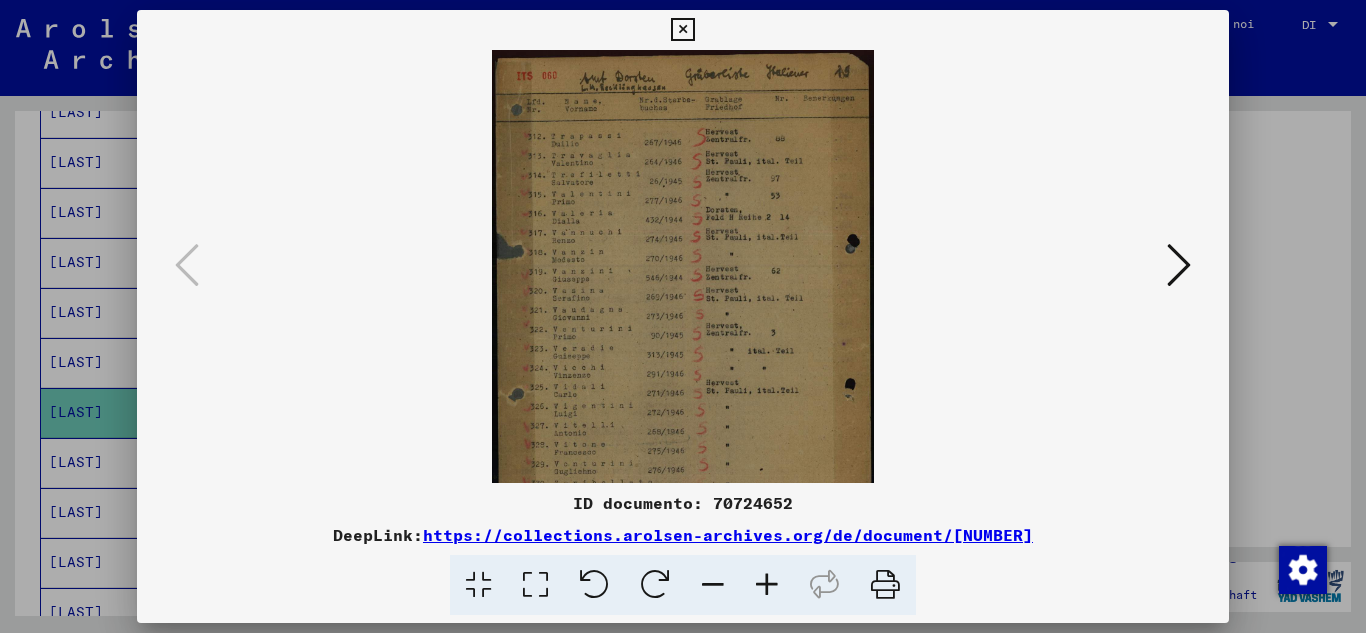 click at bounding box center [767, 585] 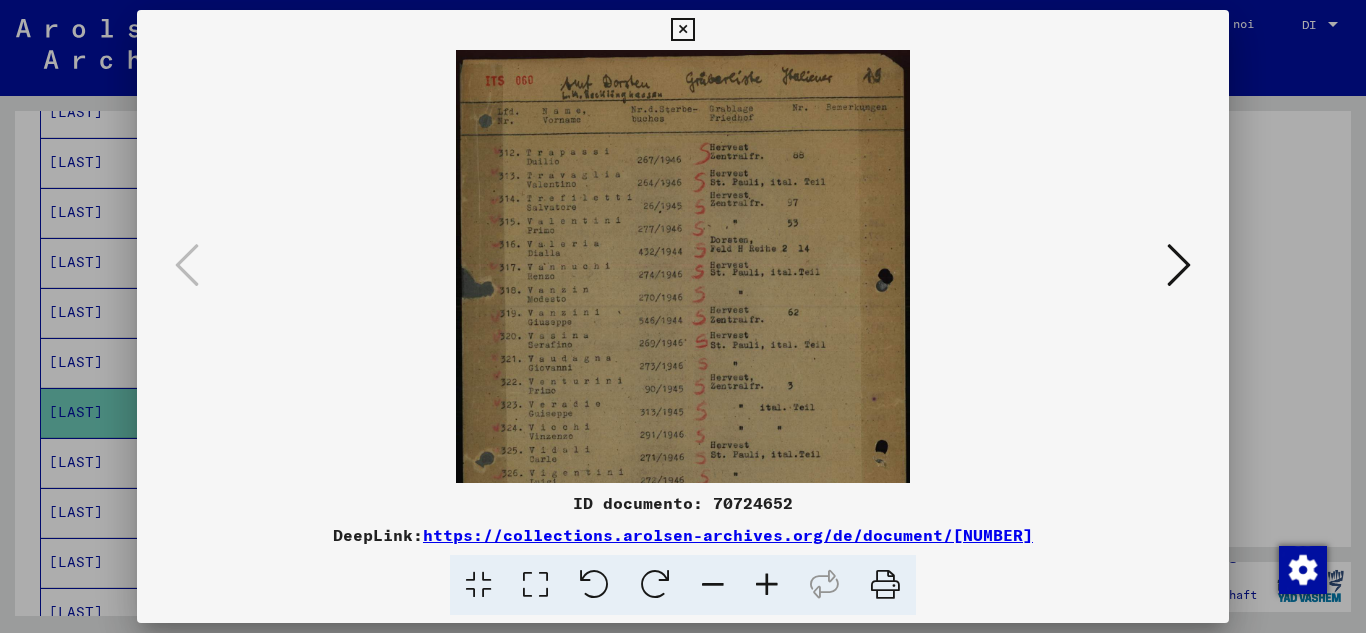 click at bounding box center (767, 585) 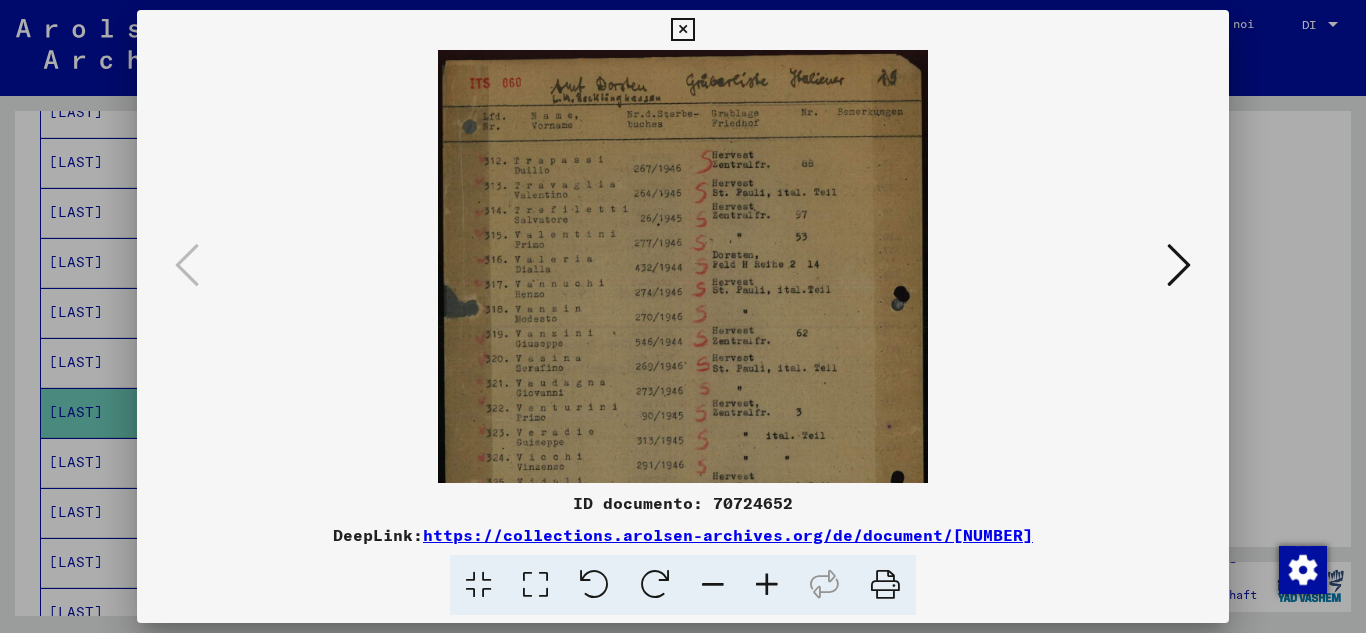 click at bounding box center (767, 585) 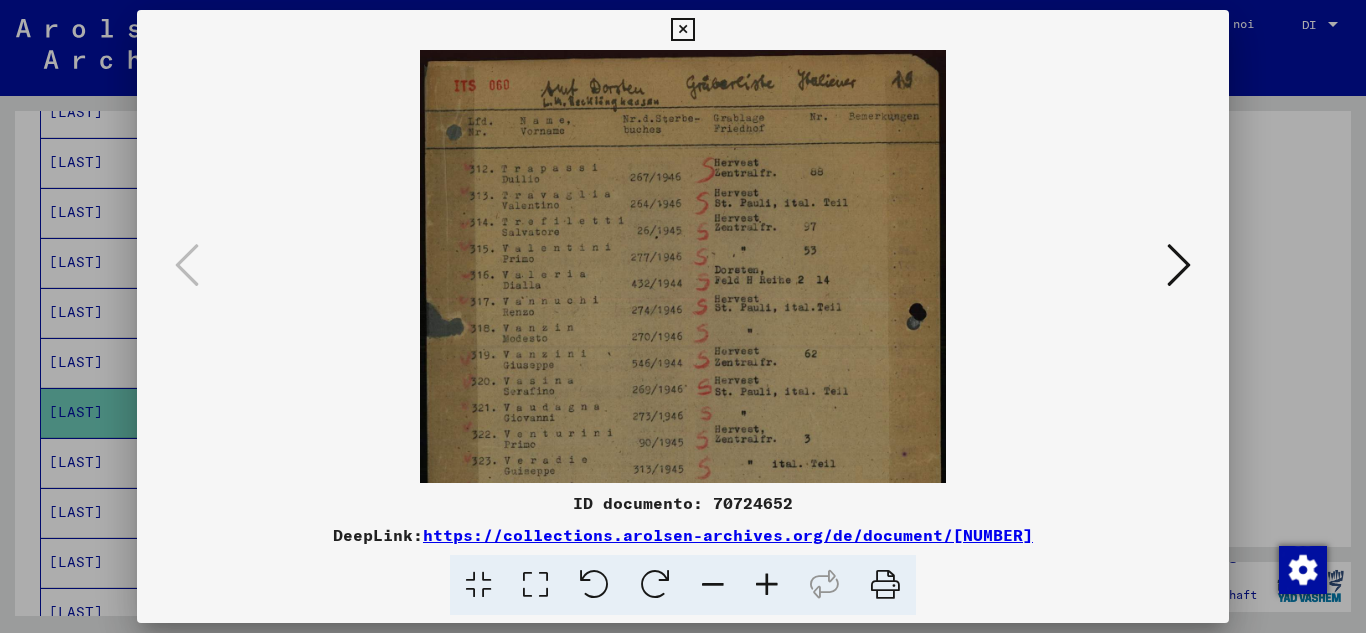 click at bounding box center [767, 585] 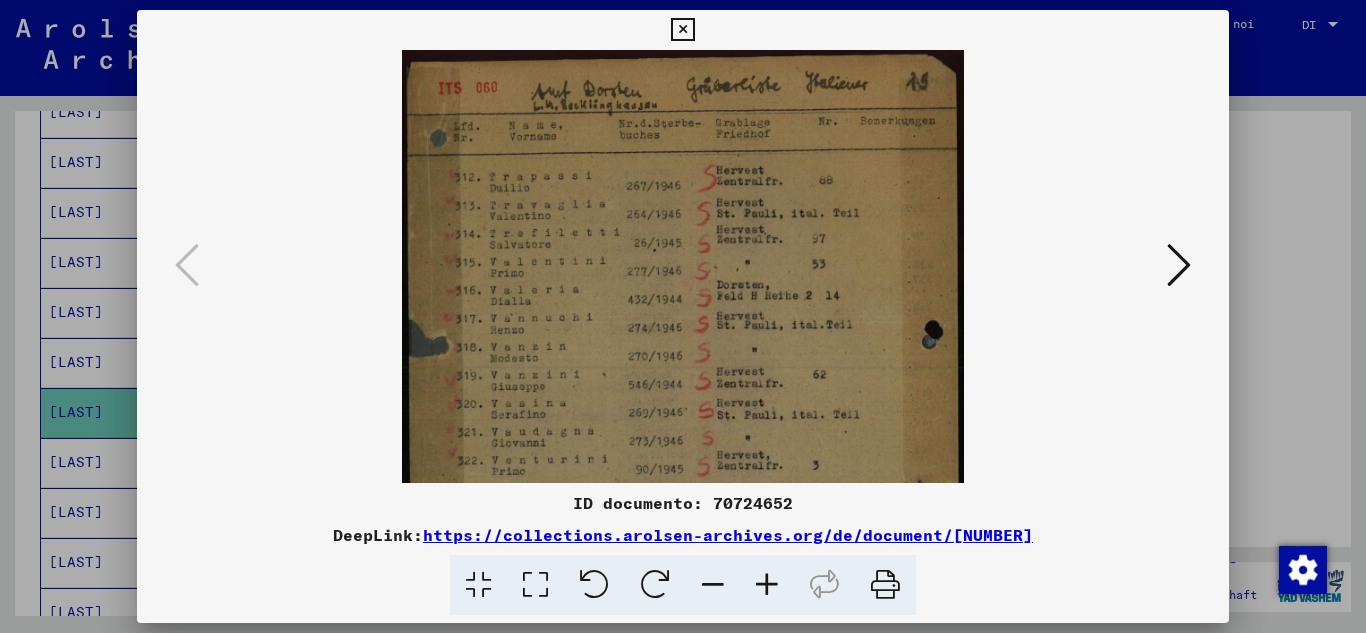 click at bounding box center (767, 585) 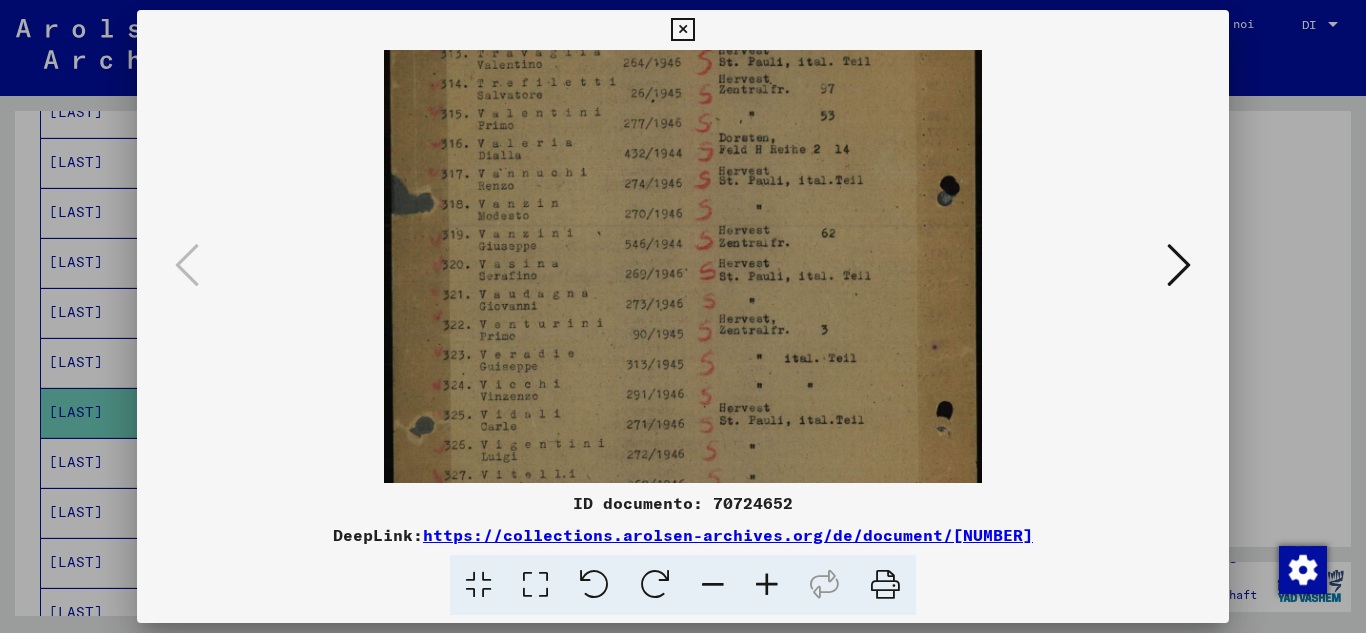 drag, startPoint x: 671, startPoint y: 409, endPoint x: 726, endPoint y: 85, distance: 328.63507 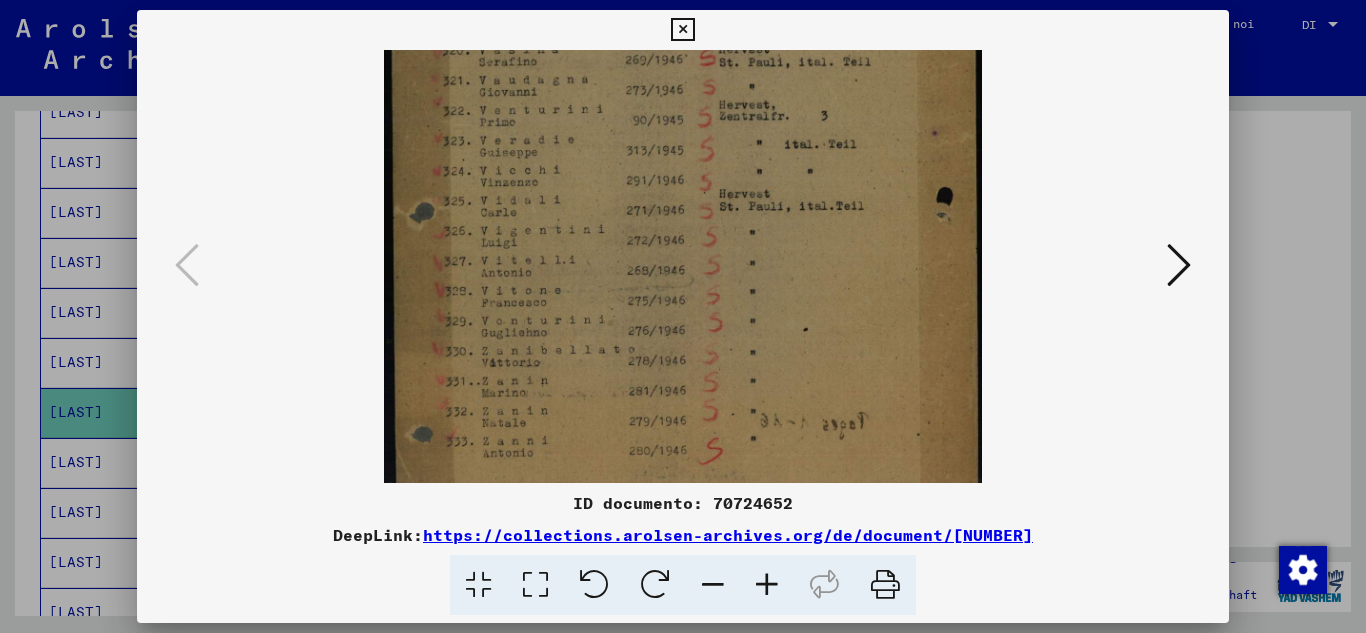 scroll, scrollTop: 400, scrollLeft: 0, axis: vertical 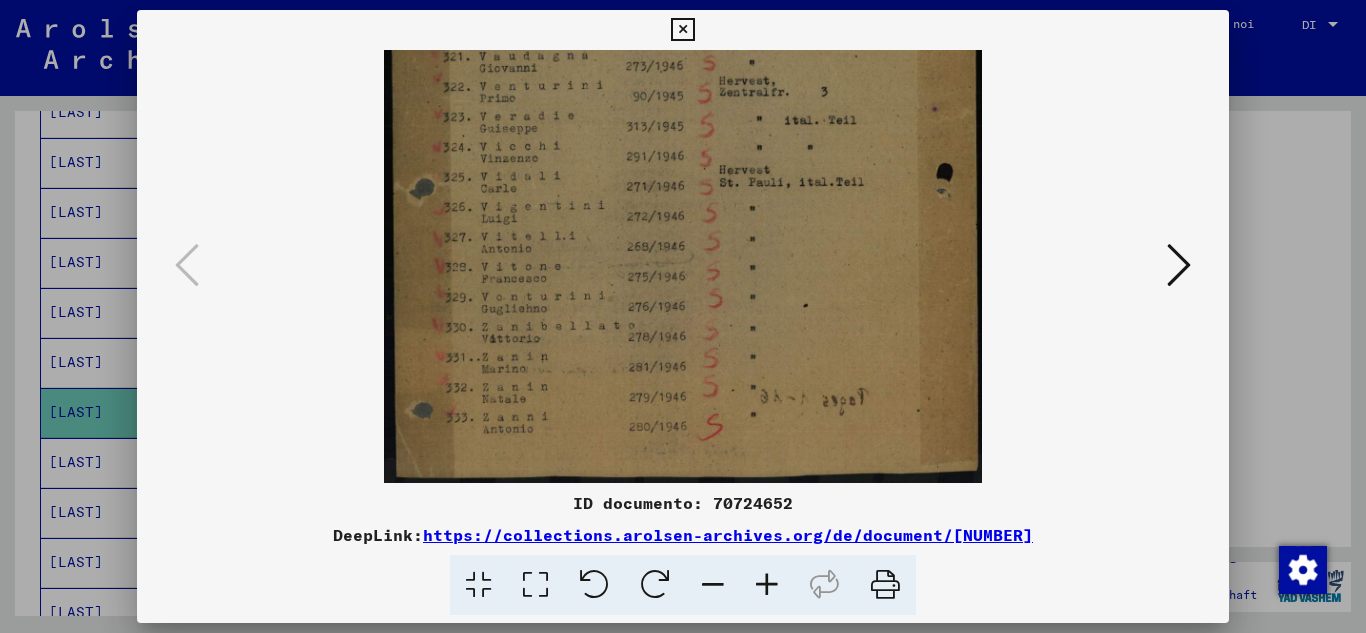 drag, startPoint x: 676, startPoint y: 398, endPoint x: 695, endPoint y: 224, distance: 175.03429 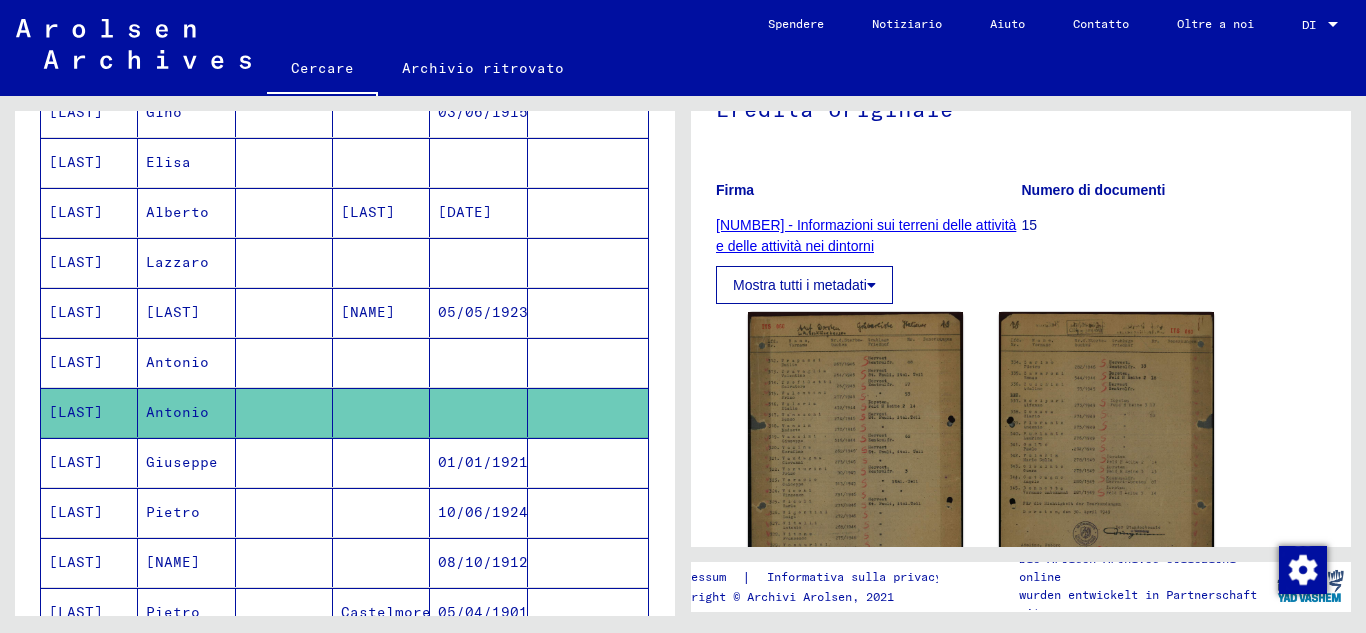 click on "Giuseppe" at bounding box center [186, 512] 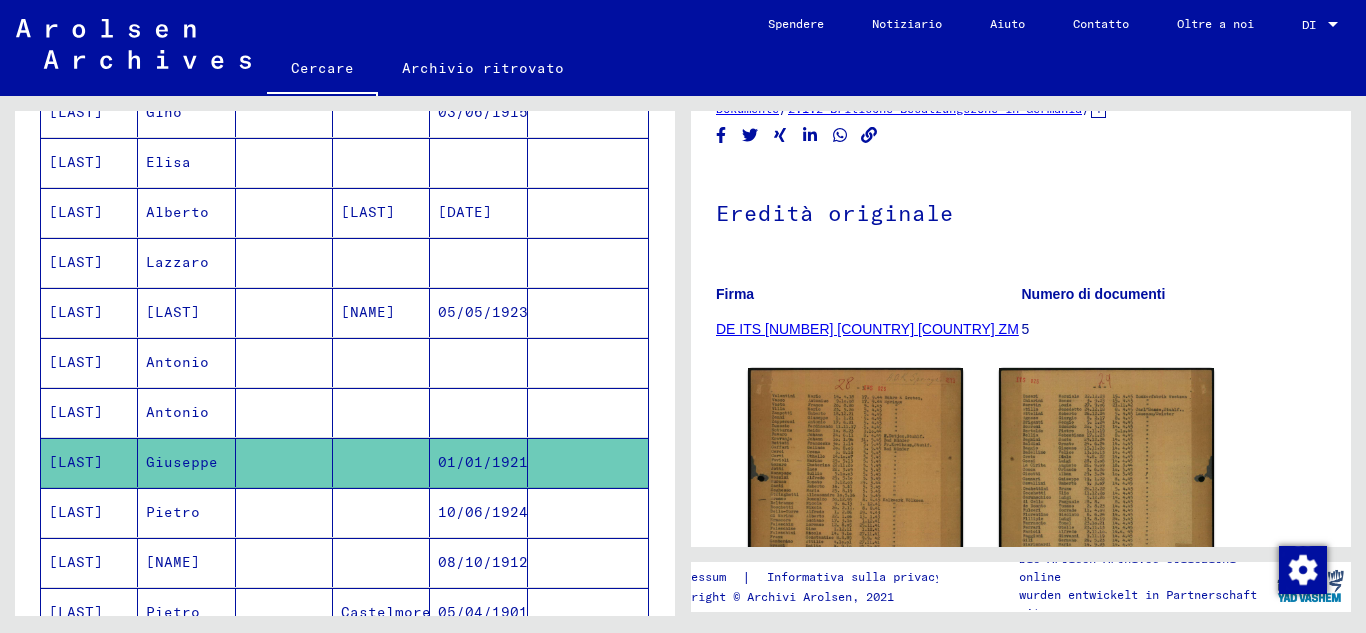 scroll, scrollTop: 334, scrollLeft: 0, axis: vertical 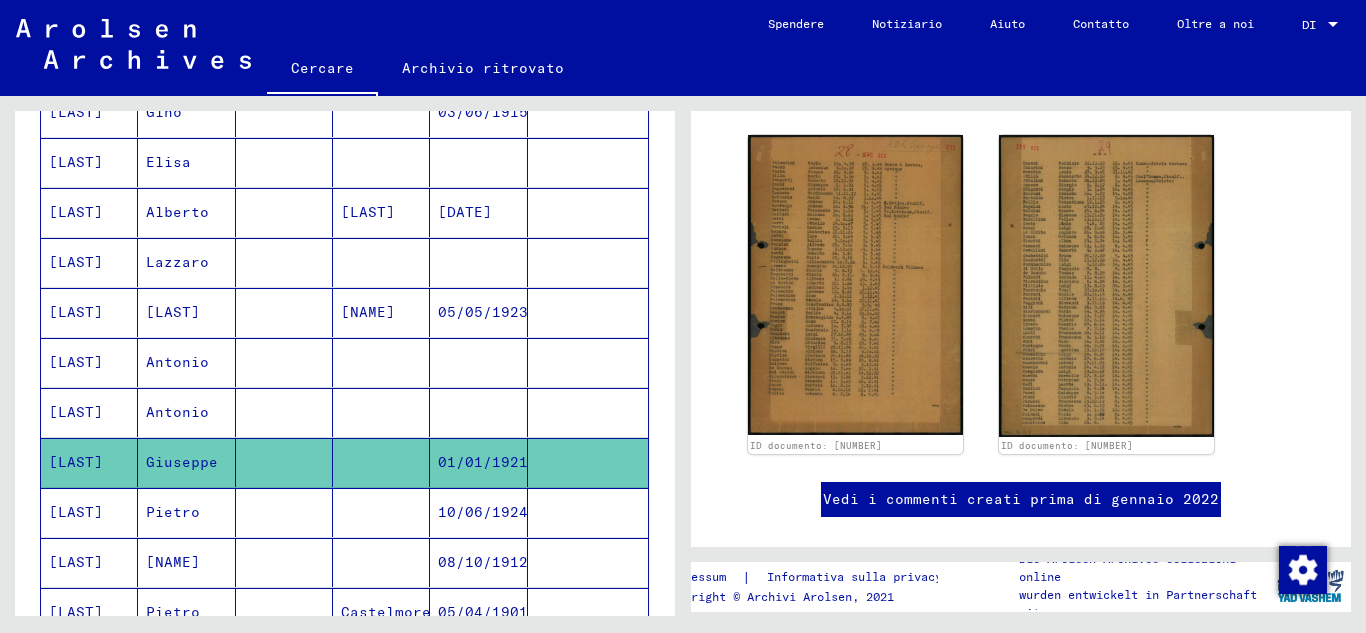 click on "Pietro" at bounding box center (173, 562) 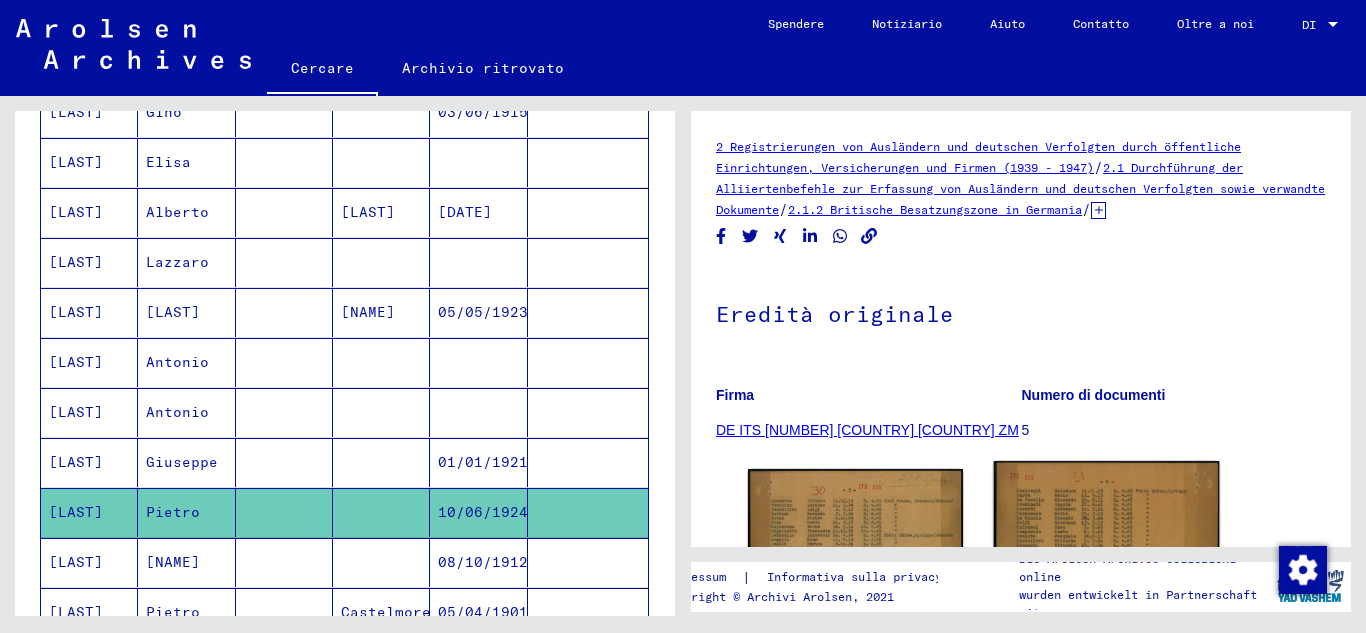 scroll, scrollTop: 392, scrollLeft: 0, axis: vertical 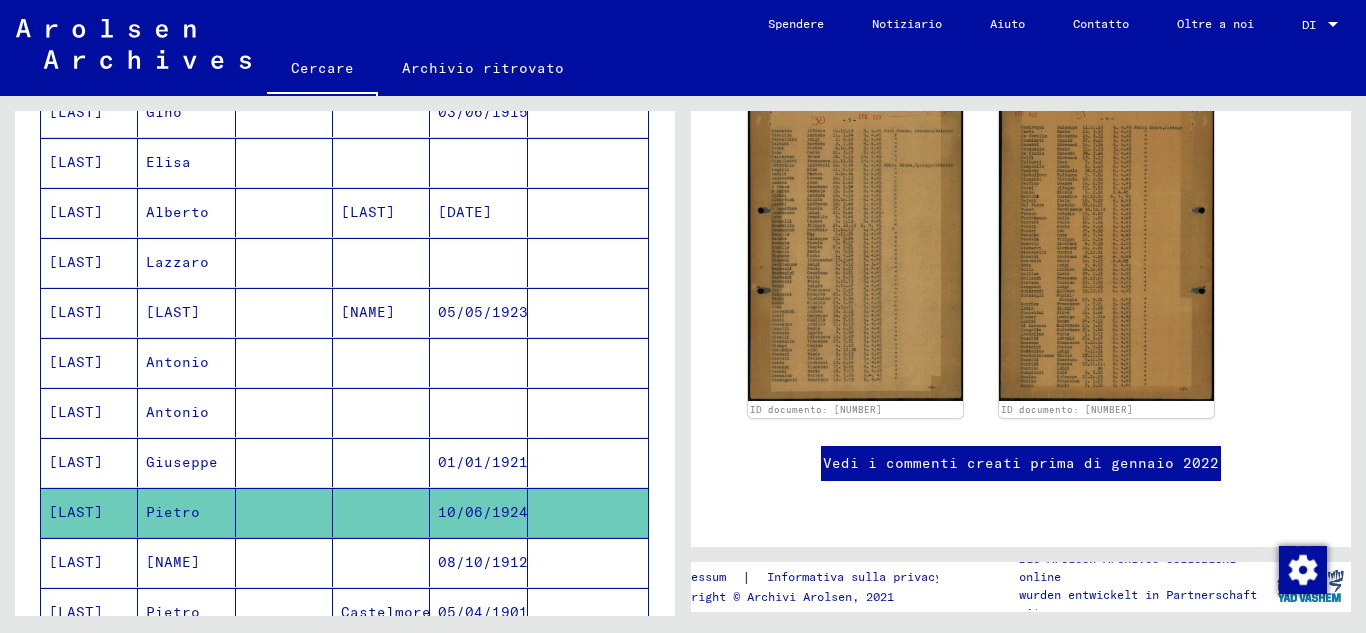 click on "[NAME]" at bounding box center [186, 612] 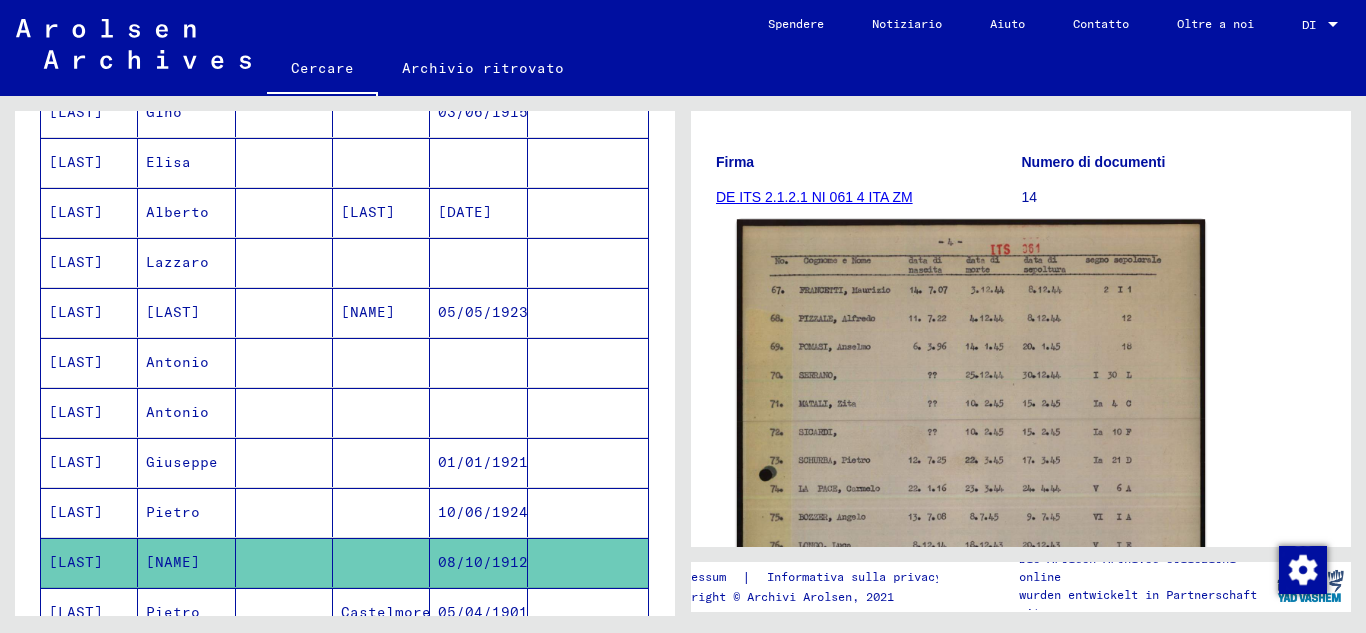 scroll, scrollTop: 467, scrollLeft: 0, axis: vertical 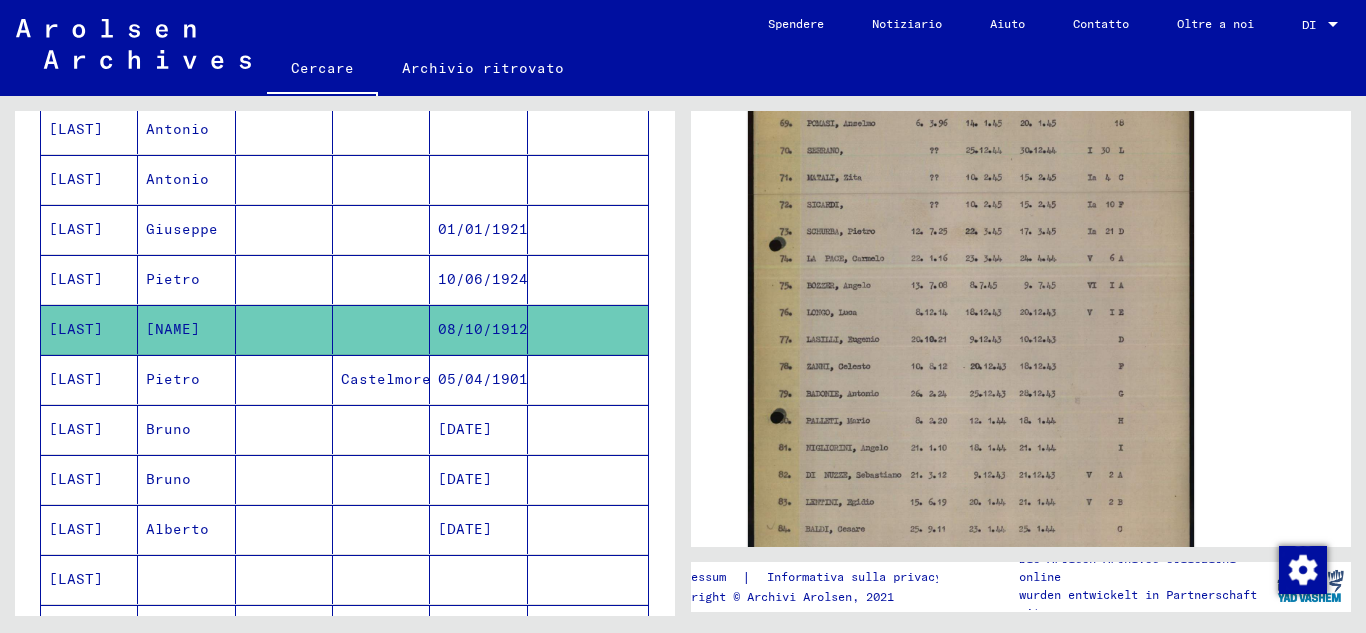 click on "Alberto" at bounding box center [186, 579] 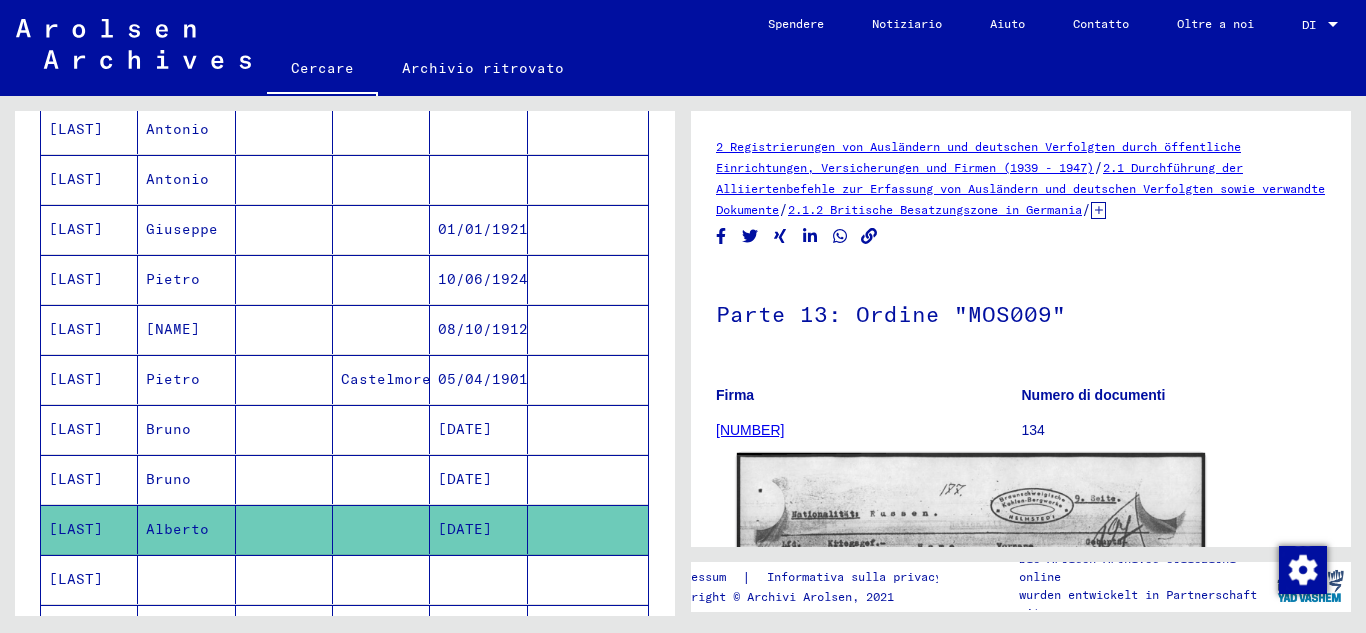 scroll, scrollTop: 233, scrollLeft: 0, axis: vertical 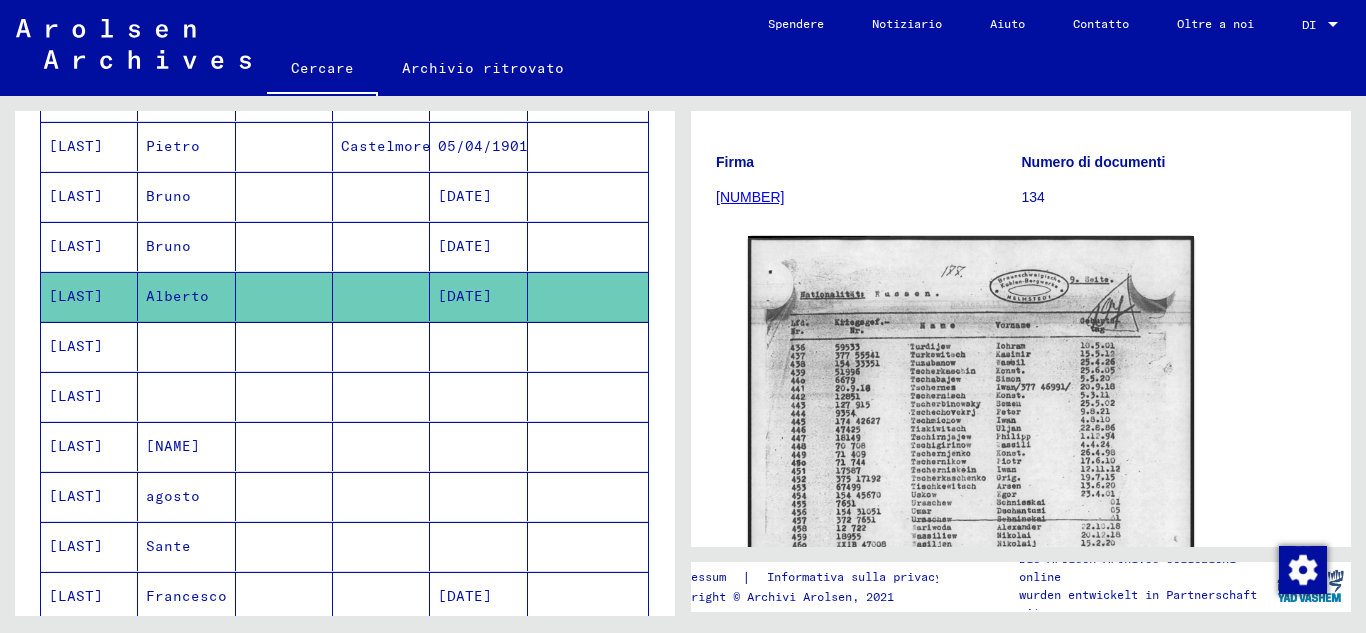click on "[LAST]" at bounding box center (76, 396) 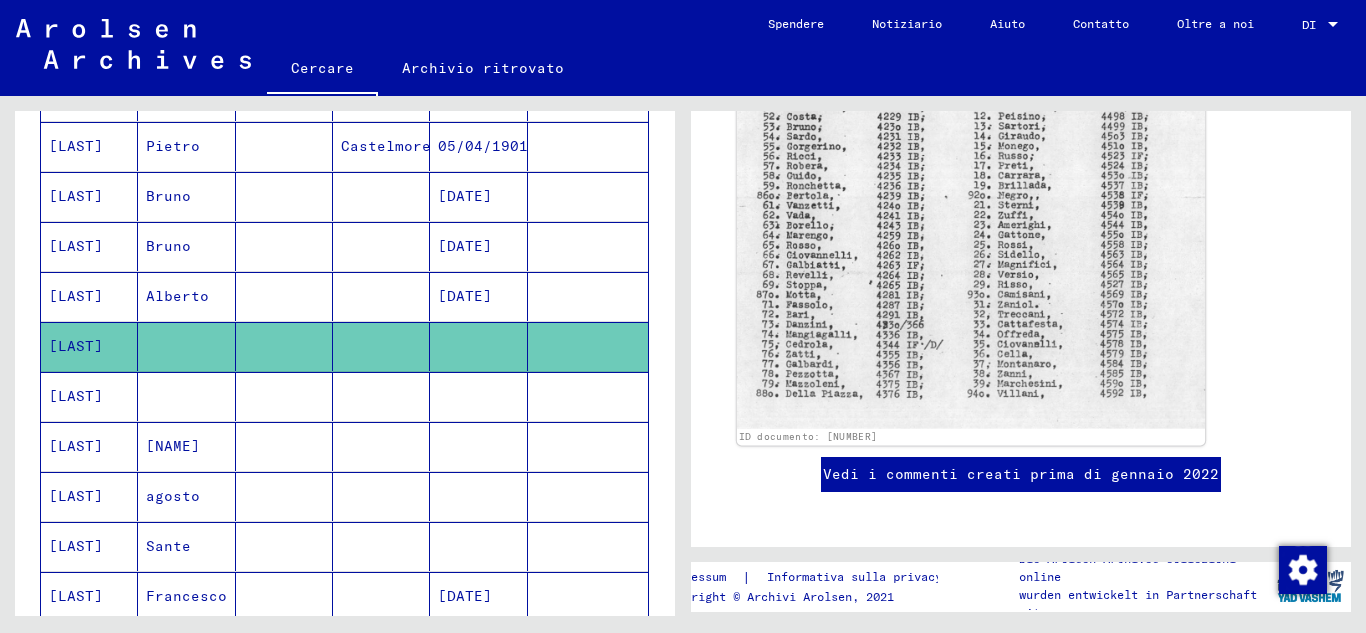 scroll, scrollTop: 467, scrollLeft: 0, axis: vertical 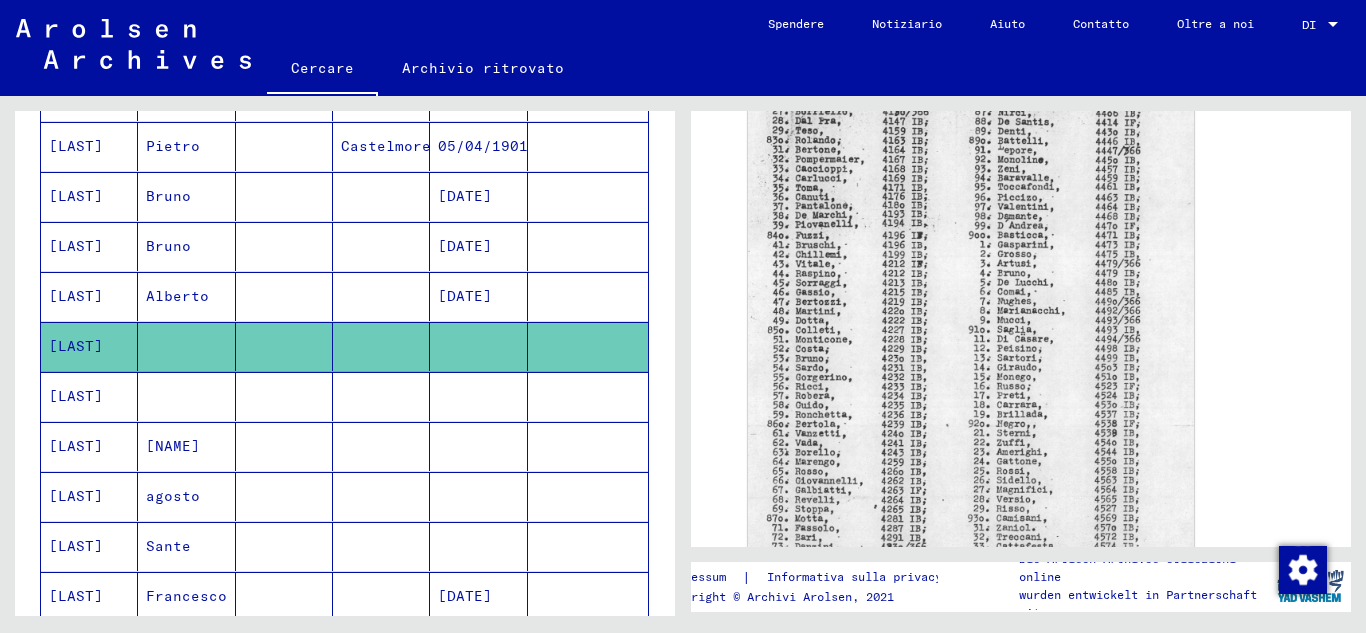 click on "[LAST]" at bounding box center [89, 446] 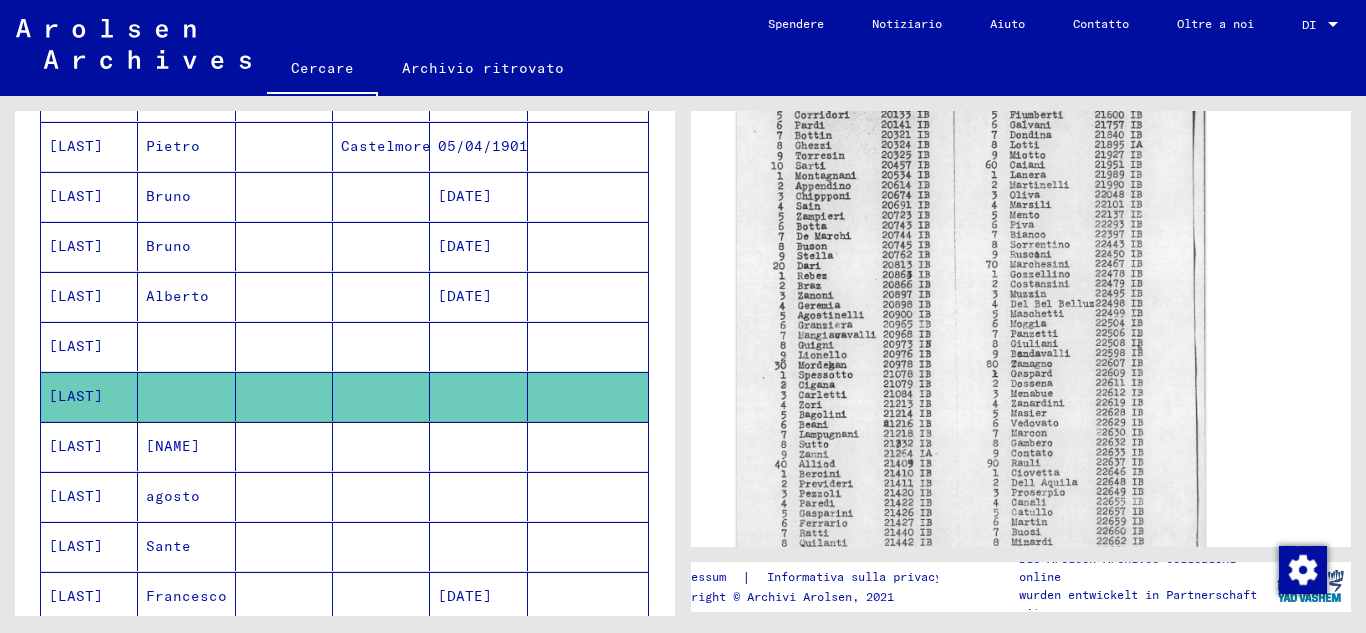scroll, scrollTop: 700, scrollLeft: 0, axis: vertical 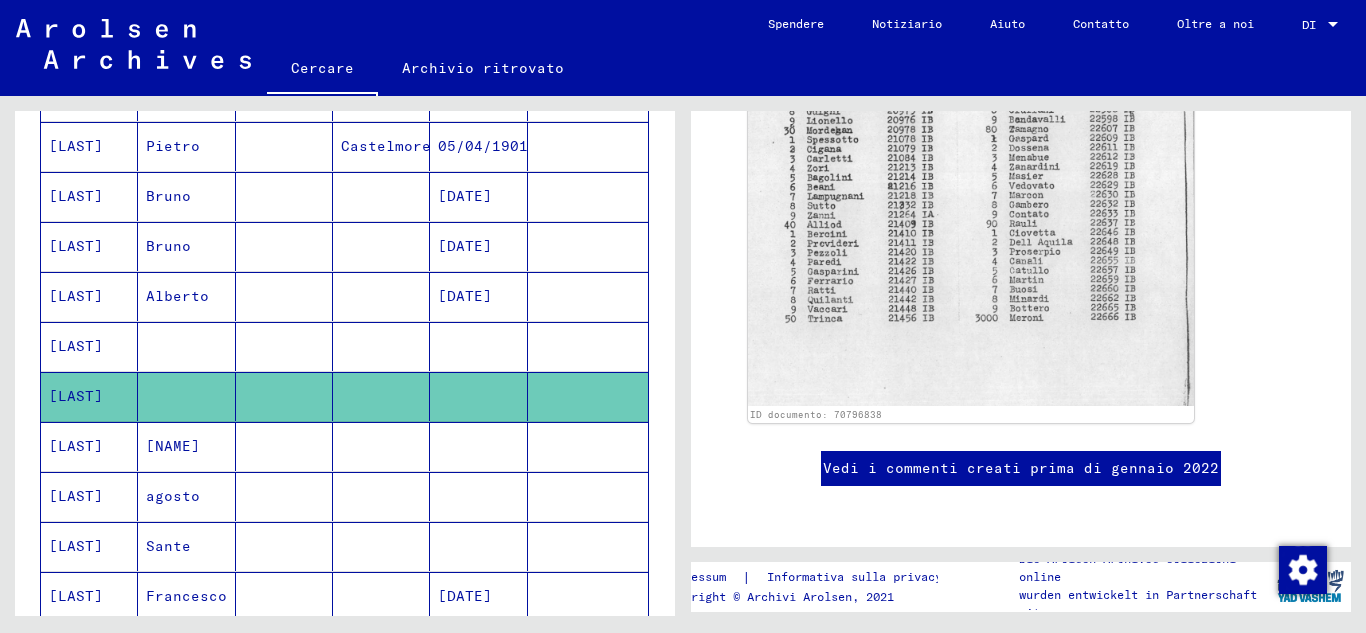 click on "[LAST]" at bounding box center (76, 546) 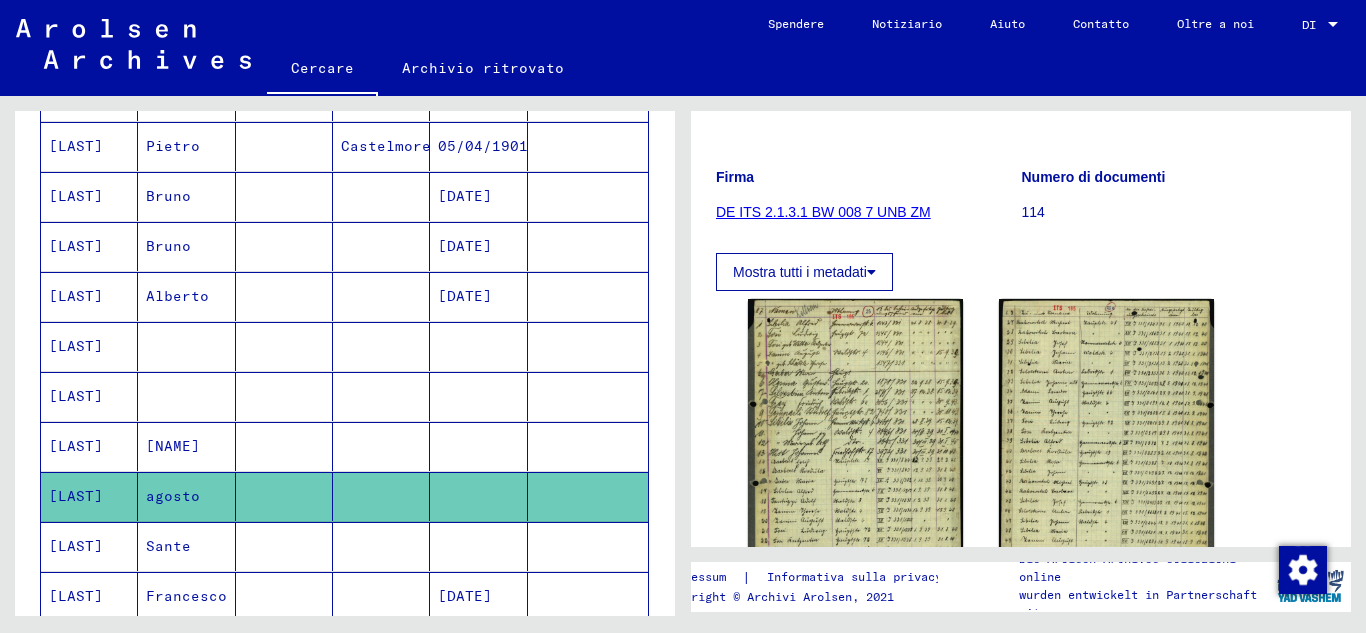 scroll, scrollTop: 233, scrollLeft: 0, axis: vertical 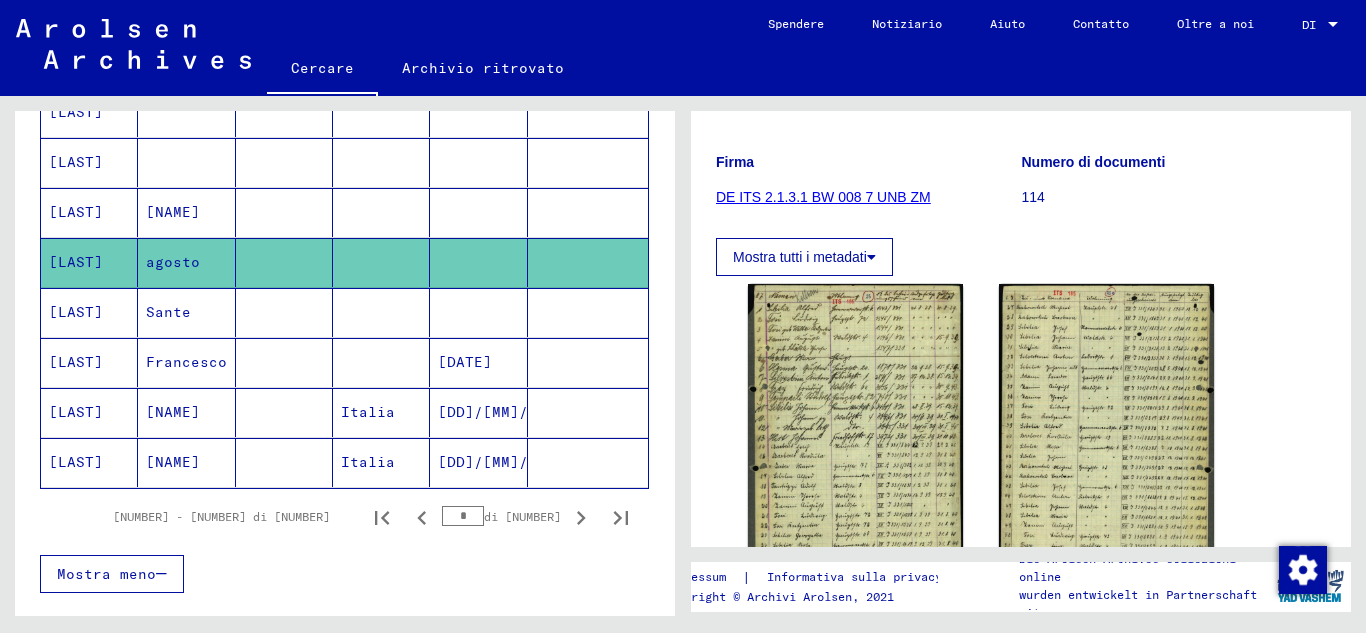 click on "[NAME]" at bounding box center [186, 462] 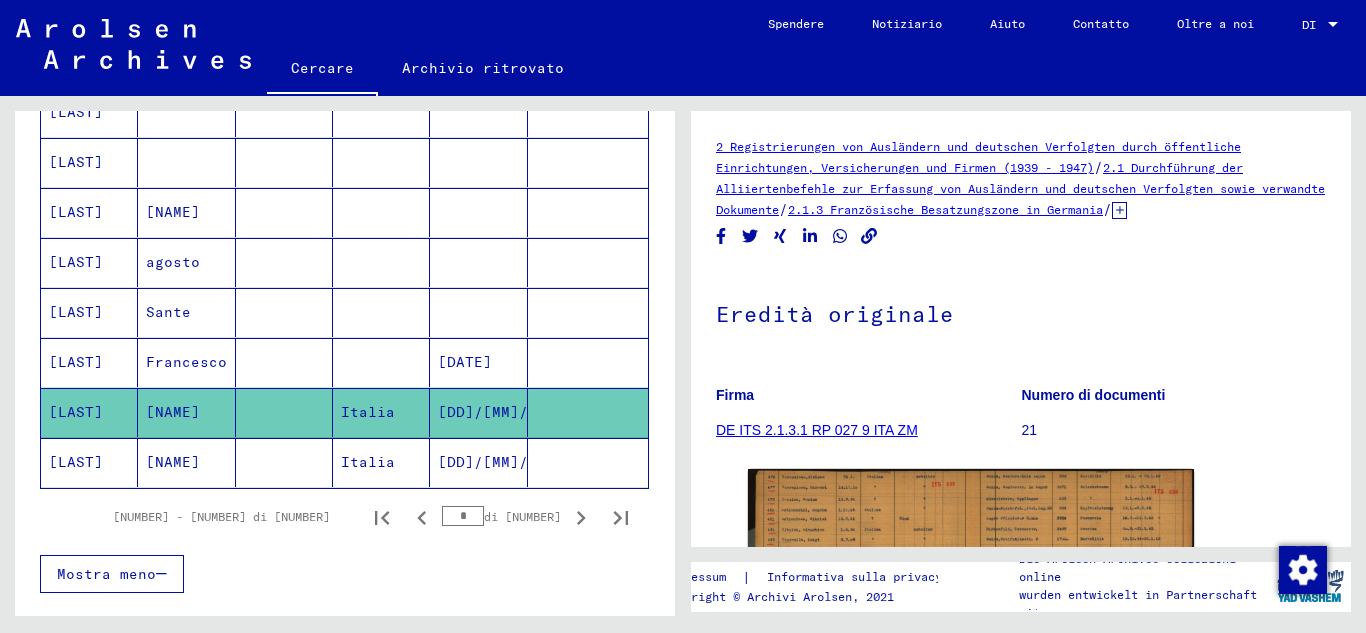scroll, scrollTop: 364, scrollLeft: 0, axis: vertical 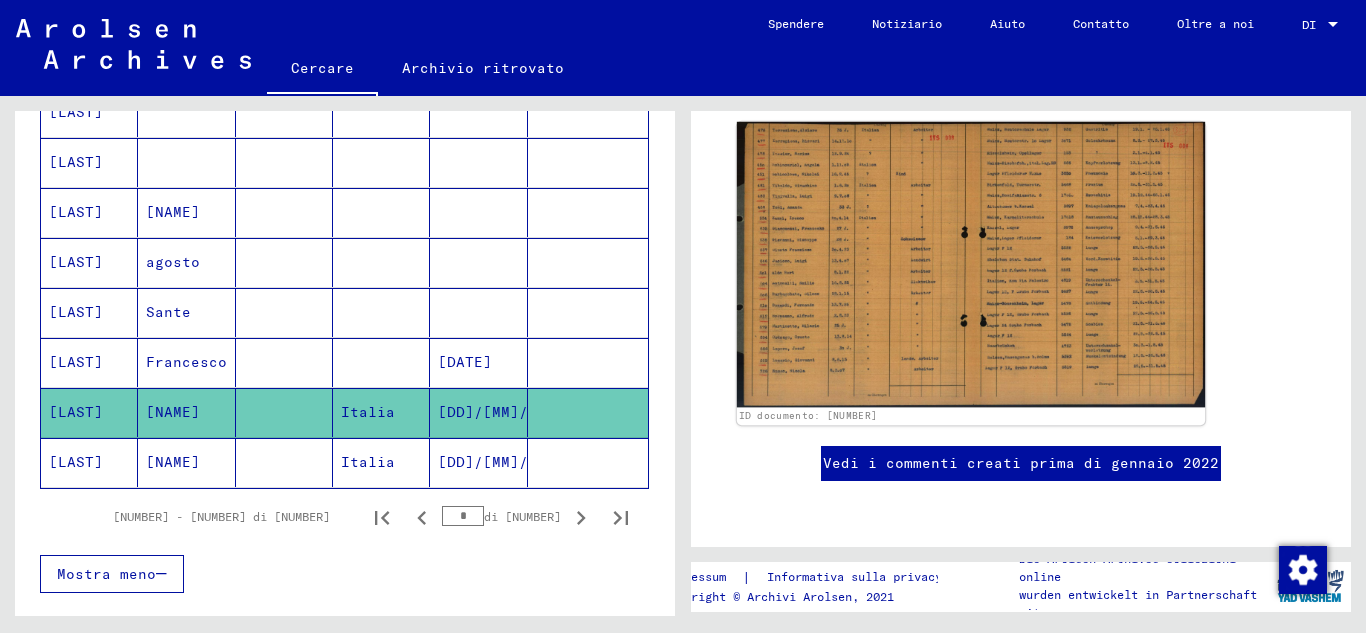 click 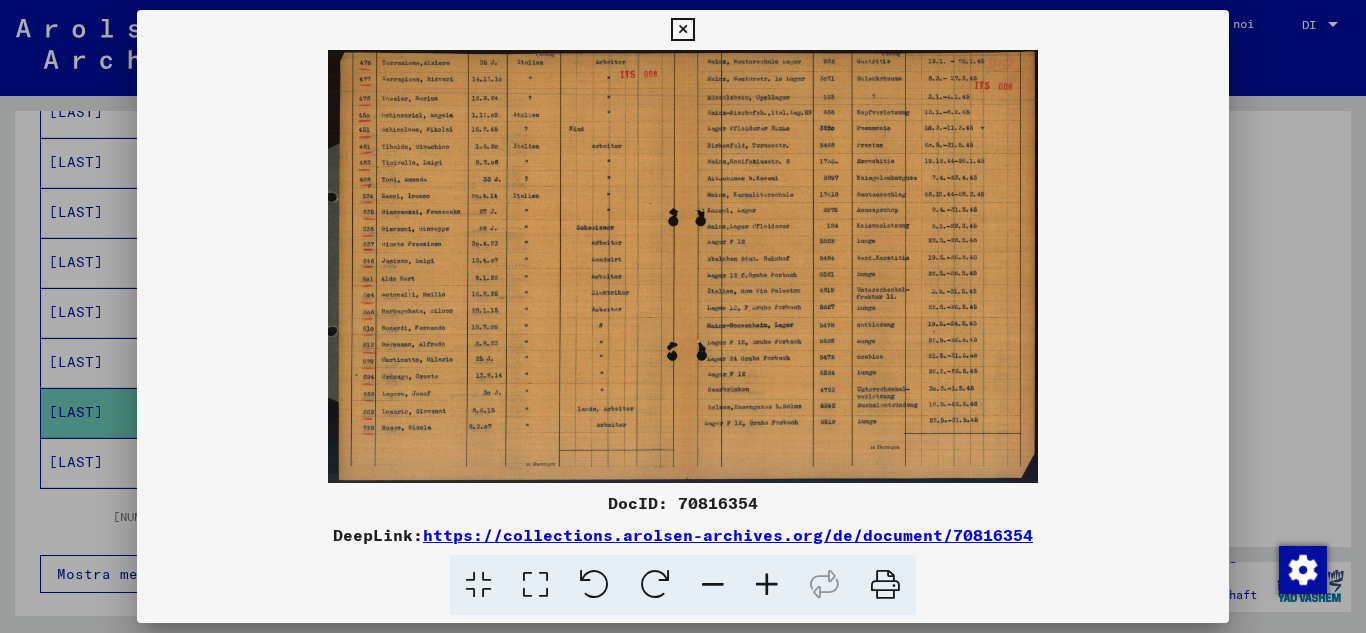 scroll, scrollTop: 359, scrollLeft: 0, axis: vertical 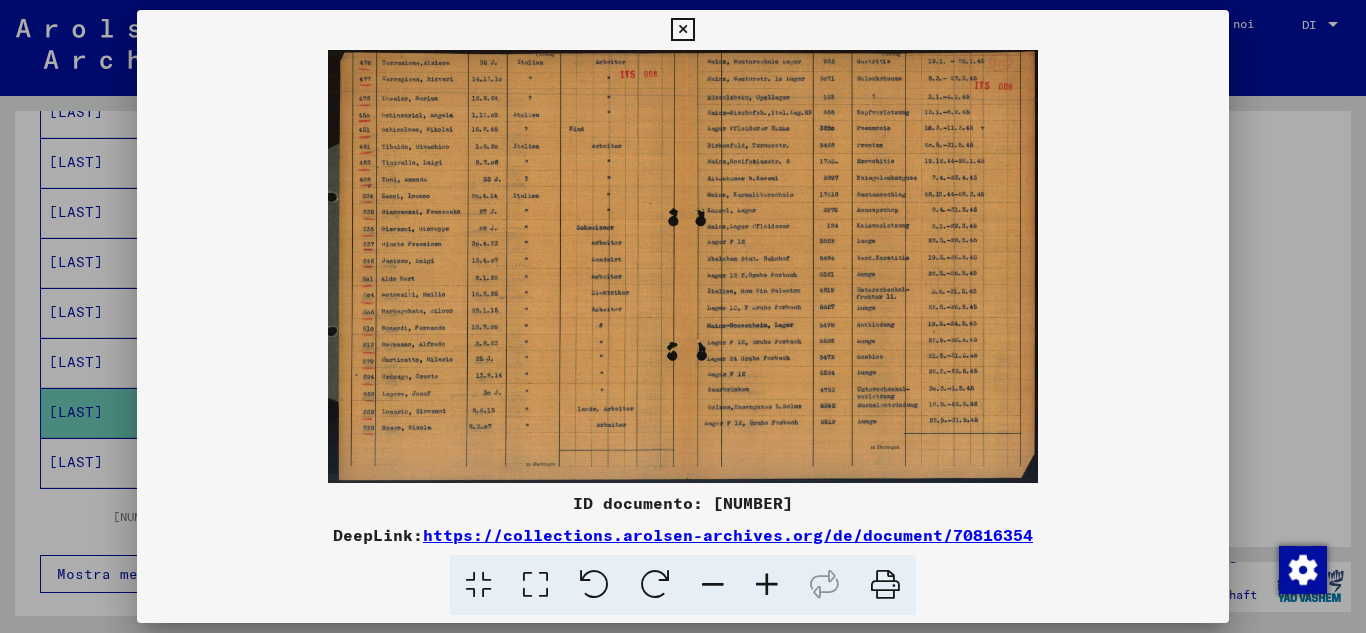 click at bounding box center [767, 585] 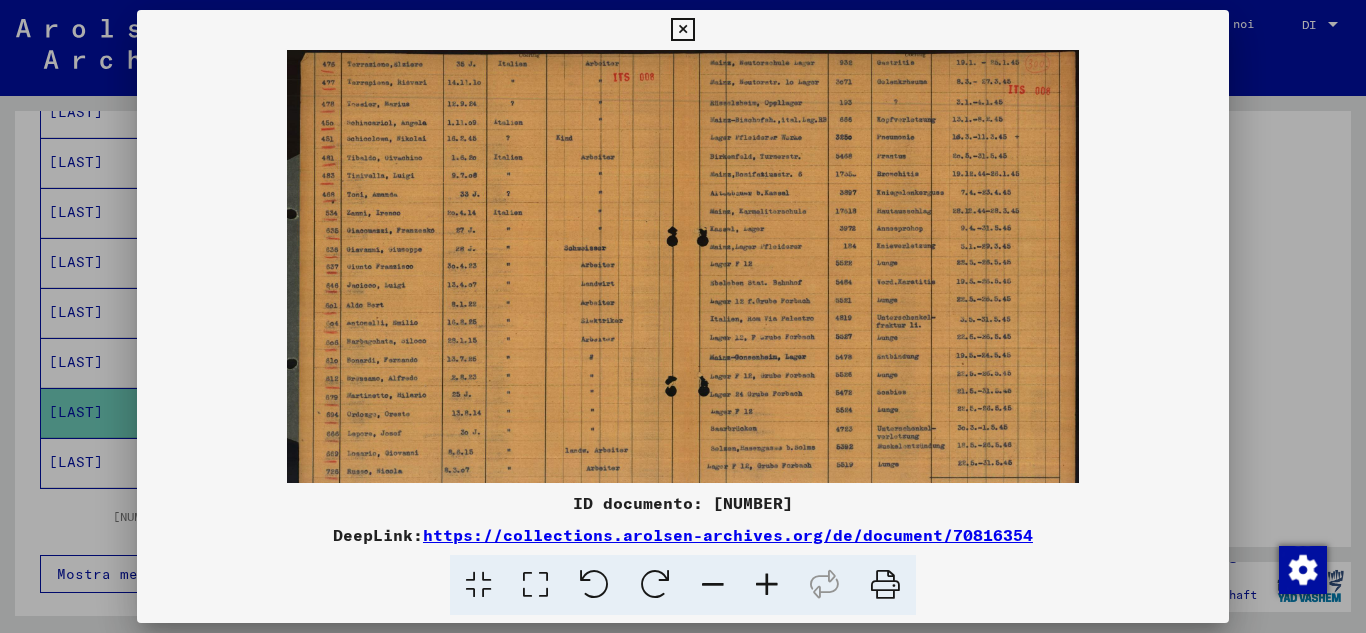 click at bounding box center [767, 585] 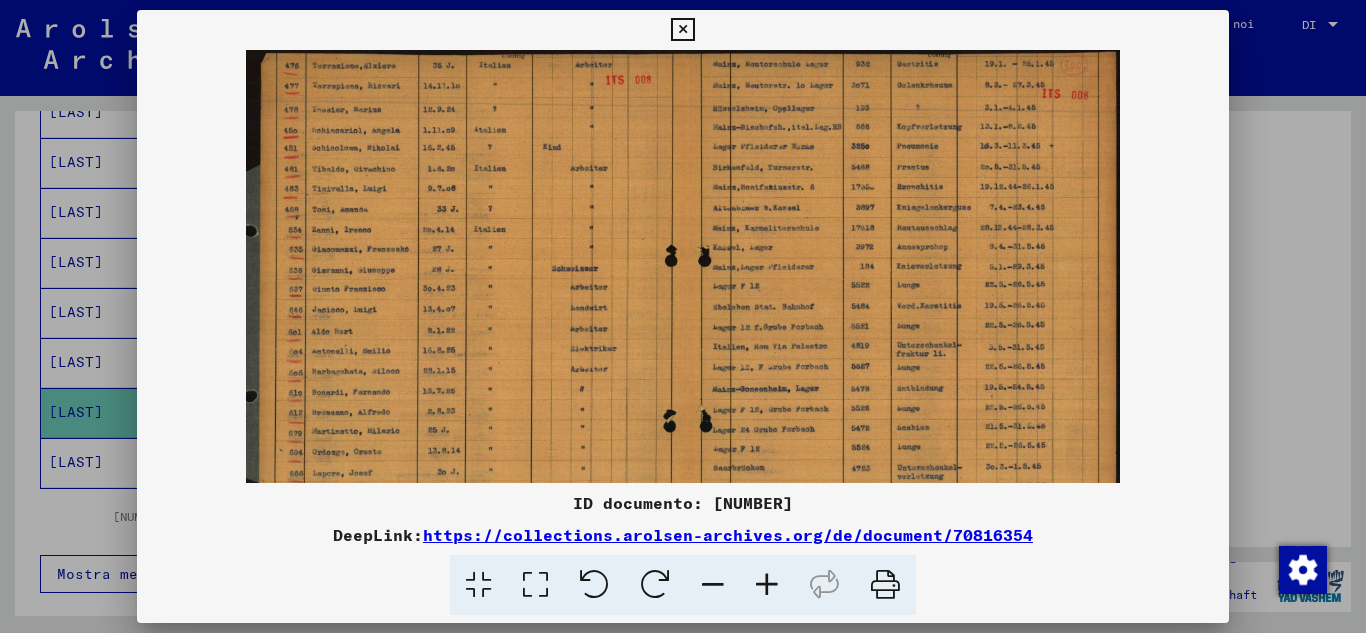 click at bounding box center [767, 585] 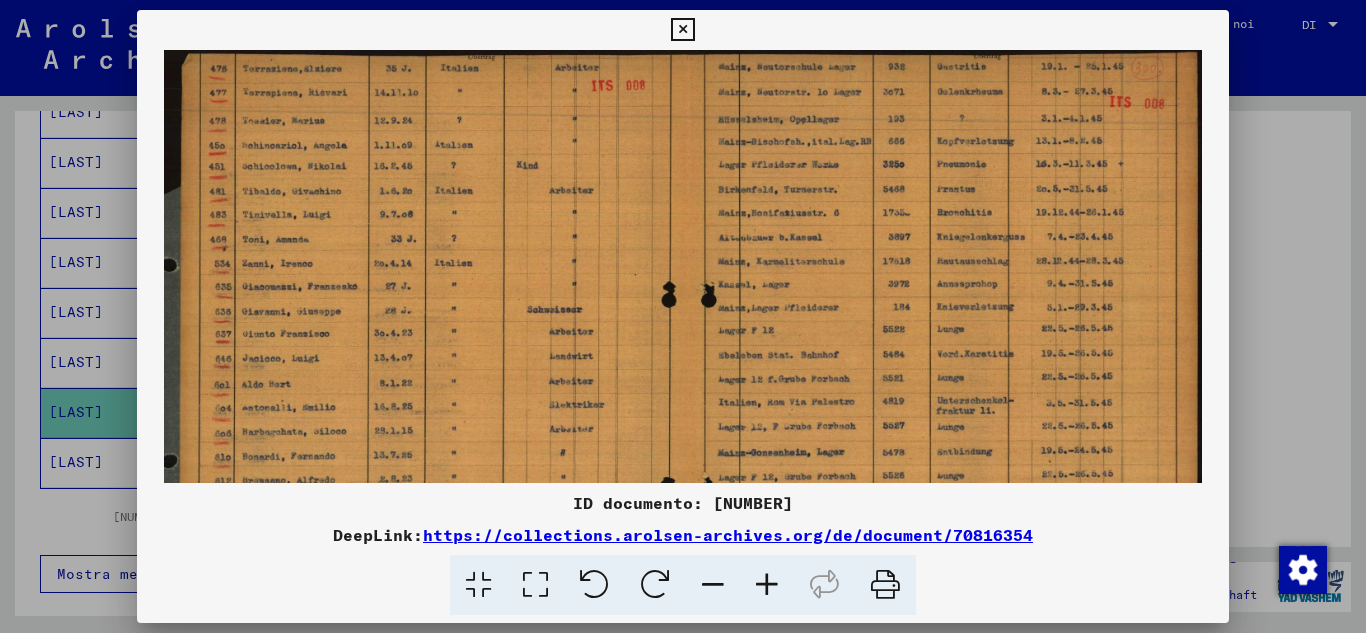 click at bounding box center (767, 585) 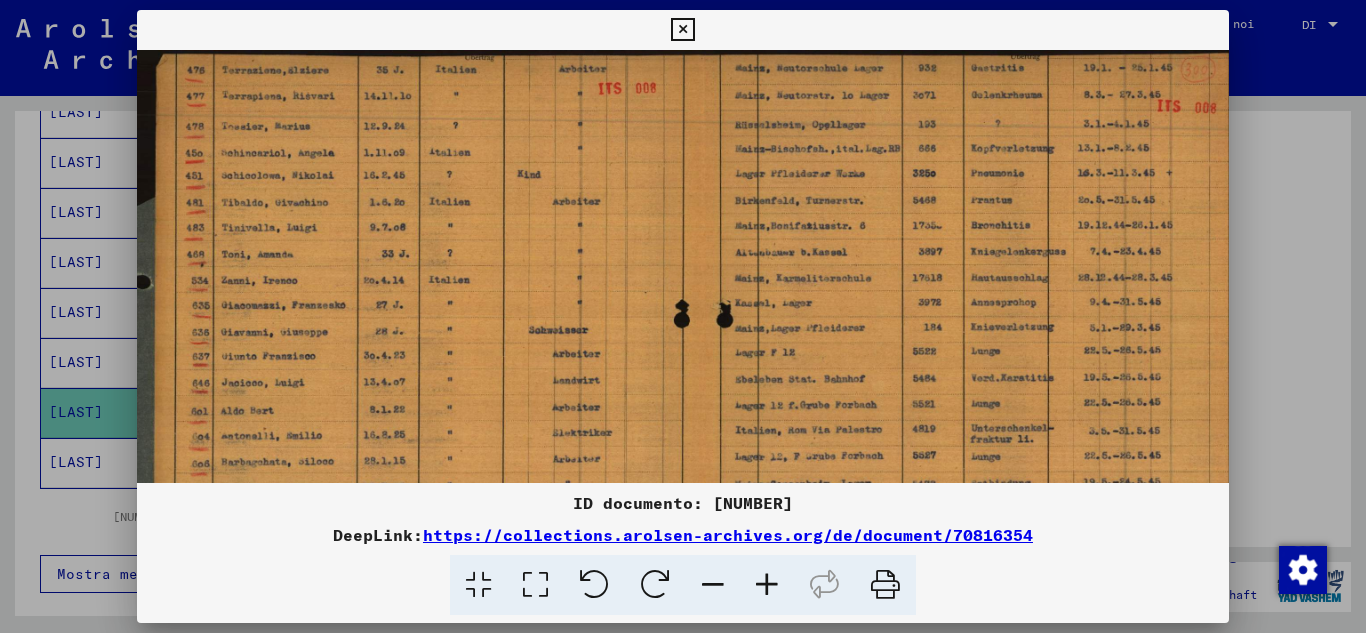 click at bounding box center [767, 585] 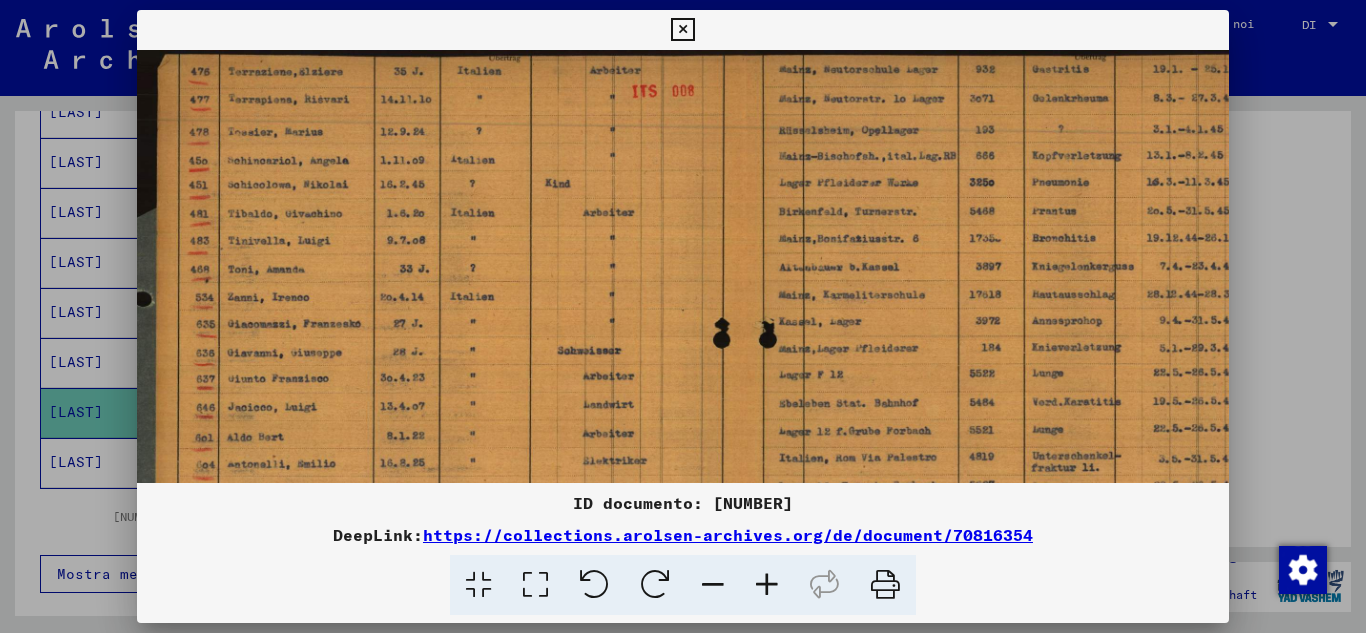 click at bounding box center (767, 585) 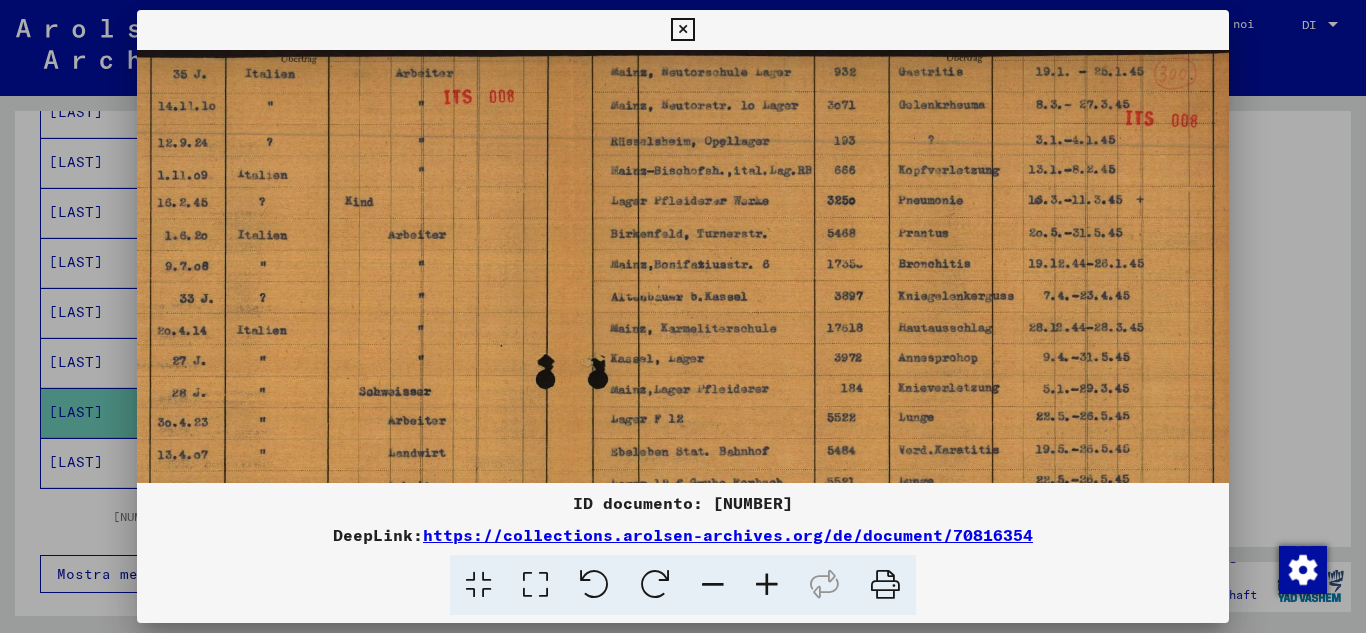 scroll, scrollTop: 0, scrollLeft: 274, axis: horizontal 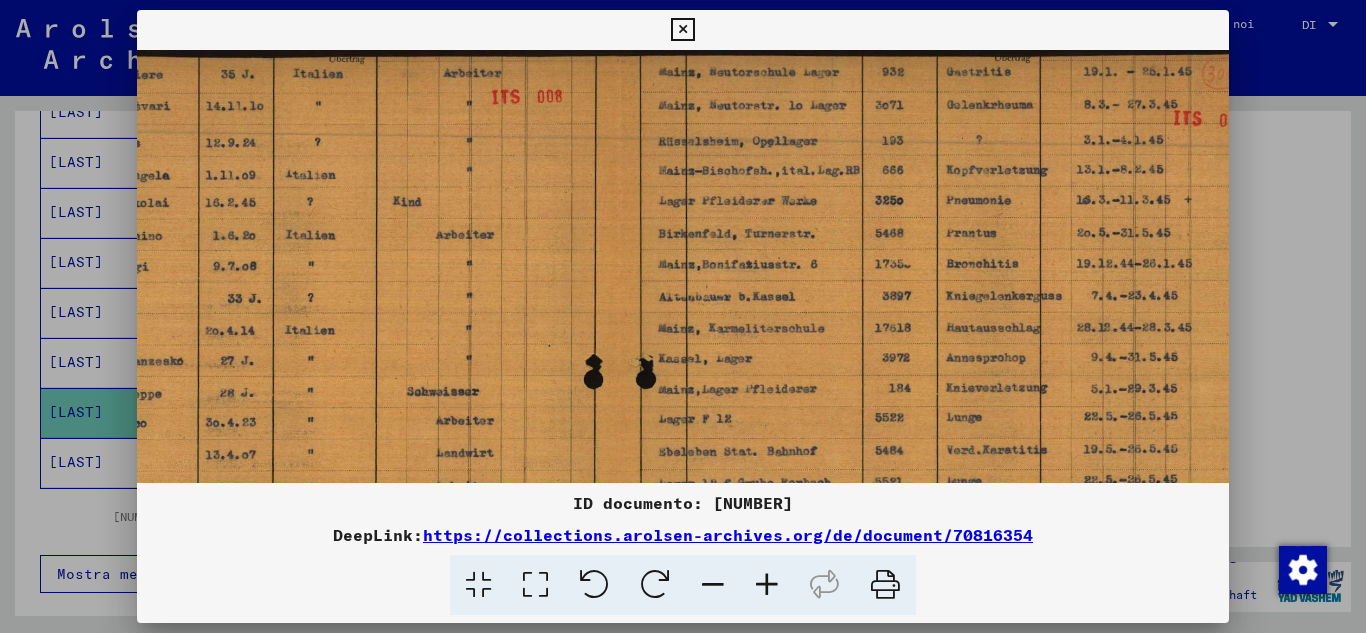 drag, startPoint x: 1082, startPoint y: 348, endPoint x: 870, endPoint y: 530, distance: 279.40652 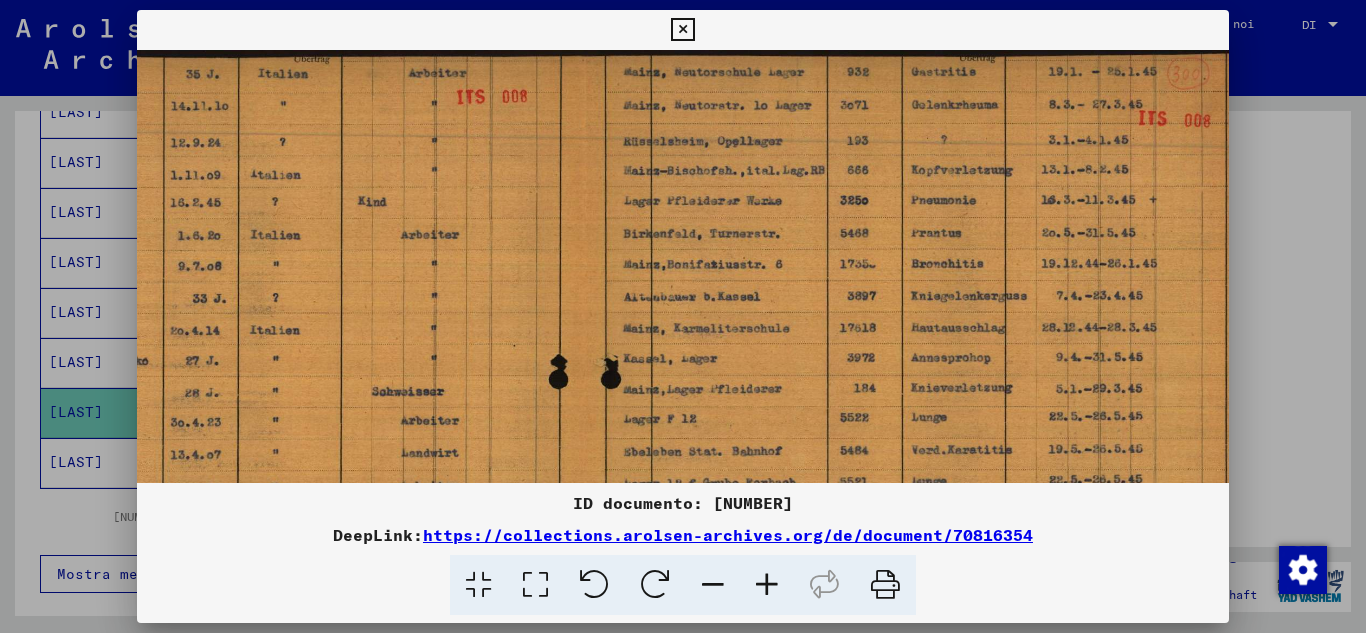scroll, scrollTop: 0, scrollLeft: 246, axis: horizontal 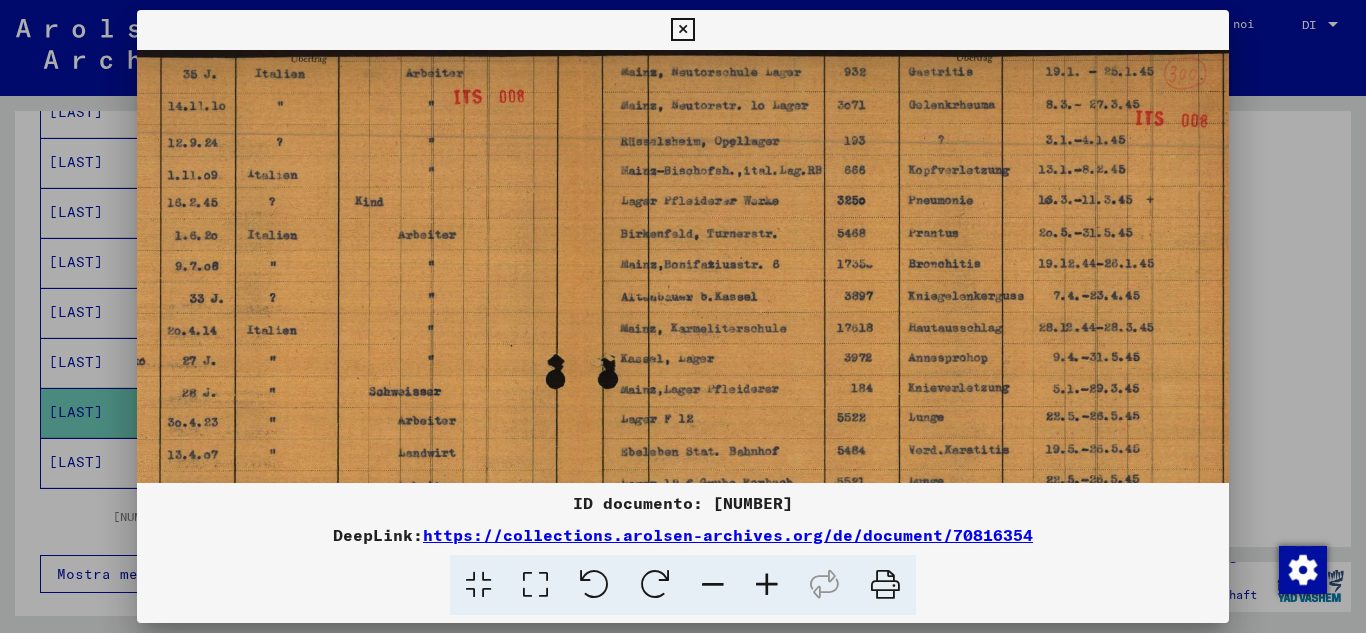 drag, startPoint x: 718, startPoint y: 182, endPoint x: 680, endPoint y: 434, distance: 254.84897 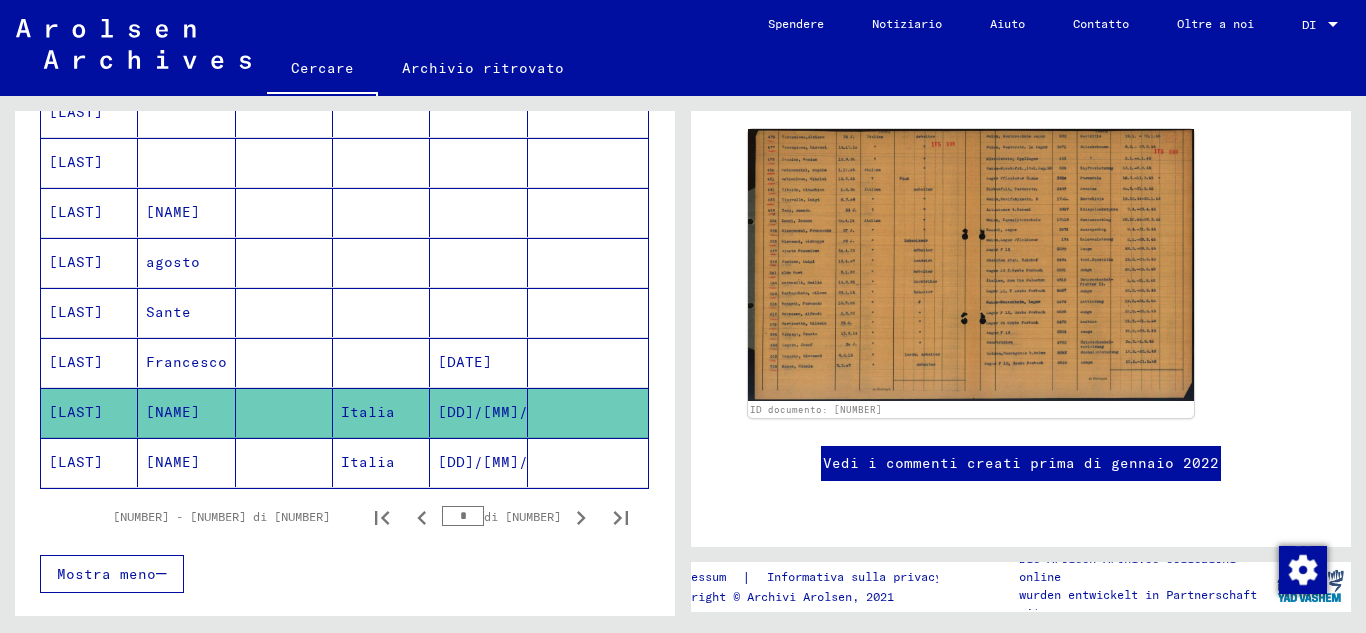 click on "[NAME]" 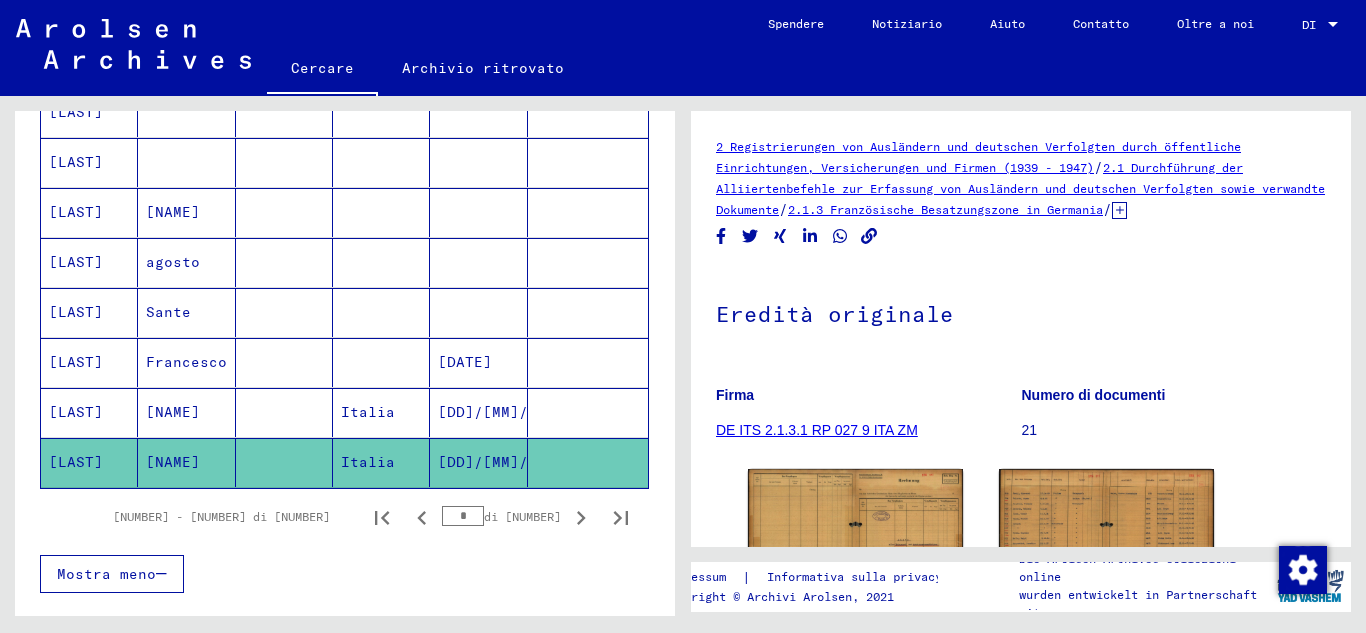 scroll, scrollTop: 101, scrollLeft: 0, axis: vertical 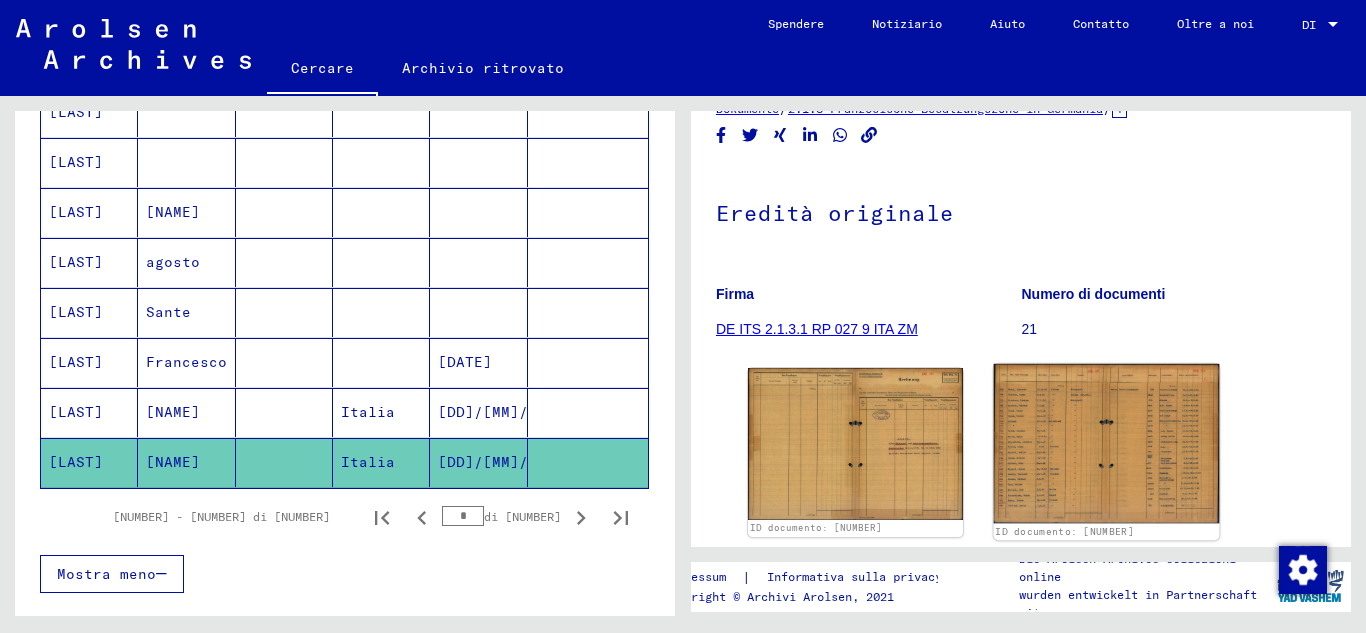 click 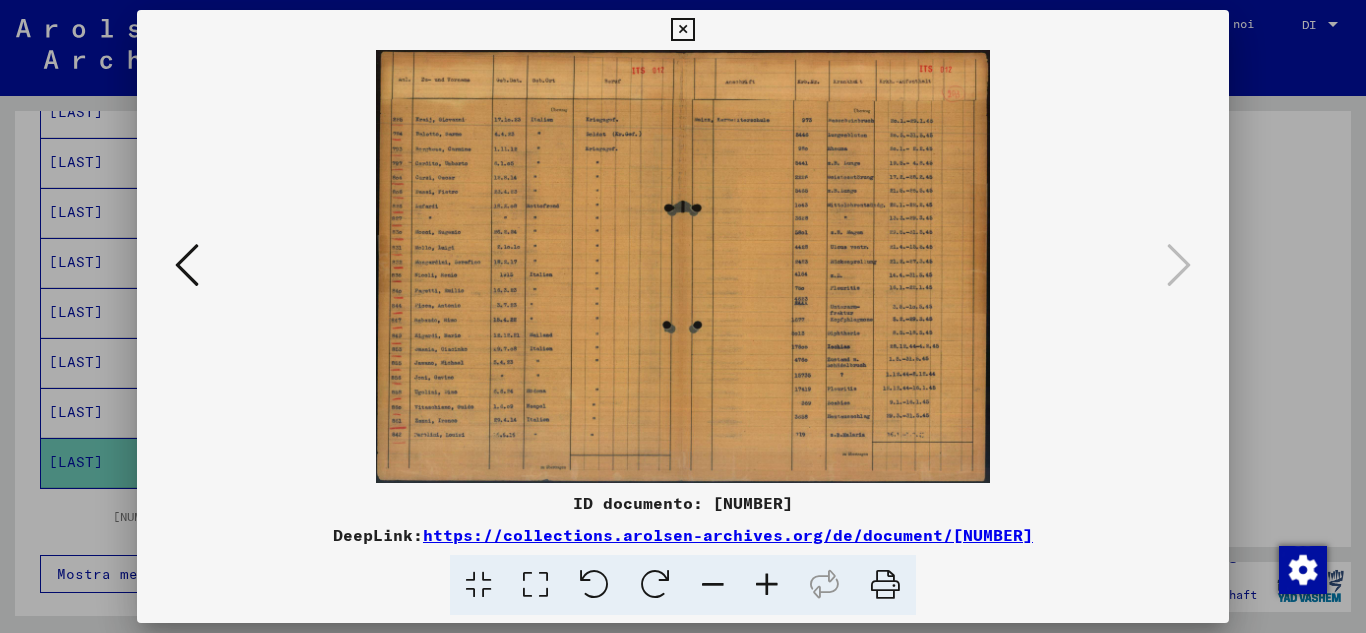 click at bounding box center [767, 585] 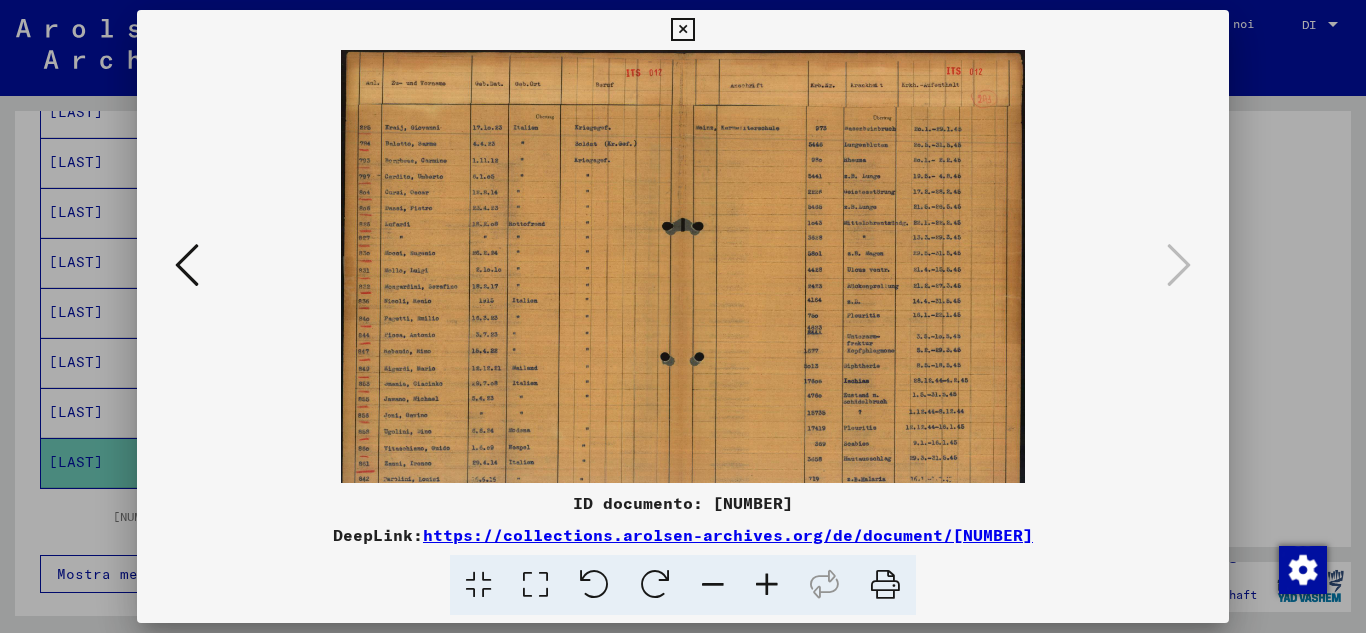 click at bounding box center [767, 585] 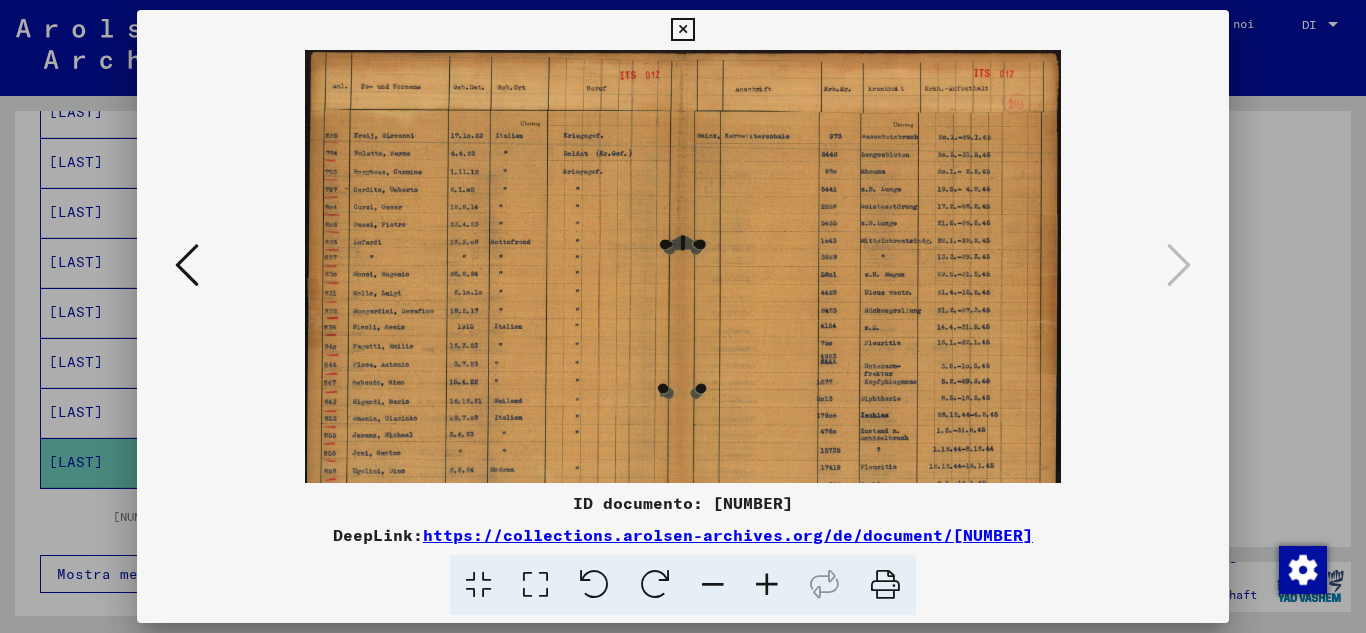 click at bounding box center [767, 585] 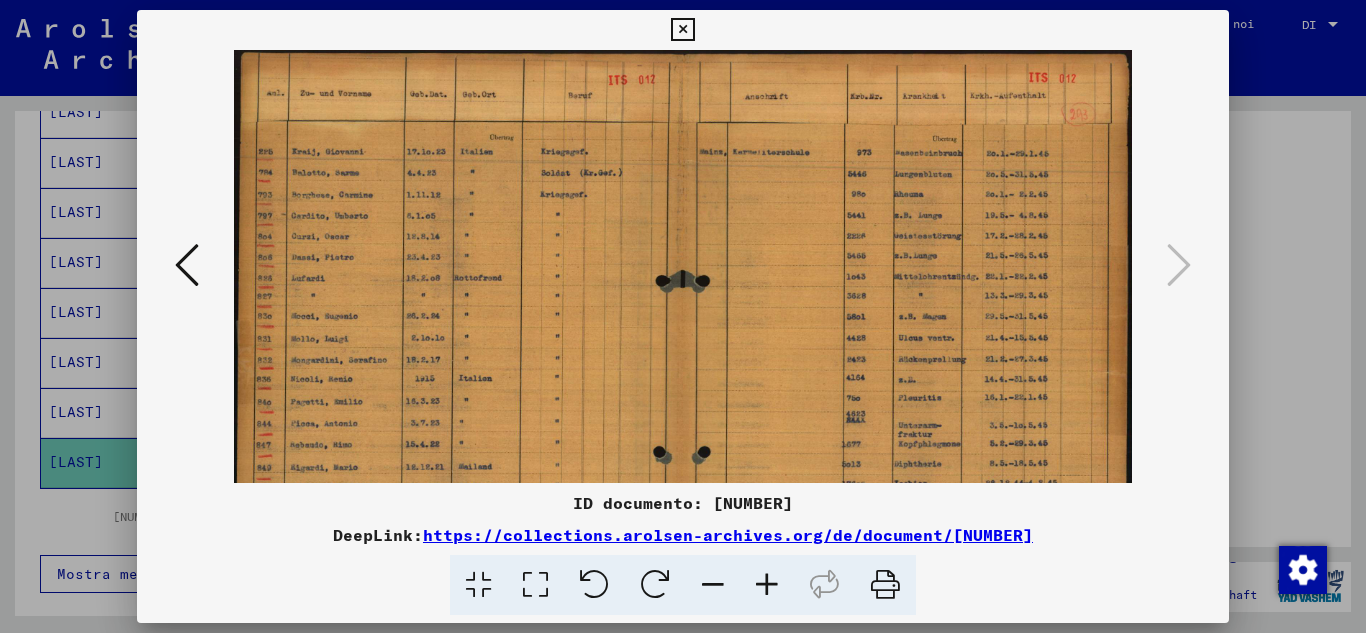 click at bounding box center [767, 585] 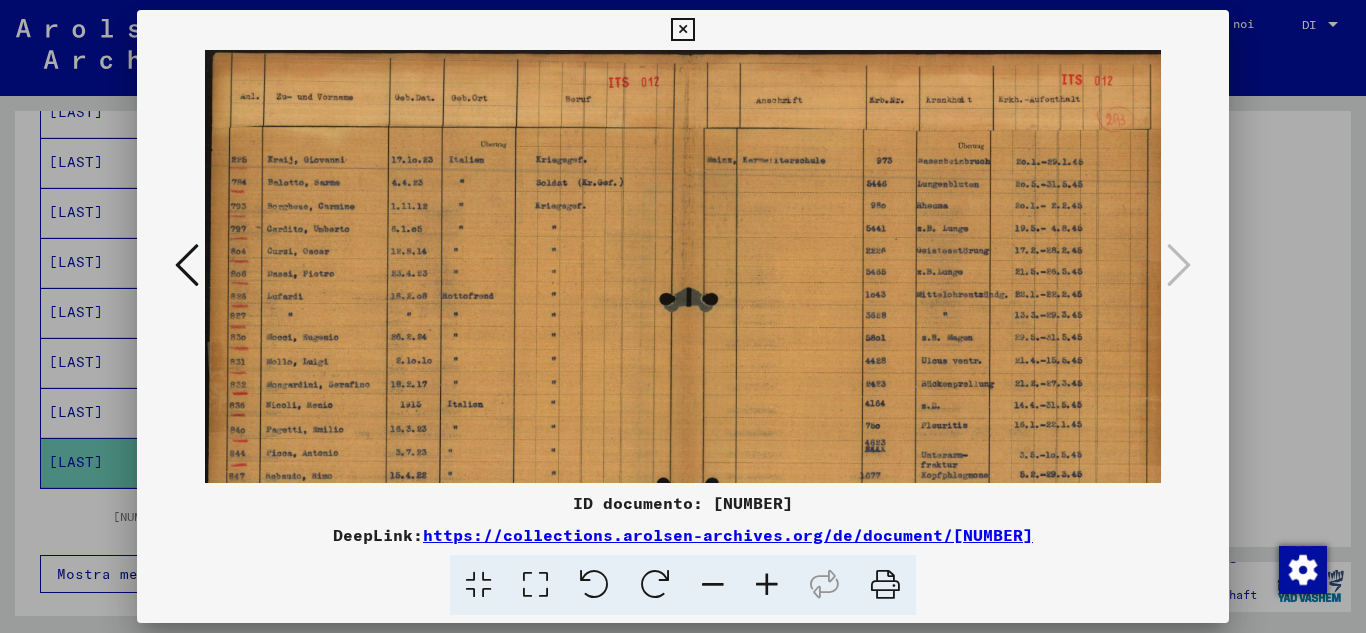 click at bounding box center (767, 585) 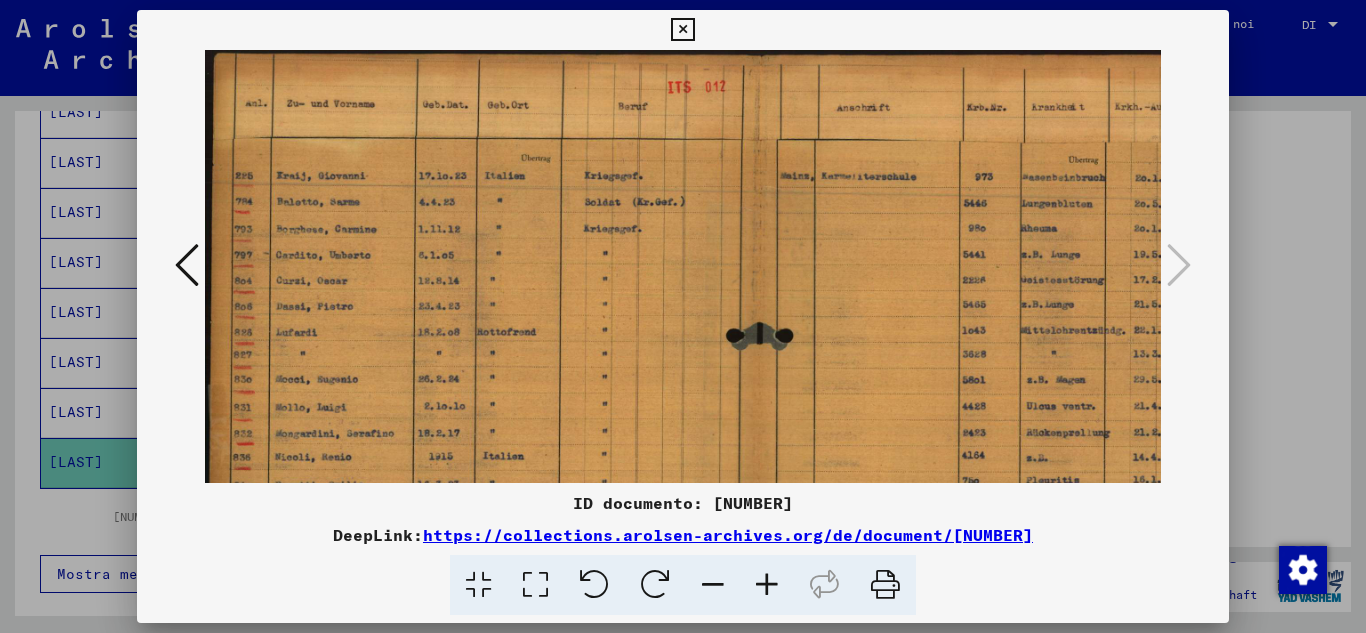 click at bounding box center (767, 585) 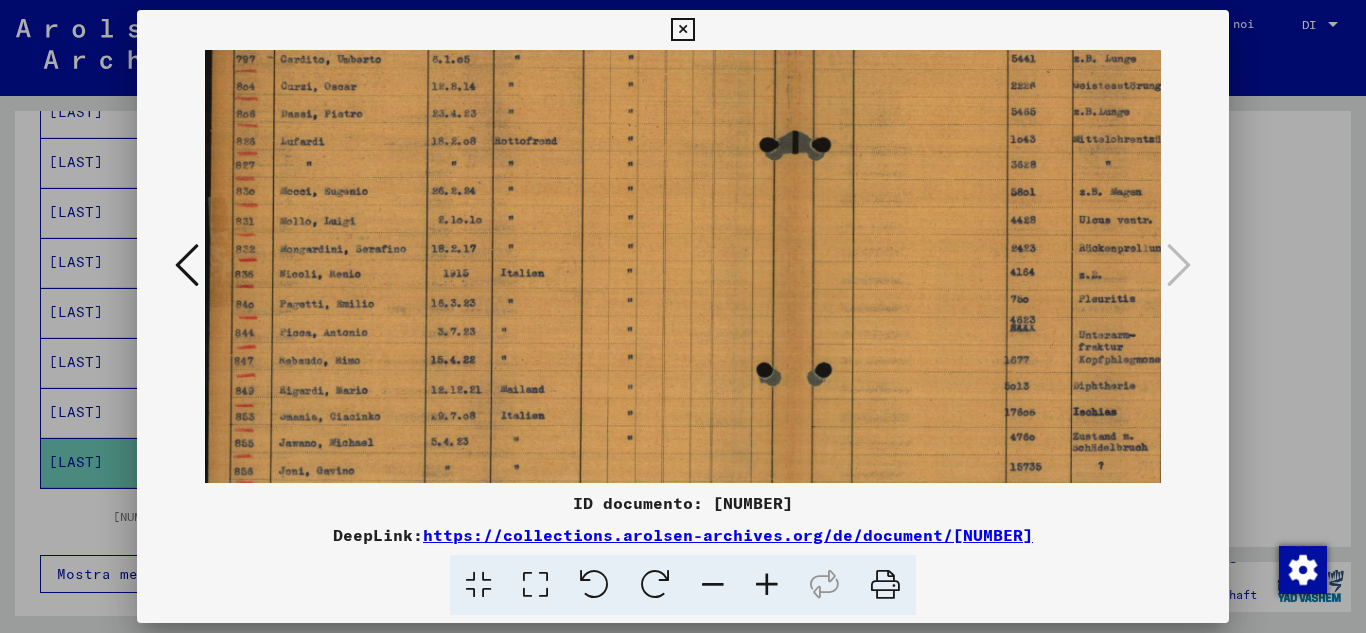 scroll, scrollTop: 255, scrollLeft: 0, axis: vertical 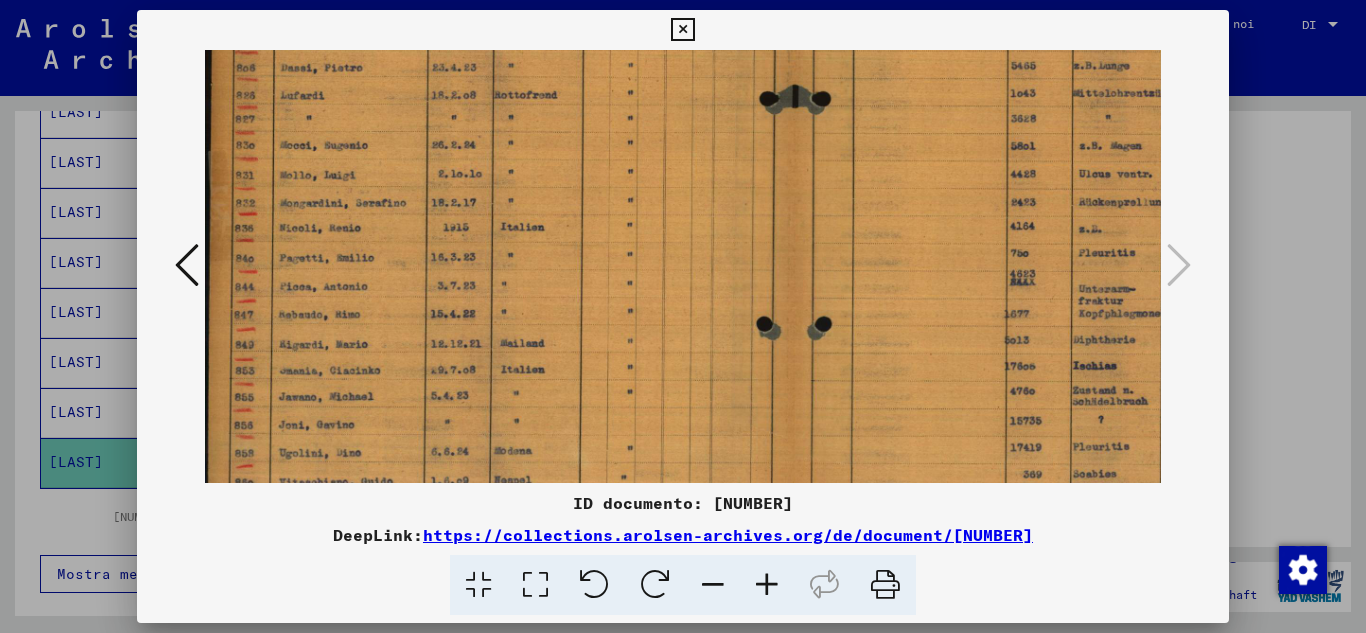 drag, startPoint x: 694, startPoint y: 396, endPoint x: 757, endPoint y: 181, distance: 224.04018 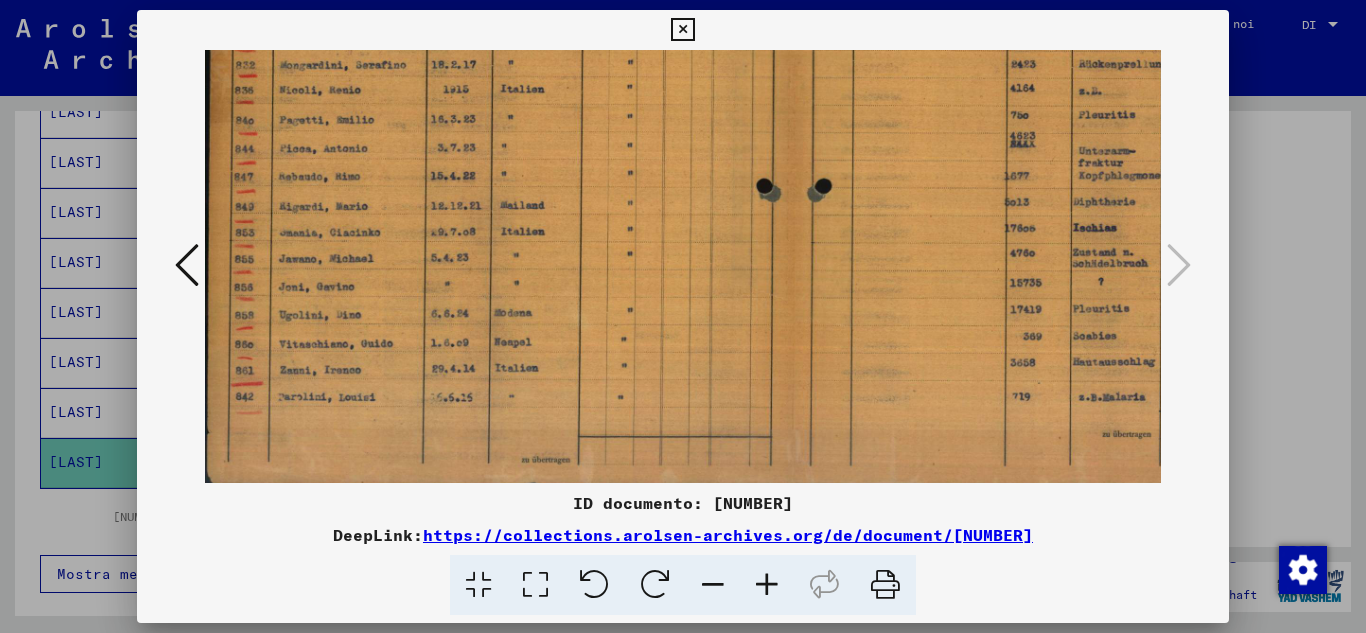 scroll, scrollTop: 400, scrollLeft: 0, axis: vertical 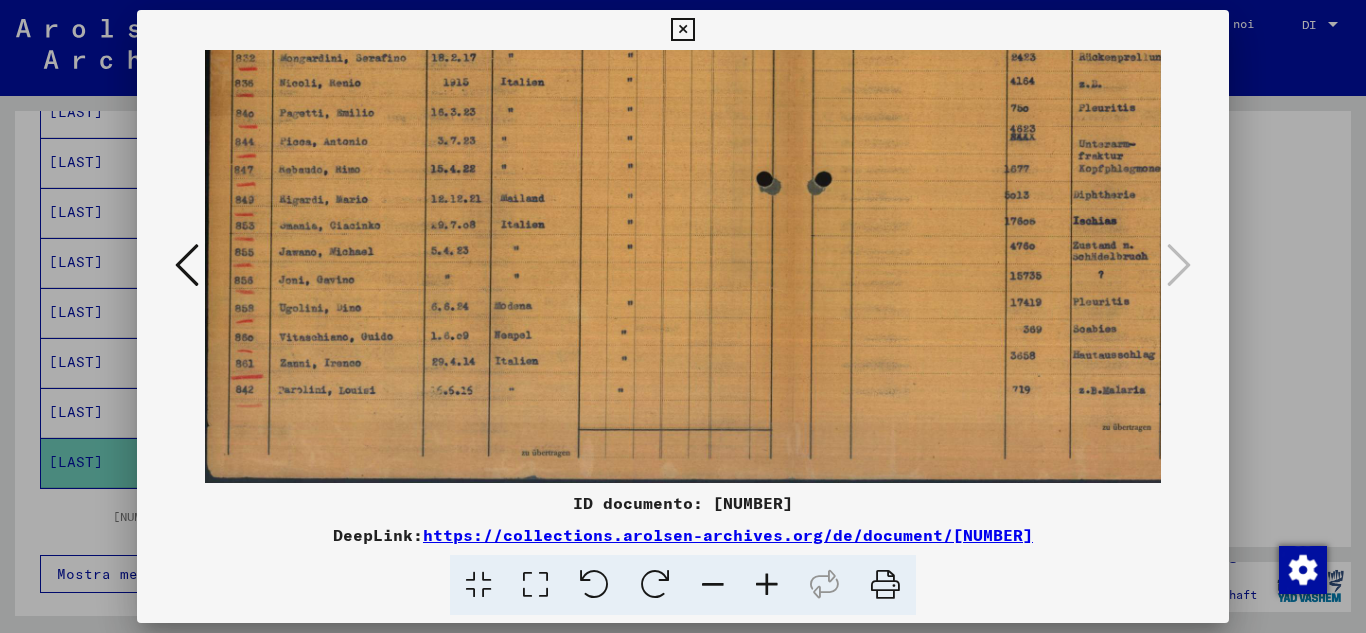drag, startPoint x: 607, startPoint y: 428, endPoint x: 638, endPoint y: 193, distance: 237.03586 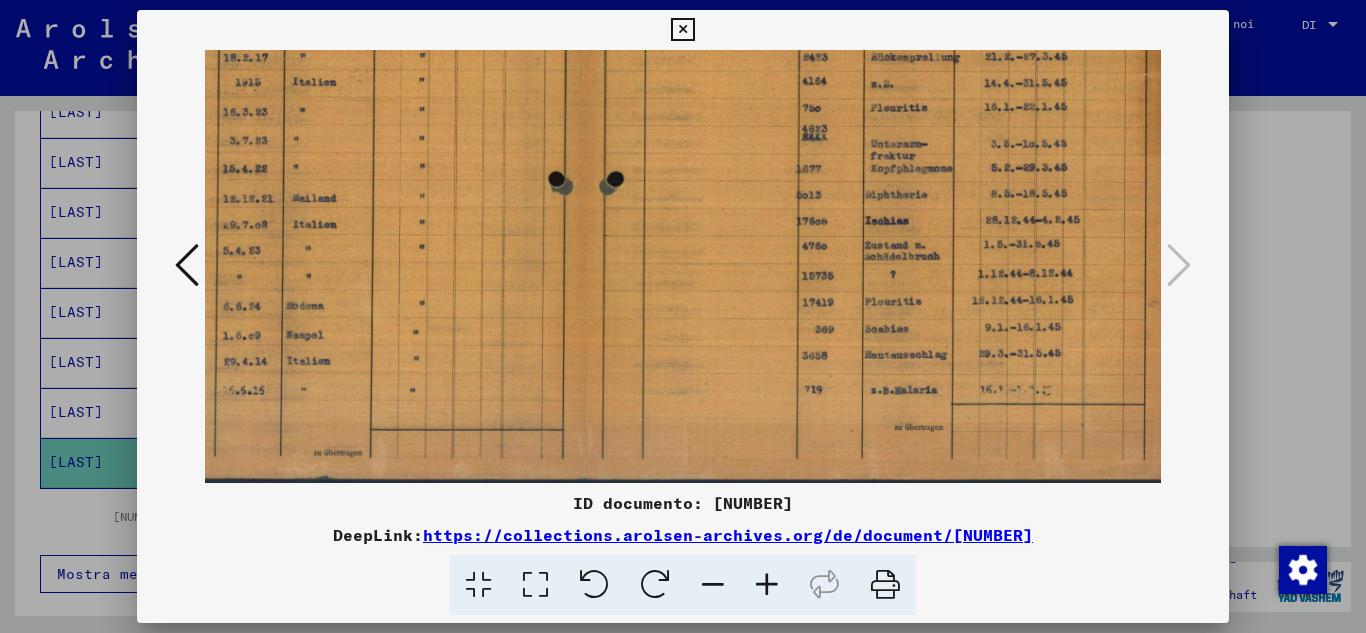 scroll, scrollTop: 400, scrollLeft: 224, axis: both 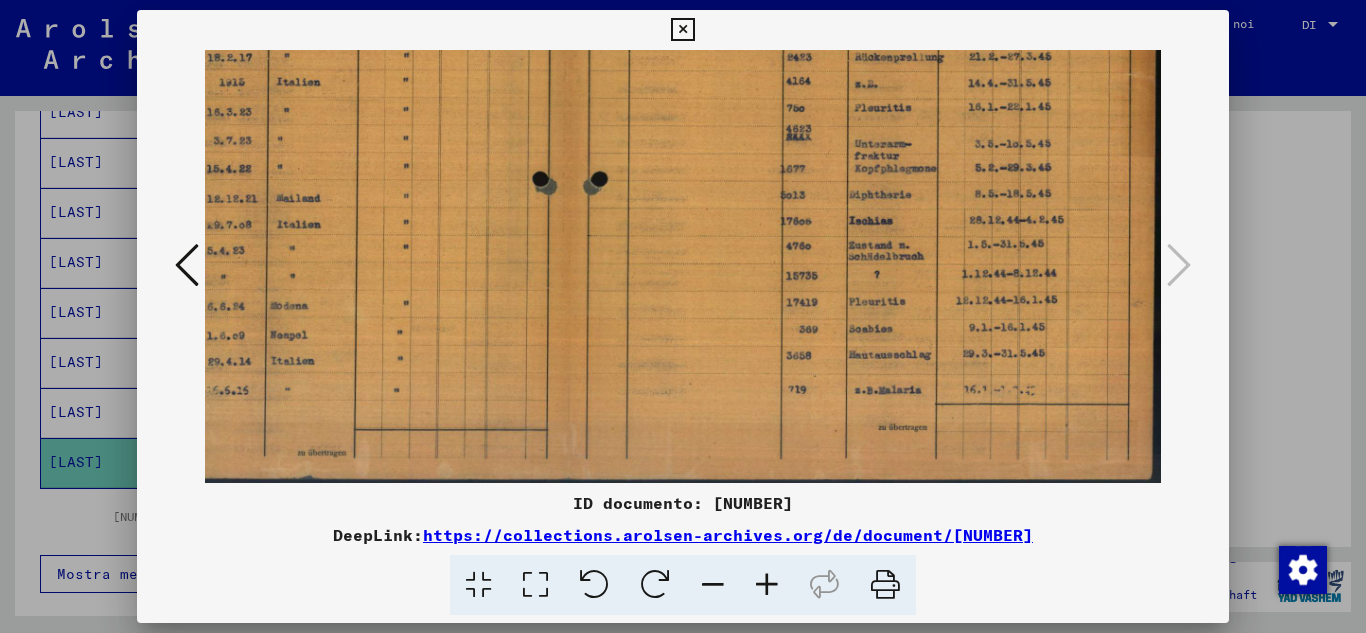 drag, startPoint x: 875, startPoint y: 390, endPoint x: 556, endPoint y: 367, distance: 319.82806 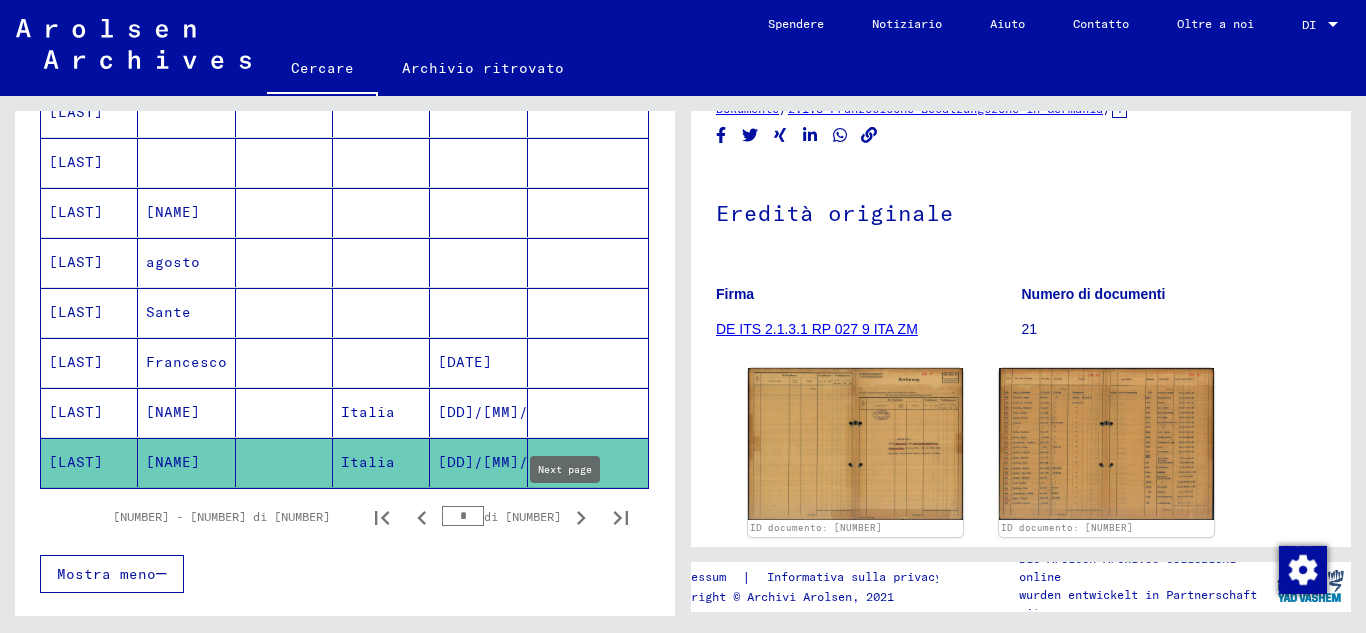 click 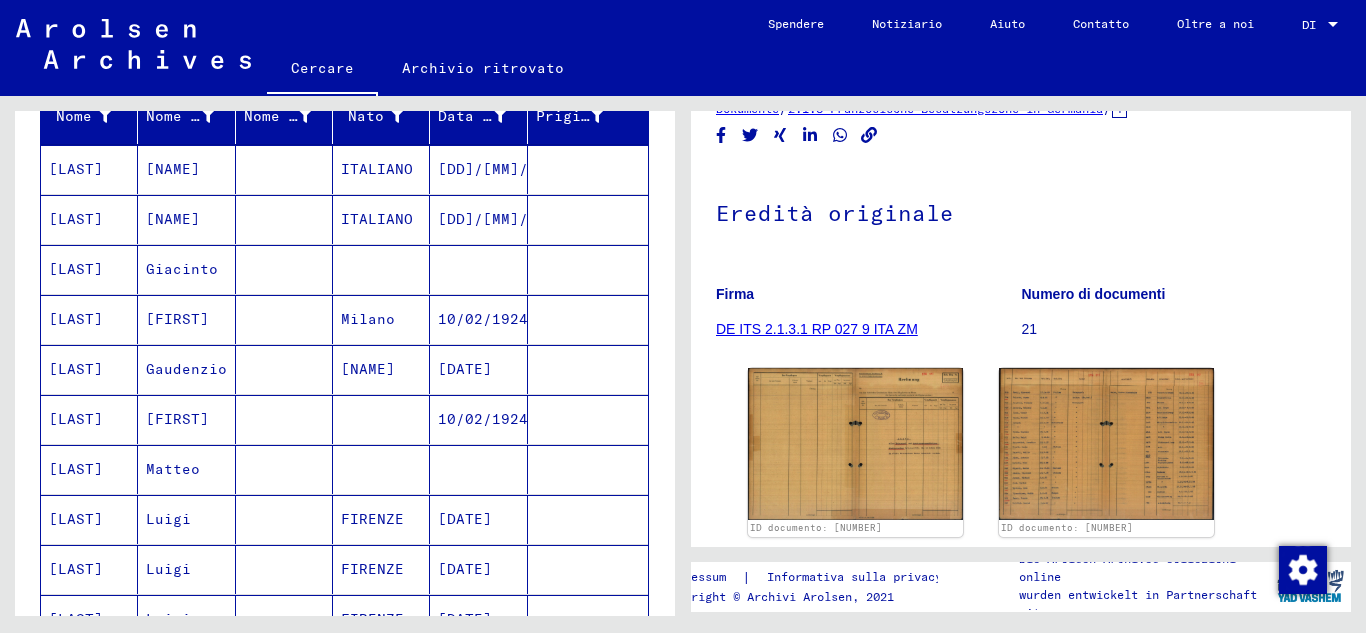 scroll, scrollTop: 0, scrollLeft: 0, axis: both 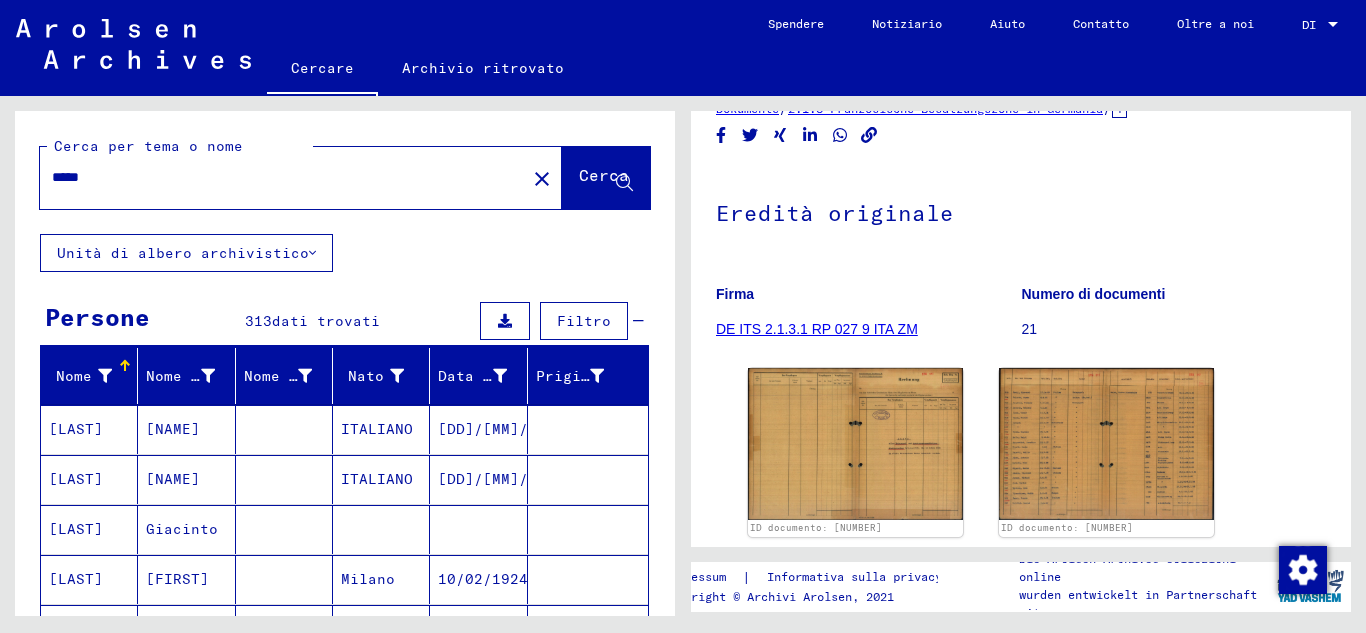 click on "[NAME]" at bounding box center (186, 479) 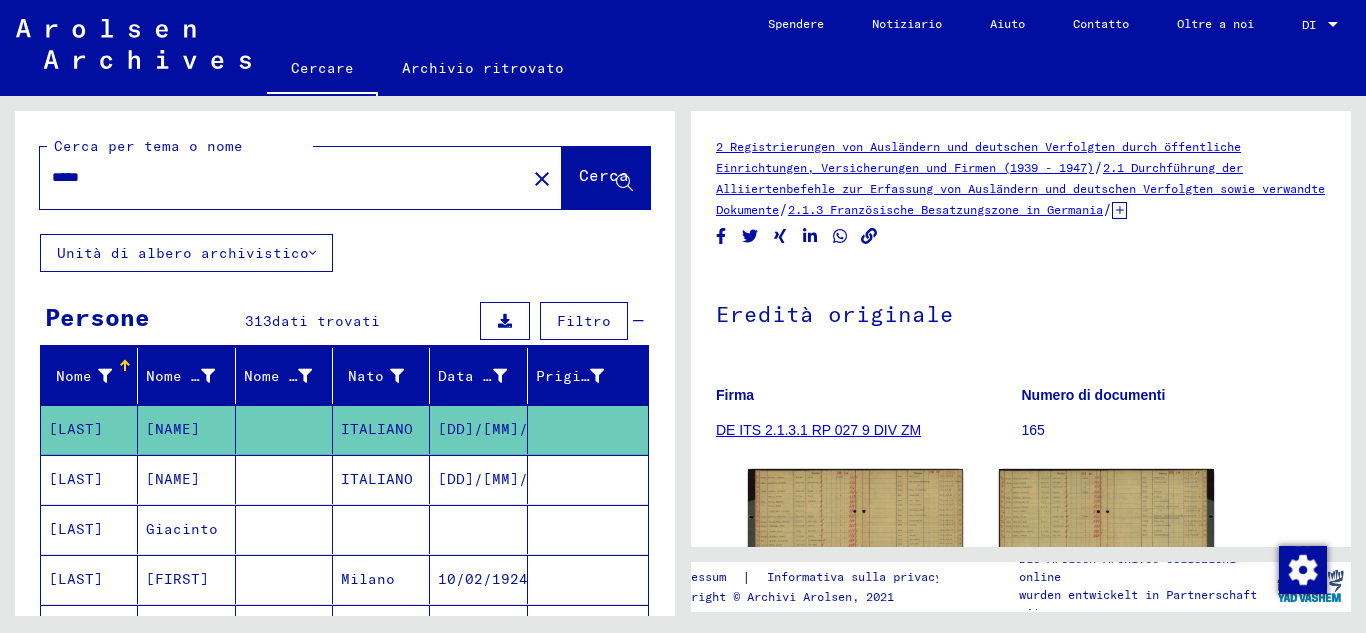 scroll, scrollTop: 230, scrollLeft: 0, axis: vertical 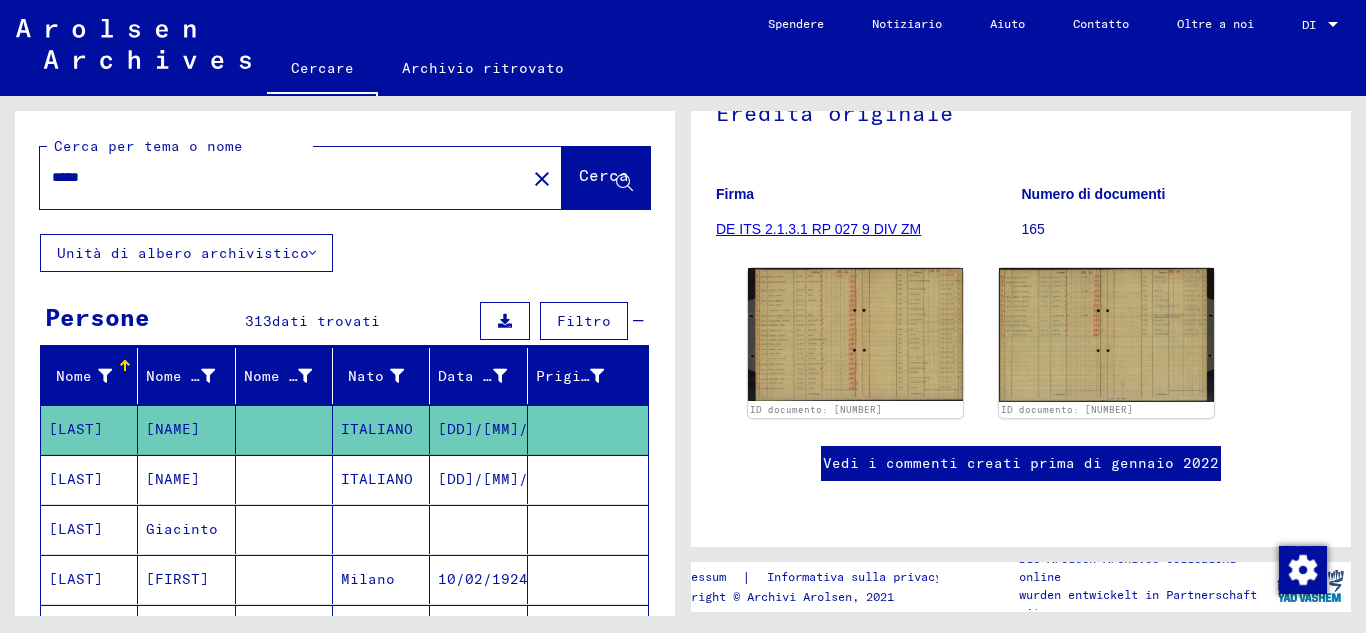 click on "[NAME]" at bounding box center [182, 529] 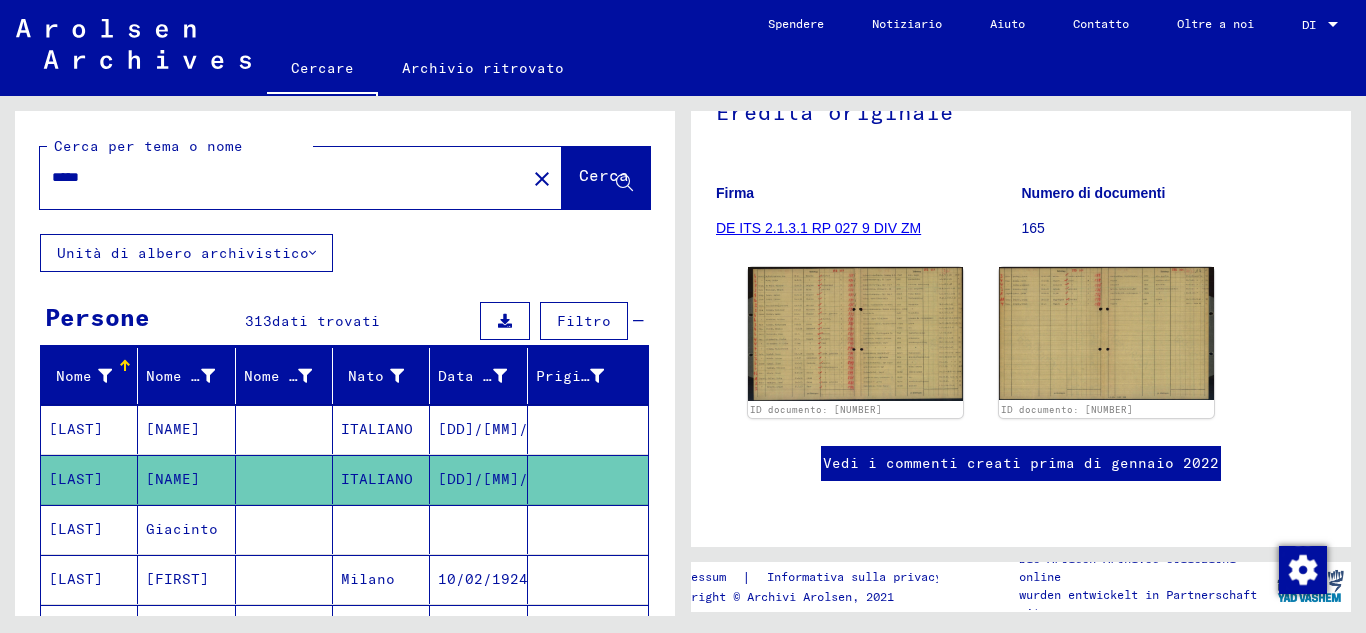 scroll, scrollTop: 230, scrollLeft: 0, axis: vertical 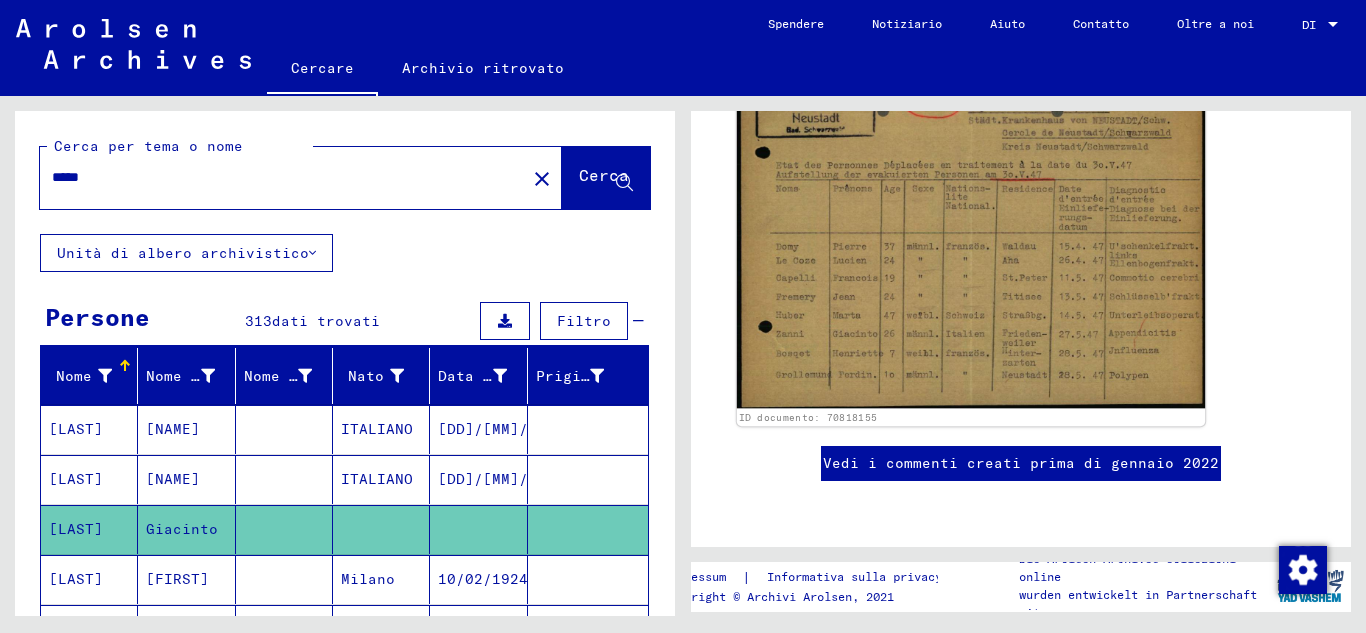 click 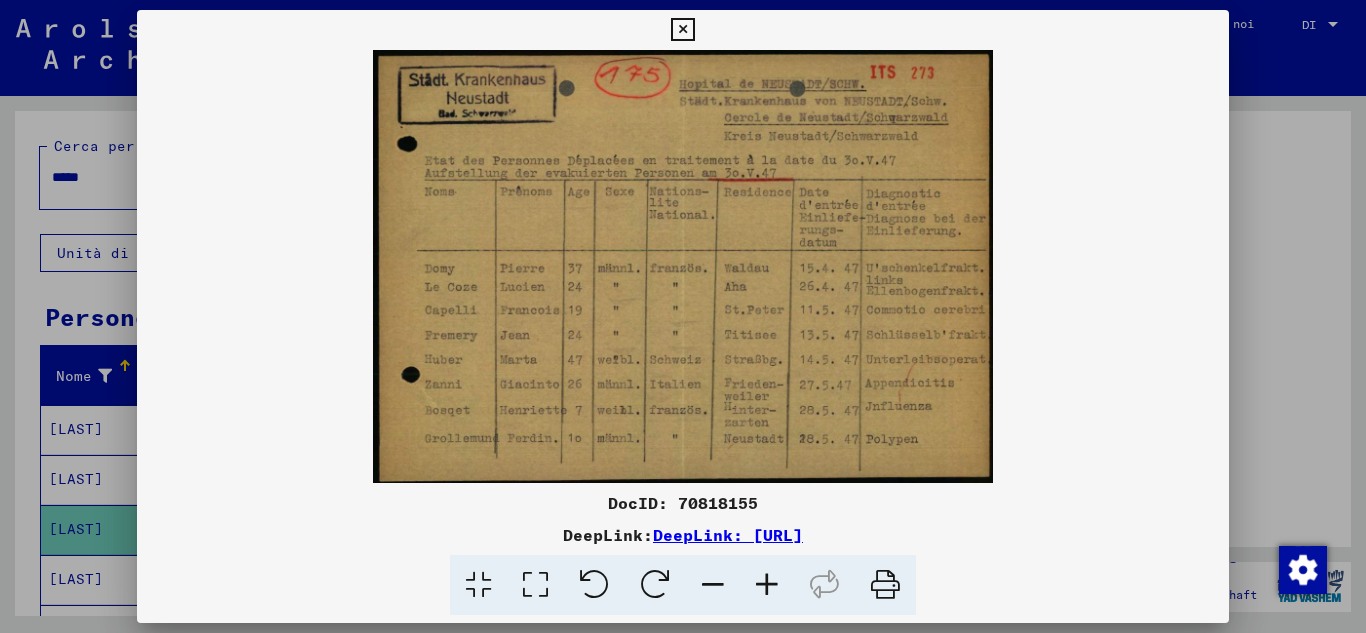 scroll, scrollTop: 397, scrollLeft: 0, axis: vertical 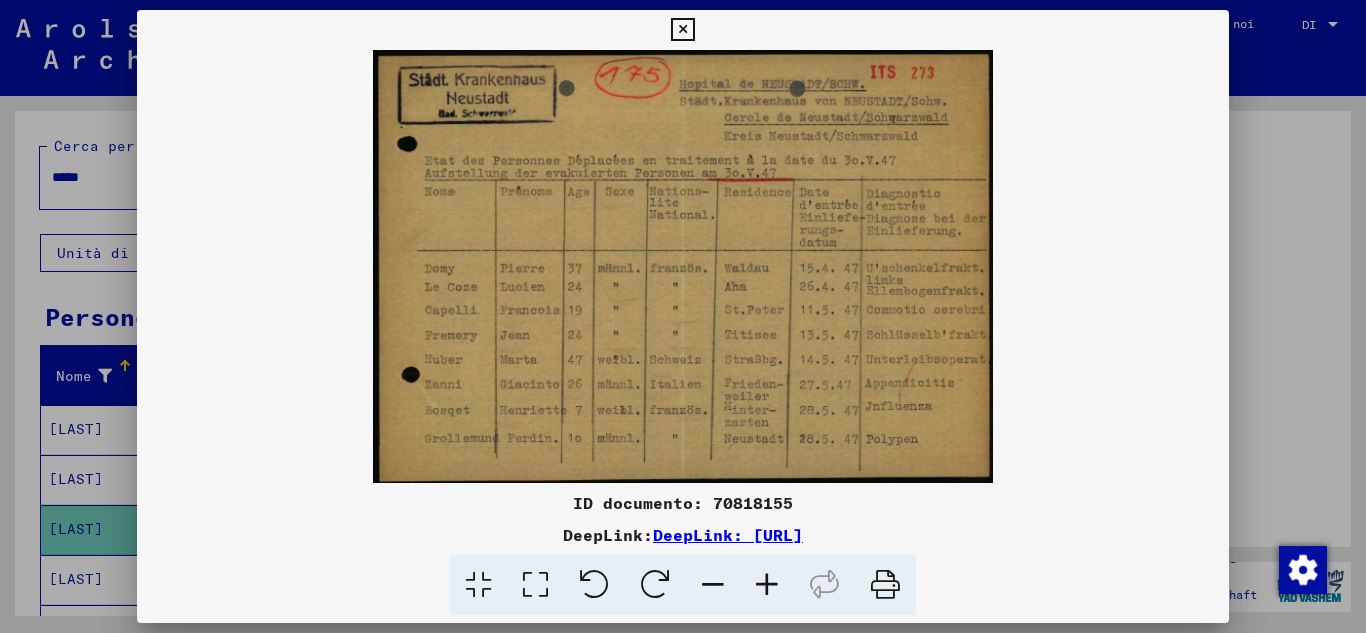 click at bounding box center [682, 30] 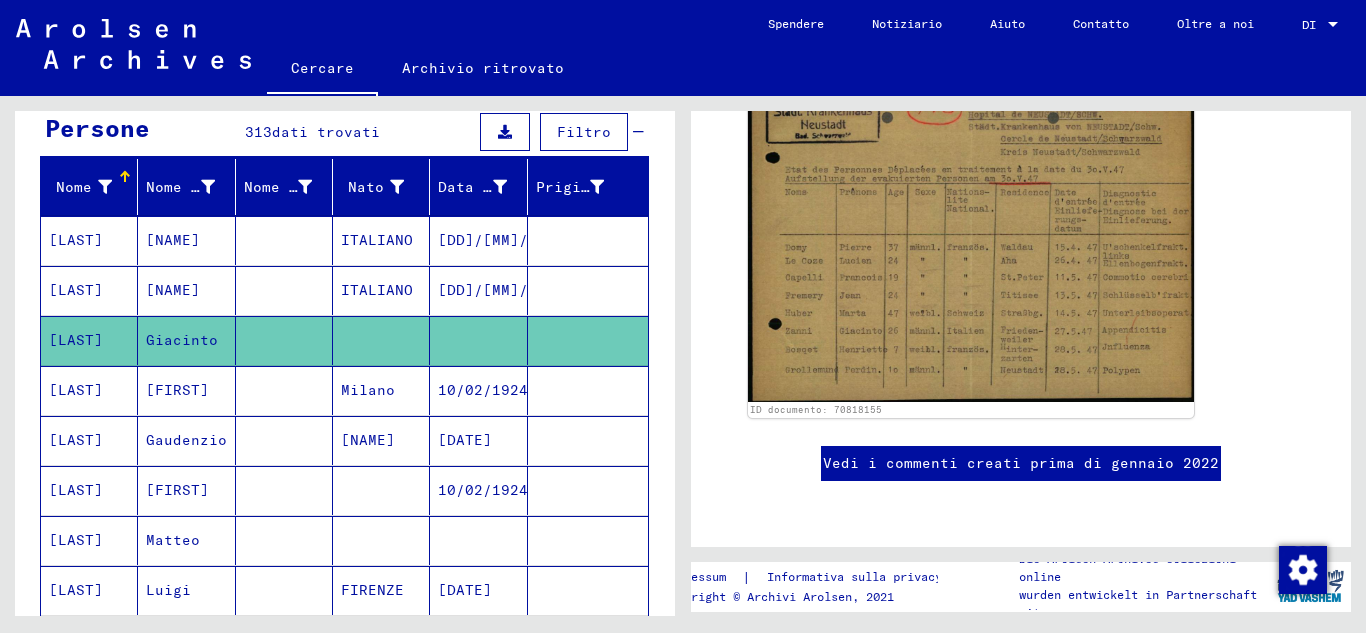 scroll, scrollTop: 233, scrollLeft: 0, axis: vertical 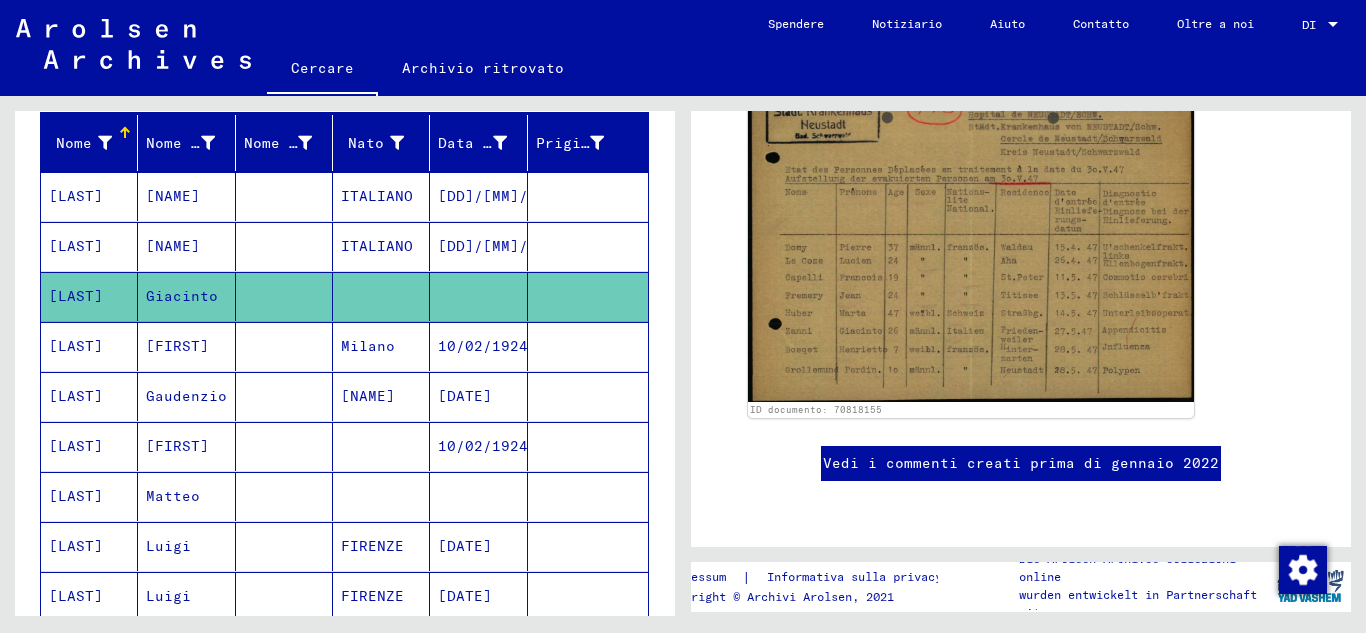 click on "[FIRST]" at bounding box center (173, 496) 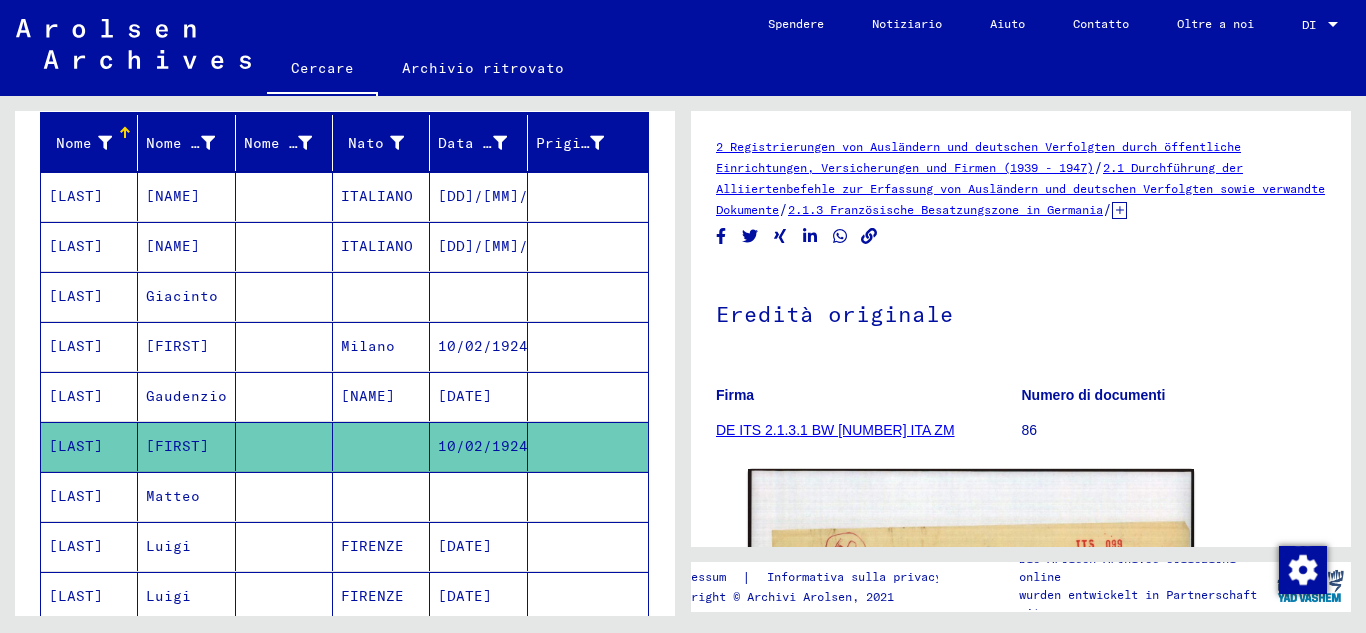 scroll, scrollTop: 467, scrollLeft: 0, axis: vertical 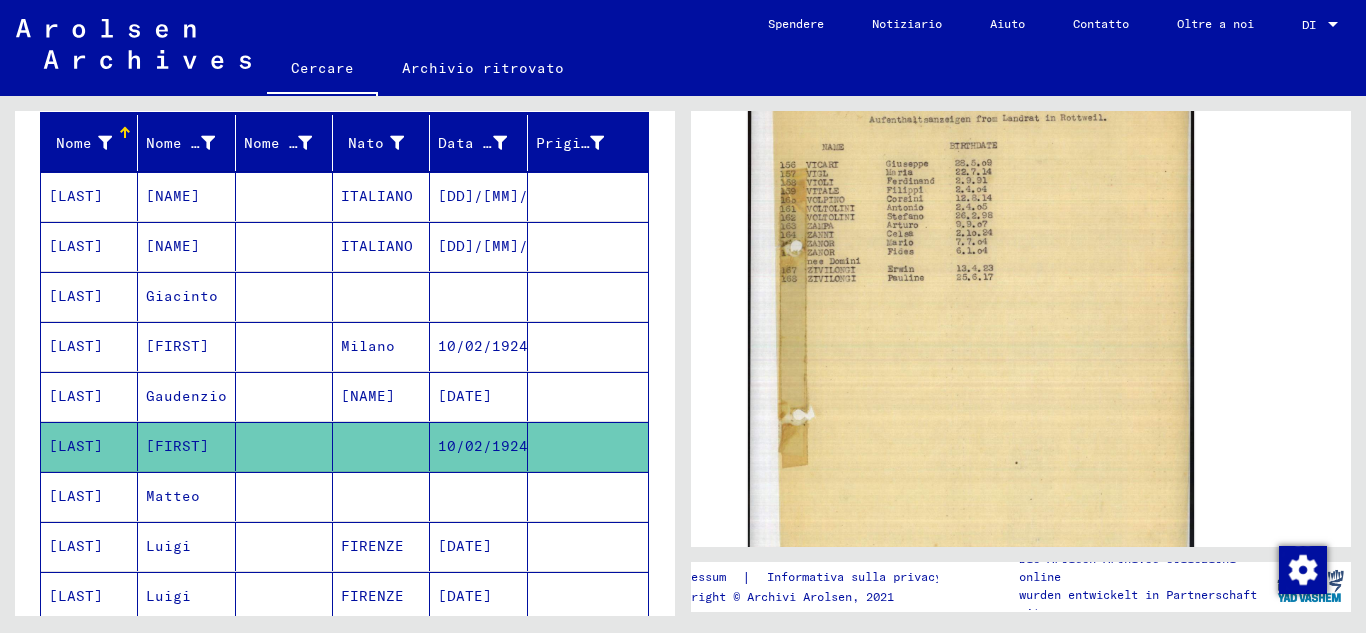 click on "Matteo" at bounding box center [186, 546] 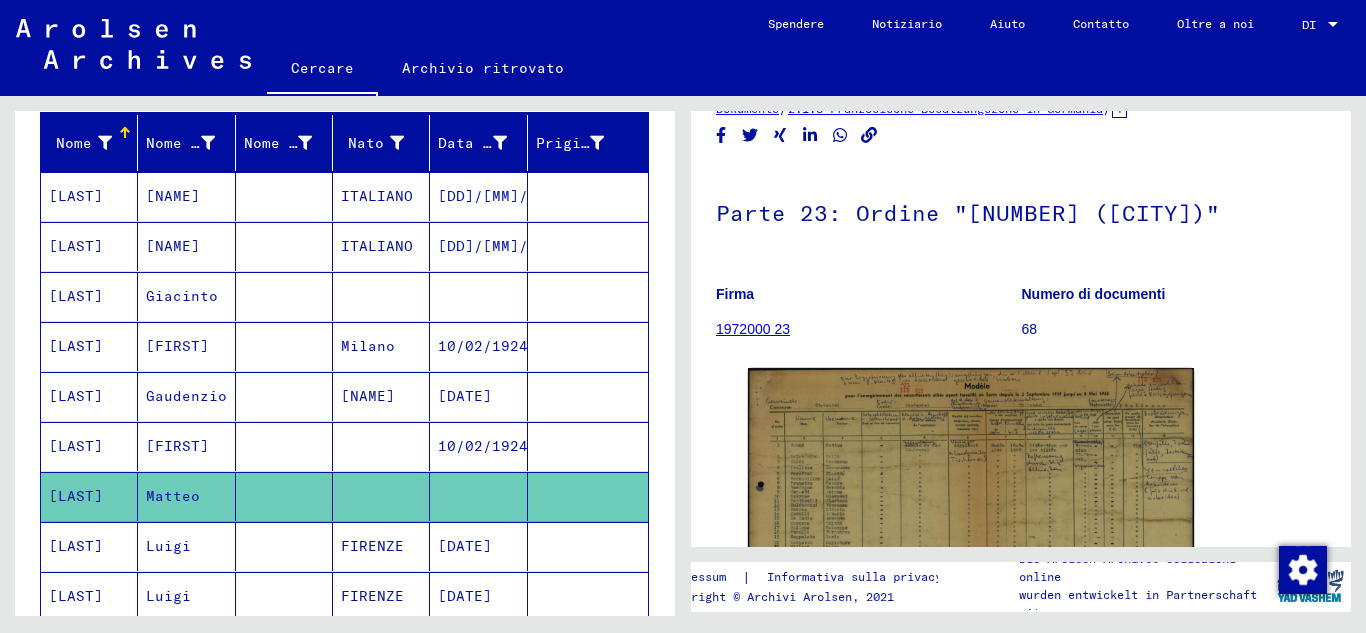 scroll, scrollTop: 406, scrollLeft: 0, axis: vertical 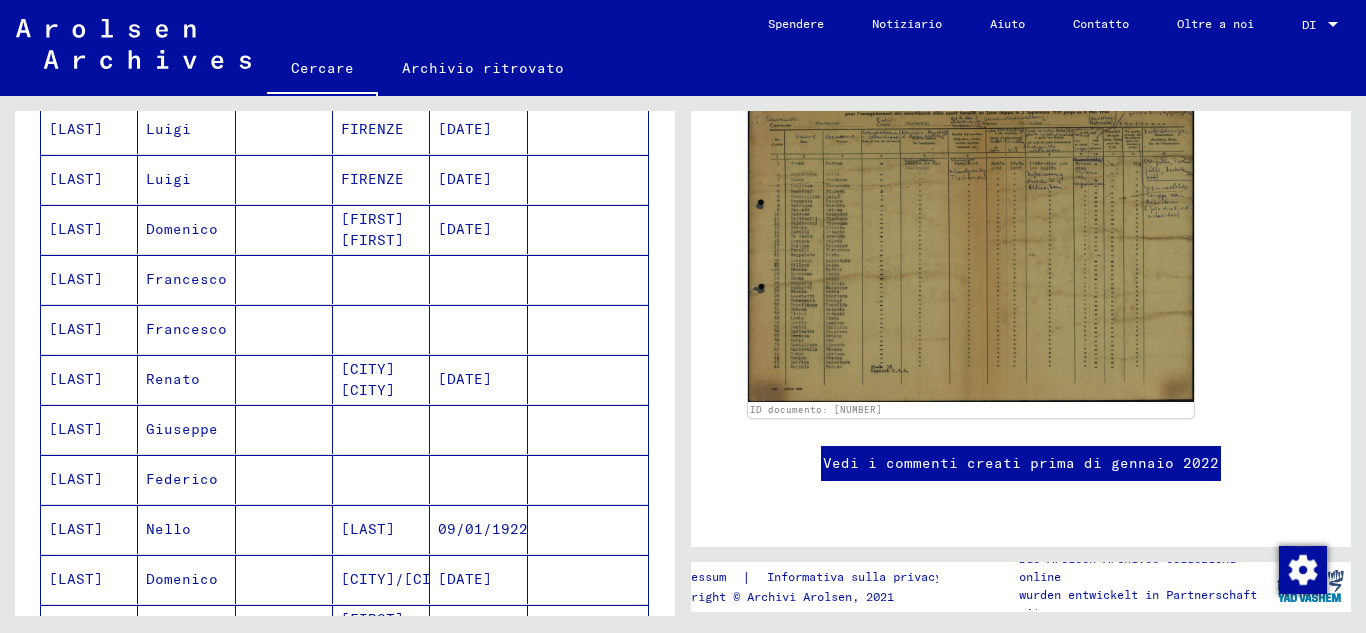click on "Francesco" at bounding box center (186, 329) 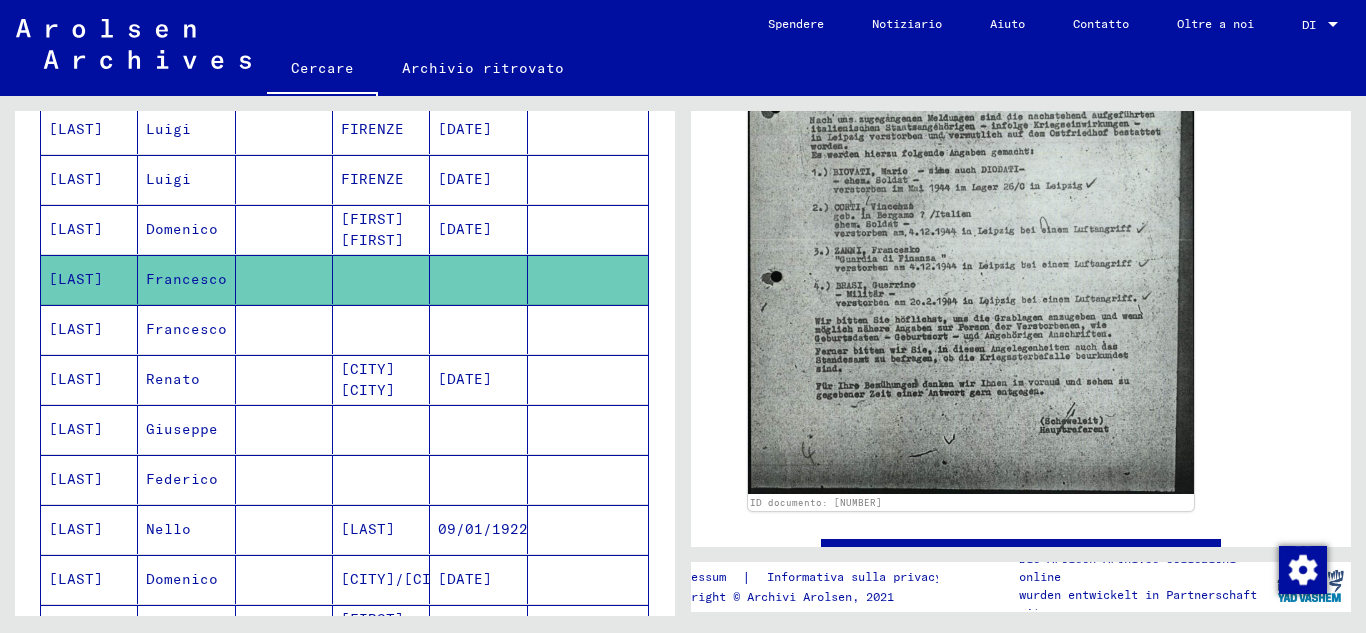 scroll, scrollTop: 933, scrollLeft: 0, axis: vertical 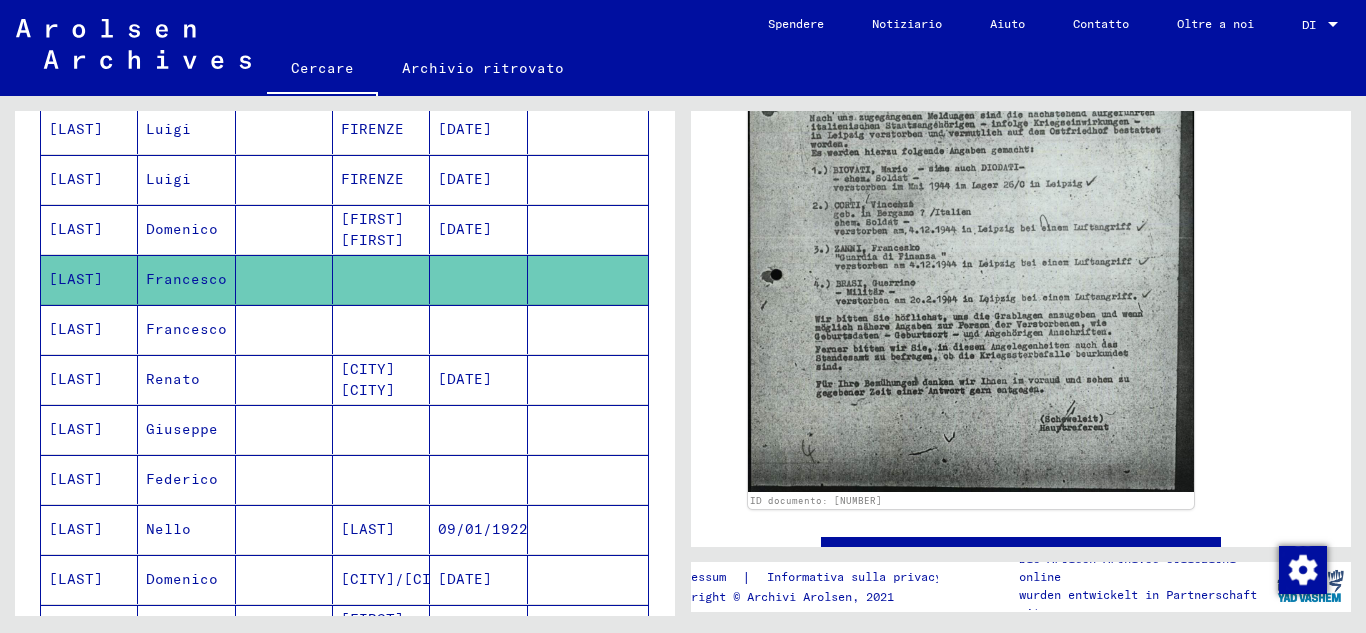 click on "Francesco" at bounding box center [173, 379] 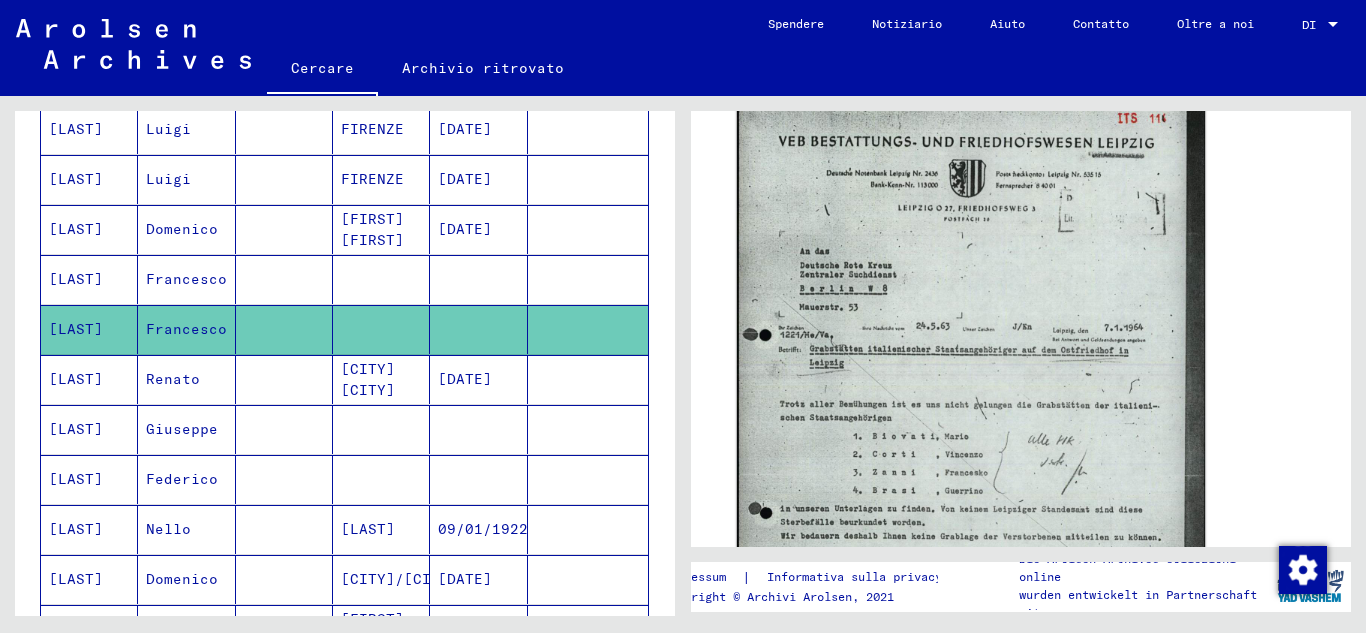 scroll, scrollTop: 933, scrollLeft: 0, axis: vertical 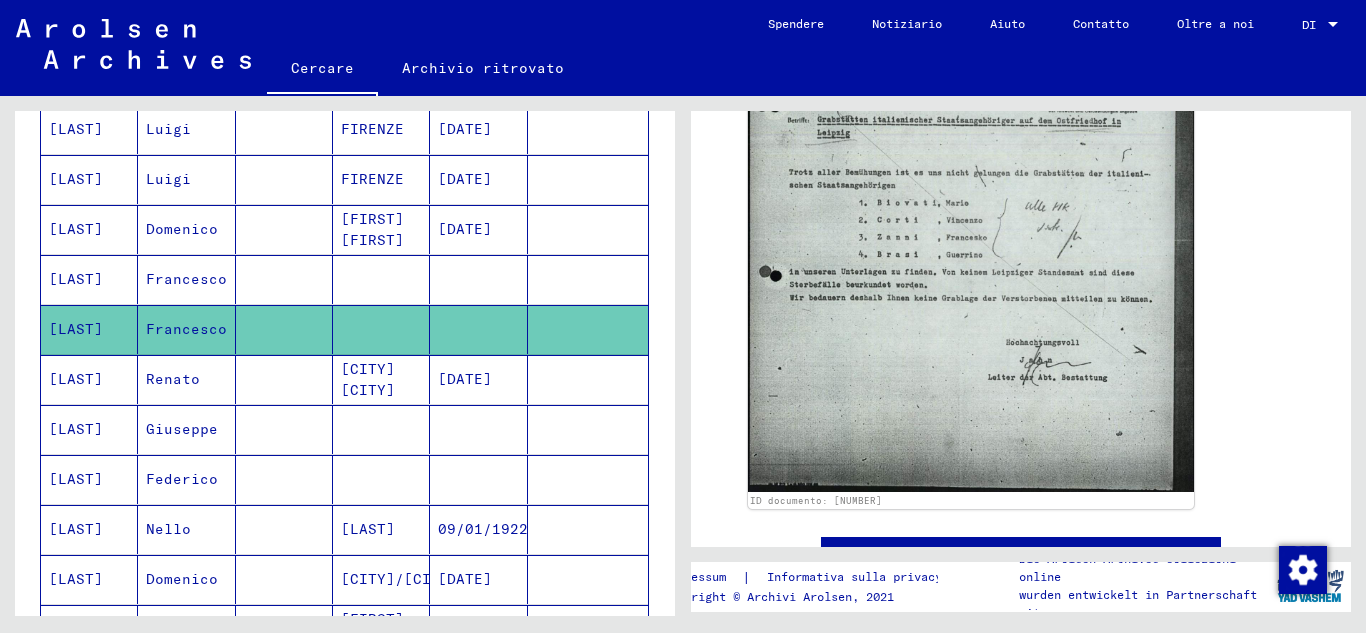 click on "Giuseppe" at bounding box center (182, 479) 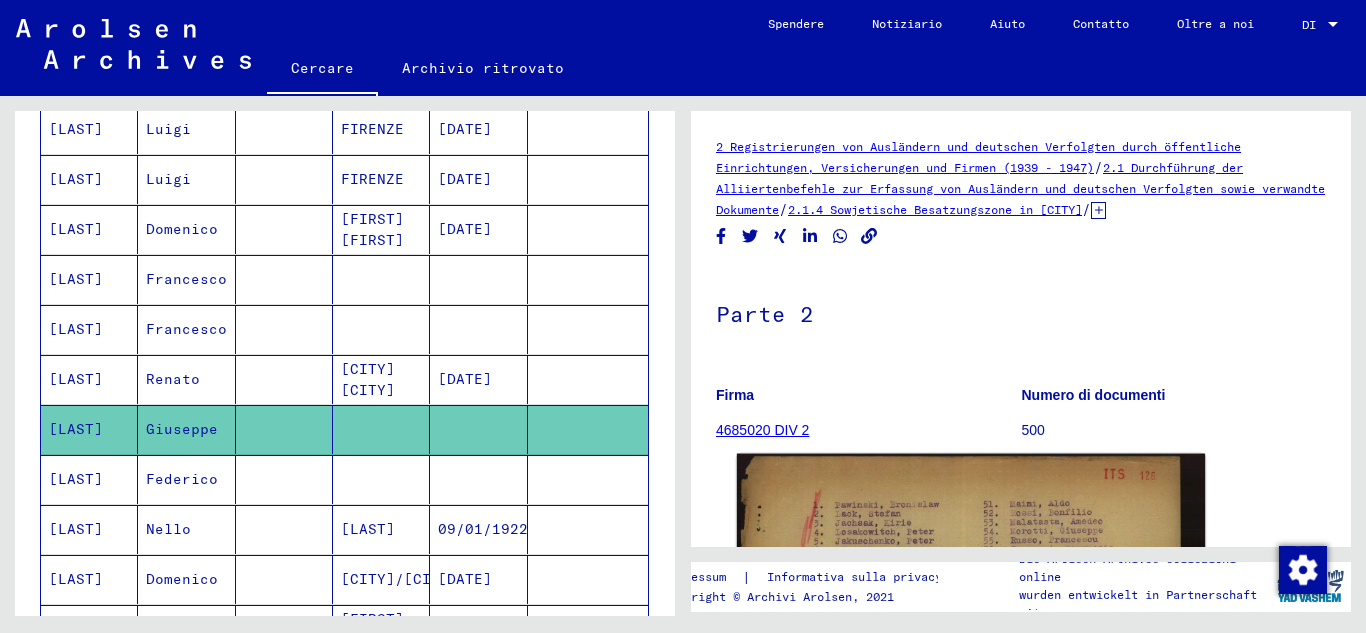 scroll, scrollTop: 233, scrollLeft: 0, axis: vertical 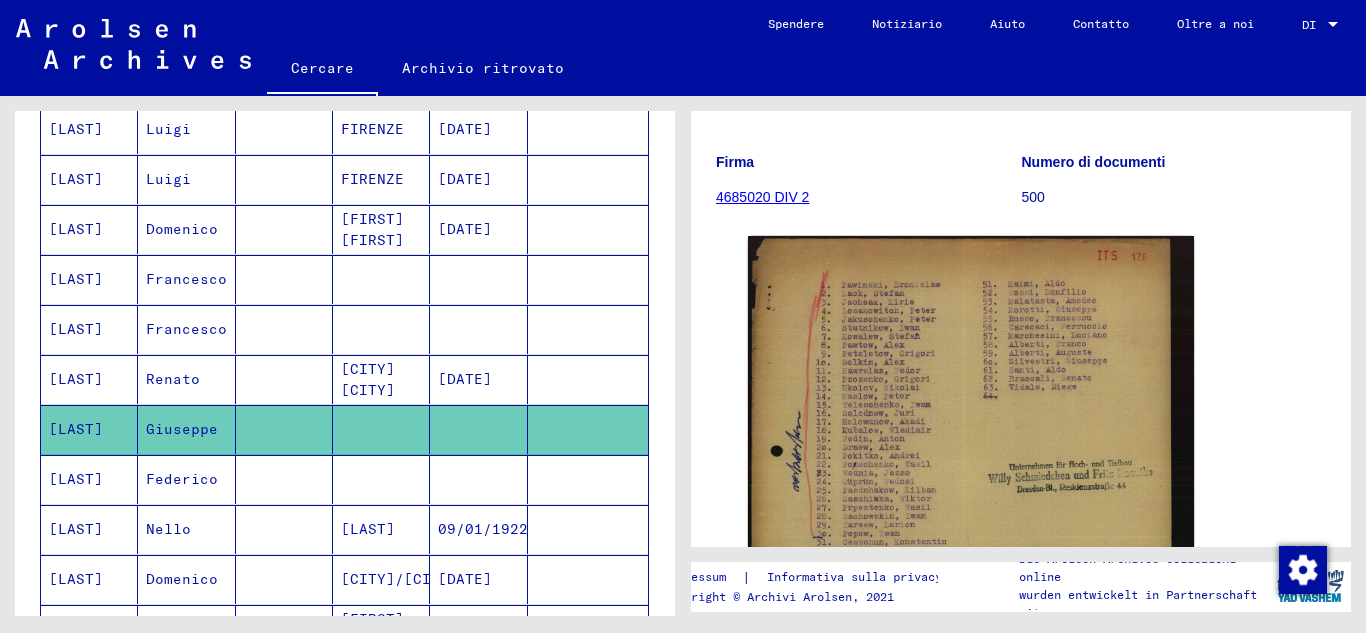 click on "Federico" at bounding box center [168, 529] 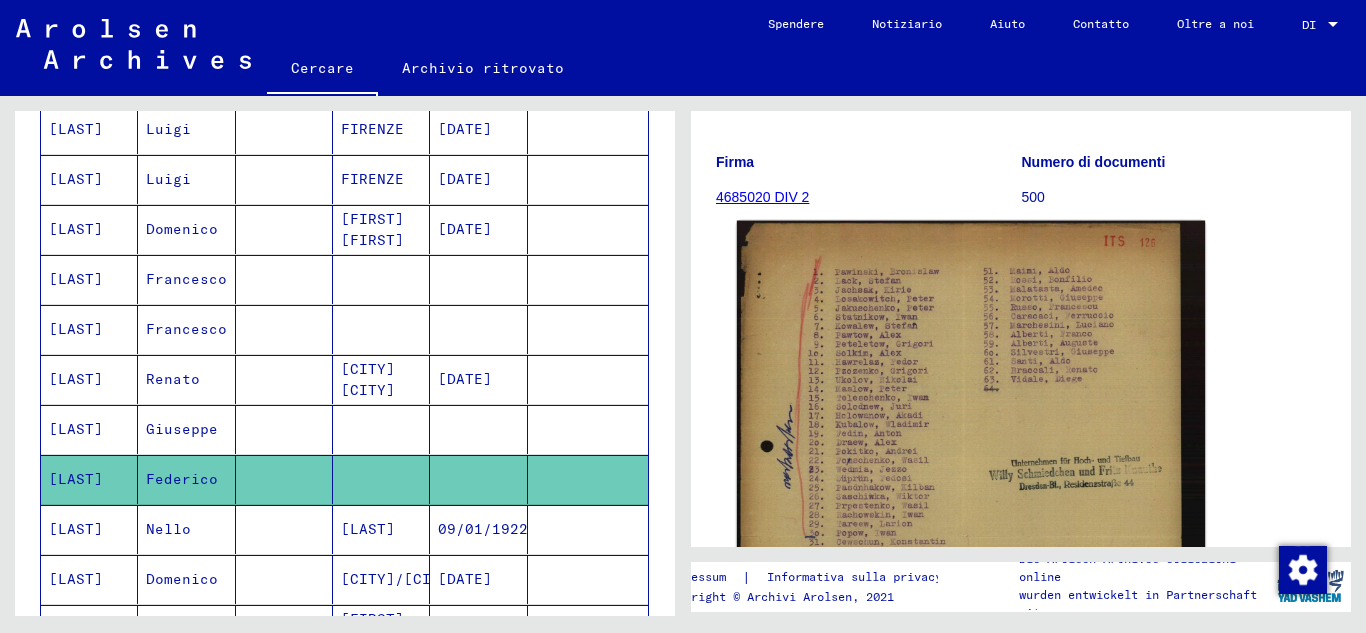 scroll, scrollTop: 467, scrollLeft: 0, axis: vertical 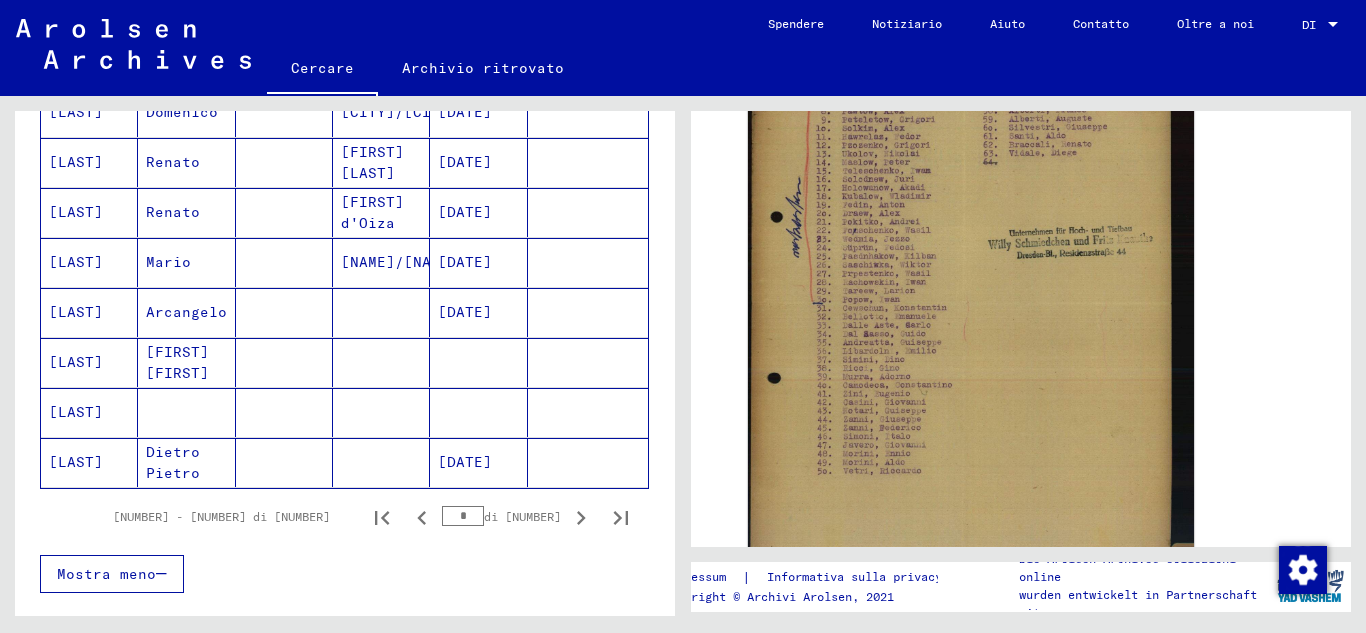 click on "Dietro Pietro" 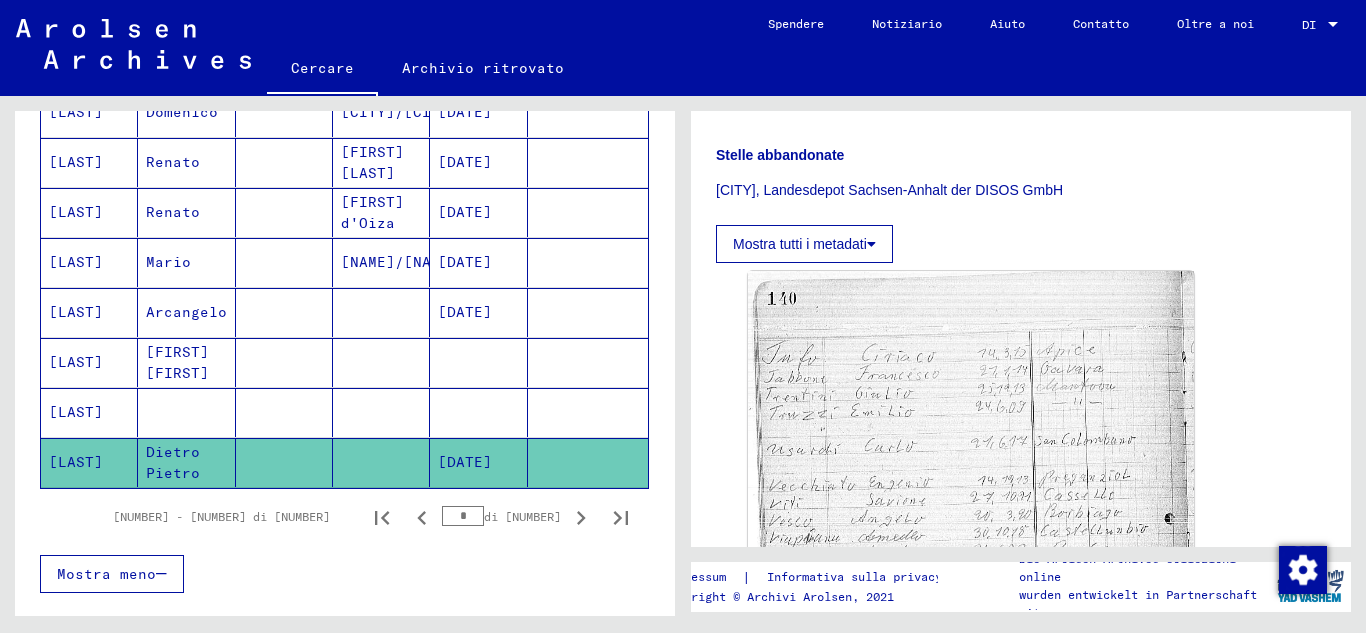 scroll, scrollTop: 700, scrollLeft: 0, axis: vertical 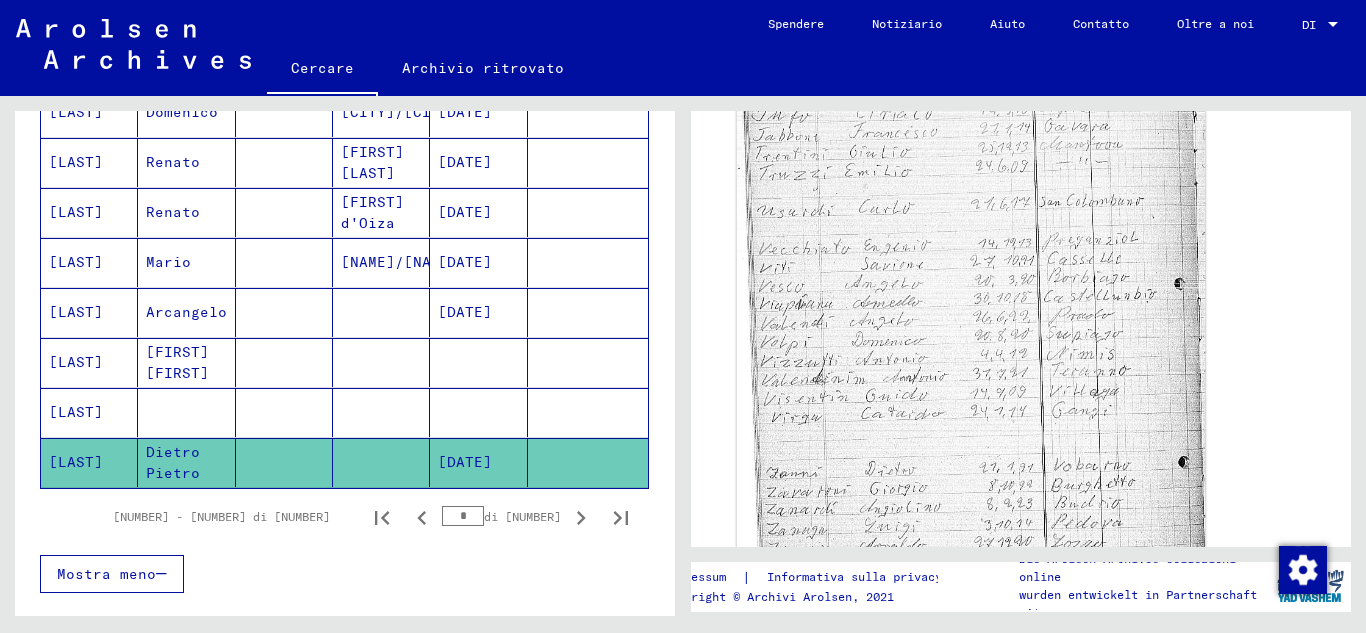 click 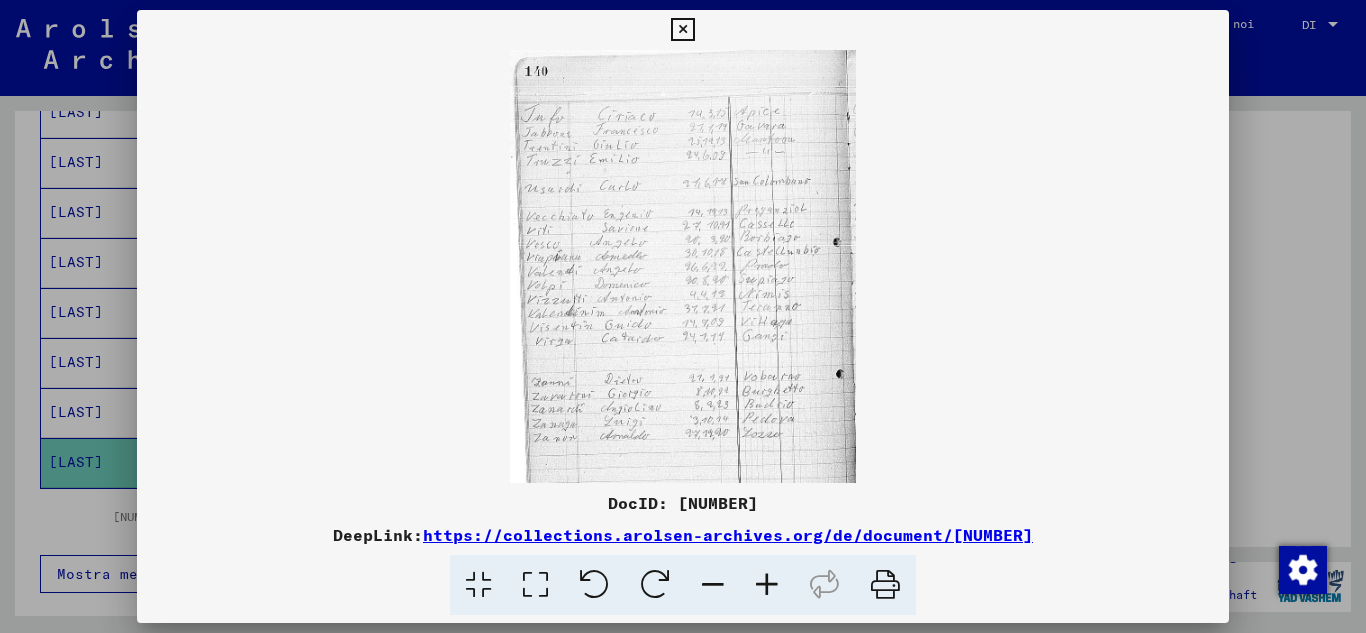 scroll, scrollTop: 699, scrollLeft: 0, axis: vertical 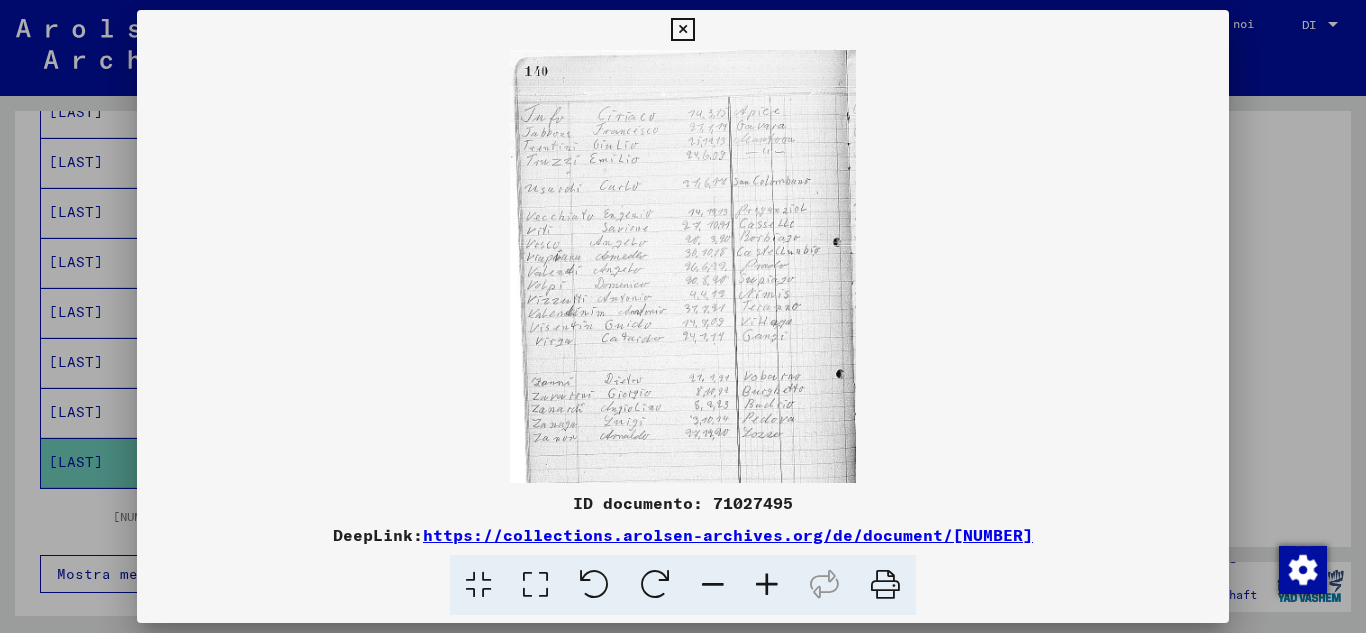 click at bounding box center (767, 585) 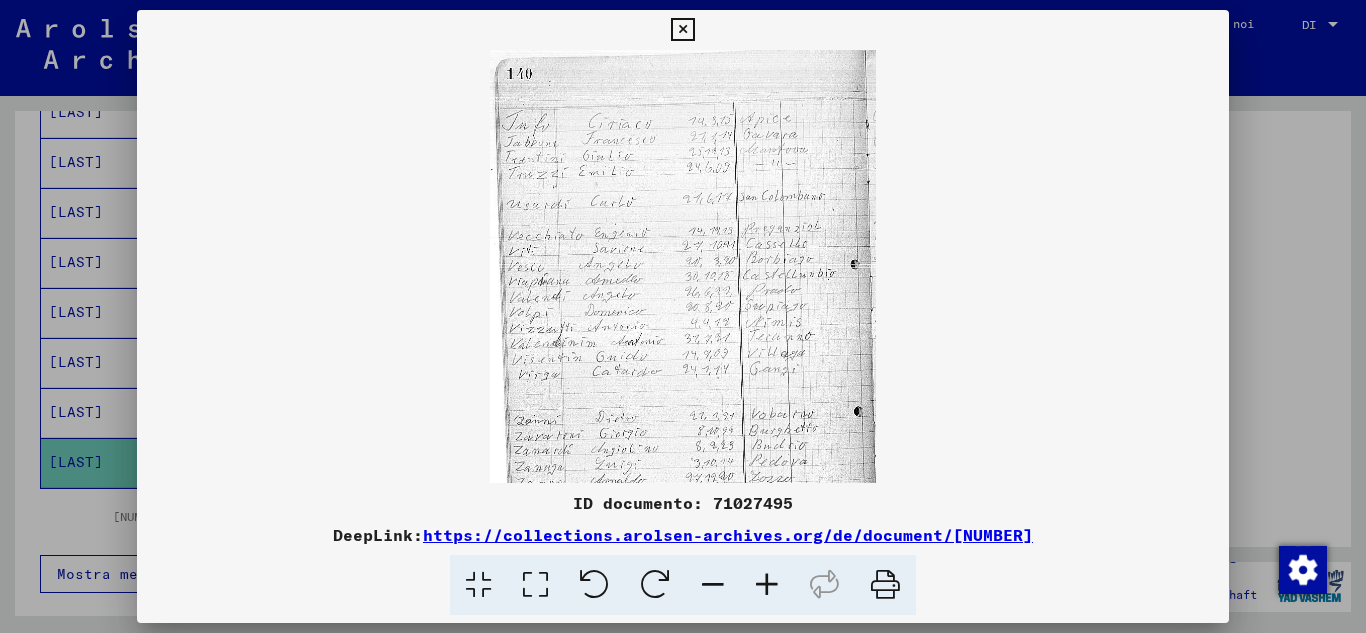 click at bounding box center (767, 585) 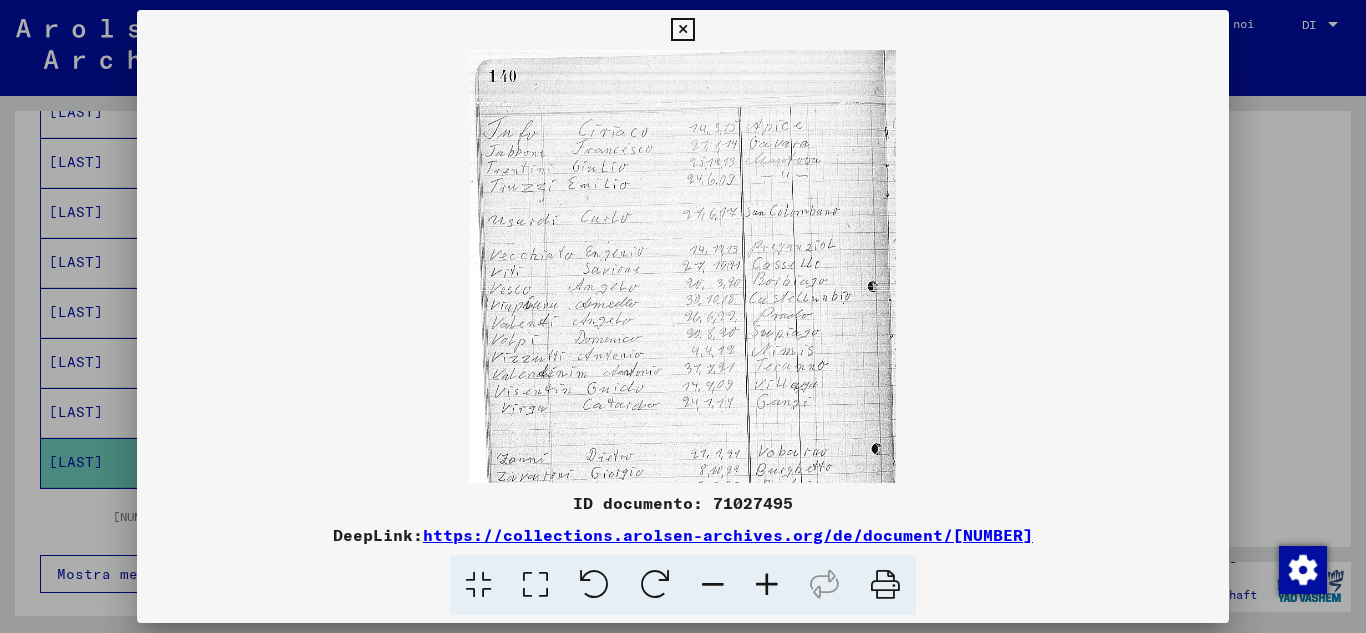 click at bounding box center (767, 585) 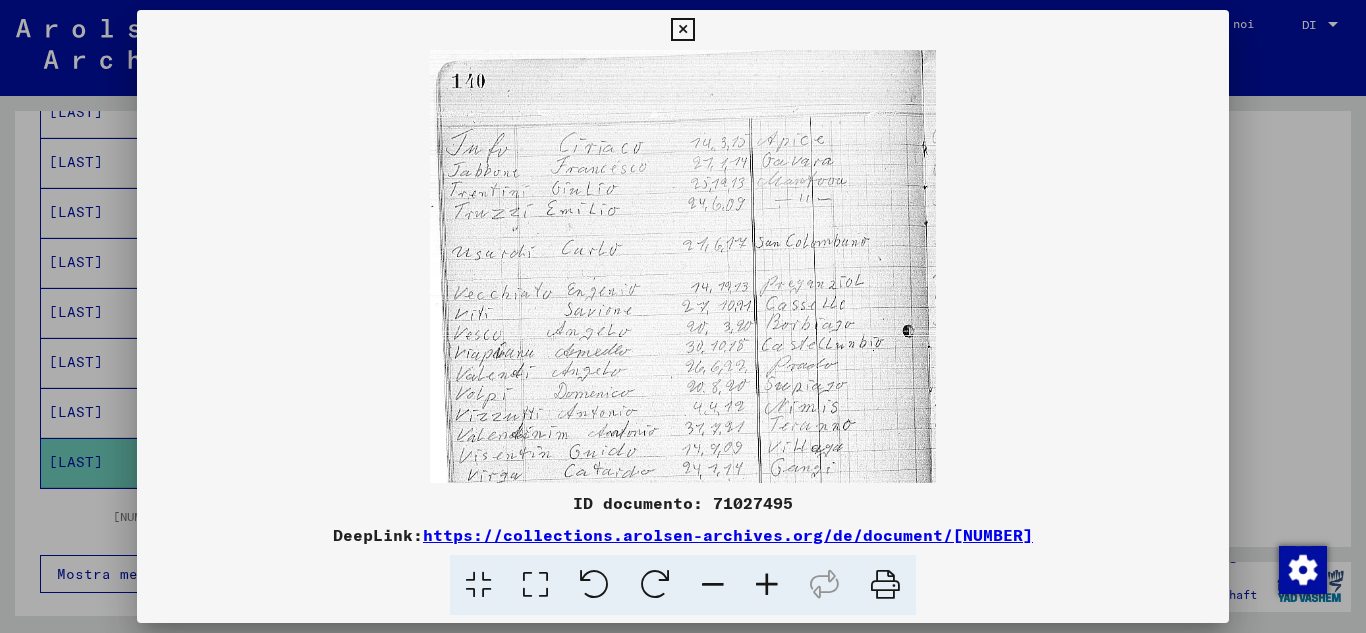 click at bounding box center (767, 585) 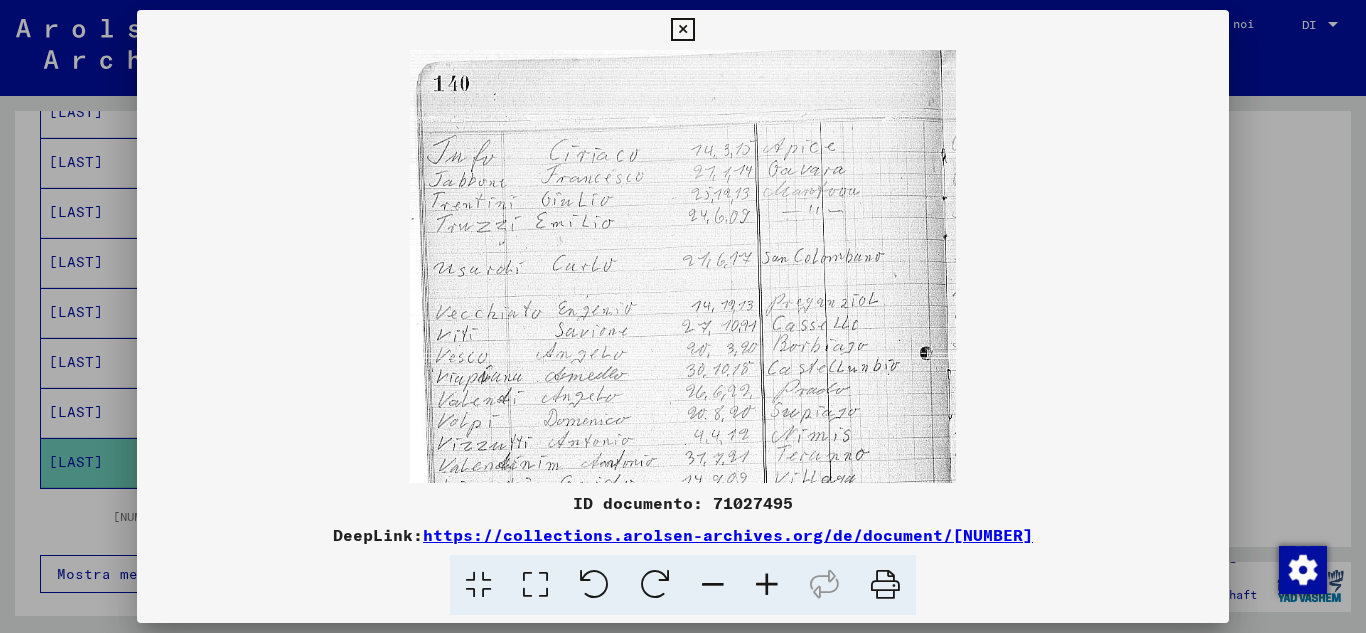 click at bounding box center (767, 585) 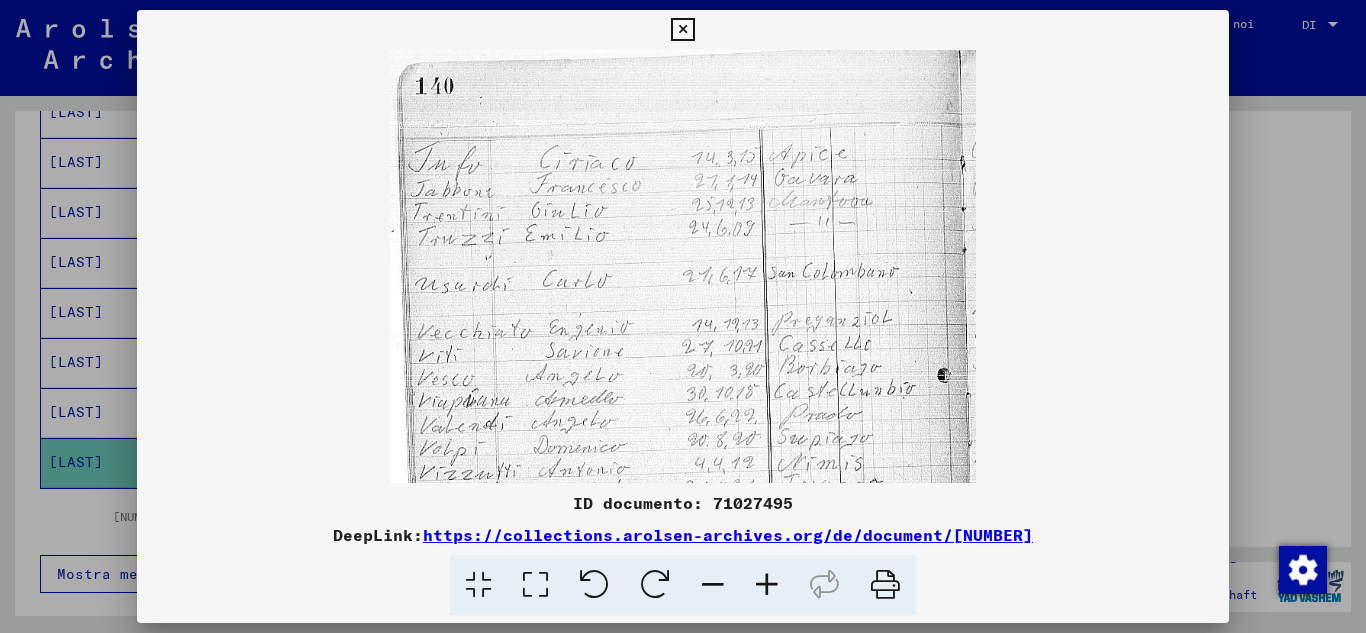 click at bounding box center (767, 585) 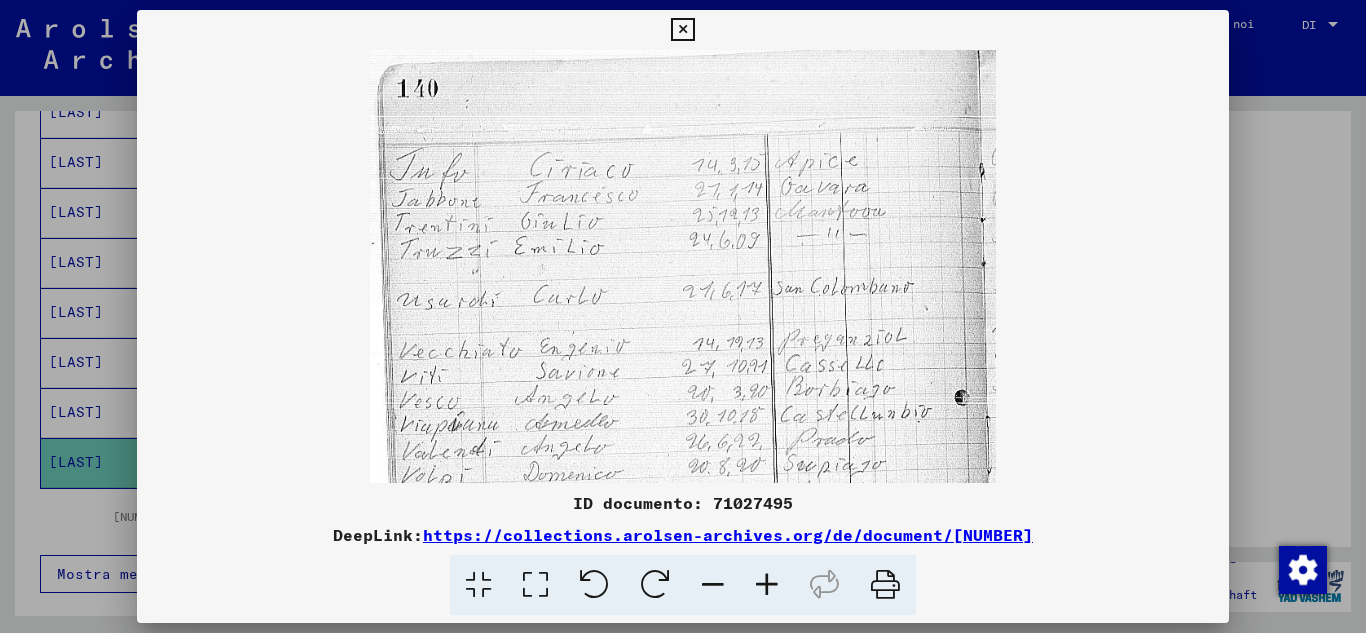 click at bounding box center (767, 585) 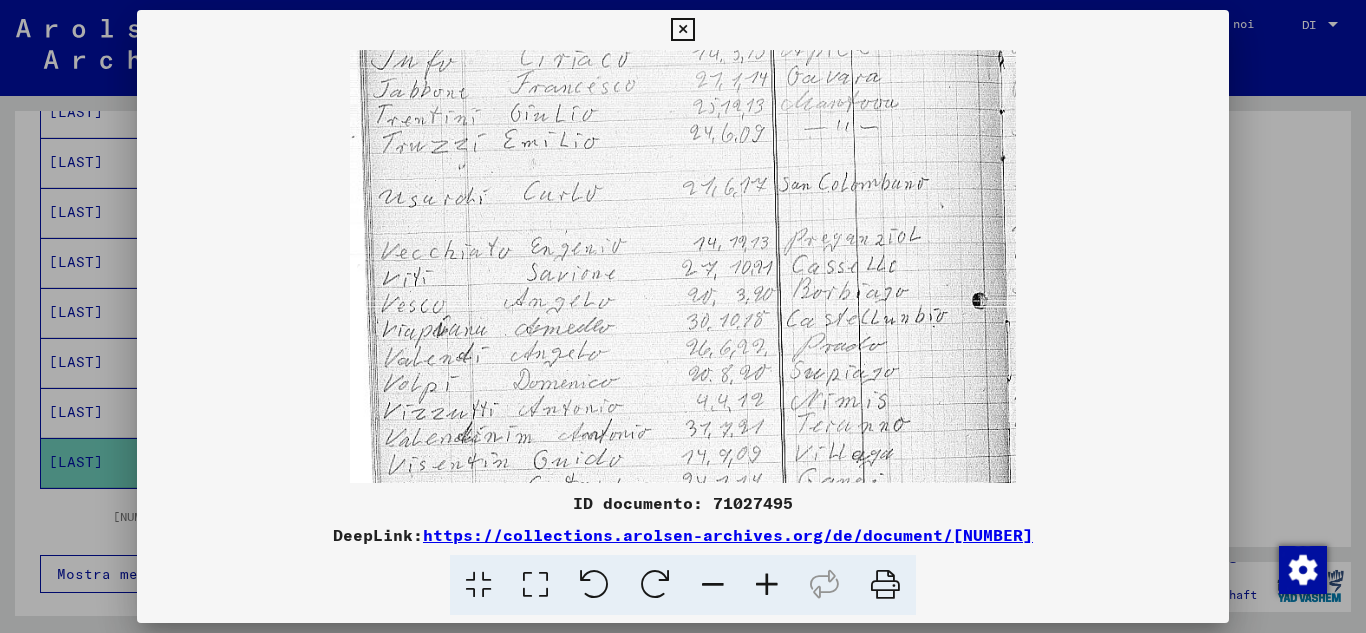 scroll, scrollTop: 142, scrollLeft: 0, axis: vertical 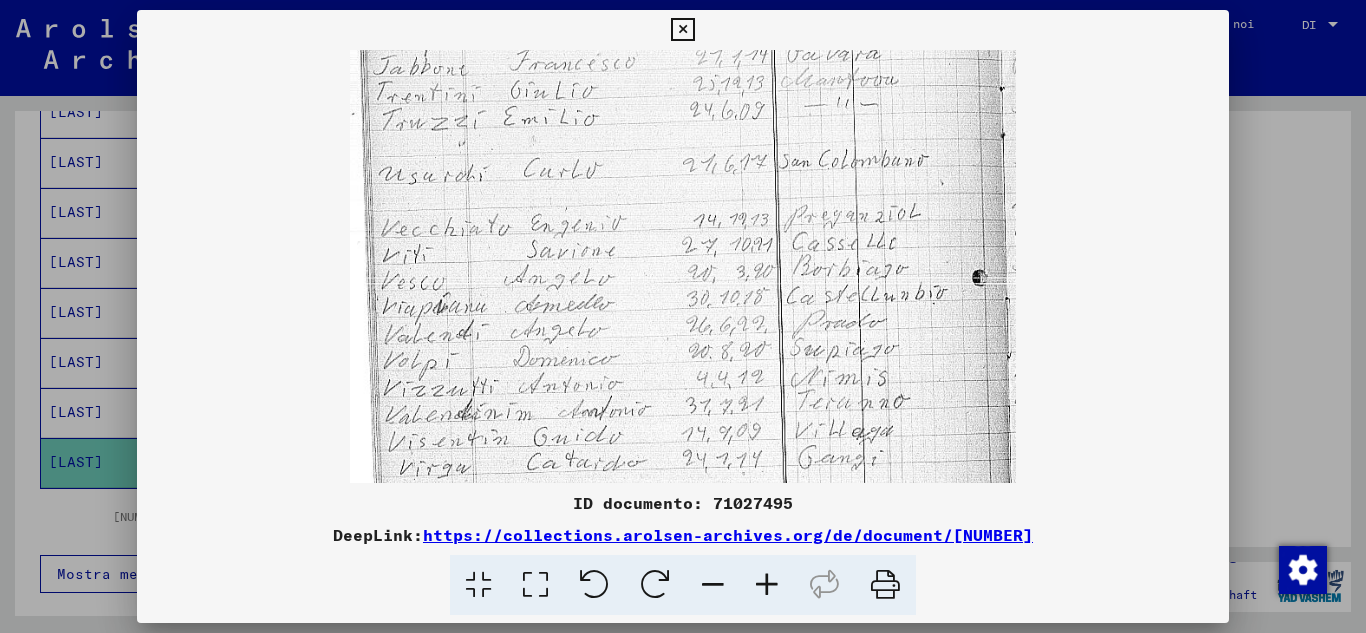 drag, startPoint x: 889, startPoint y: 409, endPoint x: 870, endPoint y: 267, distance: 143.26549 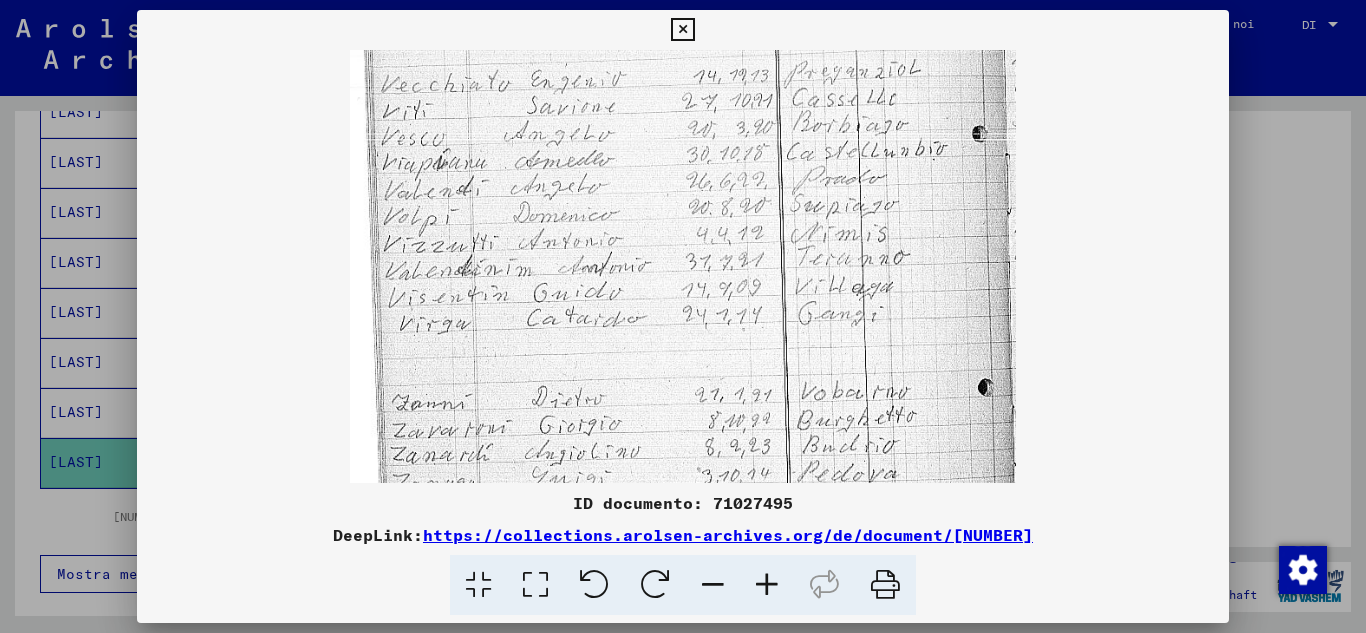 scroll, scrollTop: 288, scrollLeft: 0, axis: vertical 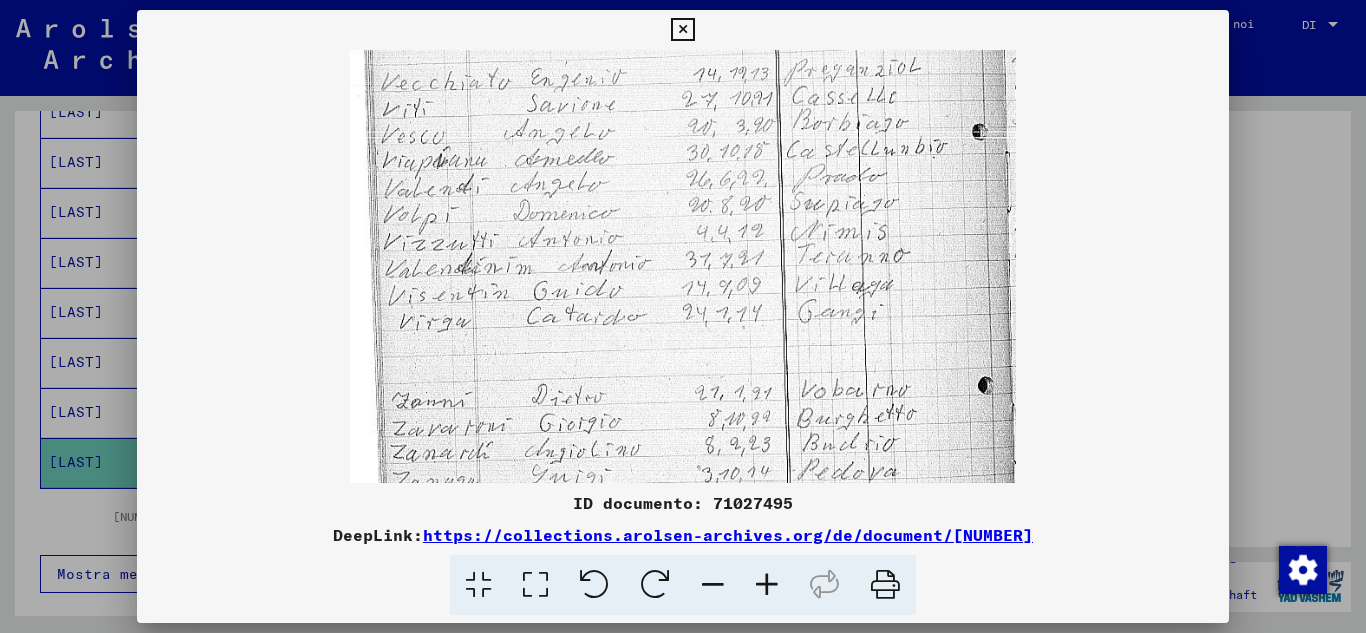 drag, startPoint x: 886, startPoint y: 451, endPoint x: 876, endPoint y: 305, distance: 146.34207 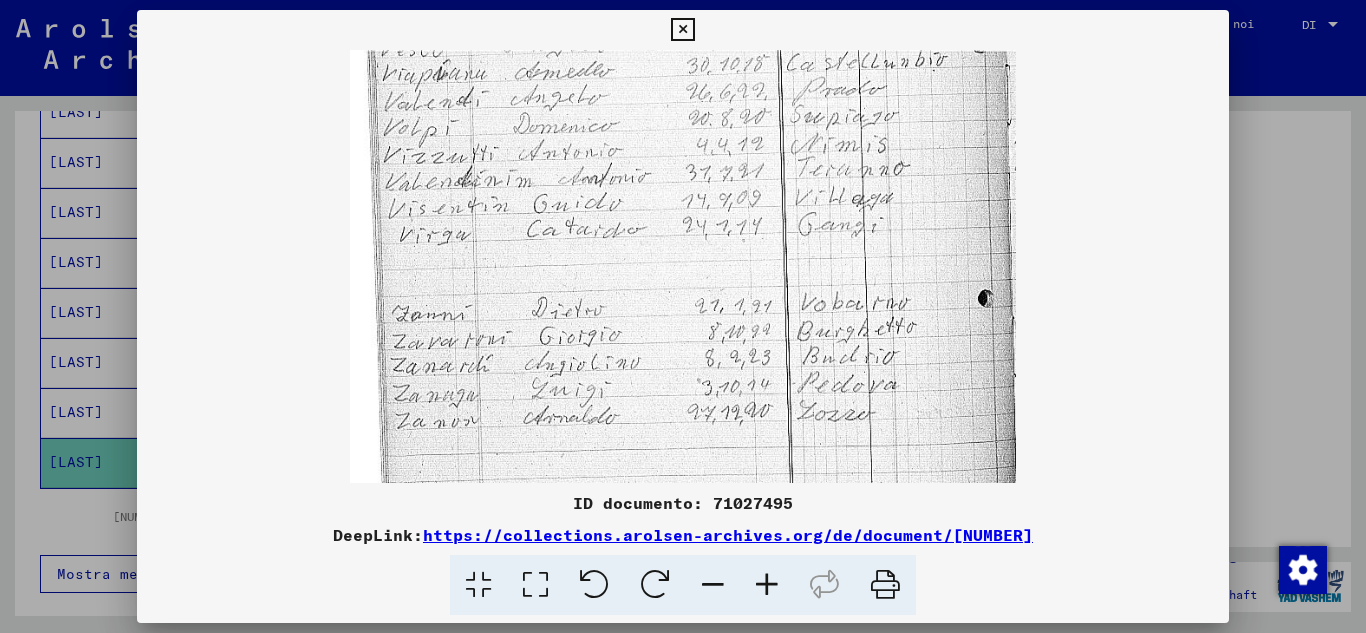 scroll, scrollTop: 400, scrollLeft: 0, axis: vertical 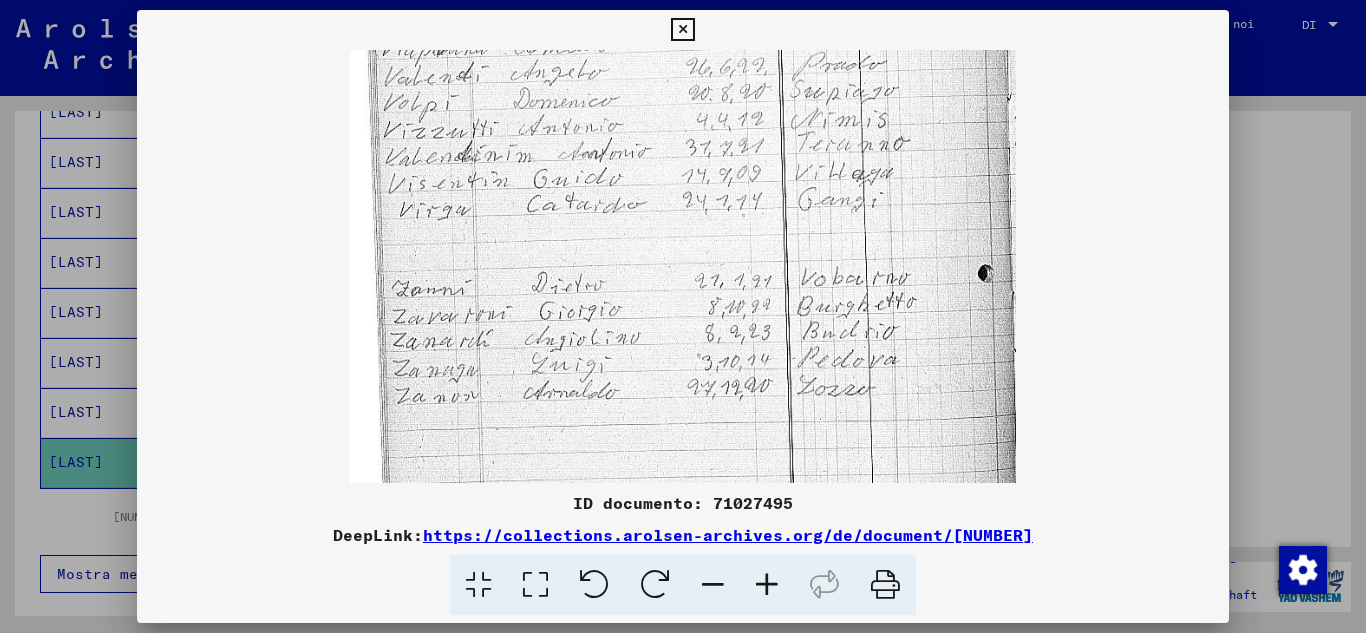 drag, startPoint x: 865, startPoint y: 445, endPoint x: 863, endPoint y: 304, distance: 141.01419 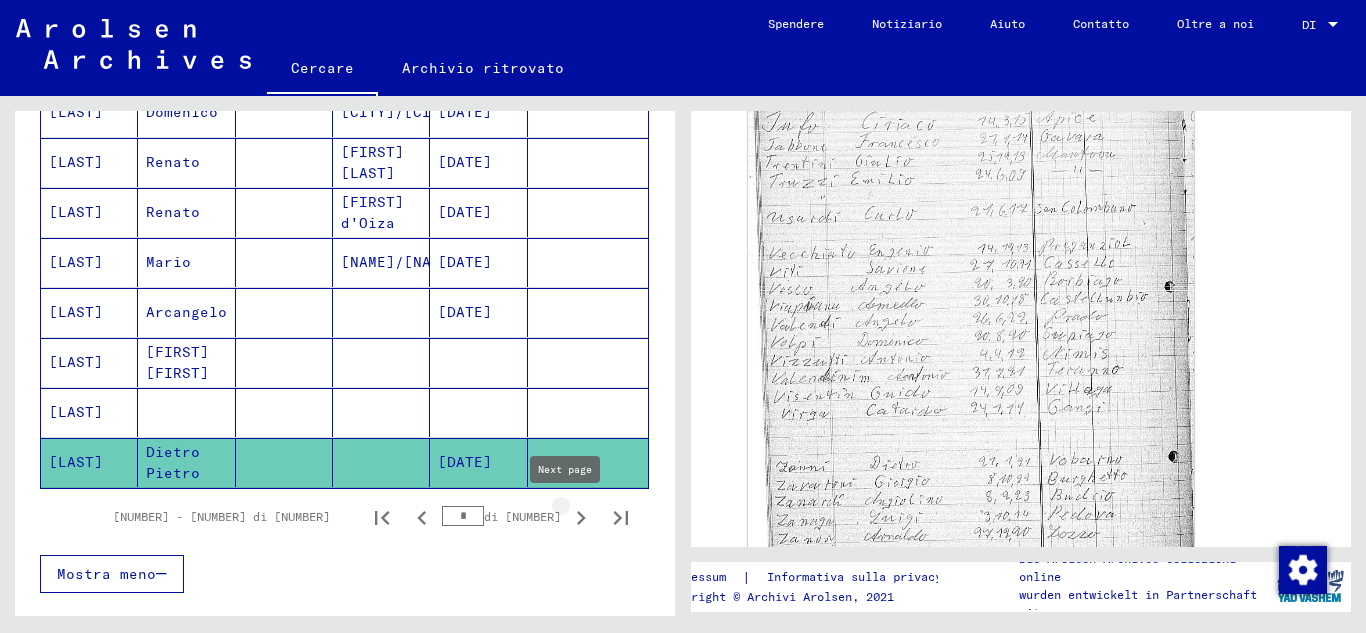 click 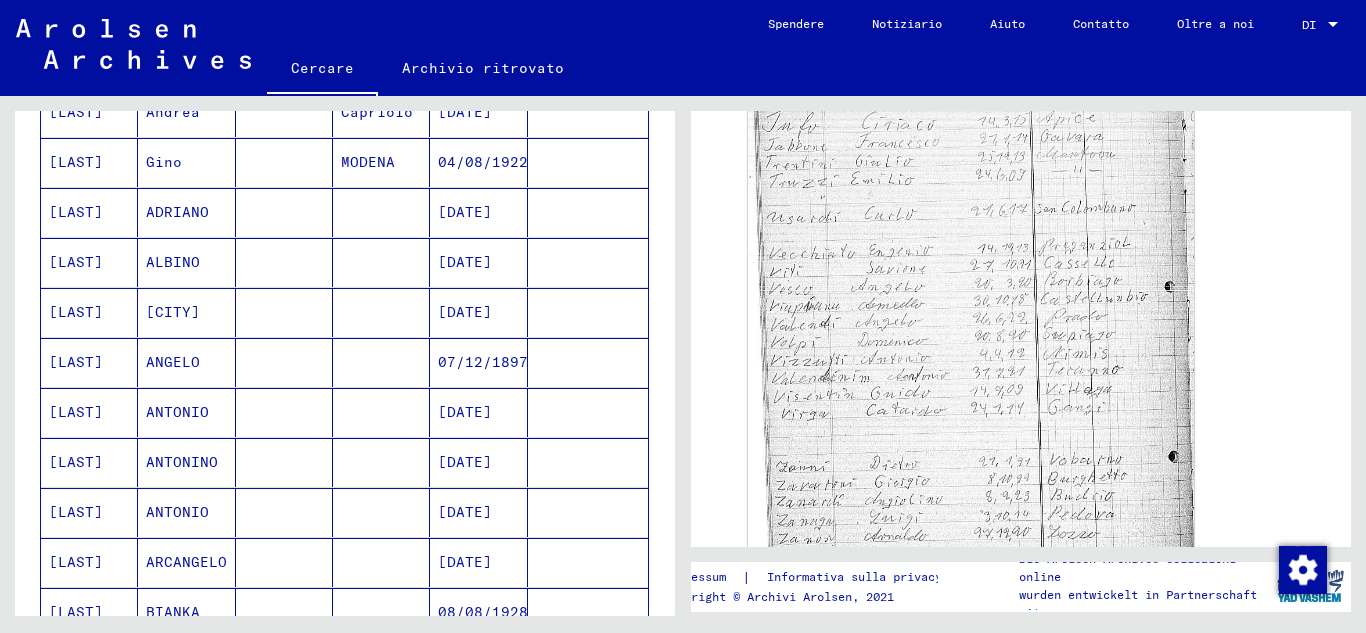 scroll, scrollTop: 0, scrollLeft: 0, axis: both 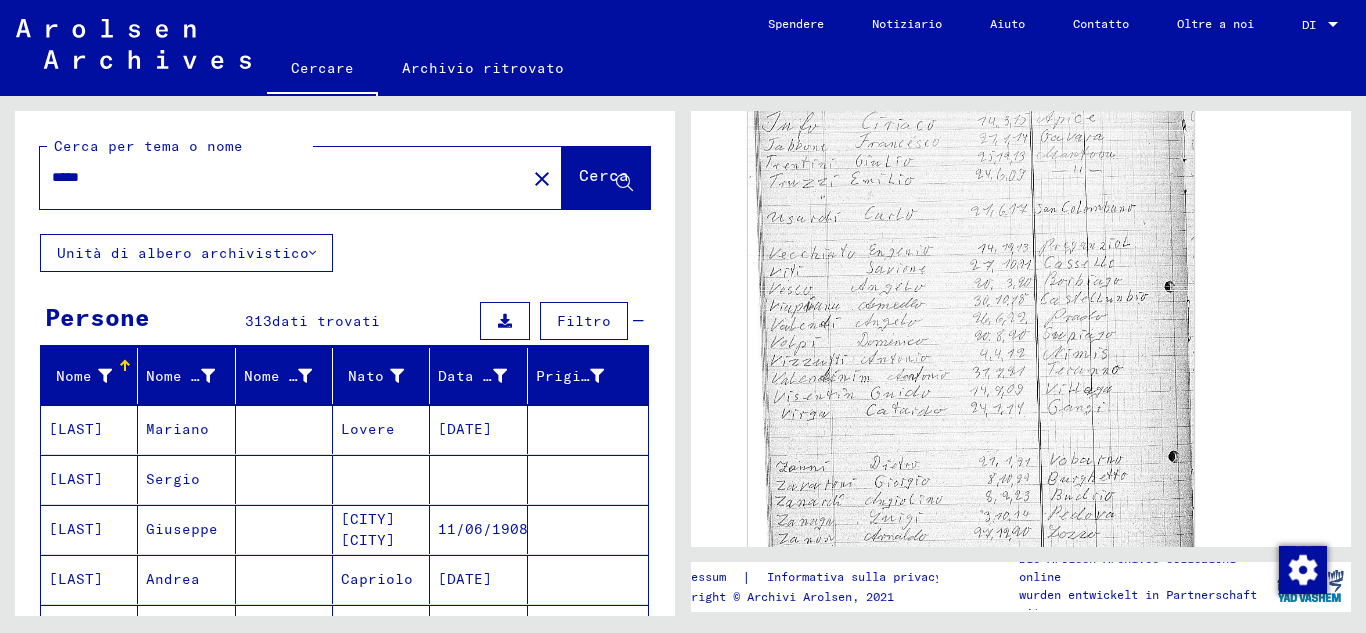 click on "Sergio" at bounding box center (182, 529) 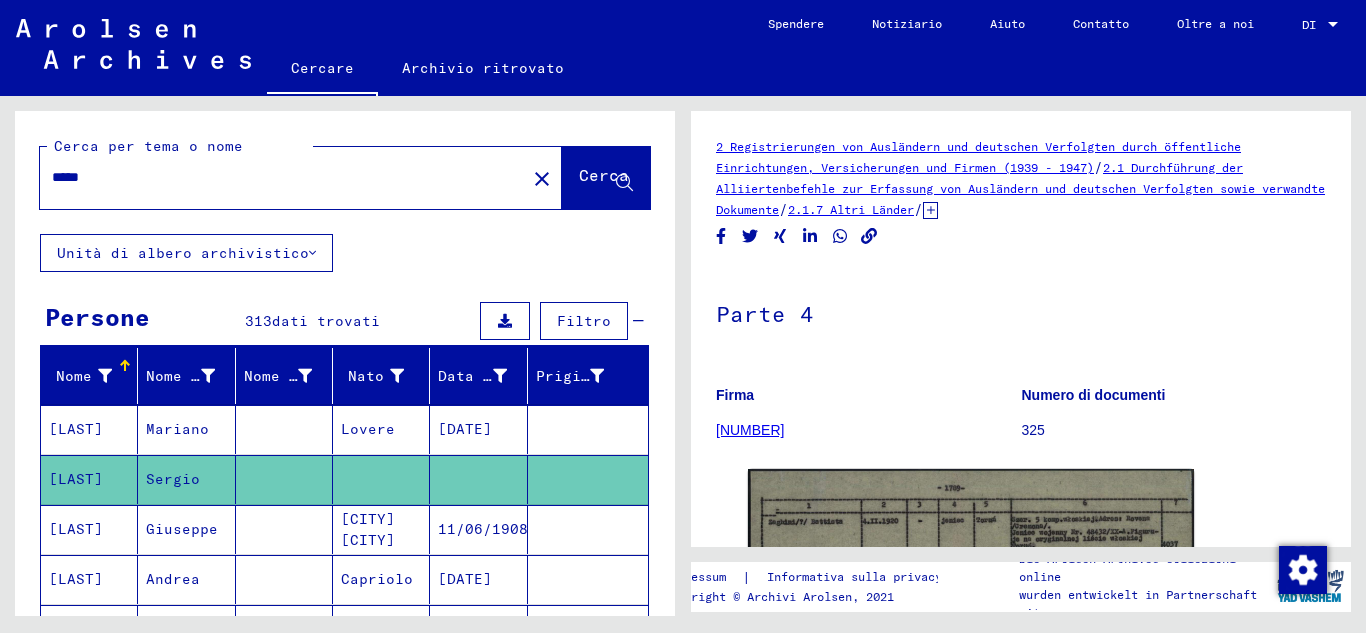 scroll, scrollTop: 233, scrollLeft: 0, axis: vertical 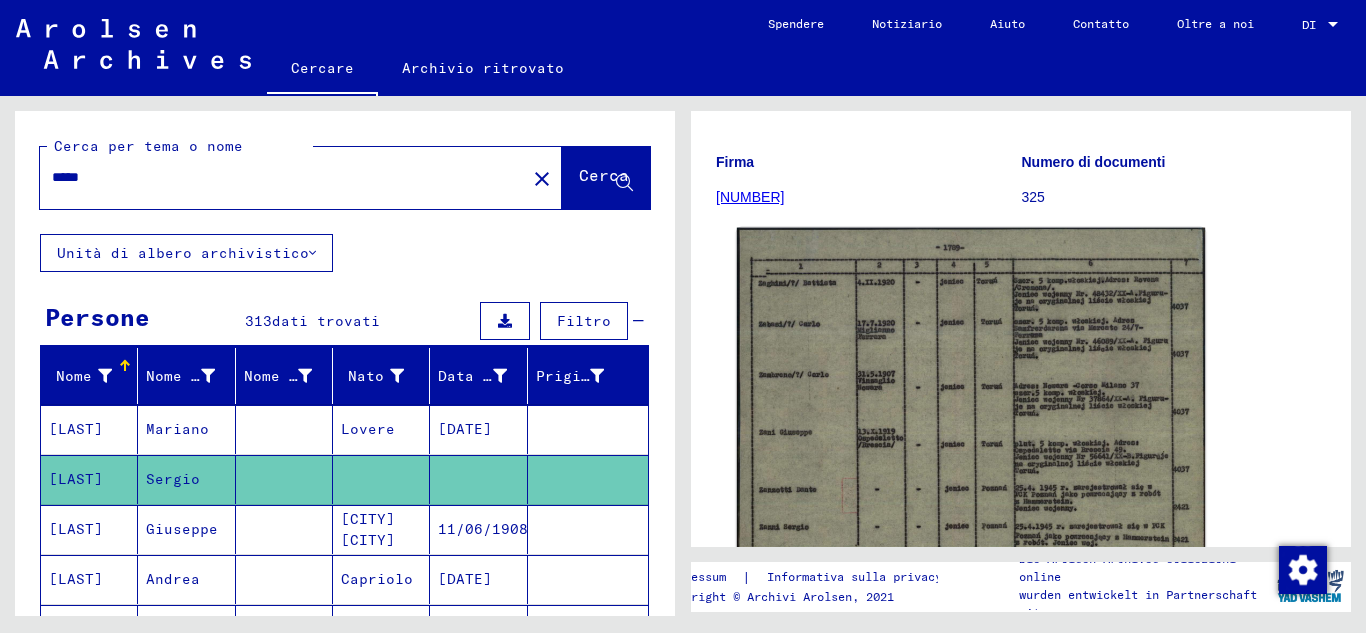 click 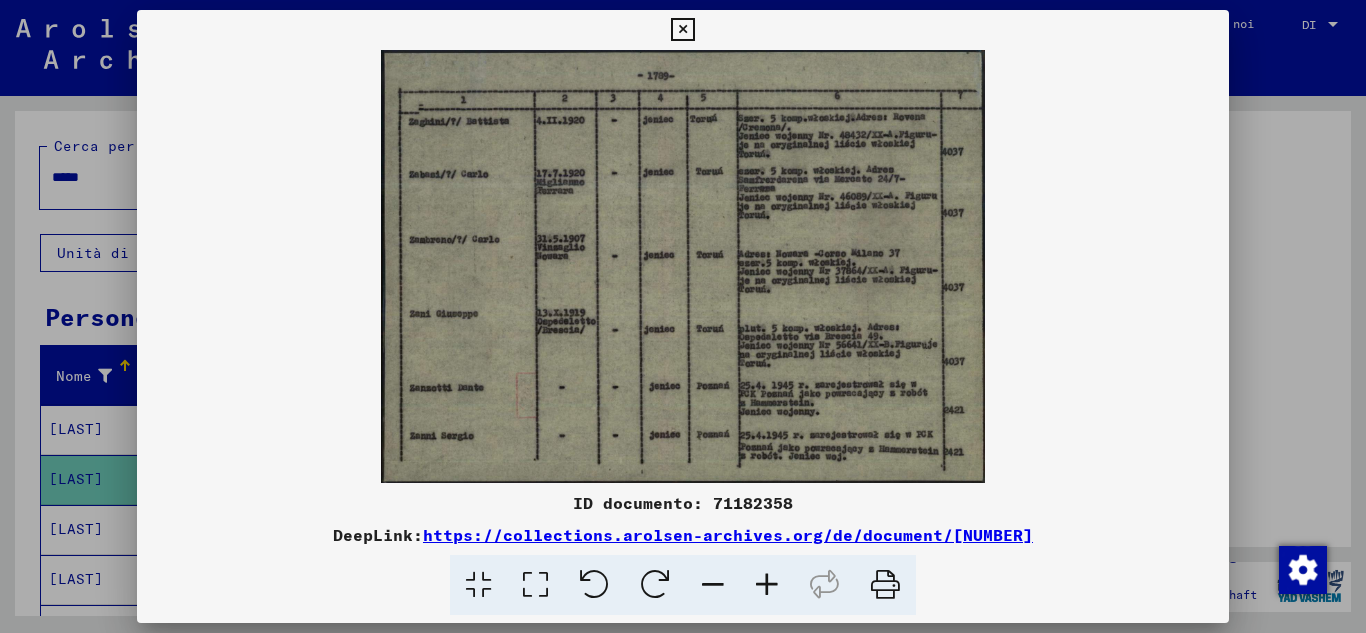 click at bounding box center [767, 585] 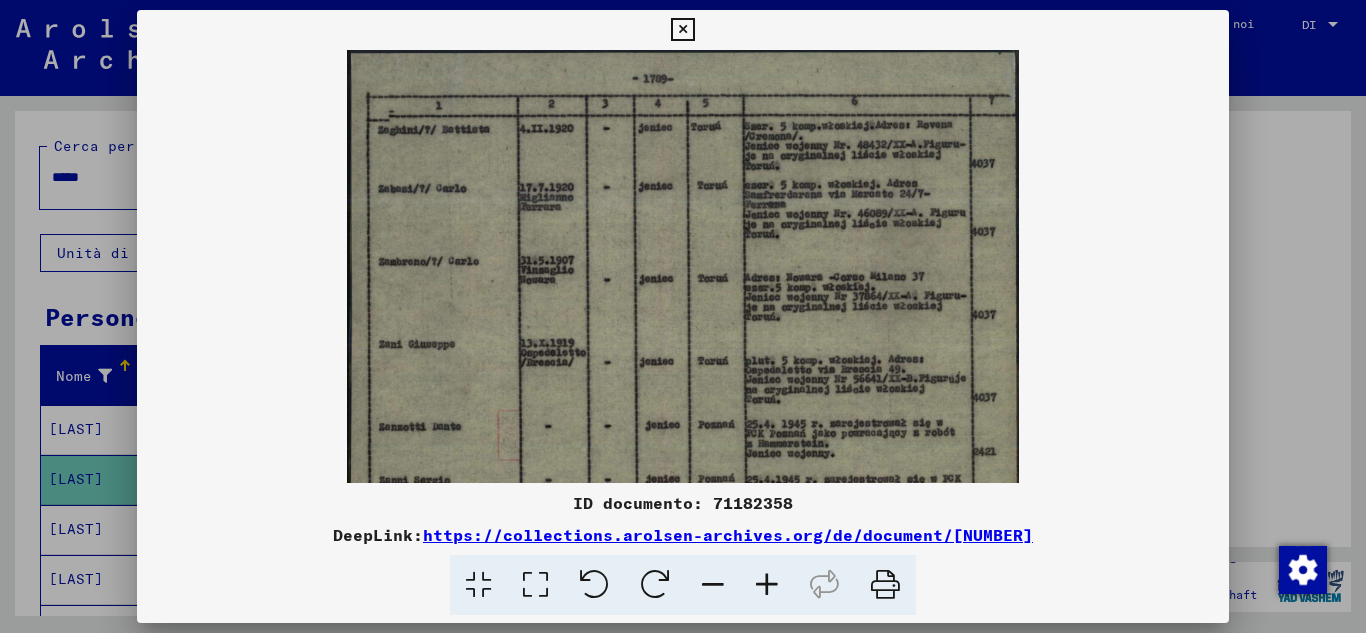 click at bounding box center (767, 585) 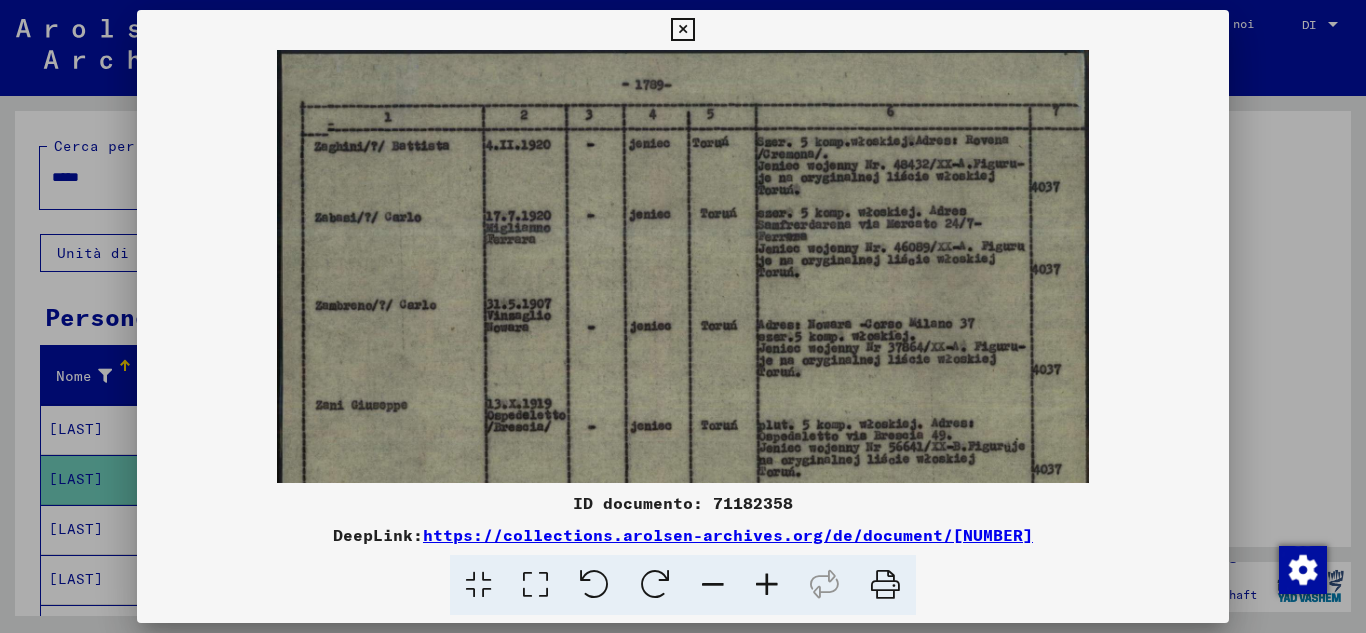 click at bounding box center (767, 585) 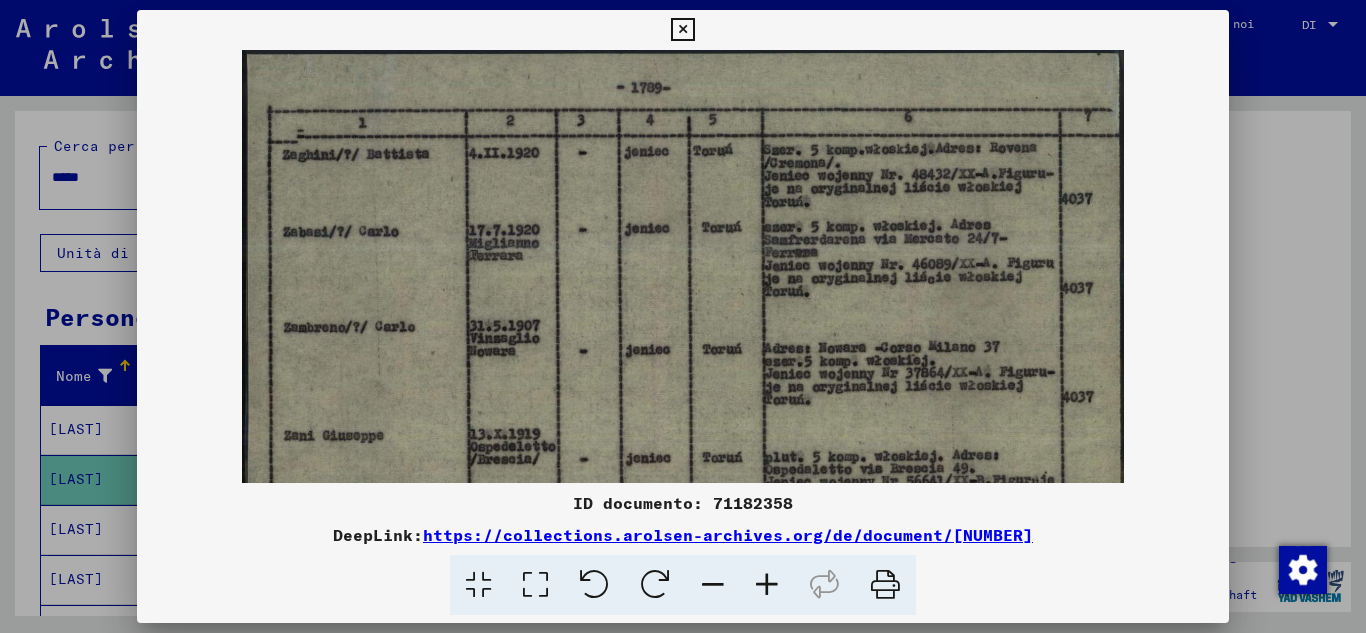 click at bounding box center [767, 585] 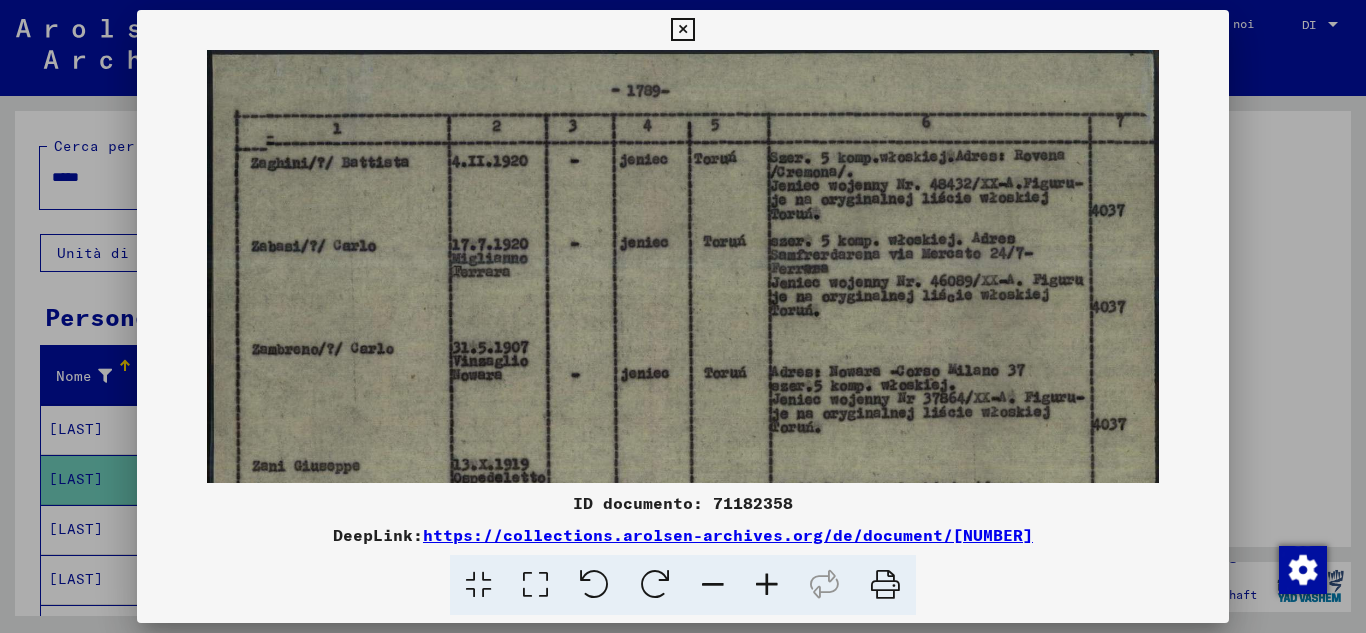 click at bounding box center (767, 585) 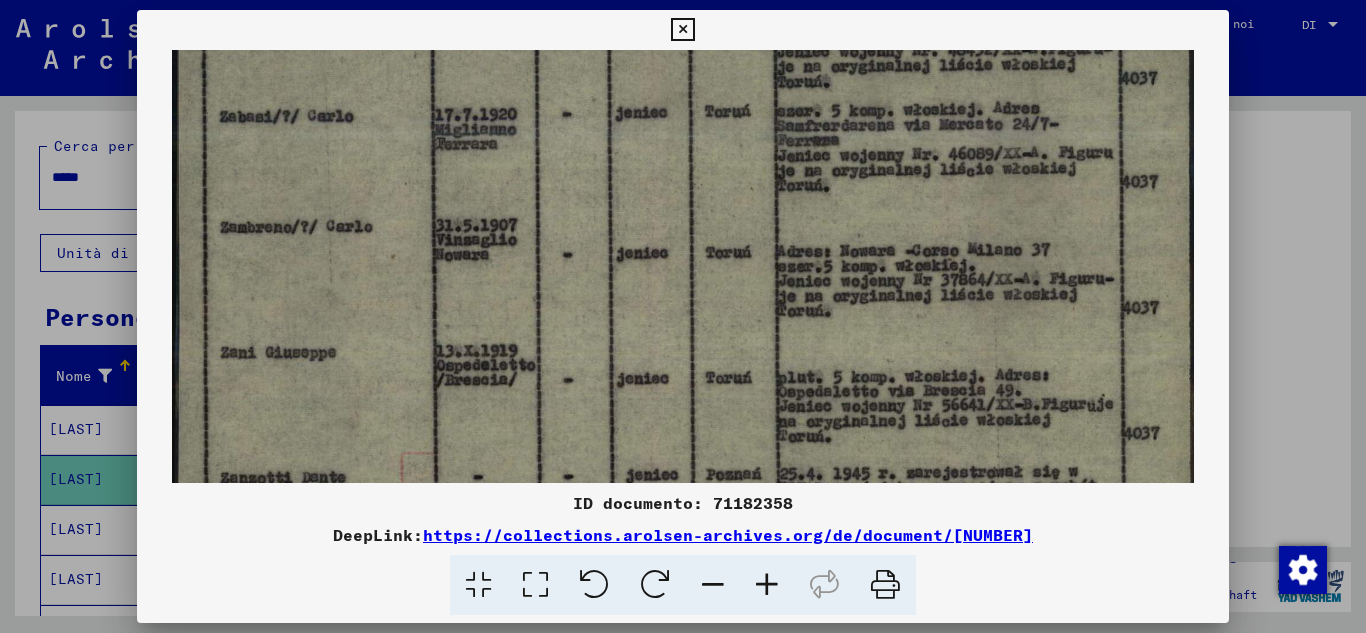 scroll, scrollTop: 262, scrollLeft: 0, axis: vertical 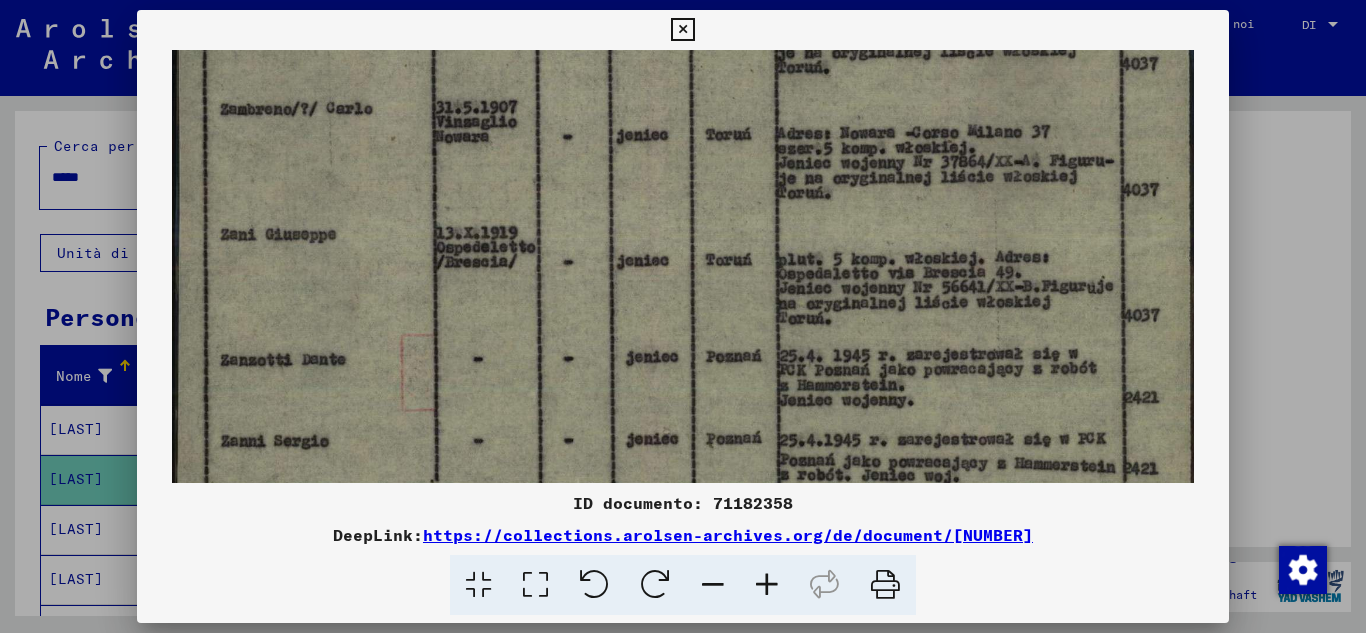 drag, startPoint x: 673, startPoint y: 412, endPoint x: 727, endPoint y: 150, distance: 267.50702 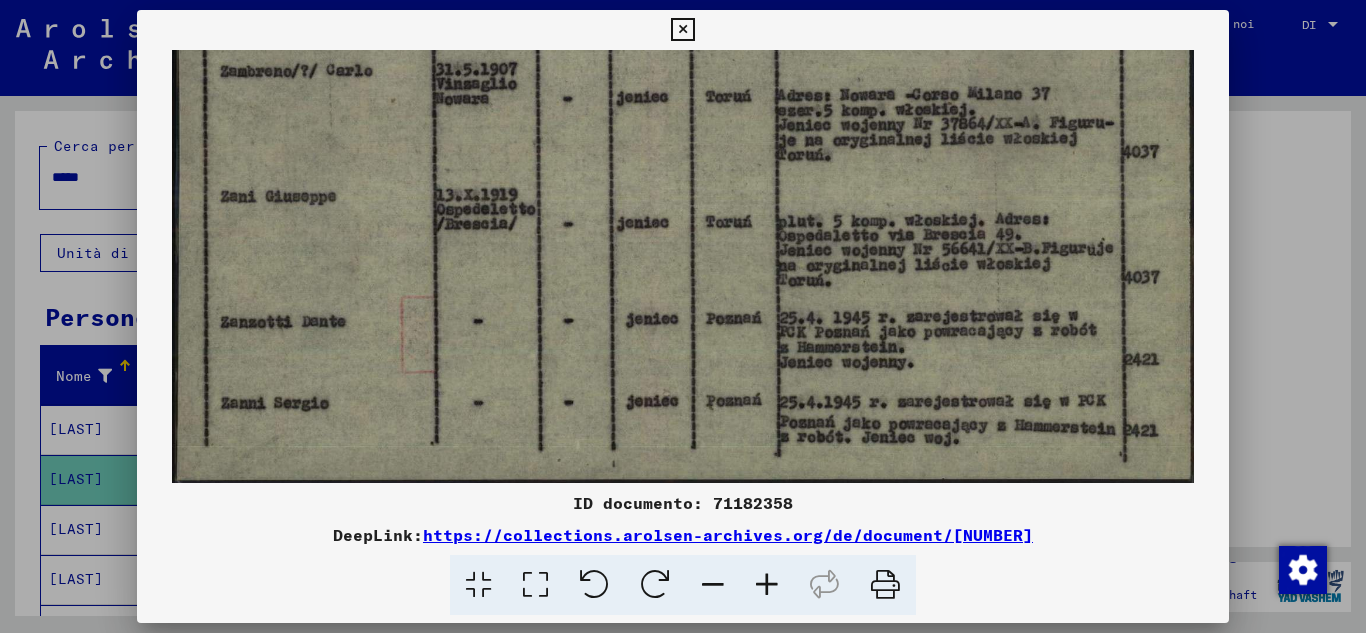 drag, startPoint x: 662, startPoint y: 425, endPoint x: 662, endPoint y: 325, distance: 100 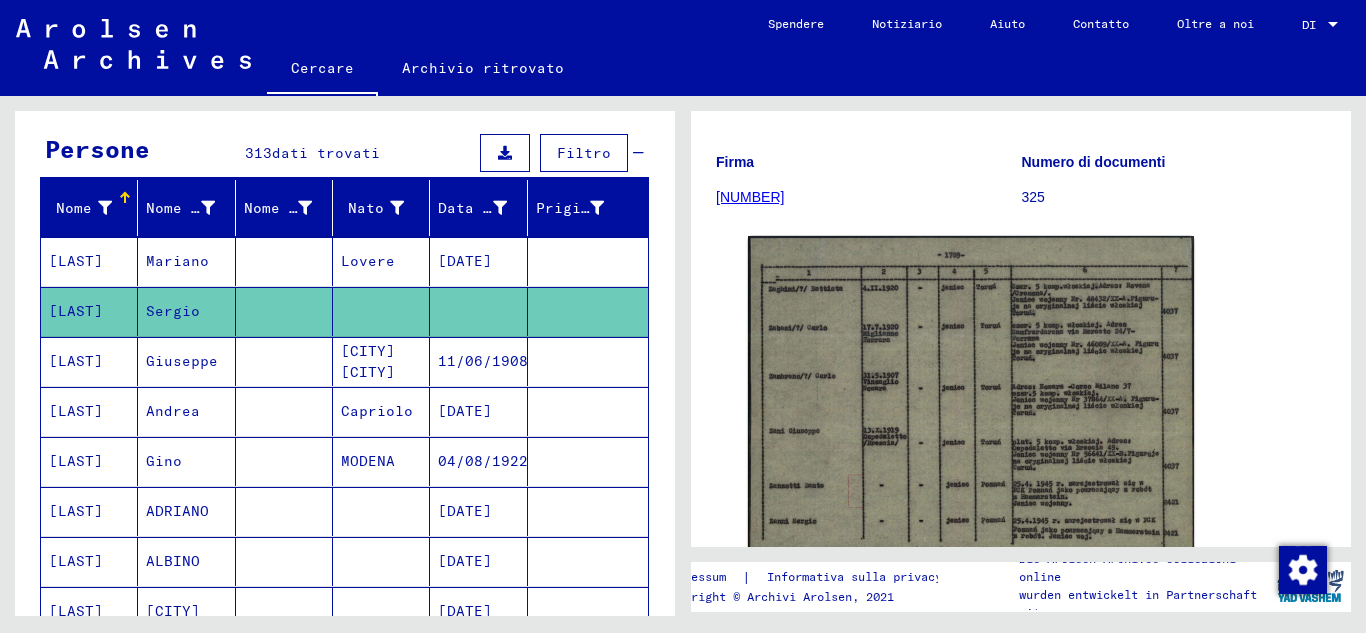 scroll, scrollTop: 233, scrollLeft: 0, axis: vertical 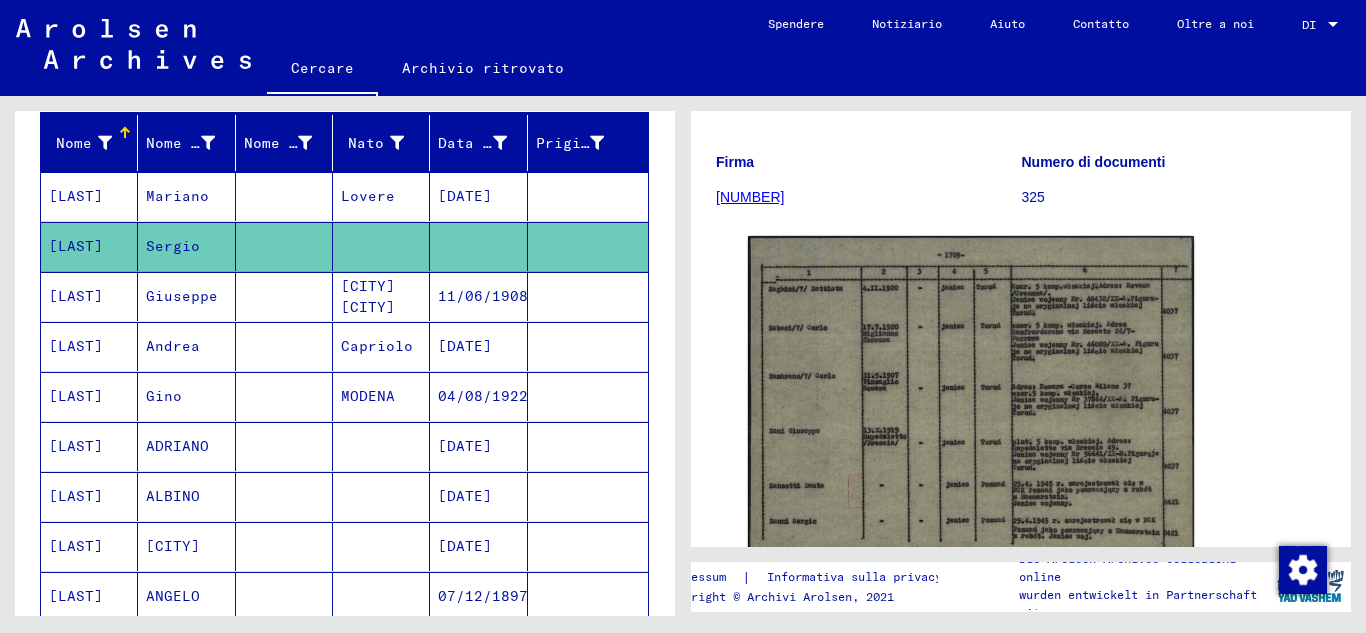 click on "Gino" at bounding box center (177, 446) 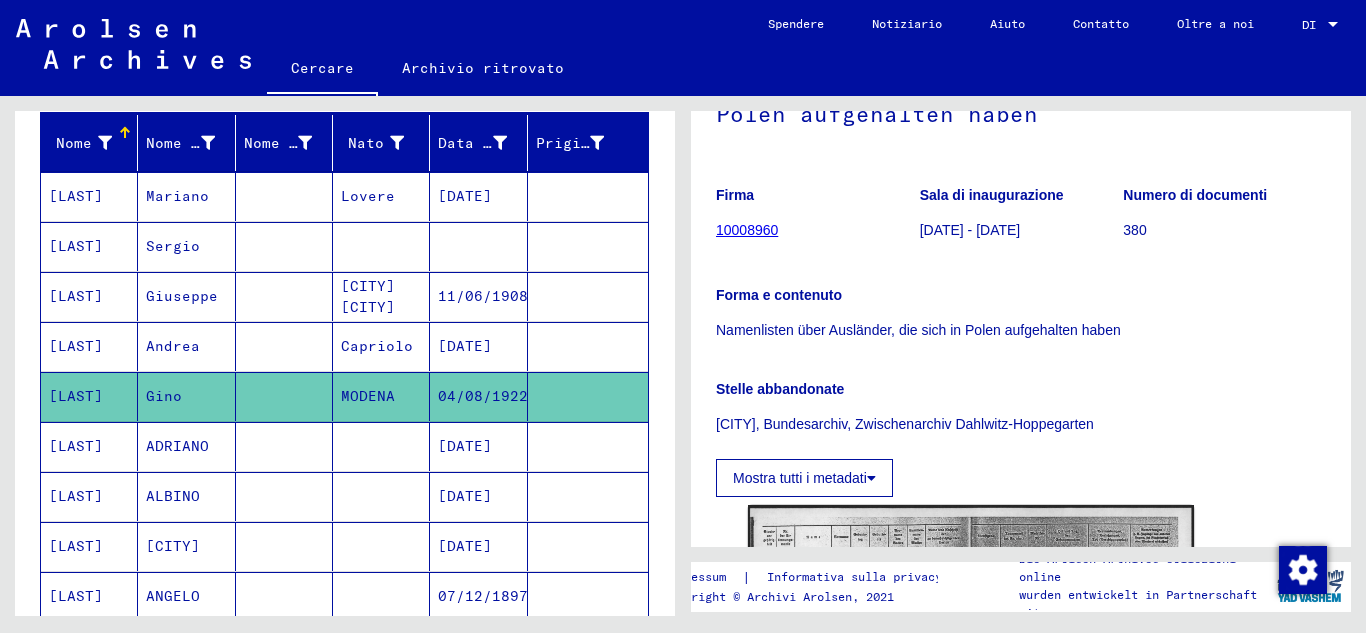 scroll, scrollTop: 467, scrollLeft: 0, axis: vertical 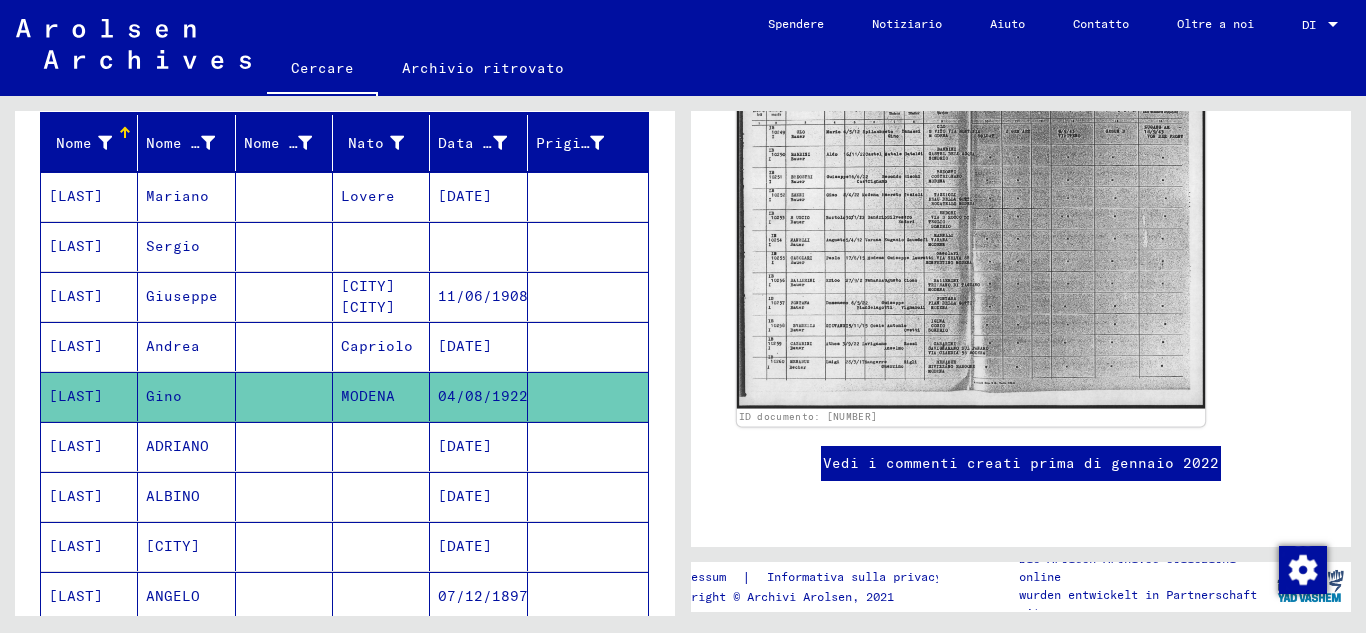 click 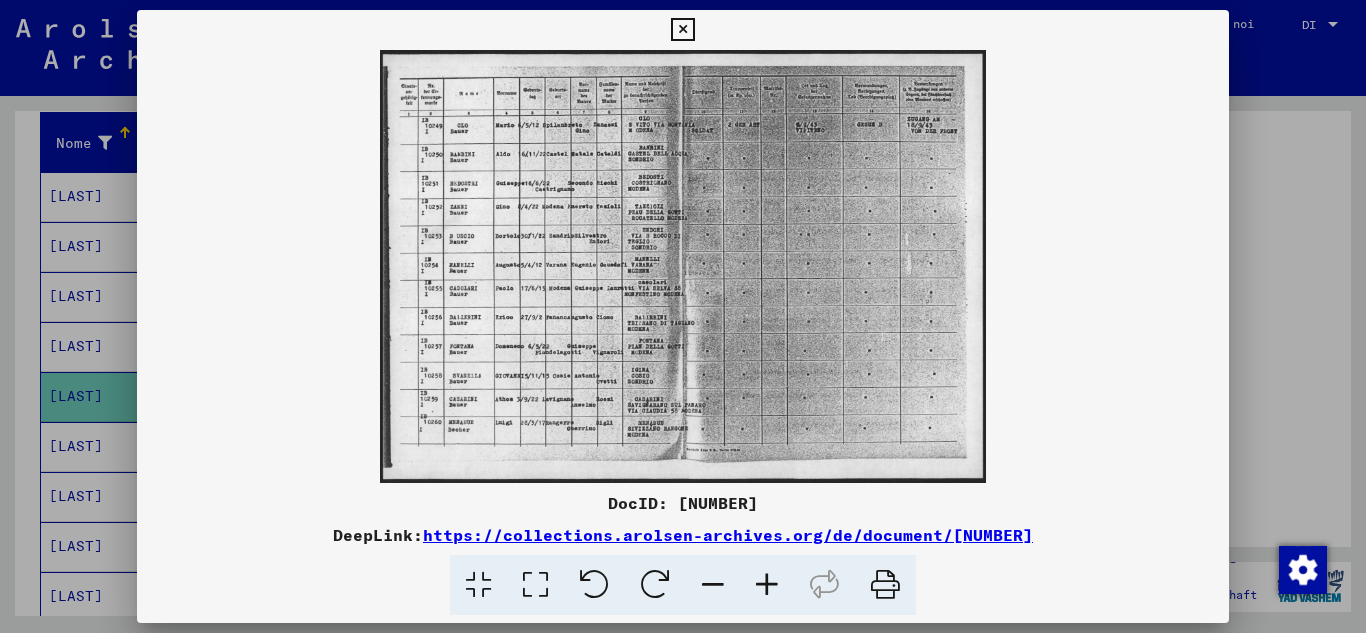 scroll, scrollTop: 673, scrollLeft: 0, axis: vertical 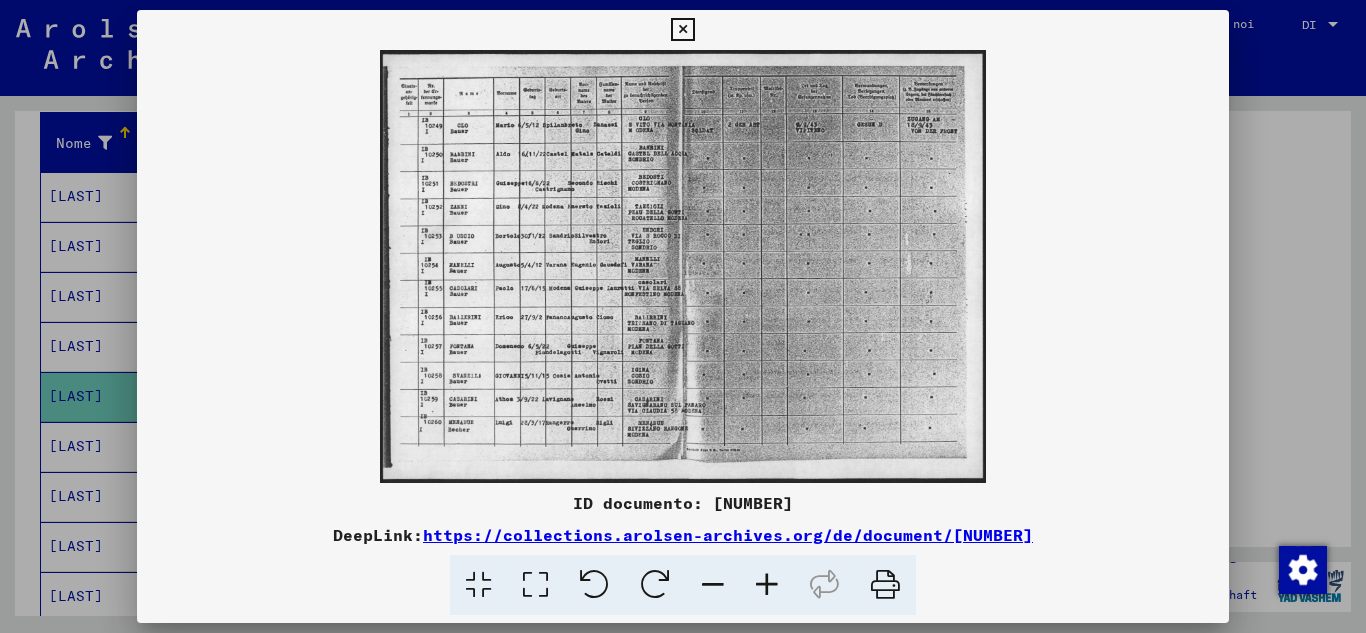 click at bounding box center (767, 585) 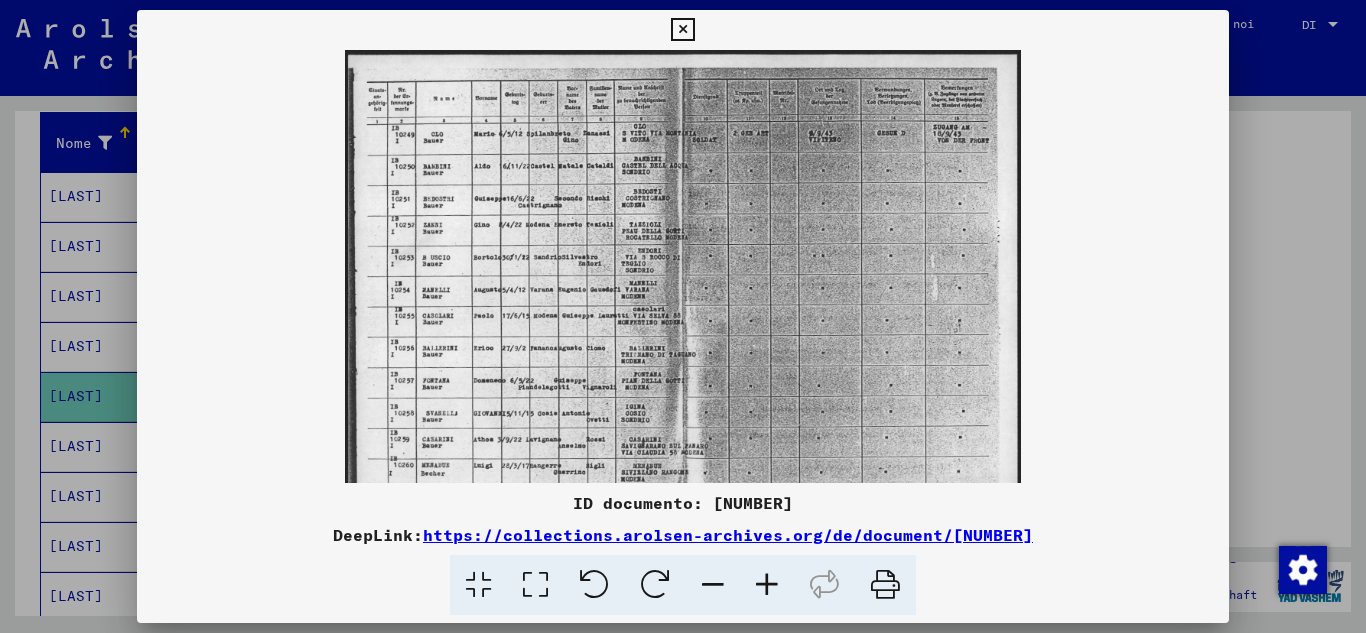 click at bounding box center [767, 585] 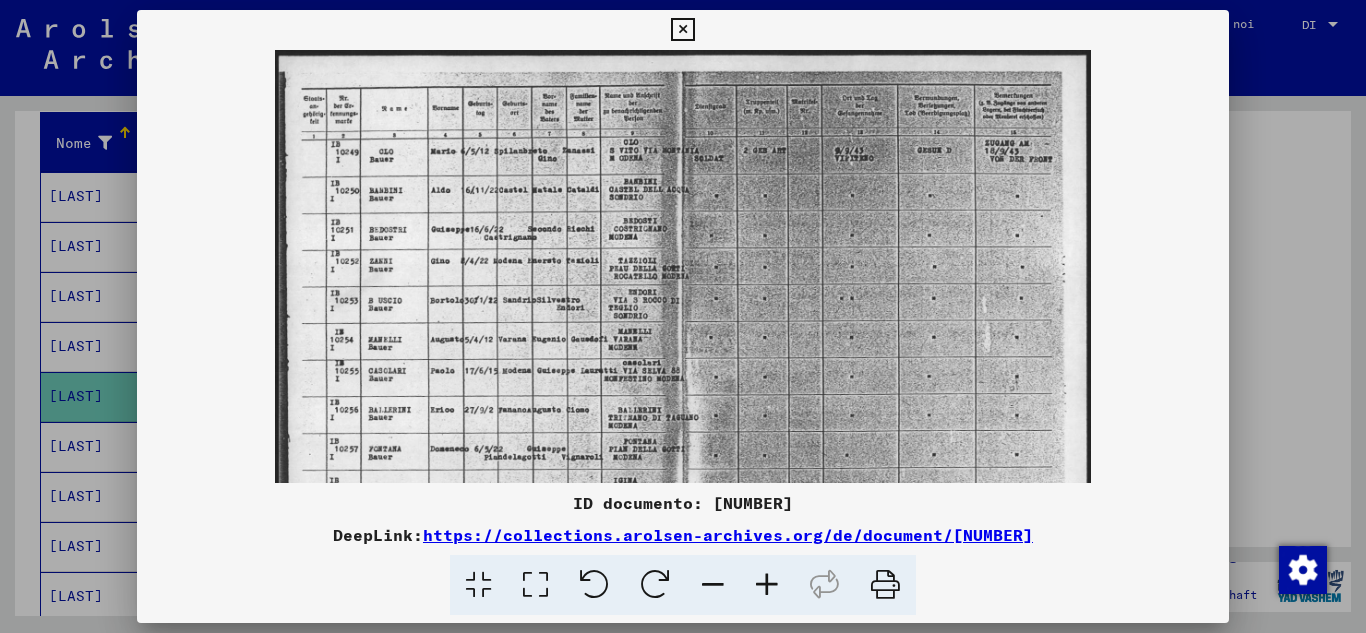 click at bounding box center (767, 585) 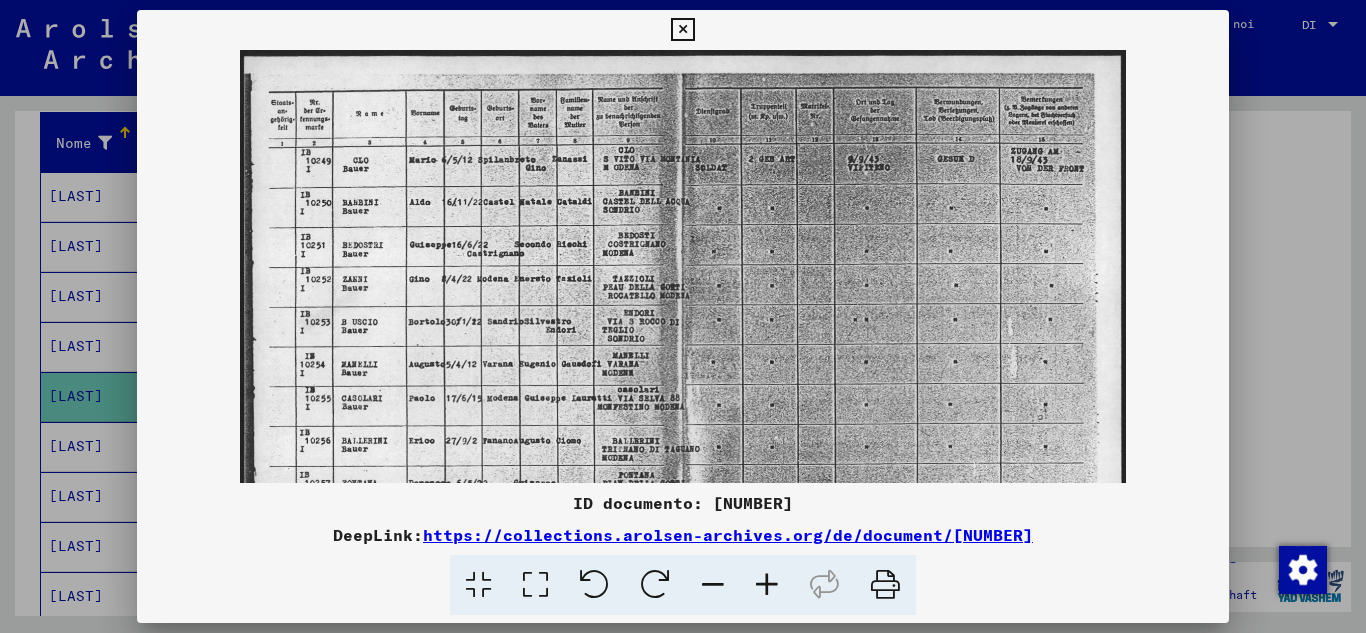 click at bounding box center (767, 585) 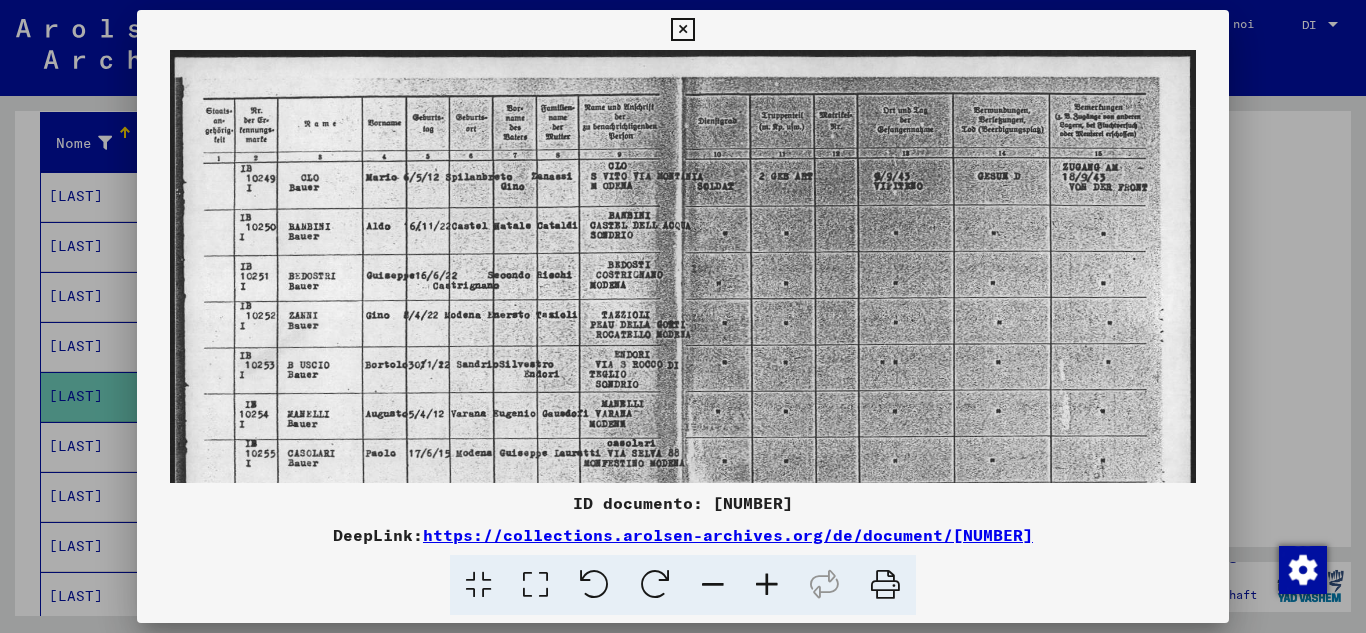 click at bounding box center [767, 585] 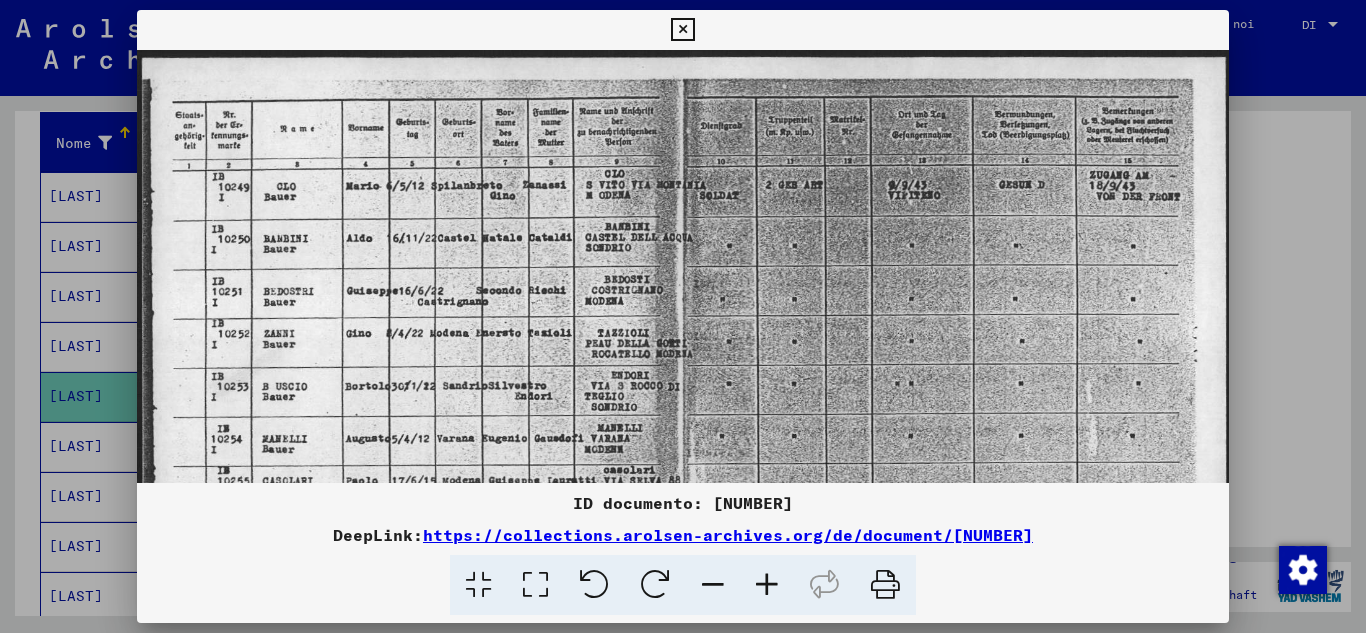 click at bounding box center (767, 585) 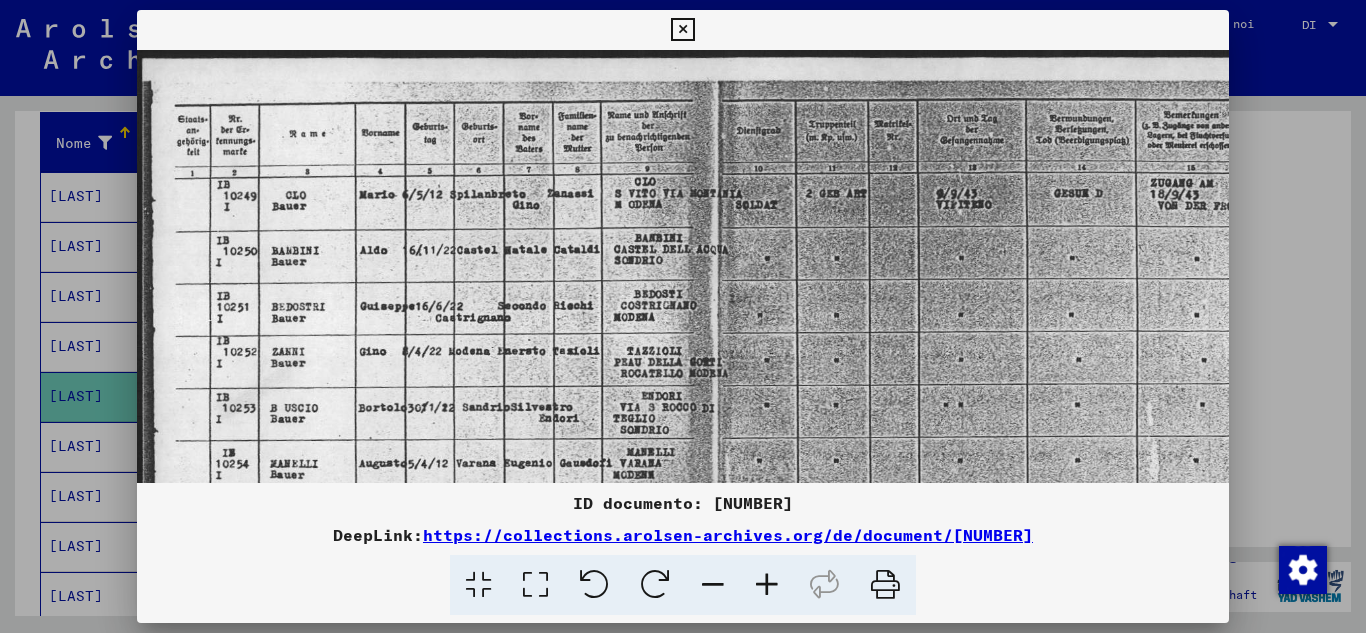 click at bounding box center (767, 585) 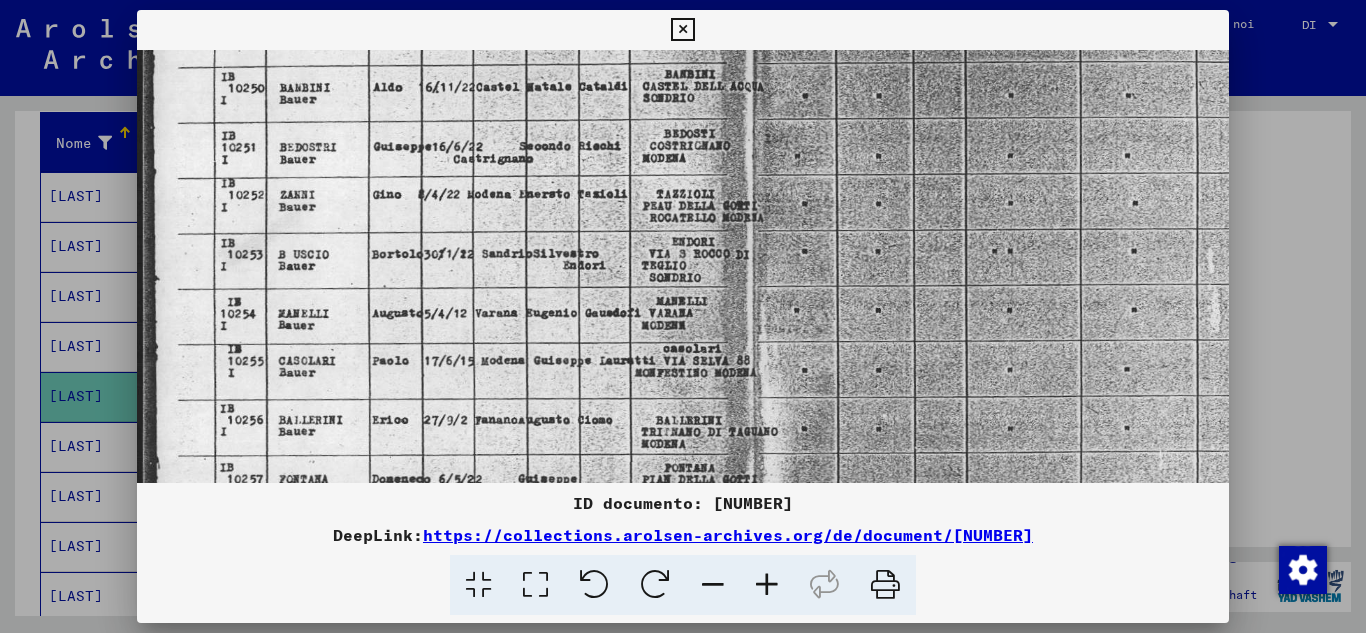 drag, startPoint x: 660, startPoint y: 394, endPoint x: 660, endPoint y: 180, distance: 214 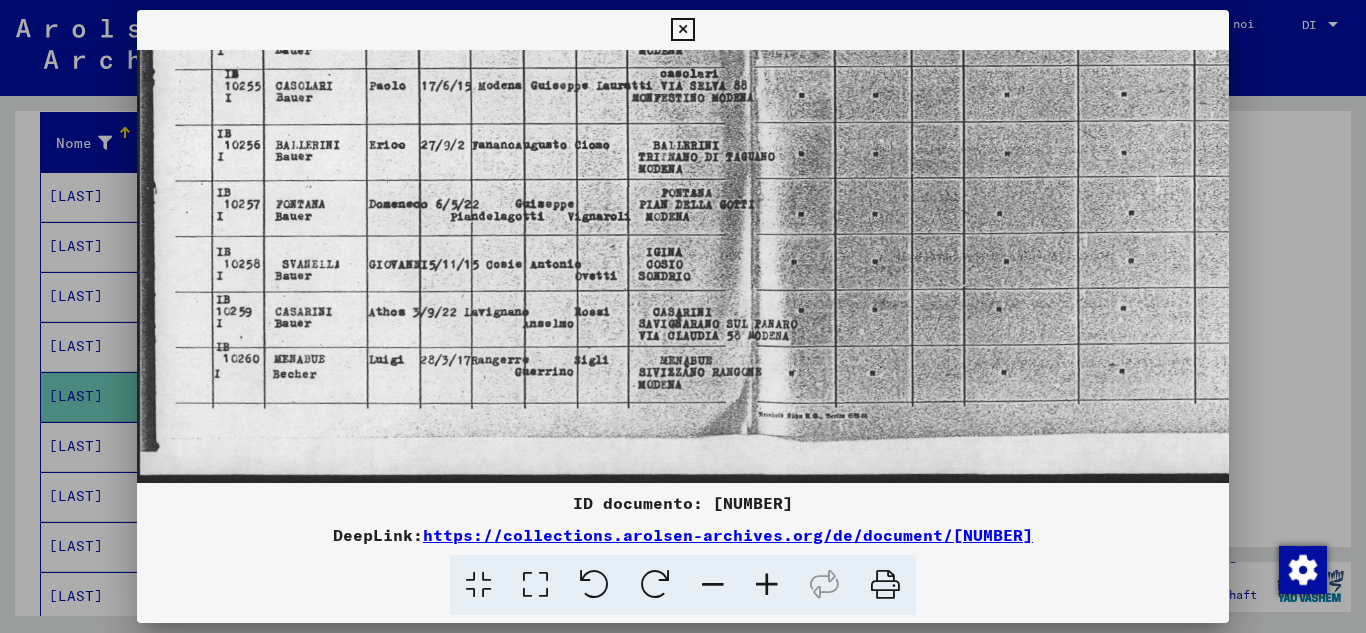 scroll, scrollTop: 450, scrollLeft: 0, axis: vertical 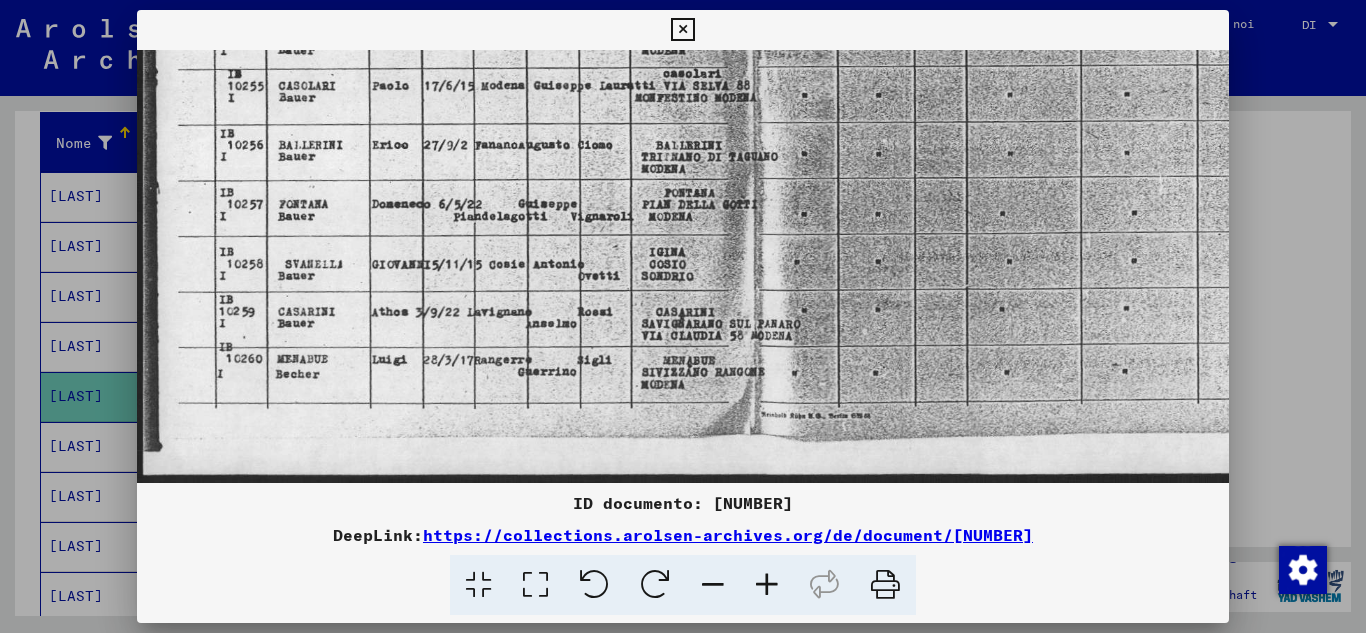 drag, startPoint x: 591, startPoint y: 390, endPoint x: 596, endPoint y: 125, distance: 265.04718 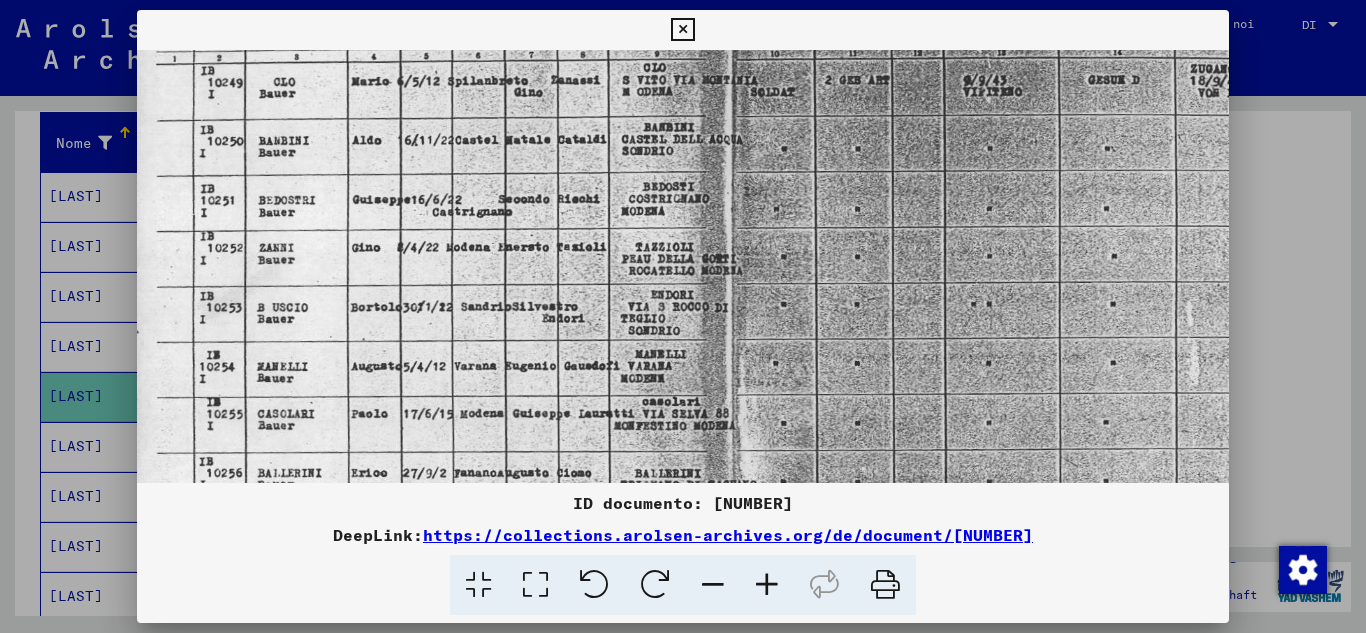 scroll, scrollTop: 88, scrollLeft: 26, axis: both 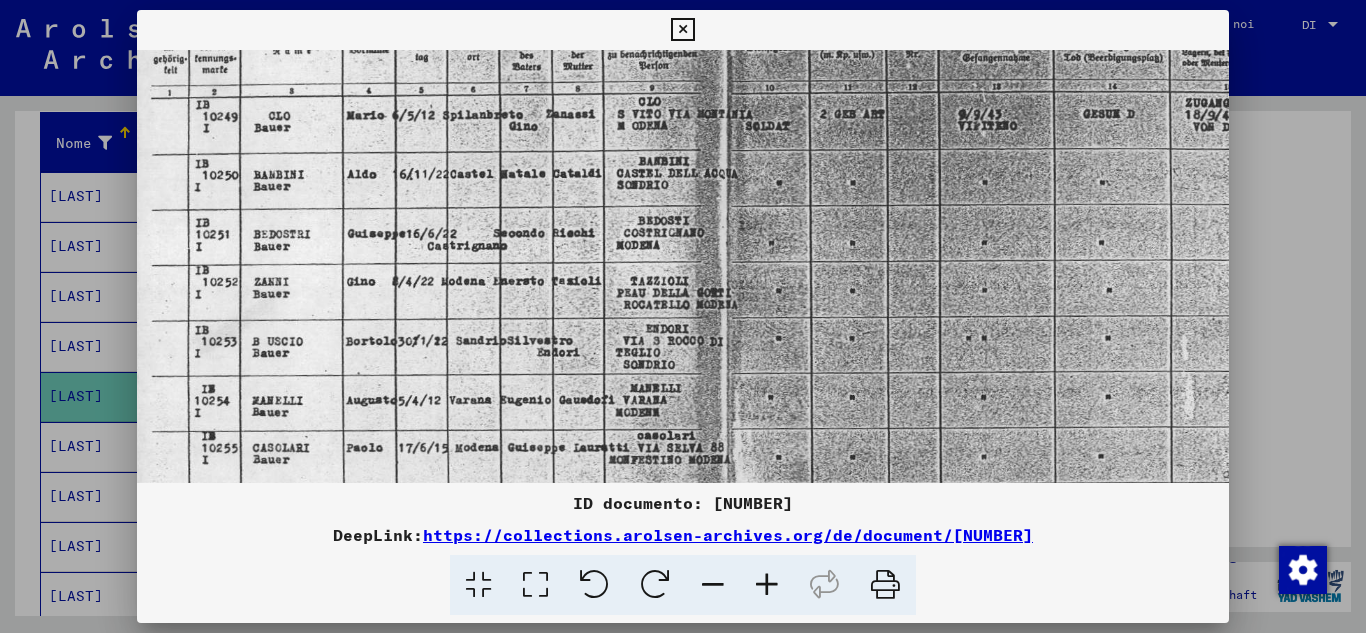 drag, startPoint x: 646, startPoint y: 171, endPoint x: 620, endPoint y: 533, distance: 362.9325 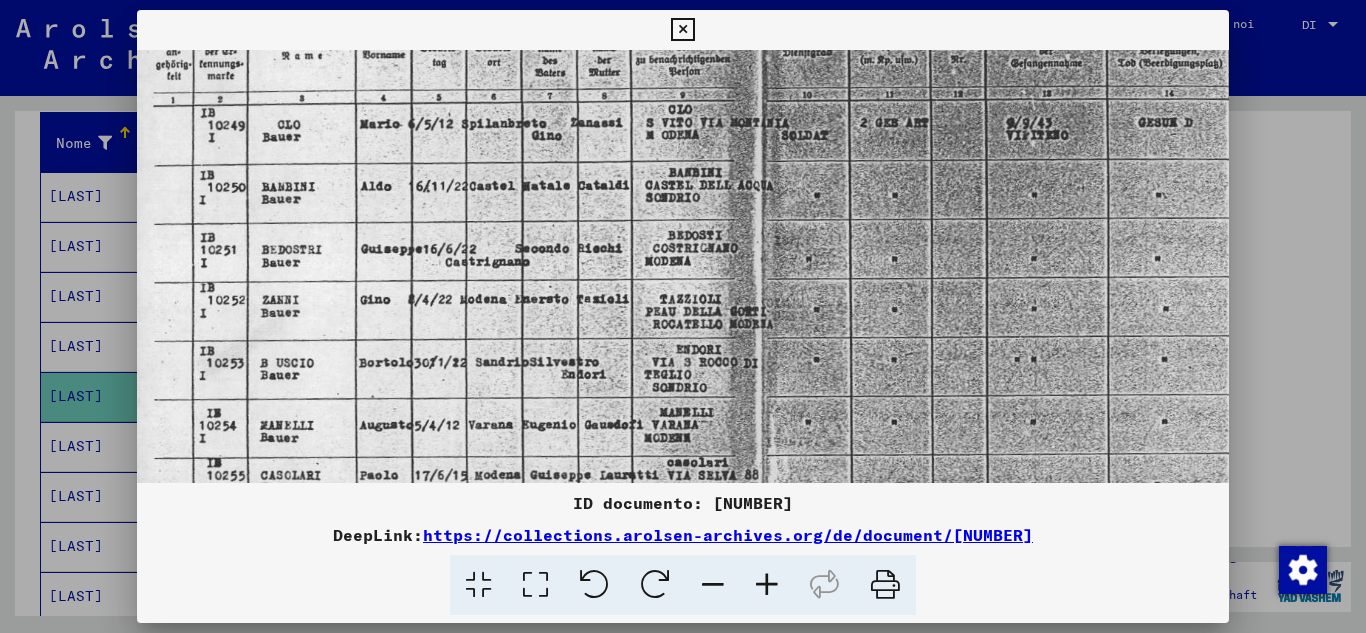 click at bounding box center (767, 585) 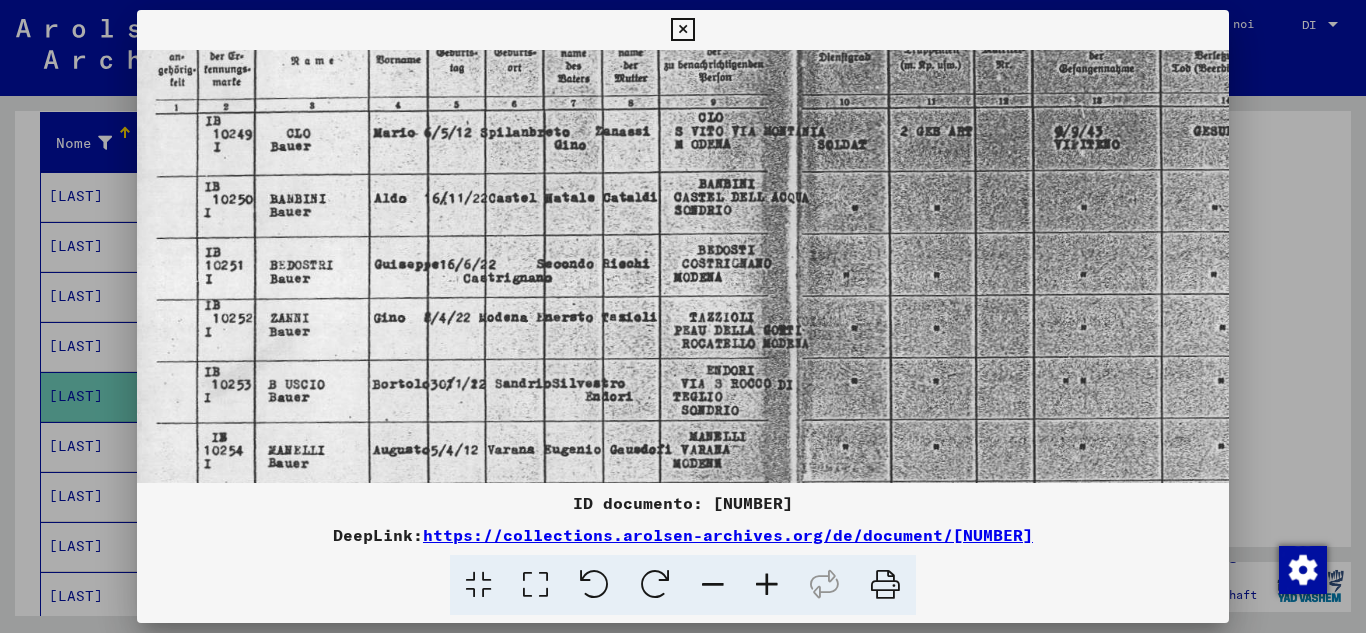 click at bounding box center [767, 585] 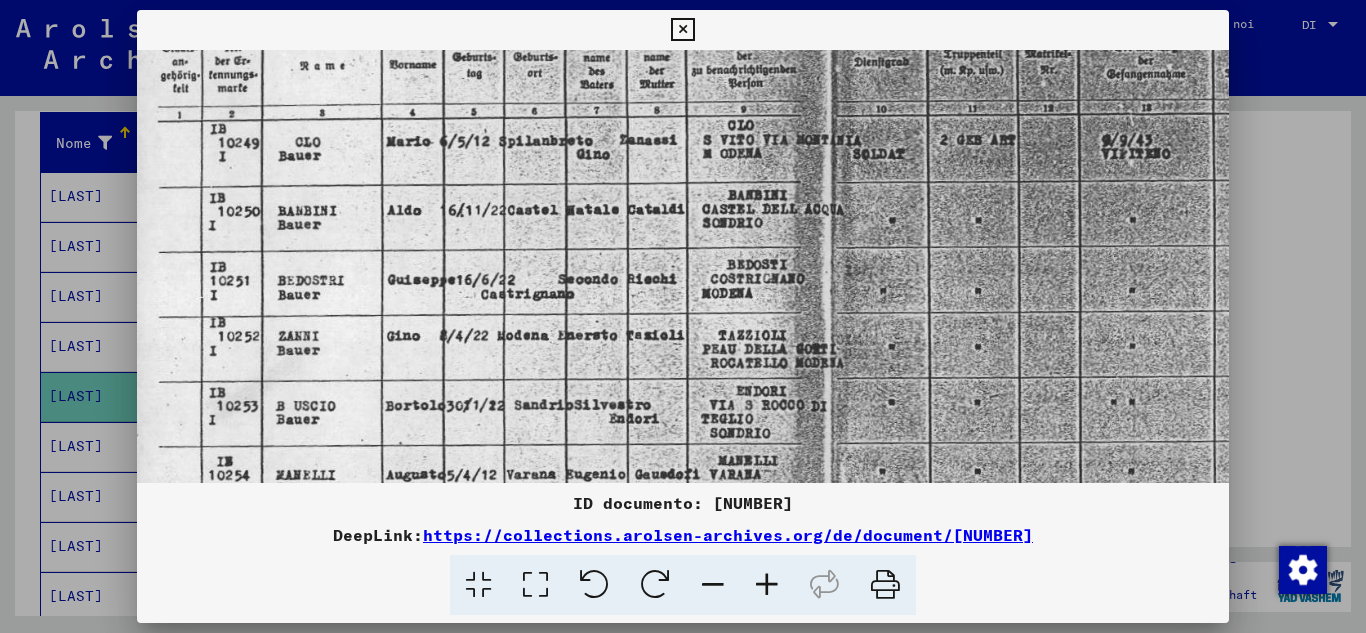 click at bounding box center [767, 585] 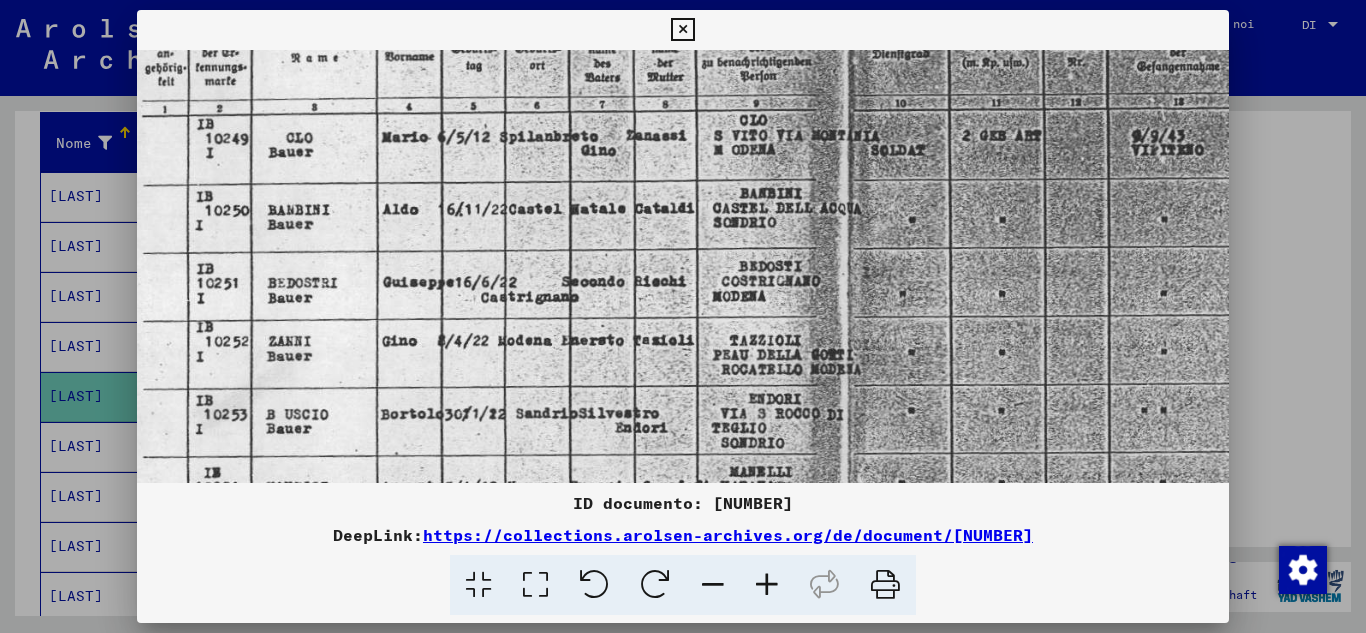 scroll, scrollTop: 128, scrollLeft: 50, axis: both 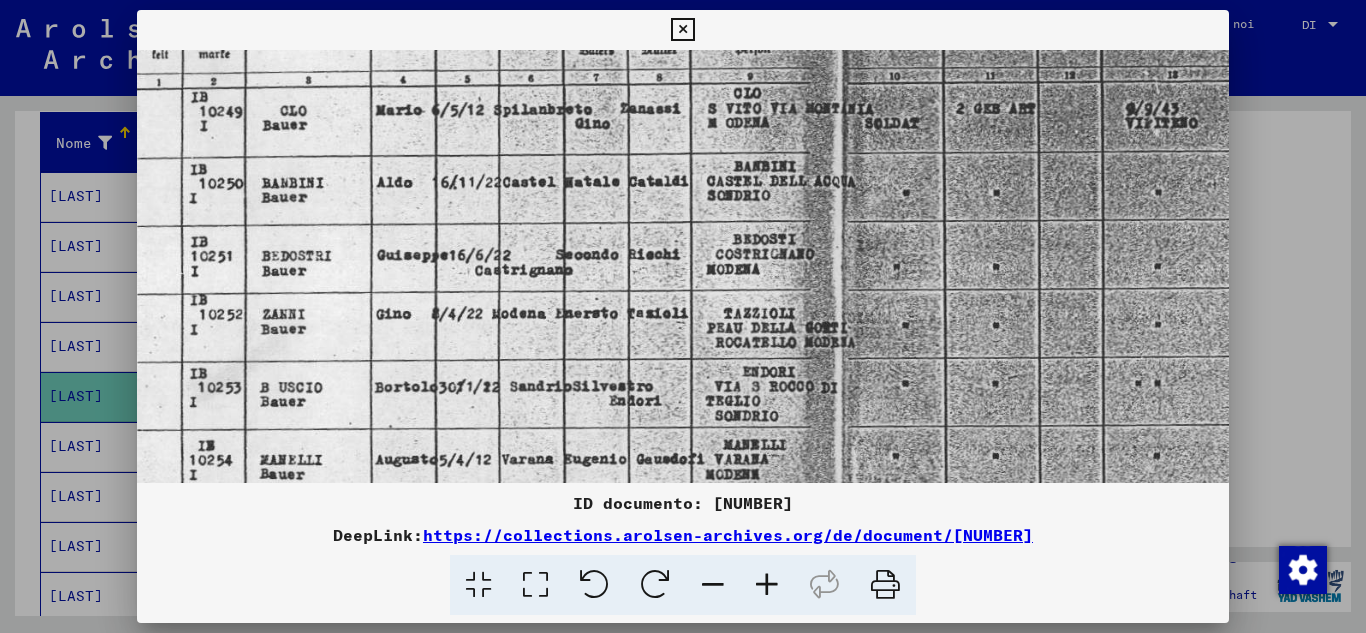 drag, startPoint x: 621, startPoint y: 333, endPoint x: 597, endPoint y: 293, distance: 46.647614 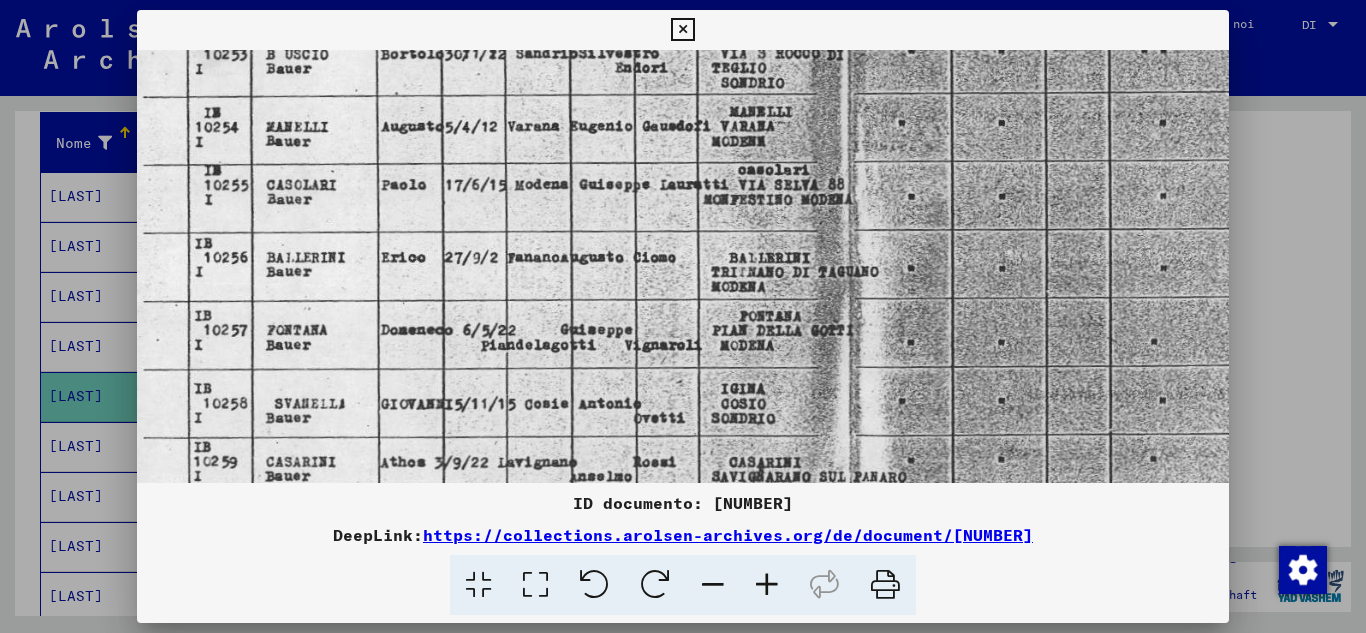 scroll, scrollTop: 470, scrollLeft: 44, axis: both 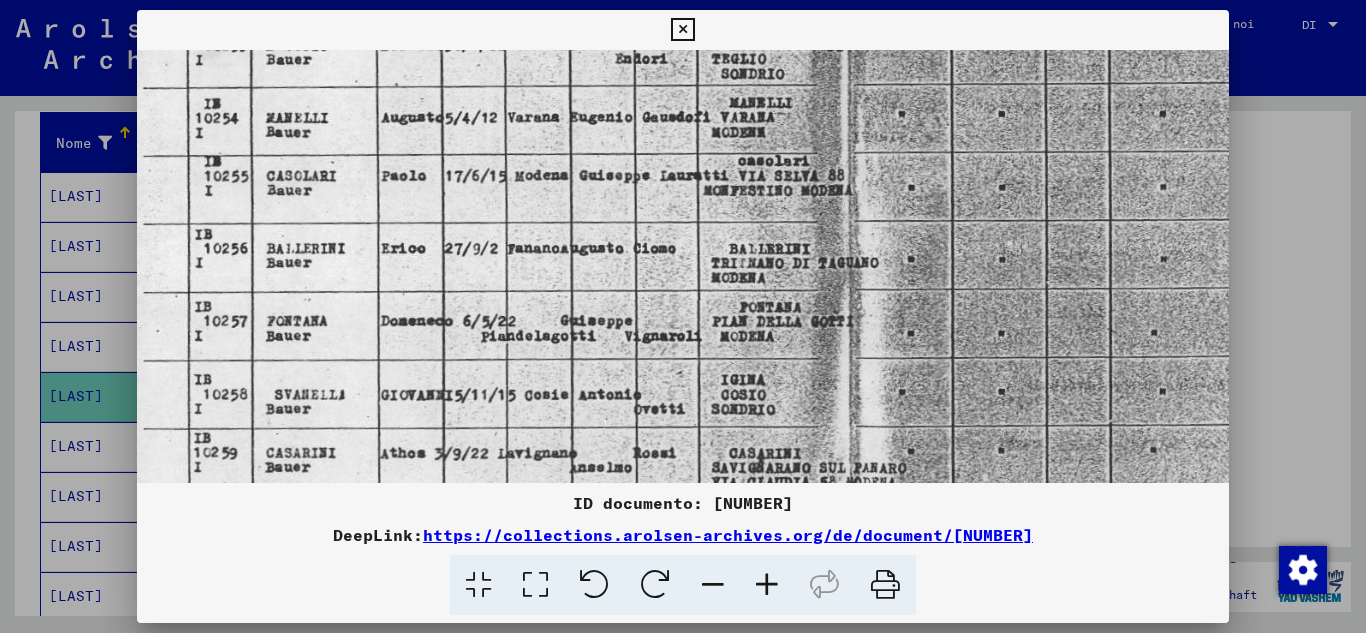 drag, startPoint x: 597, startPoint y: 433, endPoint x: 603, endPoint y: 91, distance: 342.0526 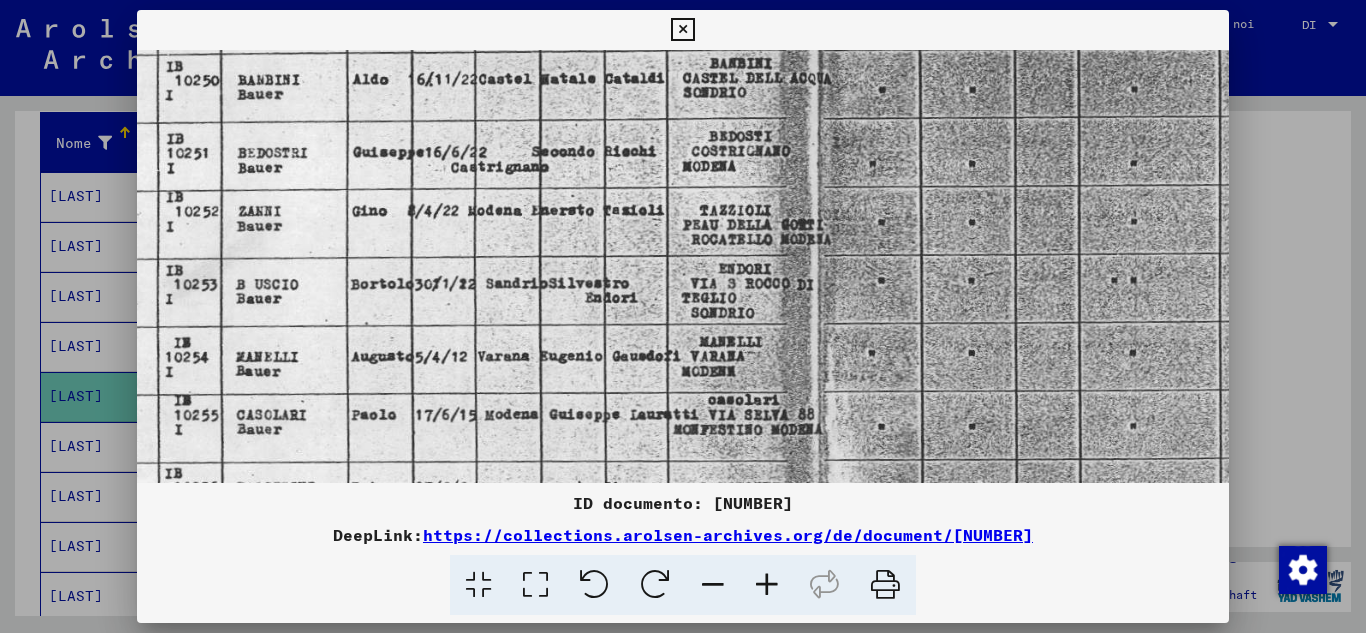 scroll, scrollTop: 231, scrollLeft: 61, axis: both 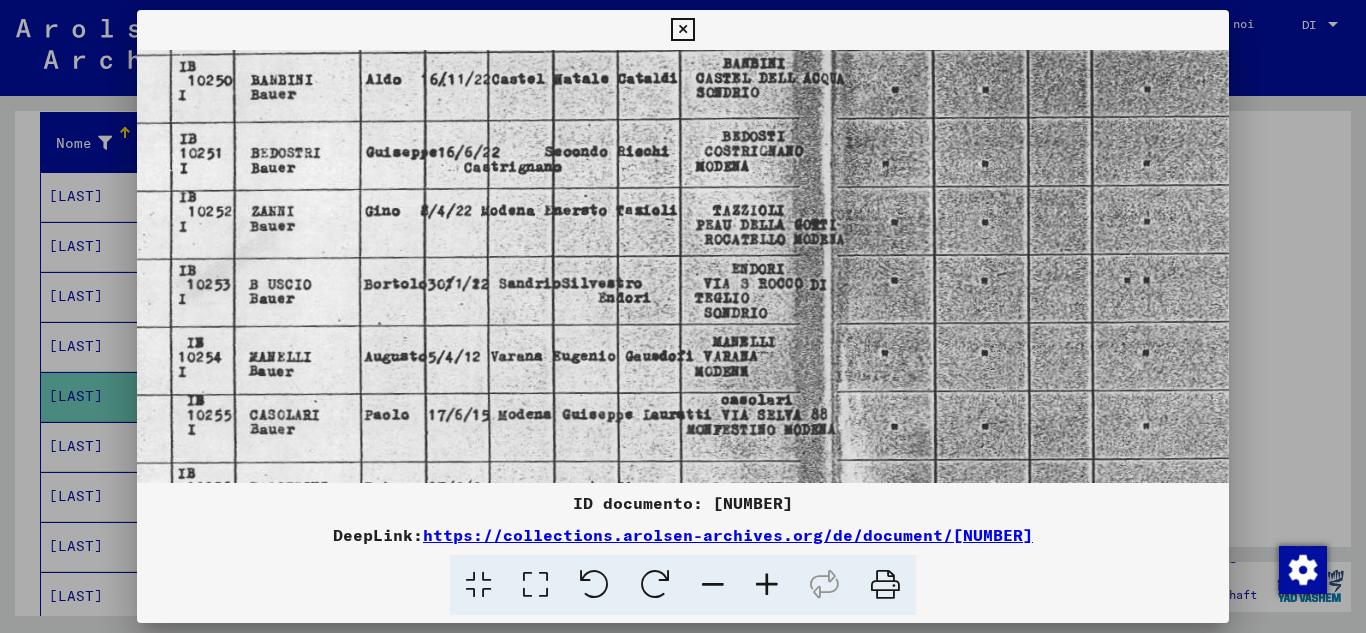 drag, startPoint x: 560, startPoint y: 412, endPoint x: 544, endPoint y: 675, distance: 263.48624 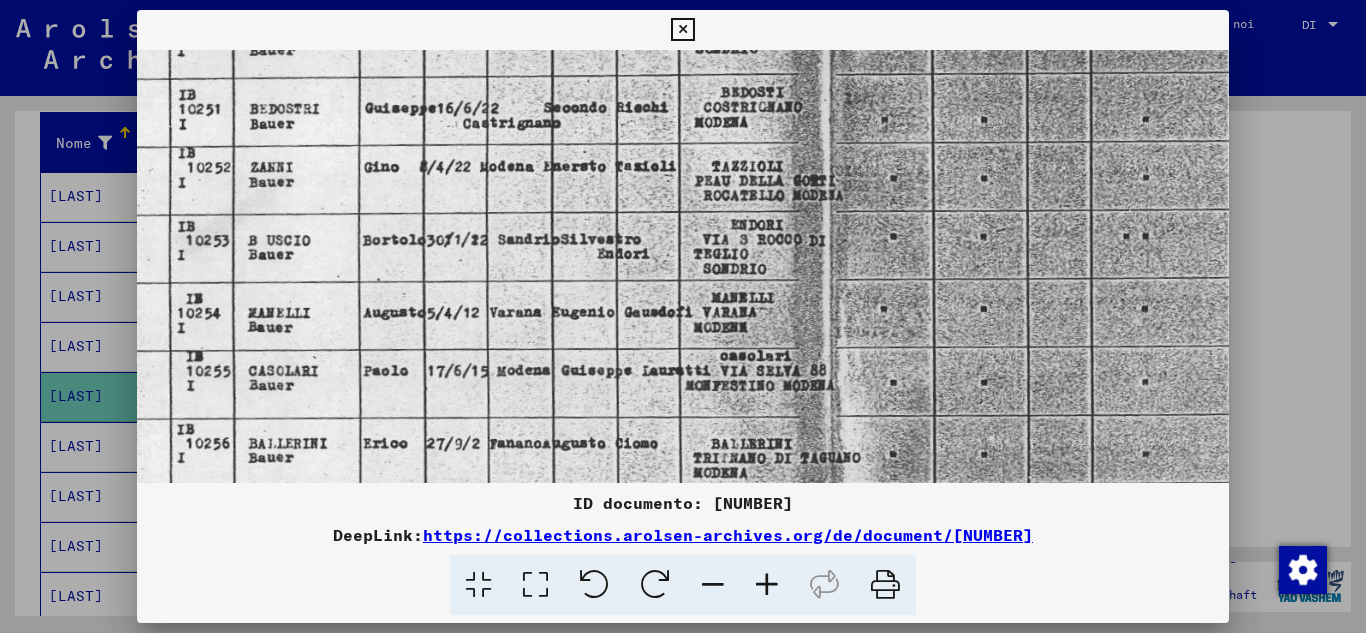 scroll, scrollTop: 348, scrollLeft: 66, axis: both 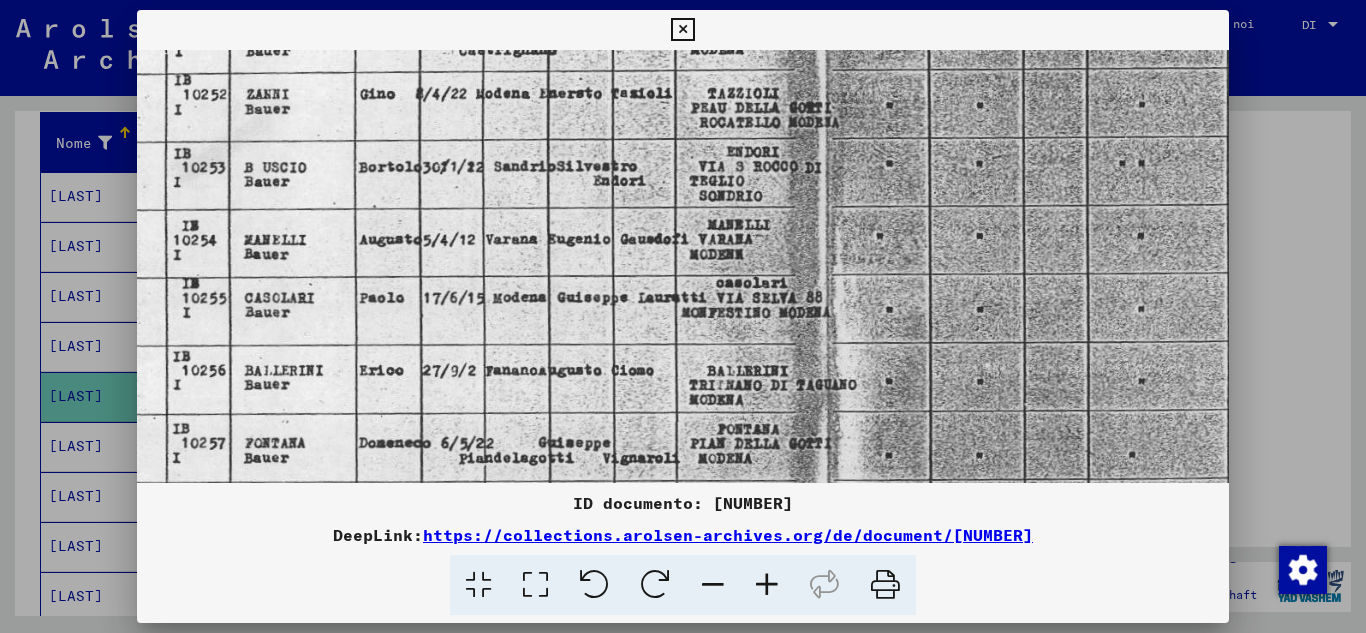 drag, startPoint x: 713, startPoint y: 443, endPoint x: 708, endPoint y: 326, distance: 117.10679 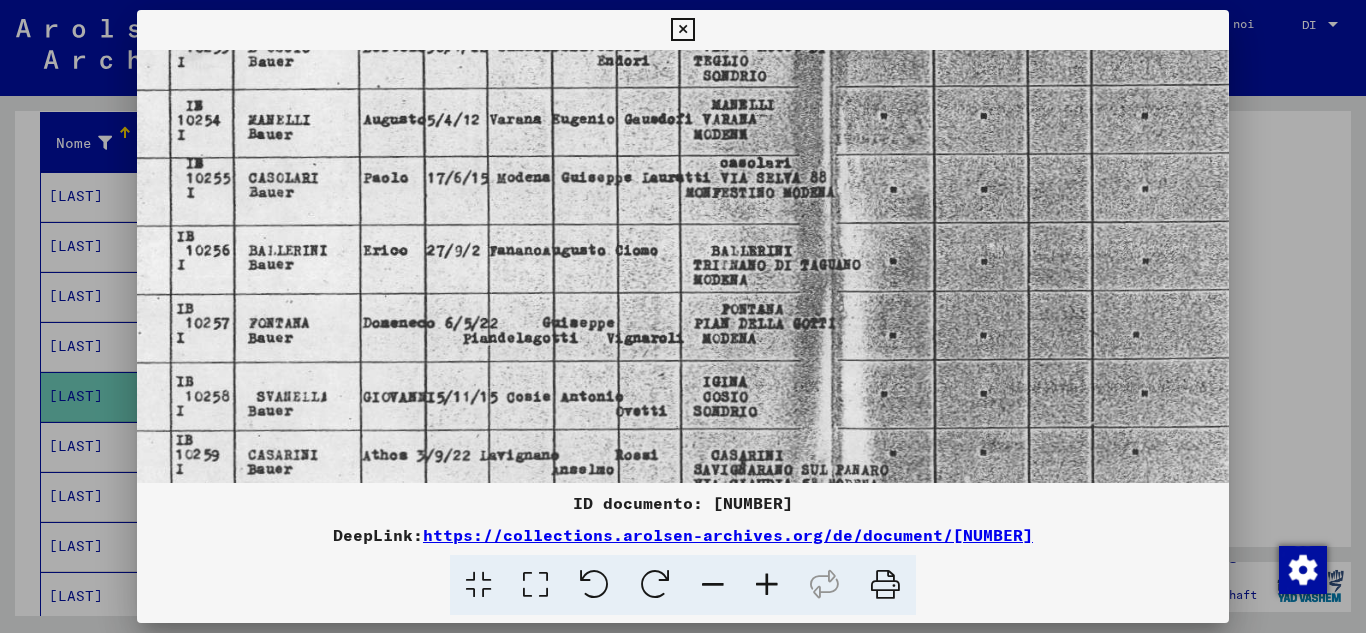 scroll, scrollTop: 489, scrollLeft: 62, axis: both 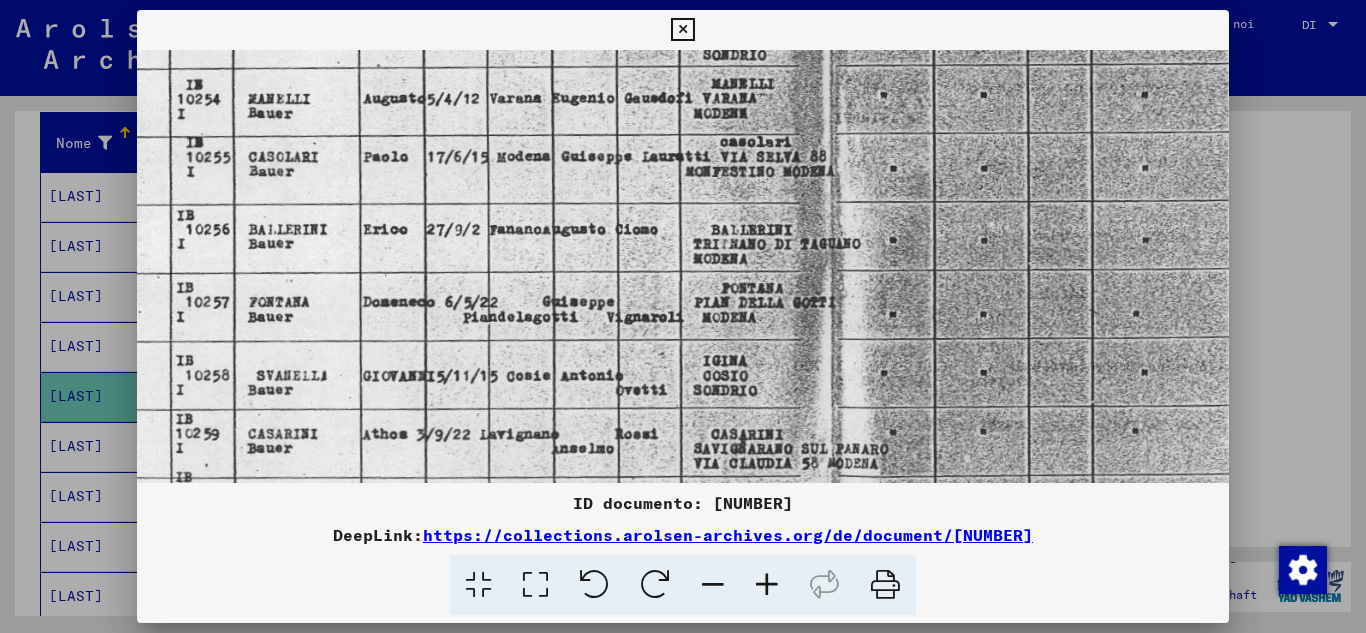 drag, startPoint x: 668, startPoint y: 434, endPoint x: 672, endPoint y: 293, distance: 141.05673 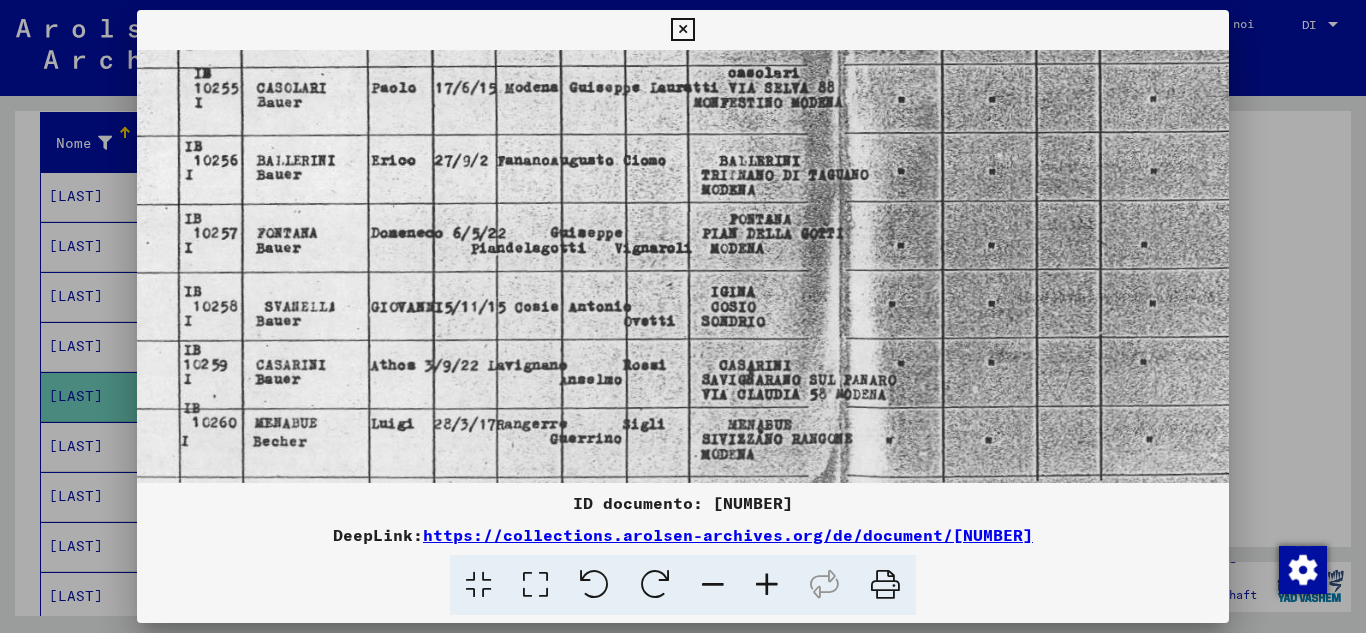 scroll, scrollTop: 607, scrollLeft: 49, axis: both 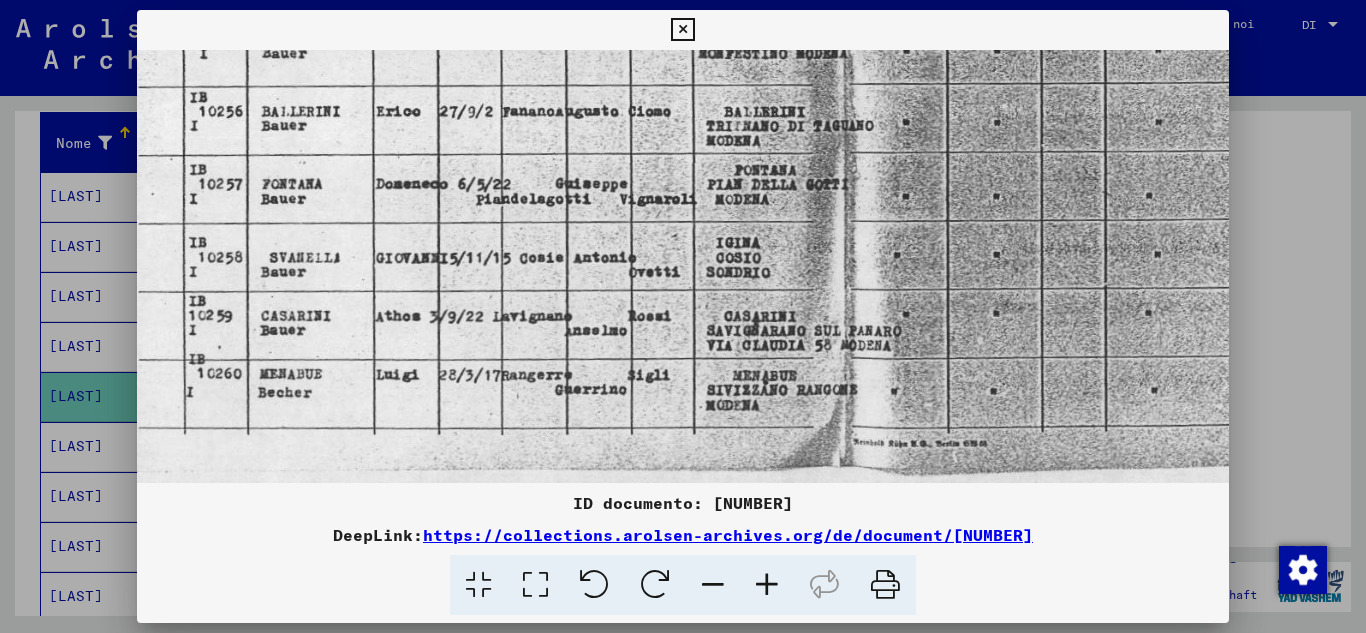 drag, startPoint x: 580, startPoint y: 446, endPoint x: 593, endPoint y: 328, distance: 118.71394 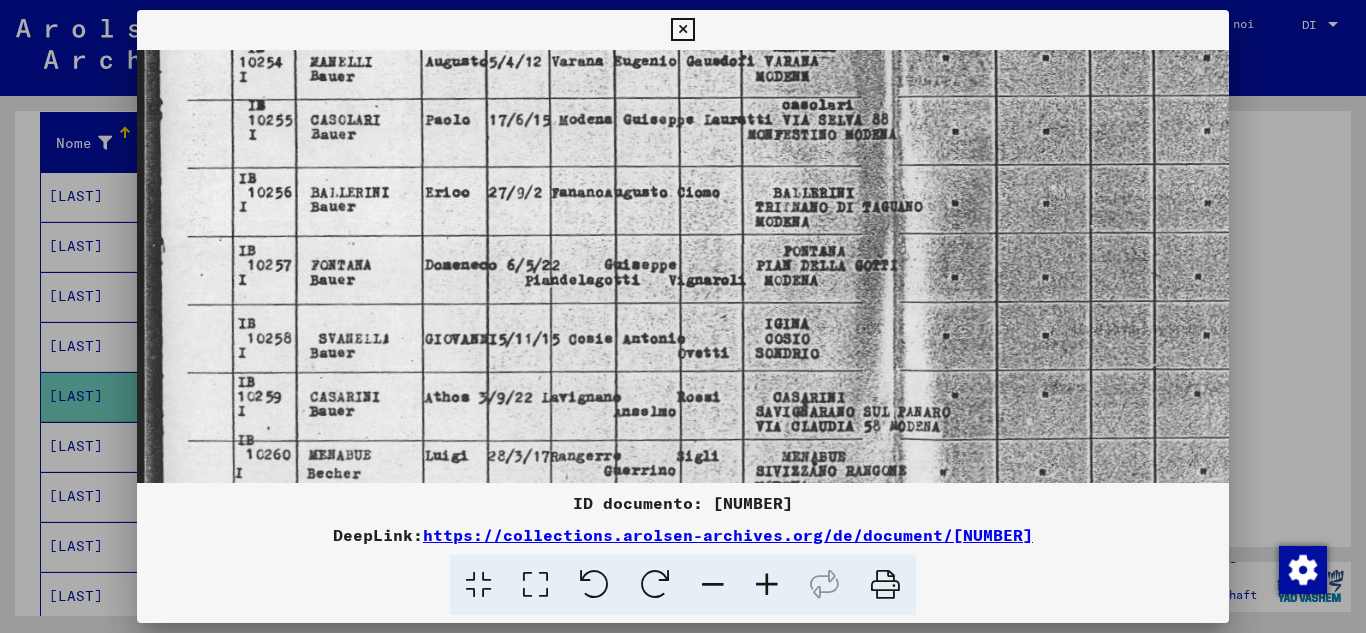 scroll, scrollTop: 519, scrollLeft: 0, axis: vertical 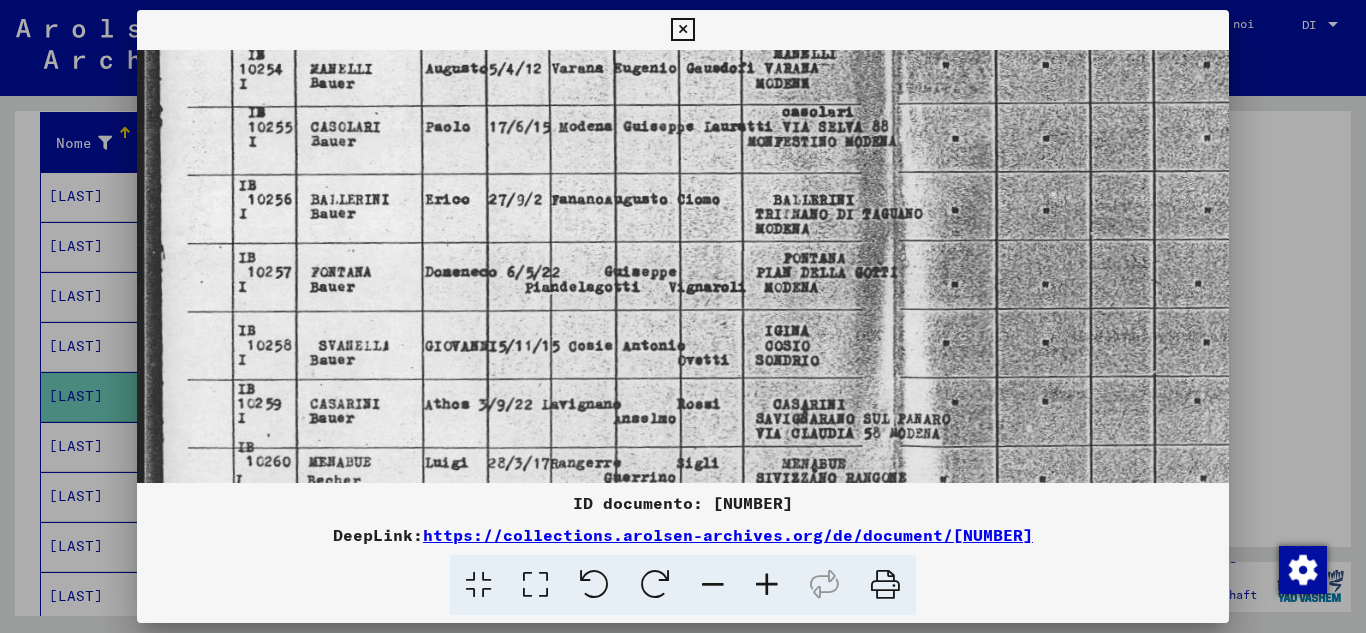 drag, startPoint x: 502, startPoint y: 314, endPoint x: 817, endPoint y: 402, distance: 327.06116 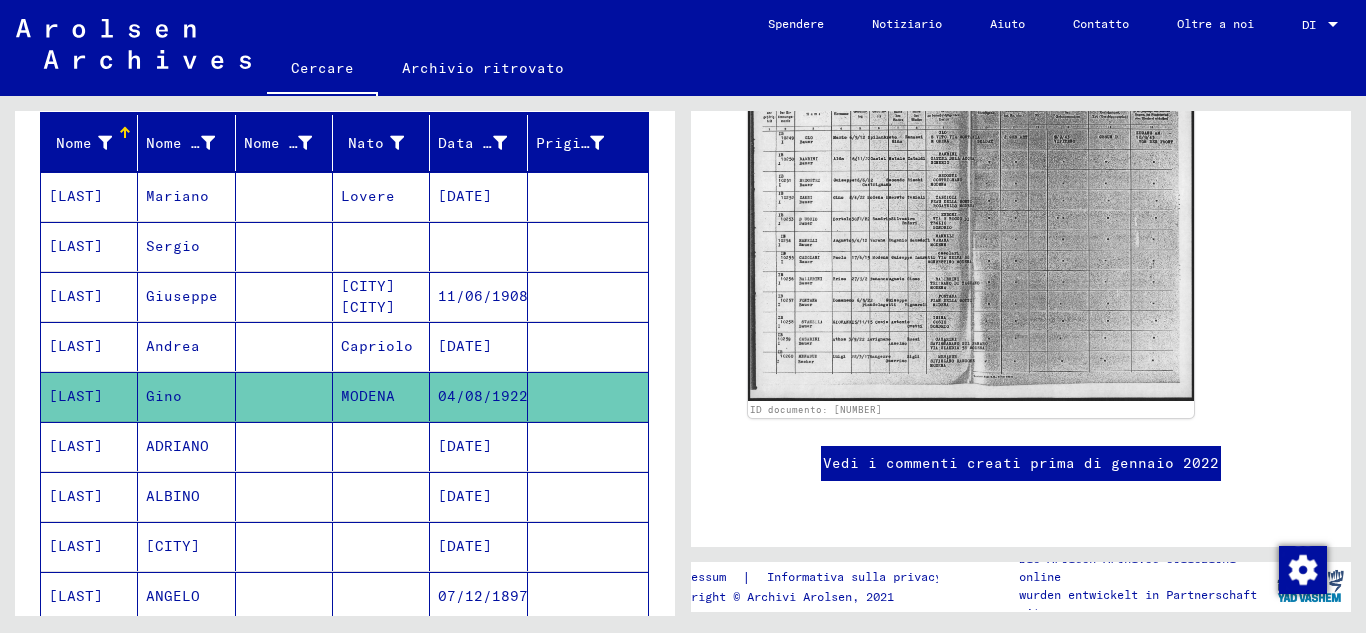 click on "ADRIANO" at bounding box center (173, 496) 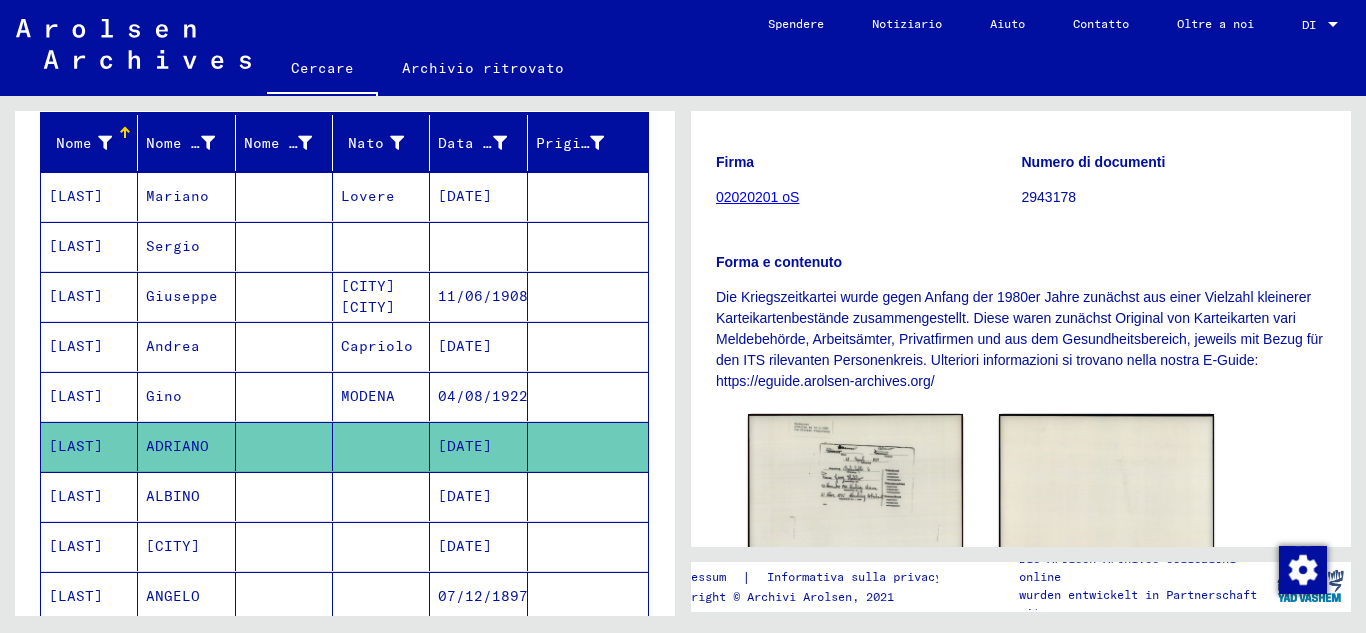 scroll, scrollTop: 449, scrollLeft: 0, axis: vertical 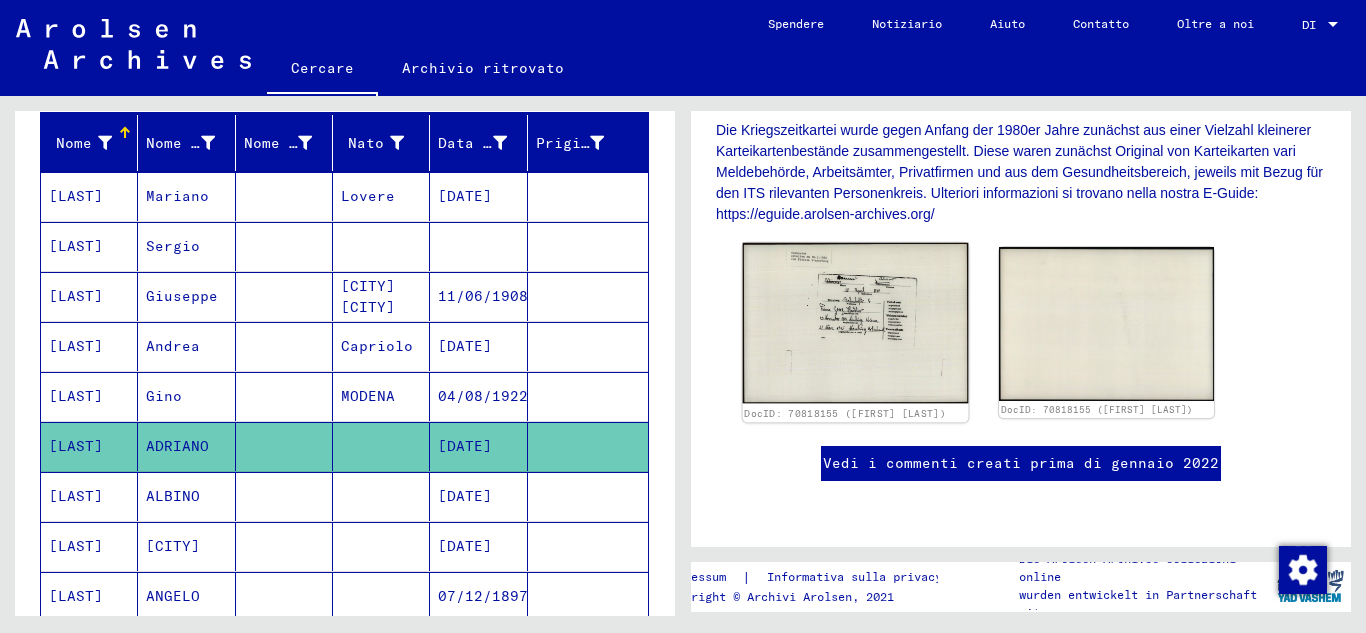 click 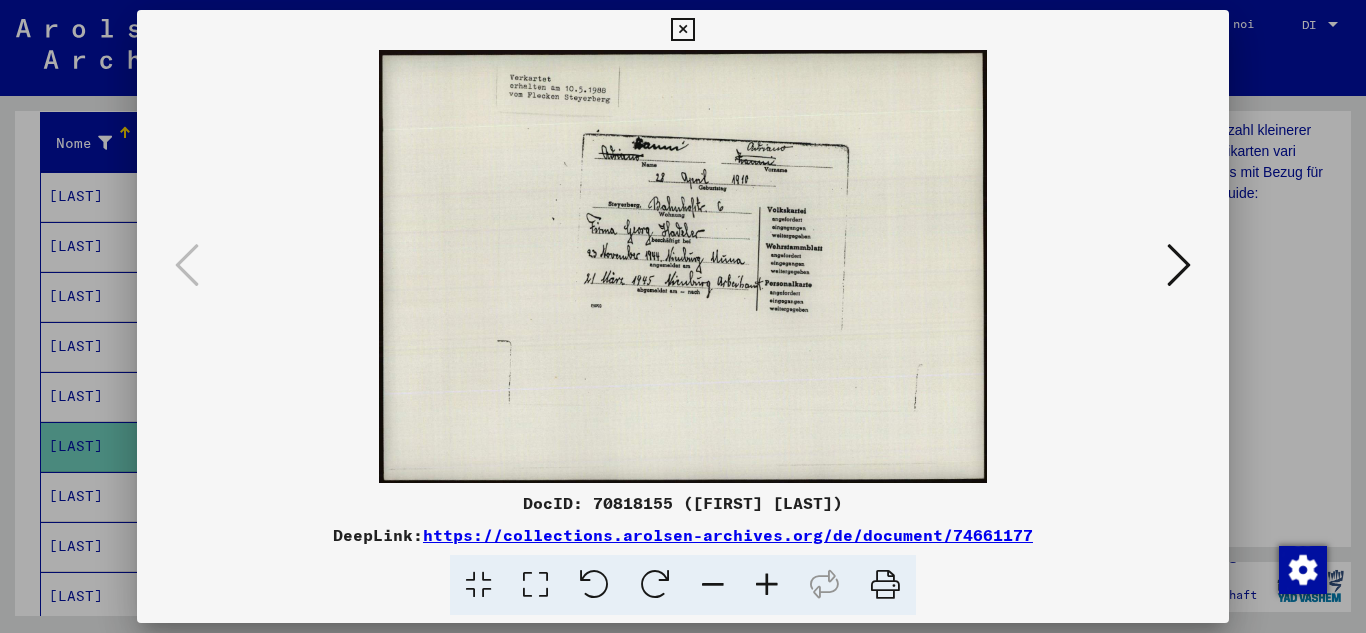 click at bounding box center (767, 585) 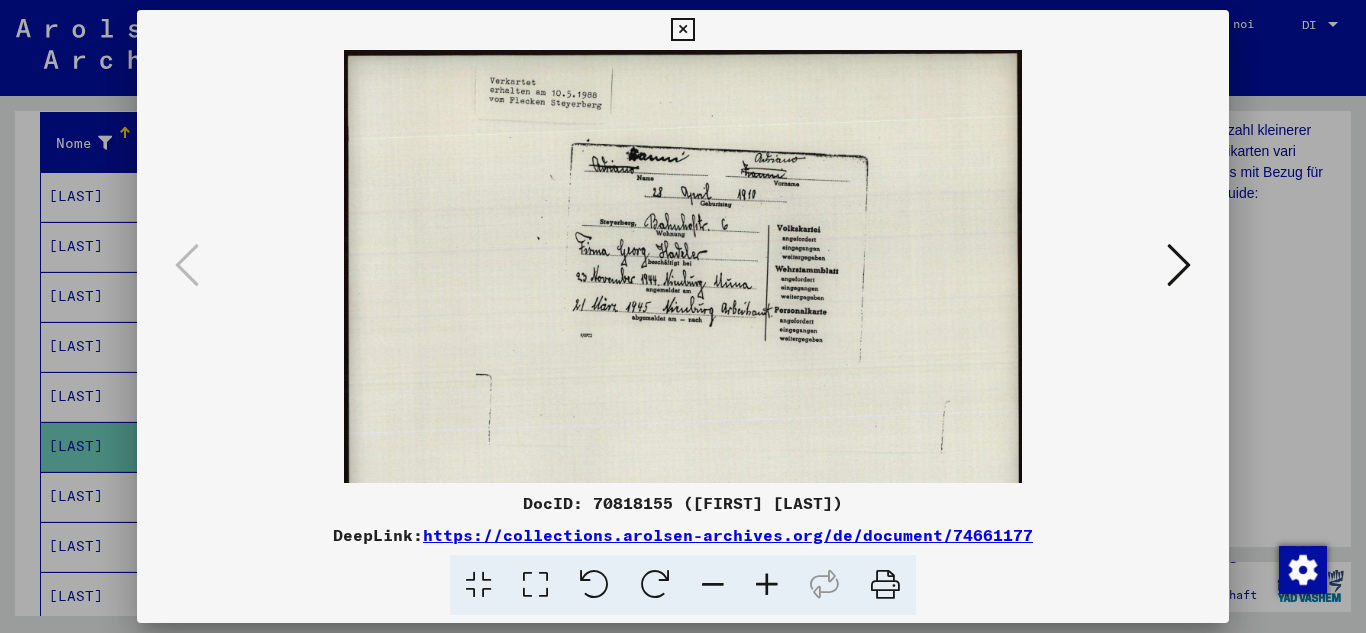 click at bounding box center (767, 585) 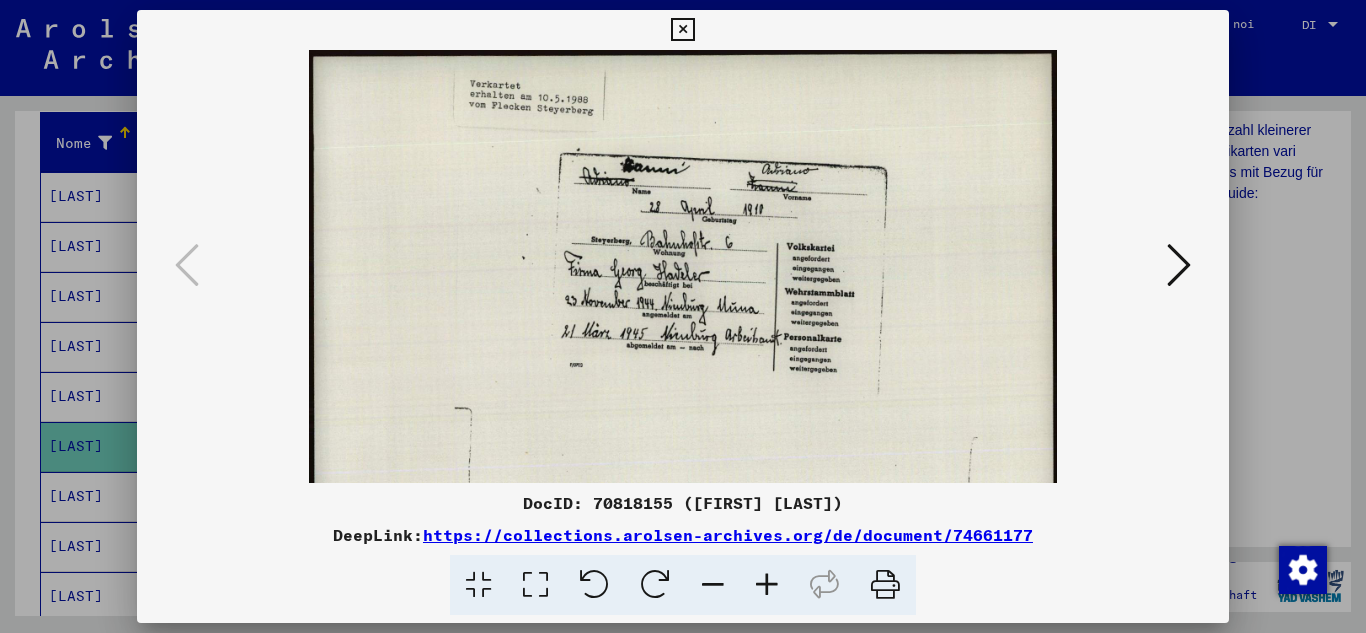 click at bounding box center [767, 585] 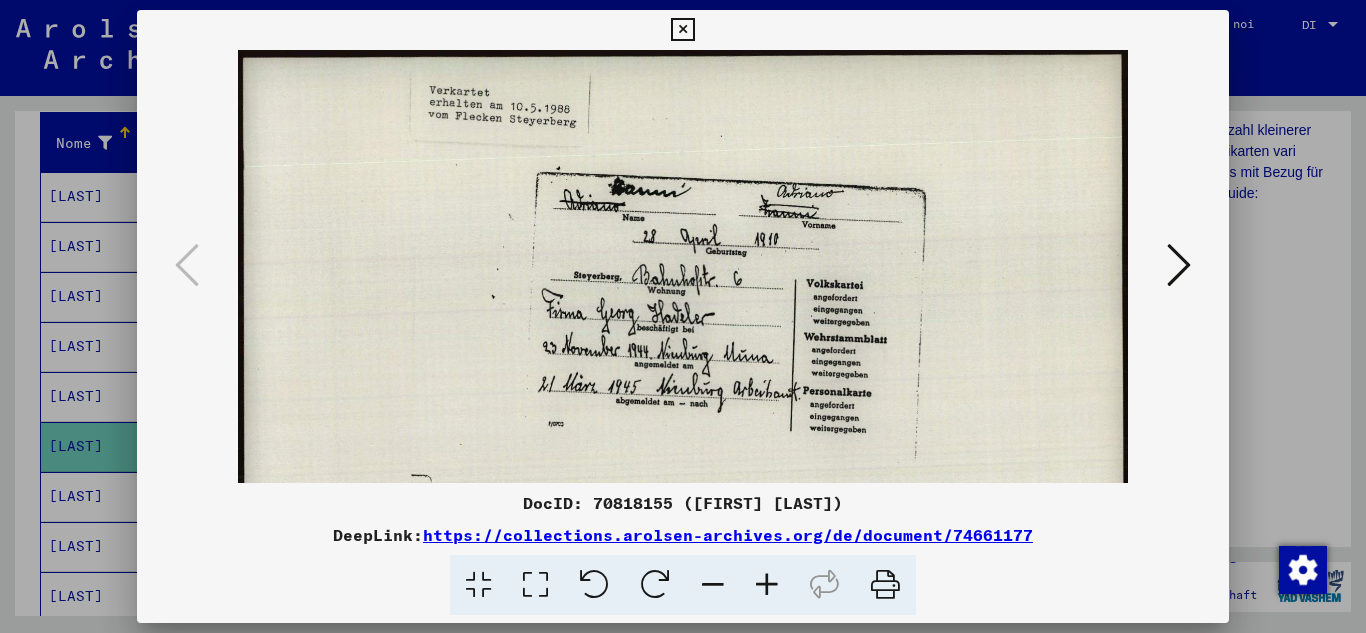 click at bounding box center [767, 585] 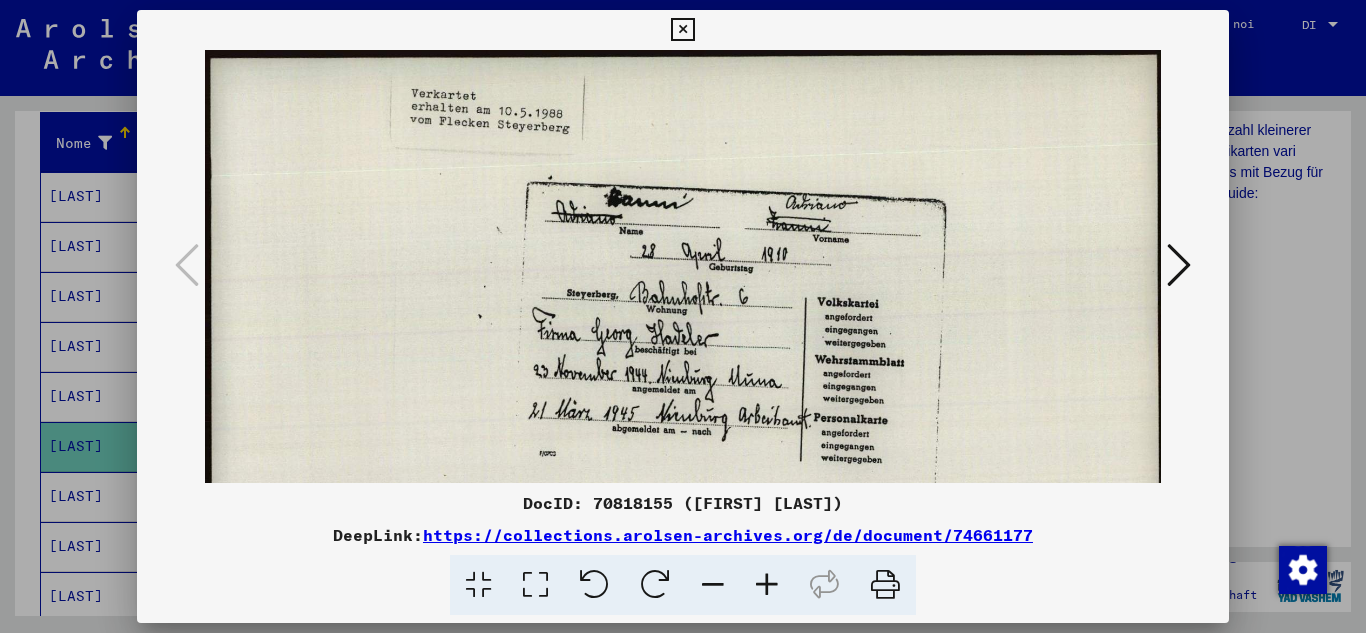 click at bounding box center (767, 585) 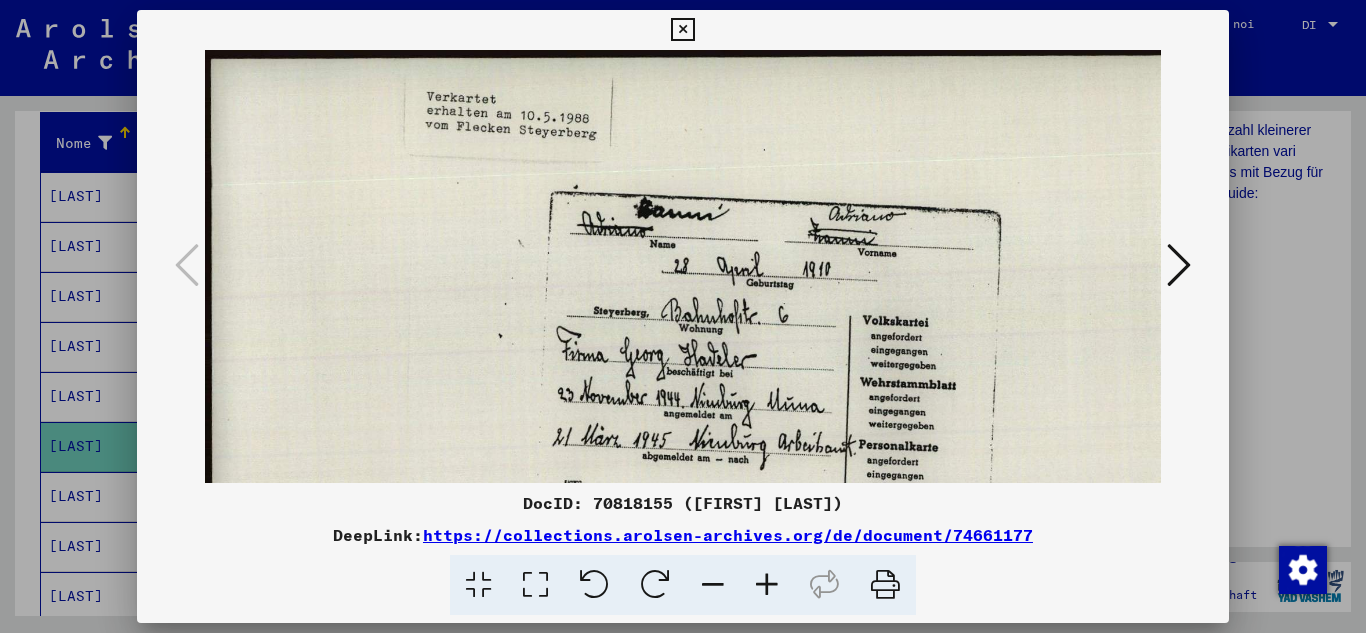click at bounding box center (767, 585) 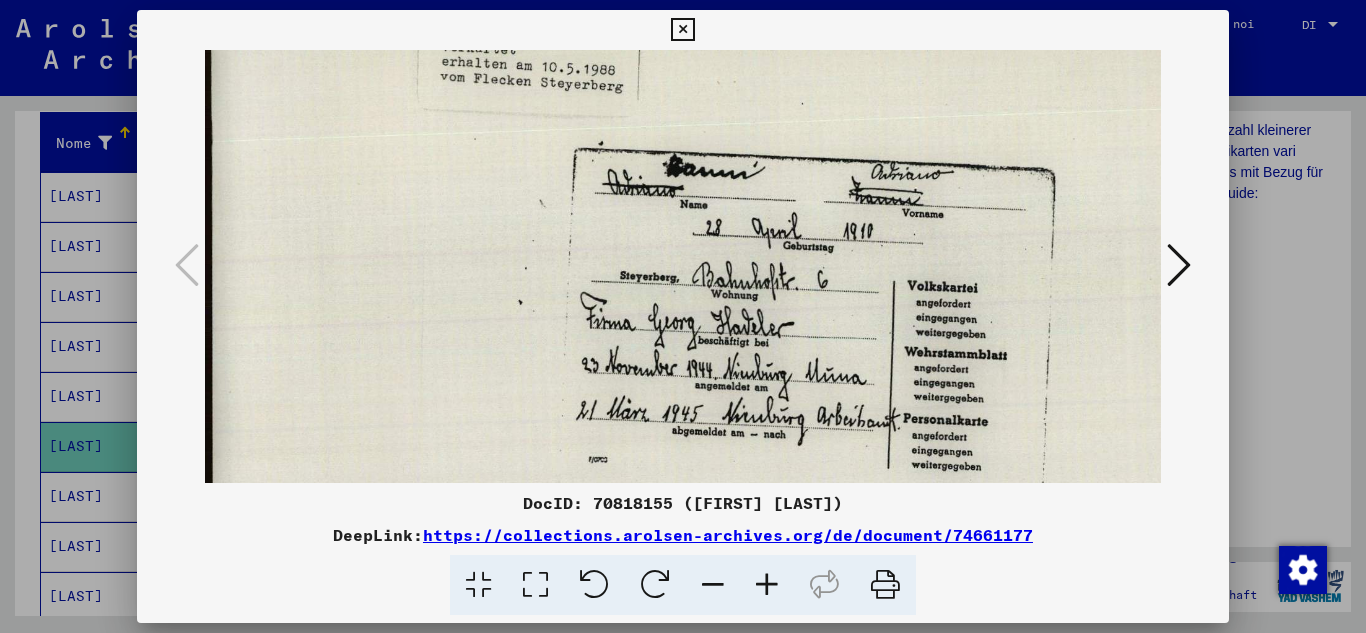 scroll, scrollTop: 57, scrollLeft: 0, axis: vertical 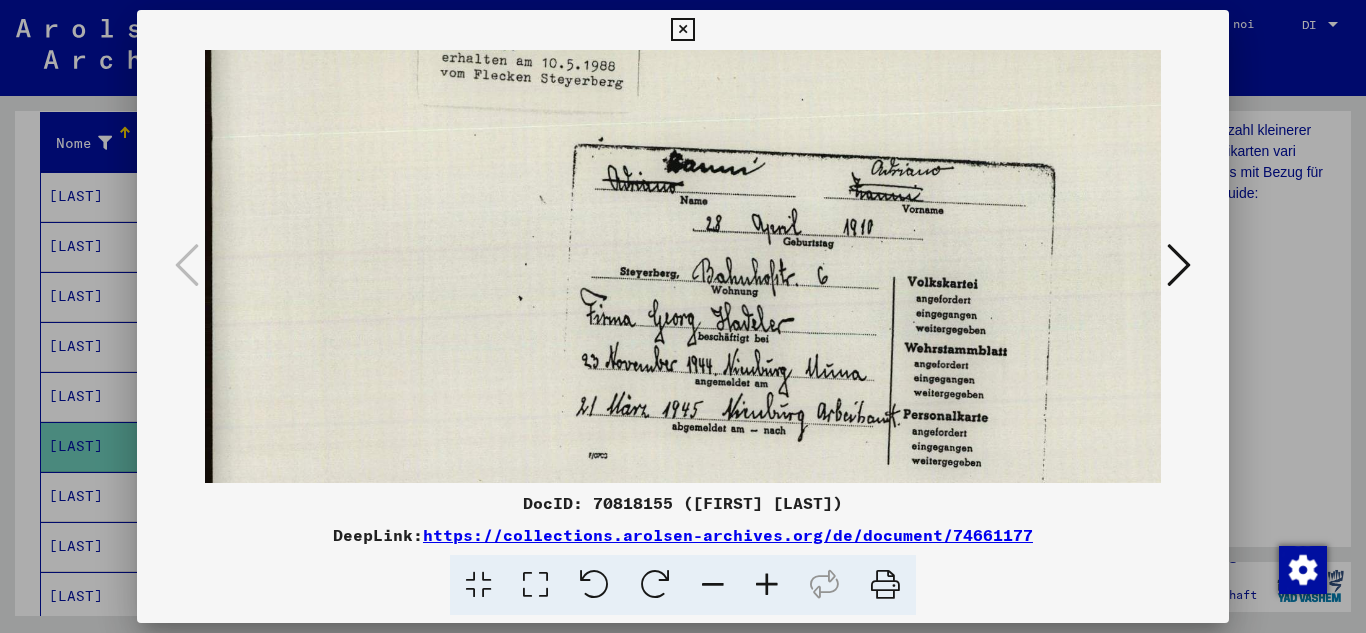 drag, startPoint x: 853, startPoint y: 396, endPoint x: 854, endPoint y: 339, distance: 57.00877 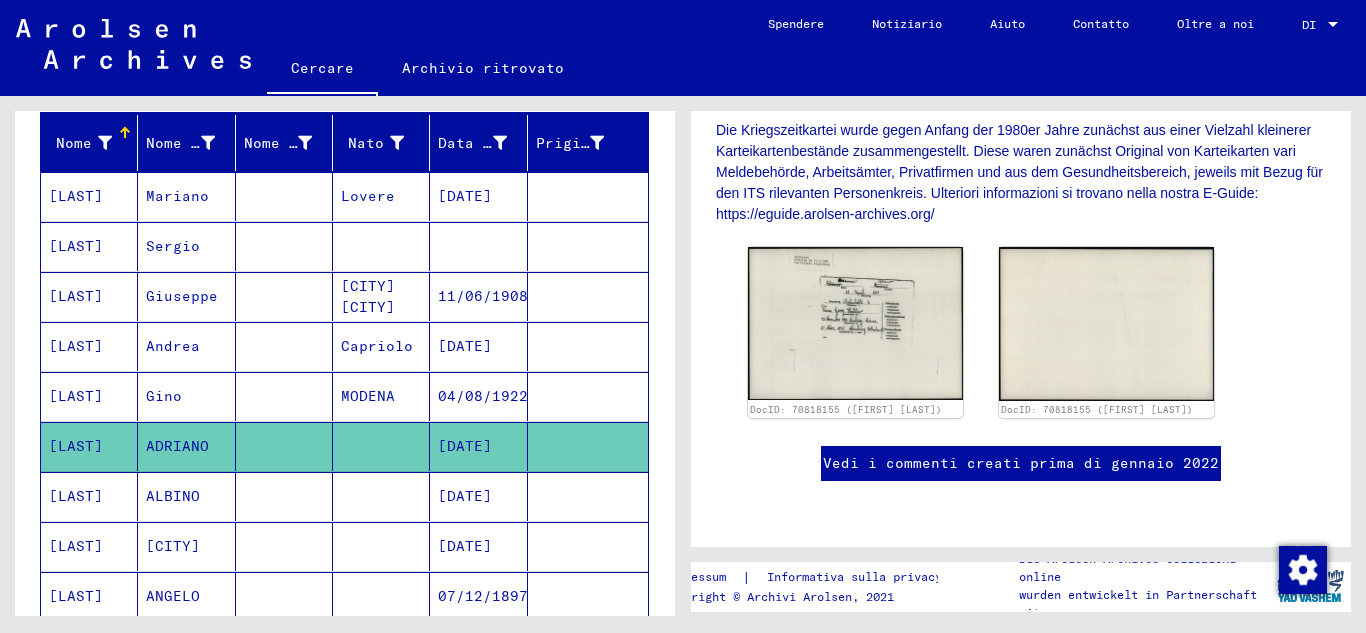 click on "ALBINO" at bounding box center (173, 546) 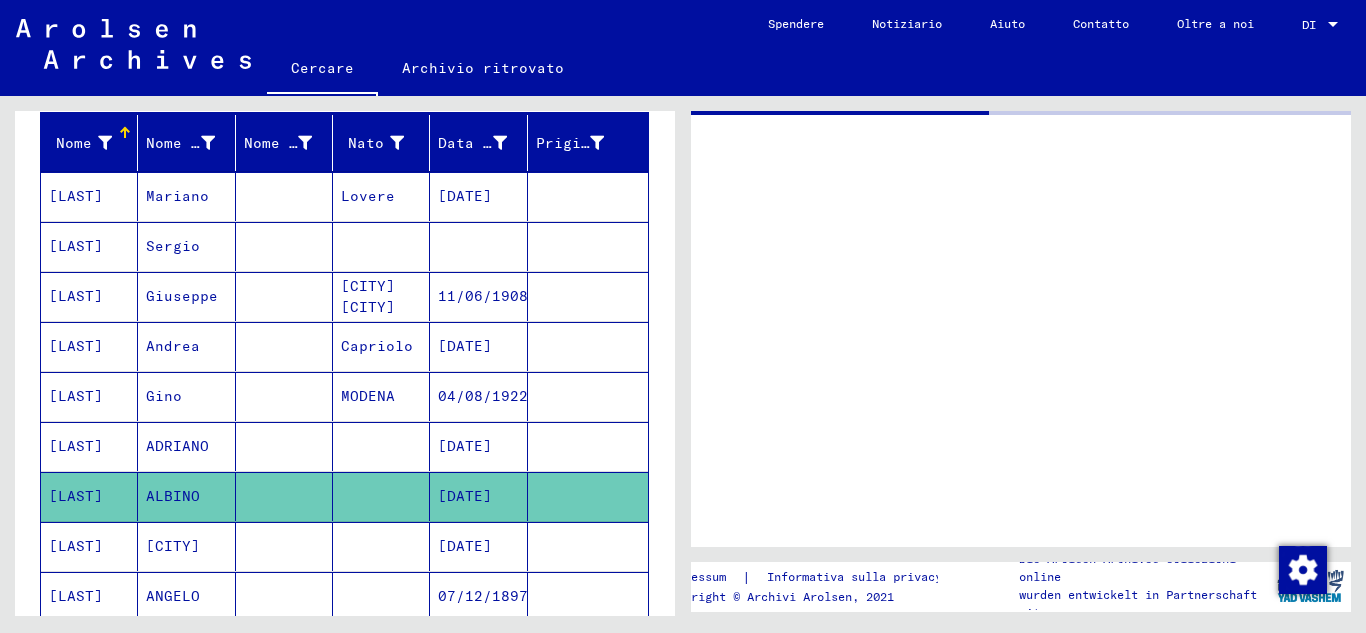 scroll, scrollTop: 0, scrollLeft: 0, axis: both 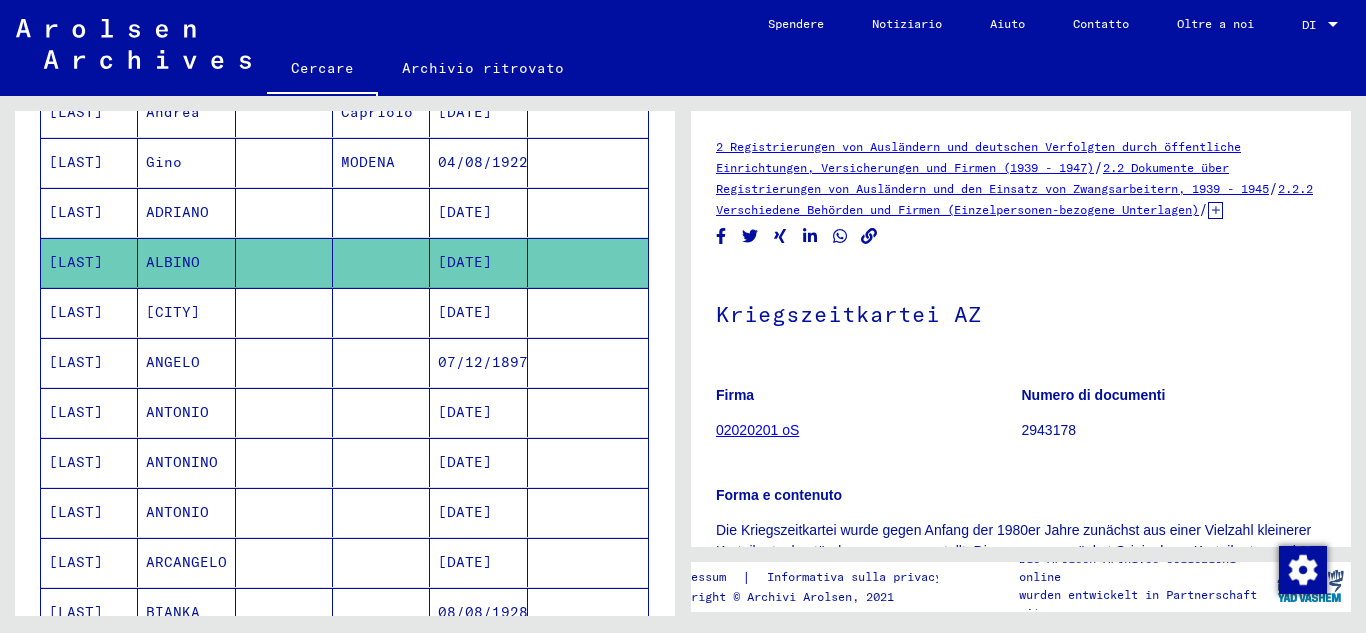 click on "ANTONINO" at bounding box center (177, 512) 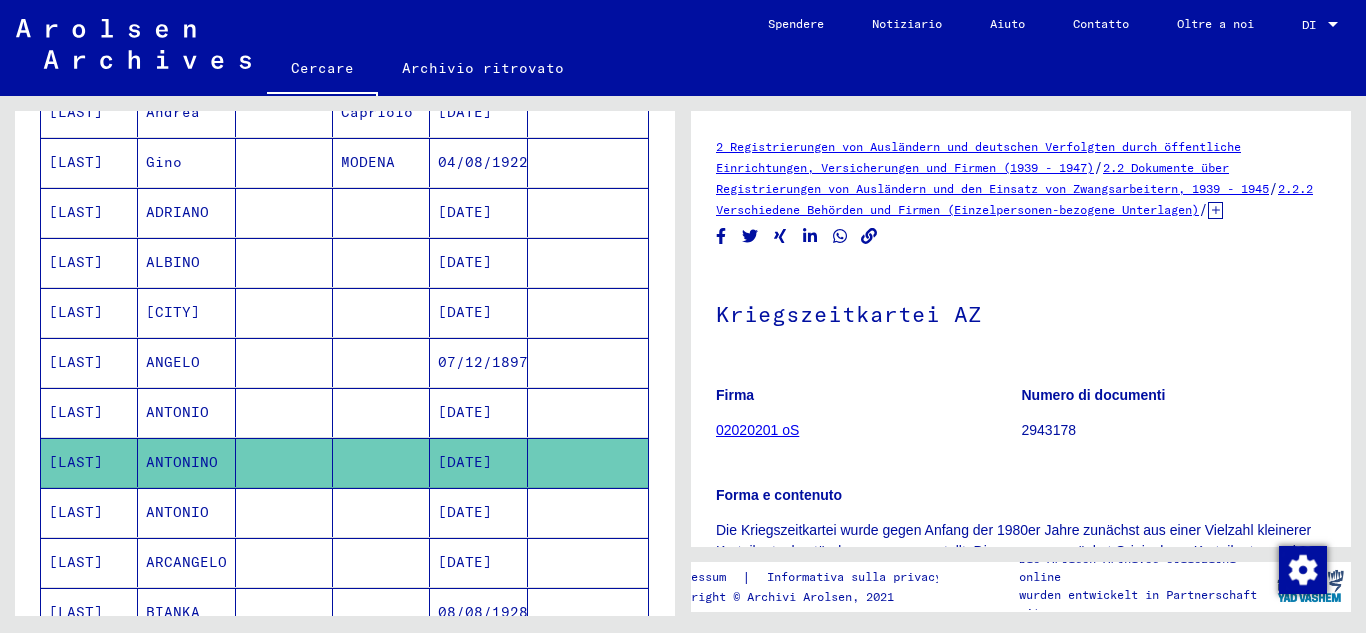 scroll, scrollTop: 233, scrollLeft: 0, axis: vertical 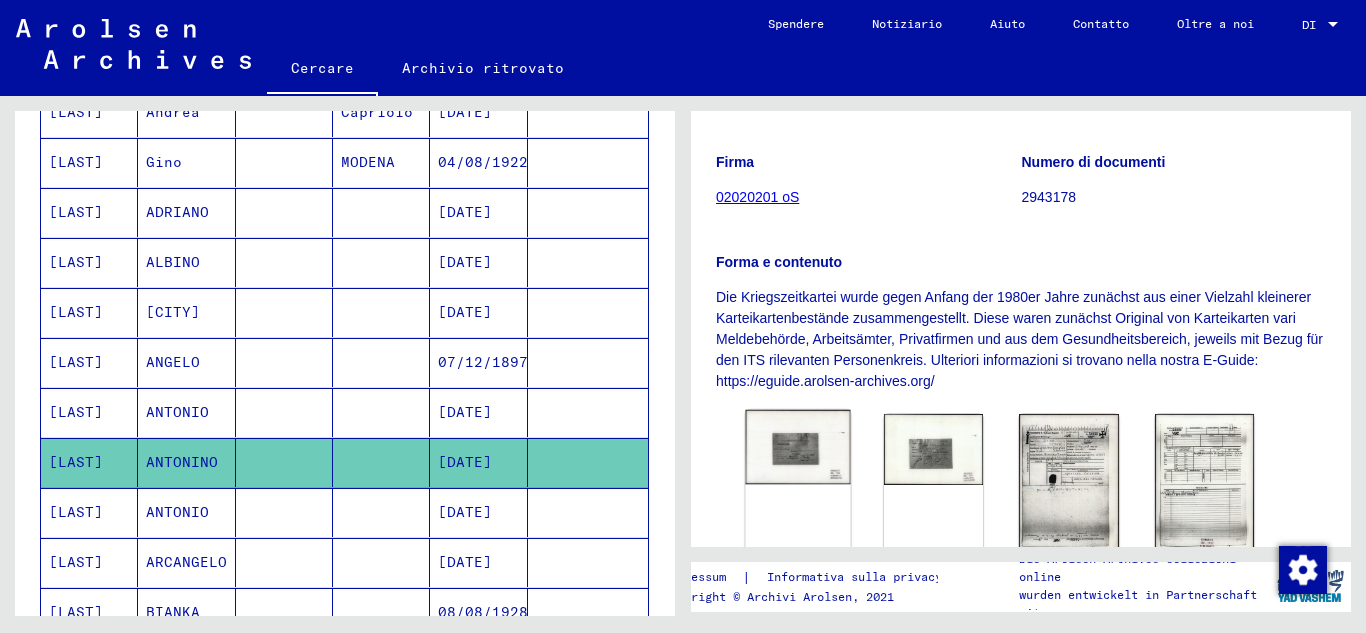 click 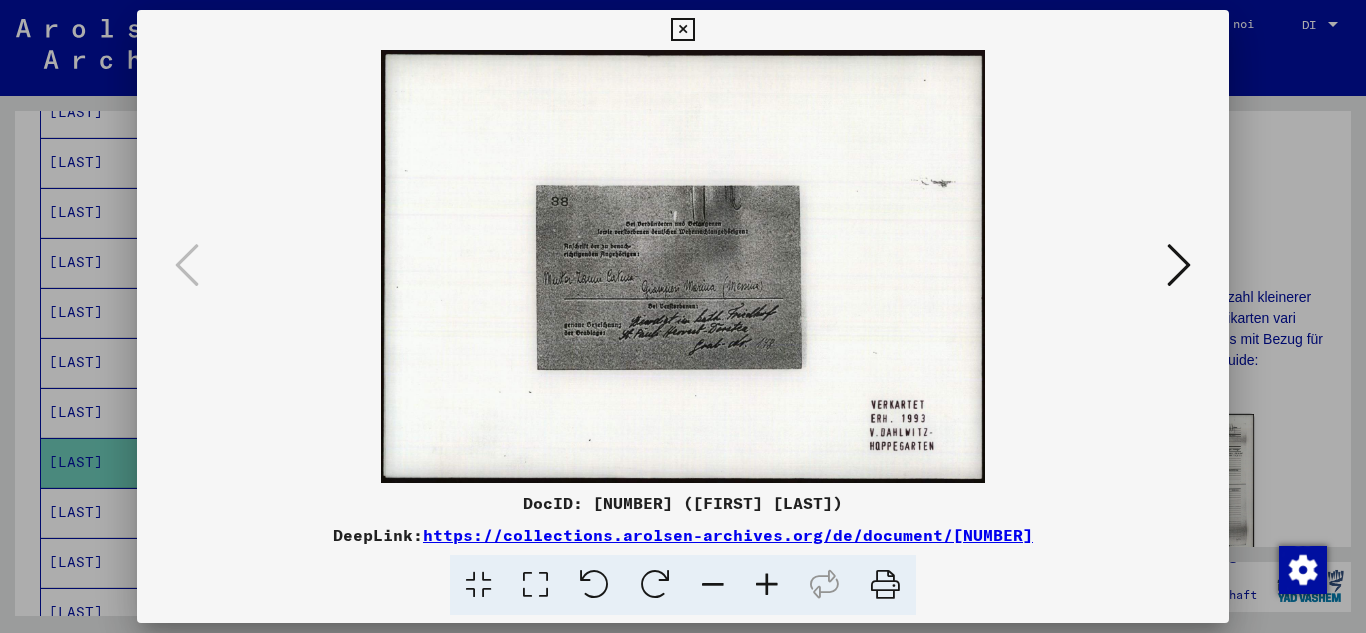 click at bounding box center (683, 266) 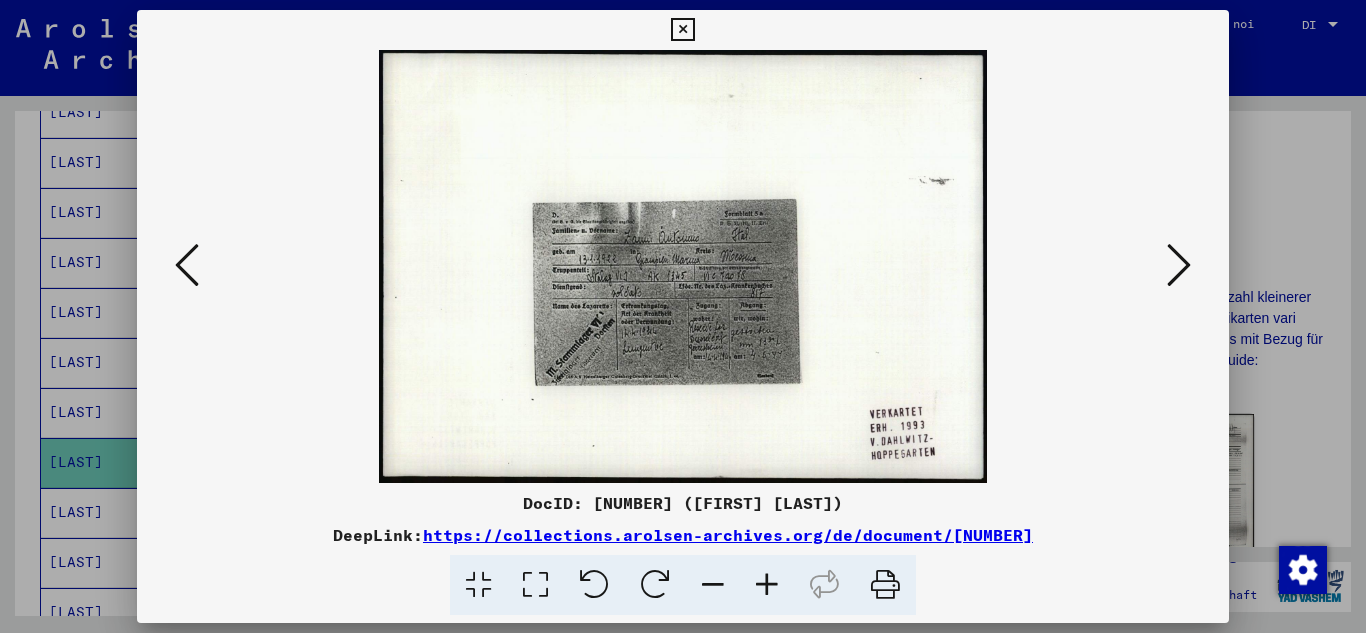 click at bounding box center (683, 266) 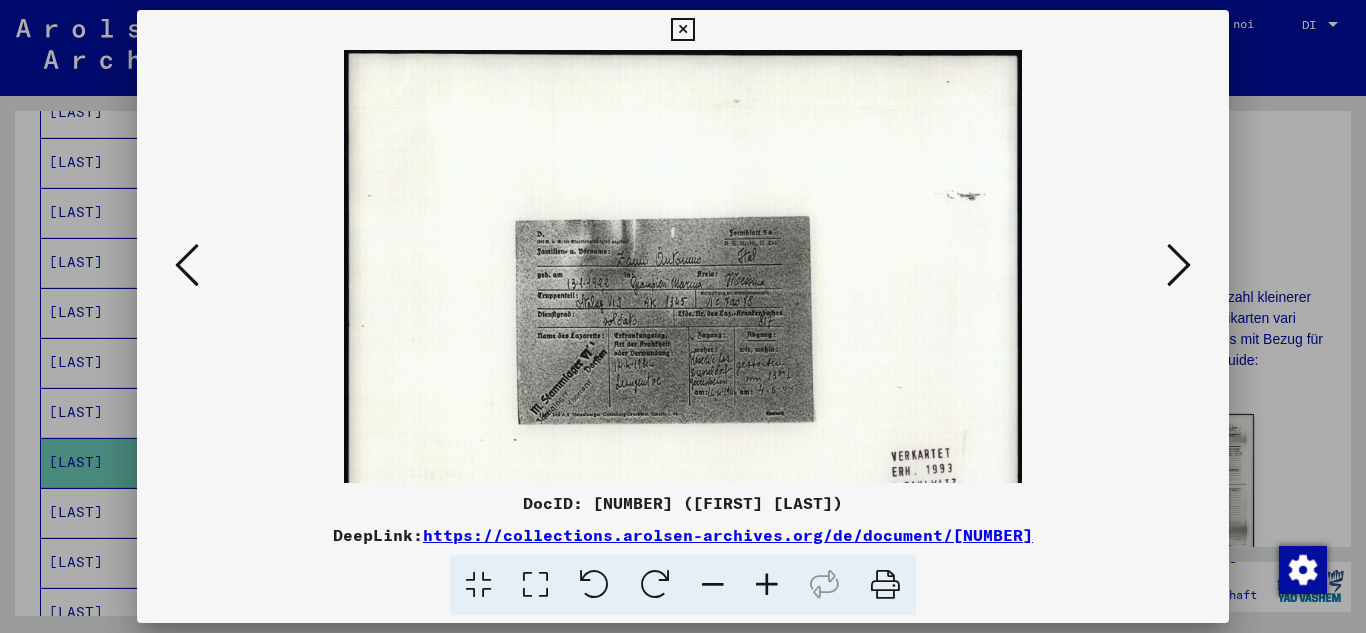 click at bounding box center [767, 585] 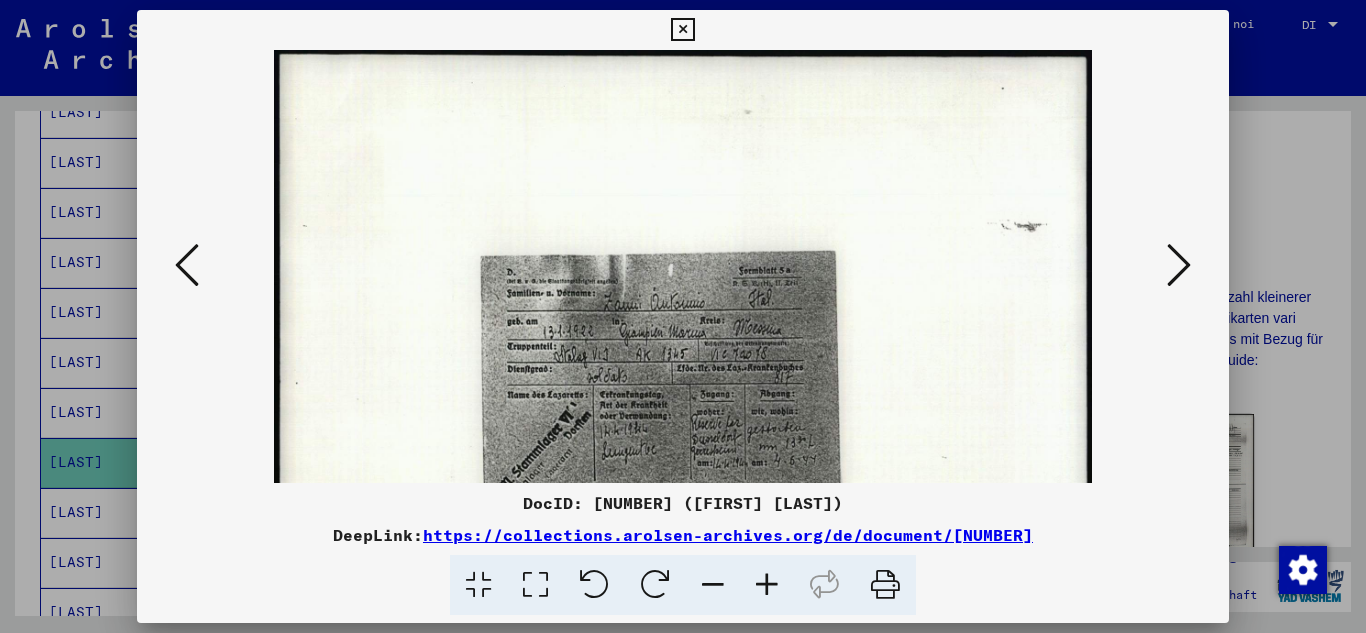 click at bounding box center [767, 585] 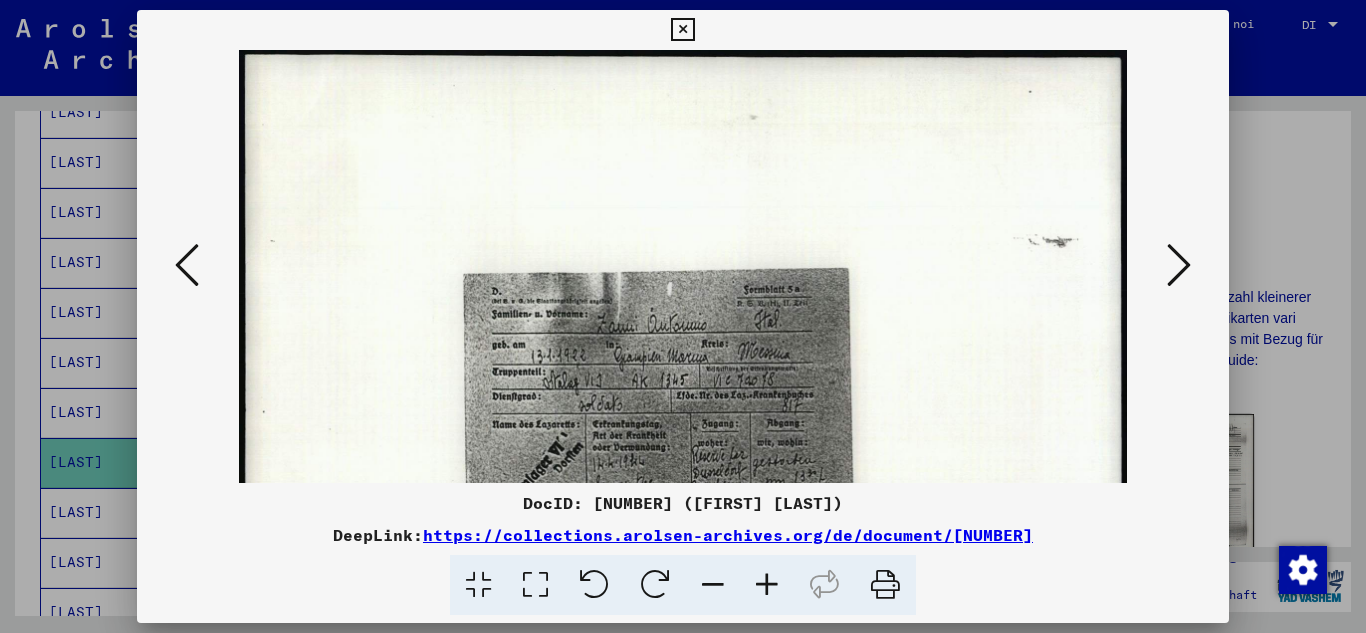 click at bounding box center [767, 585] 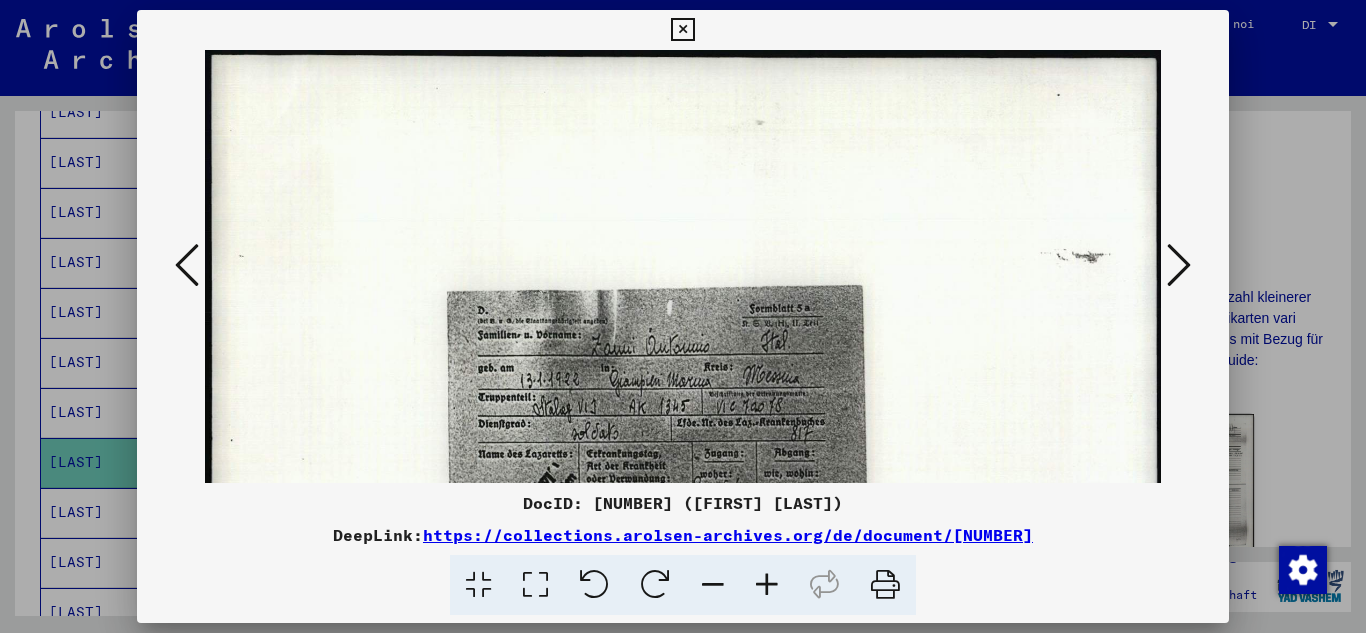 click at bounding box center (767, 585) 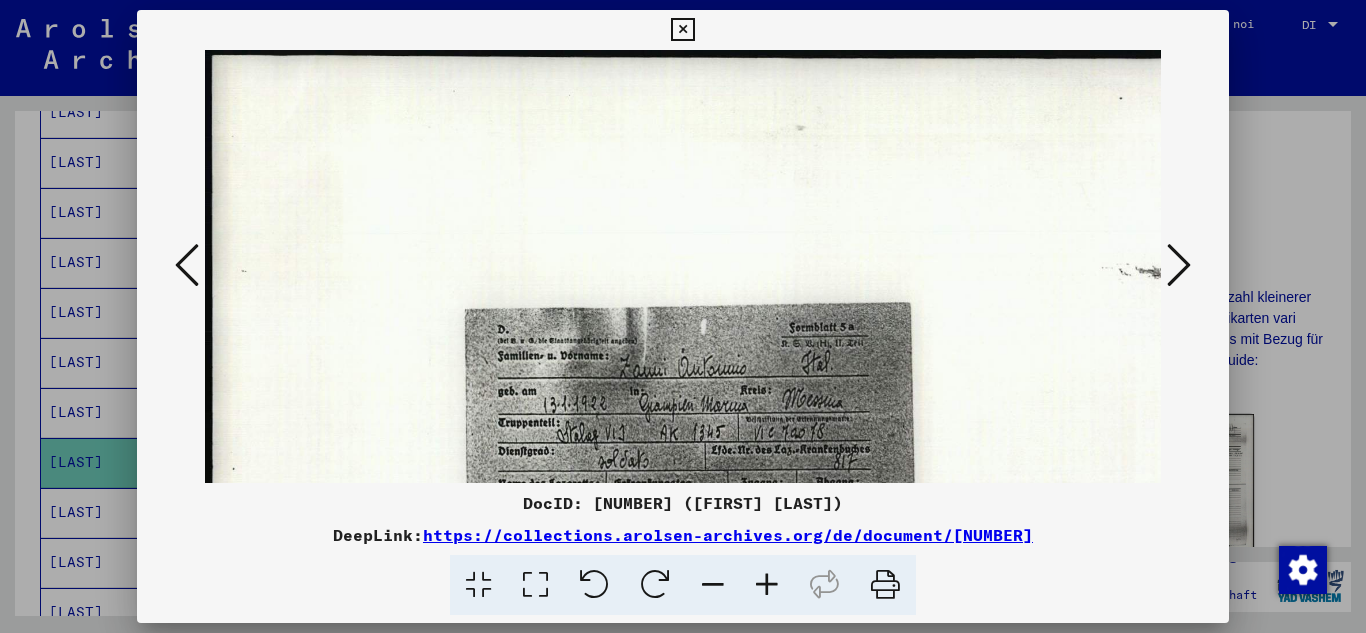 click at bounding box center (767, 585) 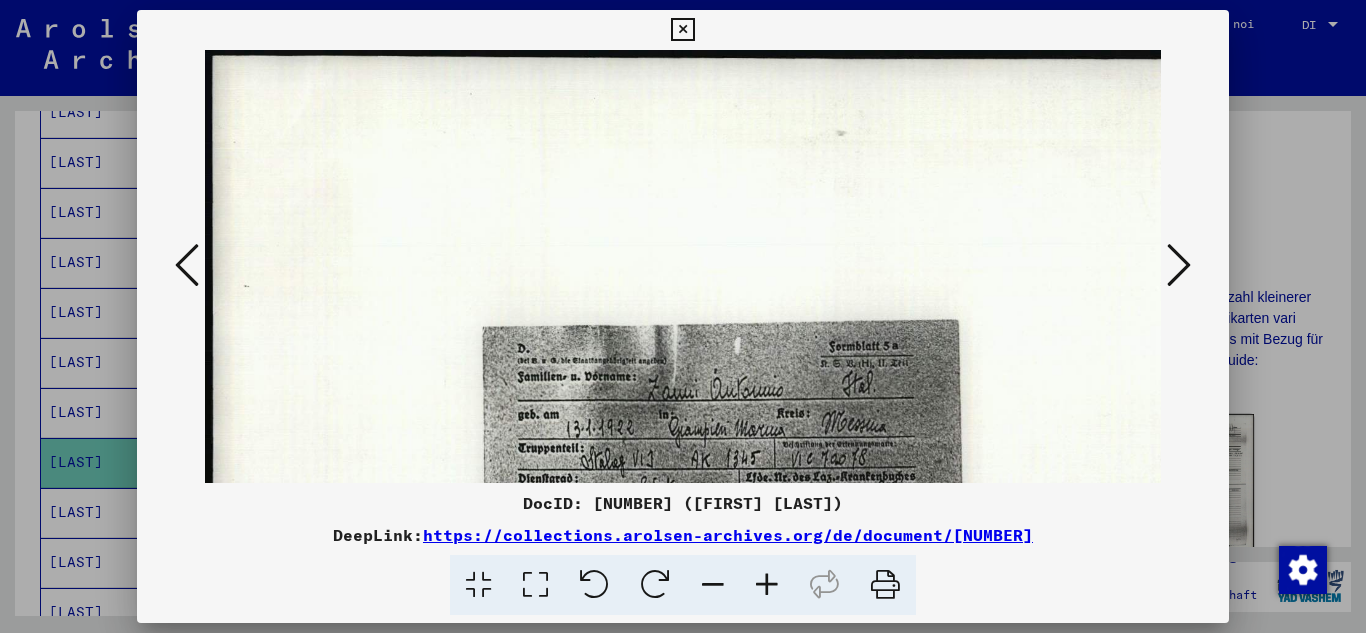 click at bounding box center (767, 585) 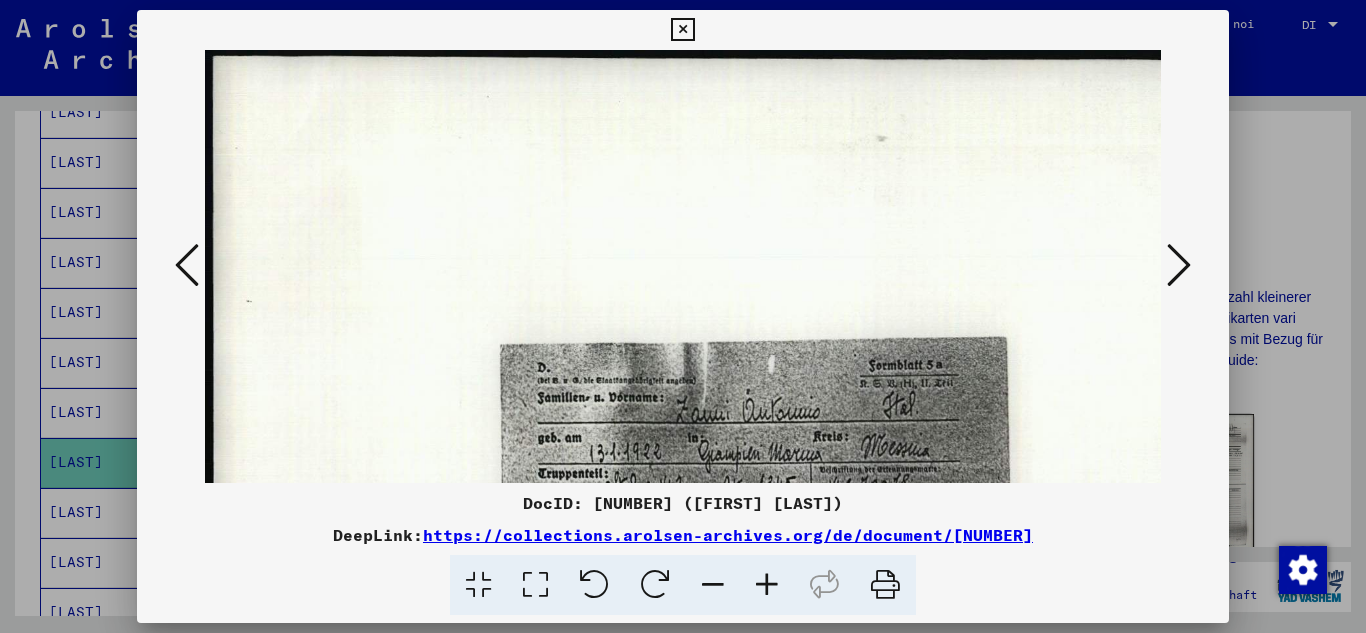 click at bounding box center [767, 585] 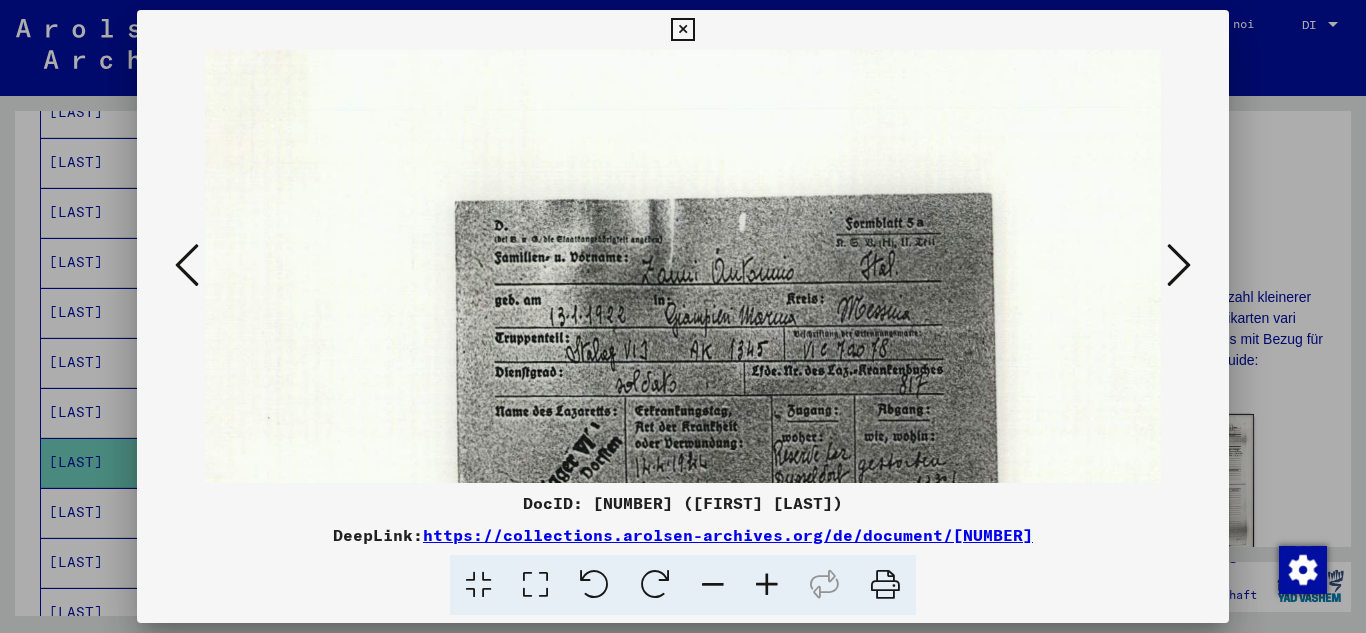 scroll, scrollTop: 200, scrollLeft: 79, axis: both 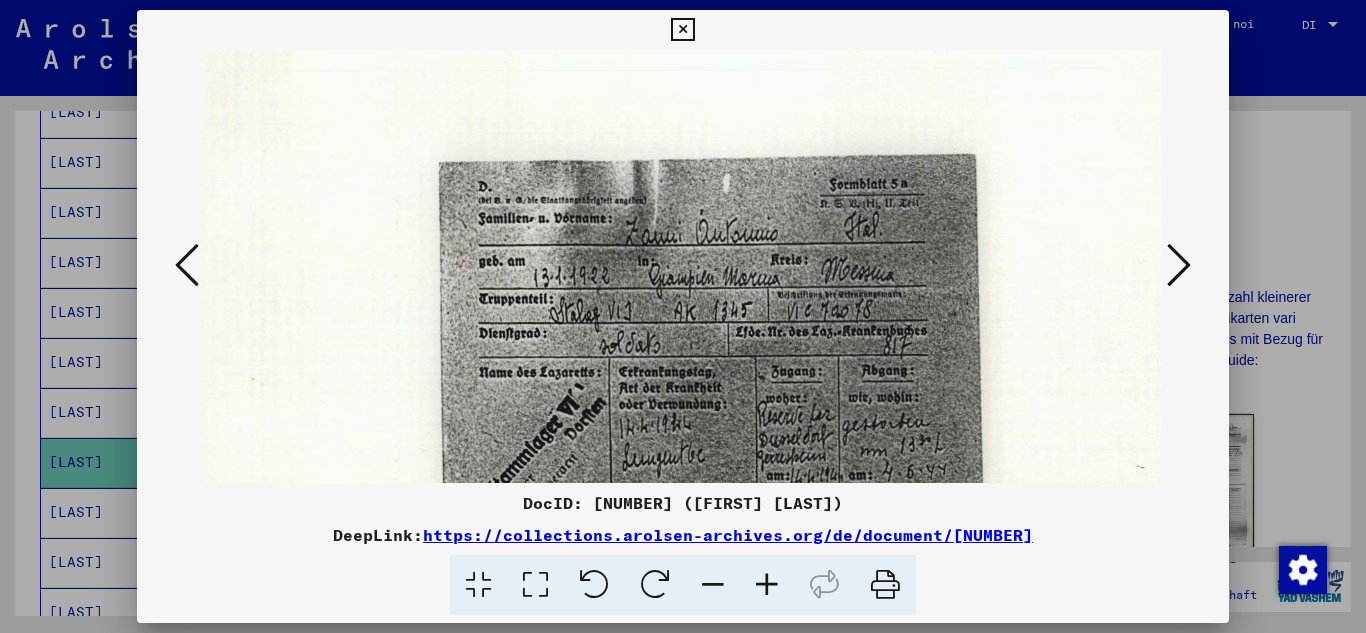 drag, startPoint x: 781, startPoint y: 450, endPoint x: 702, endPoint y: 250, distance: 215.0372 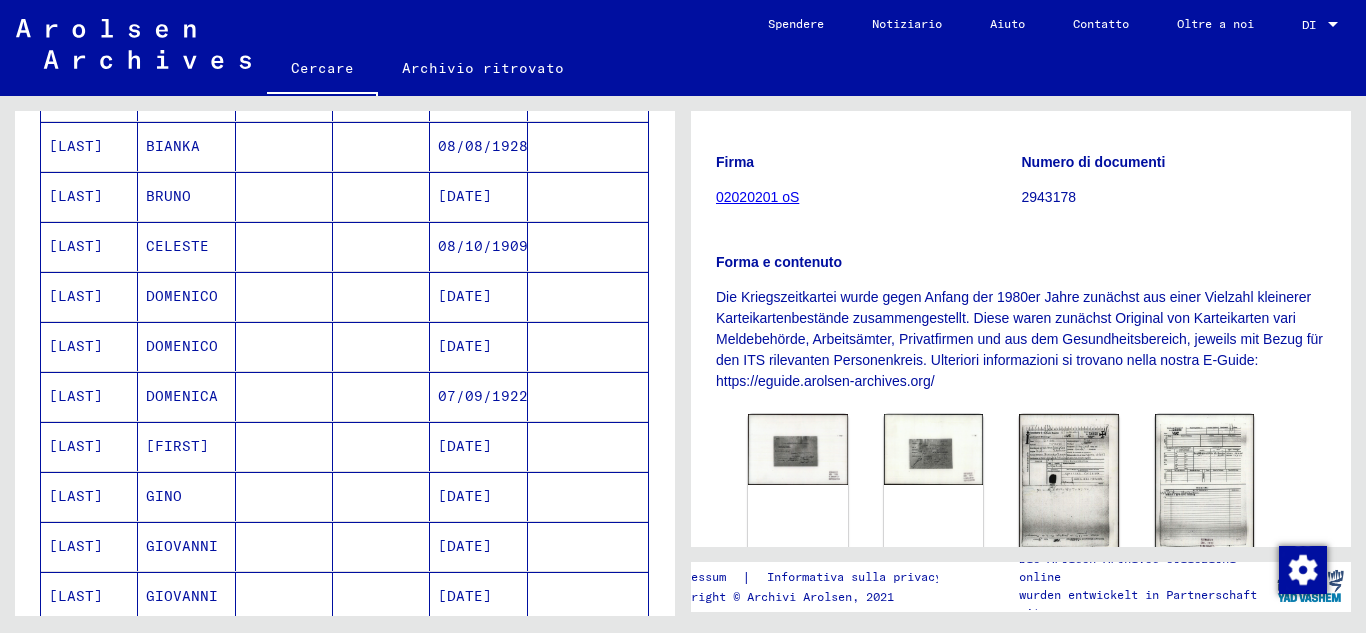 scroll, scrollTop: 700, scrollLeft: 0, axis: vertical 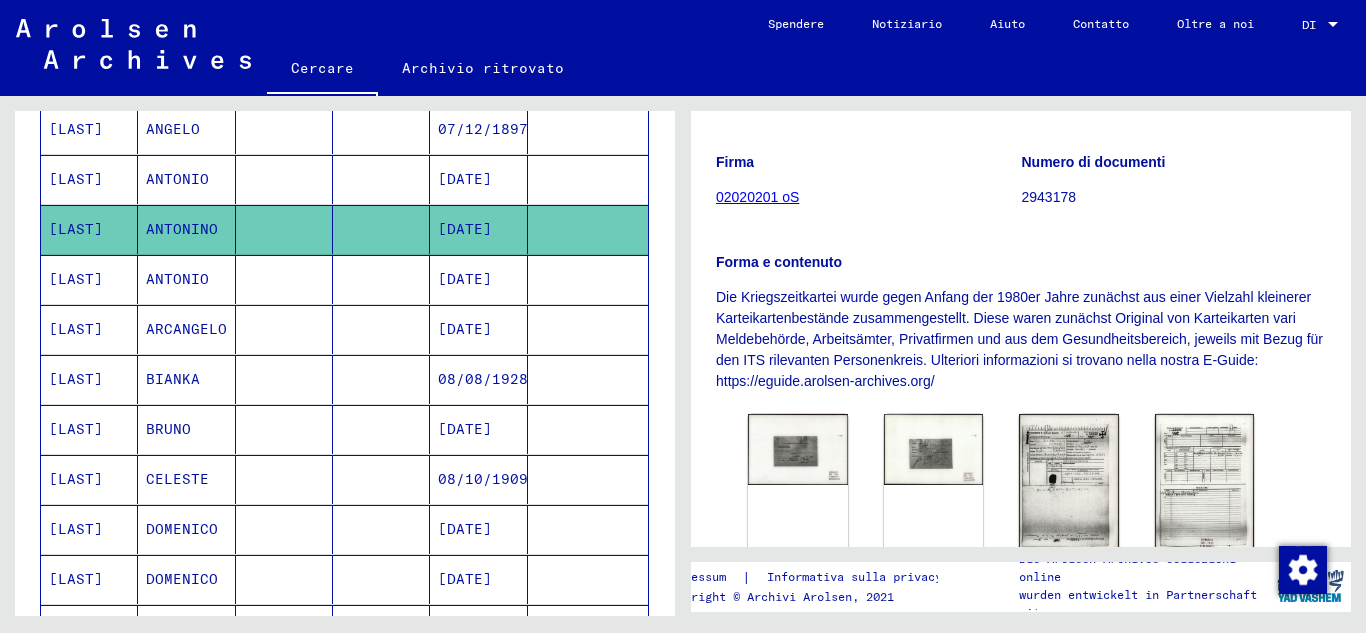 click on "DOMENICO" at bounding box center [182, 629] 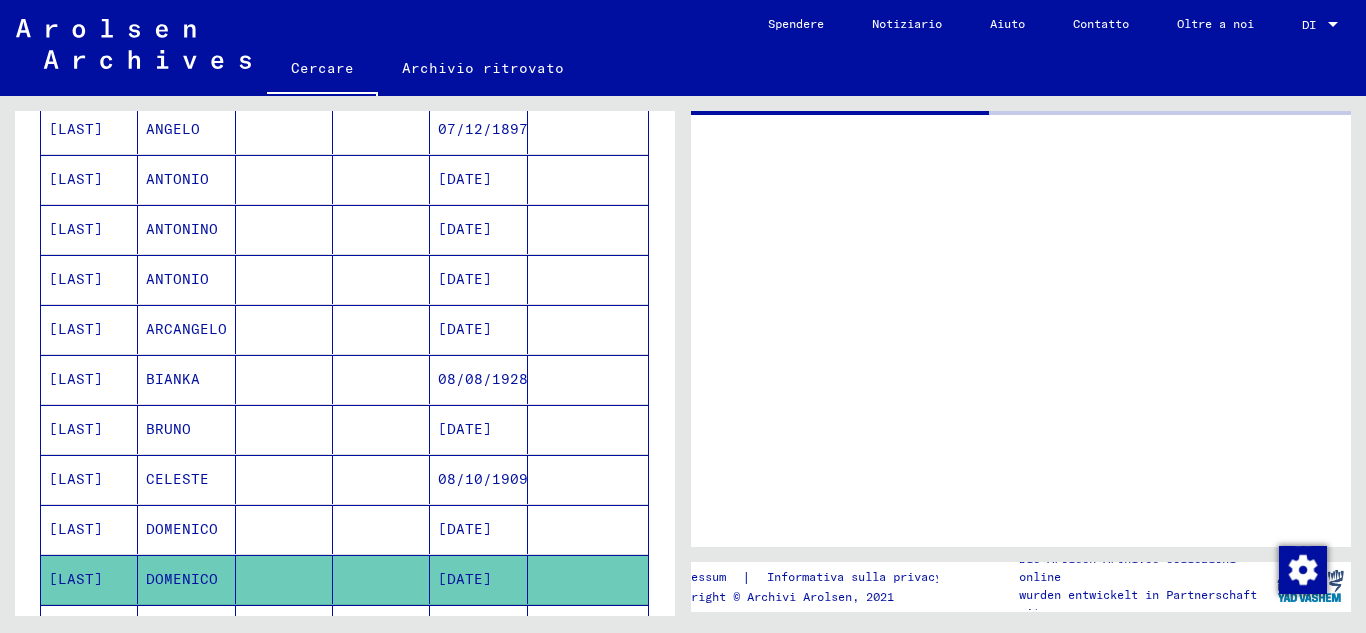 scroll, scrollTop: 0, scrollLeft: 0, axis: both 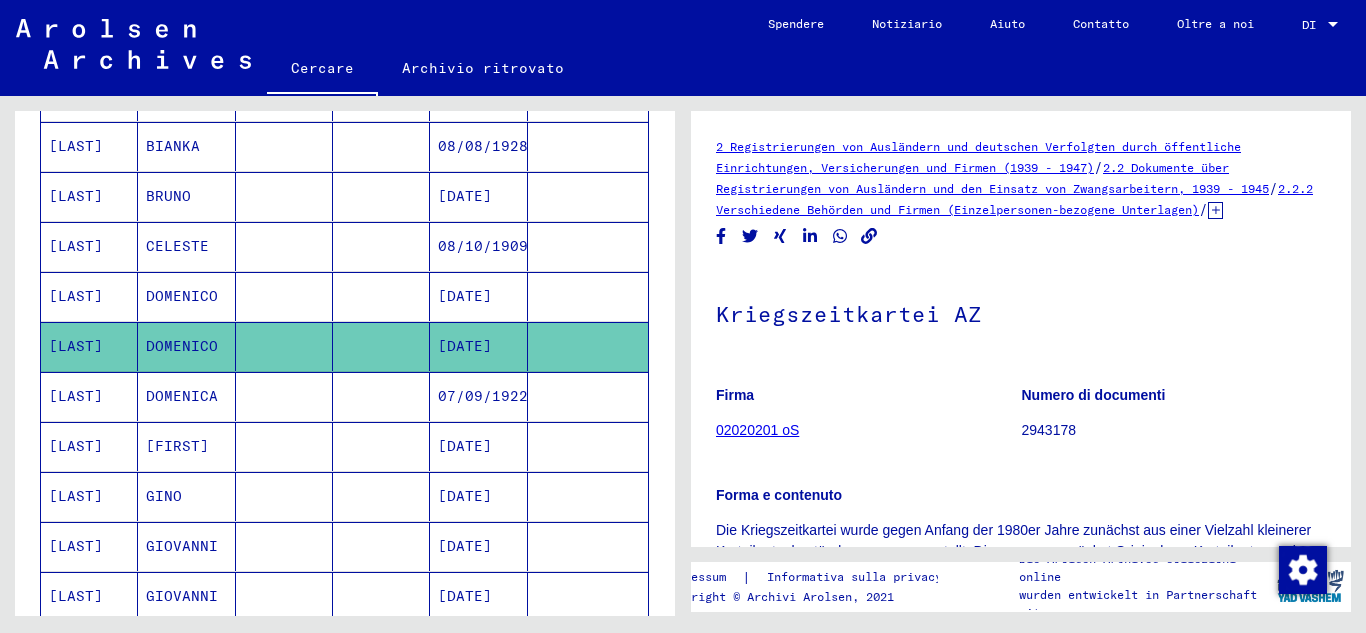 click on "[FIRST]" at bounding box center [164, 496] 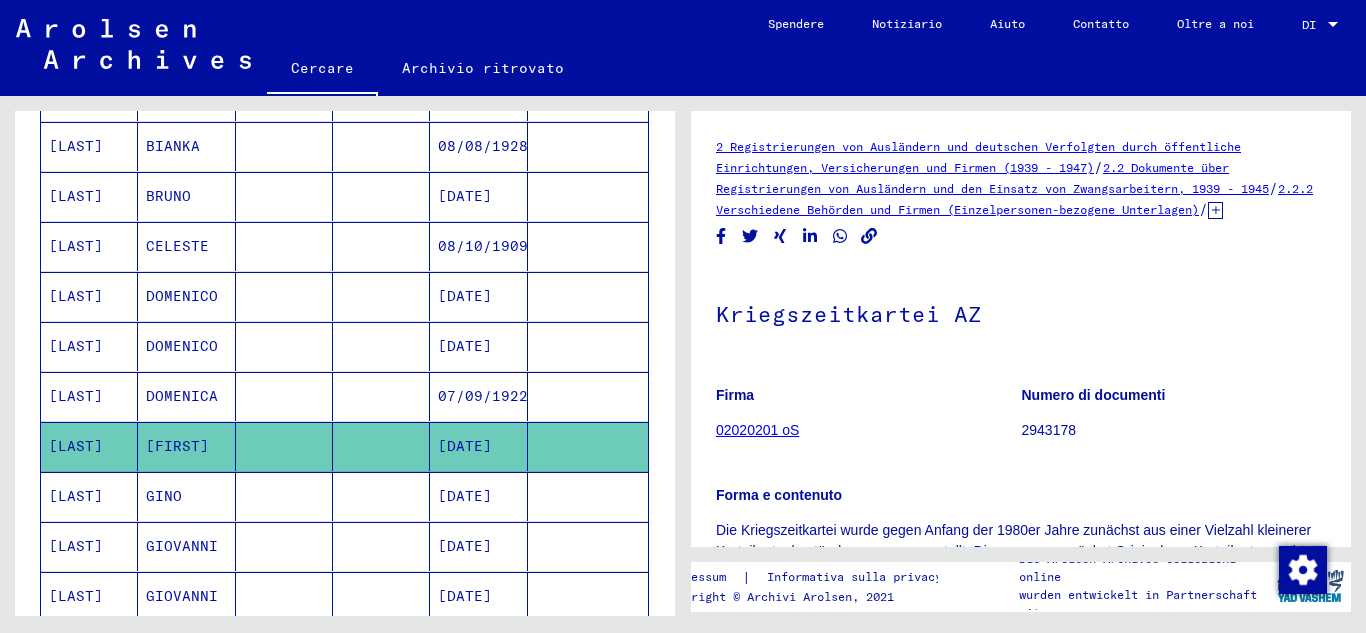 scroll, scrollTop: 1167, scrollLeft: 0, axis: vertical 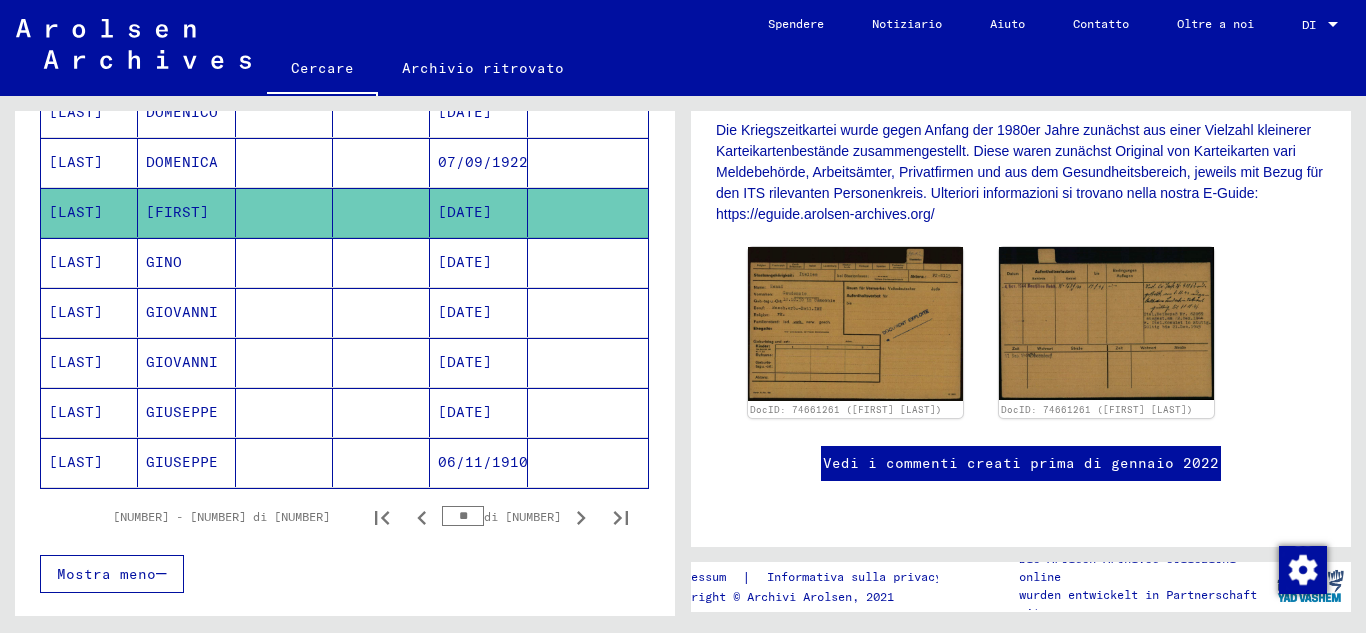 click on "GIOVANNI" at bounding box center [182, 412] 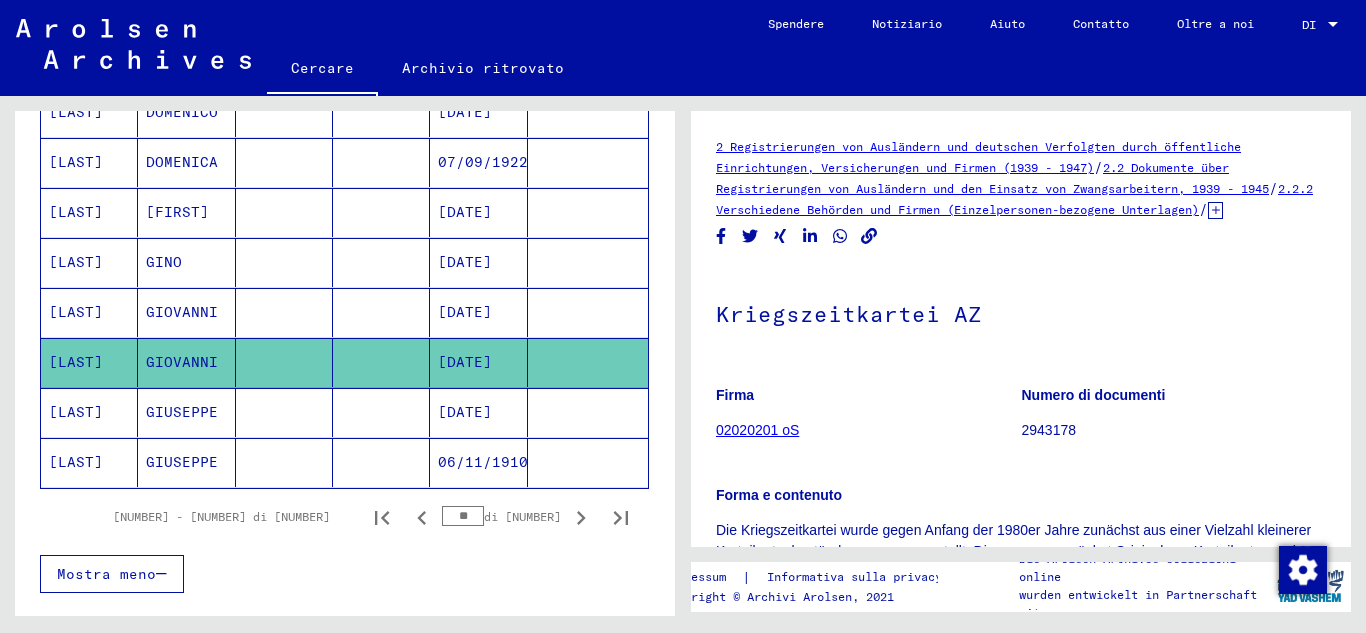 scroll, scrollTop: 233, scrollLeft: 0, axis: vertical 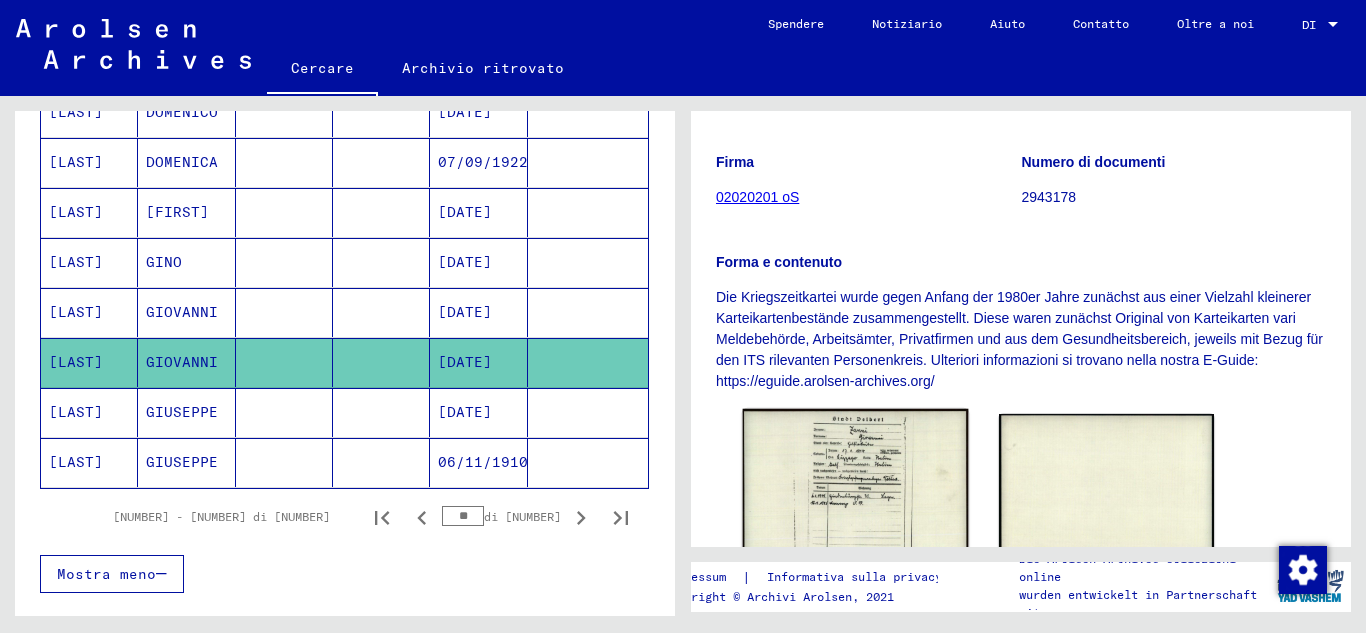 click 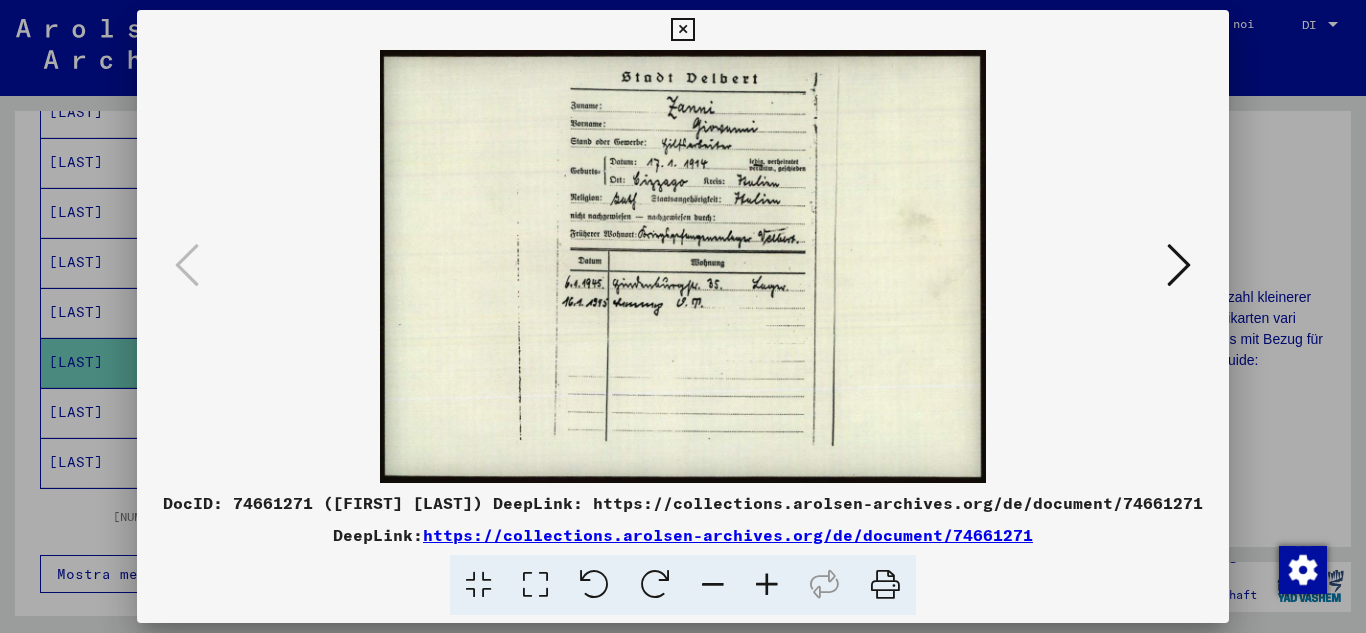 click at bounding box center (767, 585) 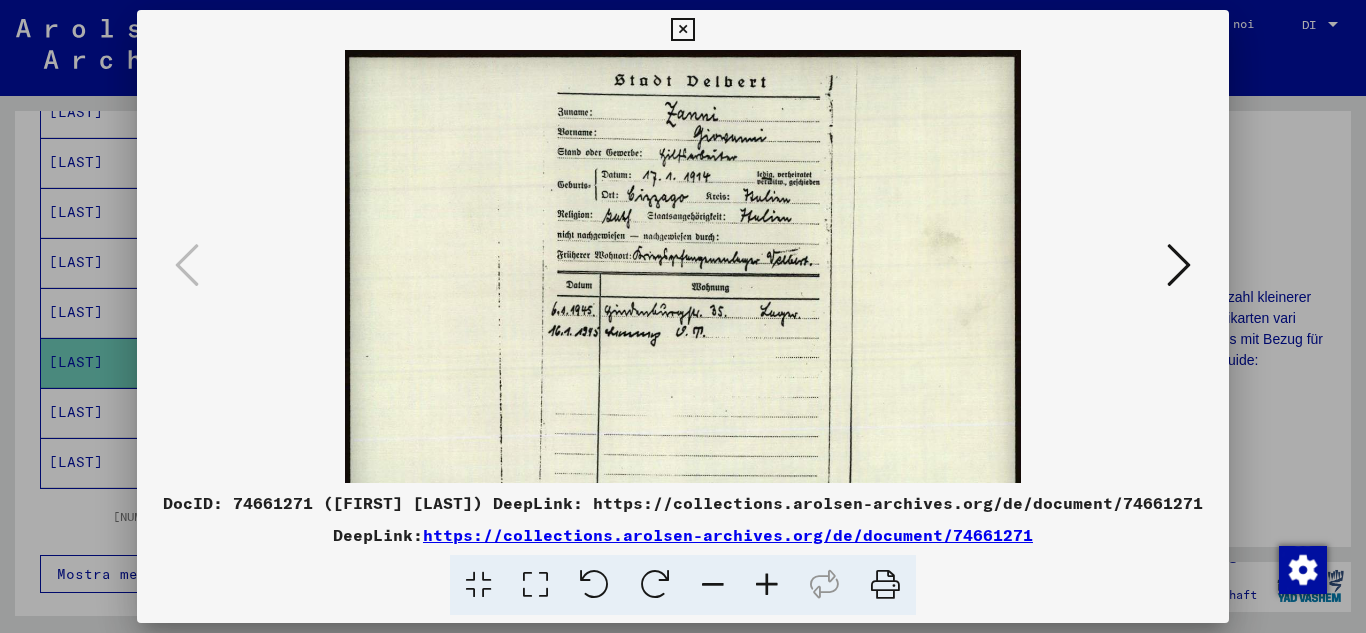 click at bounding box center (767, 585) 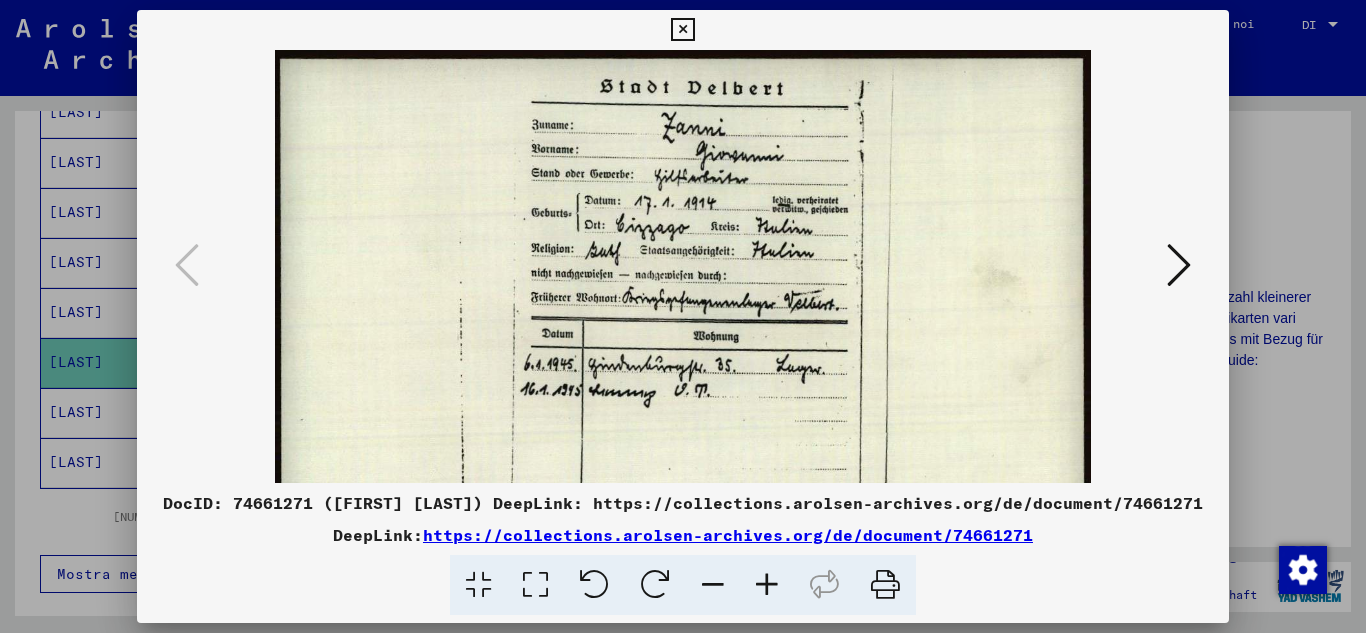 click at bounding box center [767, 585] 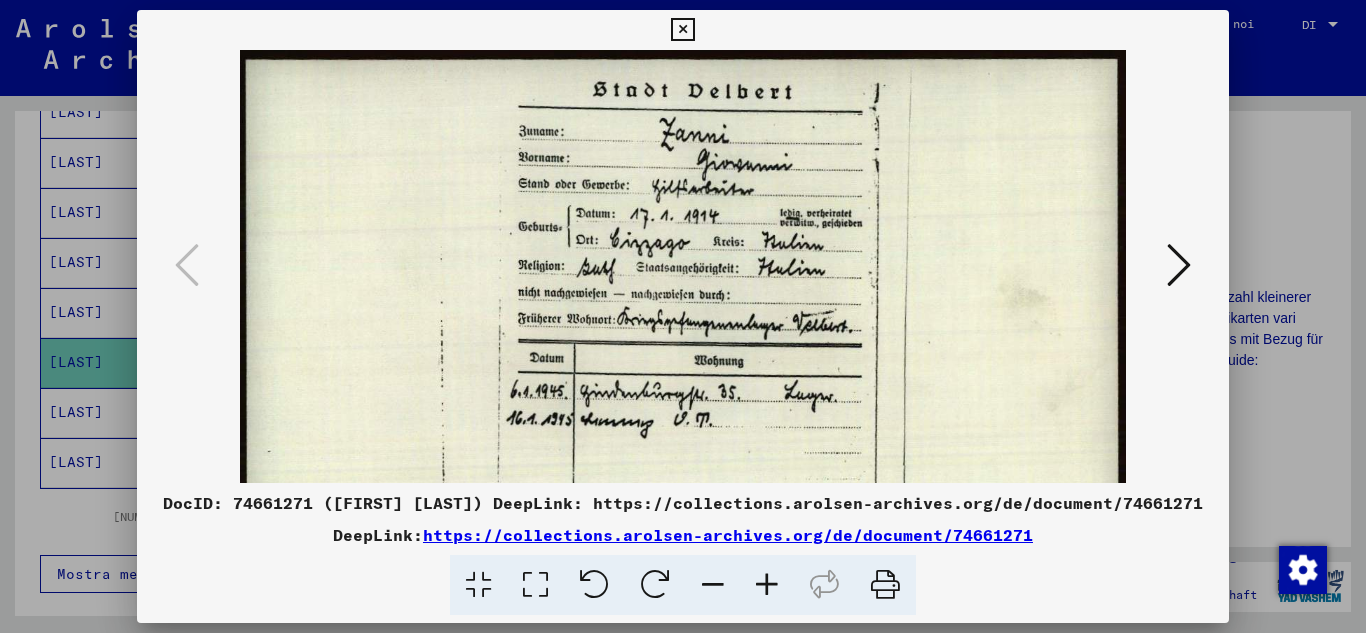 click at bounding box center [767, 585] 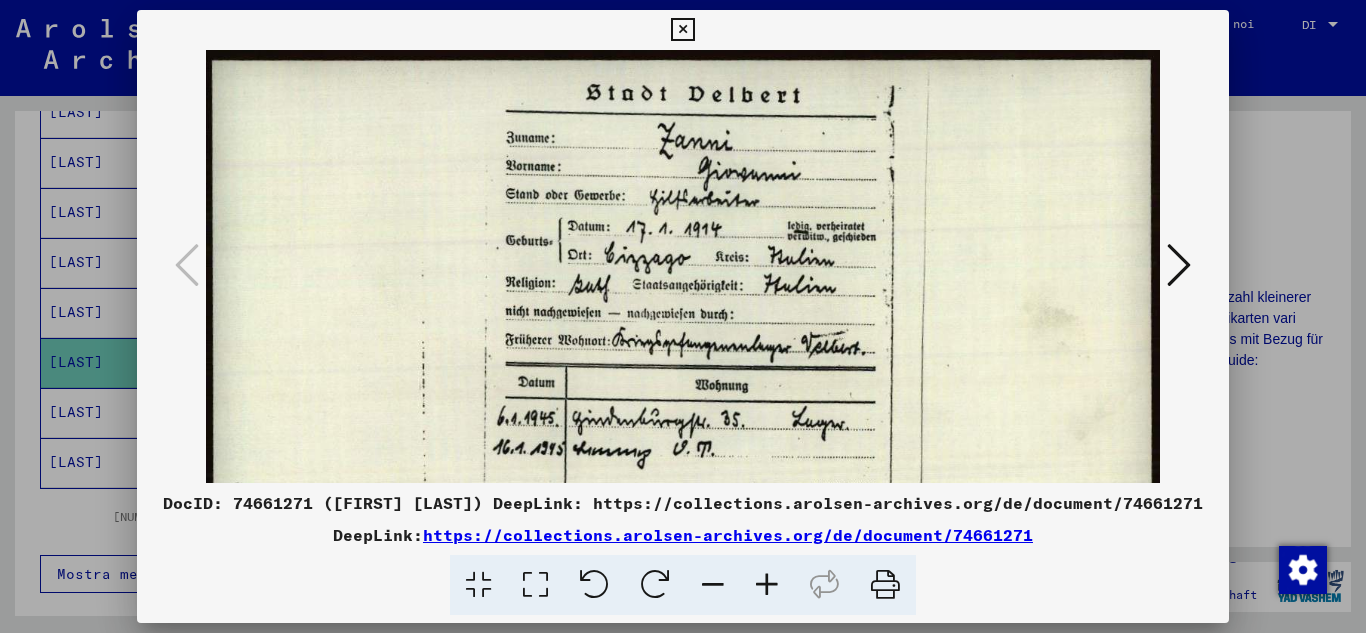 click at bounding box center [767, 585] 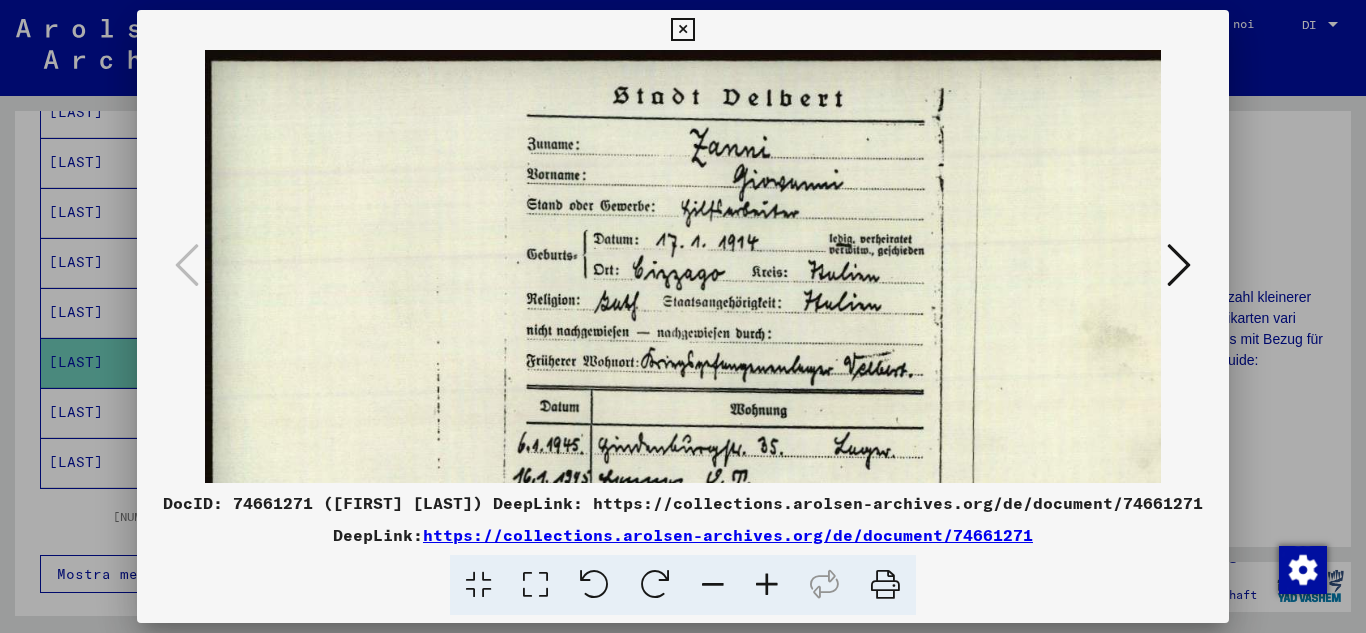 click at bounding box center (767, 585) 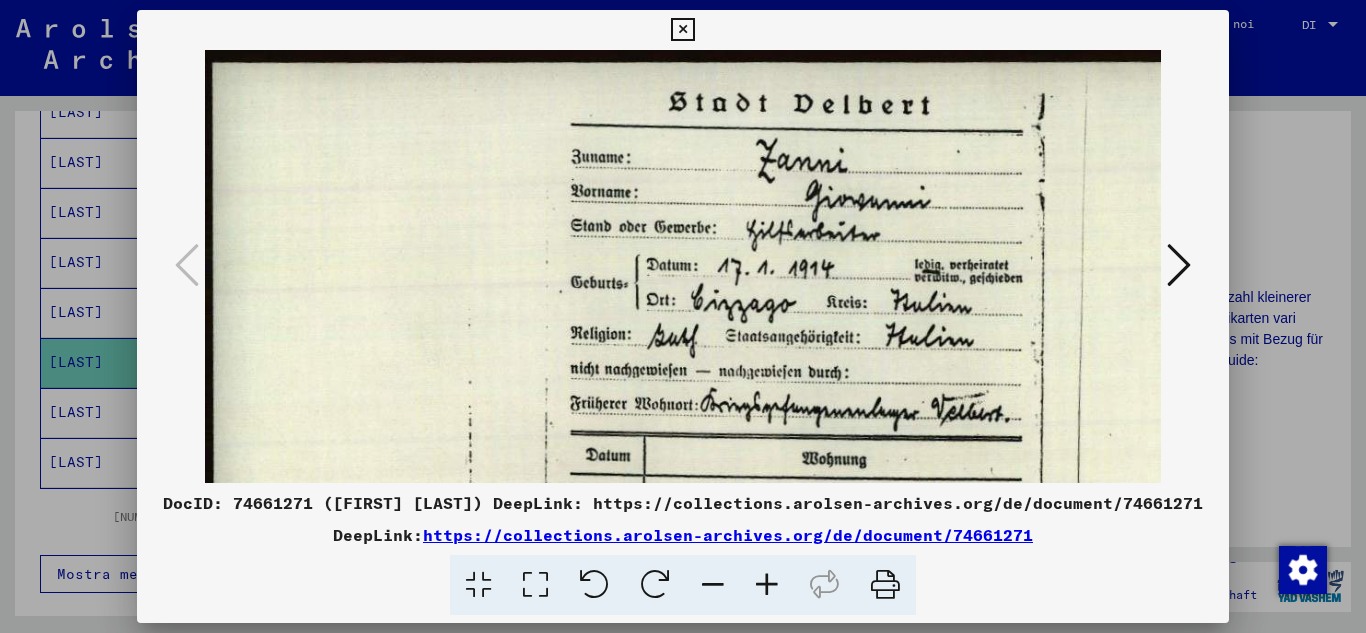 click at bounding box center [767, 585] 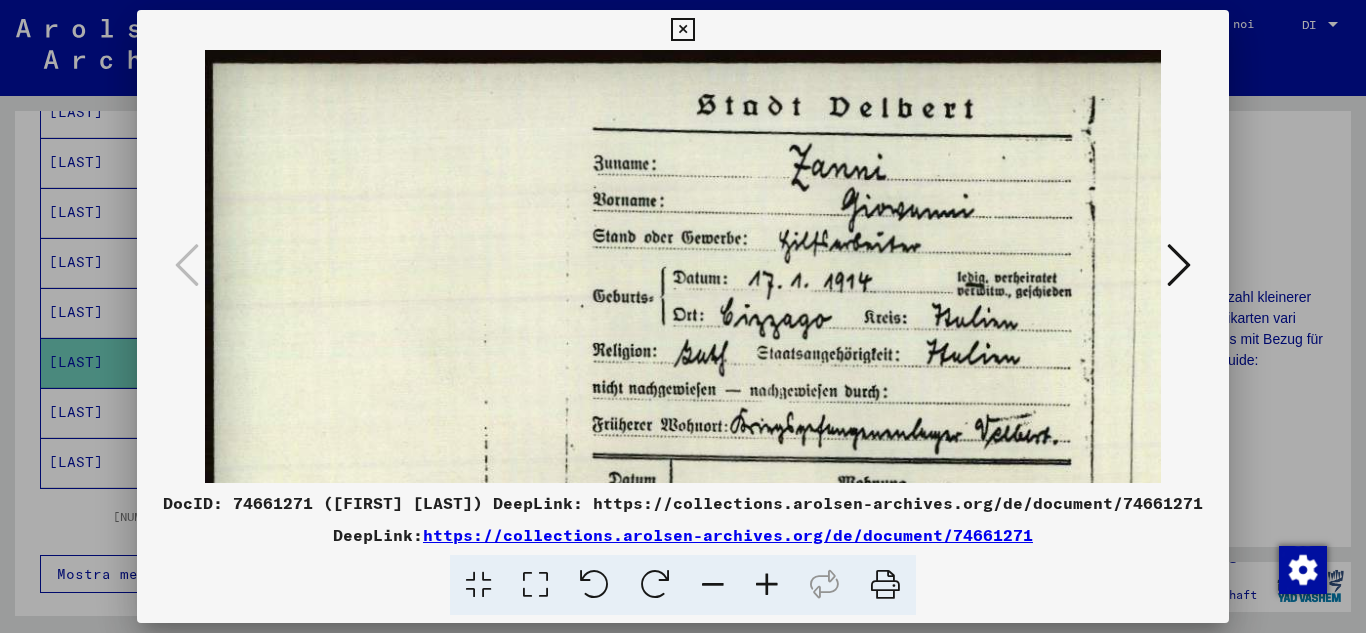 click at bounding box center (682, 30) 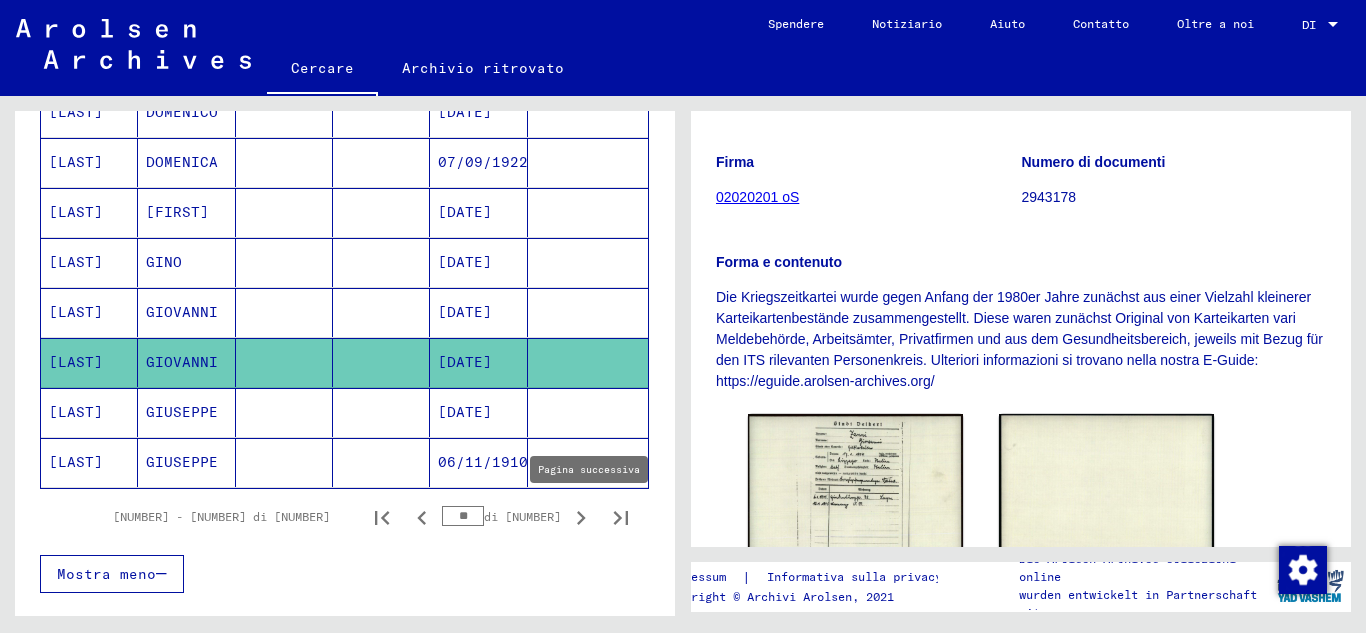 click 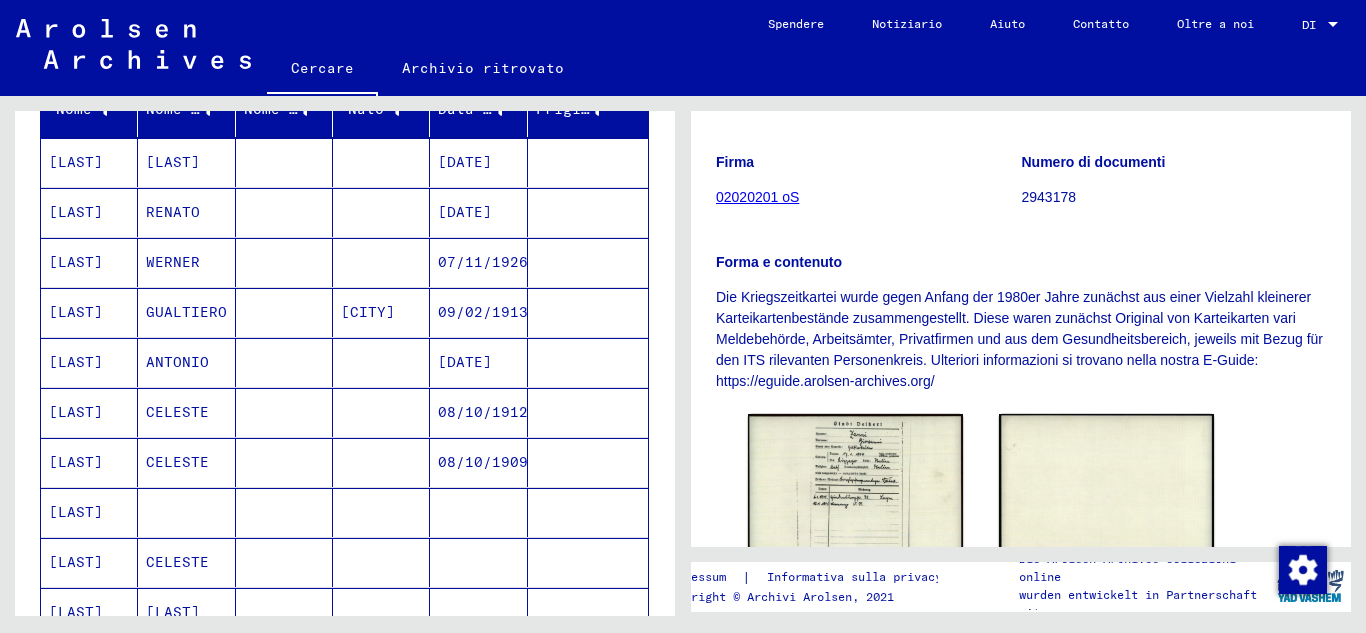 scroll, scrollTop: 233, scrollLeft: 0, axis: vertical 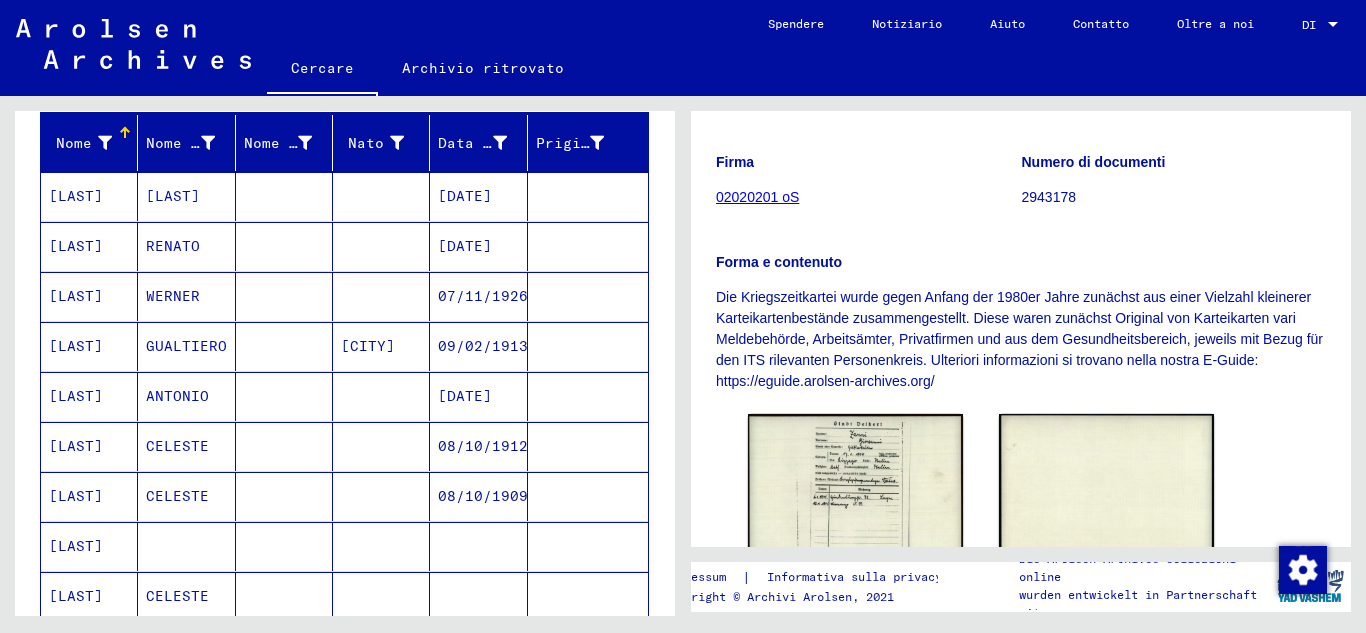 click on "ANTONIO" at bounding box center (177, 446) 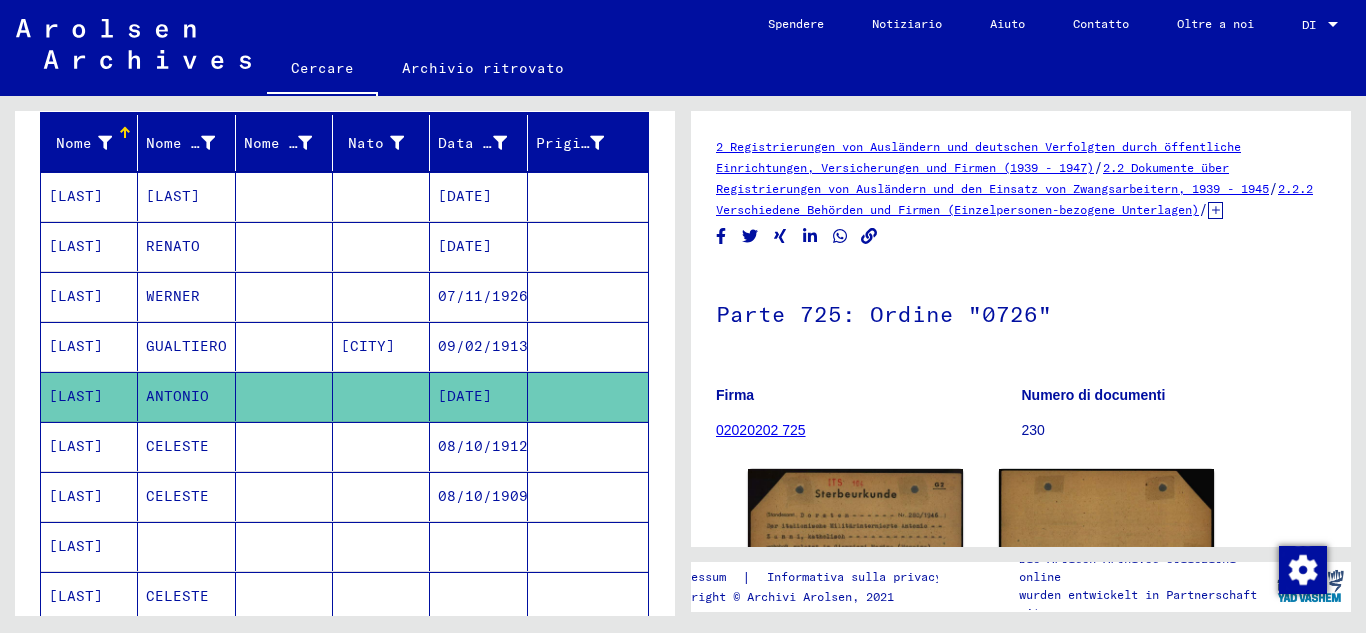 scroll, scrollTop: 233, scrollLeft: 0, axis: vertical 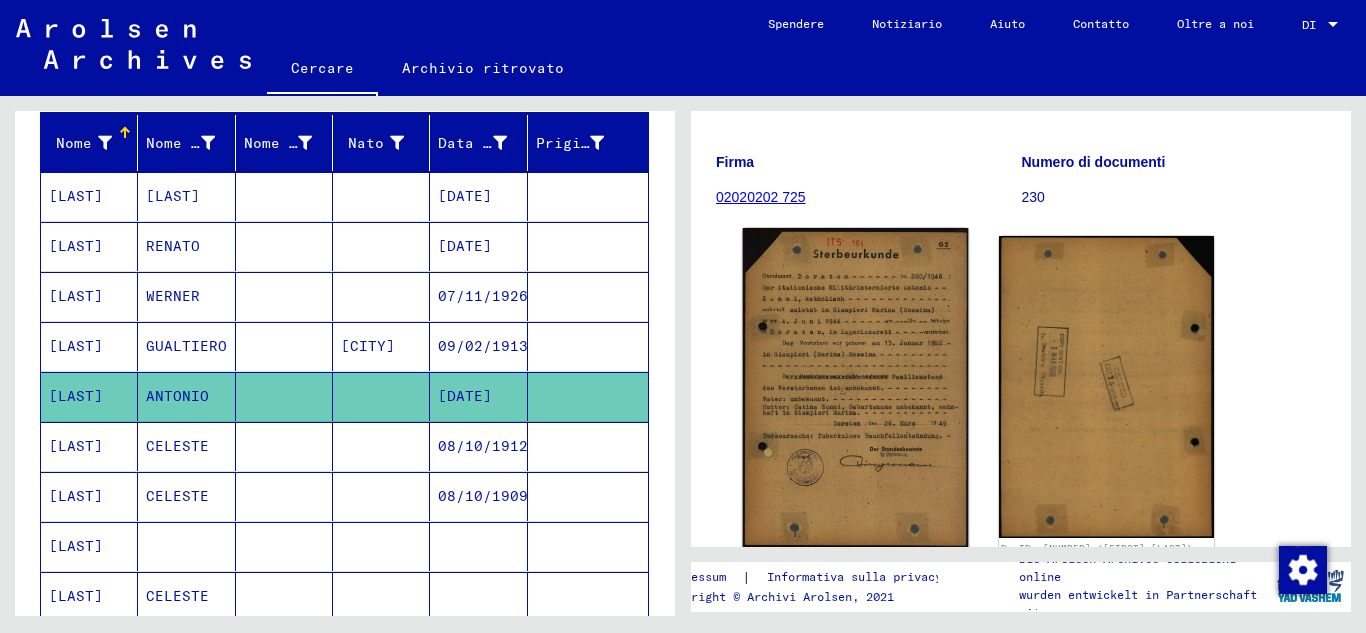 click 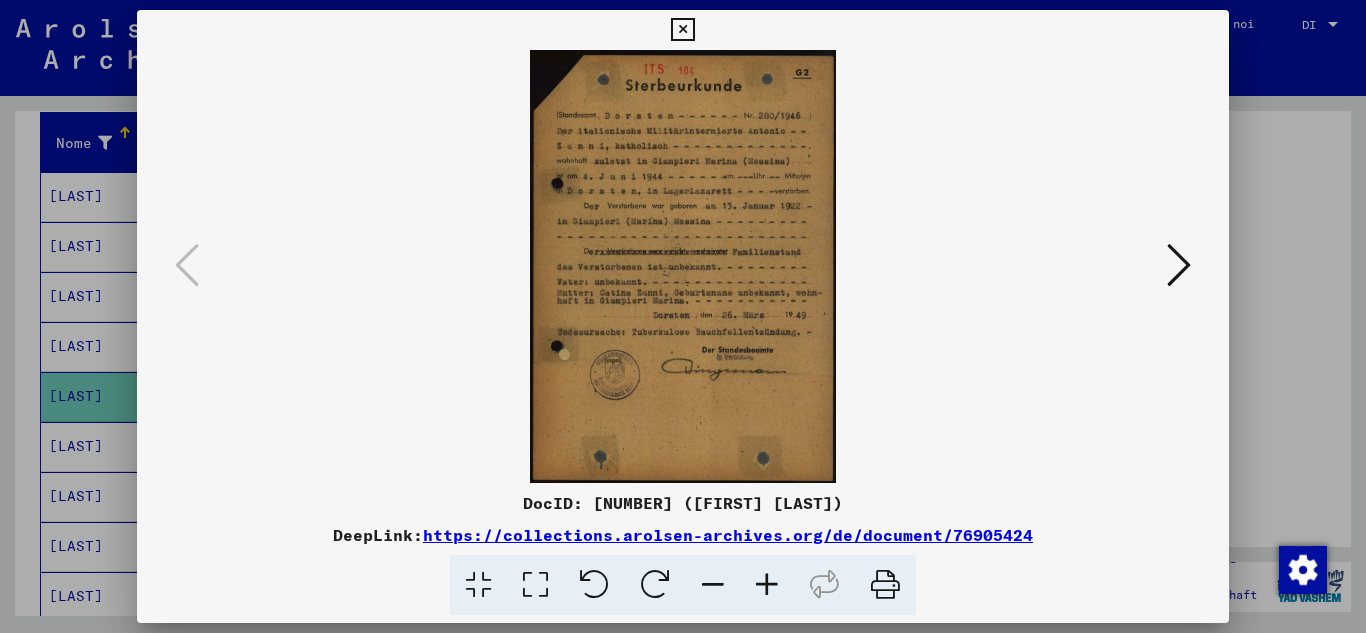 click at bounding box center [767, 585] 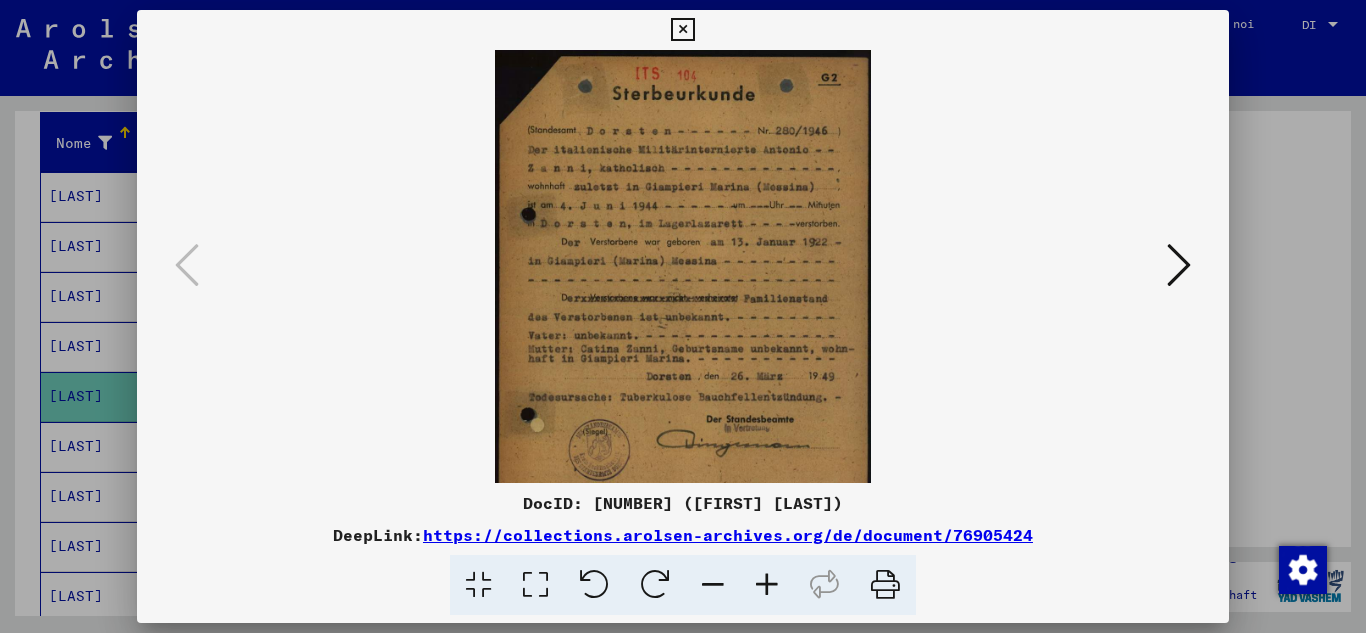 click at bounding box center (767, 585) 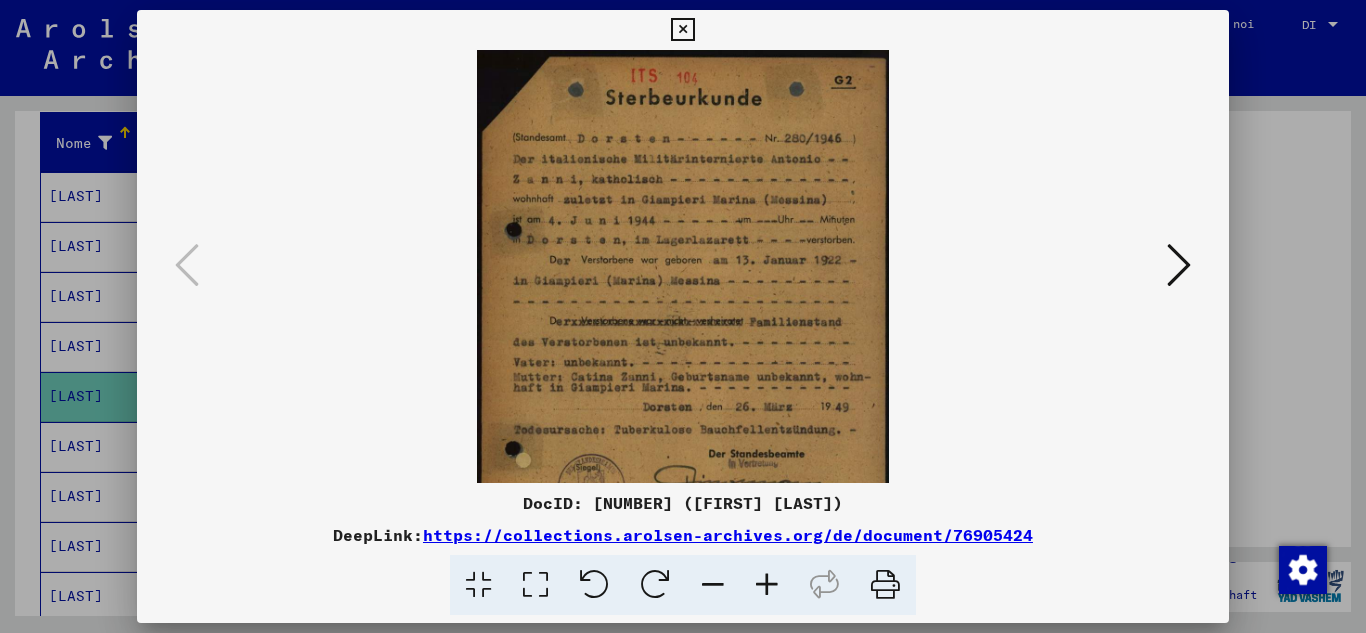 click at bounding box center [767, 585] 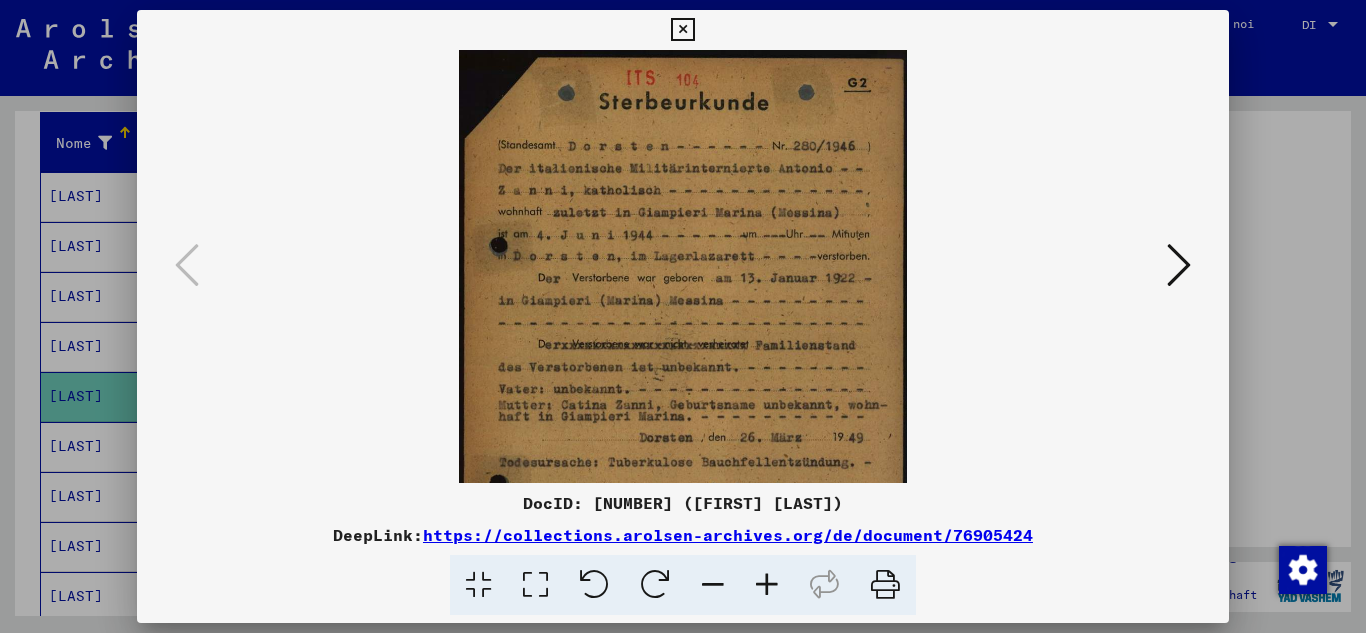 click at bounding box center (767, 585) 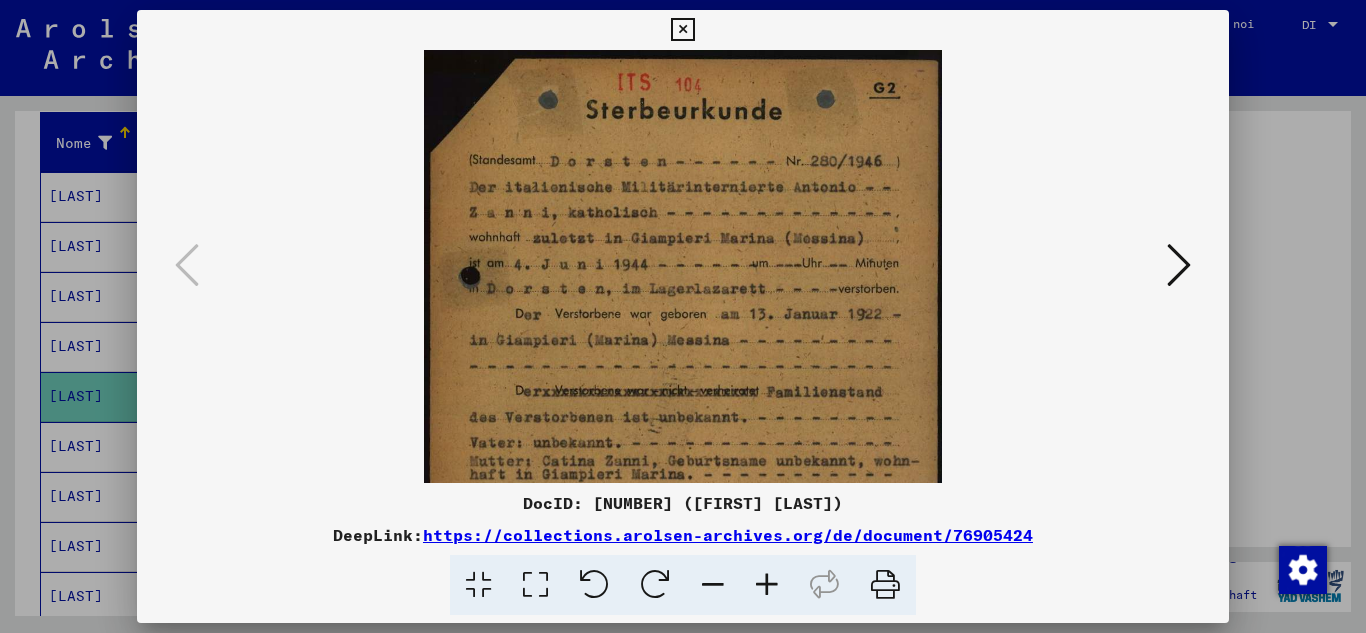 click at bounding box center (767, 585) 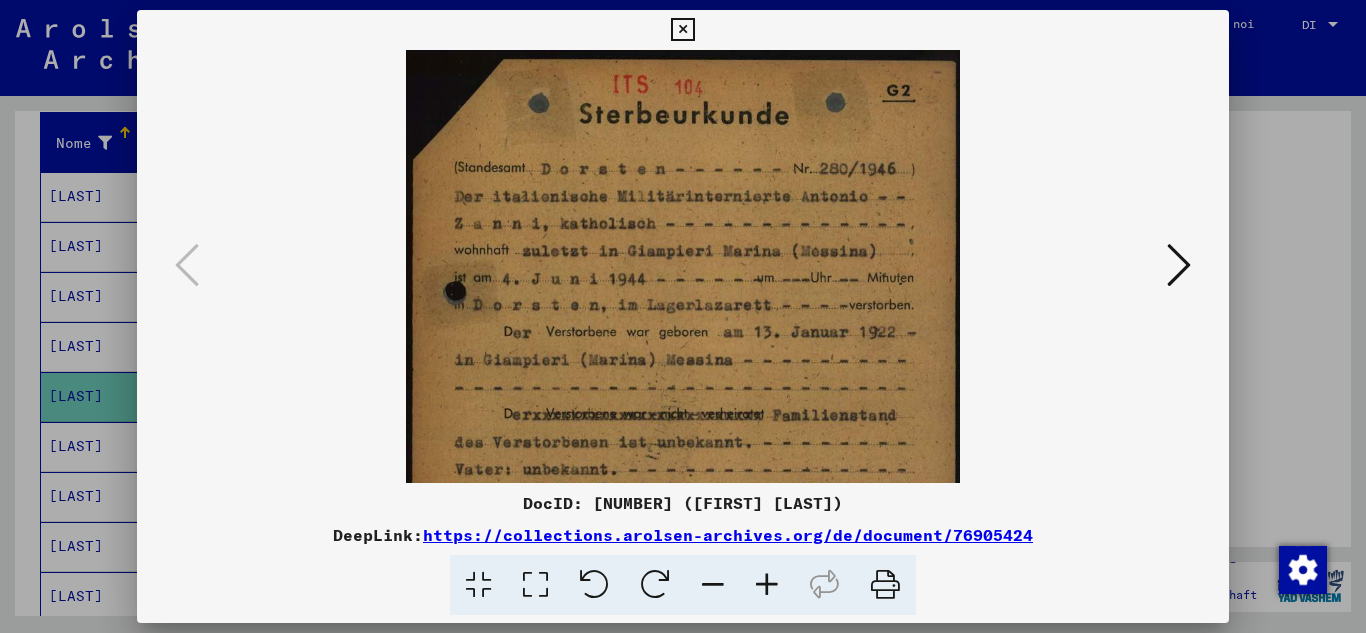 click at bounding box center (767, 585) 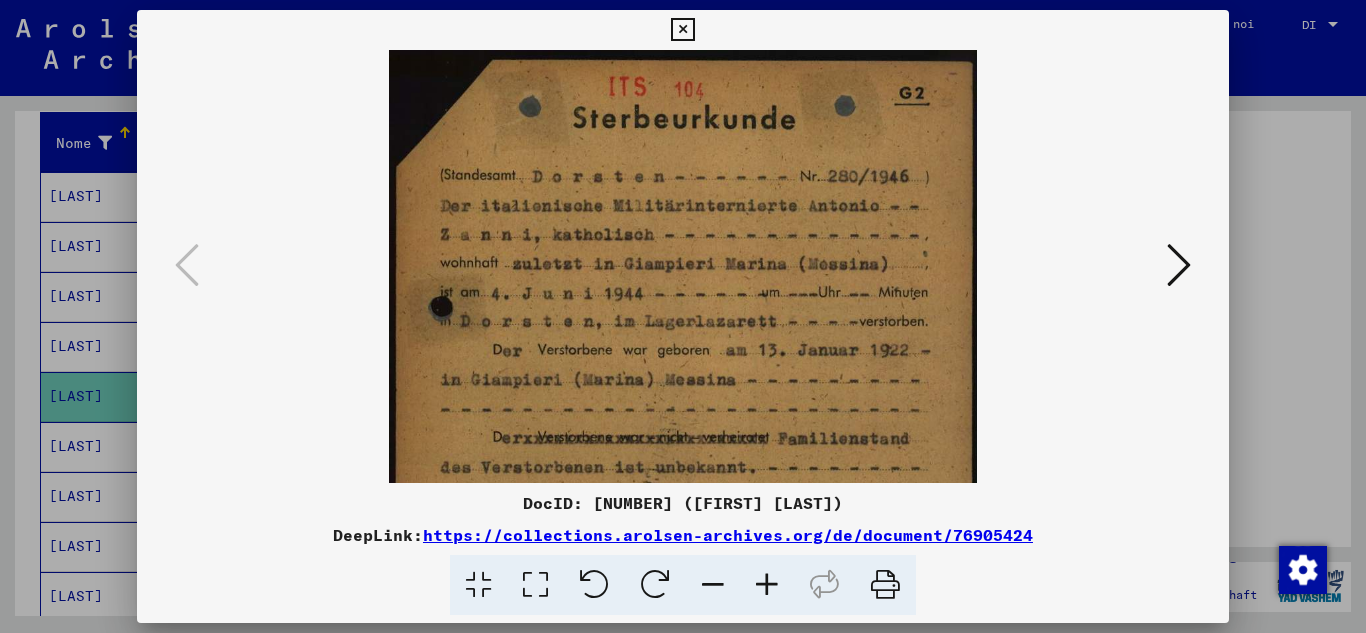 click at bounding box center (767, 585) 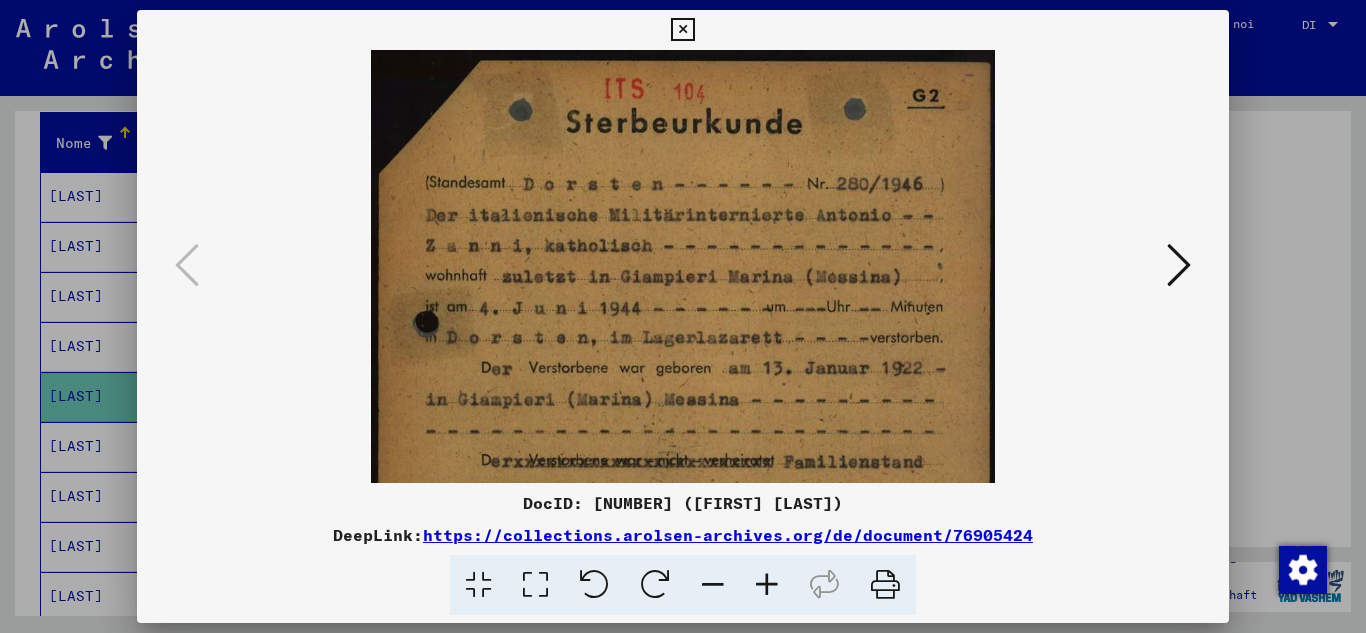 click at bounding box center [682, 30] 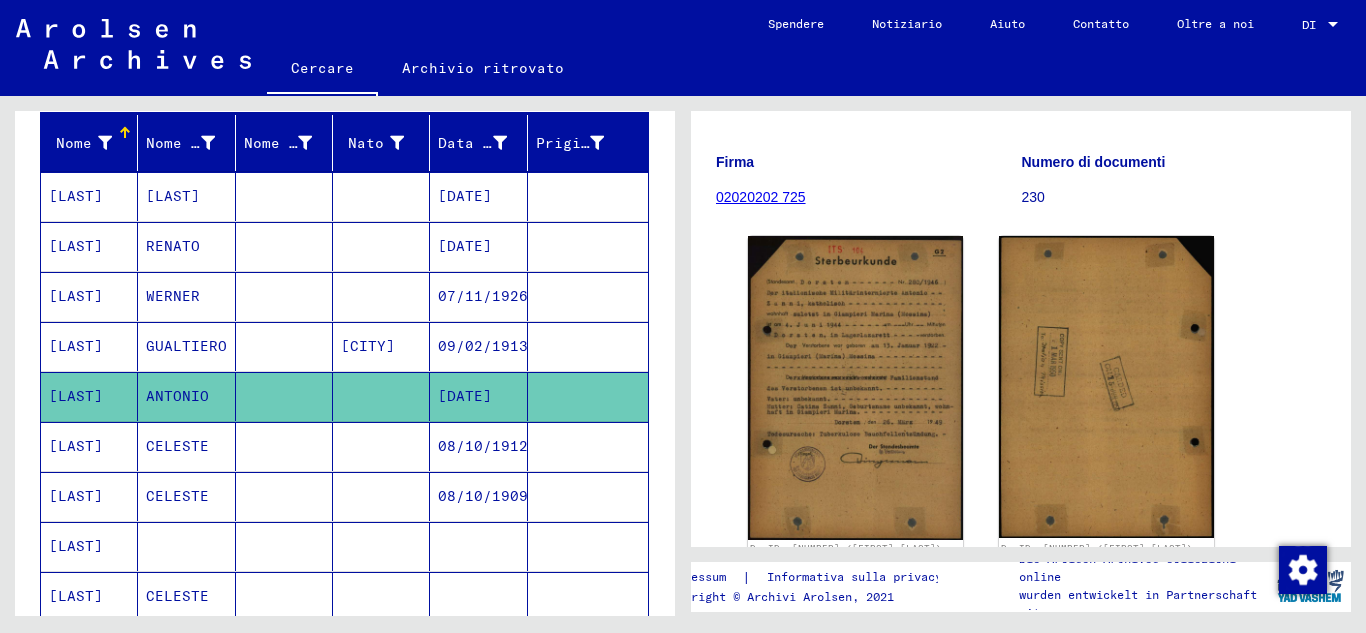 click on "CELESTE" at bounding box center [177, 496] 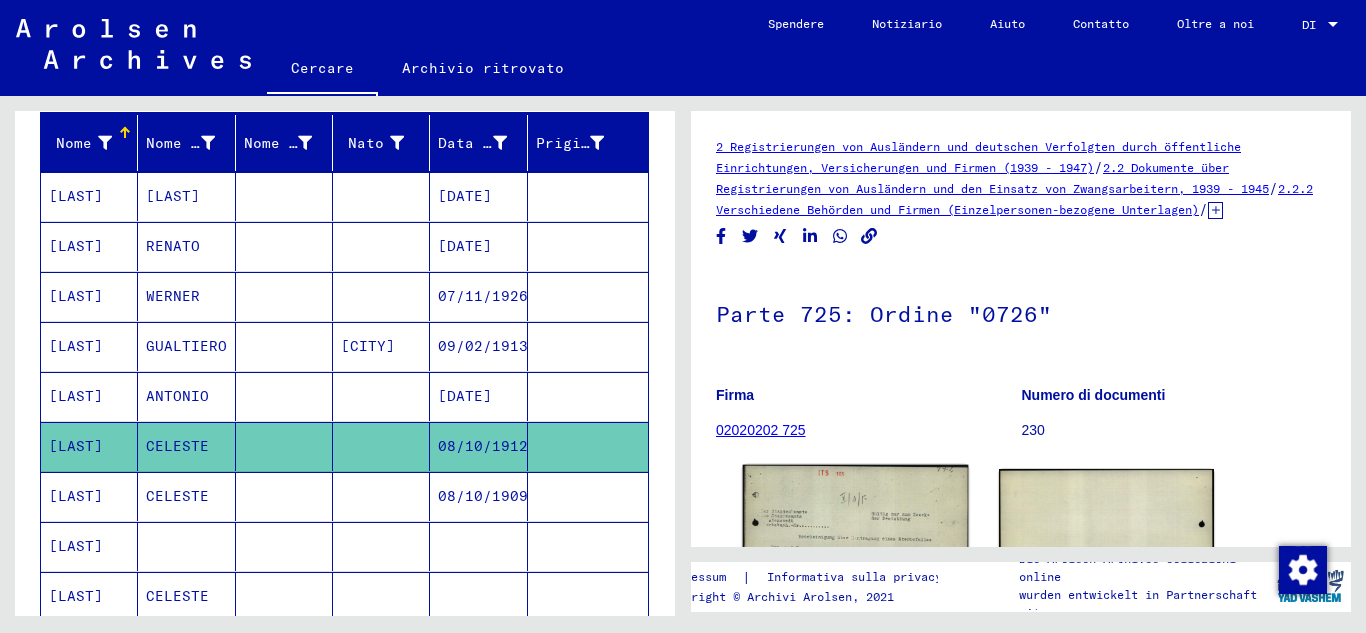 scroll, scrollTop: 273, scrollLeft: 0, axis: vertical 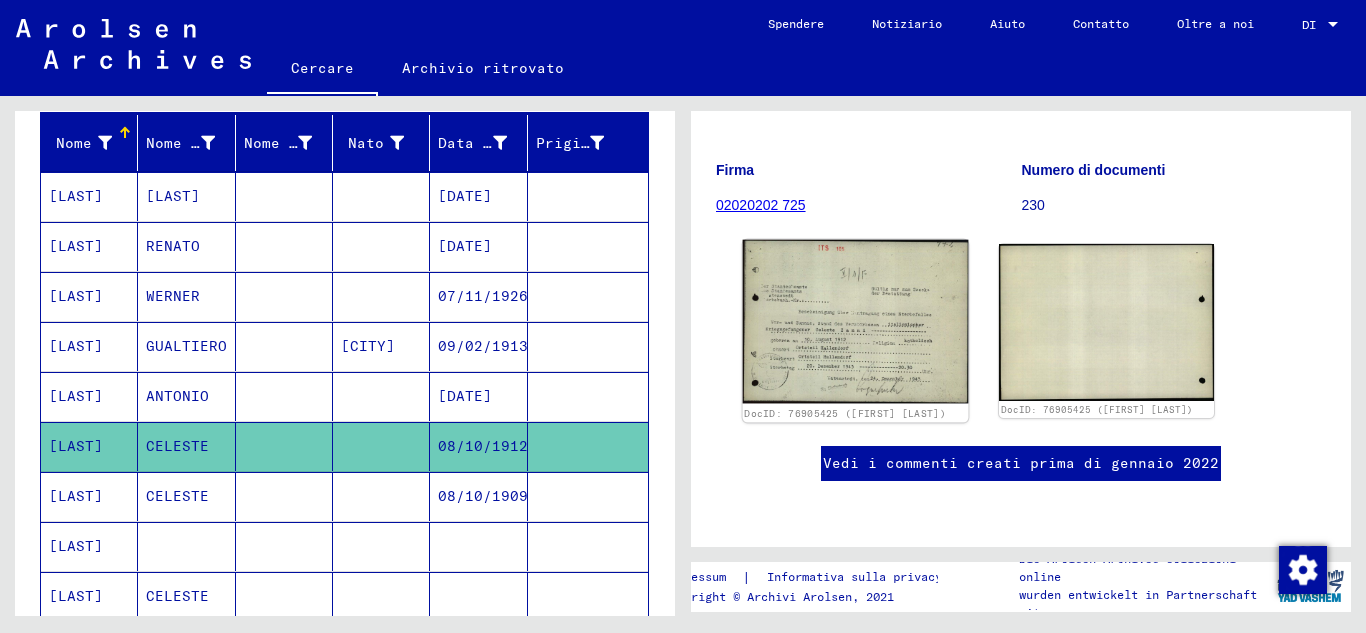 click 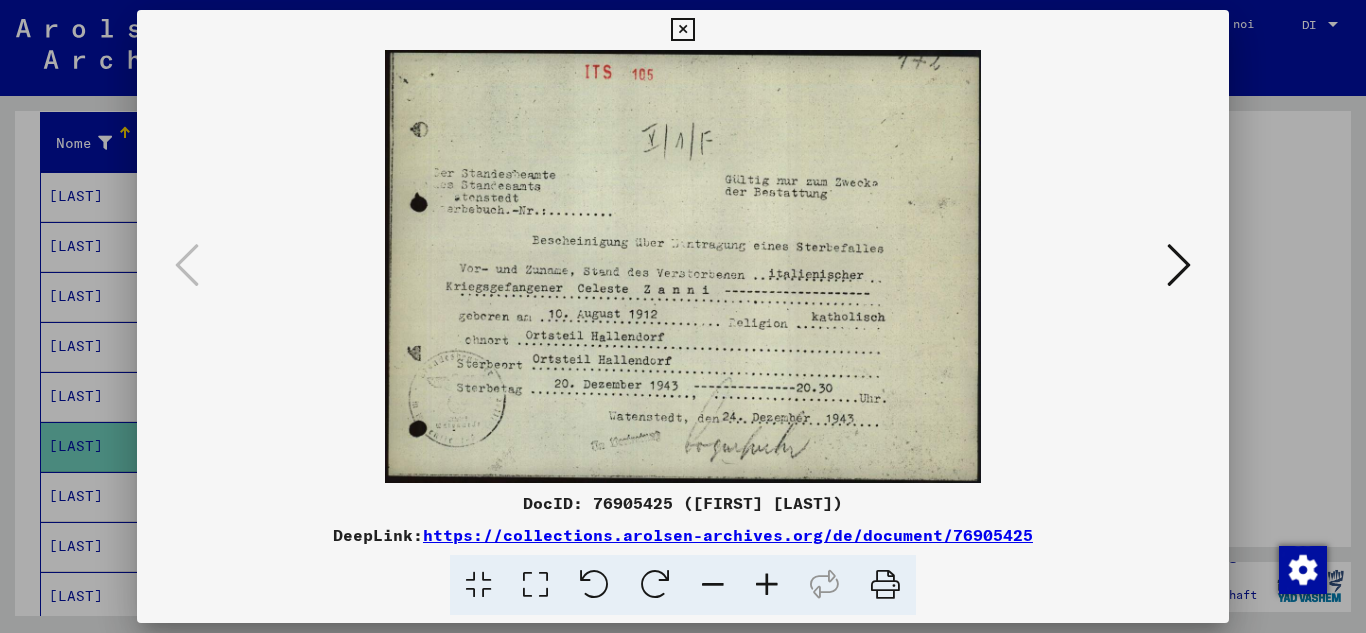 click at bounding box center [682, 30] 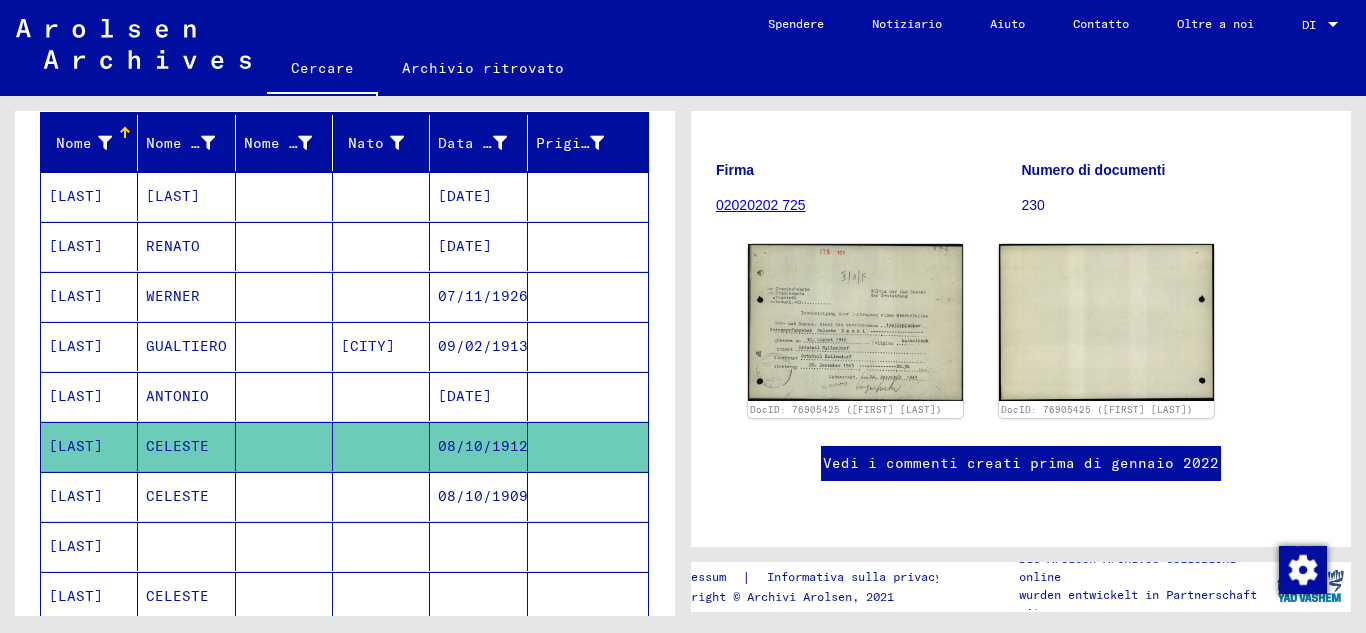 click at bounding box center [186, 596] 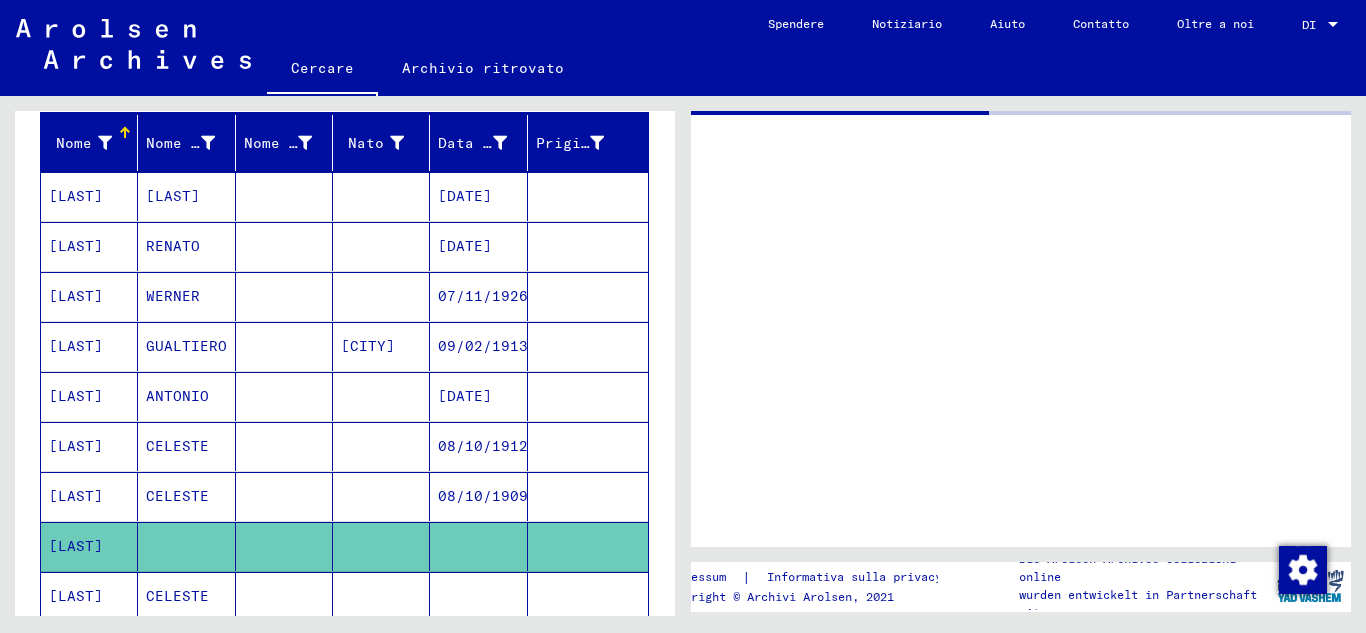 scroll, scrollTop: 0, scrollLeft: 0, axis: both 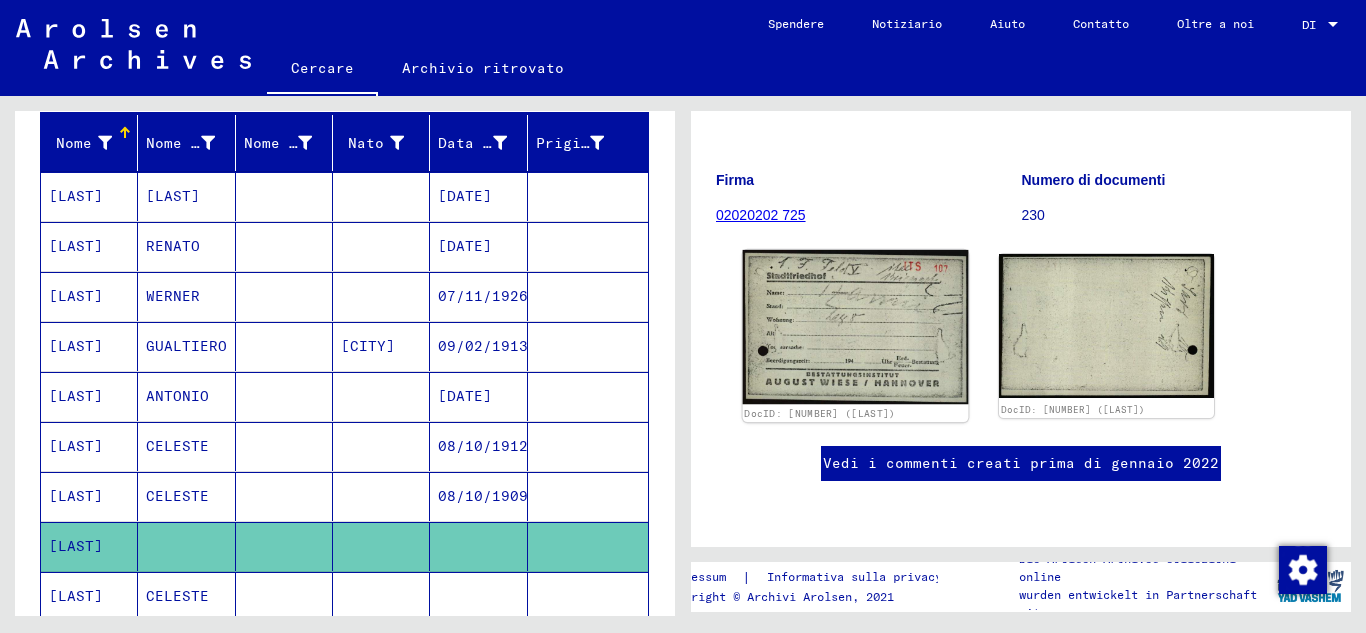 click 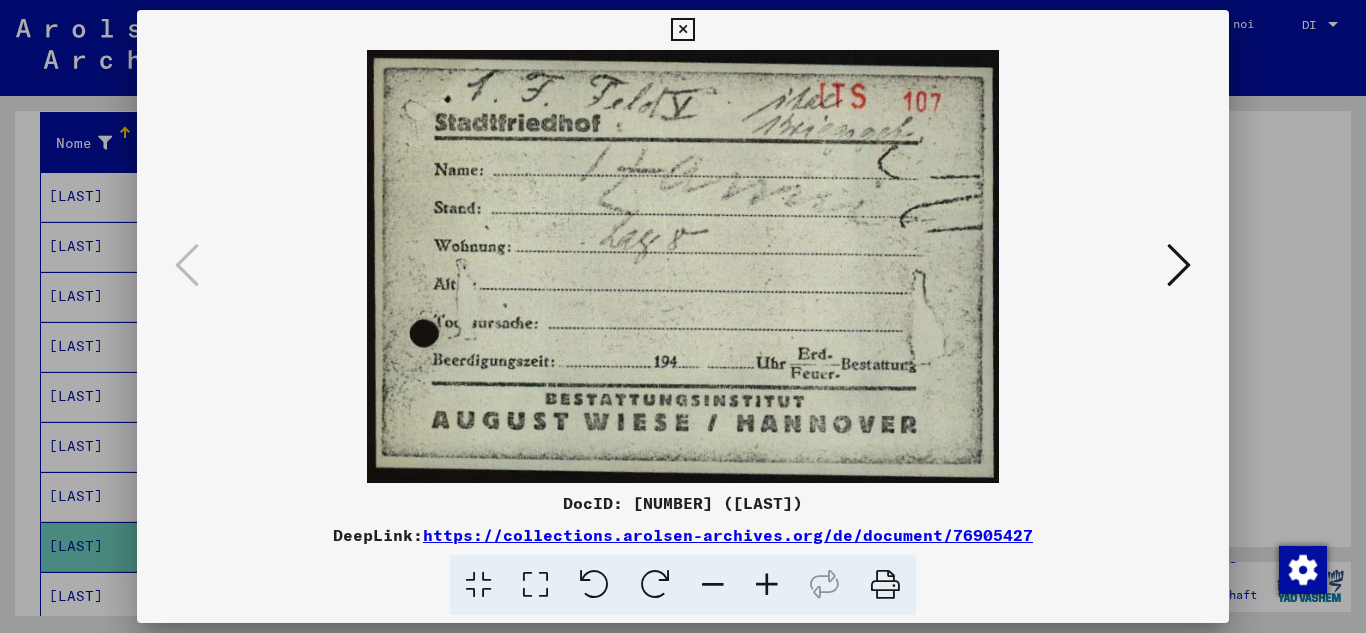 scroll, scrollTop: 264, scrollLeft: 0, axis: vertical 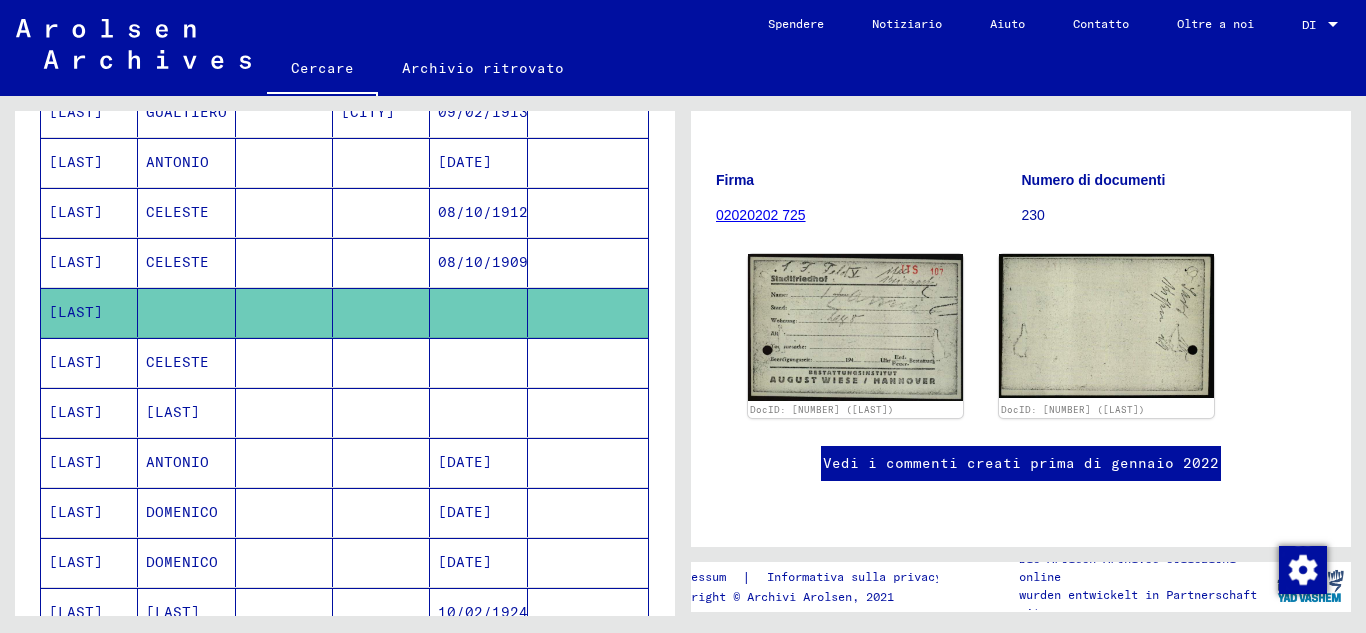 click on "CELESTE" at bounding box center [173, 412] 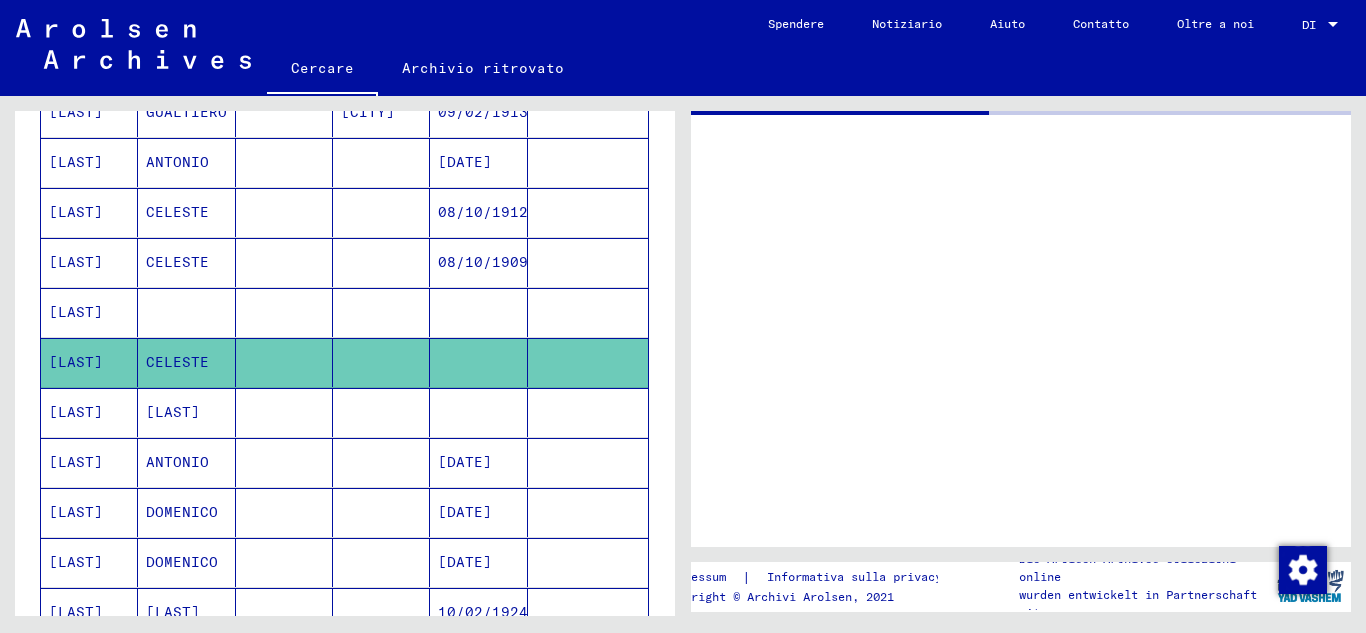 scroll, scrollTop: 0, scrollLeft: 0, axis: both 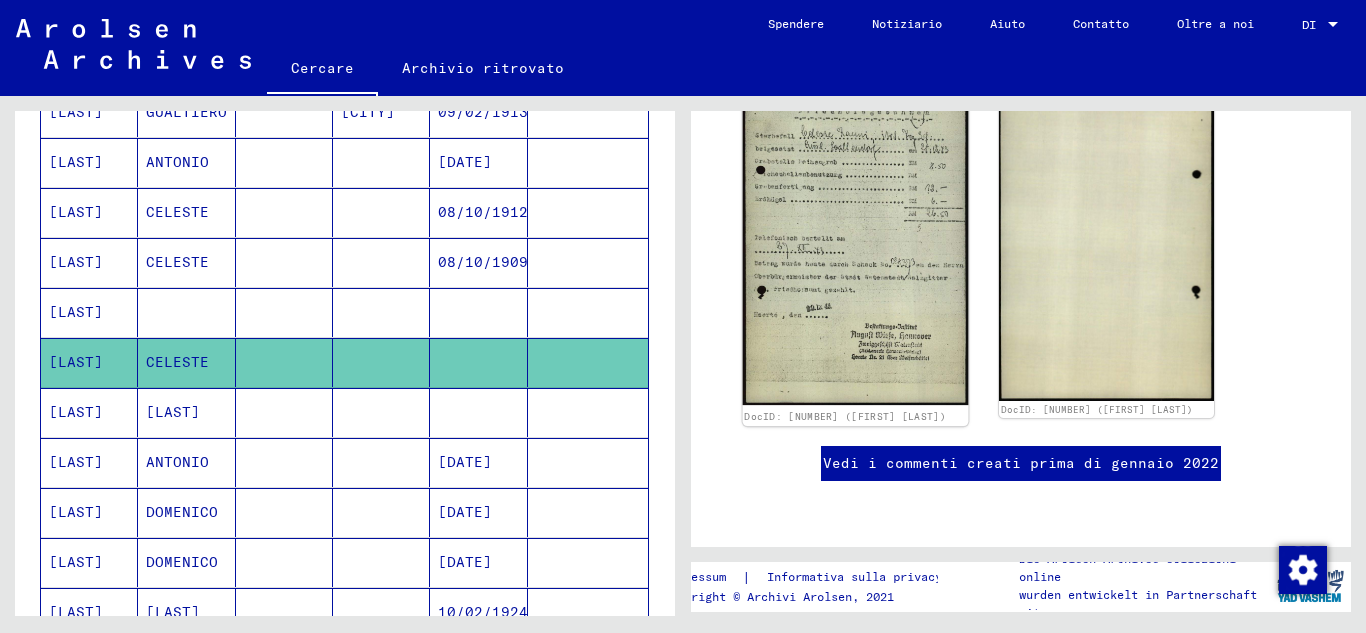 click 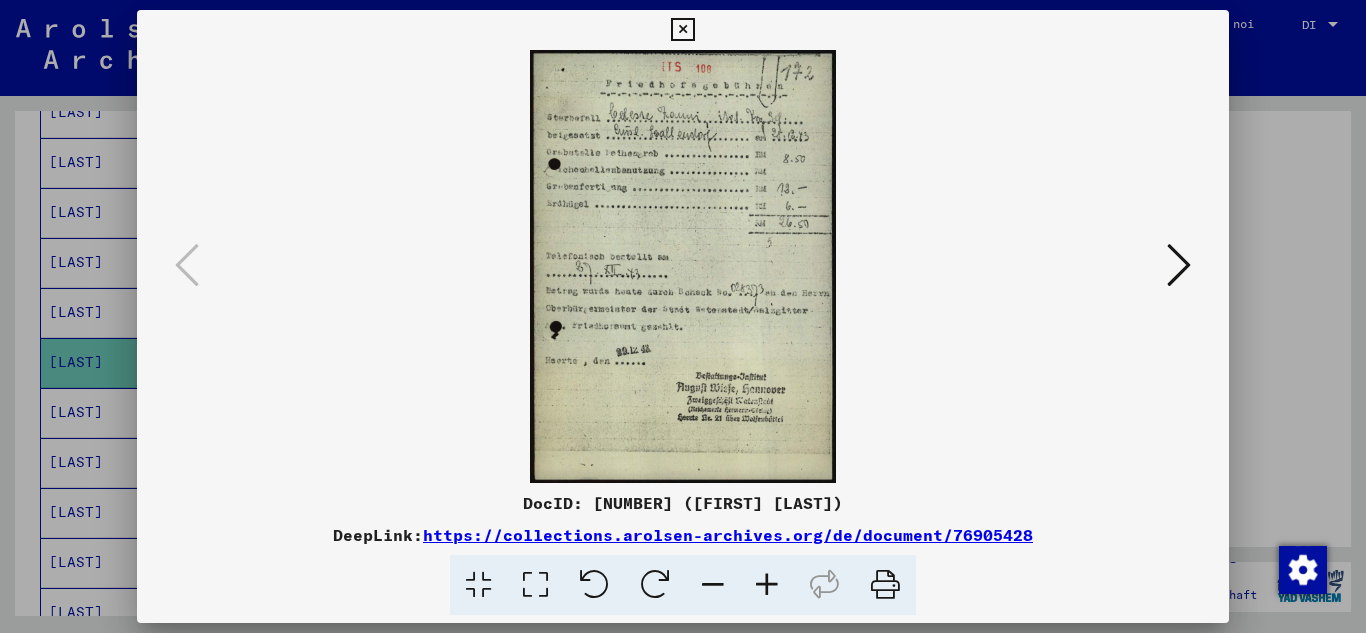 scroll, scrollTop: 412, scrollLeft: 0, axis: vertical 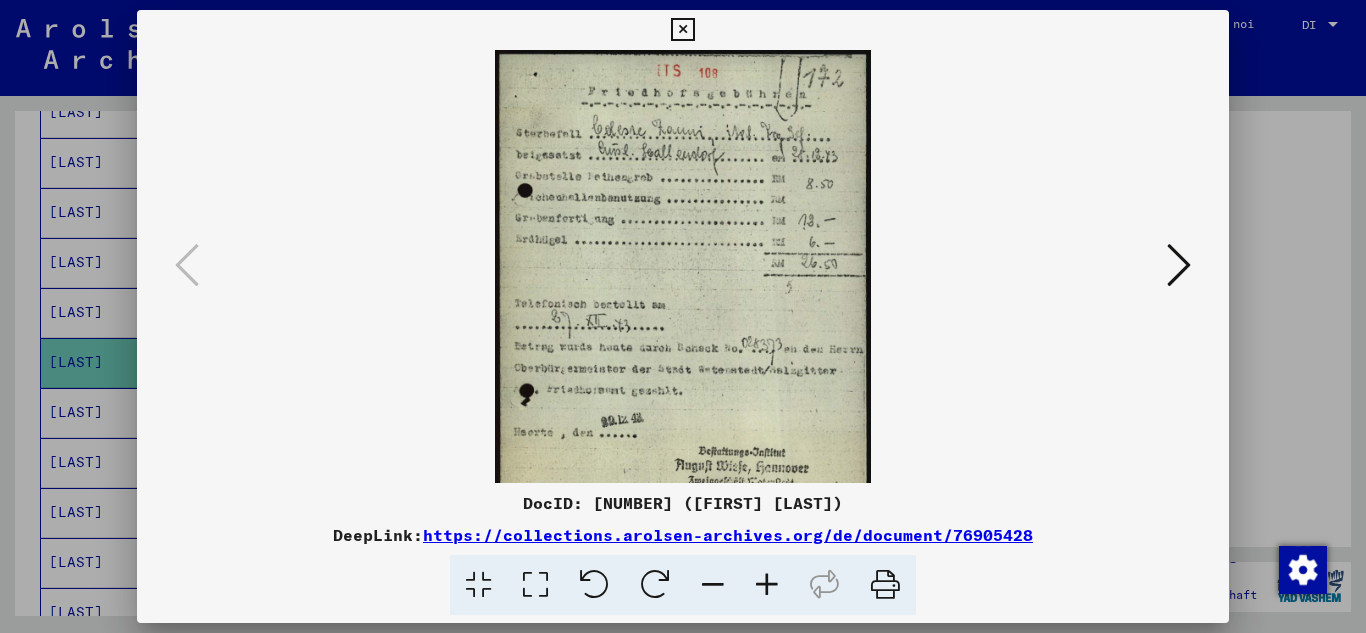 click at bounding box center [767, 585] 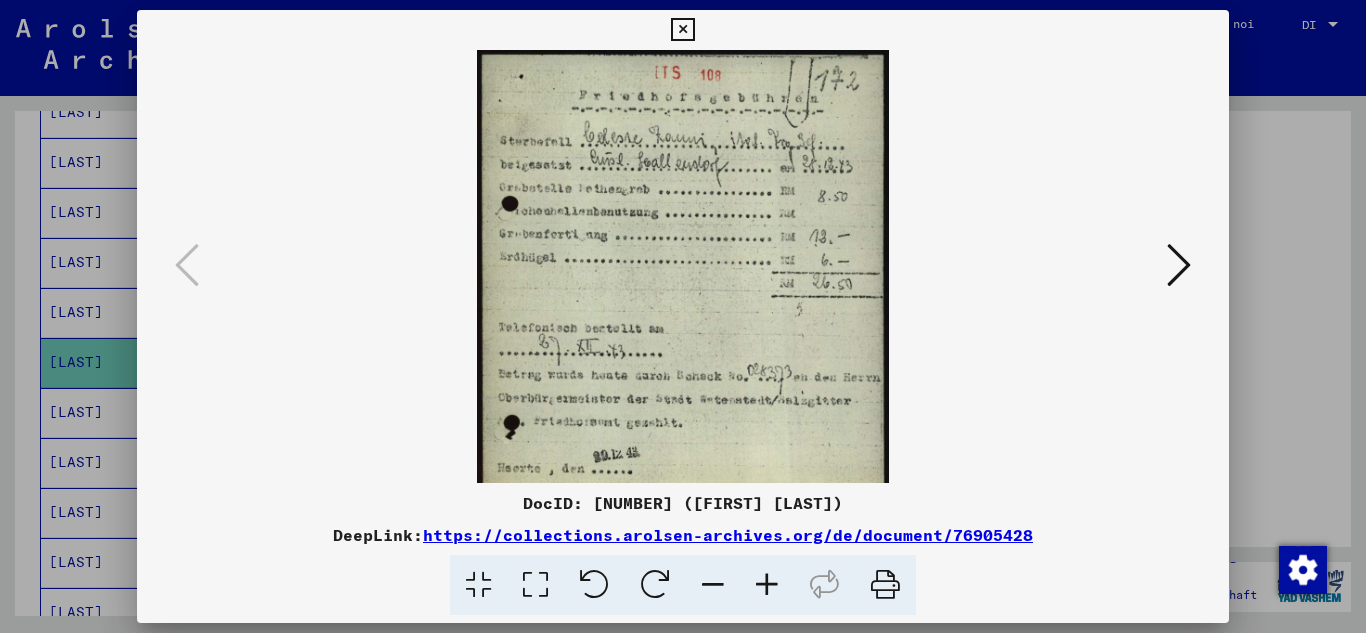 click at bounding box center [767, 585] 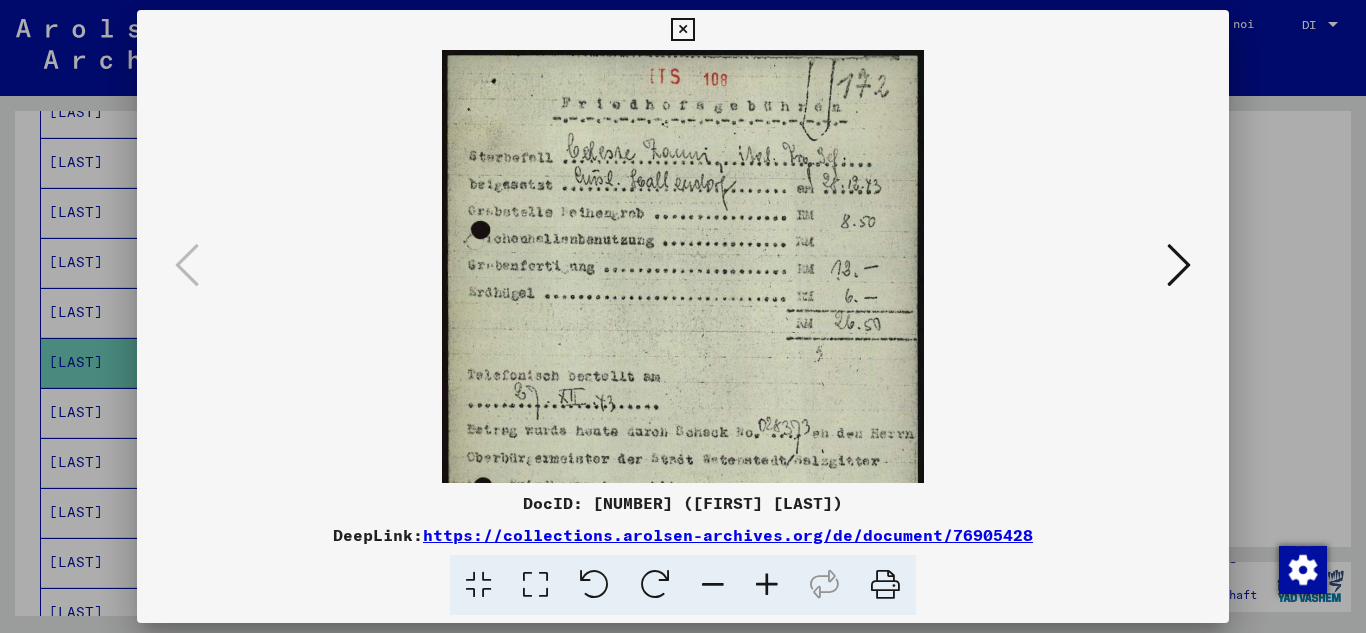 click at bounding box center [767, 585] 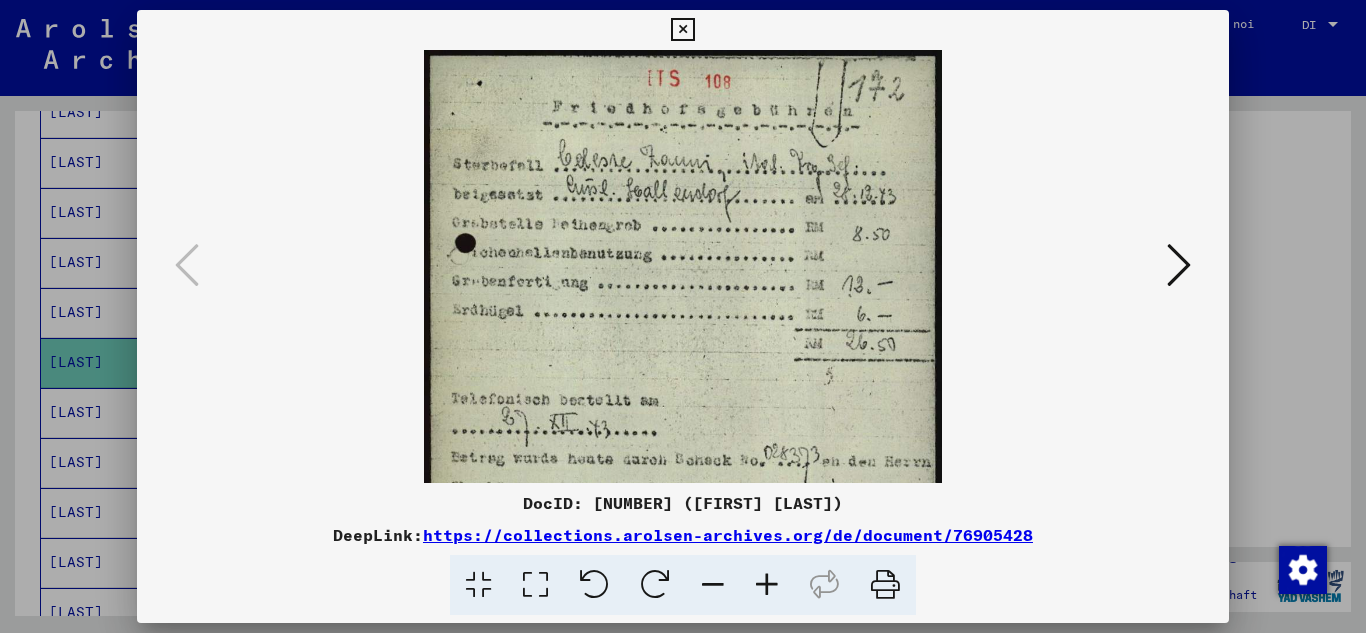 click at bounding box center (767, 585) 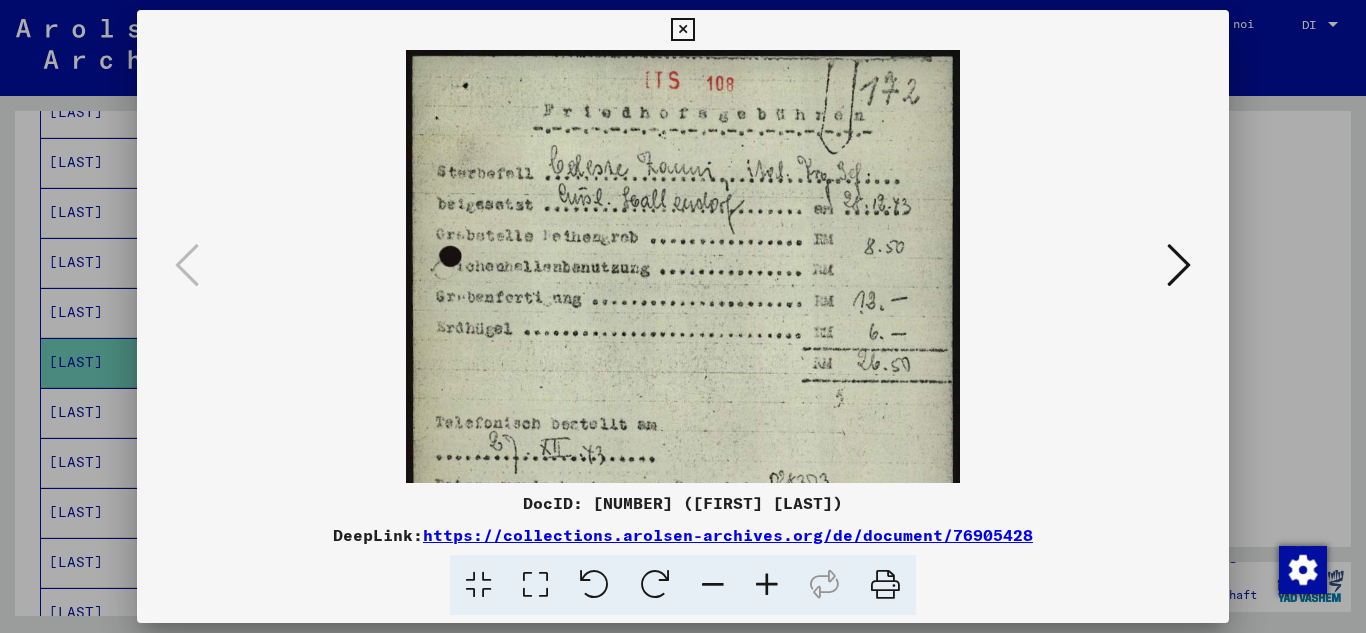 click at bounding box center (767, 585) 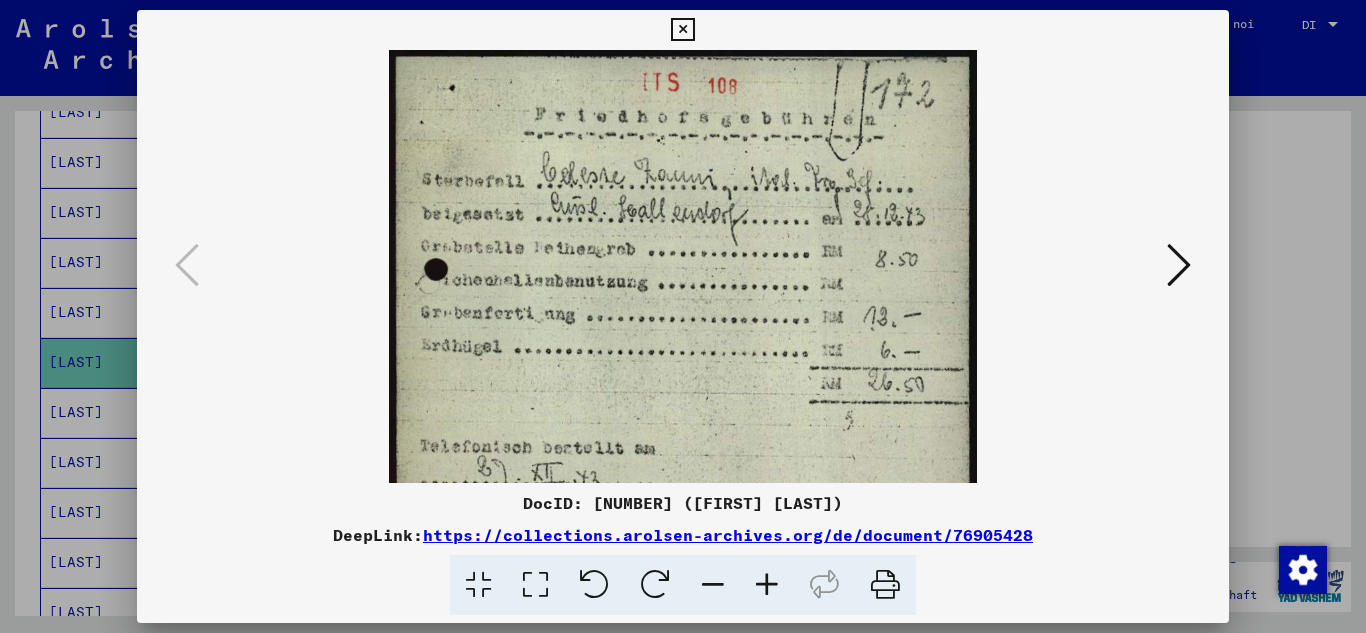 click at bounding box center [767, 585] 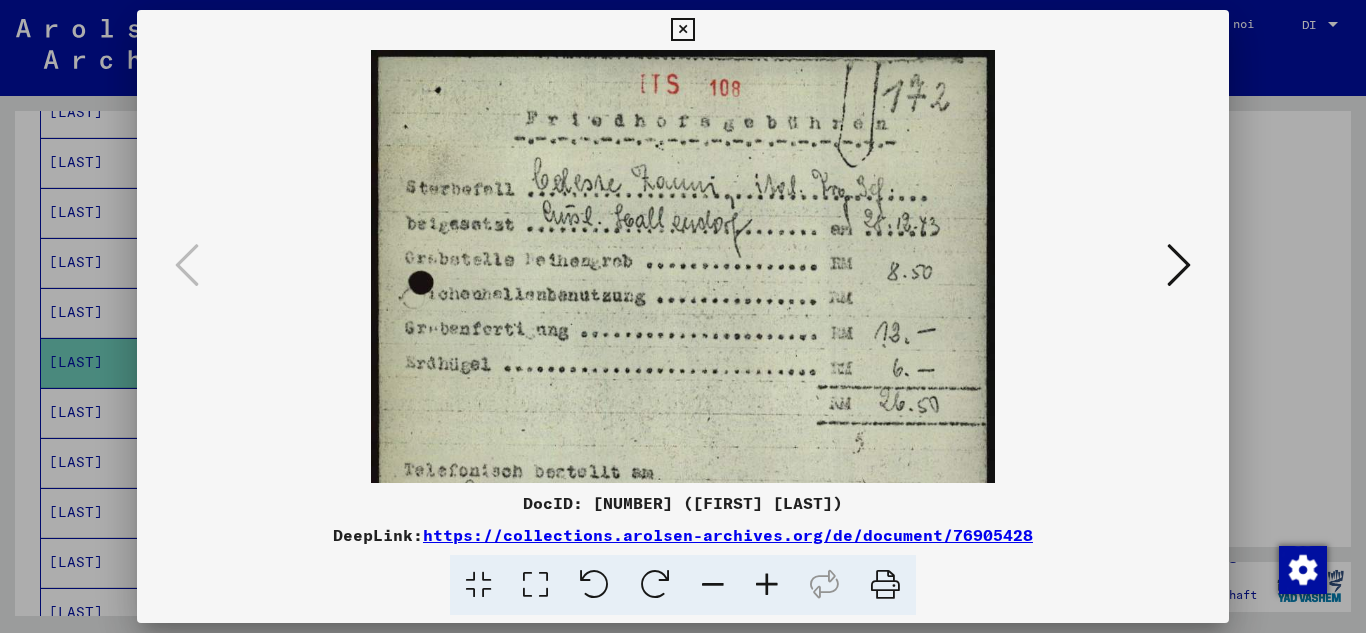 click at bounding box center [767, 585] 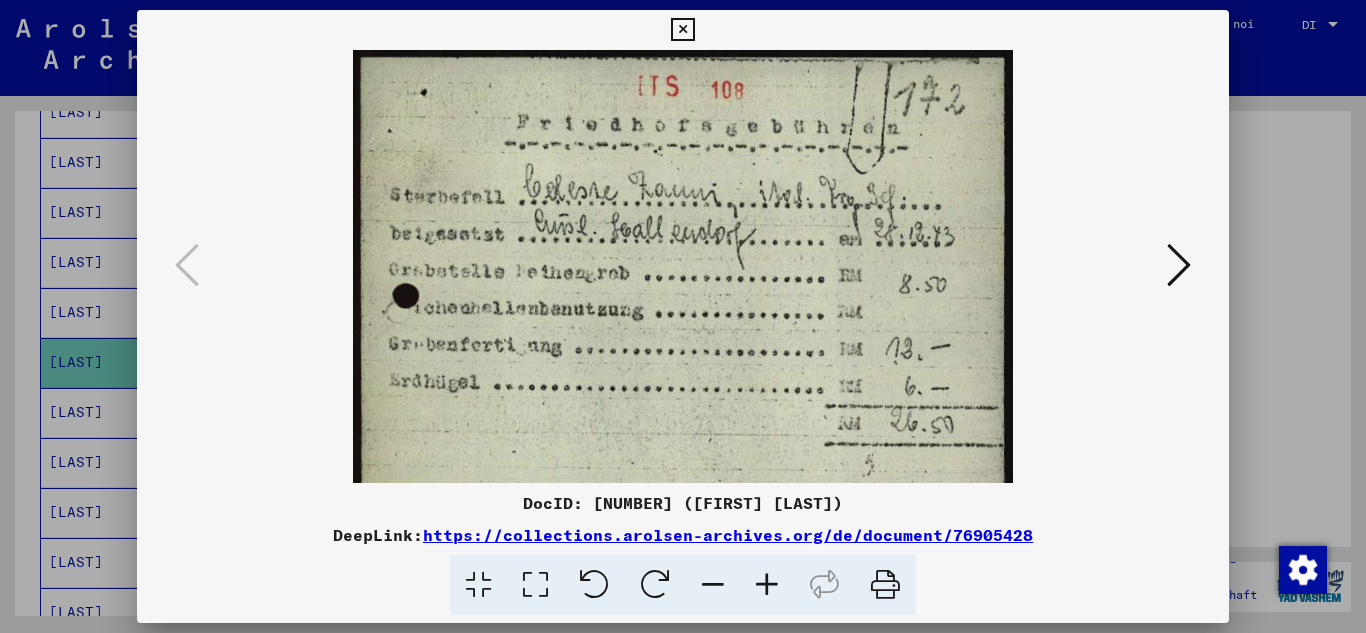 click at bounding box center [767, 585] 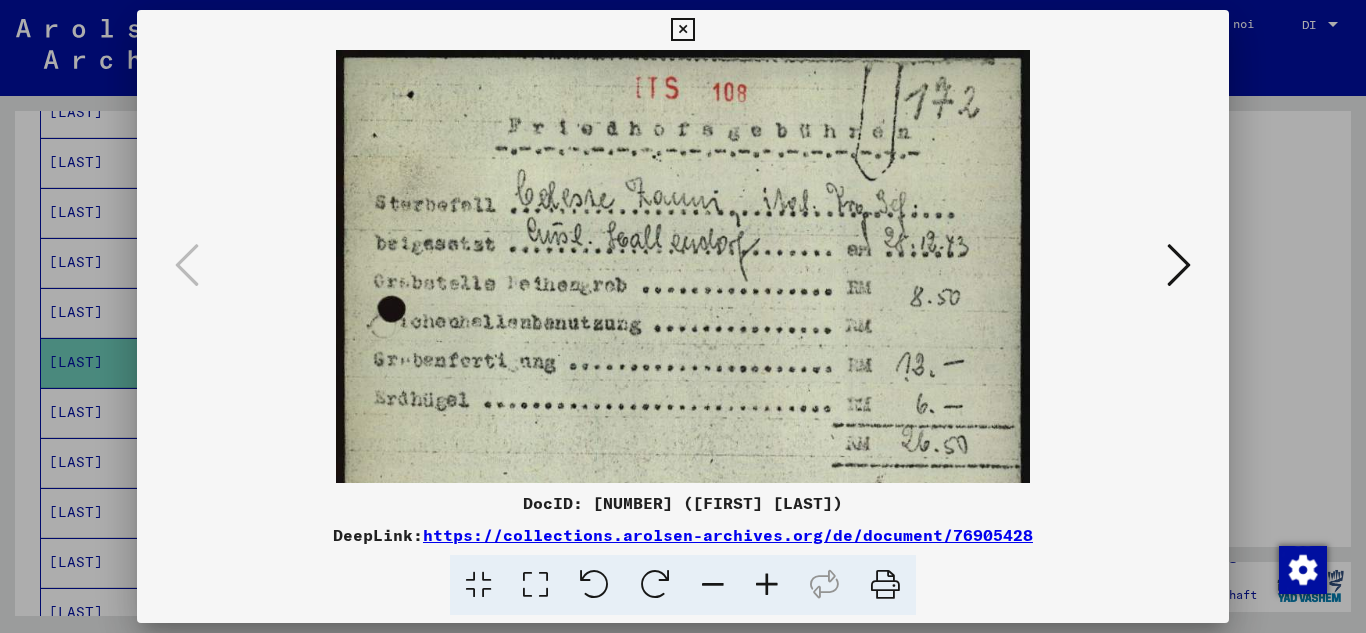 click at bounding box center [682, 30] 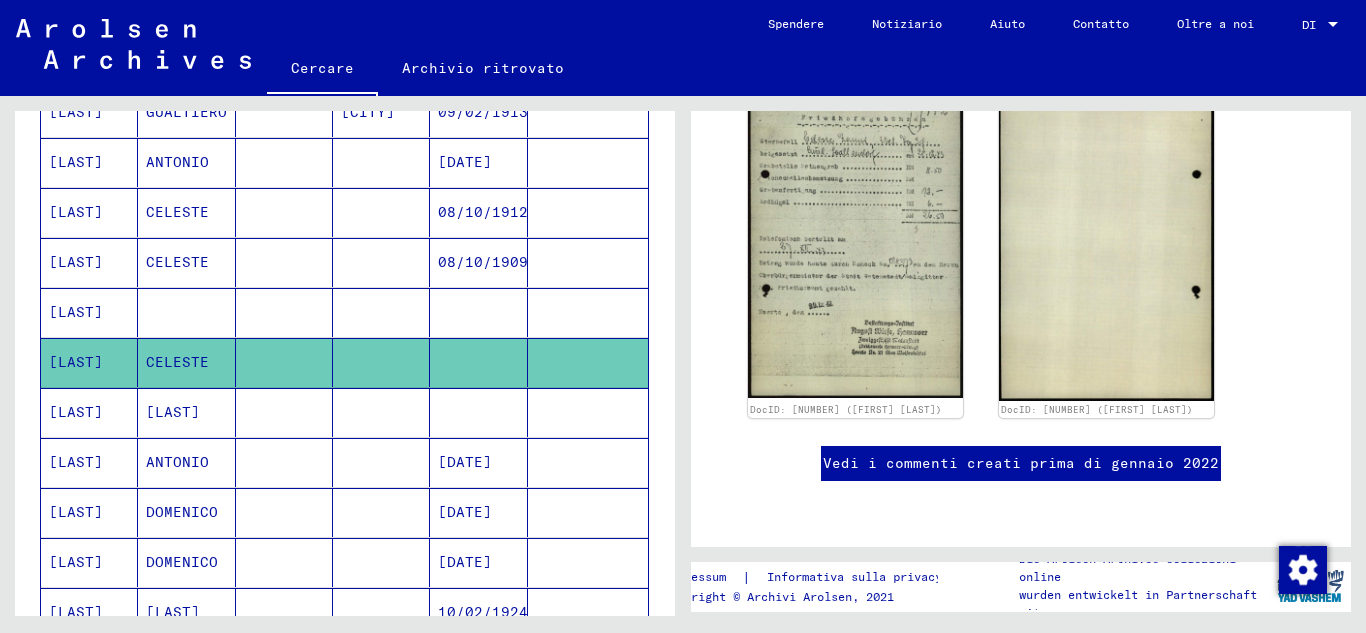 click on "[LAST]" at bounding box center [177, 462] 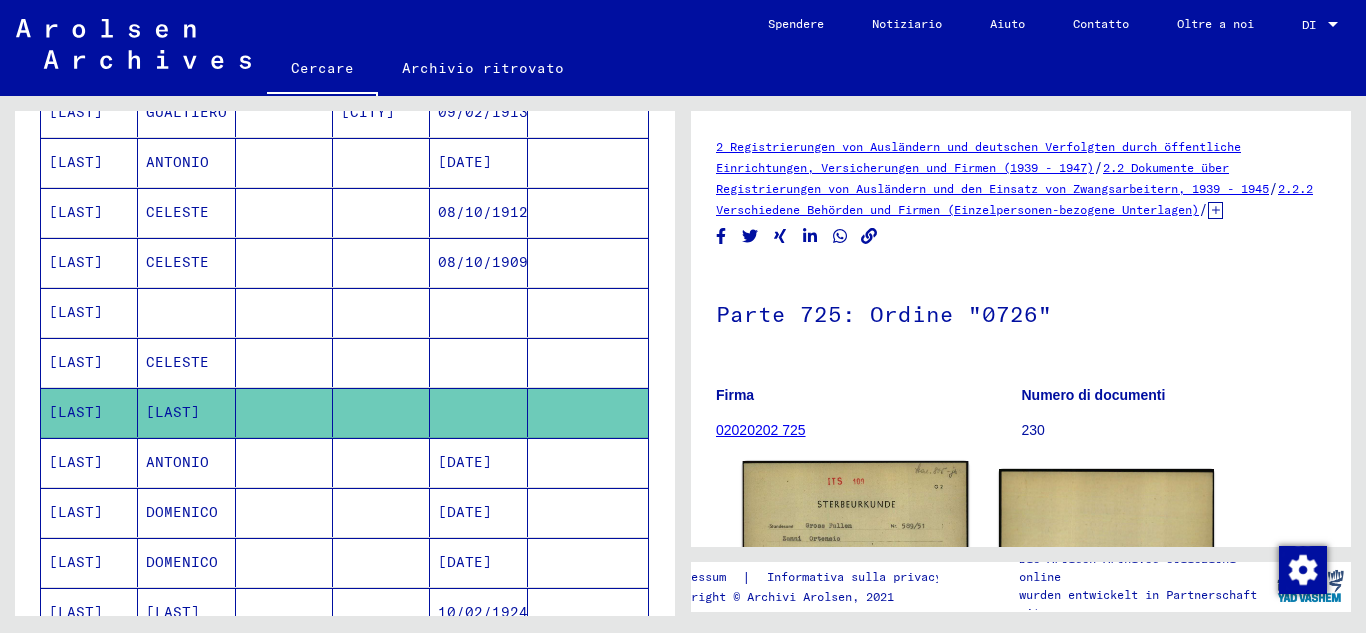 scroll, scrollTop: 233, scrollLeft: 0, axis: vertical 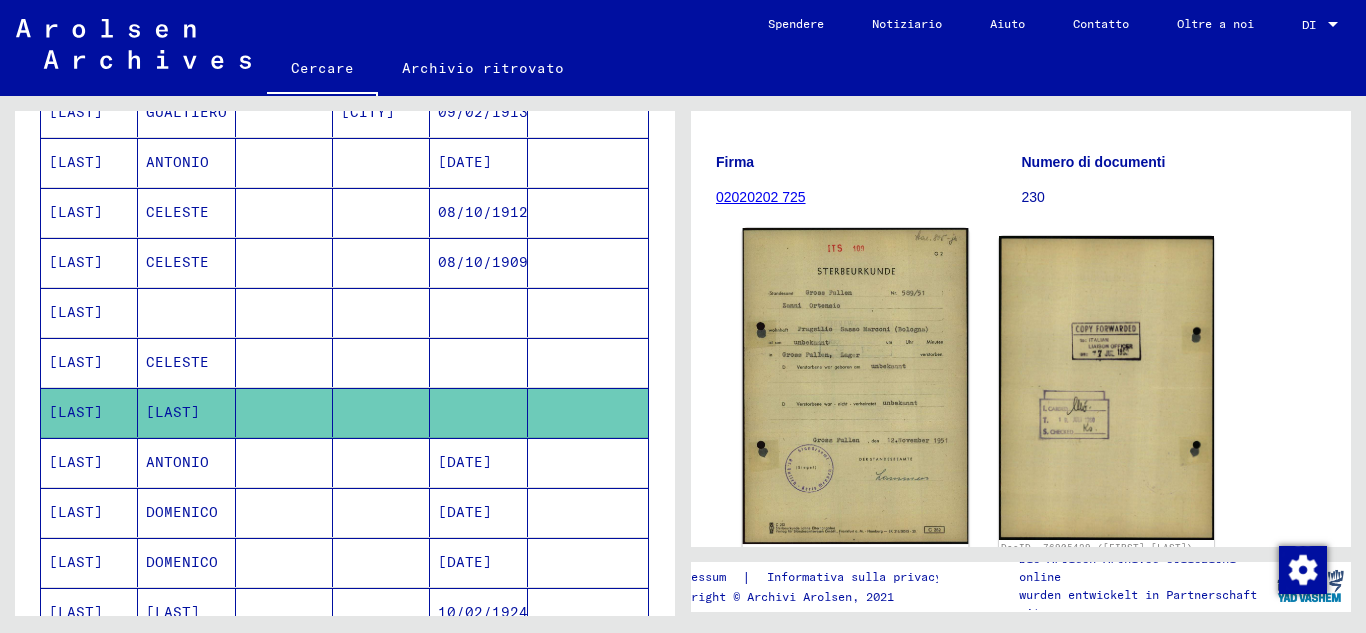 click 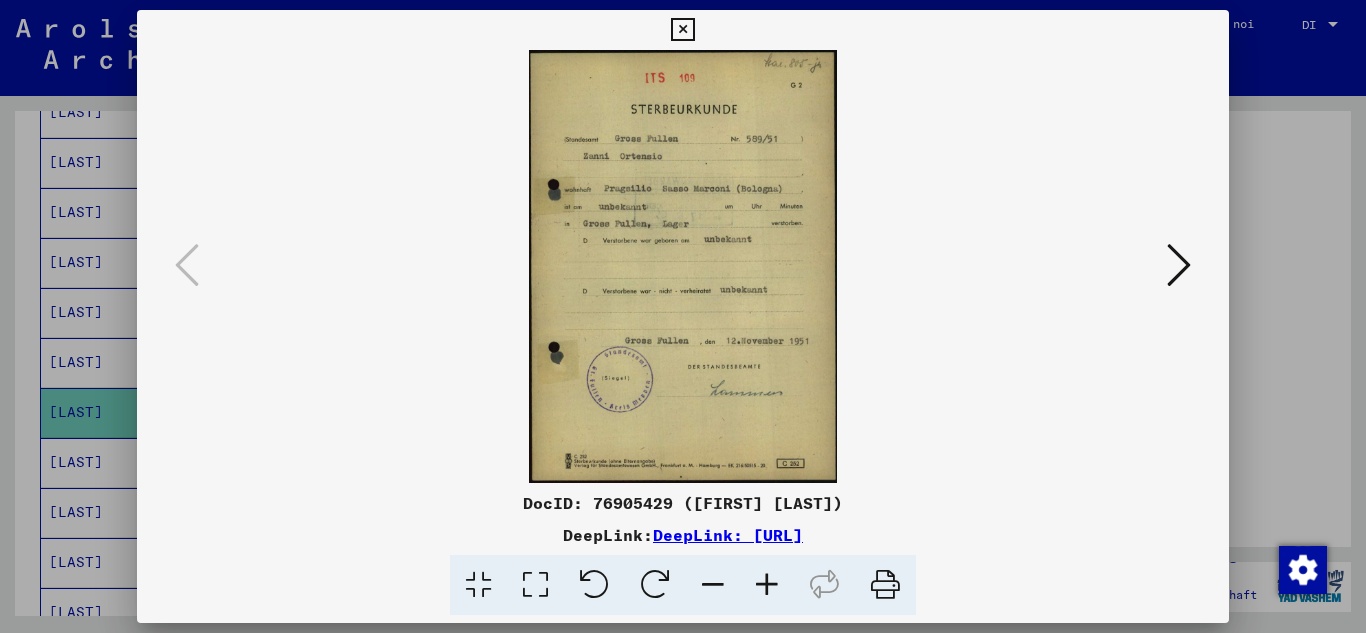 click at bounding box center [767, 585] 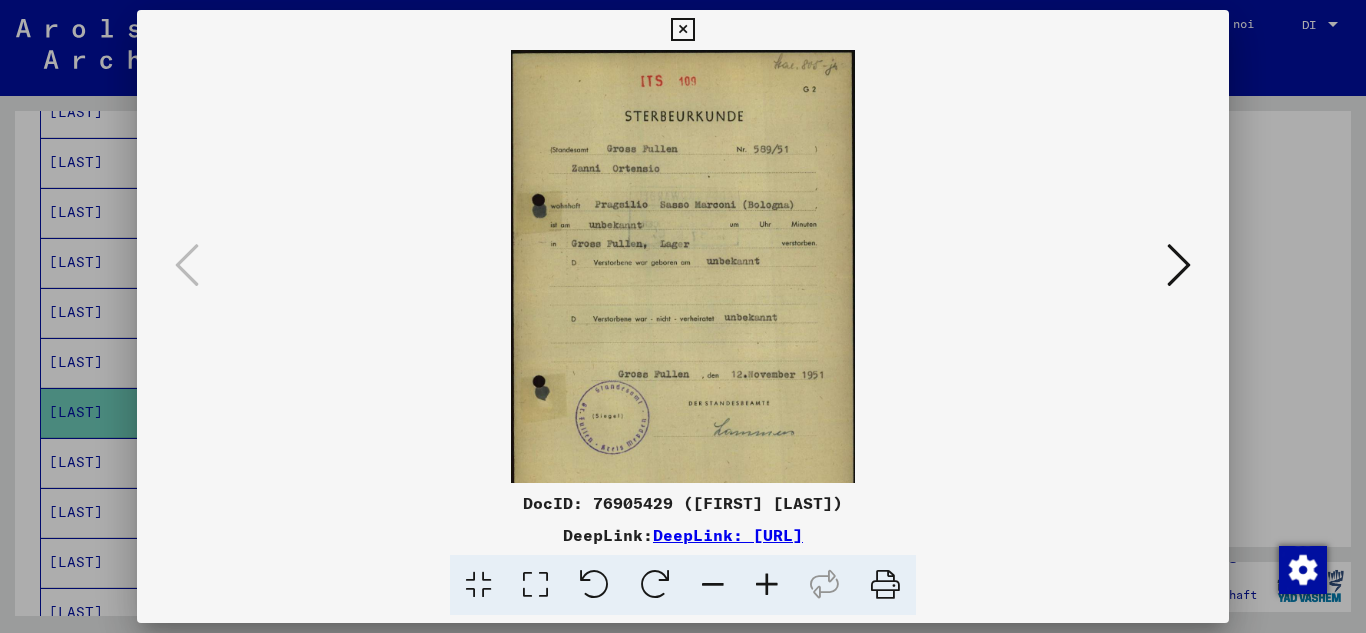 click at bounding box center [767, 585] 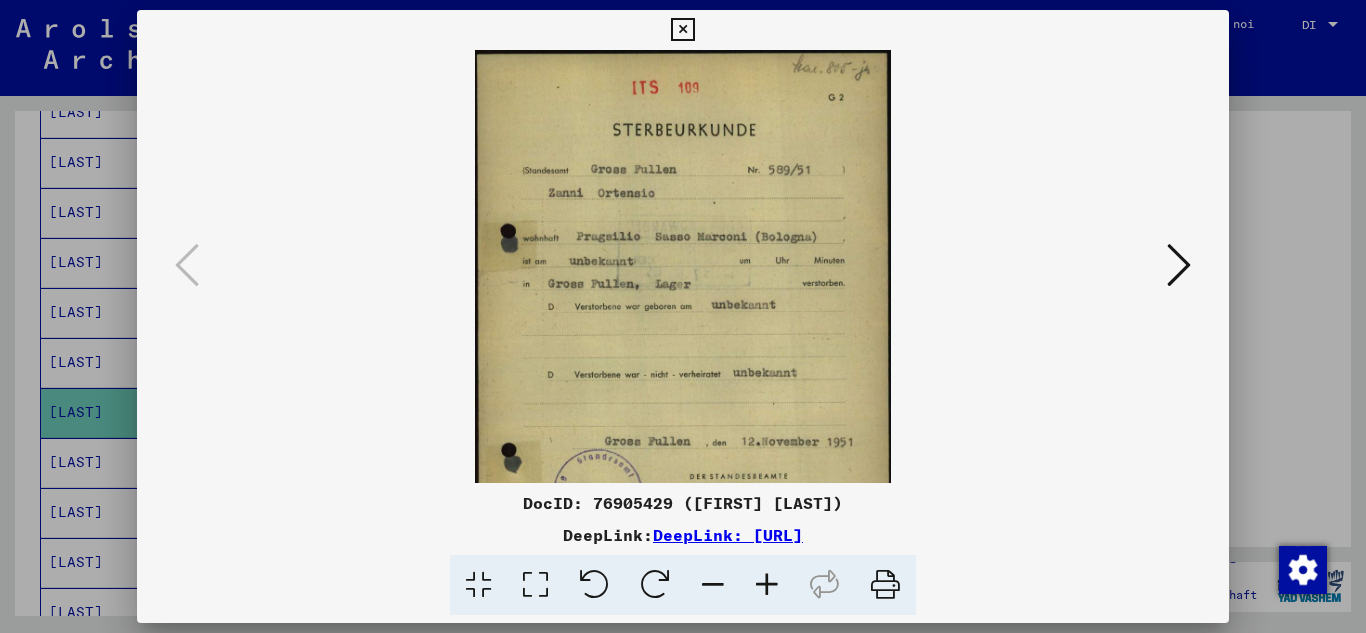 click at bounding box center [767, 585] 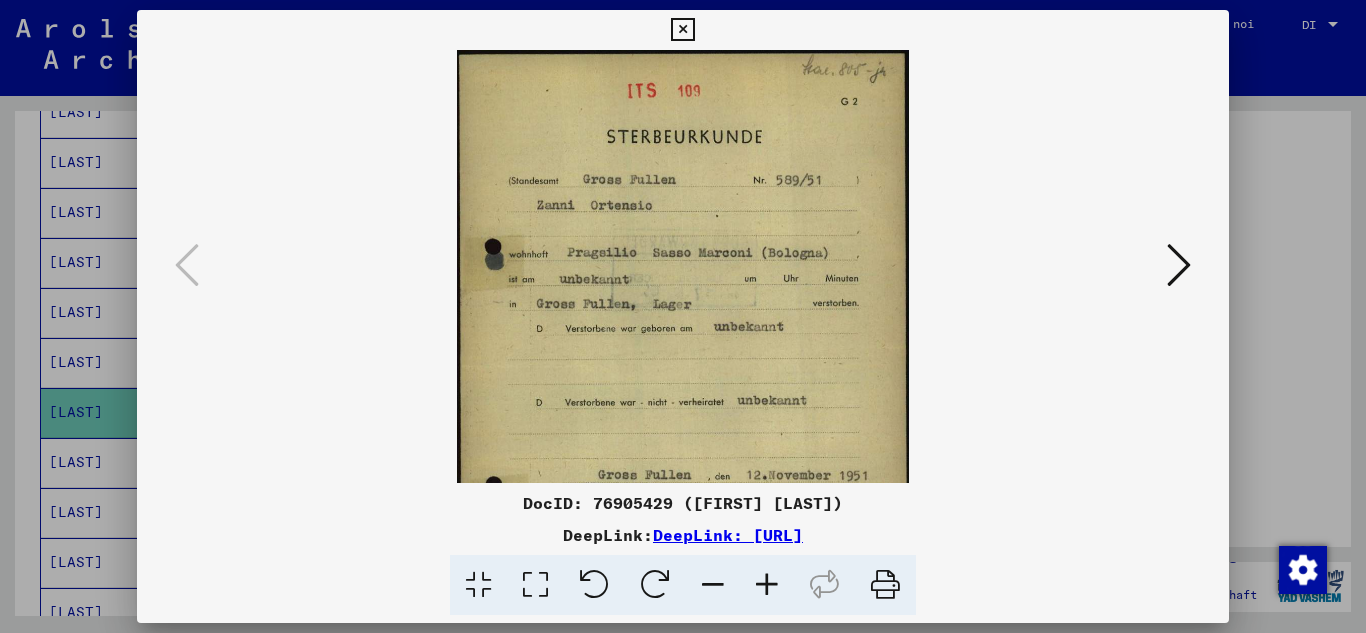 click at bounding box center [767, 585] 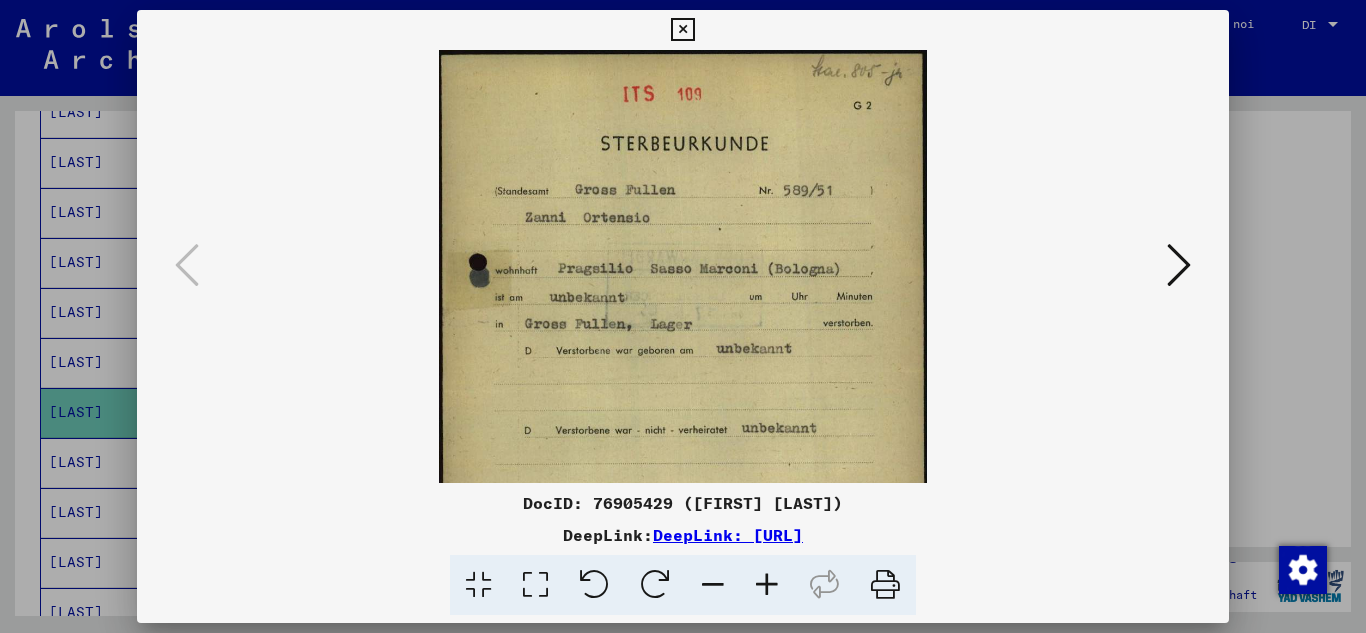 click at bounding box center (767, 585) 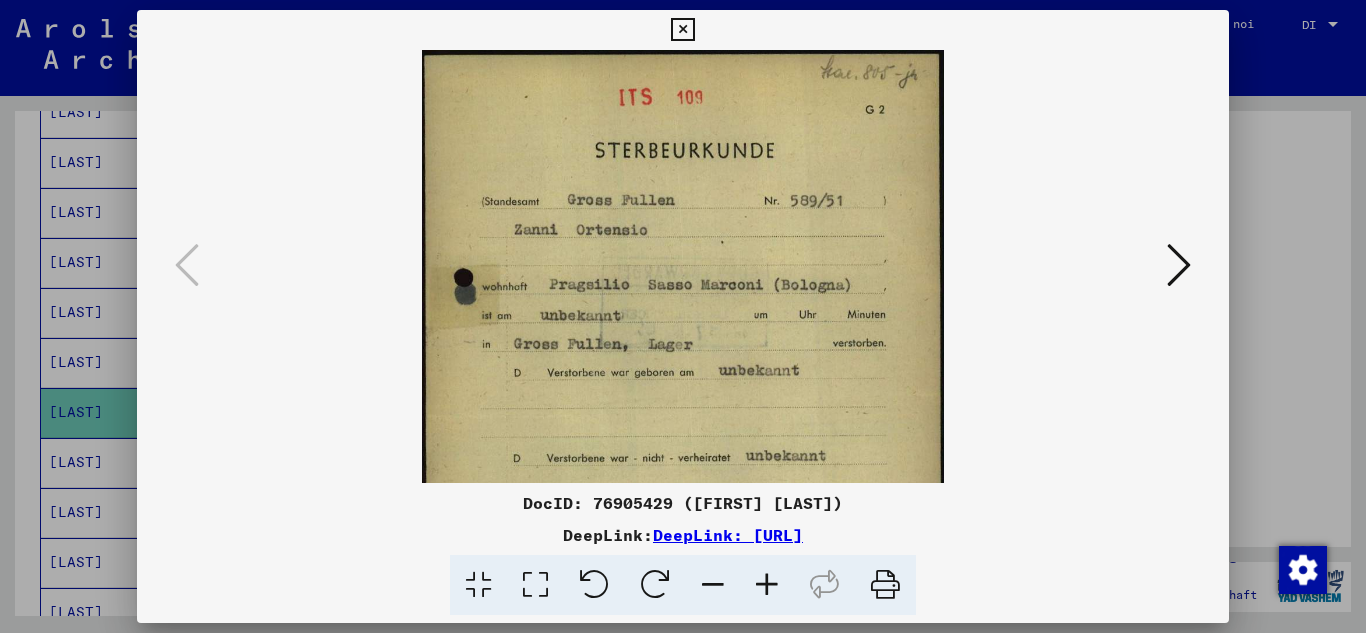 click at bounding box center [767, 585] 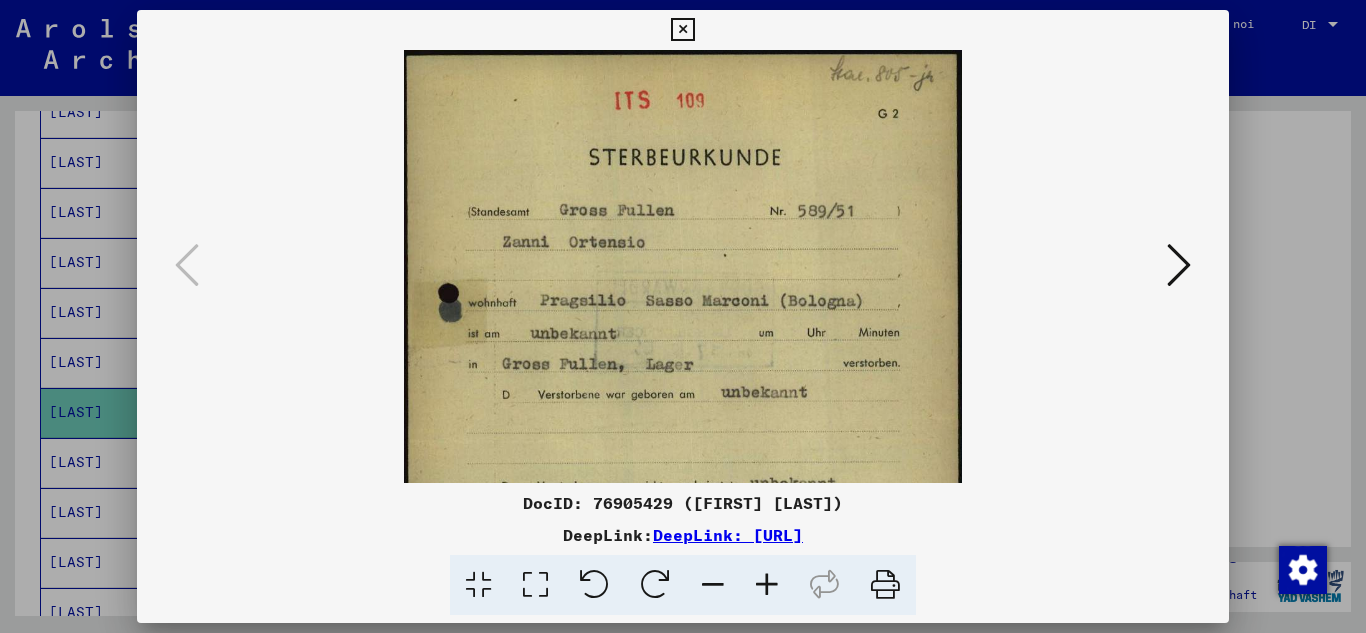 click at bounding box center (767, 585) 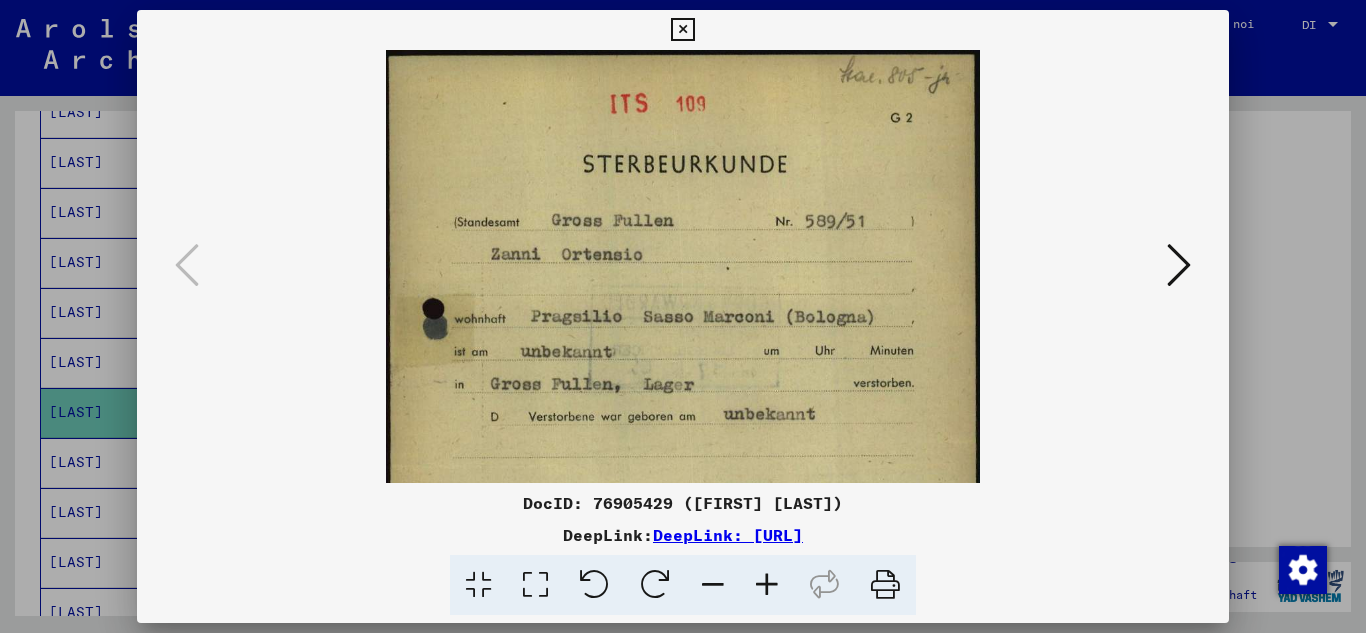 click at bounding box center [682, 30] 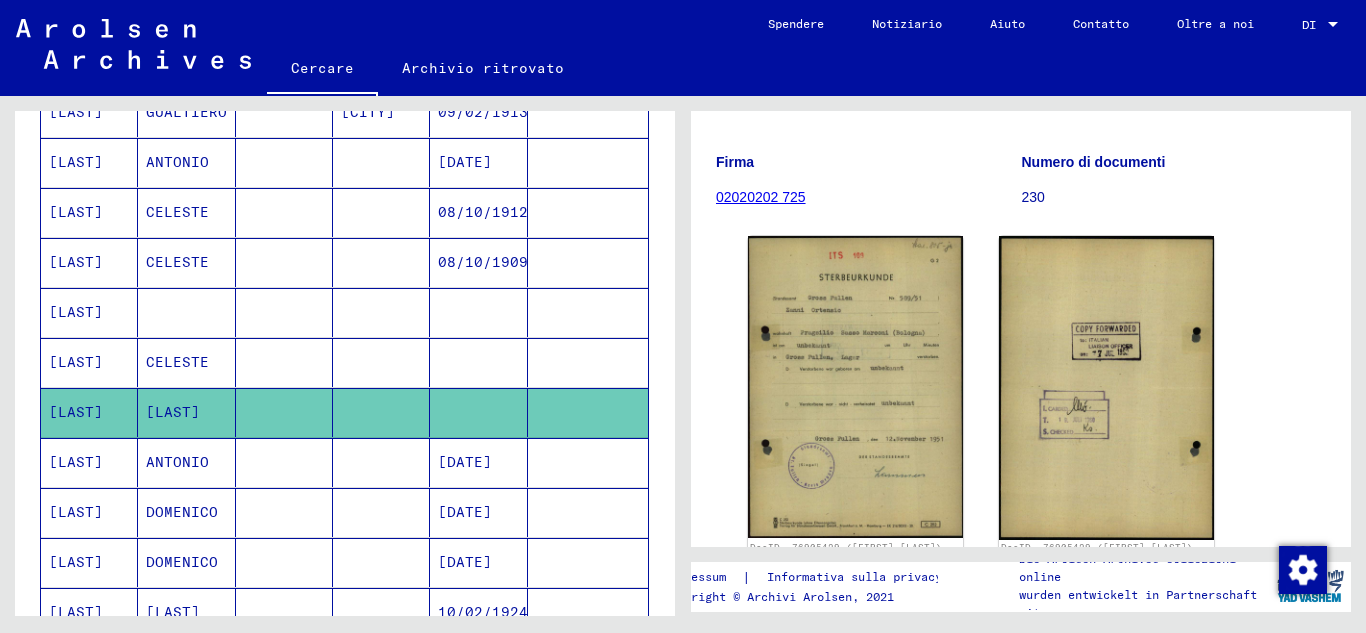 click on "ANTONIO" at bounding box center (182, 512) 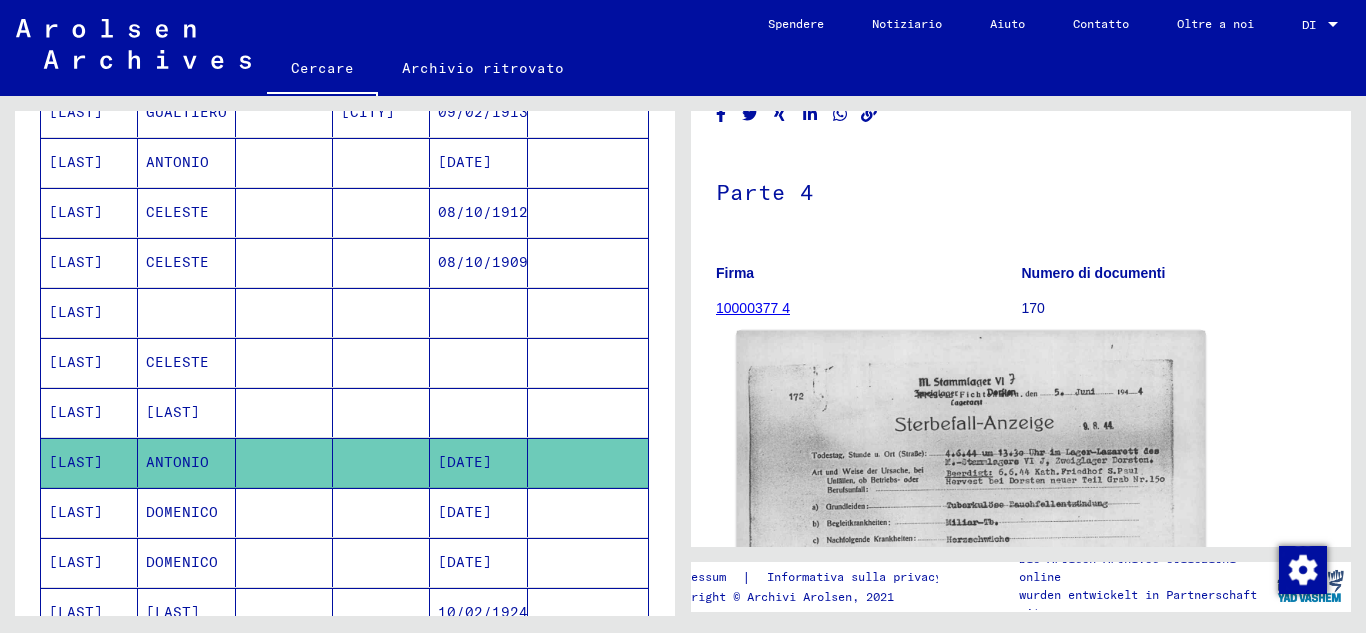scroll, scrollTop: 355, scrollLeft: 0, axis: vertical 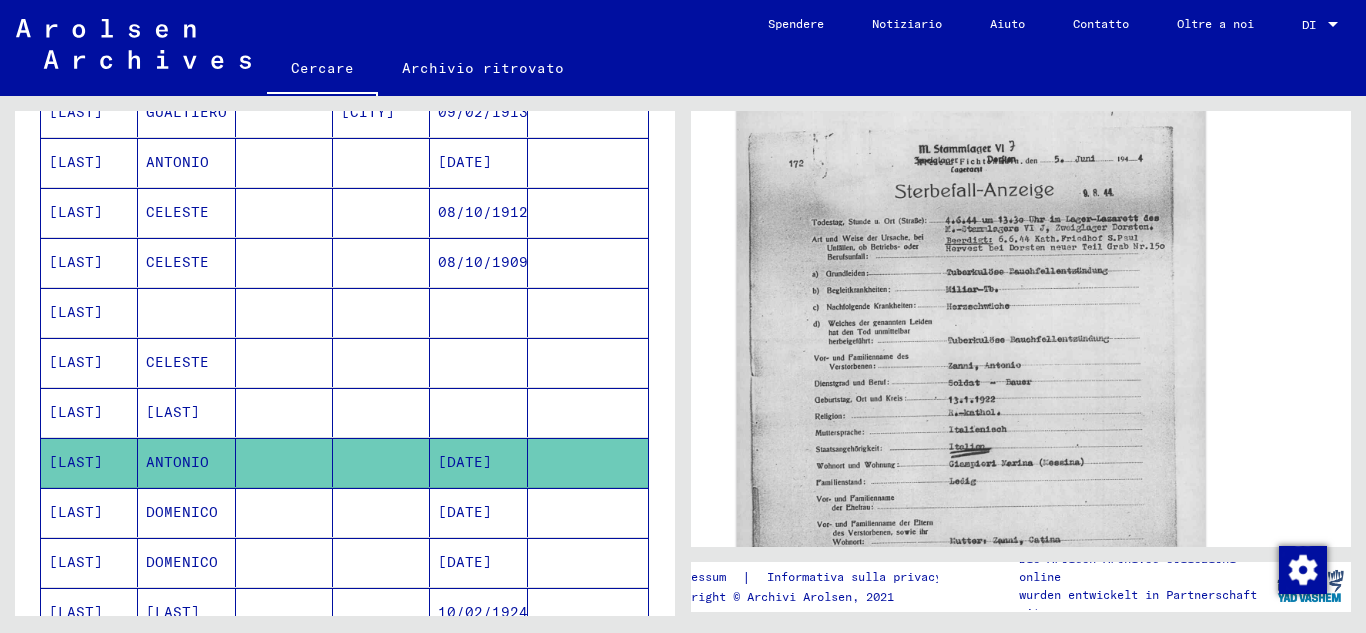 click 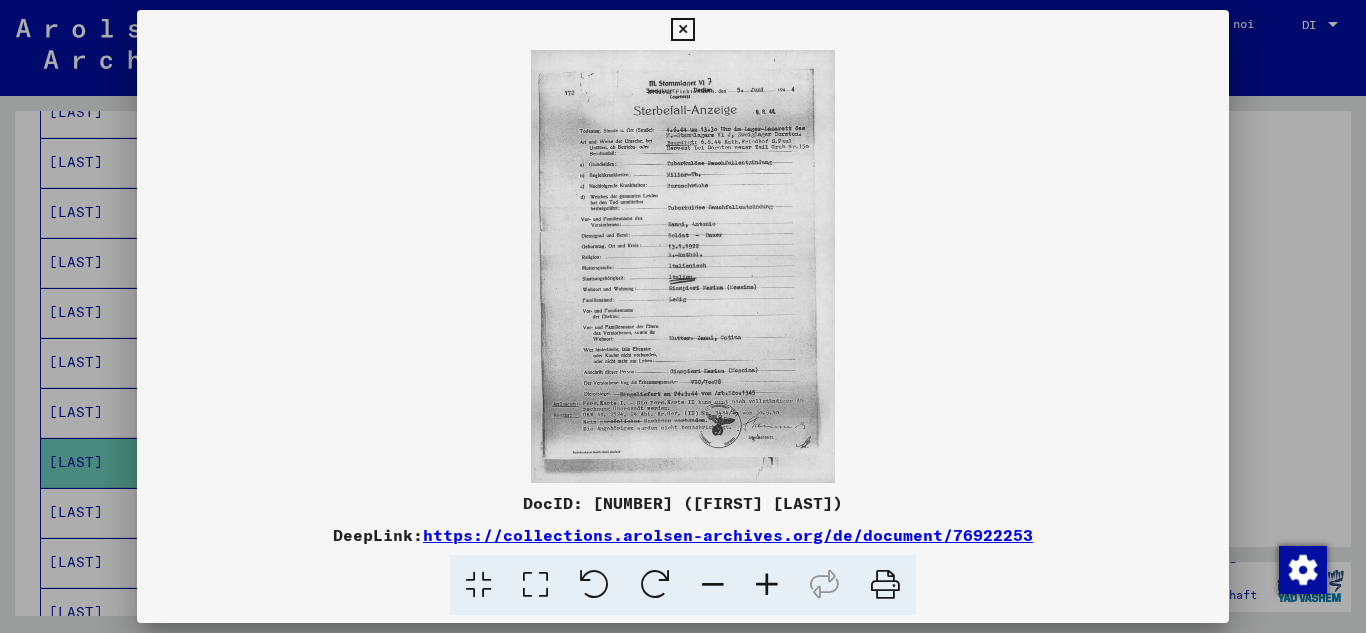 click at bounding box center [767, 585] 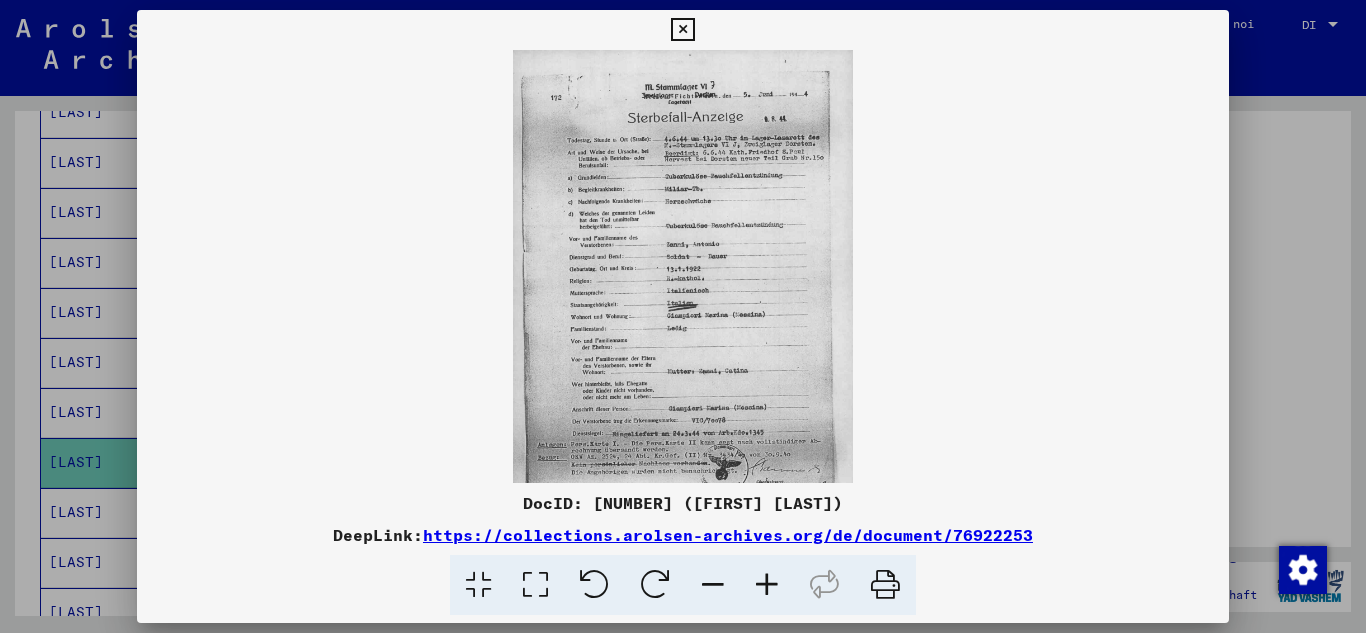 click at bounding box center [767, 585] 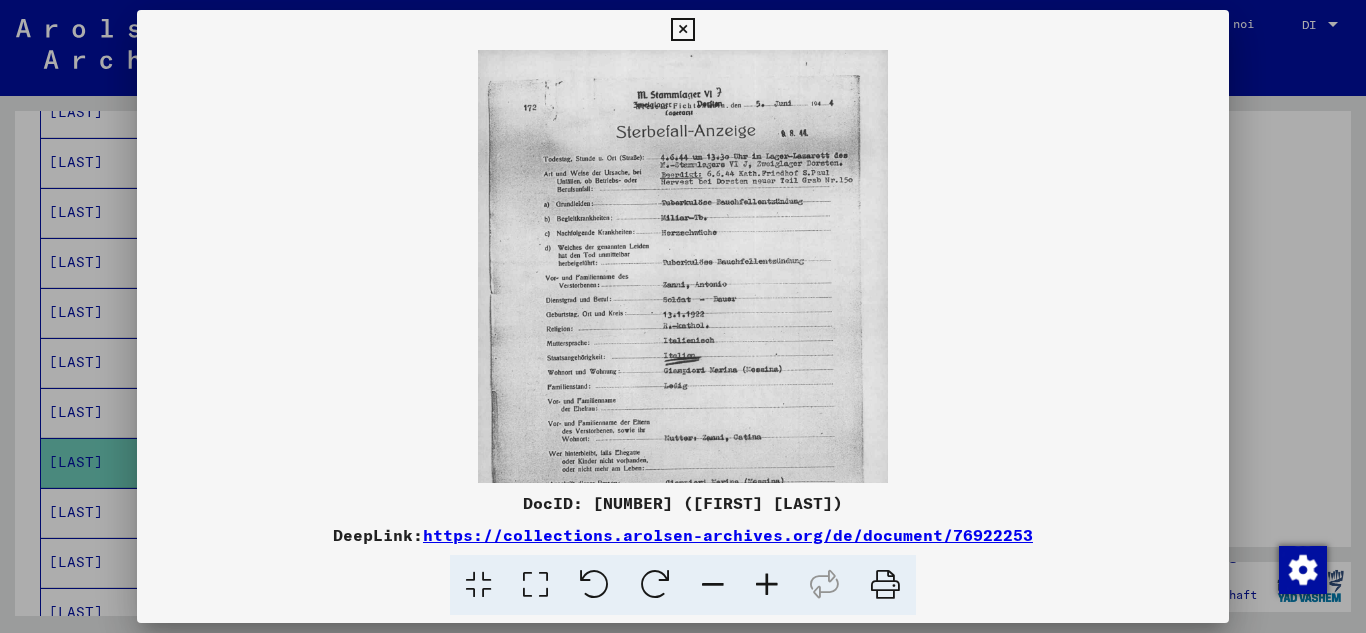 click at bounding box center [767, 585] 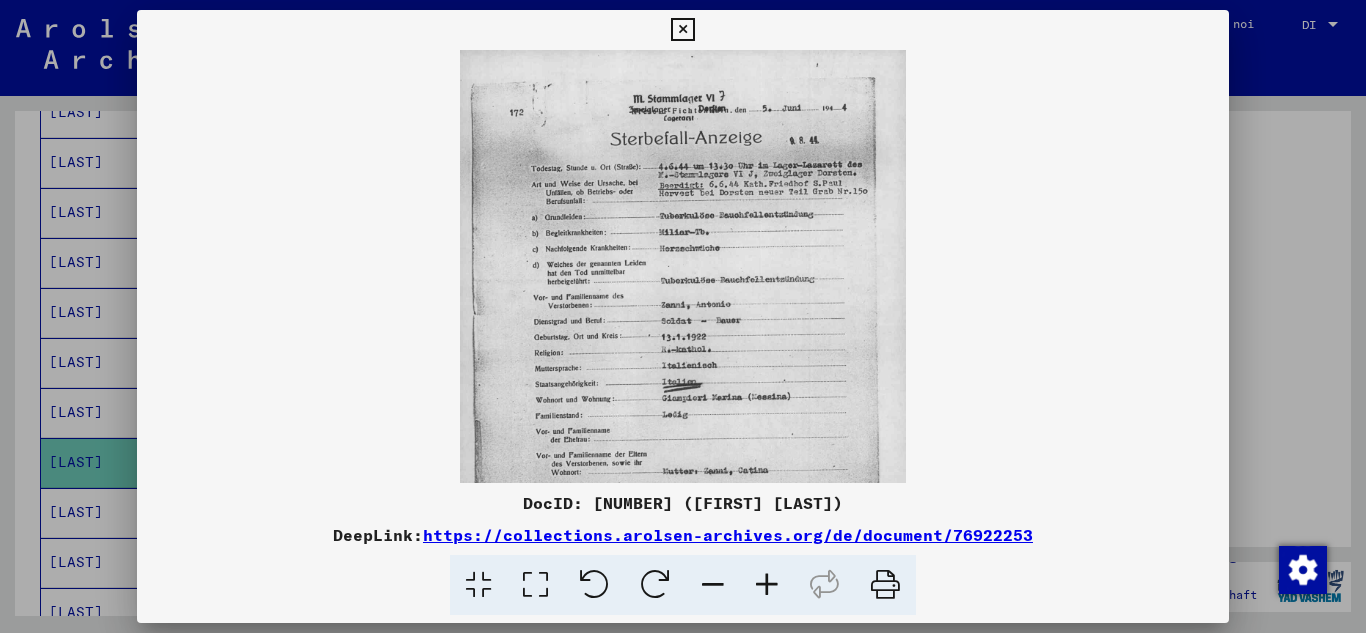 click at bounding box center (767, 585) 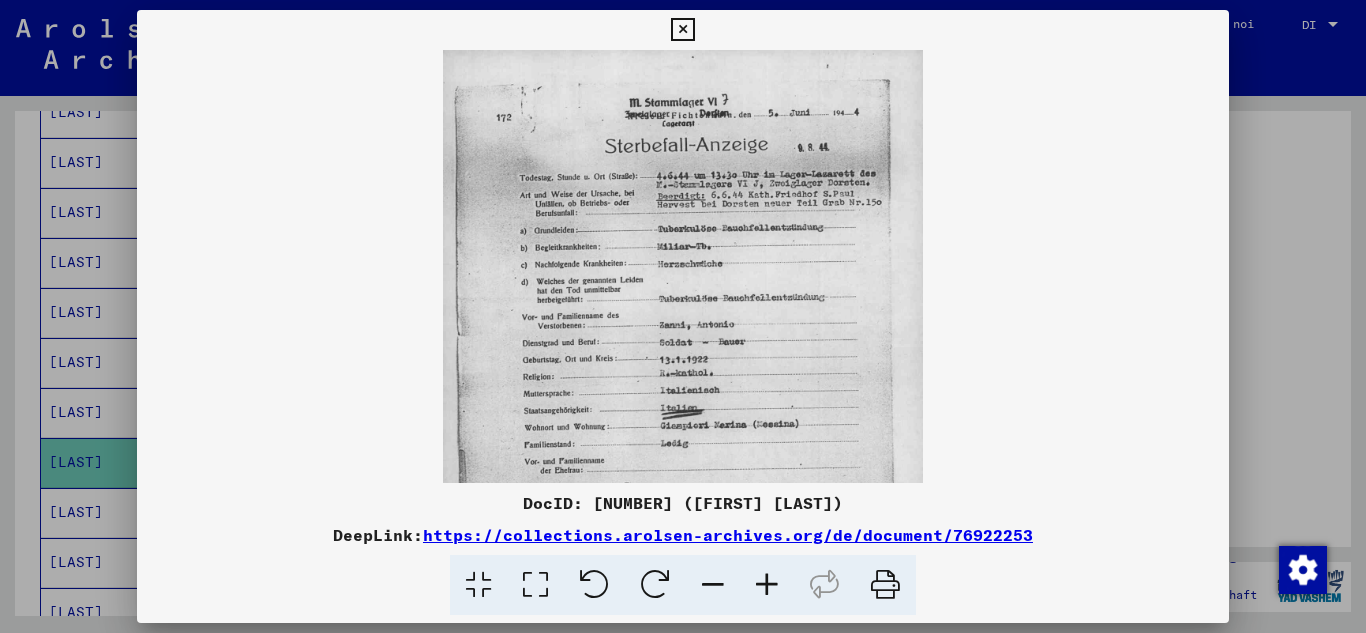 click at bounding box center (767, 585) 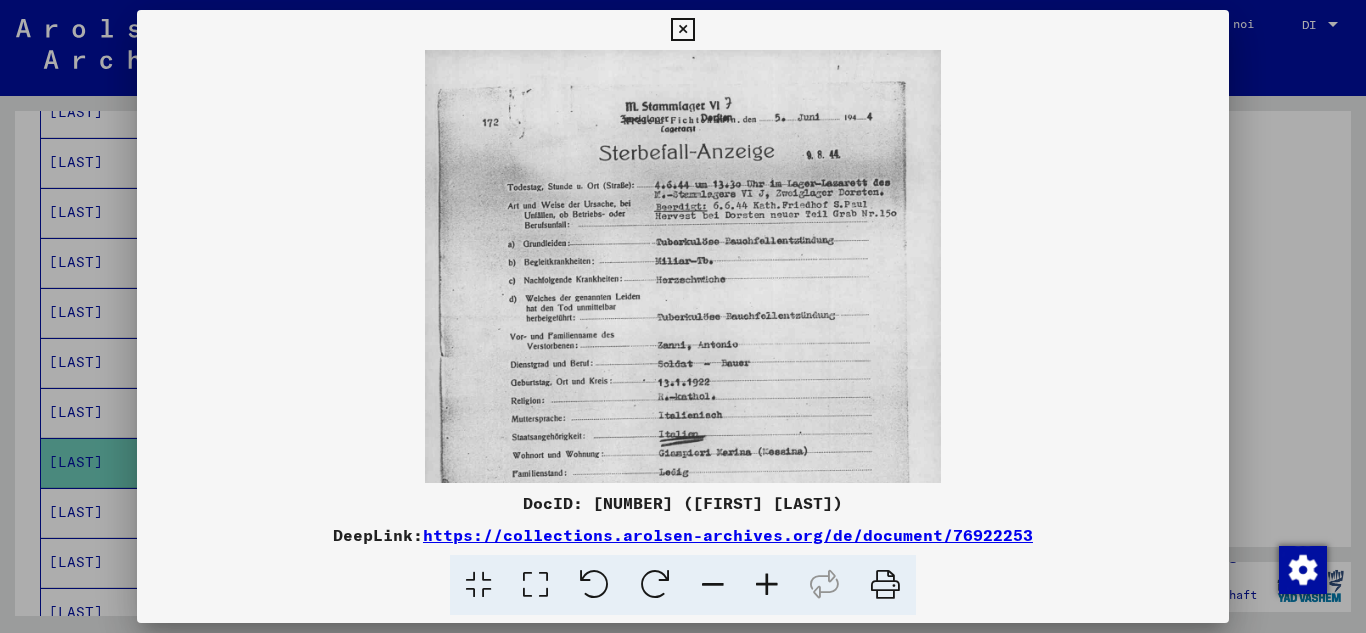 click at bounding box center (767, 585) 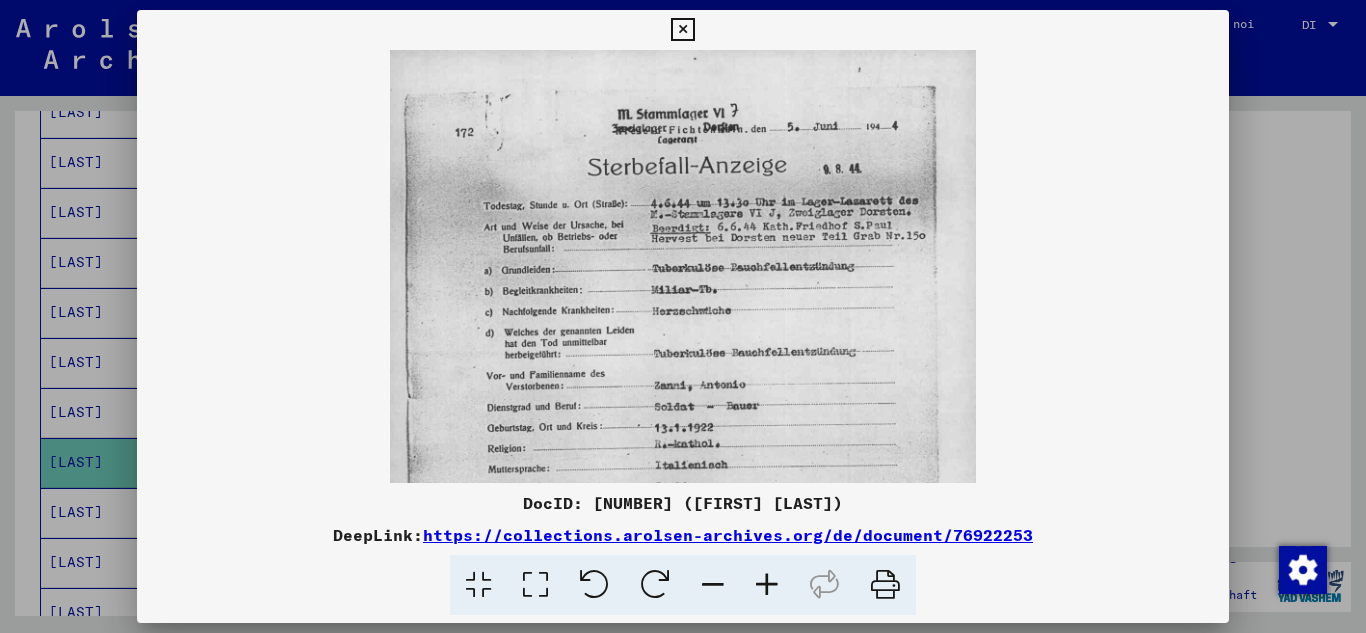 click at bounding box center (767, 585) 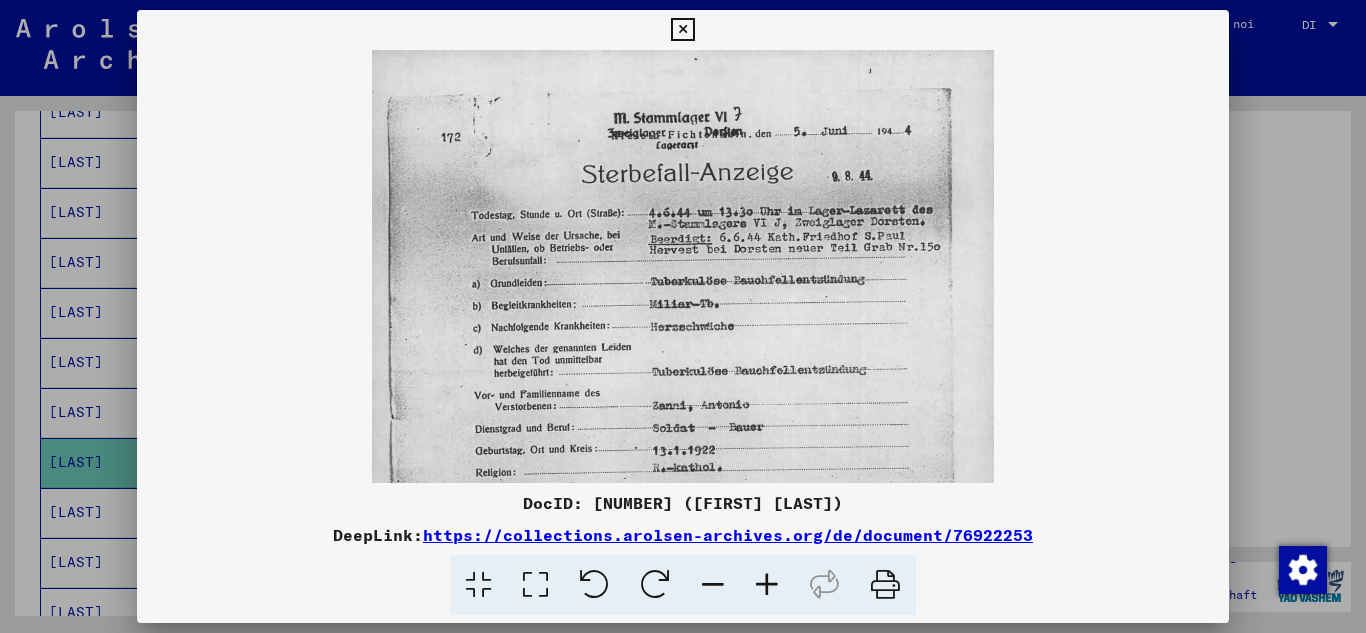 click at bounding box center [767, 585] 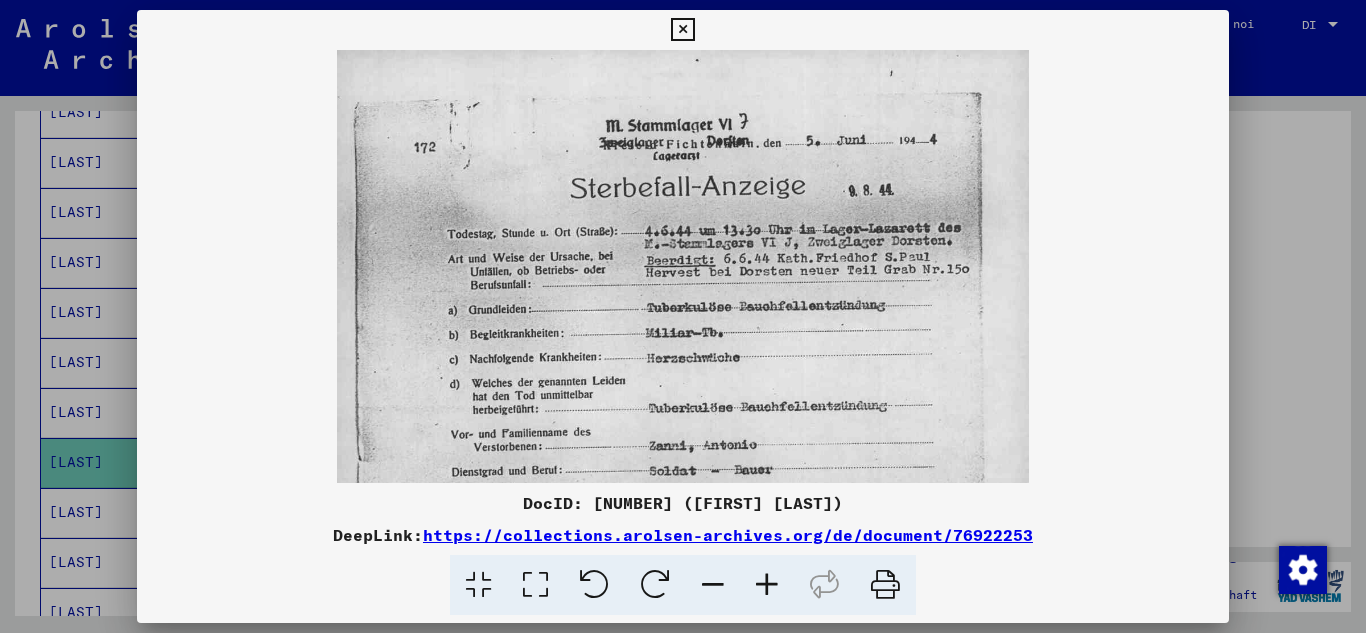 click at bounding box center [767, 585] 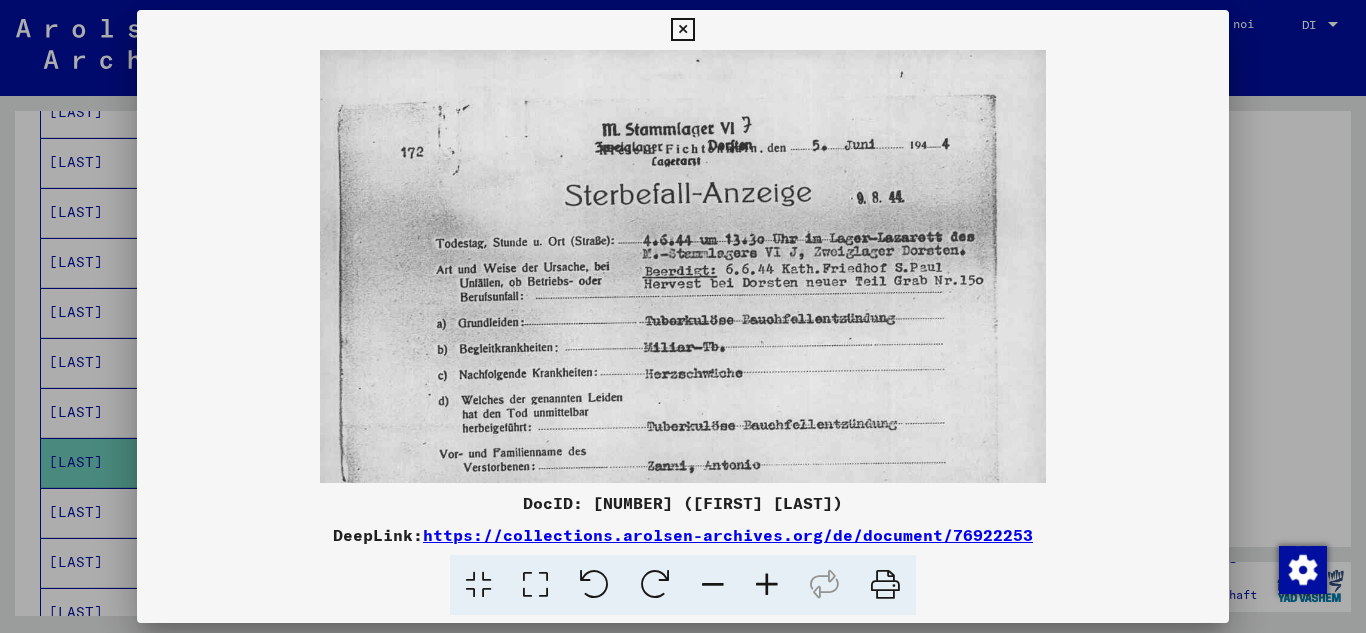 click at bounding box center [767, 585] 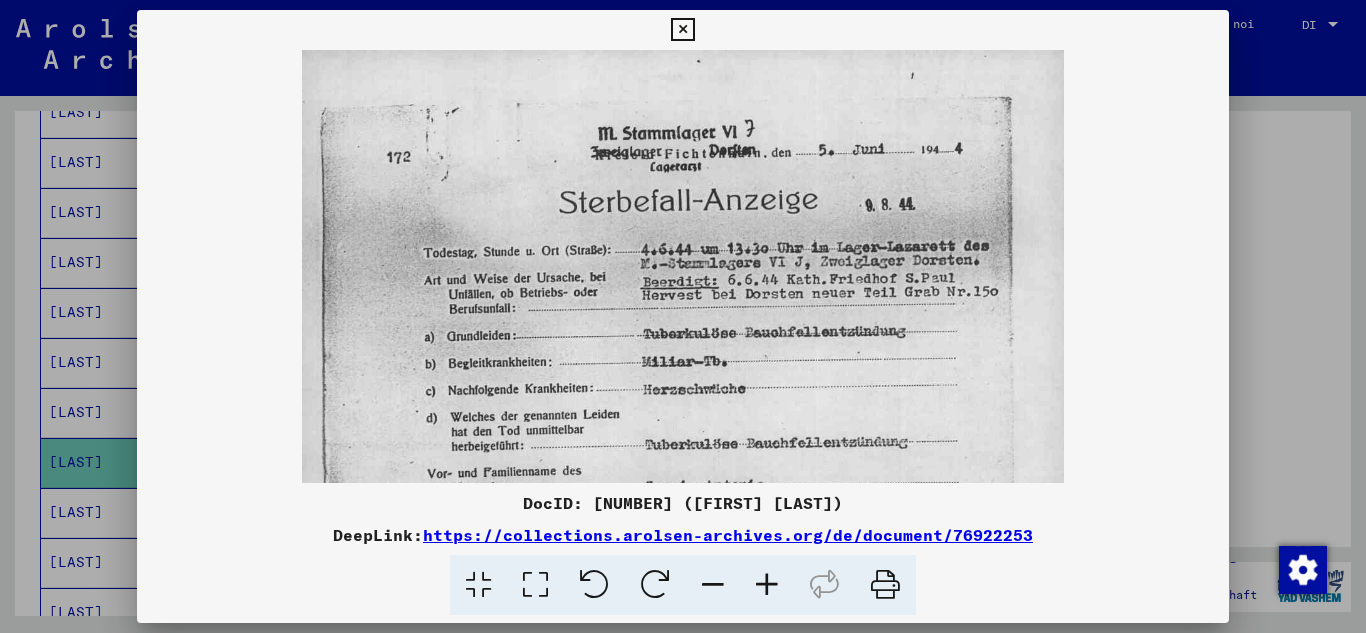 click at bounding box center [767, 585] 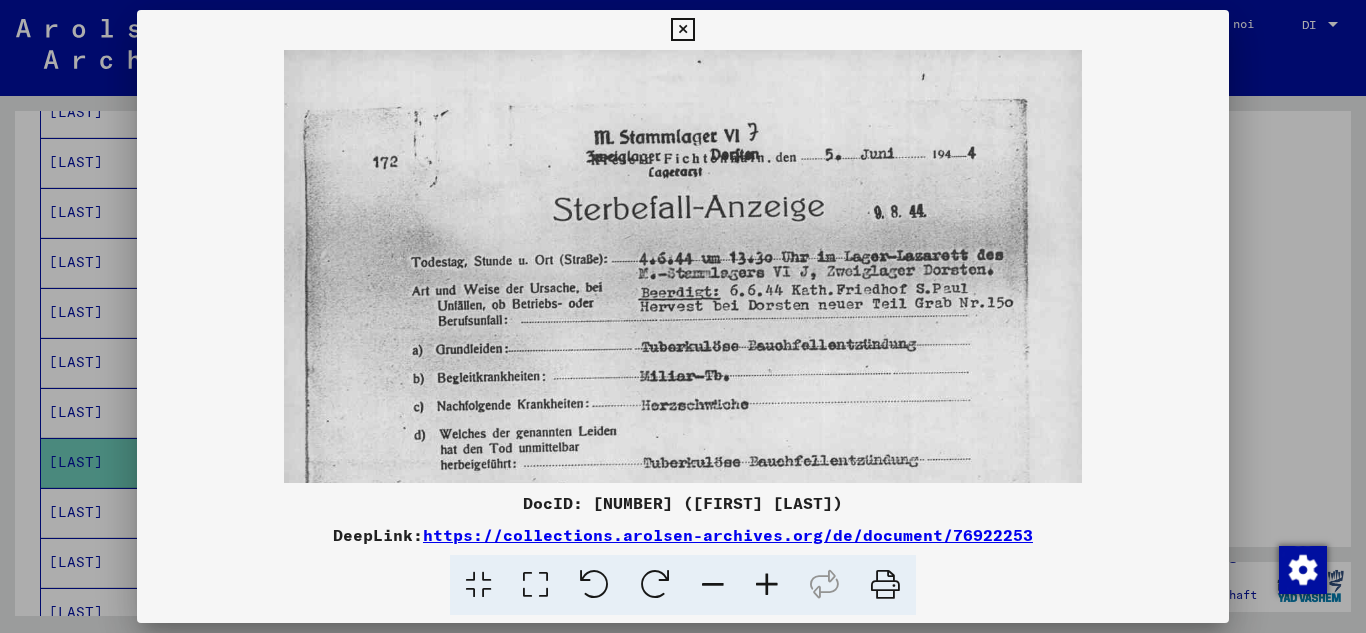click at bounding box center [767, 585] 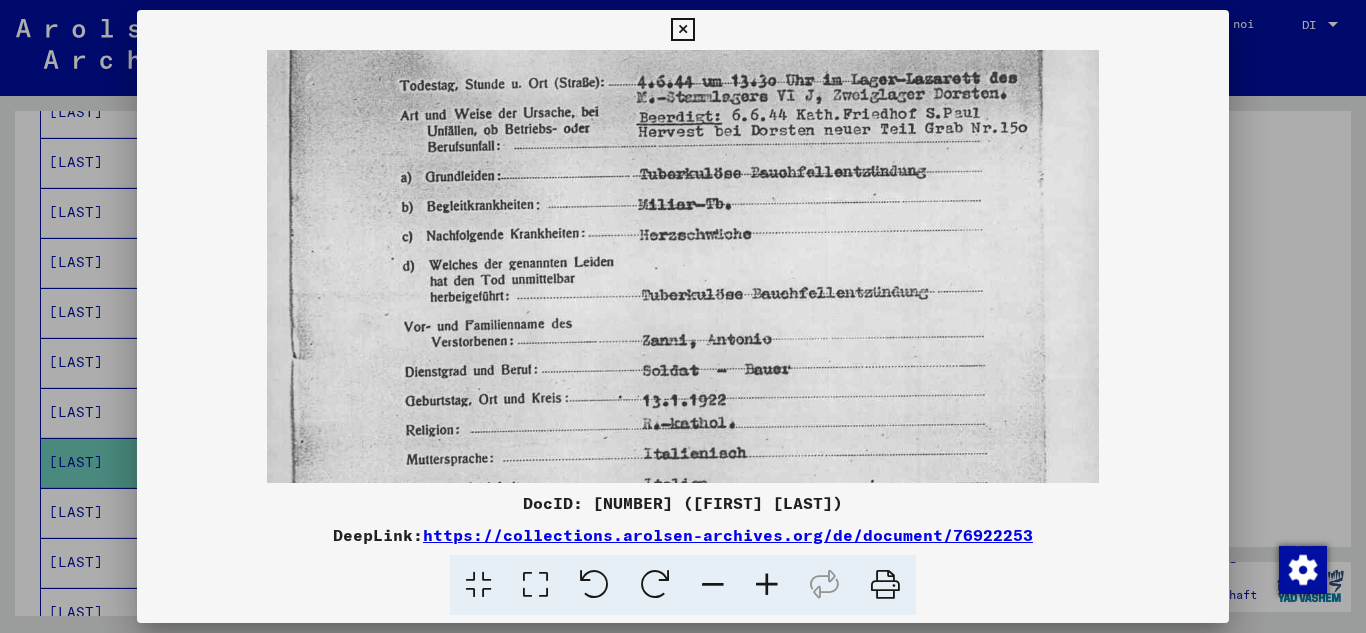 scroll, scrollTop: 198, scrollLeft: 0, axis: vertical 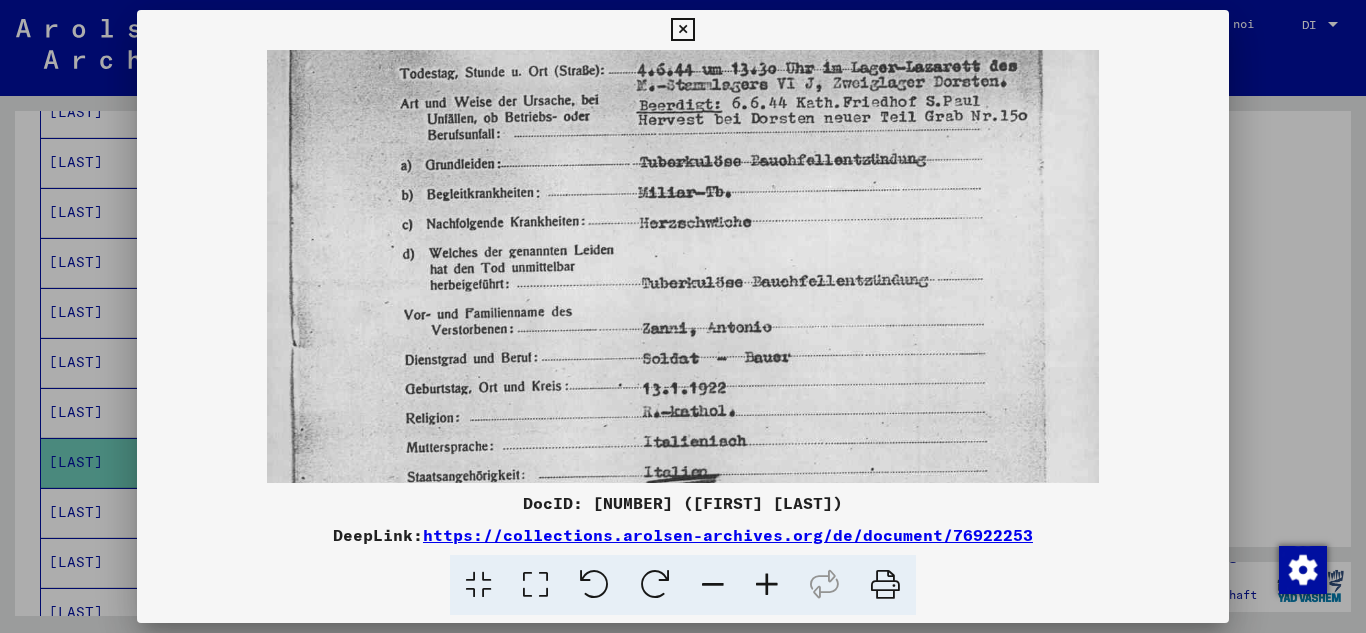 drag, startPoint x: 864, startPoint y: 428, endPoint x: 847, endPoint y: 230, distance: 198.72845 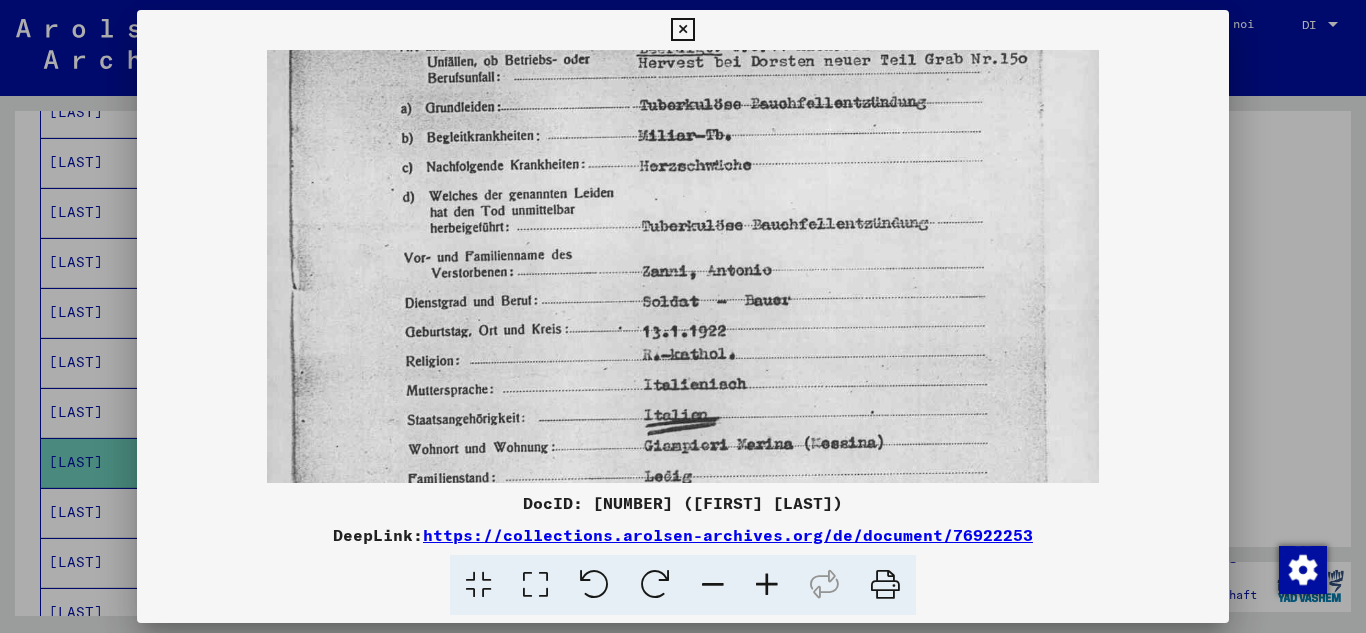 scroll, scrollTop: 275, scrollLeft: 0, axis: vertical 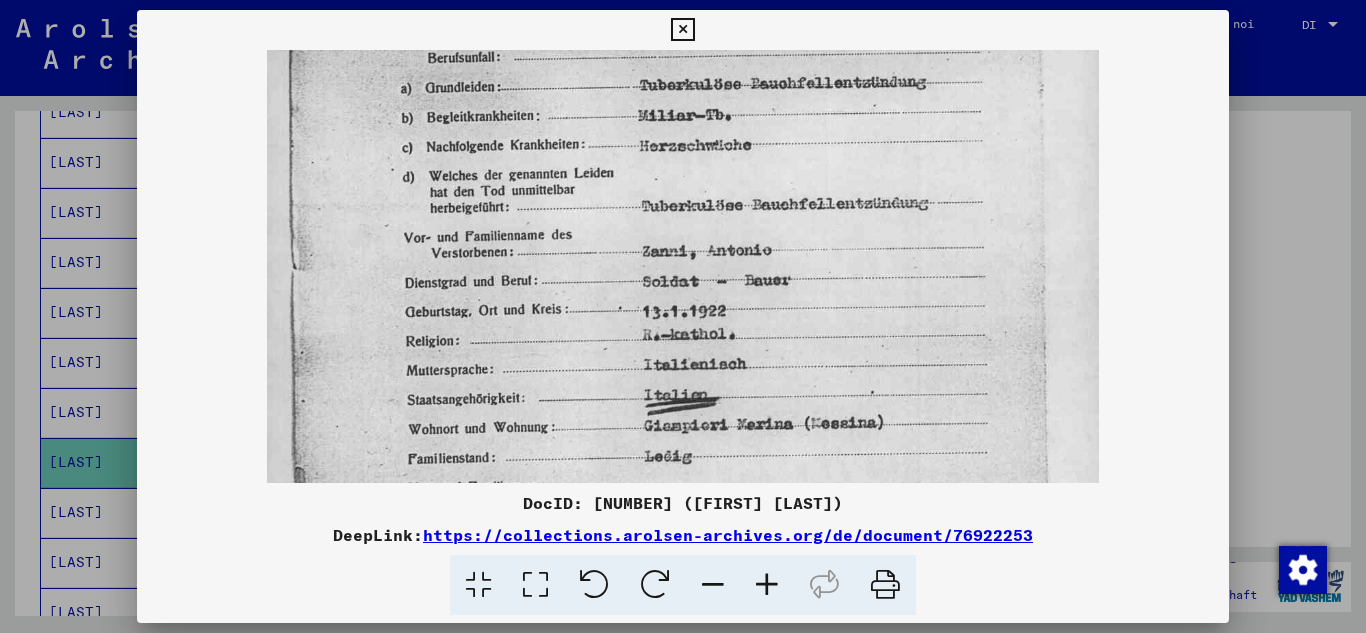 drag, startPoint x: 857, startPoint y: 419, endPoint x: 857, endPoint y: 342, distance: 77 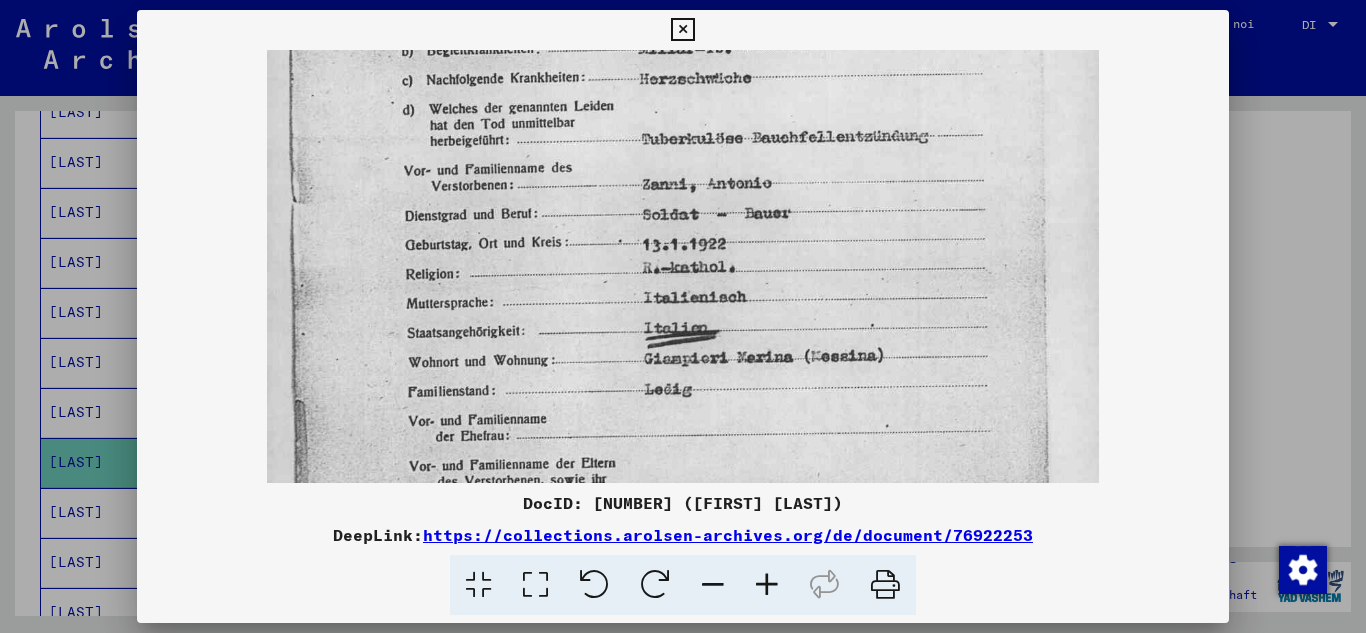 scroll, scrollTop: 350, scrollLeft: 0, axis: vertical 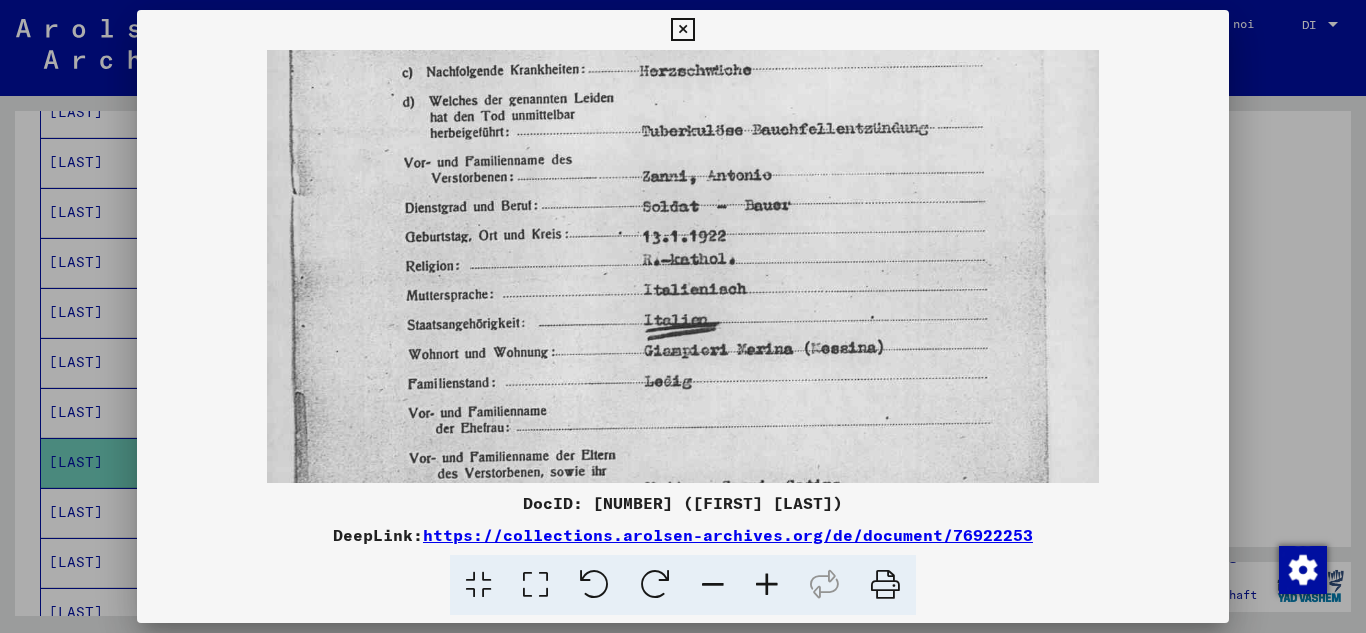 drag, startPoint x: 869, startPoint y: 428, endPoint x: 869, endPoint y: 353, distance: 75 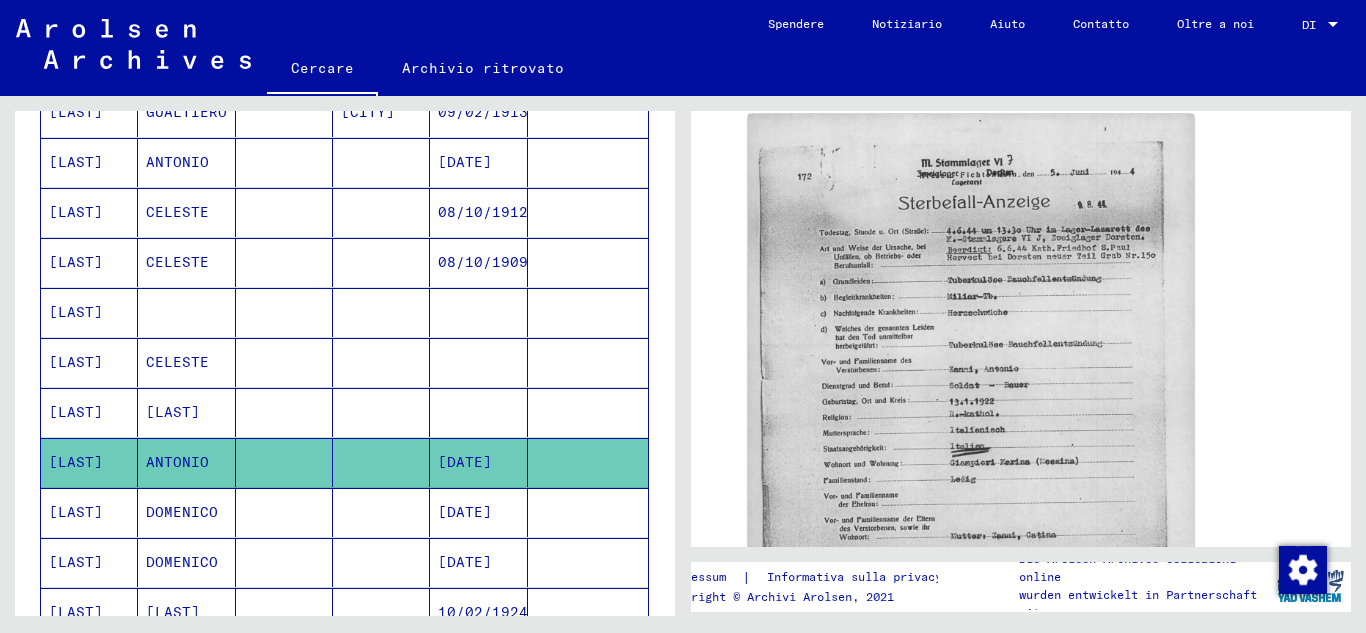 scroll, scrollTop: 700, scrollLeft: 0, axis: vertical 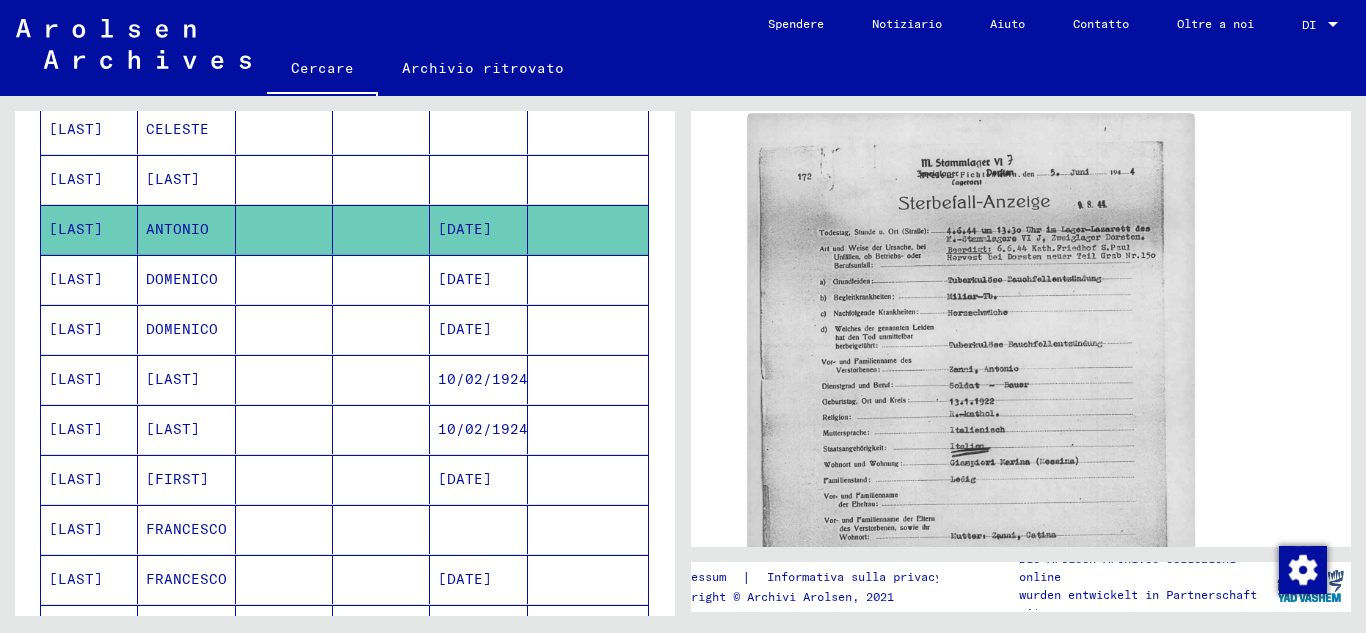 click on "[FIRST]" at bounding box center (186, 529) 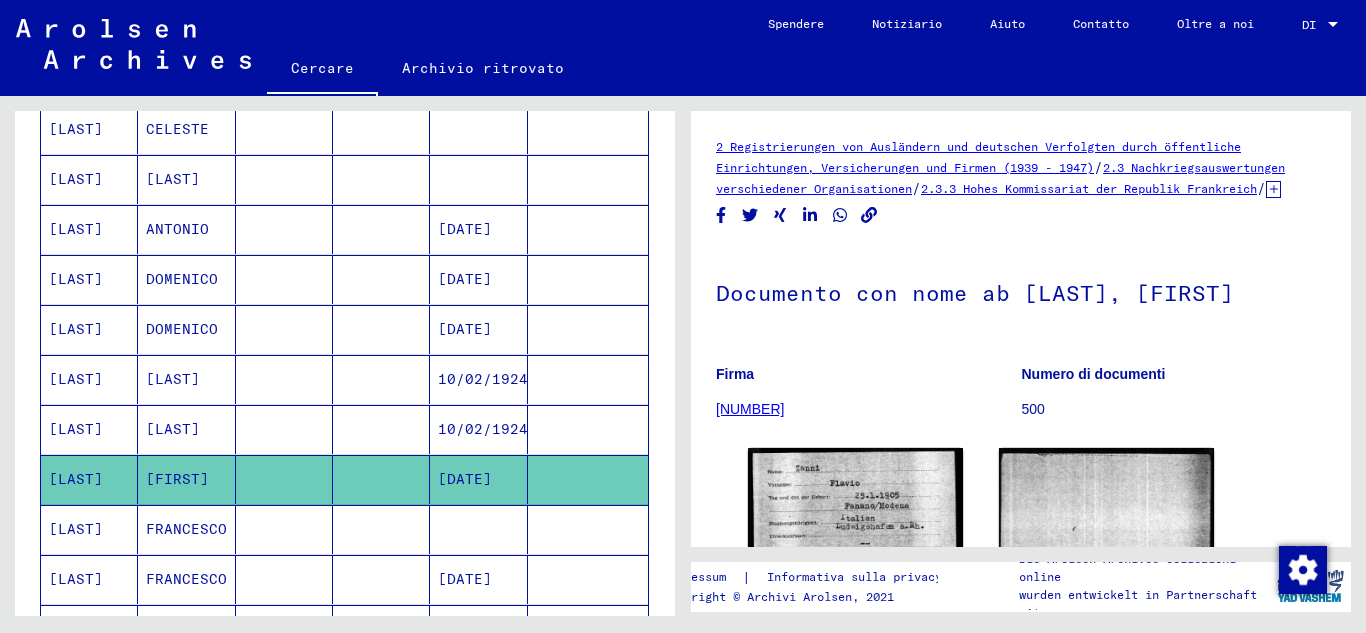 scroll, scrollTop: 233, scrollLeft: 0, axis: vertical 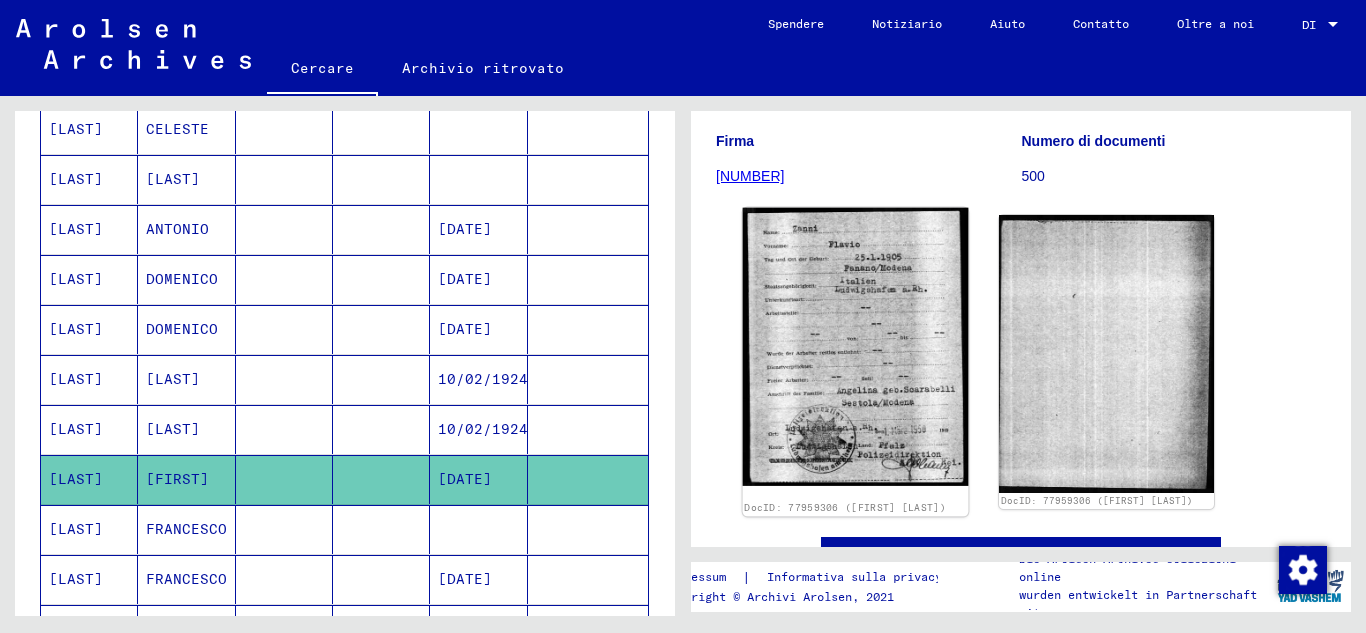 click 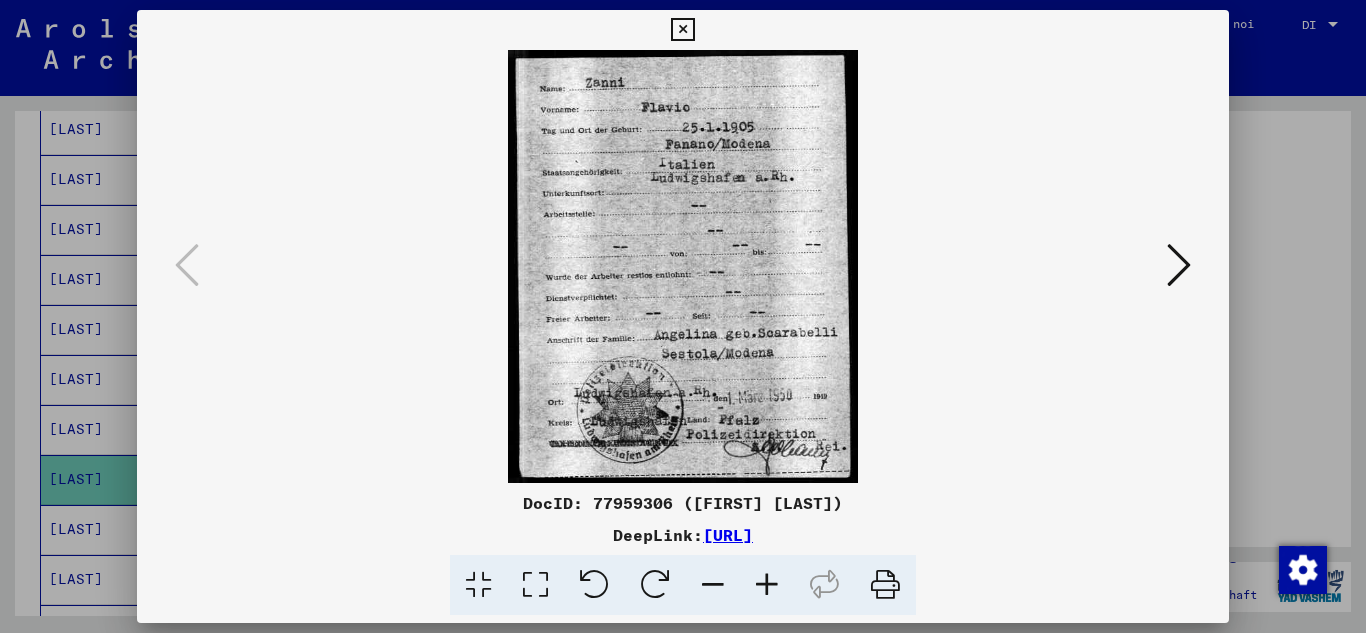 click at bounding box center [682, 30] 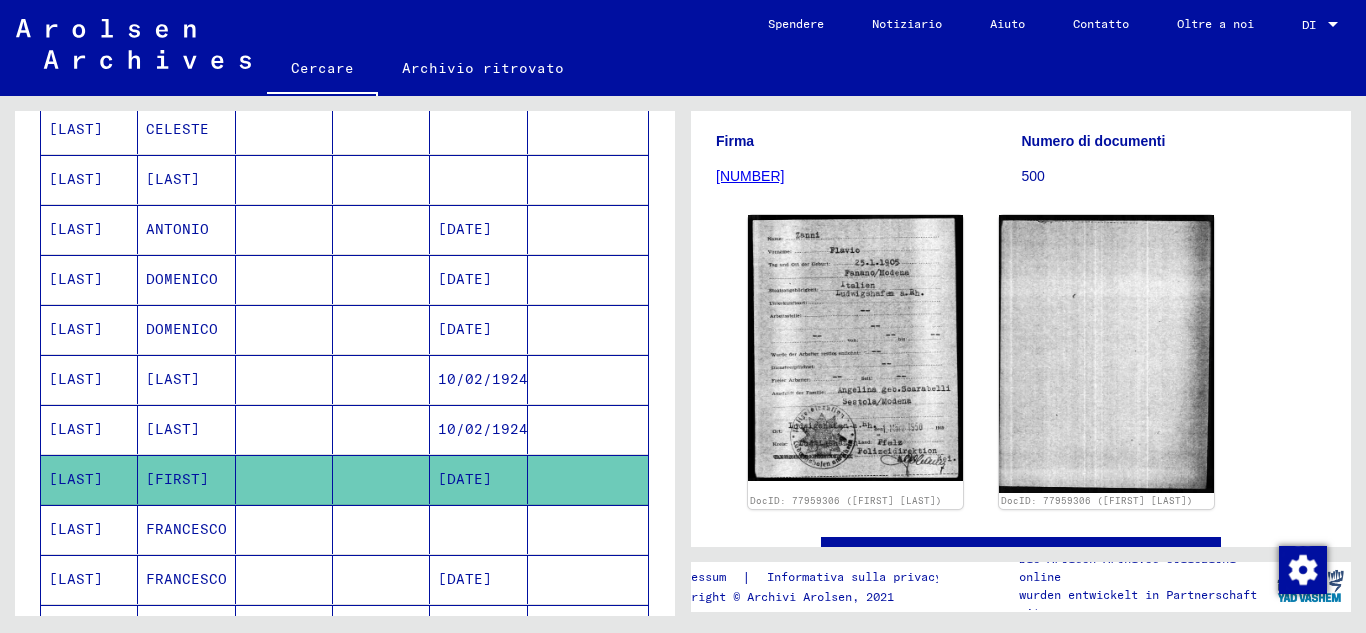 click on "FRANCESCO" at bounding box center (186, 579) 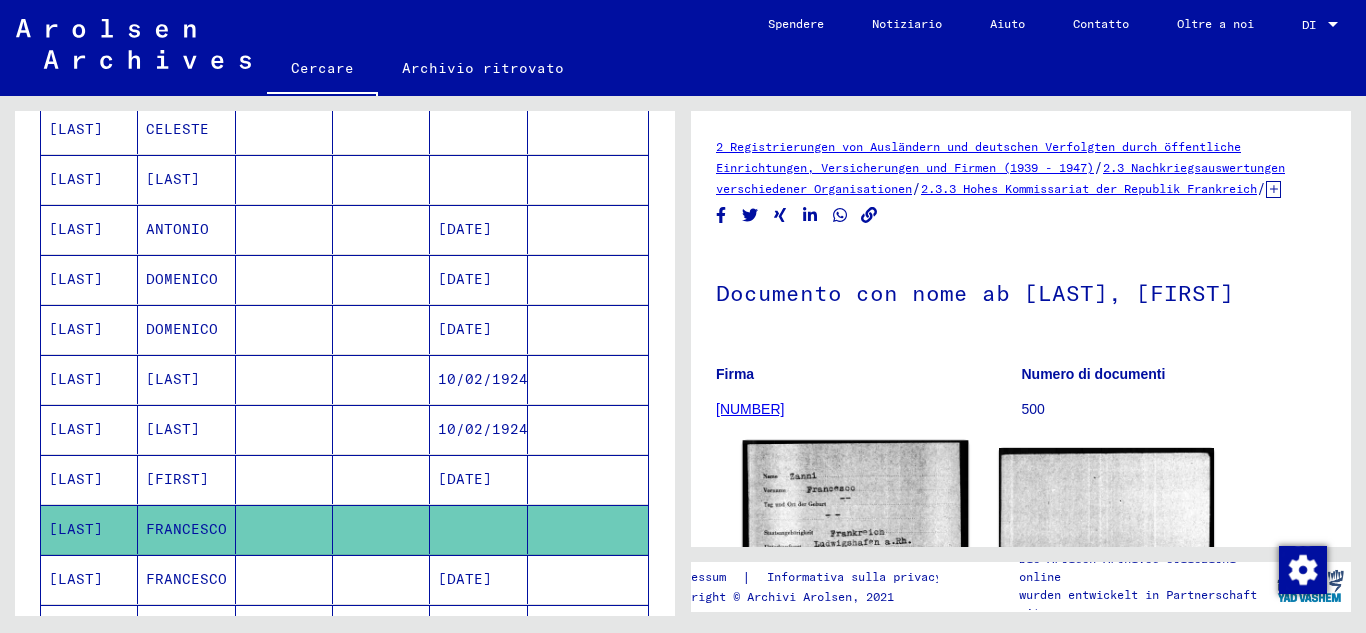 click 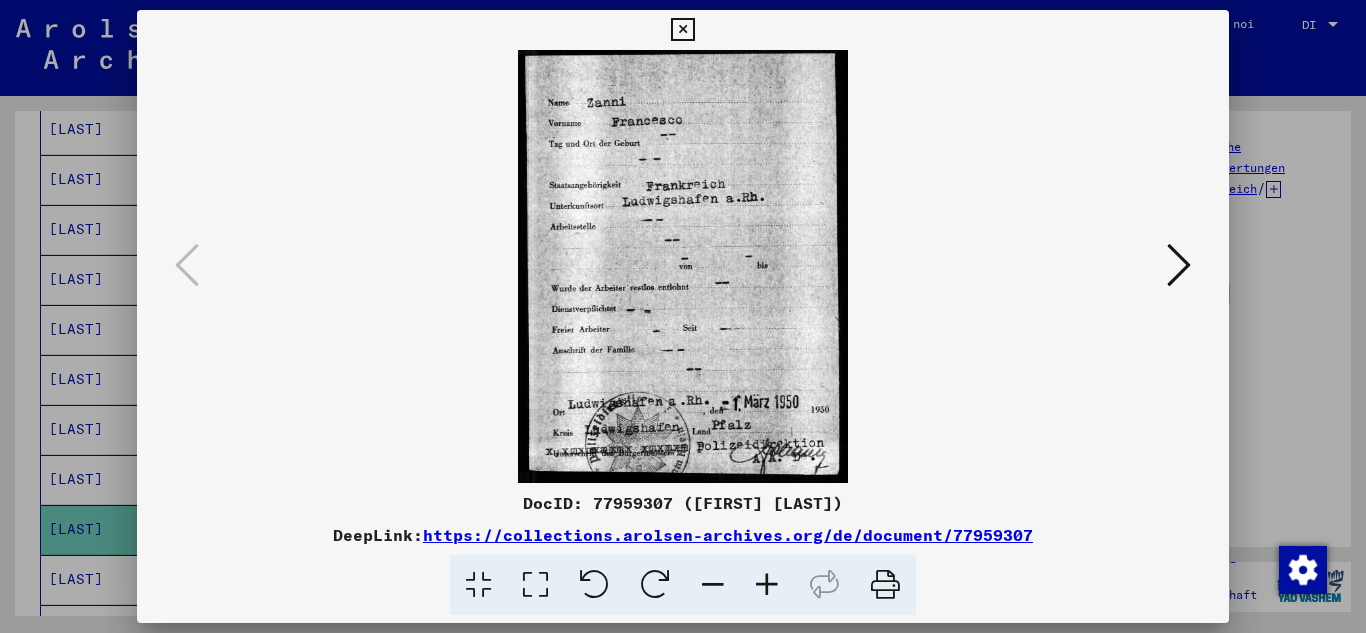 click at bounding box center [767, 585] 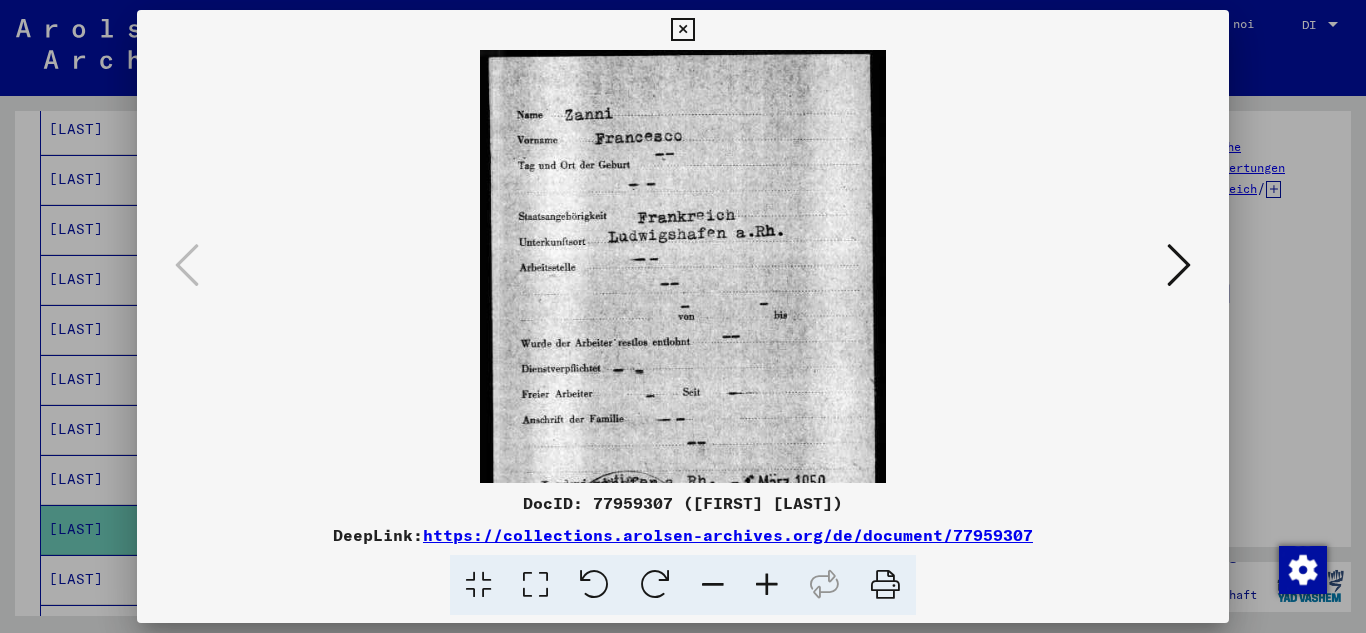 click at bounding box center [767, 585] 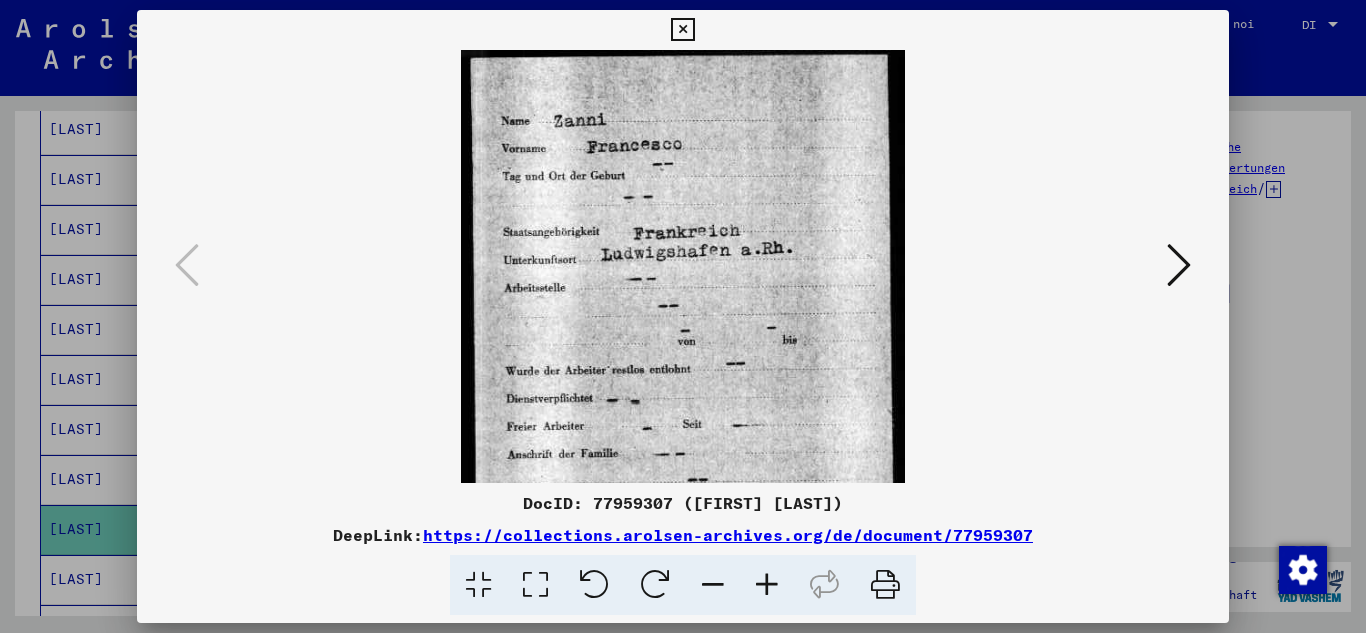 click at bounding box center (767, 585) 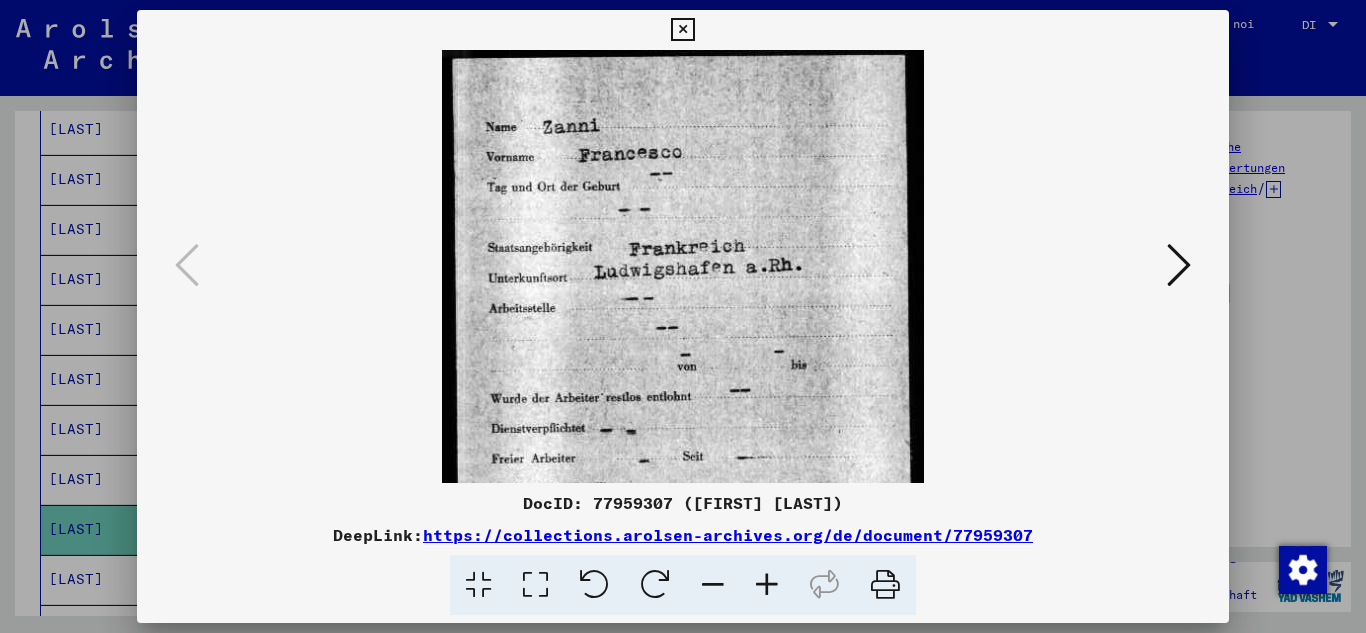 click at bounding box center (767, 585) 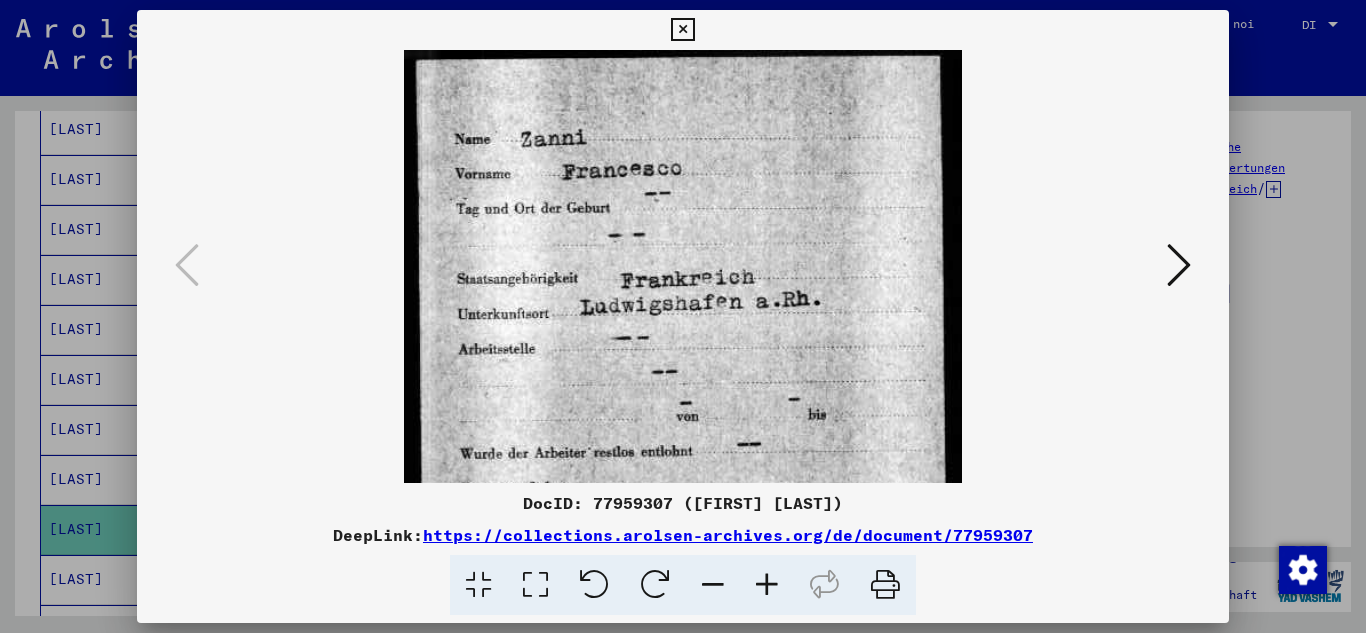 click at bounding box center [767, 585] 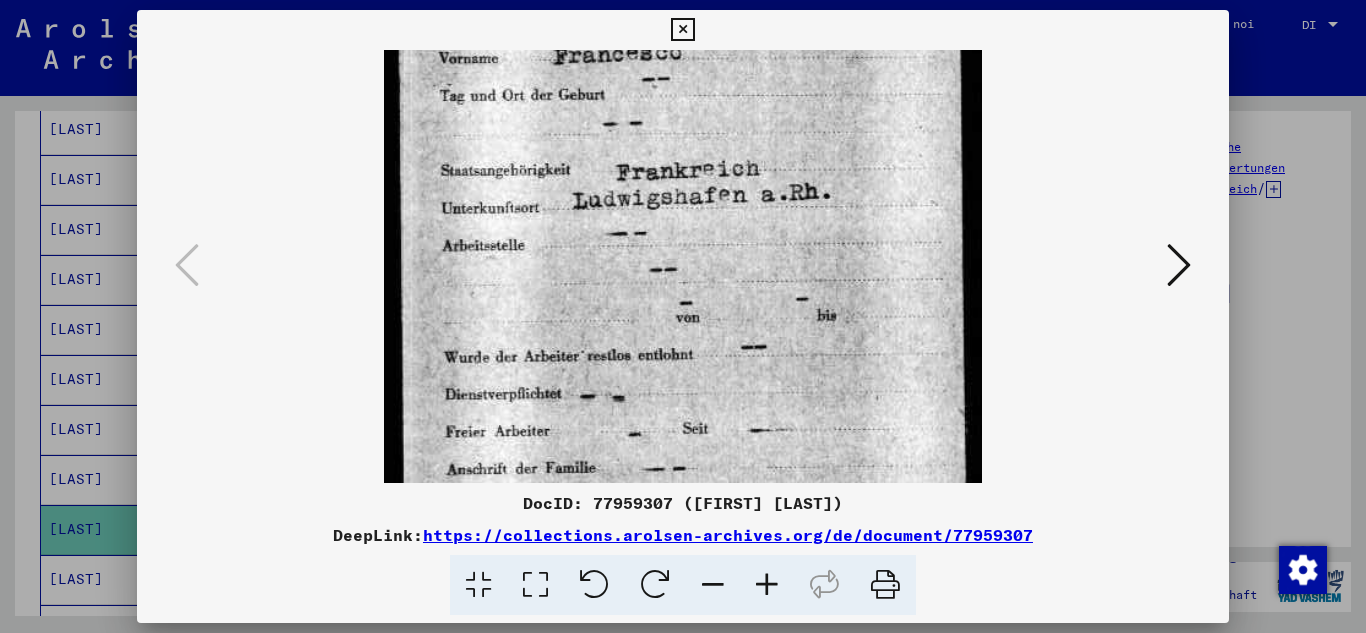 drag, startPoint x: 701, startPoint y: 418, endPoint x: 684, endPoint y: 268, distance: 150.96027 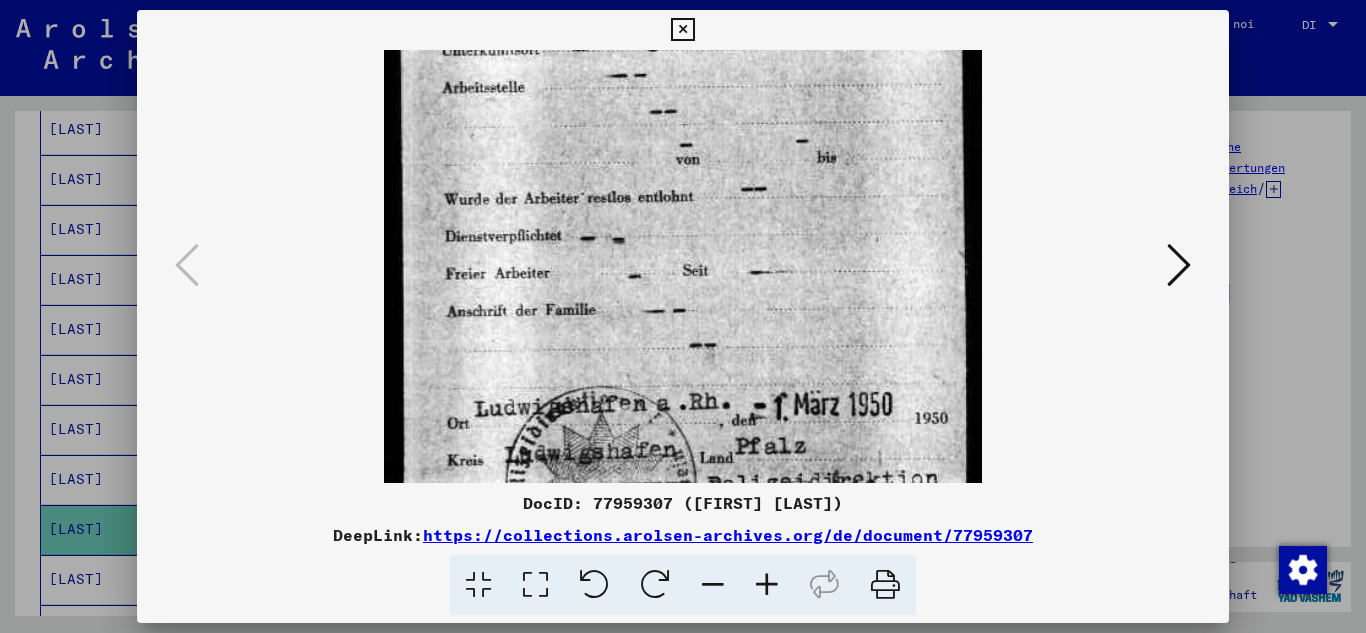 scroll, scrollTop: 350, scrollLeft: 0, axis: vertical 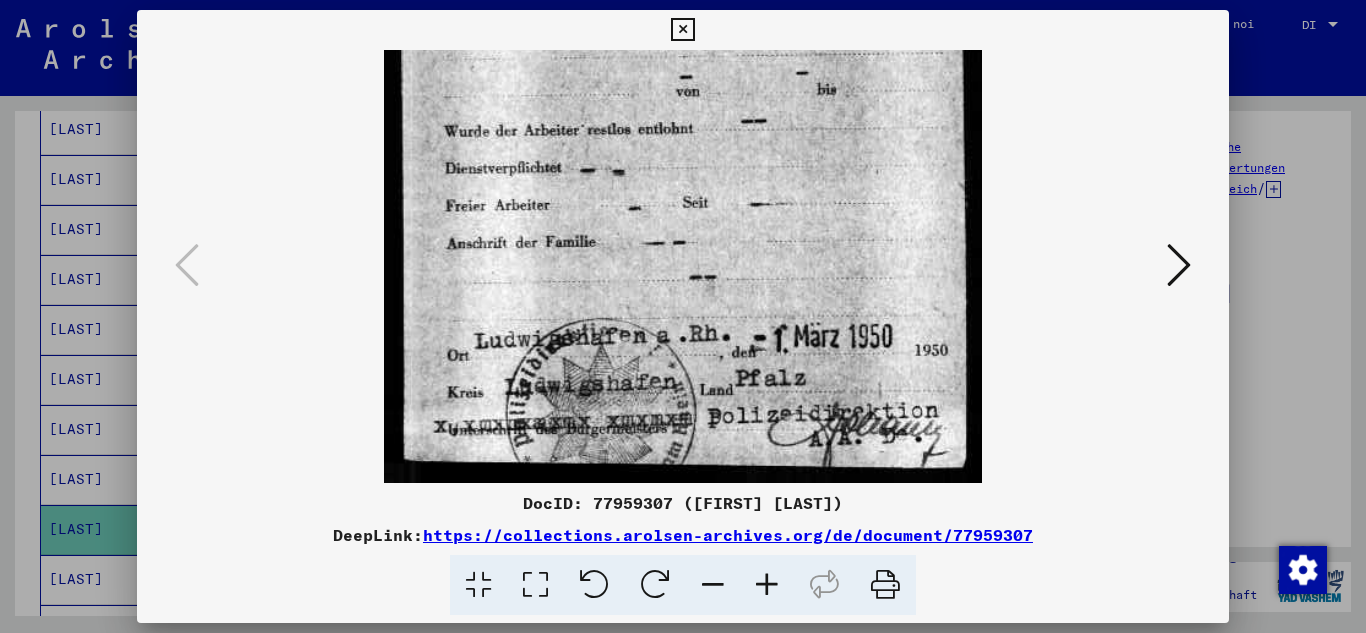 drag, startPoint x: 696, startPoint y: 449, endPoint x: 693, endPoint y: 200, distance: 249.01807 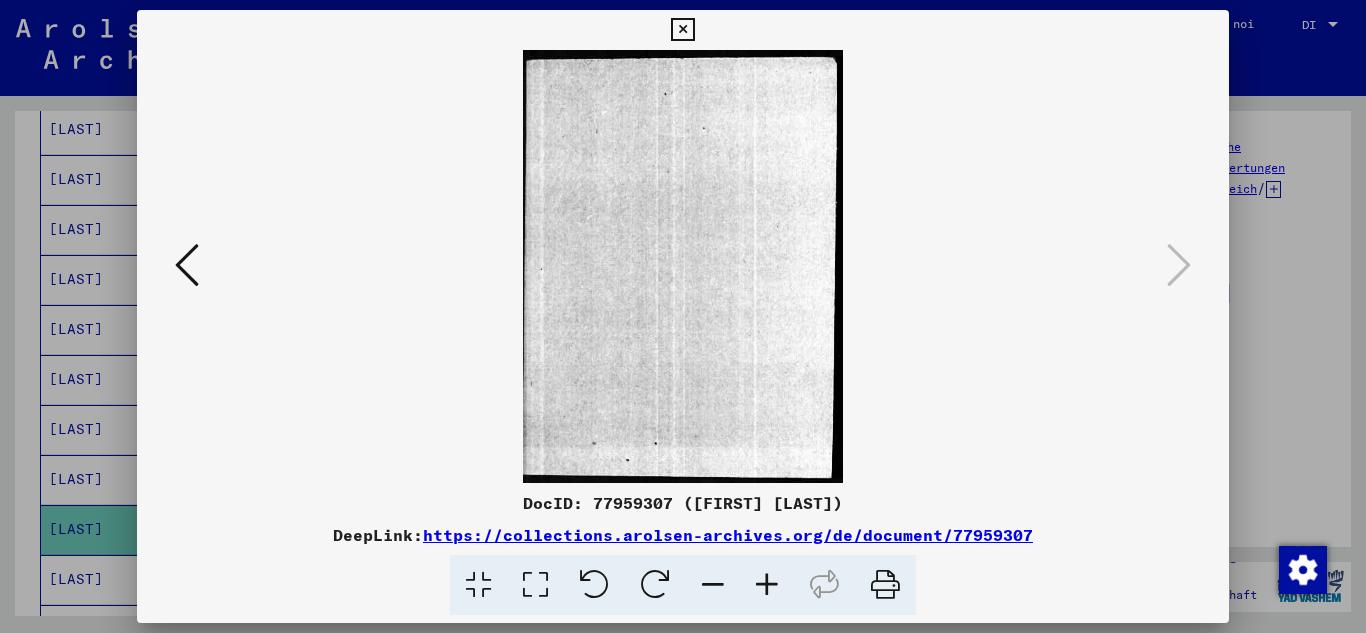 click at bounding box center [682, 30] 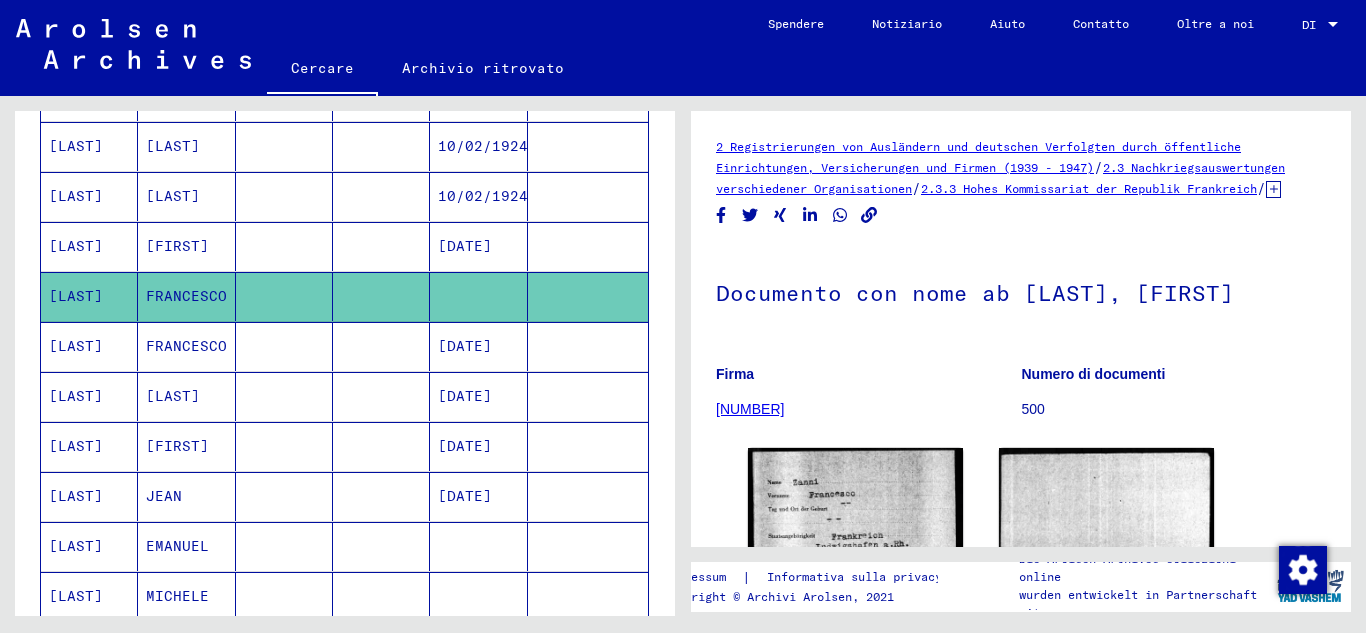 scroll, scrollTop: 1167, scrollLeft: 0, axis: vertical 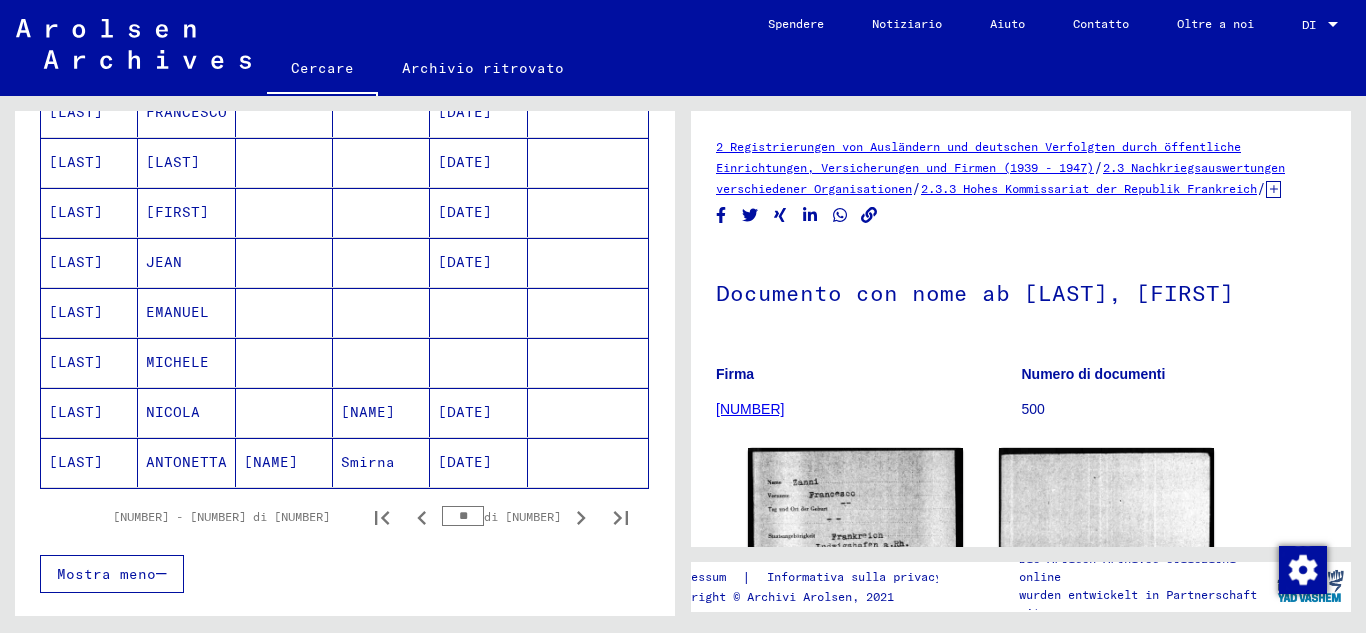 click on "[LAST]" at bounding box center (177, 212) 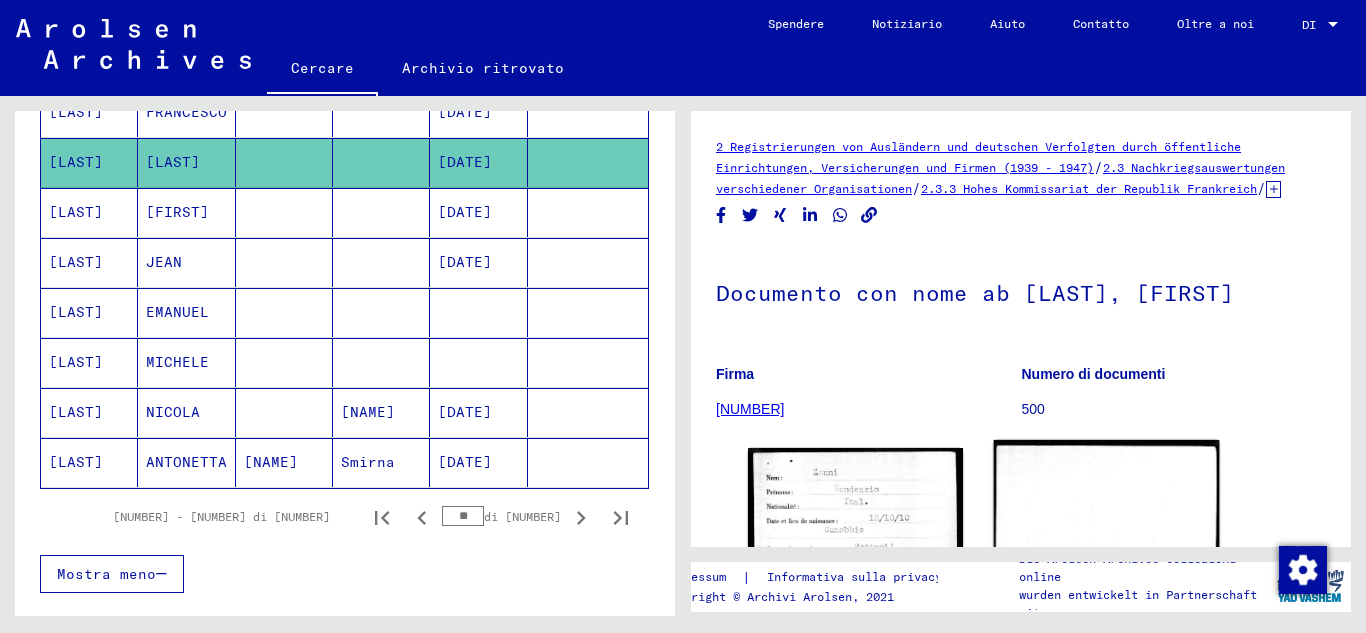 scroll, scrollTop: 233, scrollLeft: 0, axis: vertical 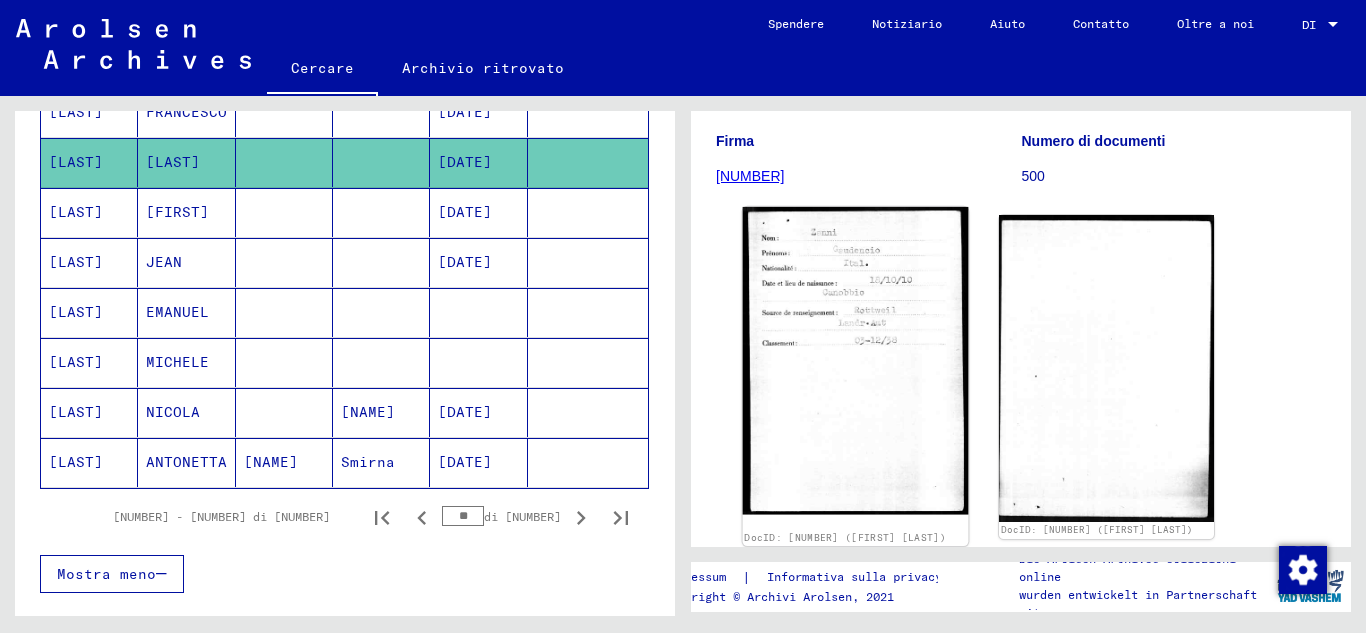 click 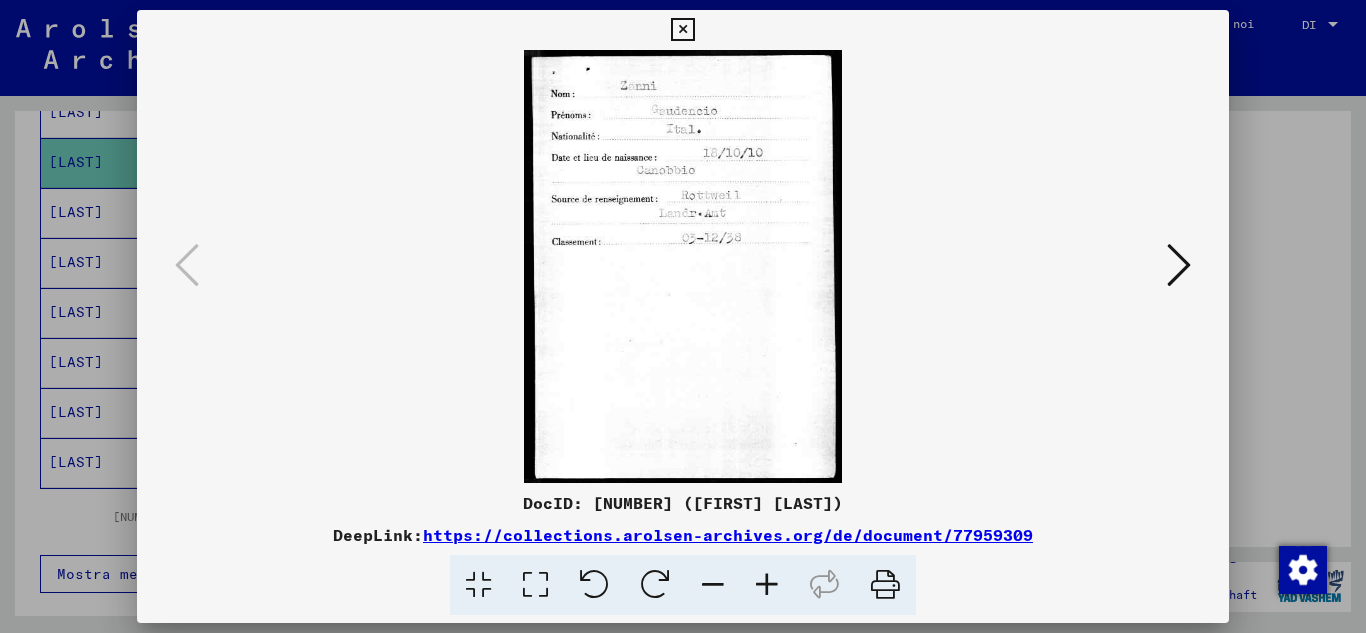 click at bounding box center (1179, 266) 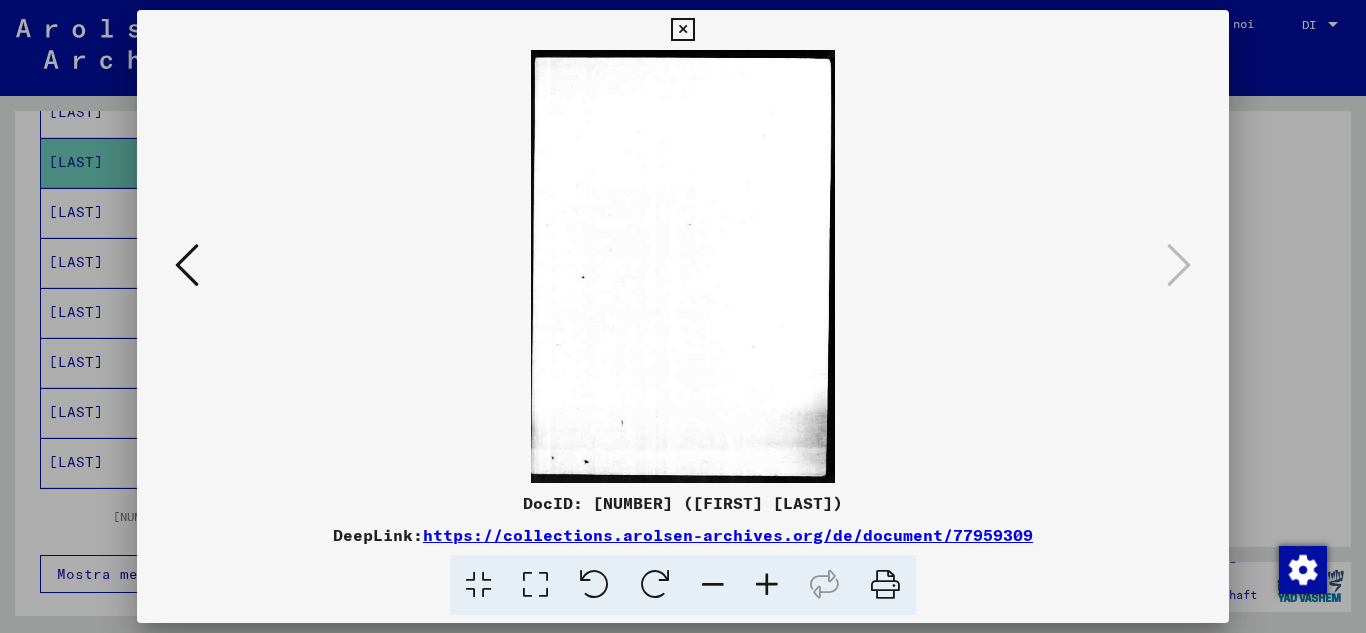 click at bounding box center (682, 30) 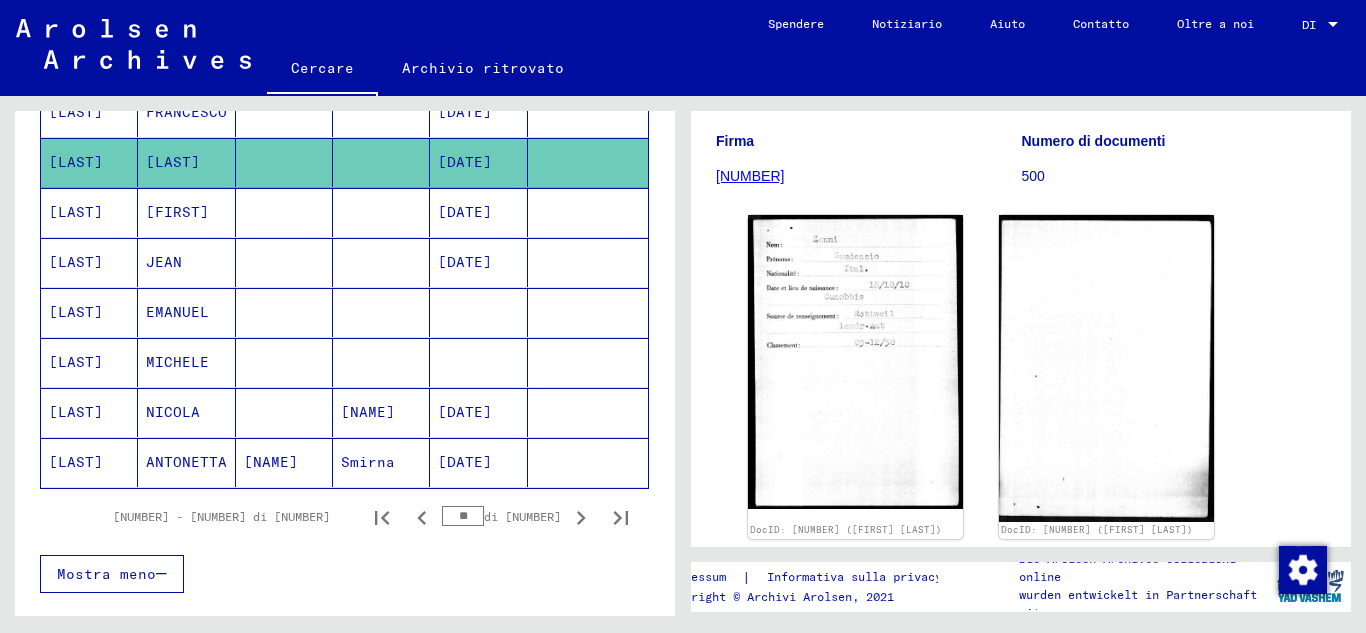 click on "[FIRST]" at bounding box center (164, 262) 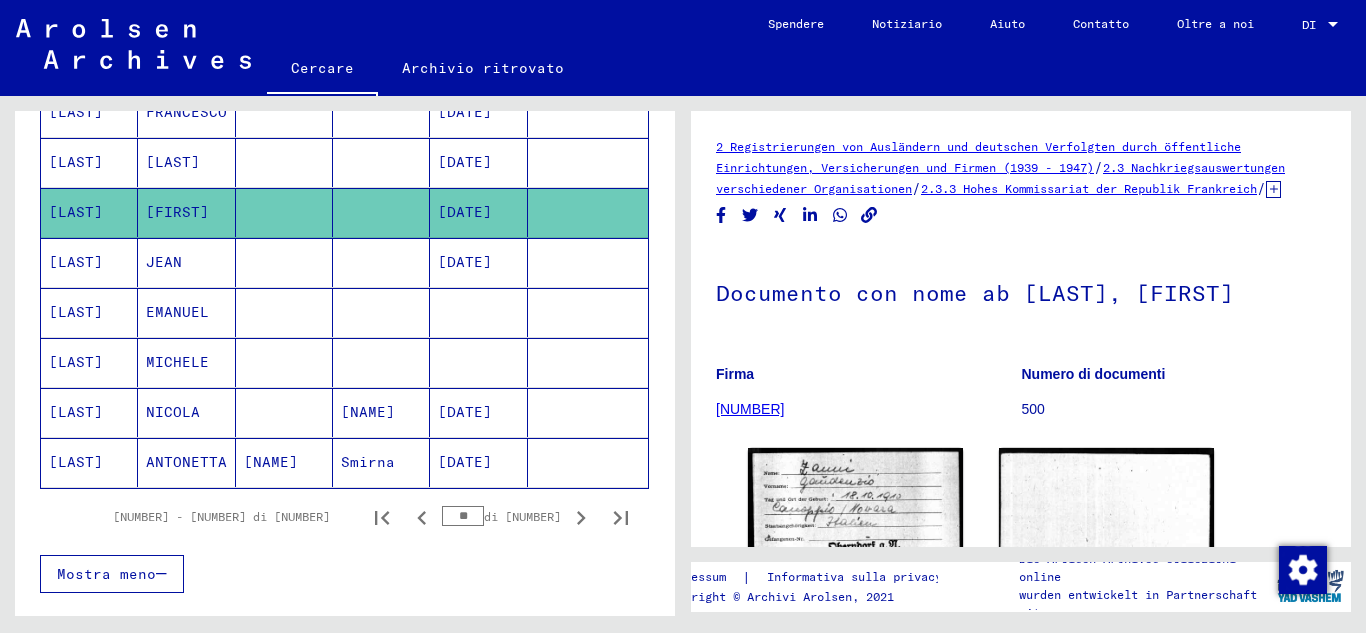 scroll, scrollTop: 233, scrollLeft: 0, axis: vertical 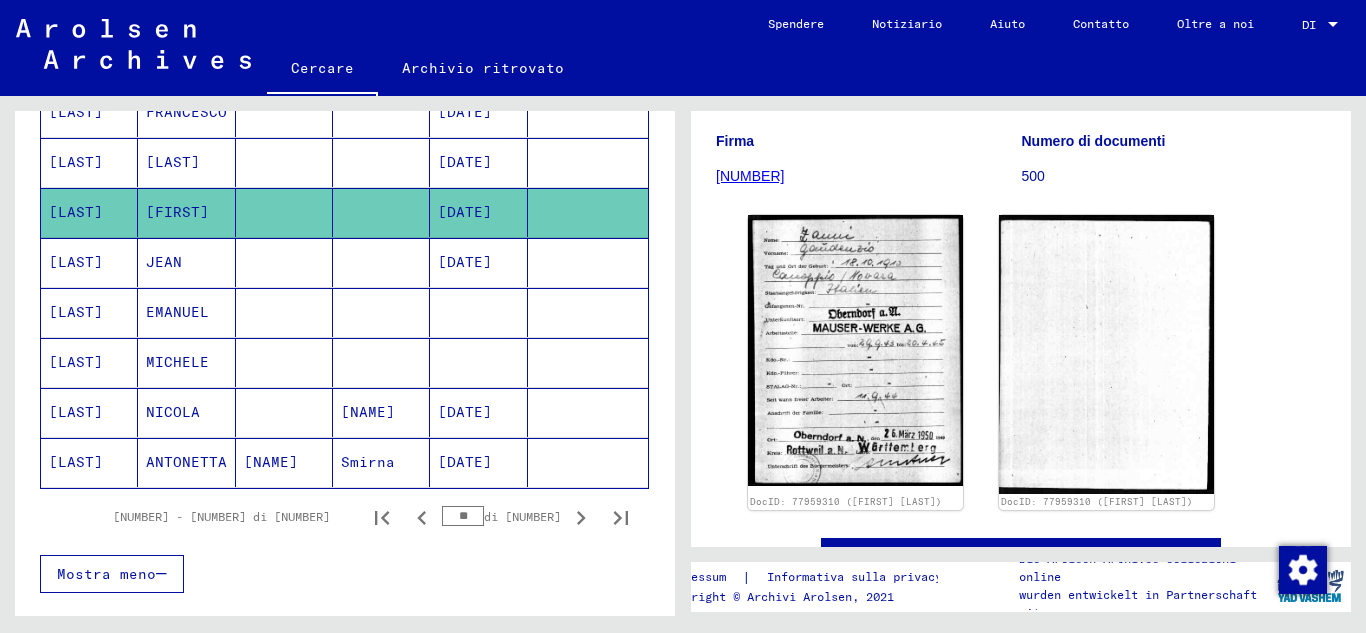 click on "JEAN" at bounding box center [177, 312] 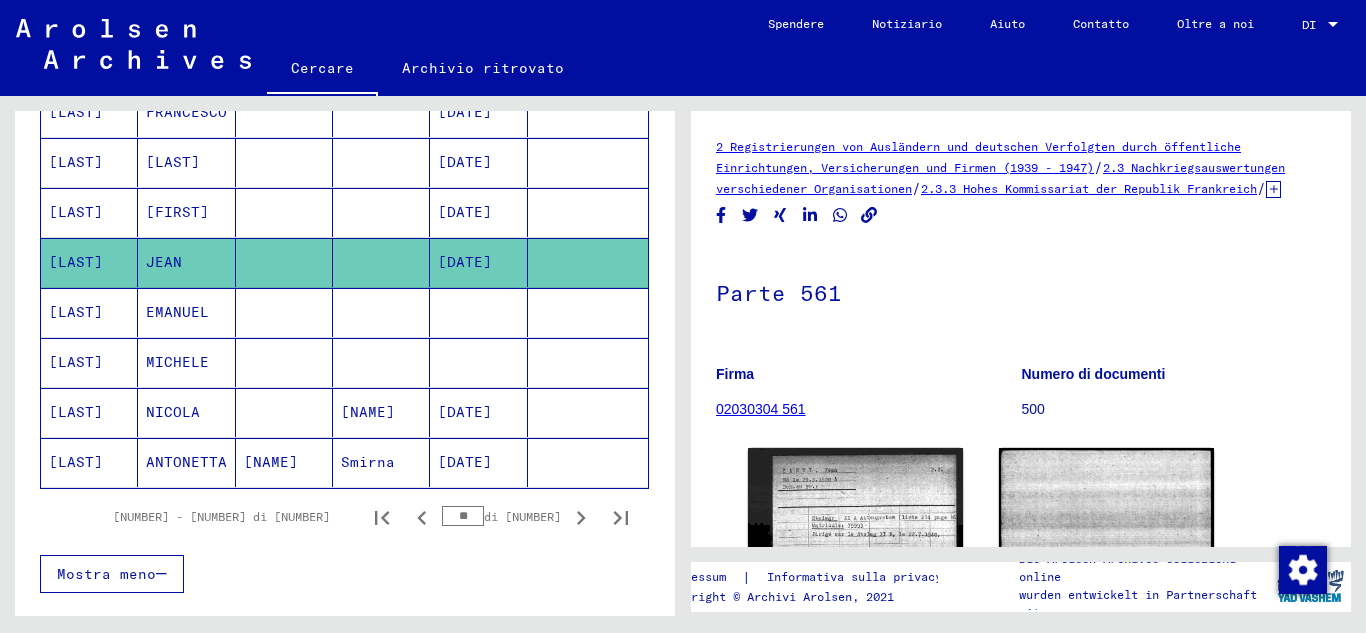 scroll, scrollTop: 233, scrollLeft: 0, axis: vertical 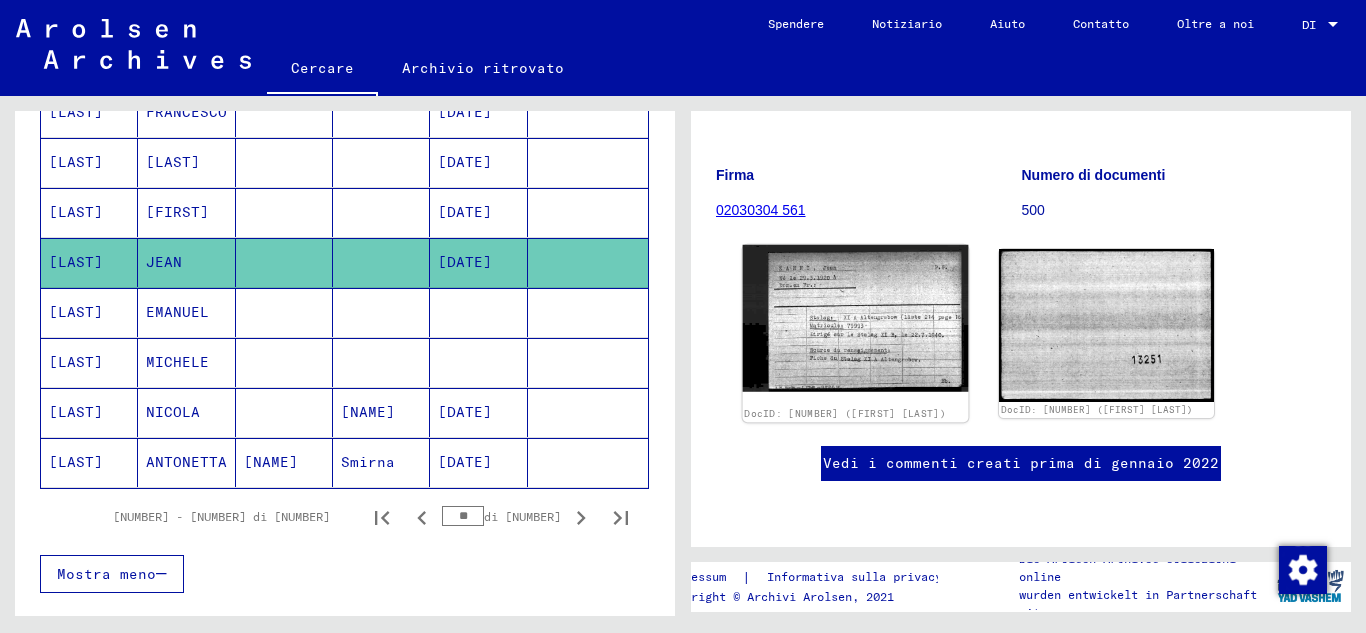 click 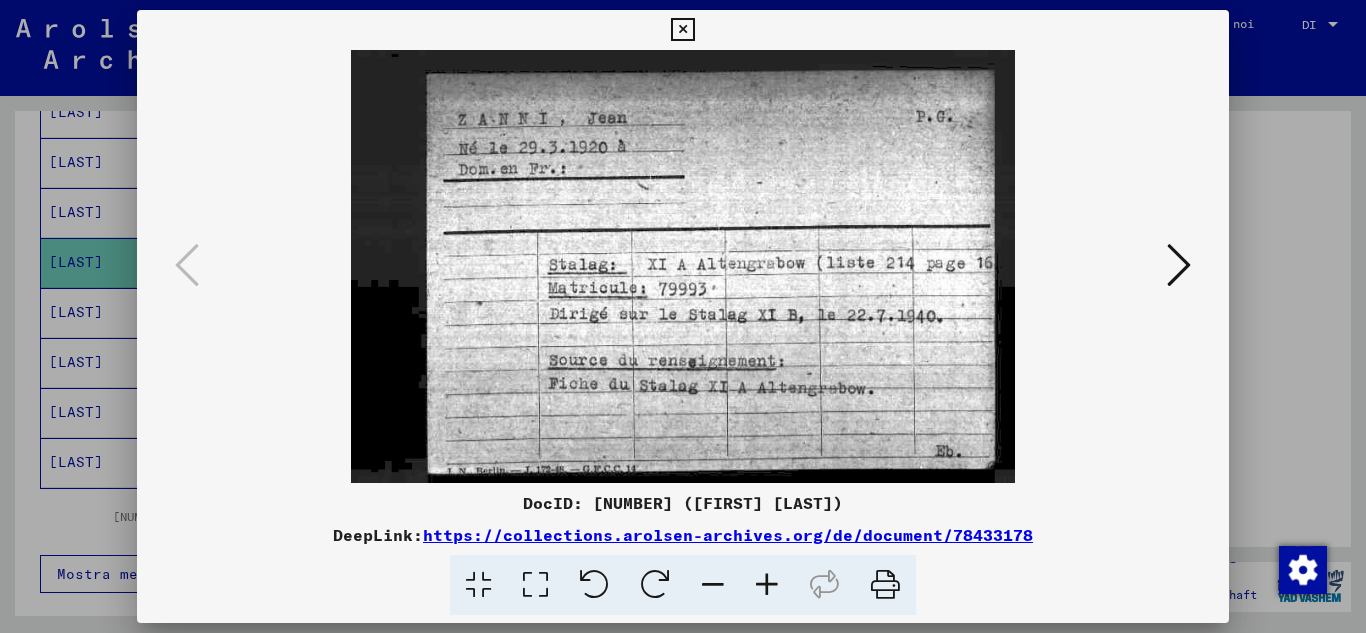 click at bounding box center (682, 30) 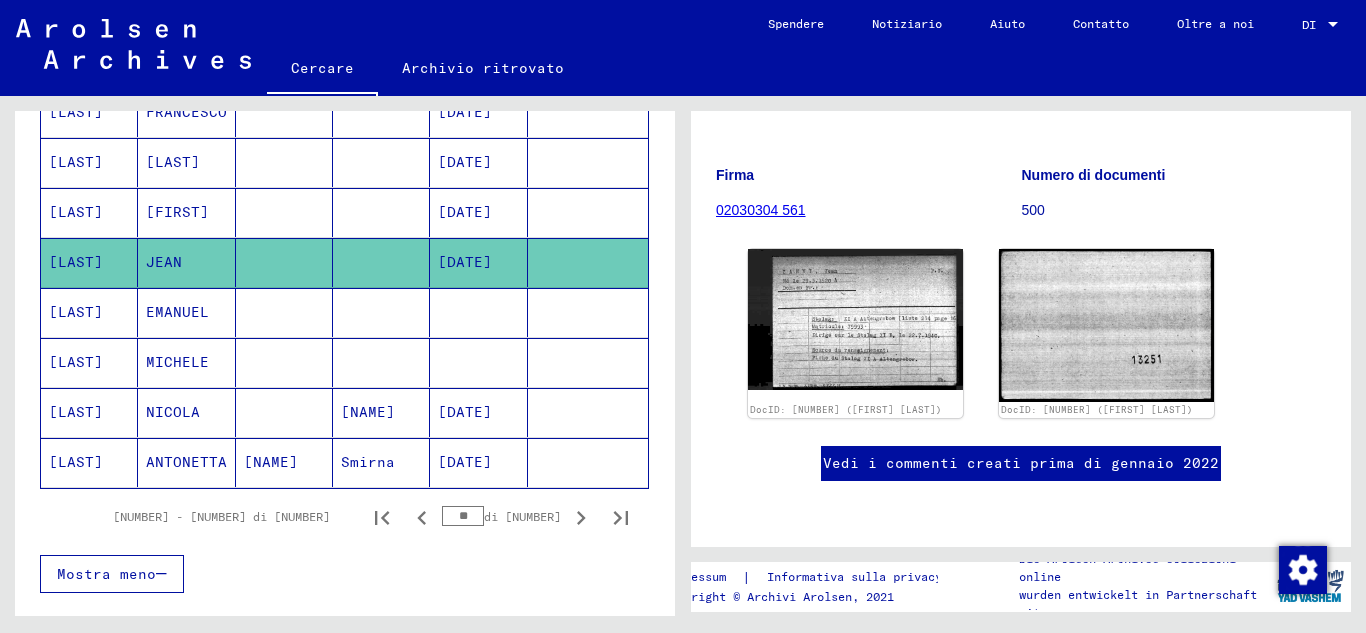 click on "EMANUEL" at bounding box center [177, 362] 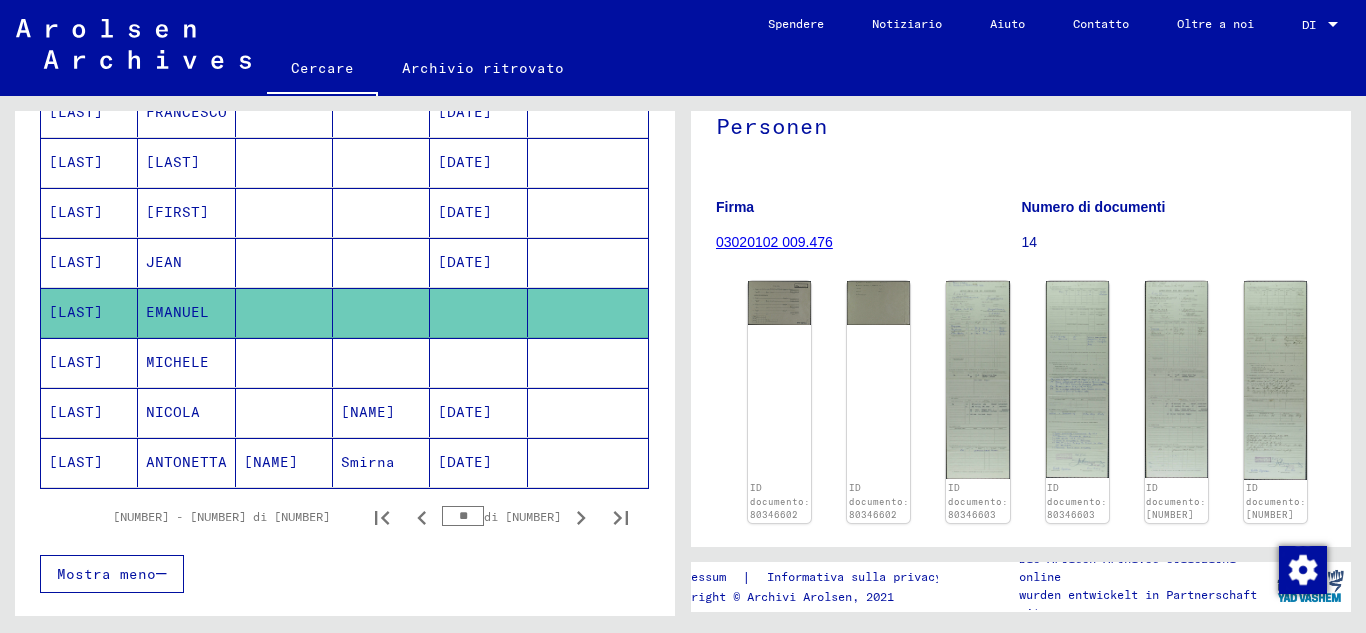 scroll, scrollTop: 700, scrollLeft: 0, axis: vertical 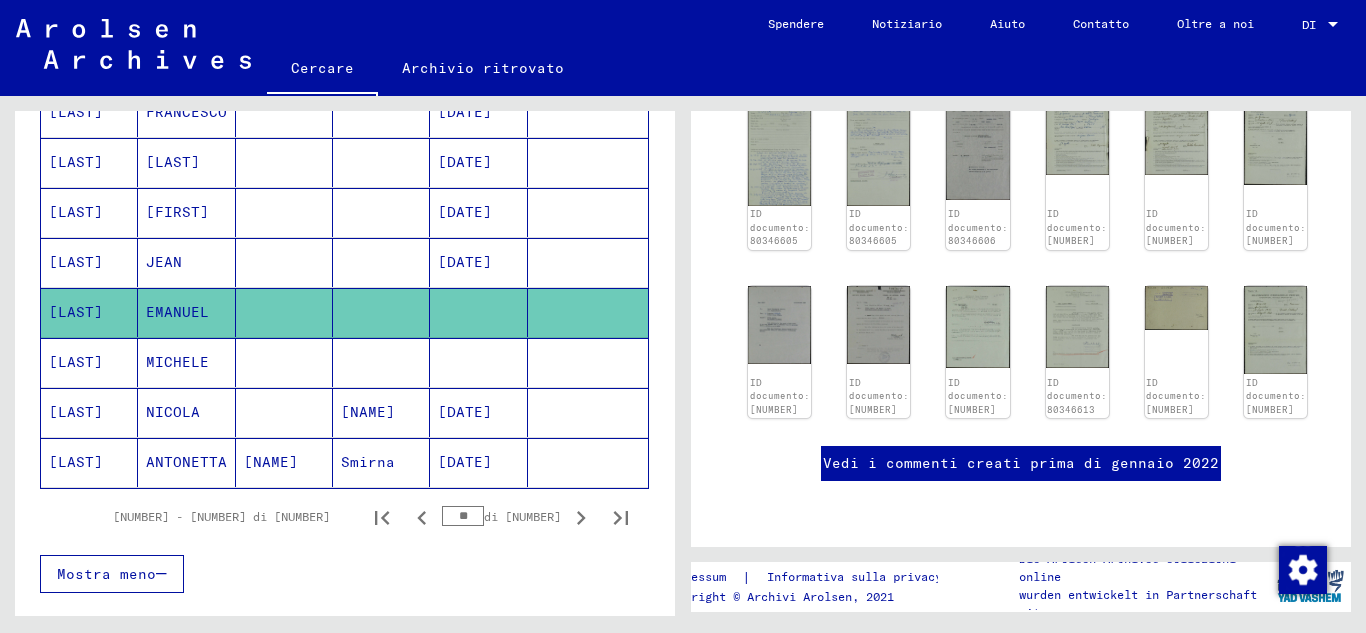click on "MICHELE" at bounding box center [186, 412] 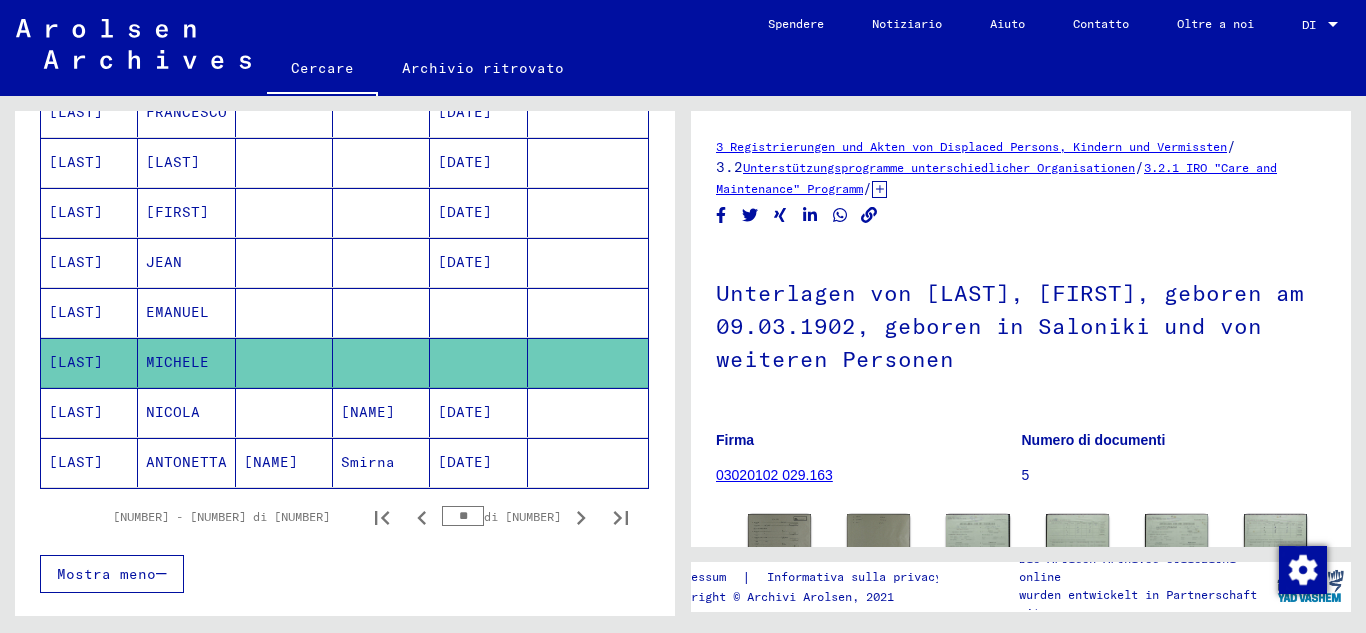 scroll, scrollTop: 233, scrollLeft: 0, axis: vertical 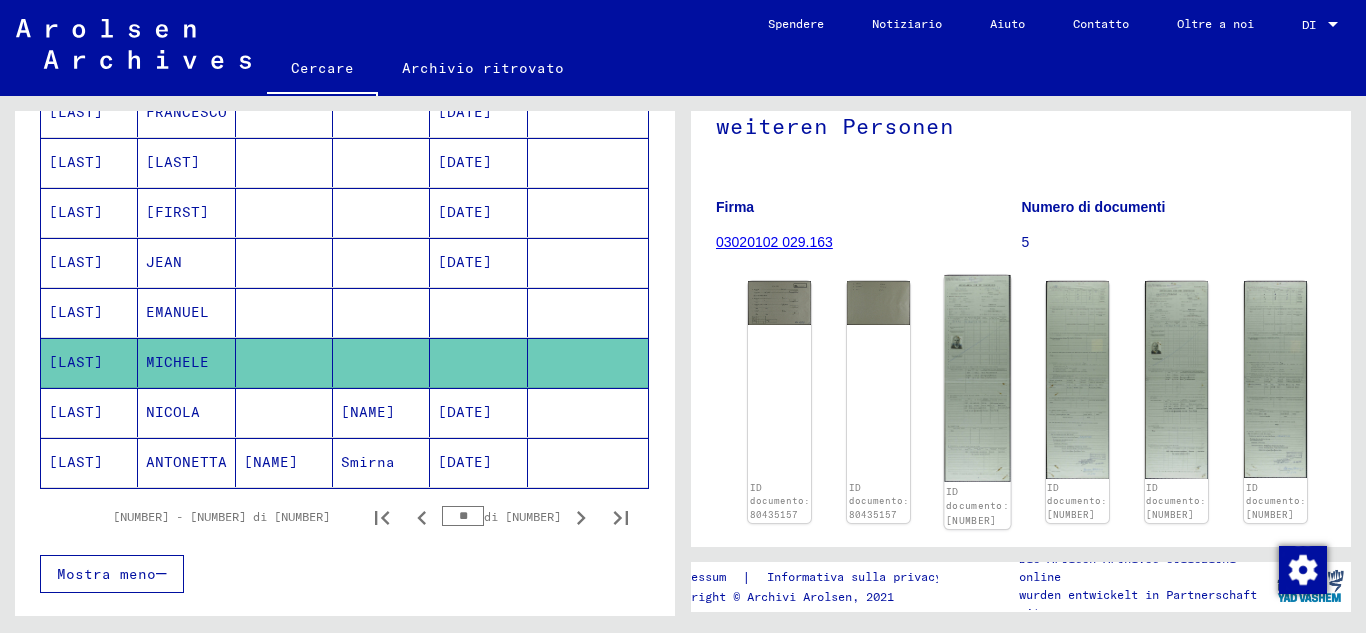 click 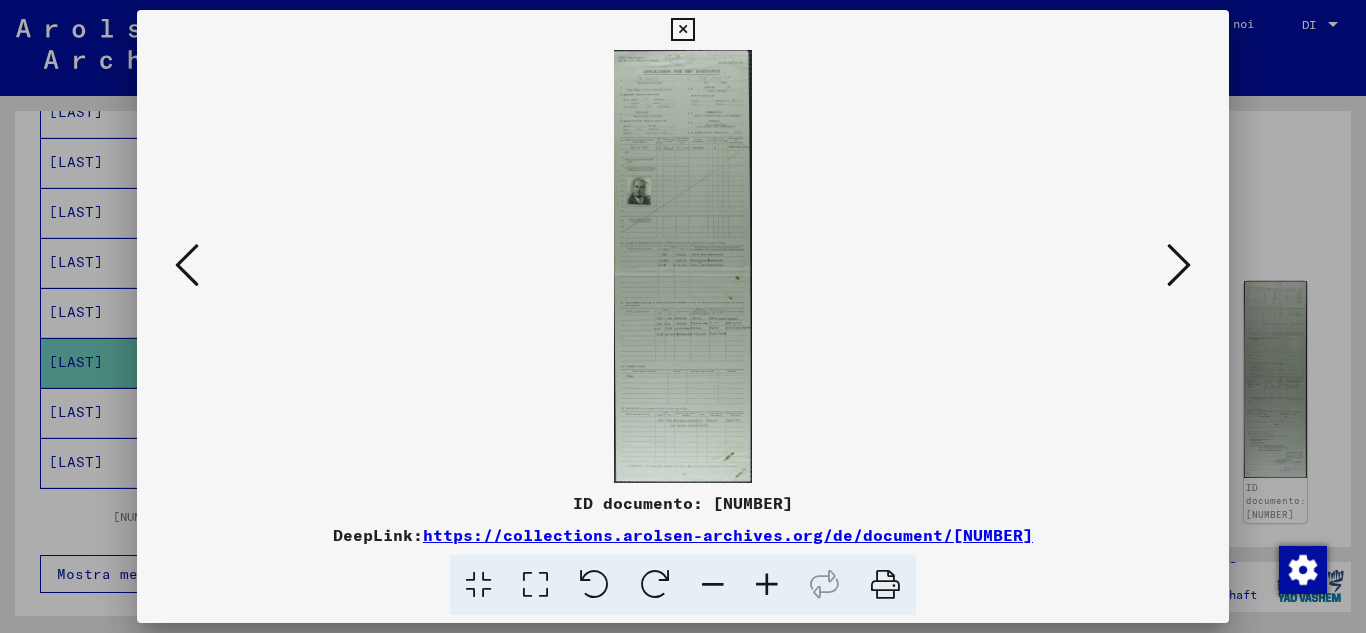 click at bounding box center [767, 585] 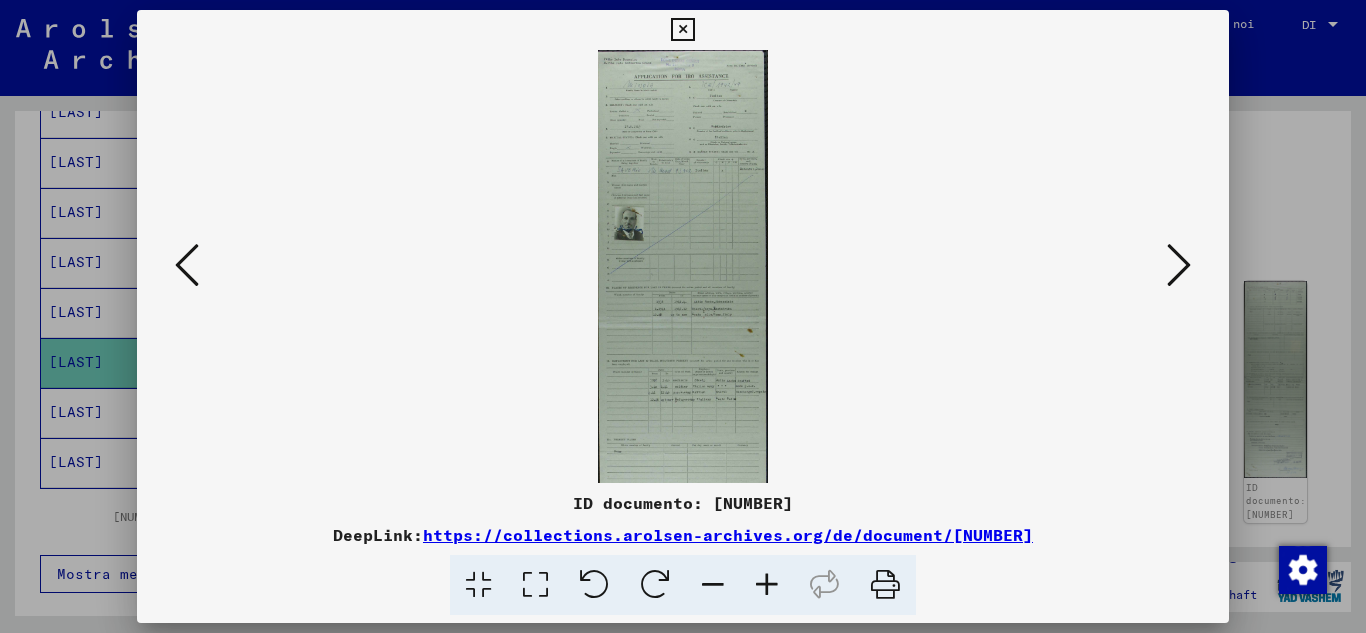 click at bounding box center (767, 585) 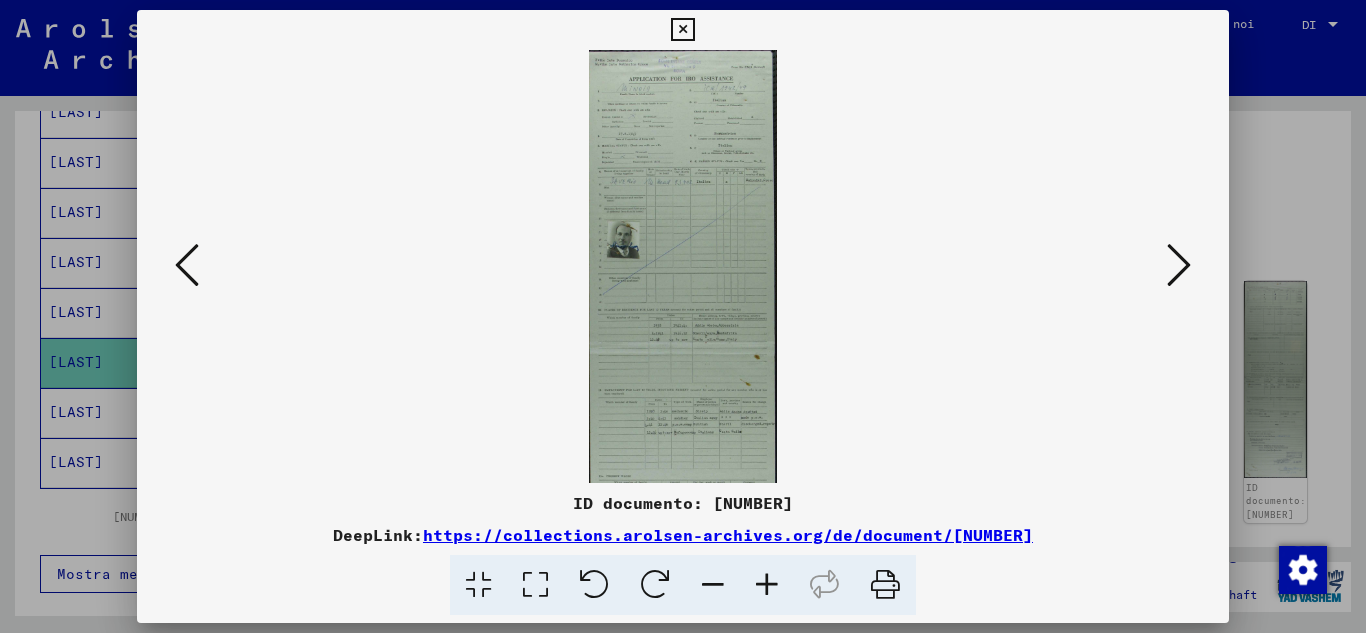 click at bounding box center [767, 585] 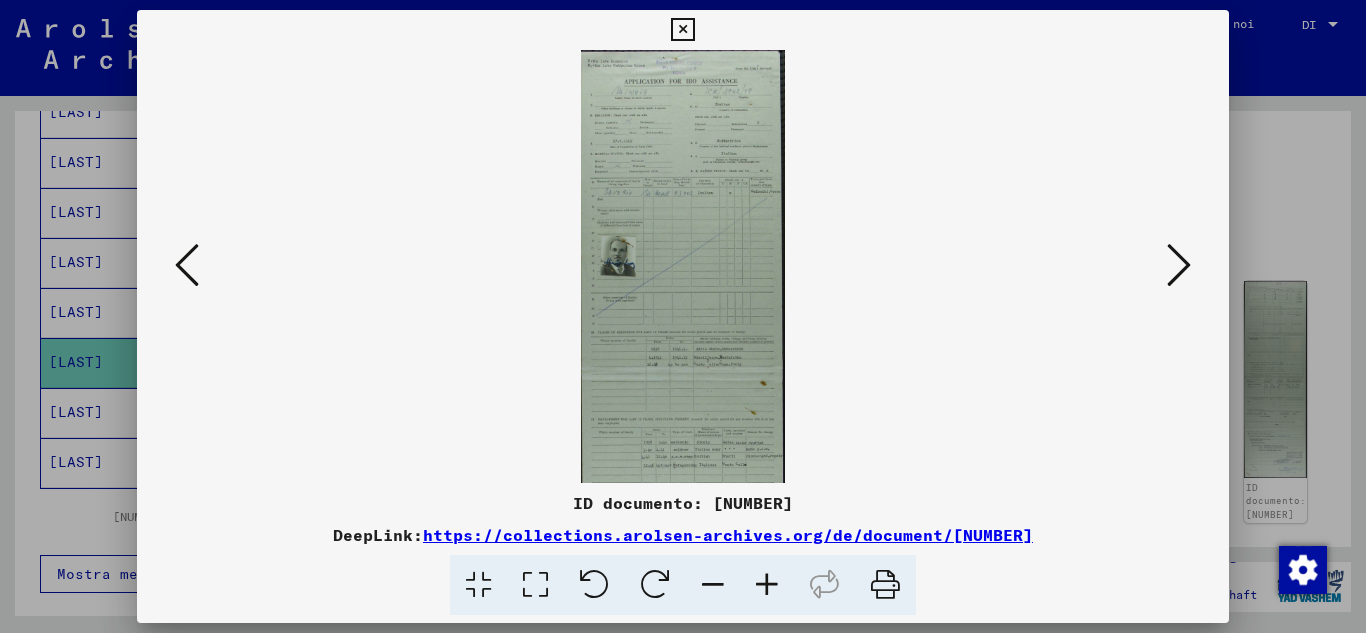 click at bounding box center (767, 585) 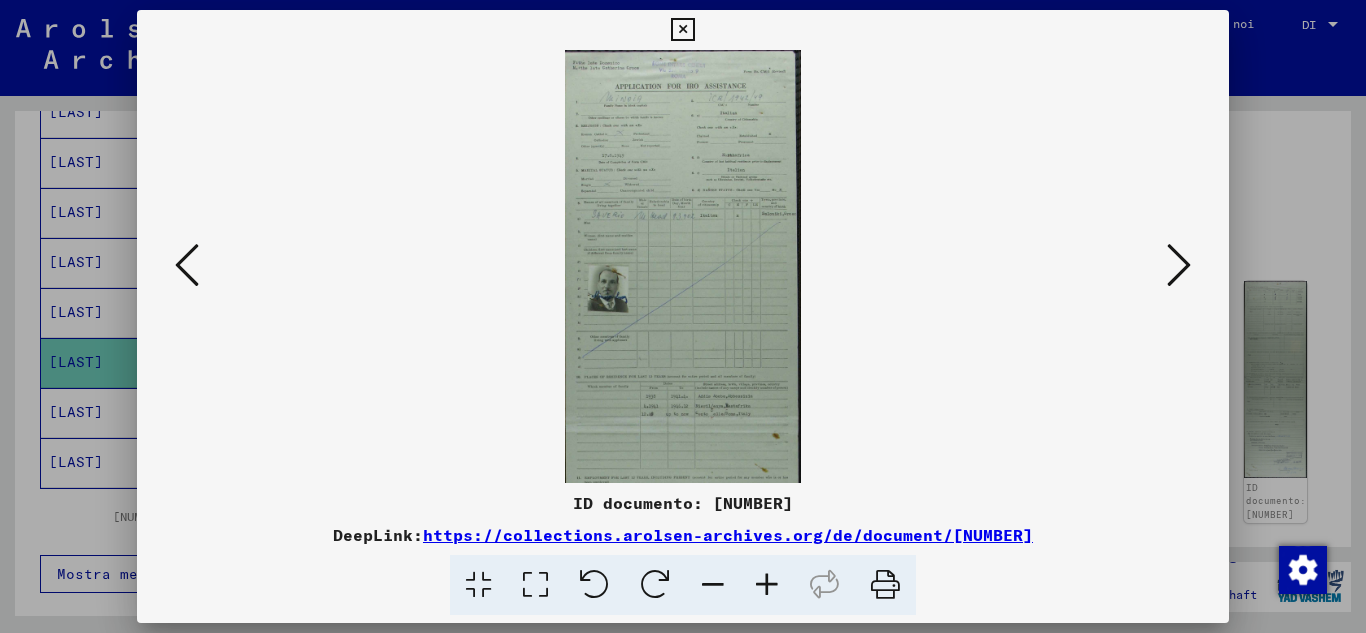 click at bounding box center (767, 585) 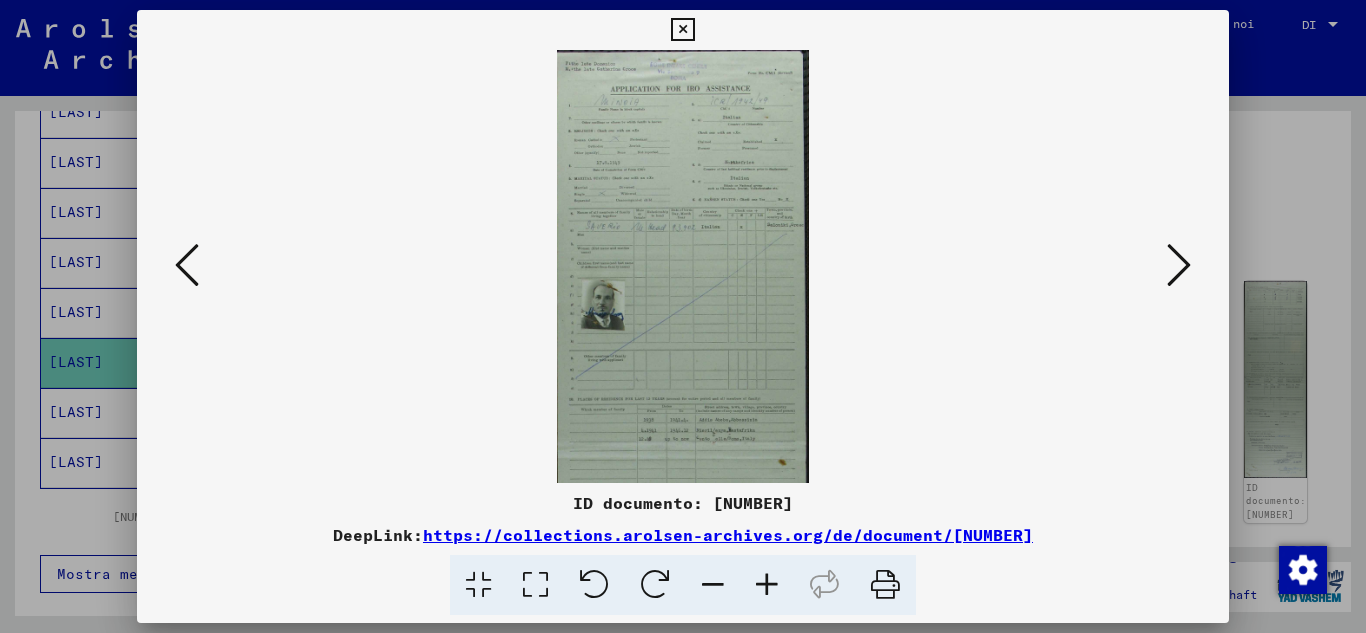 click at bounding box center (767, 585) 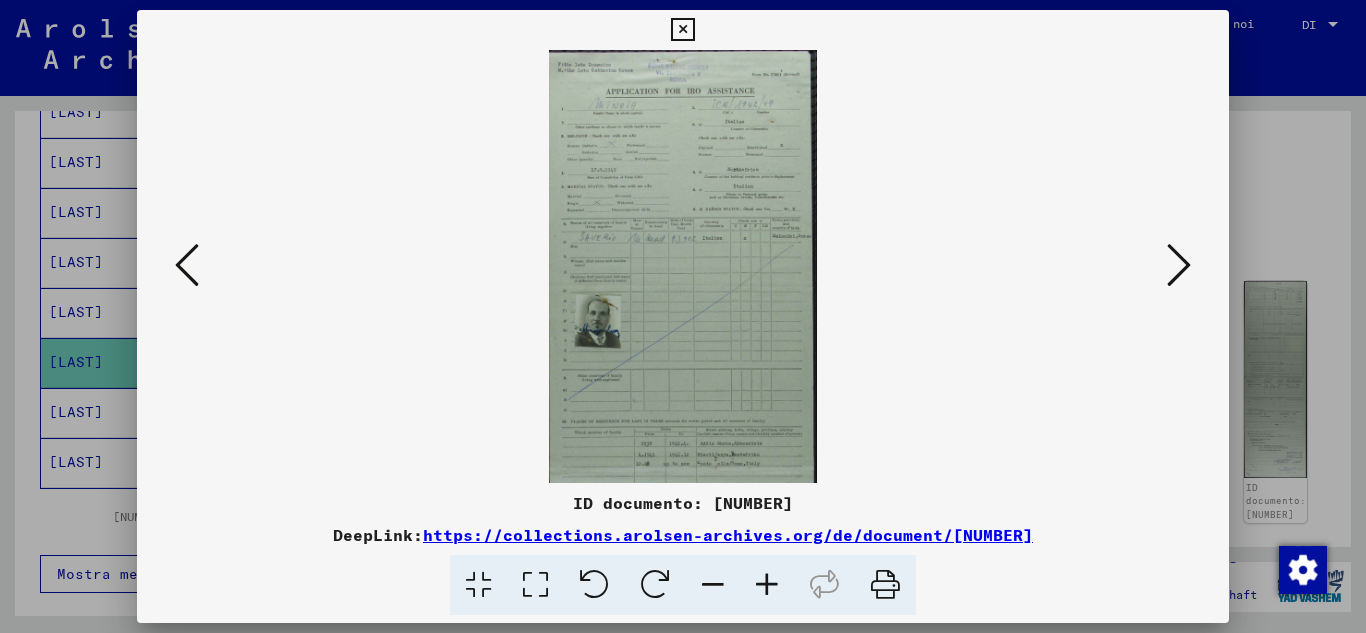 click at bounding box center [767, 585] 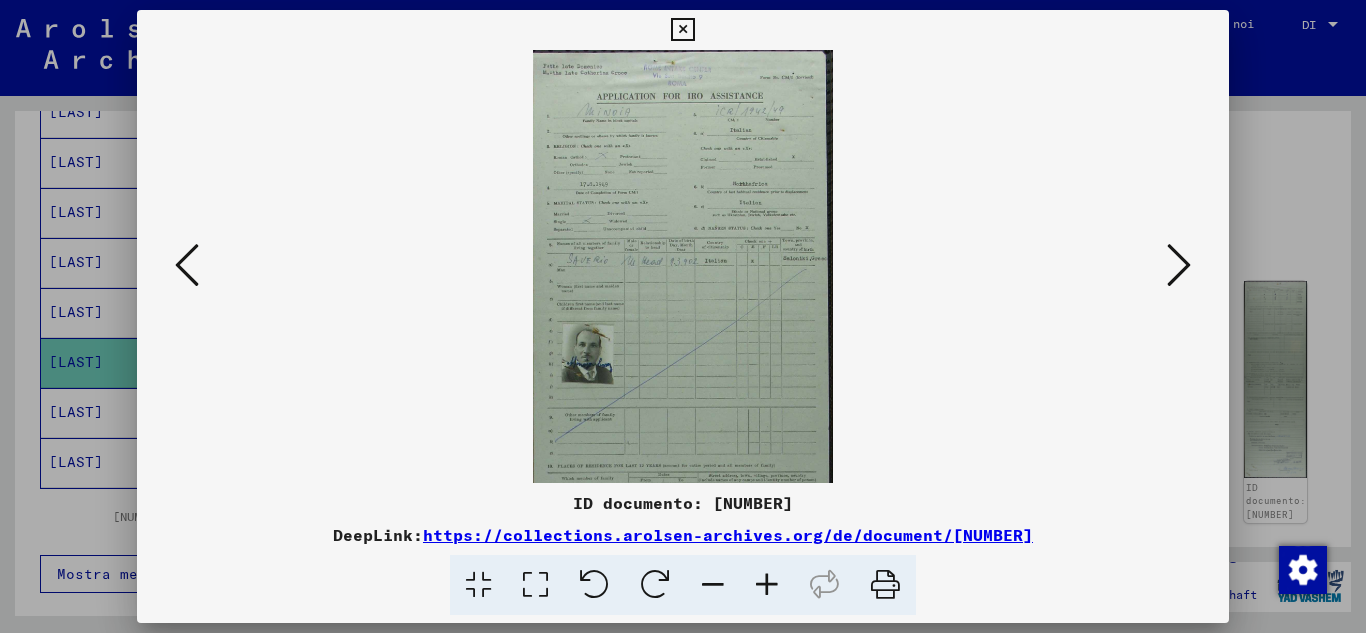 click at bounding box center (767, 585) 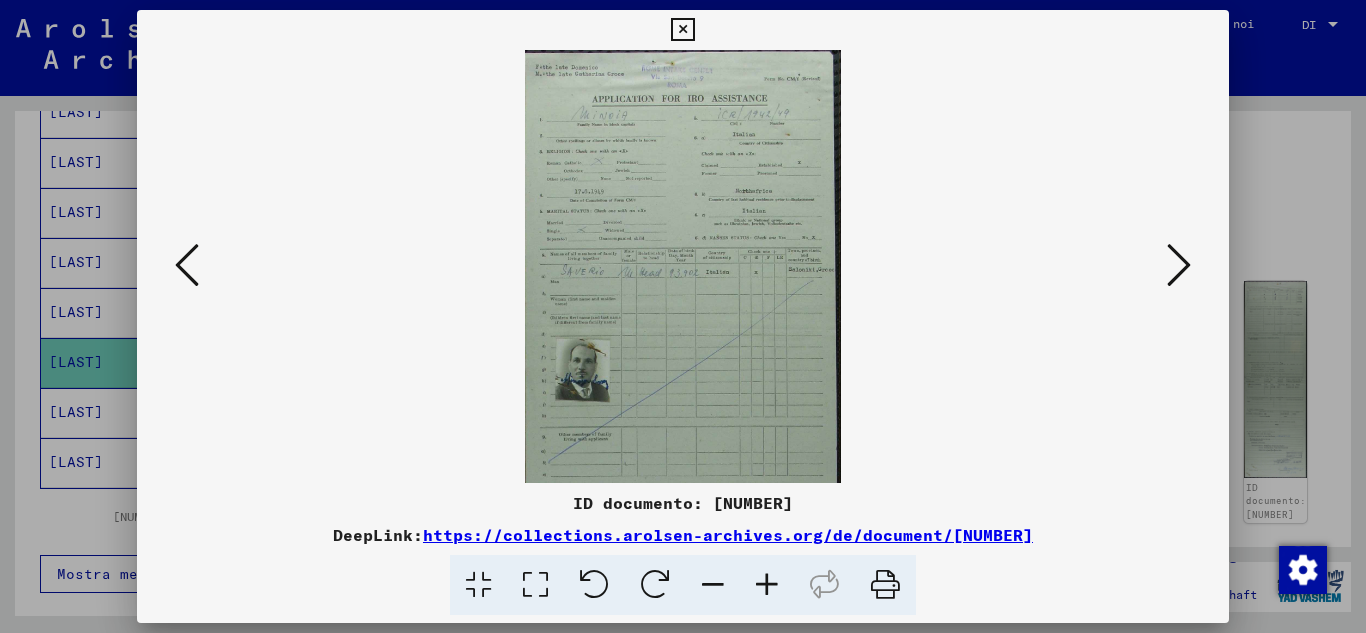 click at bounding box center (767, 585) 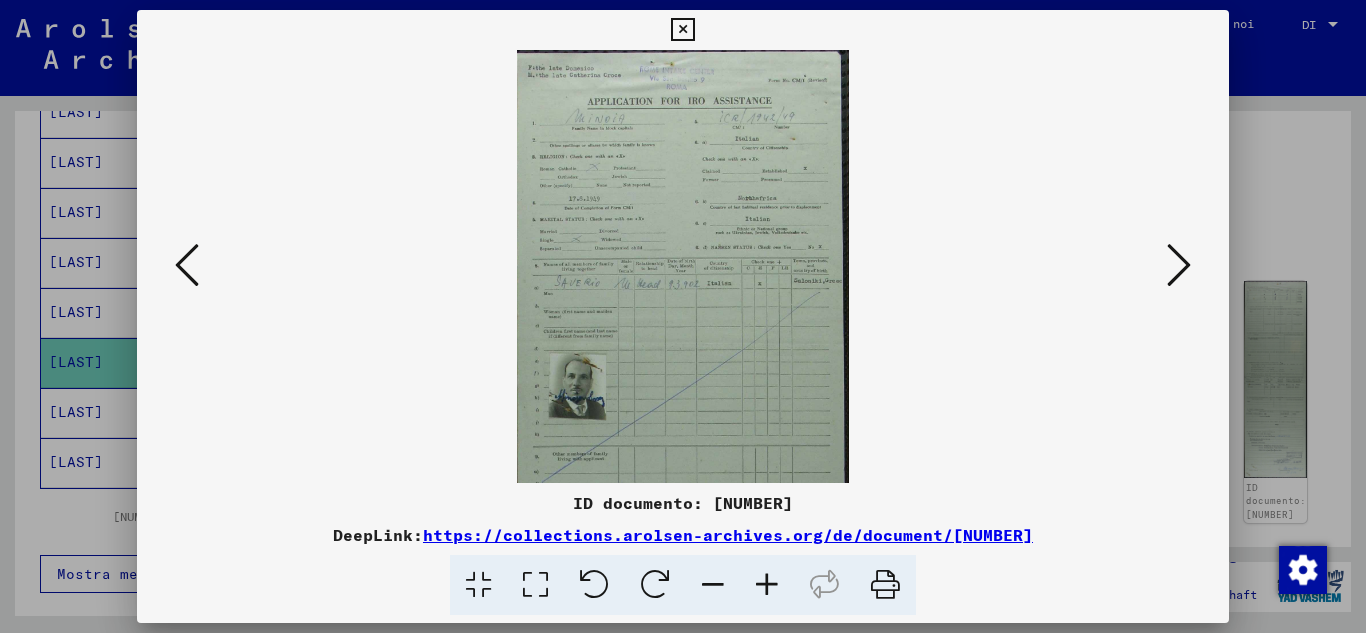 click at bounding box center (767, 585) 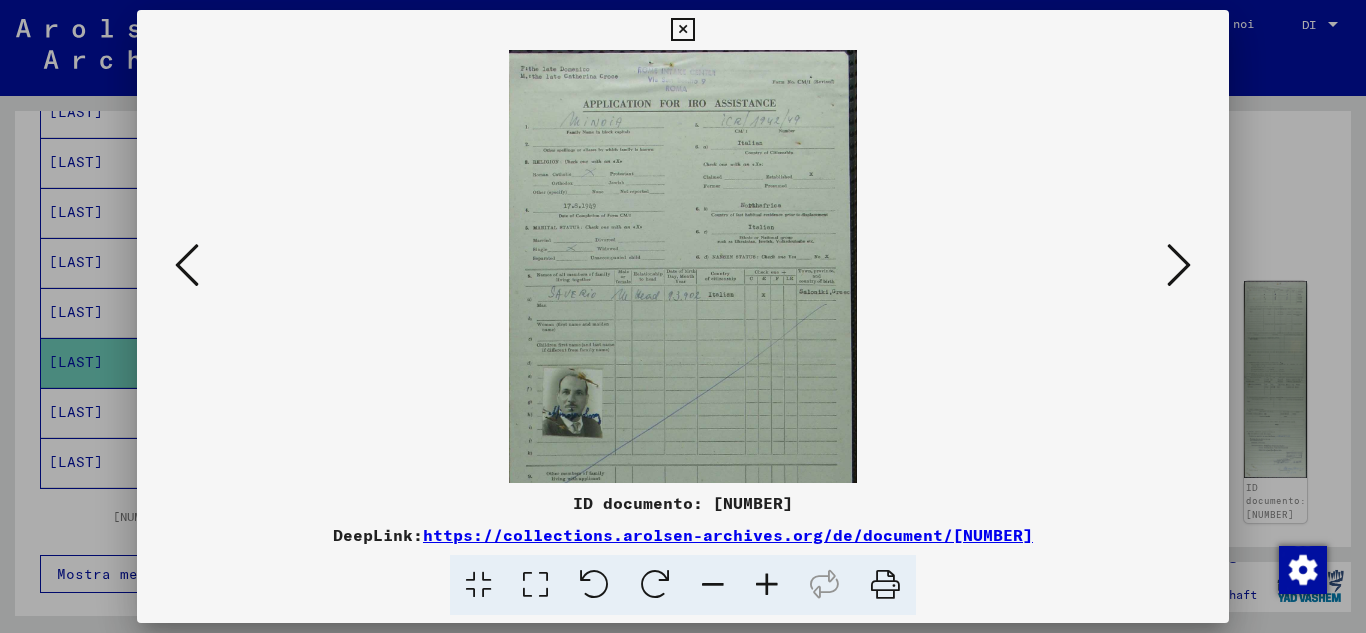 click at bounding box center [767, 585] 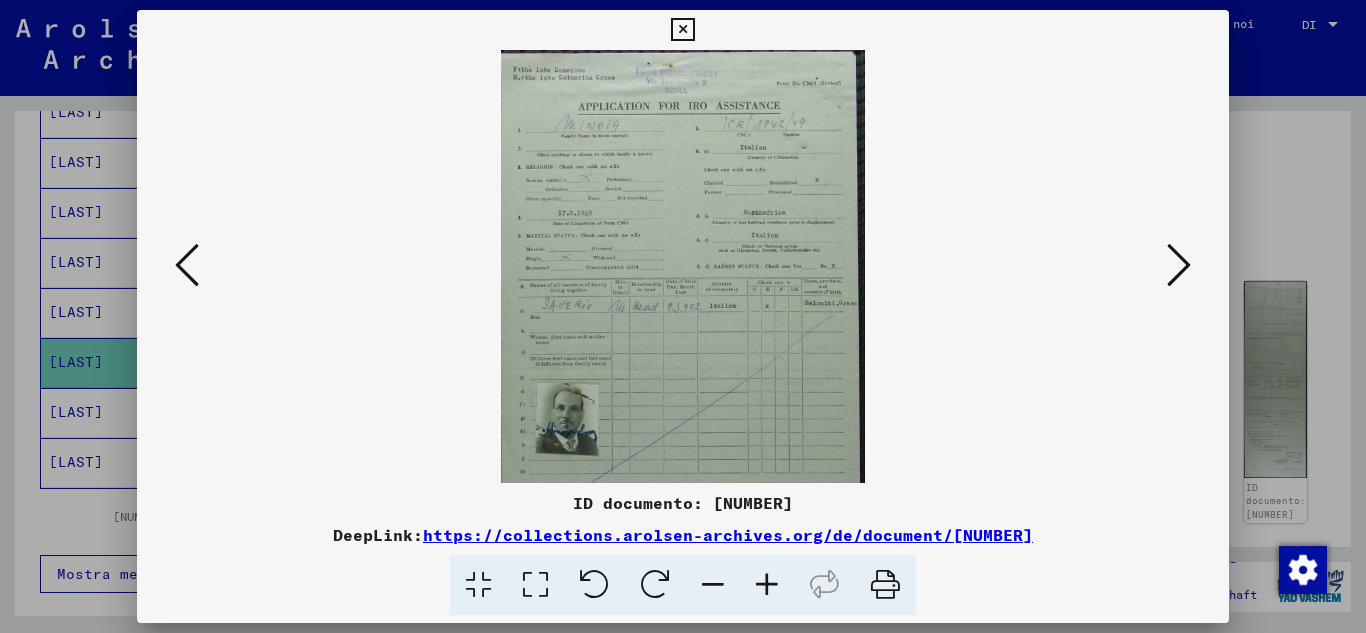 click at bounding box center [767, 585] 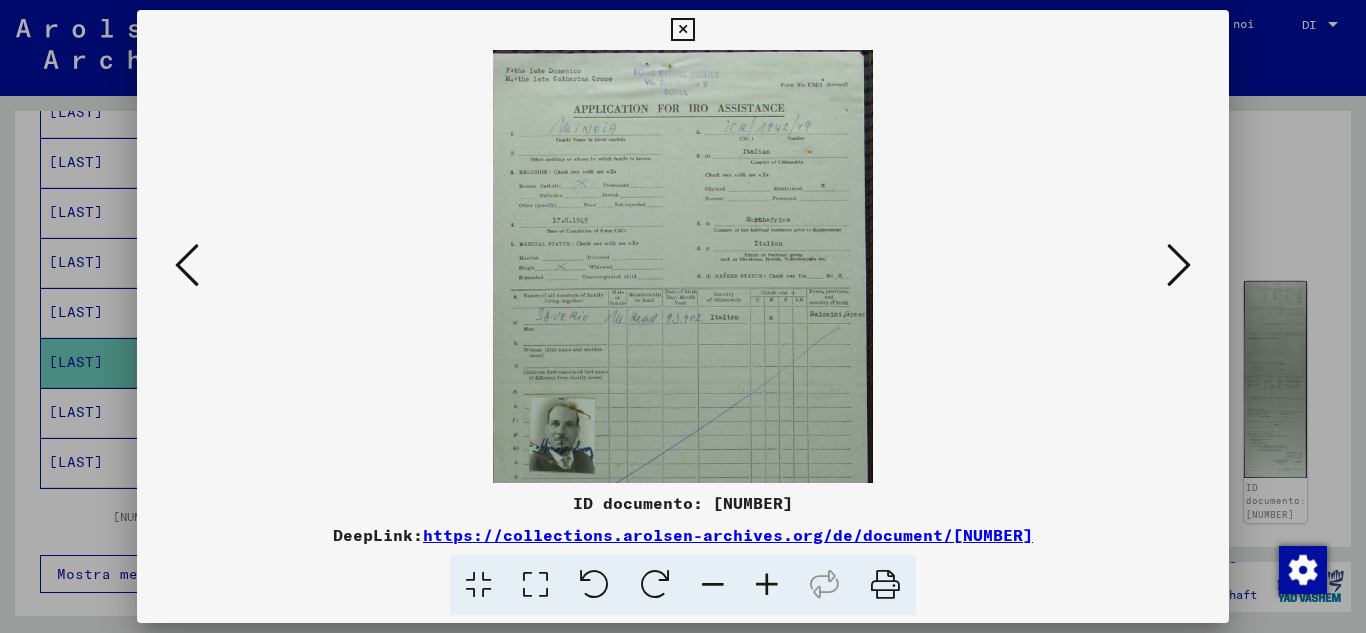 click at bounding box center (767, 585) 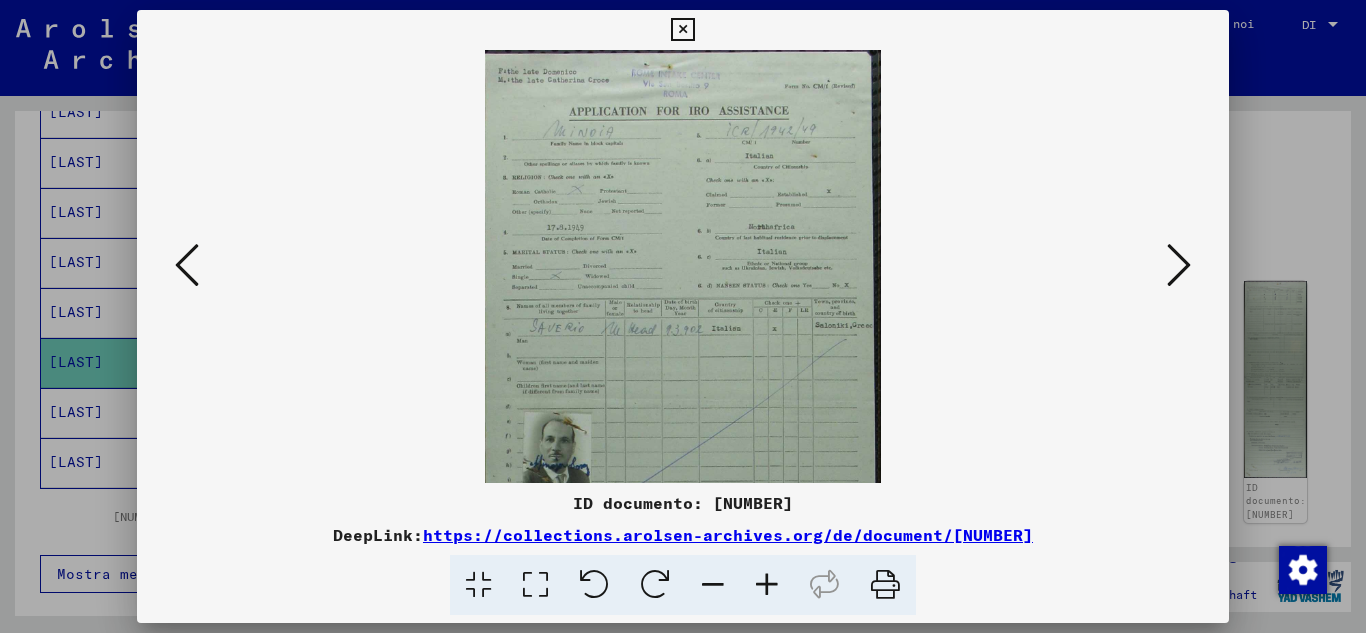 click at bounding box center (767, 585) 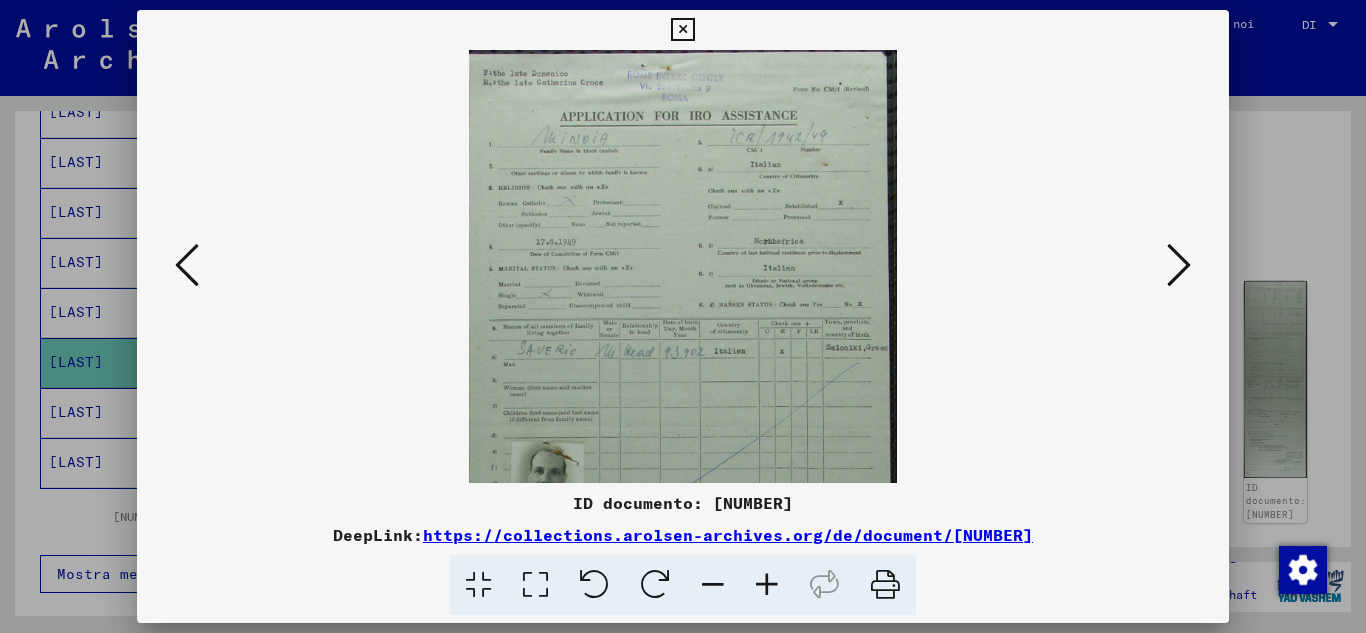 click at bounding box center (767, 585) 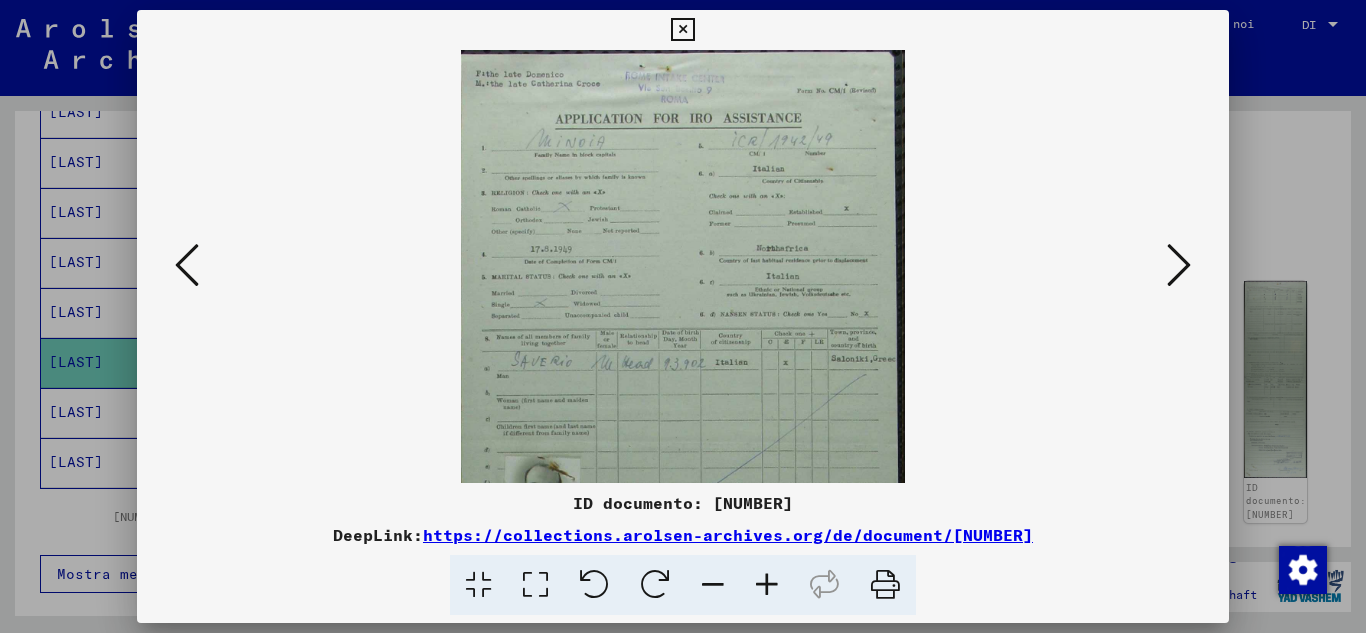 click at bounding box center [767, 585] 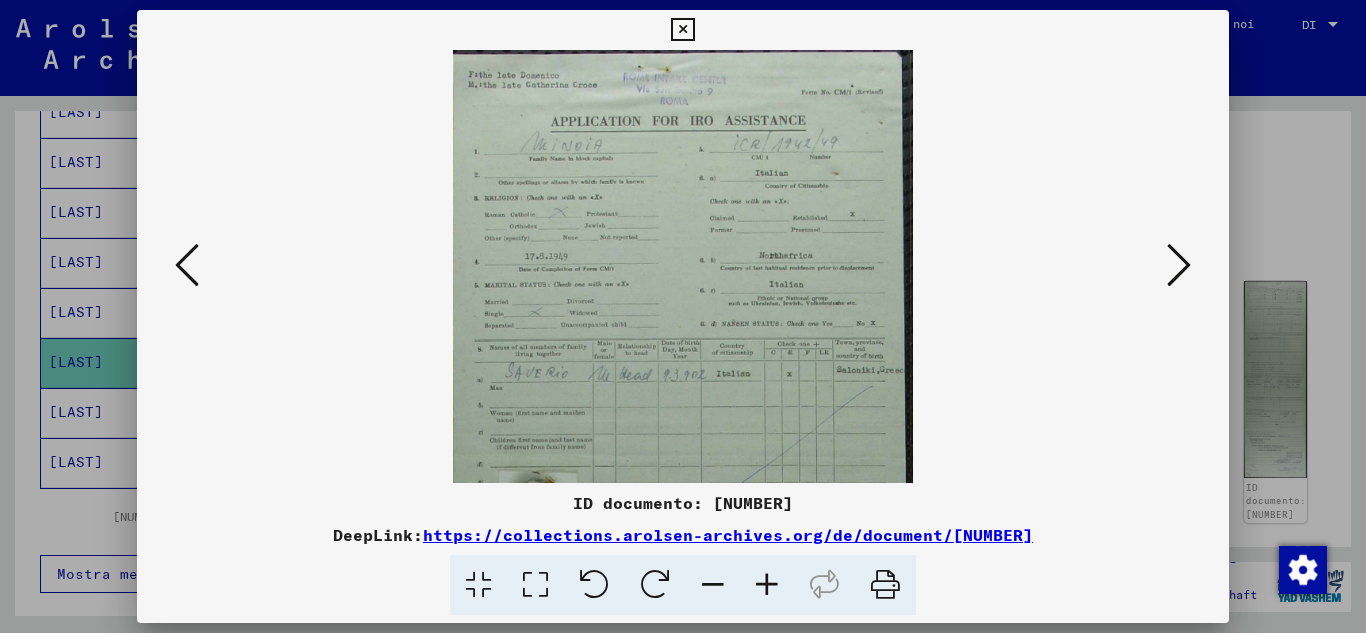 click at bounding box center [767, 585] 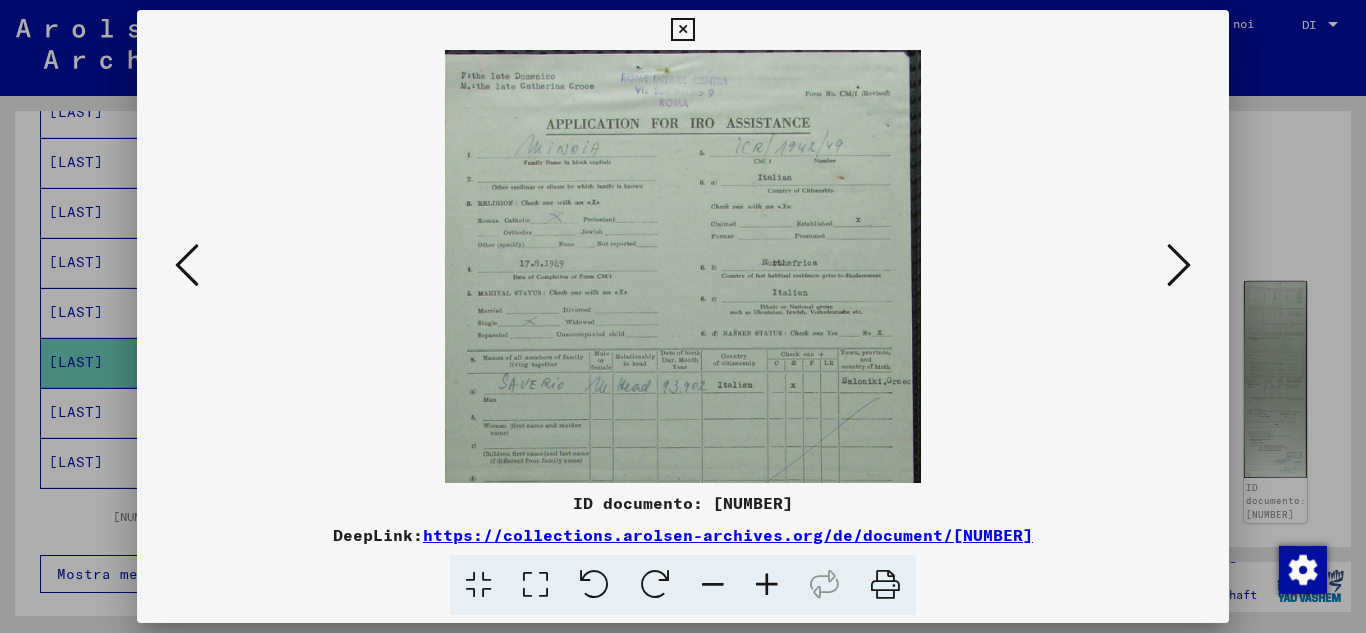 click at bounding box center (767, 585) 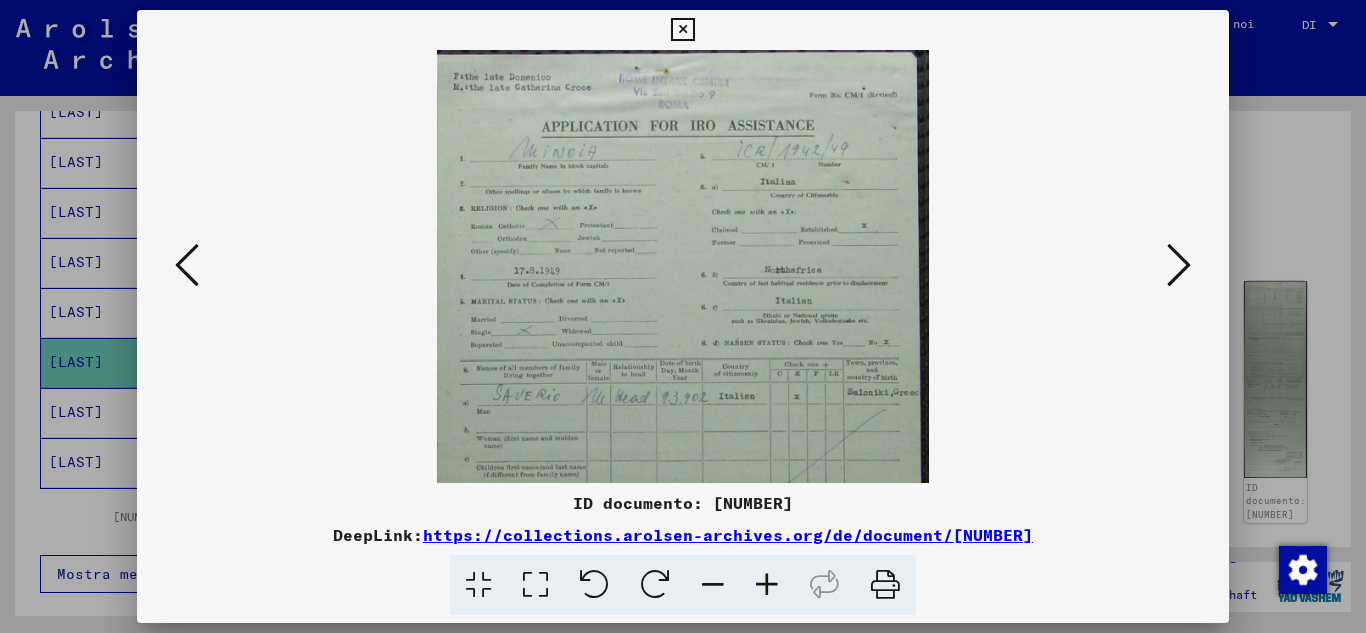 click at bounding box center [767, 585] 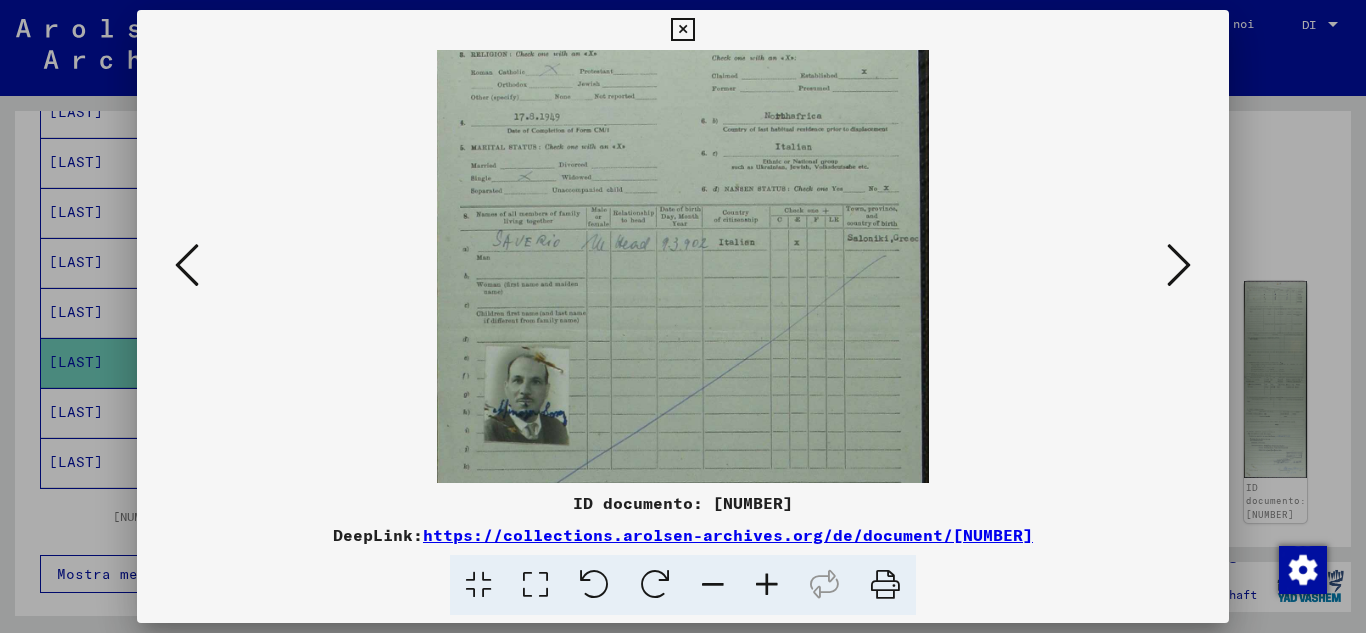 scroll, scrollTop: 199, scrollLeft: 0, axis: vertical 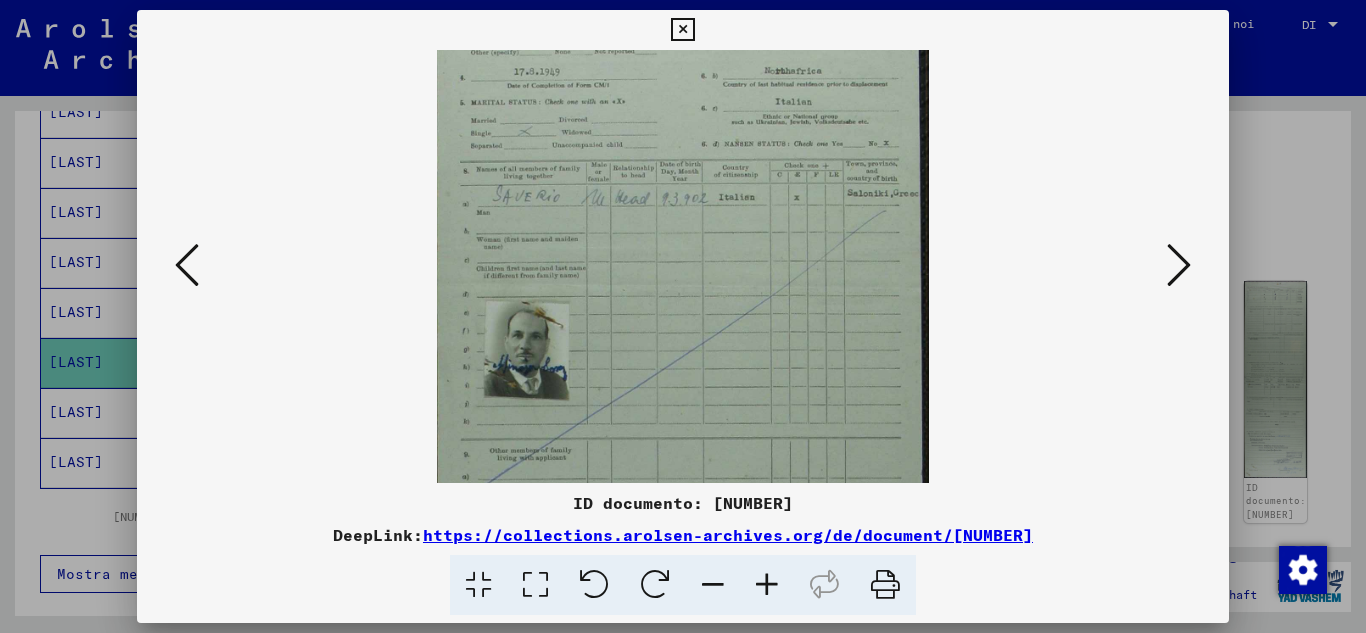 drag, startPoint x: 643, startPoint y: 445, endPoint x: 659, endPoint y: 246, distance: 199.64218 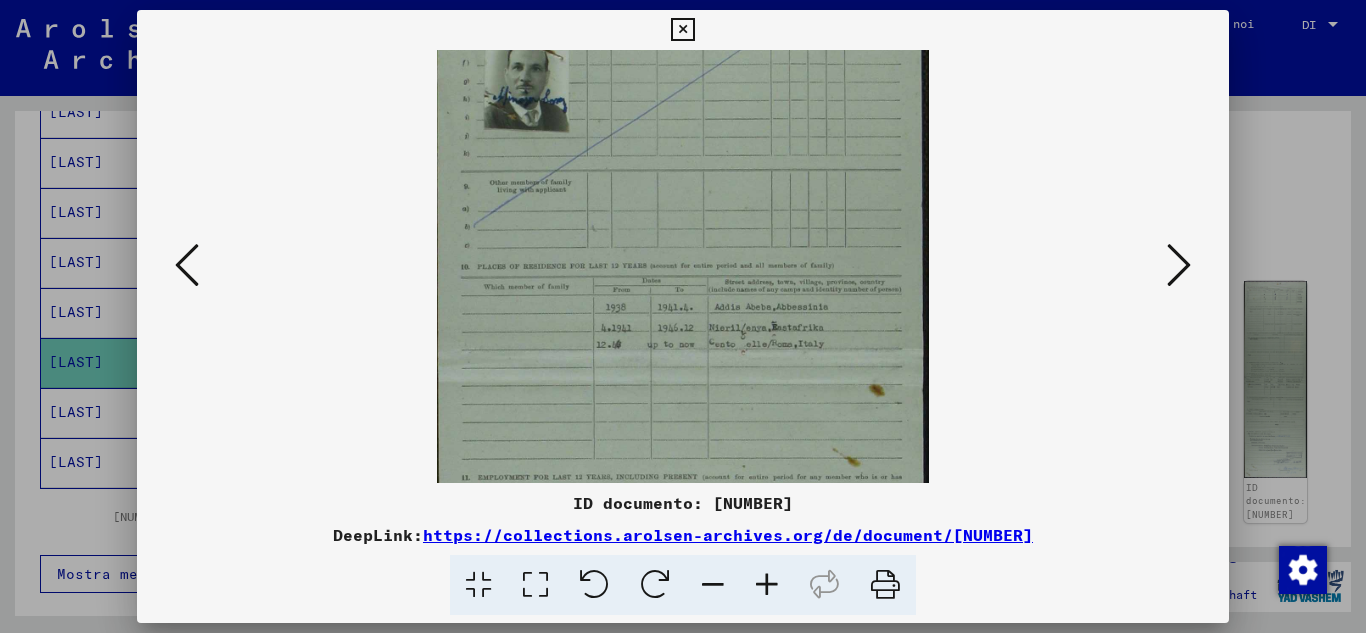 scroll, scrollTop: 514, scrollLeft: 0, axis: vertical 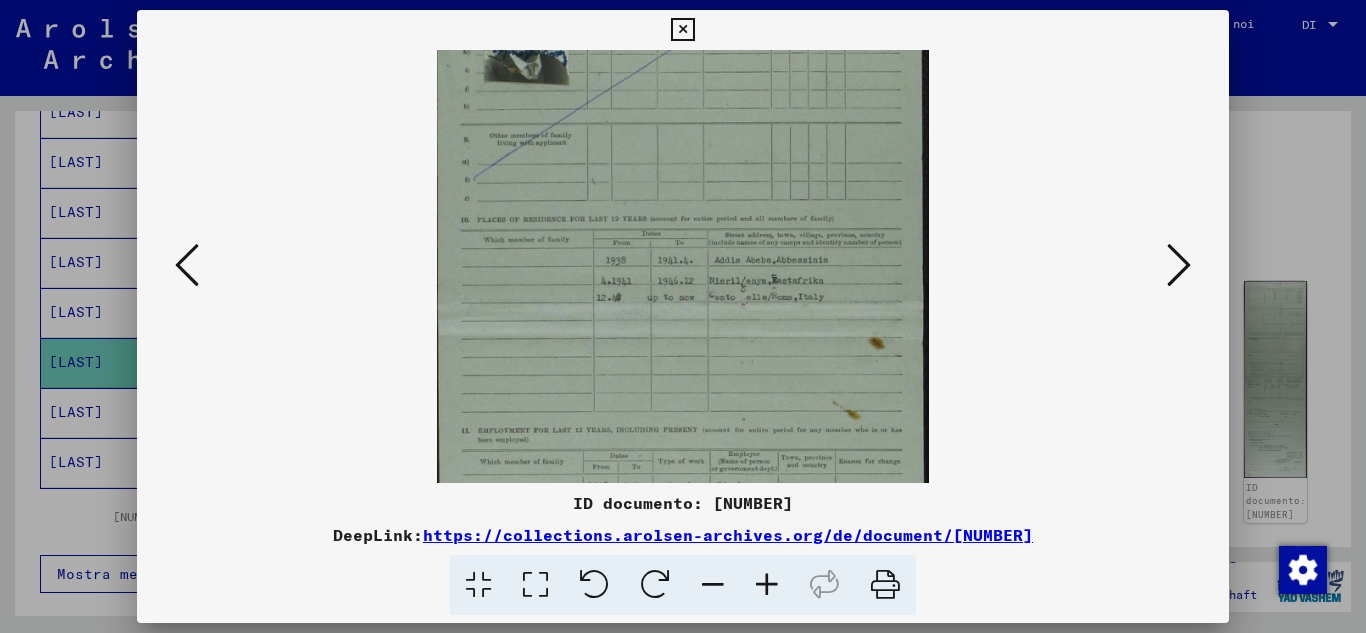 drag, startPoint x: 648, startPoint y: 431, endPoint x: 674, endPoint y: 116, distance: 316.0712 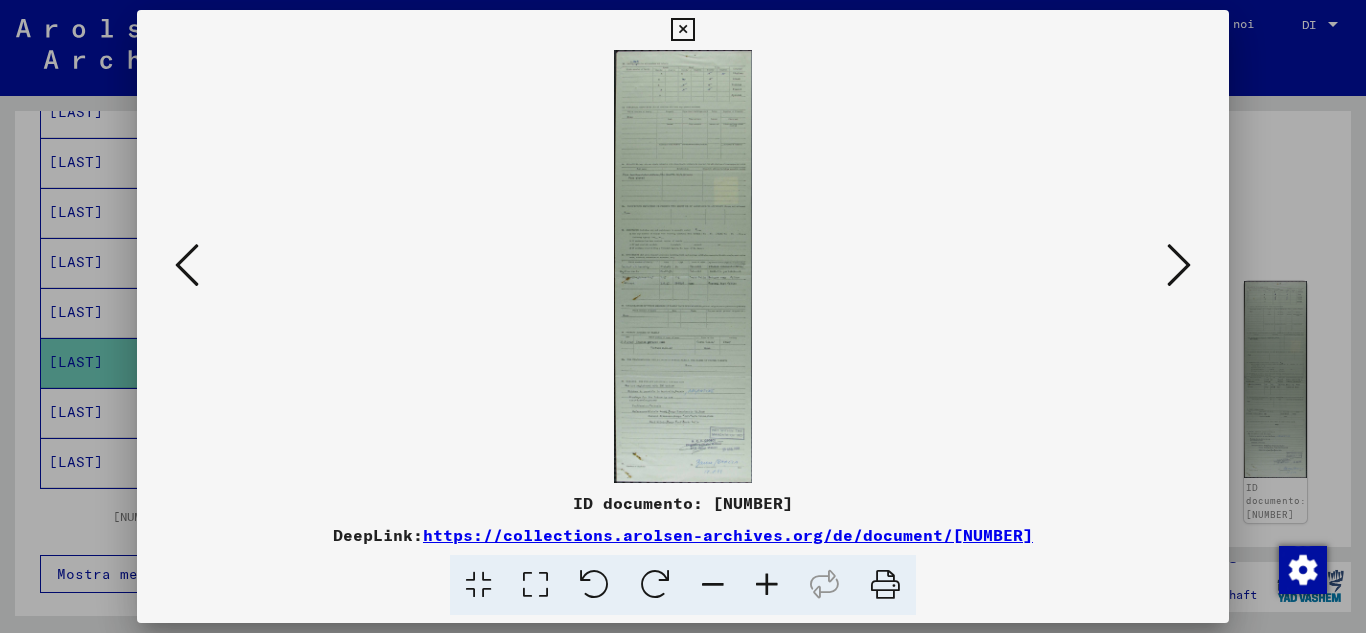 click at bounding box center [767, 585] 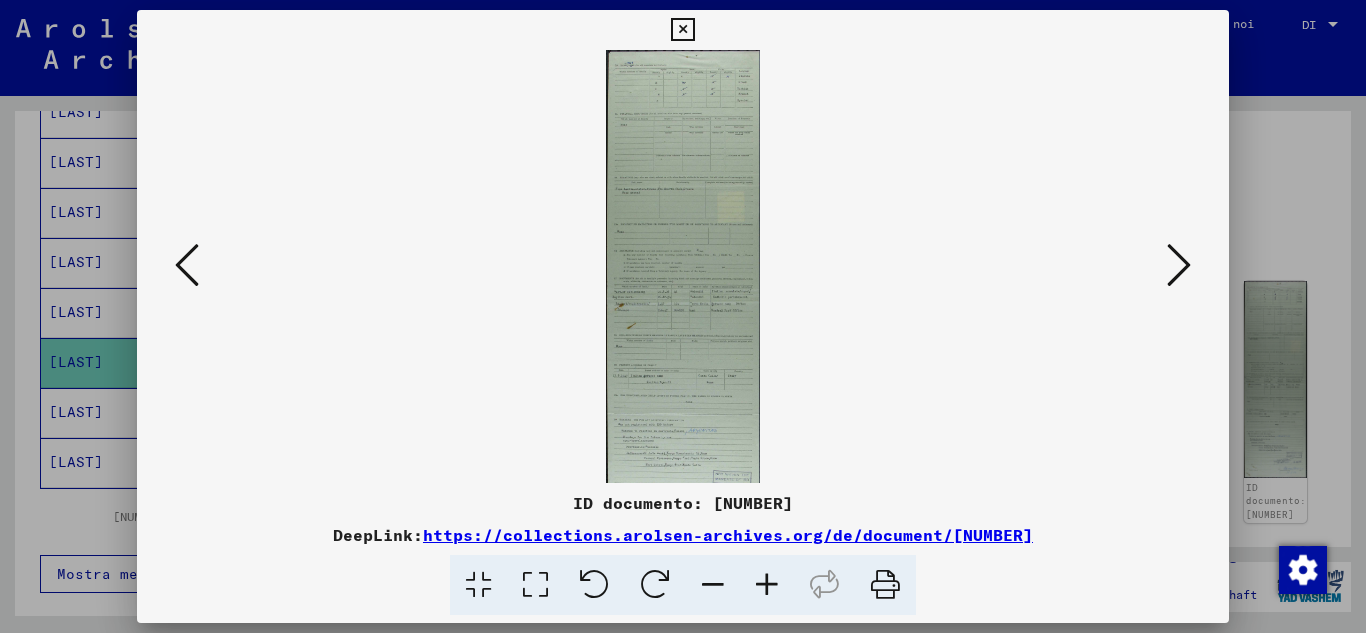 click at bounding box center [767, 585] 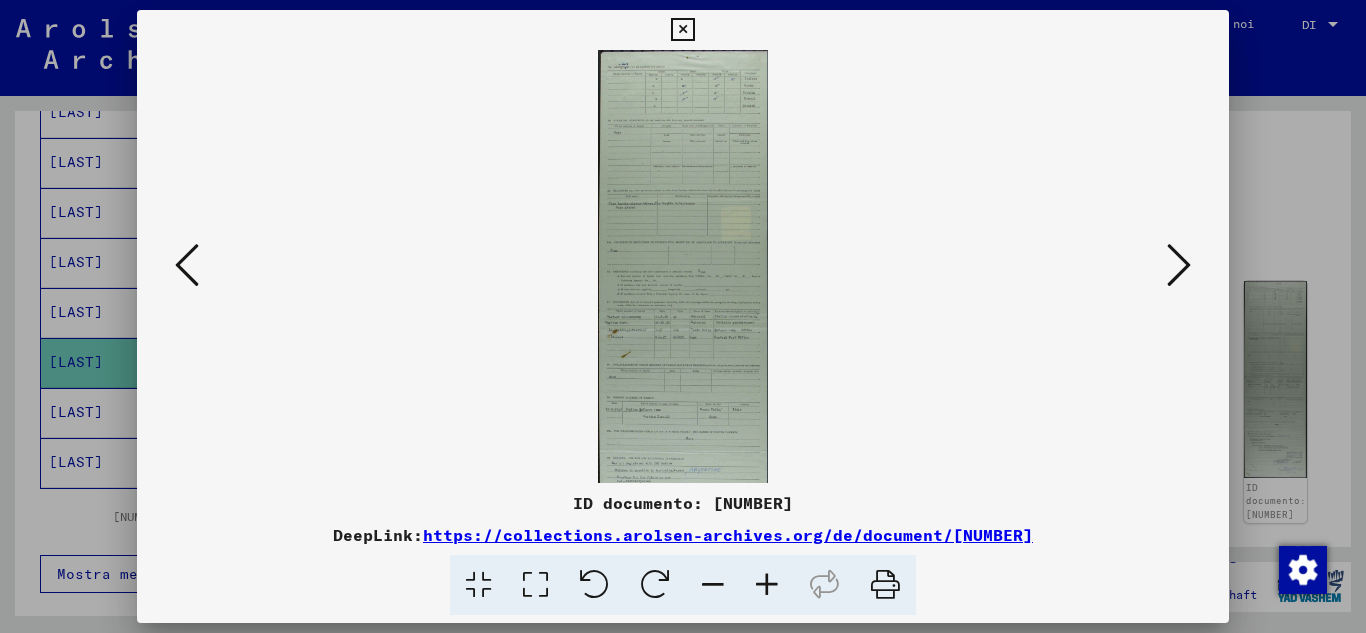 click at bounding box center [767, 585] 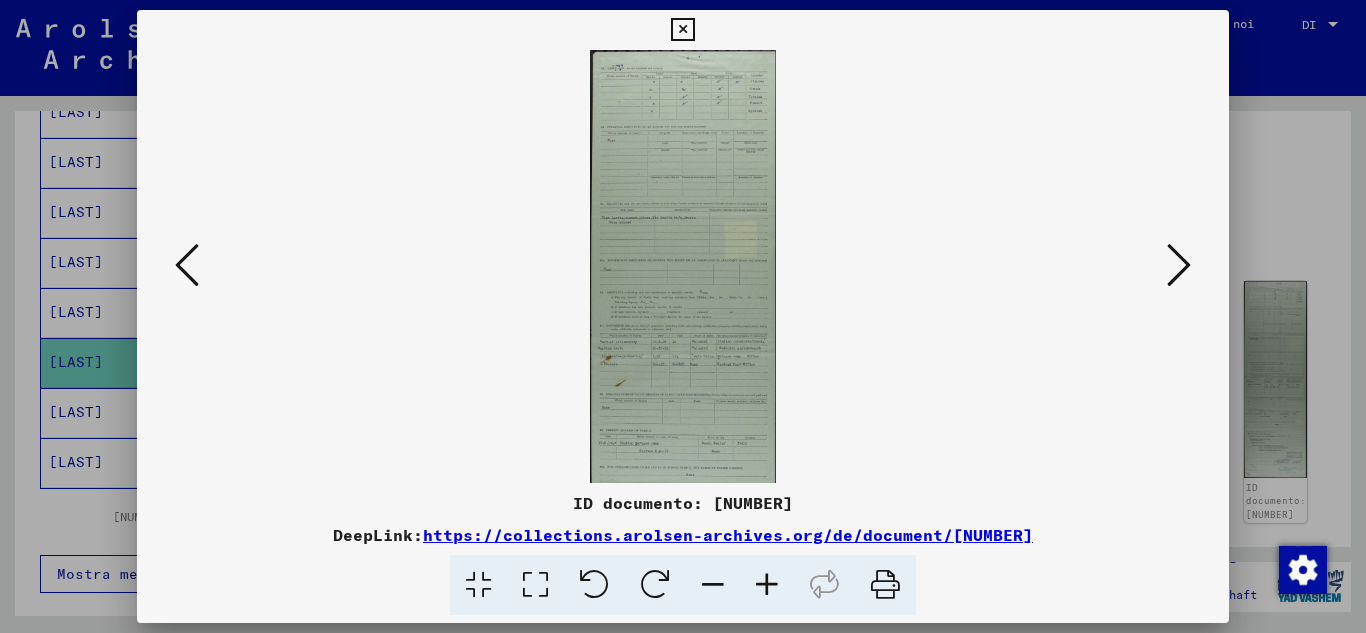 click at bounding box center [767, 585] 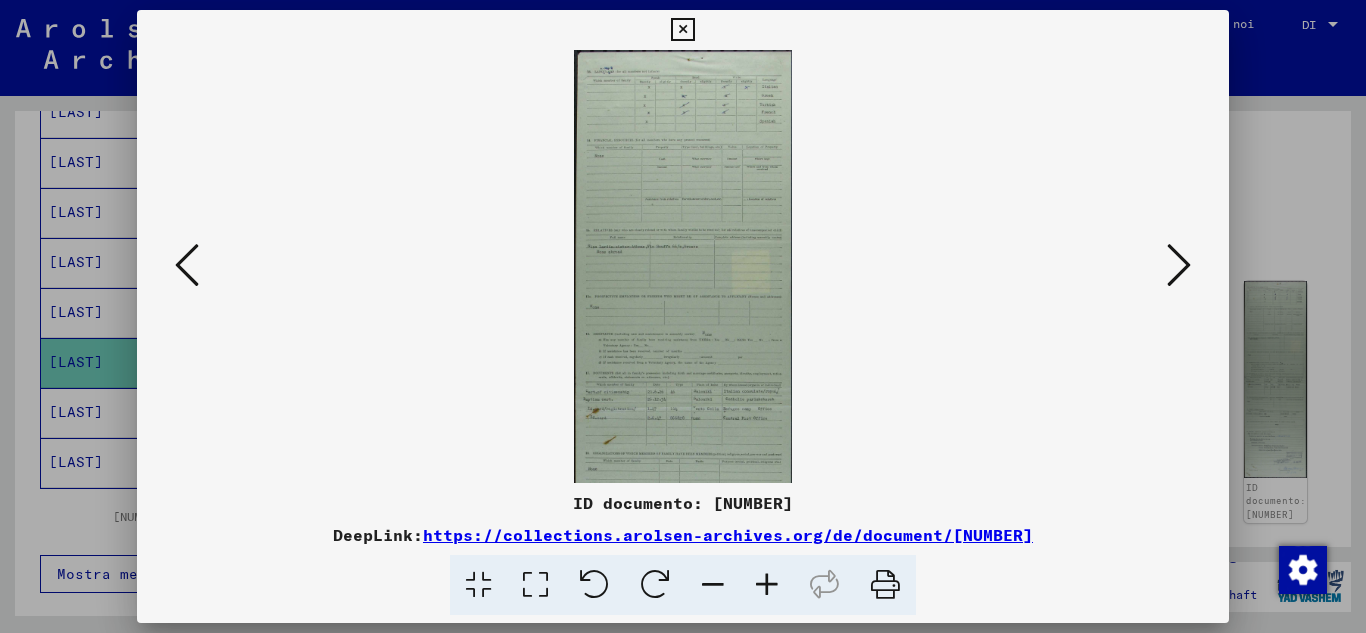 click at bounding box center [767, 585] 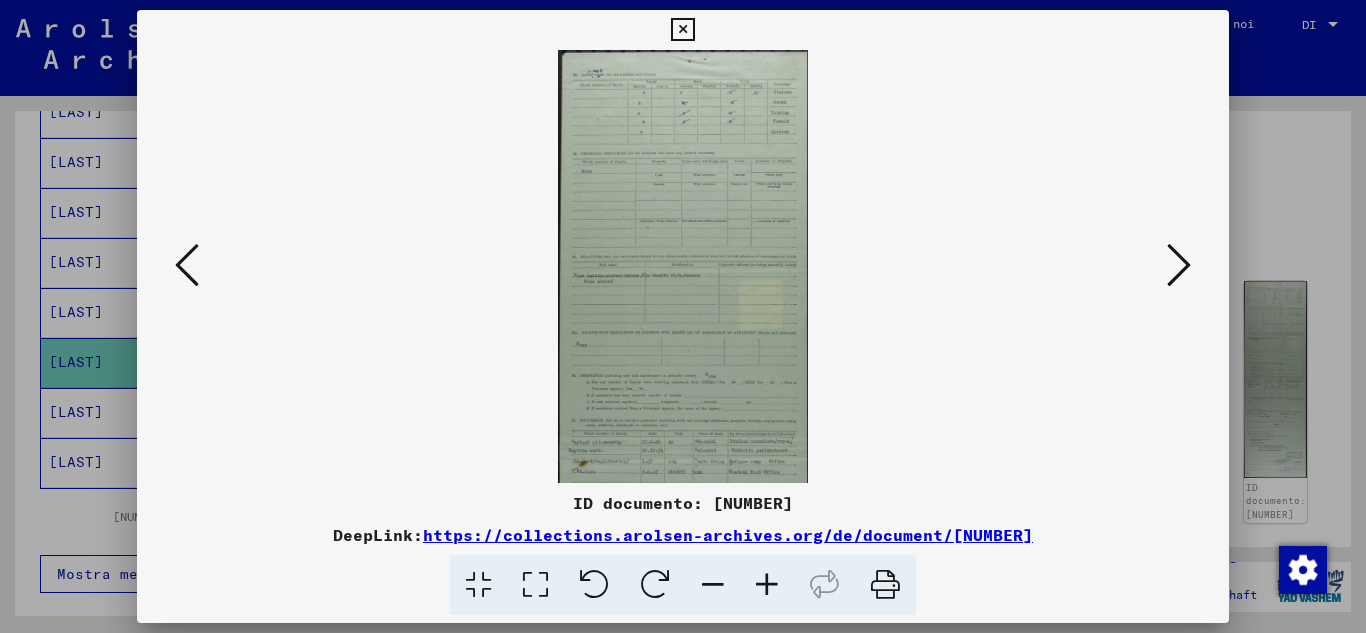 click at bounding box center [767, 585] 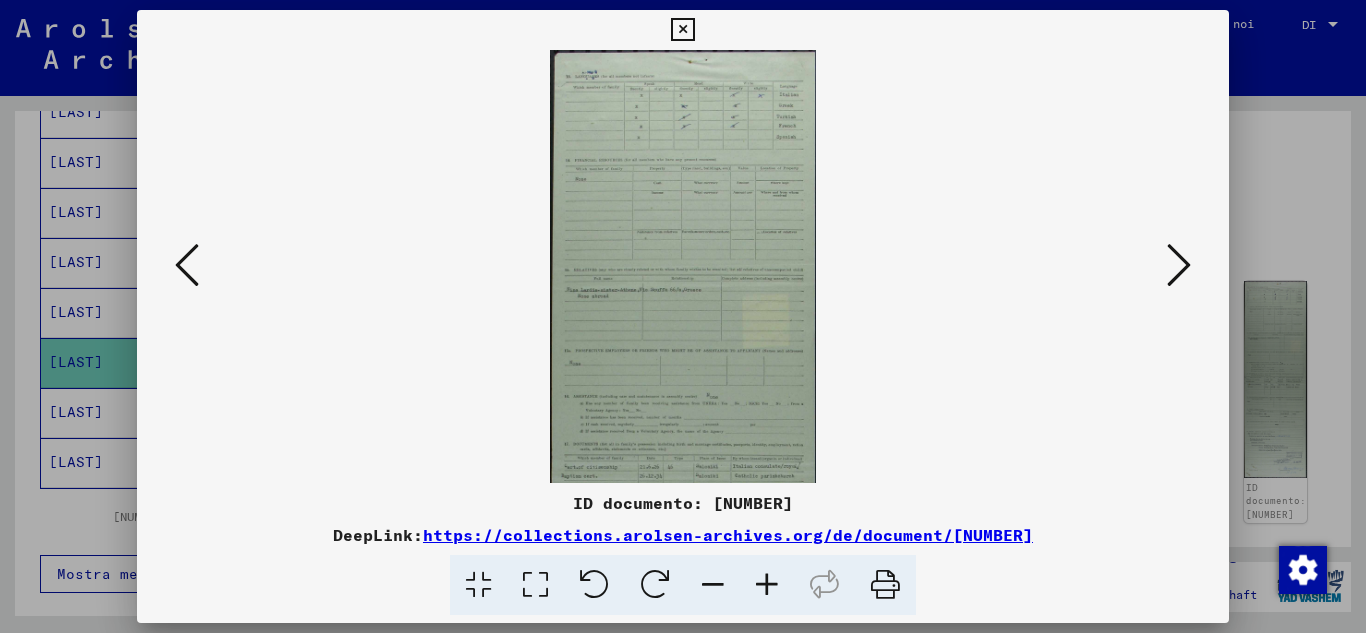 click at bounding box center [767, 585] 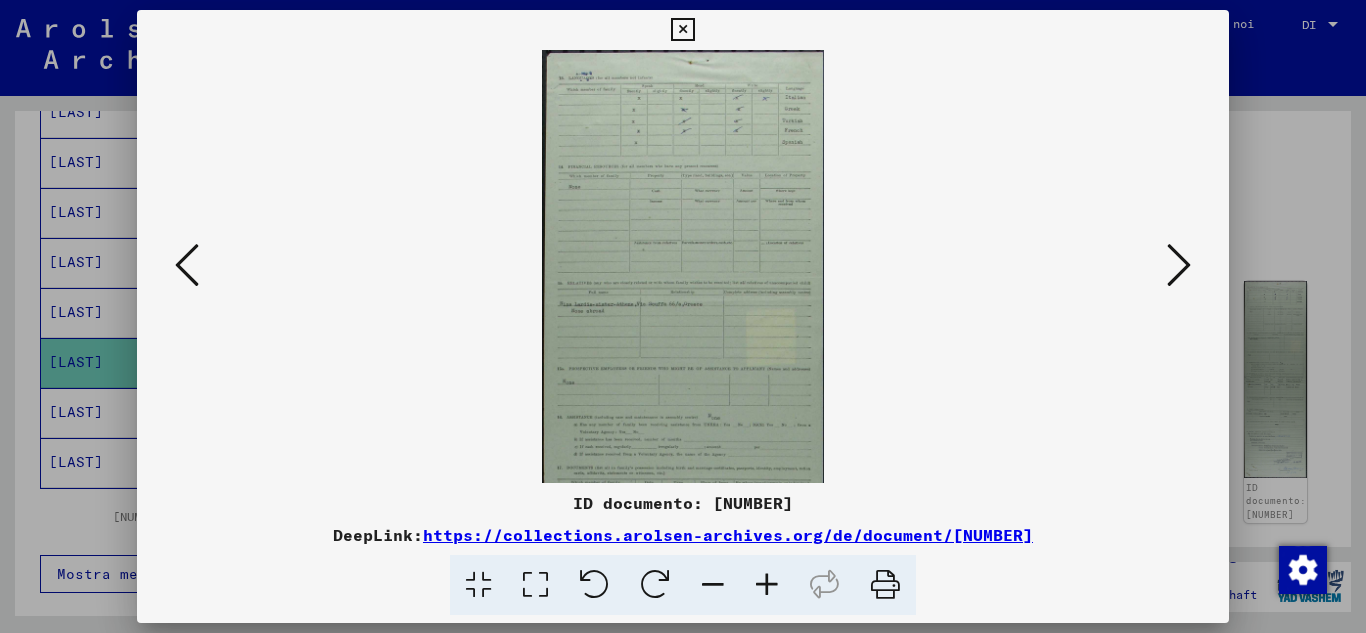 click at bounding box center [767, 585] 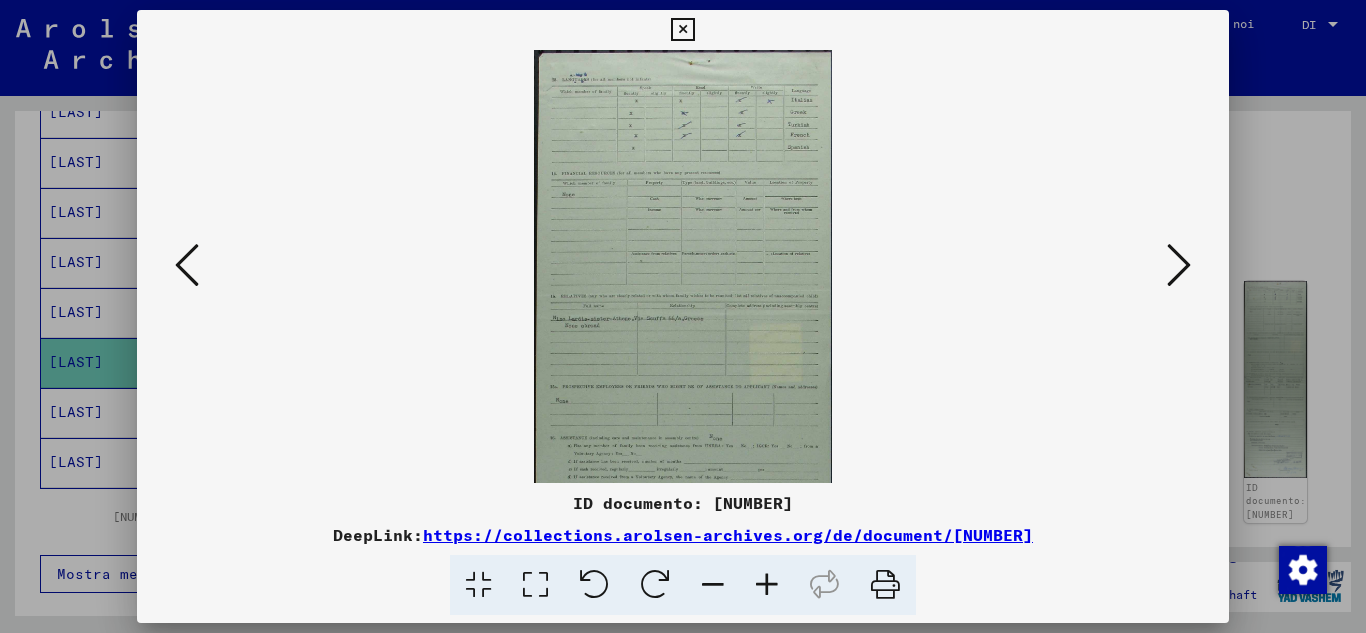 click at bounding box center [767, 585] 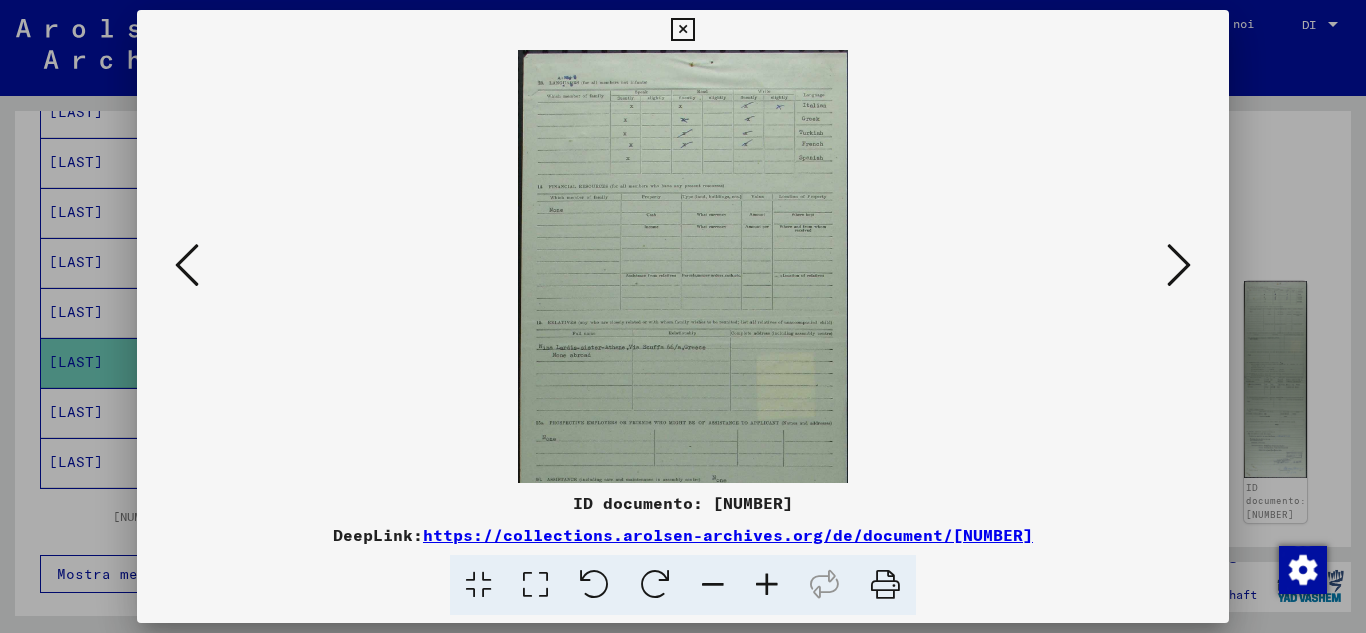 click at bounding box center (767, 585) 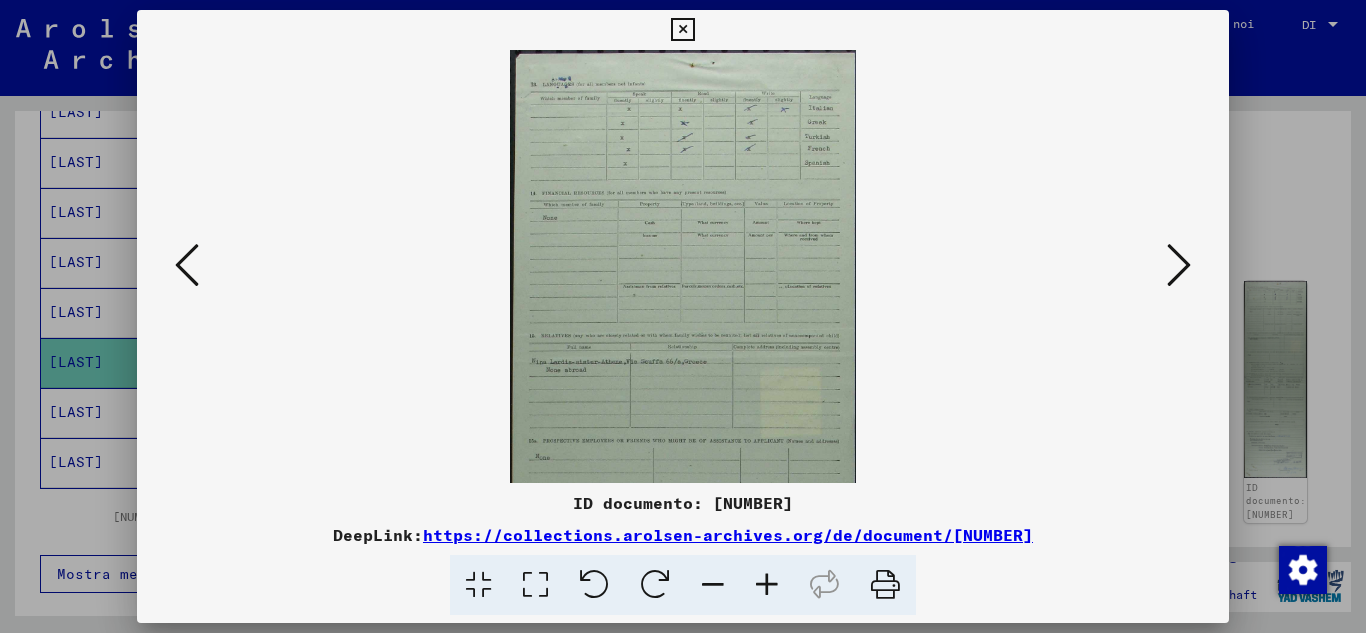 click at bounding box center [767, 585] 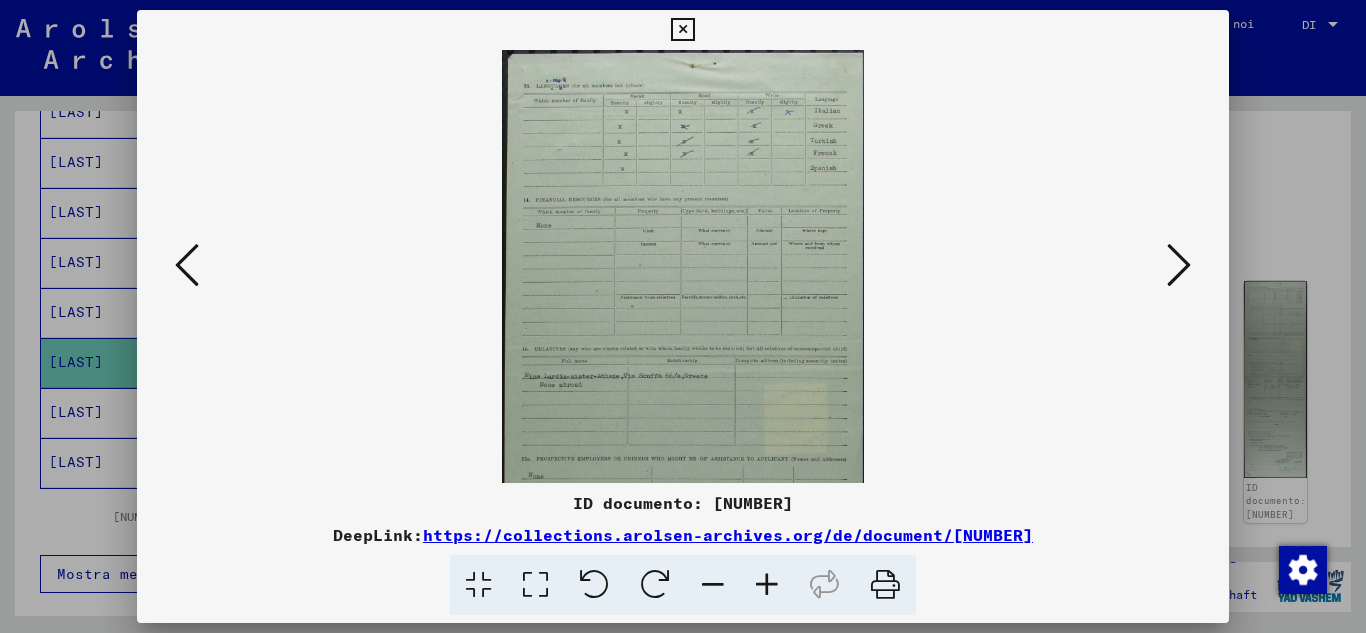 click at bounding box center (767, 585) 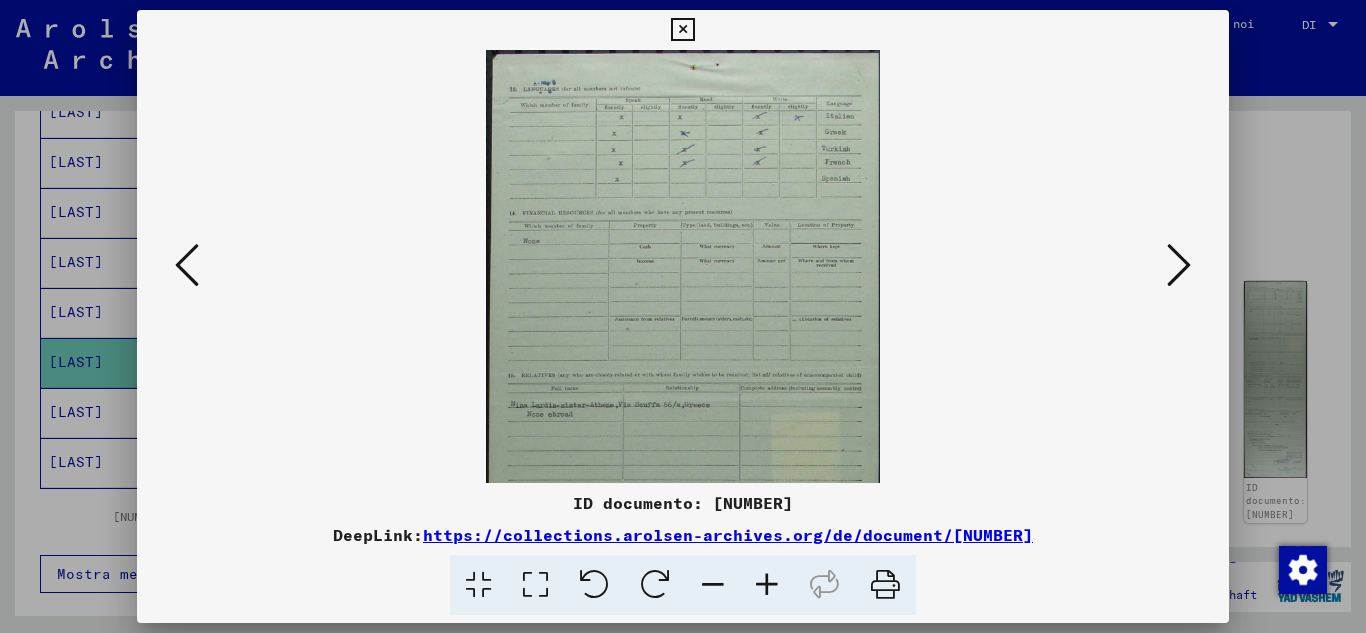 click at bounding box center [767, 585] 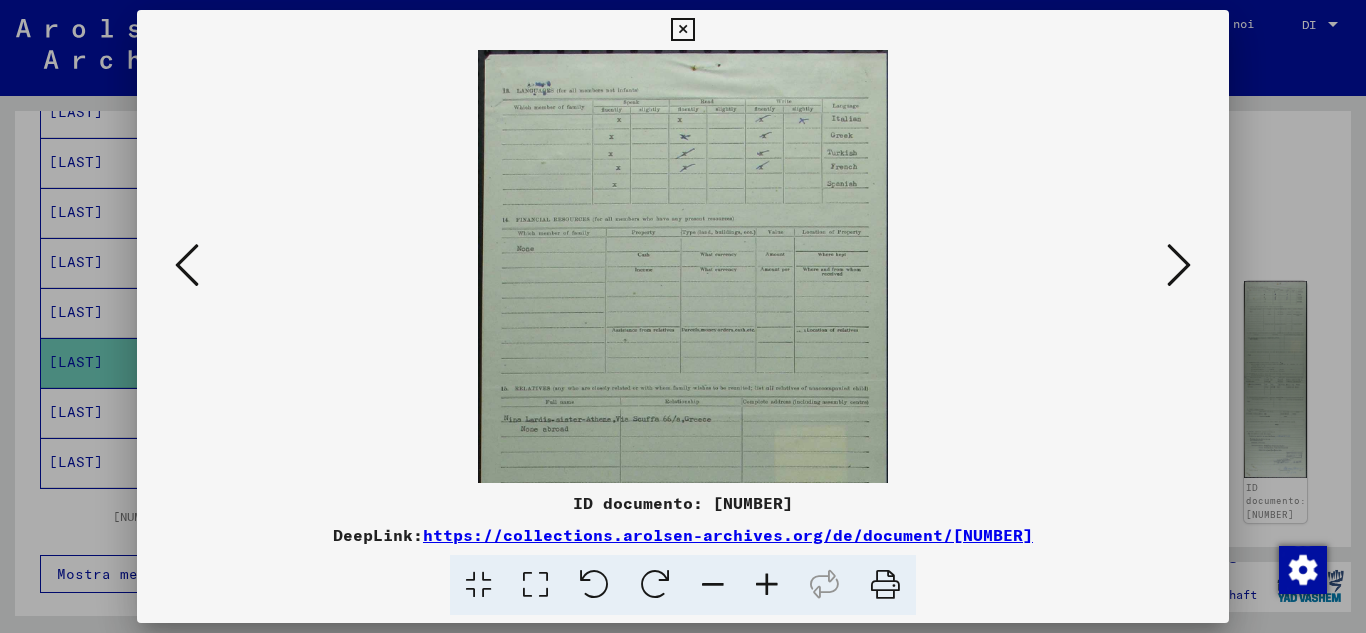 click at bounding box center [767, 585] 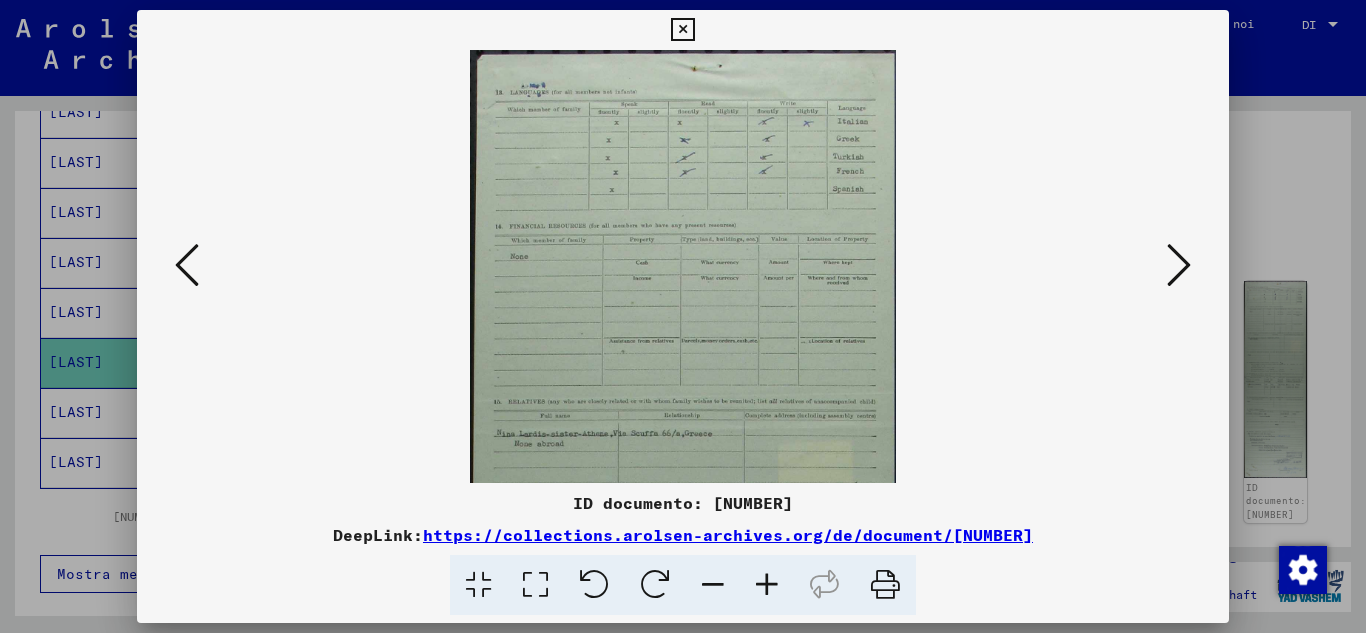 click at bounding box center [767, 585] 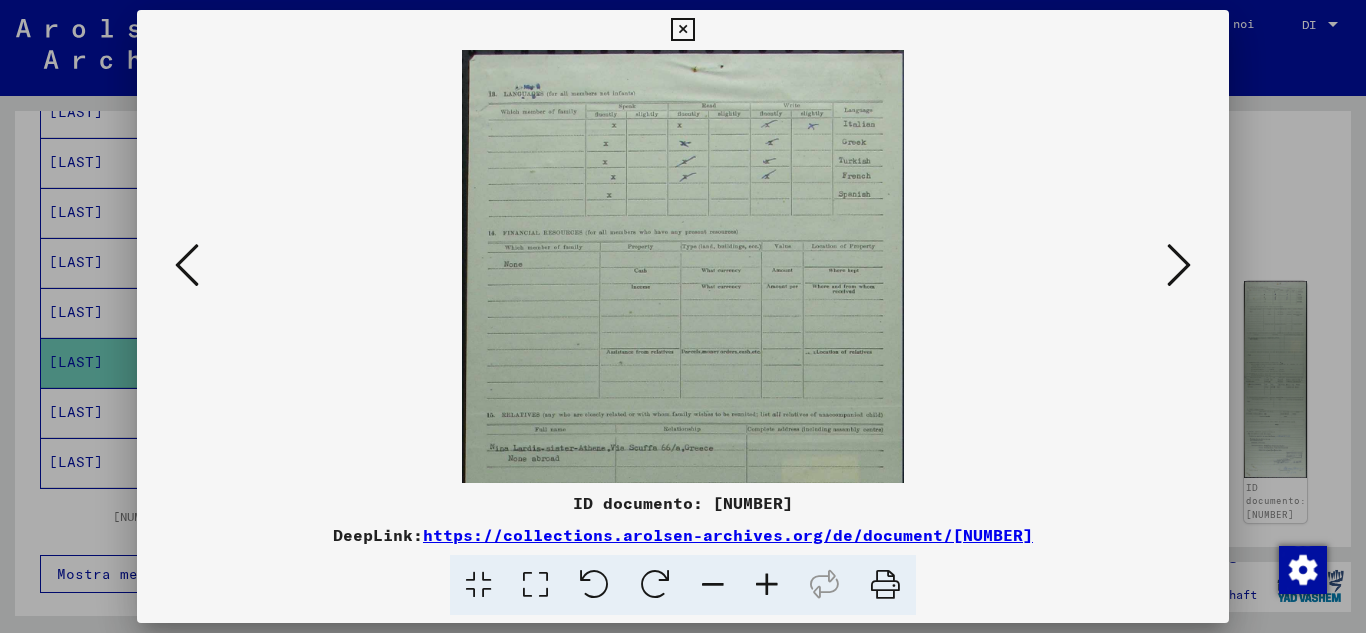 click at bounding box center (767, 585) 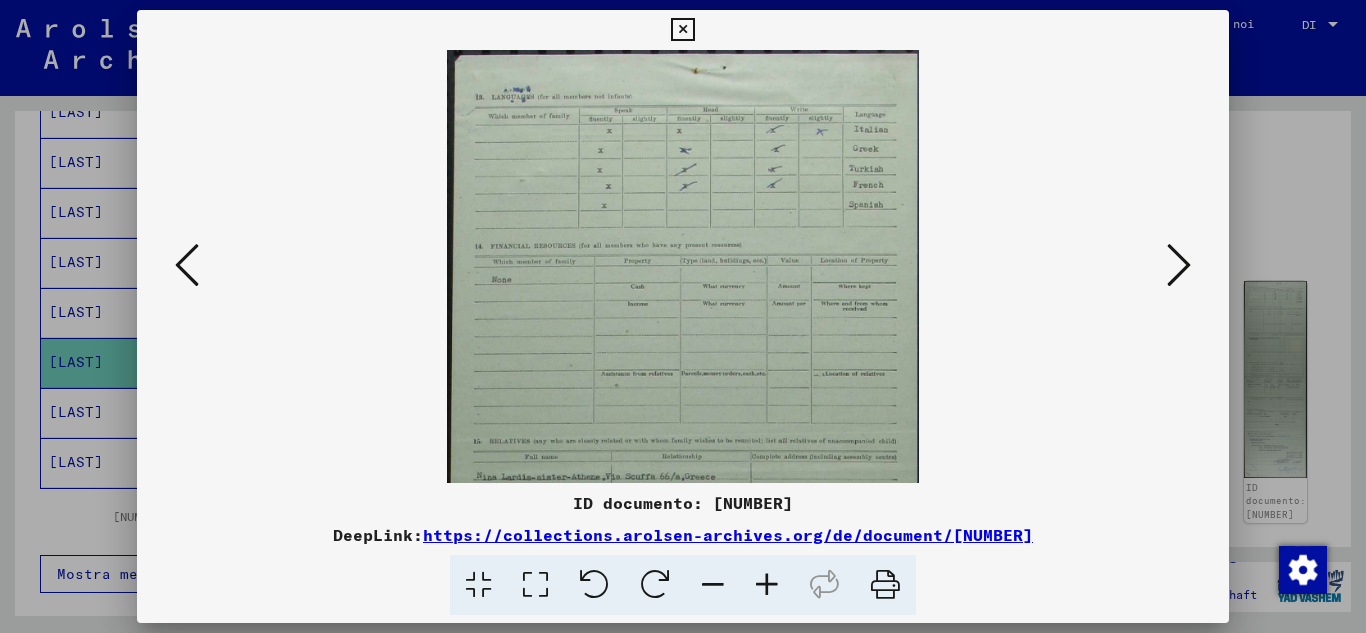click at bounding box center [767, 585] 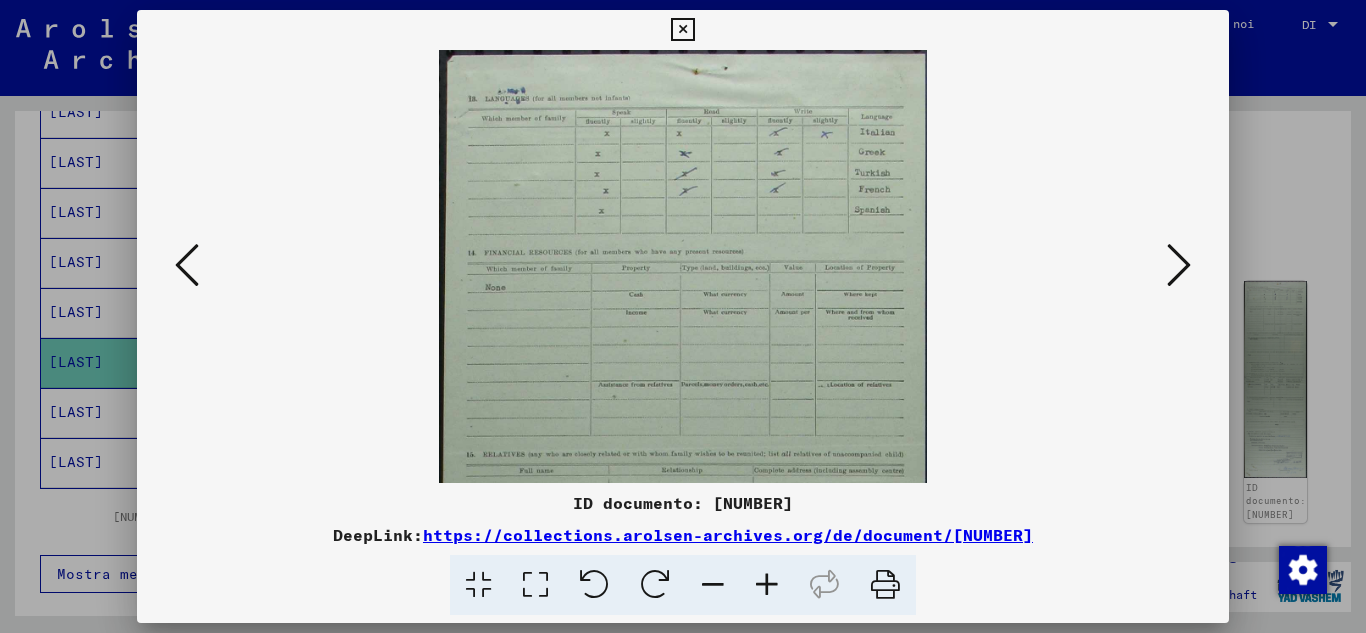 click at bounding box center [767, 585] 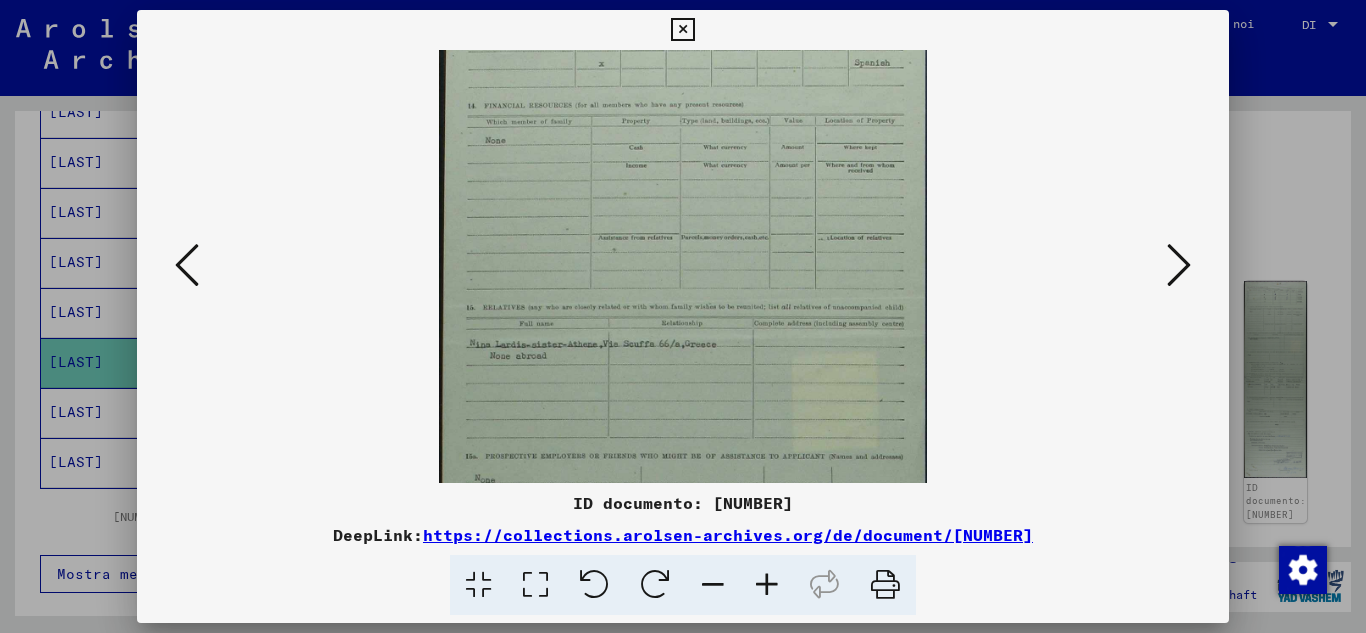 drag, startPoint x: 757, startPoint y: 327, endPoint x: 759, endPoint y: 145, distance: 182.01099 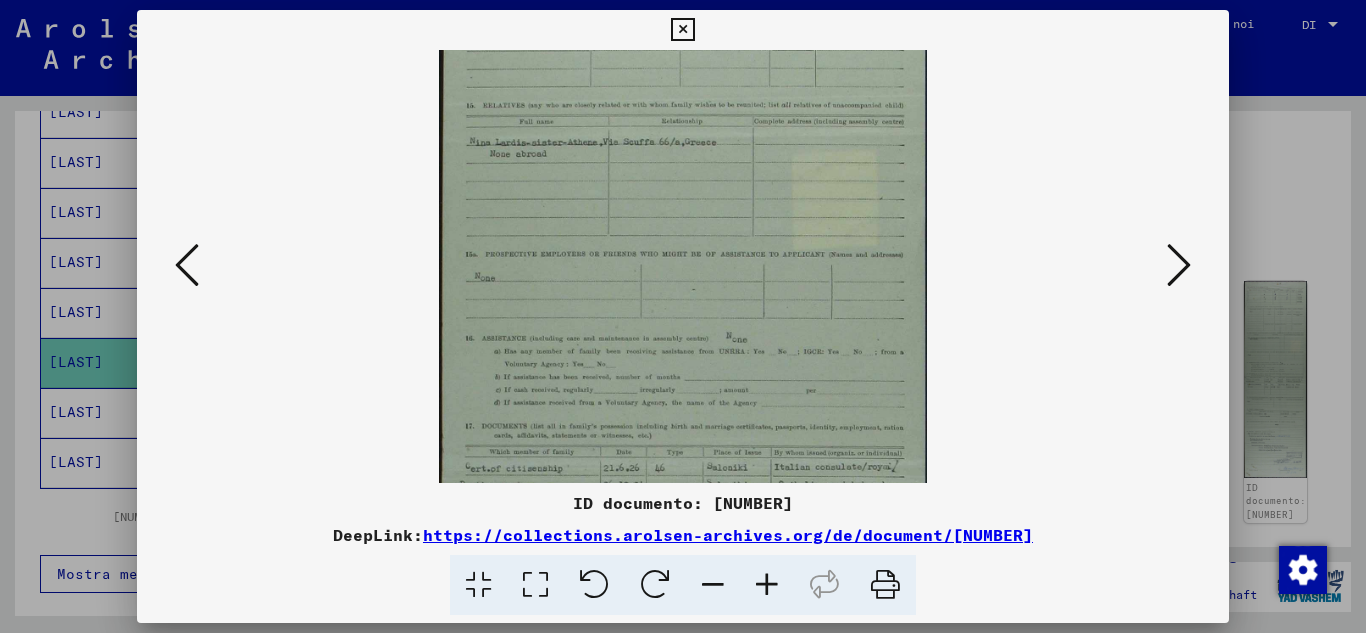 scroll, scrollTop: 367, scrollLeft: 0, axis: vertical 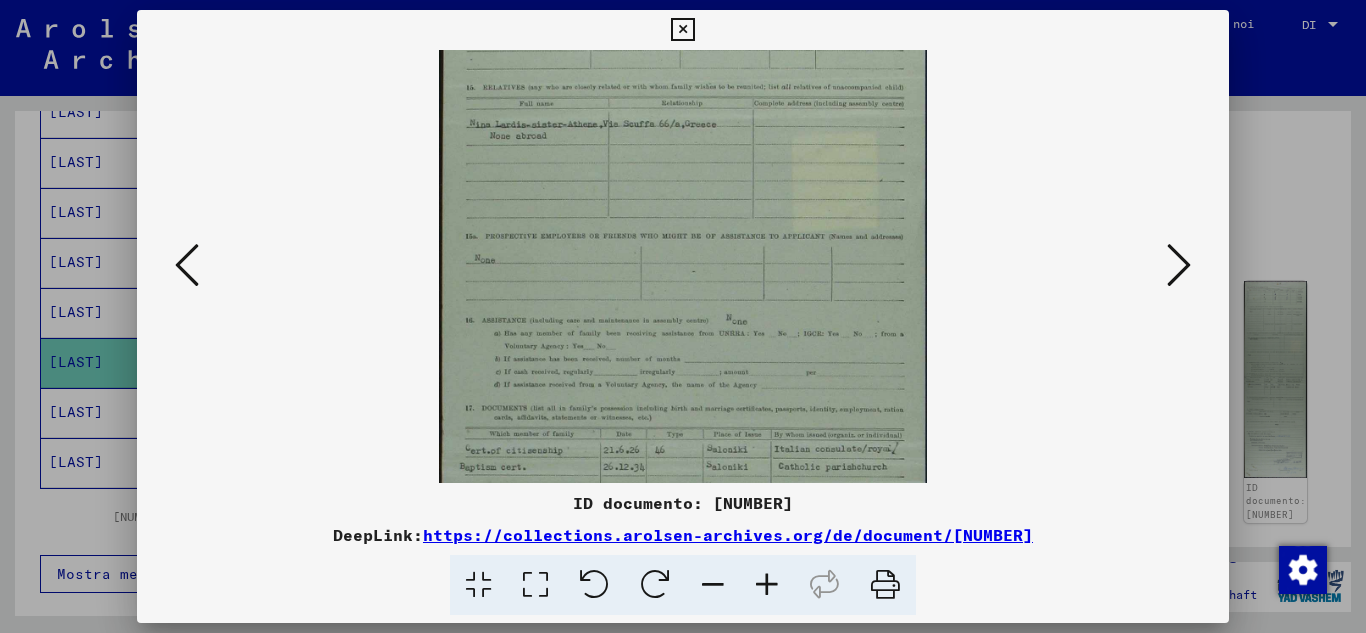drag, startPoint x: 739, startPoint y: 391, endPoint x: 742, endPoint y: 206, distance: 185.02432 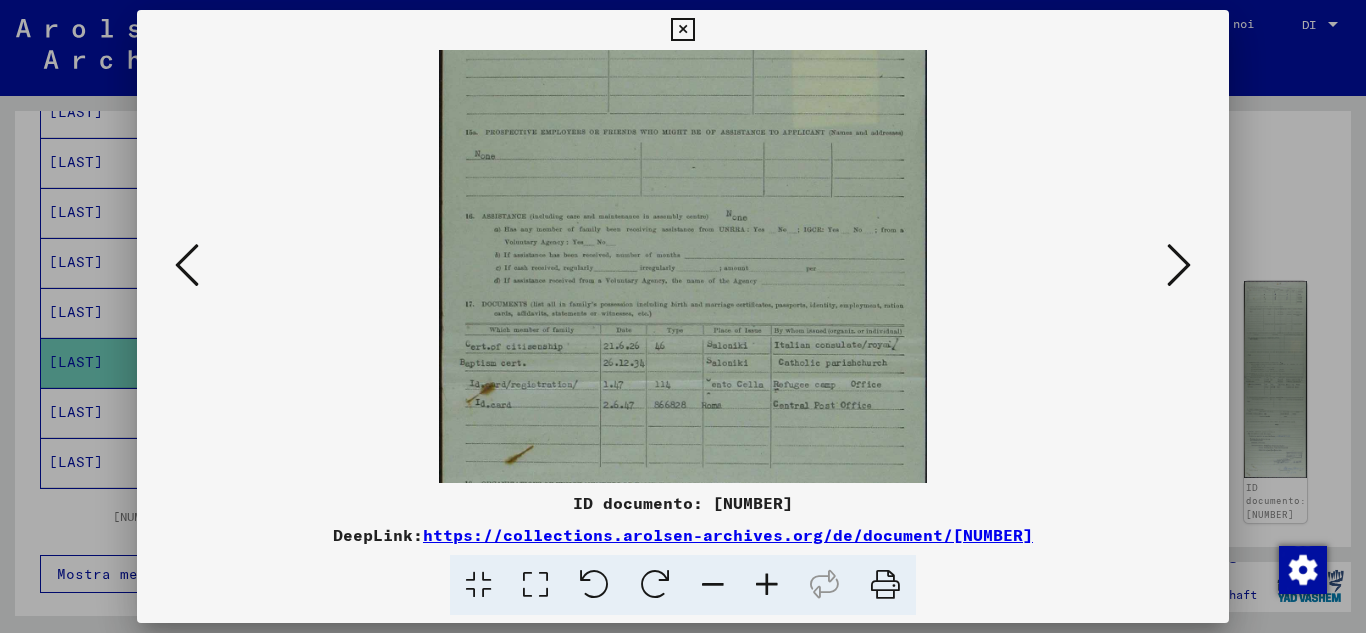 scroll, scrollTop: 529, scrollLeft: 0, axis: vertical 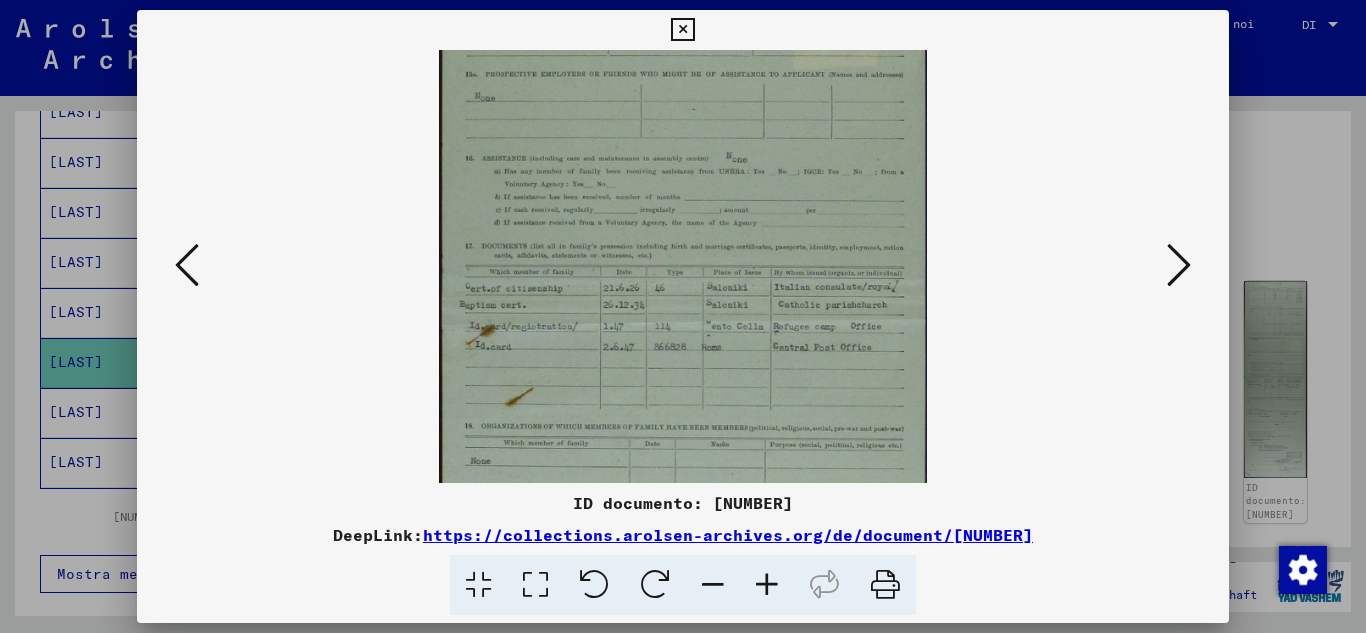 drag, startPoint x: 709, startPoint y: 401, endPoint x: 708, endPoint y: 239, distance: 162.00308 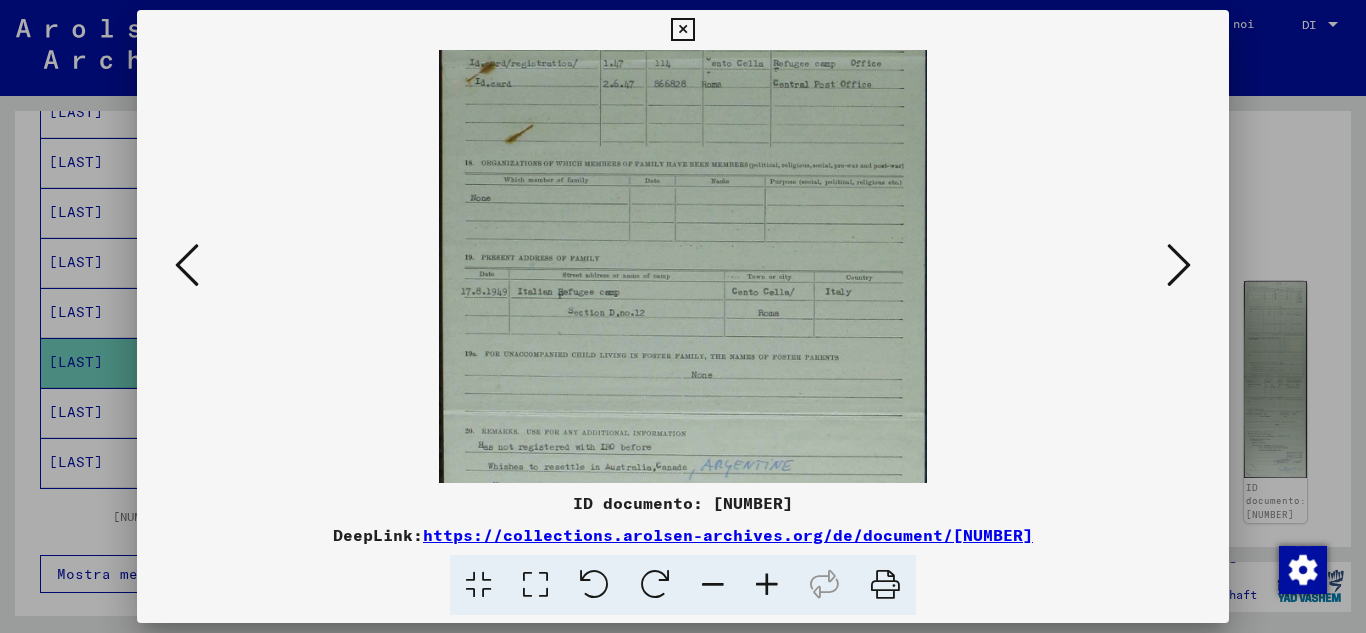scroll, scrollTop: 801, scrollLeft: 0, axis: vertical 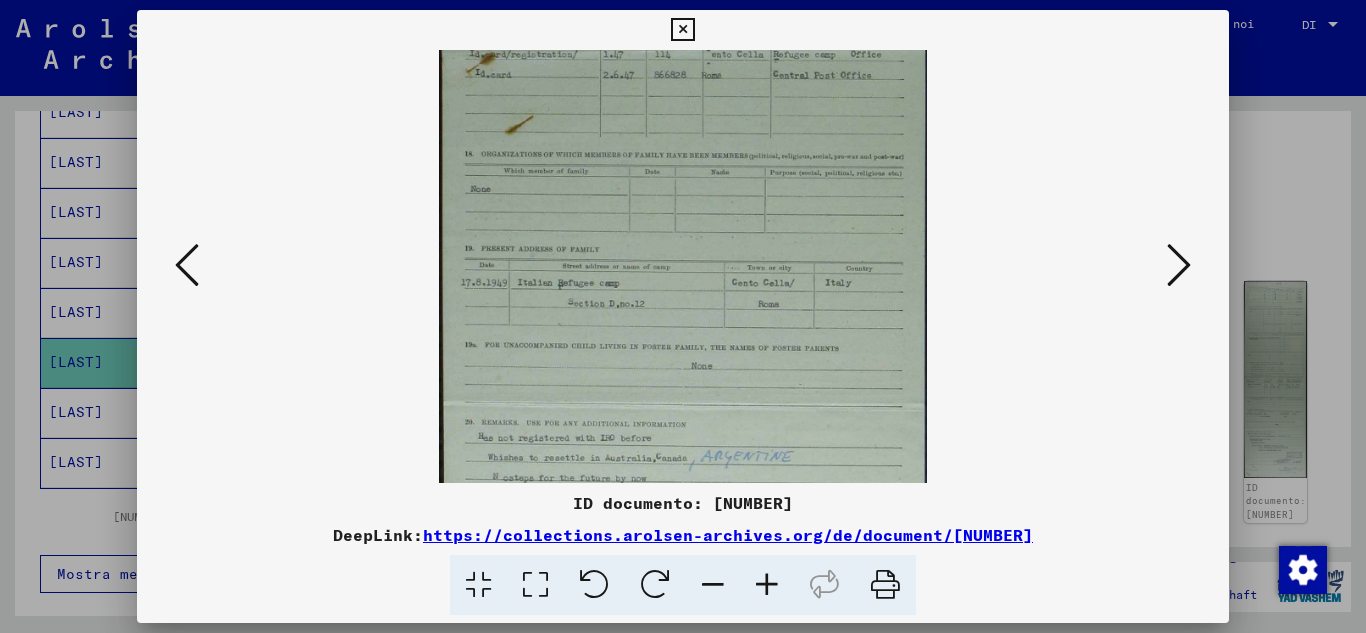 drag, startPoint x: 670, startPoint y: 423, endPoint x: 699, endPoint y: 151, distance: 273.5416 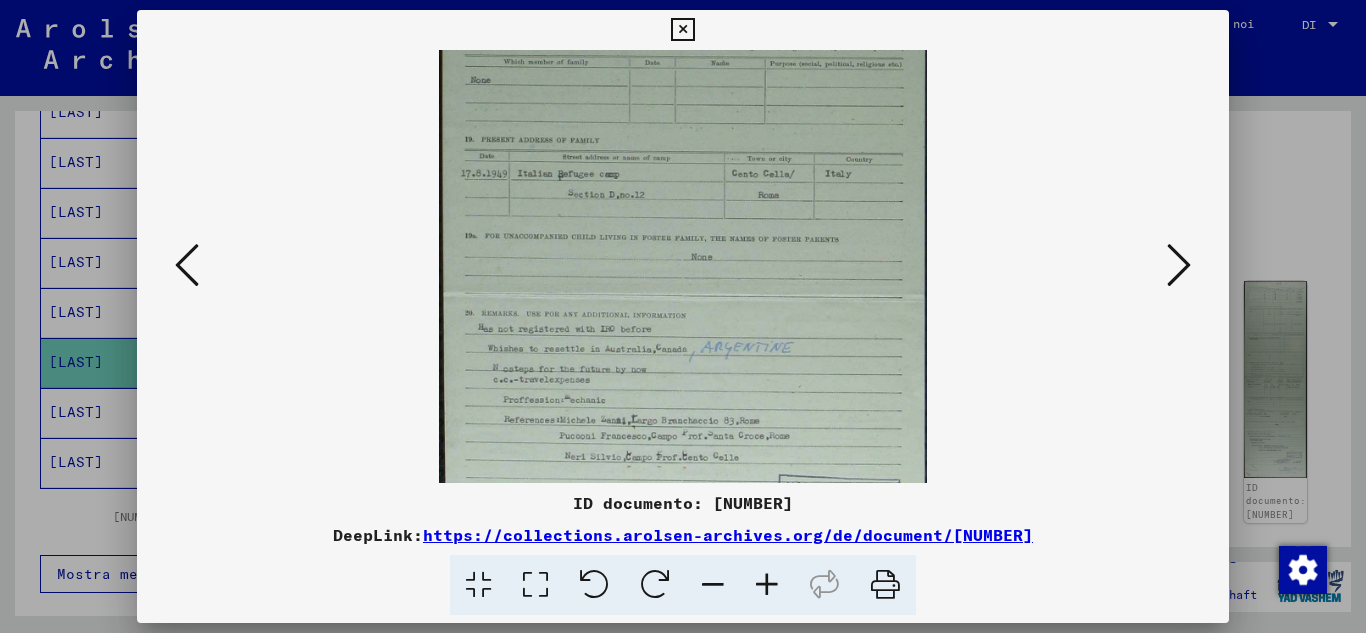 scroll, scrollTop: 958, scrollLeft: 0, axis: vertical 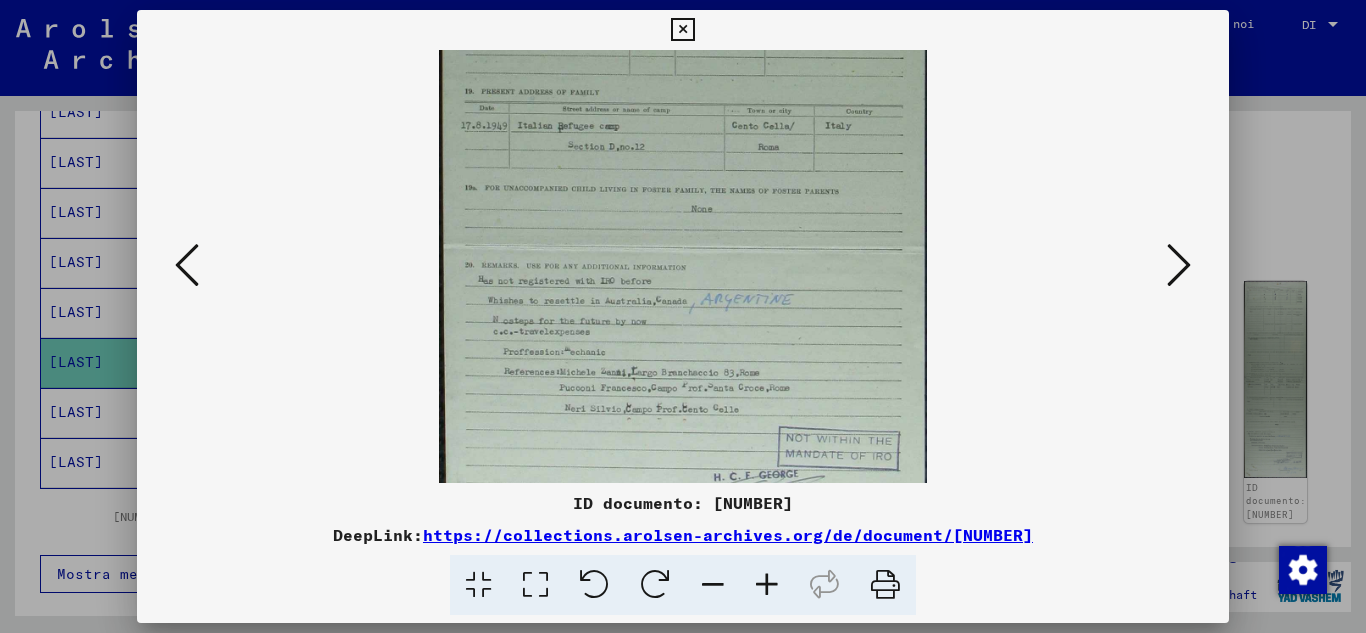 drag, startPoint x: 688, startPoint y: 402, endPoint x: 688, endPoint y: 245, distance: 157 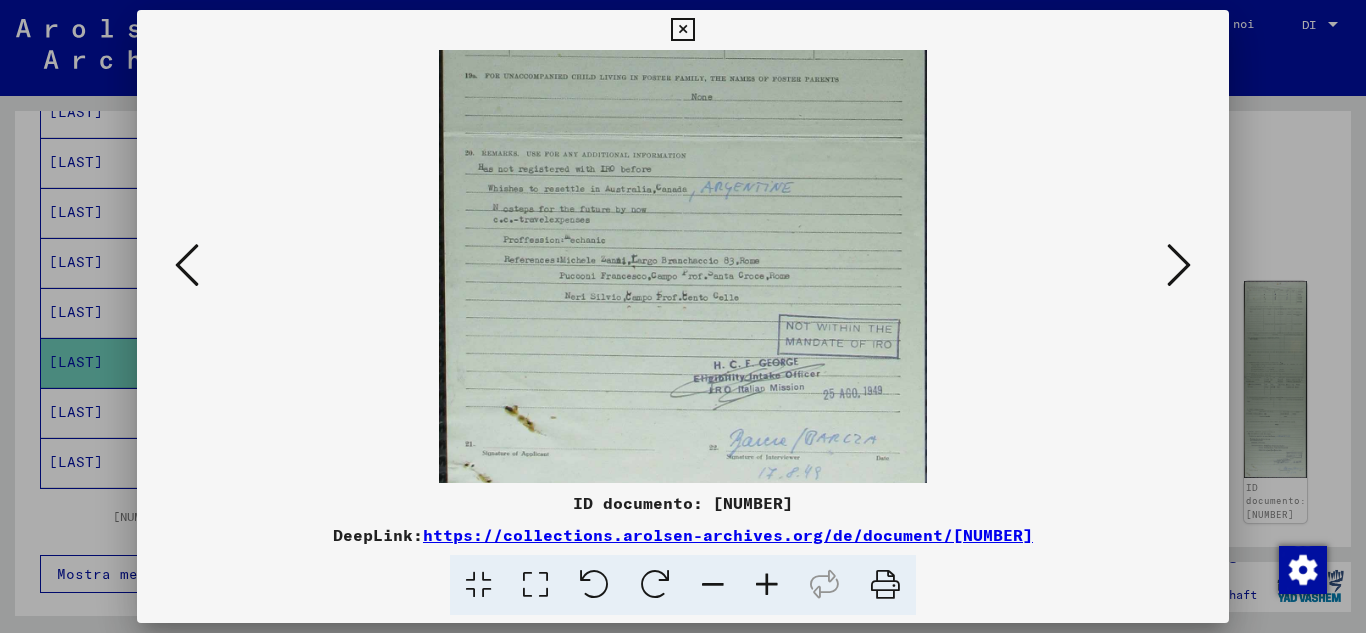scroll, scrollTop: 1100, scrollLeft: 0, axis: vertical 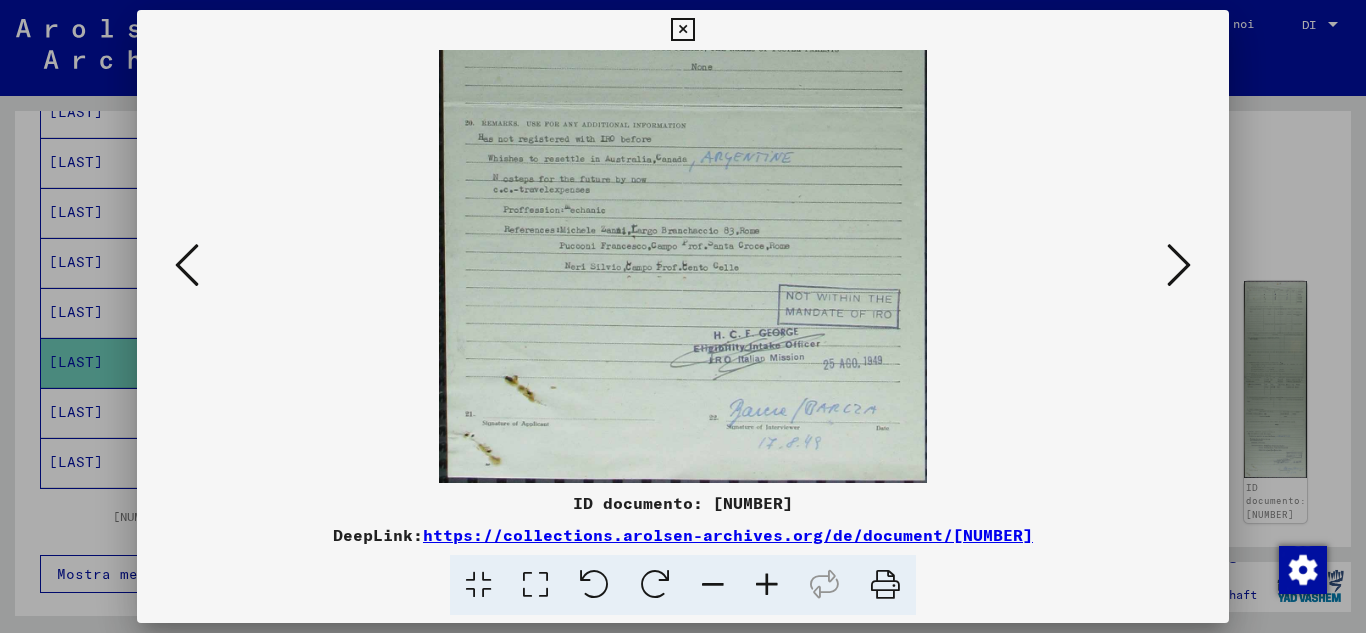 drag, startPoint x: 682, startPoint y: 438, endPoint x: 682, endPoint y: 278, distance: 160 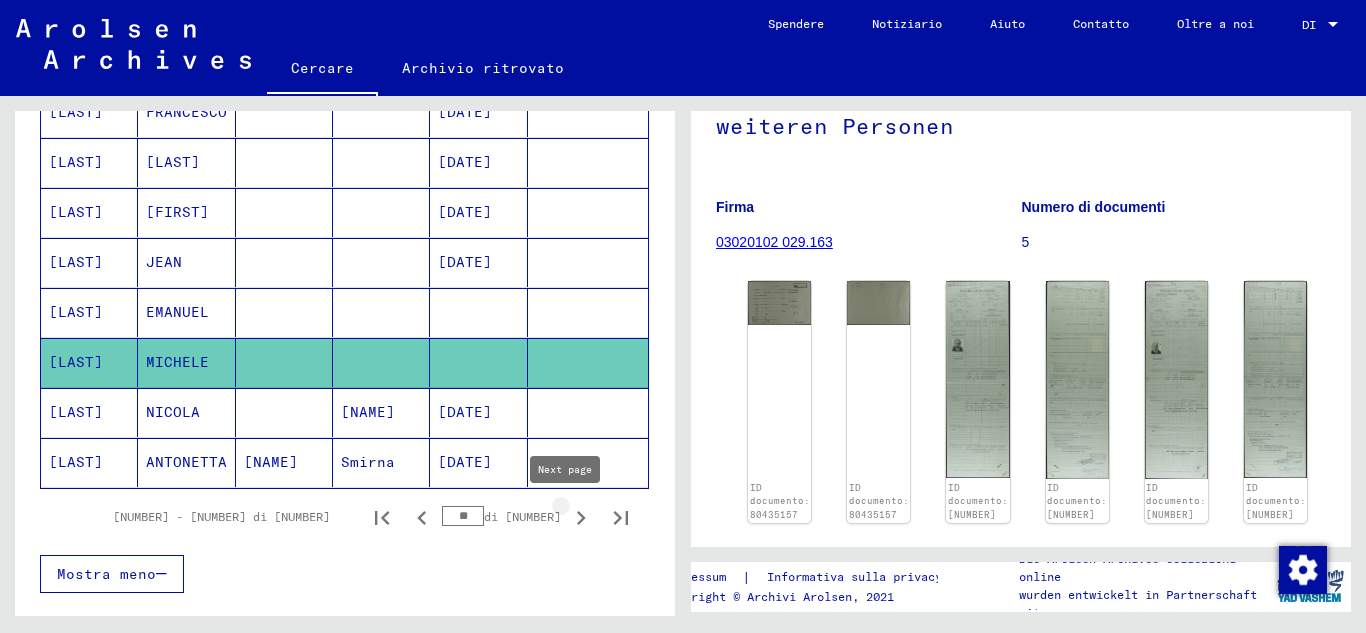 click 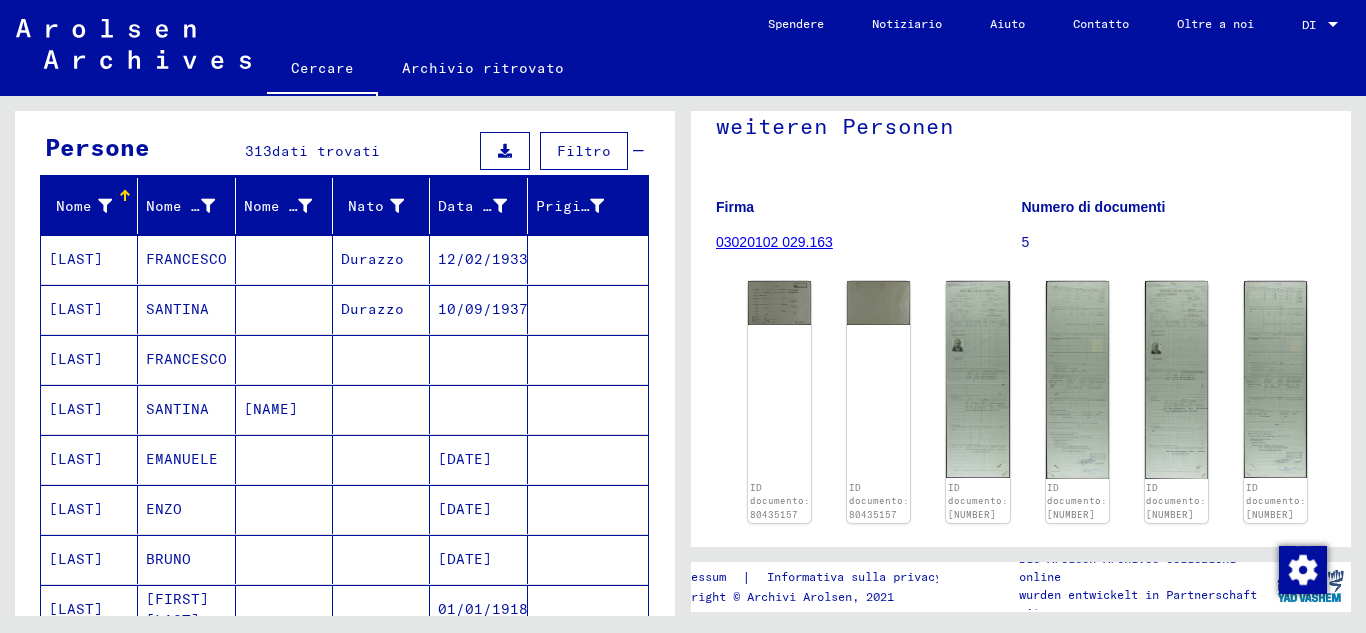 scroll, scrollTop: 233, scrollLeft: 0, axis: vertical 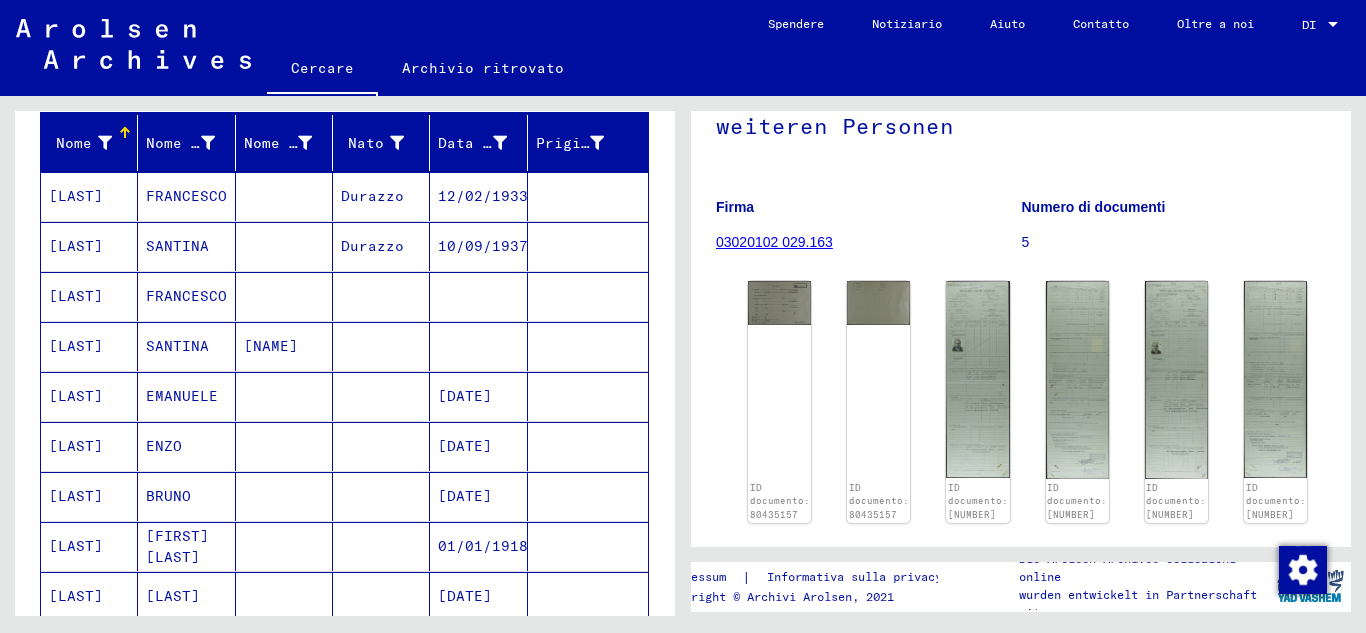 click on "FRANCESCO" at bounding box center [177, 246] 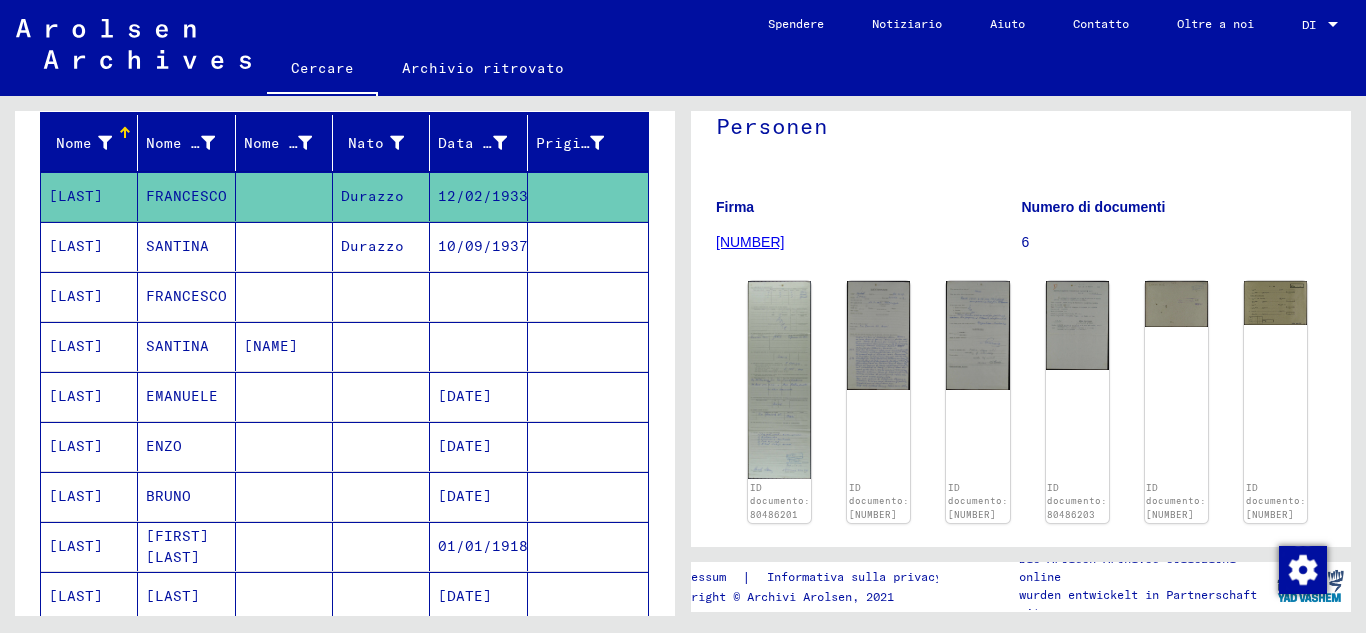 scroll, scrollTop: 0, scrollLeft: 0, axis: both 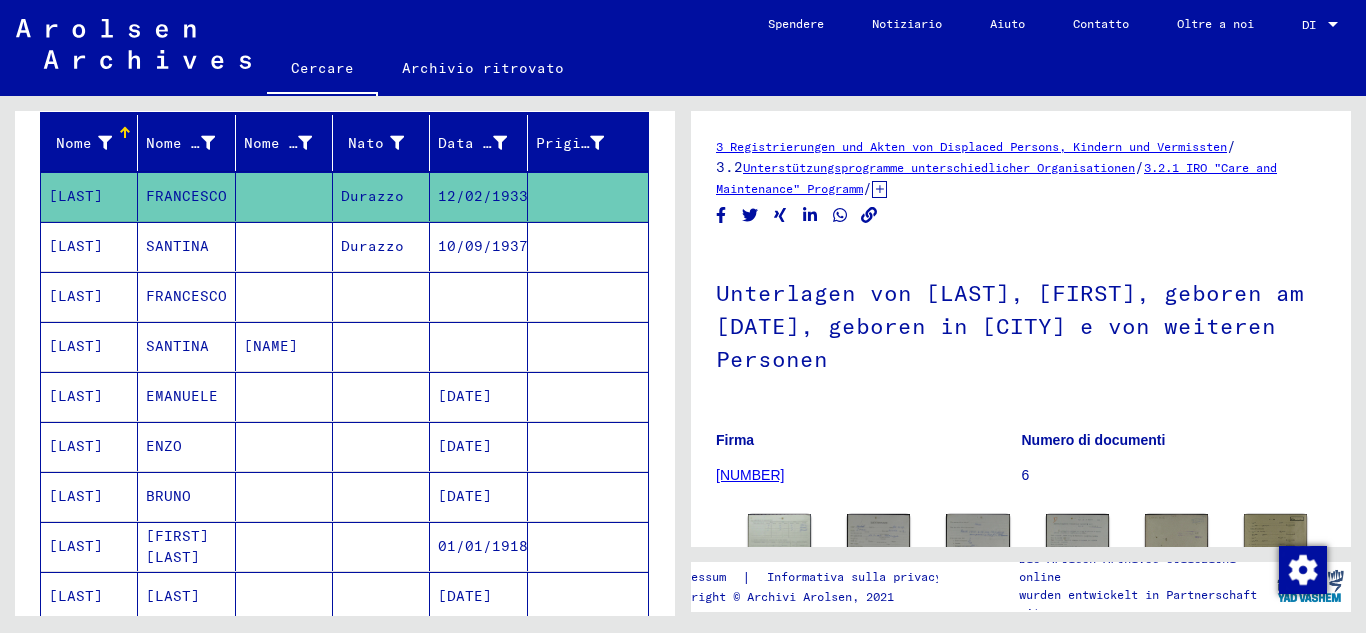 click on "FRANCESCO" at bounding box center [177, 346] 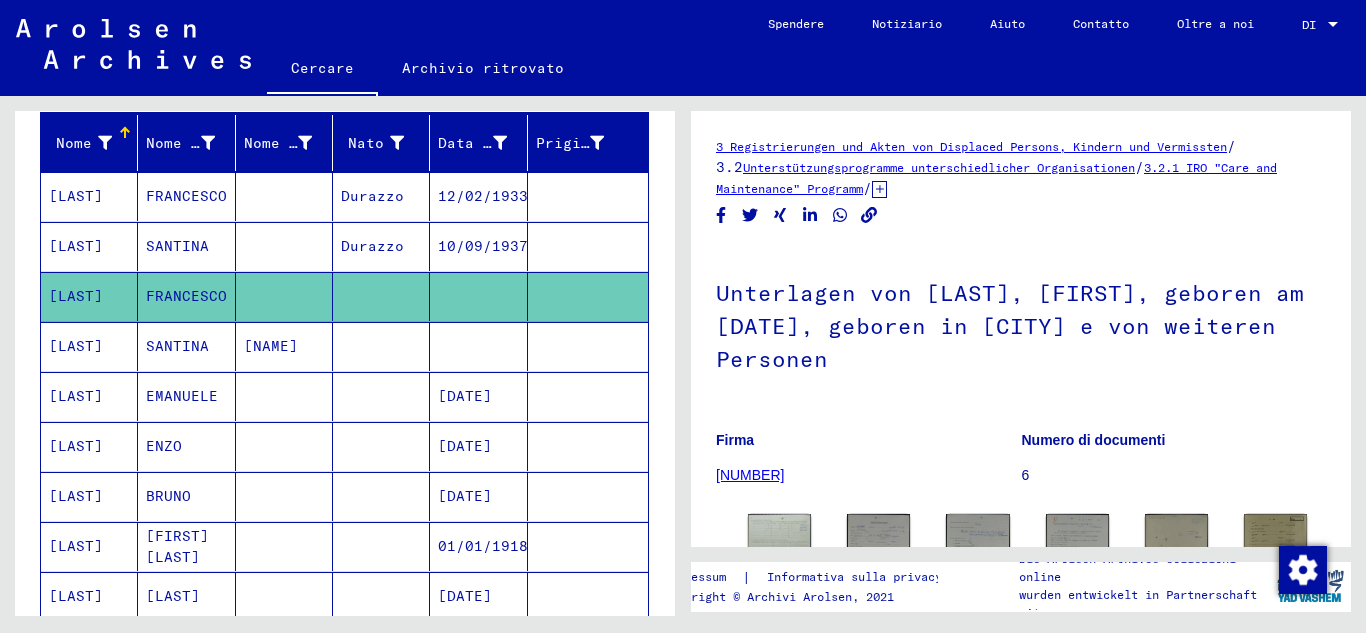 click on "FRANCESCO" 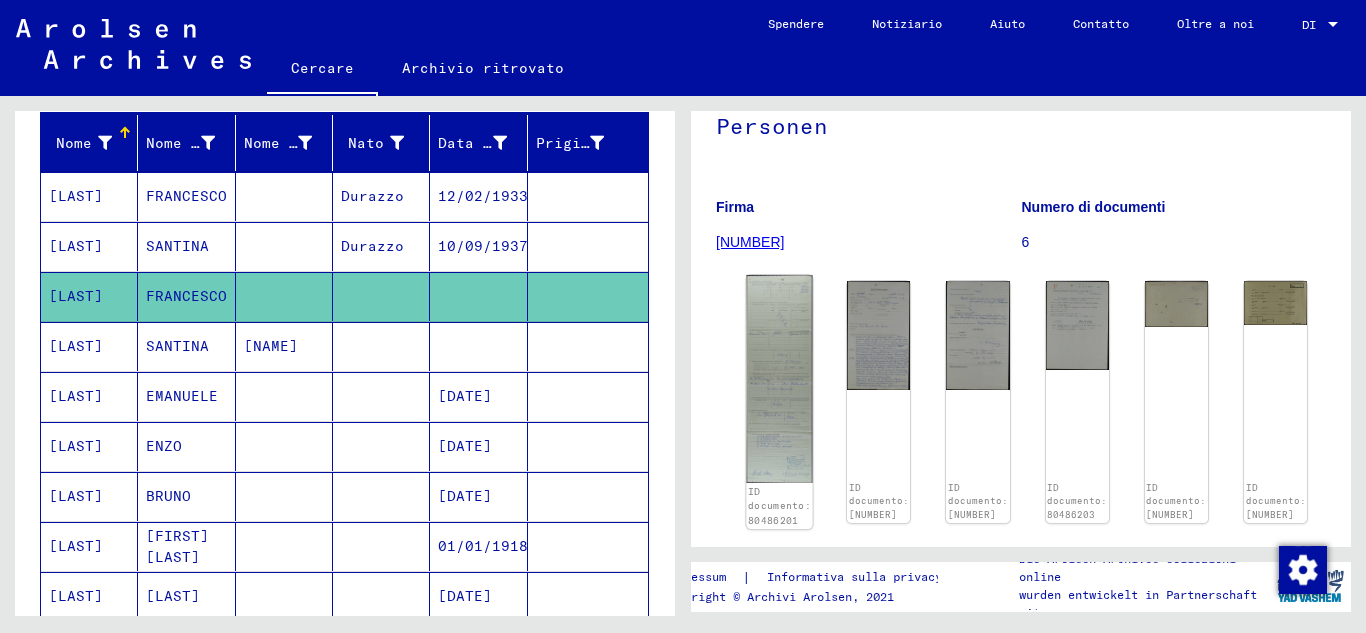 click 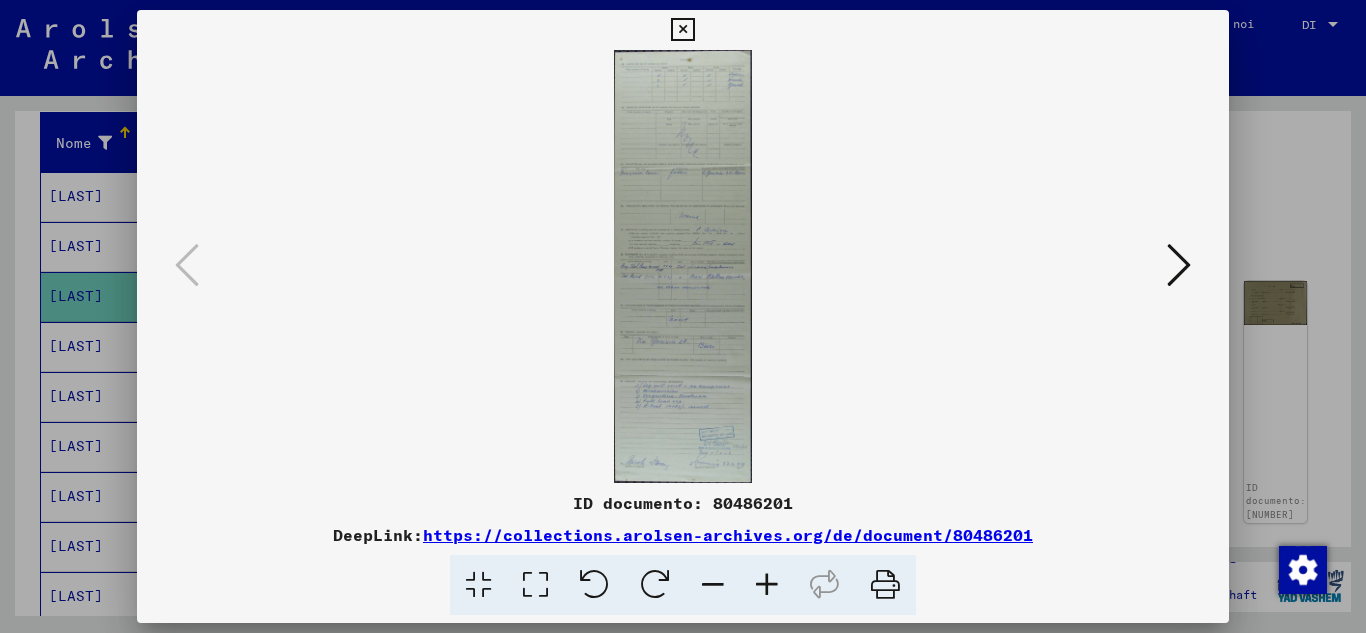 click at bounding box center (767, 585) 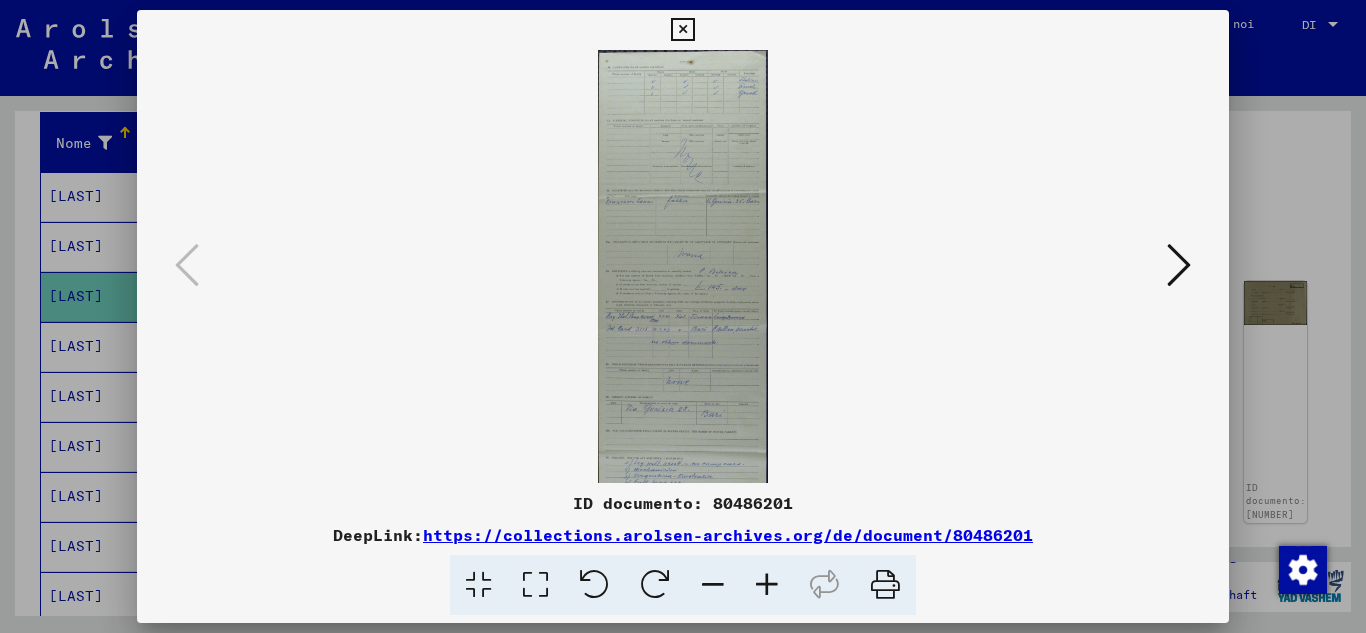 click at bounding box center [767, 585] 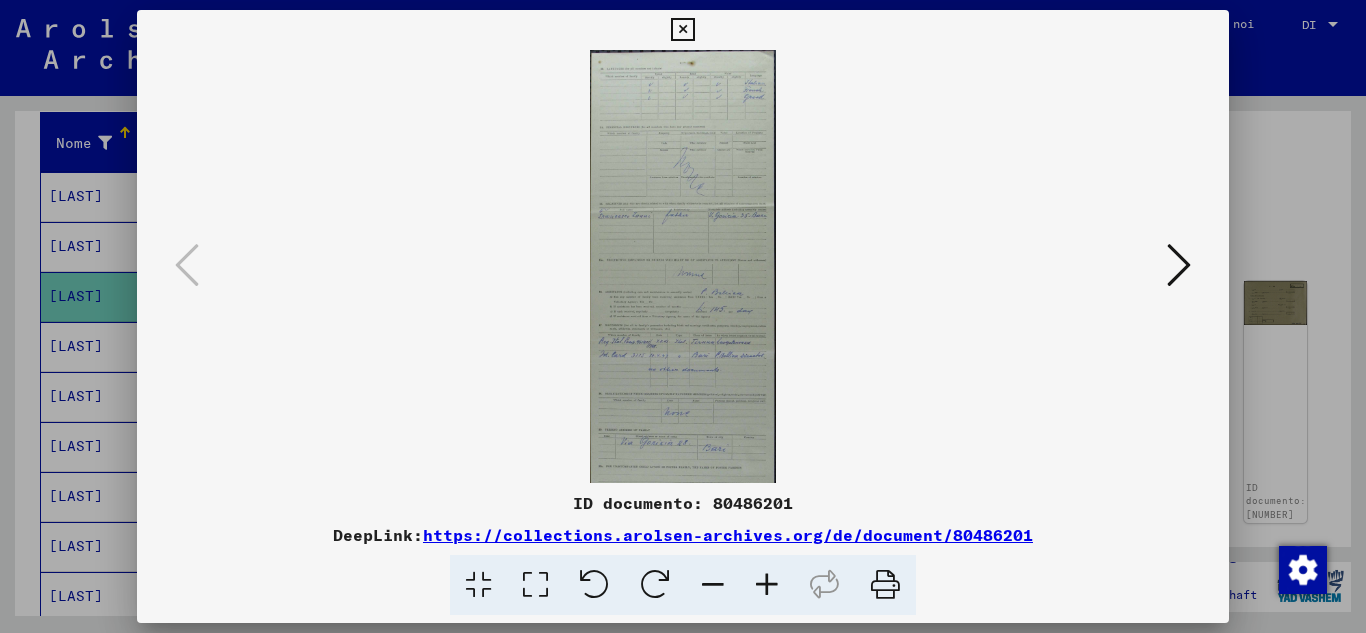click at bounding box center (767, 585) 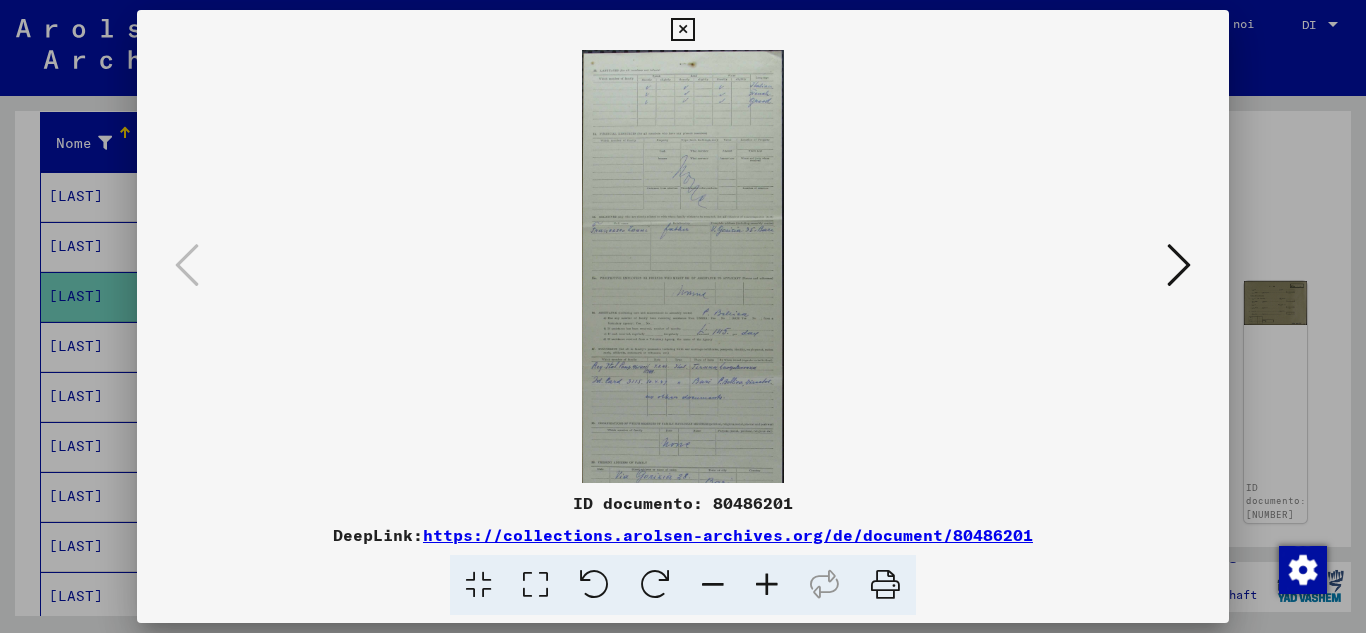 click at bounding box center [767, 585] 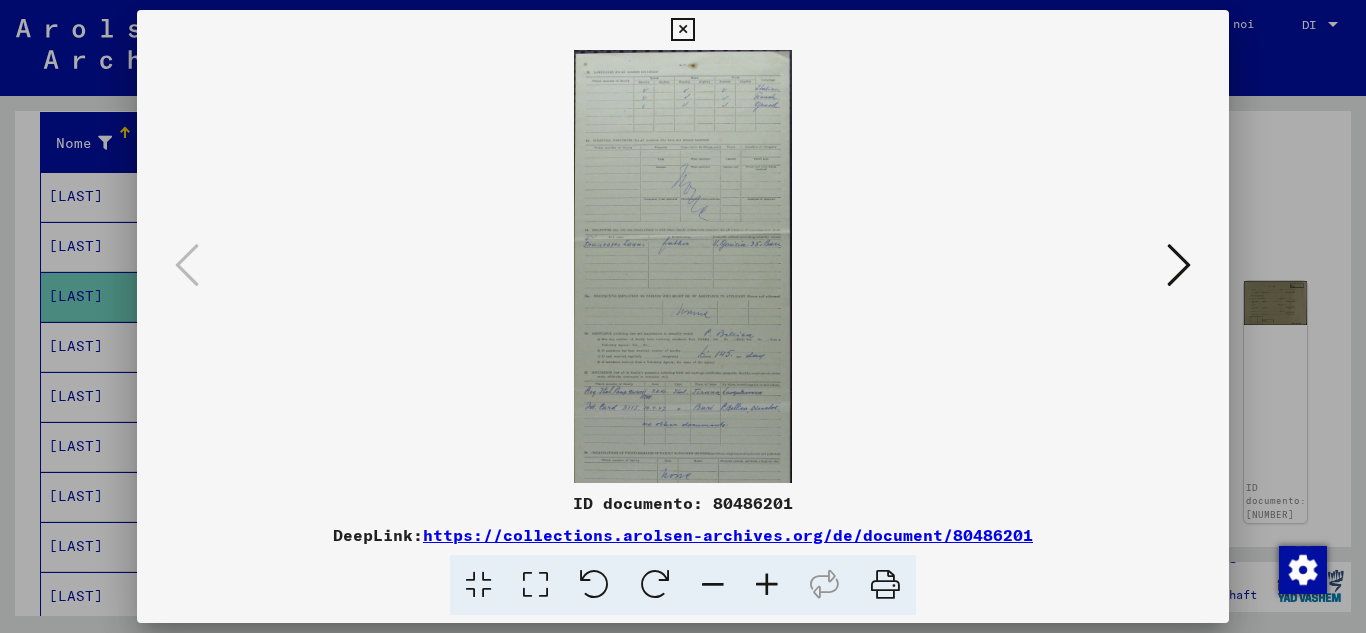 click at bounding box center (767, 585) 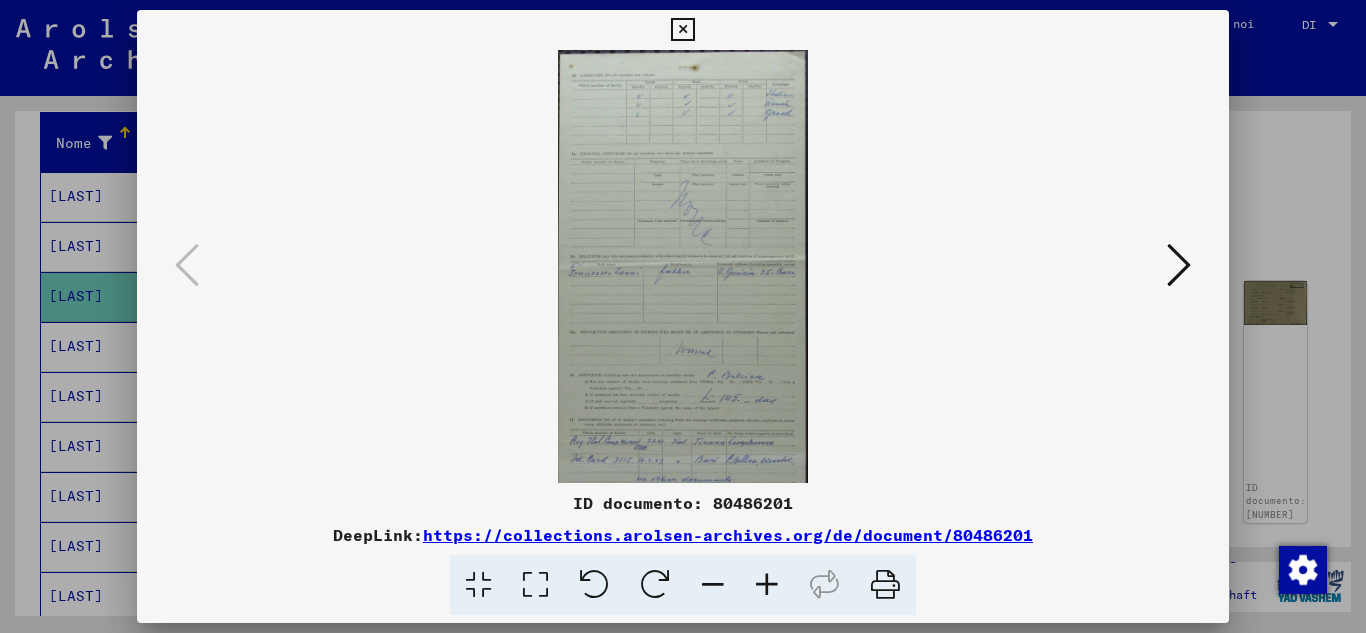 click at bounding box center (767, 585) 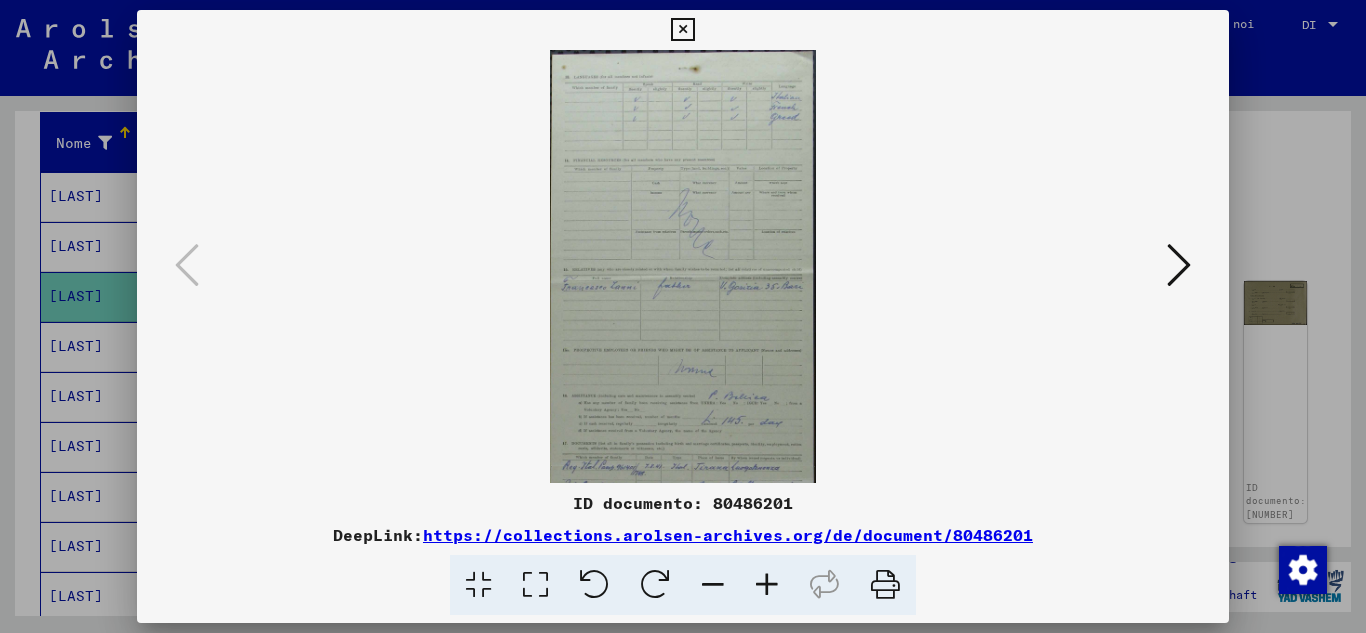 click at bounding box center (767, 585) 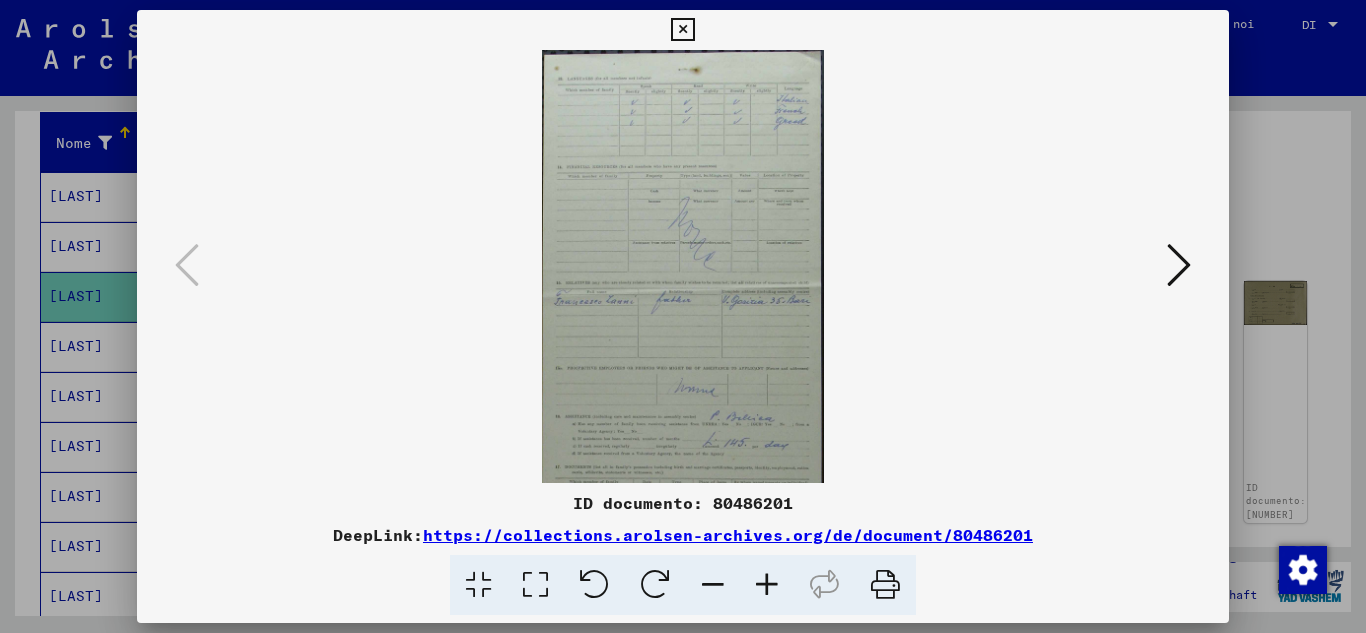 click at bounding box center [767, 585] 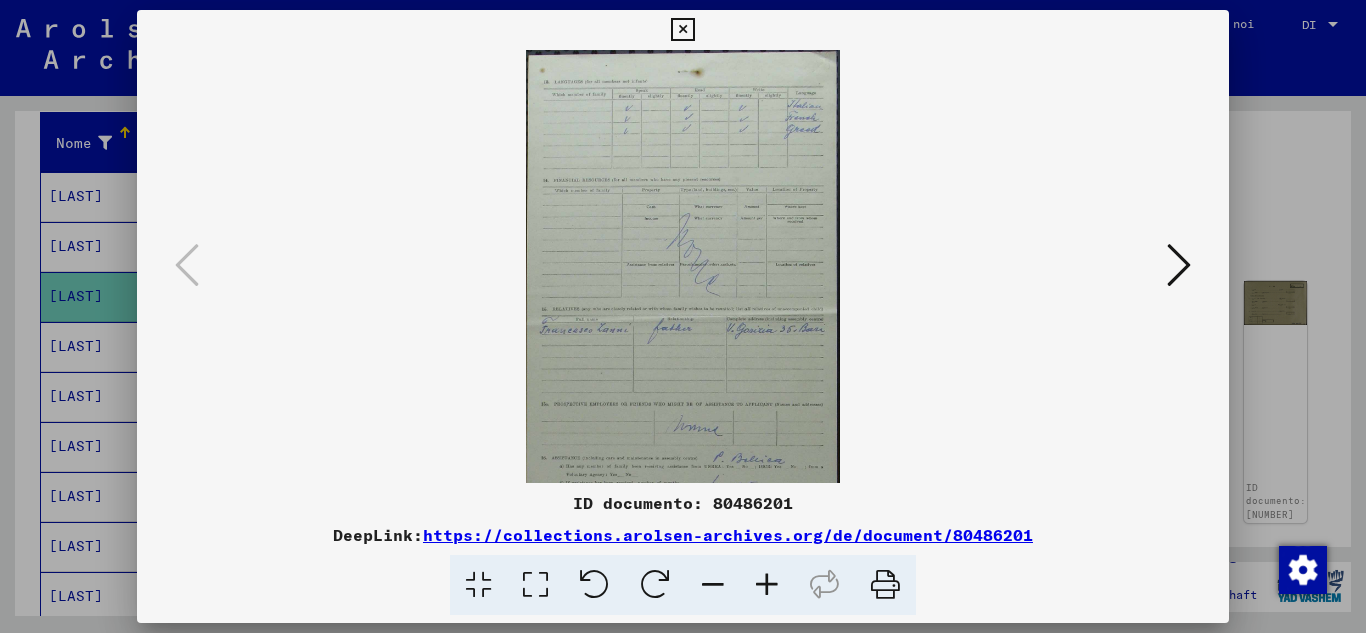 click at bounding box center [767, 585] 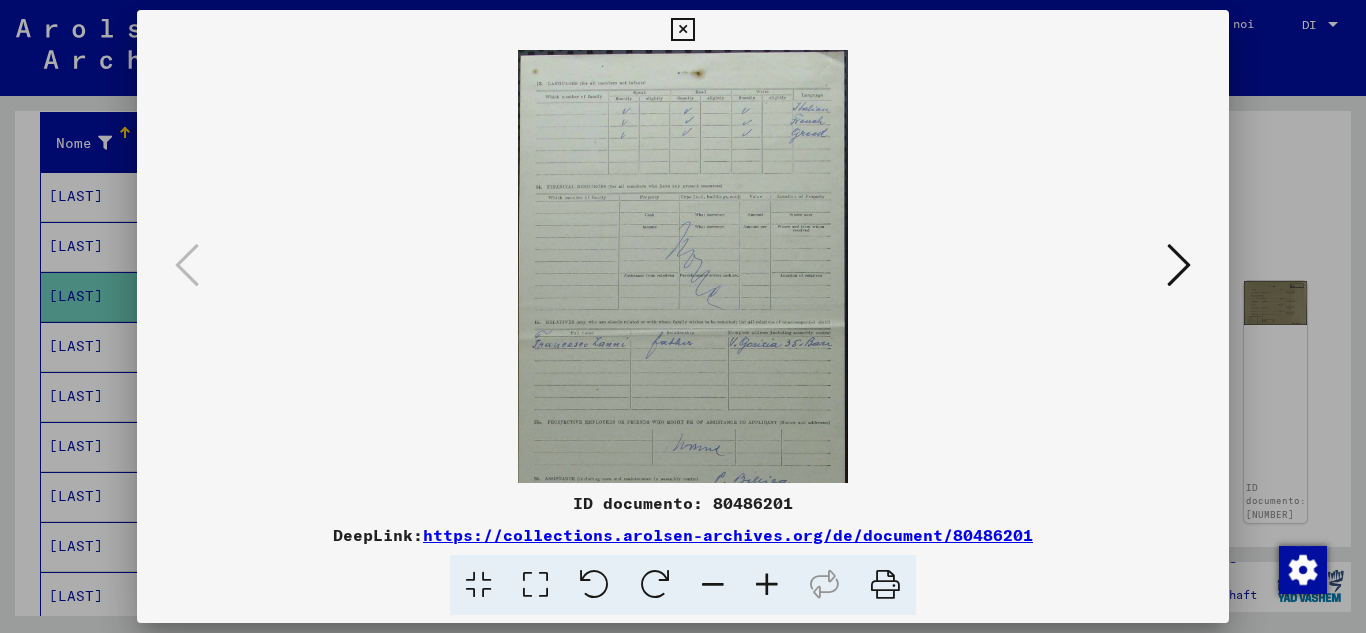 click at bounding box center (767, 585) 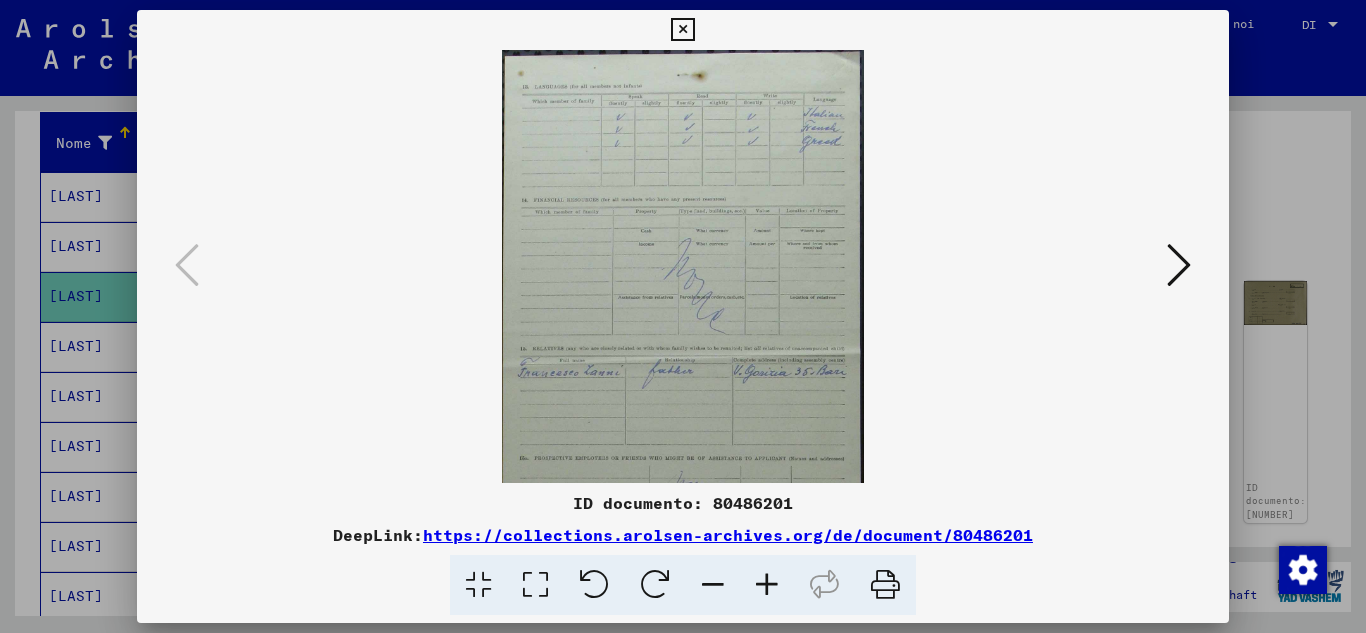 click at bounding box center (767, 585) 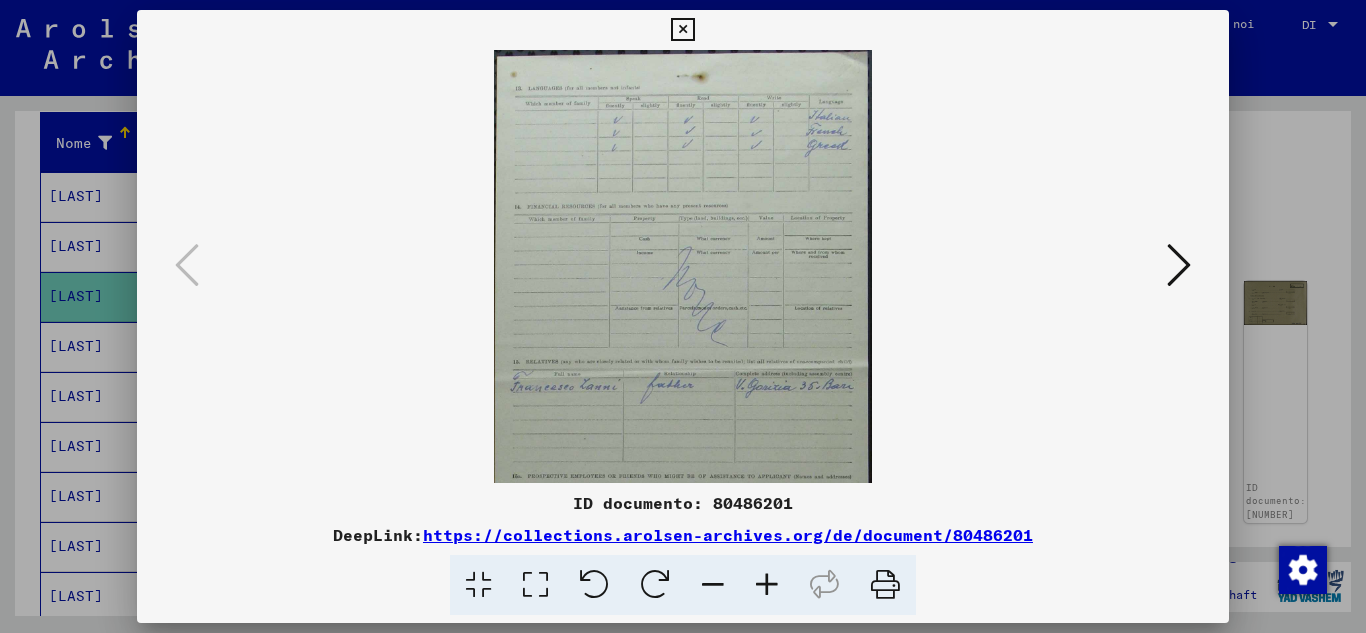 click at bounding box center (767, 585) 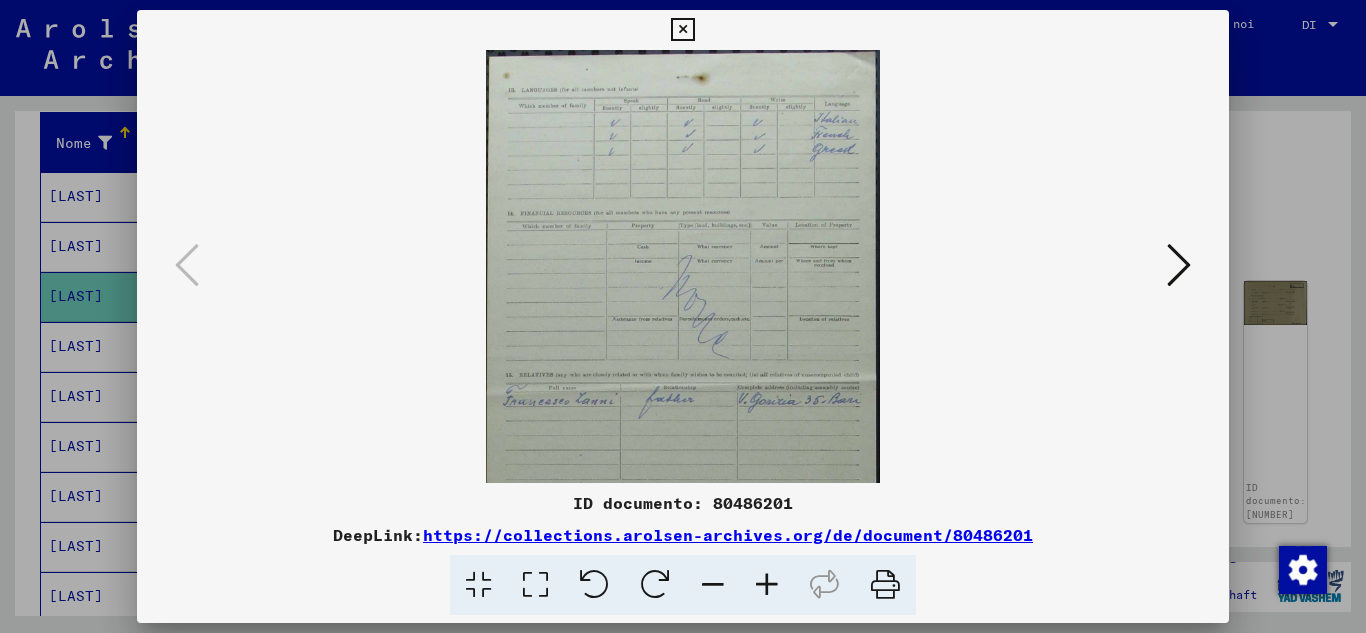 click at bounding box center [767, 585] 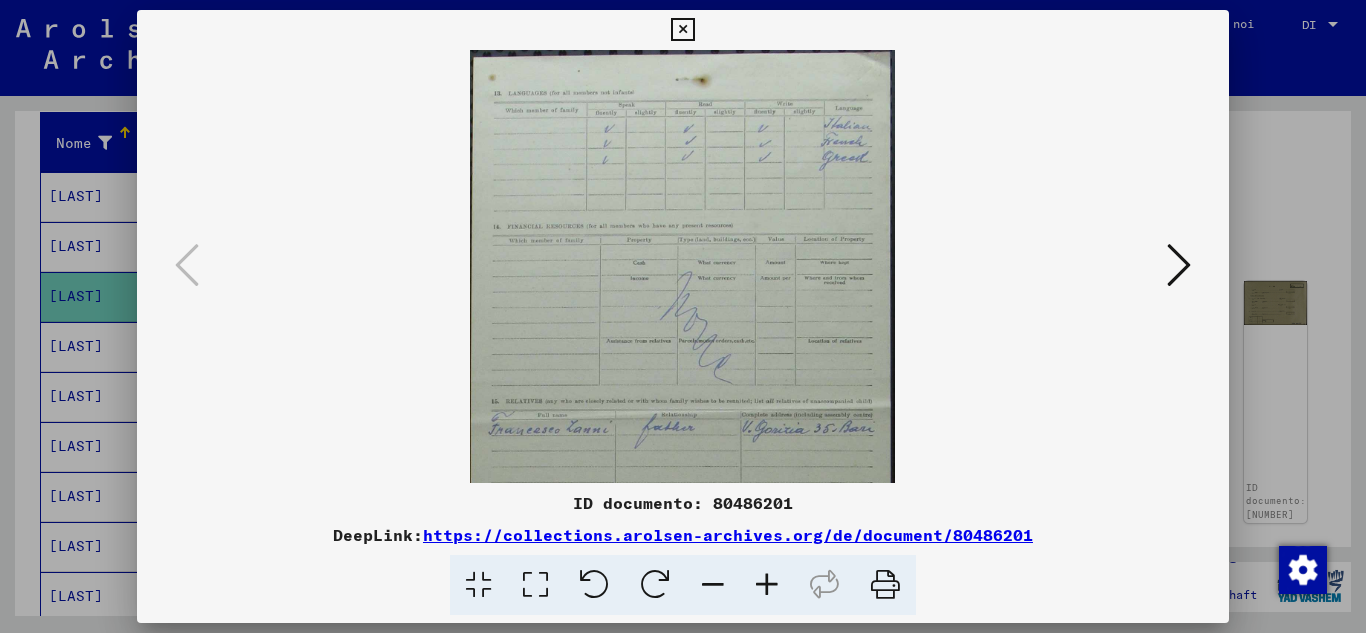 click at bounding box center (767, 585) 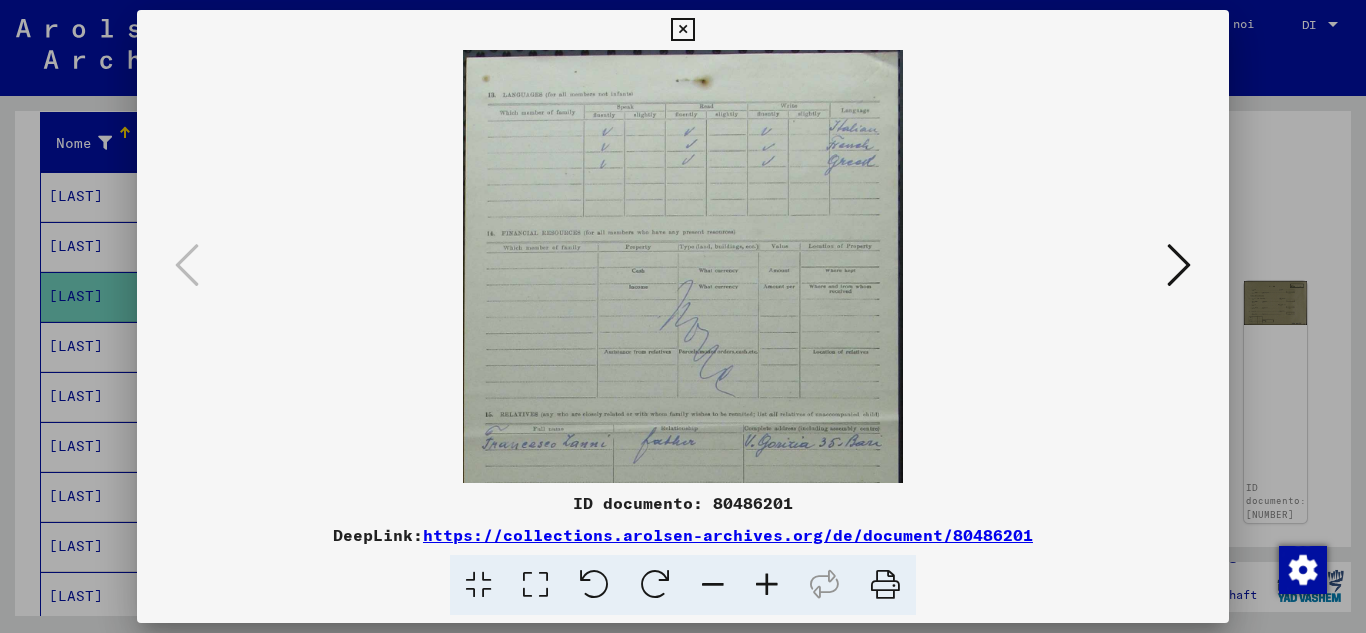 click at bounding box center [767, 585] 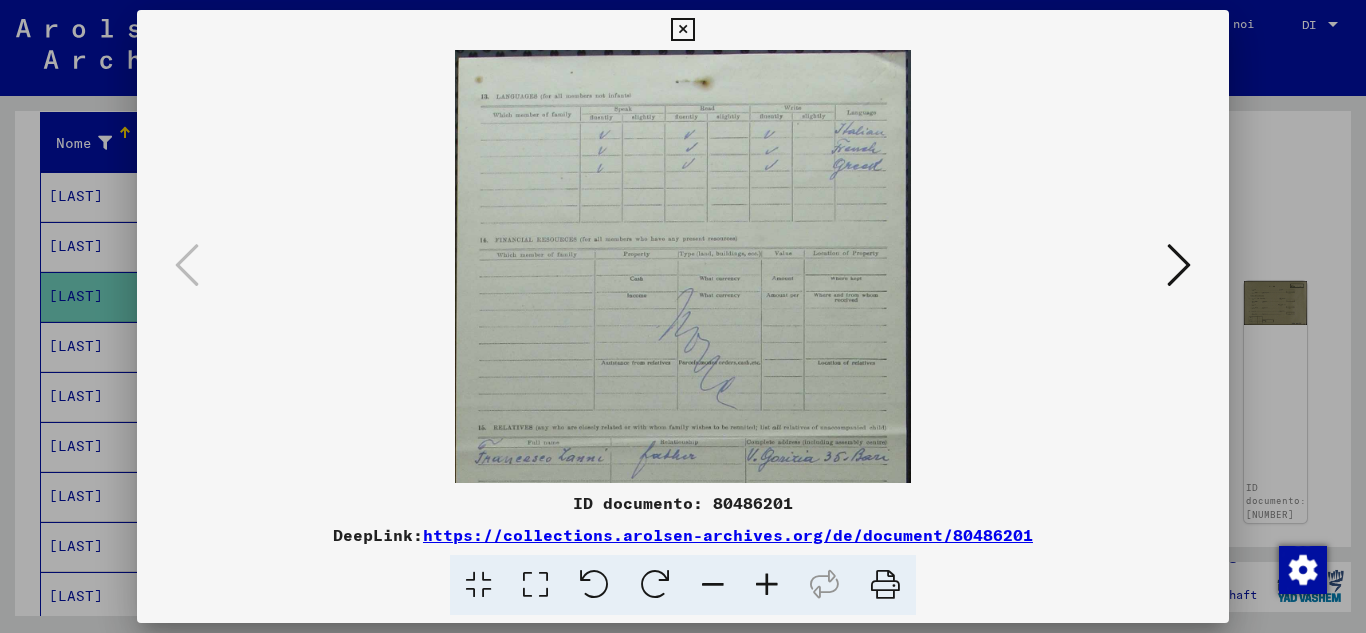 click at bounding box center [767, 585] 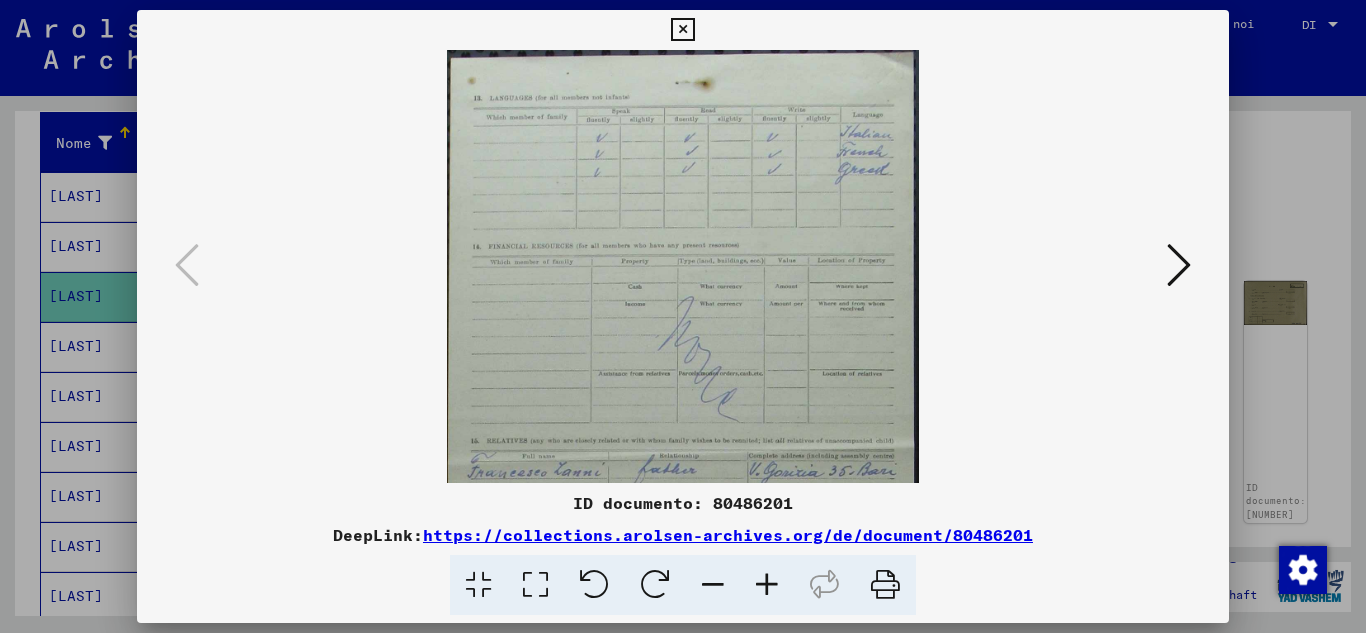 click at bounding box center [767, 585] 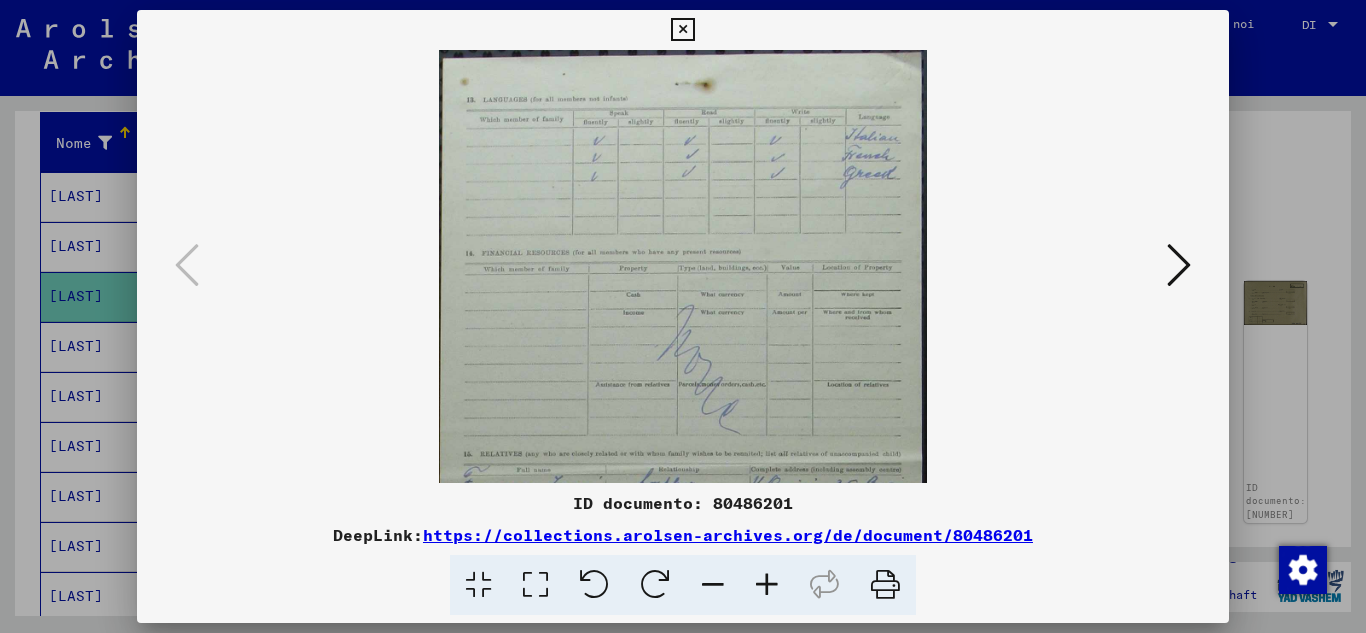 click at bounding box center [1179, 265] 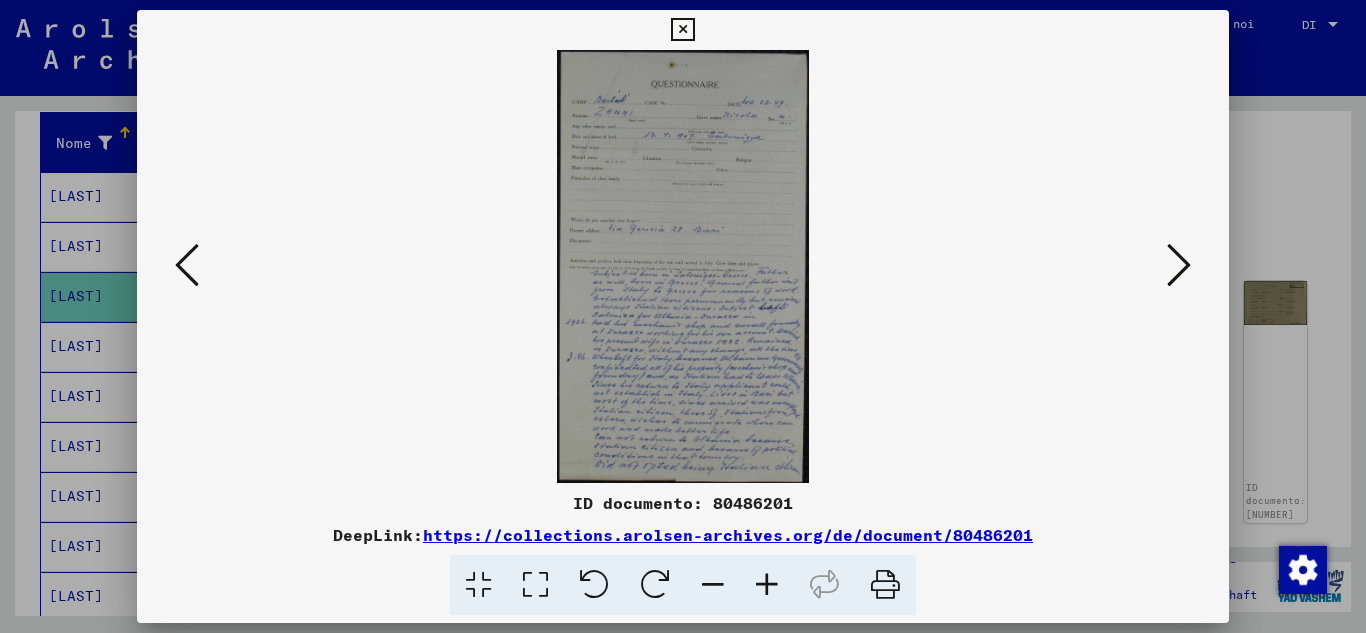 click at bounding box center (767, 585) 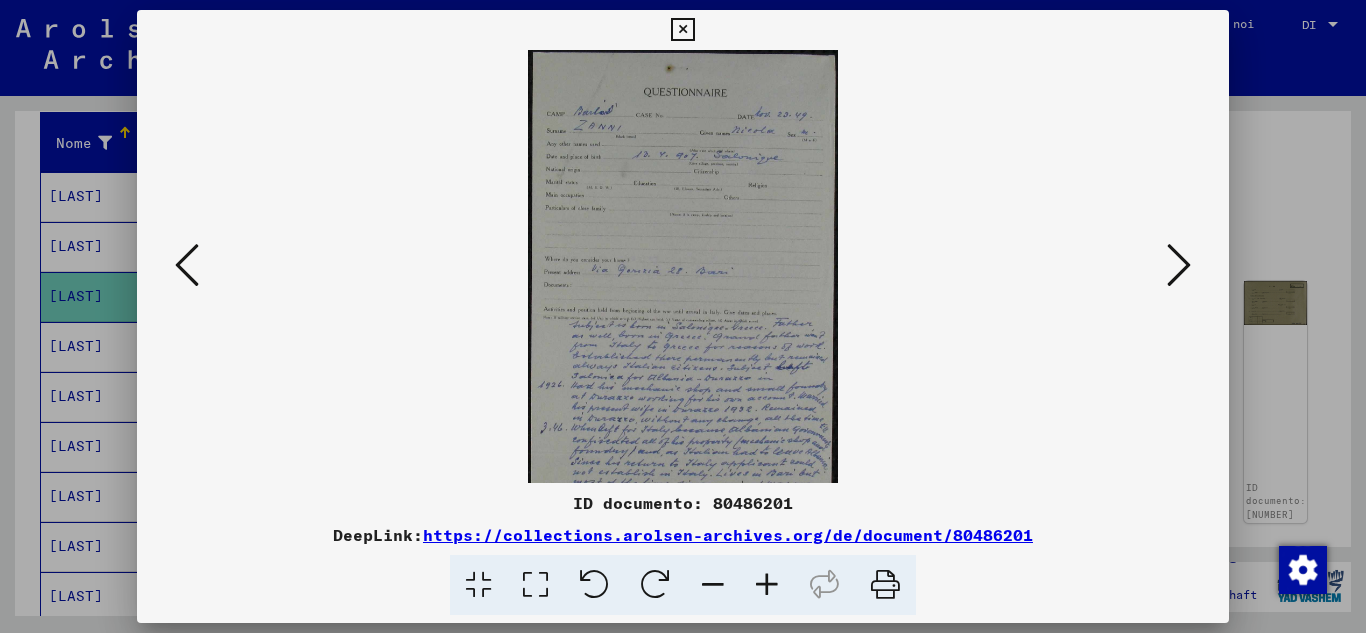 click at bounding box center (767, 585) 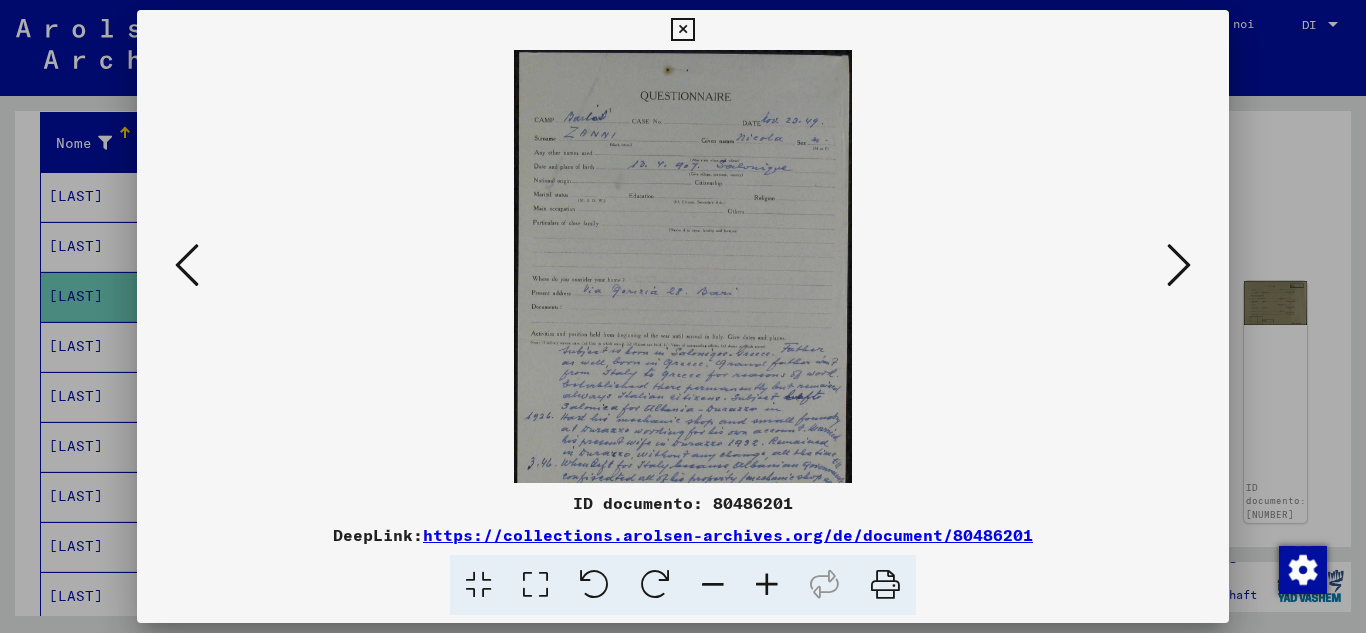click at bounding box center [767, 585] 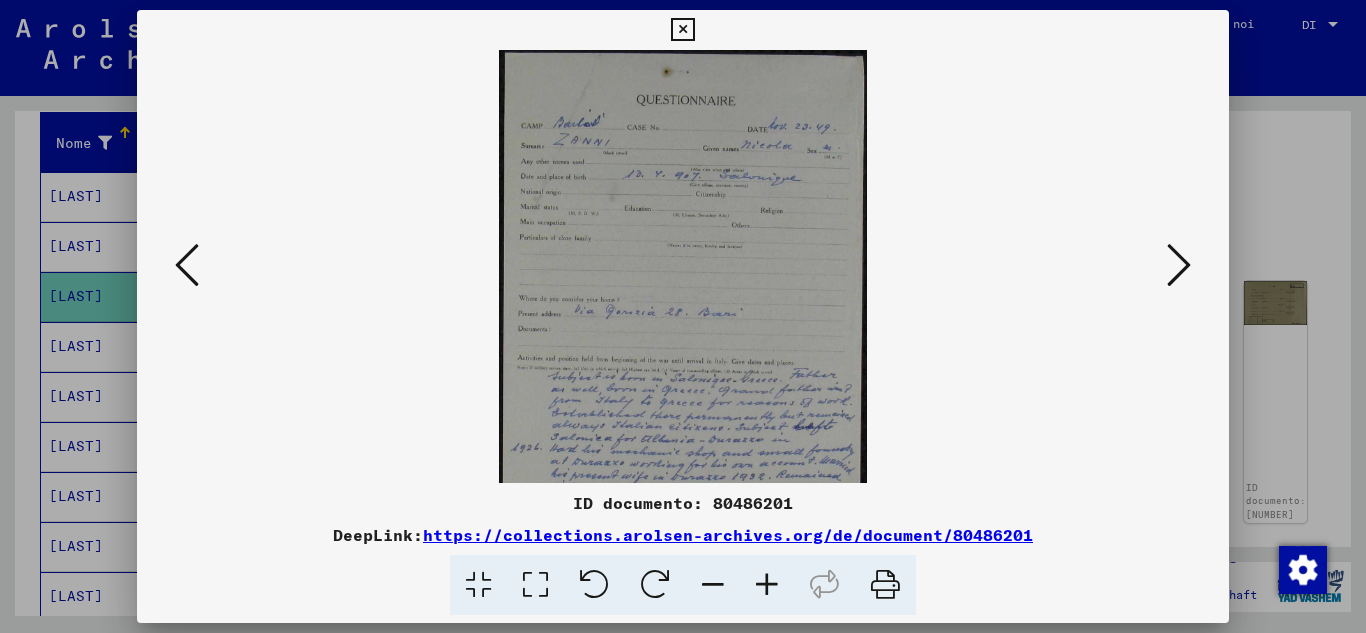 click at bounding box center (767, 585) 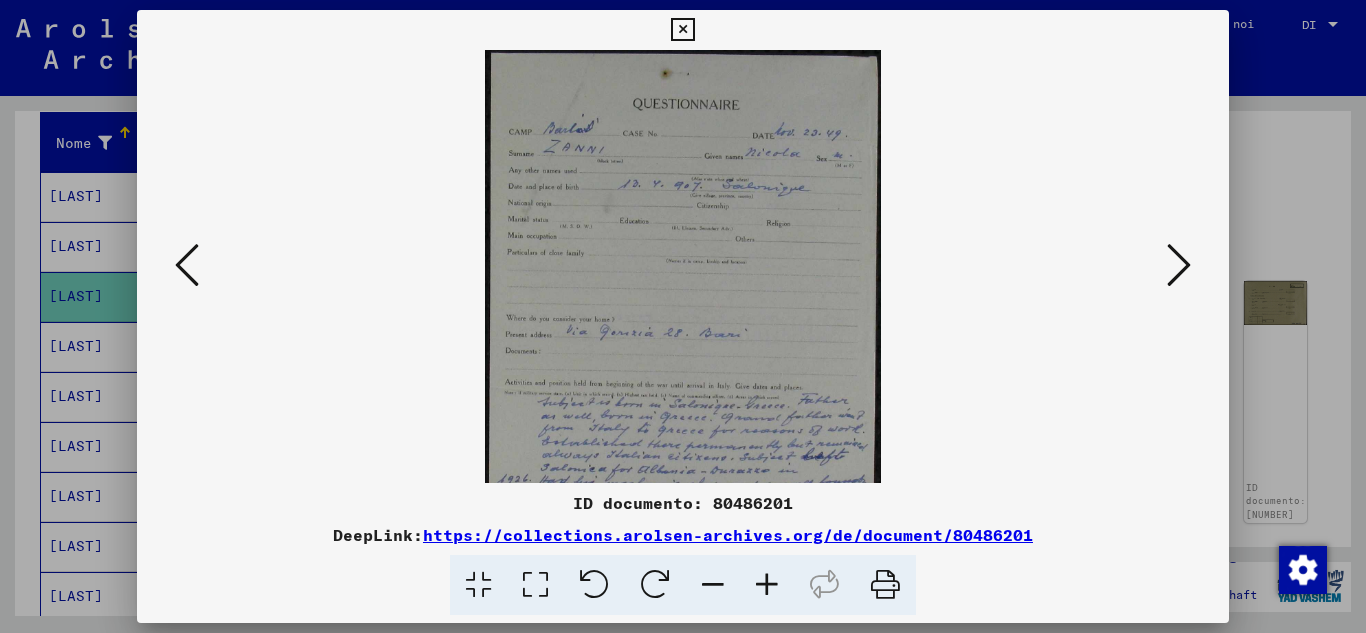 click at bounding box center [767, 585] 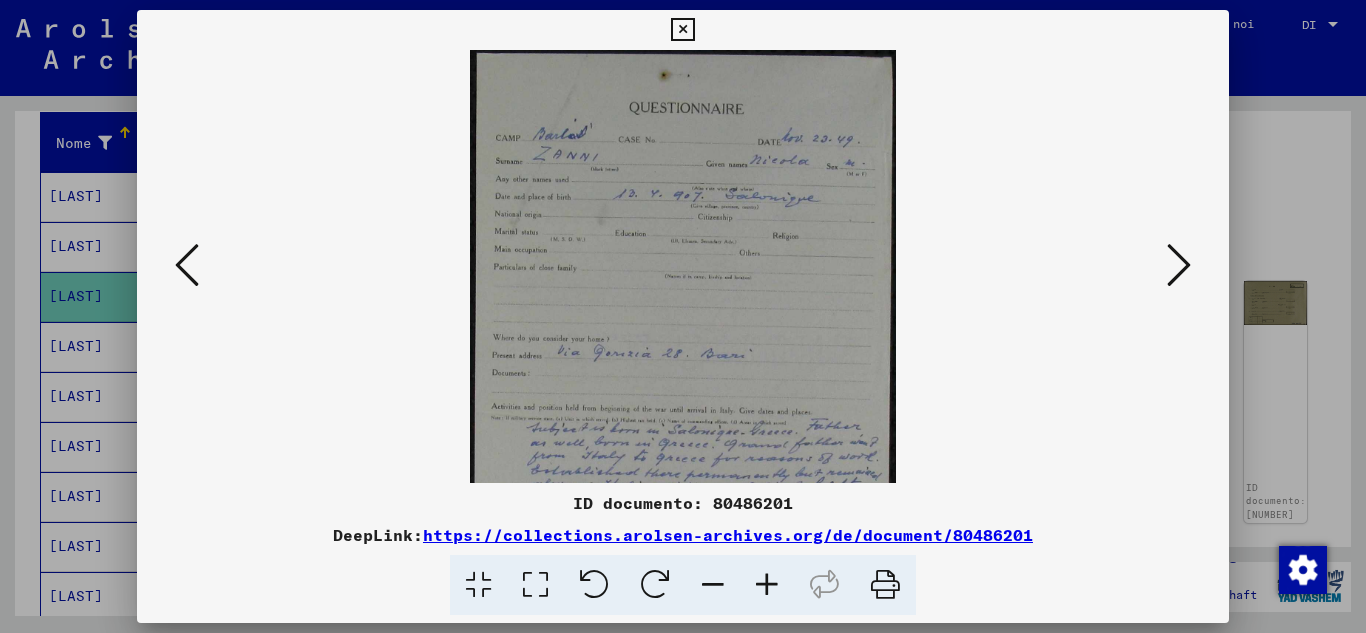 click at bounding box center [767, 585] 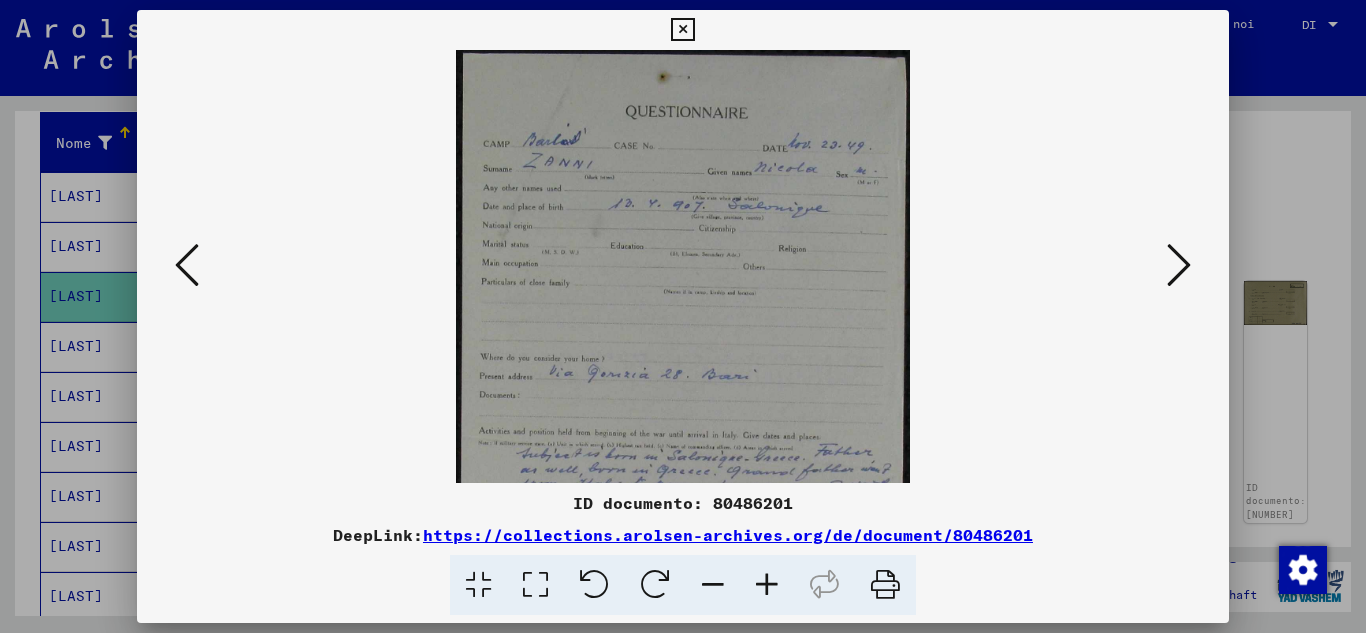 click at bounding box center (767, 585) 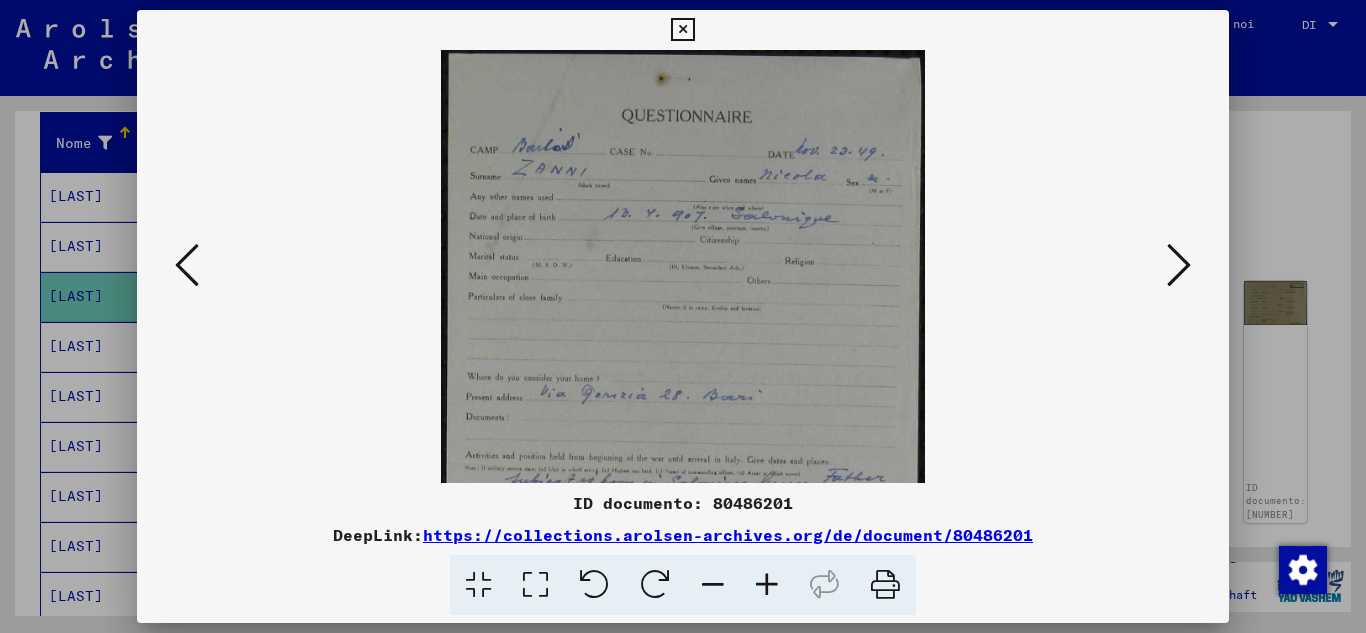click at bounding box center [767, 585] 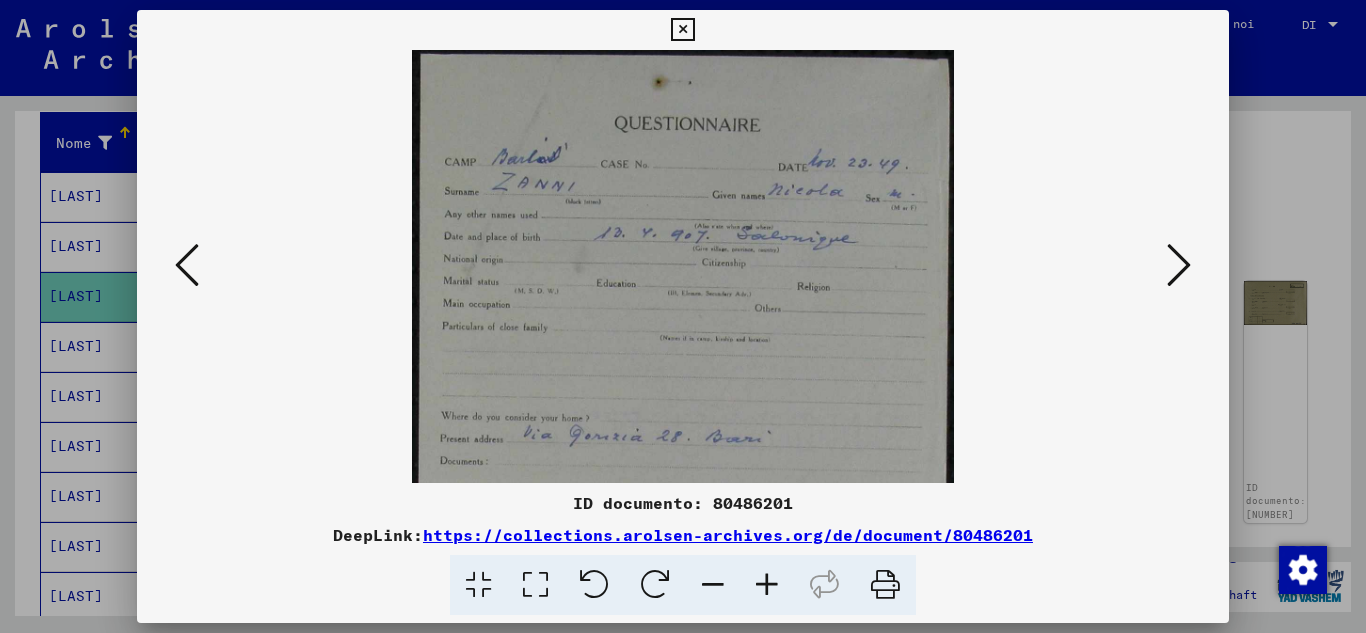 click at bounding box center (767, 585) 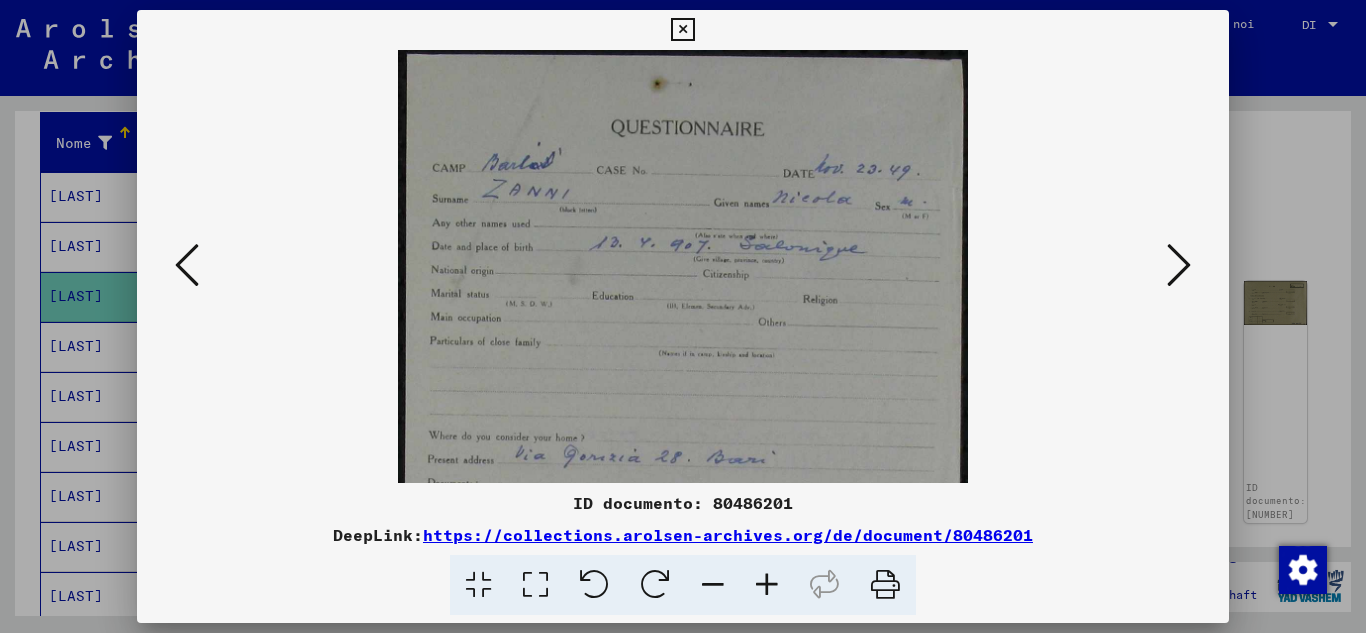 click at bounding box center [767, 585] 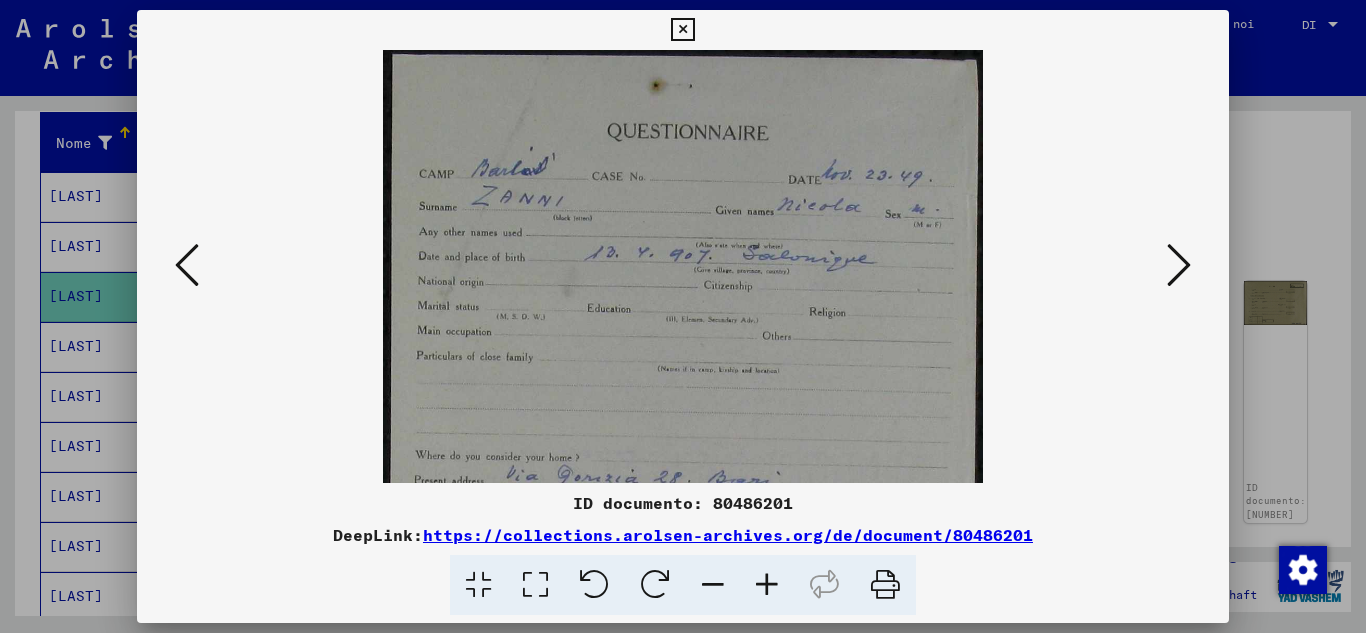 click at bounding box center [767, 585] 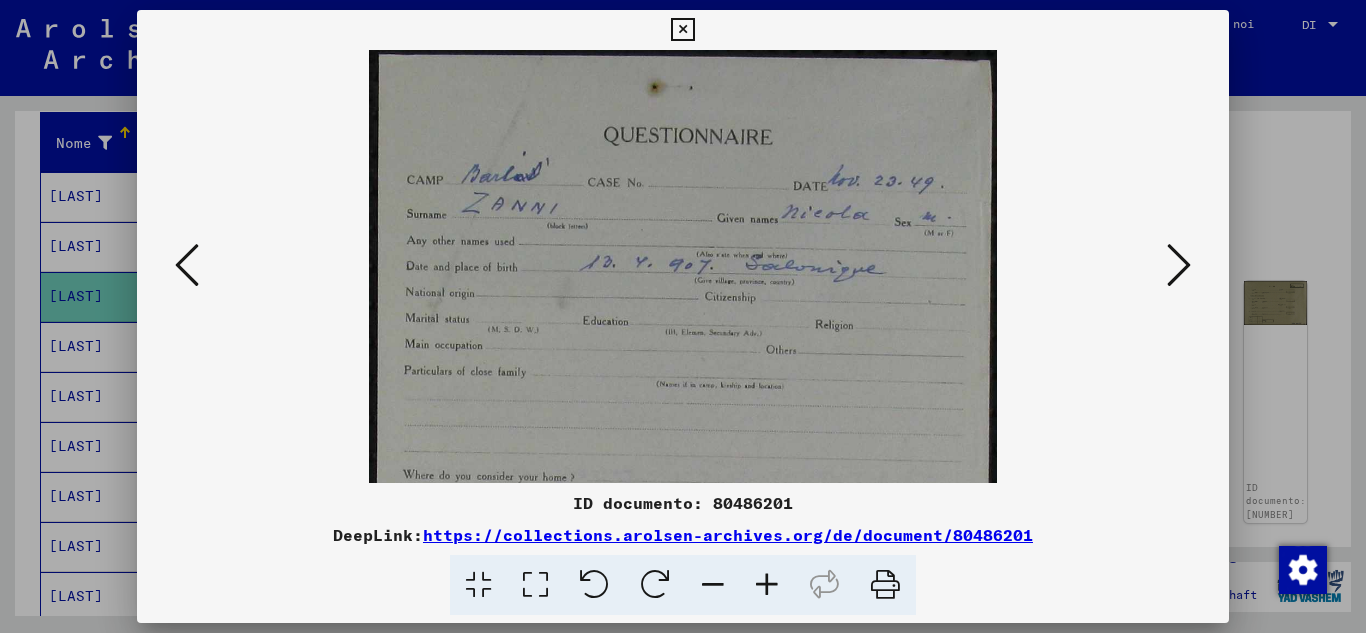 click at bounding box center (767, 585) 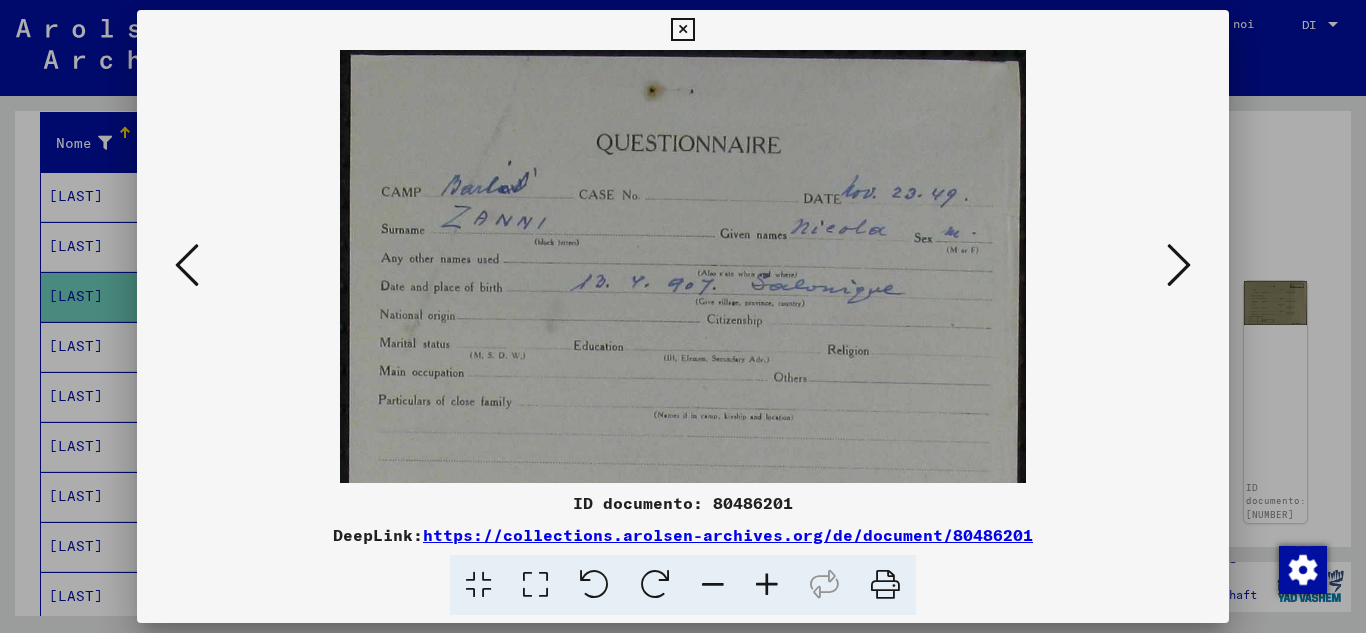 click at bounding box center (767, 585) 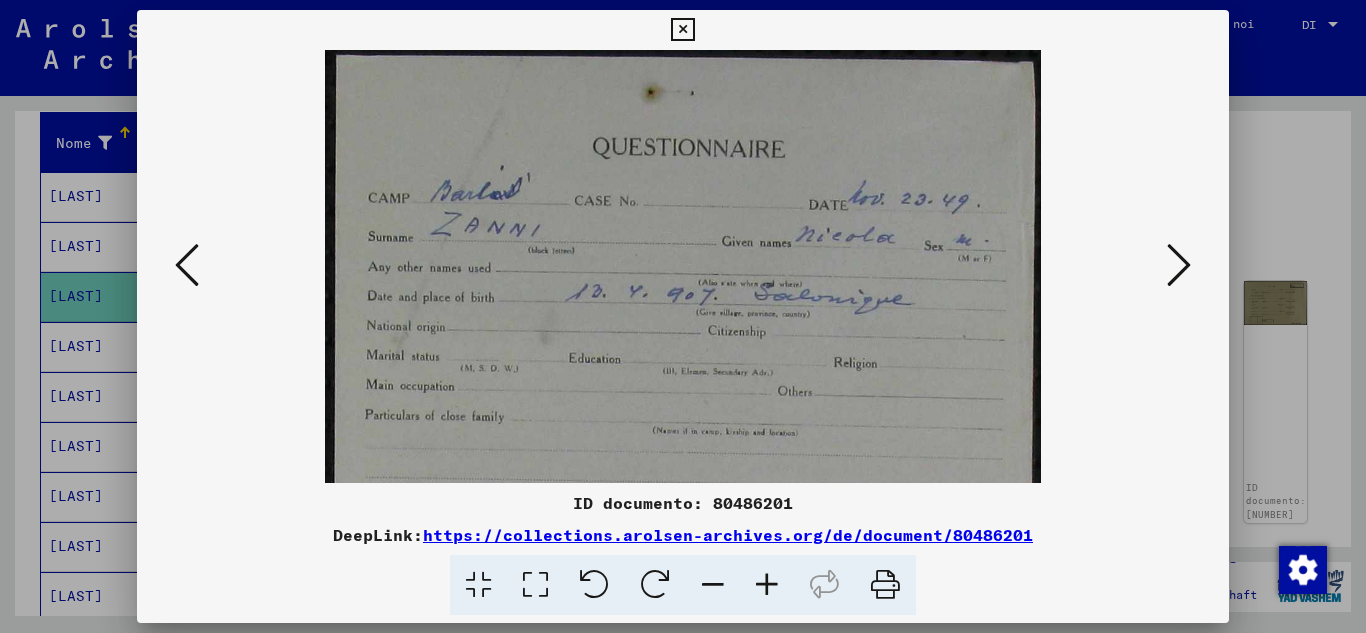 click at bounding box center (767, 585) 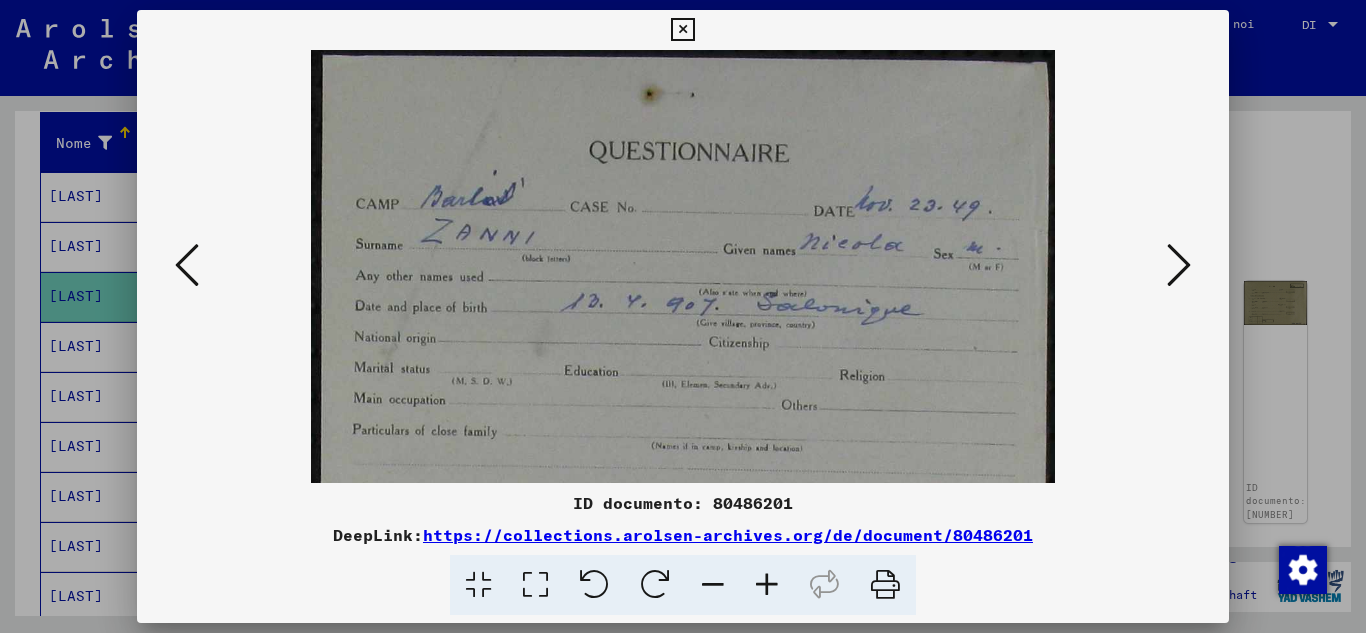 click at bounding box center [767, 585] 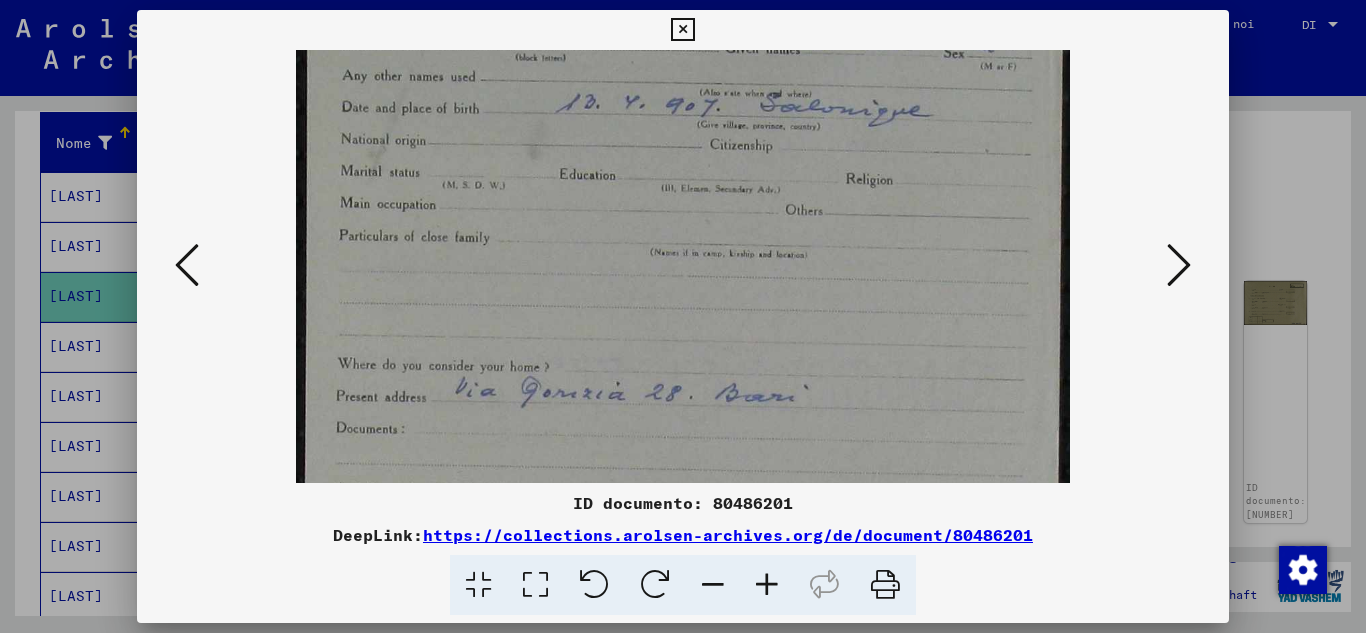 drag, startPoint x: 826, startPoint y: 377, endPoint x: 809, endPoint y: 155, distance: 222.64995 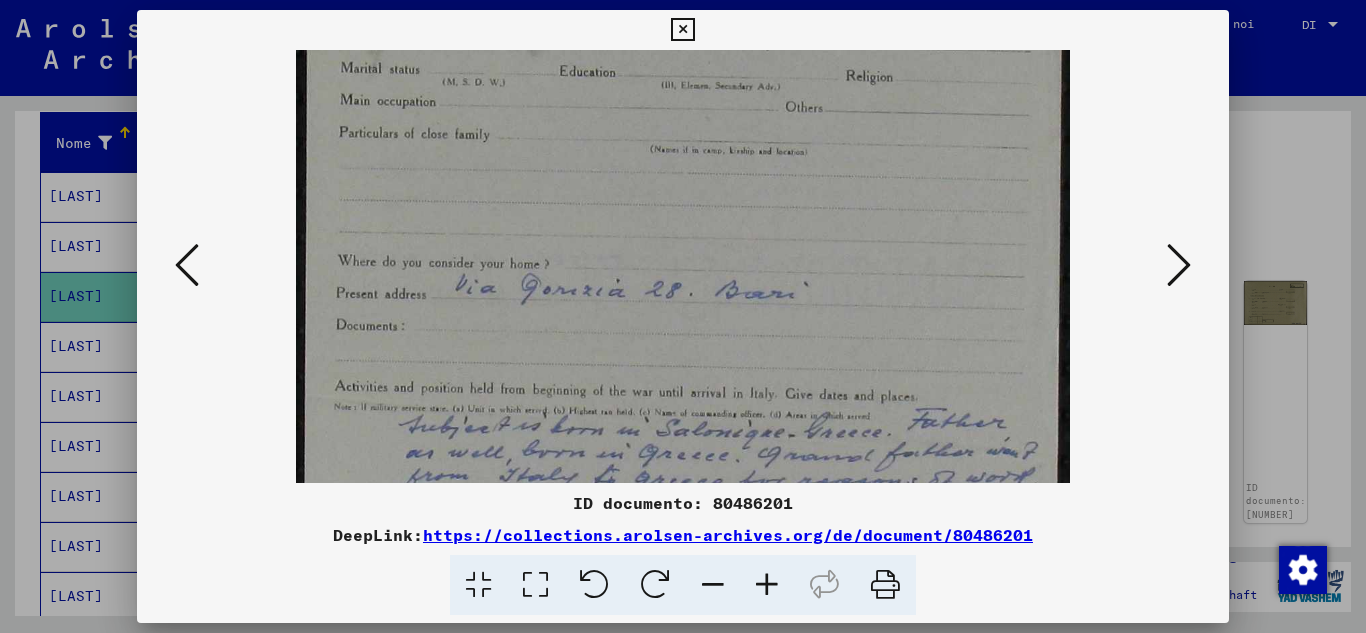scroll, scrollTop: 421, scrollLeft: 0, axis: vertical 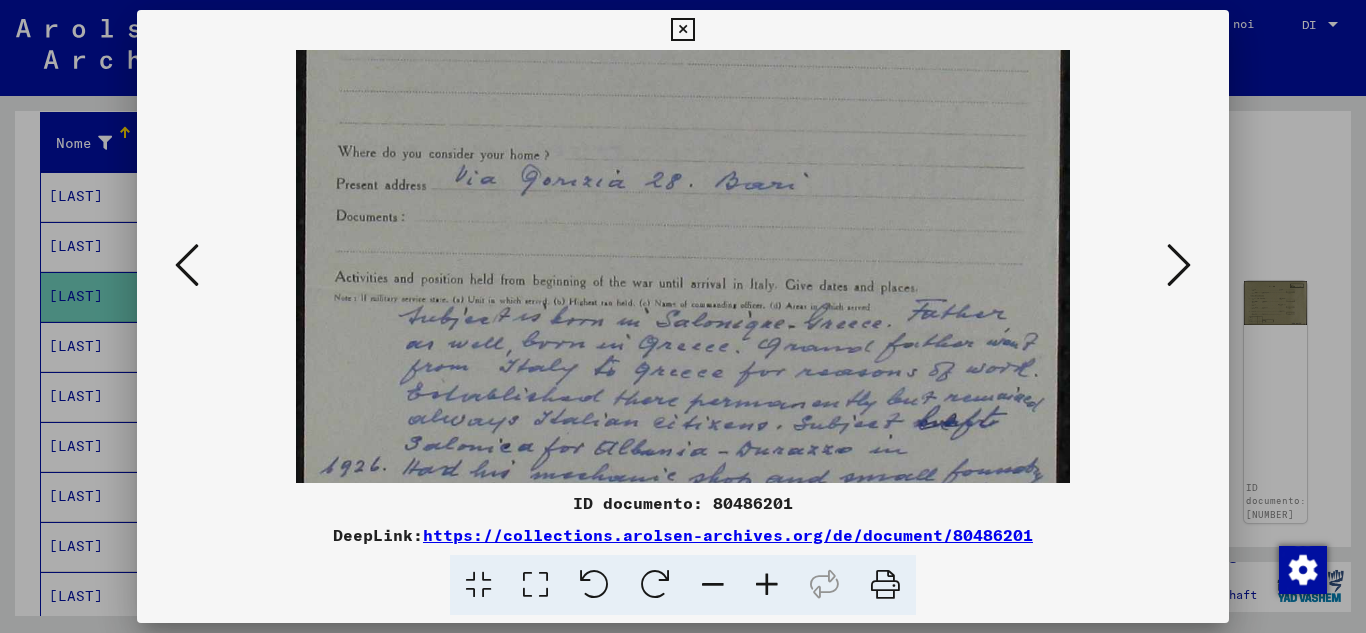 drag, startPoint x: 774, startPoint y: 426, endPoint x: 812, endPoint y: 227, distance: 202.59566 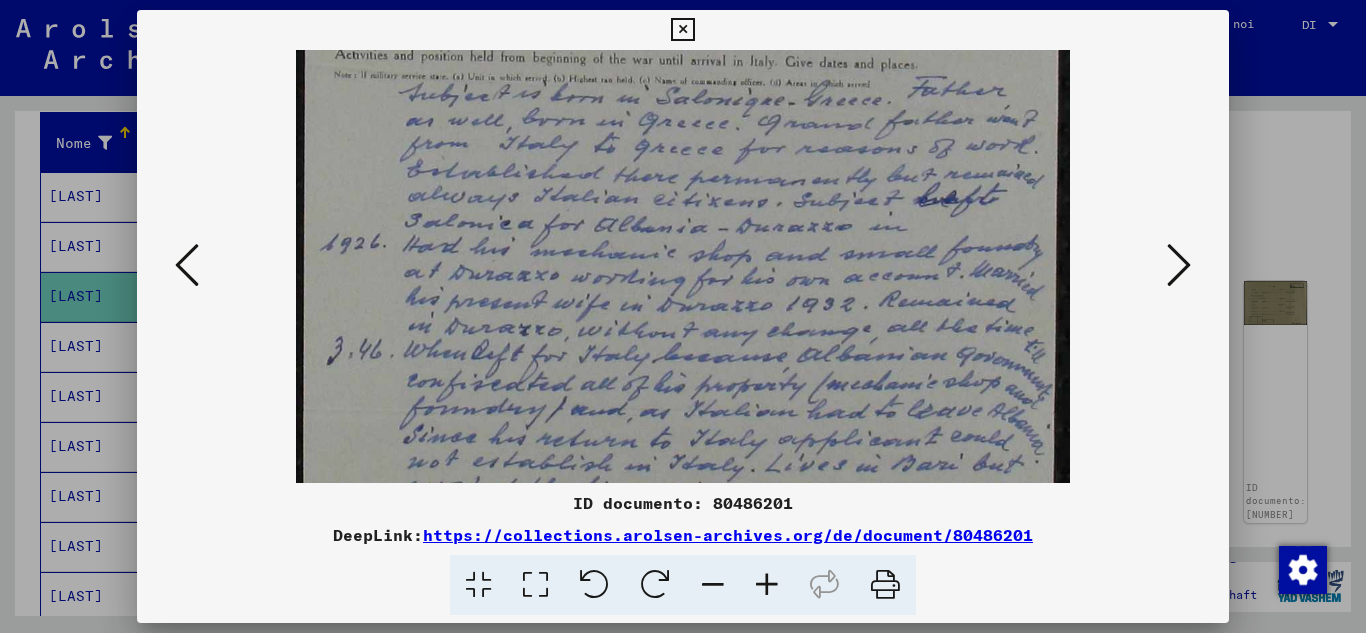 drag, startPoint x: 789, startPoint y: 407, endPoint x: 797, endPoint y: 184, distance: 223.14345 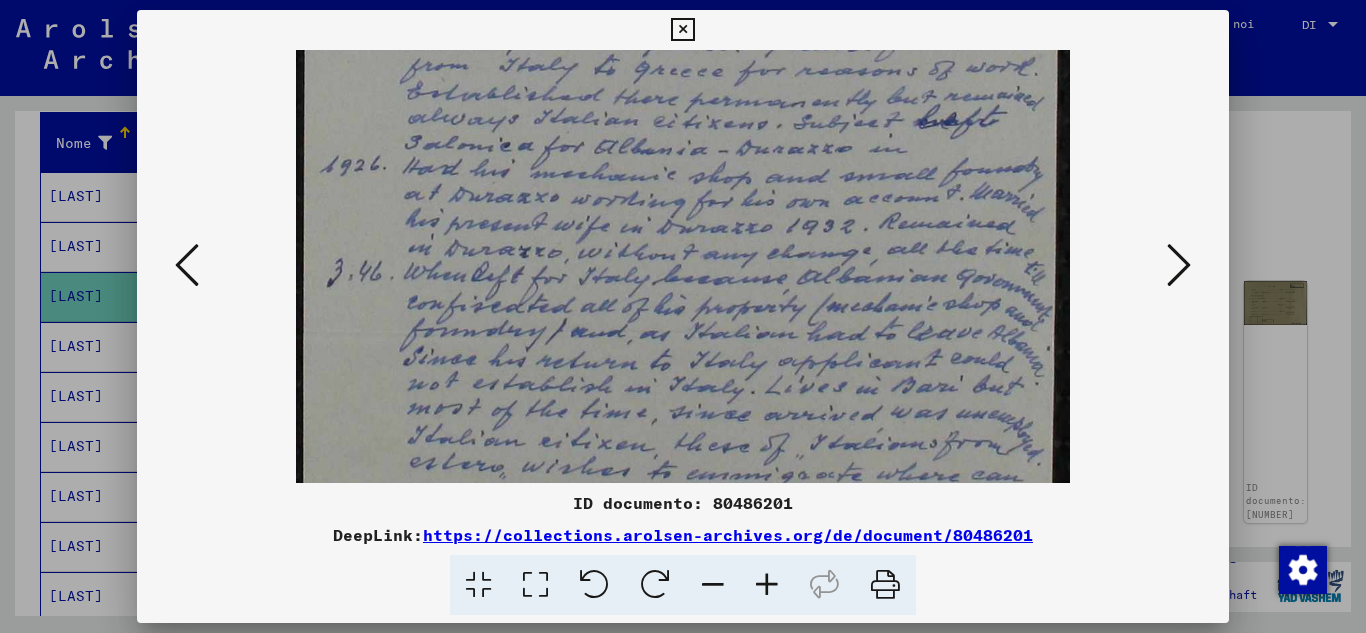 scroll, scrollTop: 900, scrollLeft: 0, axis: vertical 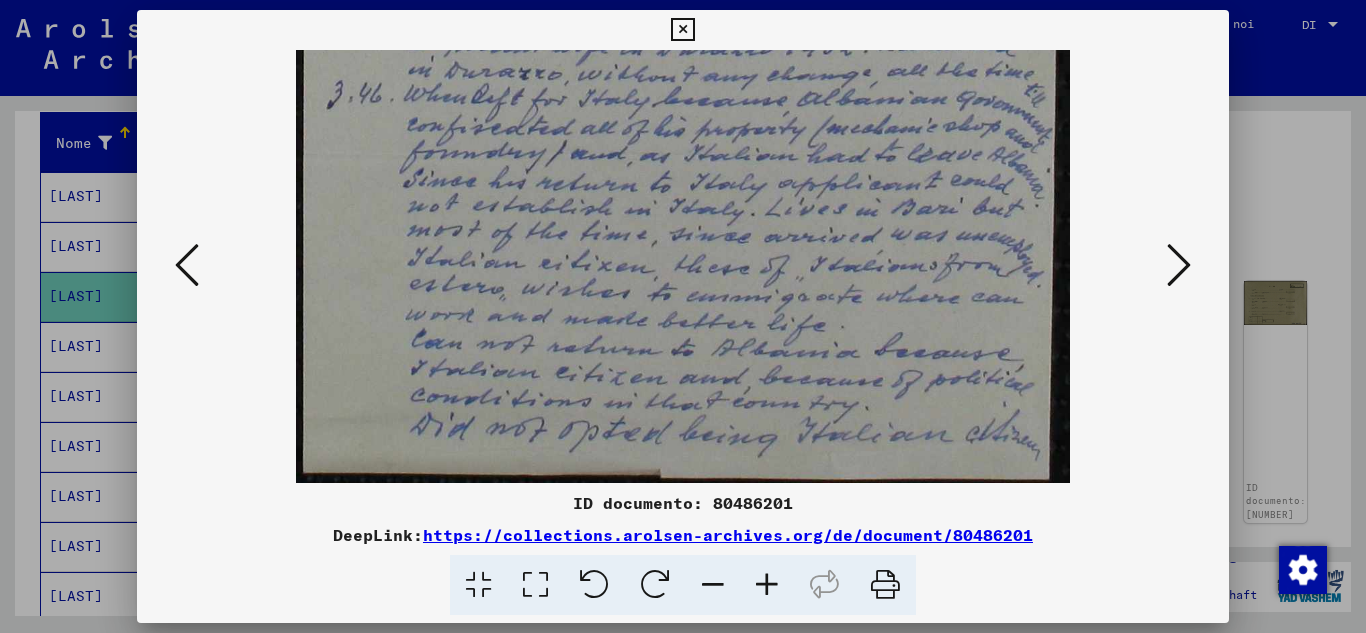 drag, startPoint x: 781, startPoint y: 380, endPoint x: 746, endPoint y: 50, distance: 331.85086 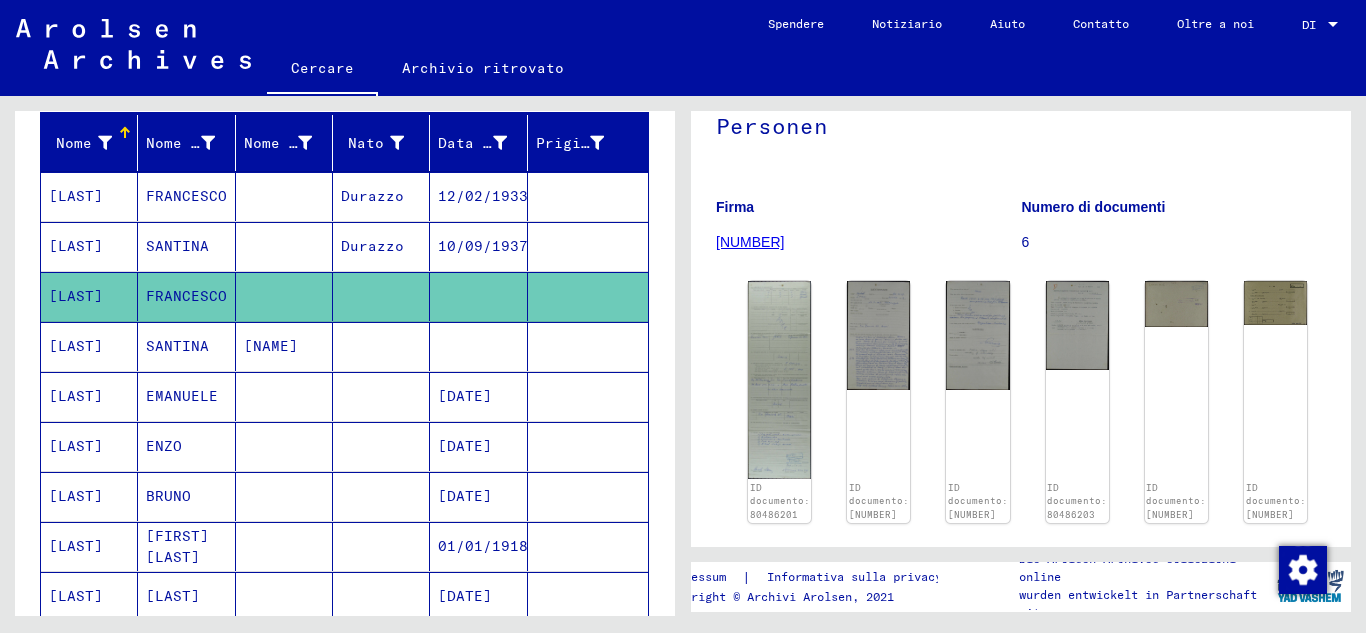 click on "ENZO" at bounding box center (168, 496) 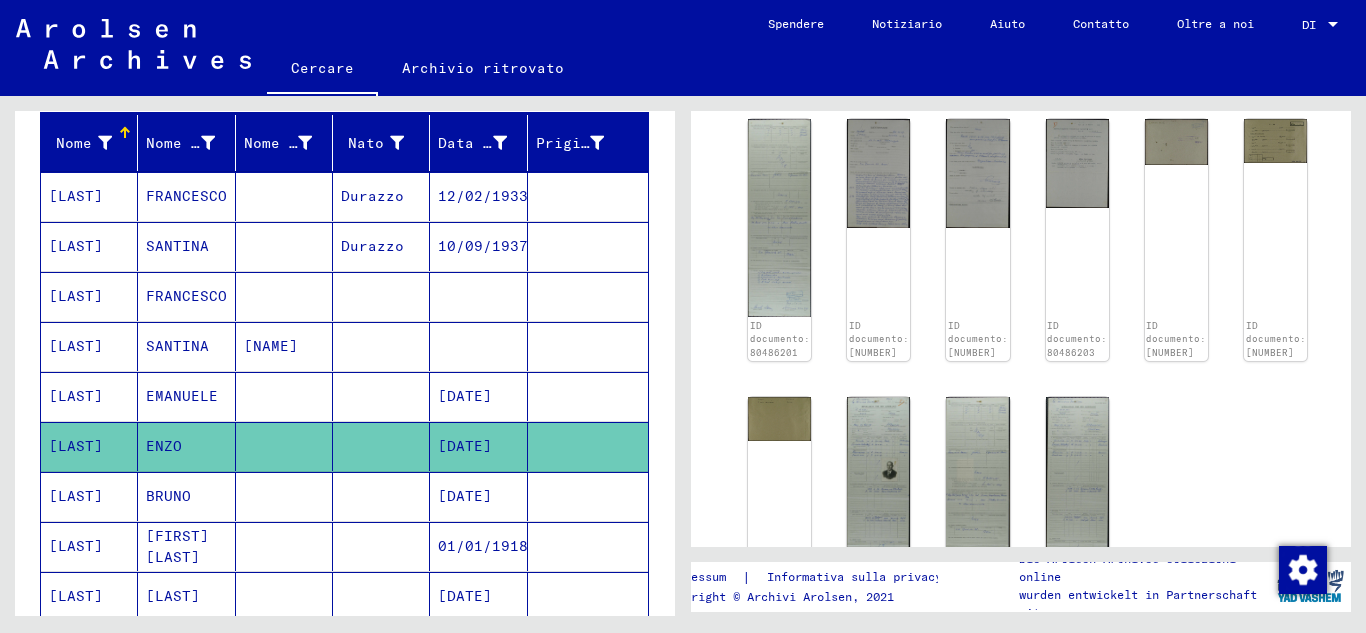 scroll, scrollTop: 0, scrollLeft: 0, axis: both 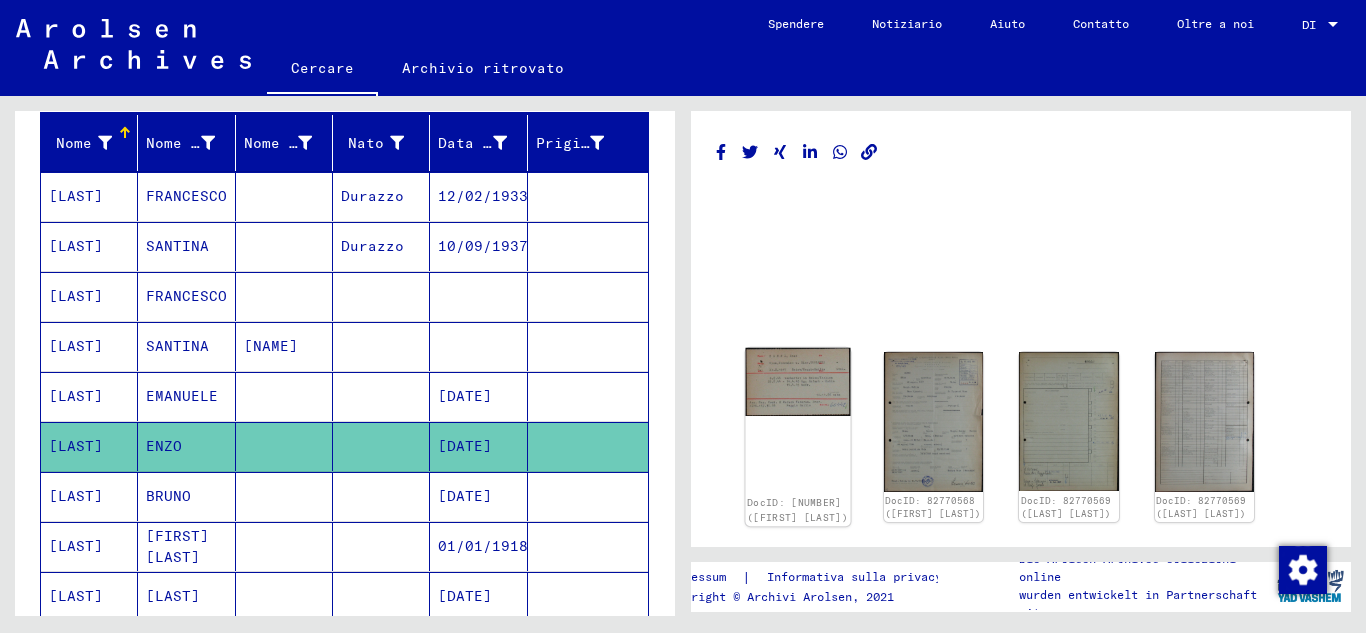 click 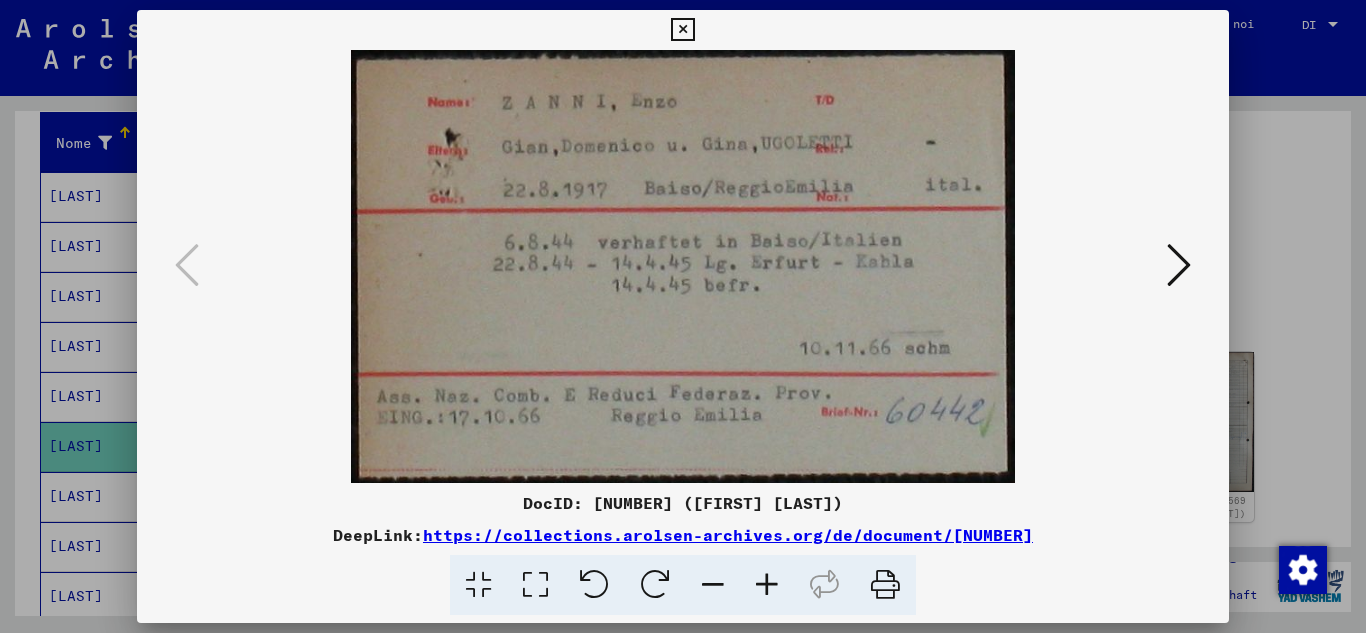 click at bounding box center (1179, 265) 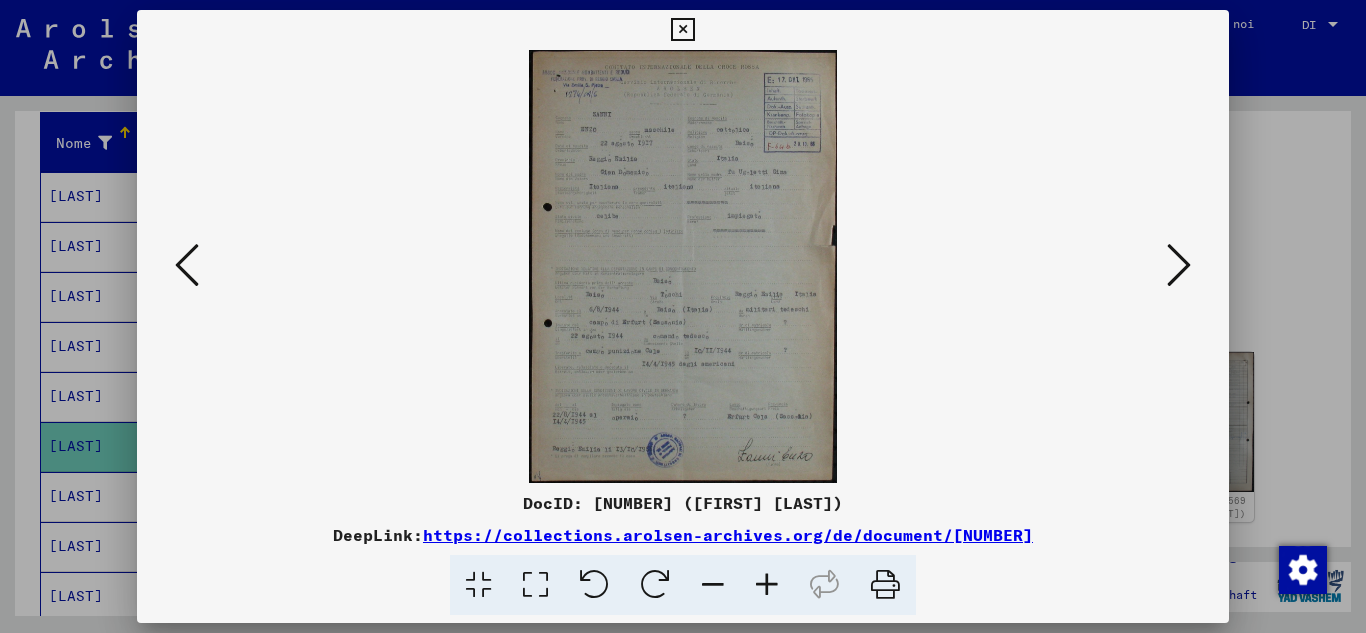 click at bounding box center [767, 585] 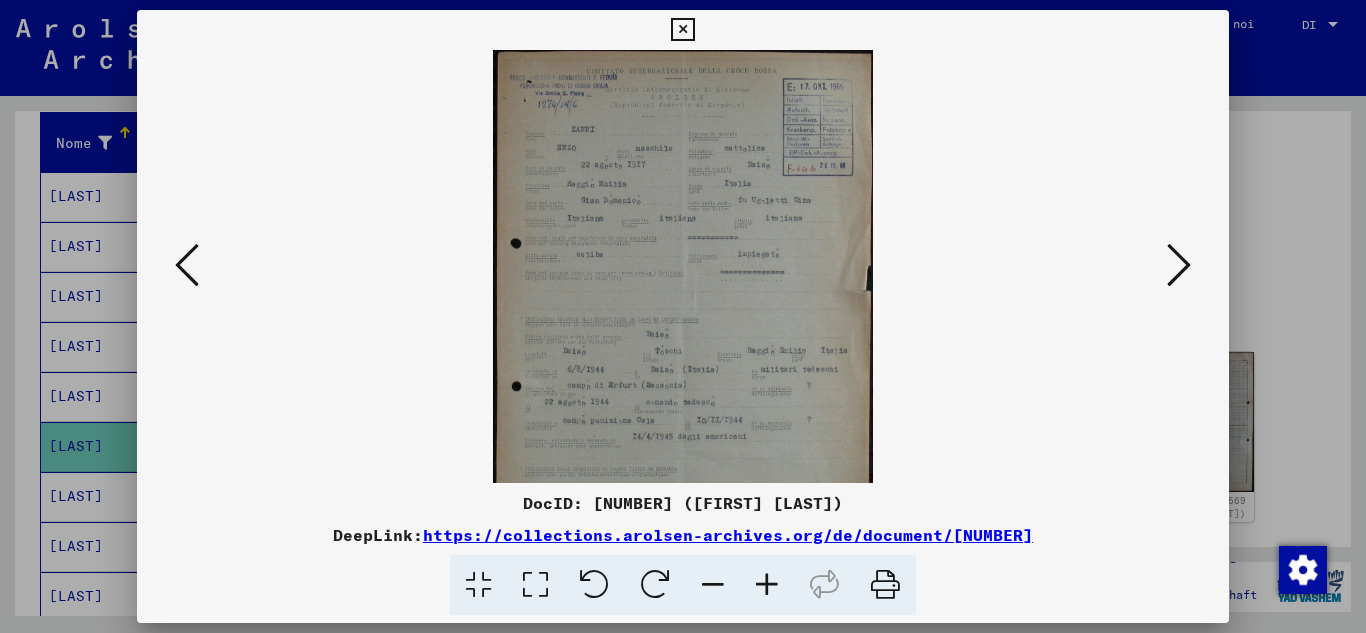 click at bounding box center [767, 585] 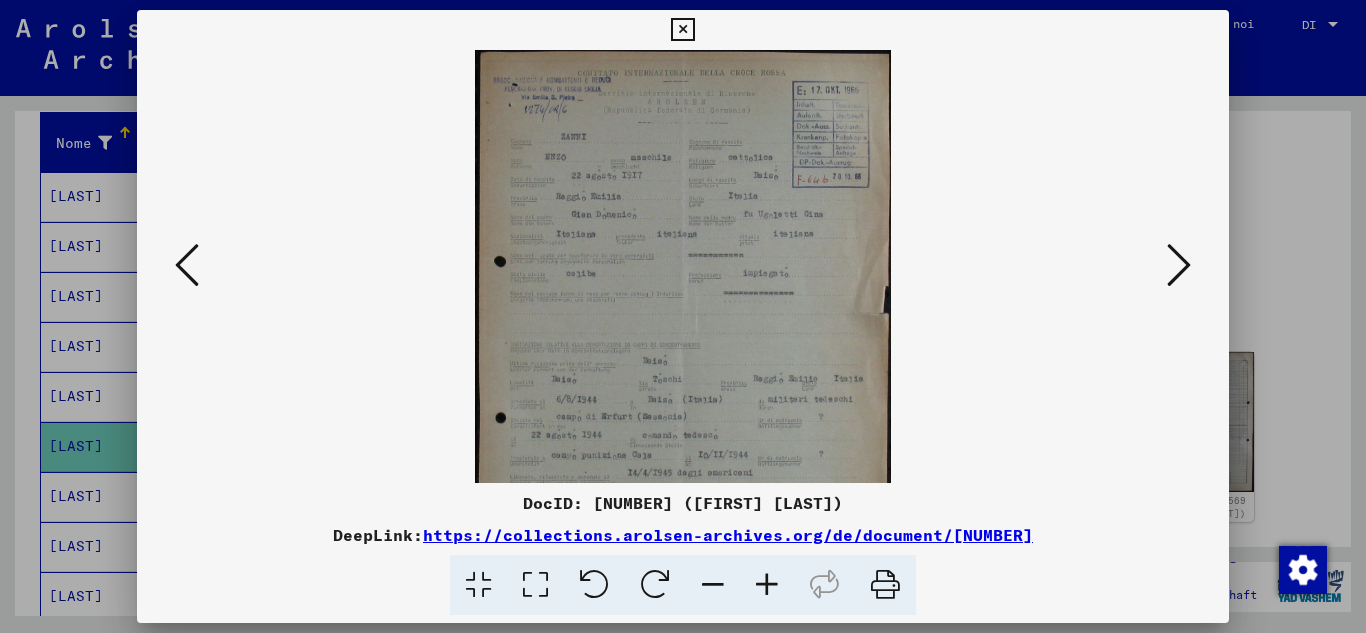 click at bounding box center [767, 585] 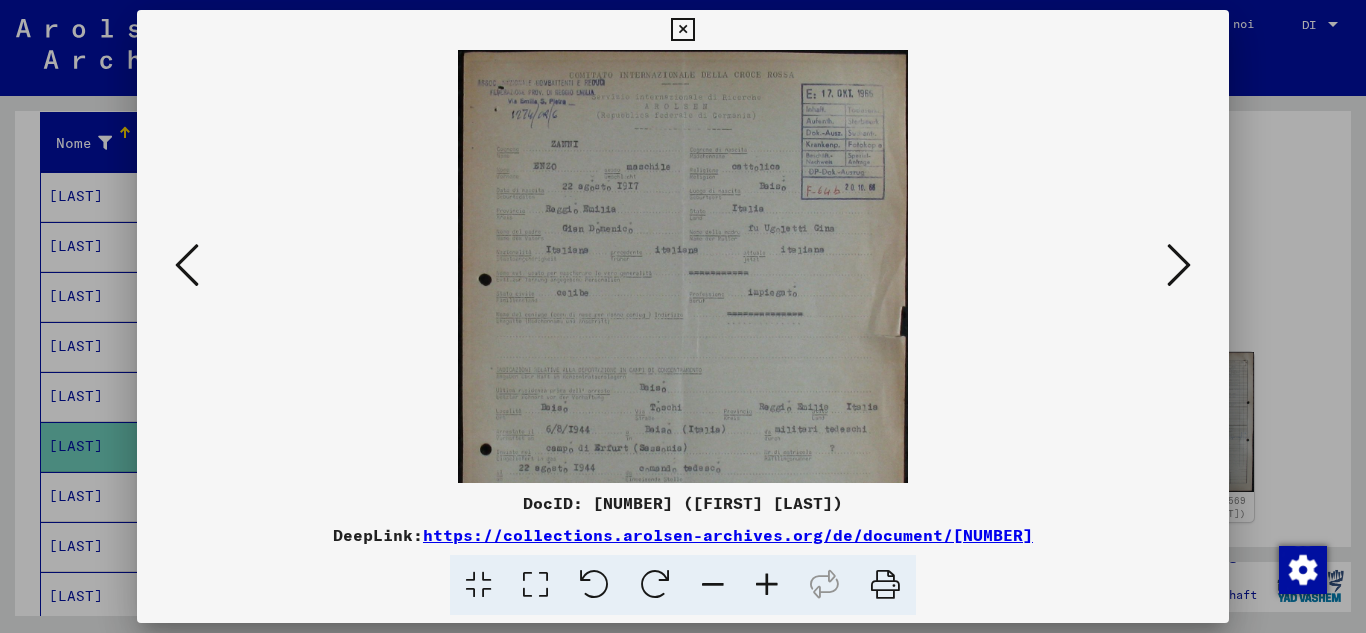 click at bounding box center (767, 585) 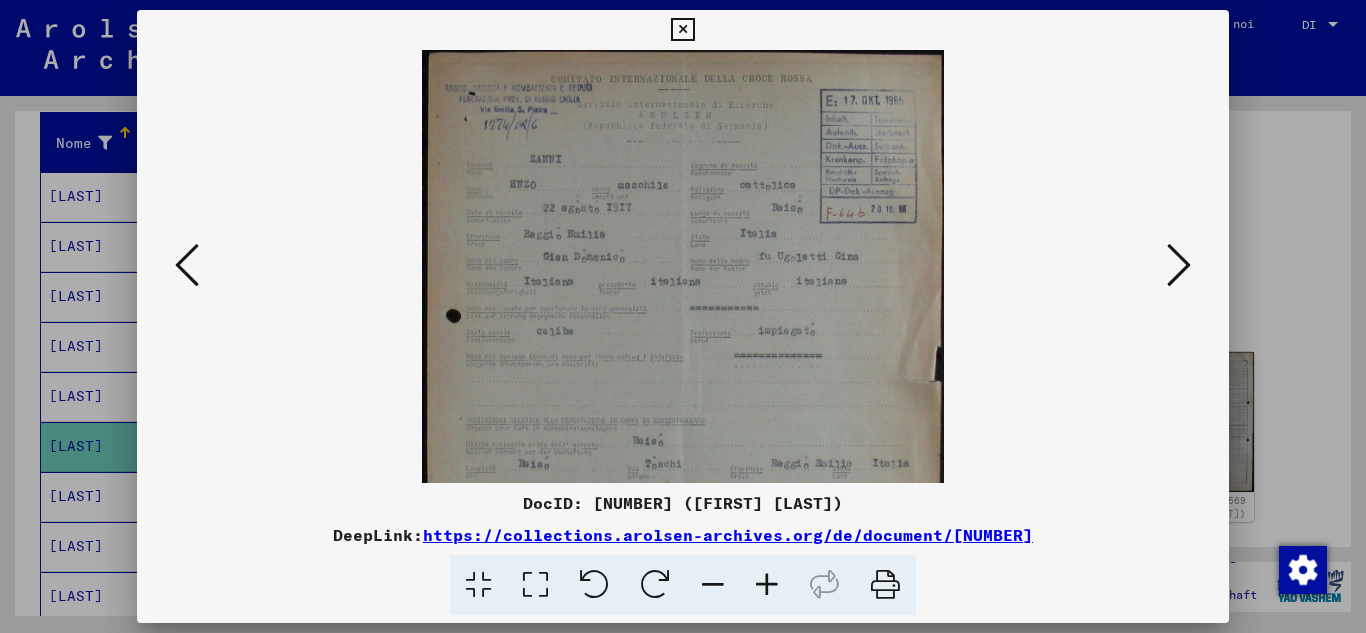 click at bounding box center (767, 585) 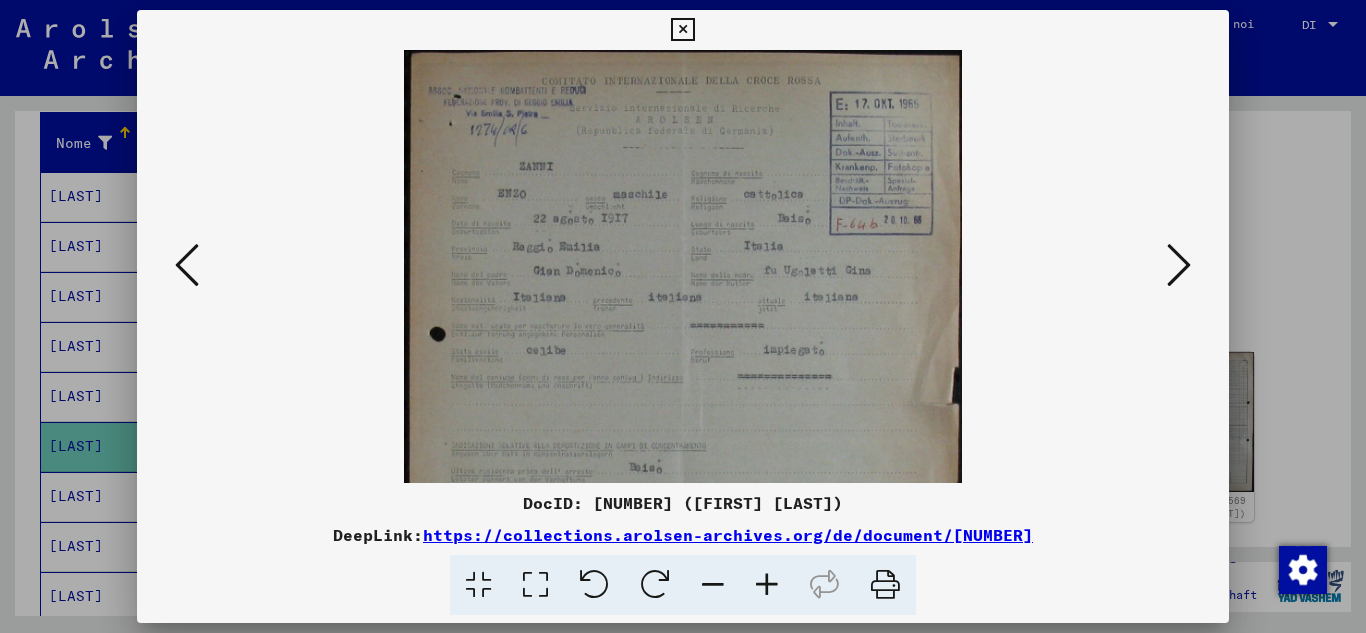 click at bounding box center [767, 585] 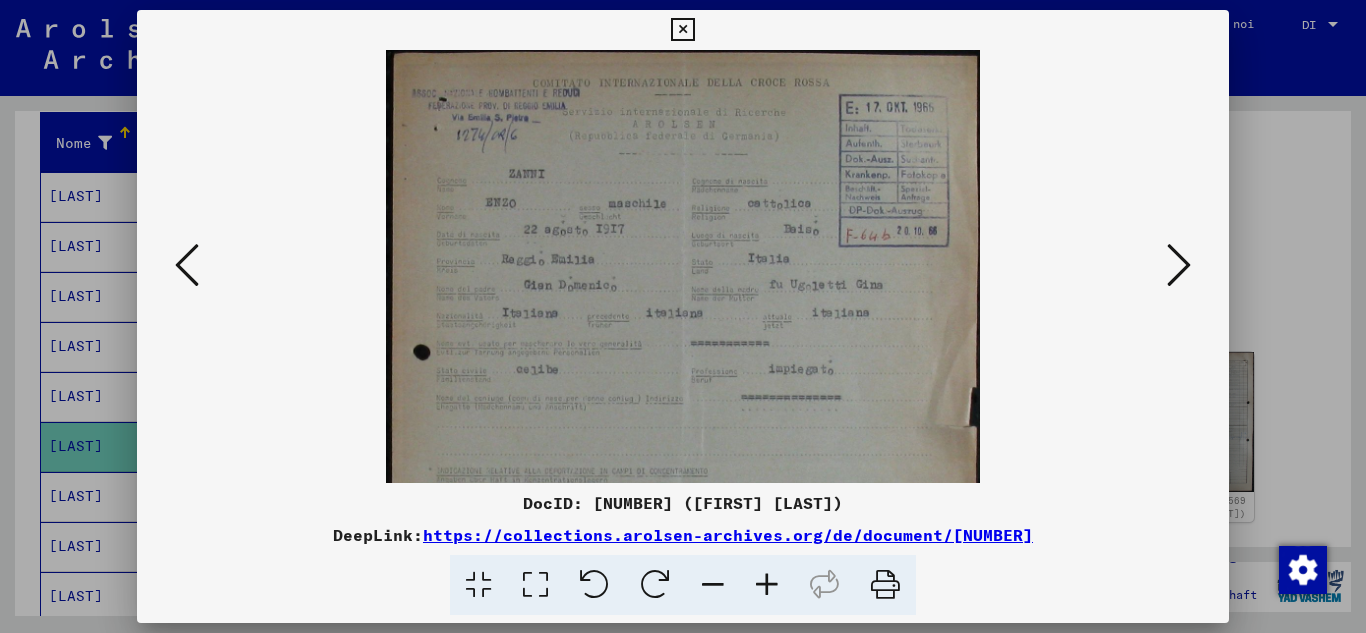 click at bounding box center [767, 585] 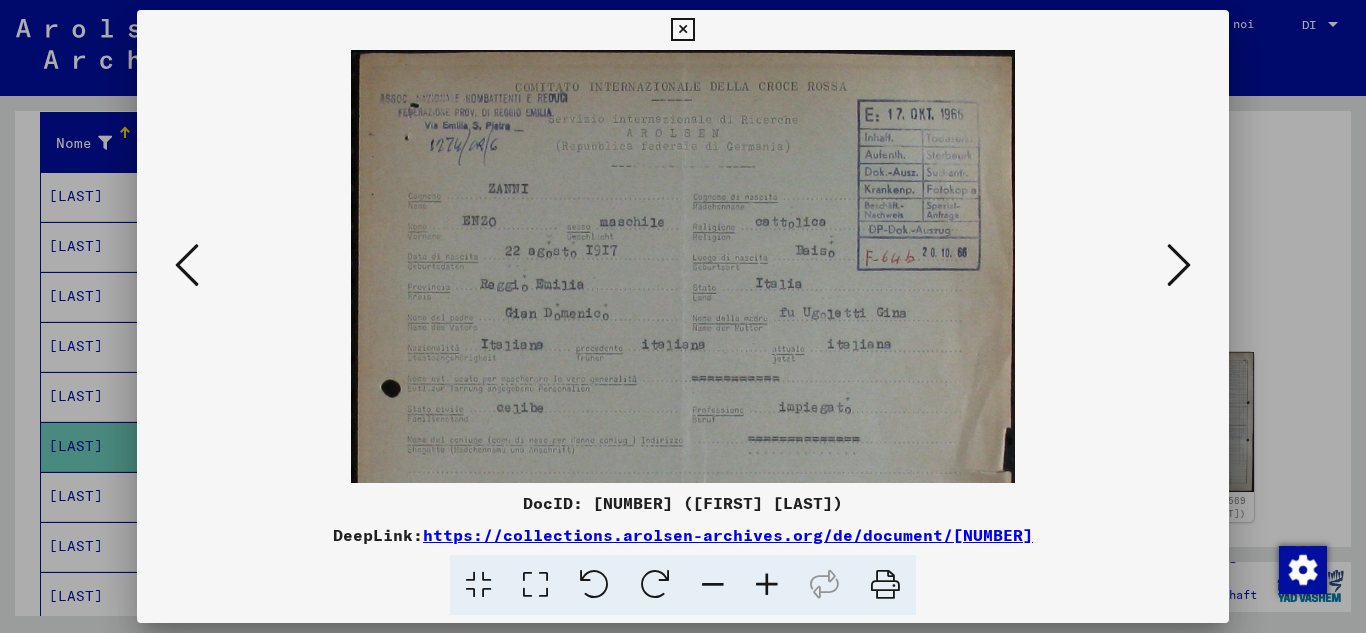 click at bounding box center (767, 585) 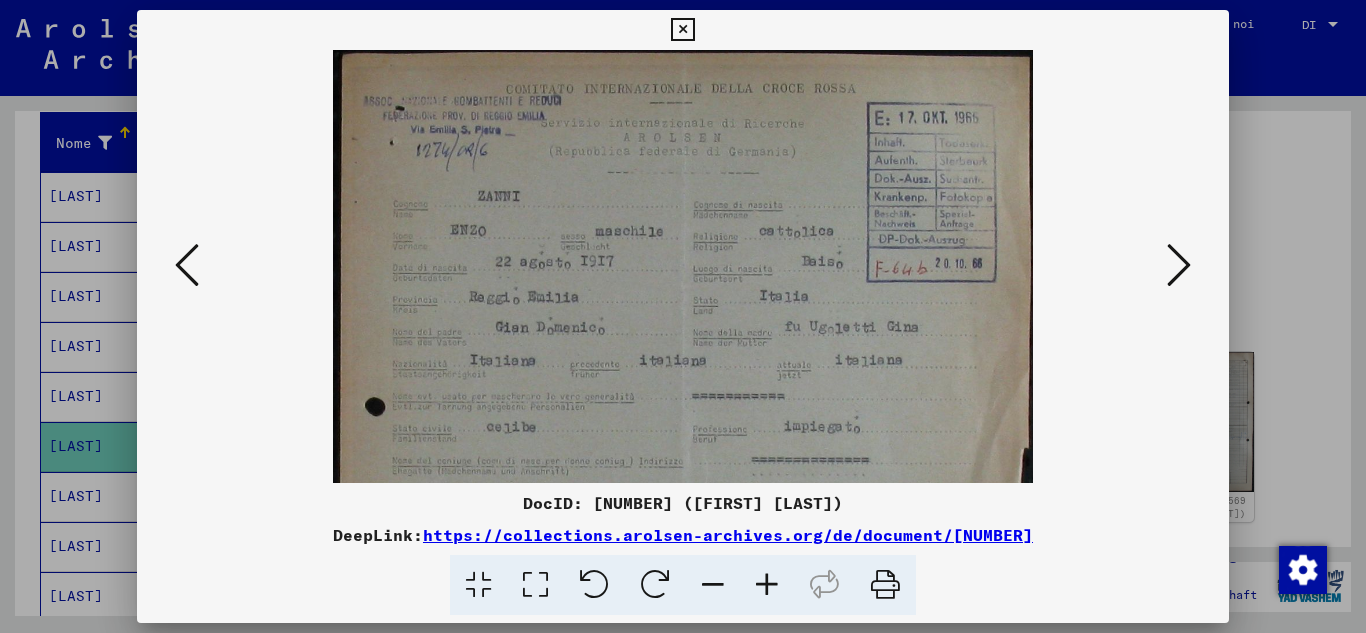 click at bounding box center [767, 585] 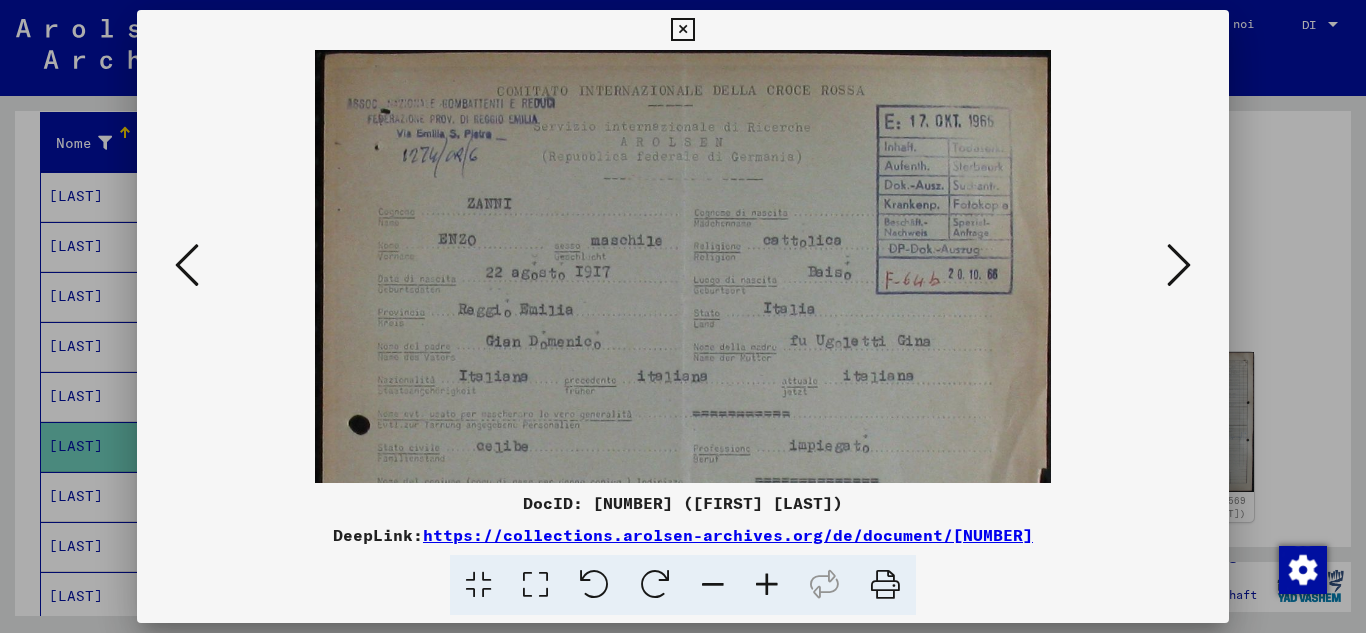scroll, scrollTop: 76, scrollLeft: 0, axis: vertical 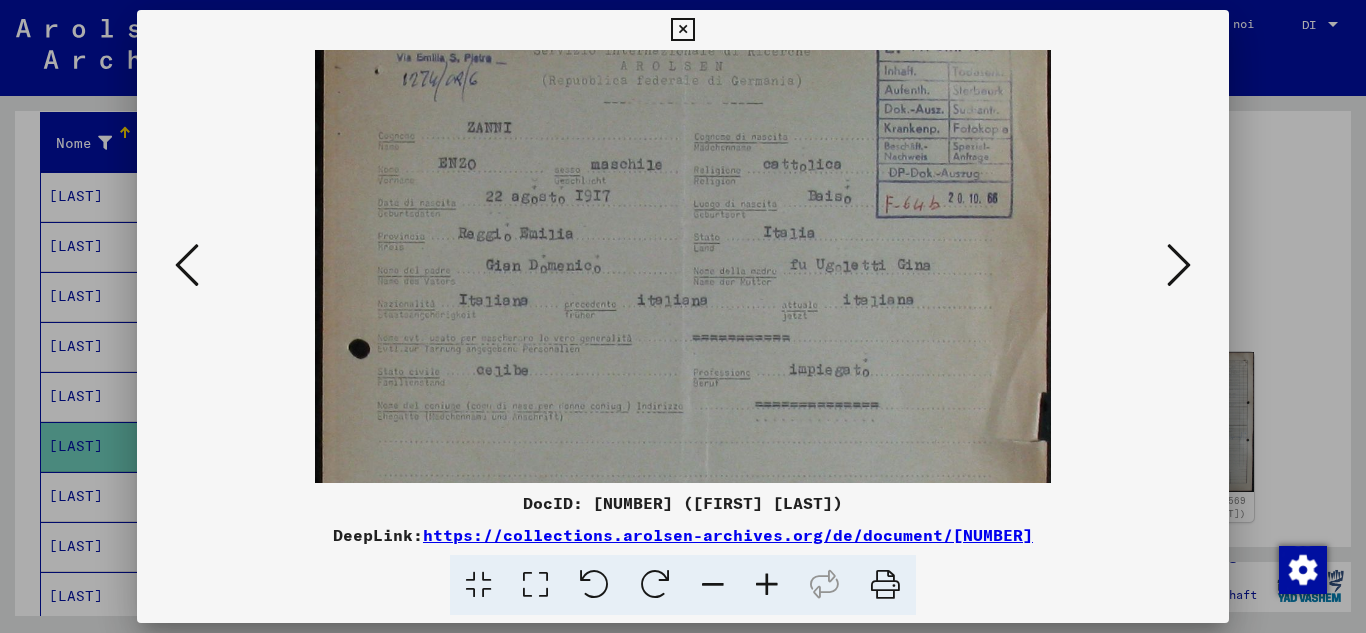 drag, startPoint x: 735, startPoint y: 387, endPoint x: 732, endPoint y: 311, distance: 76.05919 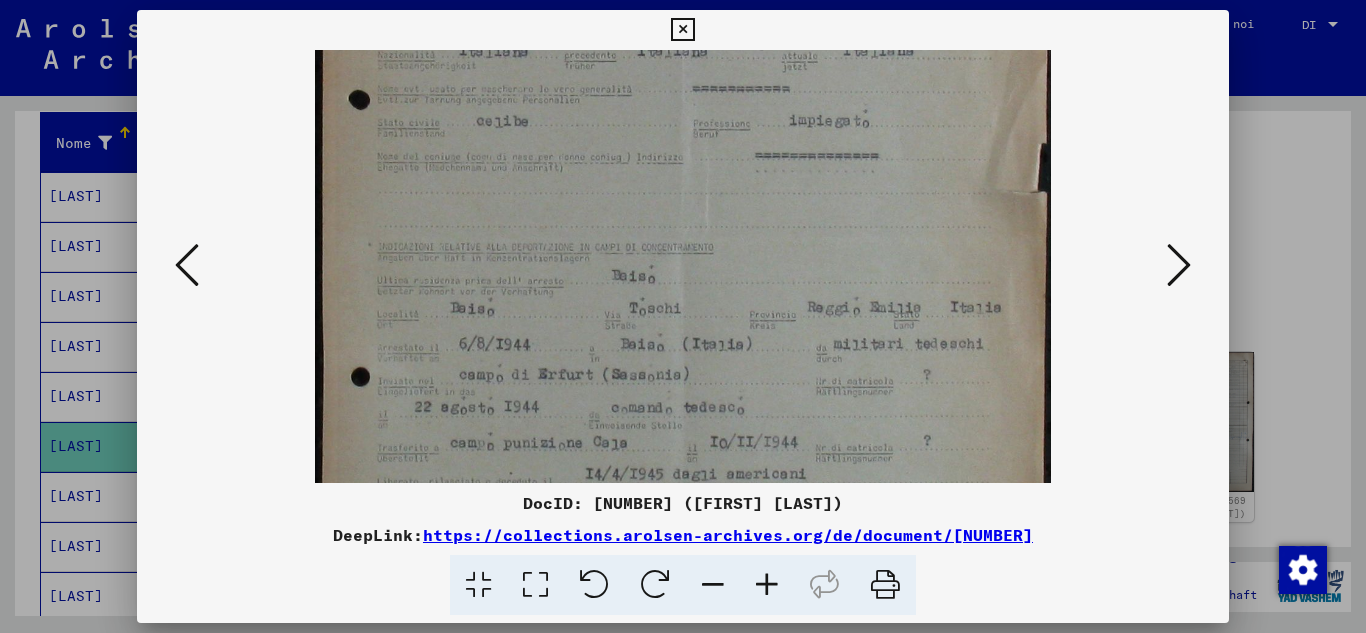 scroll, scrollTop: 326, scrollLeft: 0, axis: vertical 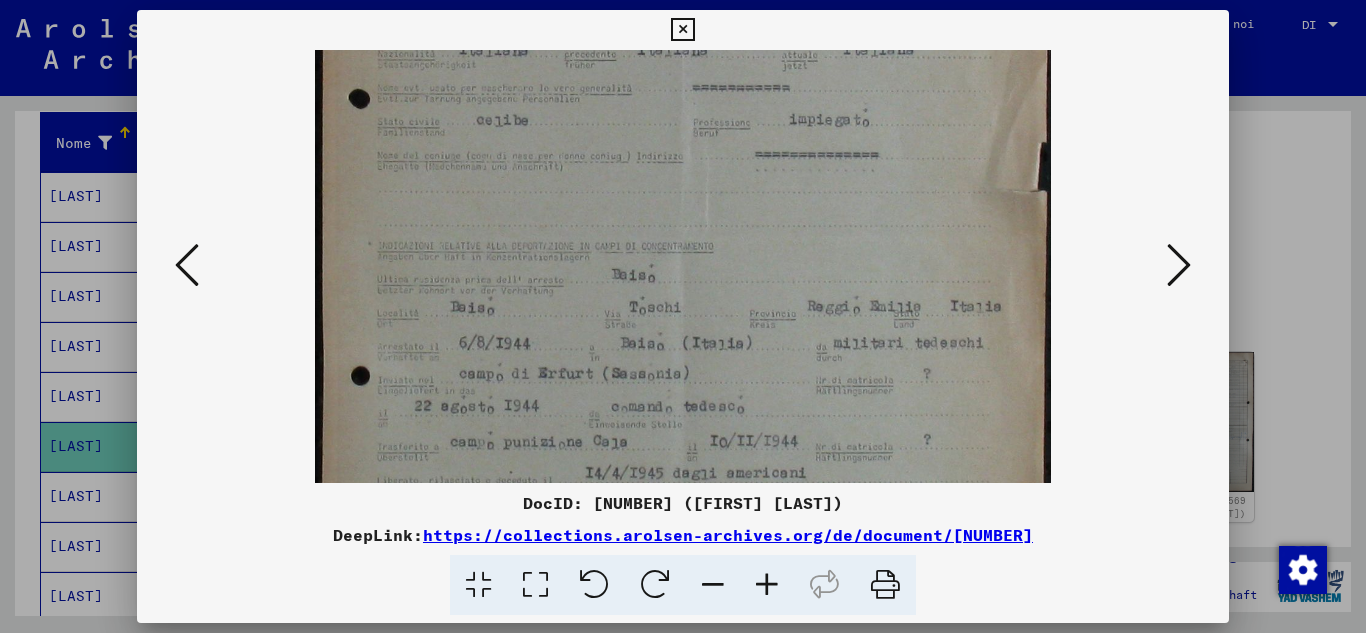 drag, startPoint x: 680, startPoint y: 457, endPoint x: 707, endPoint y: 207, distance: 251.45377 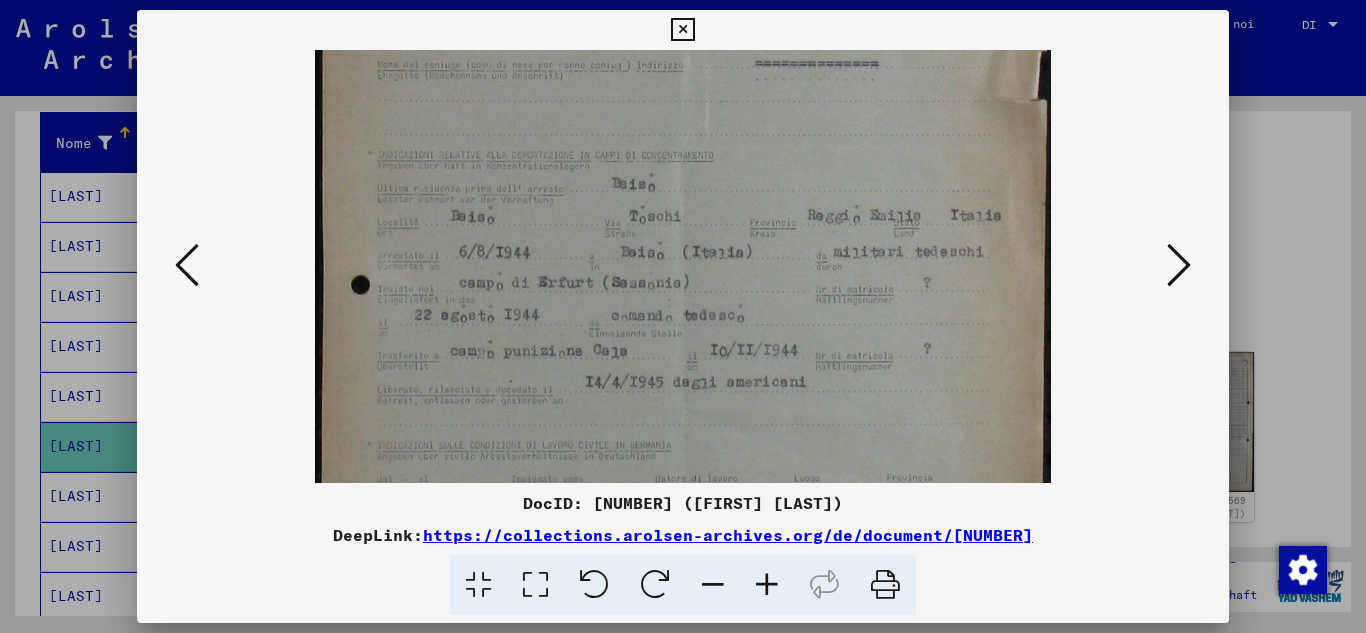 scroll, scrollTop: 418, scrollLeft: 0, axis: vertical 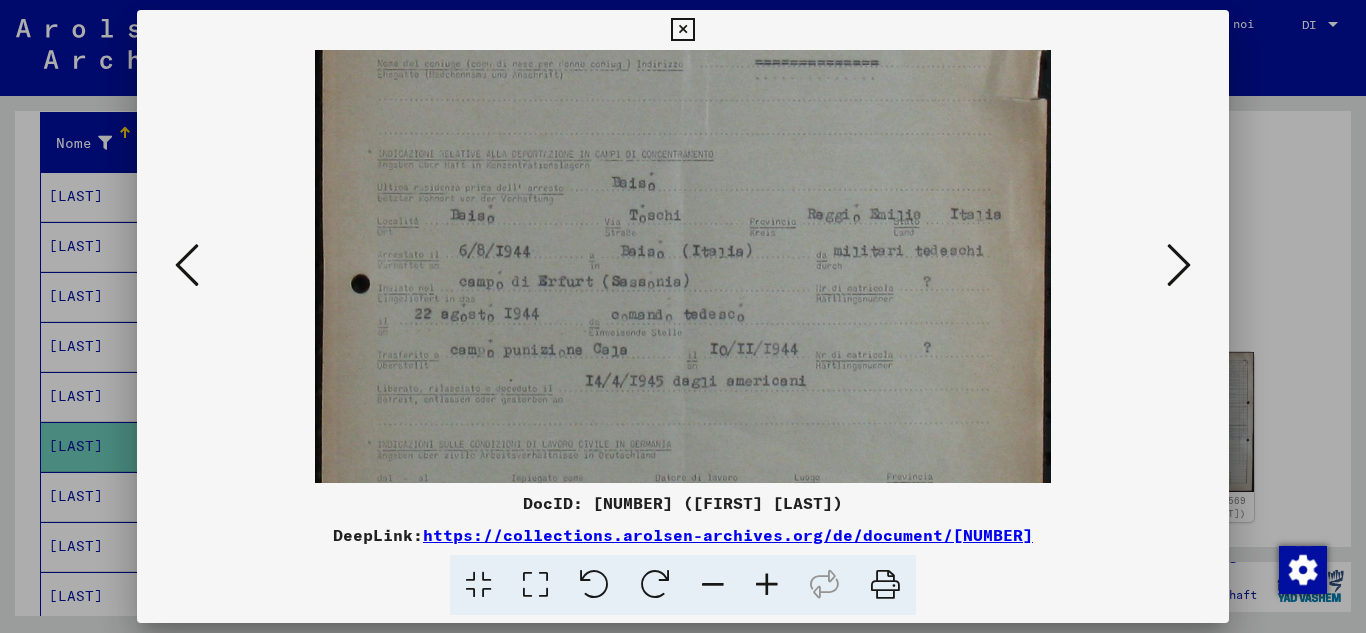 drag, startPoint x: 685, startPoint y: 412, endPoint x: 685, endPoint y: 320, distance: 92 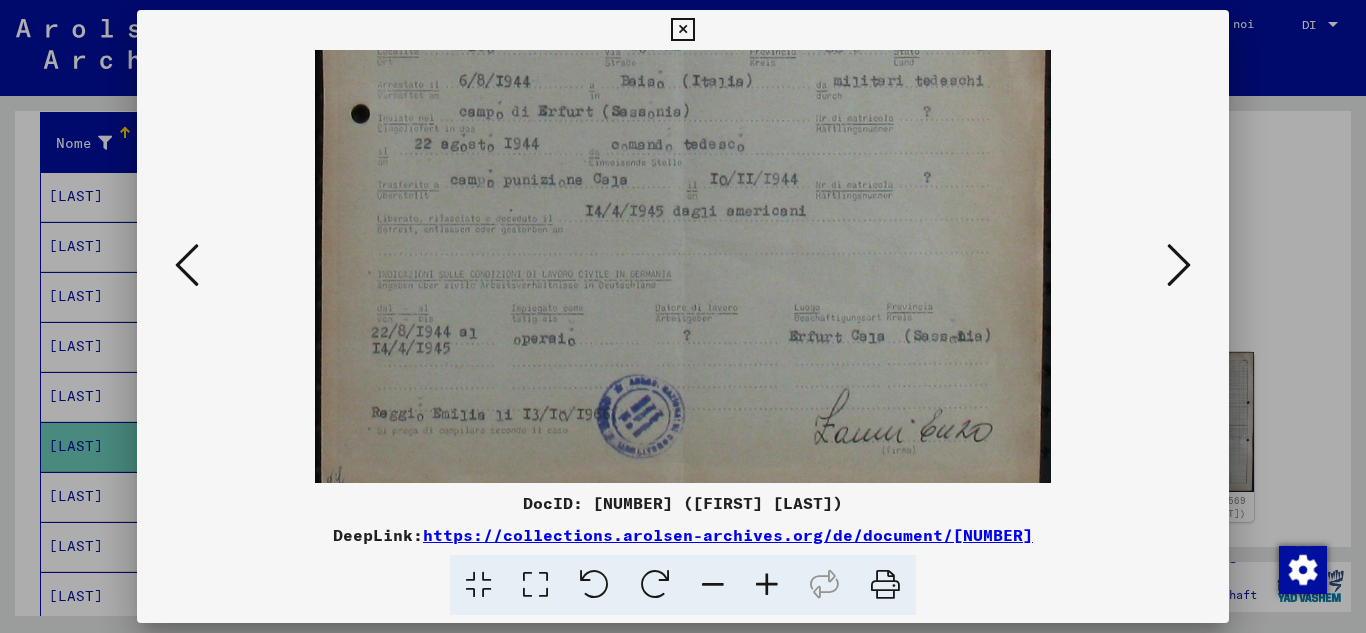 scroll, scrollTop: 600, scrollLeft: 0, axis: vertical 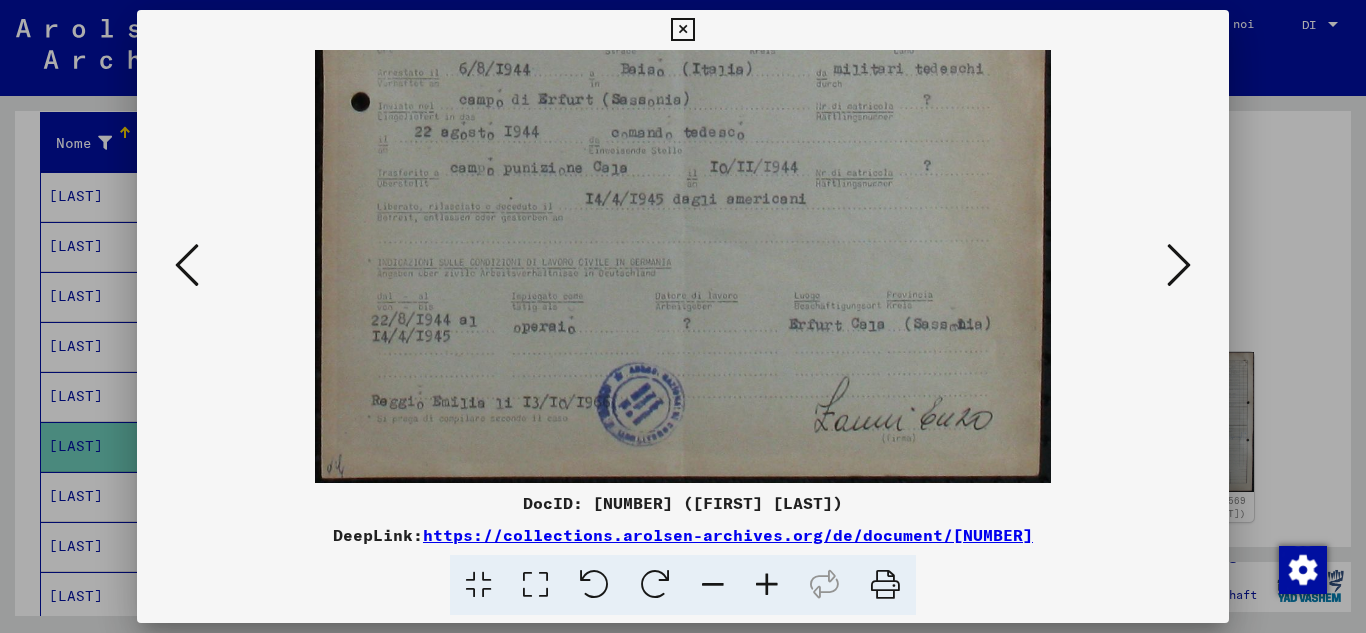 drag, startPoint x: 649, startPoint y: 422, endPoint x: 678, endPoint y: 248, distance: 176.40012 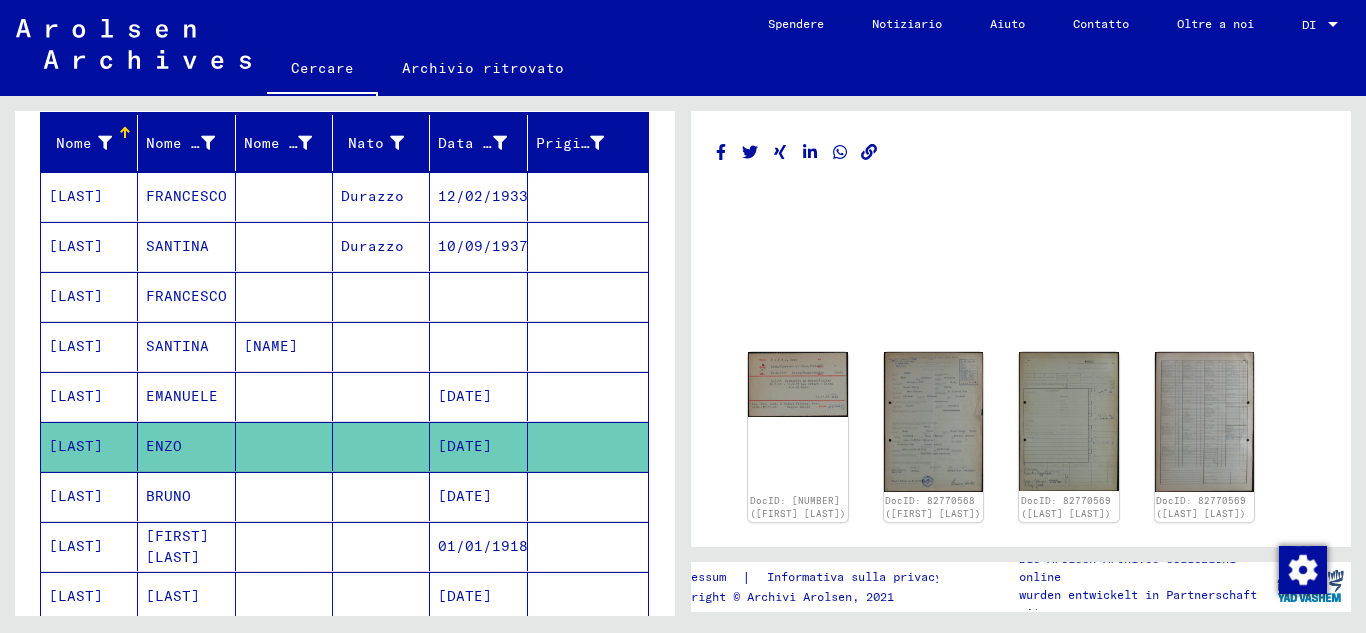 drag, startPoint x: 164, startPoint y: 547, endPoint x: 180, endPoint y: 528, distance: 24.839485 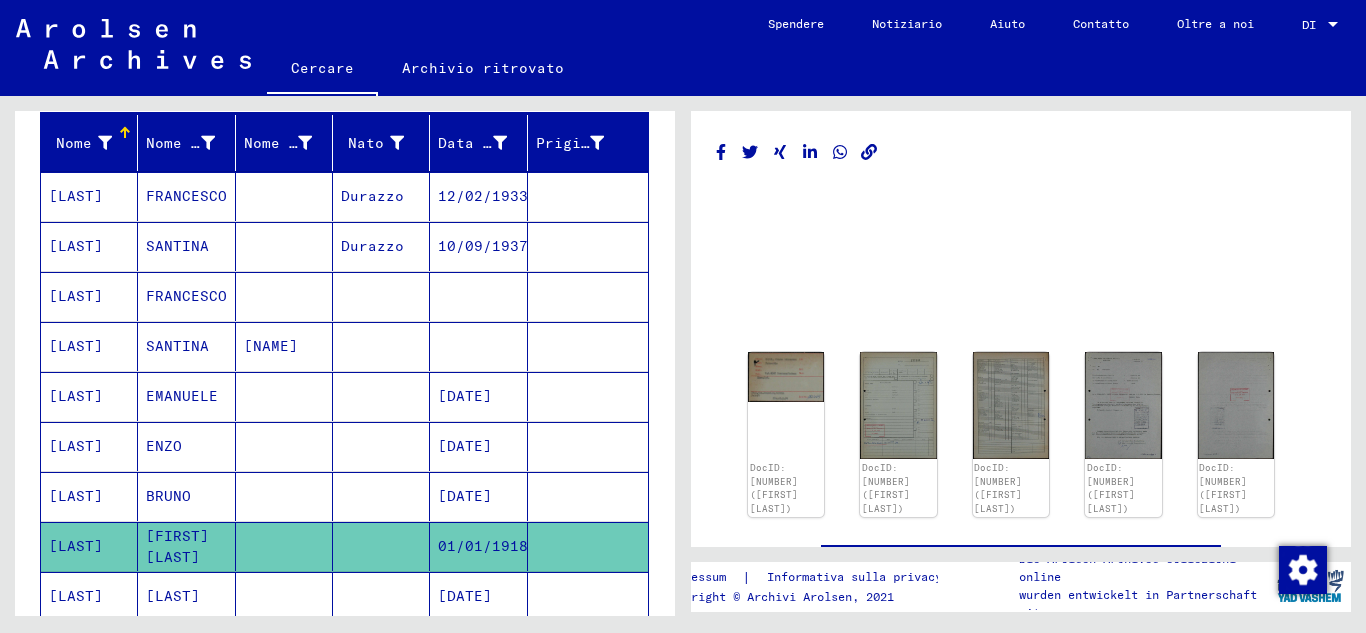 scroll, scrollTop: 467, scrollLeft: 0, axis: vertical 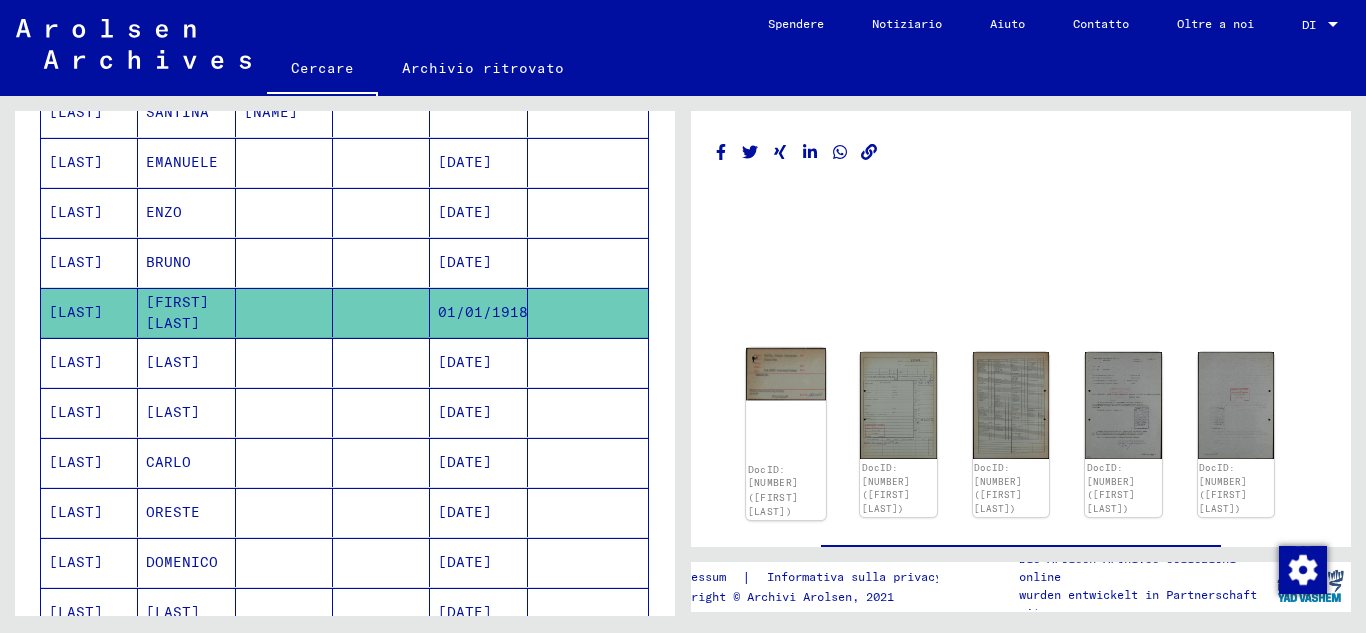 click 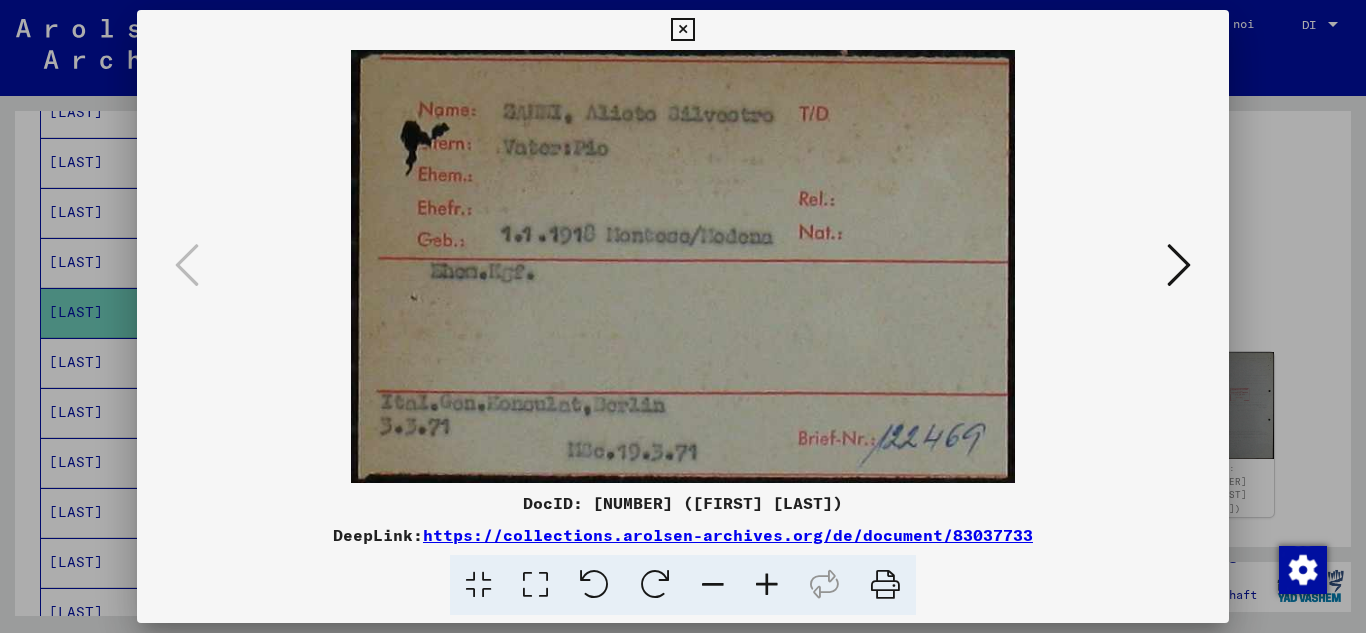 click at bounding box center (1179, 266) 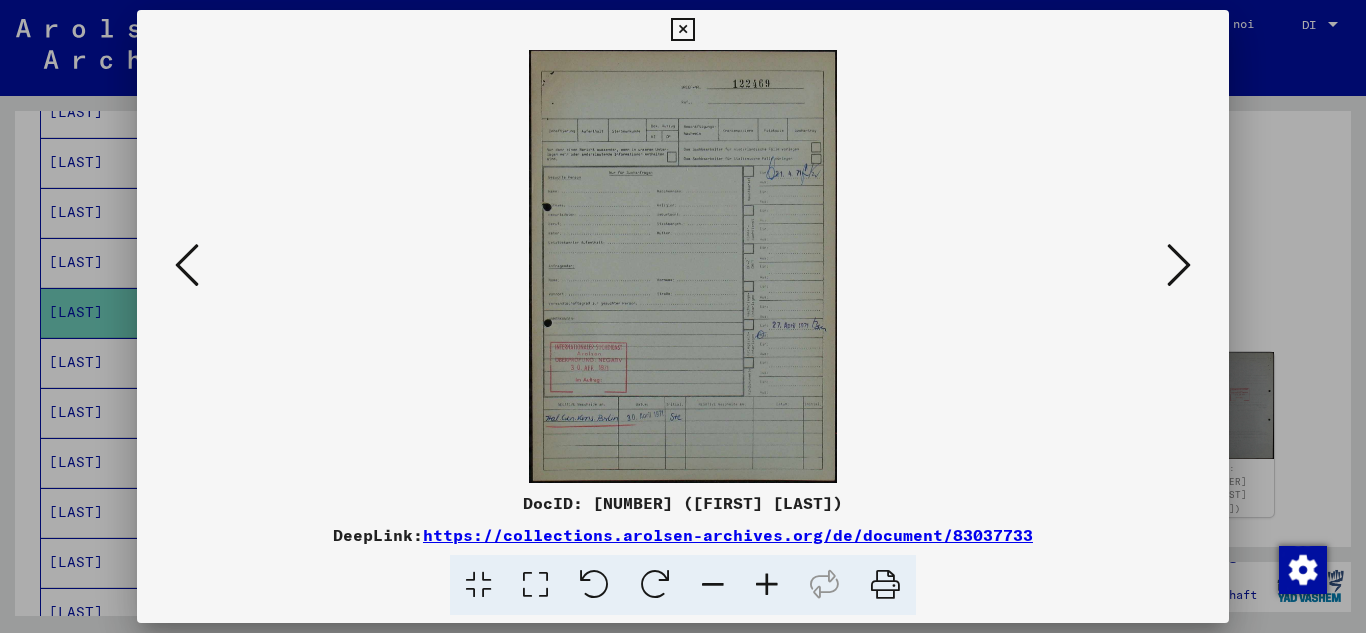 click at bounding box center (1179, 266) 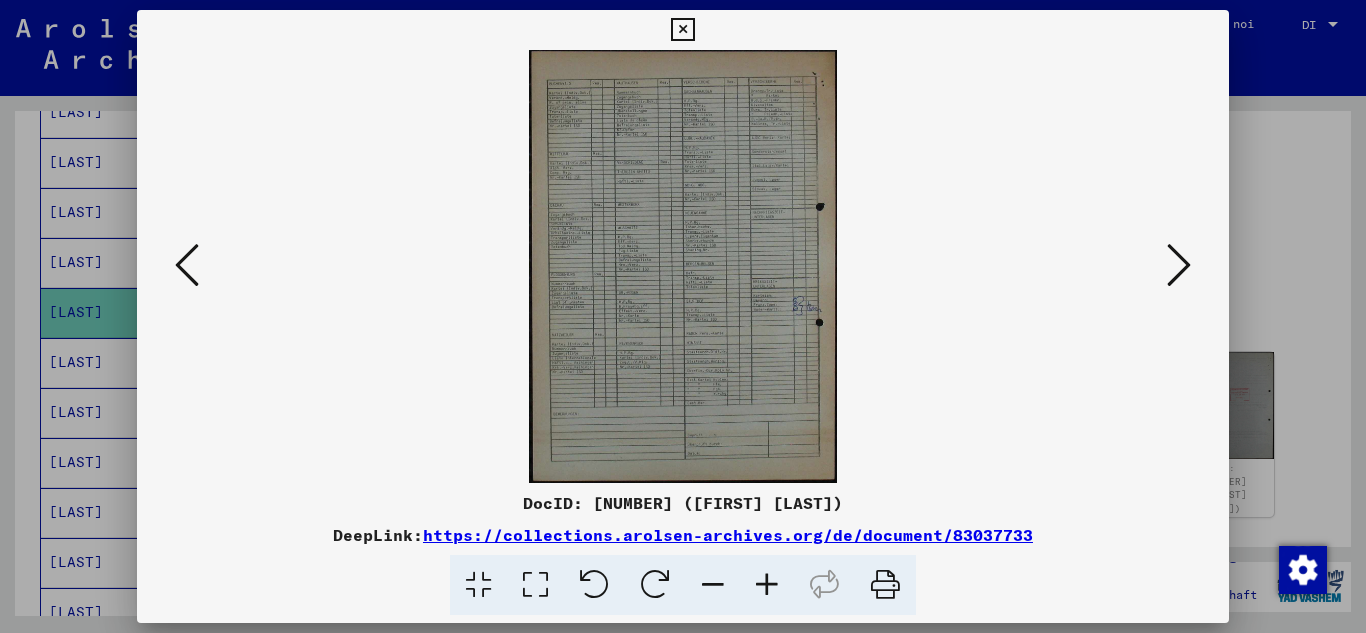 click at bounding box center [1179, 266] 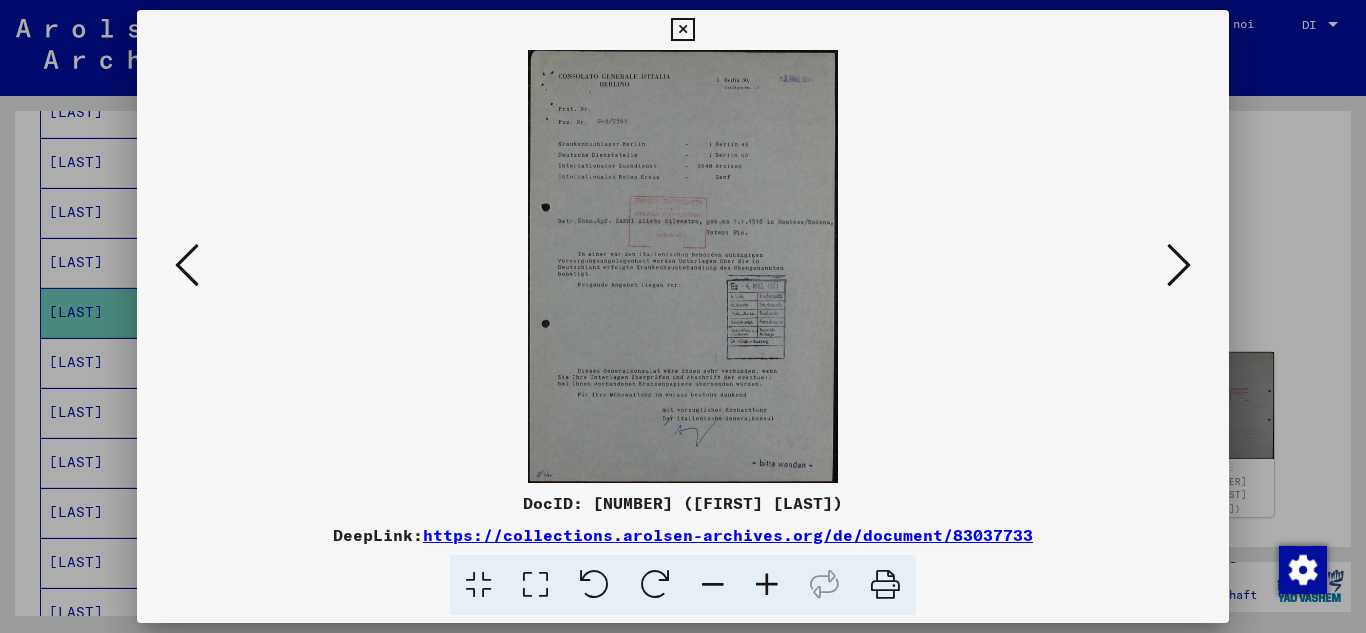 click at bounding box center (1179, 266) 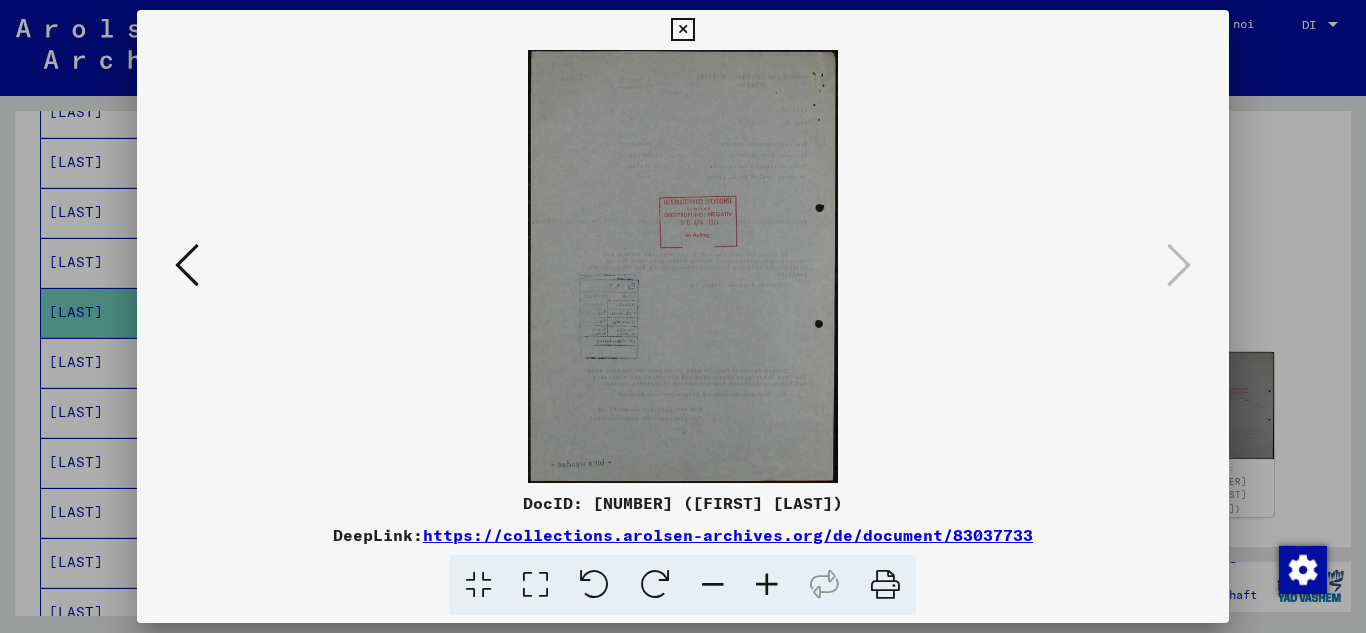 click at bounding box center [682, 30] 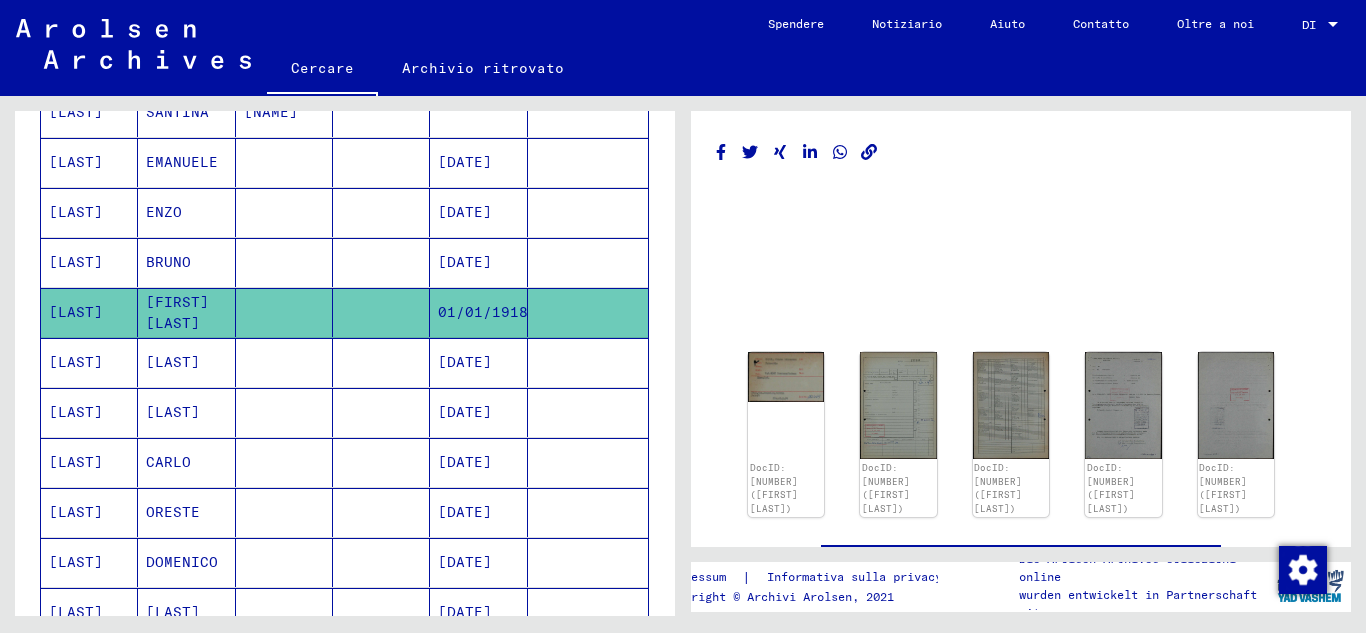 click on "[LAST]" at bounding box center [173, 412] 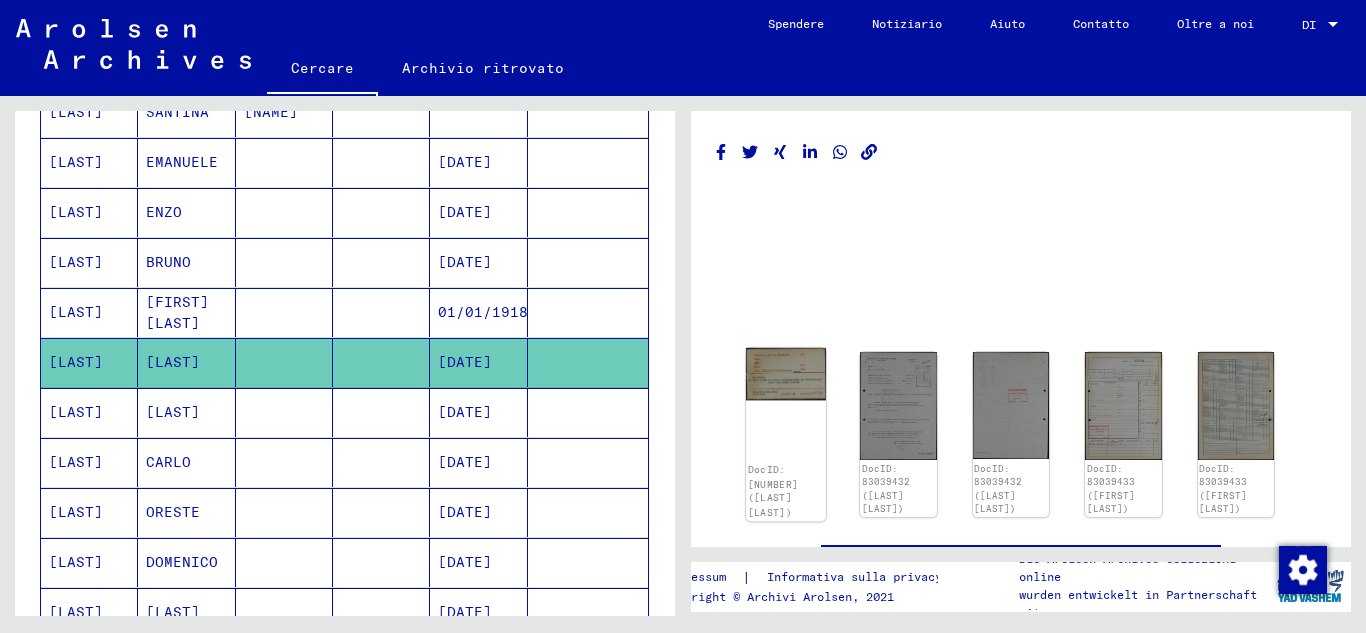 click 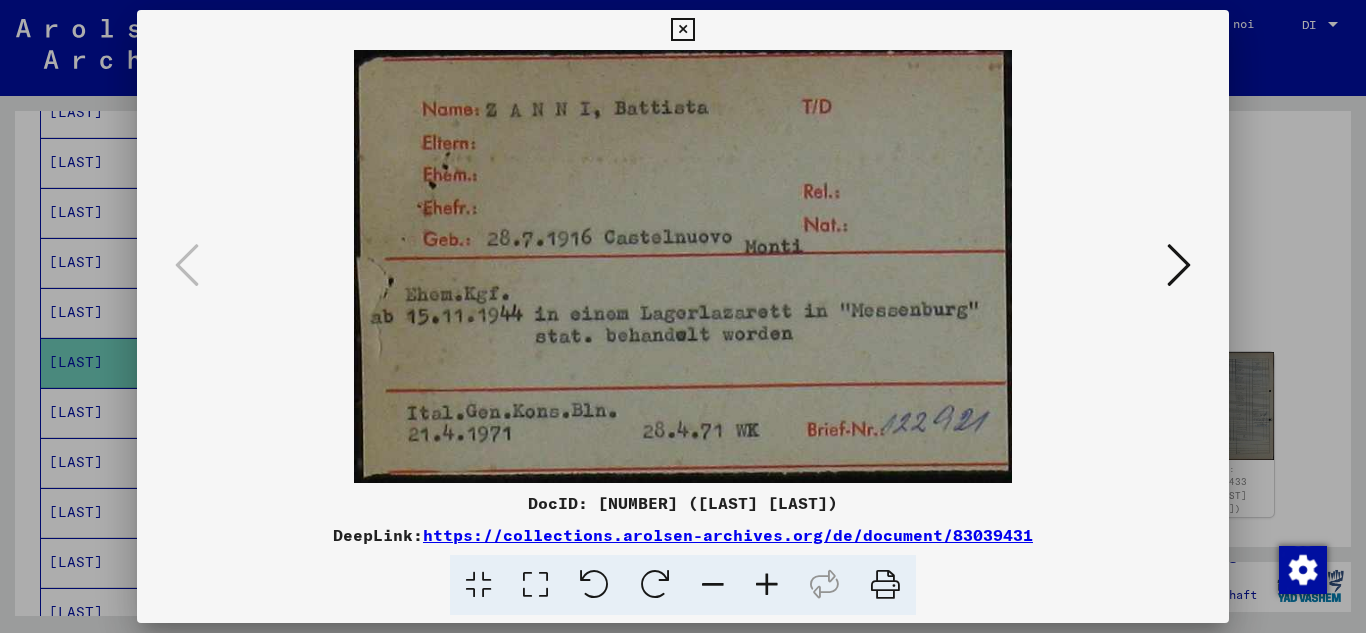 click at bounding box center (1179, 265) 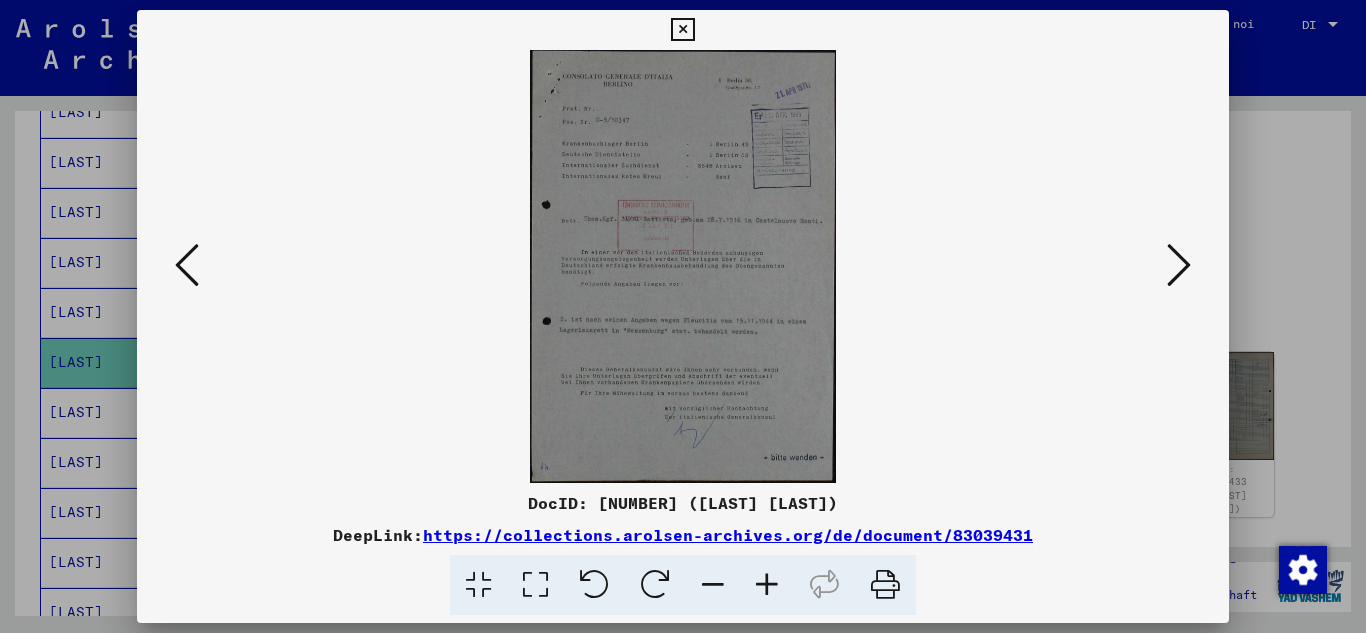 click at bounding box center [1179, 265] 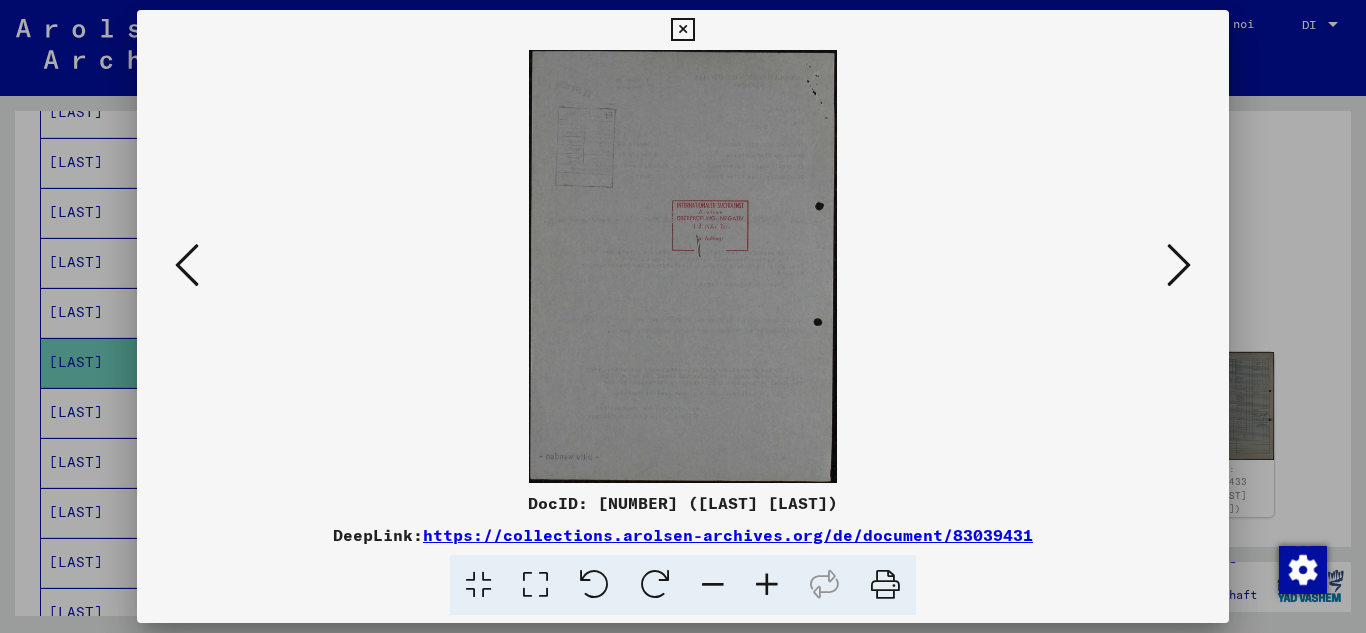 click at bounding box center [682, 30] 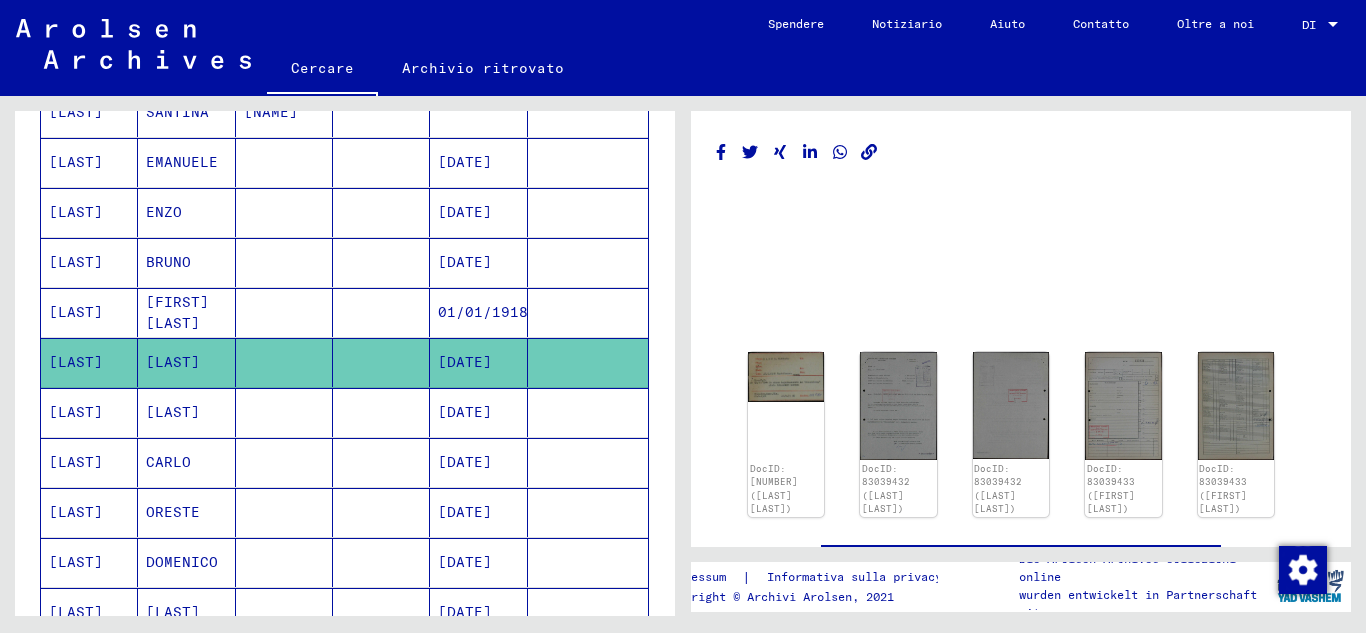 click on "[LAST]" at bounding box center (177, 662) 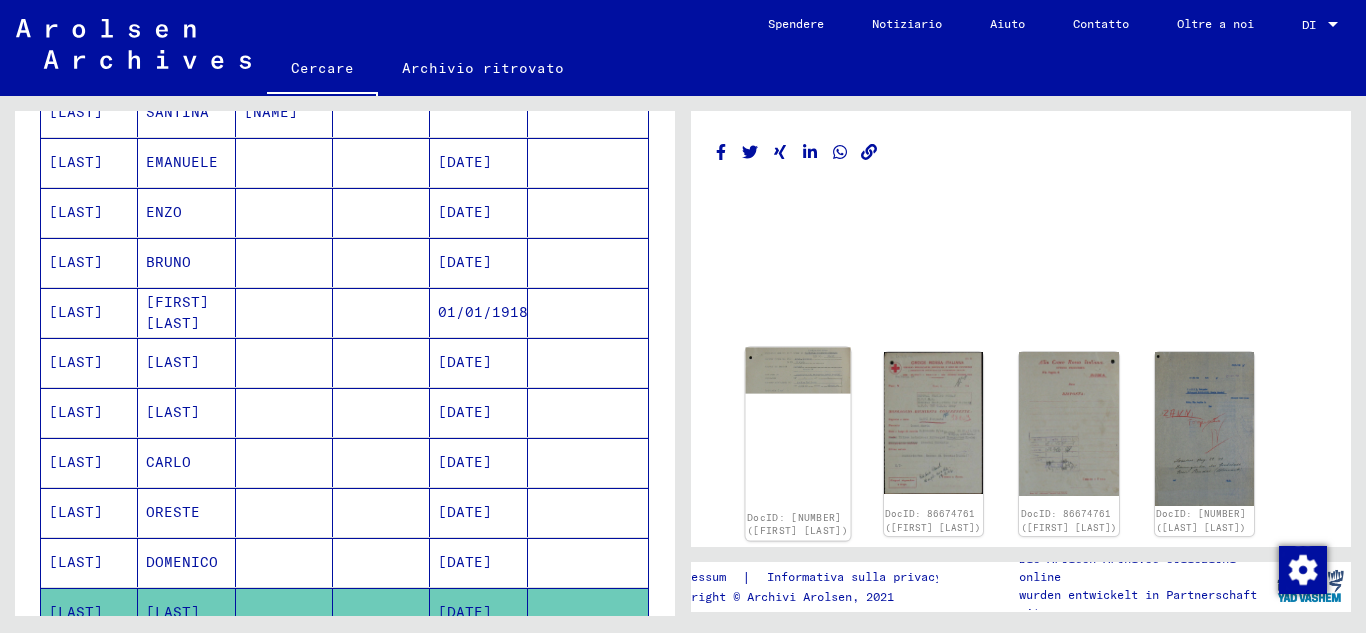 click 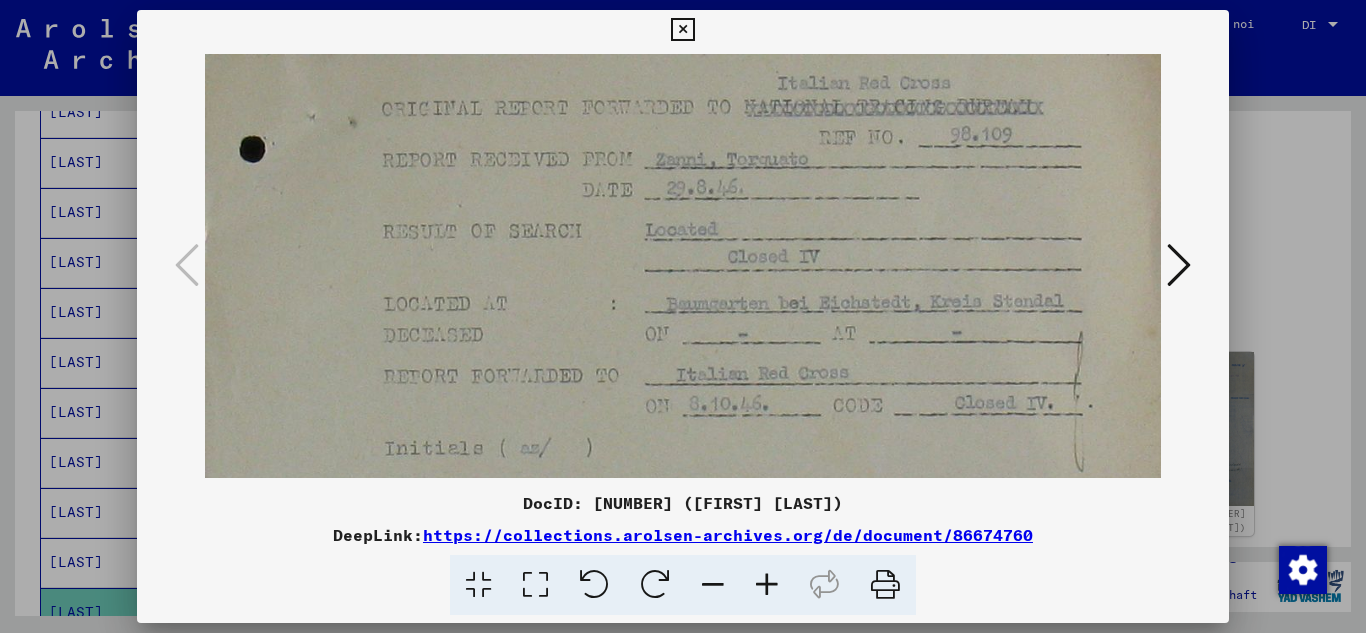 click at bounding box center [1179, 265] 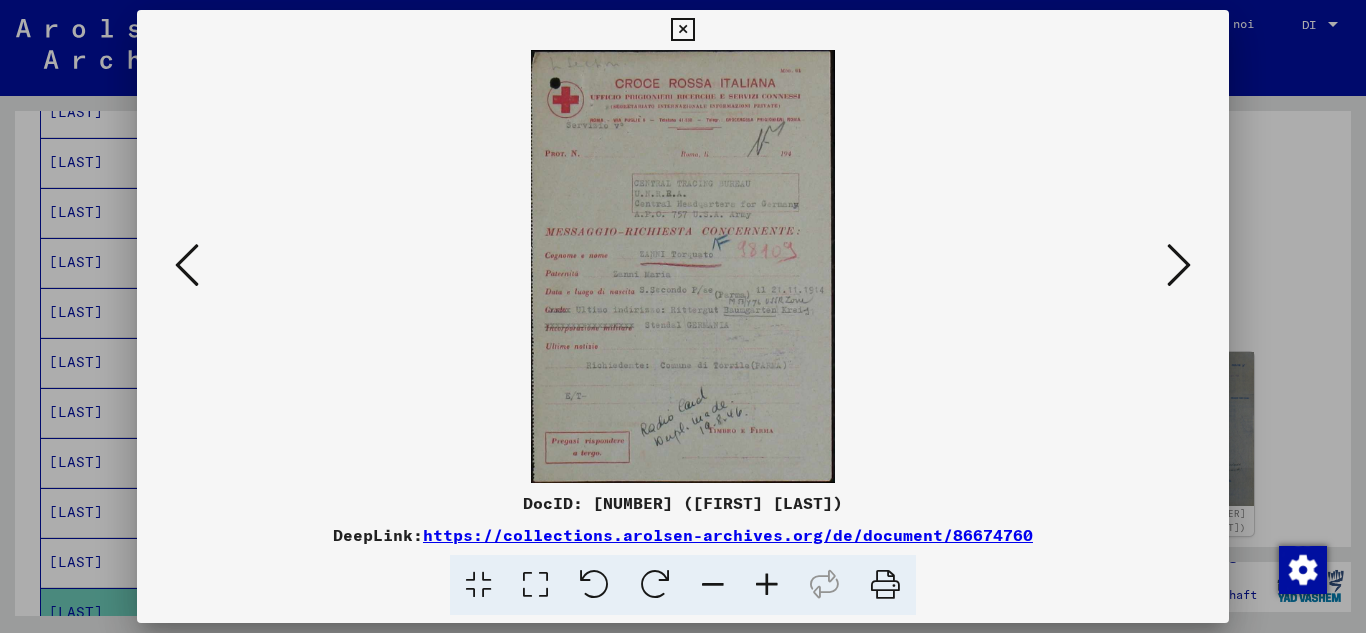 click at bounding box center (767, 585) 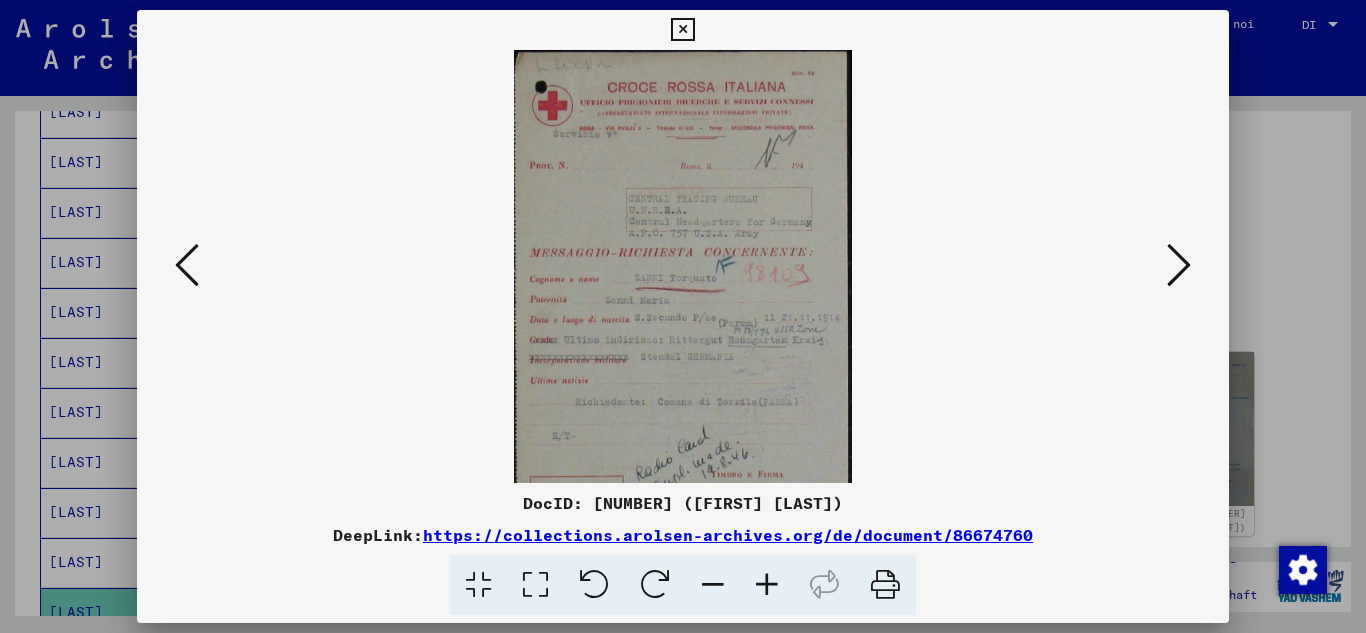 click at bounding box center [767, 585] 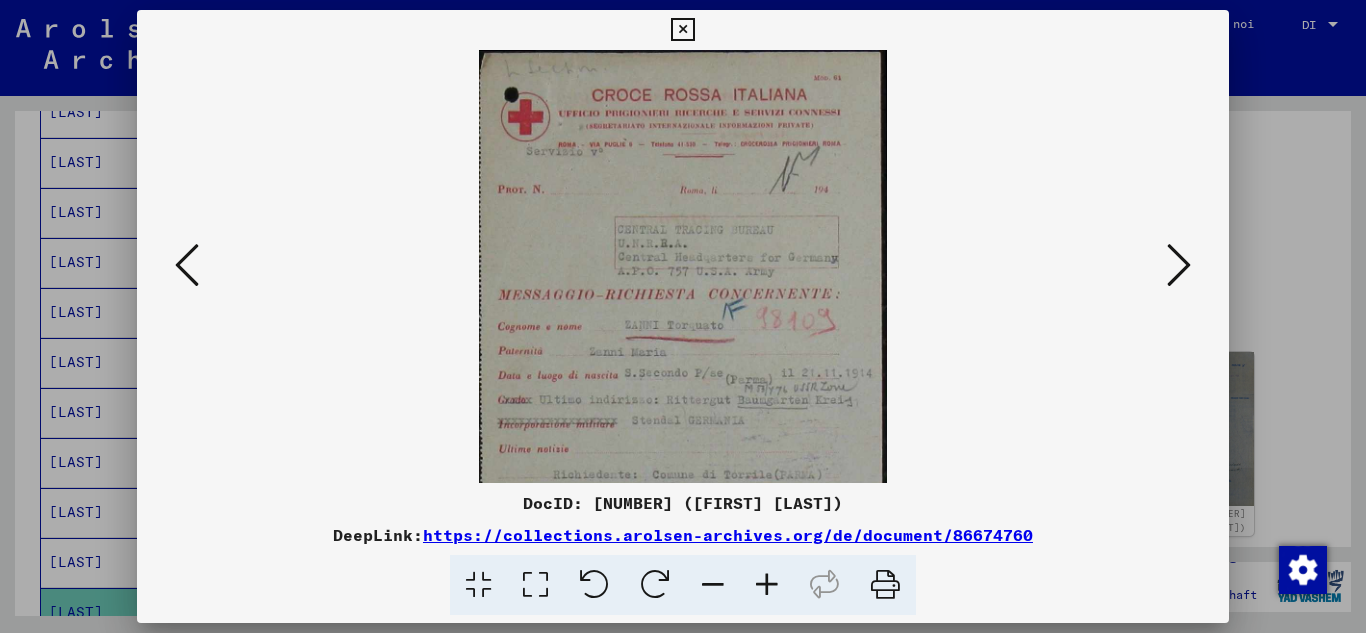 click at bounding box center (767, 585) 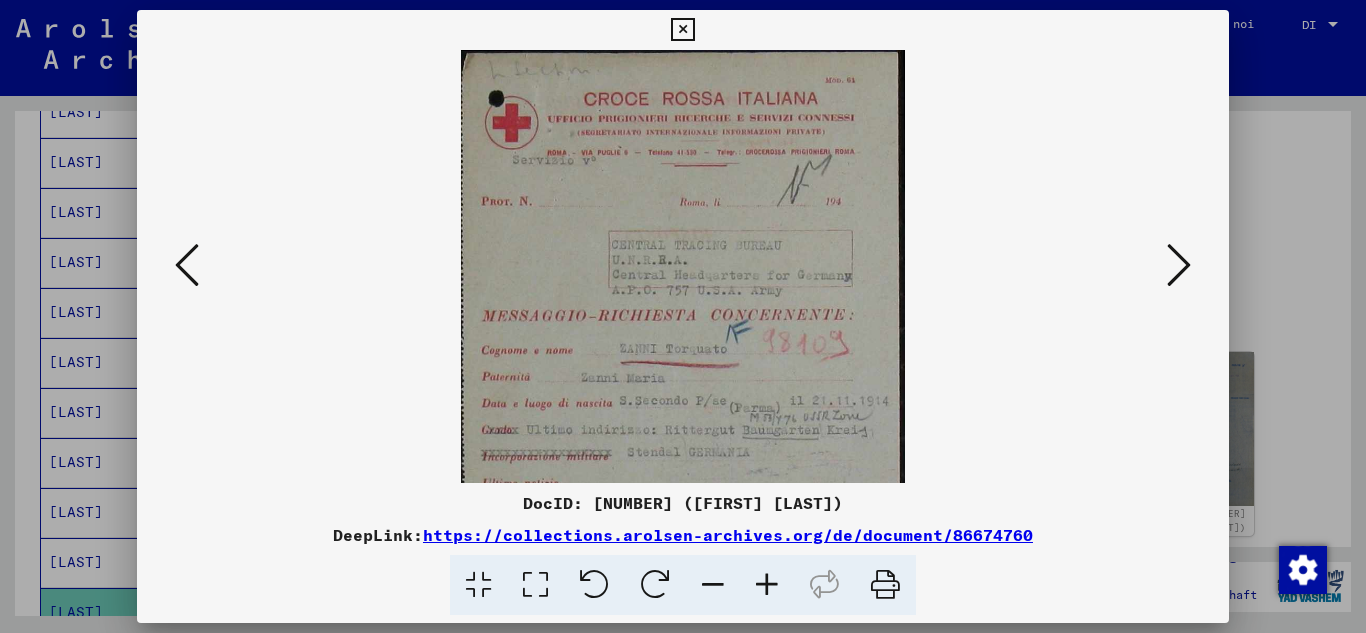 click at bounding box center (767, 585) 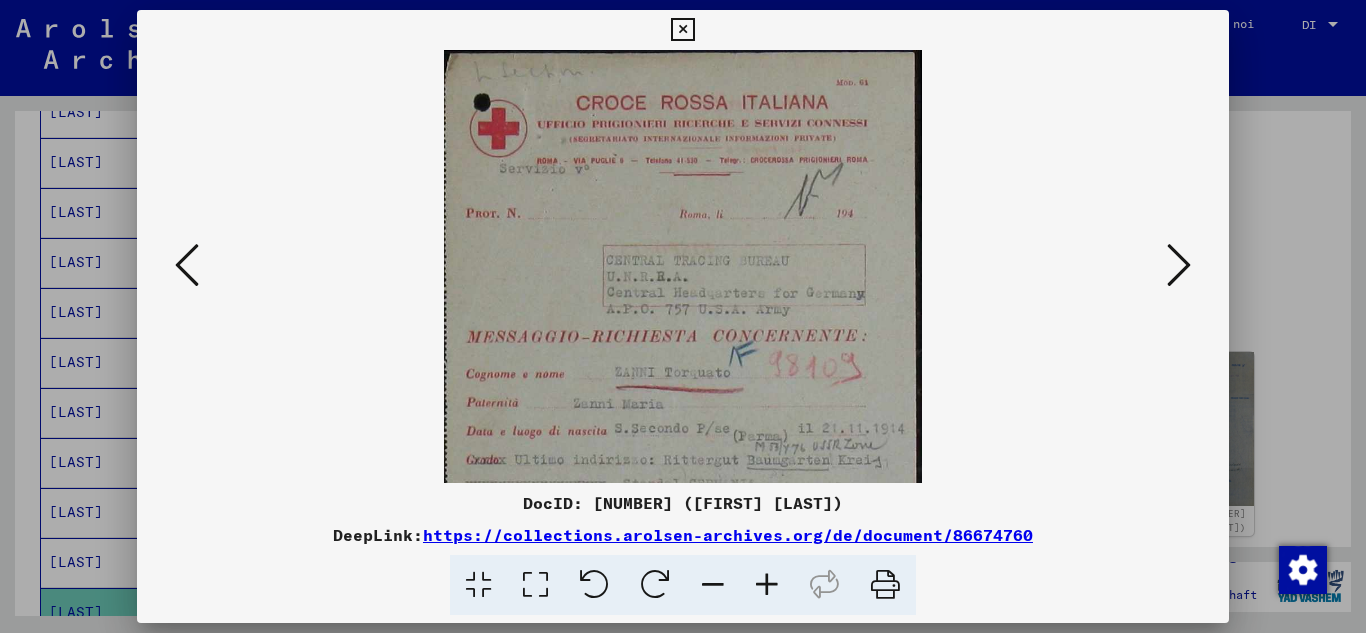click at bounding box center (767, 585) 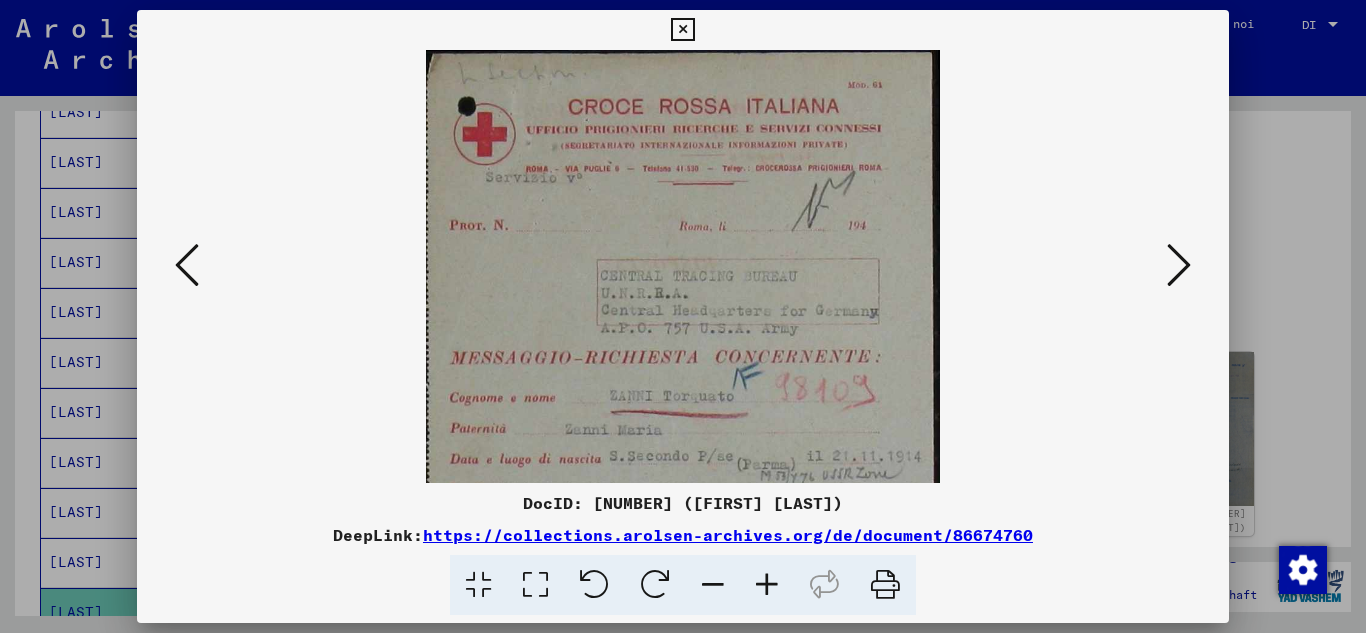 click at bounding box center [767, 585] 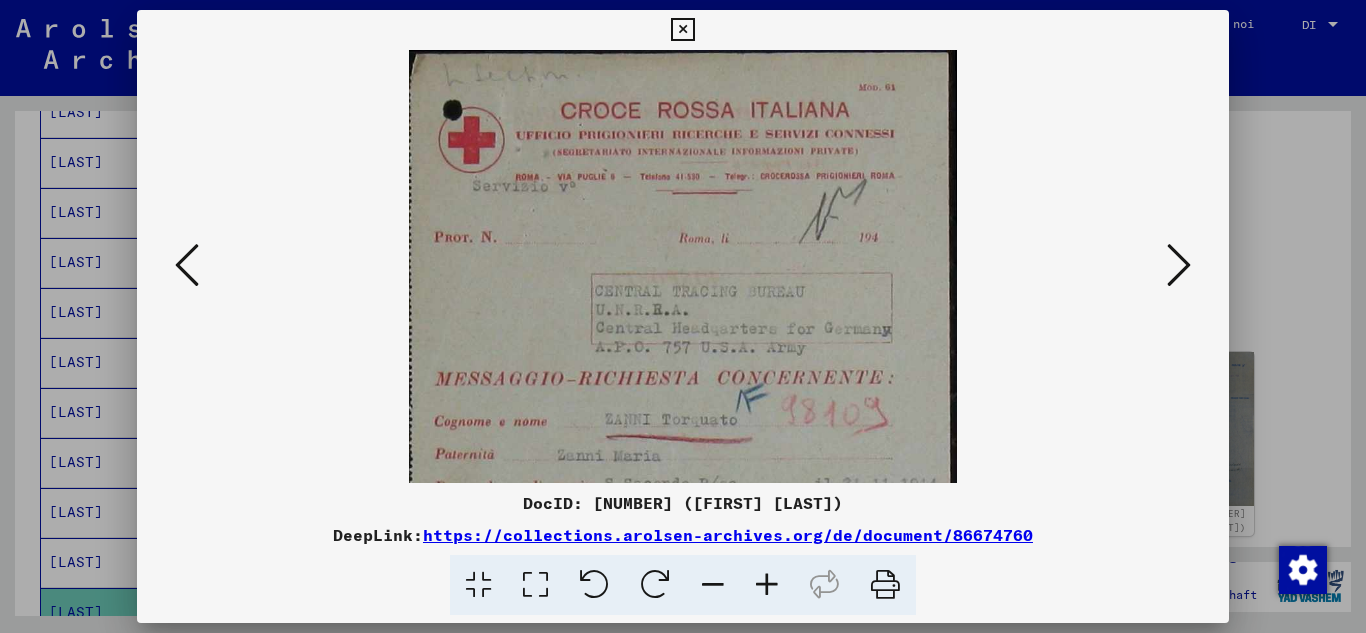 click at bounding box center [767, 585] 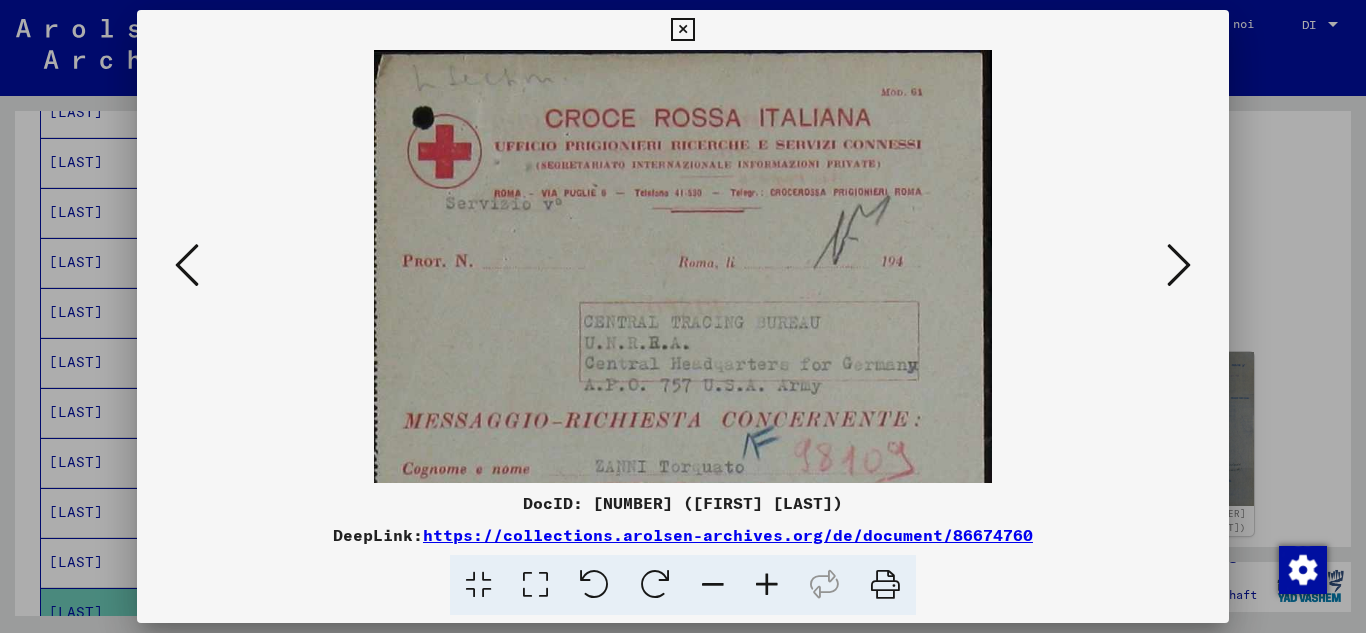 click at bounding box center [767, 585] 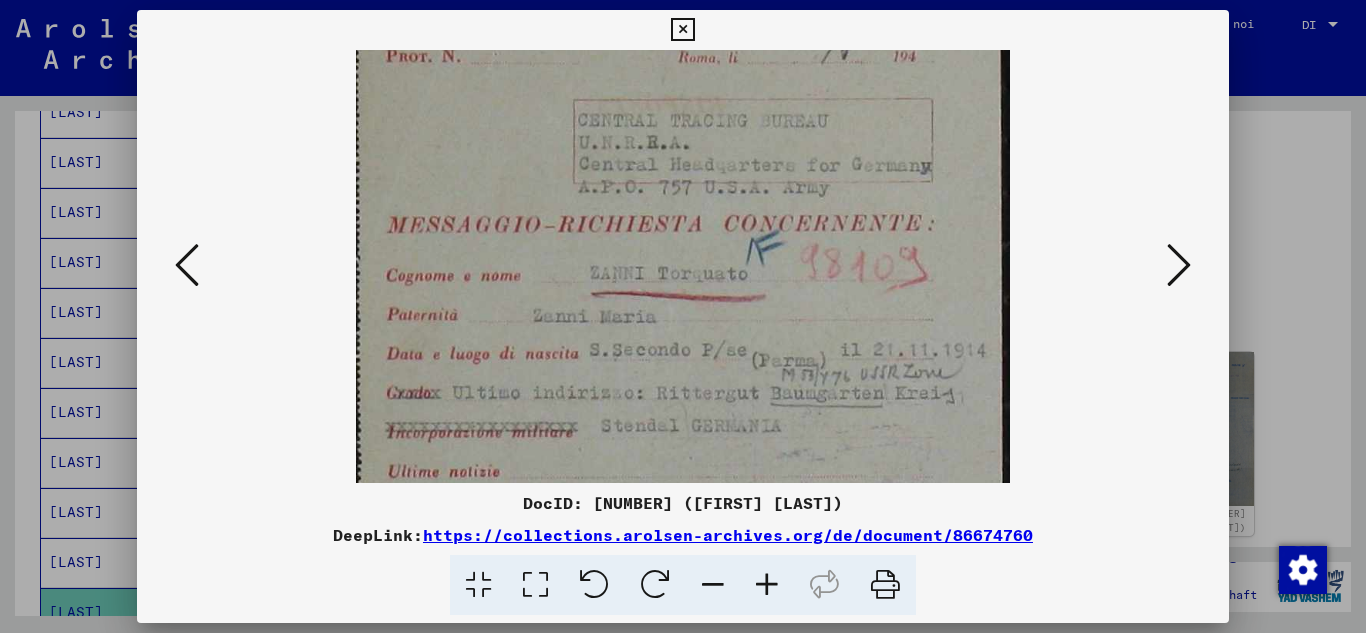 drag, startPoint x: 734, startPoint y: 422, endPoint x: 734, endPoint y: 199, distance: 223 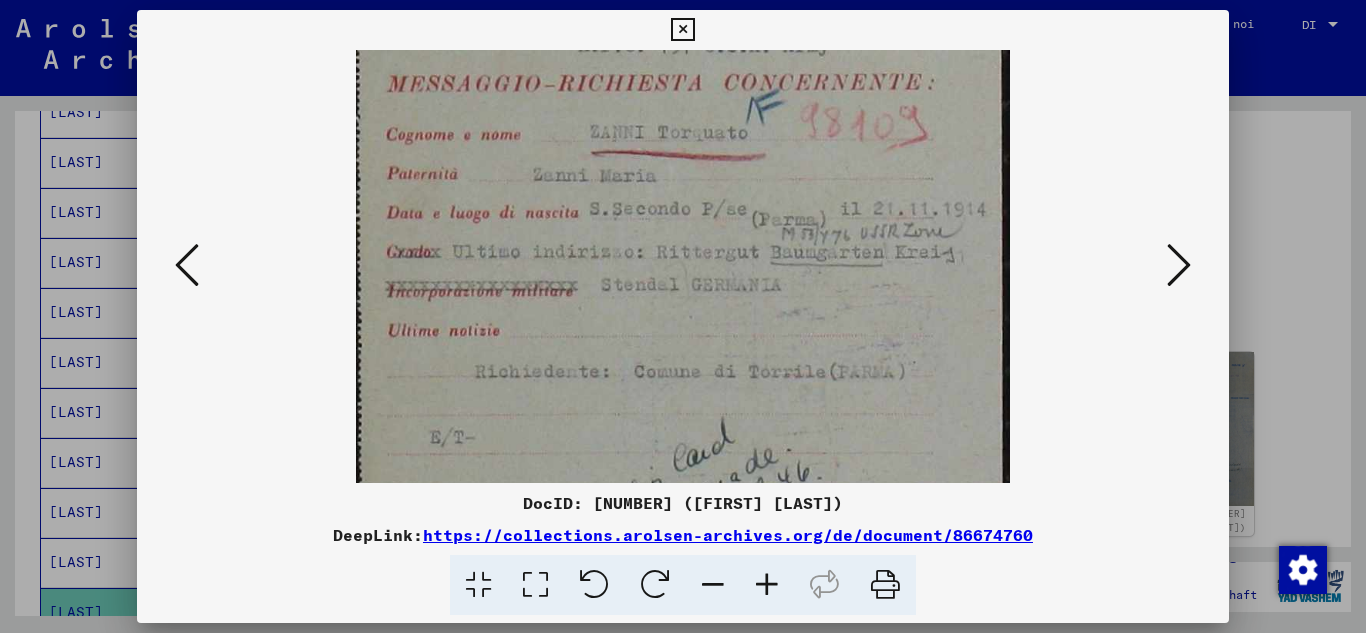 scroll, scrollTop: 373, scrollLeft: 0, axis: vertical 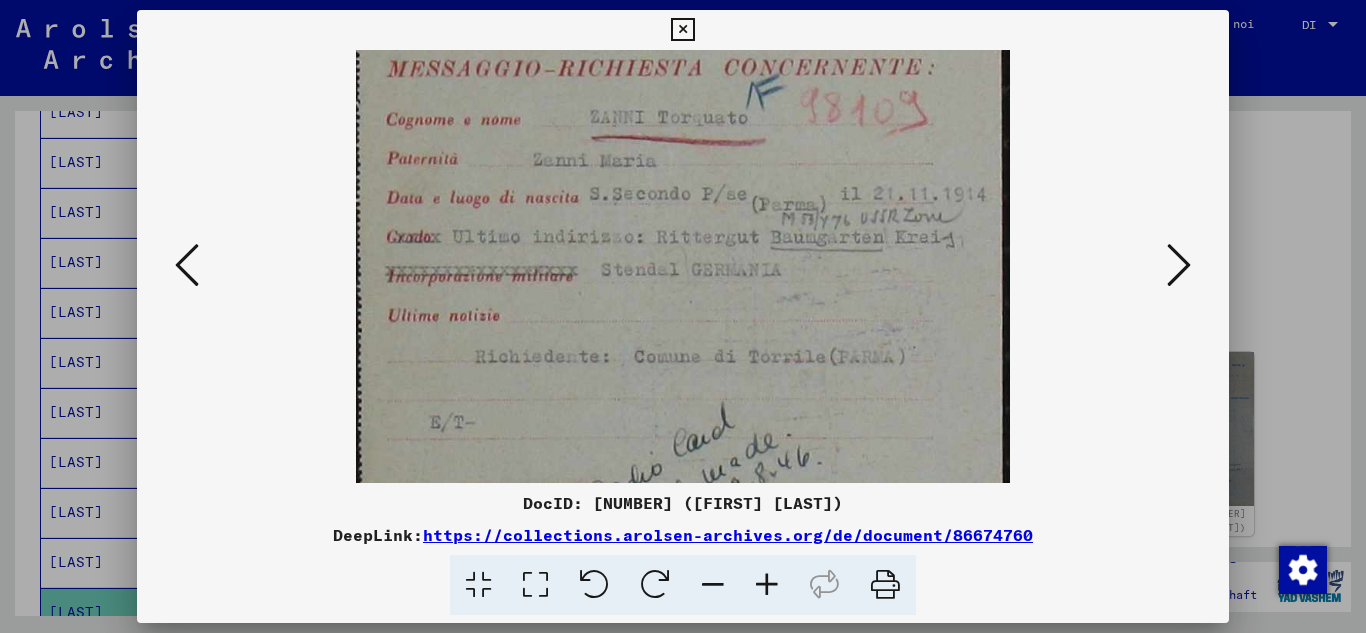 drag, startPoint x: 698, startPoint y: 450, endPoint x: 702, endPoint y: 300, distance: 150.05333 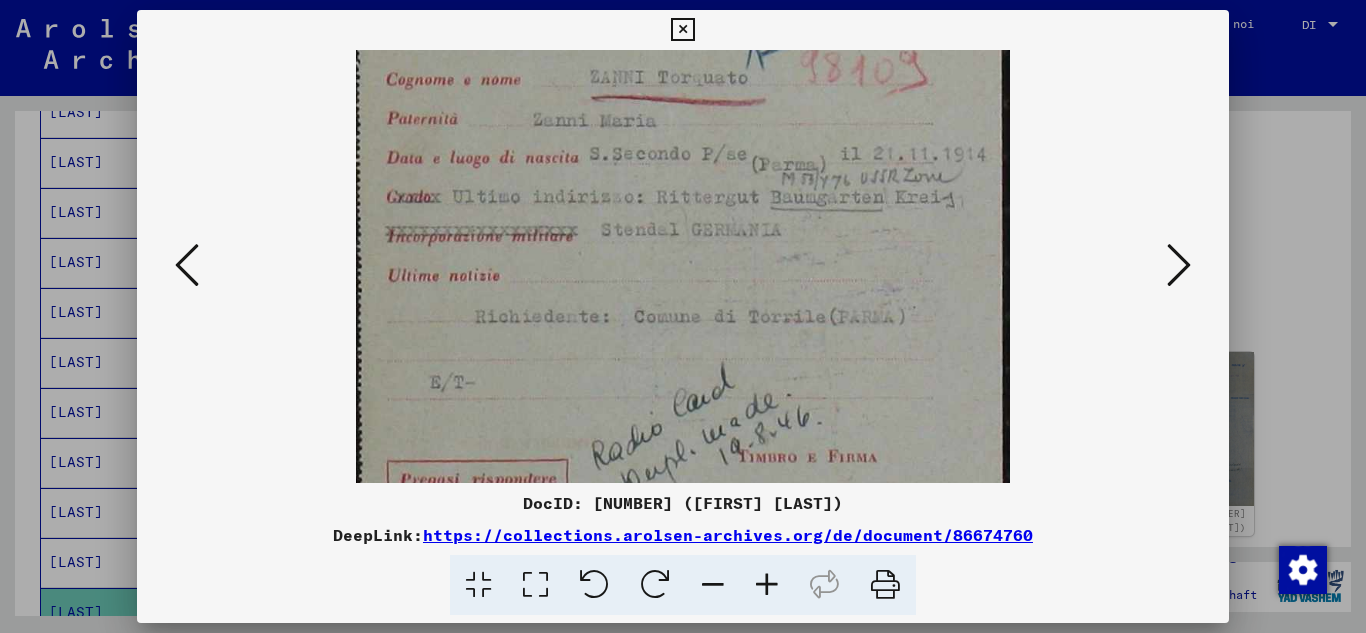 scroll, scrollTop: 443, scrollLeft: 0, axis: vertical 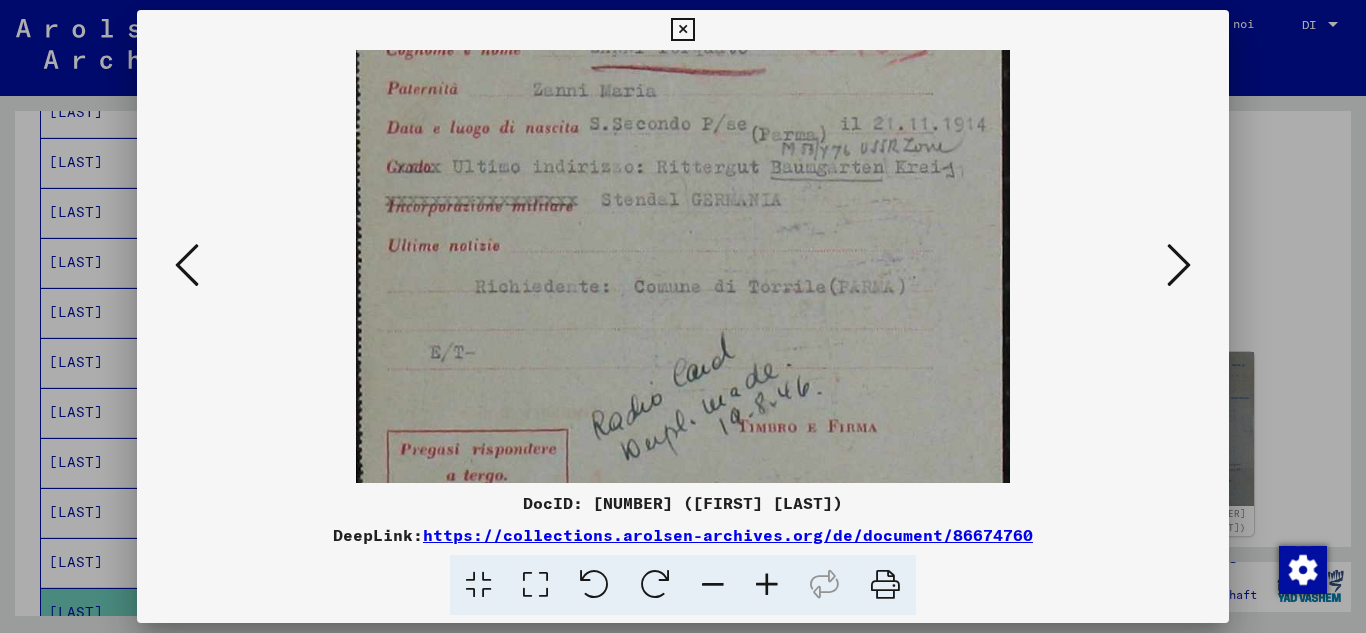 drag, startPoint x: 682, startPoint y: 430, endPoint x: 684, endPoint y: 371, distance: 59.03389 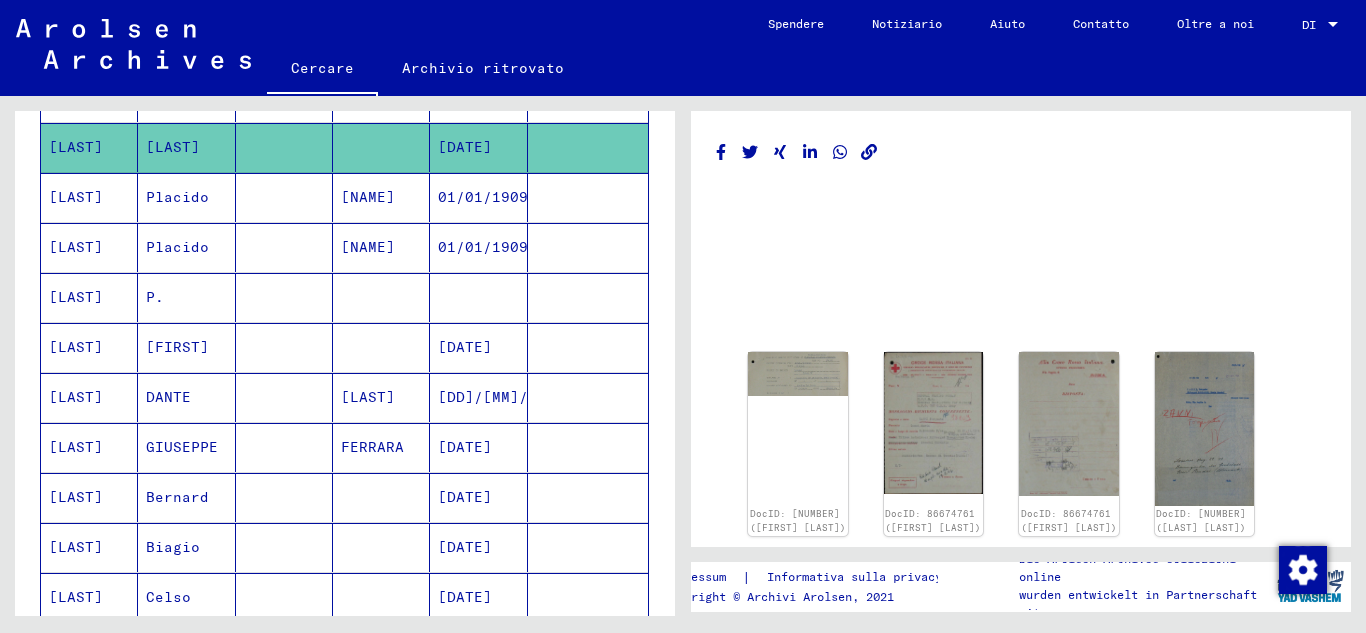 scroll, scrollTop: 933, scrollLeft: 0, axis: vertical 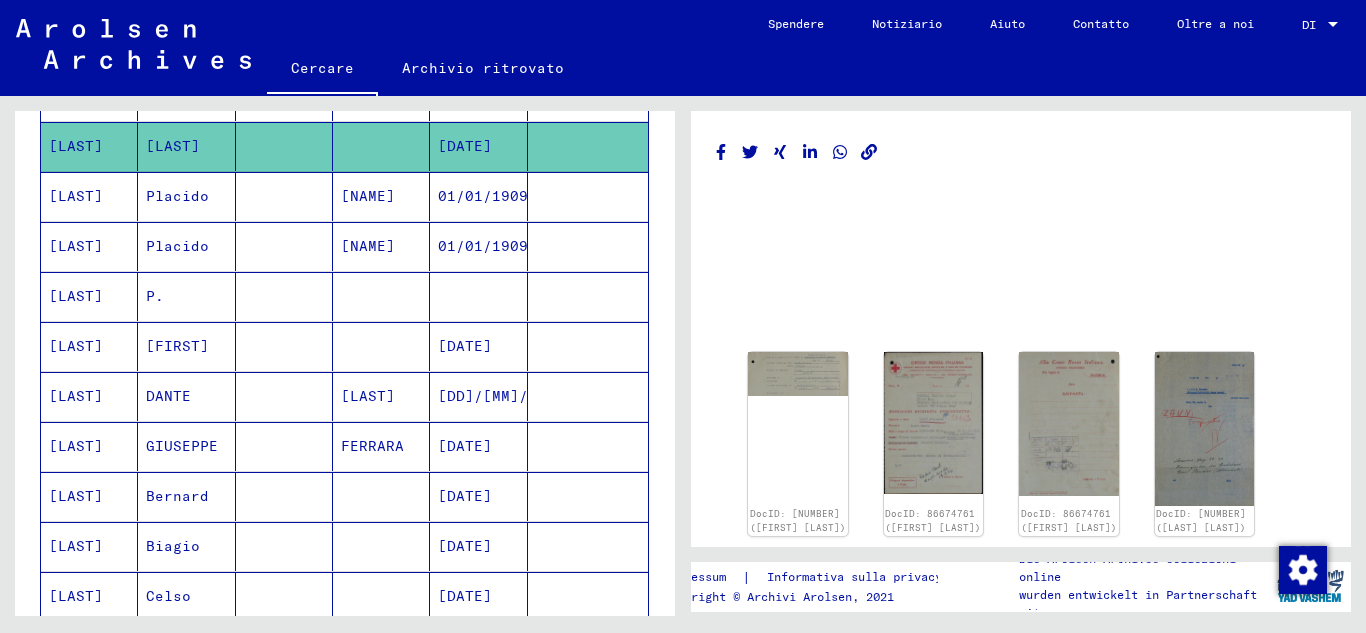 click on "P." at bounding box center [186, 346] 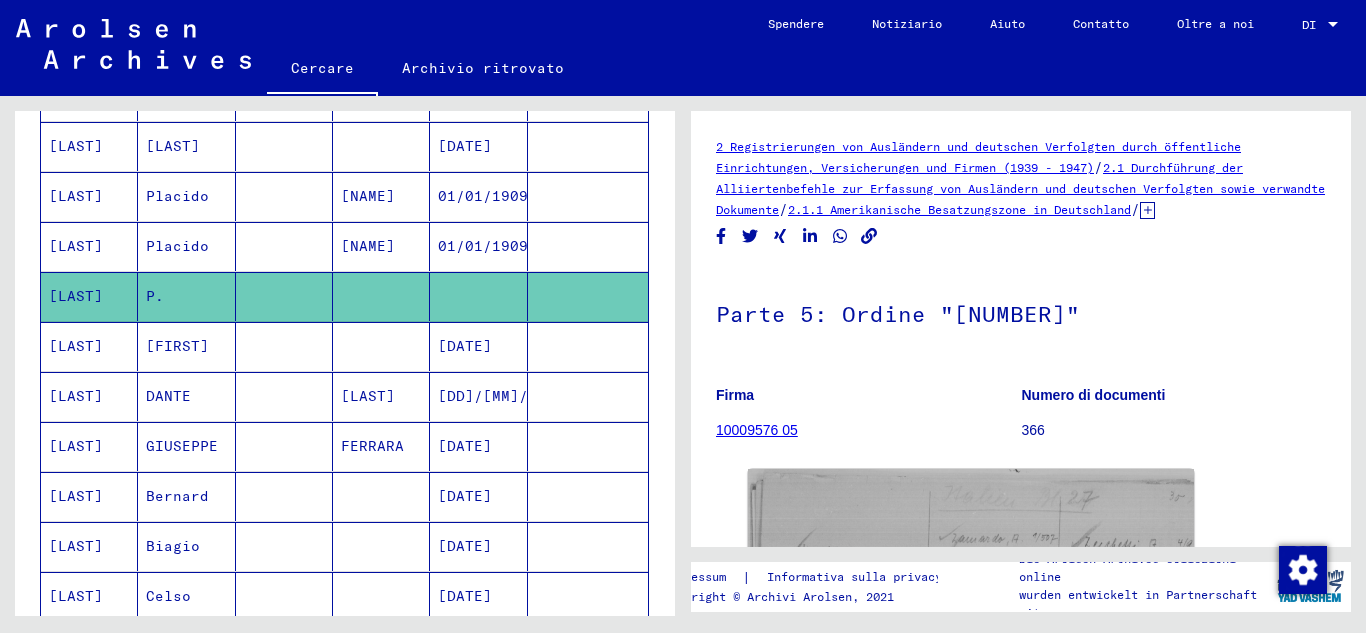 scroll, scrollTop: 233, scrollLeft: 0, axis: vertical 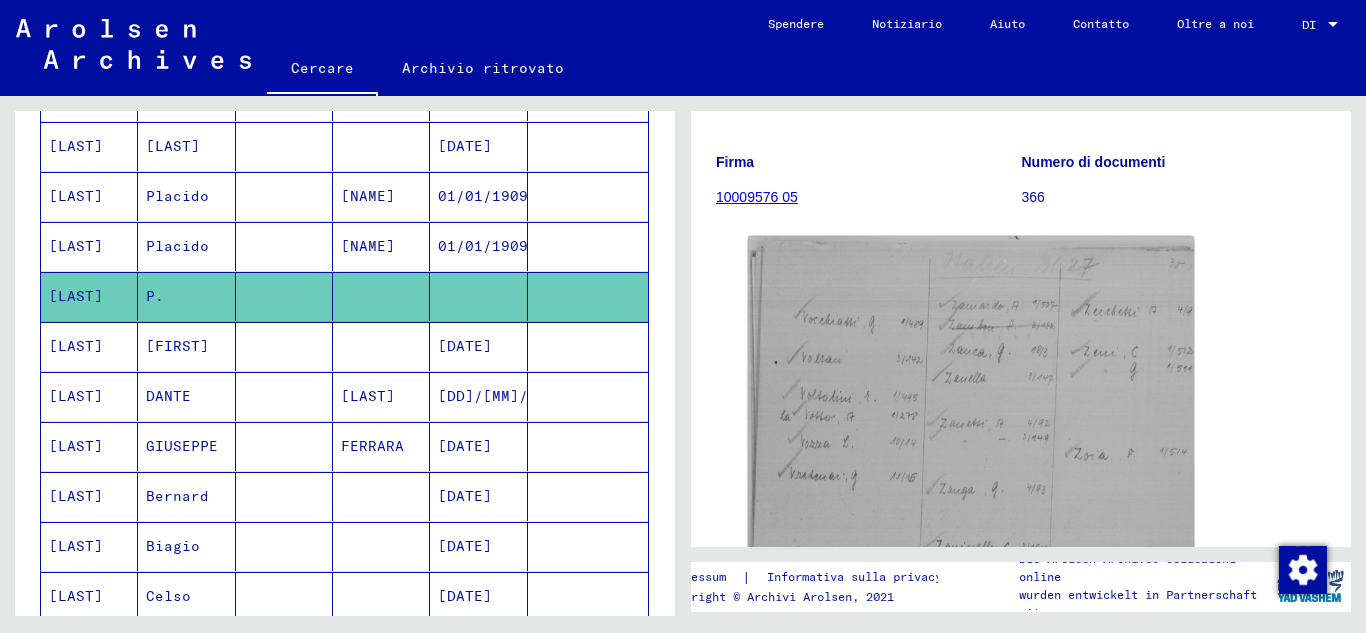 click on "Celso" at bounding box center [186, 646] 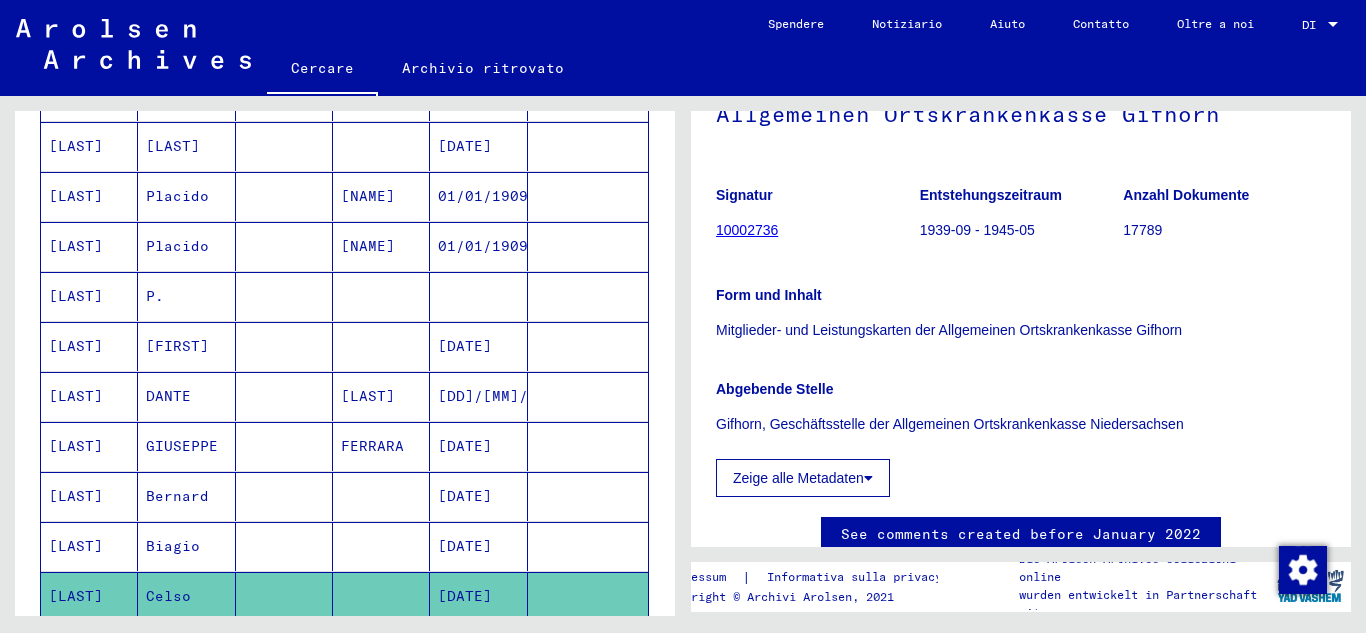 scroll, scrollTop: 0, scrollLeft: 0, axis: both 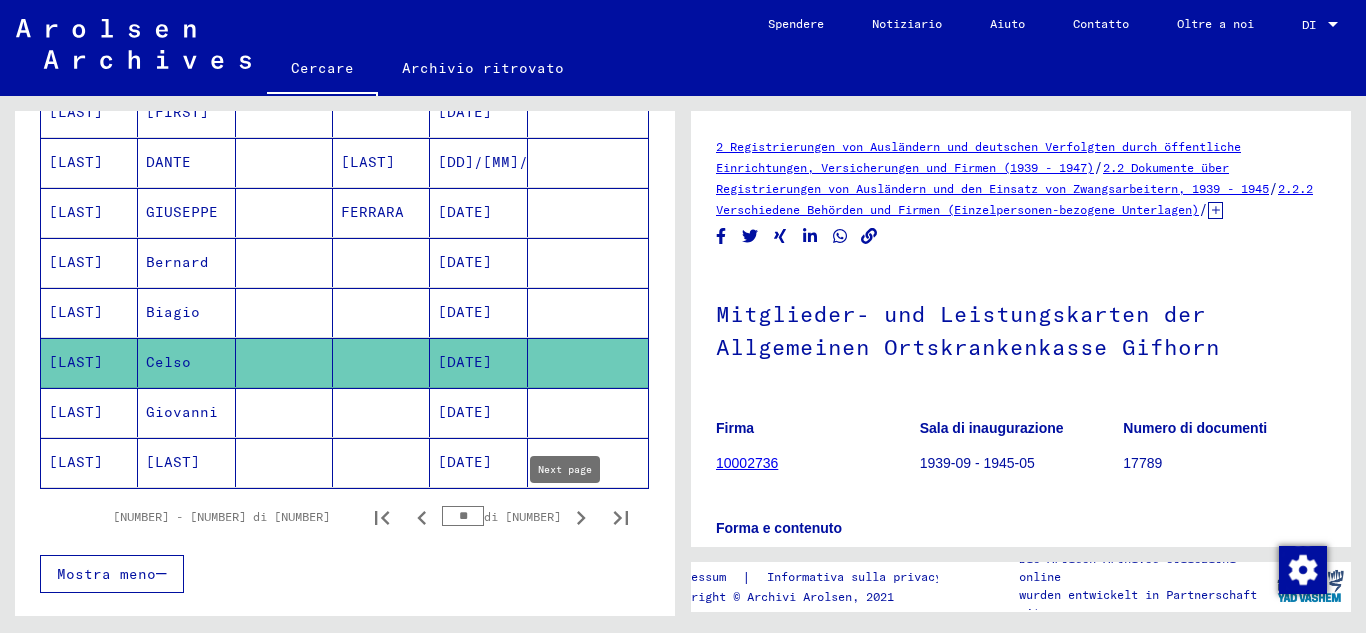 click 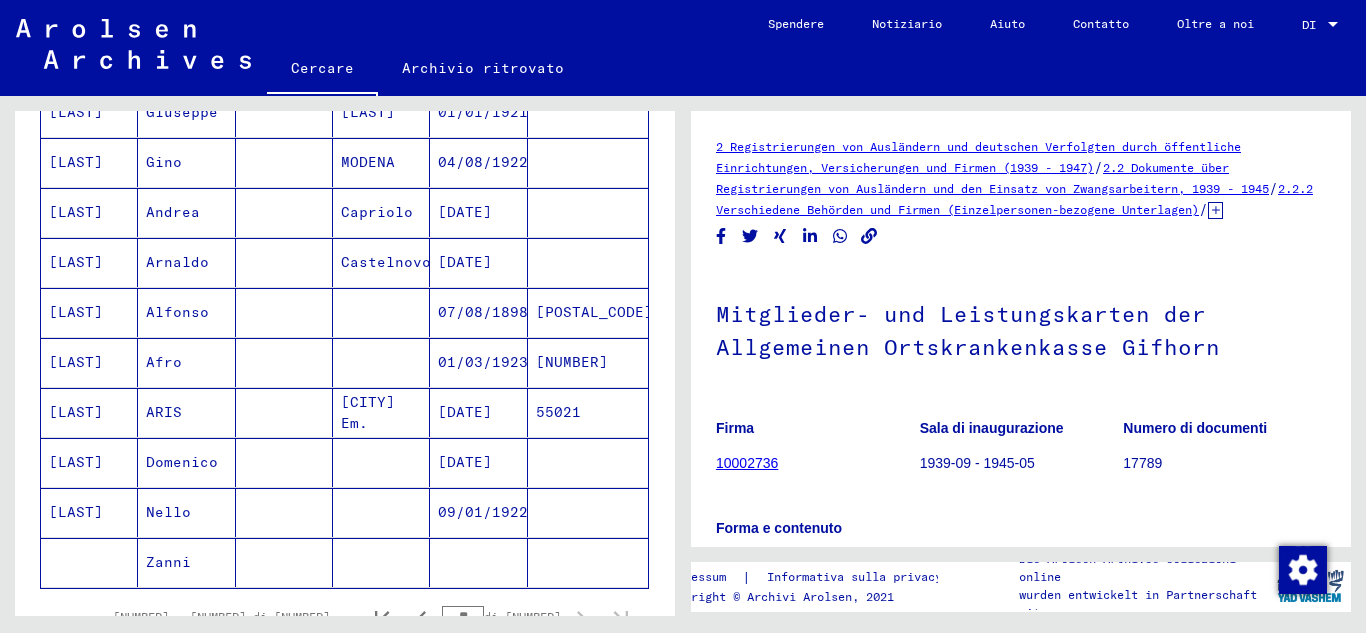 scroll, scrollTop: 0, scrollLeft: 0, axis: both 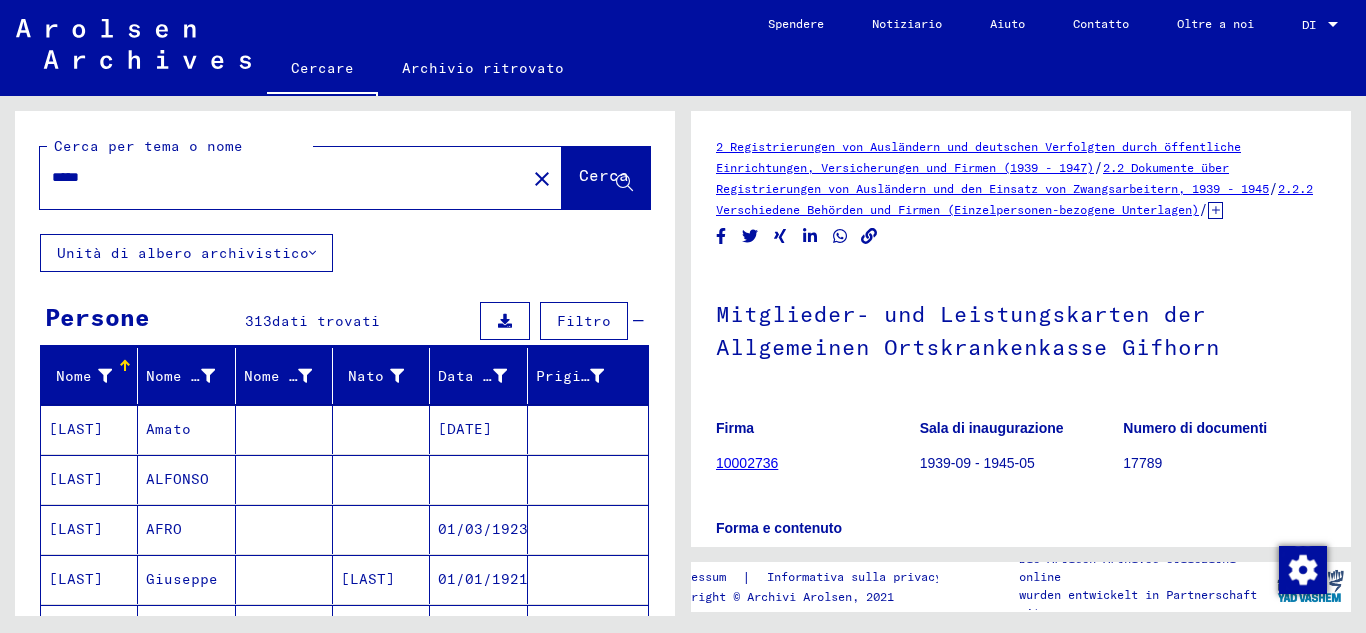 click on "Amato" at bounding box center [177, 479] 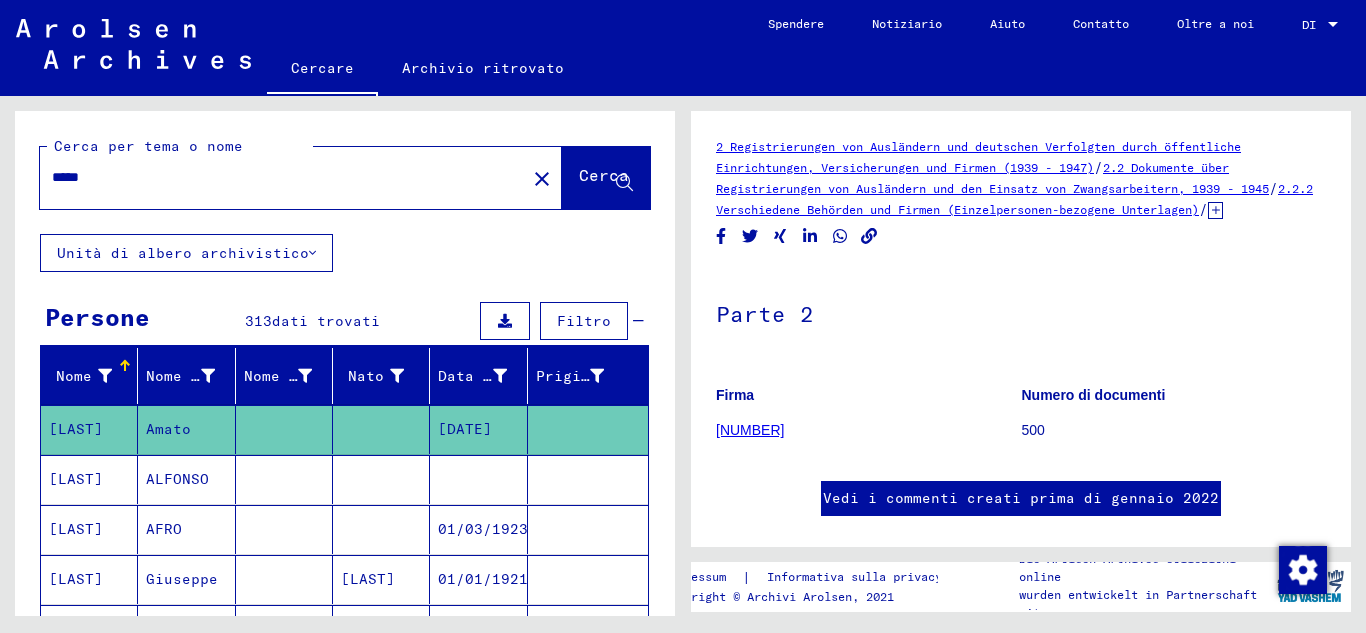 scroll, scrollTop: 89, scrollLeft: 0, axis: vertical 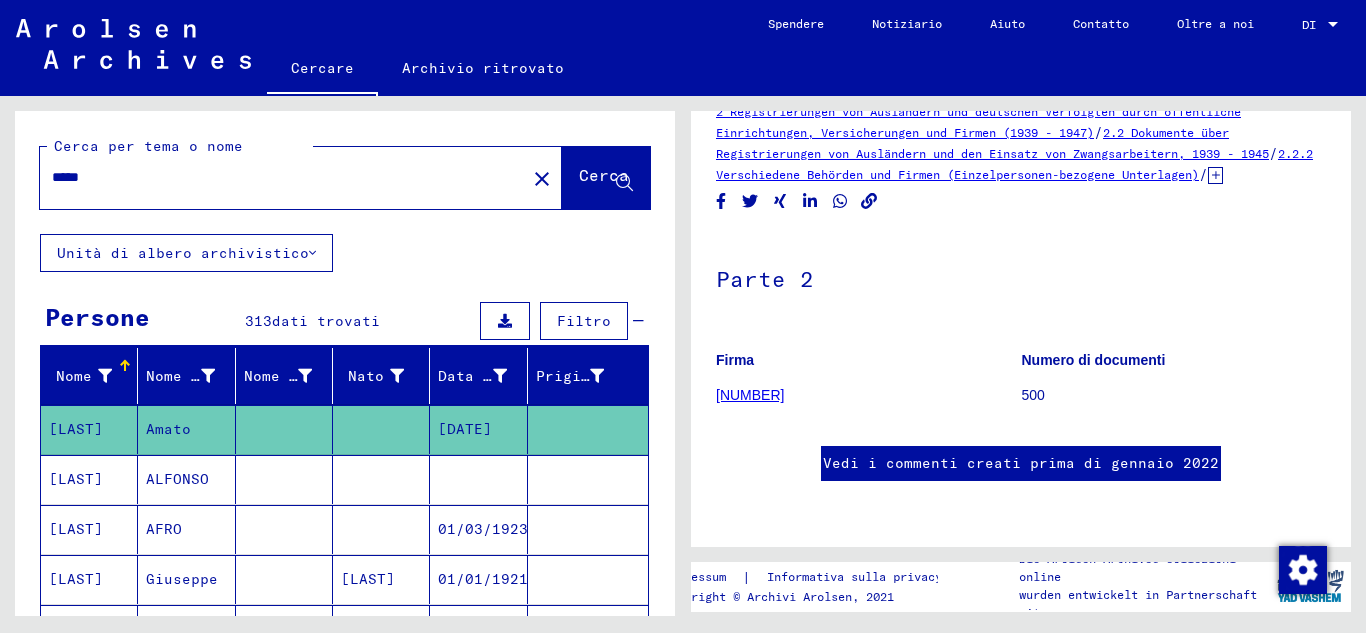 click on "ALFONSO" at bounding box center (164, 529) 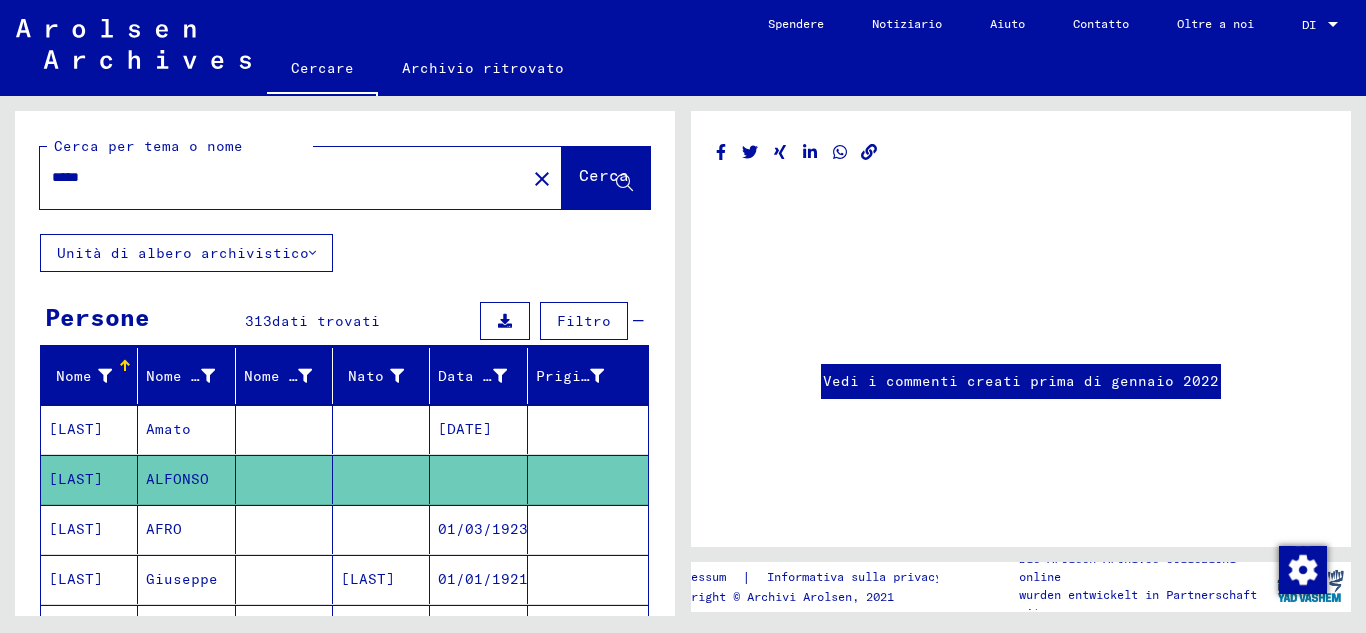 scroll, scrollTop: 0, scrollLeft: 0, axis: both 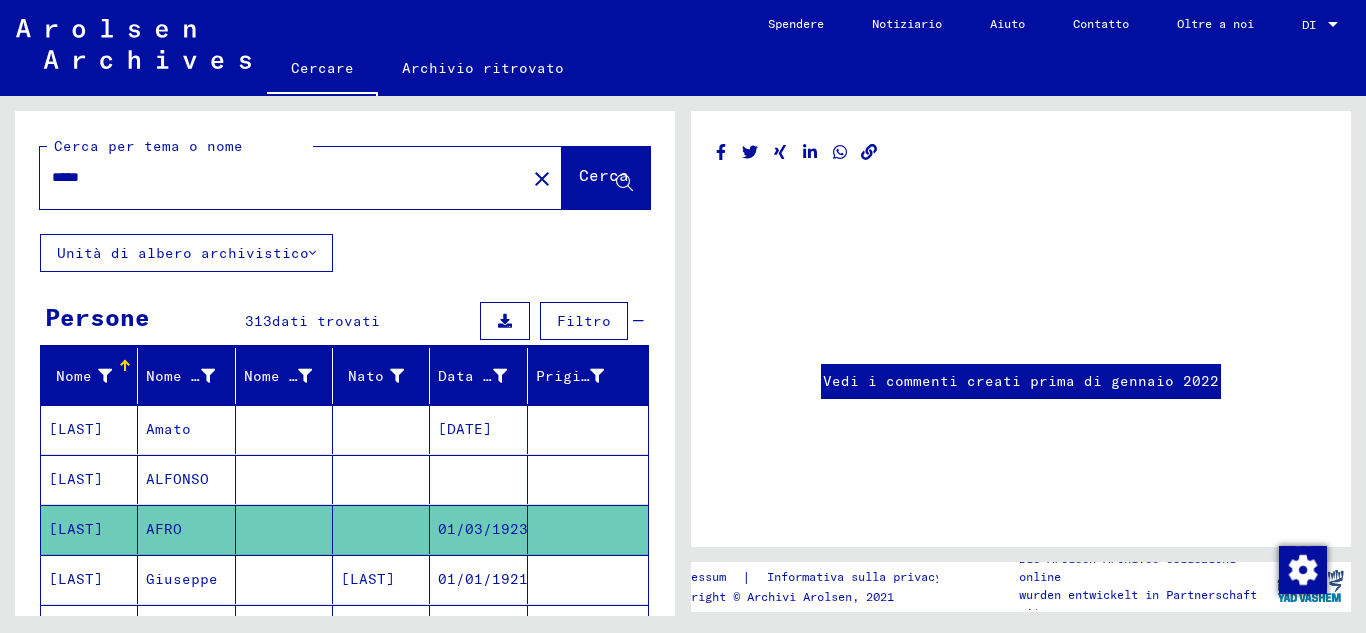 click on "AFRO" 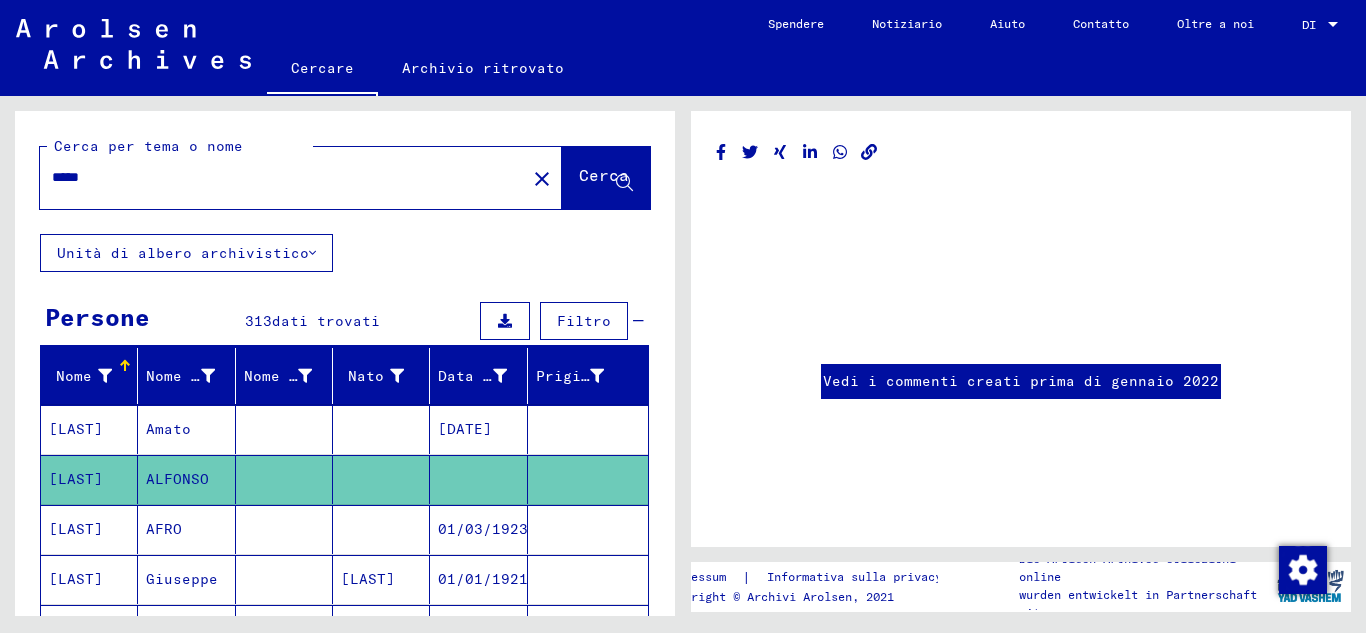 click at bounding box center (284, 479) 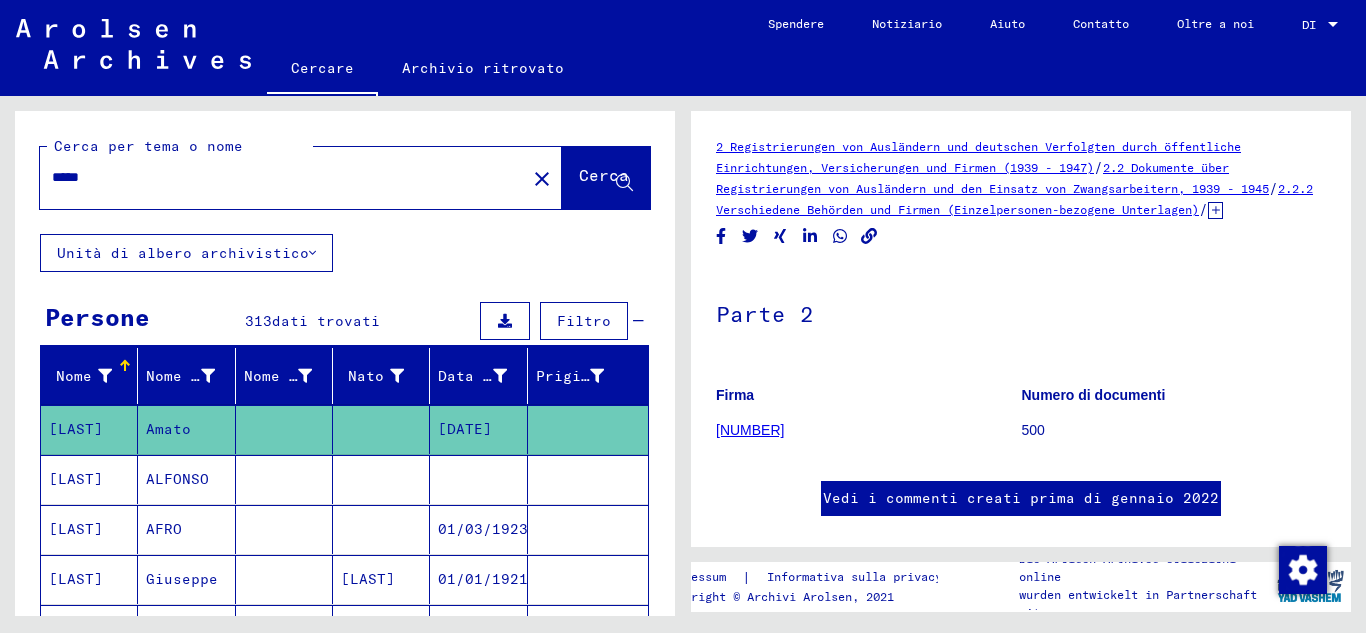 click on "[NUMBER]" 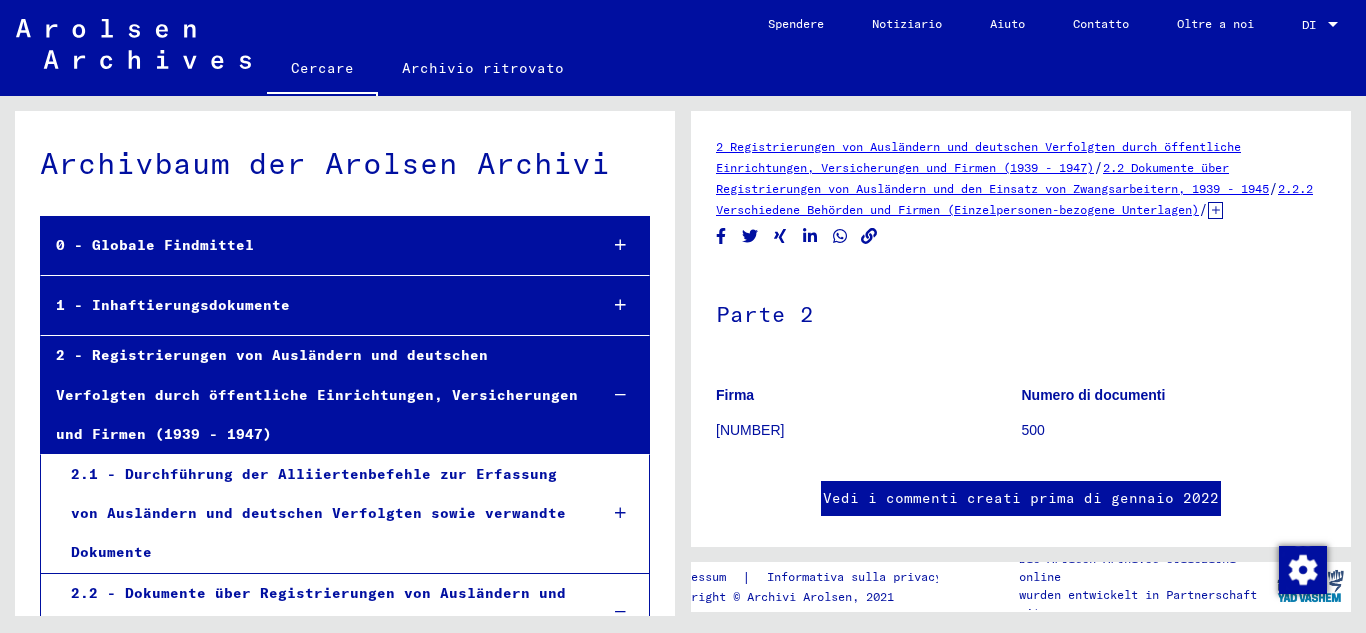 scroll, scrollTop: 1604, scrollLeft: 0, axis: vertical 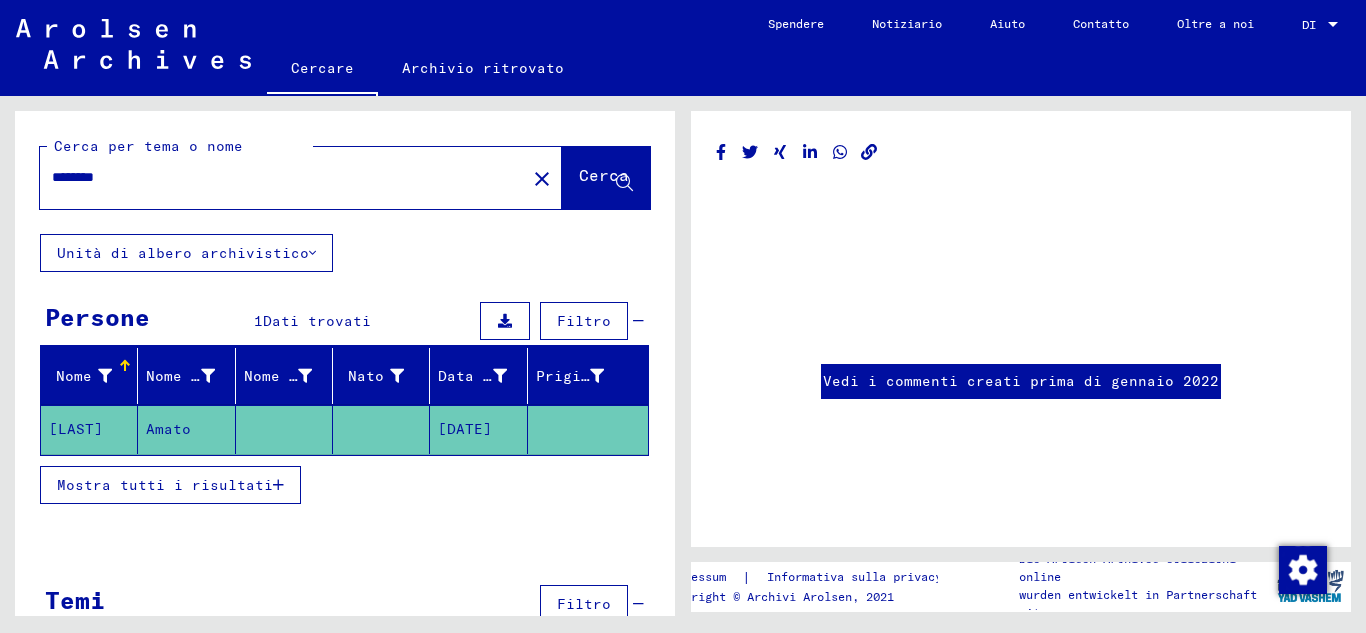 type on "*****" 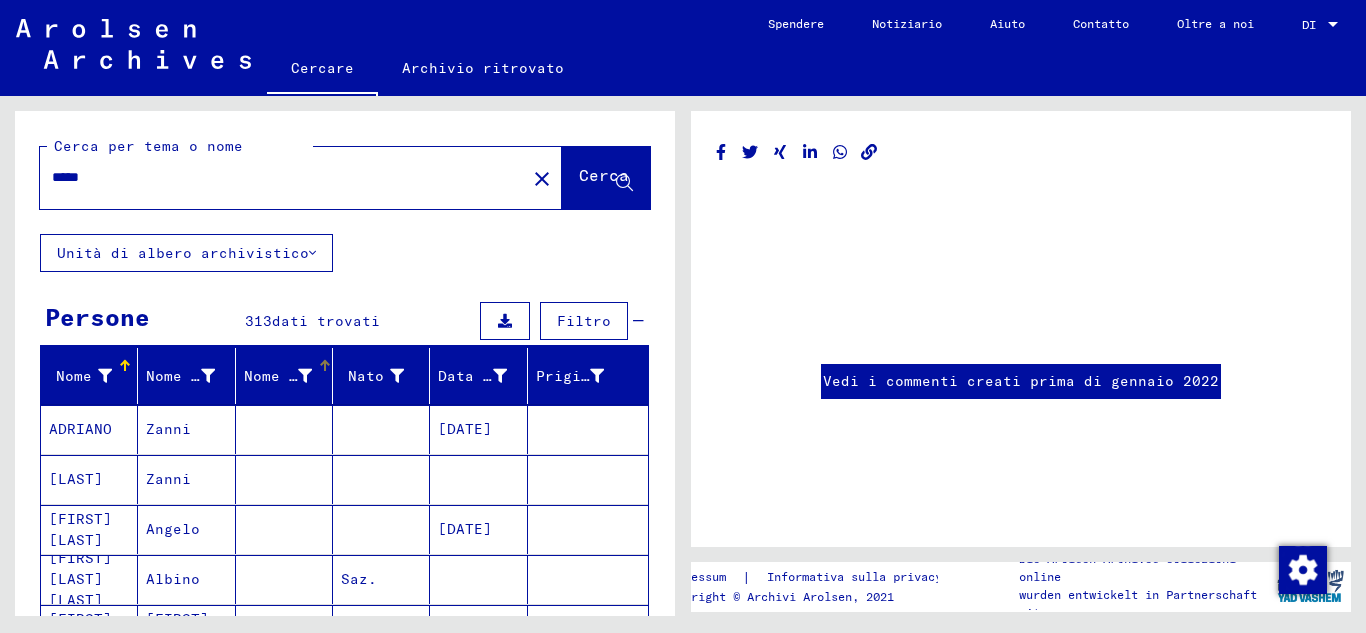 scroll, scrollTop: 233, scrollLeft: 0, axis: vertical 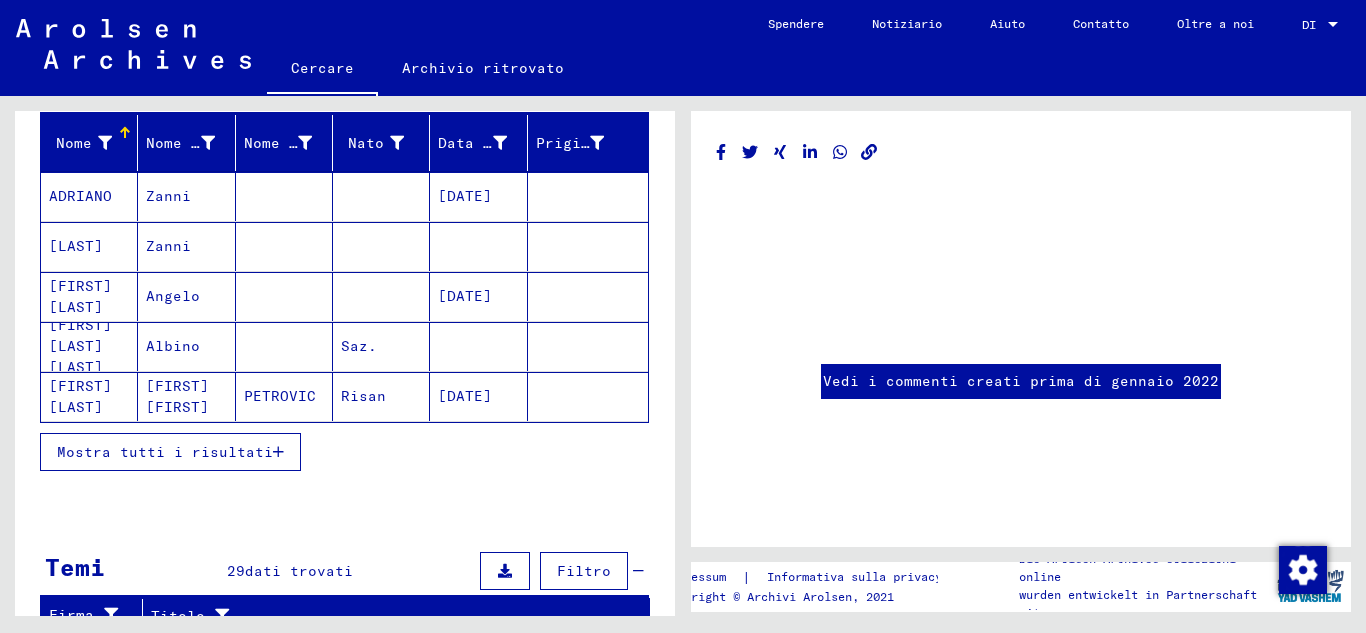 click on "Mostra tutti i risultati" at bounding box center (170, 452) 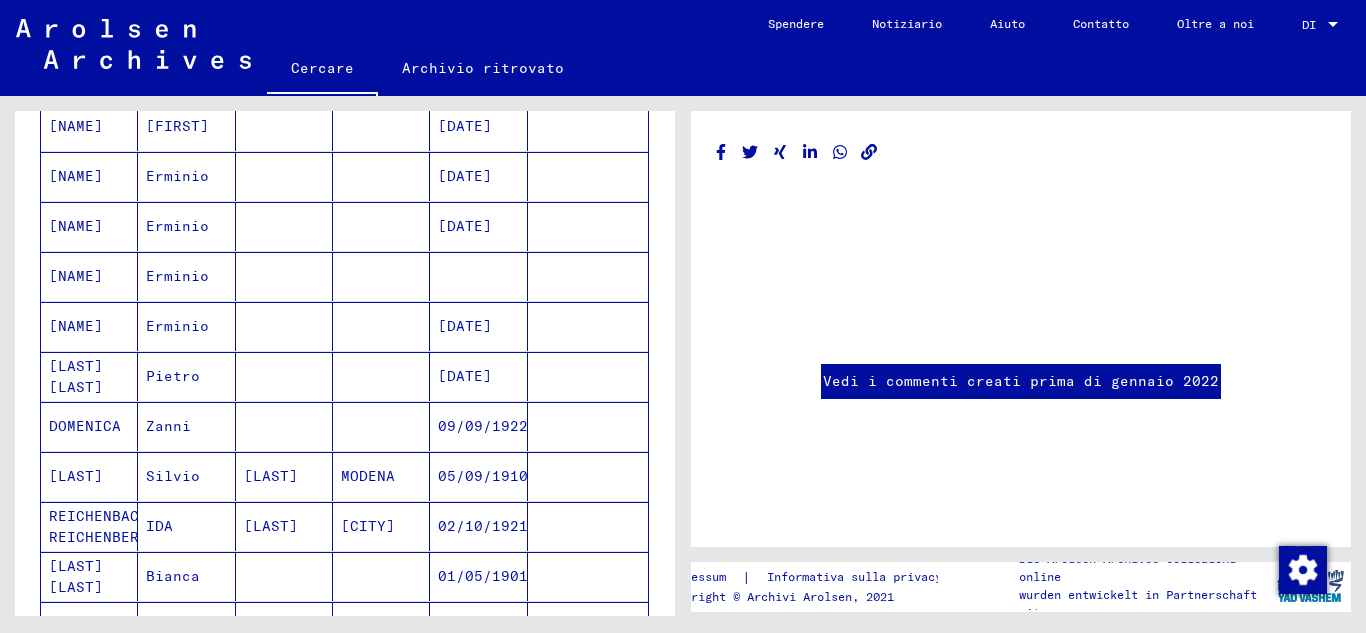 scroll, scrollTop: 1400, scrollLeft: 0, axis: vertical 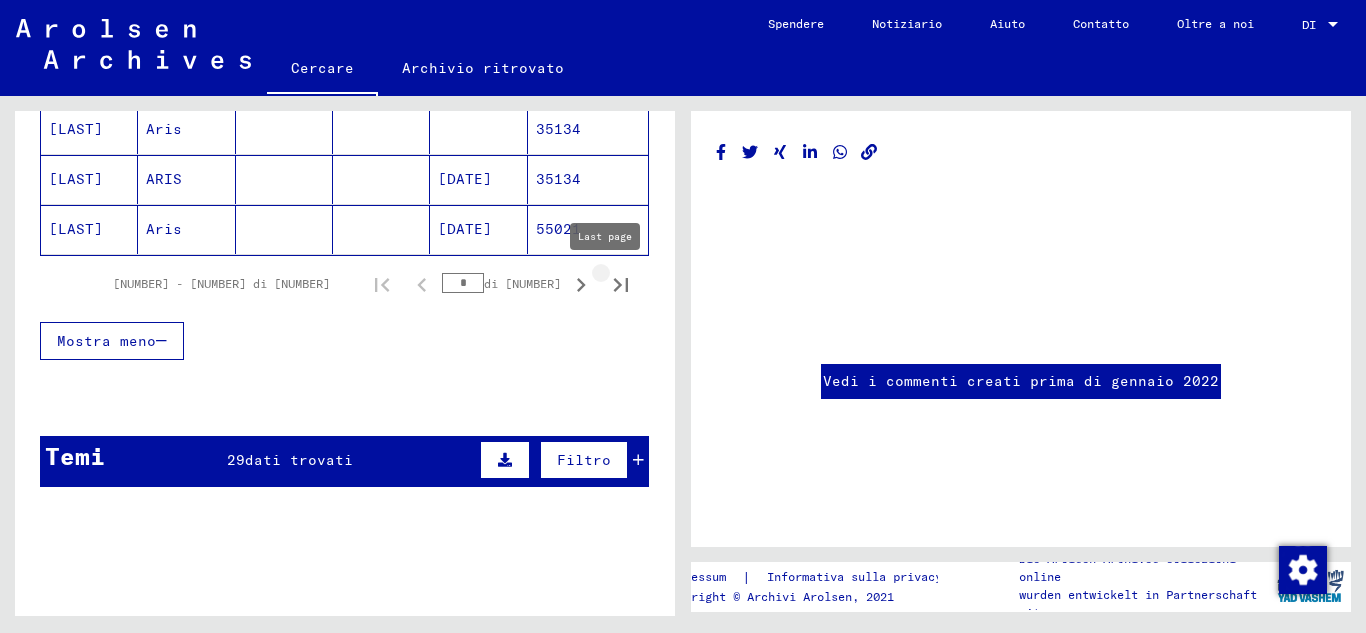 click 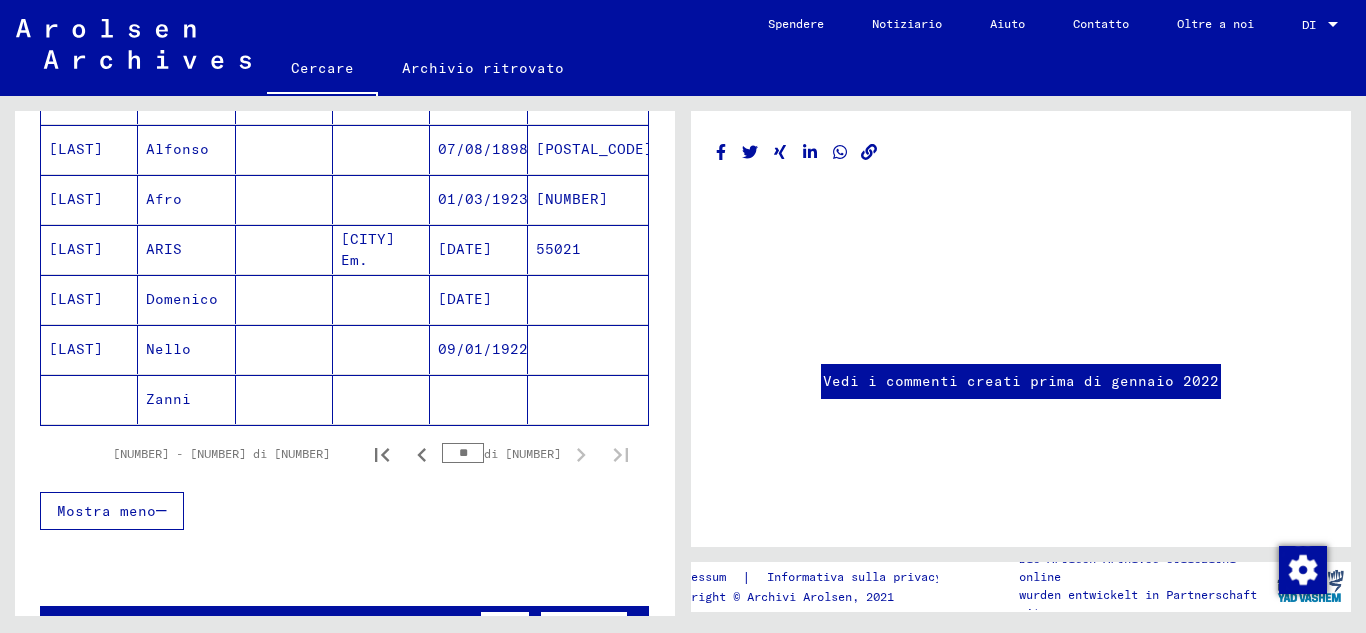 scroll, scrollTop: 511, scrollLeft: 0, axis: vertical 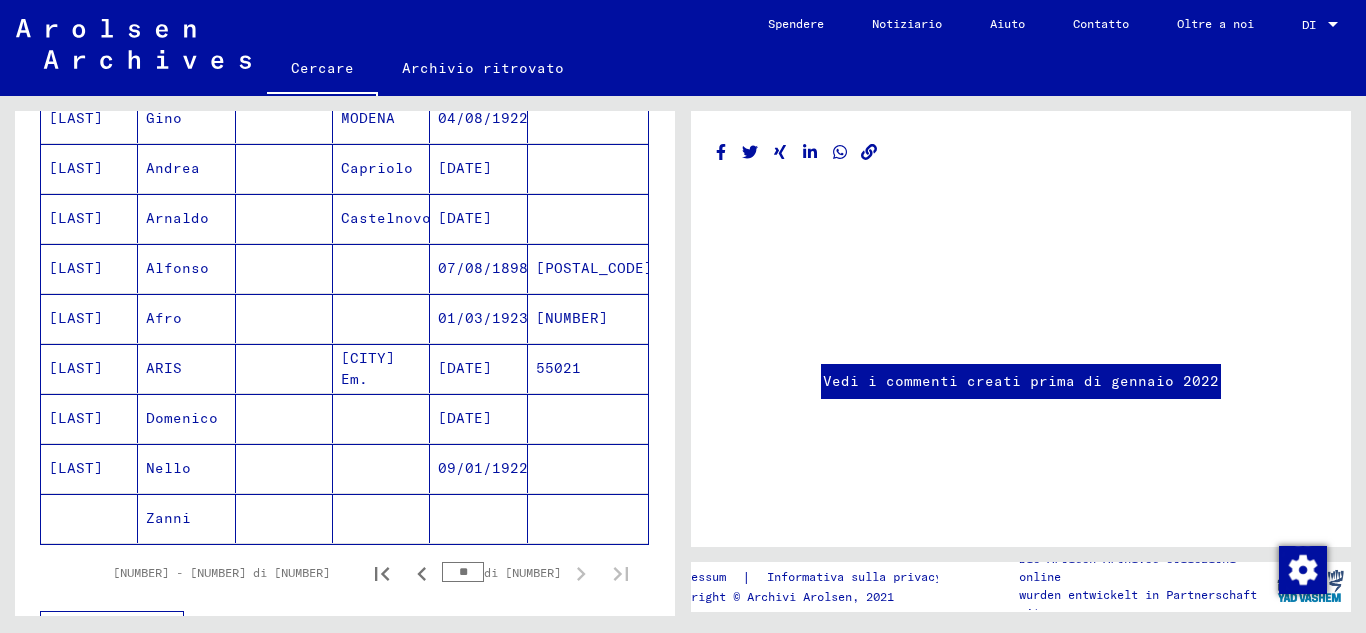 click on "Zanni" 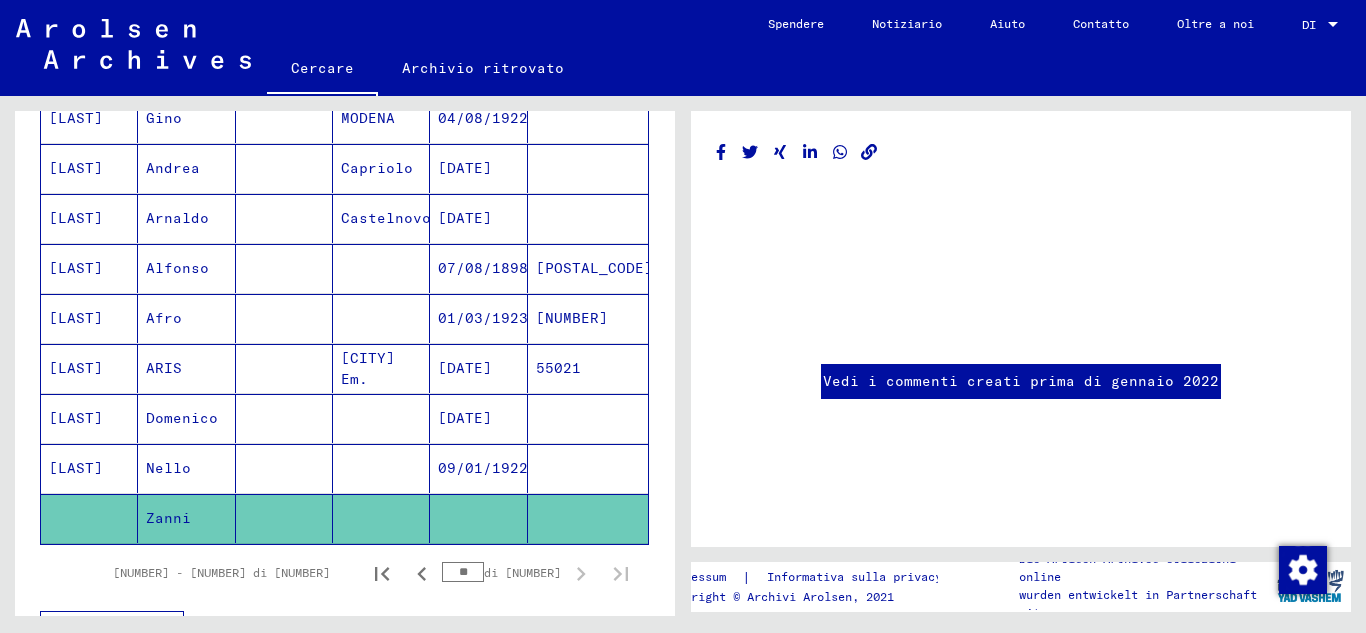 click on "Zanni" 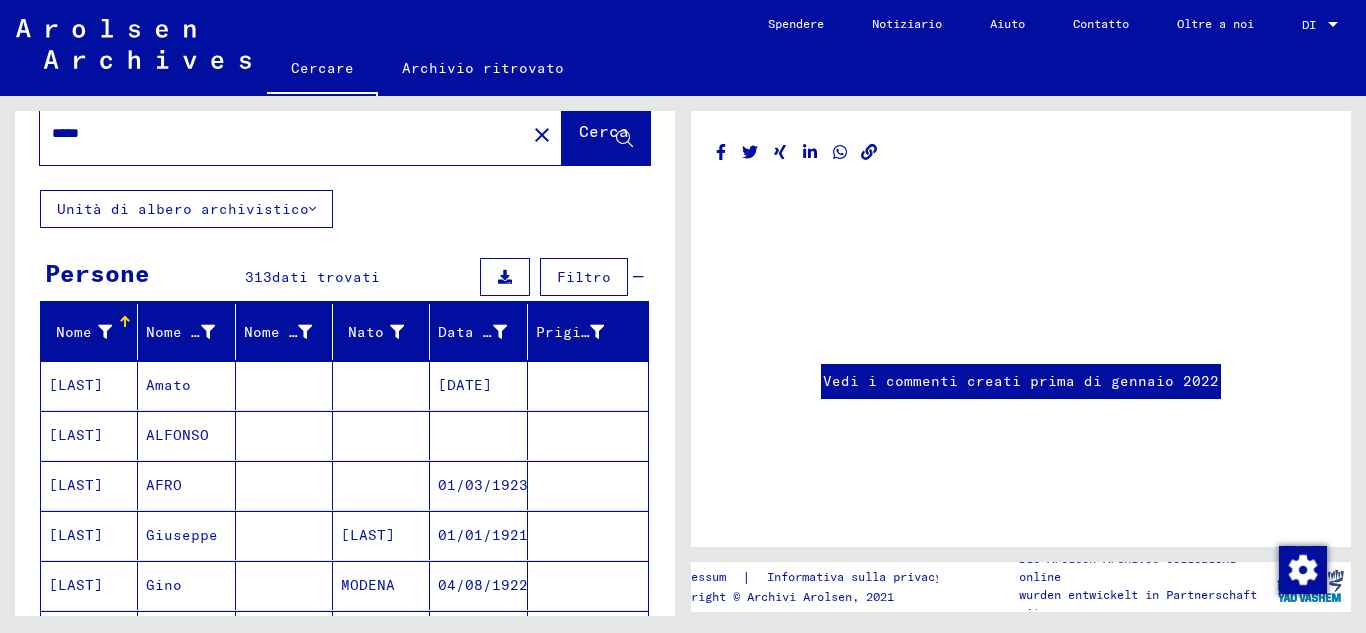 scroll, scrollTop: 278, scrollLeft: 0, axis: vertical 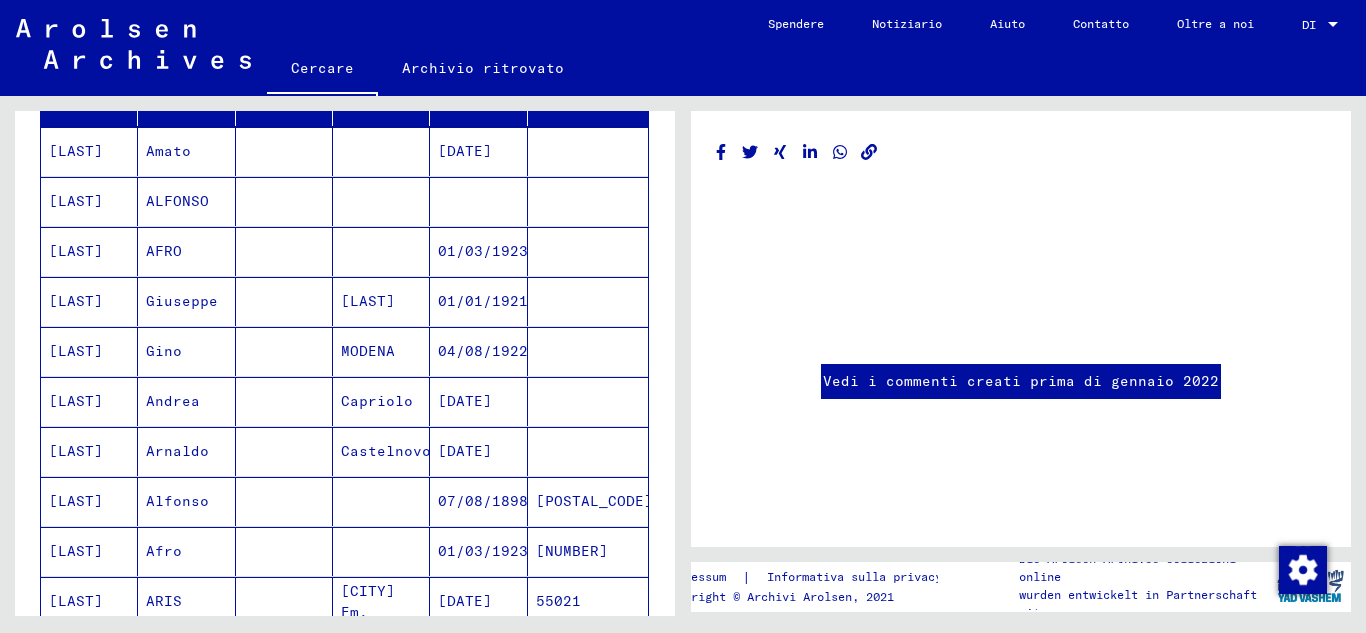 click on "Gino" at bounding box center (173, 401) 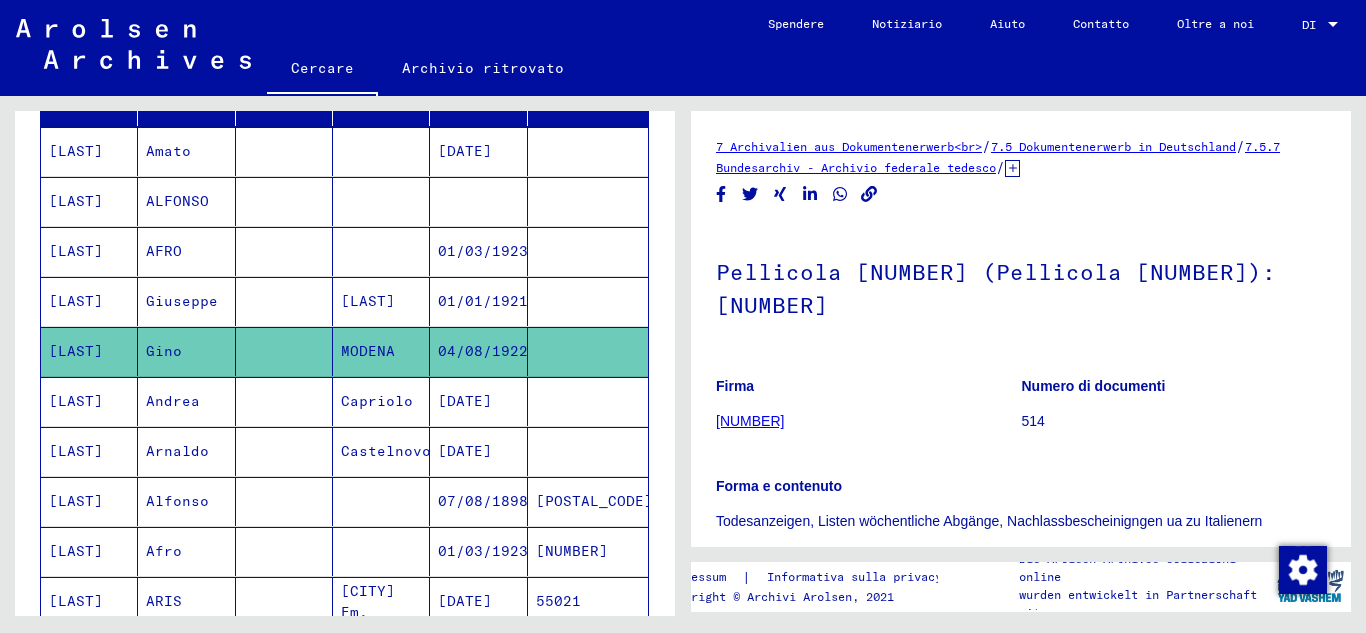 scroll, scrollTop: 0, scrollLeft: 0, axis: both 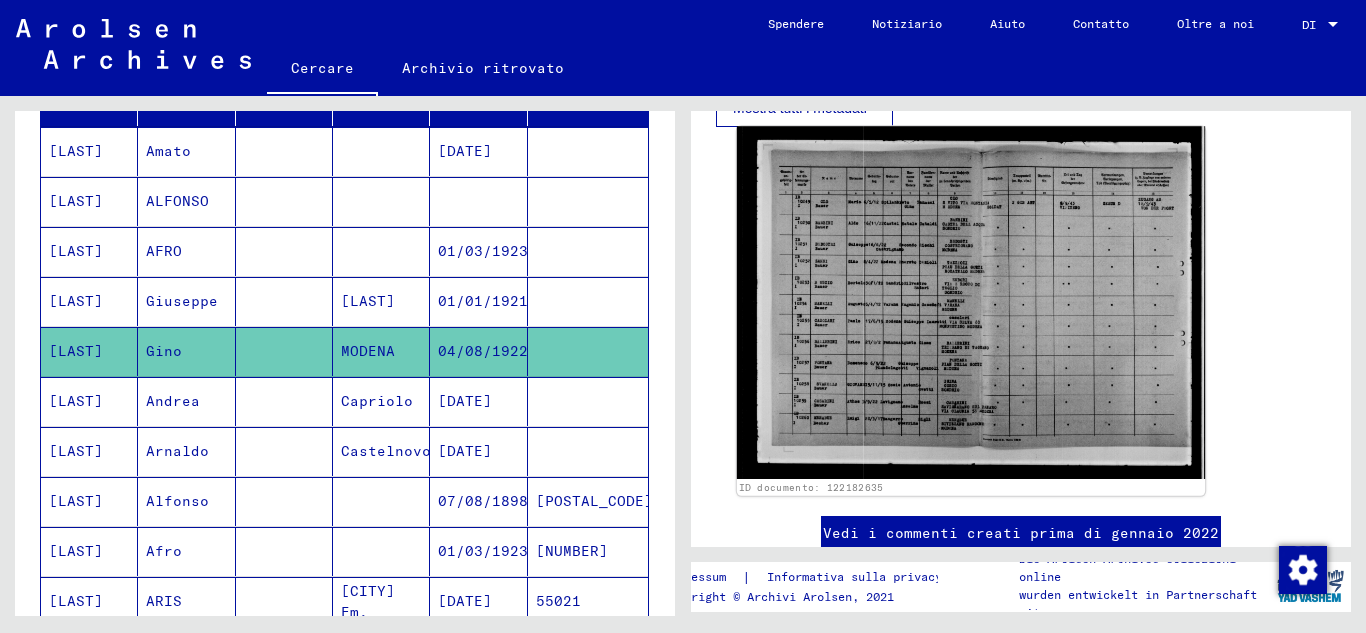 click 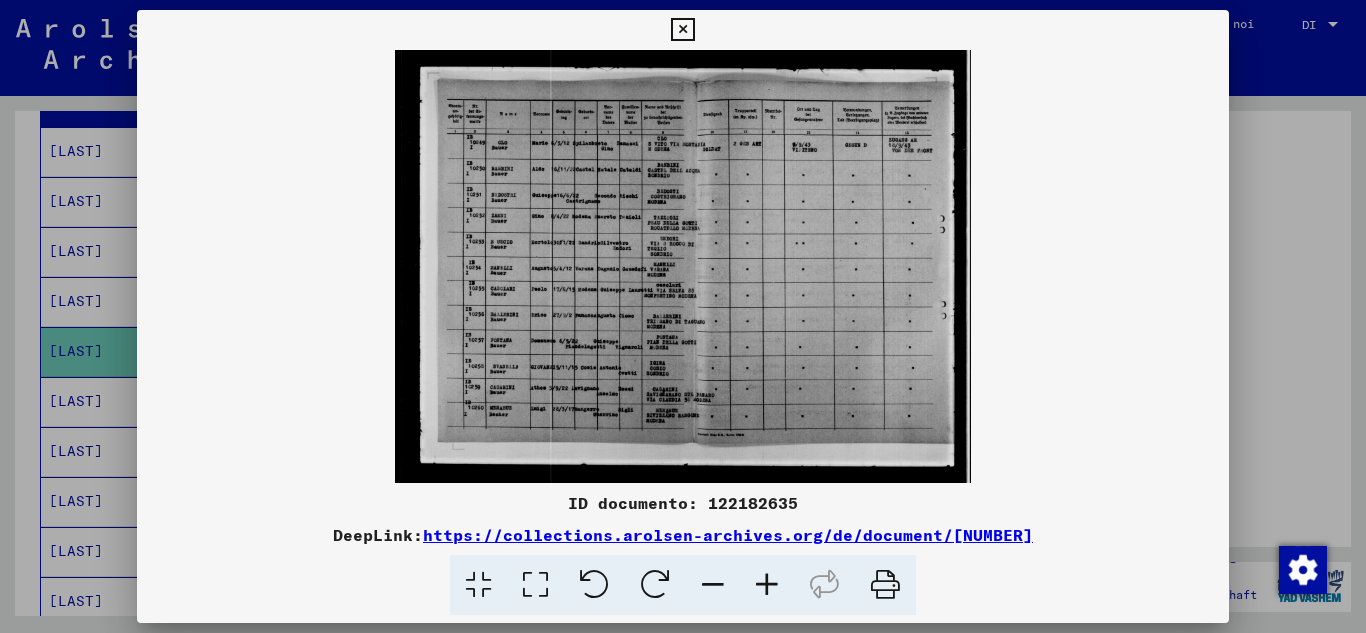 click at bounding box center [767, 585] 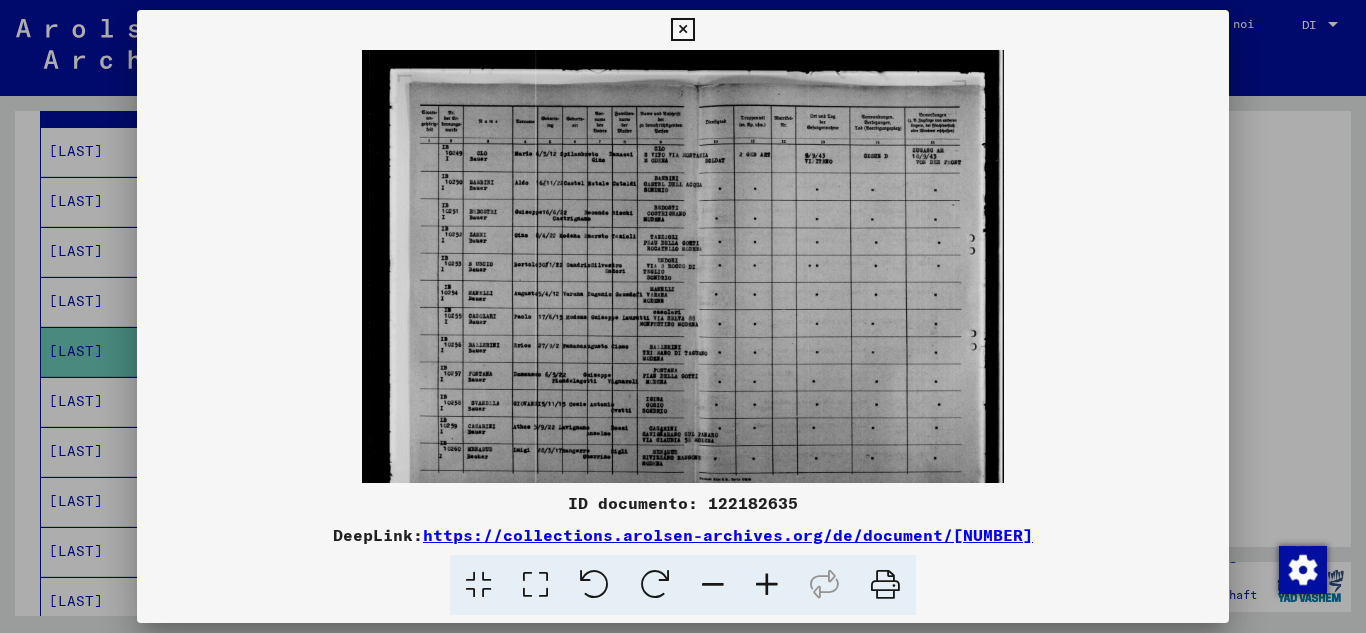 click at bounding box center (767, 585) 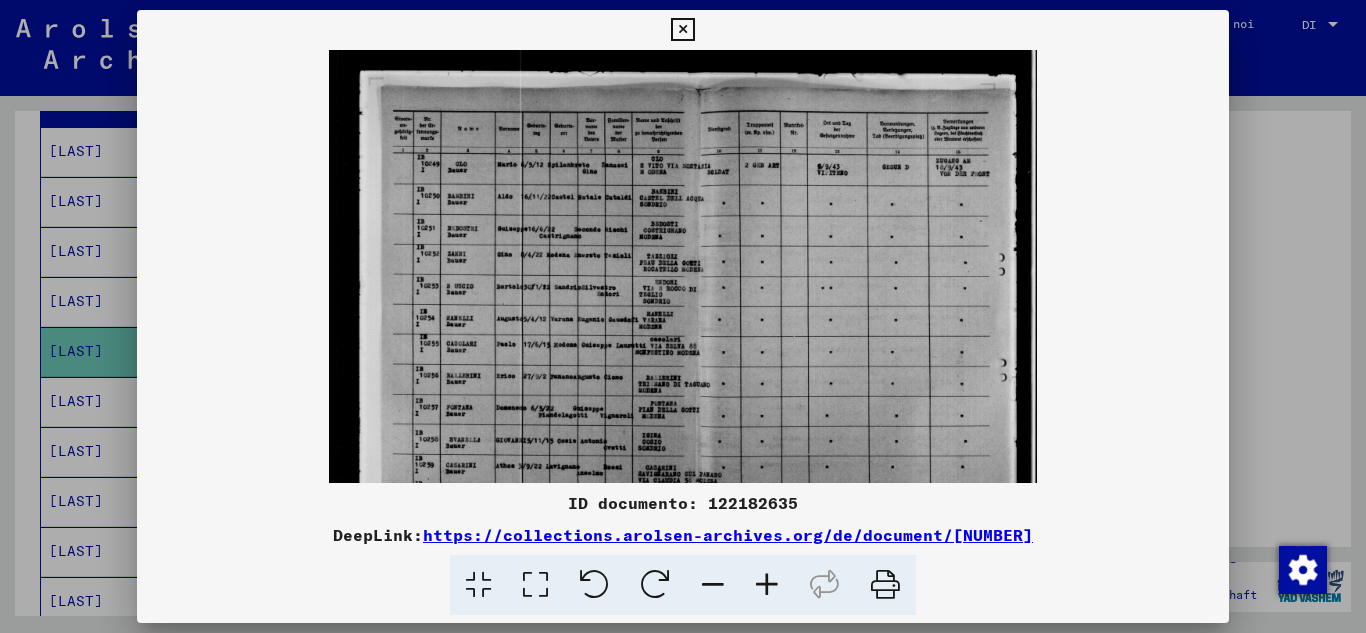 click at bounding box center (767, 585) 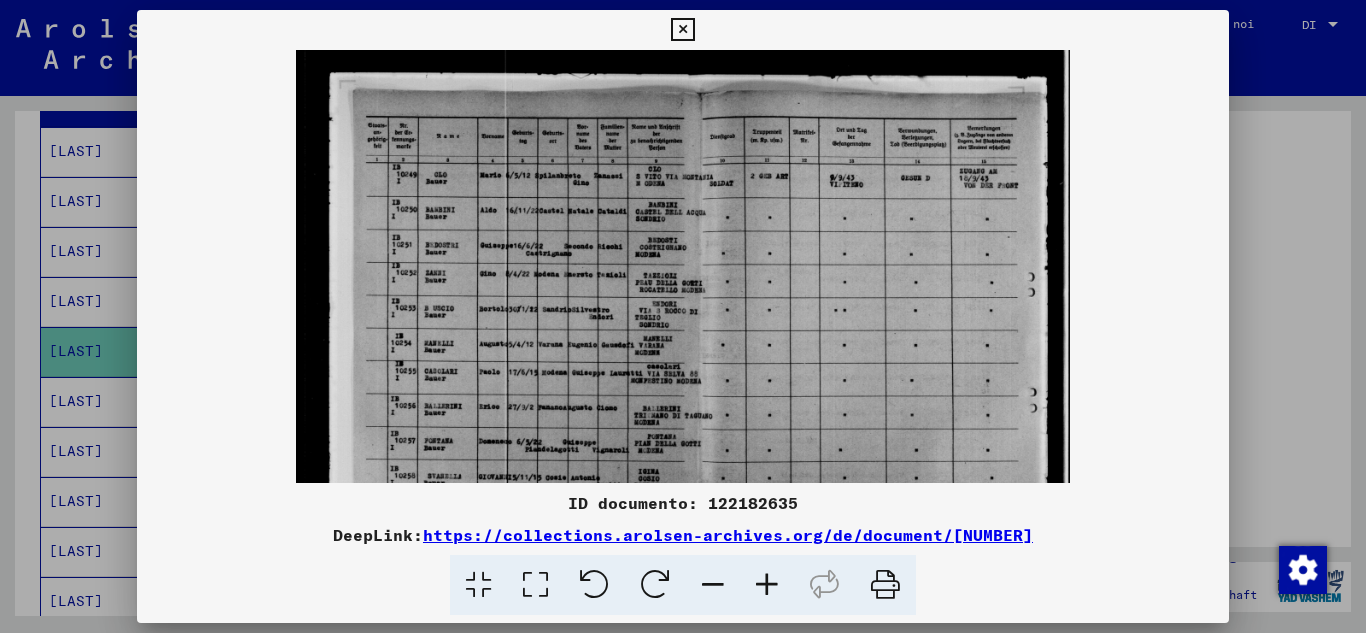 click at bounding box center [767, 585] 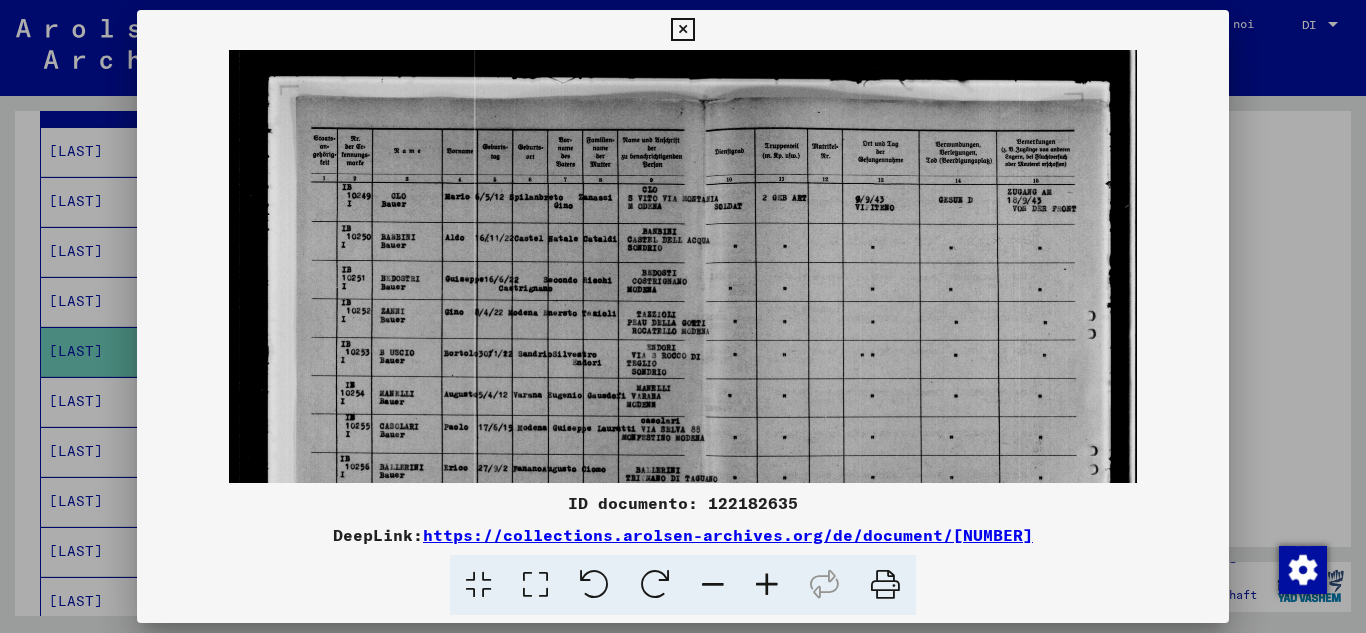 click at bounding box center [767, 585] 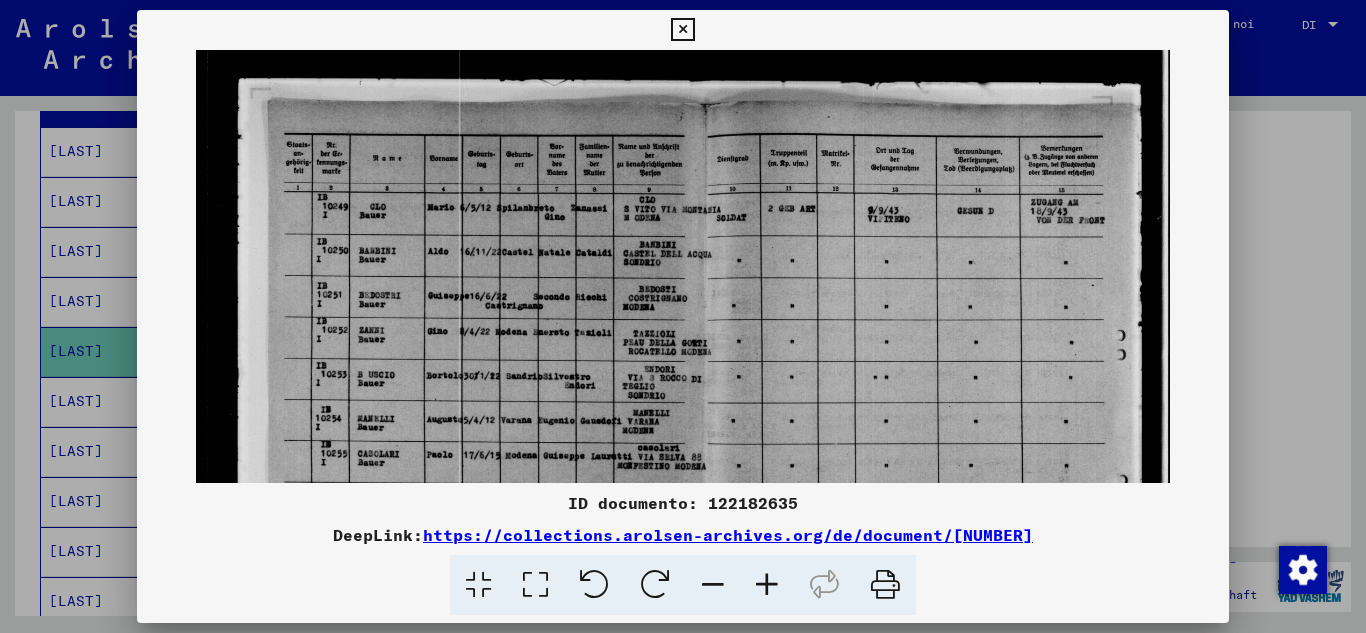 click at bounding box center [767, 585] 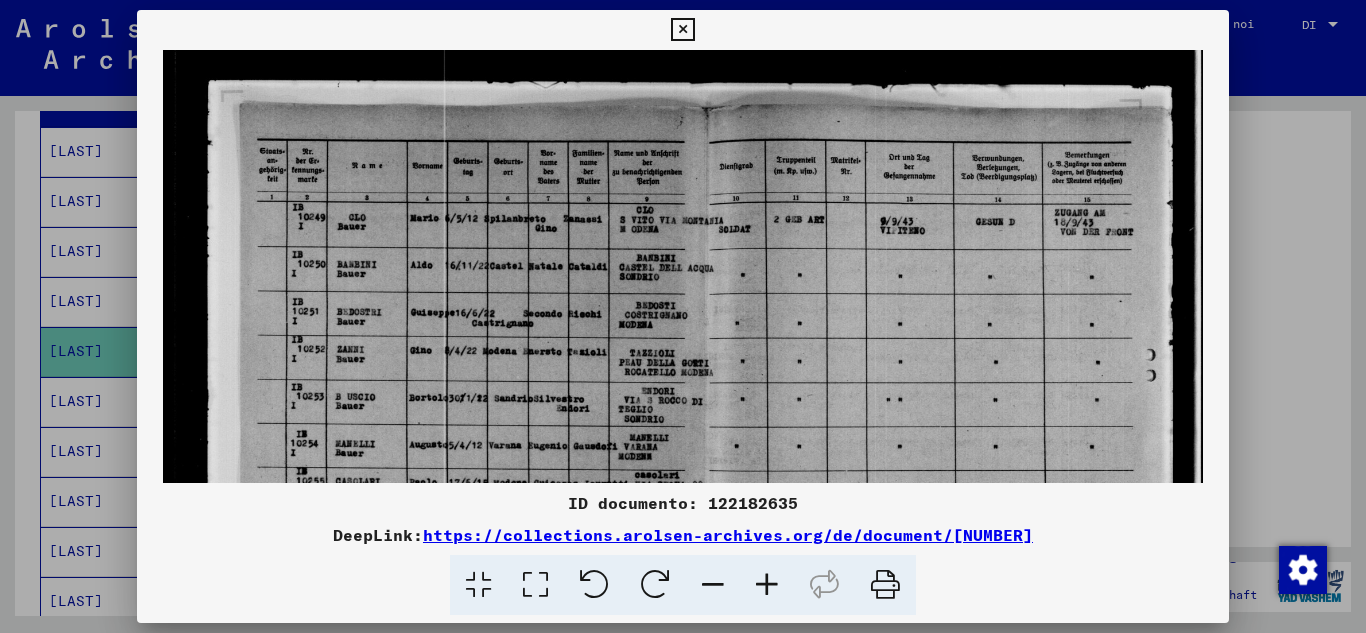 click at bounding box center [767, 585] 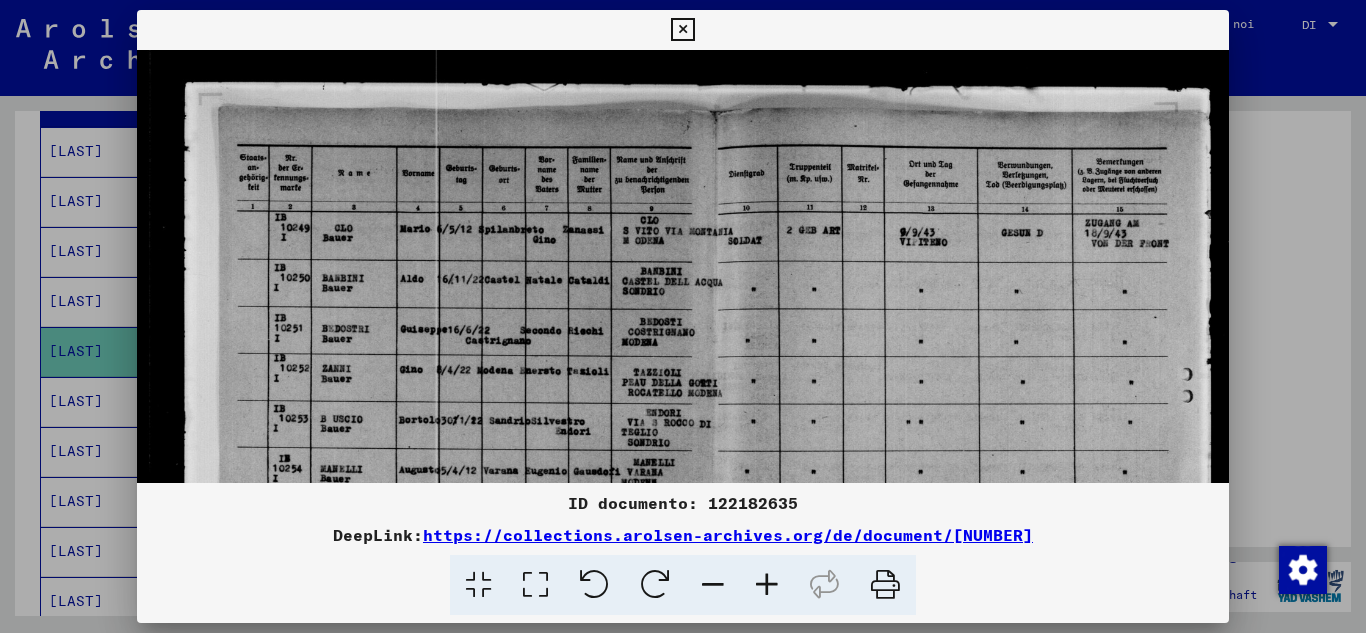 click at bounding box center (767, 585) 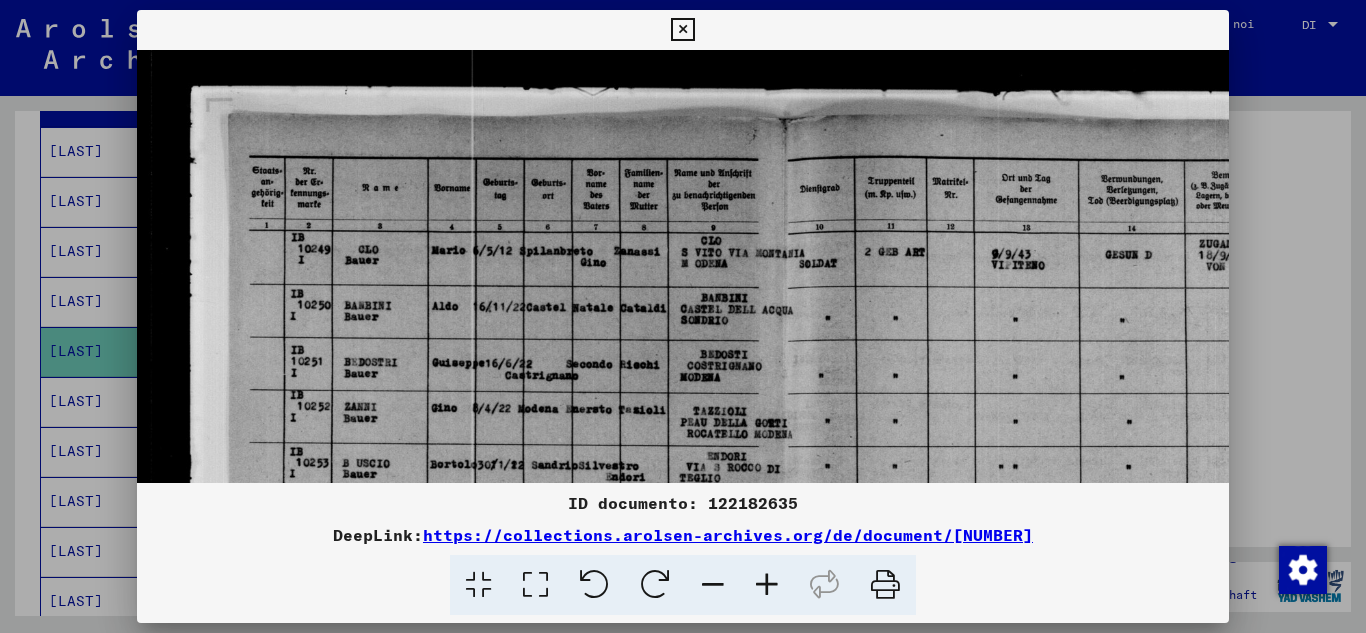 click at bounding box center (767, 585) 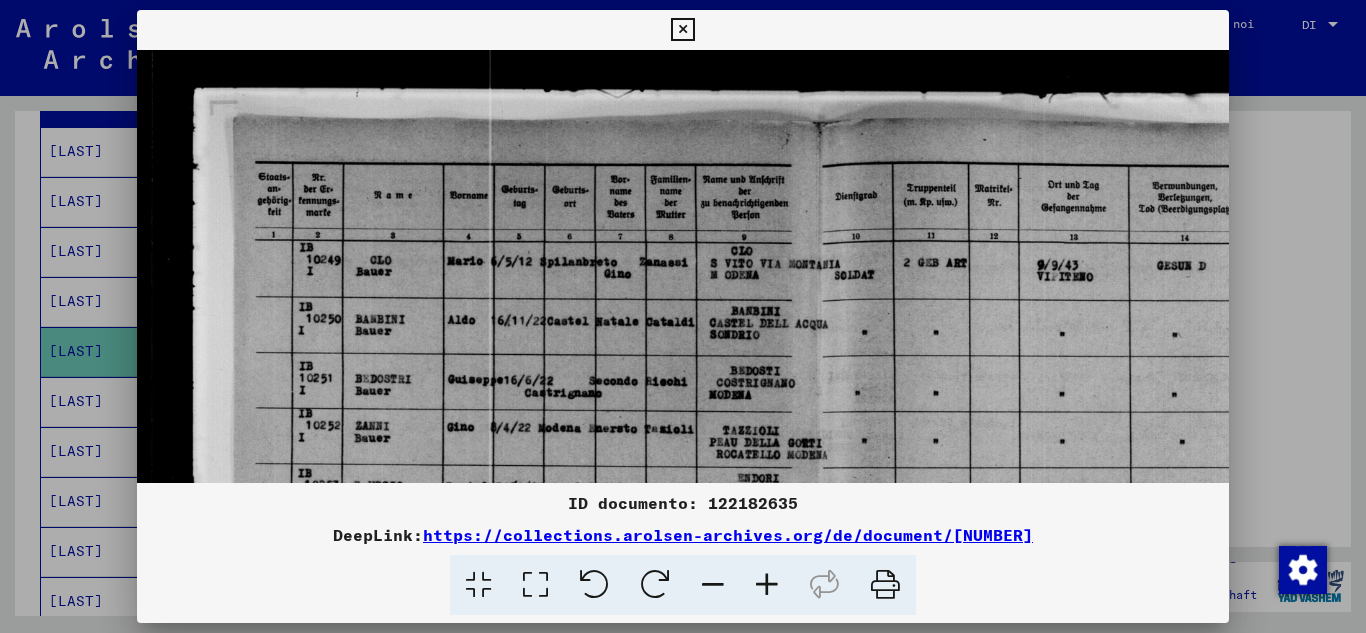 click at bounding box center (767, 585) 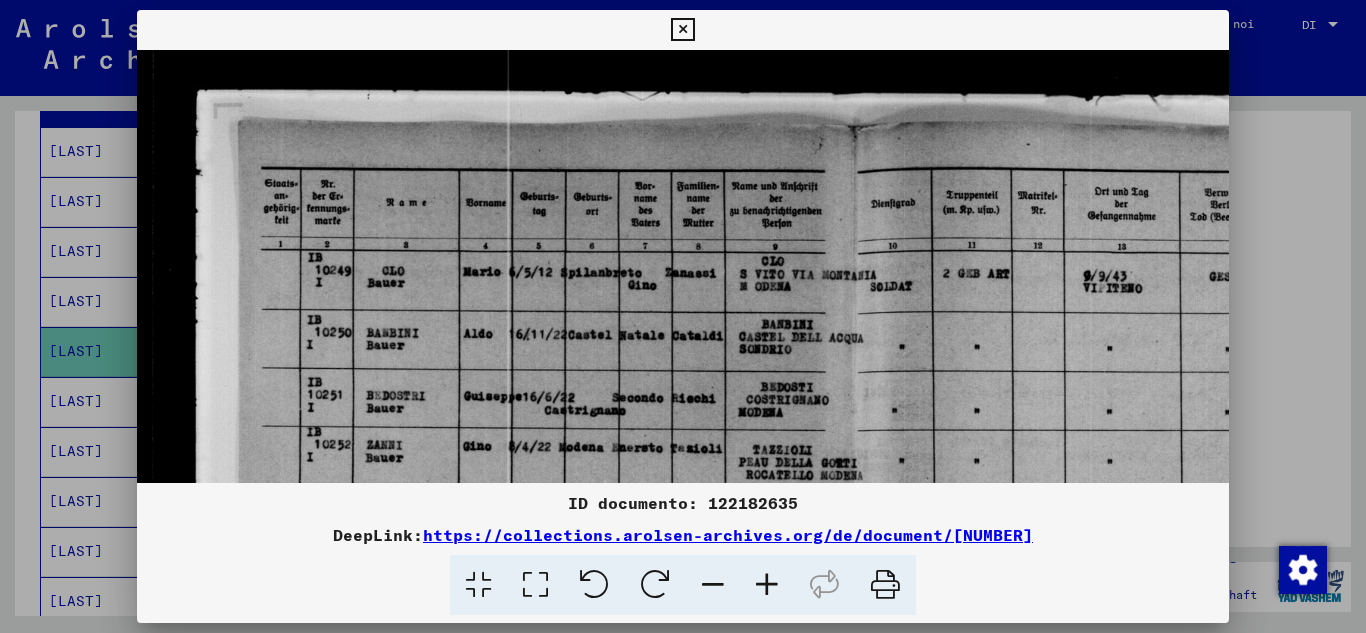 scroll, scrollTop: 104, scrollLeft: 10, axis: both 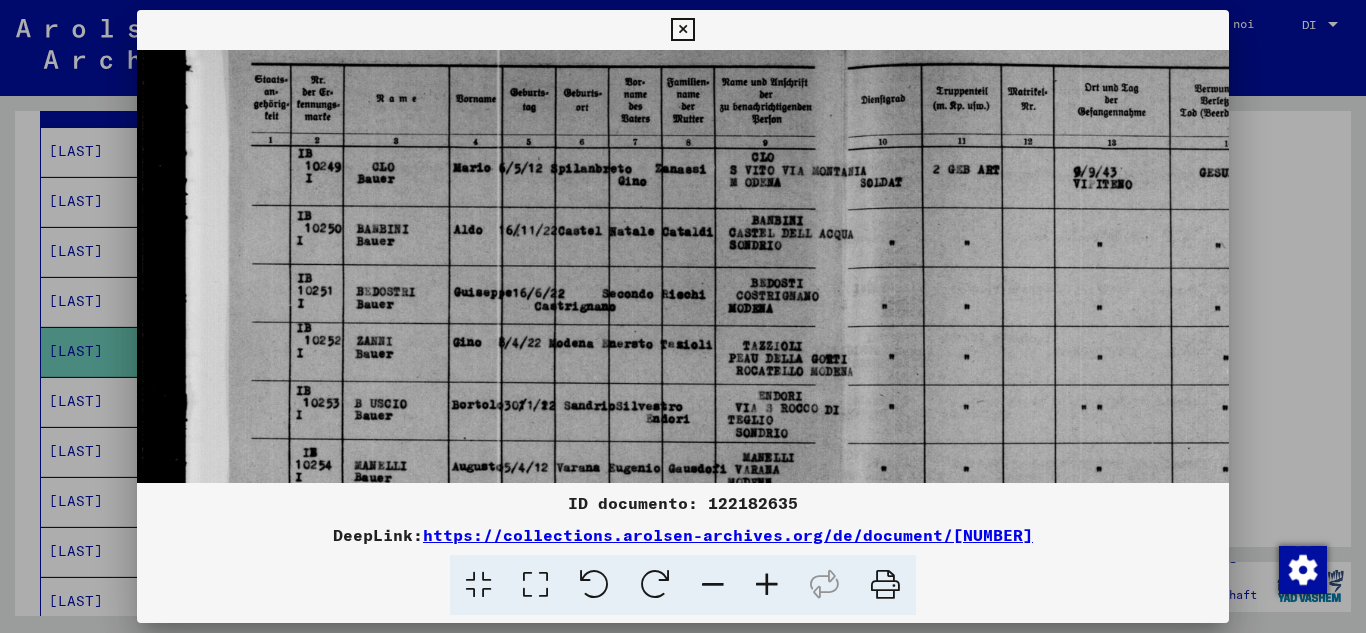 drag, startPoint x: 672, startPoint y: 408, endPoint x: 662, endPoint y: 304, distance: 104.47966 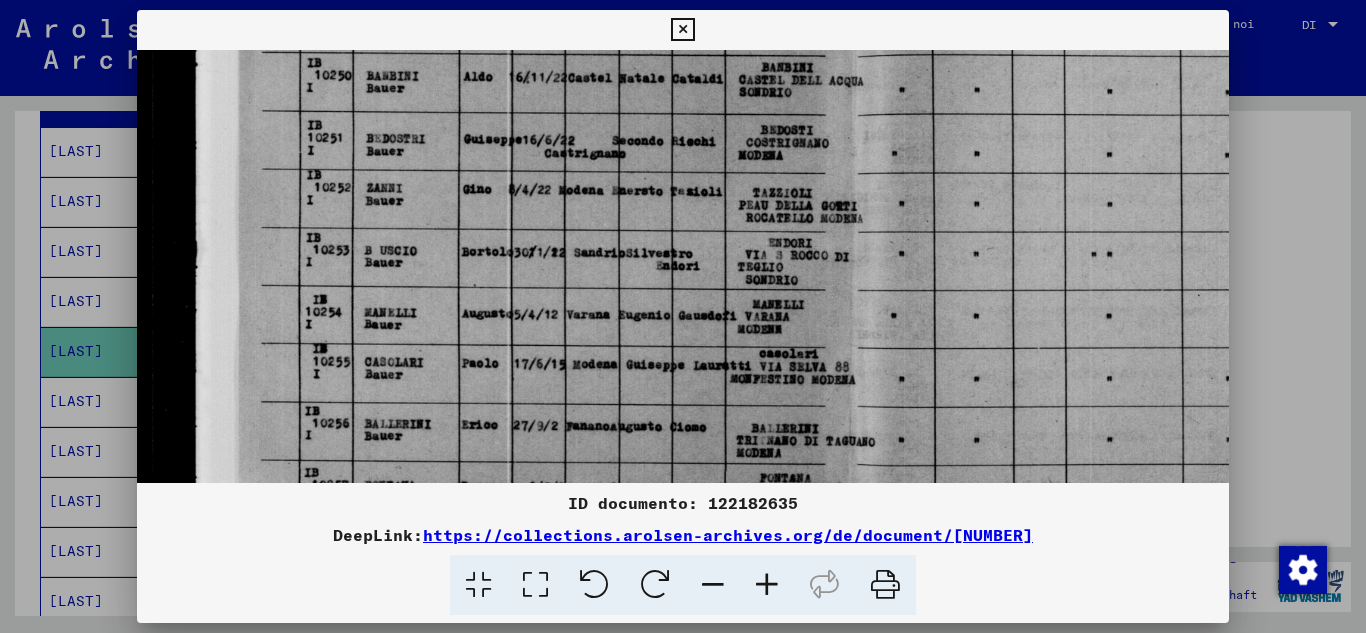 scroll, scrollTop: 267, scrollLeft: 0, axis: vertical 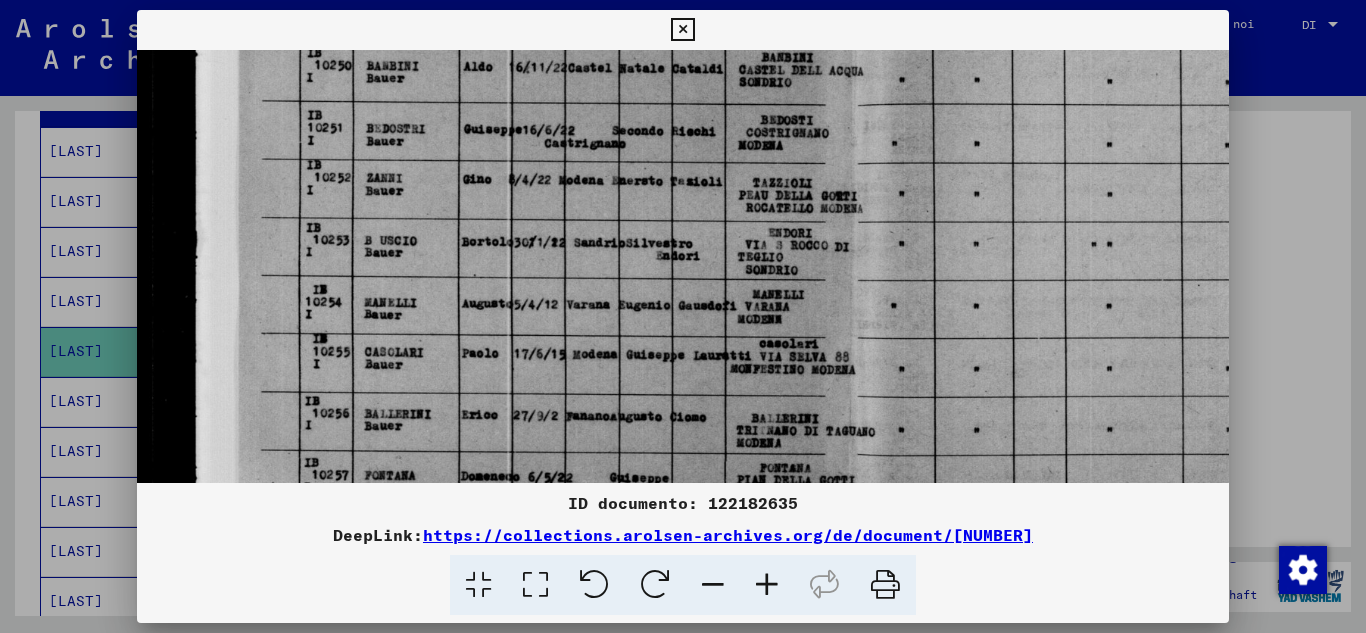 drag, startPoint x: 490, startPoint y: 445, endPoint x: 514, endPoint y: 282, distance: 164.7574 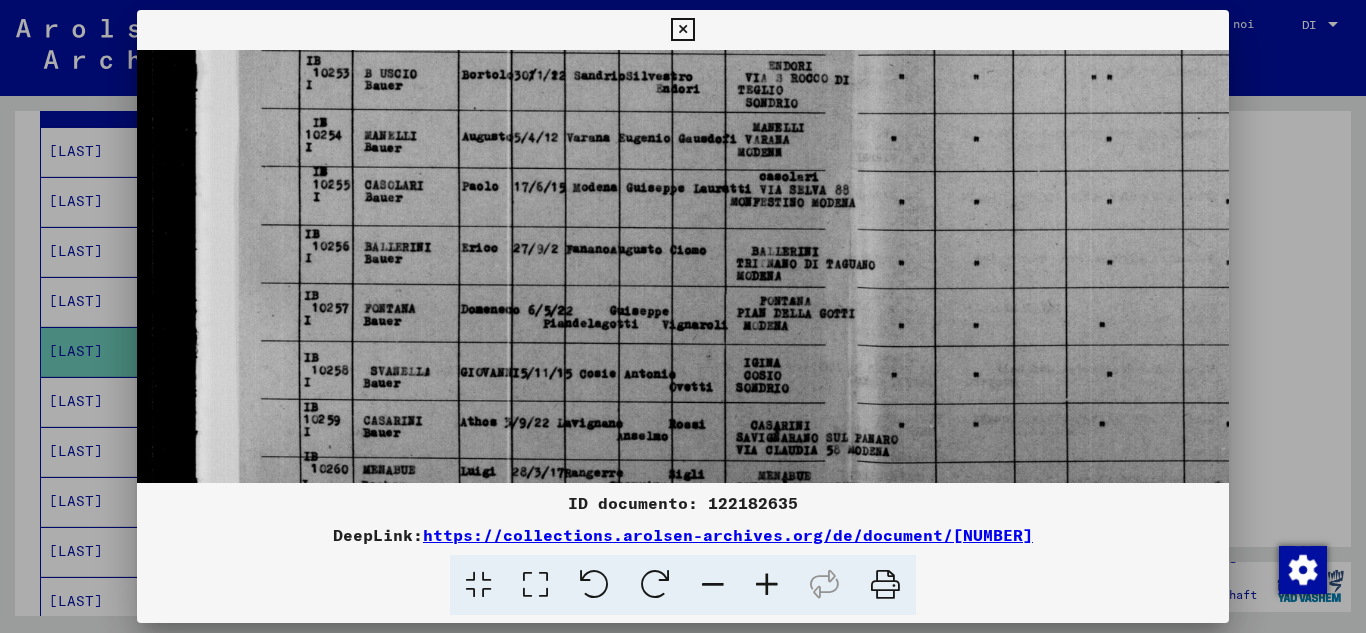 scroll, scrollTop: 459, scrollLeft: 0, axis: vertical 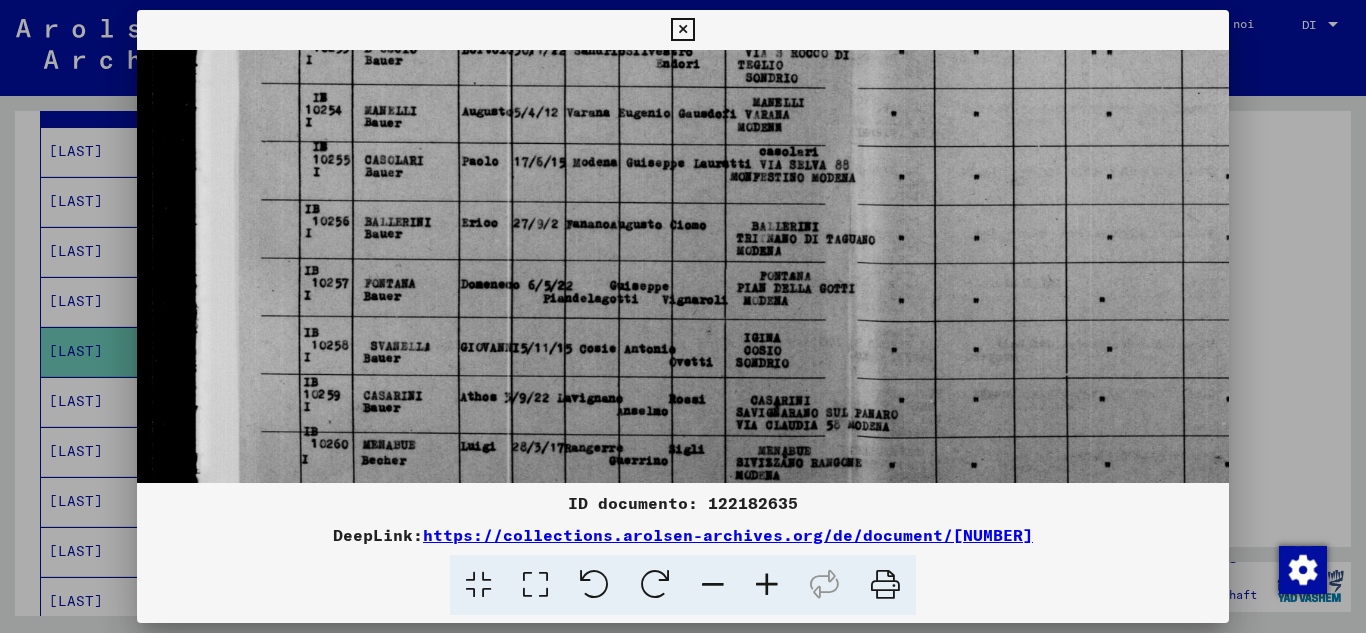 drag, startPoint x: 519, startPoint y: 445, endPoint x: 519, endPoint y: 261, distance: 184 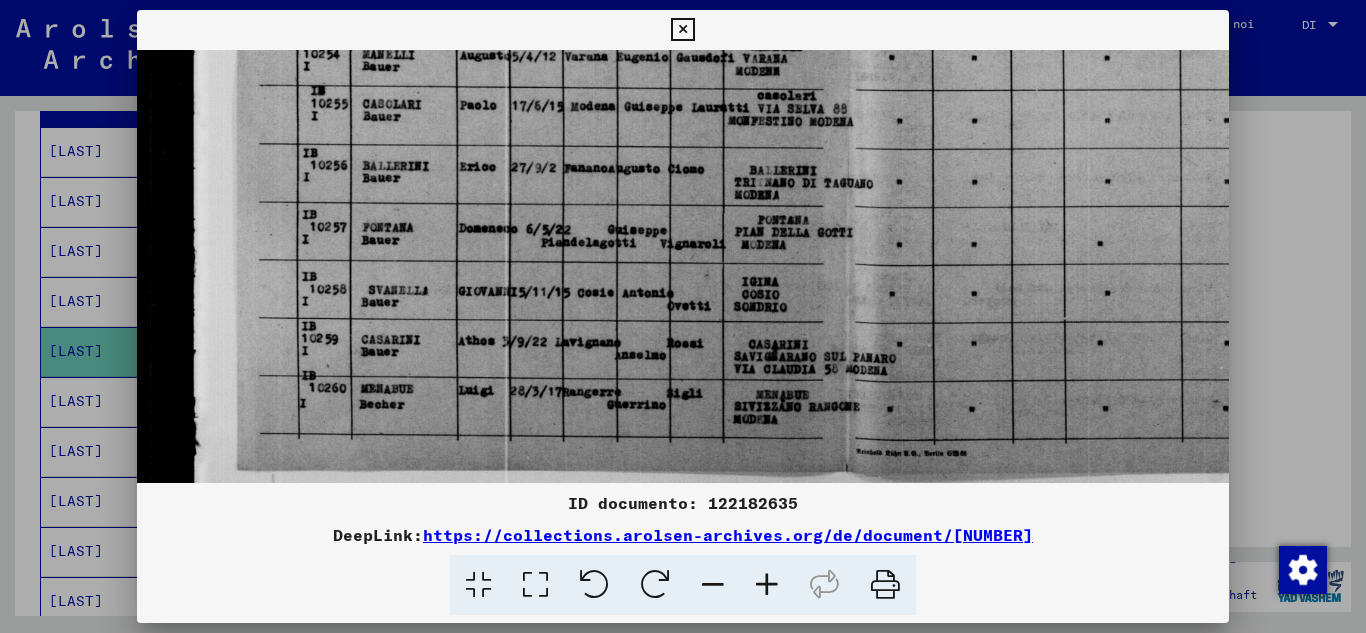 scroll, scrollTop: 600, scrollLeft: 2, axis: both 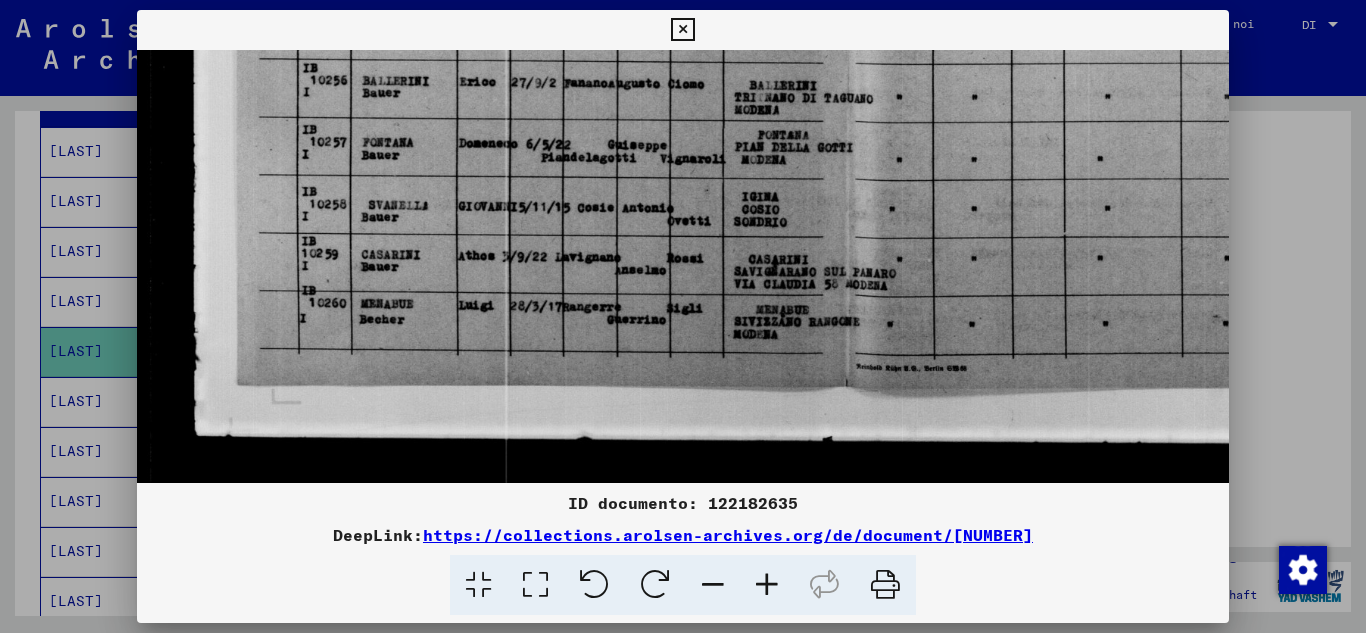 drag, startPoint x: 472, startPoint y: 434, endPoint x: 470, endPoint y: 253, distance: 181.01105 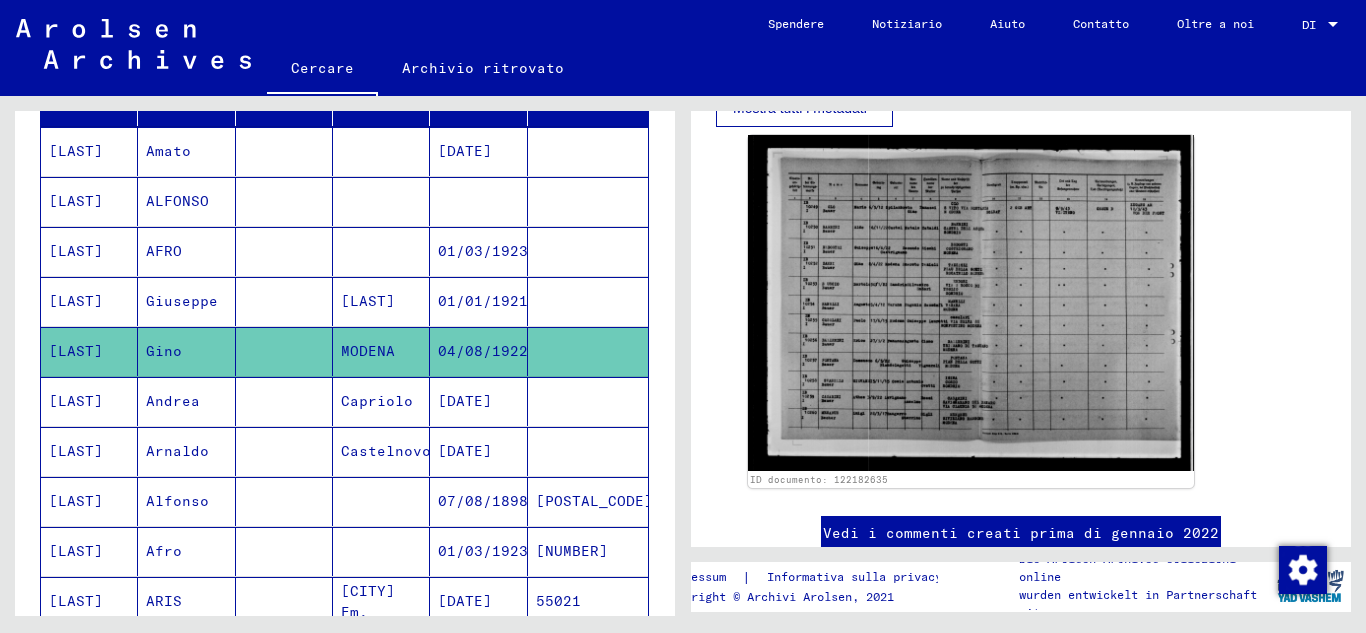 click on "Alfonso" at bounding box center [164, 551] 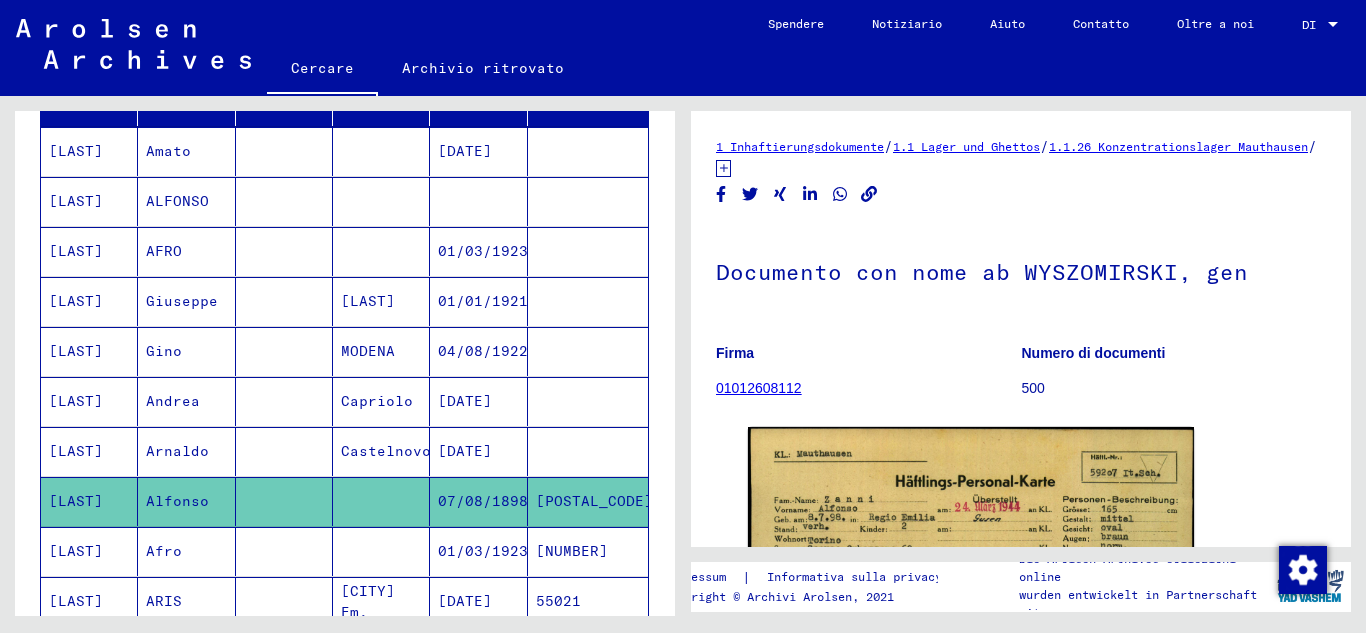 scroll, scrollTop: 0, scrollLeft: 0, axis: both 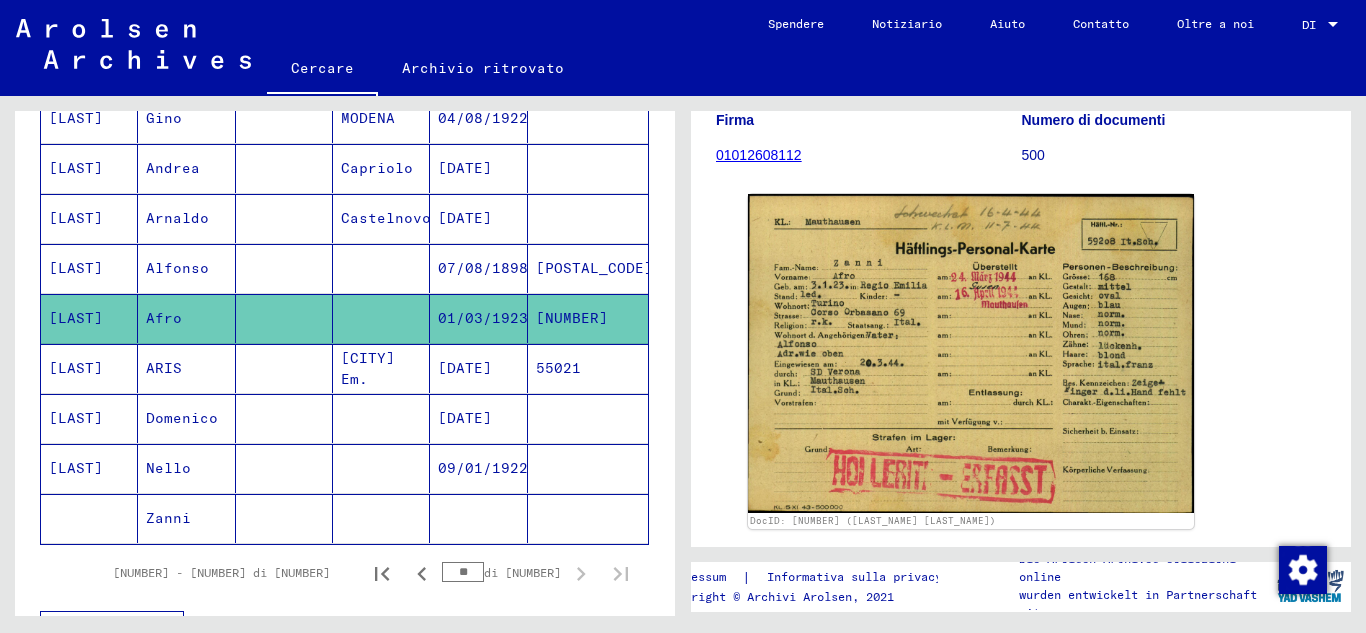 click on "ARIS" at bounding box center [182, 418] 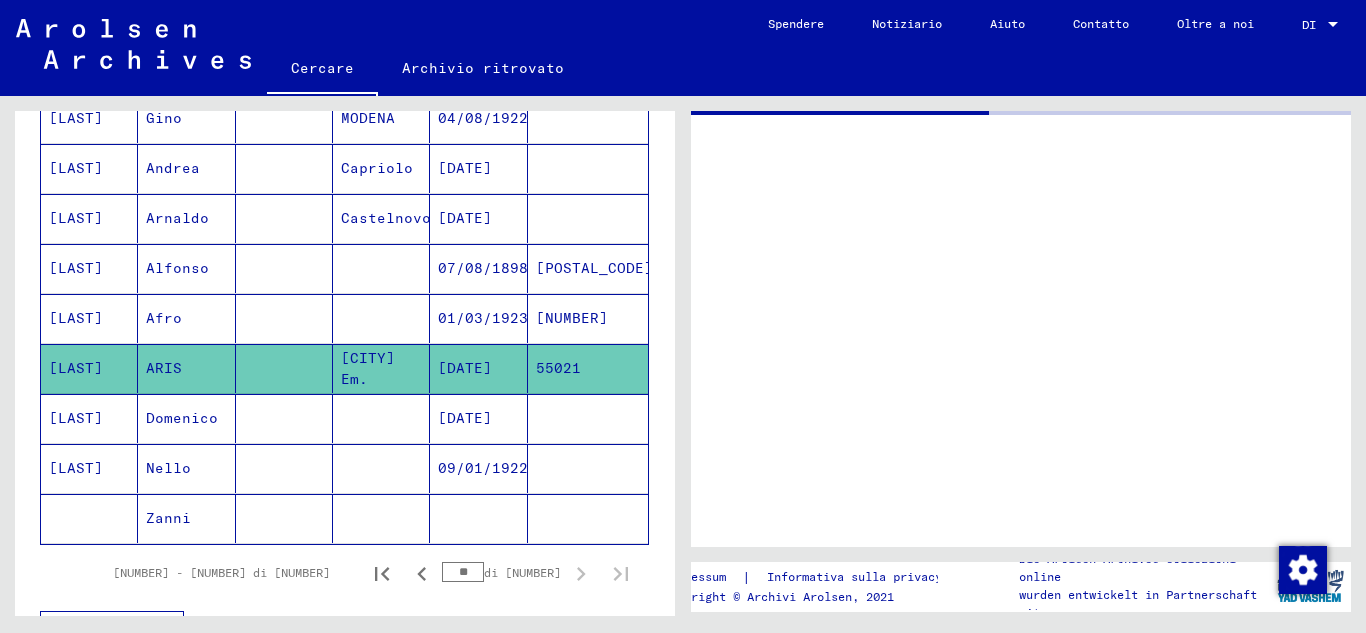 scroll, scrollTop: 0, scrollLeft: 0, axis: both 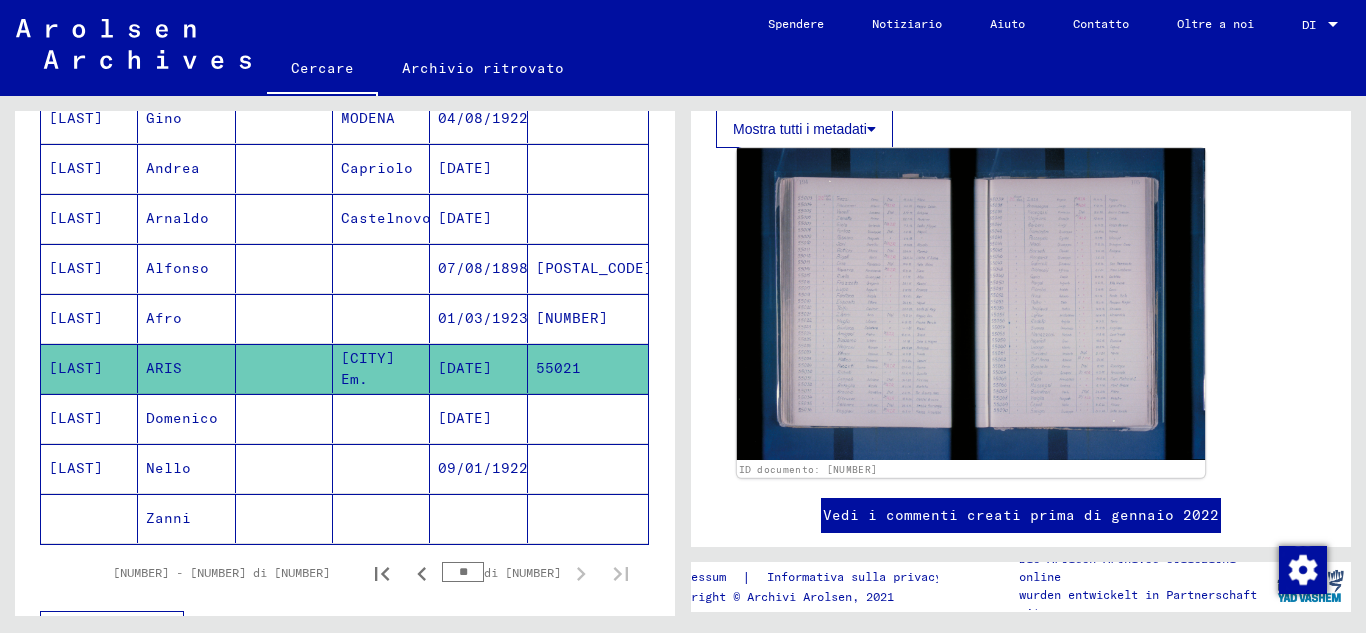 click 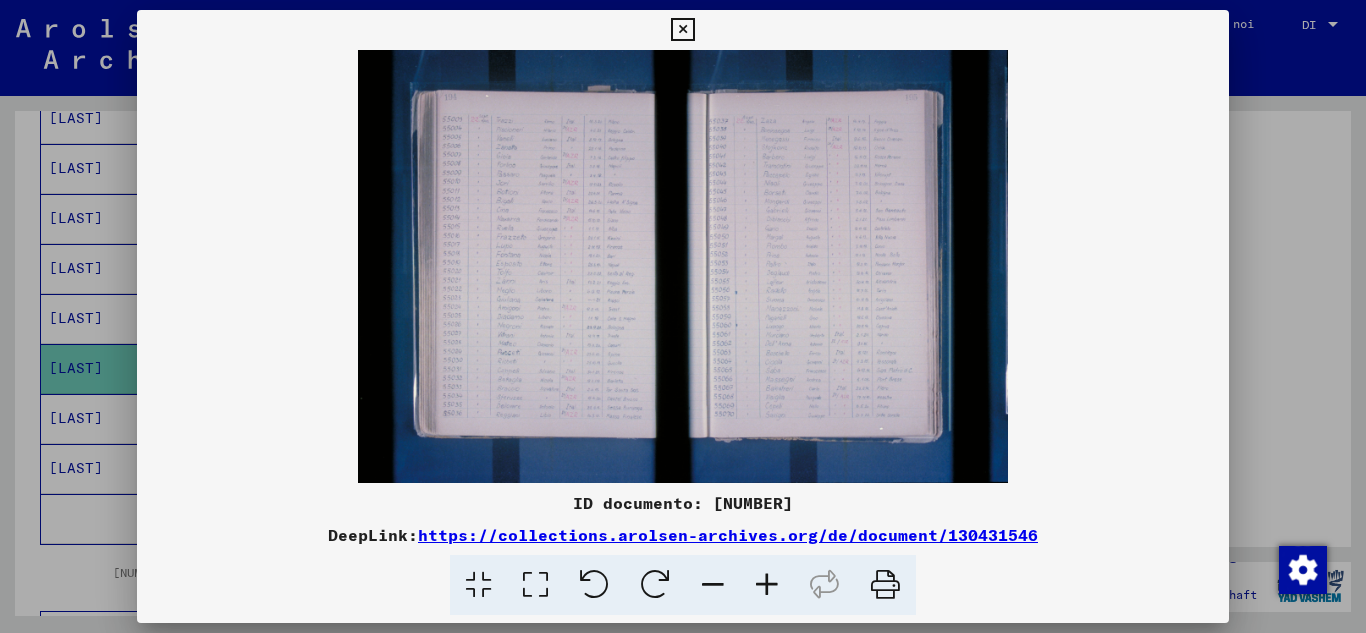 click at bounding box center (767, 585) 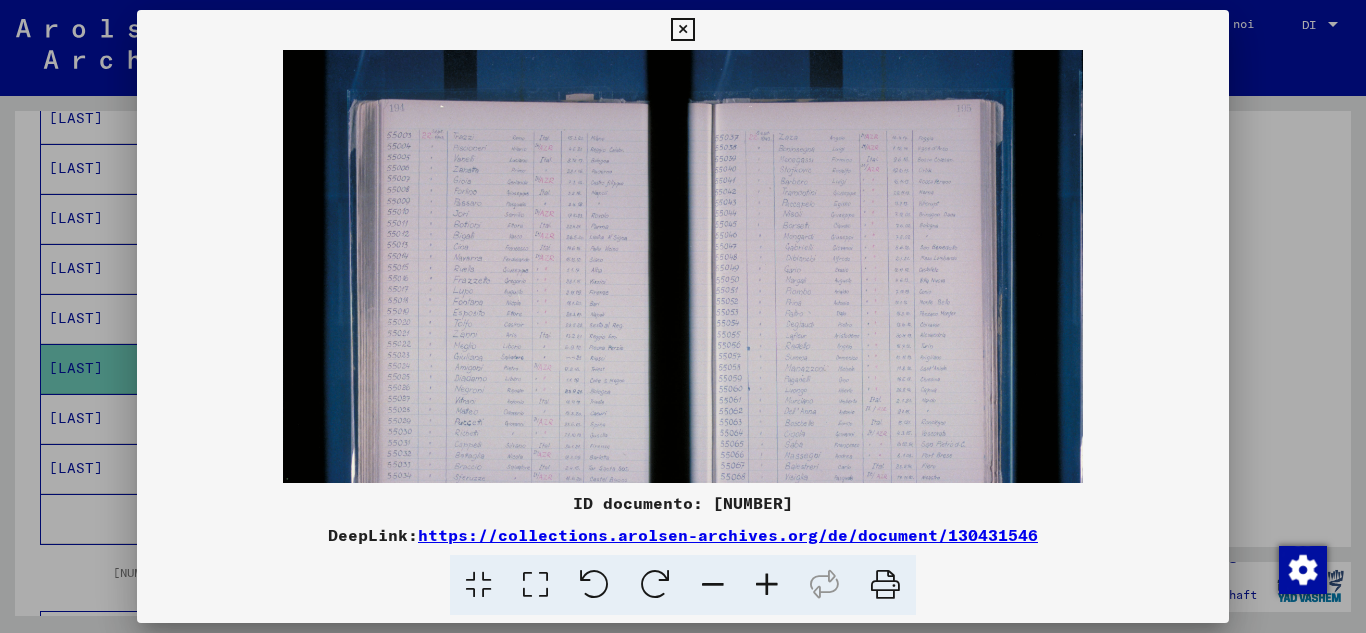 click at bounding box center (767, 585) 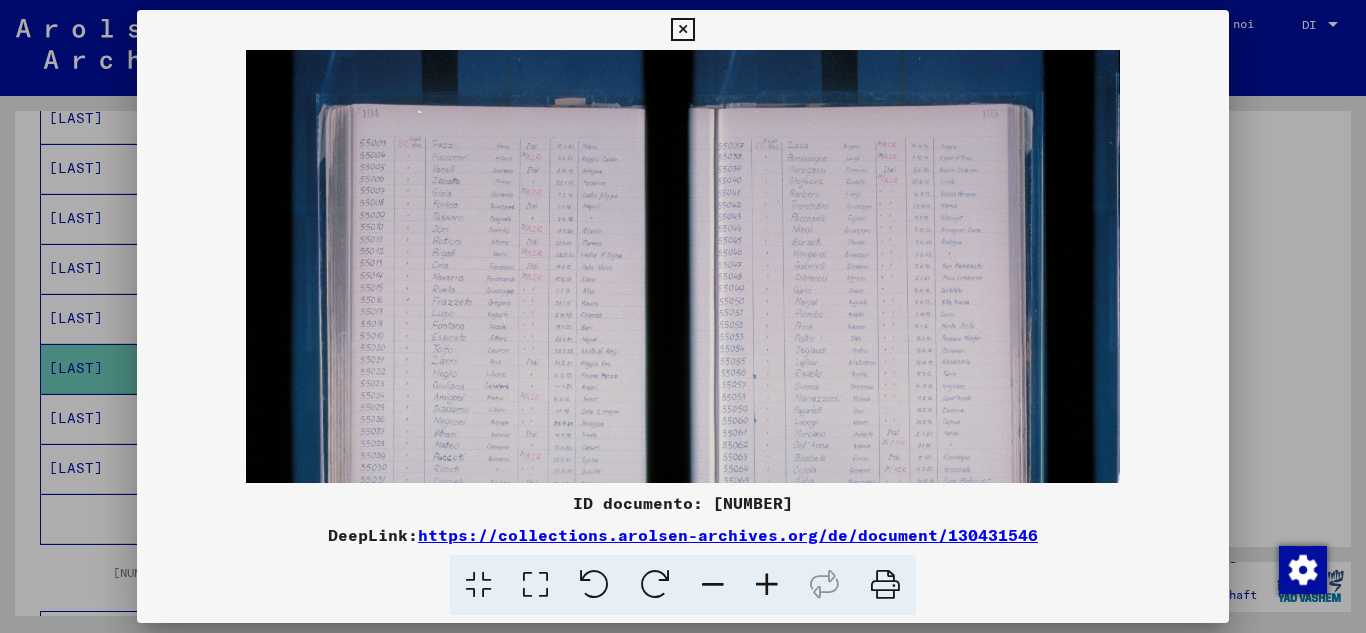 click at bounding box center [767, 585] 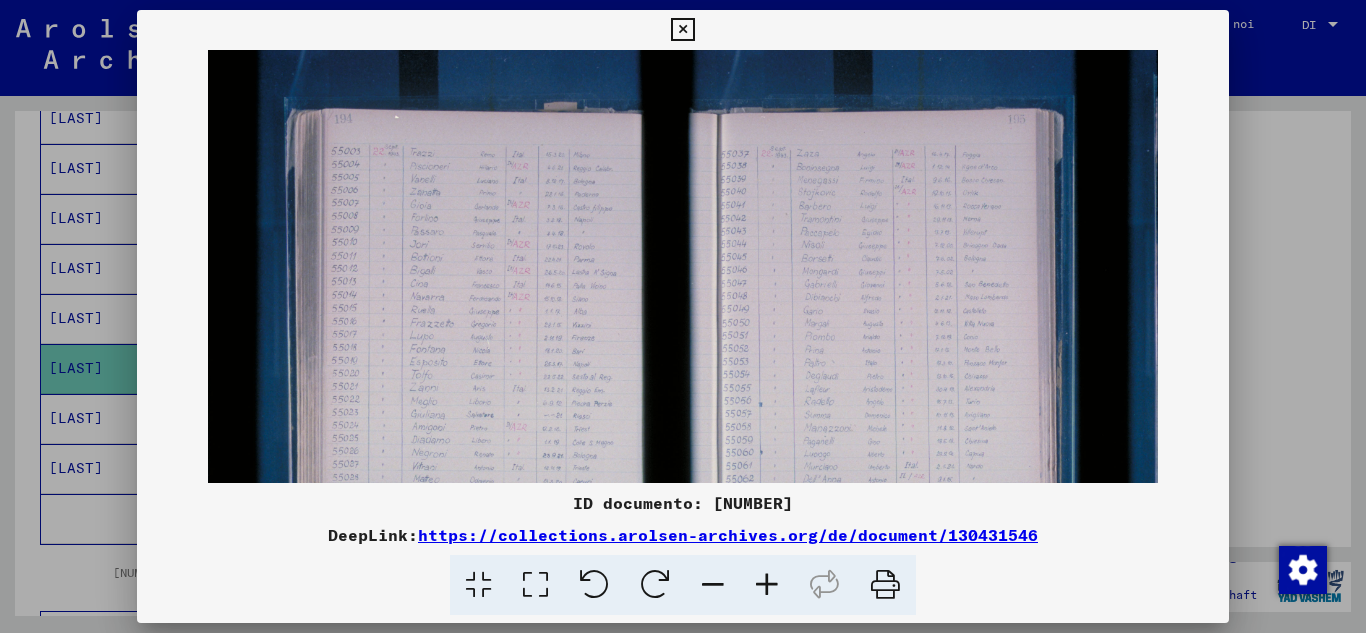 click at bounding box center (767, 585) 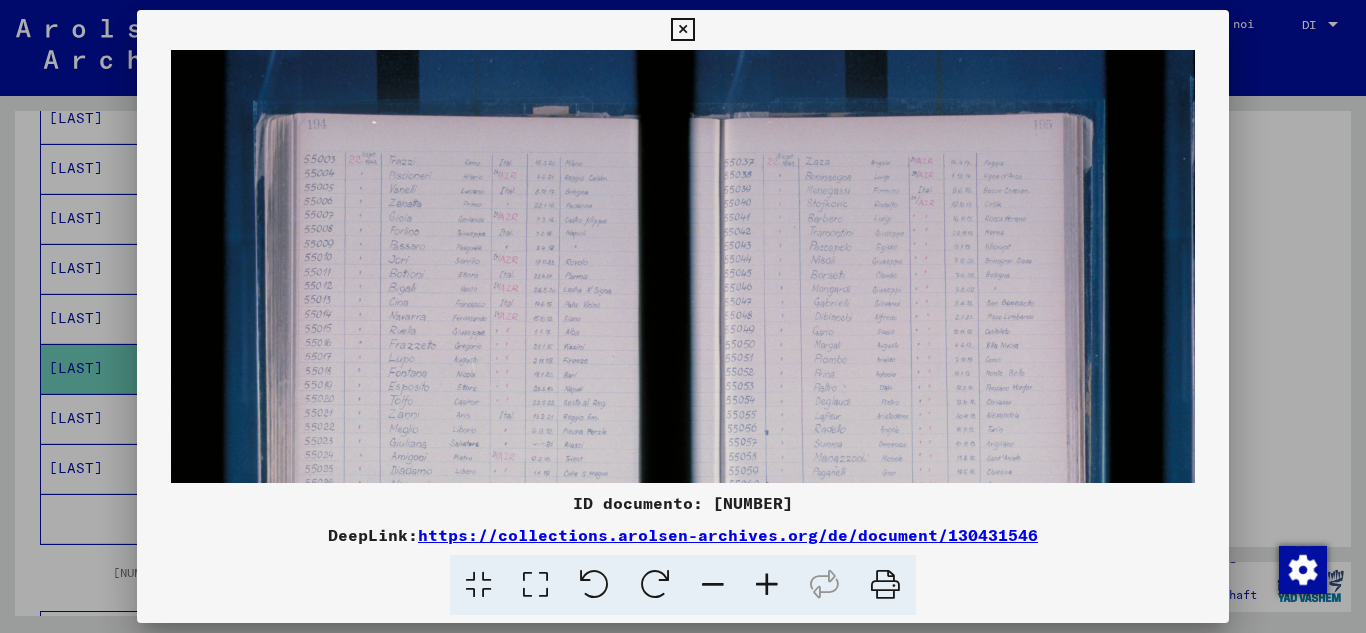 click at bounding box center [767, 585] 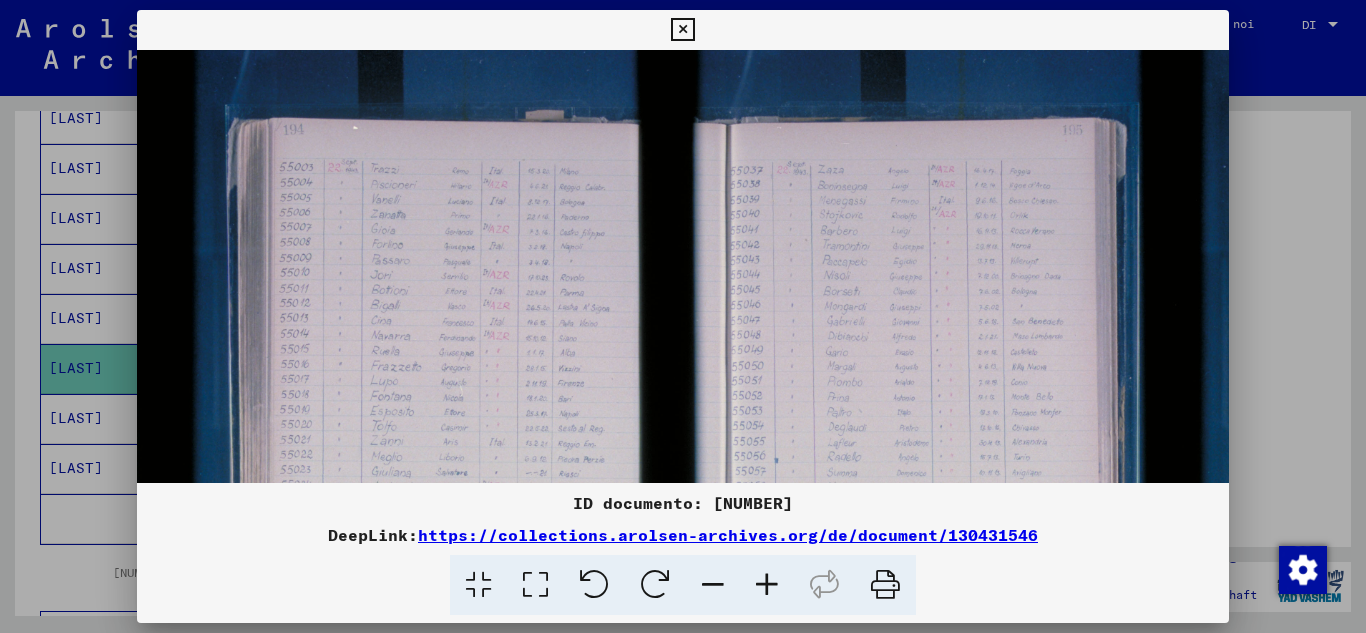 click at bounding box center (767, 585) 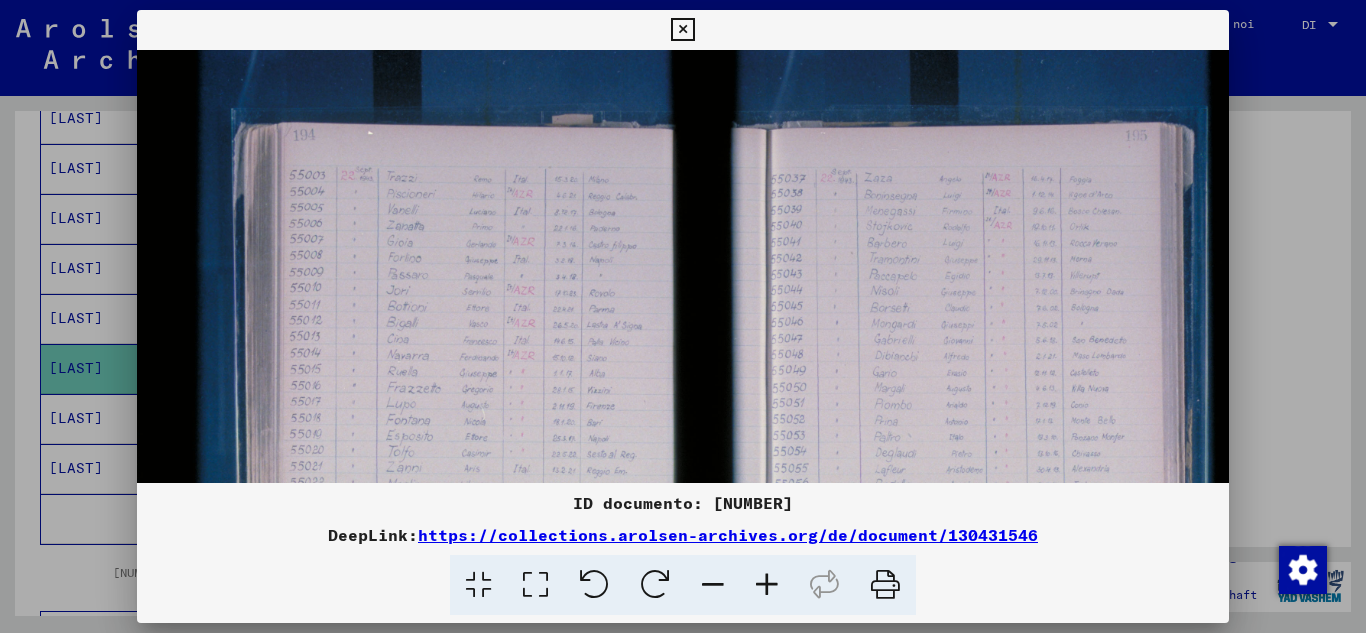 click at bounding box center (767, 585) 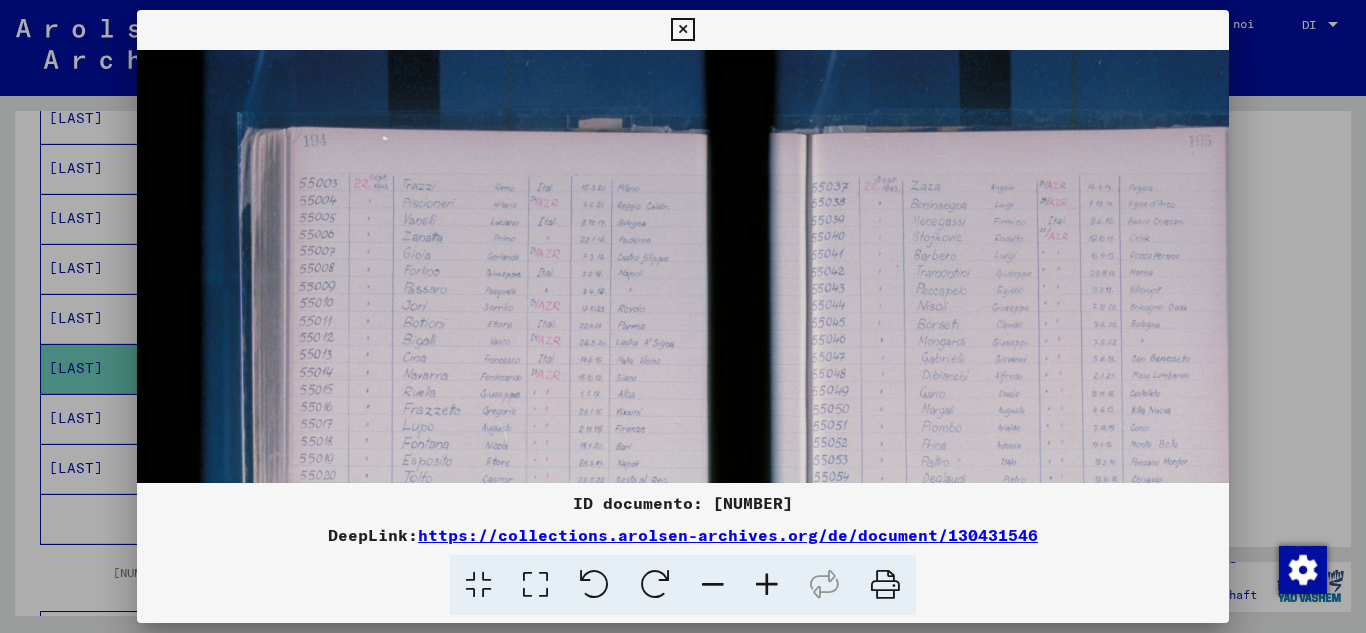 click at bounding box center (767, 585) 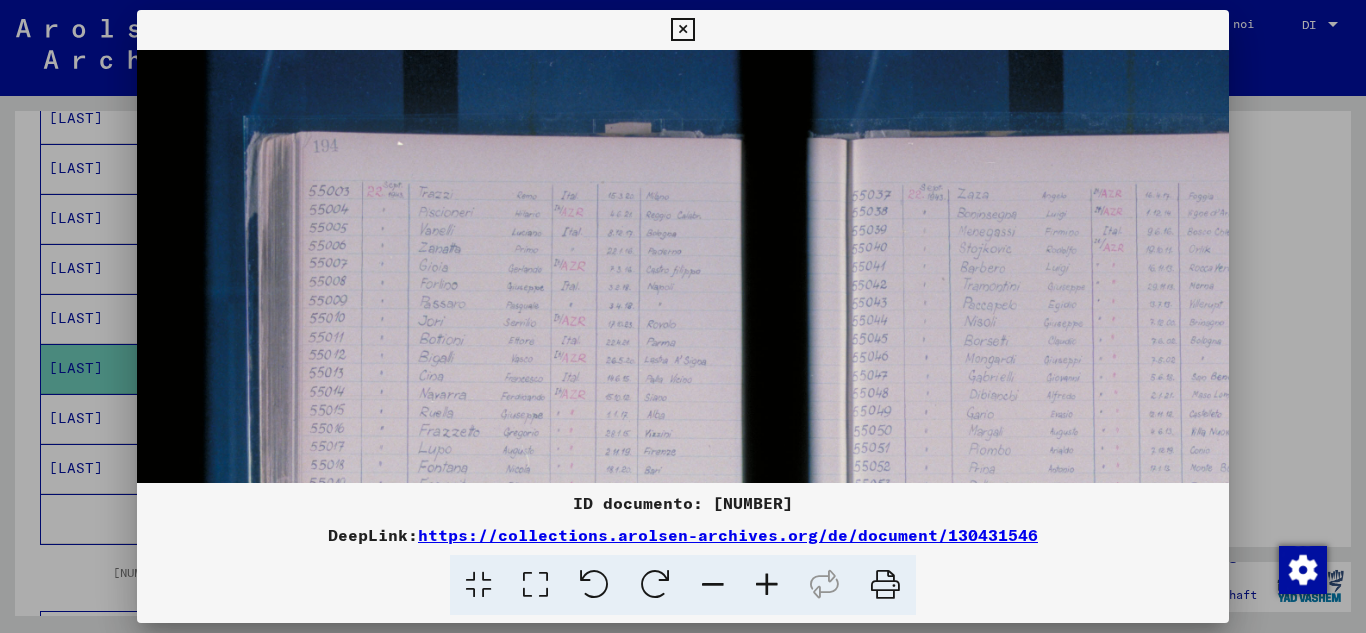 click at bounding box center [767, 585] 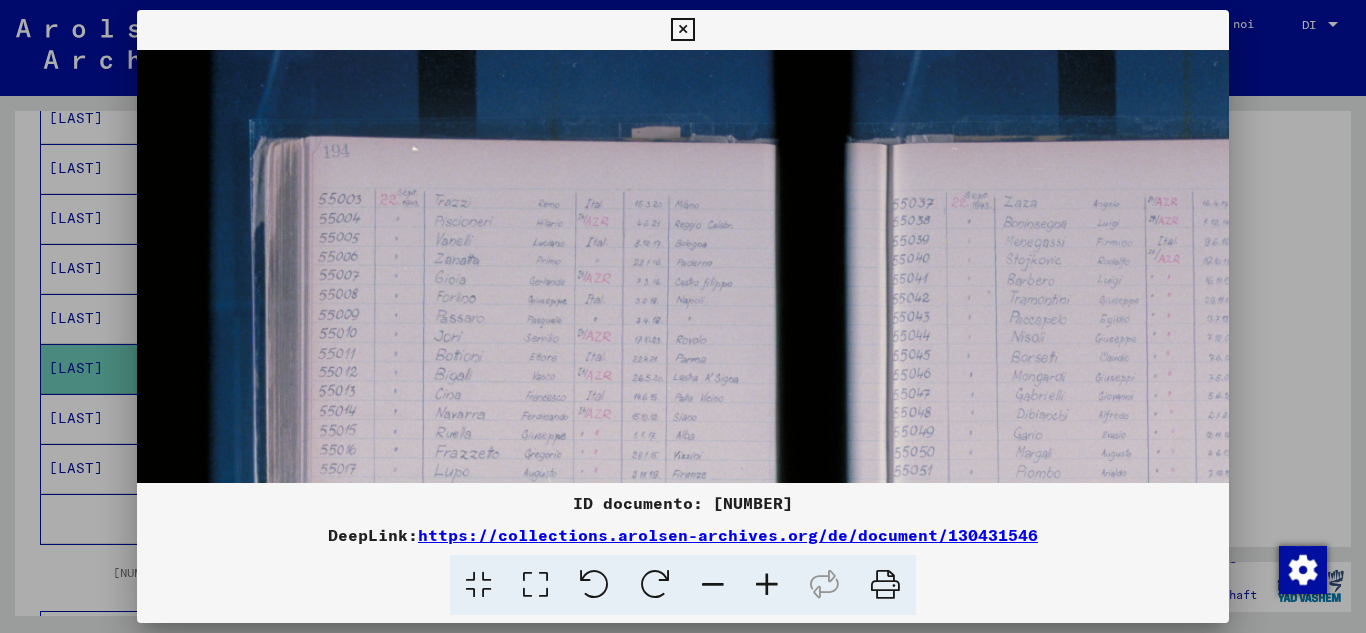 click at bounding box center [767, 585] 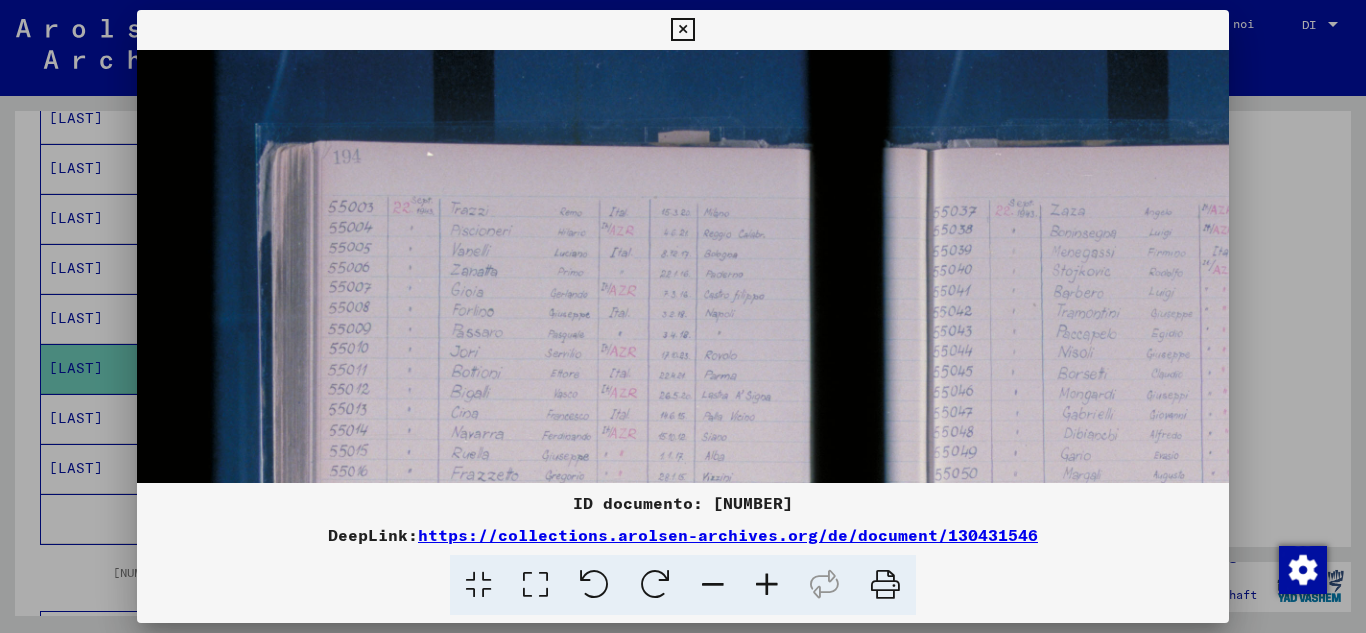 click at bounding box center (767, 585) 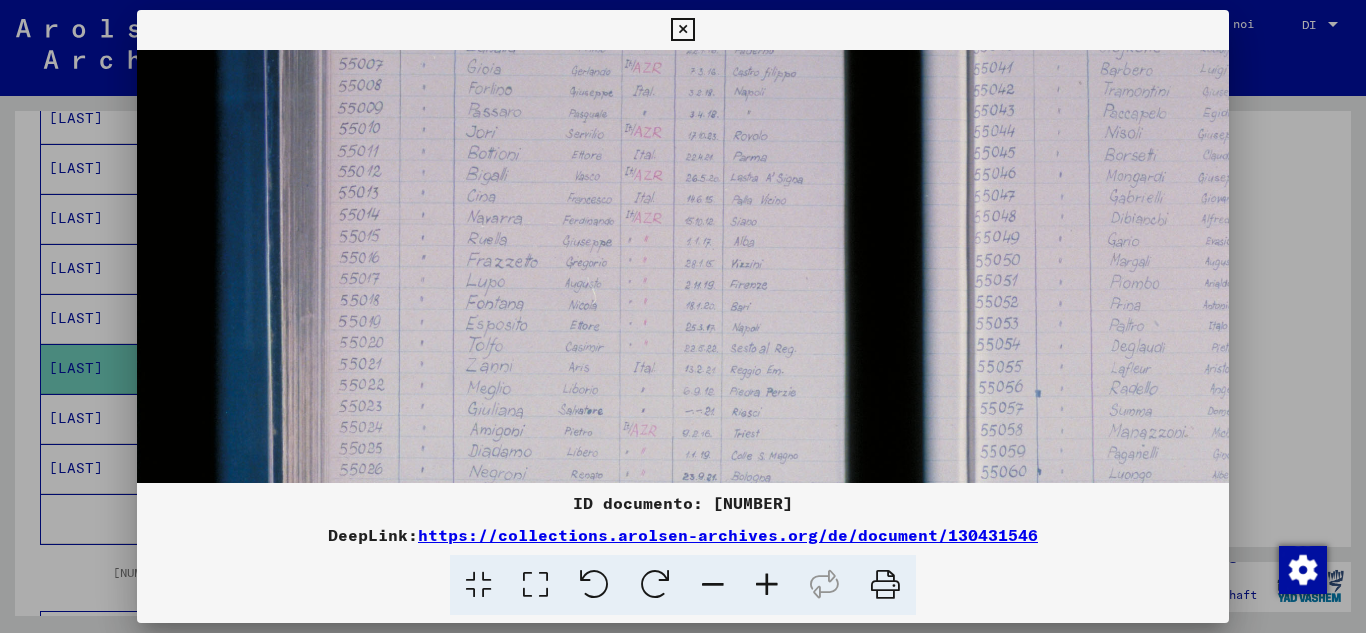 drag, startPoint x: 732, startPoint y: 459, endPoint x: 776, endPoint y: 209, distance: 253.84247 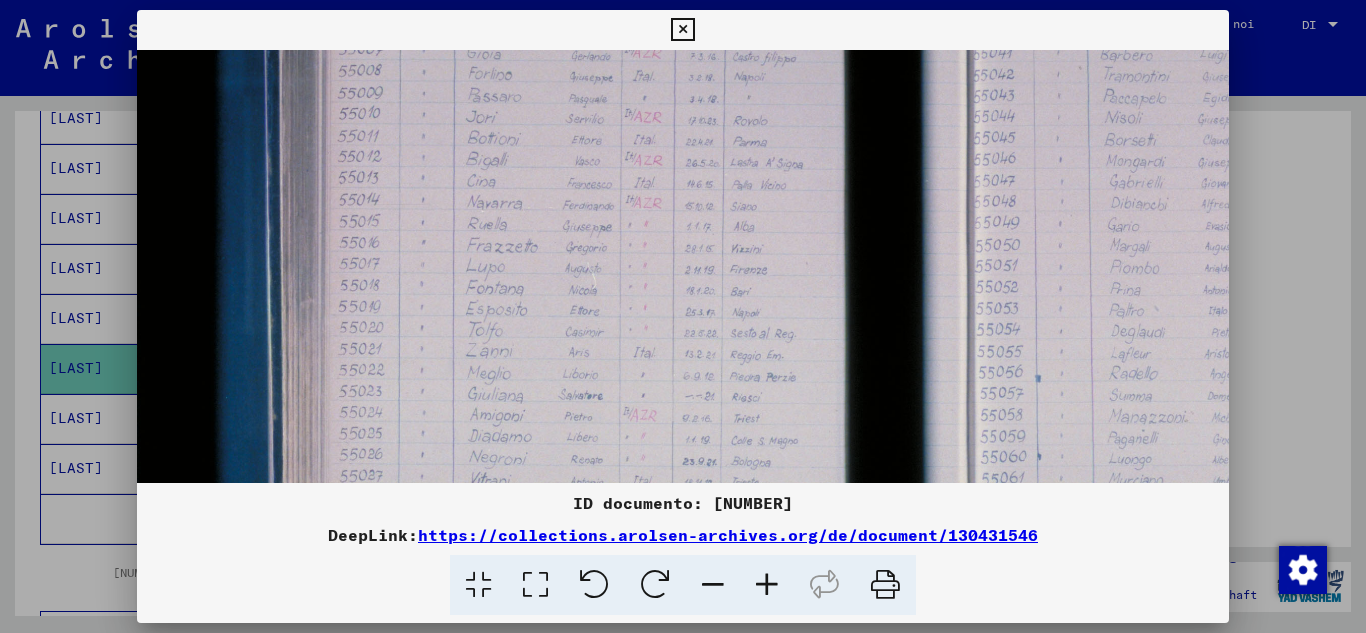 click at bounding box center (682, 30) 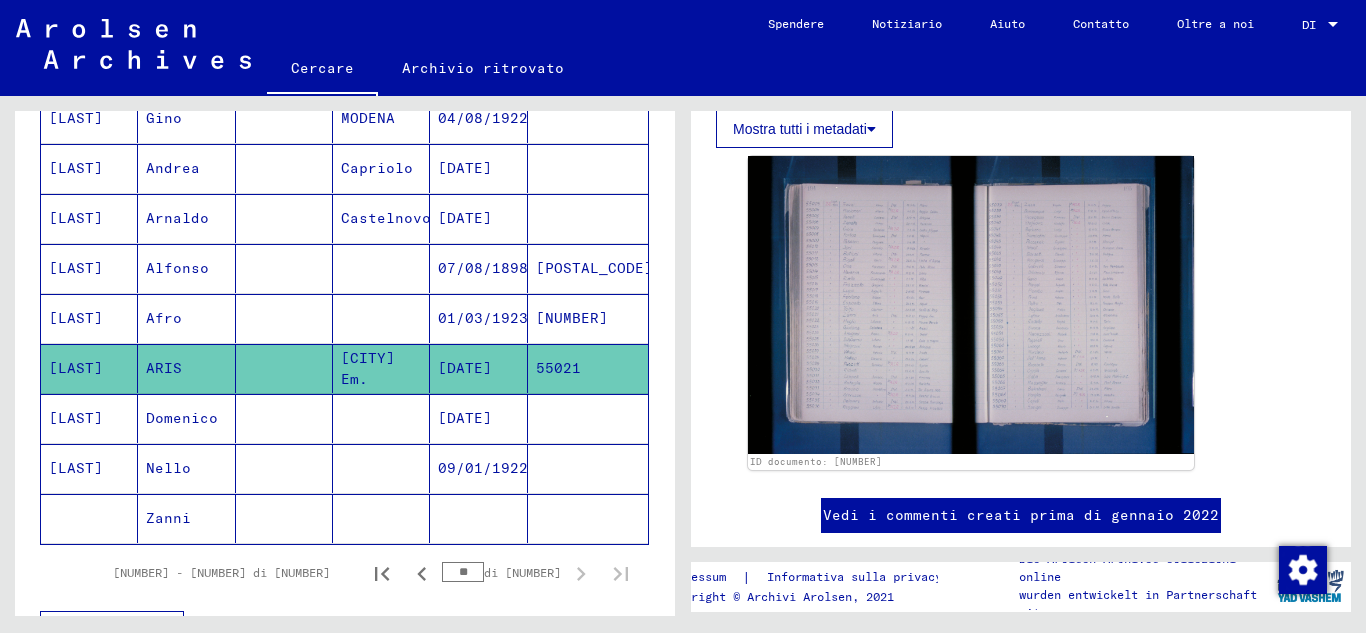 click on "Nello" at bounding box center [168, 518] 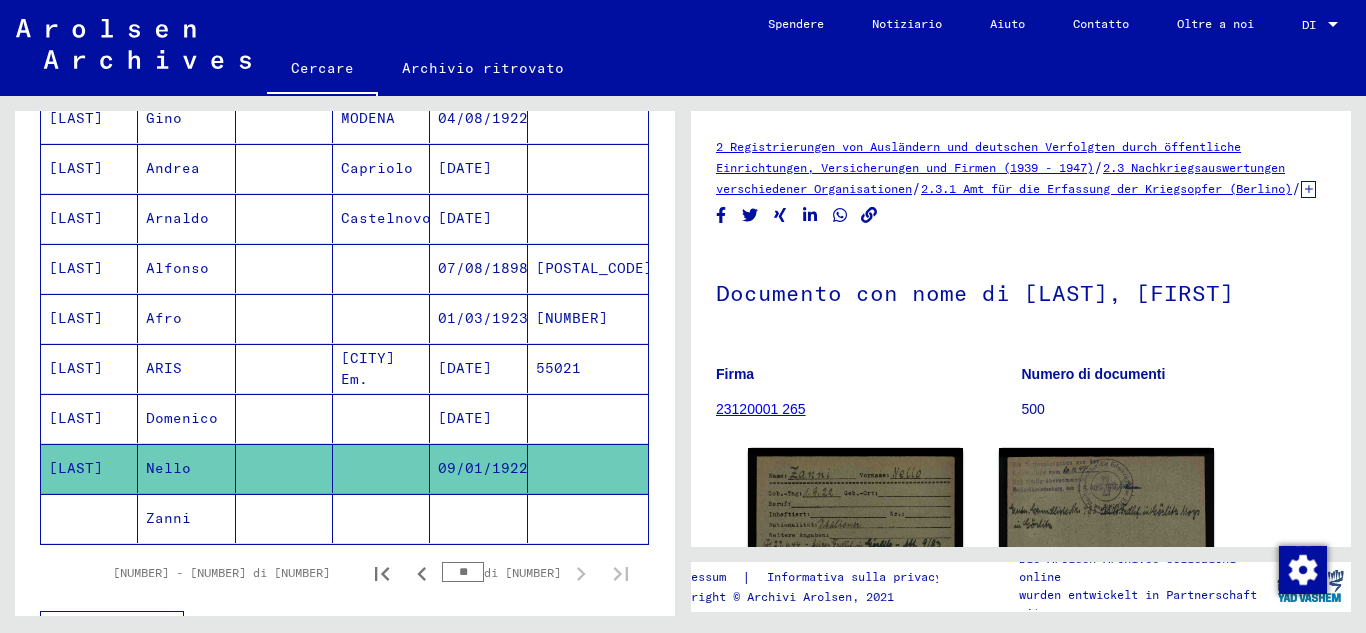 scroll, scrollTop: 0, scrollLeft: 0, axis: both 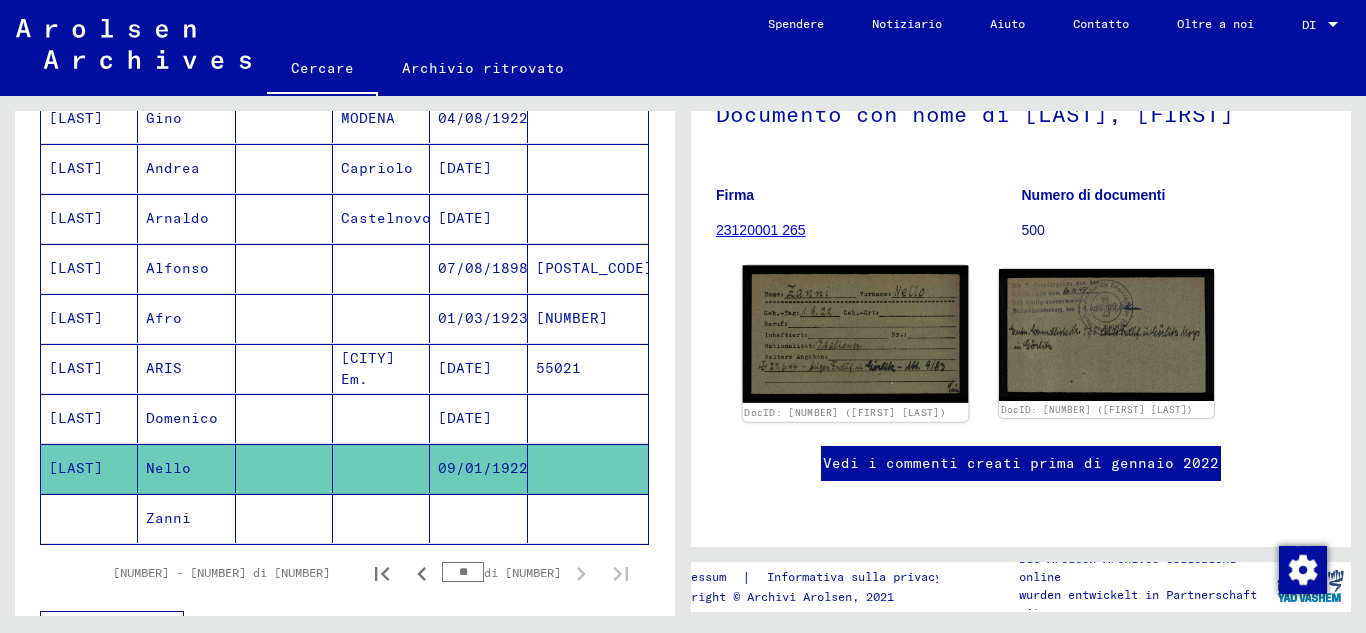 click 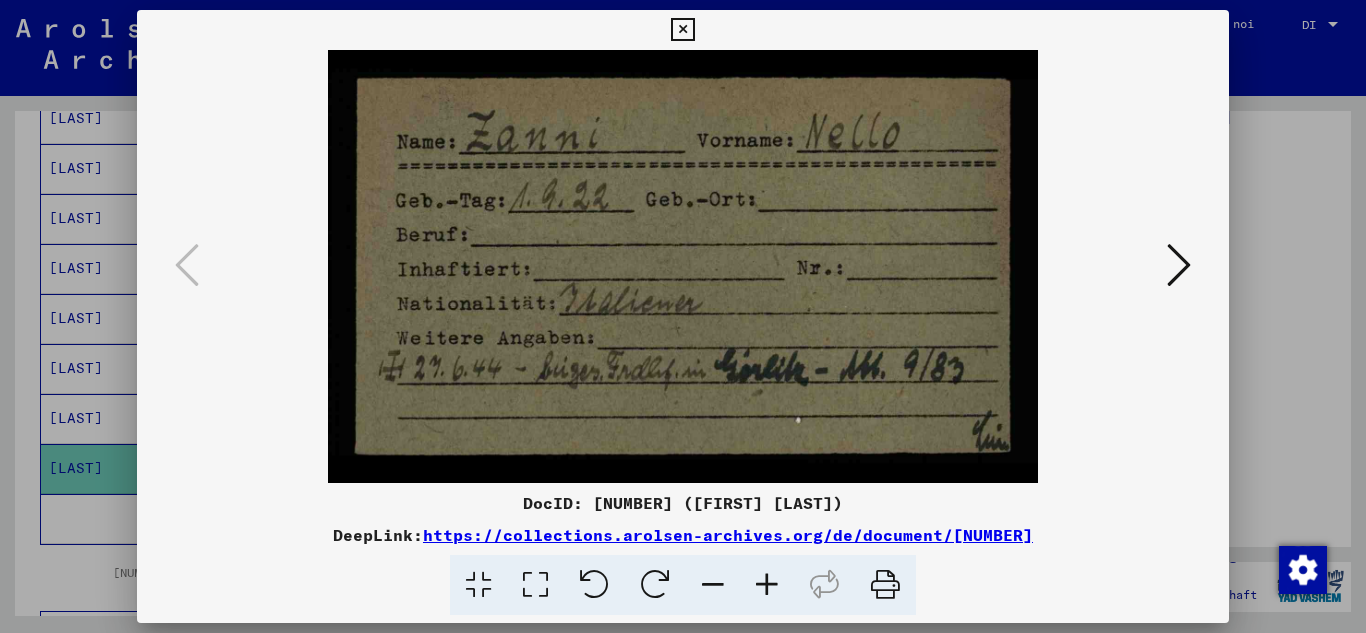 click at bounding box center (682, 30) 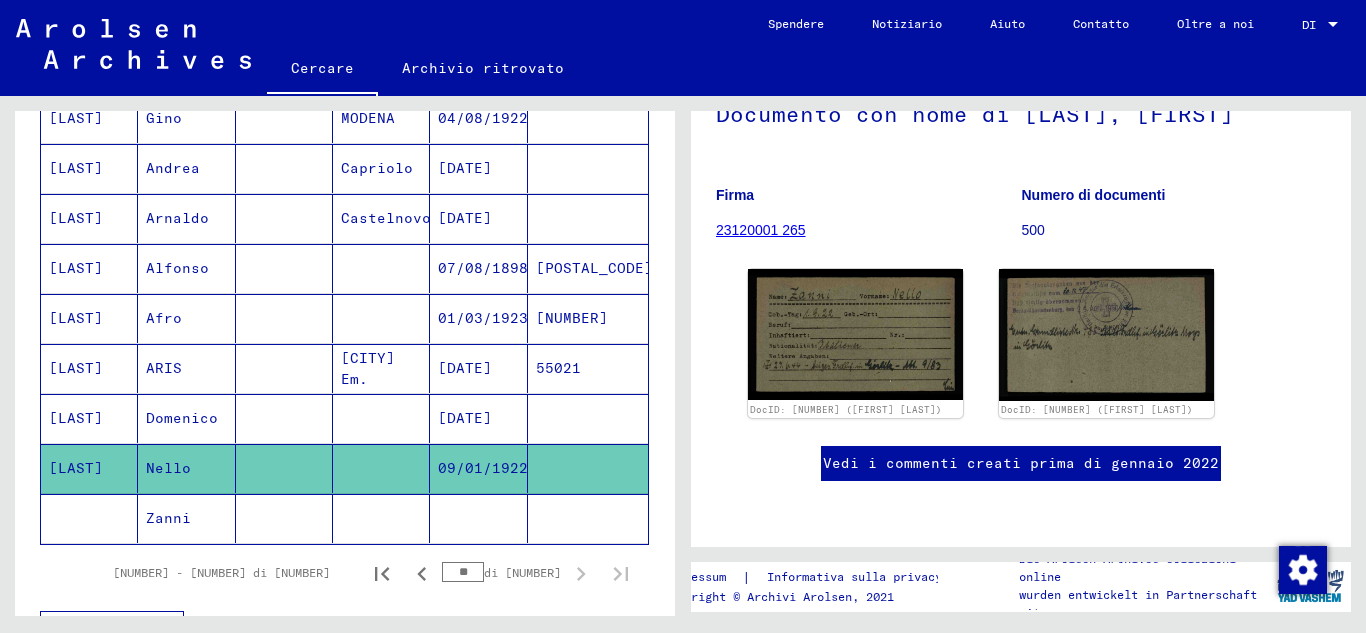 click on "Zanni" 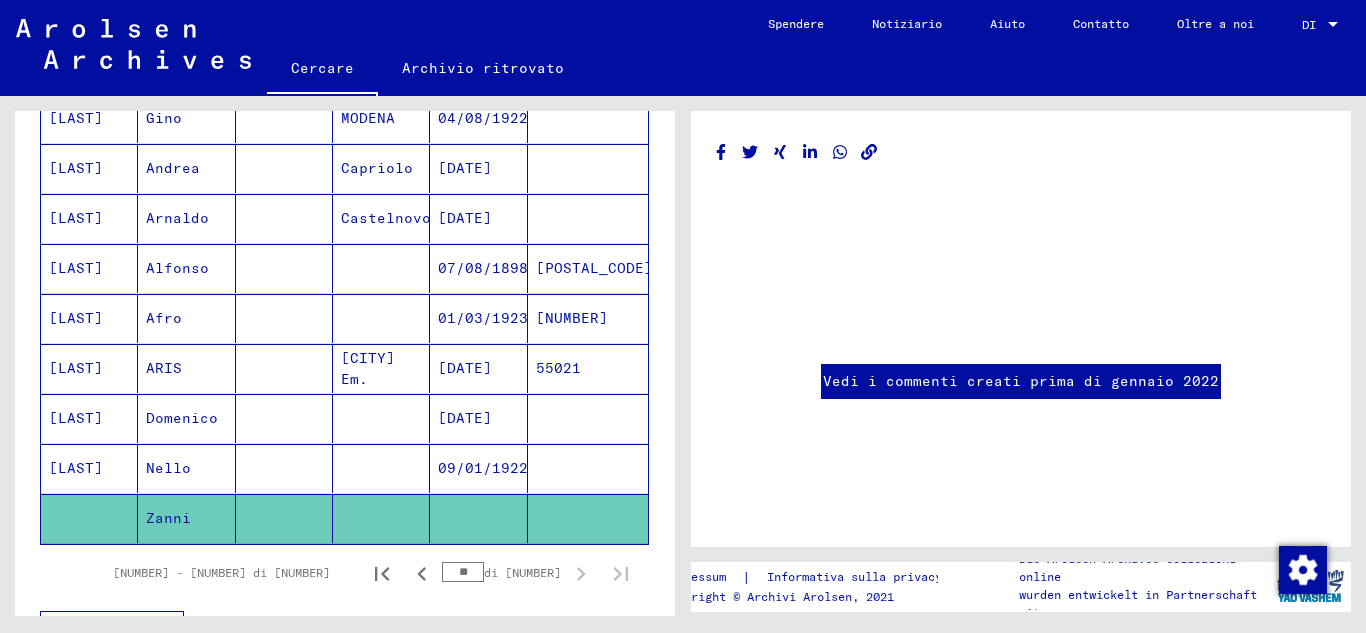 scroll, scrollTop: 0, scrollLeft: 0, axis: both 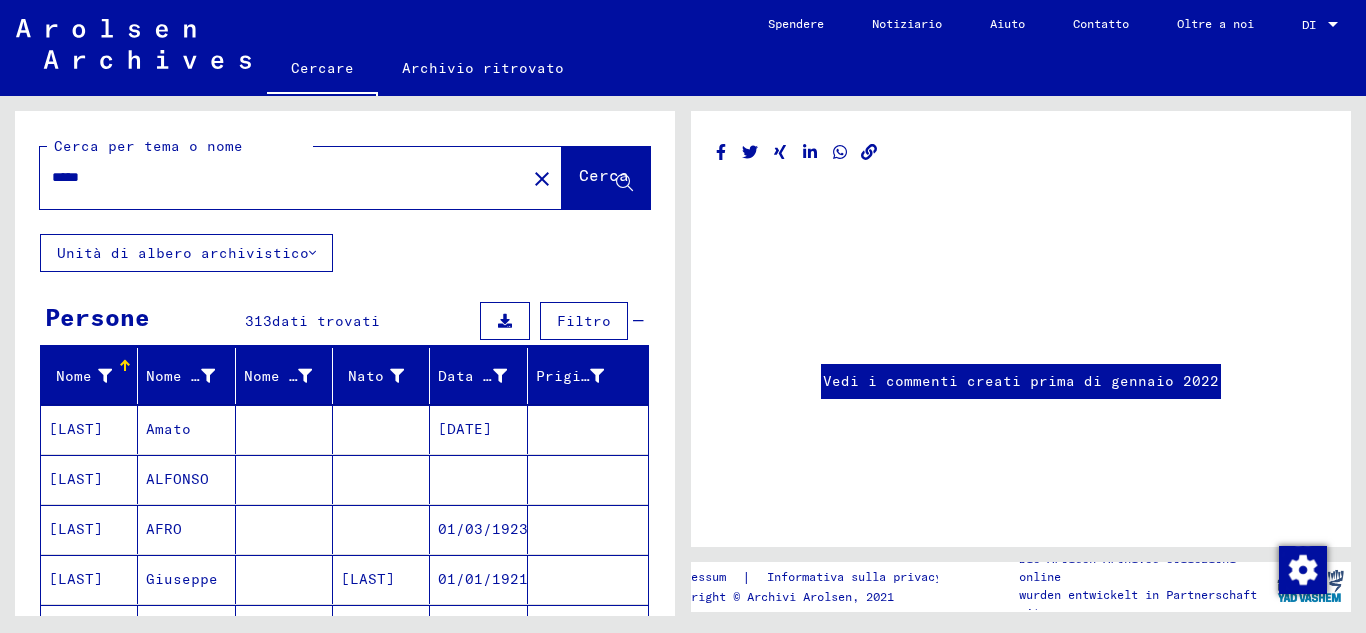 click on "*****" at bounding box center [283, 177] 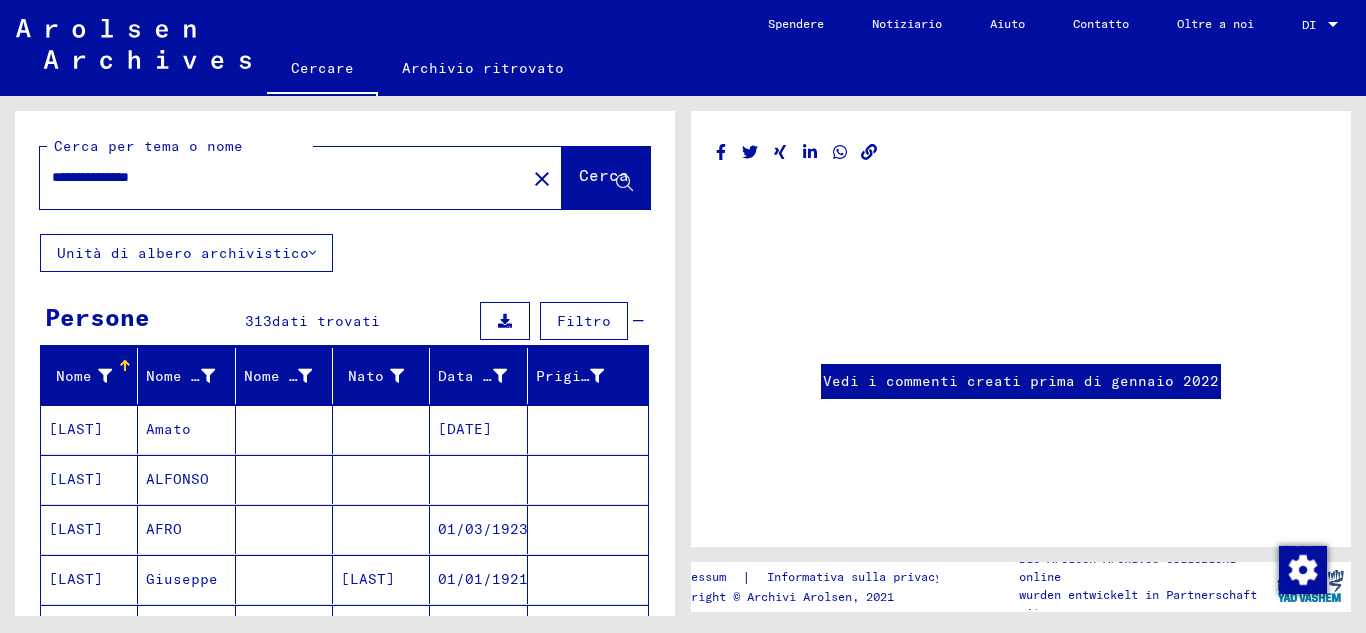 type on "**********" 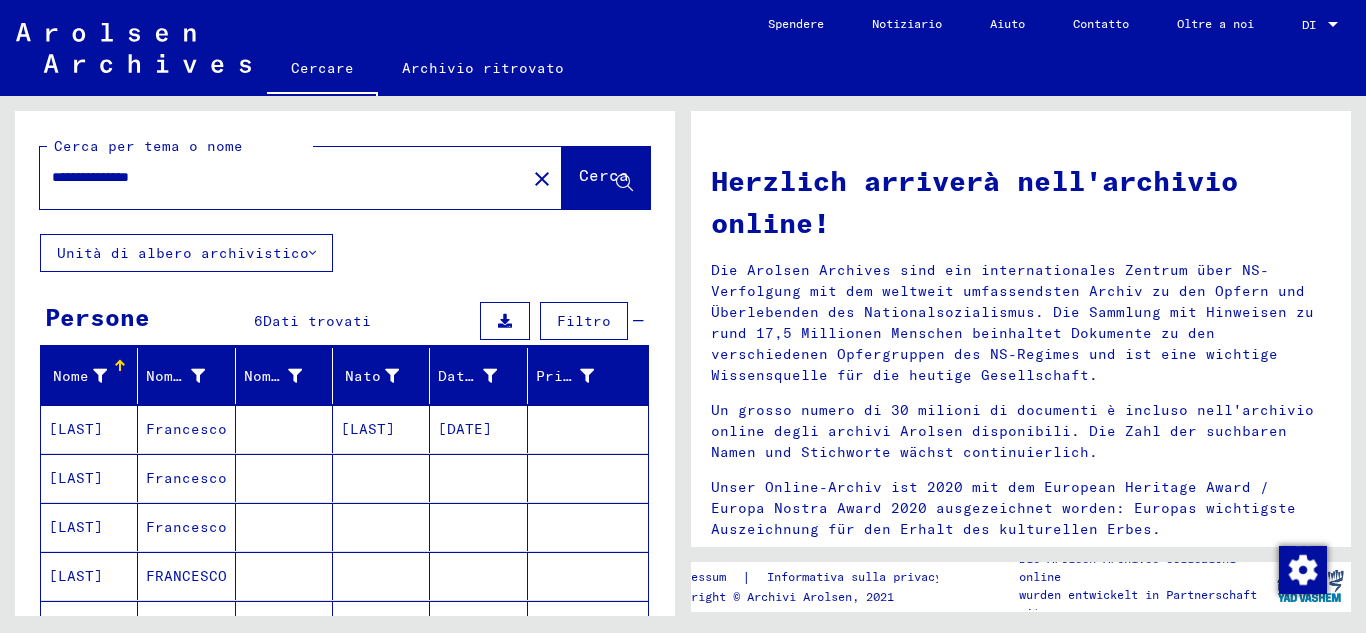 scroll, scrollTop: 233, scrollLeft: 0, axis: vertical 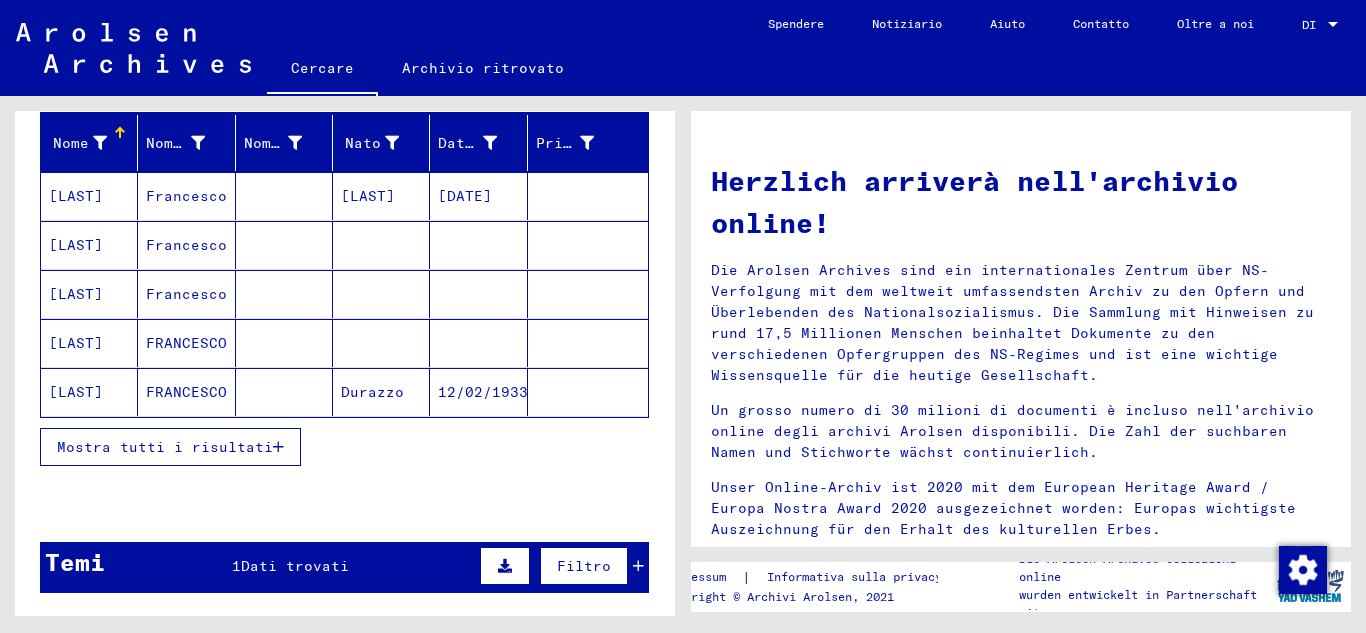 click on "Francesco" at bounding box center [186, 294] 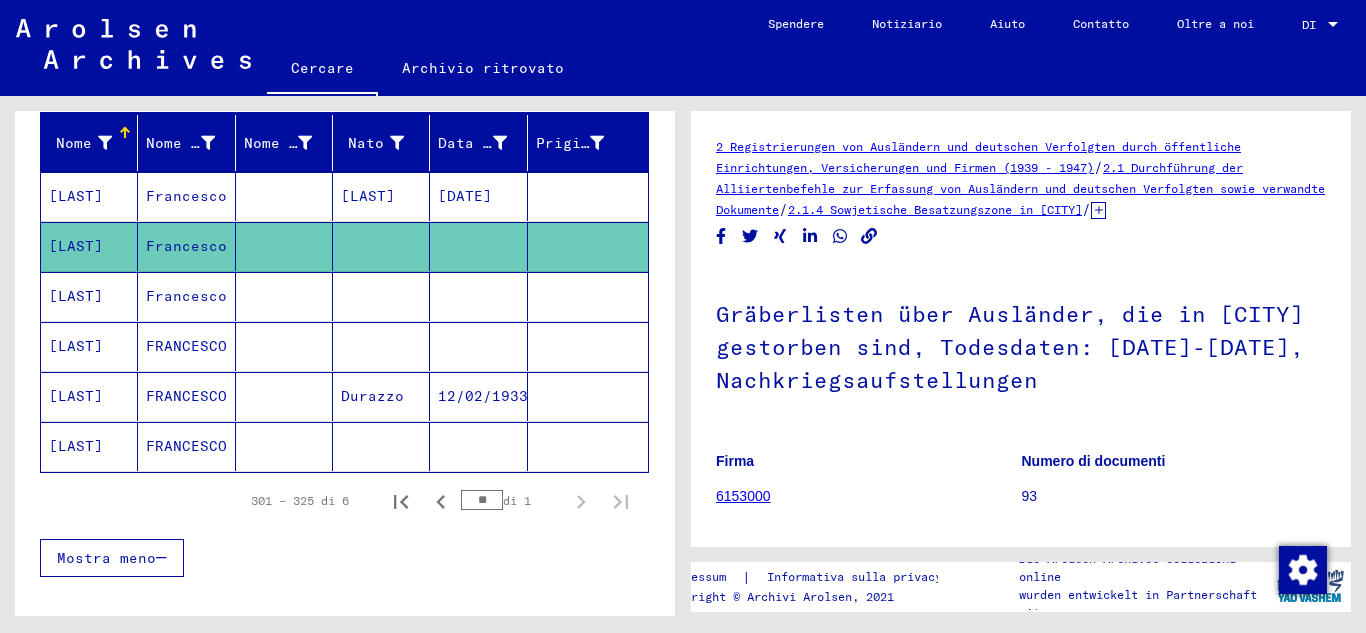 scroll, scrollTop: 0, scrollLeft: 0, axis: both 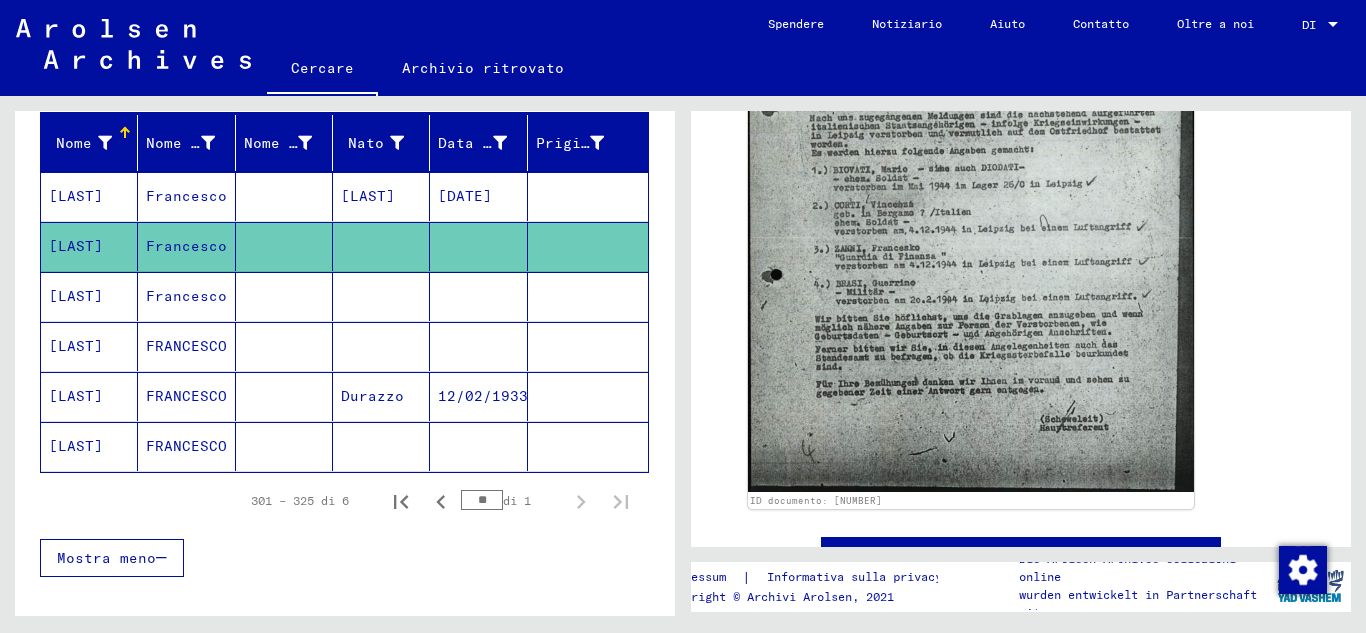 click on "Francesco" at bounding box center (186, 346) 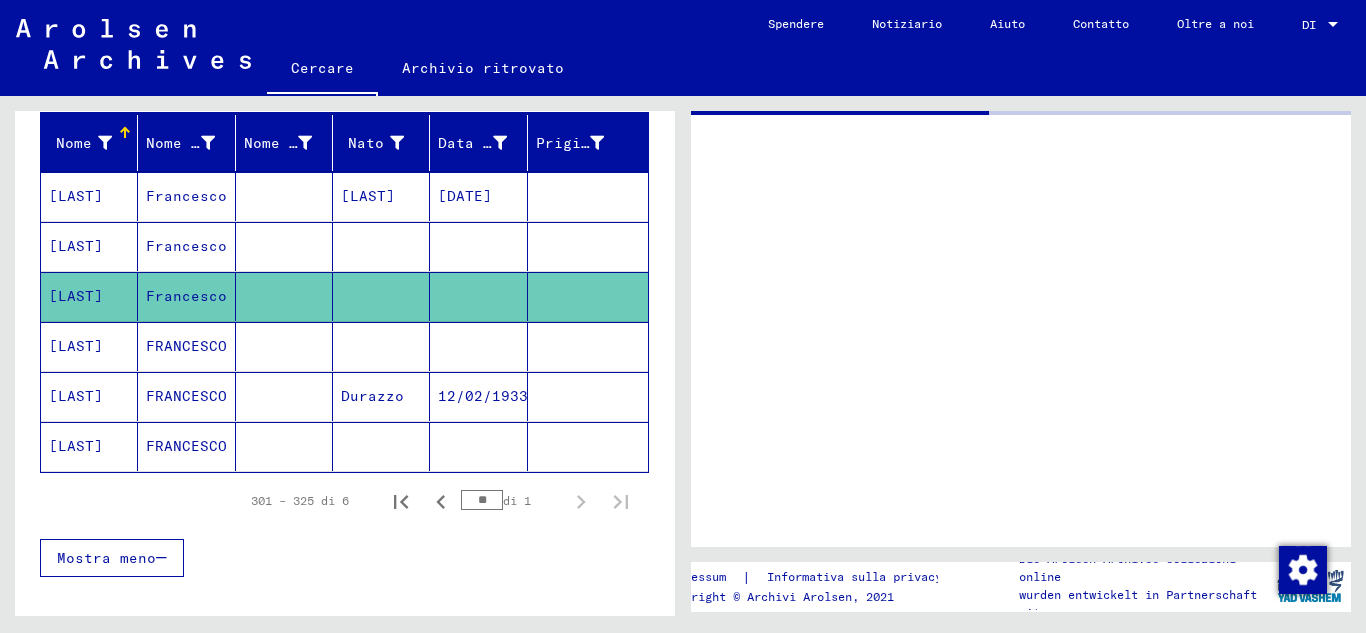 scroll, scrollTop: 0, scrollLeft: 0, axis: both 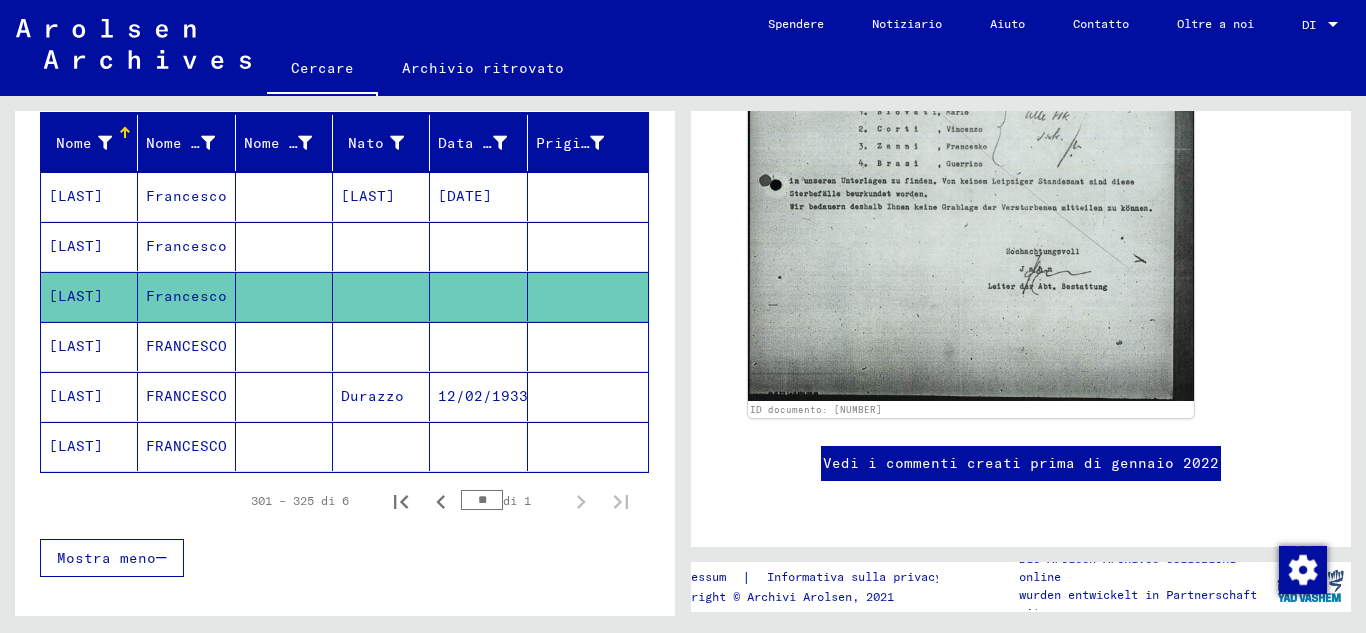 click on "FRANCESCO" at bounding box center (186, 396) 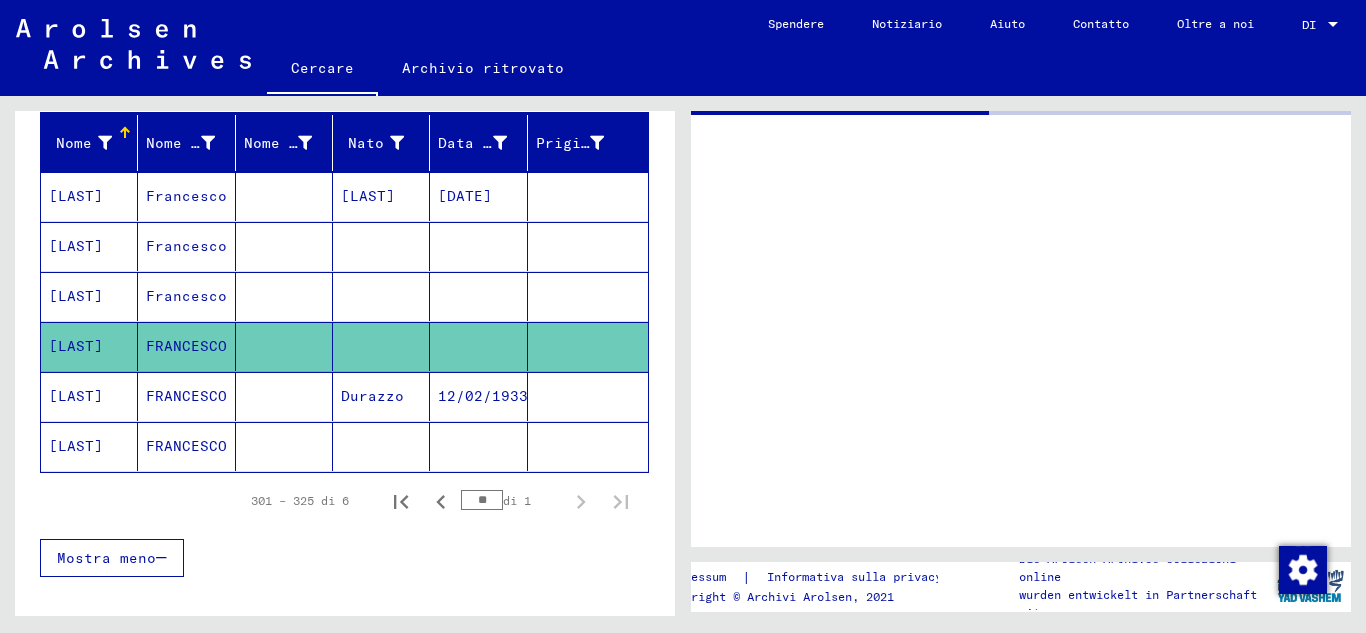 scroll, scrollTop: 0, scrollLeft: 0, axis: both 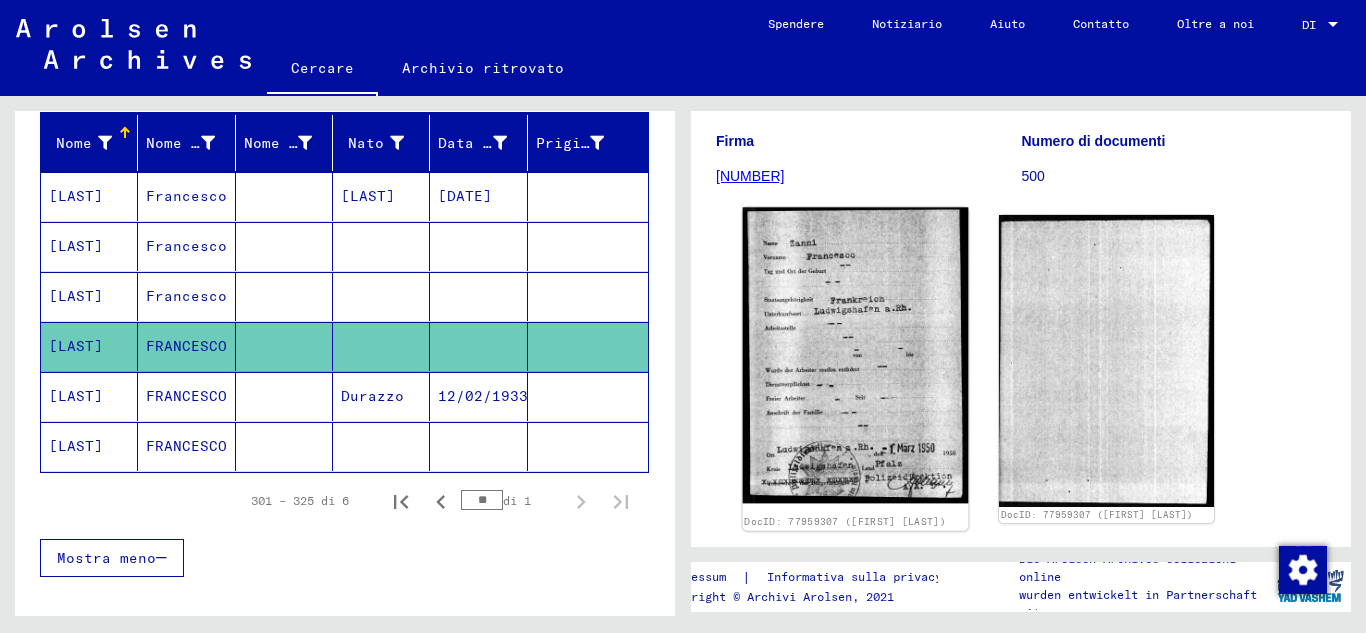 click 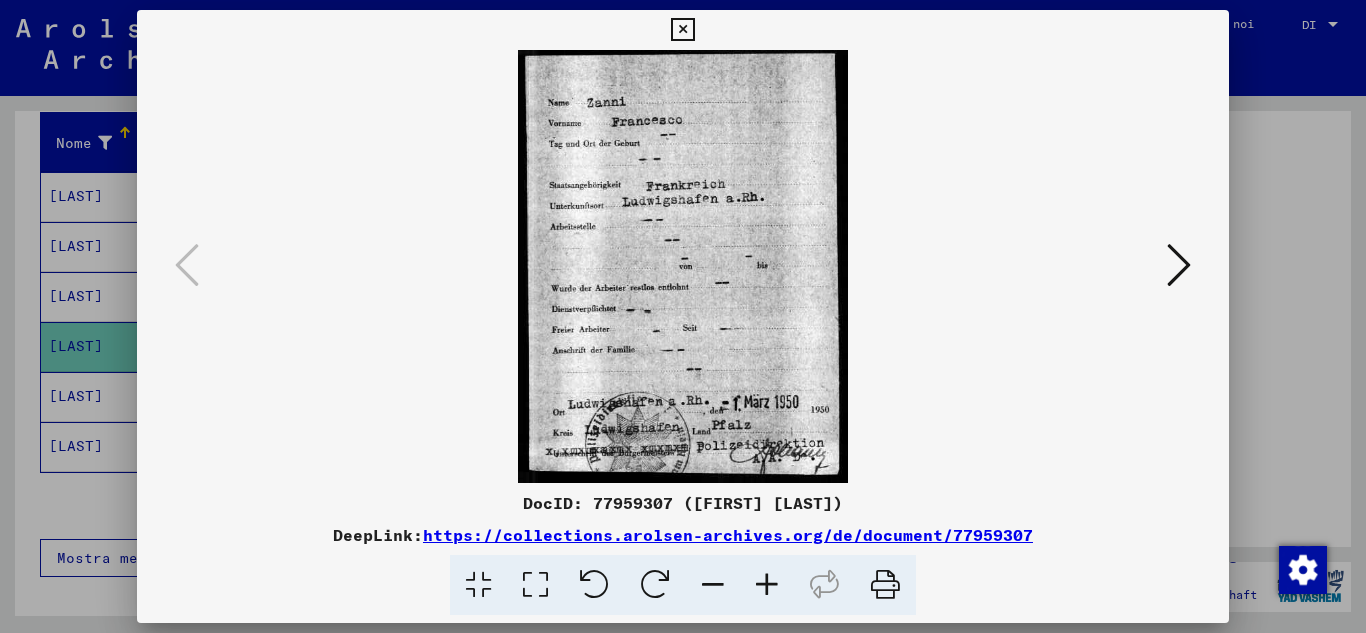 click at bounding box center [683, 266] 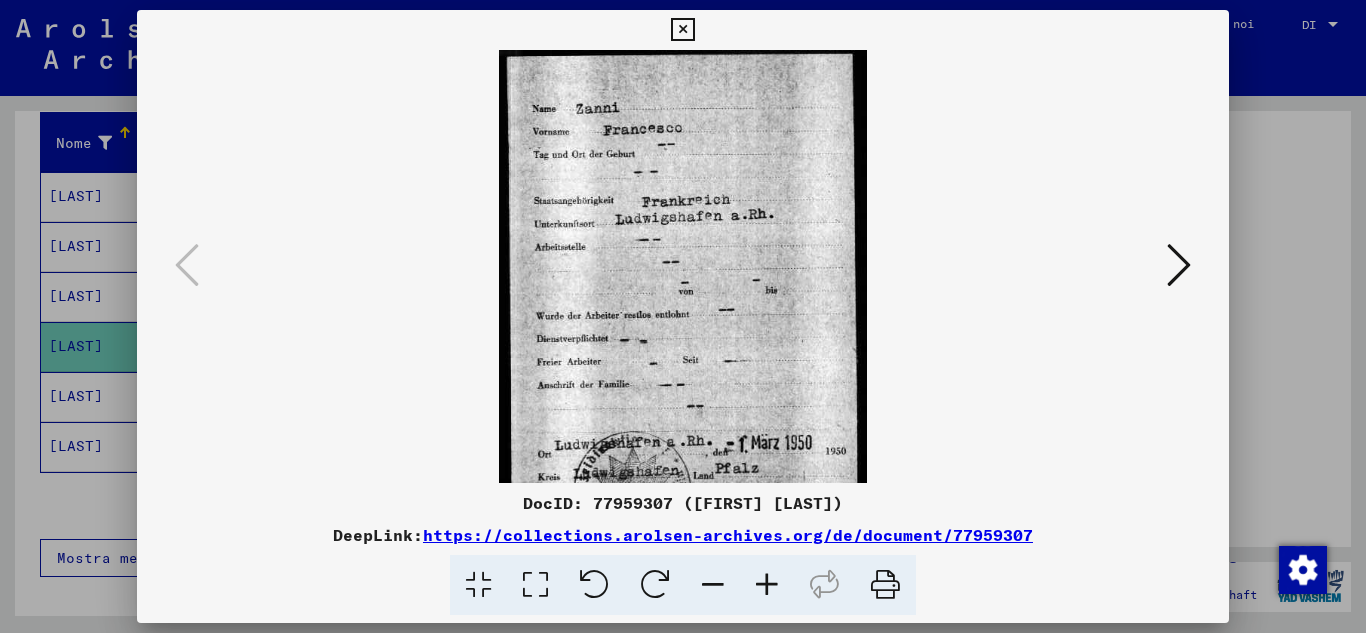 click at bounding box center [767, 585] 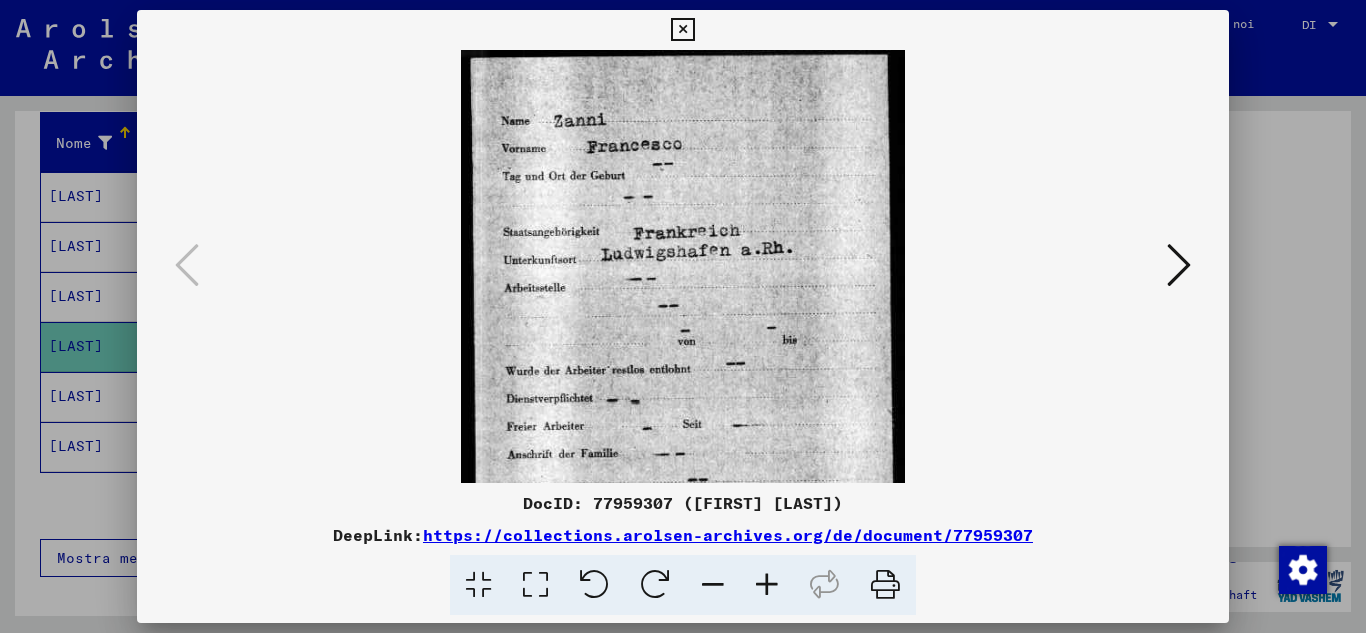 click at bounding box center [767, 585] 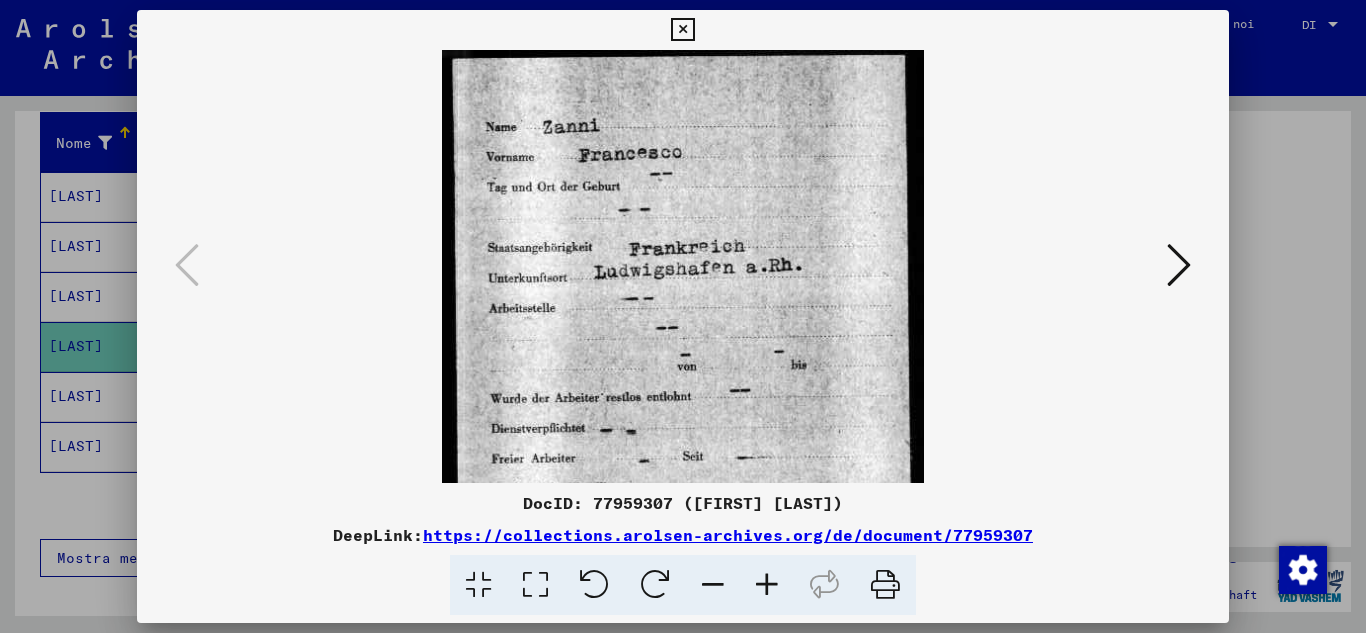 click at bounding box center [767, 585] 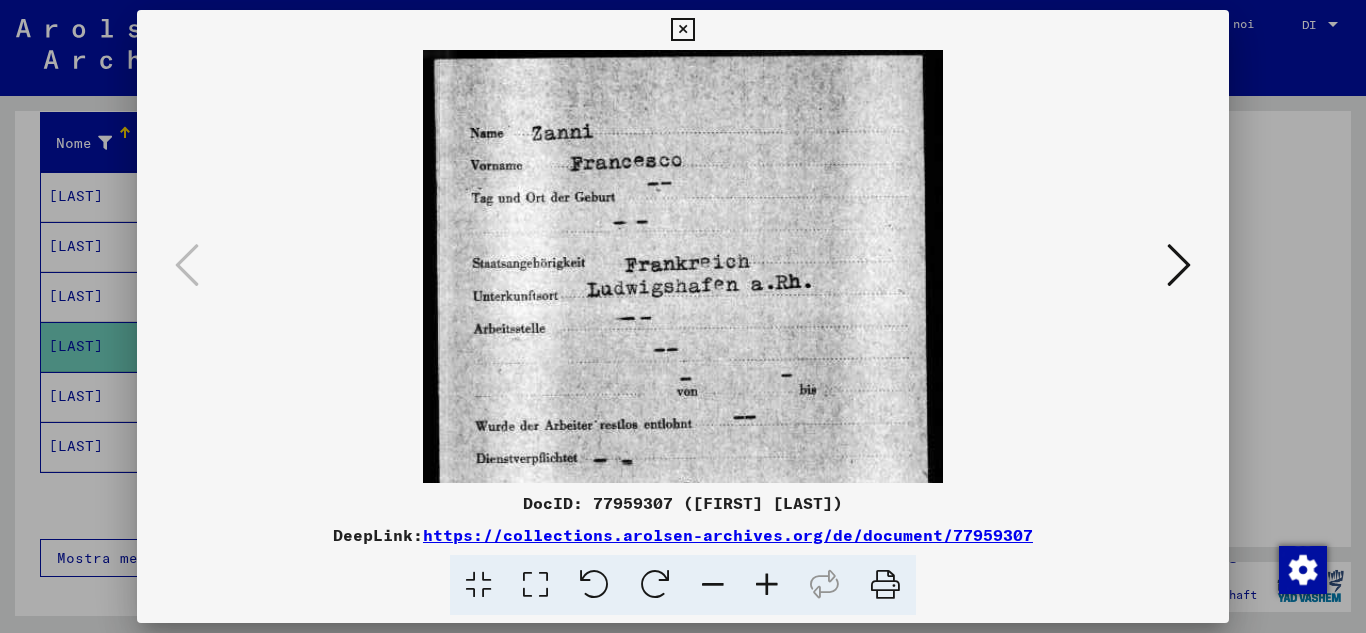 click at bounding box center (767, 585) 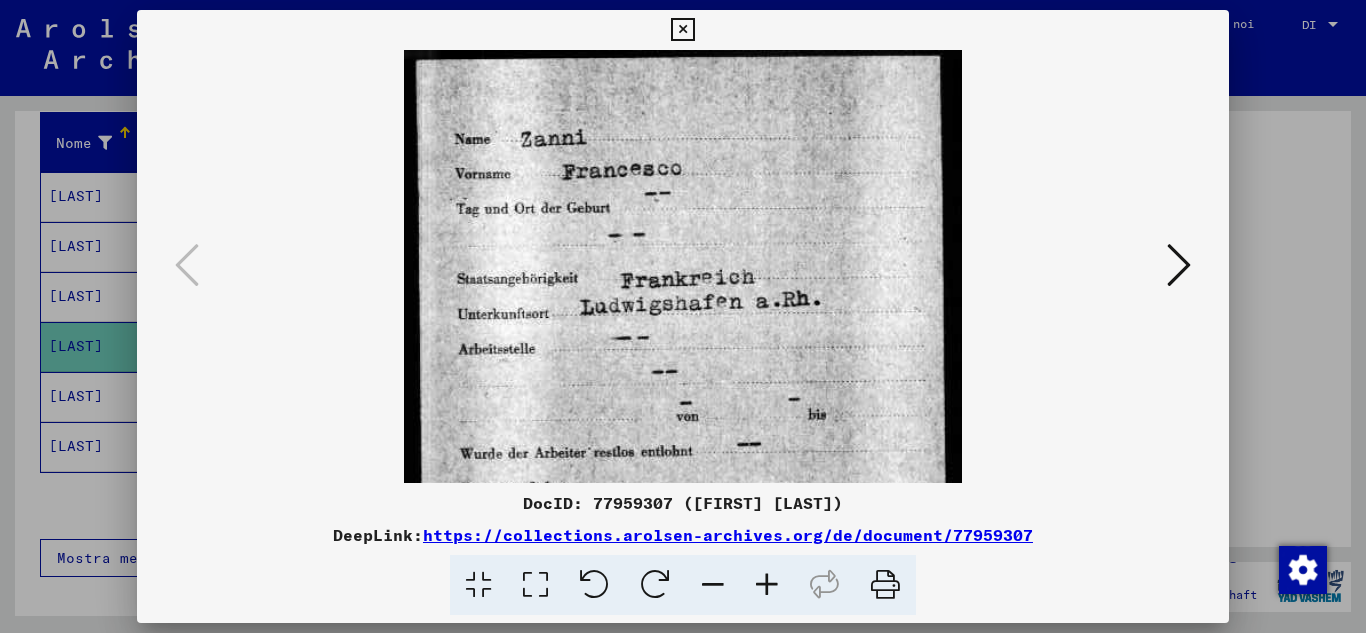 click at bounding box center (767, 585) 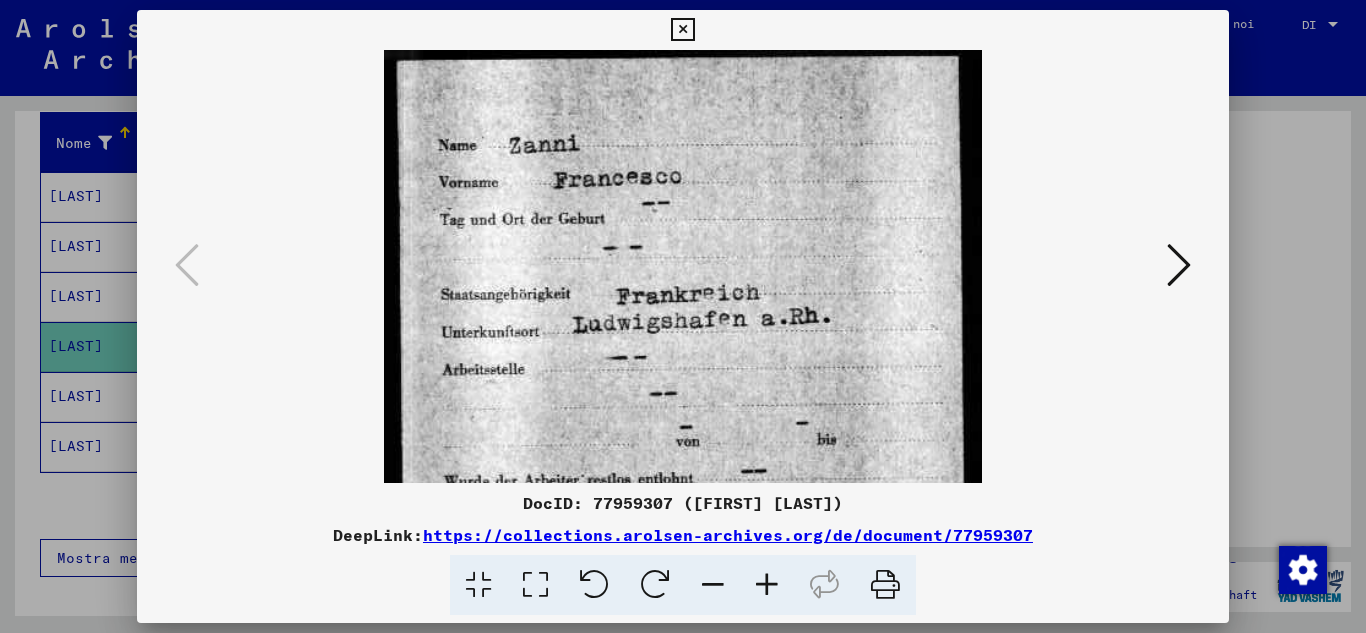 click at bounding box center [767, 585] 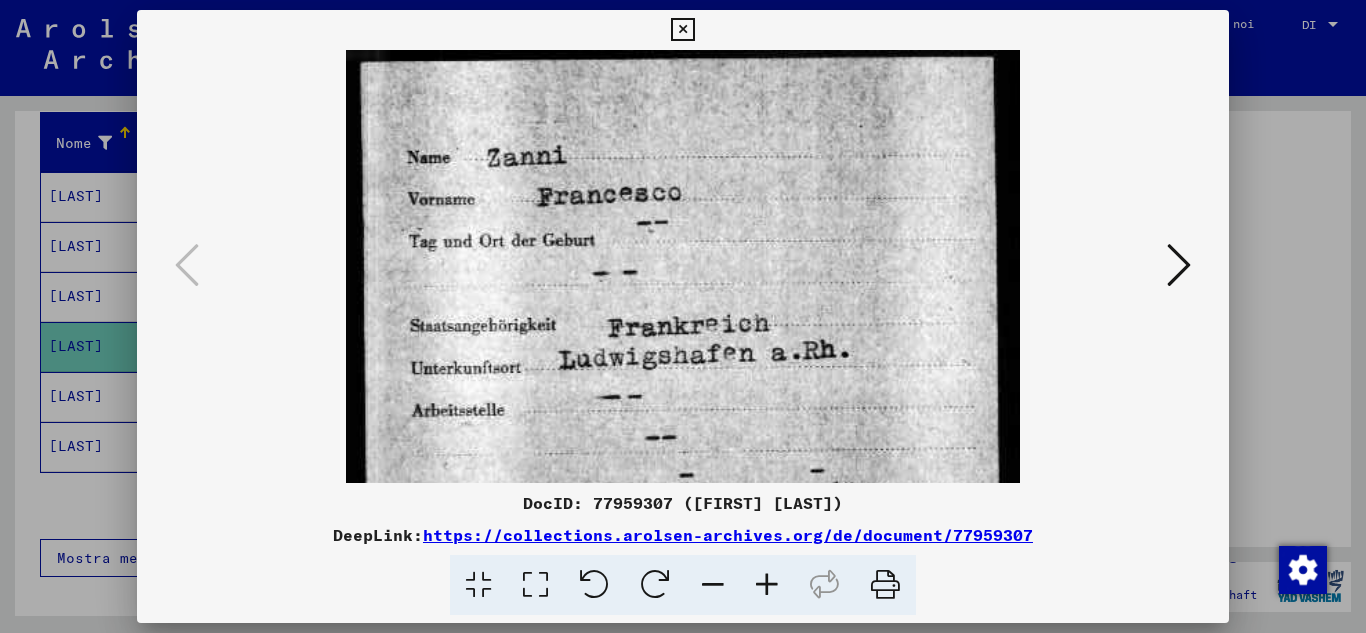 click at bounding box center (767, 585) 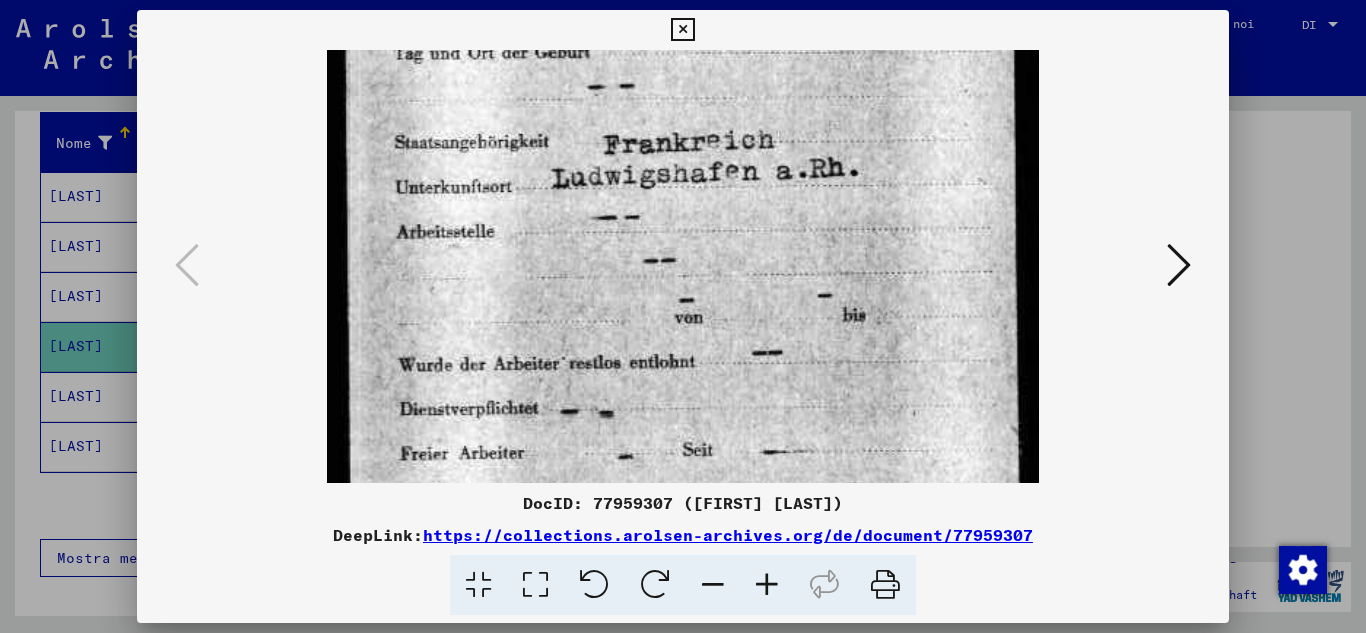 scroll, scrollTop: 205, scrollLeft: 0, axis: vertical 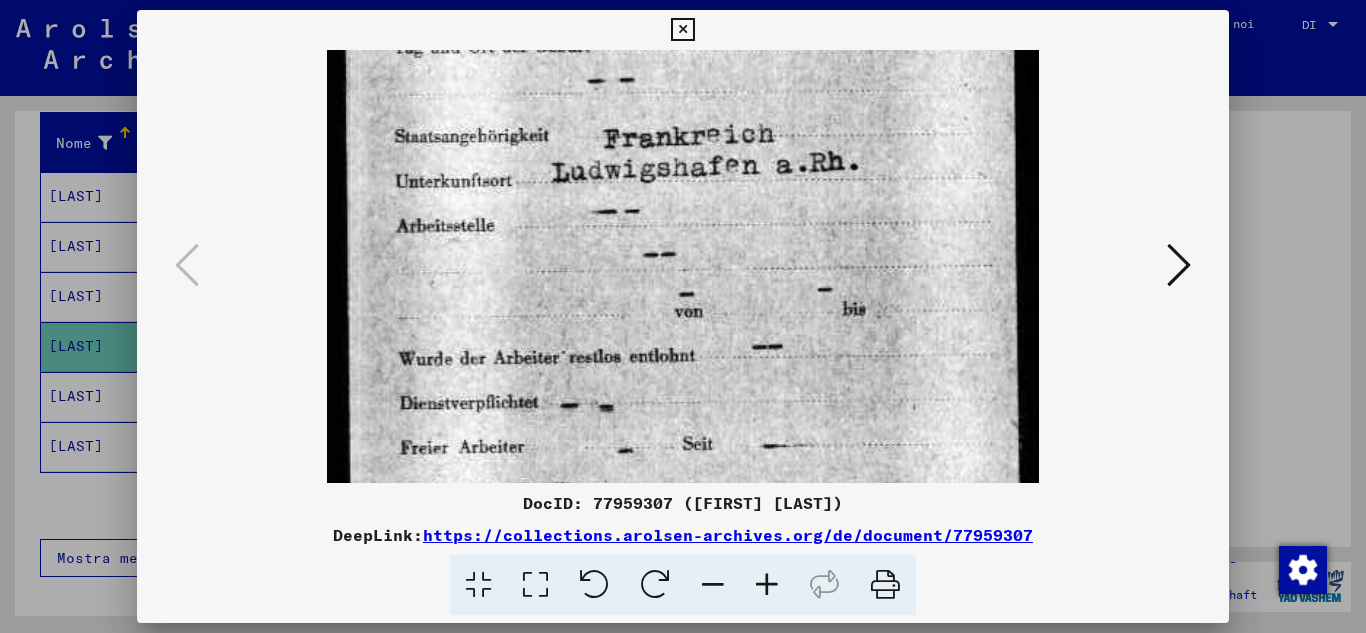 drag, startPoint x: 753, startPoint y: 421, endPoint x: 740, endPoint y: 216, distance: 205.41179 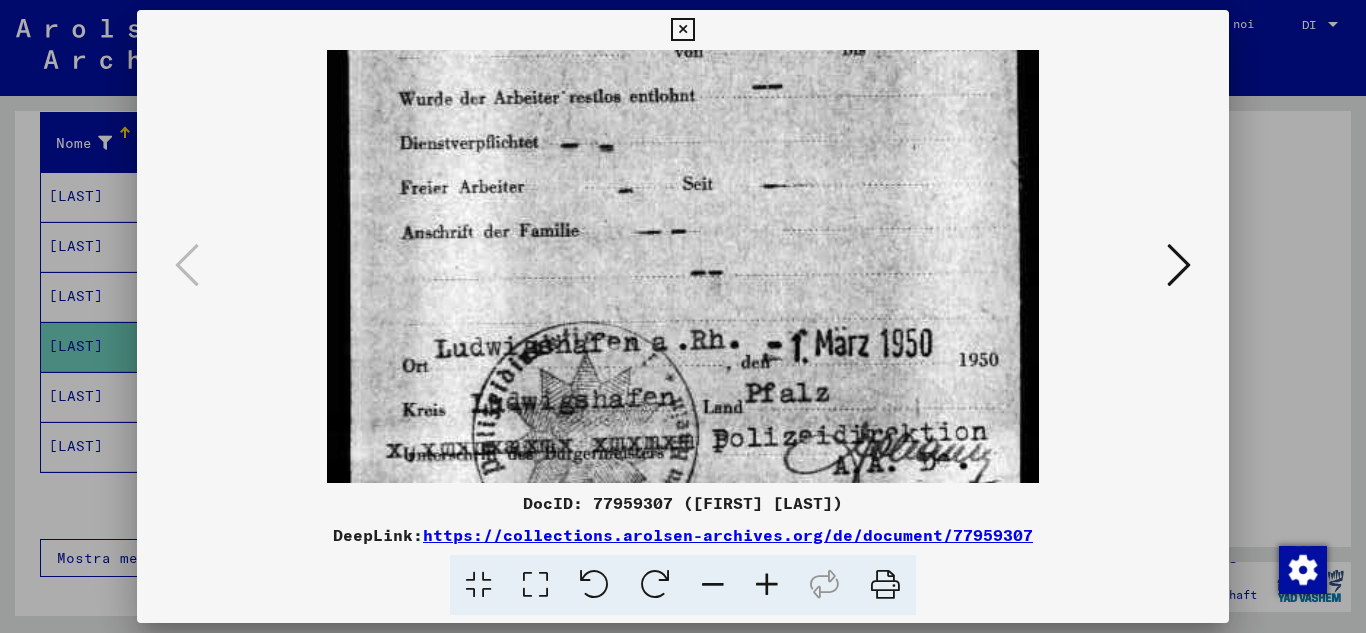 drag, startPoint x: 756, startPoint y: 428, endPoint x: 759, endPoint y: 168, distance: 260.0173 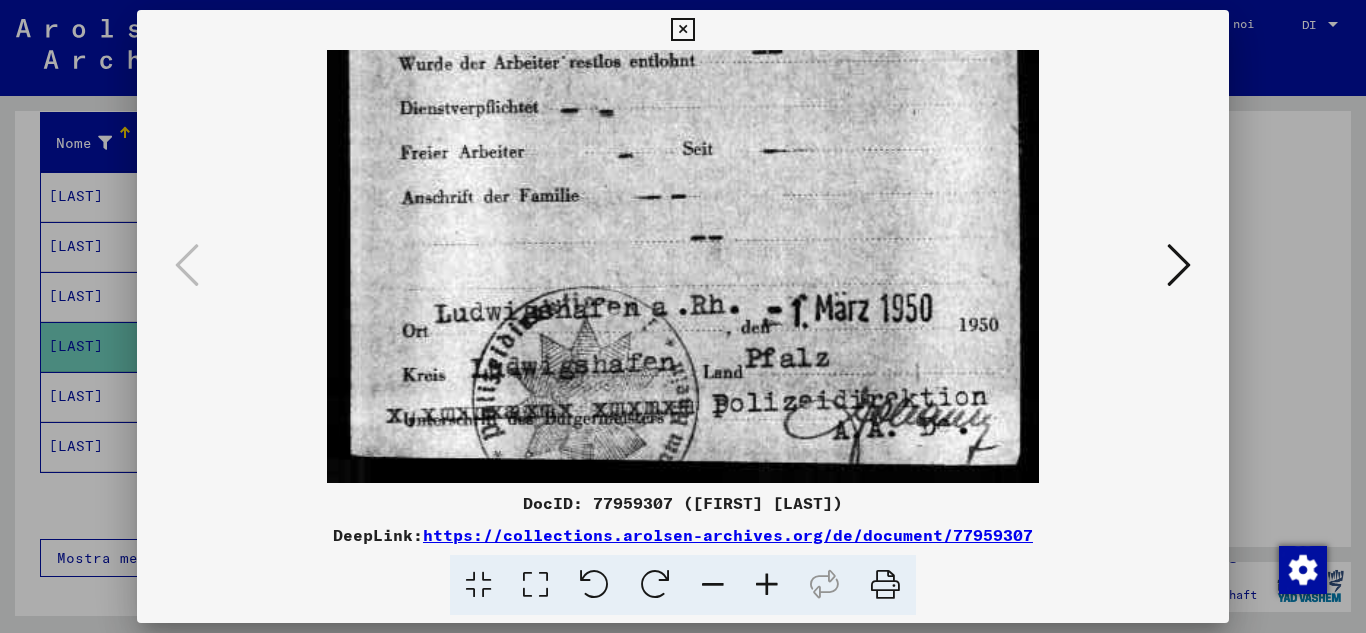 drag, startPoint x: 764, startPoint y: 440, endPoint x: 764, endPoint y: 241, distance: 199 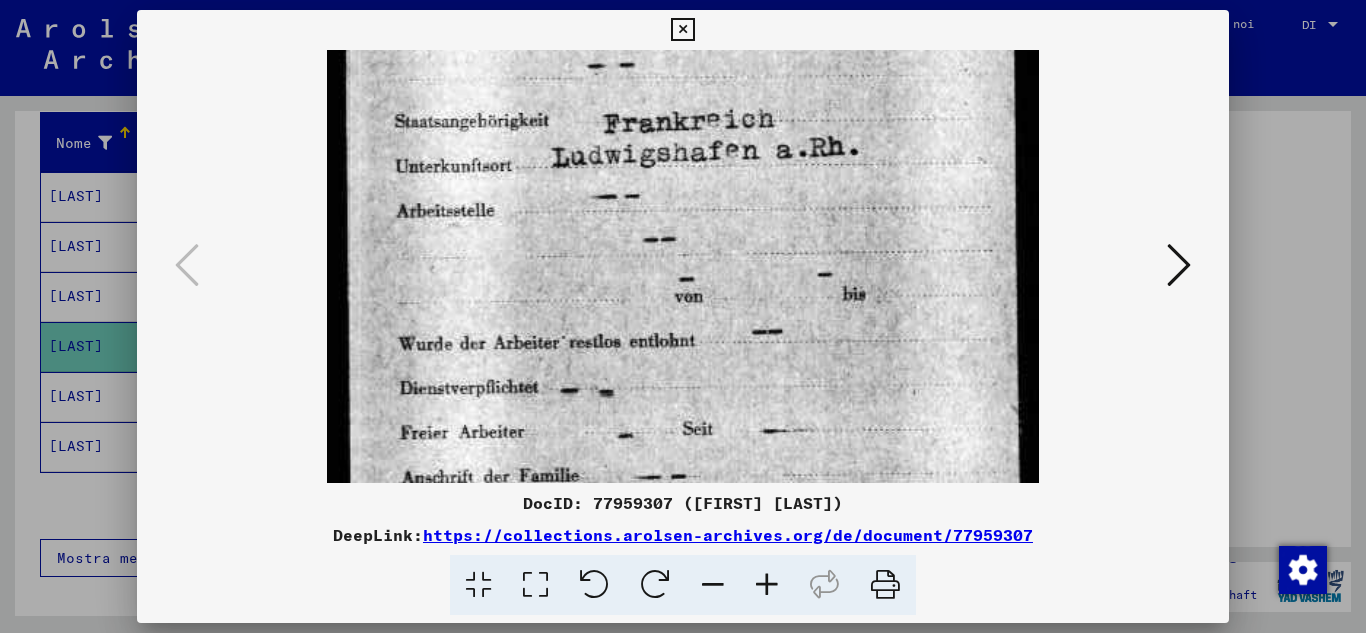 scroll, scrollTop: 208, scrollLeft: 0, axis: vertical 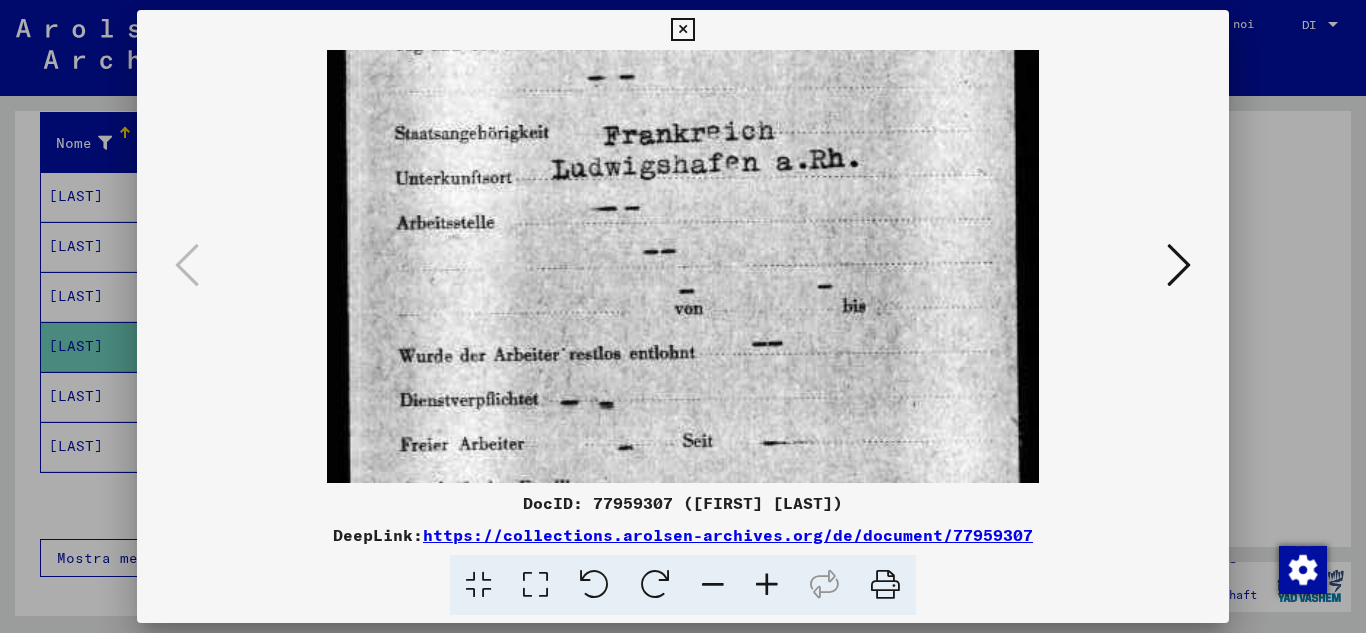 drag, startPoint x: 722, startPoint y: 172, endPoint x: 716, endPoint y: 464, distance: 292.06165 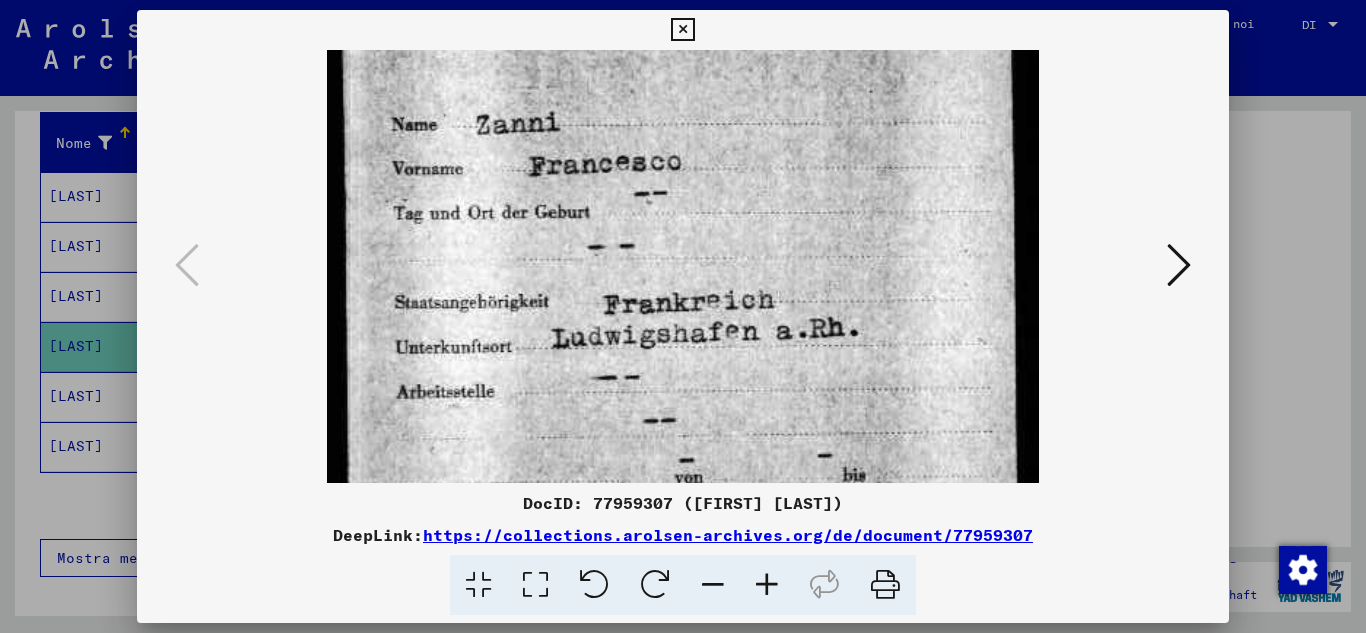 scroll, scrollTop: 0, scrollLeft: 0, axis: both 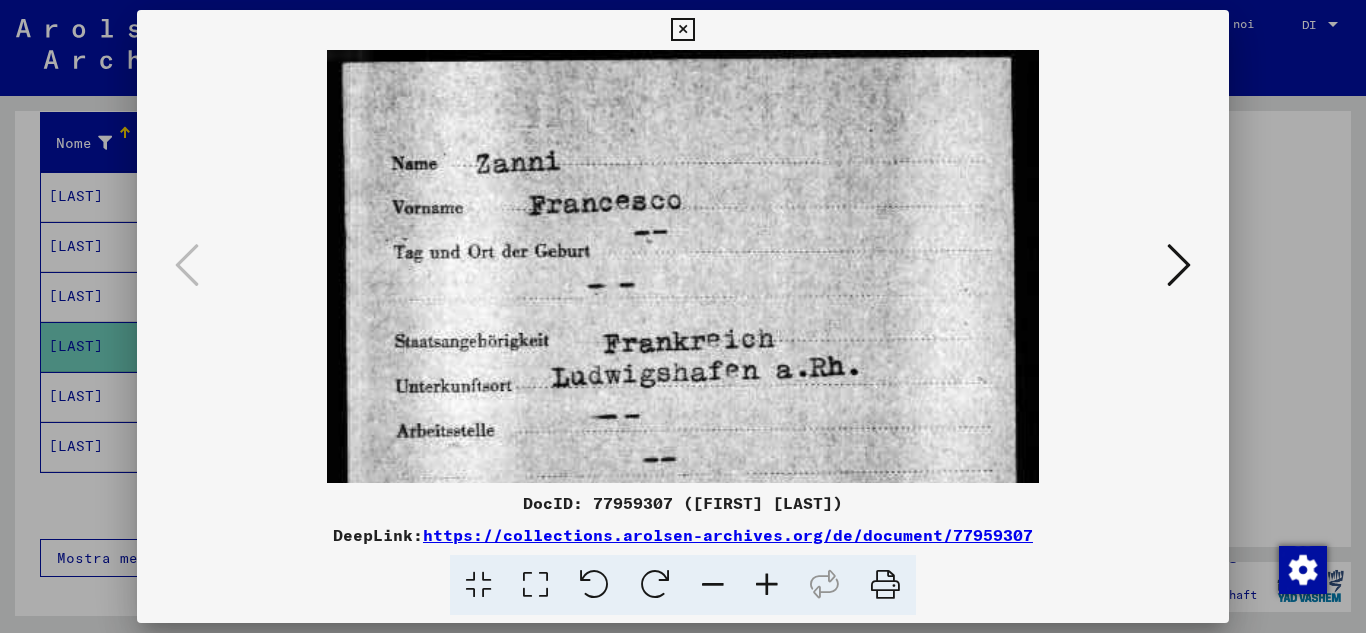 drag, startPoint x: 699, startPoint y: 171, endPoint x: 640, endPoint y: 487, distance: 321.46072 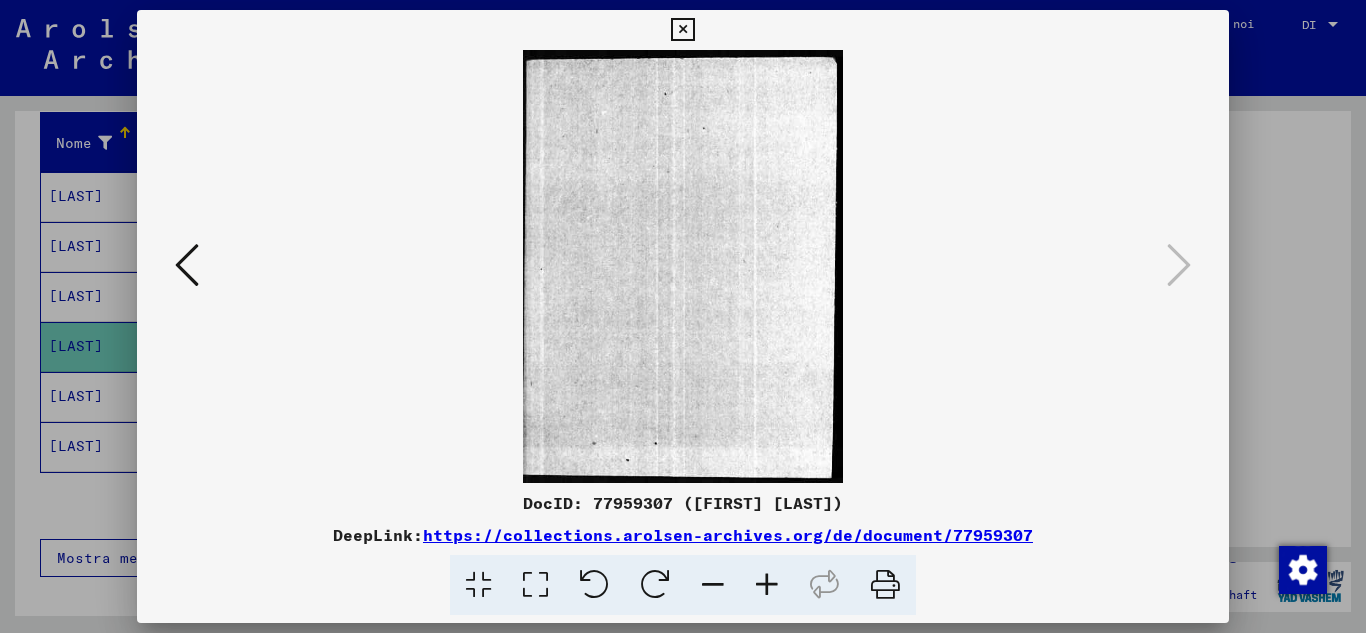 click at bounding box center (682, 30) 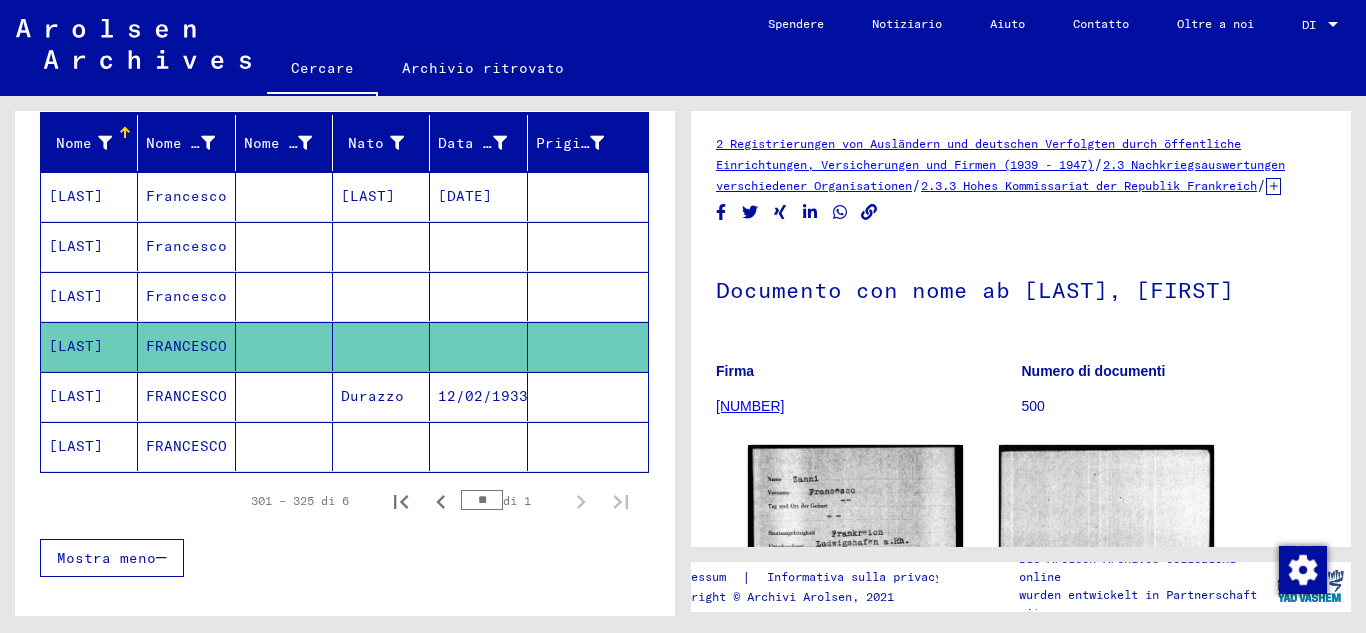 scroll, scrollTop: 0, scrollLeft: 0, axis: both 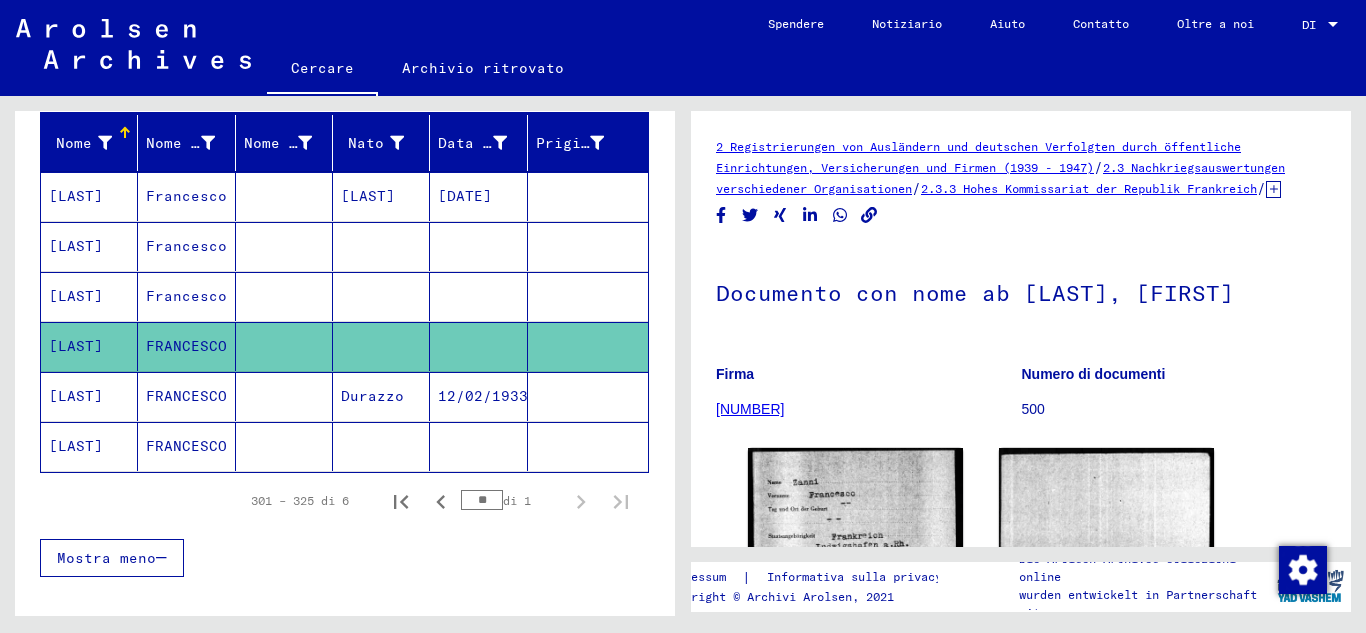 click on "[NUMBER]" 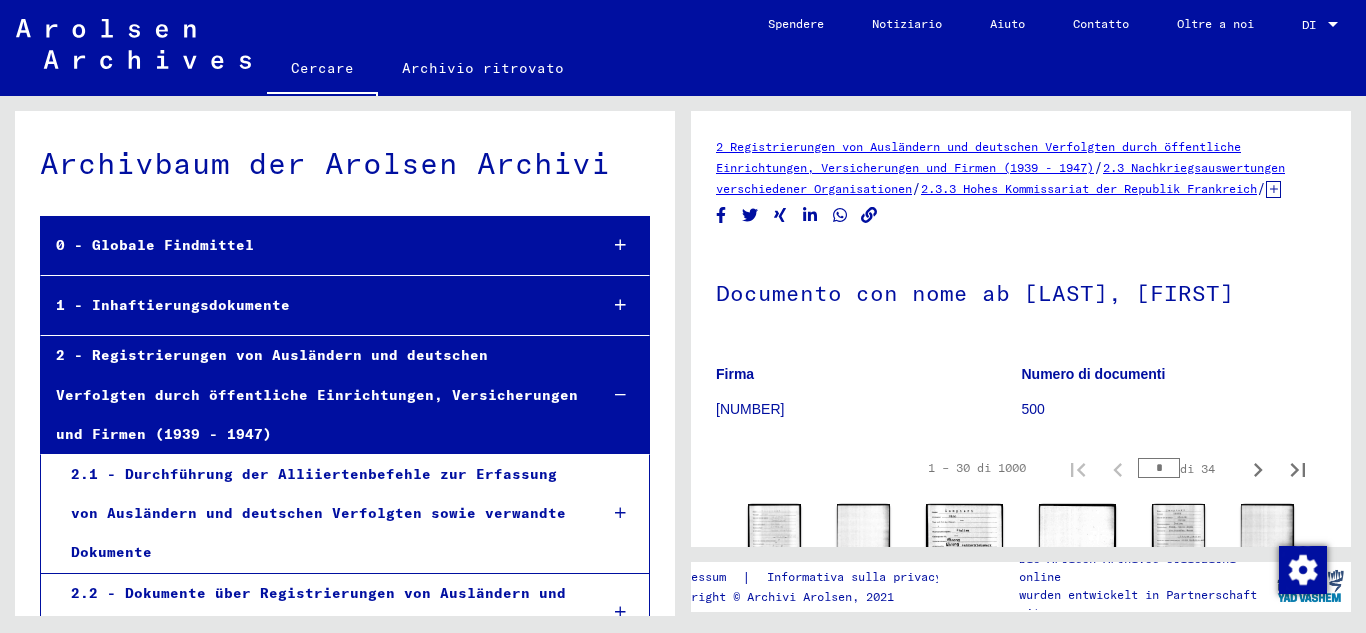 scroll, scrollTop: 32441, scrollLeft: 0, axis: vertical 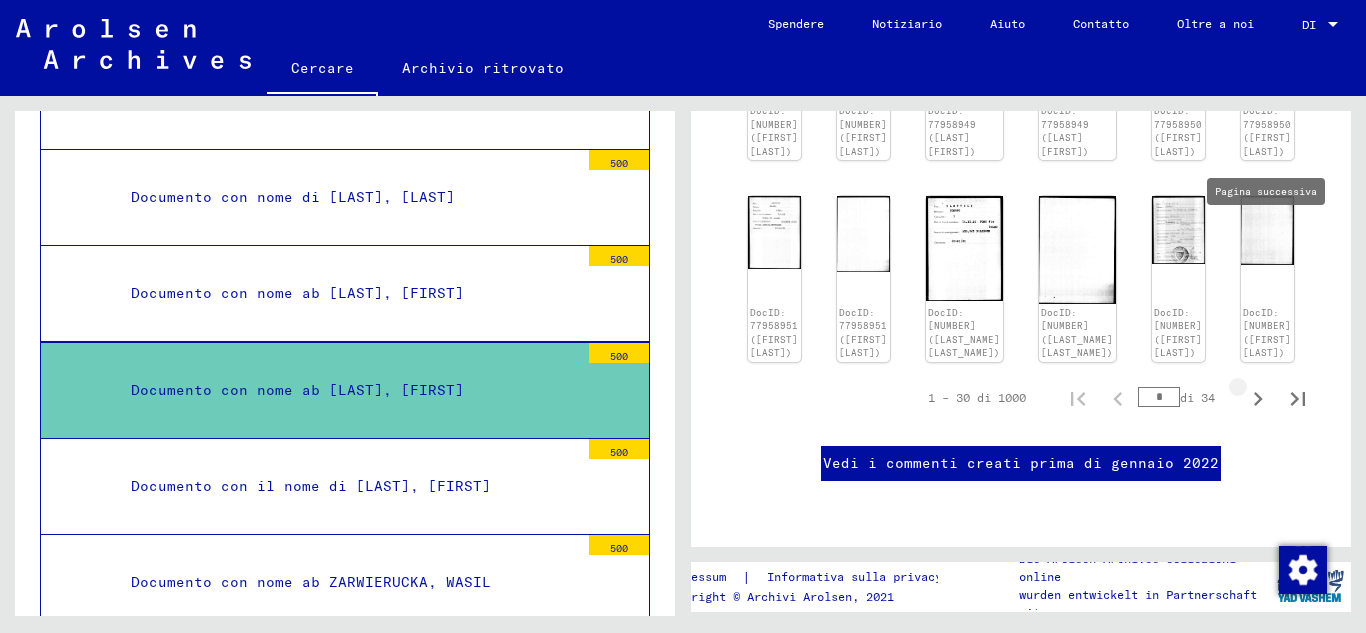 click 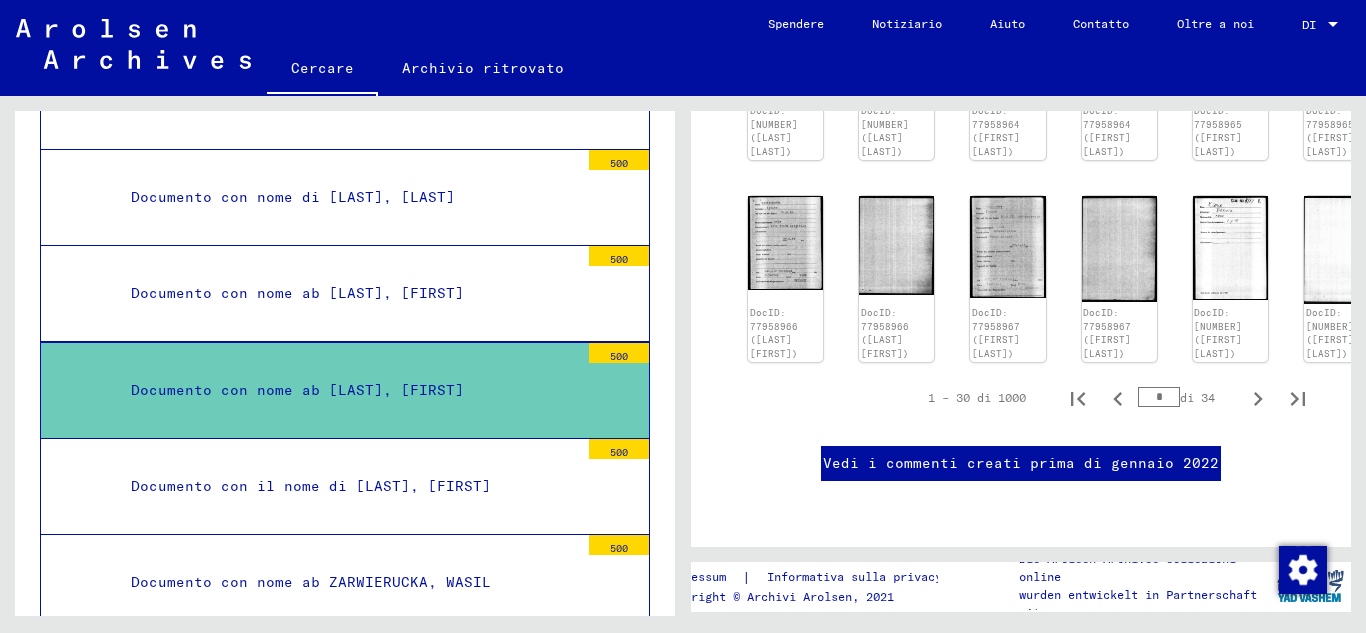 scroll, scrollTop: 1232, scrollLeft: 0, axis: vertical 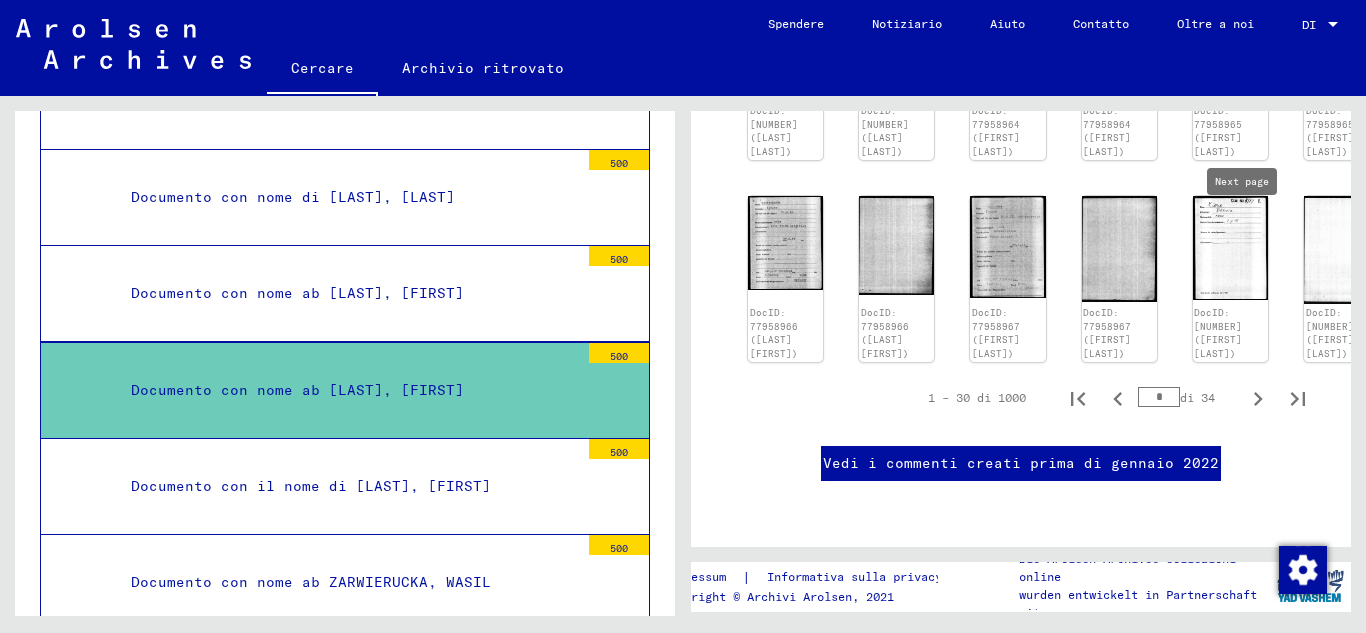 click 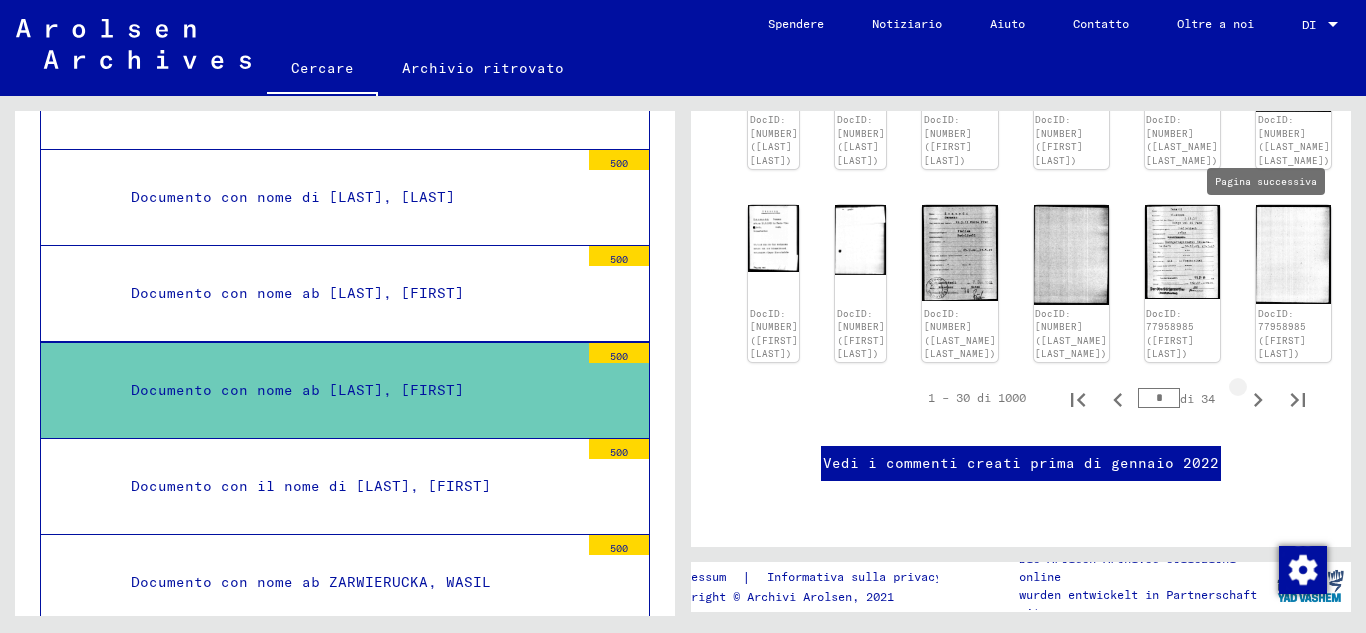 type on "*" 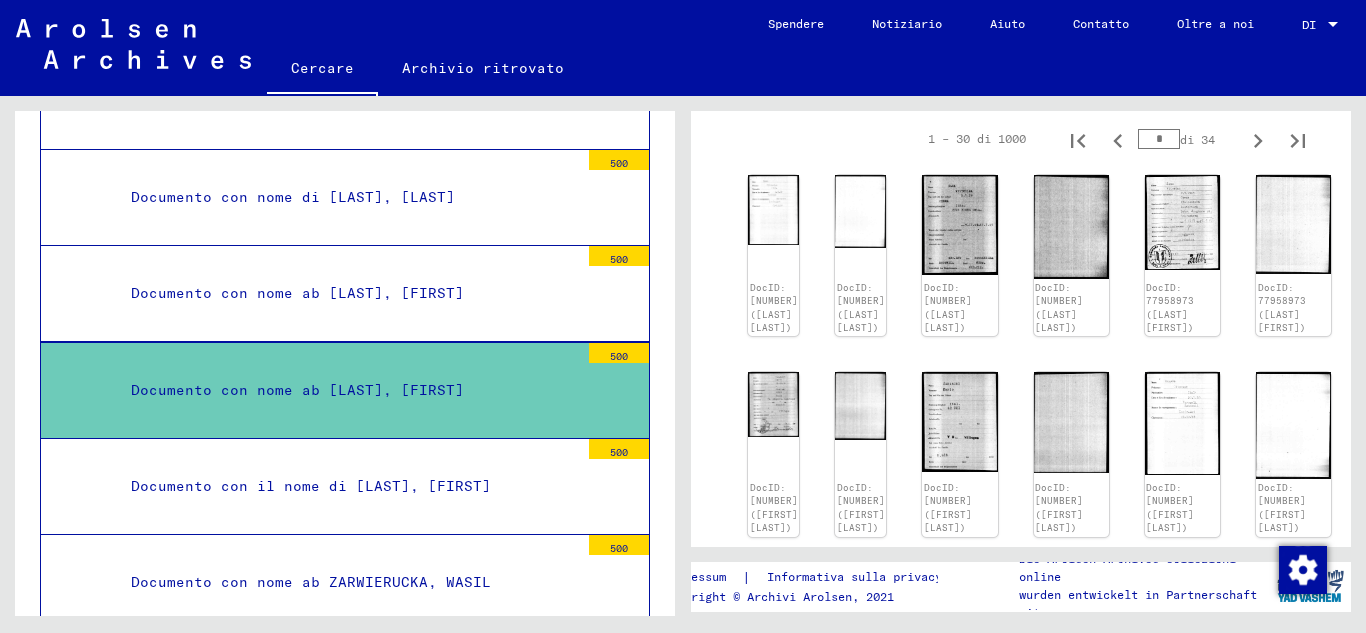 scroll, scrollTop: 533, scrollLeft: 0, axis: vertical 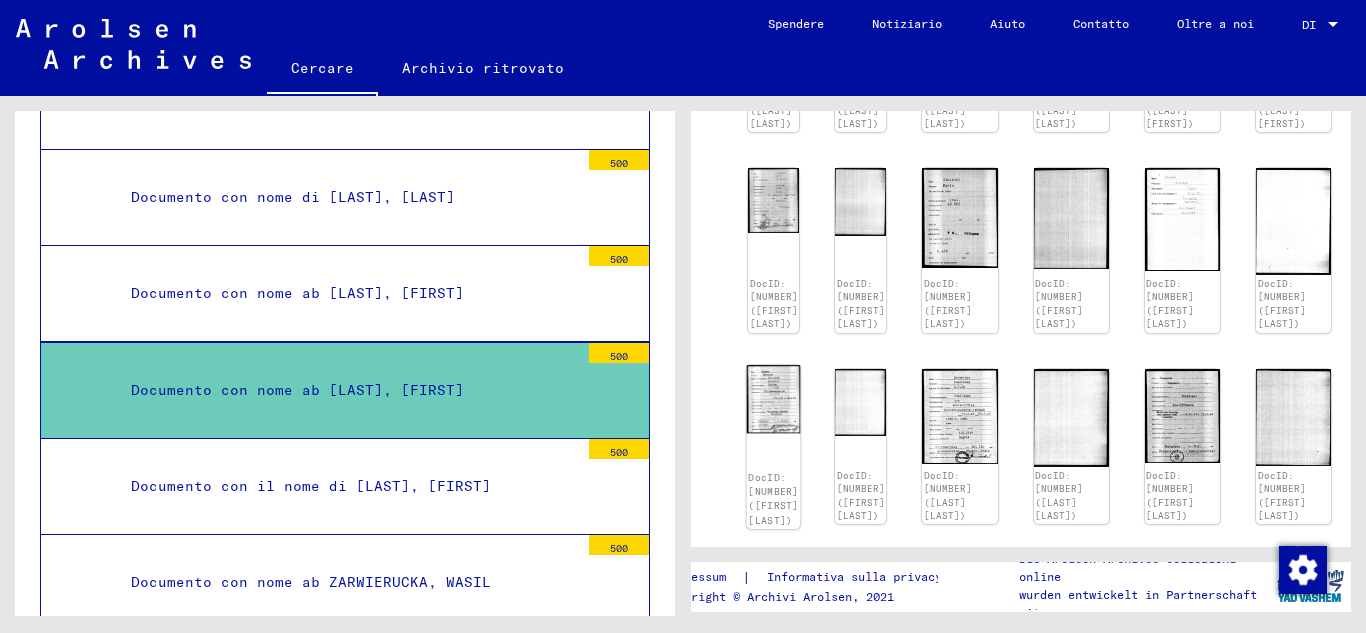 click 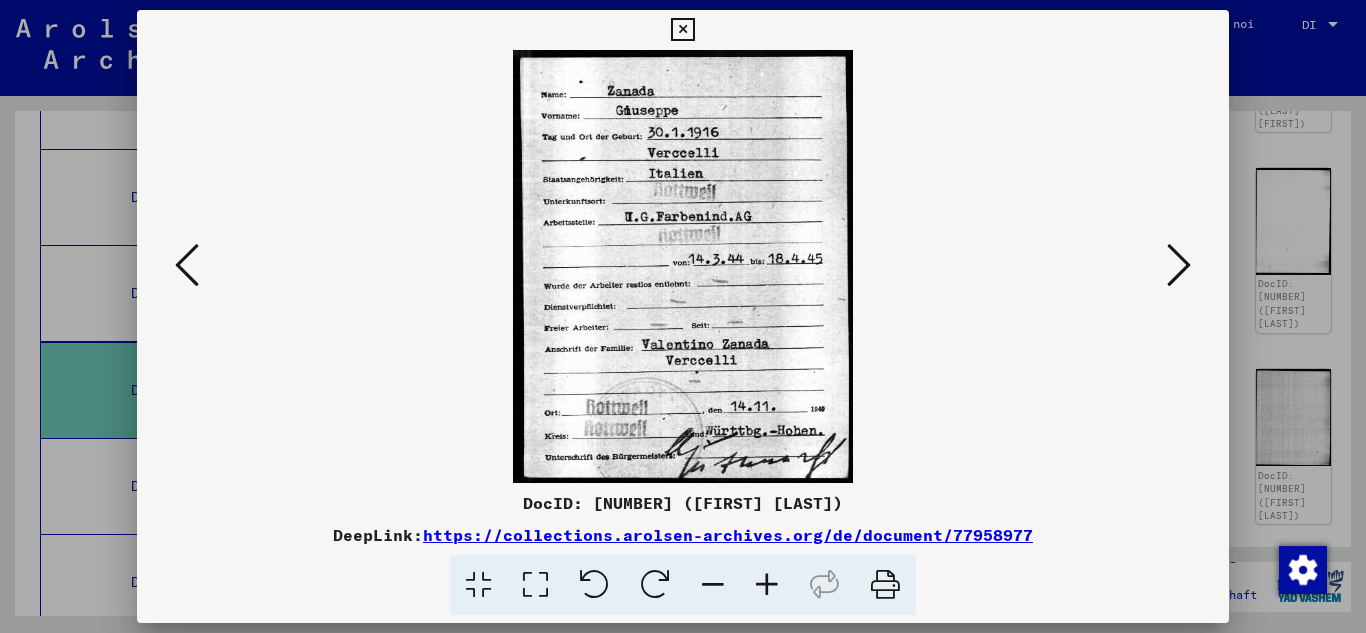 click at bounding box center (1179, 265) 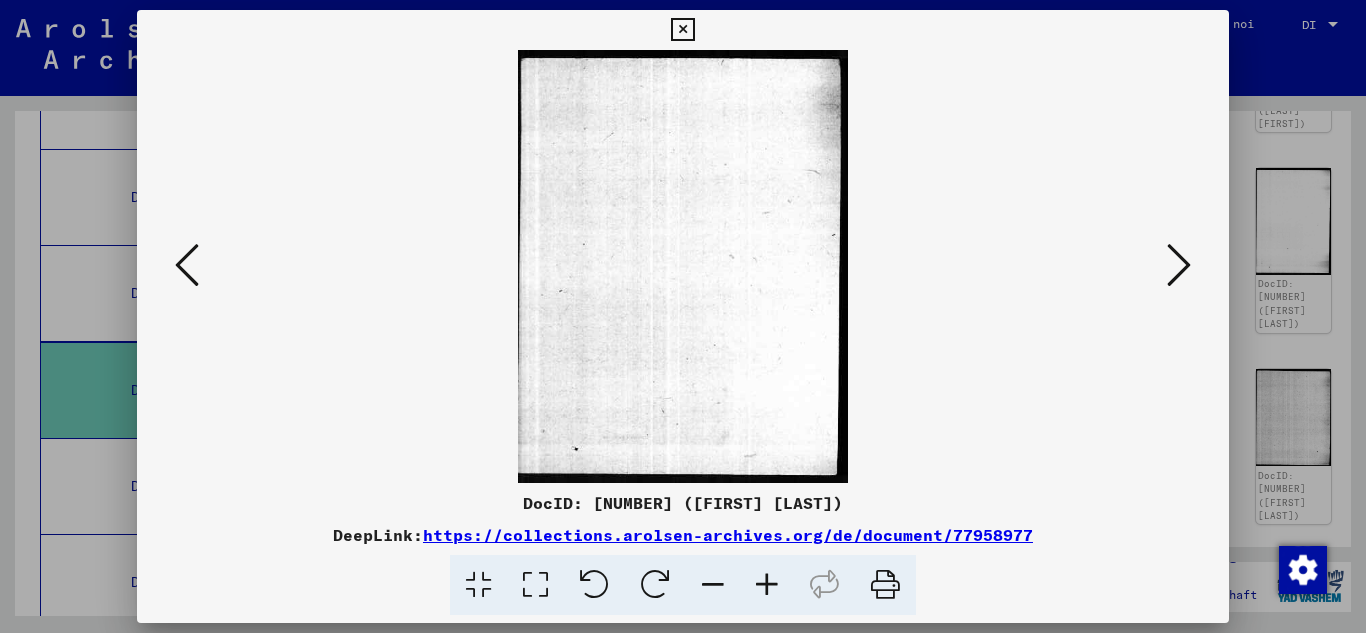 click at bounding box center [1179, 265] 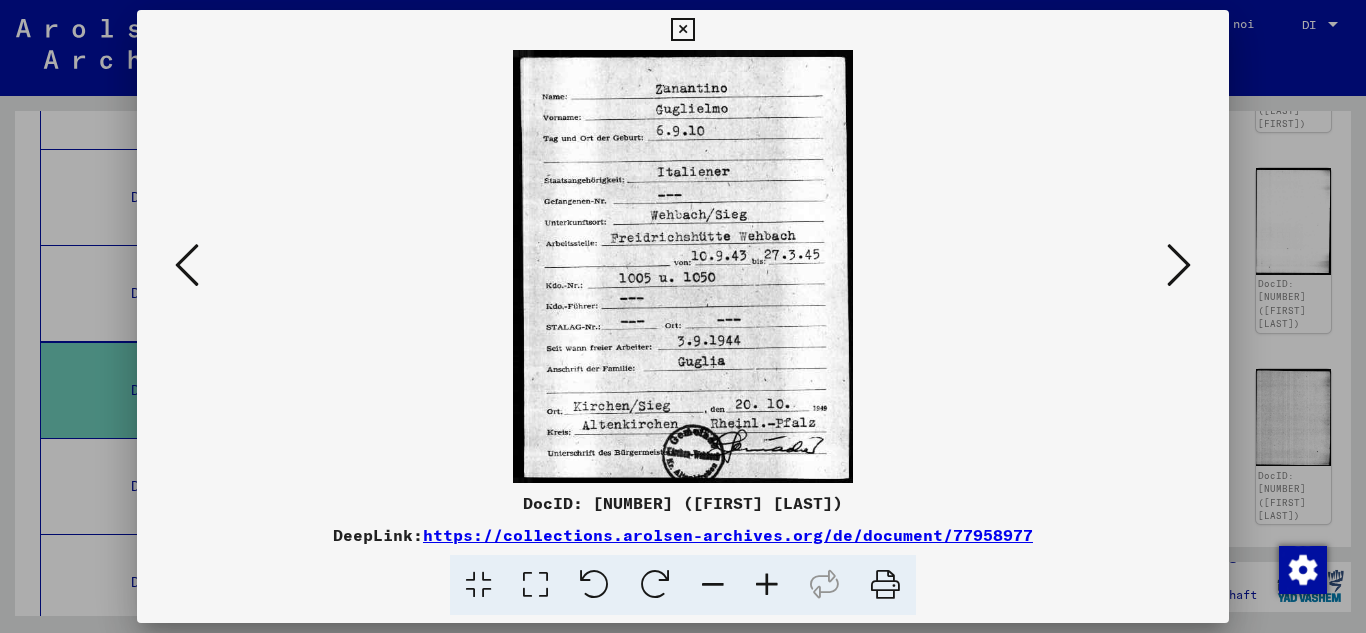 click at bounding box center (1179, 265) 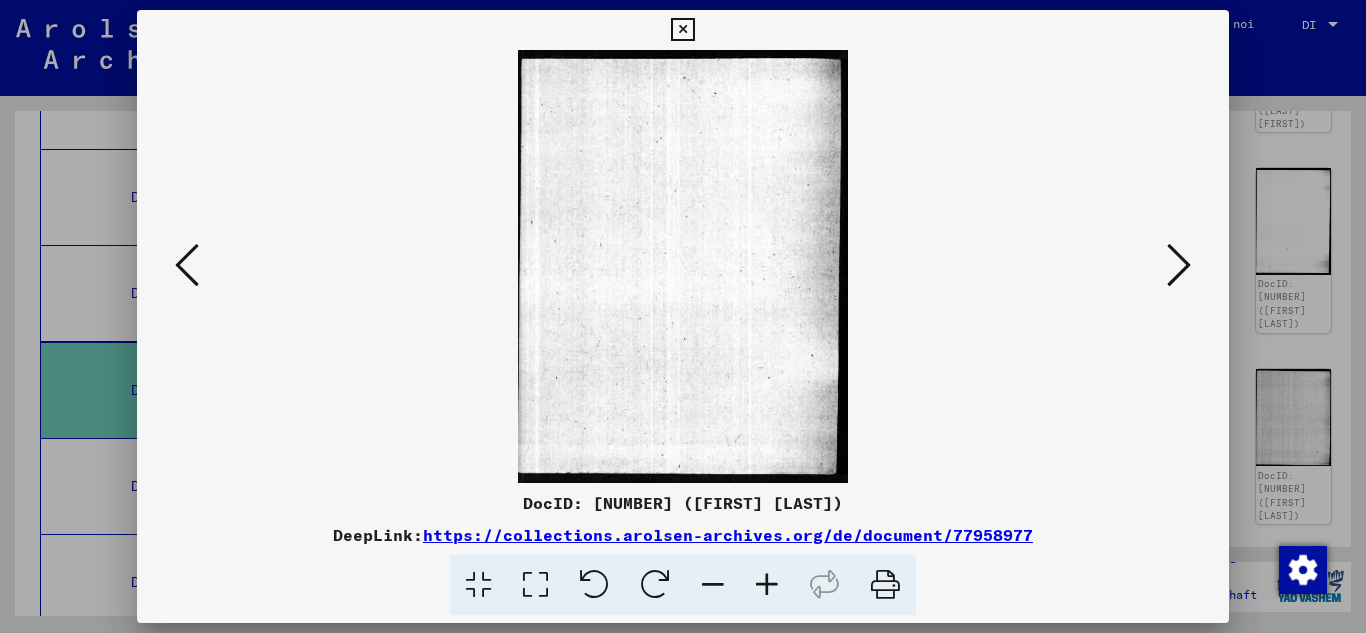 click at bounding box center (1179, 265) 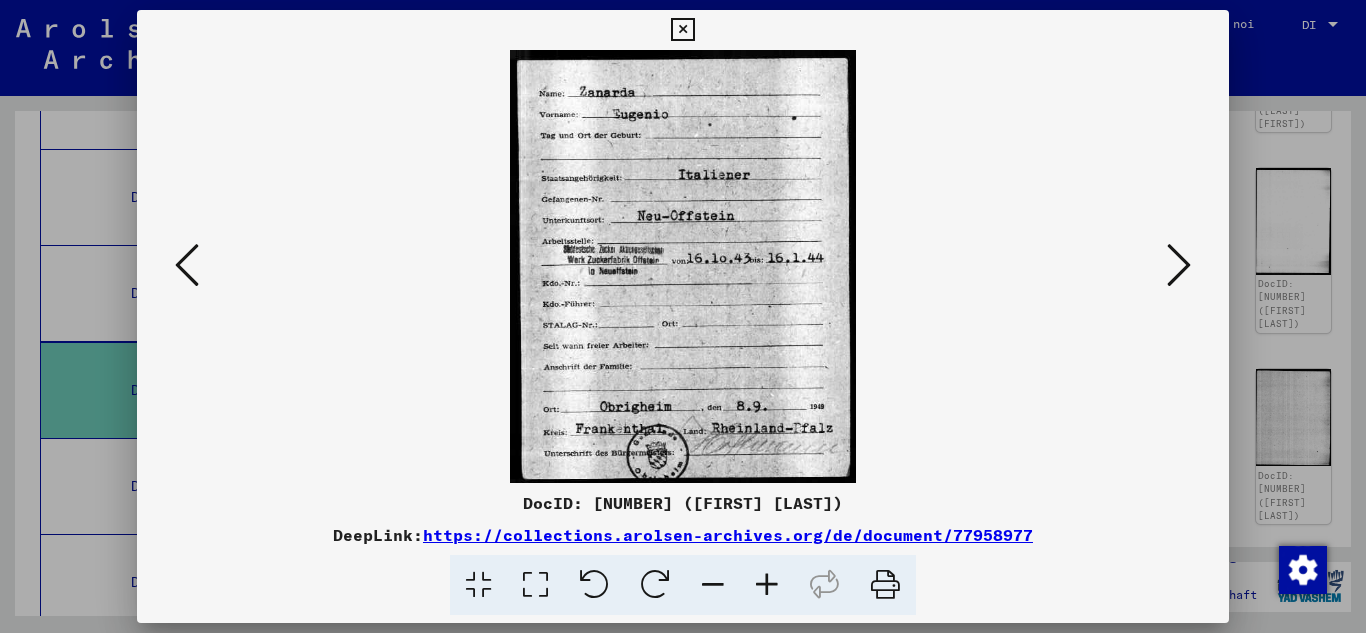 click at bounding box center (1179, 265) 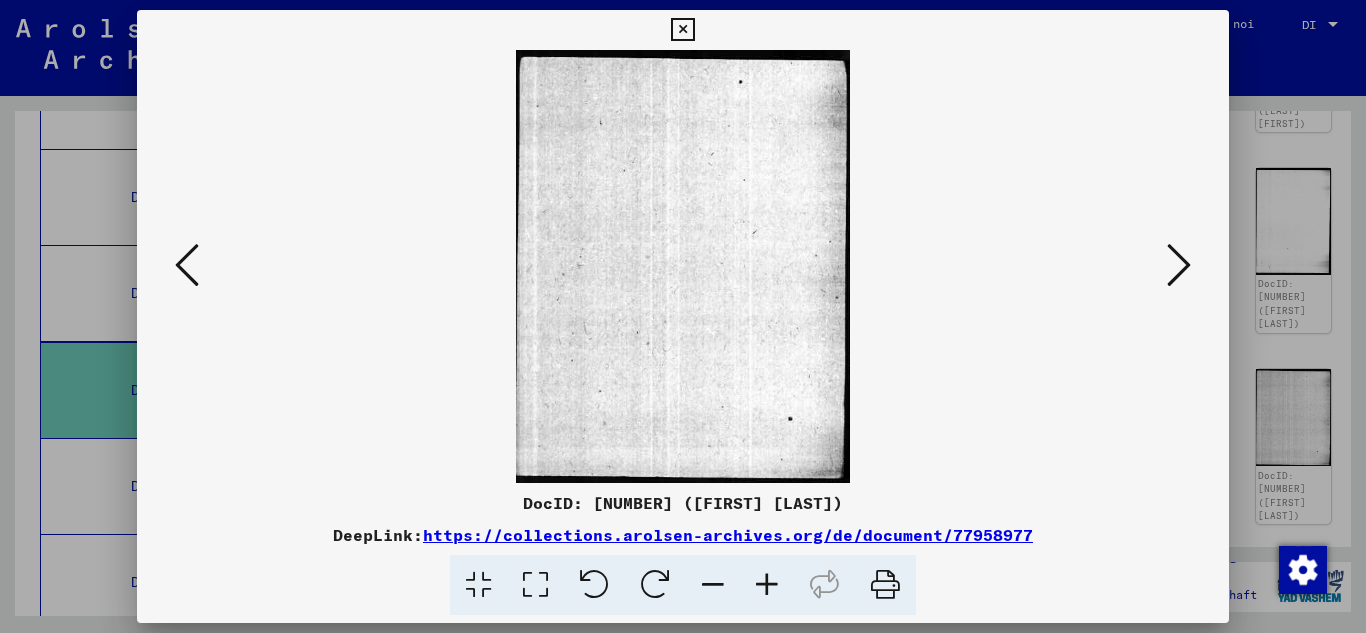 click at bounding box center [1179, 265] 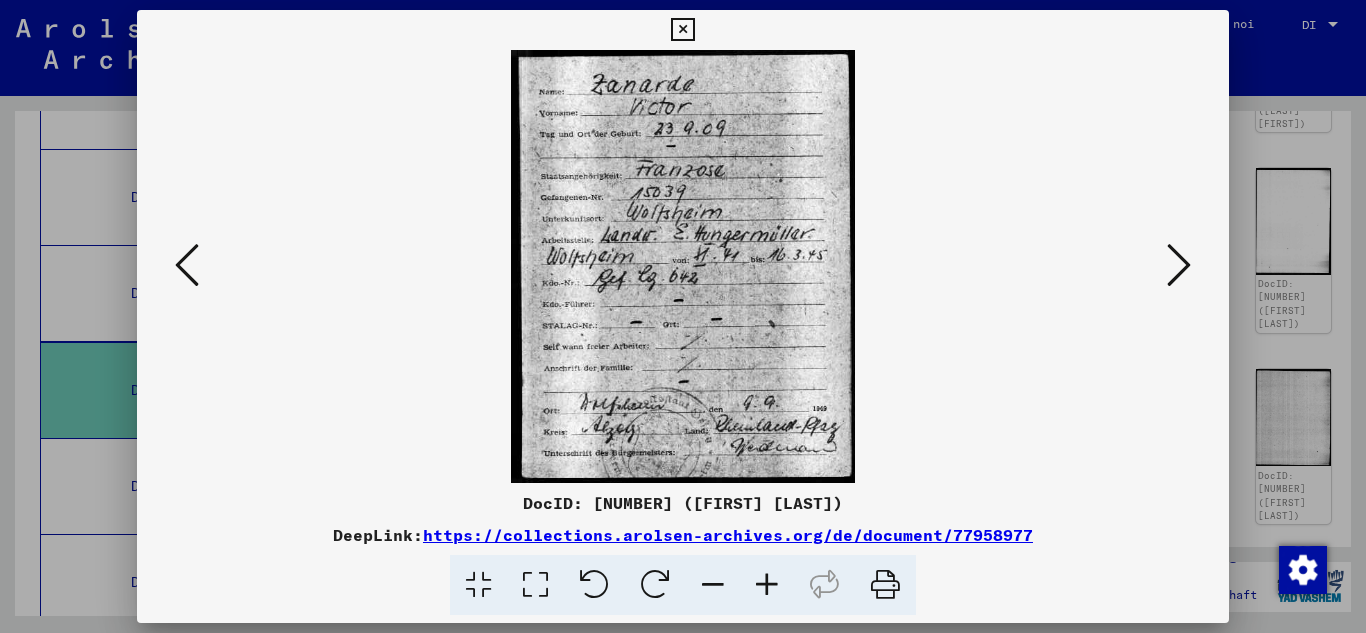 click at bounding box center (1179, 265) 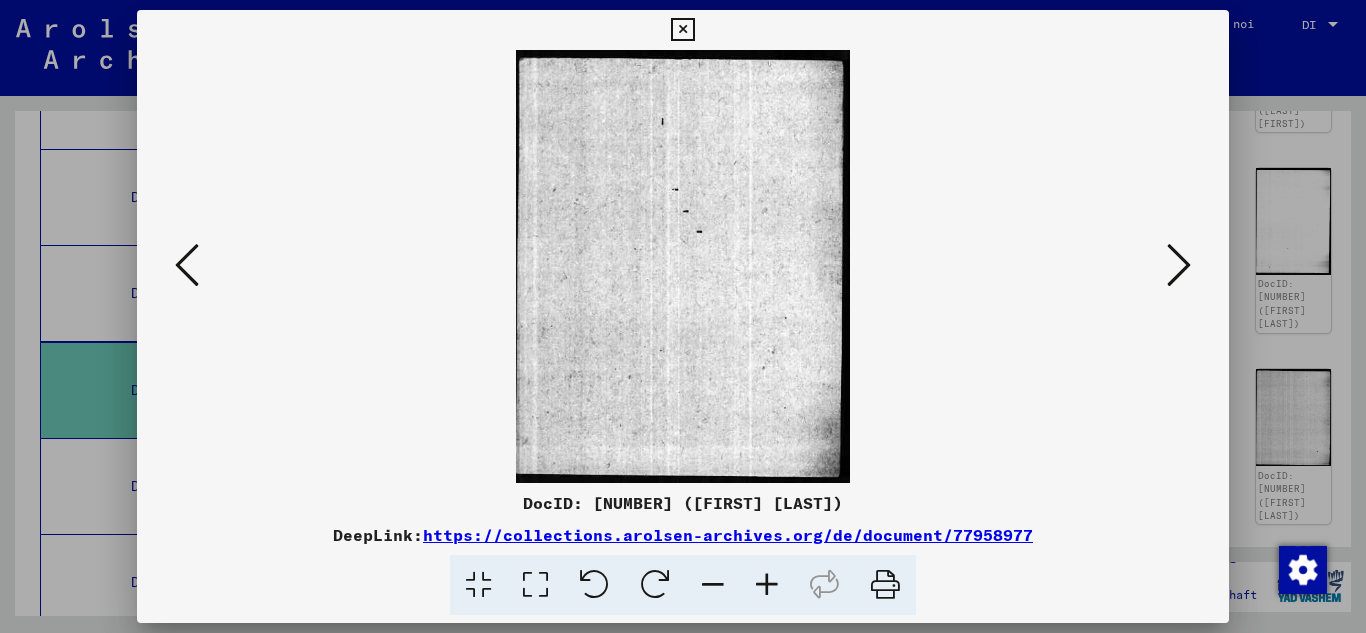 click at bounding box center [1179, 265] 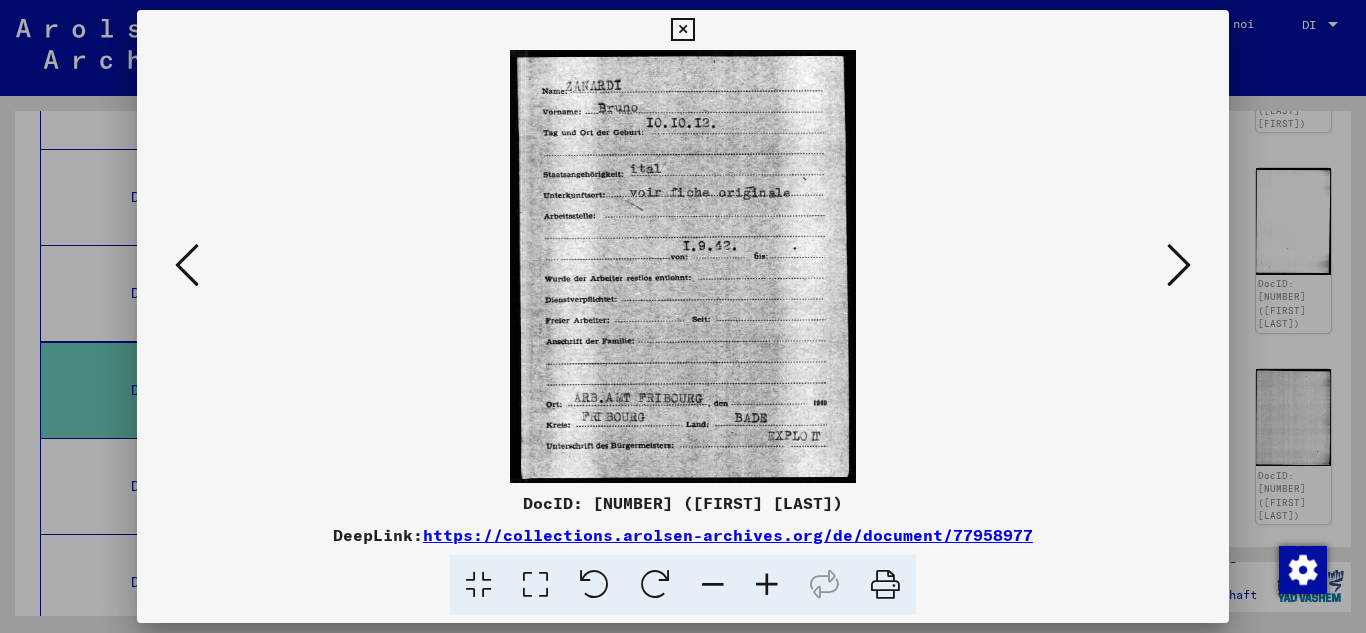click at bounding box center (1179, 265) 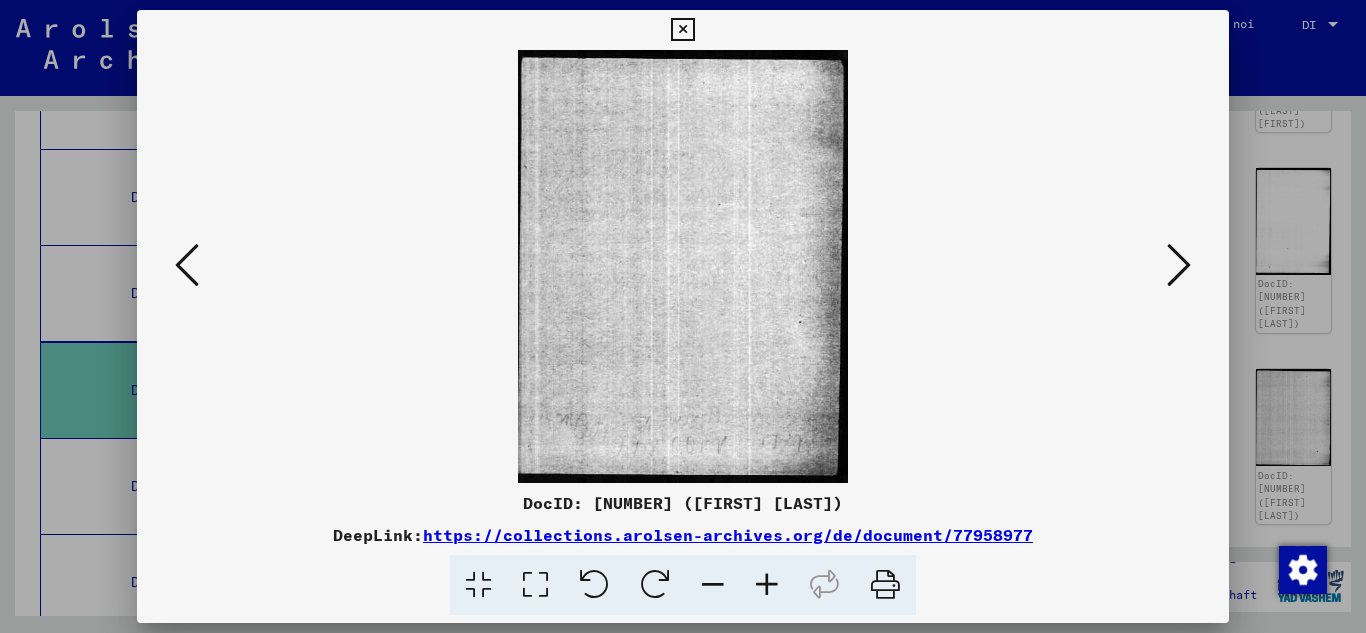 click at bounding box center (1179, 265) 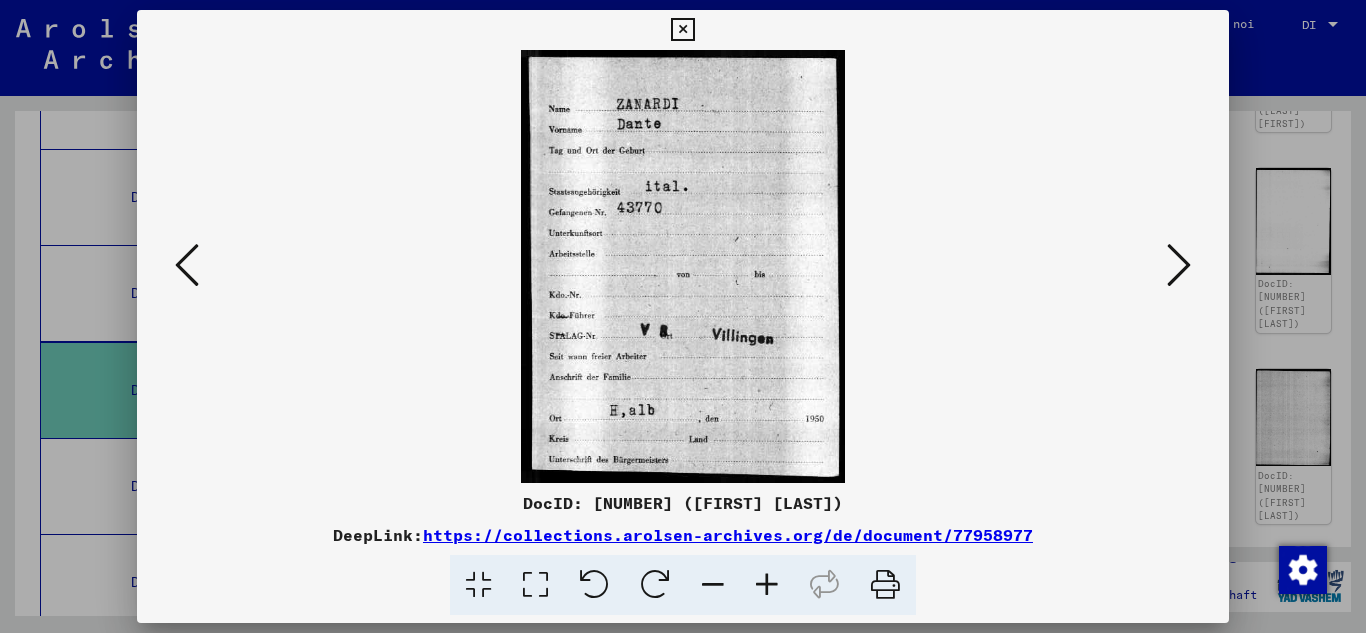 click at bounding box center (1179, 265) 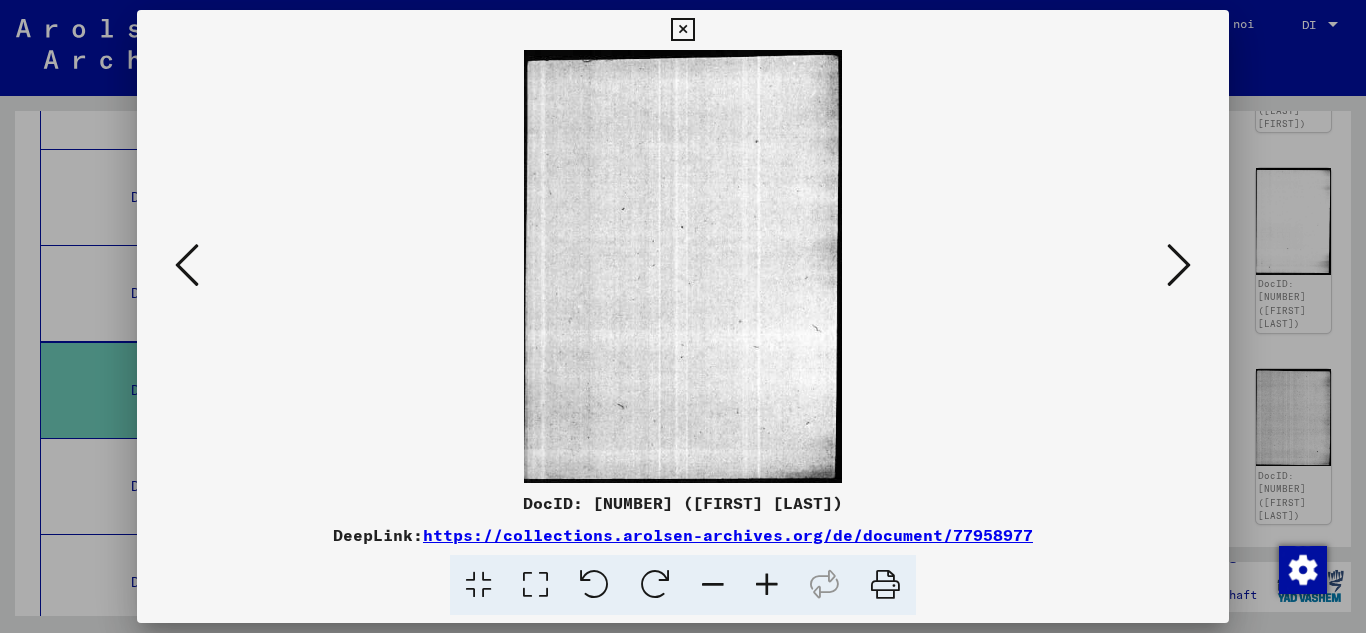 click at bounding box center (1179, 265) 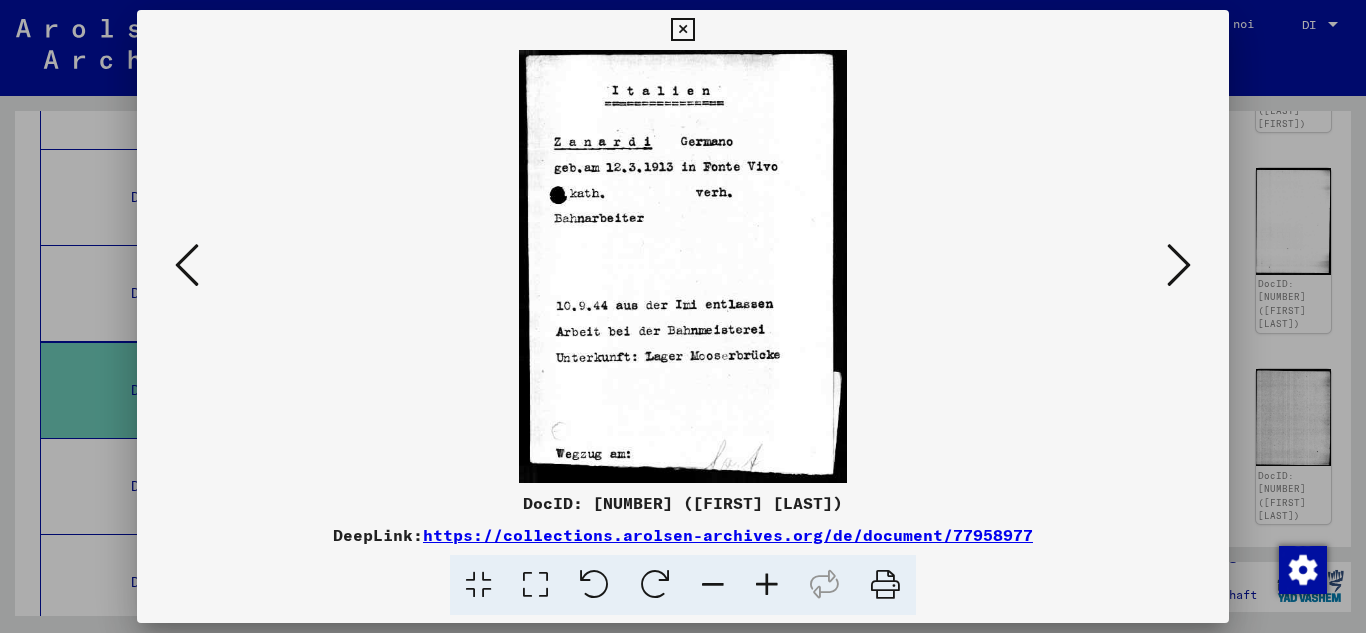 click at bounding box center [1179, 265] 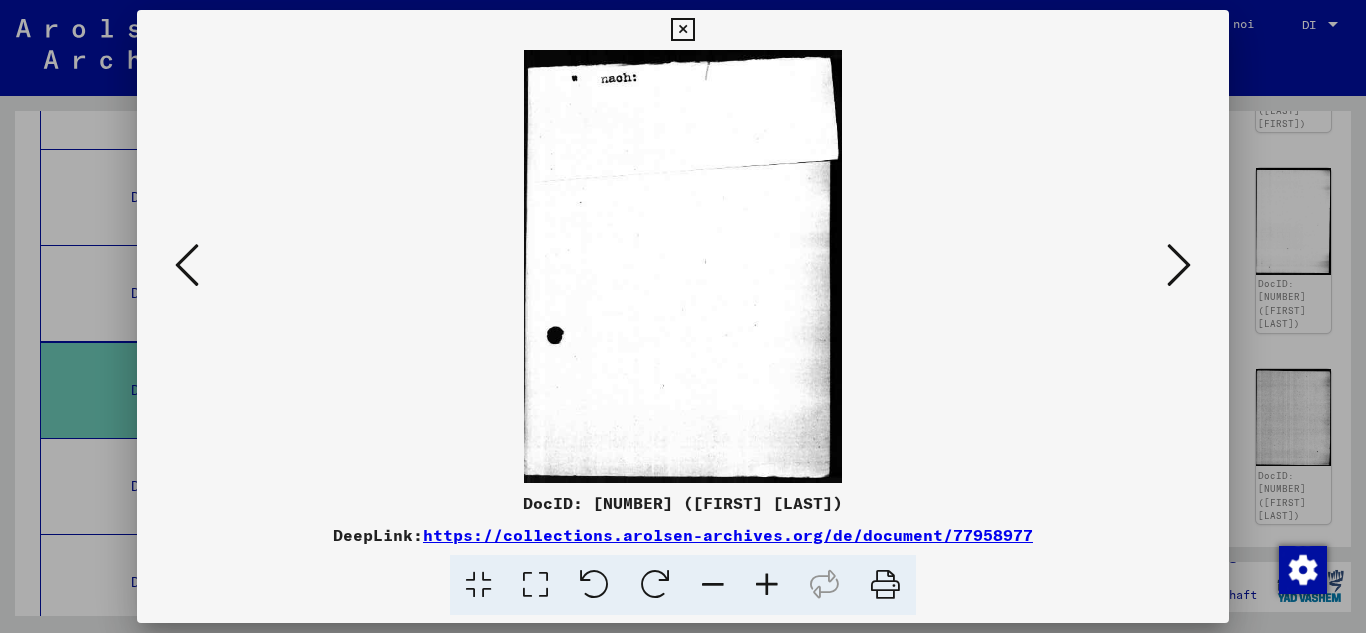 click at bounding box center (1179, 265) 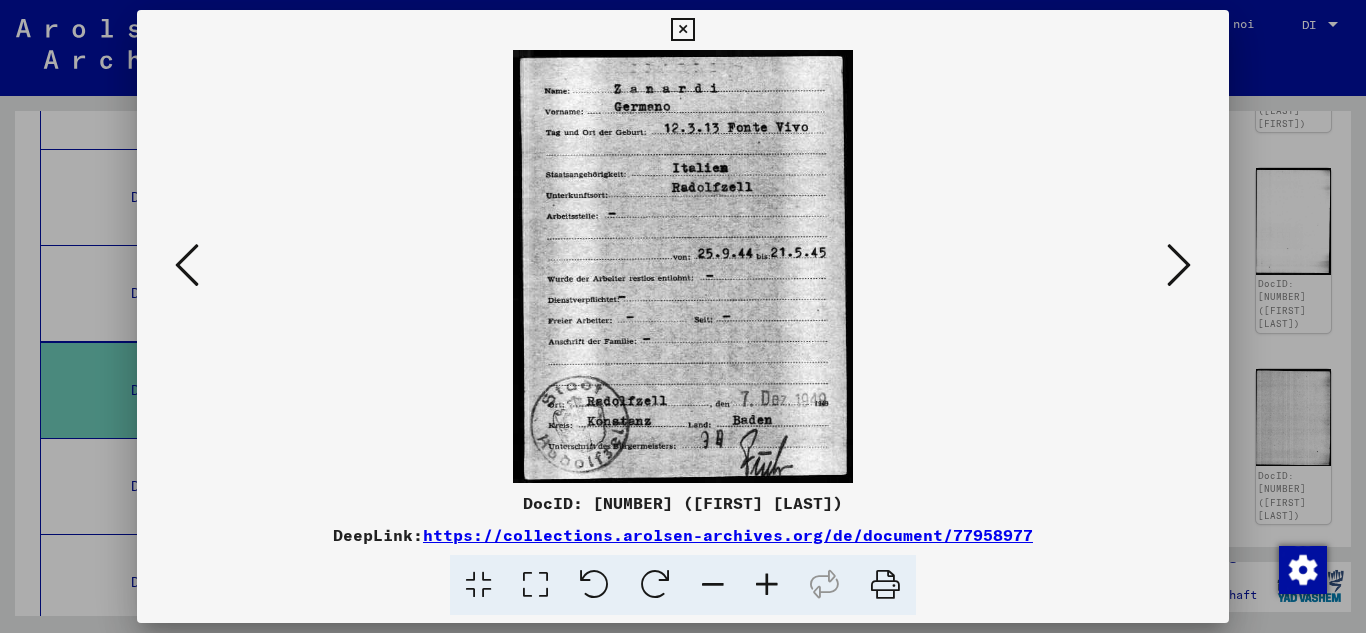 click at bounding box center (1179, 265) 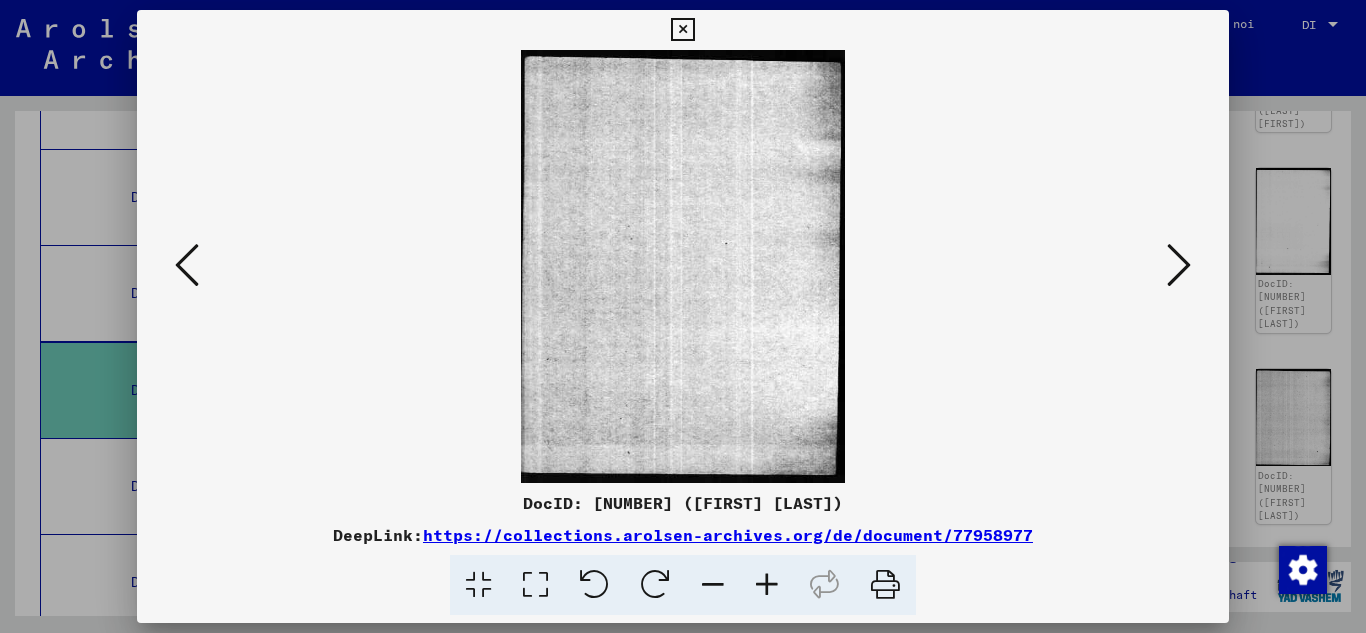 click at bounding box center [1179, 265] 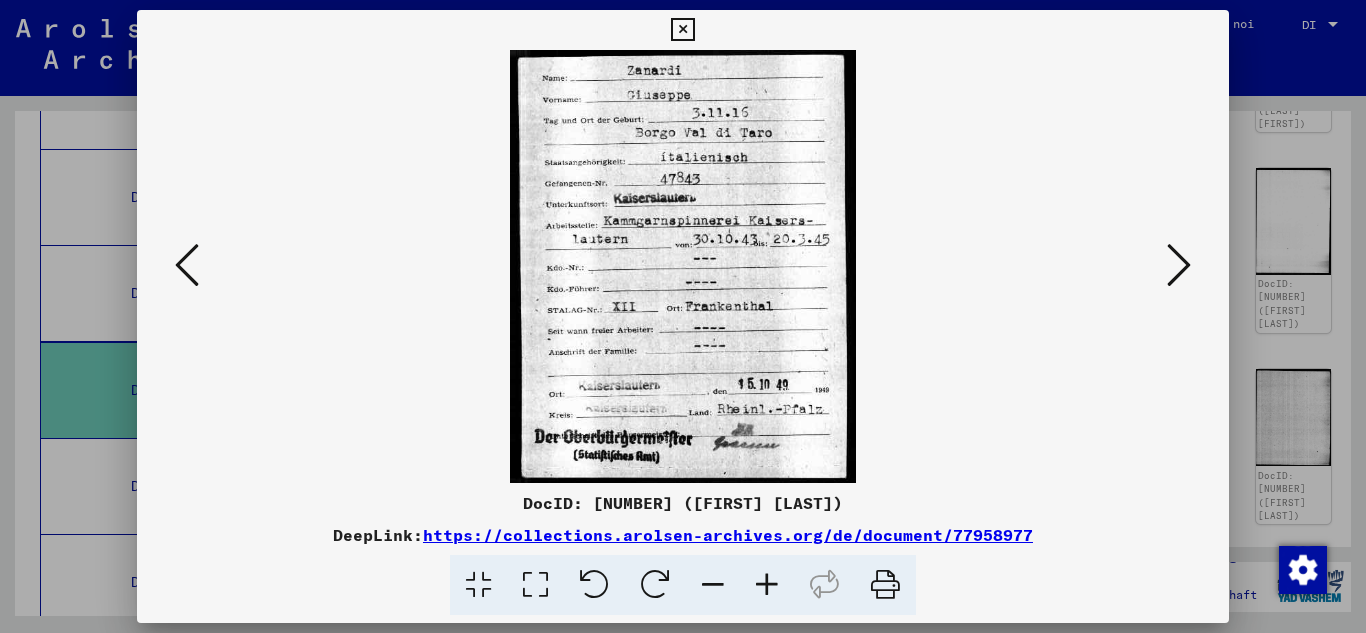 click at bounding box center [1179, 265] 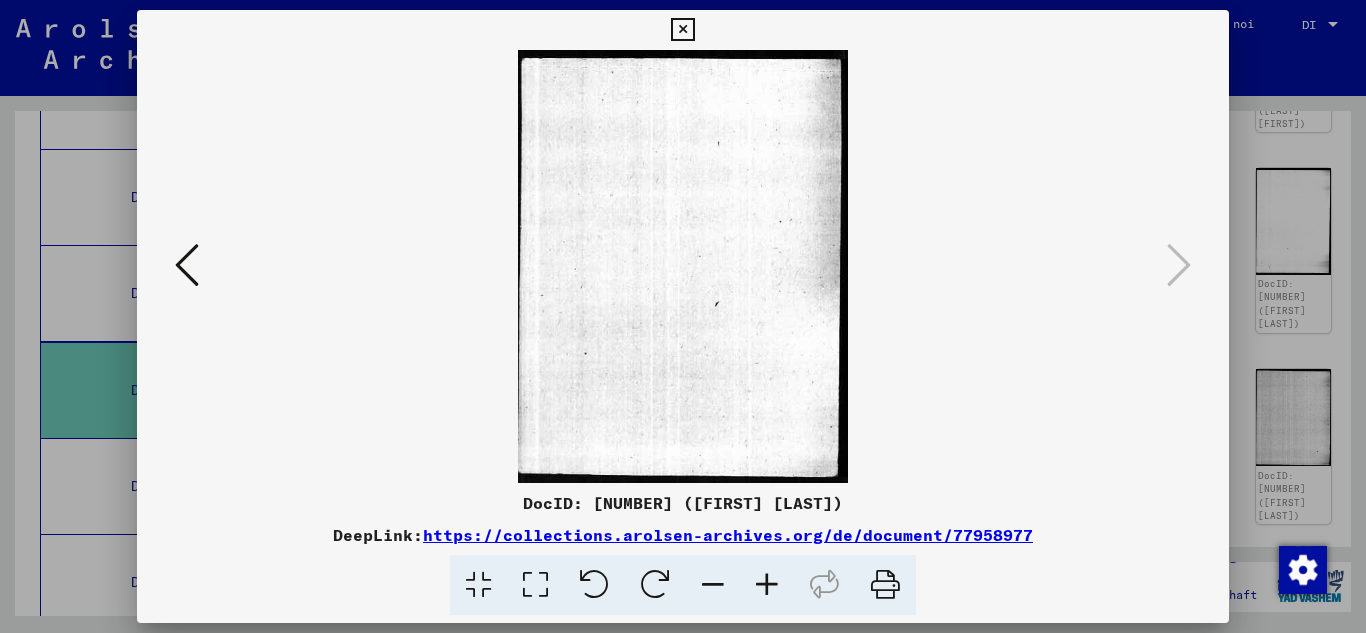 click at bounding box center [187, 265] 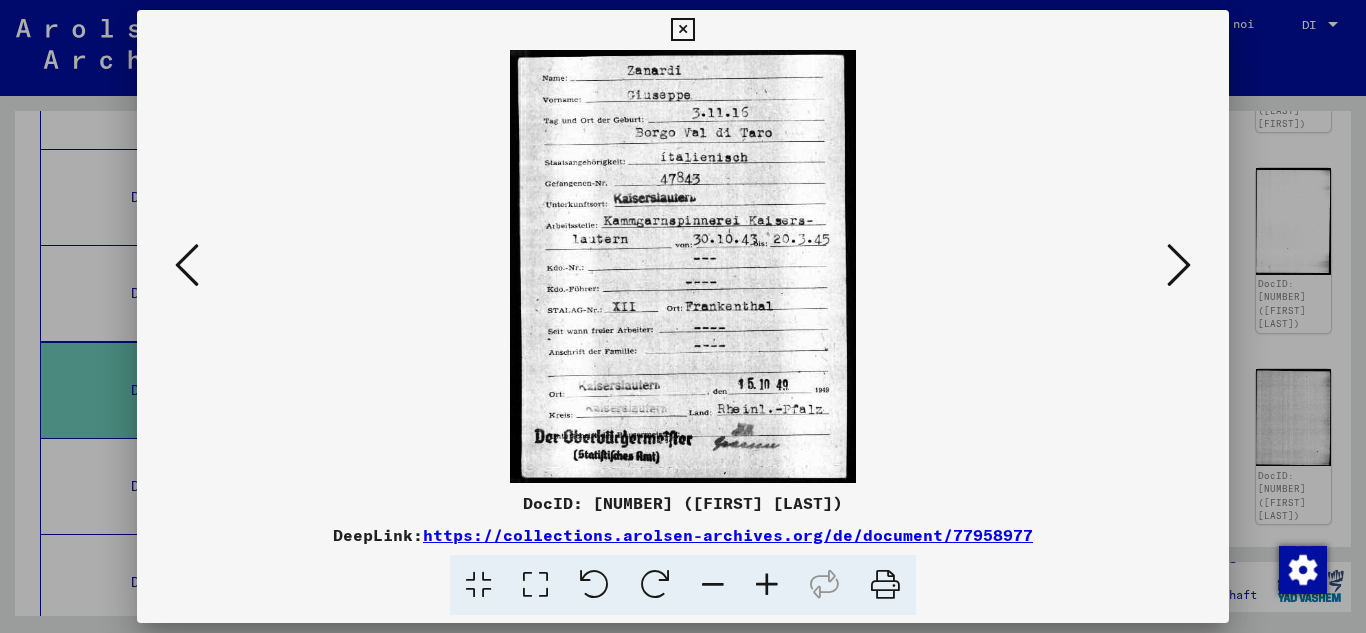 click at bounding box center (187, 265) 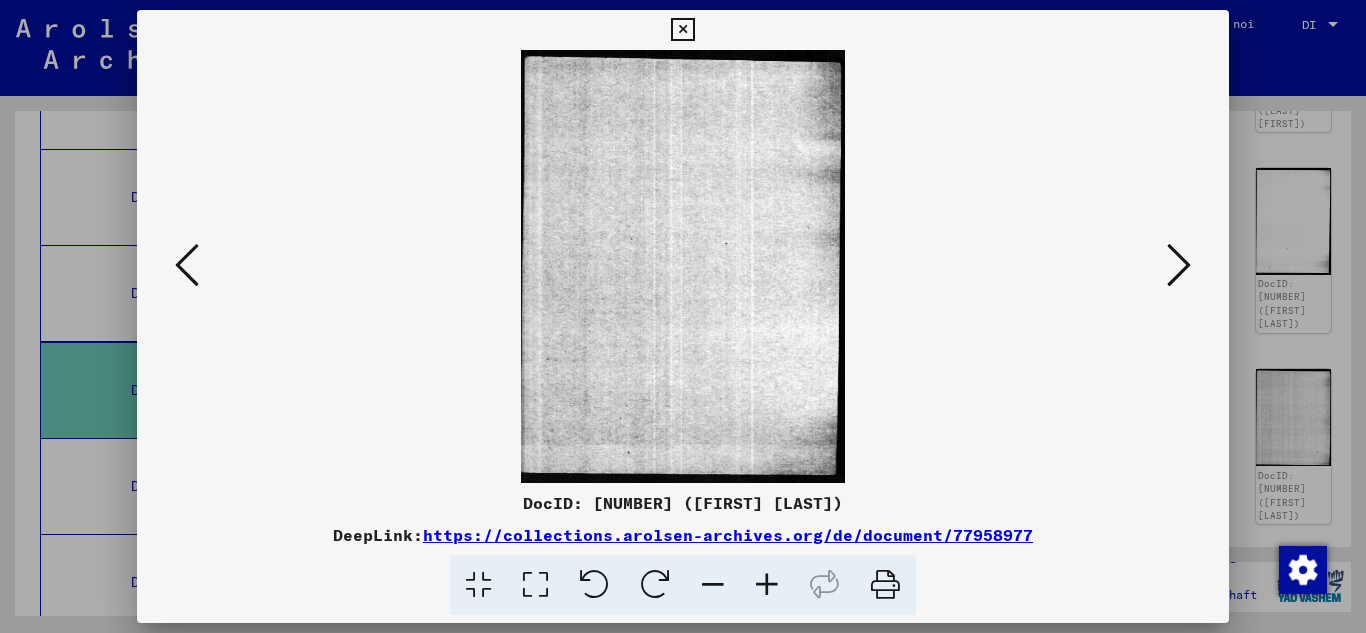 click at bounding box center (187, 265) 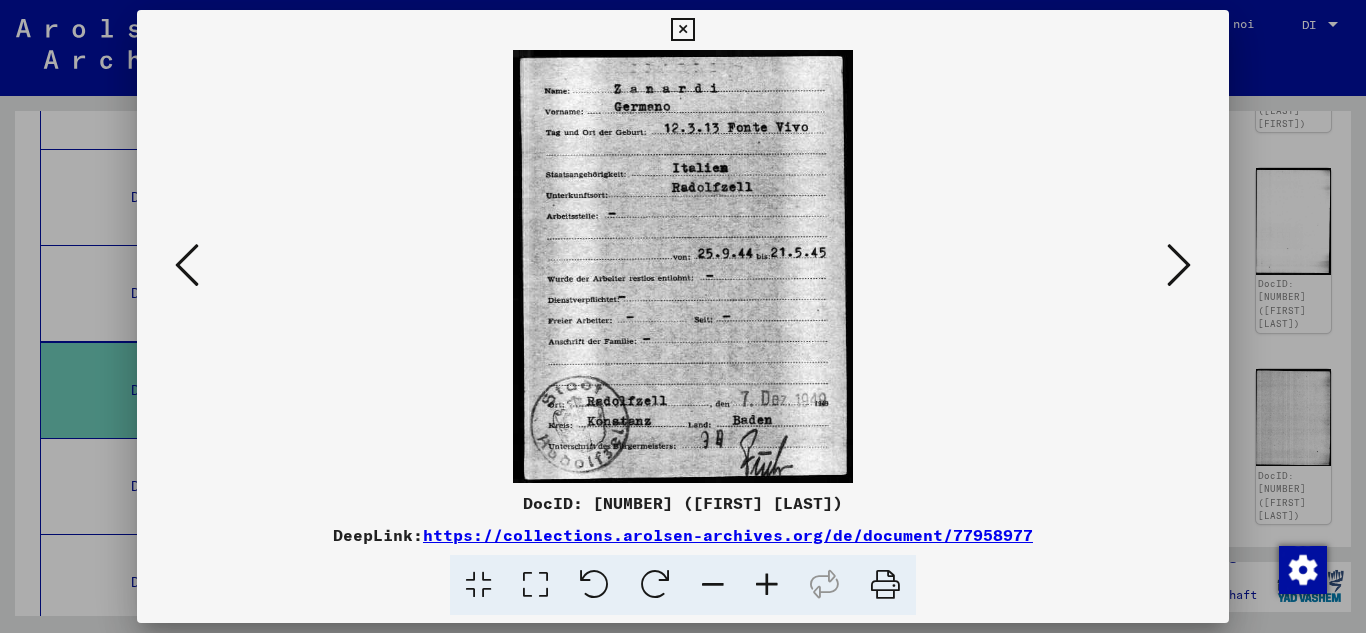 click at bounding box center [187, 265] 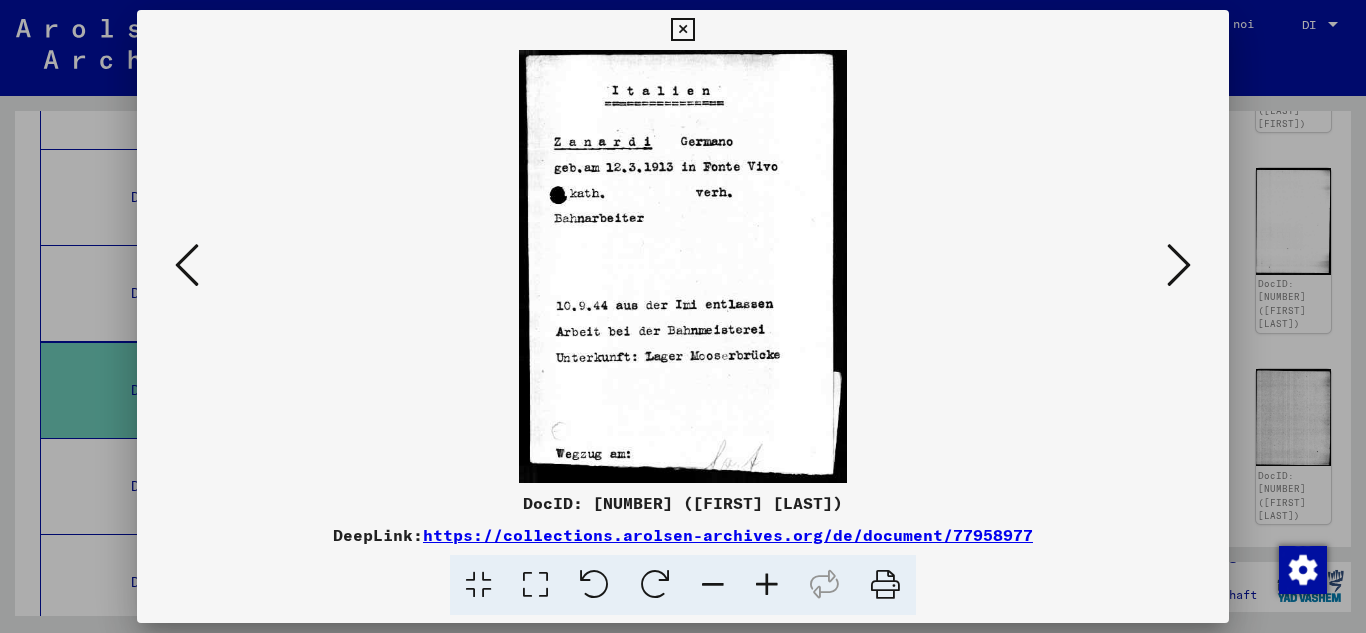 click at bounding box center (187, 265) 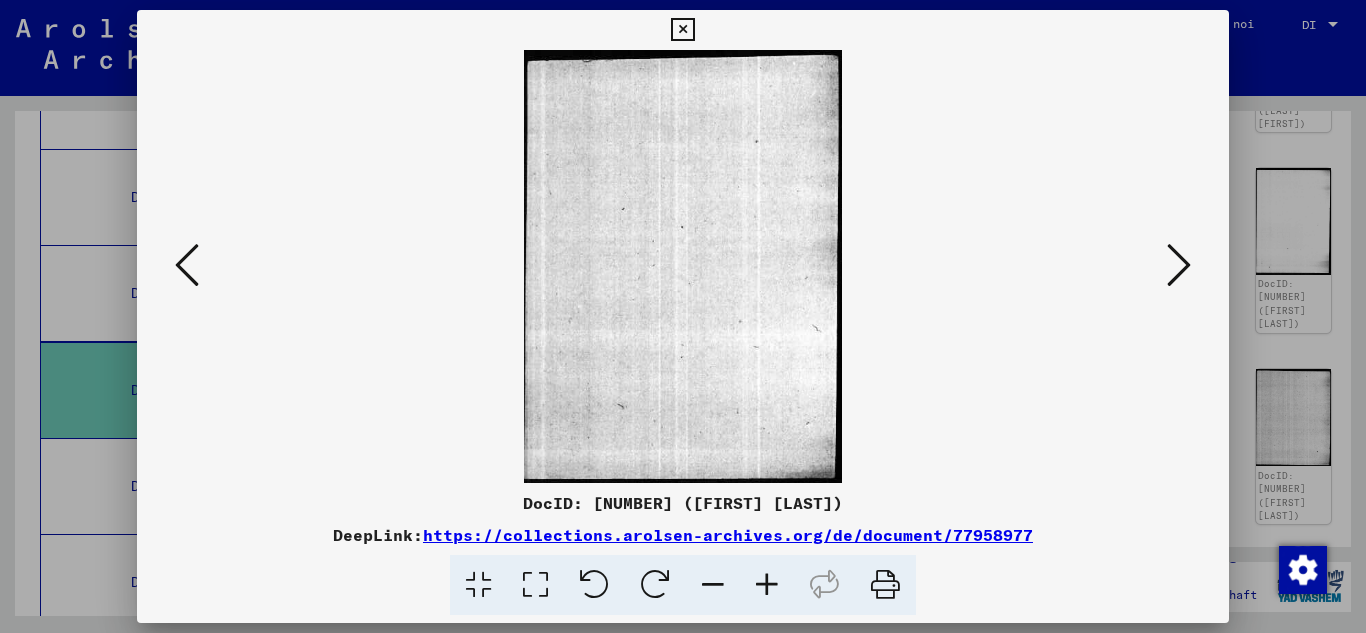 click at bounding box center [187, 265] 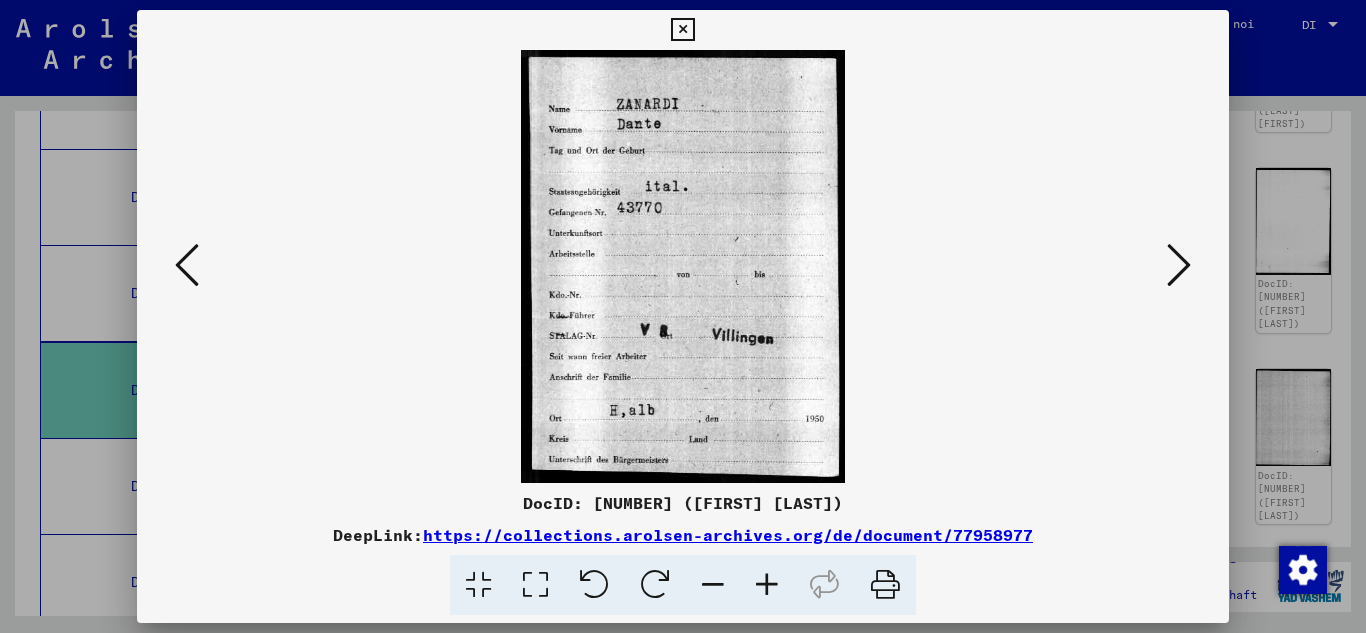 click at bounding box center (187, 265) 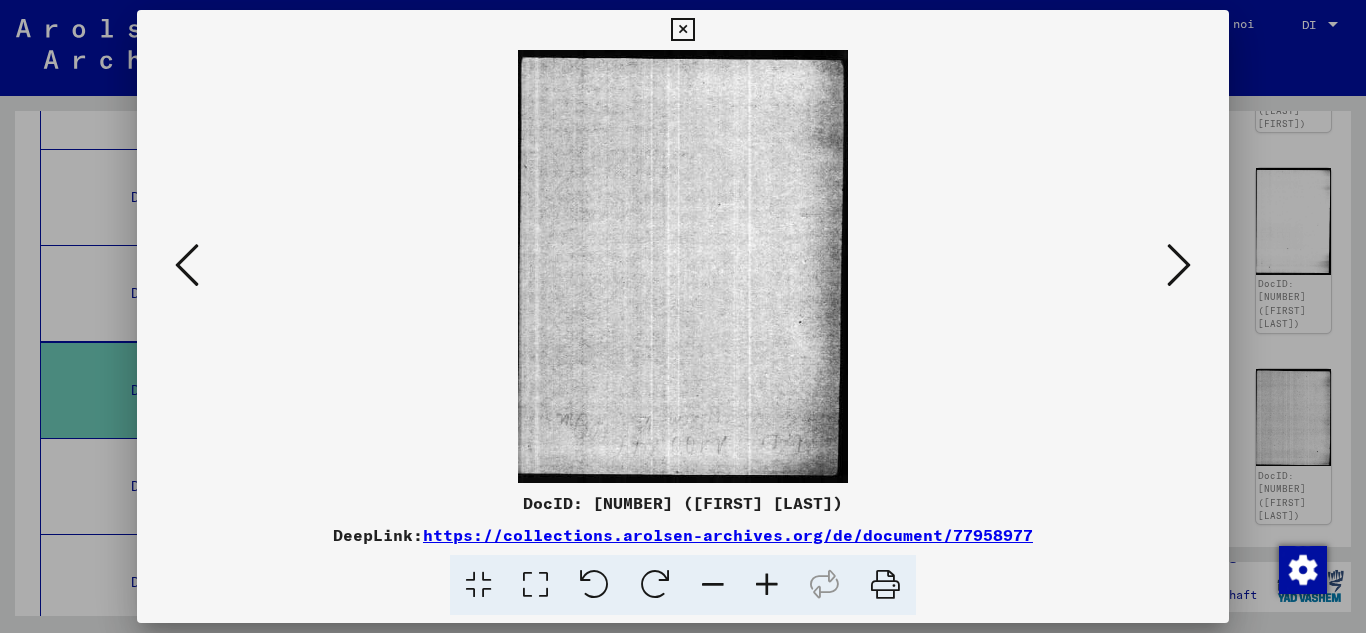 click at bounding box center (187, 265) 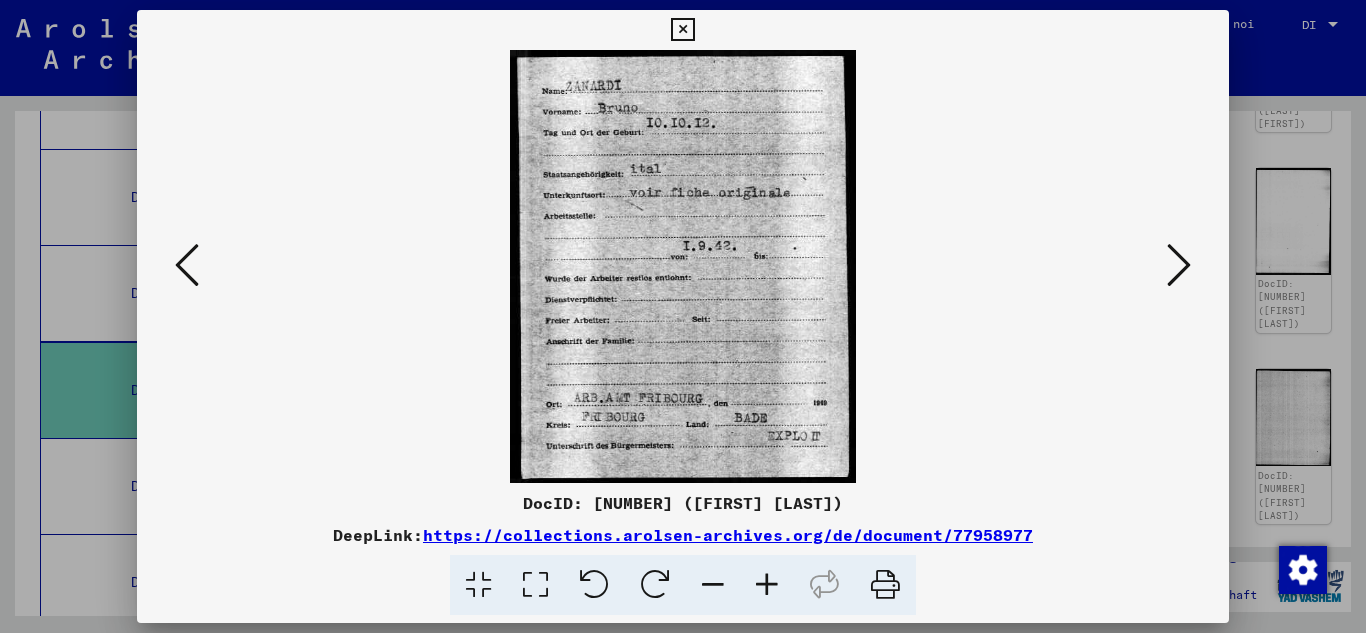 click at bounding box center (187, 265) 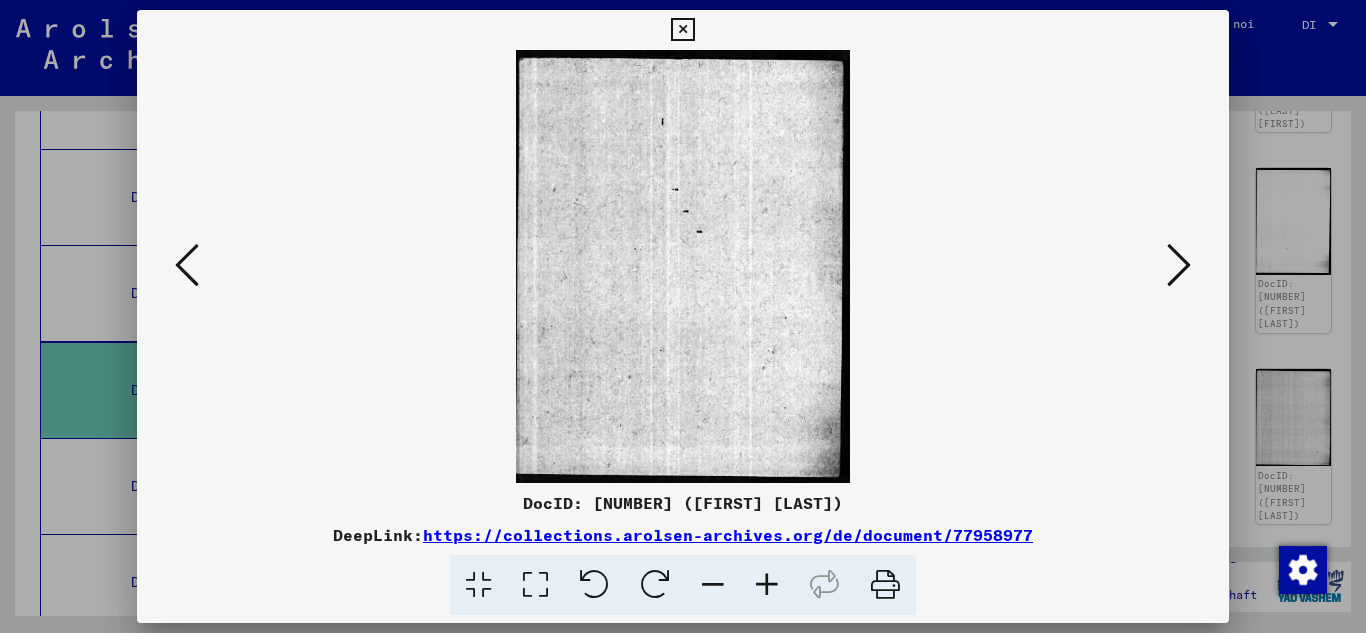 click at bounding box center (187, 265) 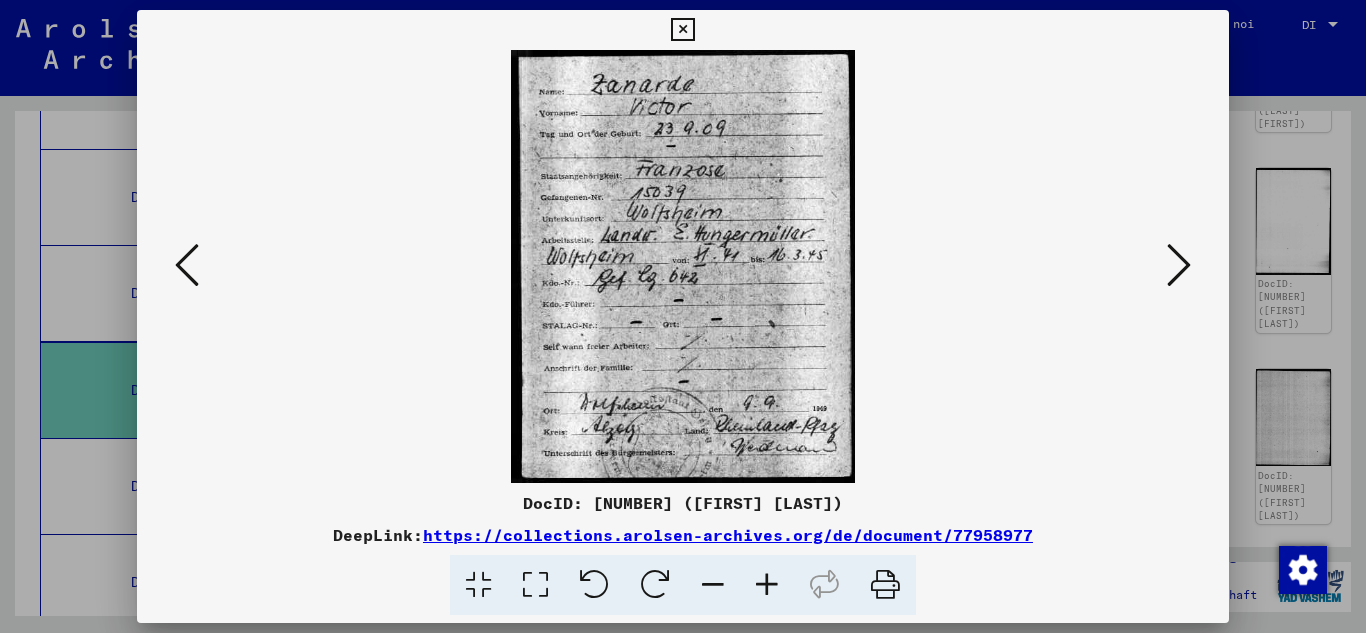 click at bounding box center [187, 265] 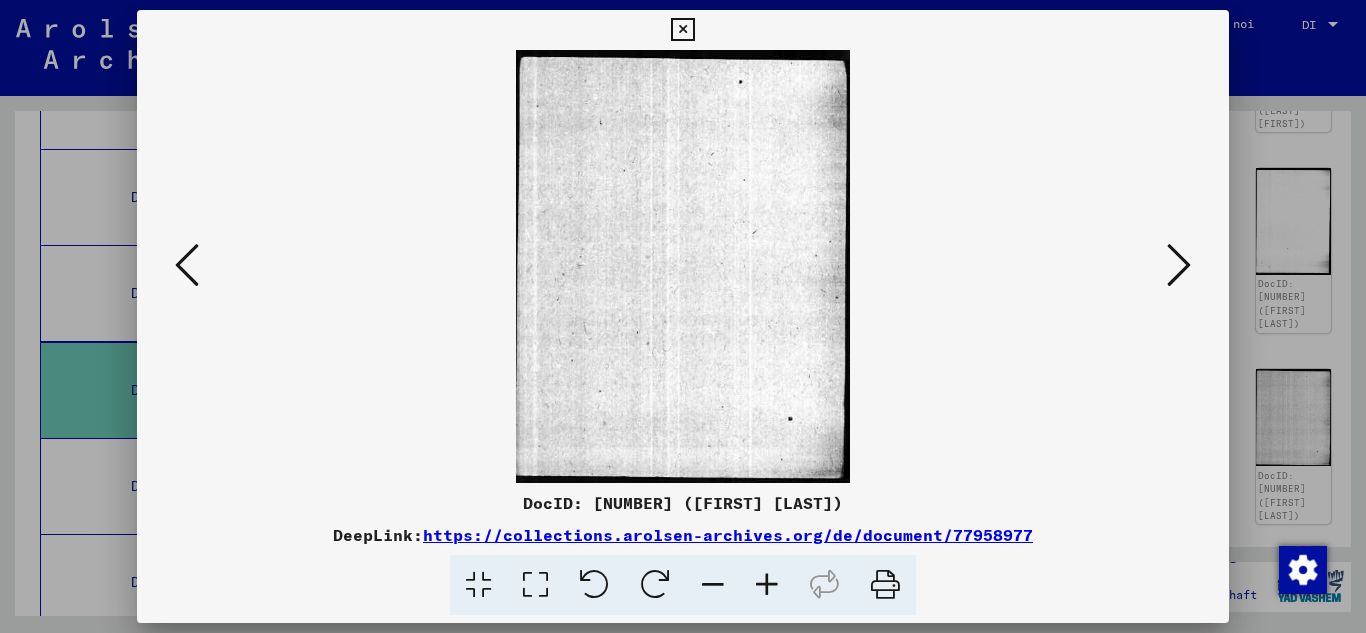 click at bounding box center (187, 265) 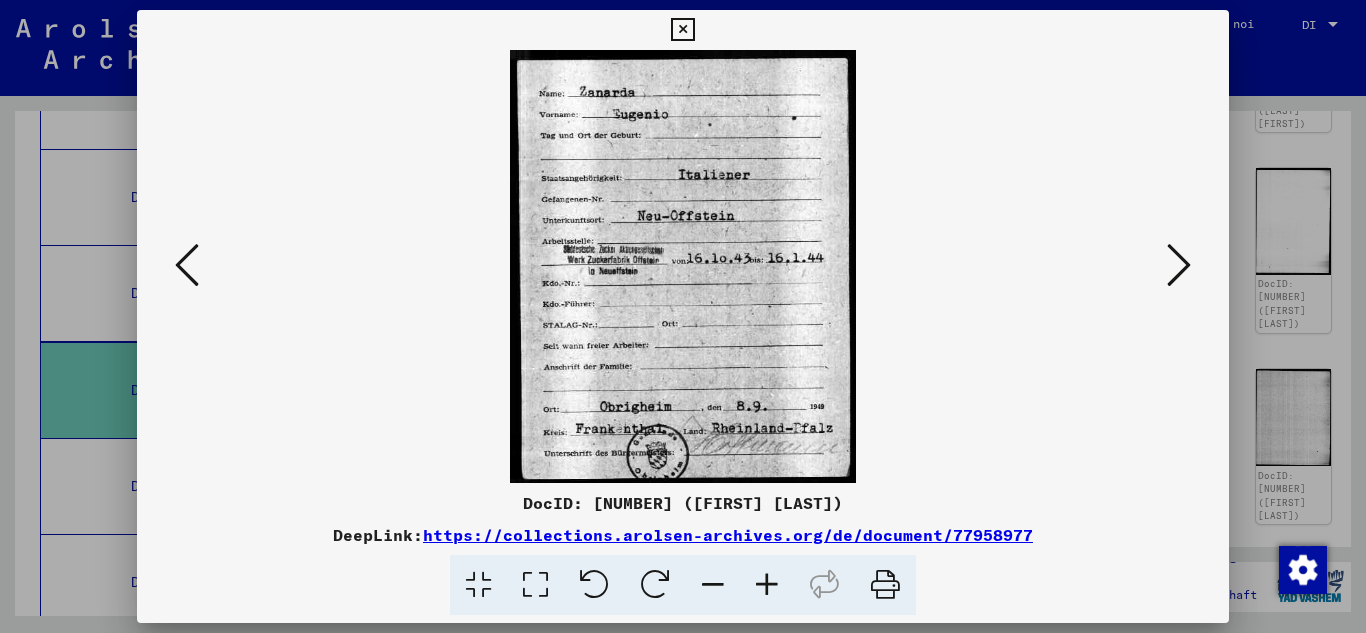 click at bounding box center (187, 265) 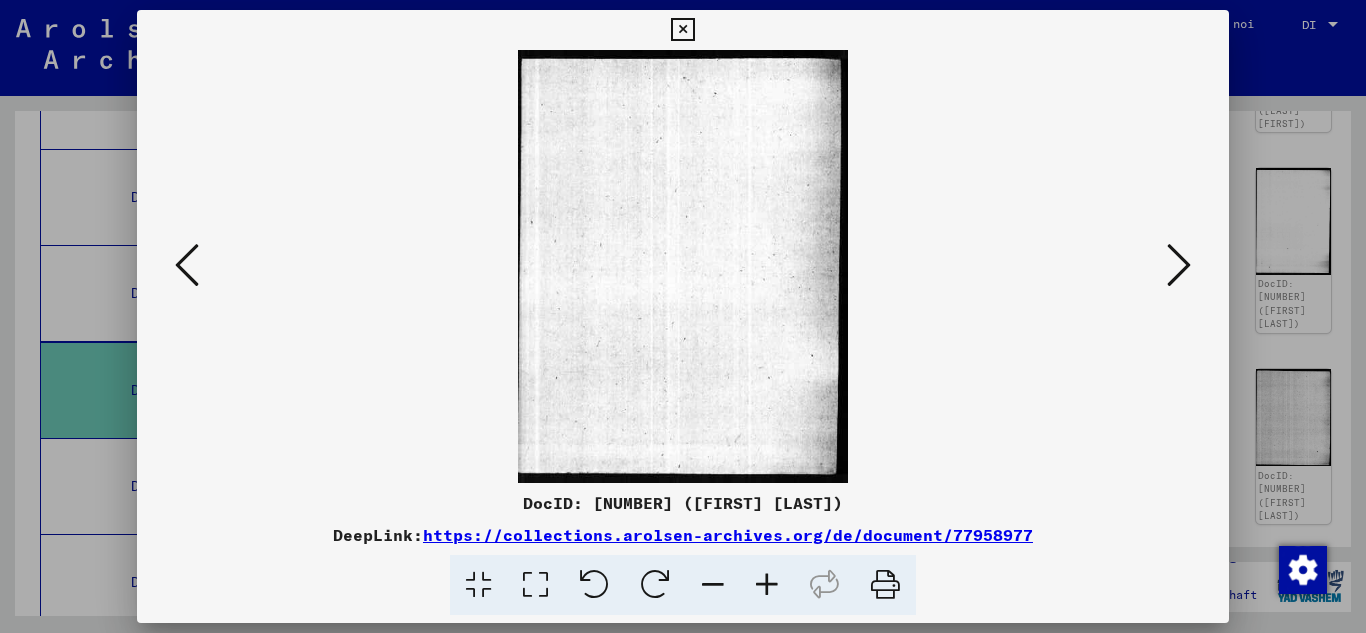 click at bounding box center (187, 265) 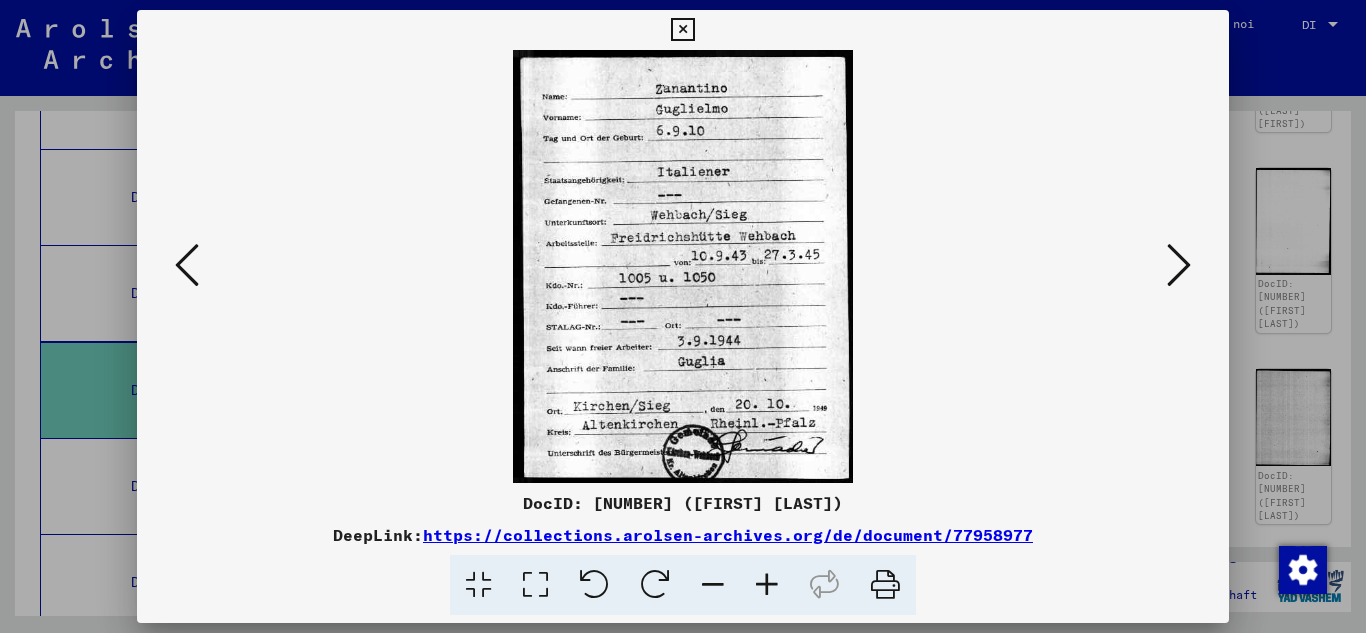 click at bounding box center (187, 265) 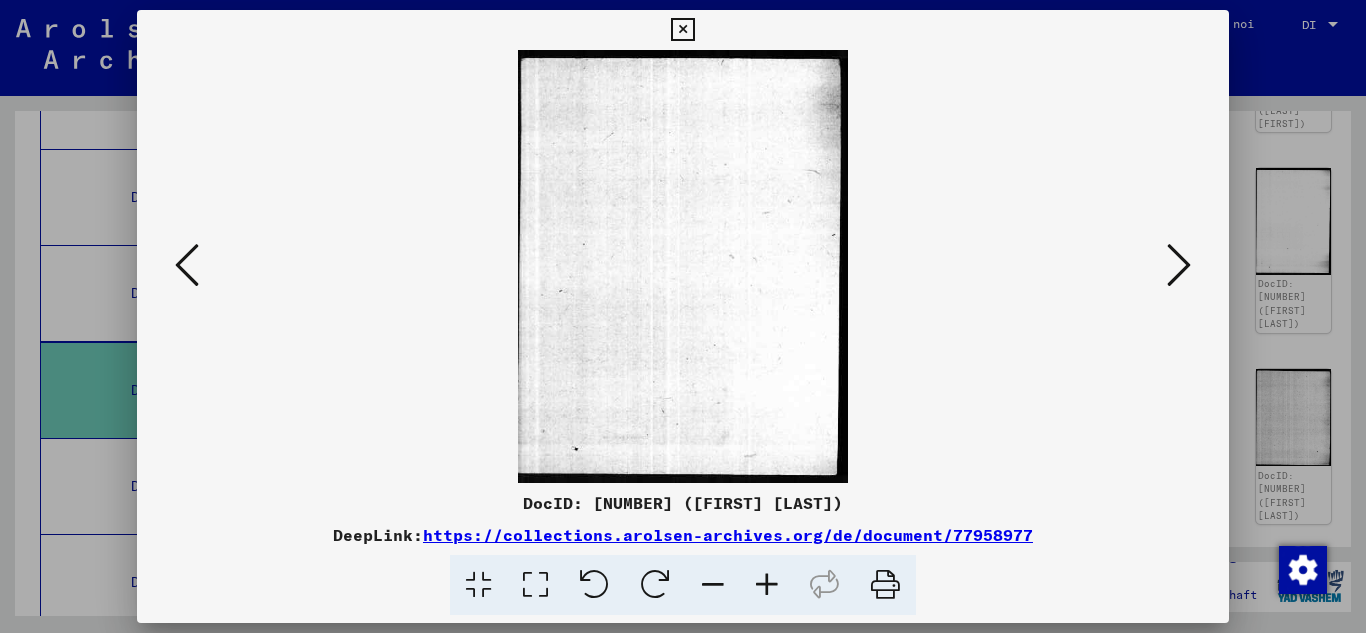 click at bounding box center [187, 265] 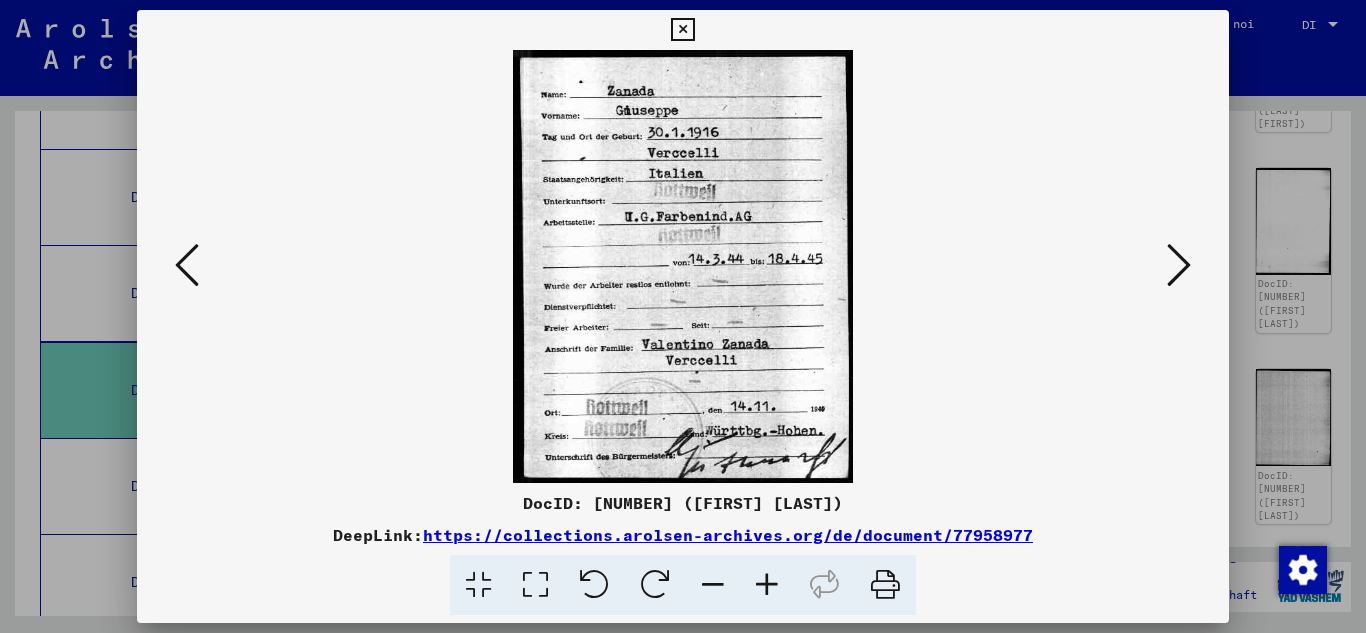 click at bounding box center (1179, 265) 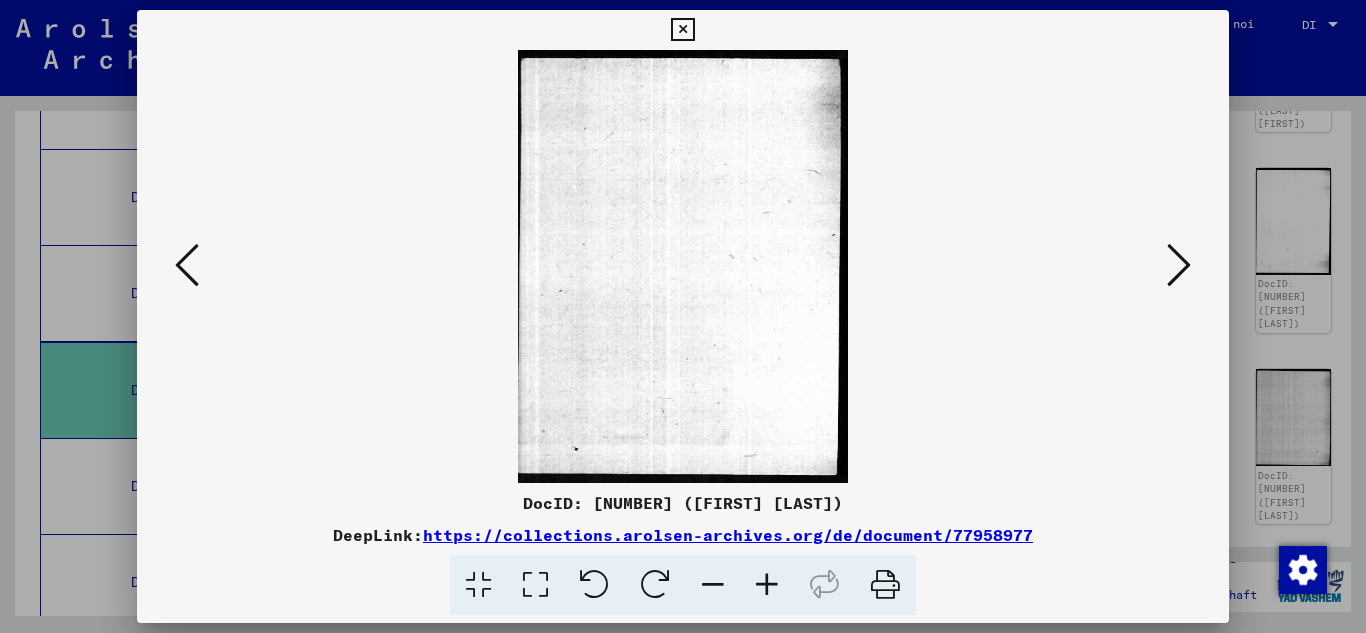 click at bounding box center [1179, 265] 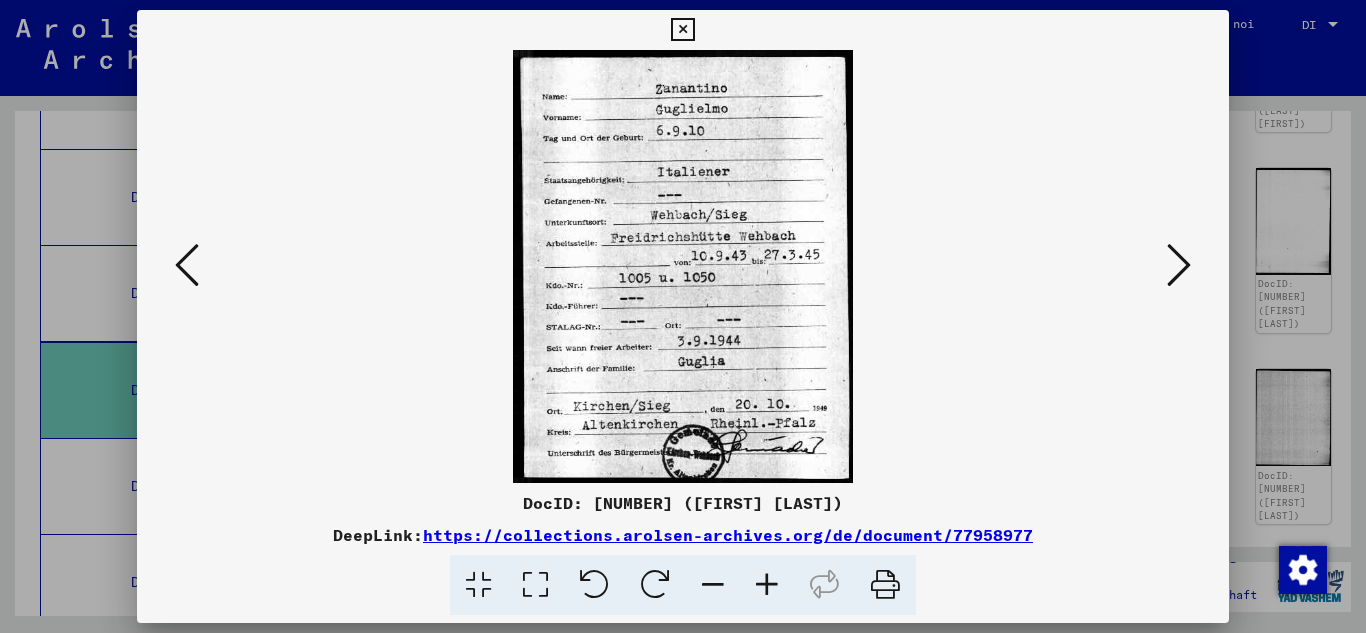 click at bounding box center (1179, 265) 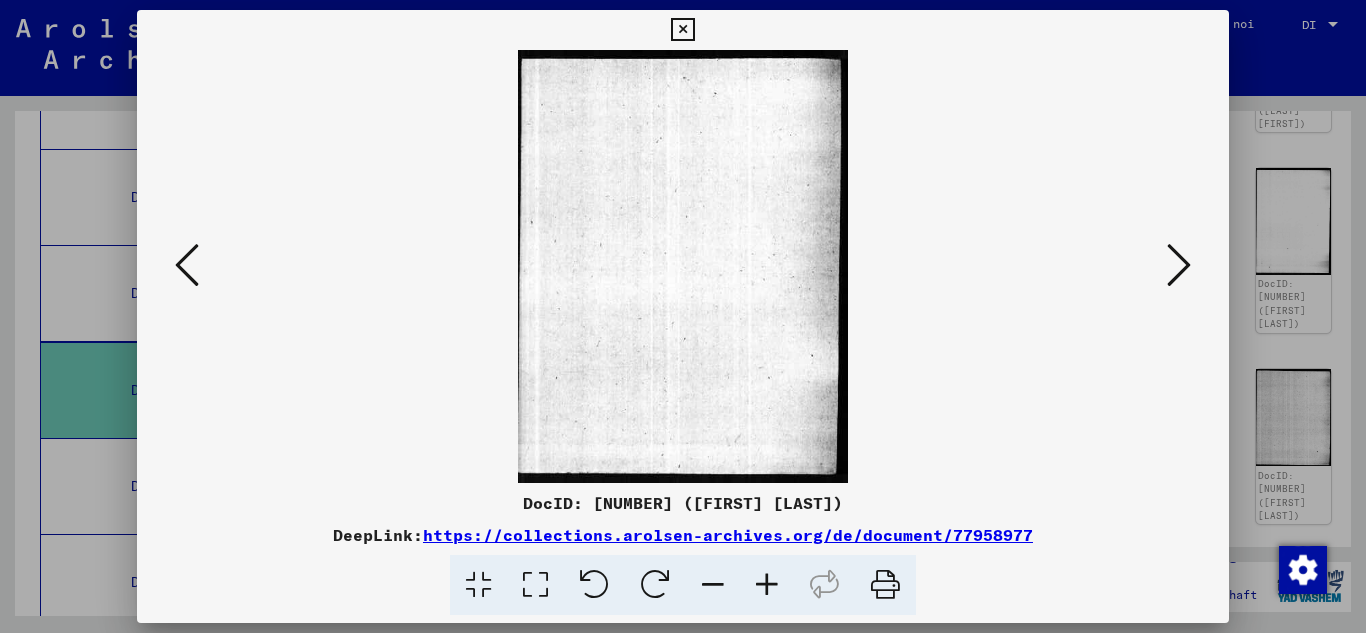click at bounding box center [1179, 265] 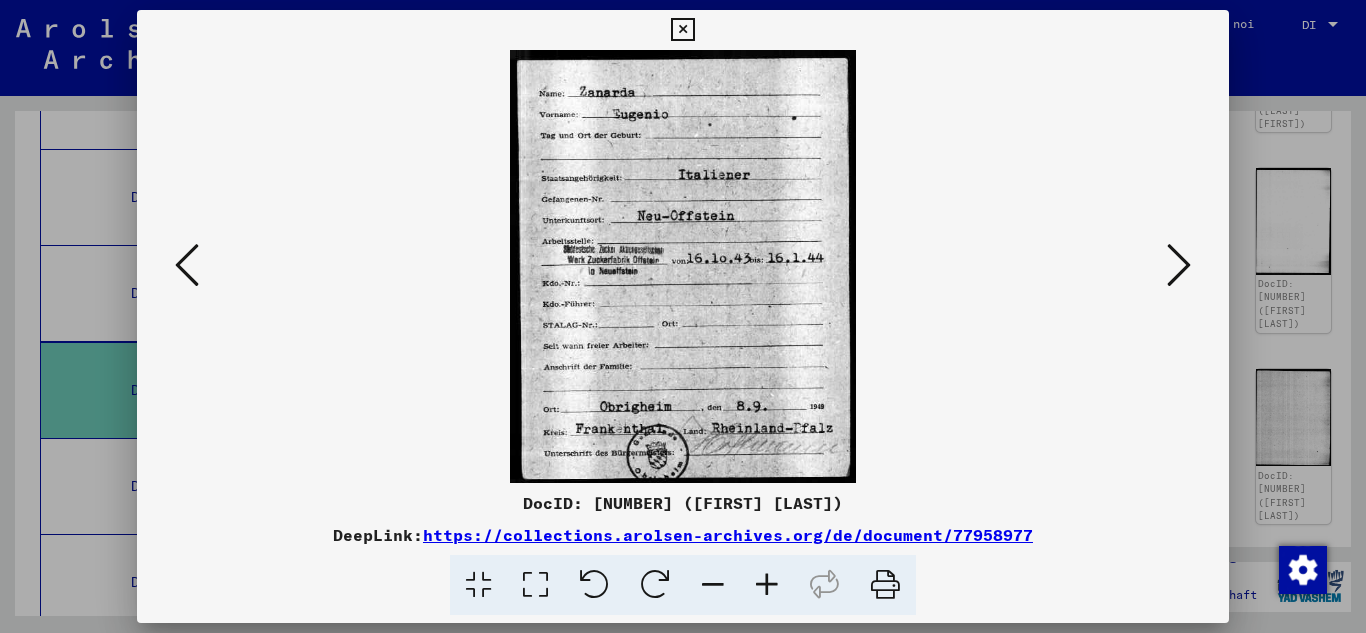 click at bounding box center [1179, 265] 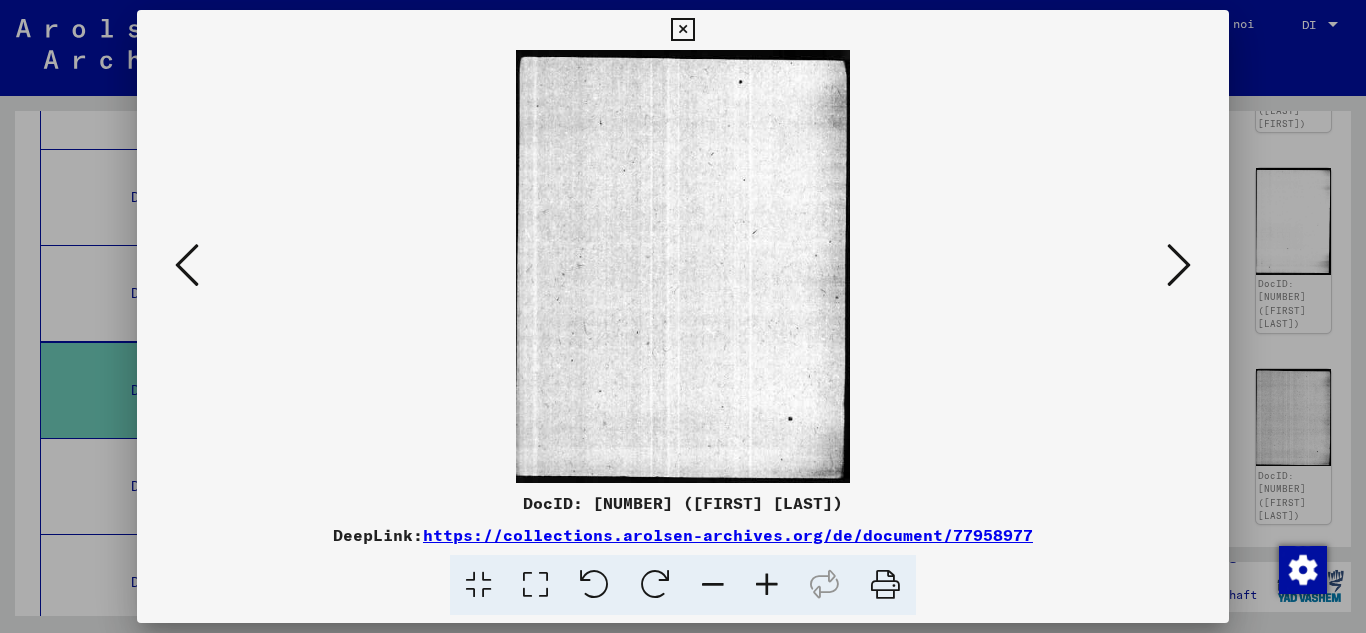 click at bounding box center (1179, 265) 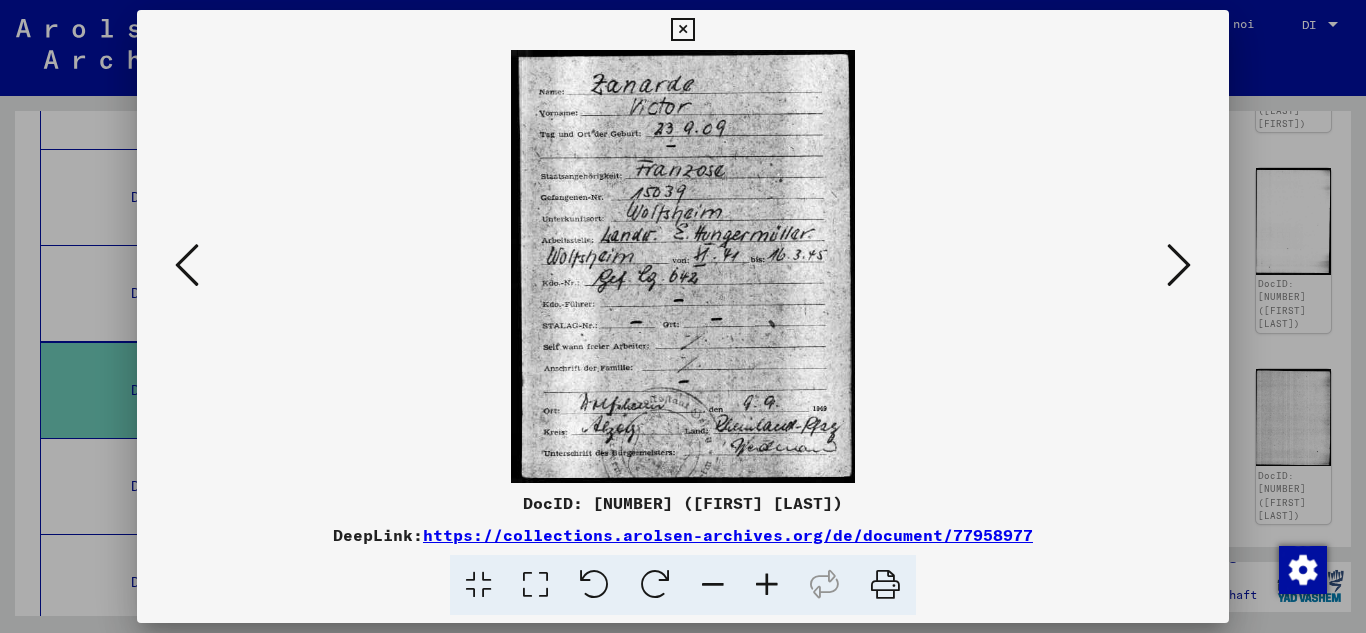 click at bounding box center [1179, 265] 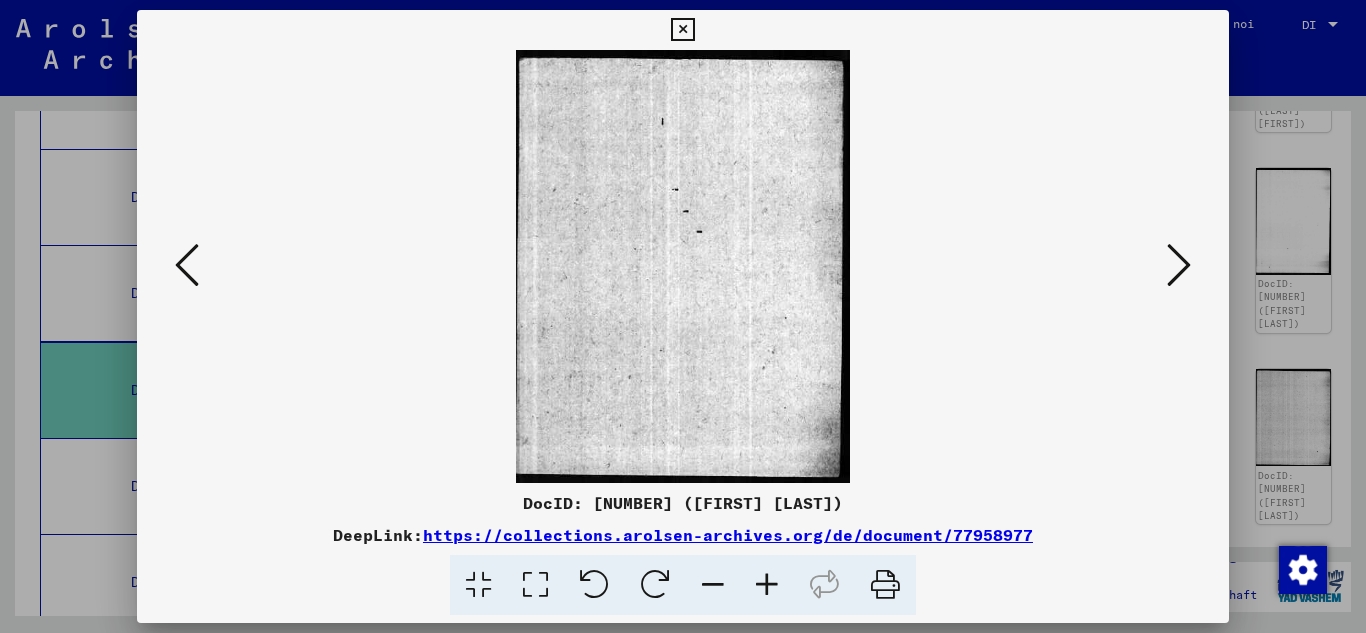 click at bounding box center (1179, 265) 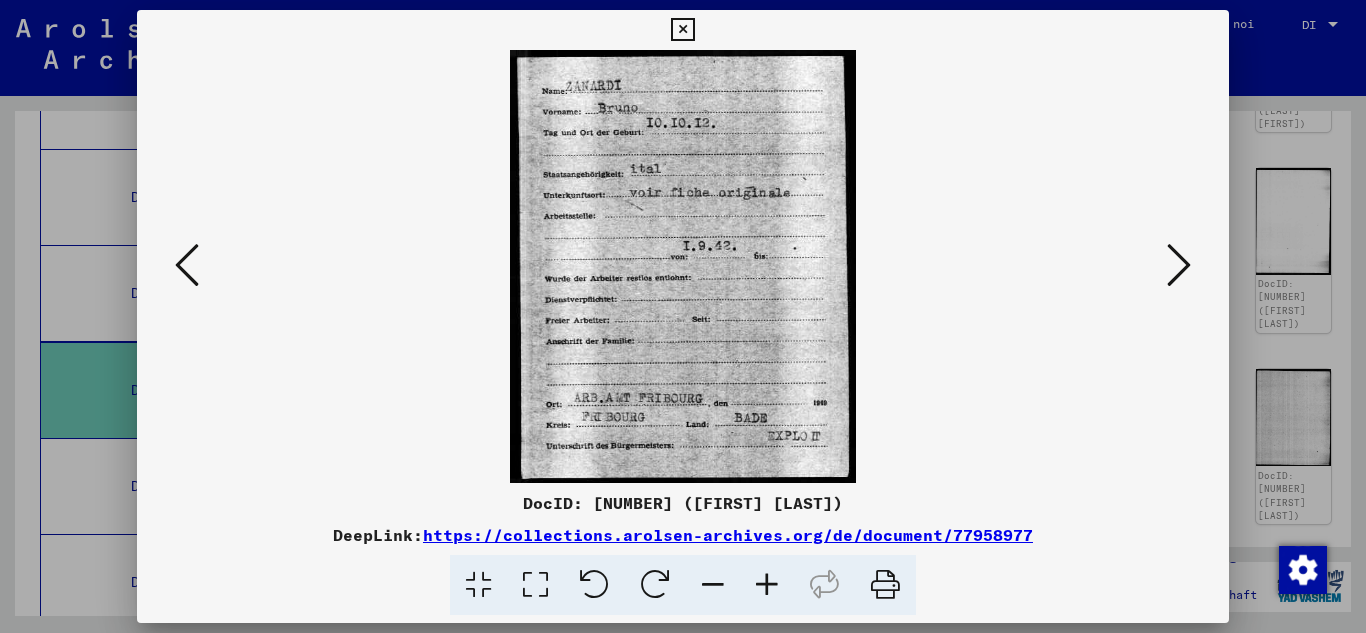 click at bounding box center [187, 265] 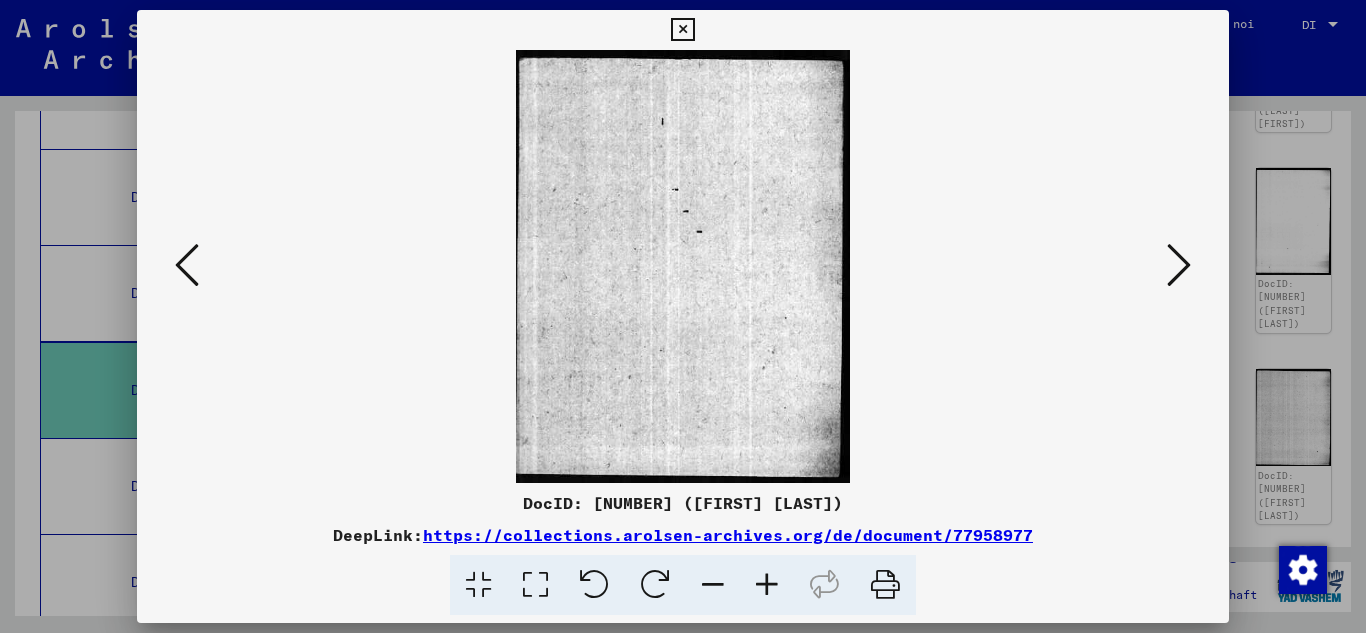 click at bounding box center (187, 265) 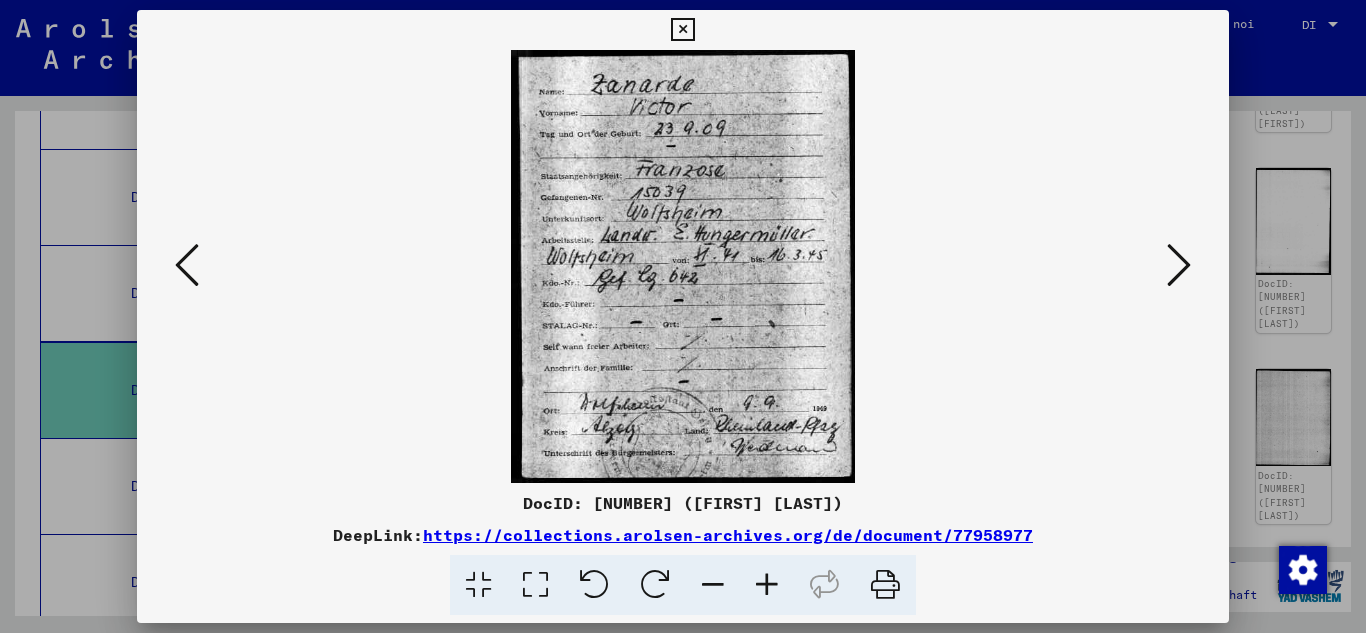 click at bounding box center (187, 265) 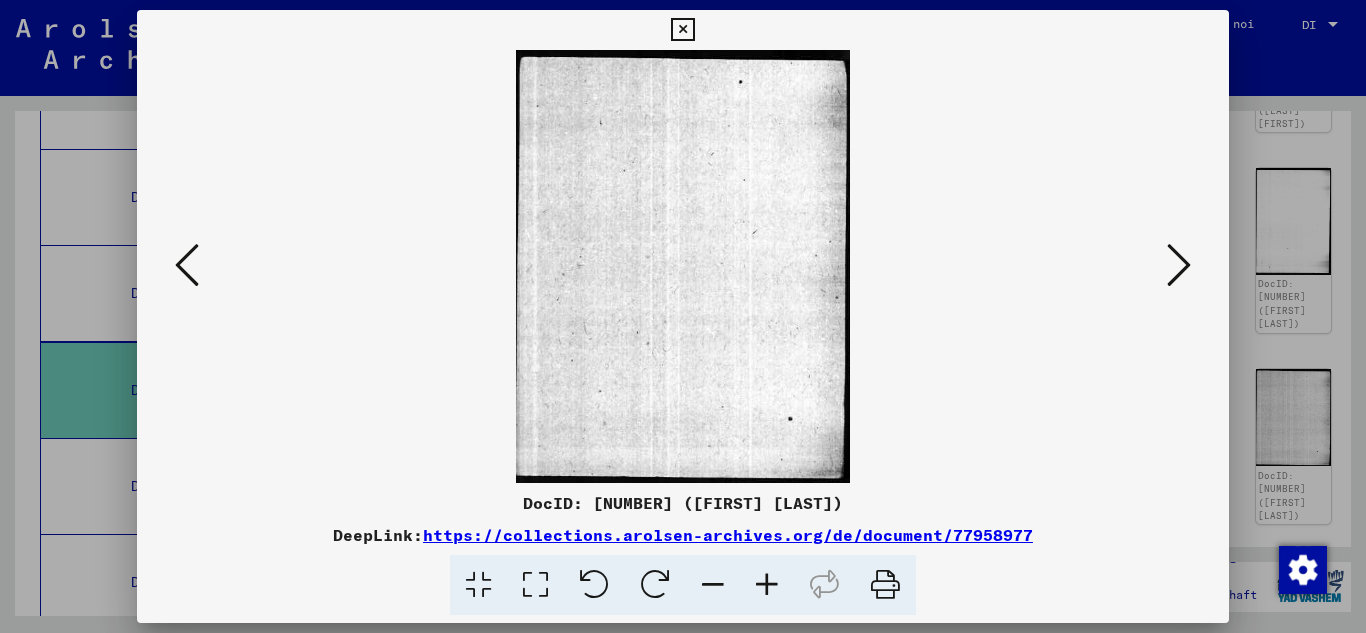 click at bounding box center (187, 265) 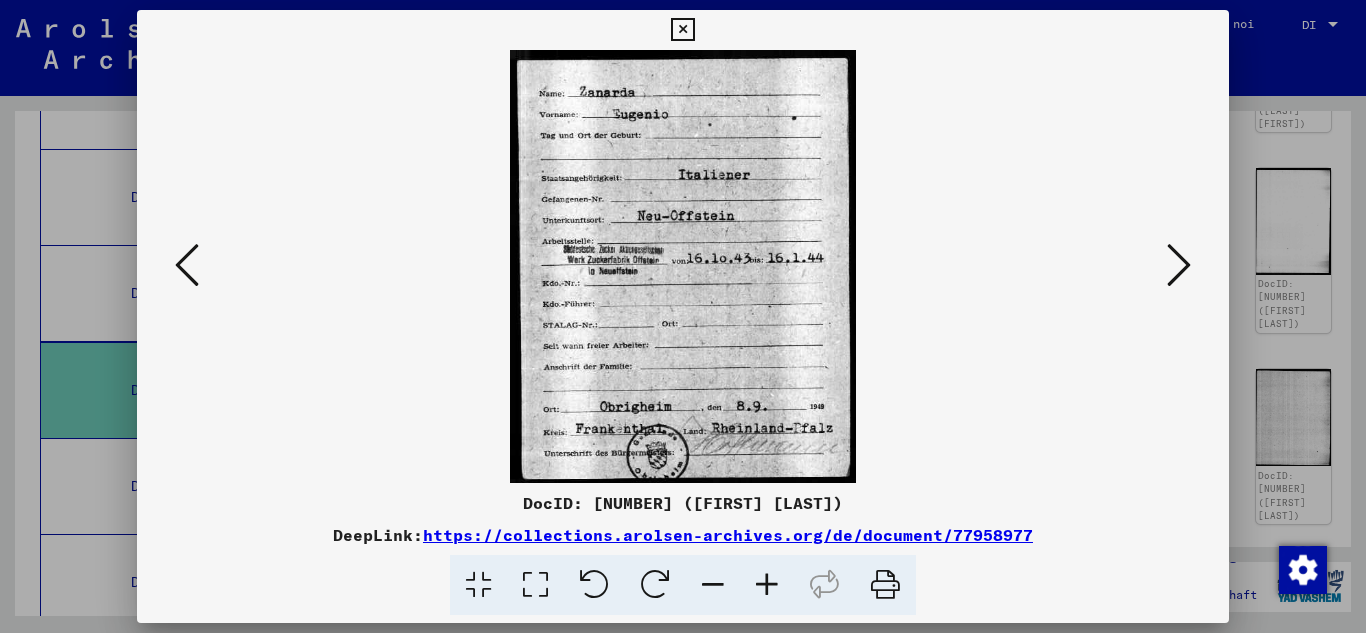 click at bounding box center (187, 265) 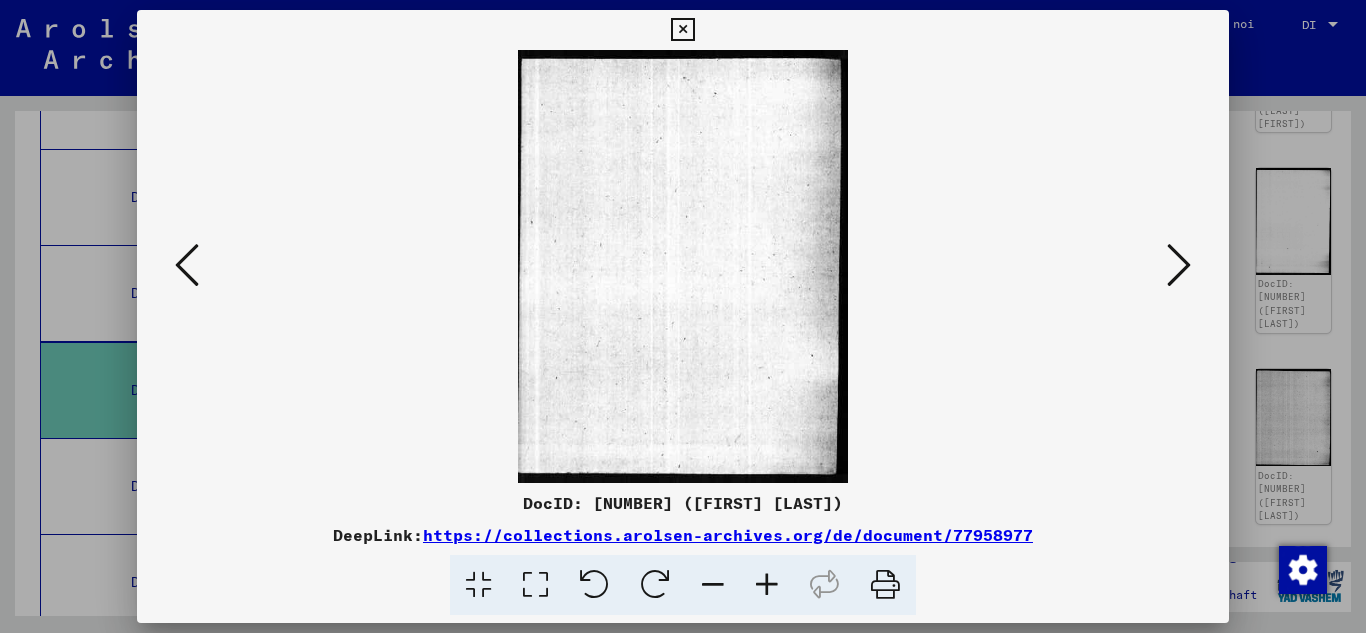 click at bounding box center [187, 265] 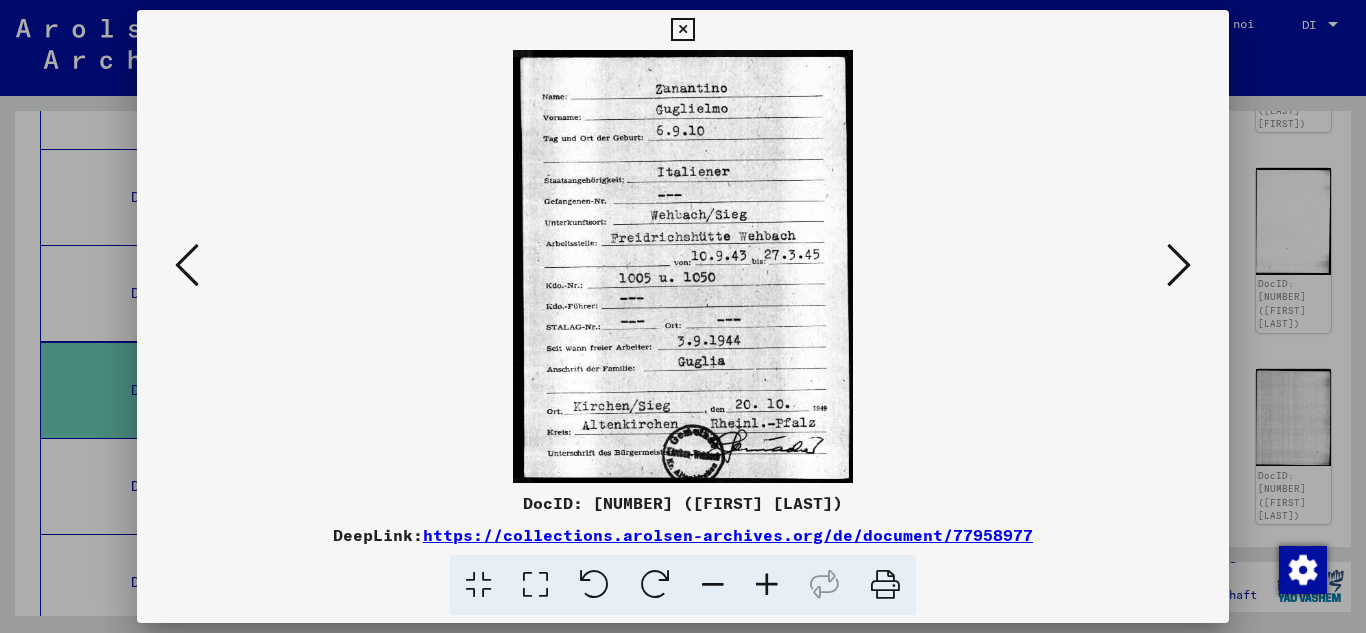 click at bounding box center [187, 265] 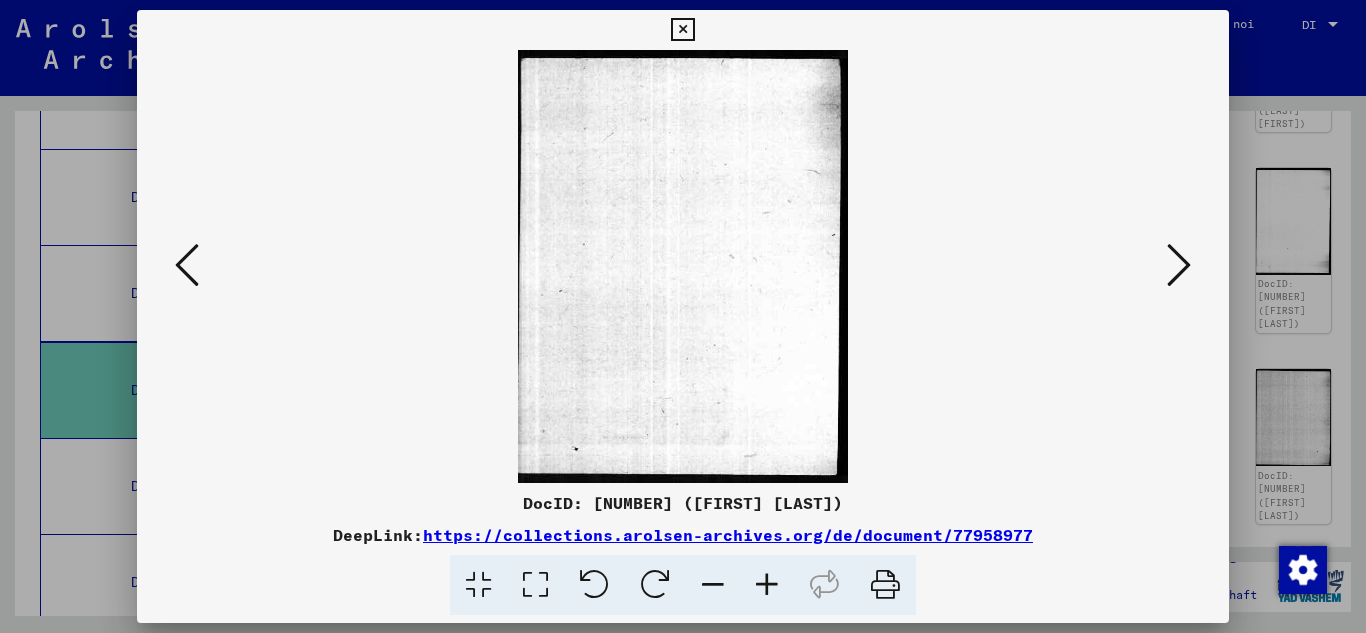 click at bounding box center (187, 265) 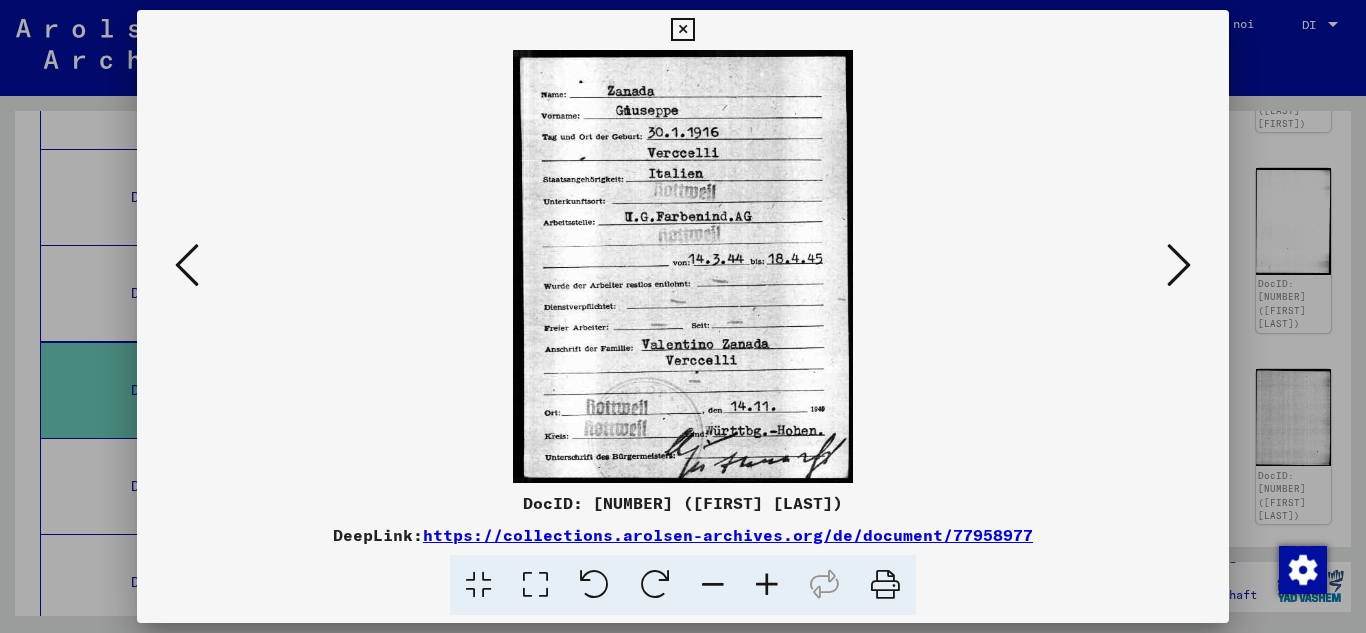 click at bounding box center [187, 265] 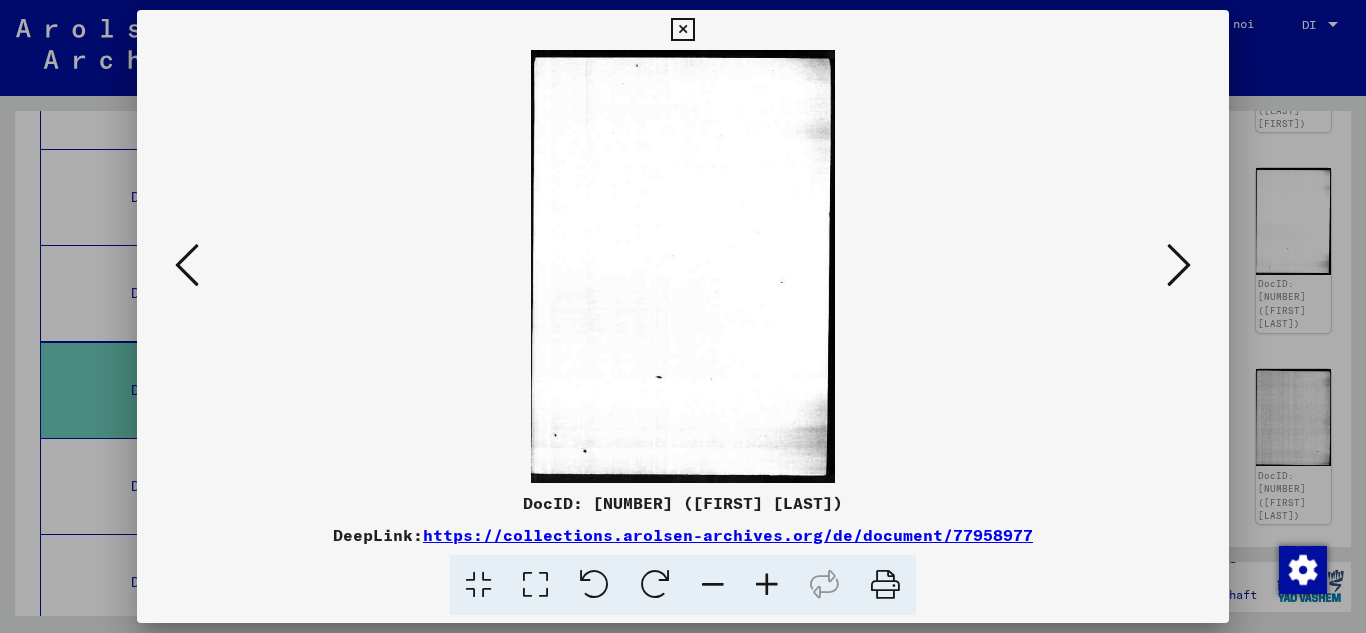 click at bounding box center (187, 265) 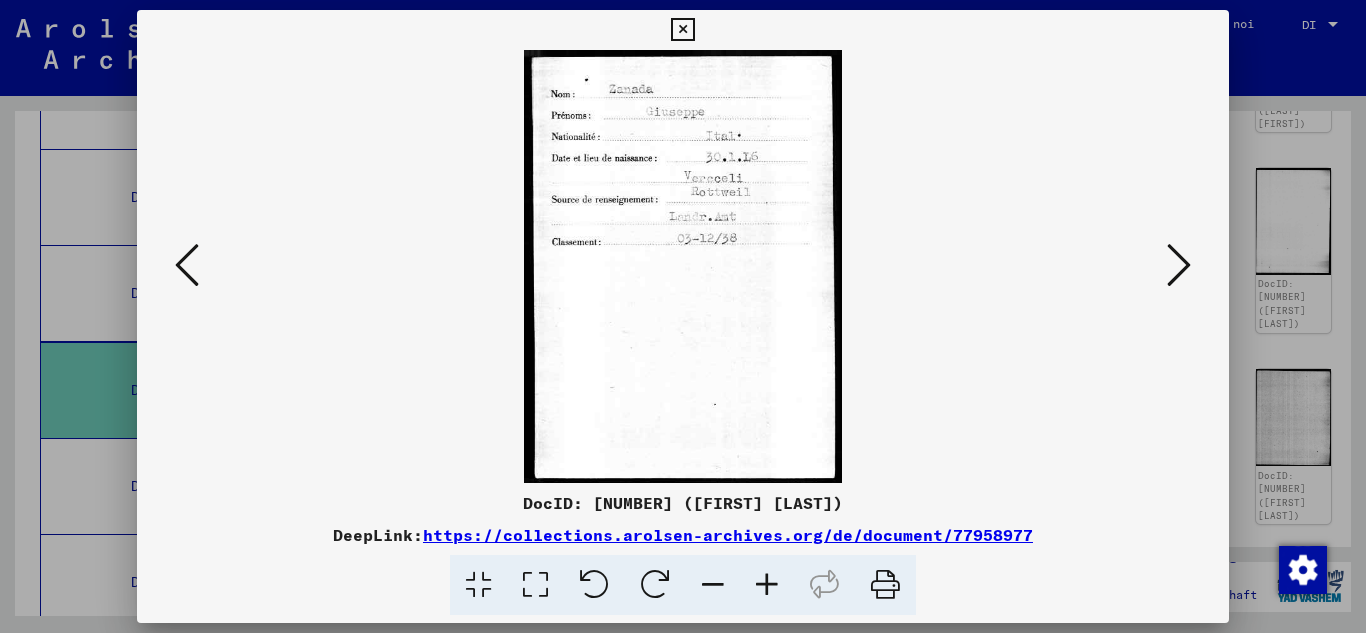 click at bounding box center [187, 265] 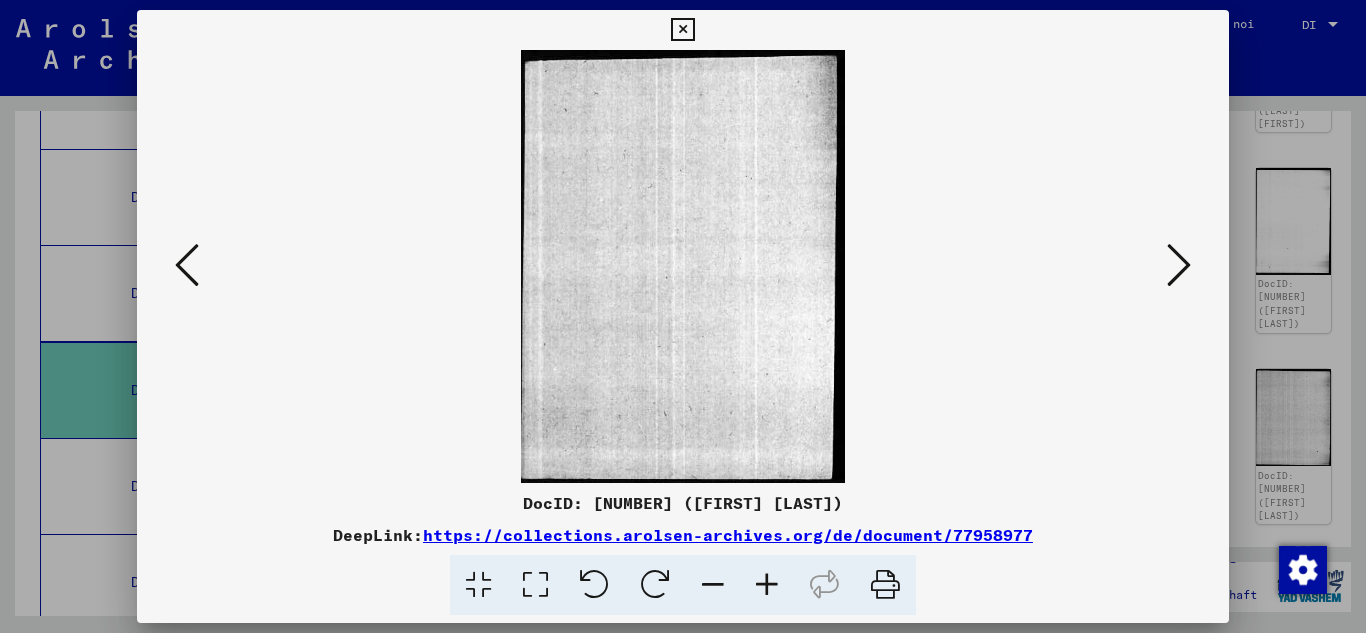 click at bounding box center (187, 265) 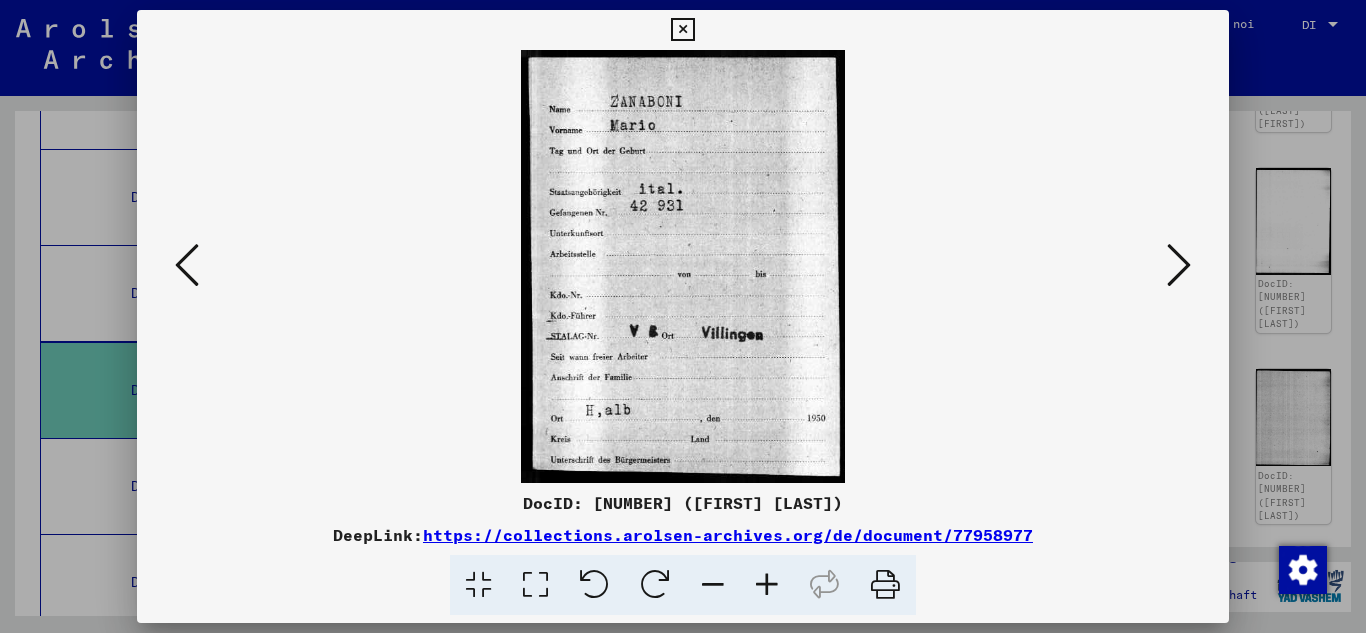 click at bounding box center (187, 265) 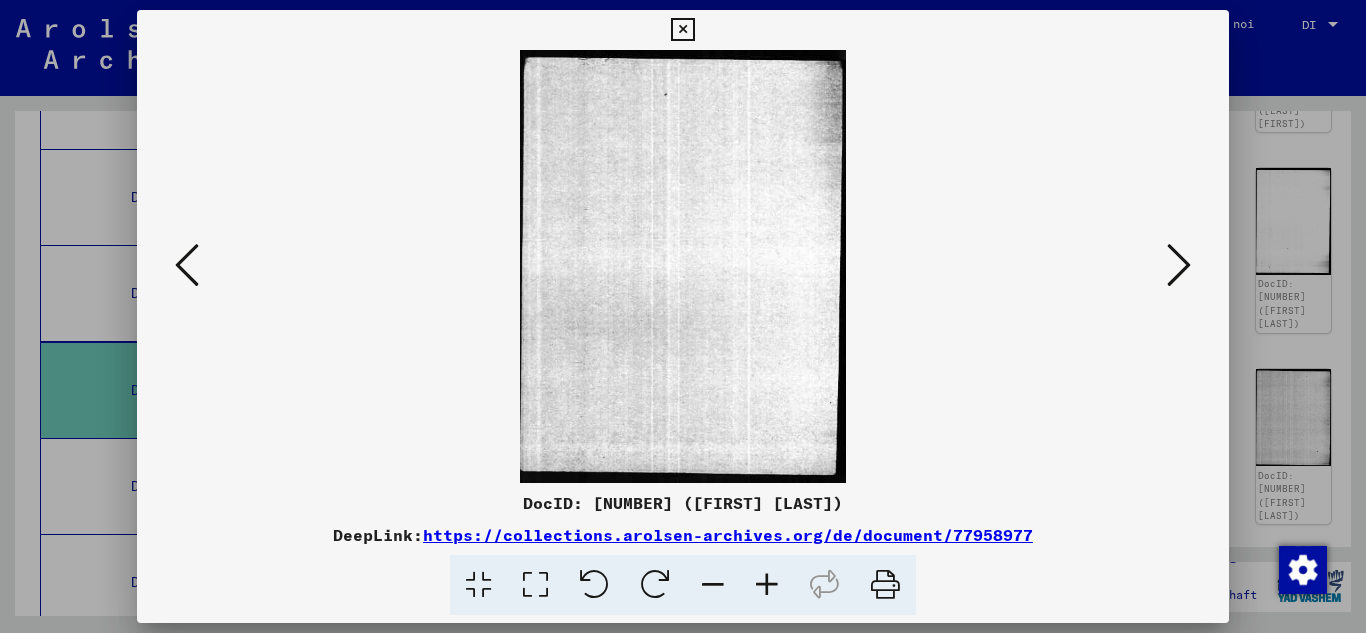 click at bounding box center [187, 265] 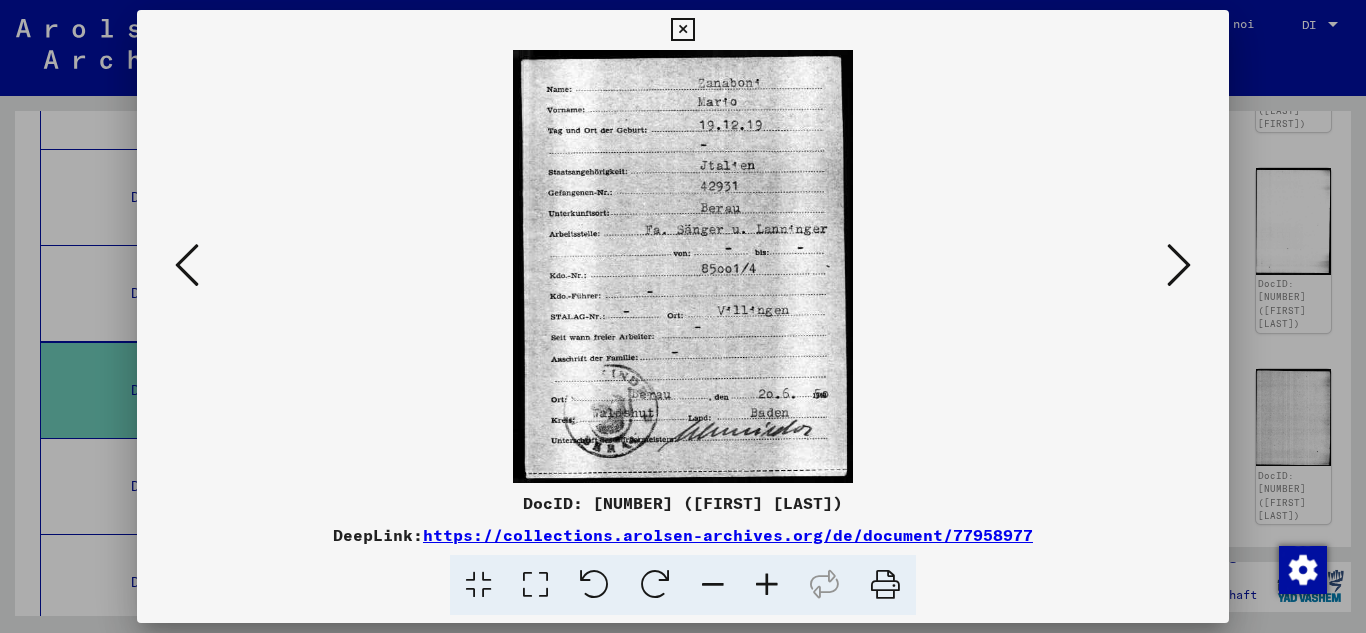 click at bounding box center [187, 265] 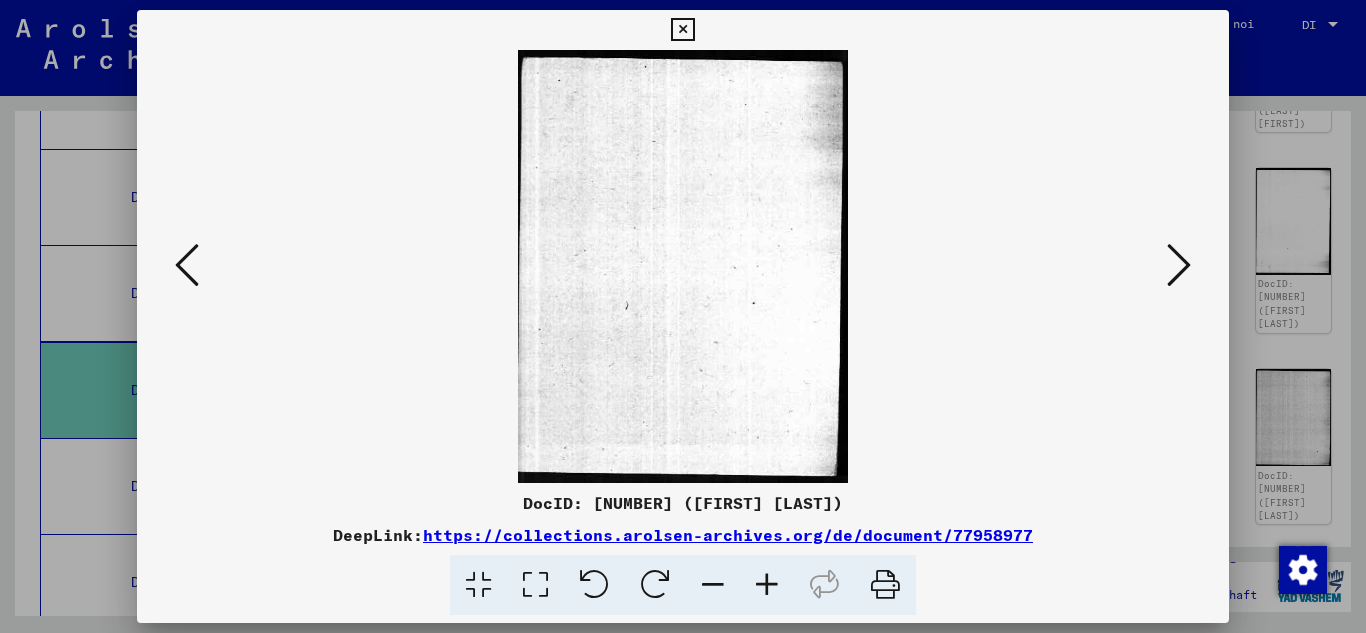 click at bounding box center [187, 265] 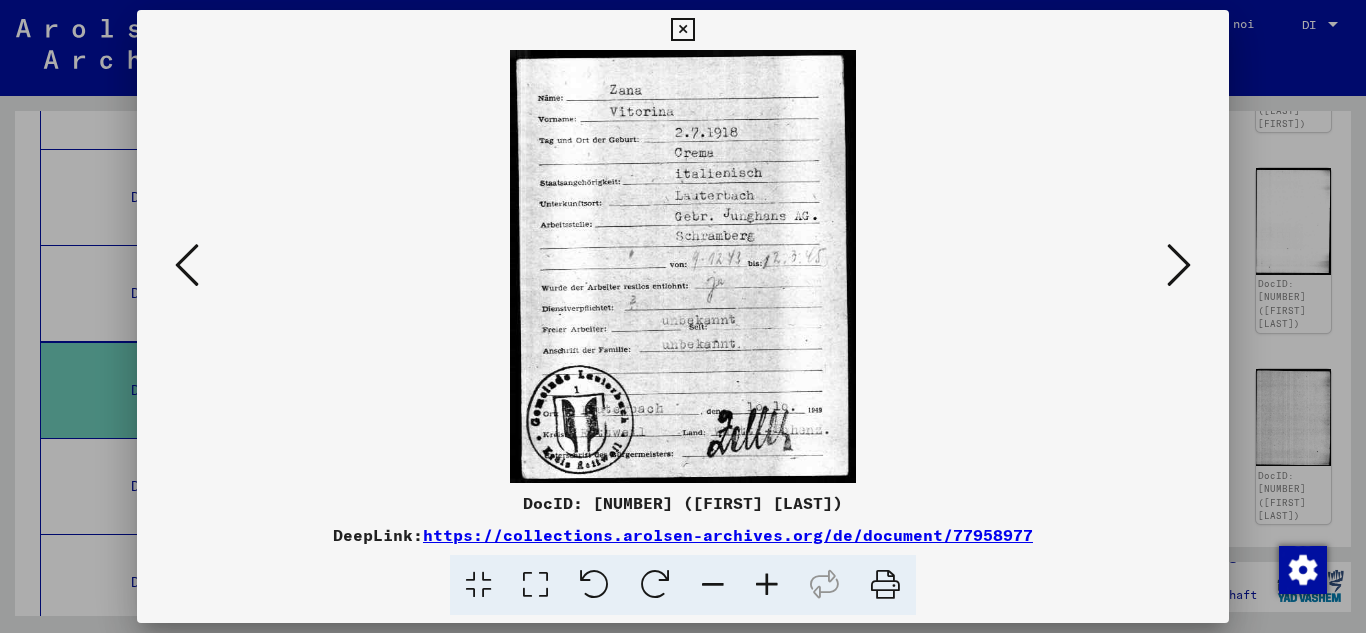 click at bounding box center [187, 265] 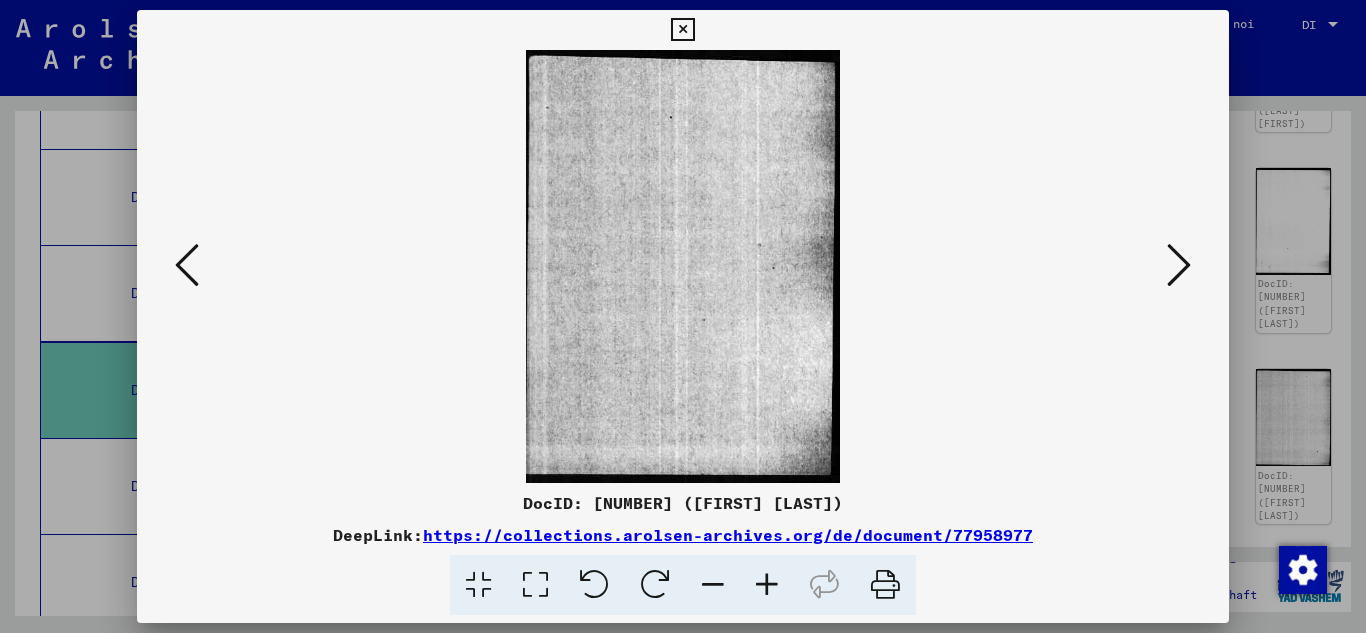 click at bounding box center [187, 265] 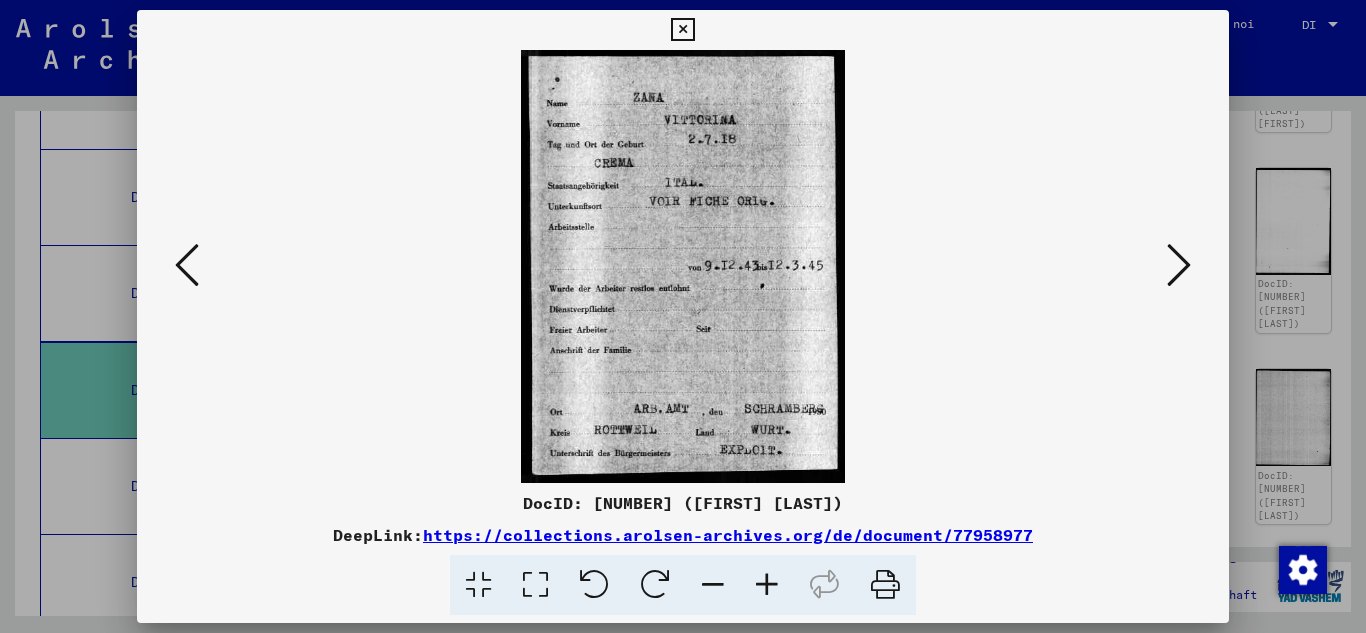 click at bounding box center [187, 265] 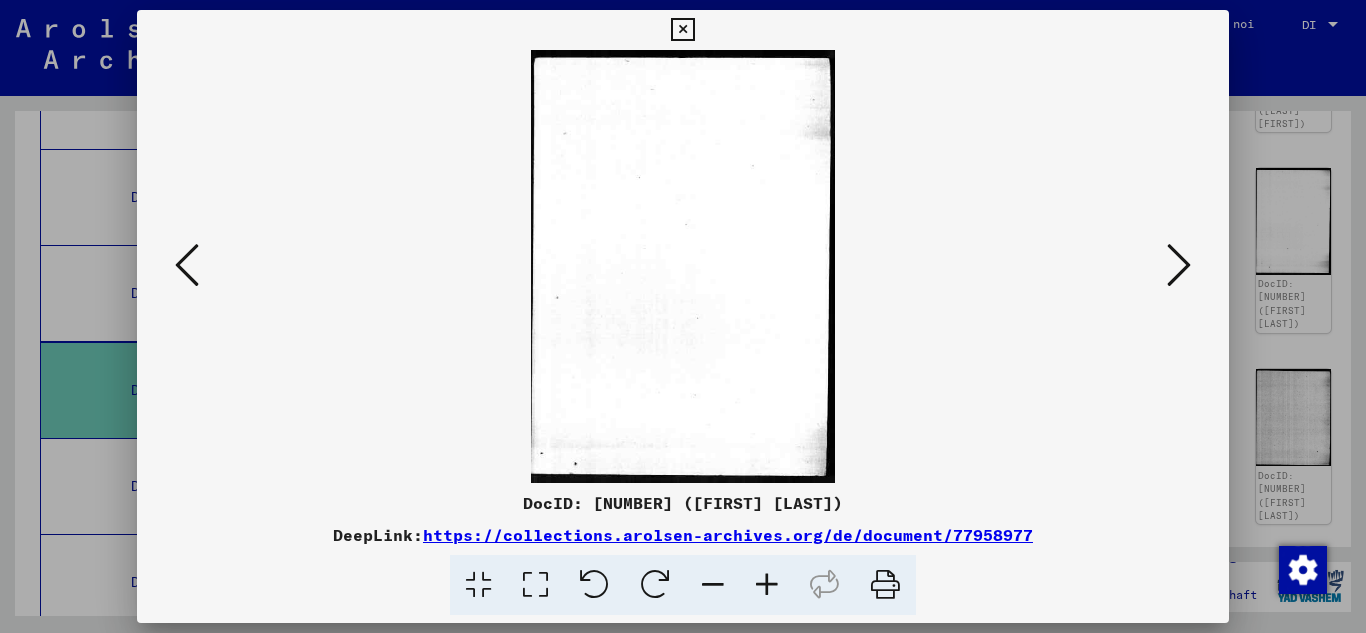 click at bounding box center [187, 265] 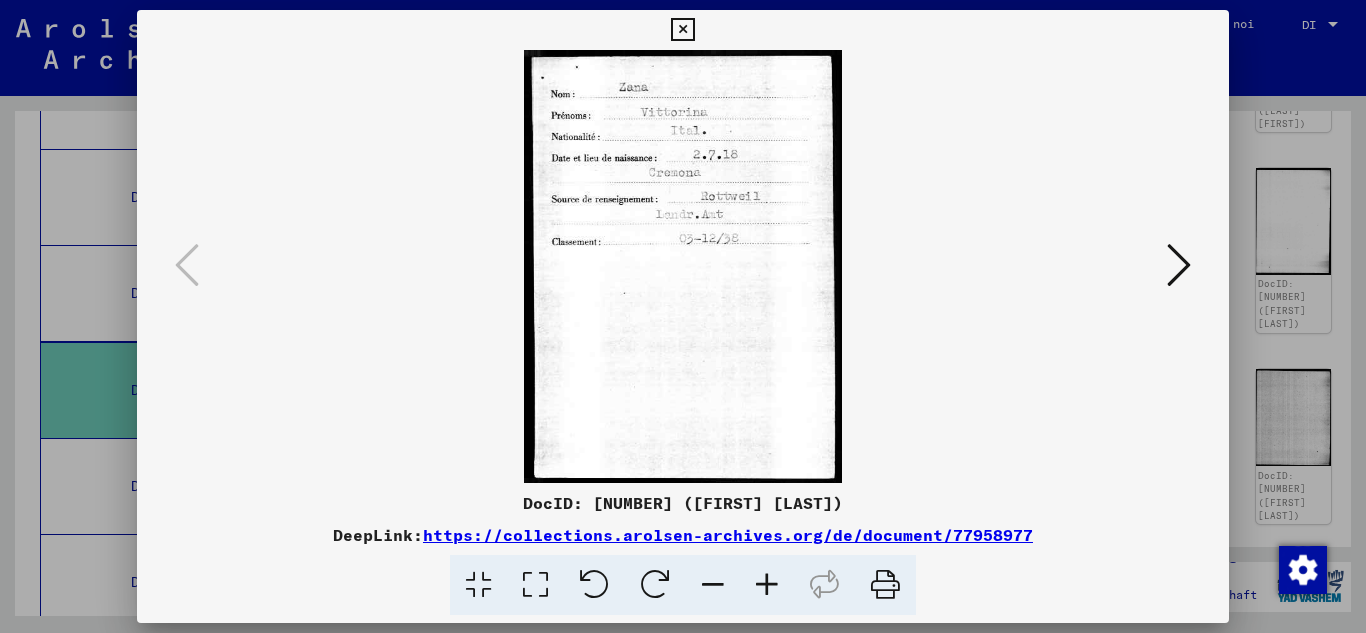 click at bounding box center [682, 30] 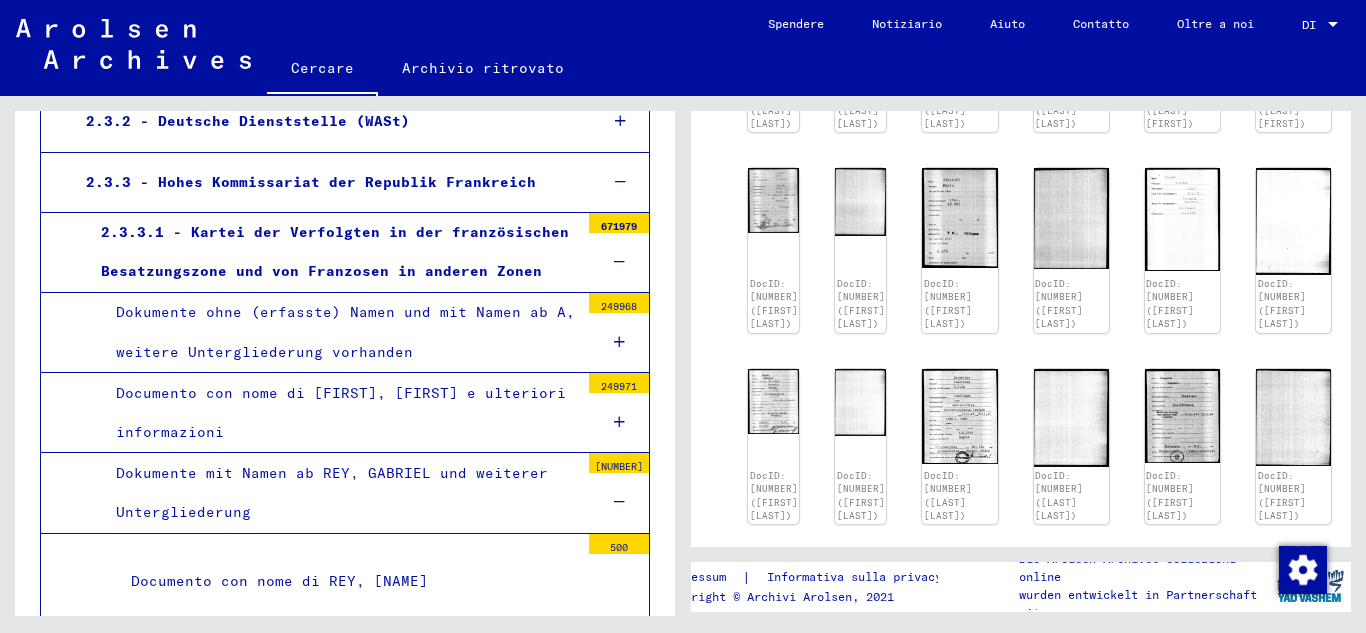 scroll, scrollTop: 467, scrollLeft: 0, axis: vertical 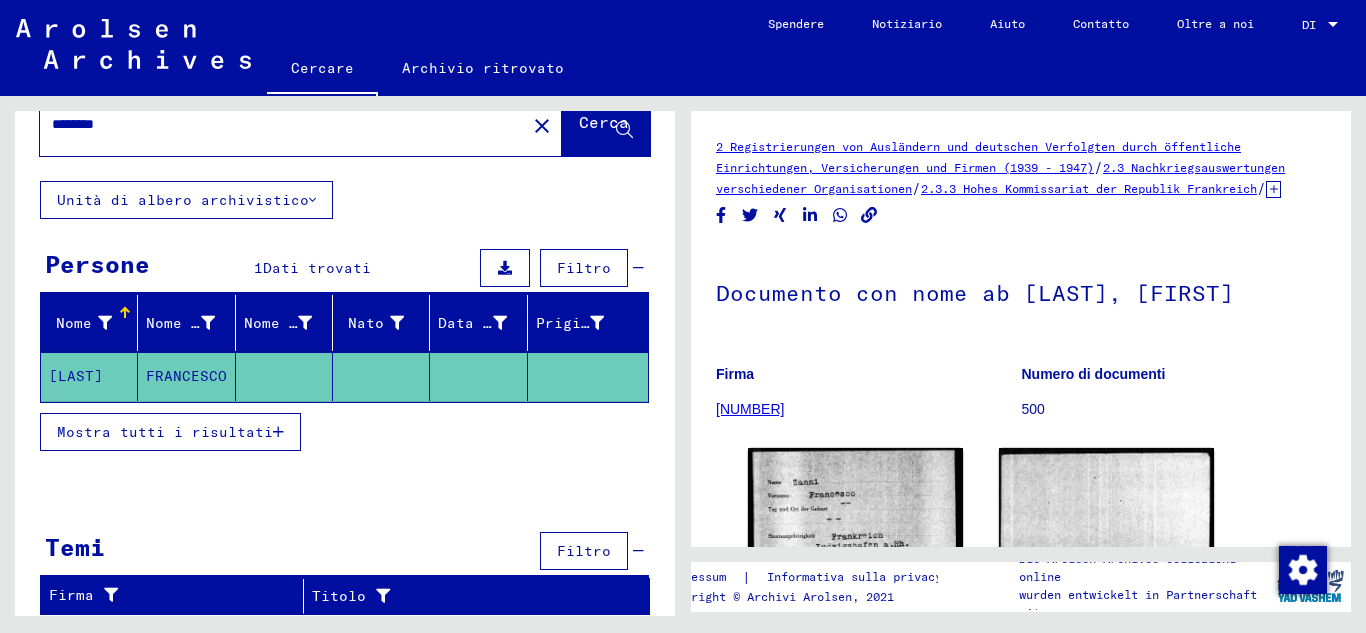 click on "Mostra tutti i risultati" at bounding box center (170, 432) 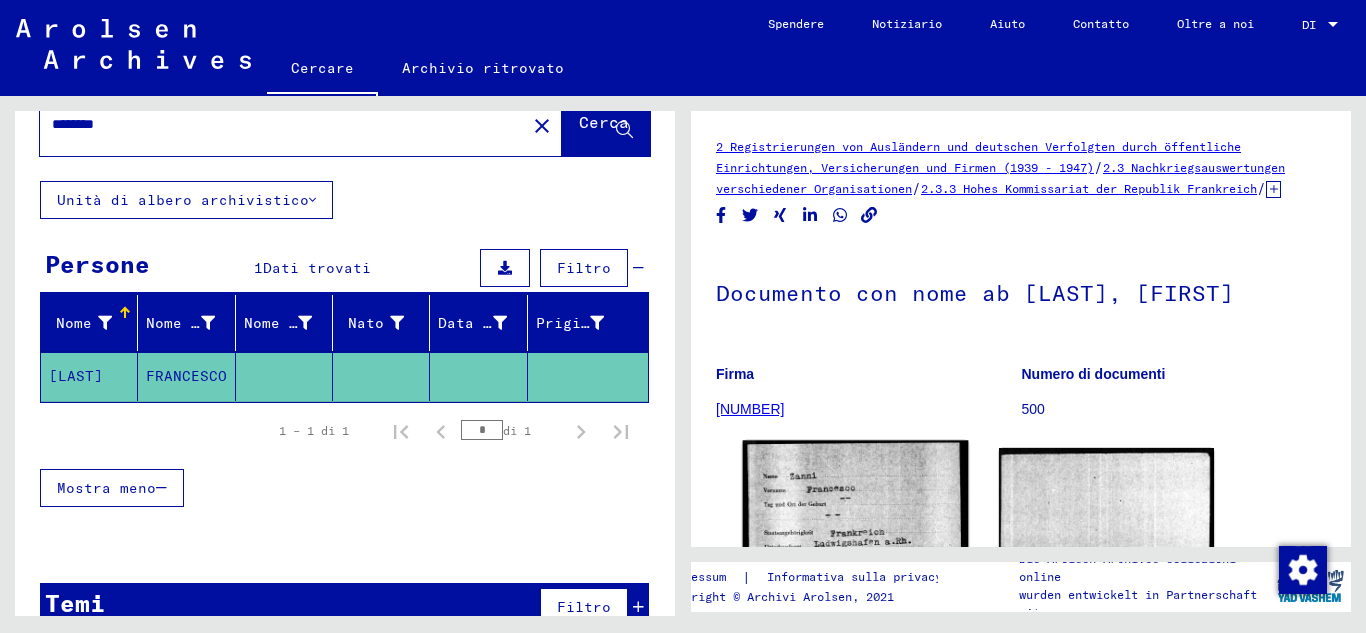 scroll, scrollTop: 233, scrollLeft: 0, axis: vertical 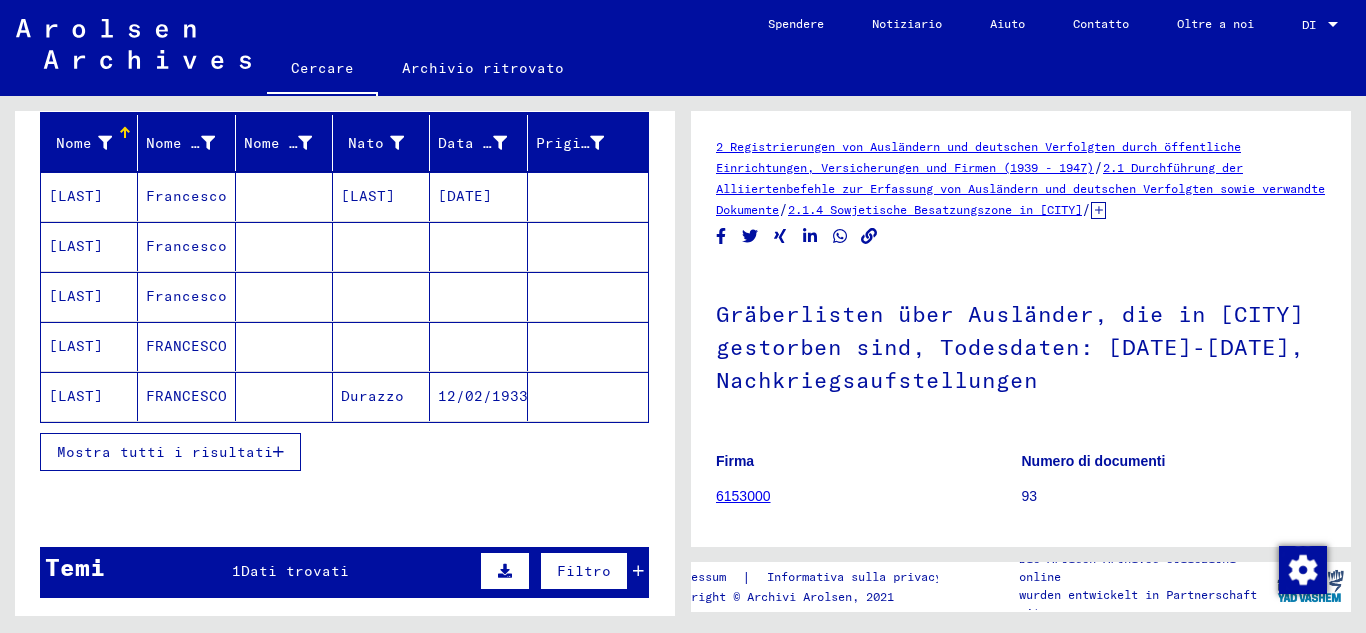 click on "Mostra tutti i risultati" at bounding box center (165, 452) 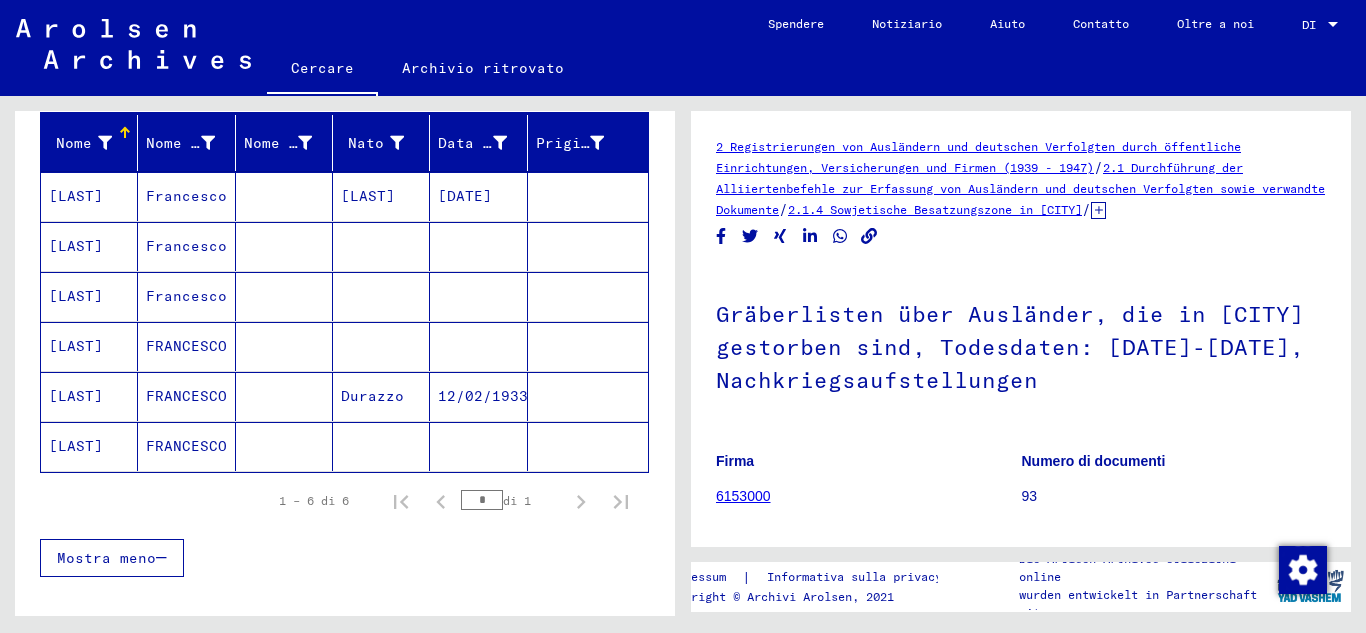 click on "1 – 6 di 6 * di 1" at bounding box center (448, 501) 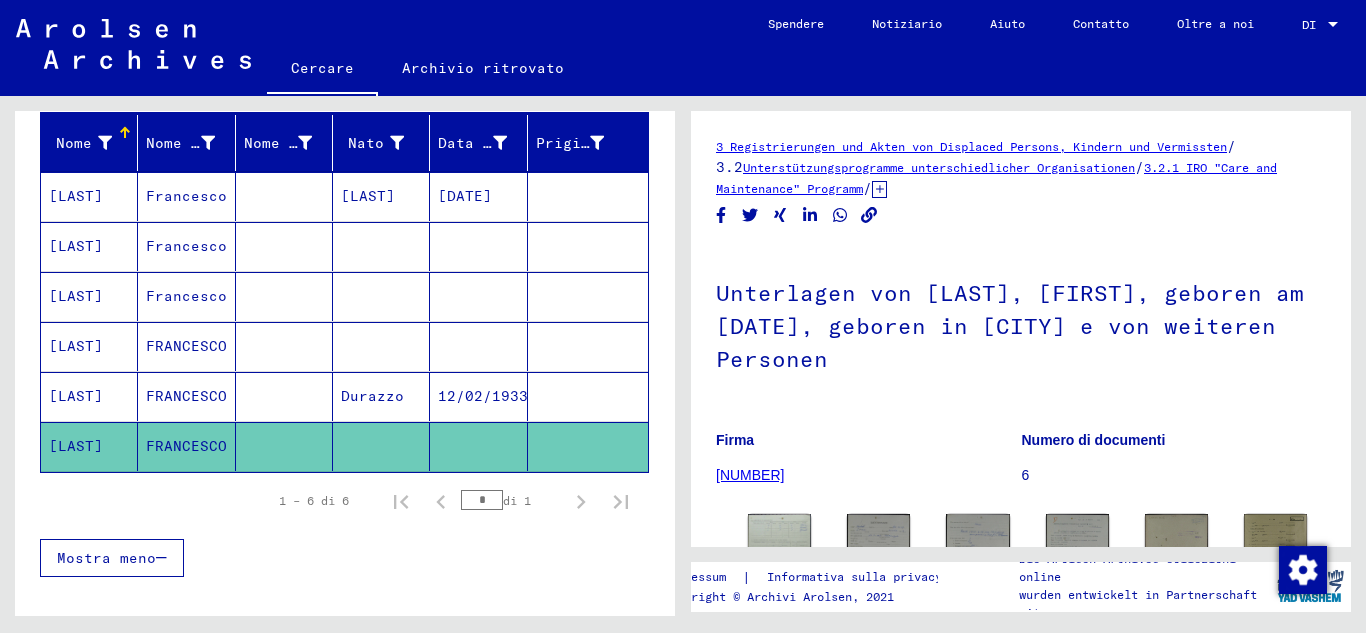 scroll, scrollTop: 0, scrollLeft: 0, axis: both 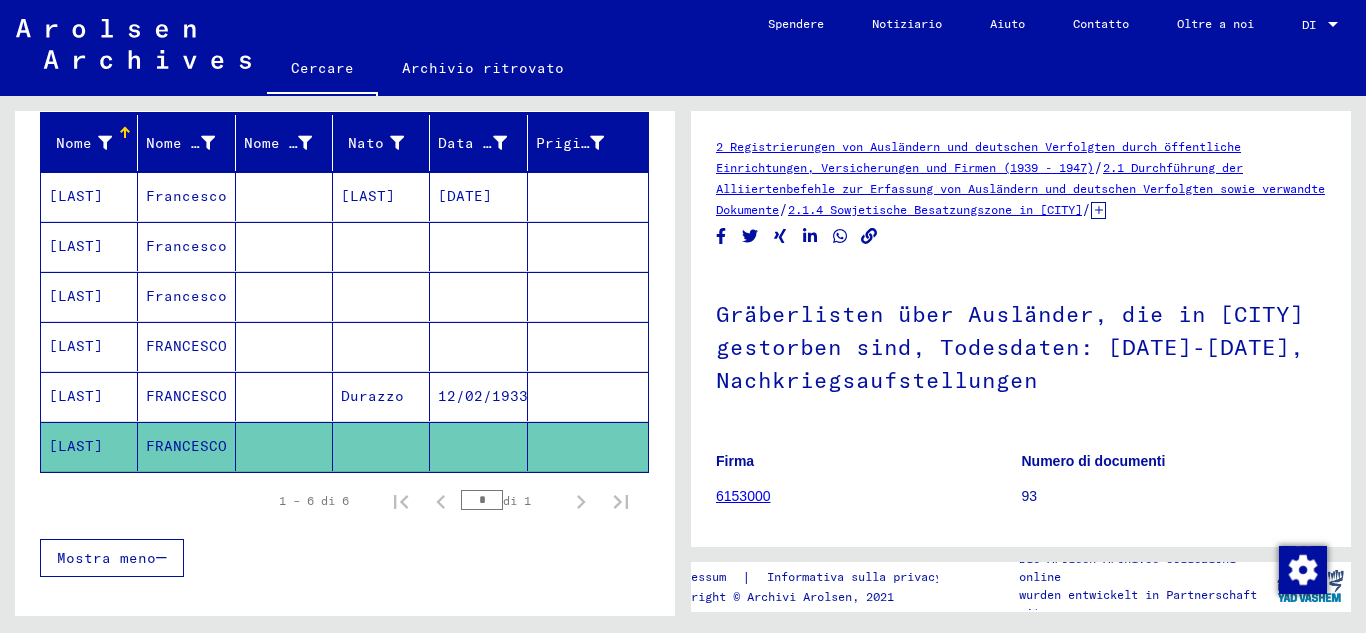 click on "di 1" at bounding box center (517, 500) 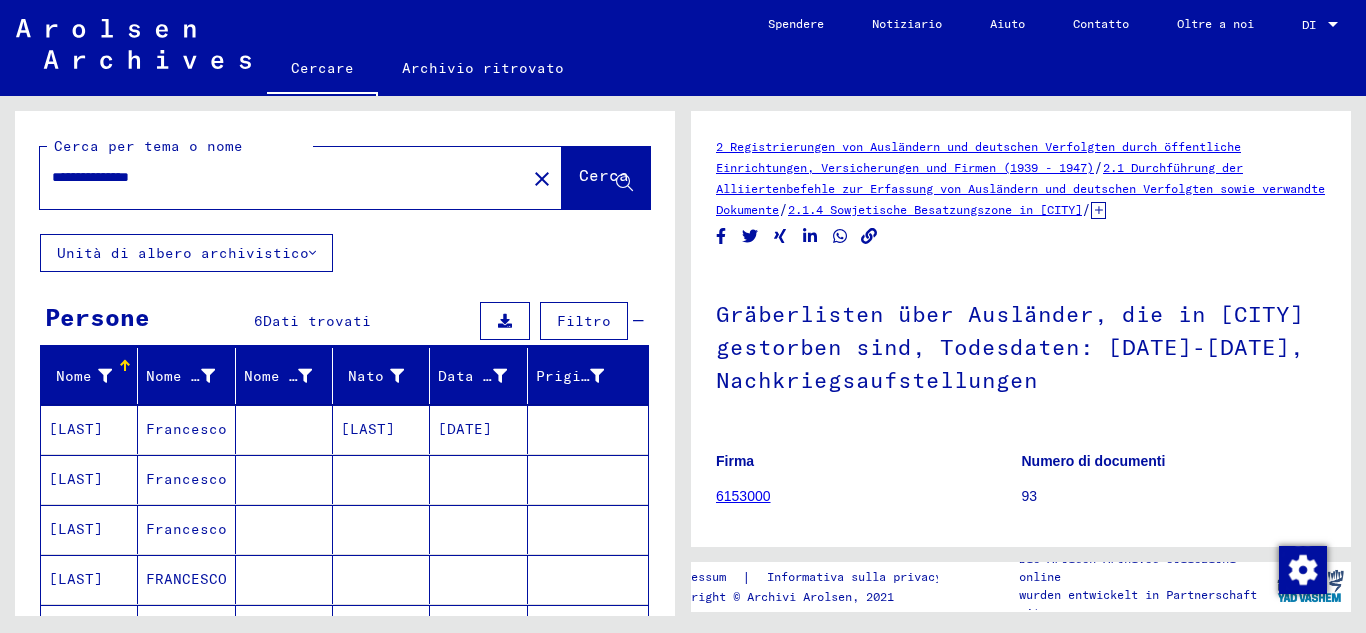 scroll, scrollTop: 233, scrollLeft: 0, axis: vertical 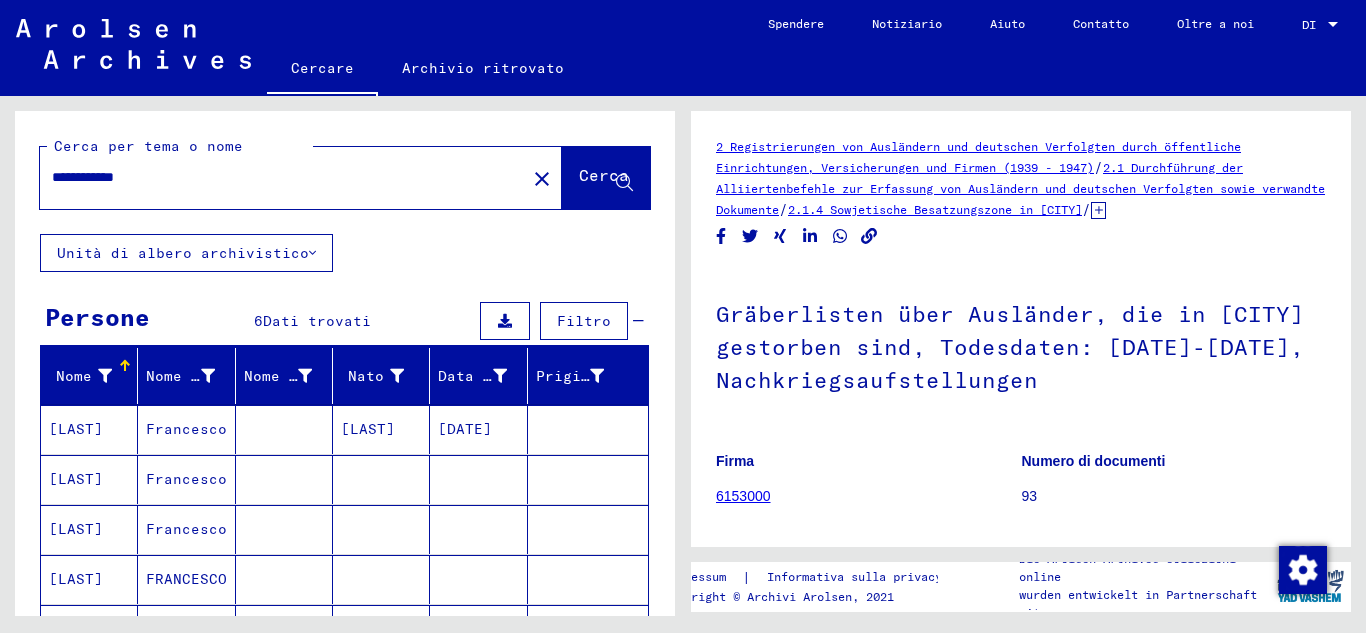type on "**********" 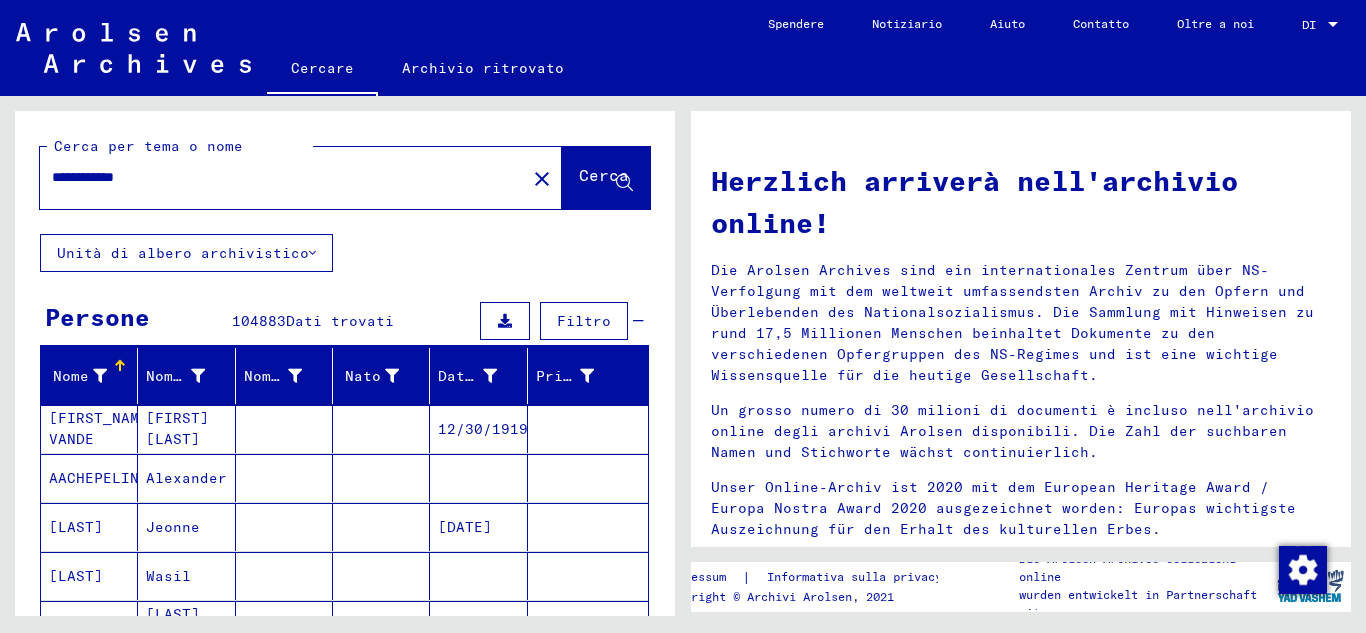 scroll, scrollTop: 233, scrollLeft: 0, axis: vertical 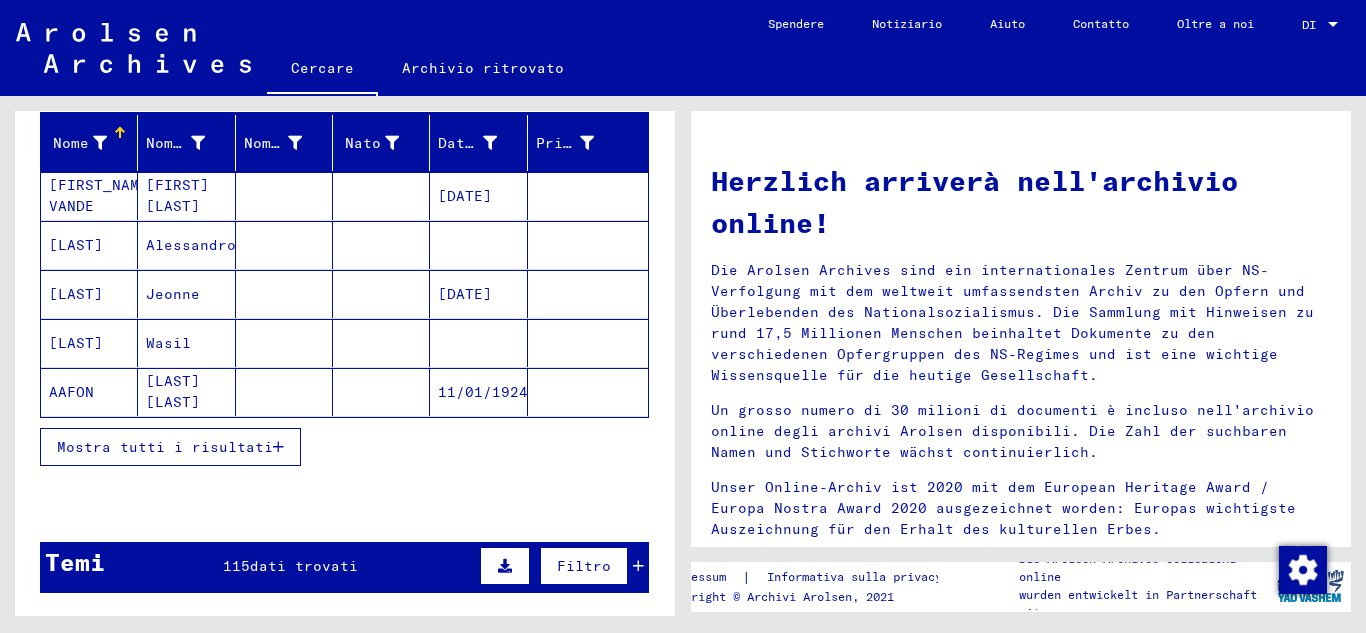 click on "Mostra tutti i risultati" at bounding box center [165, 447] 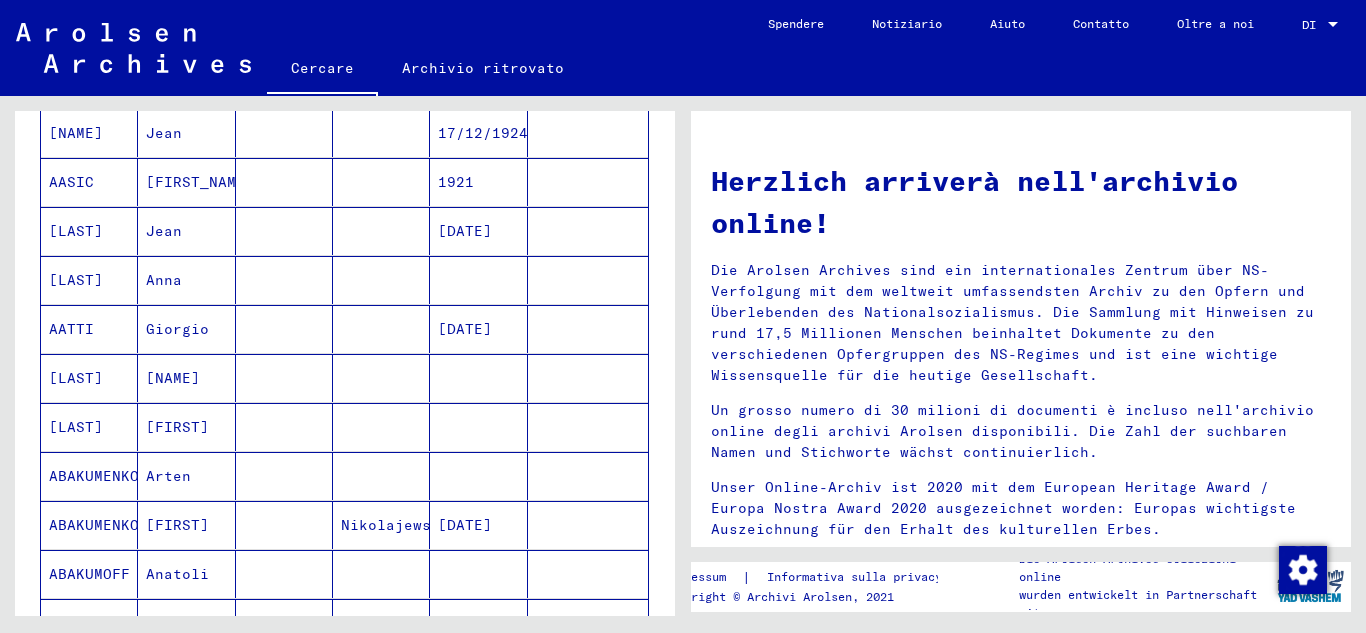 scroll, scrollTop: 1167, scrollLeft: 0, axis: vertical 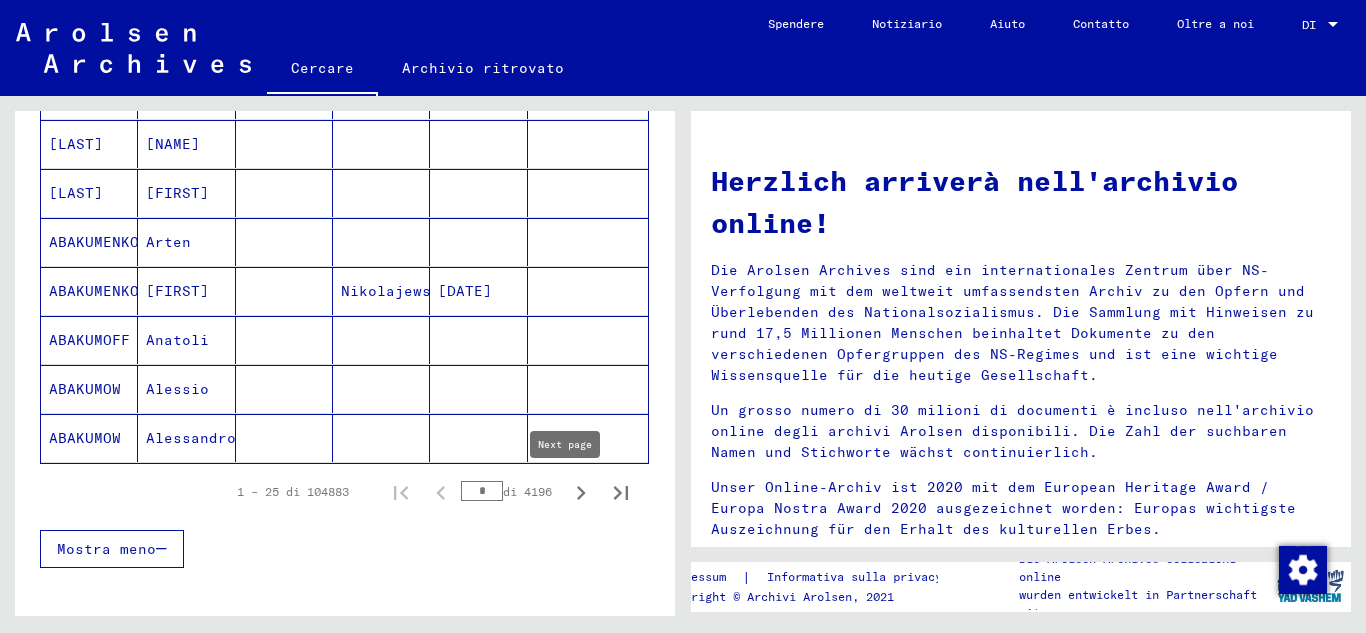 click 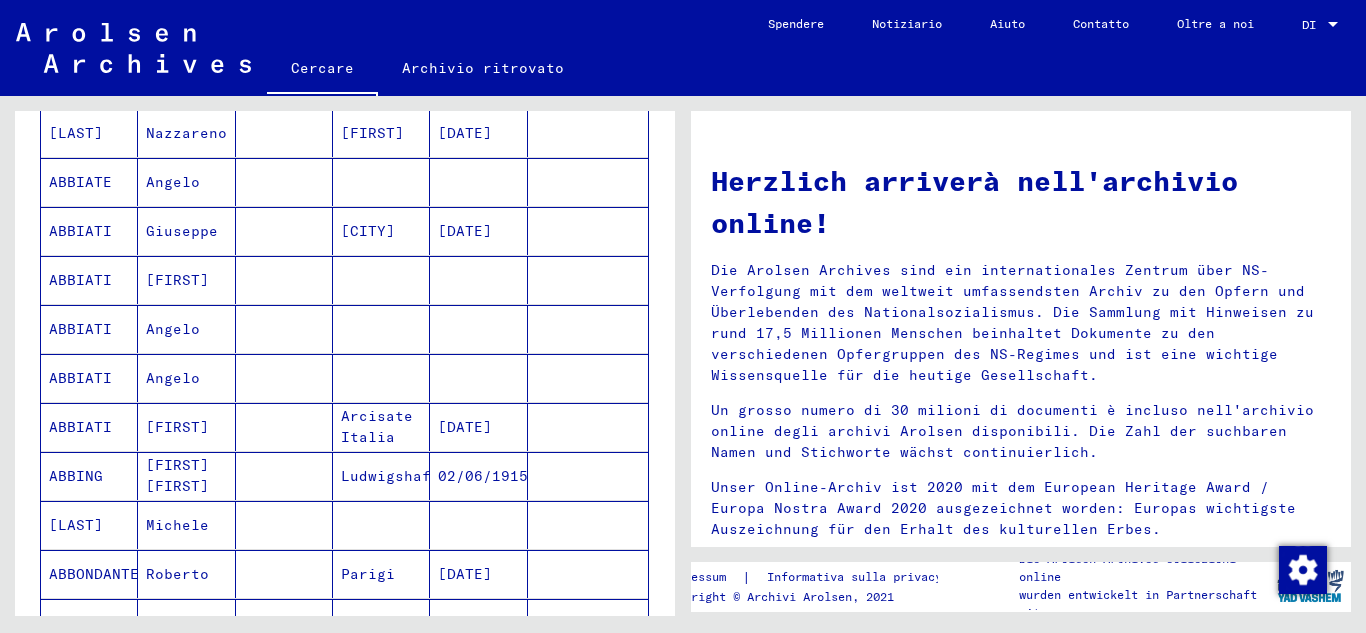 scroll, scrollTop: 1167, scrollLeft: 0, axis: vertical 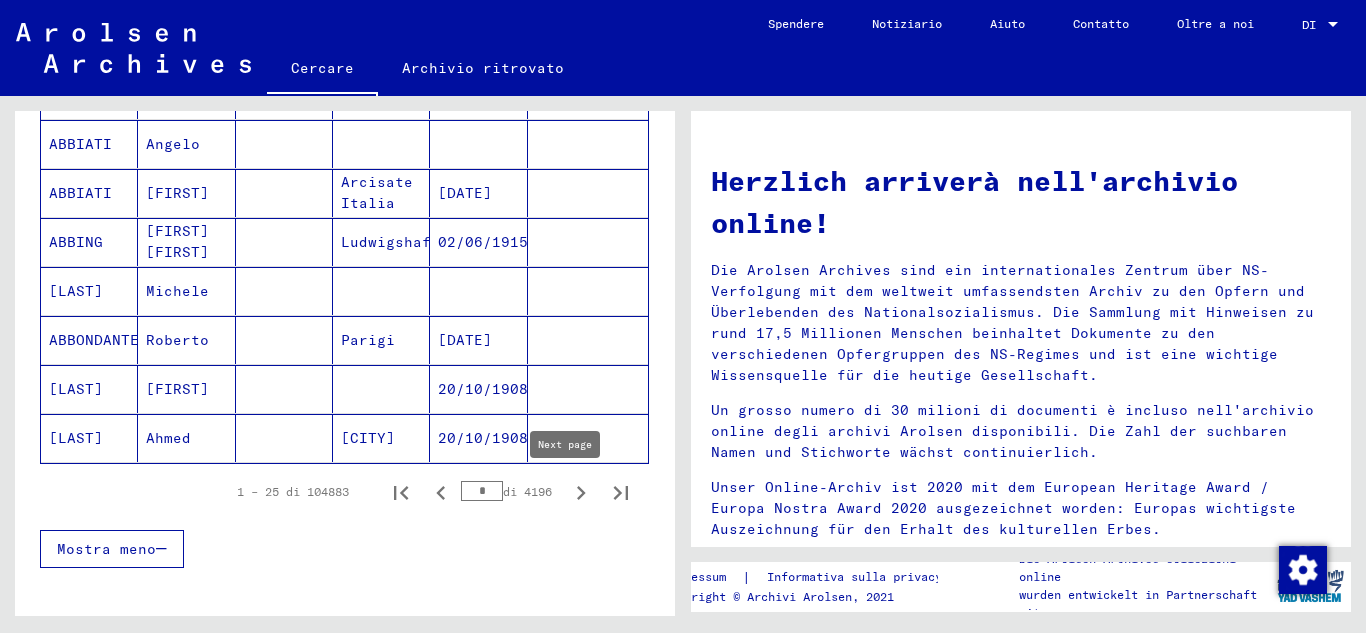 click 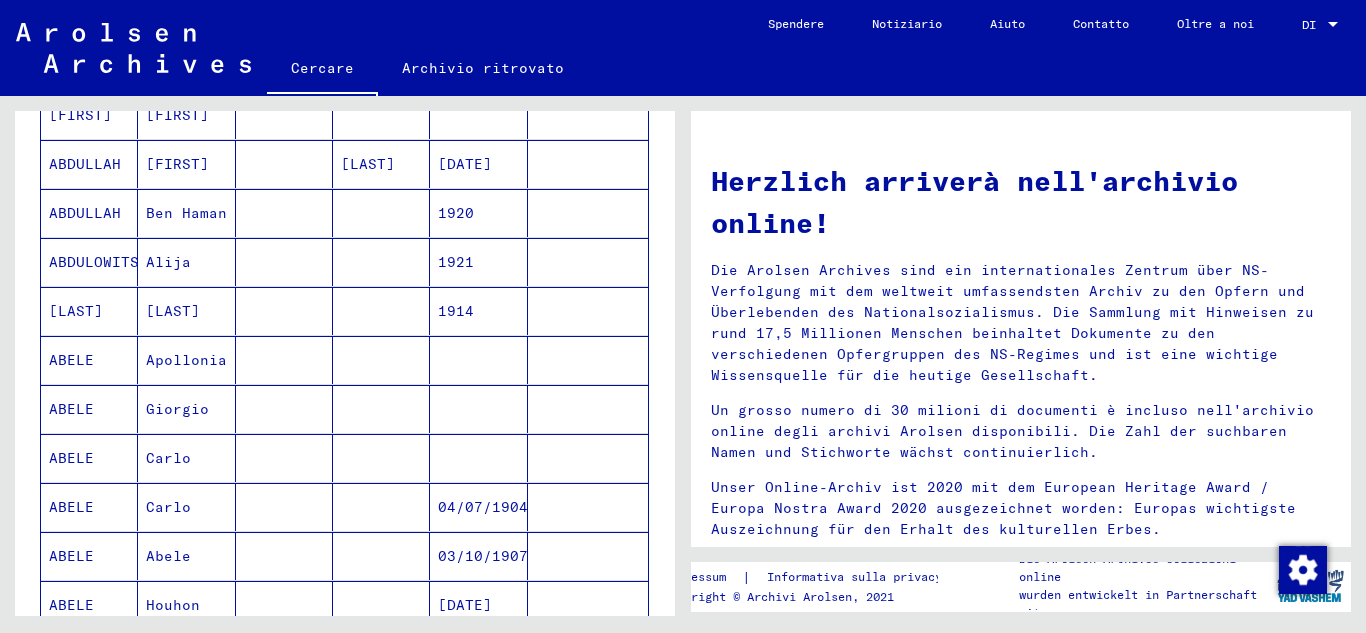 scroll, scrollTop: 1086, scrollLeft: 0, axis: vertical 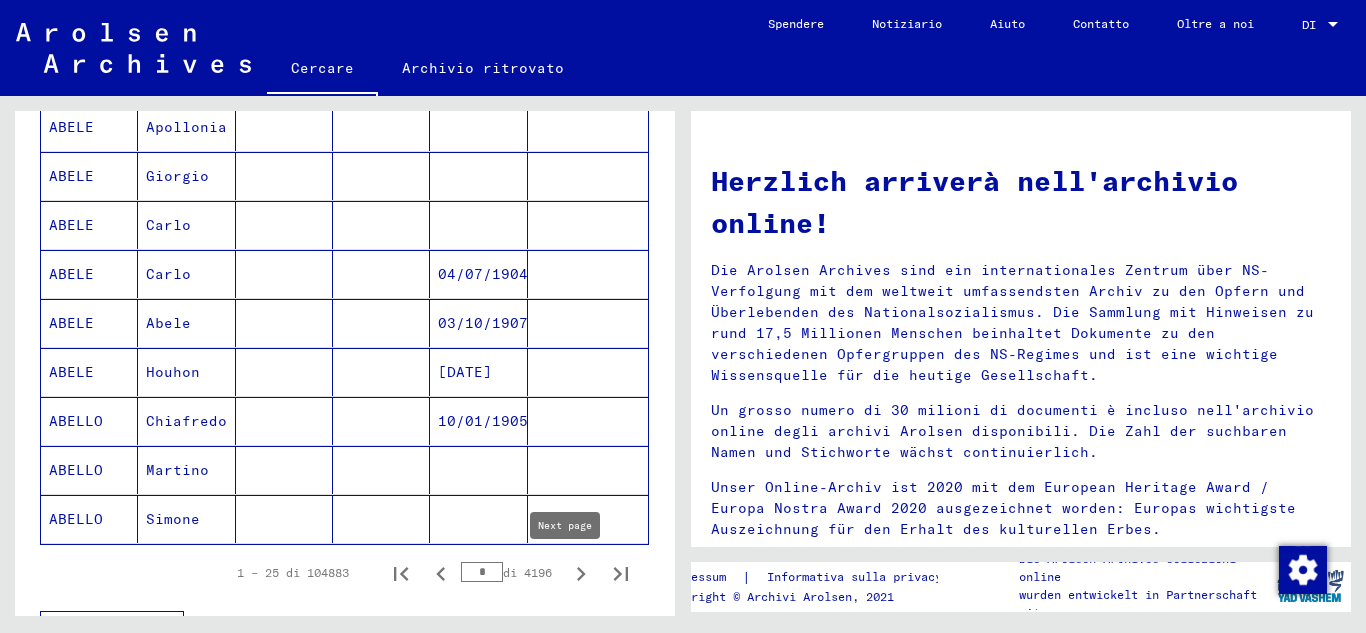 click 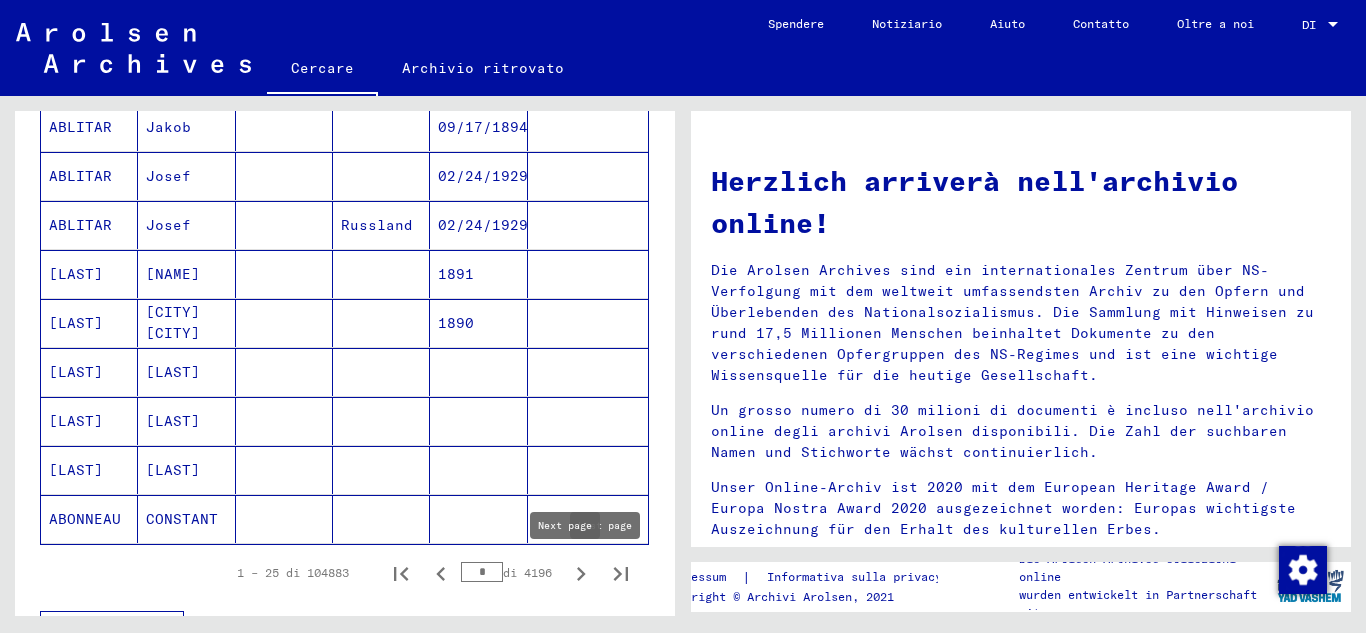 click 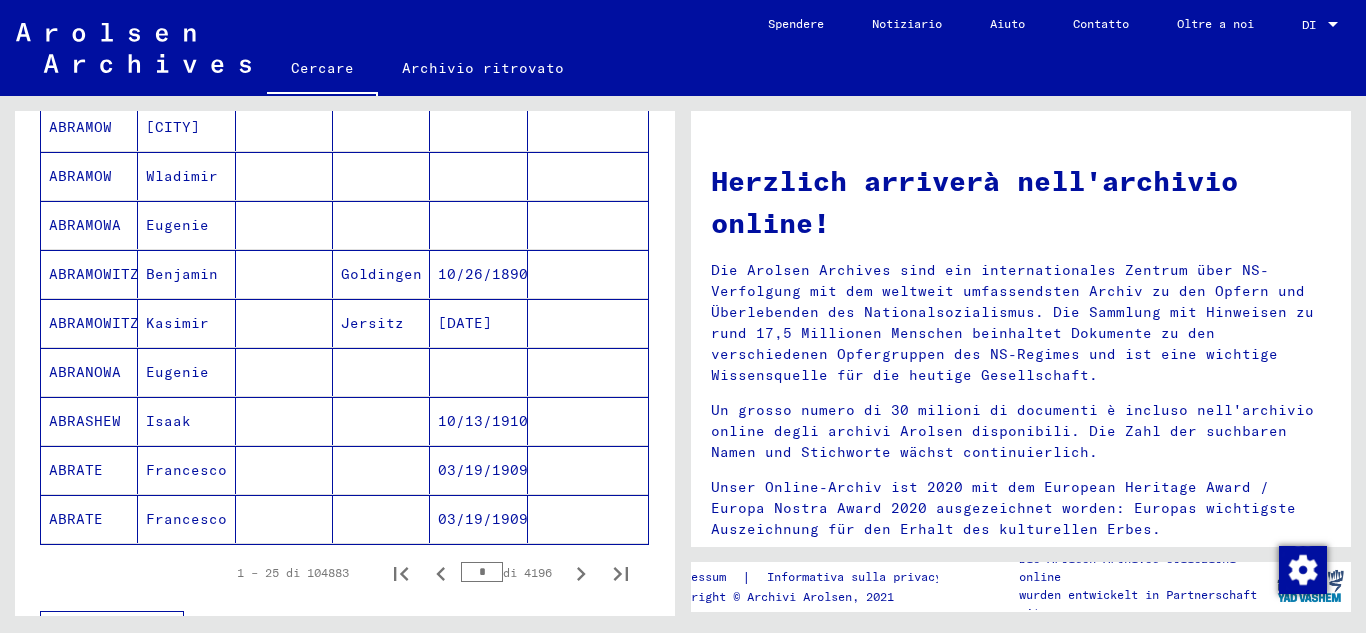 click 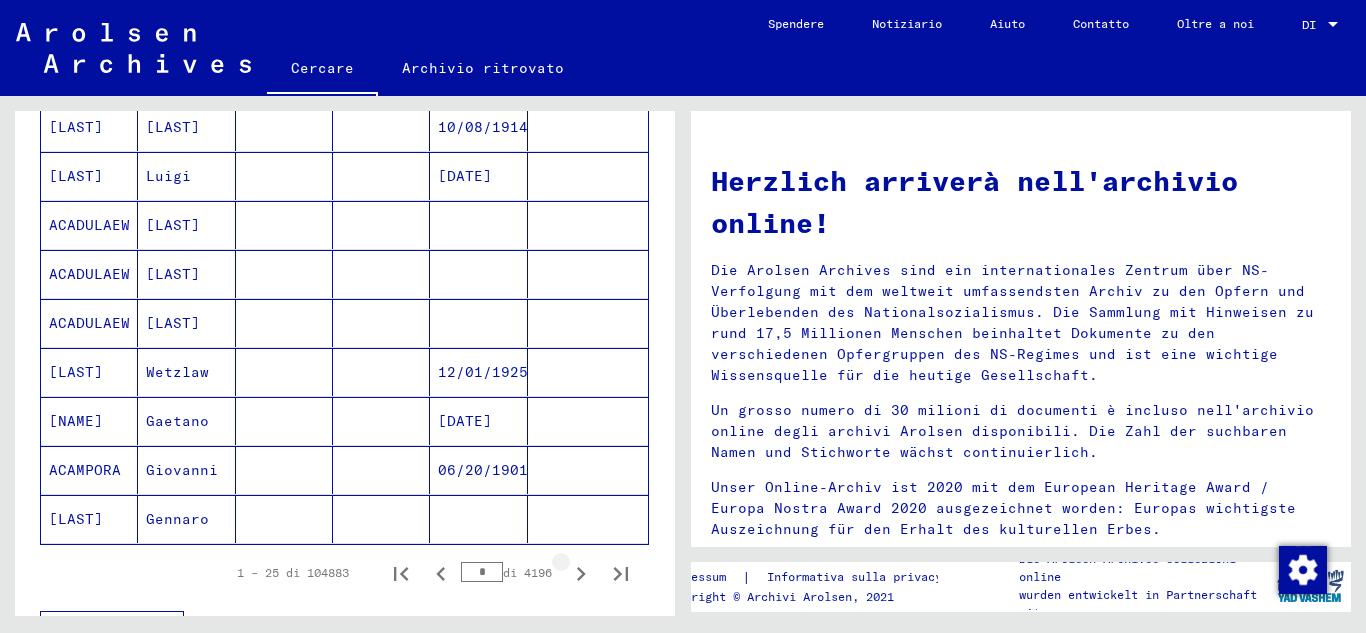 click 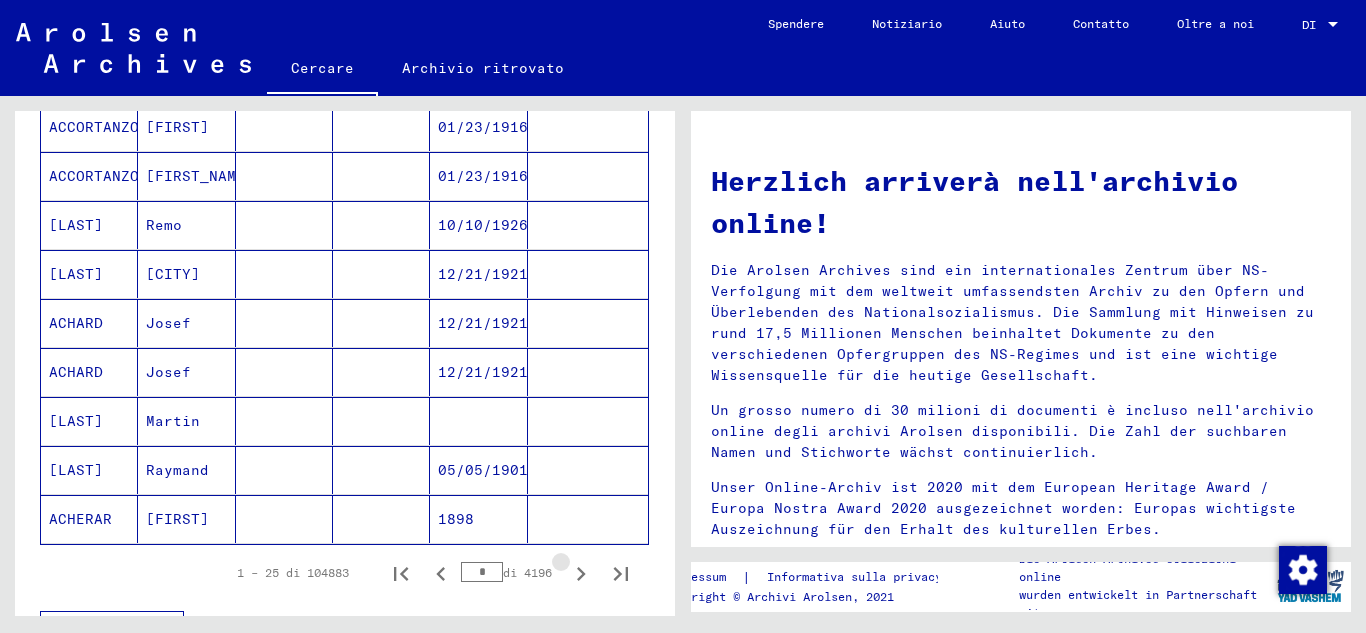 click 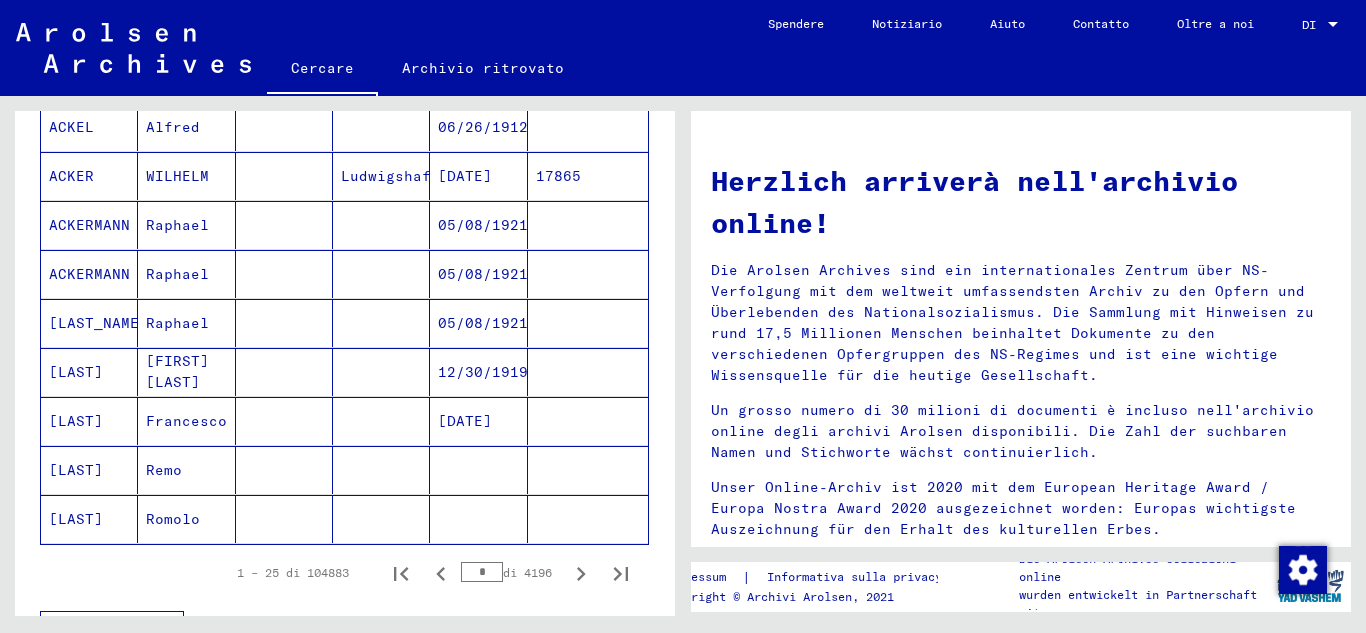 click 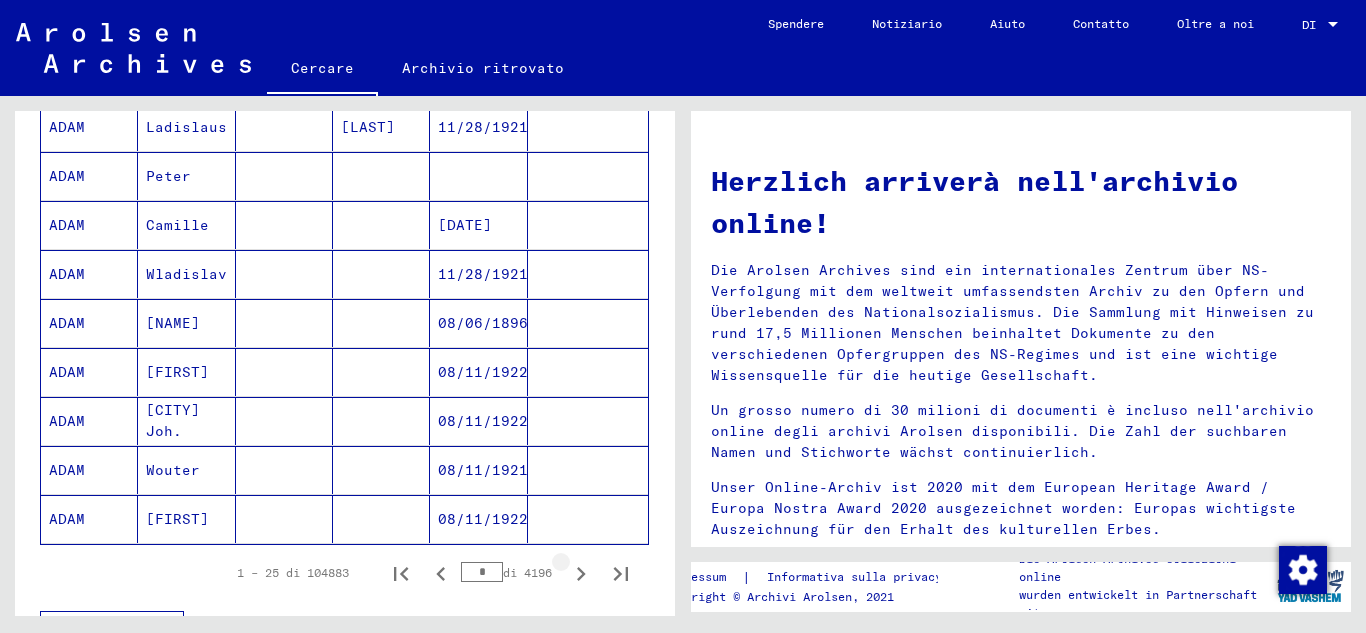 click 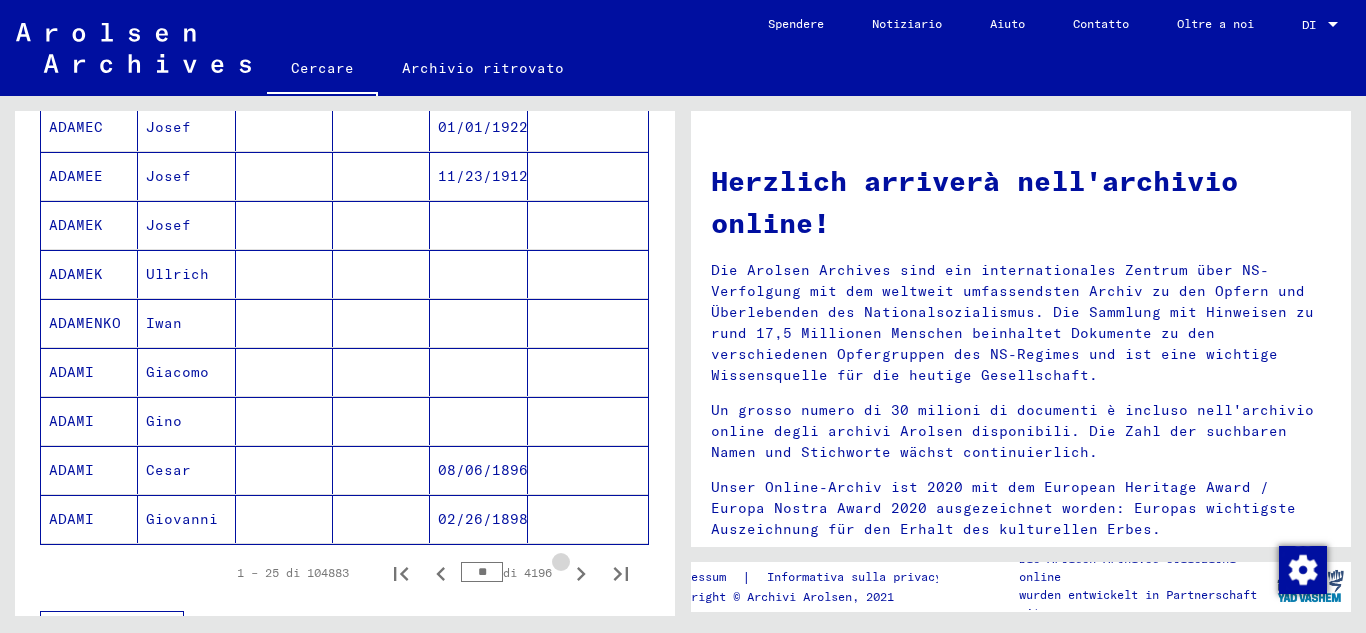 click 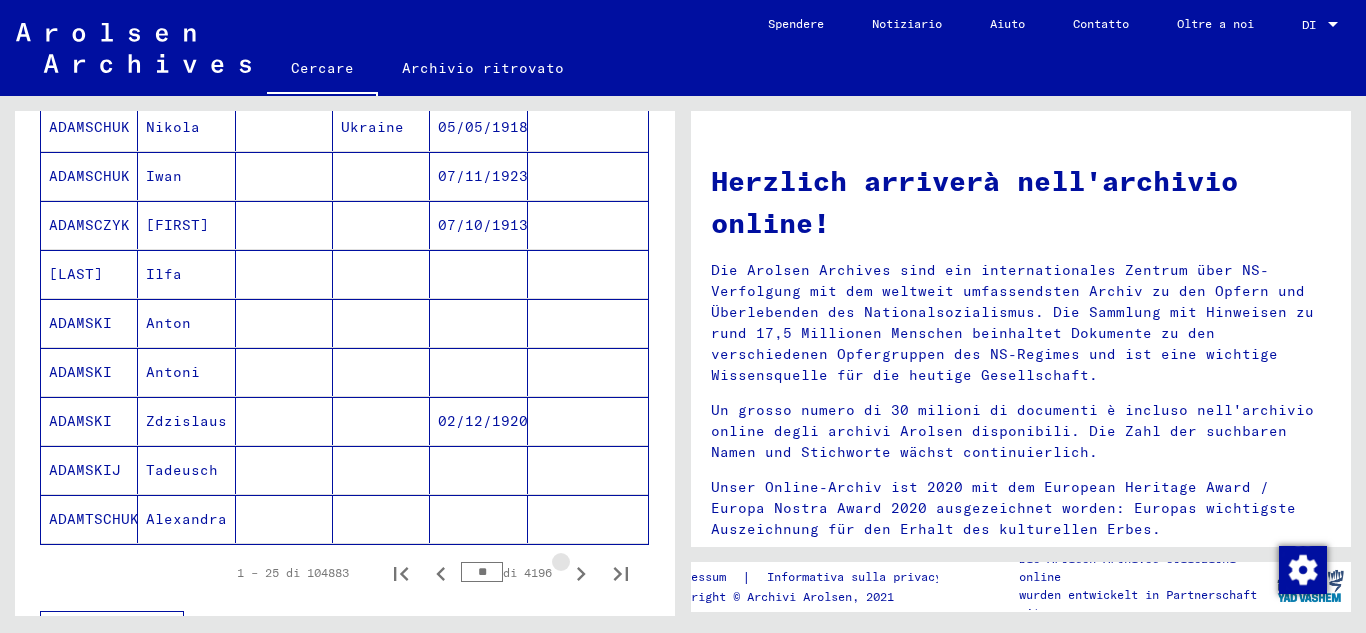 click 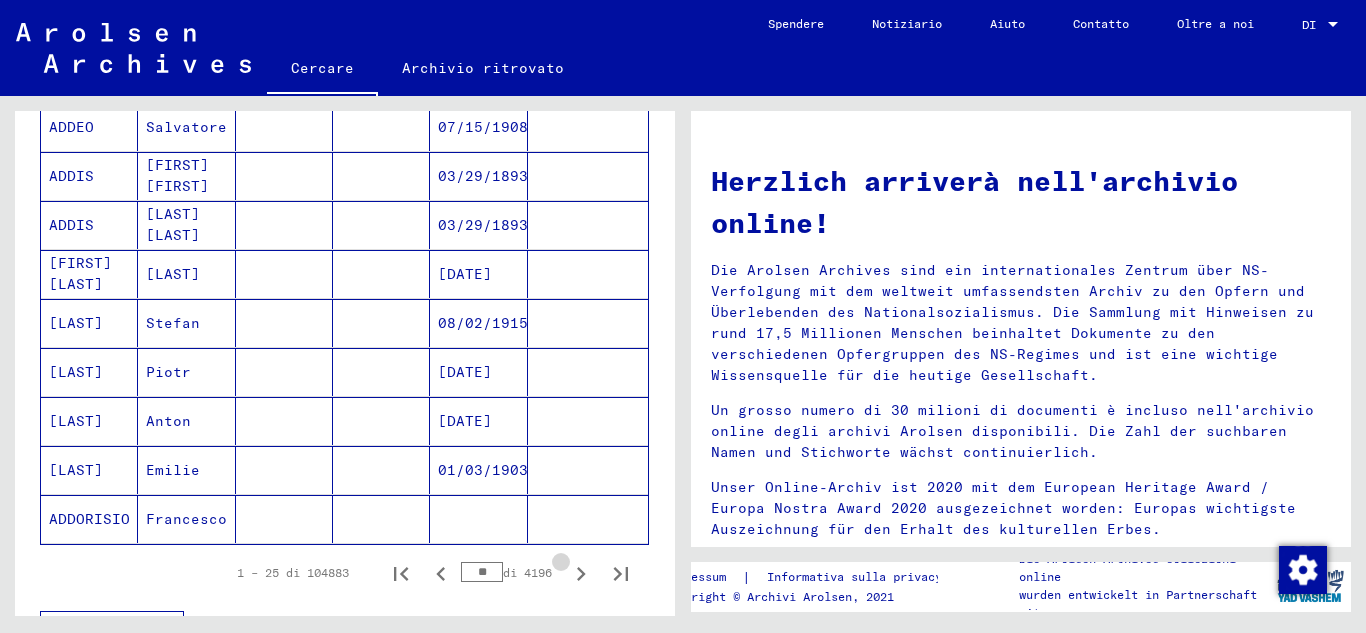 click 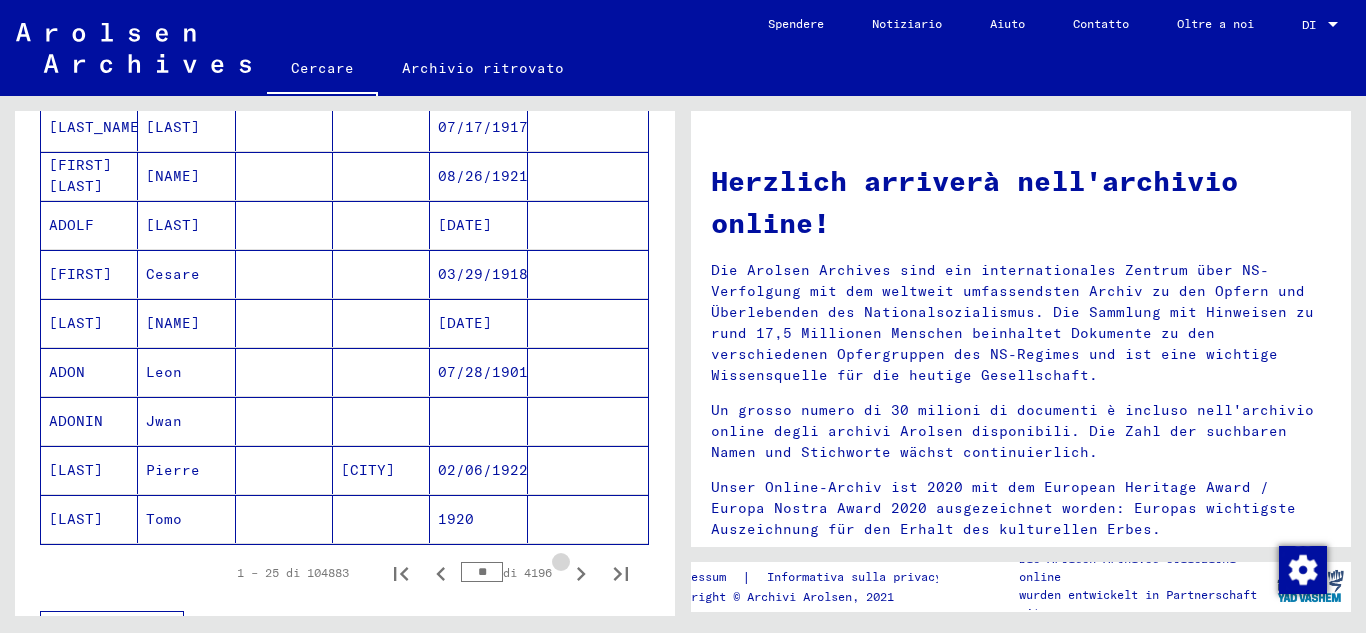 click 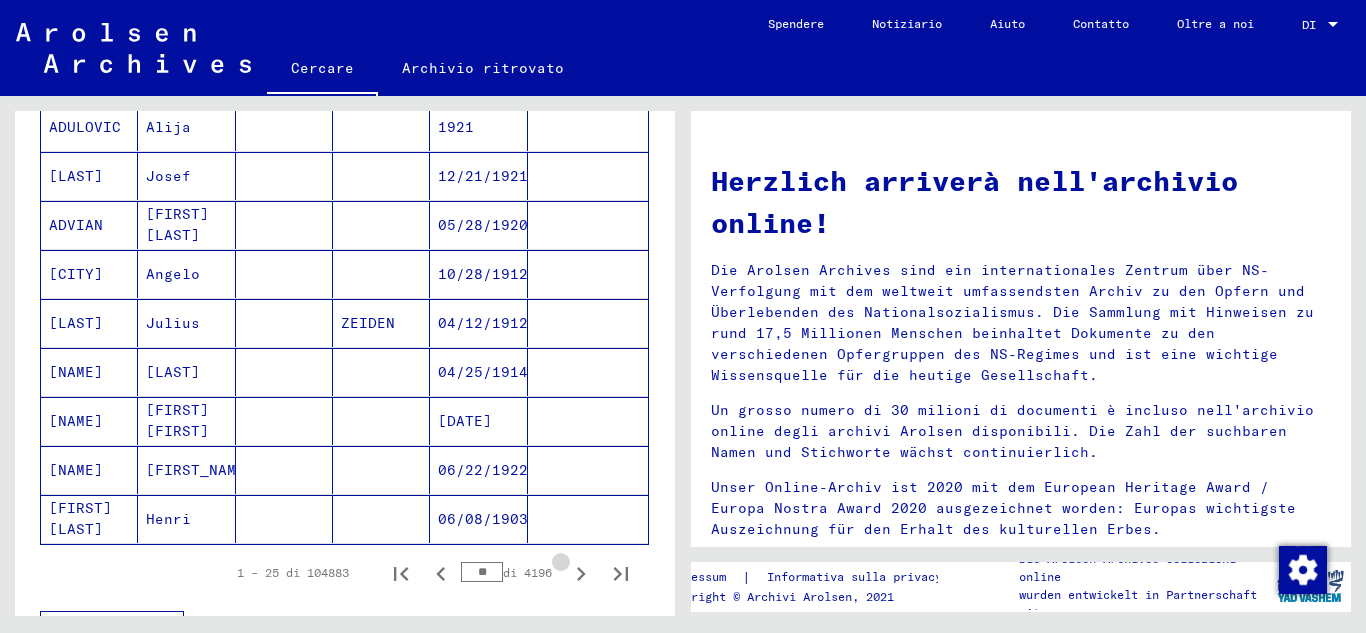click 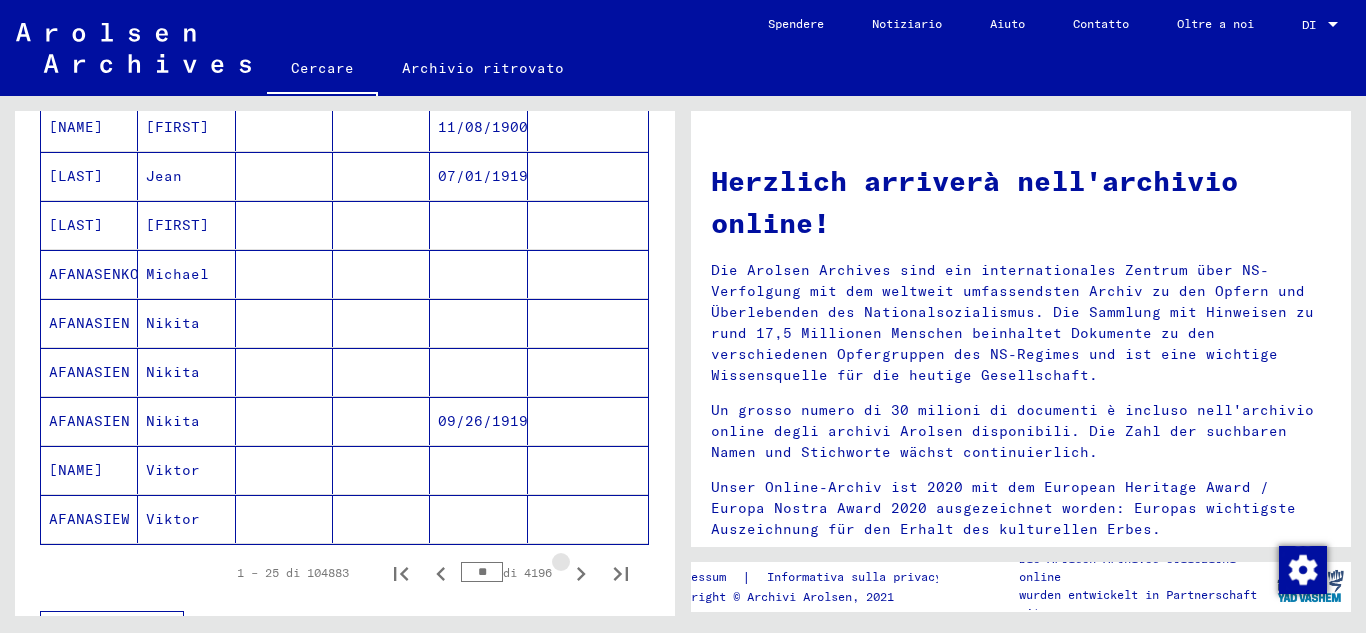 click 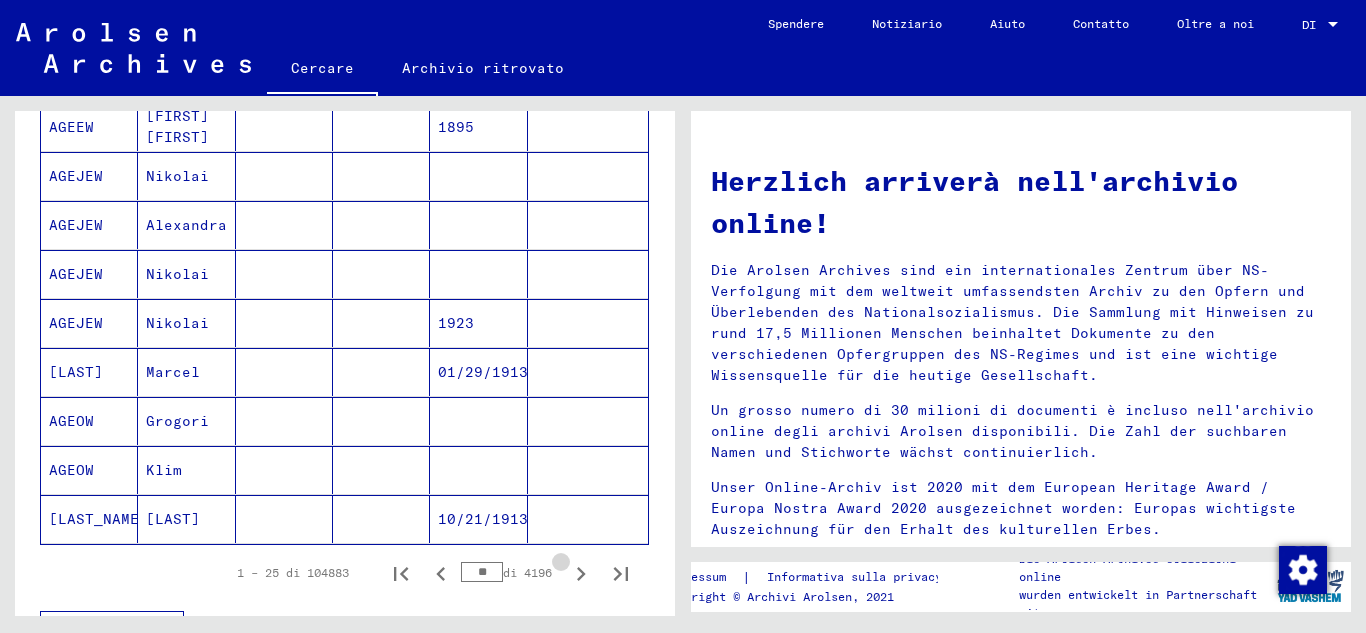 click 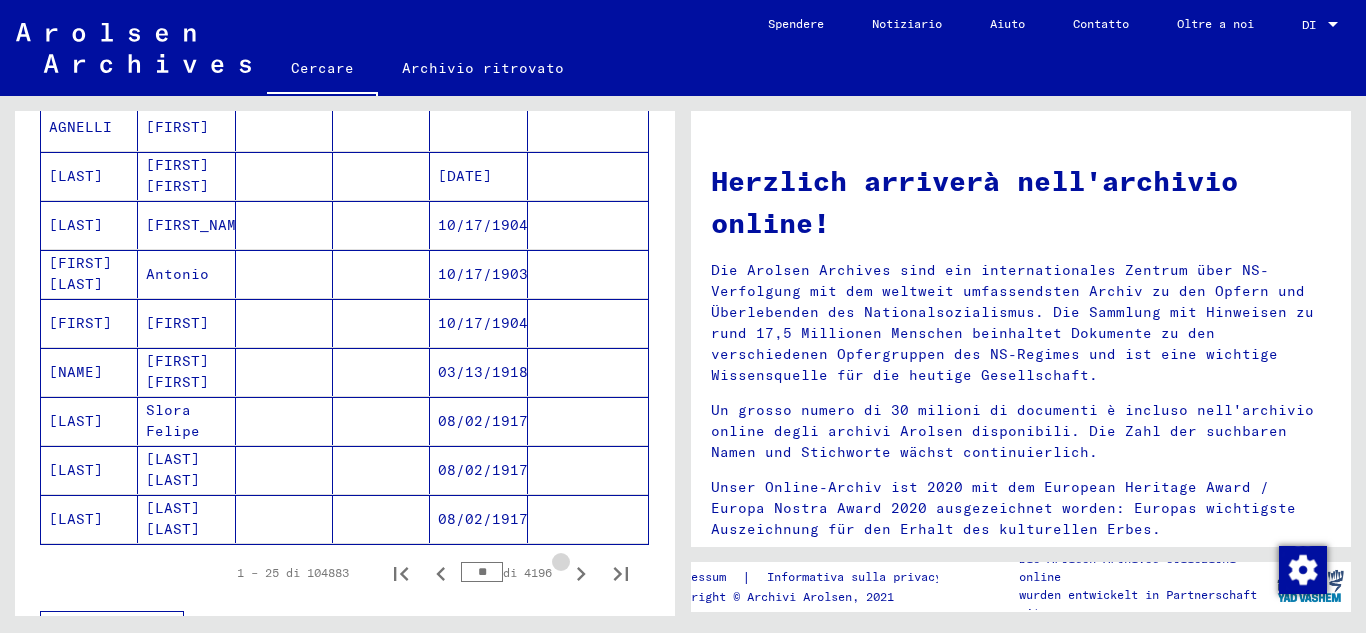 click 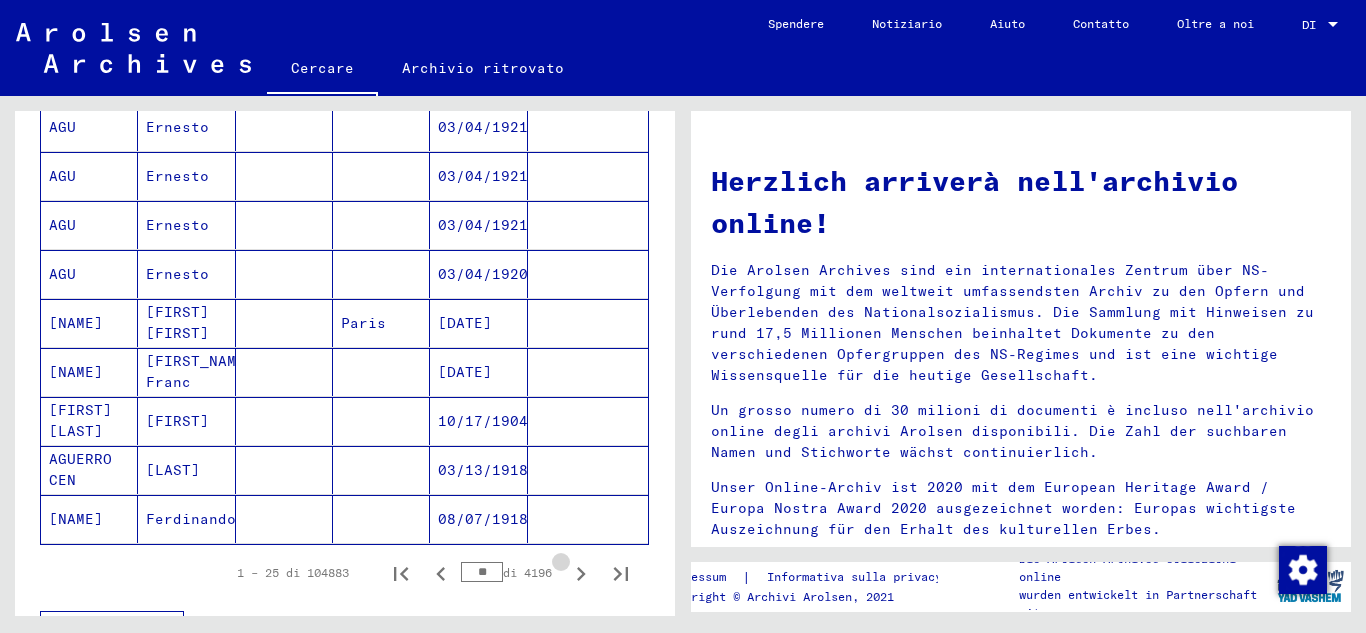 click 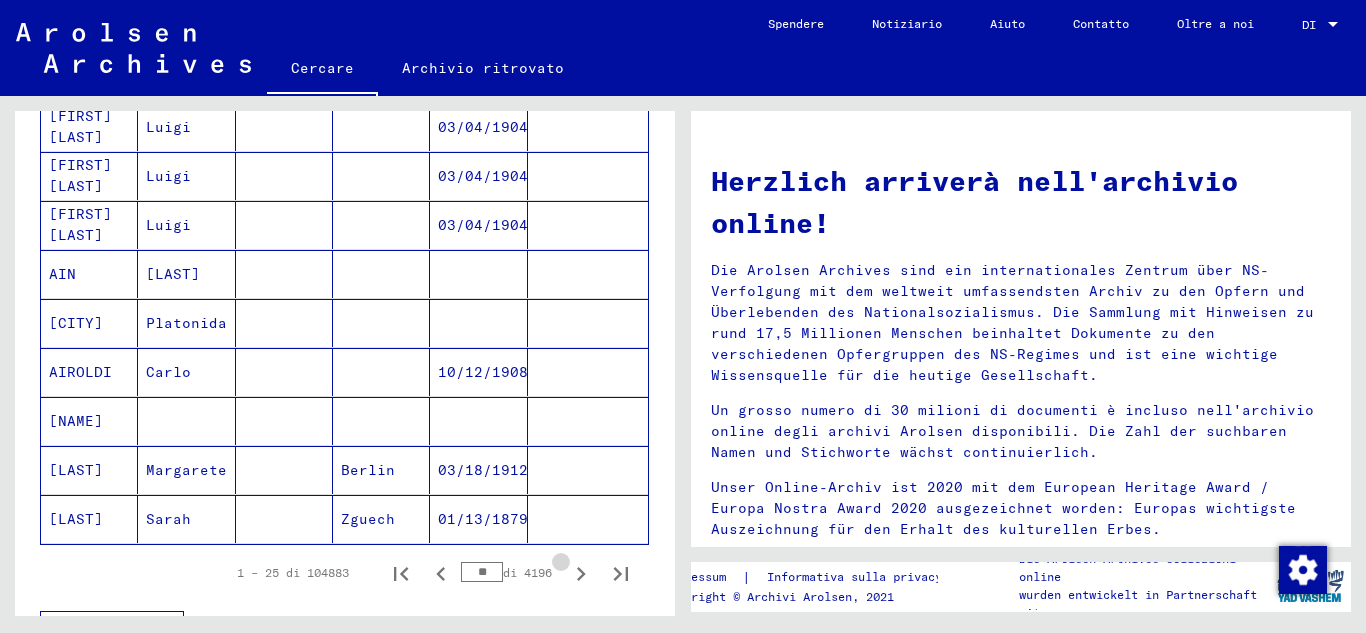 click 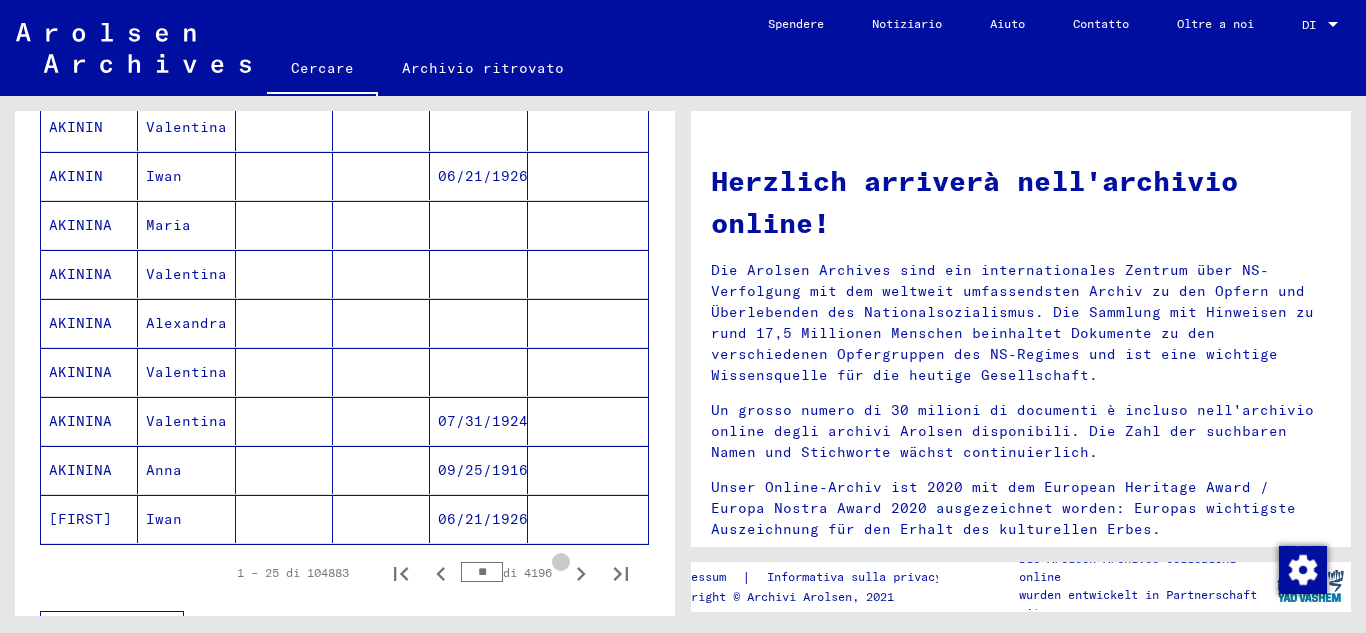 click 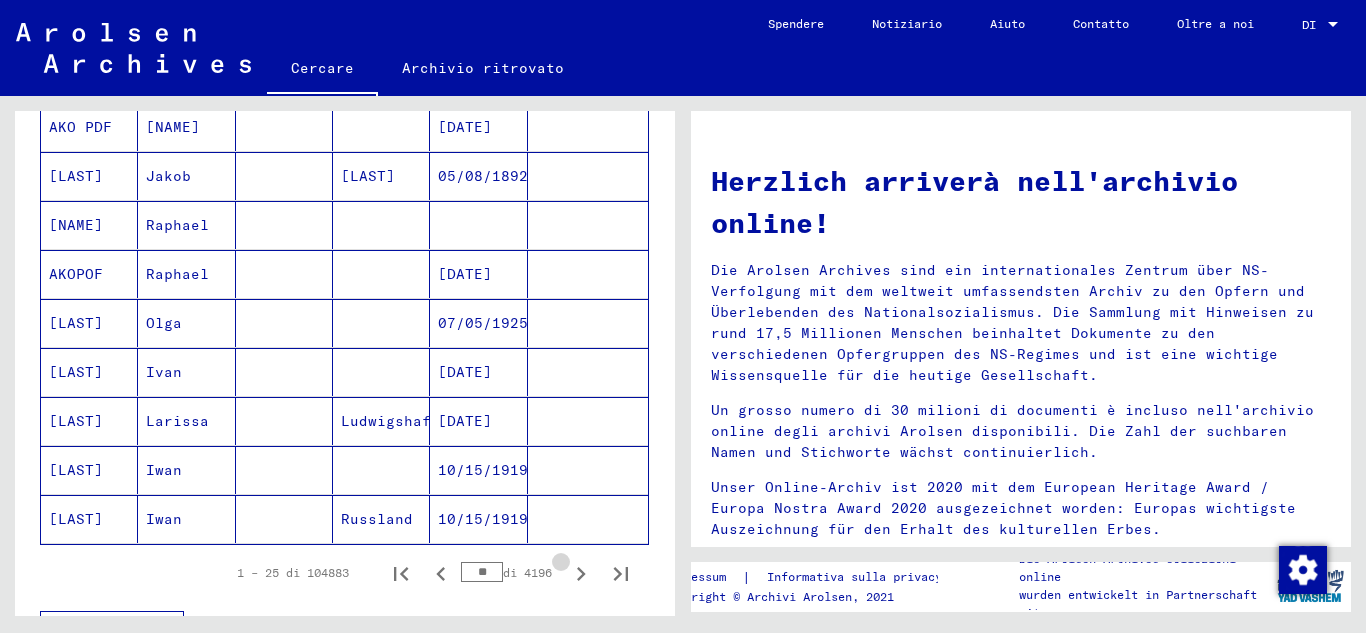 click 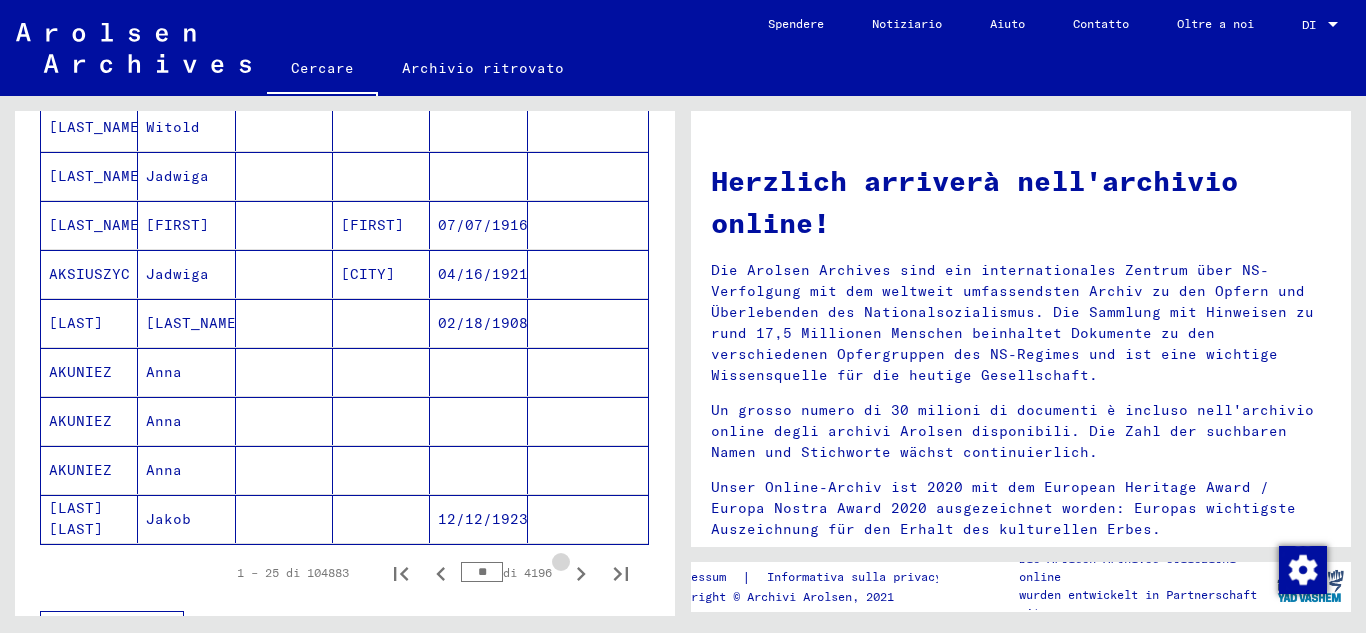 click 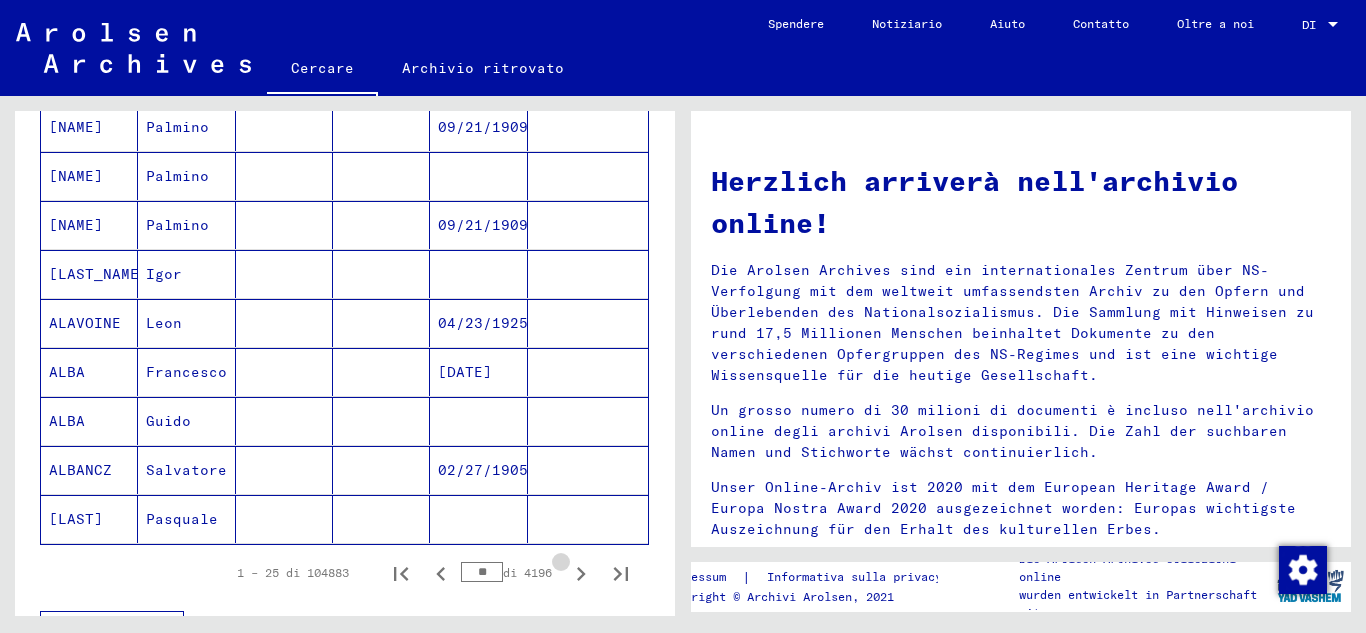 click 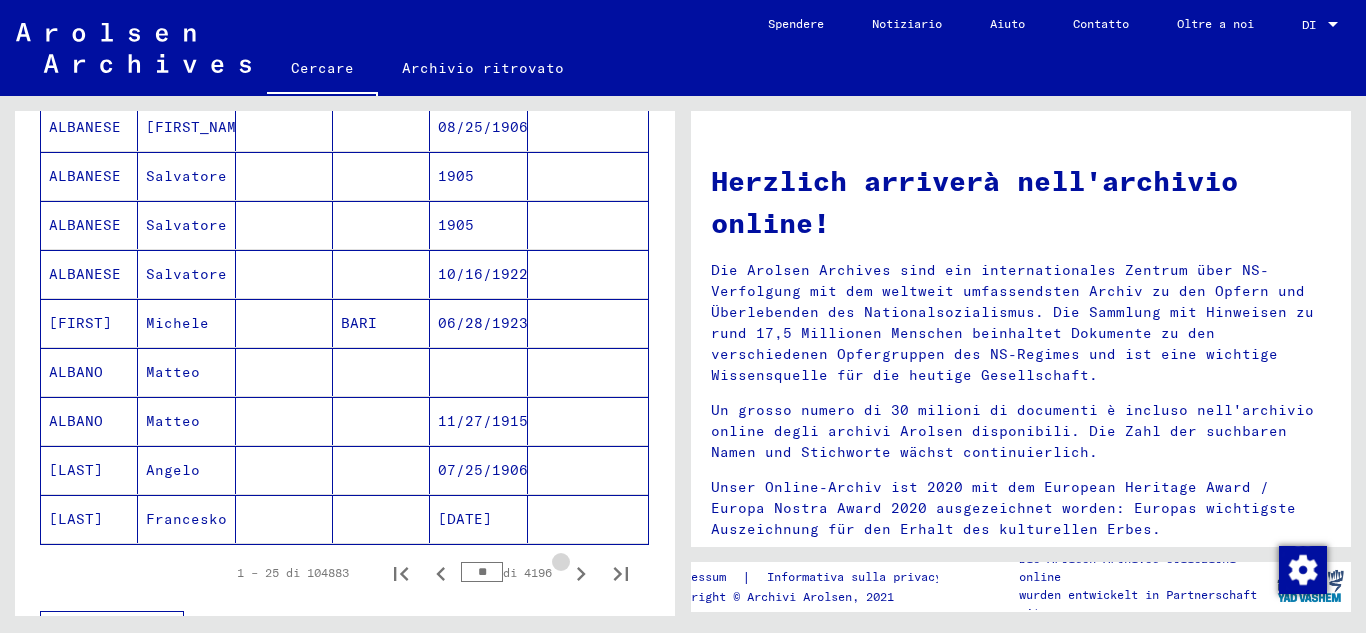 click 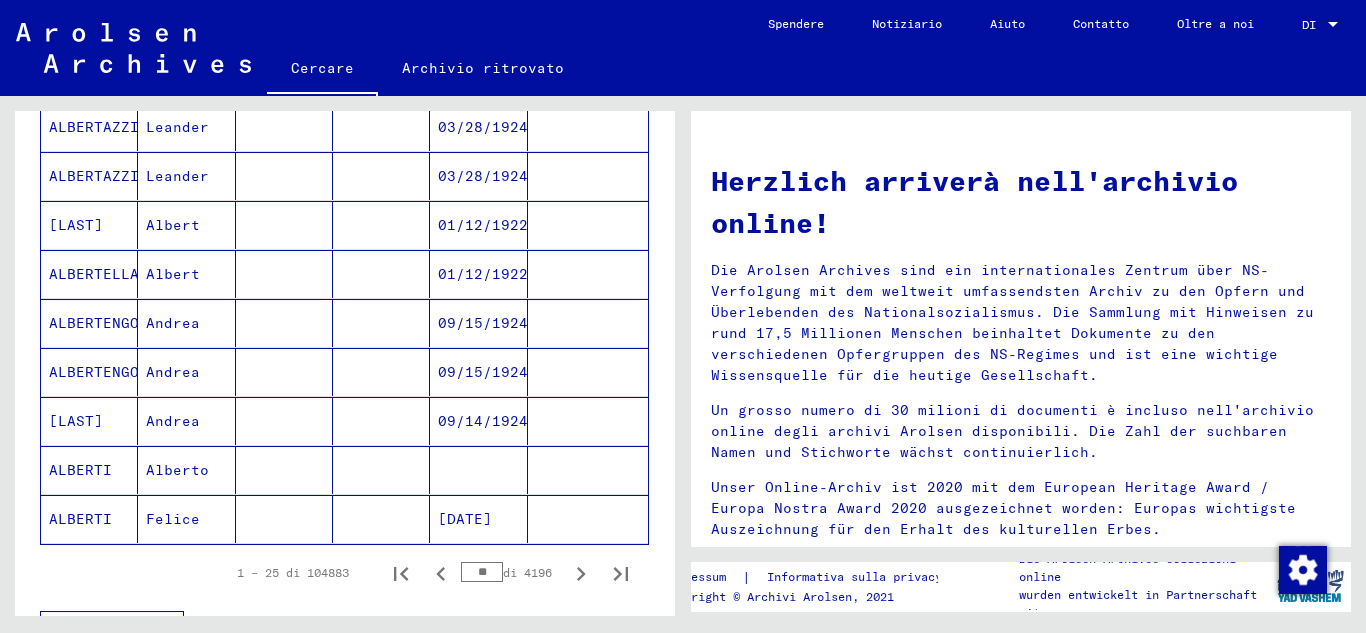 click on "**" at bounding box center [482, 572] 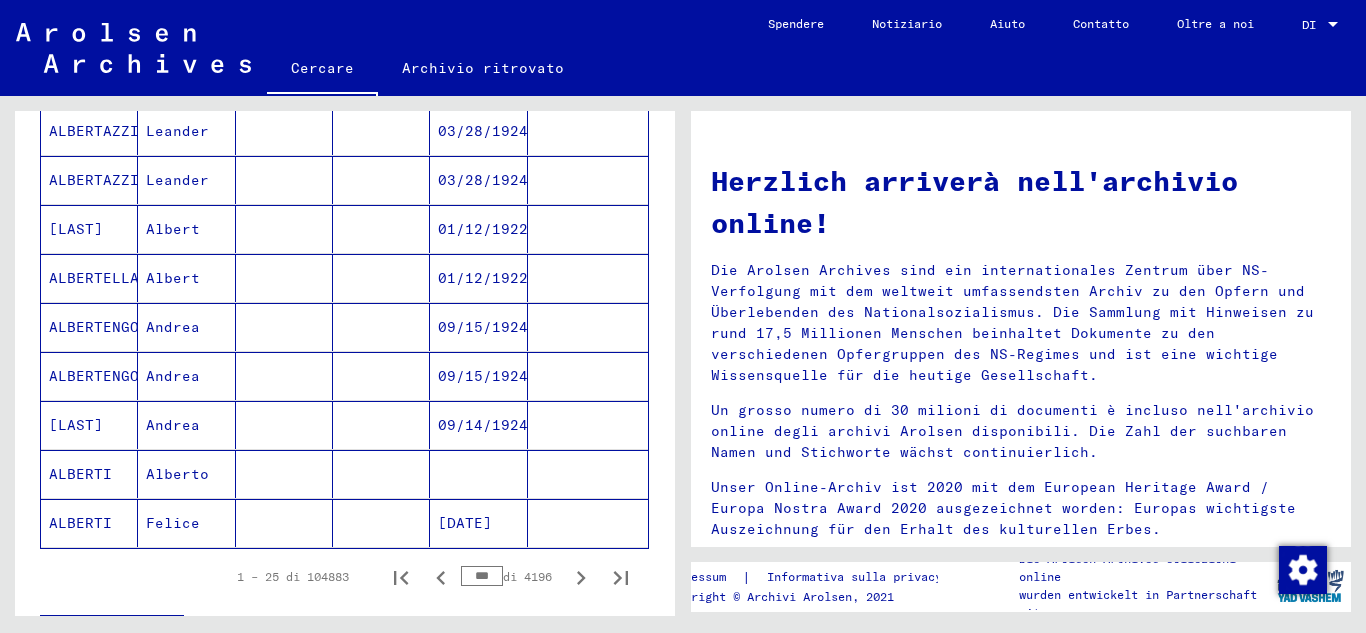 scroll, scrollTop: 1090, scrollLeft: 0, axis: vertical 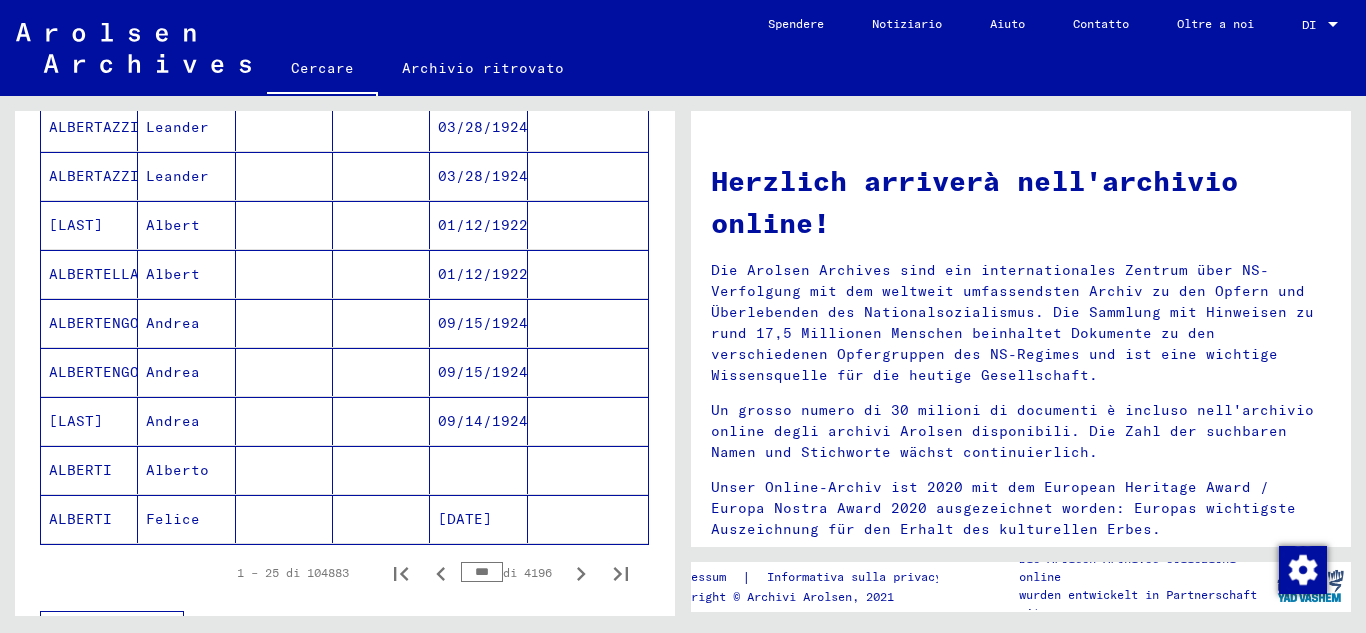 click 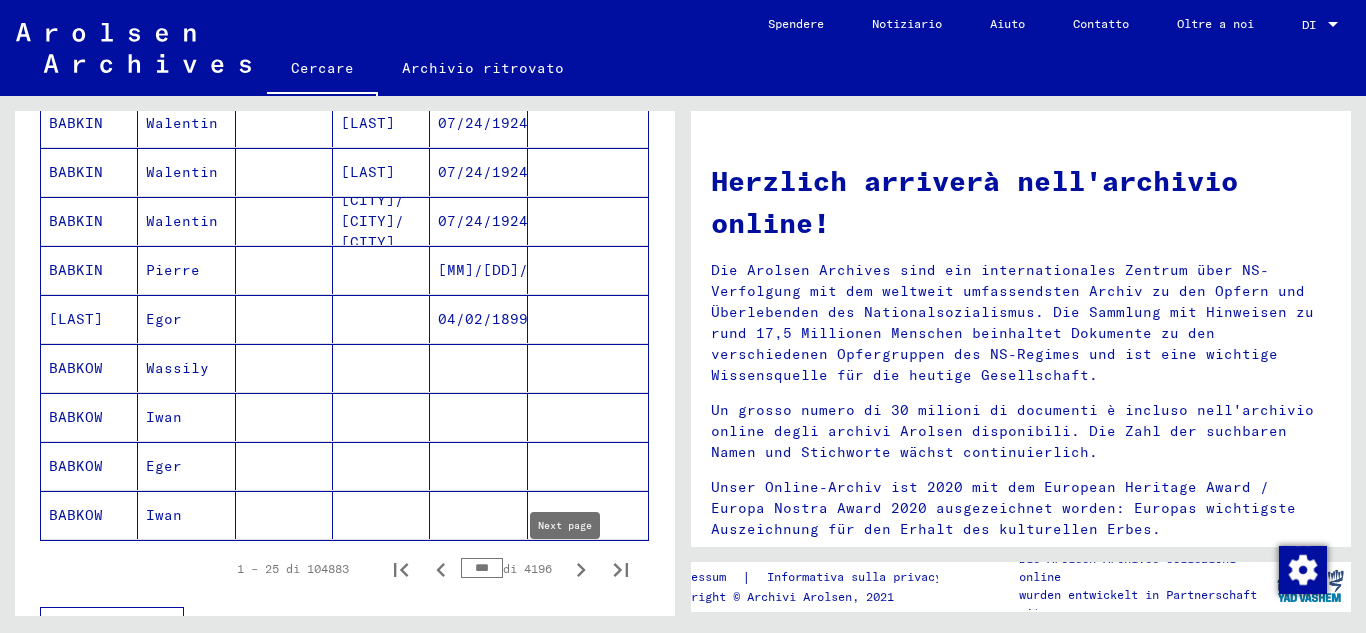 scroll, scrollTop: 1086, scrollLeft: 0, axis: vertical 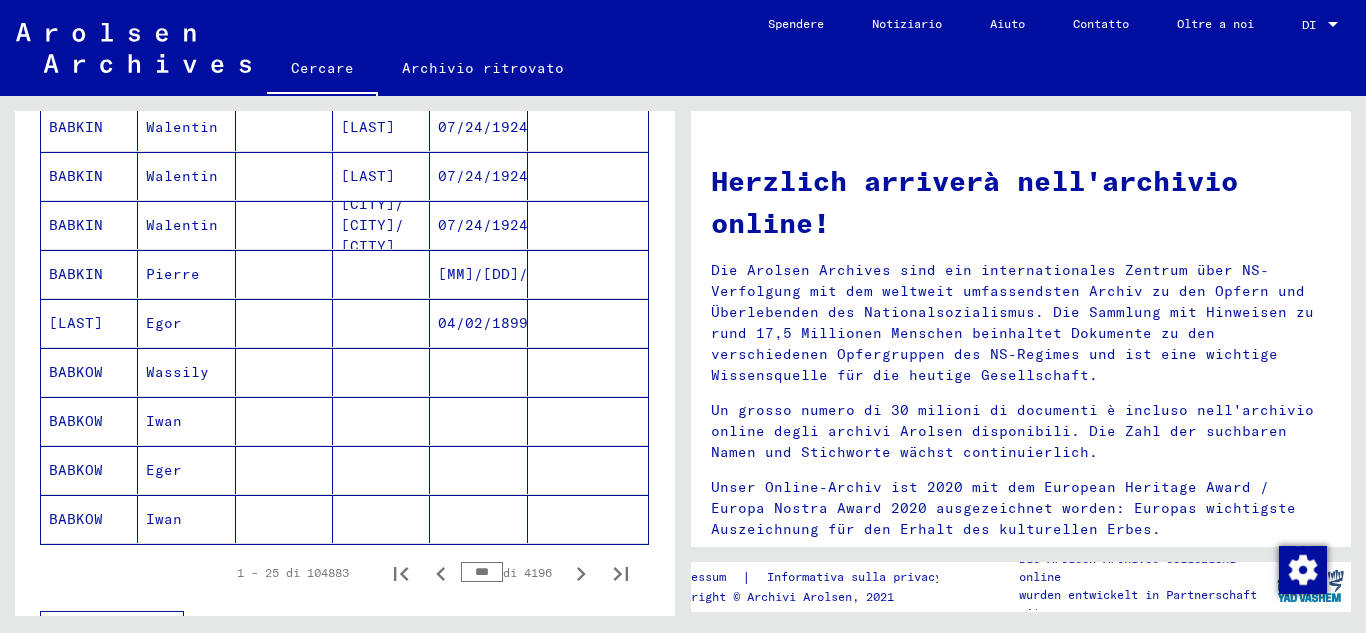 click on "***" at bounding box center [482, 572] 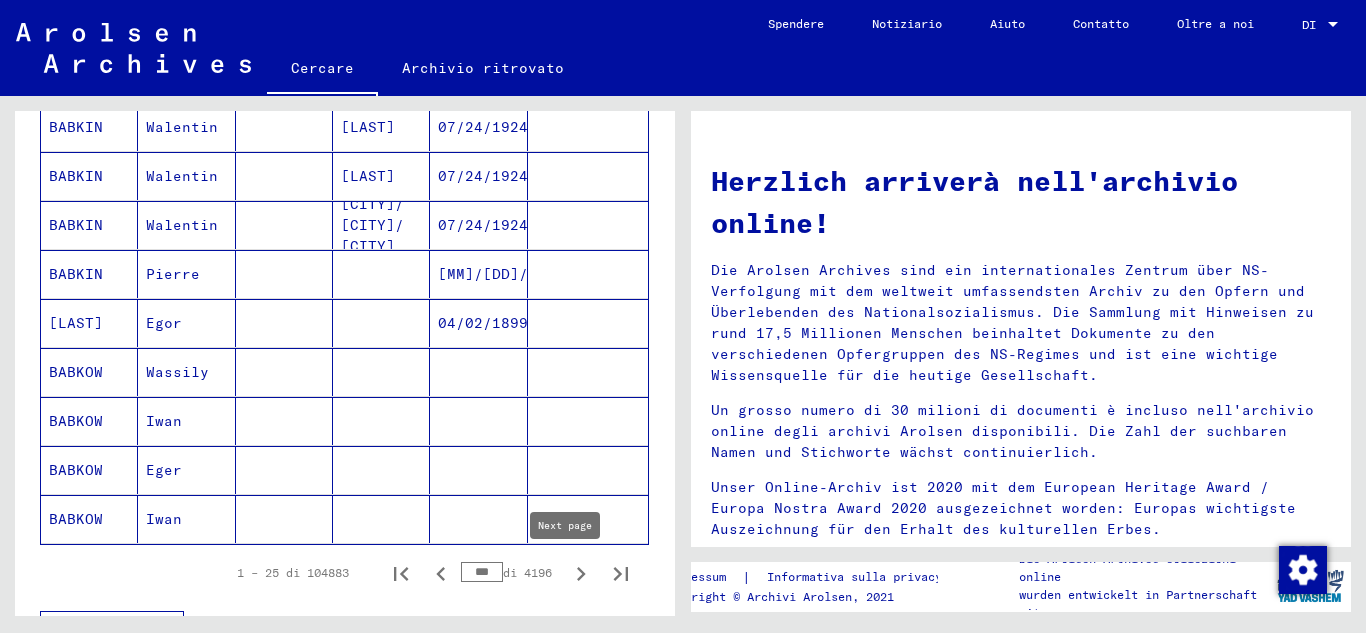 click 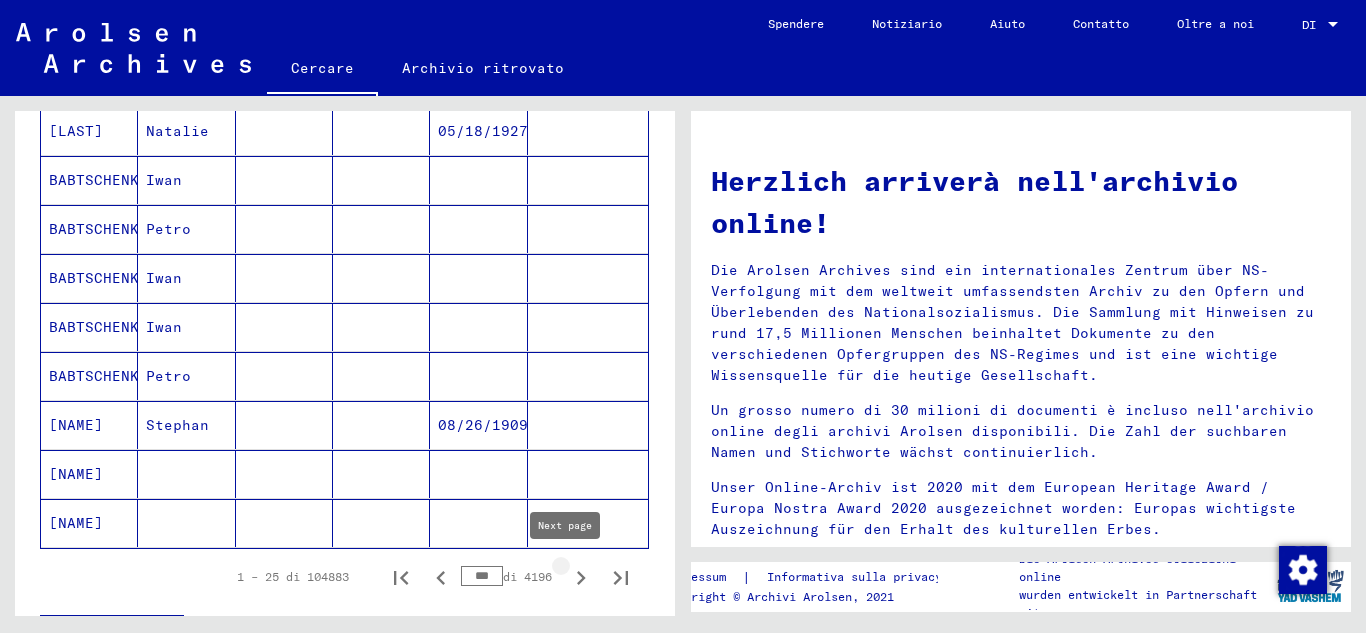 scroll, scrollTop: 1090, scrollLeft: 0, axis: vertical 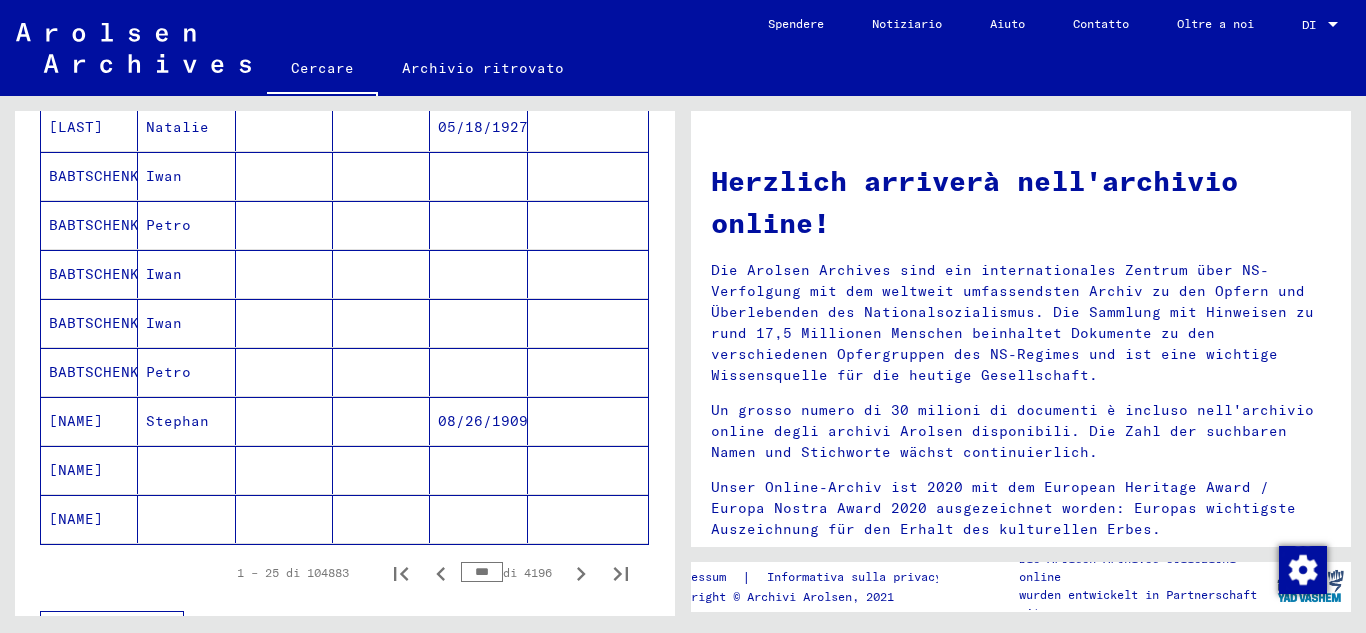 click on "***" at bounding box center [482, 572] 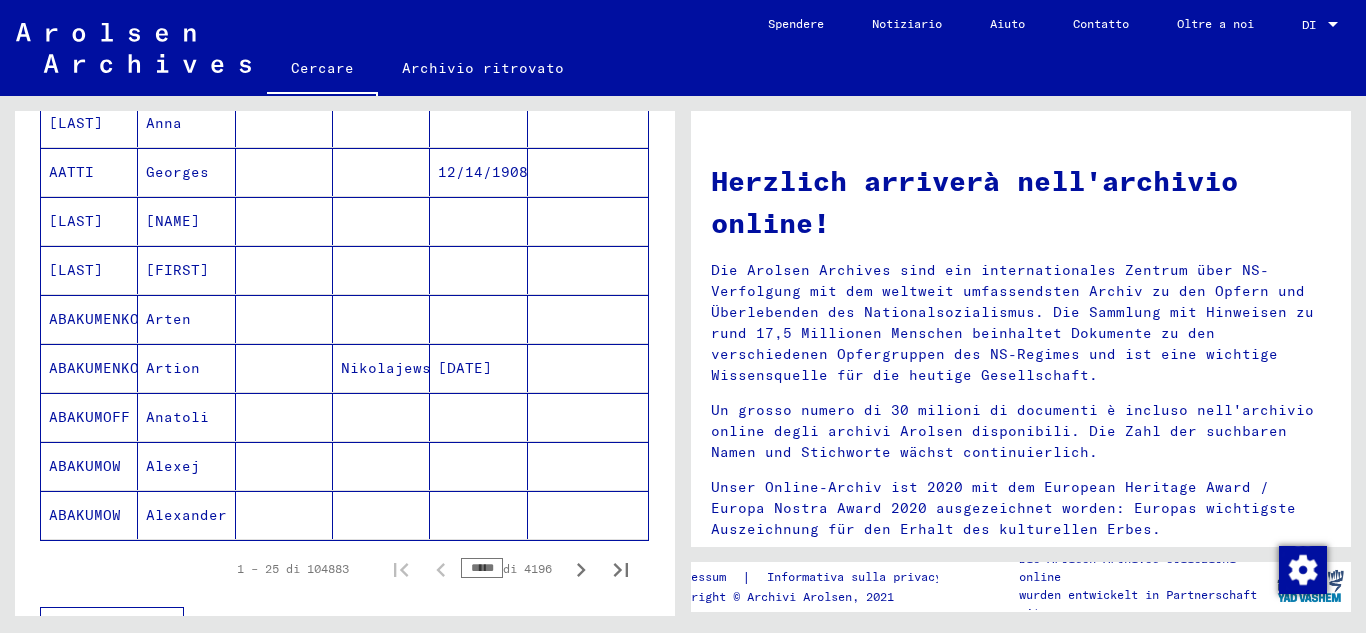 scroll, scrollTop: 1086, scrollLeft: 0, axis: vertical 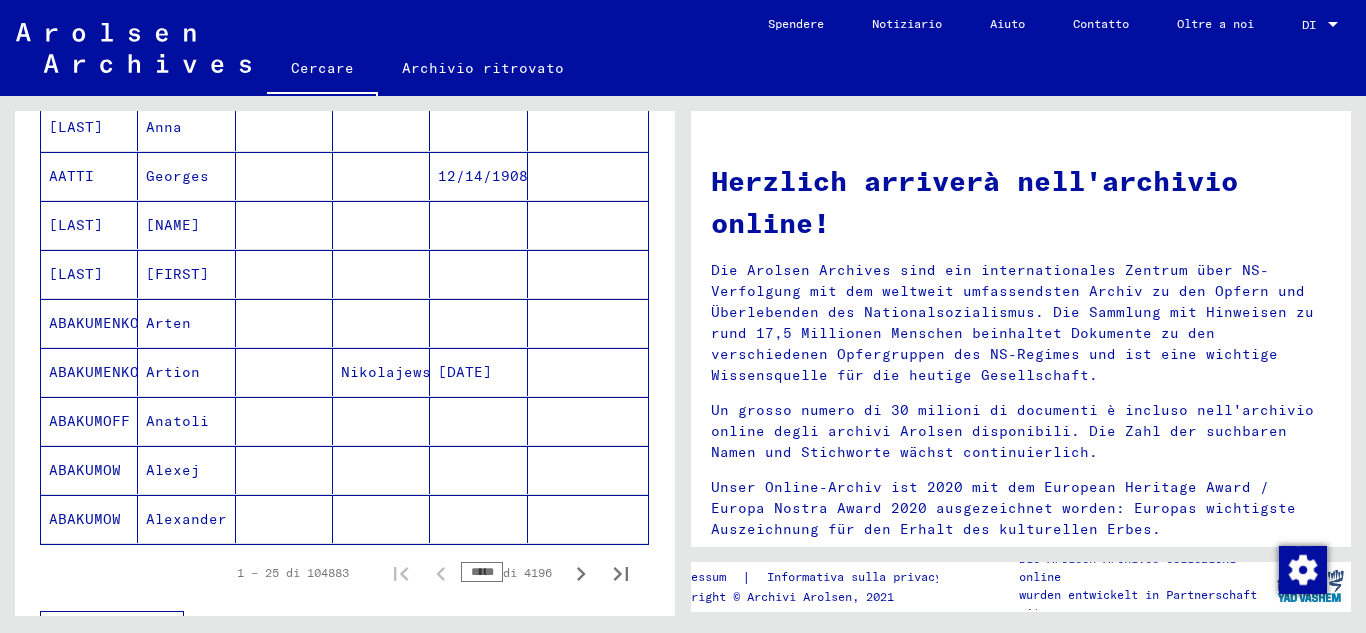 click on "*****" at bounding box center [482, 572] 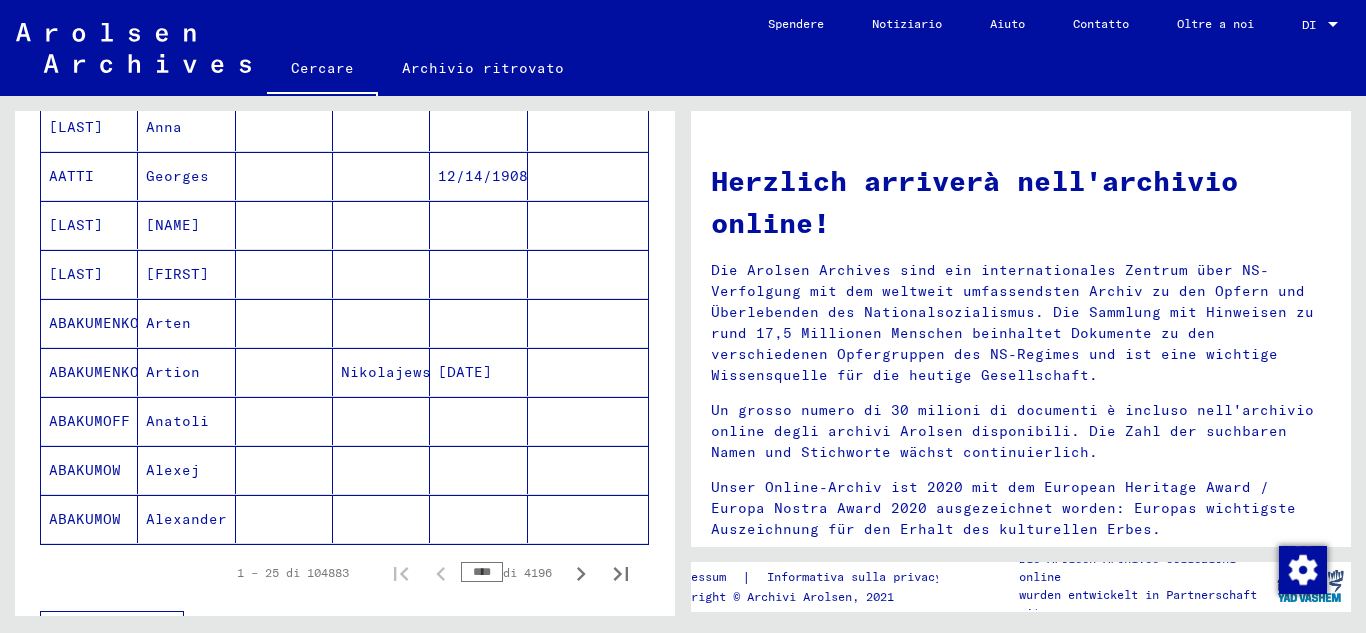 click on "****" at bounding box center (482, 572) 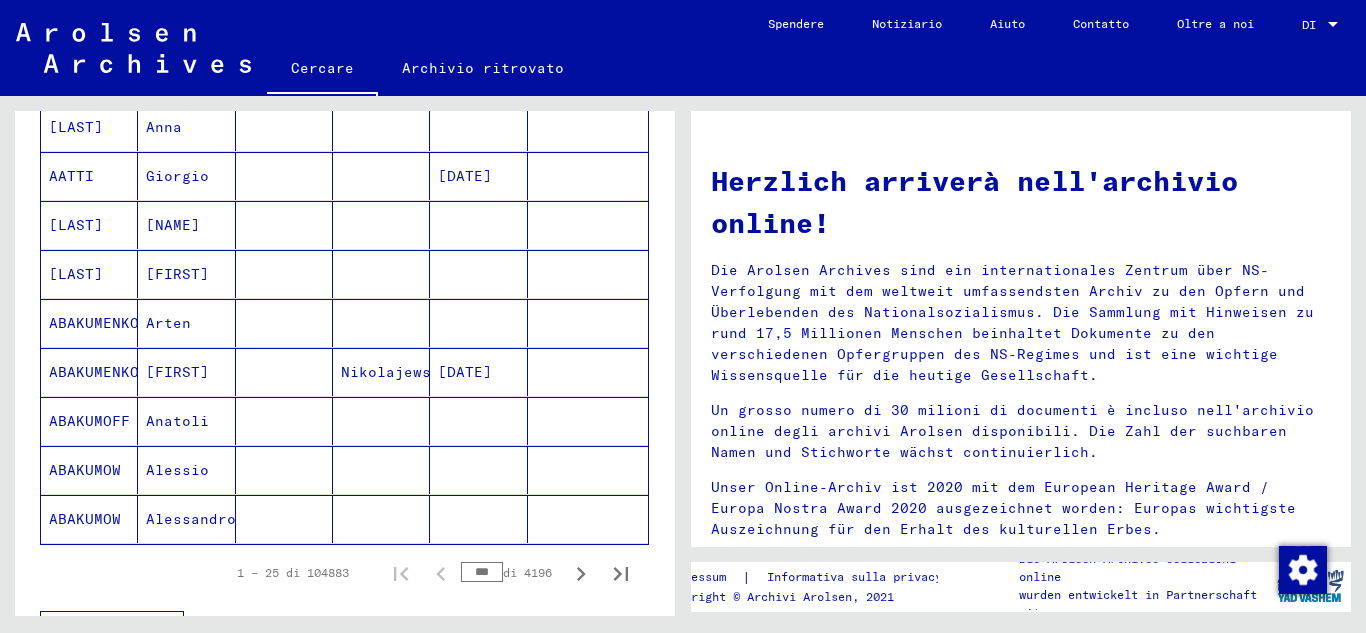 click on "***" at bounding box center (482, 572) 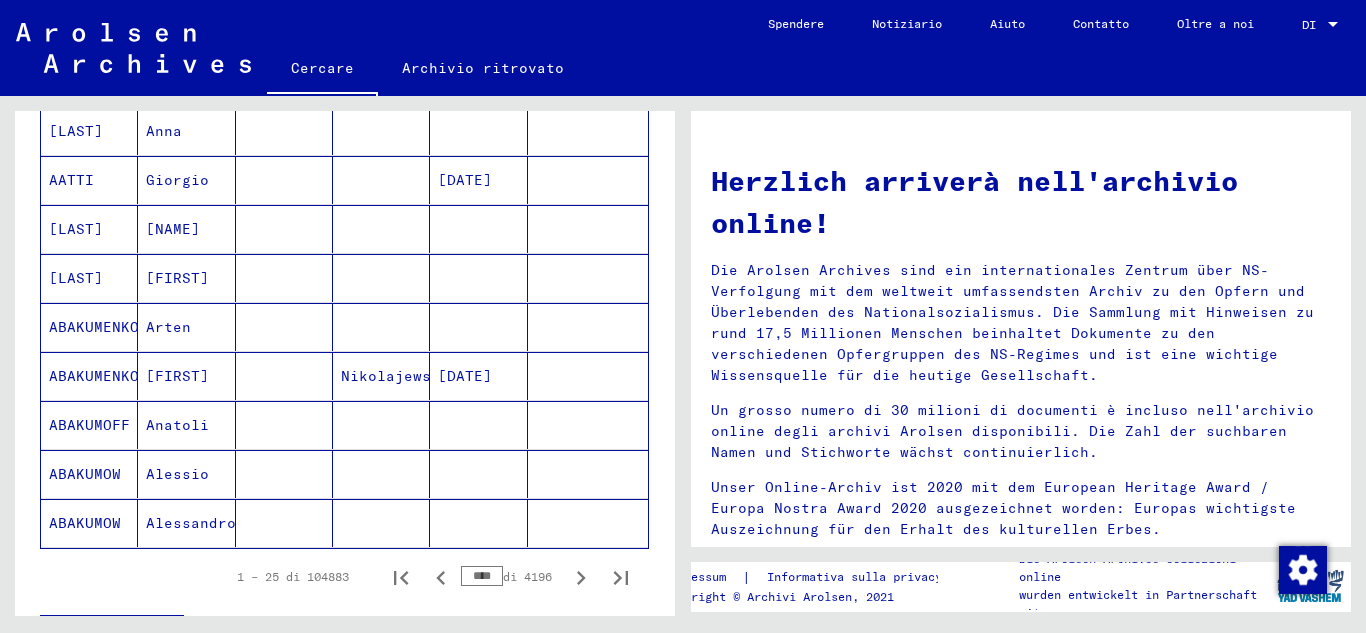 scroll, scrollTop: 1090, scrollLeft: 0, axis: vertical 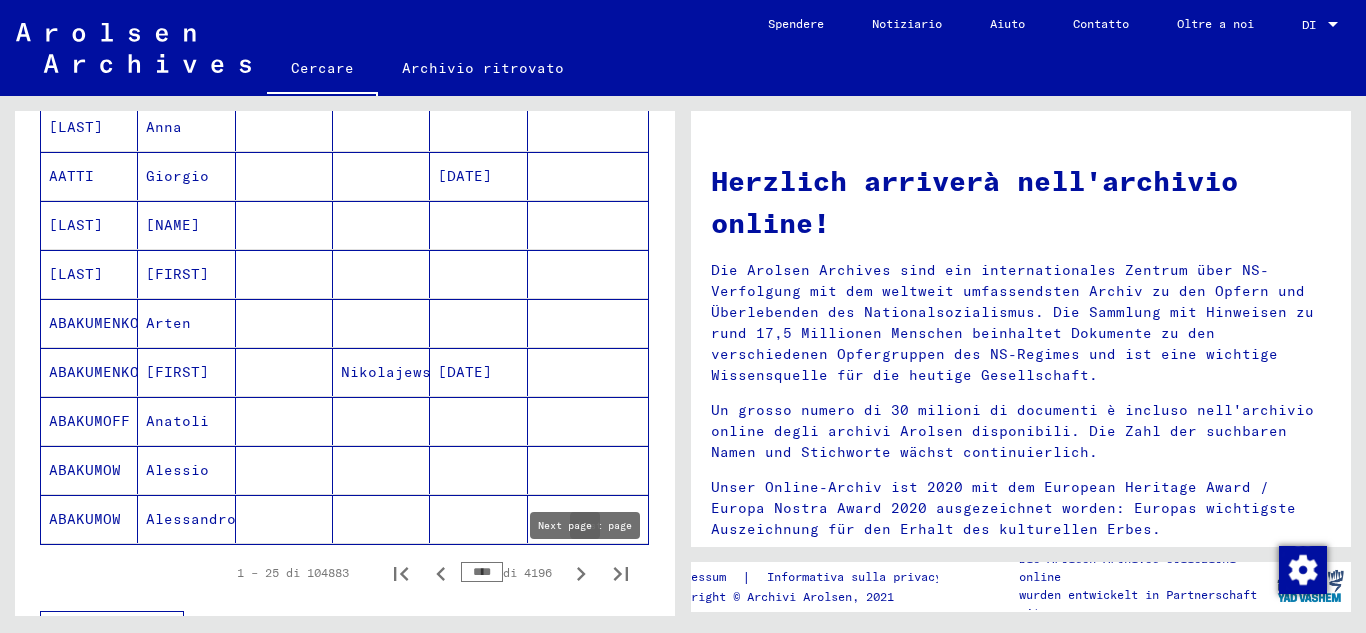 click 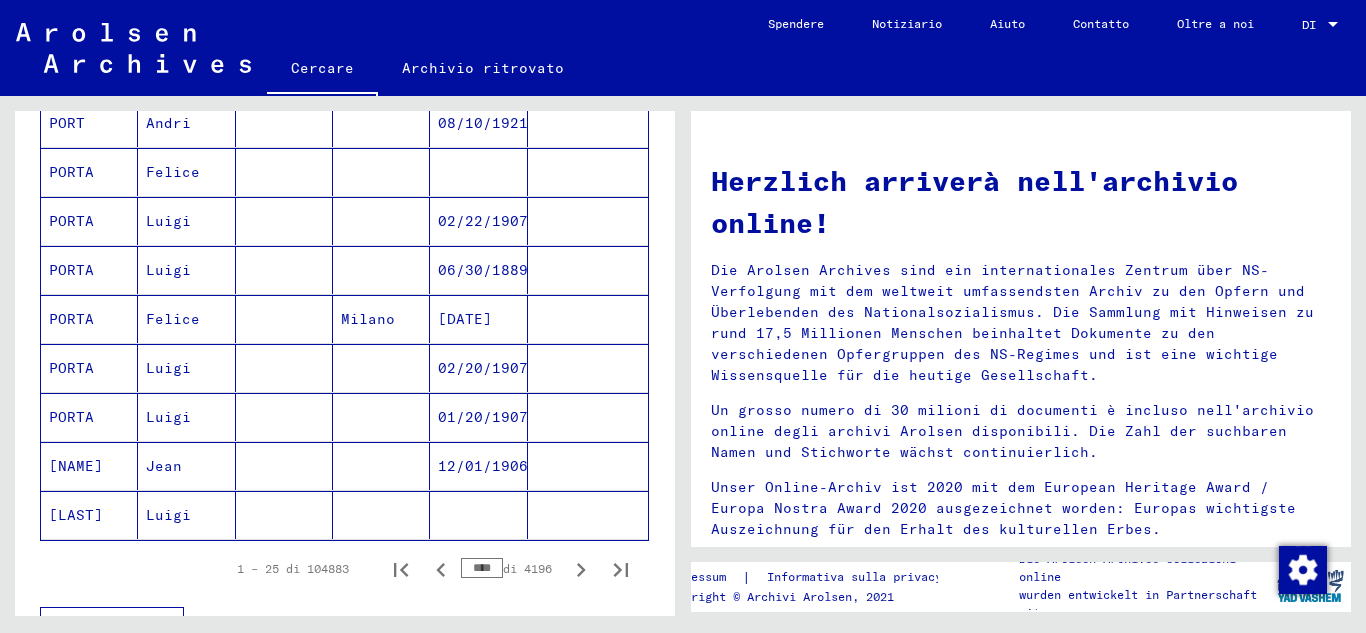 click on "****" at bounding box center (482, 568) 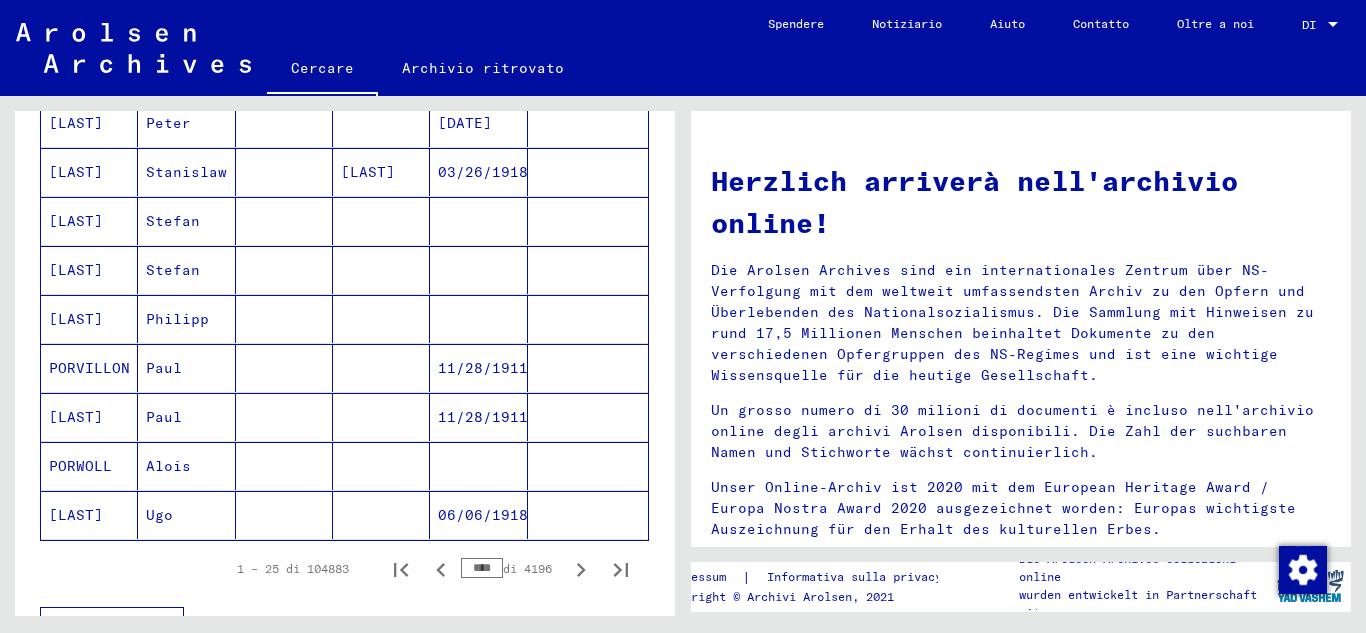 scroll, scrollTop: 1086, scrollLeft: 0, axis: vertical 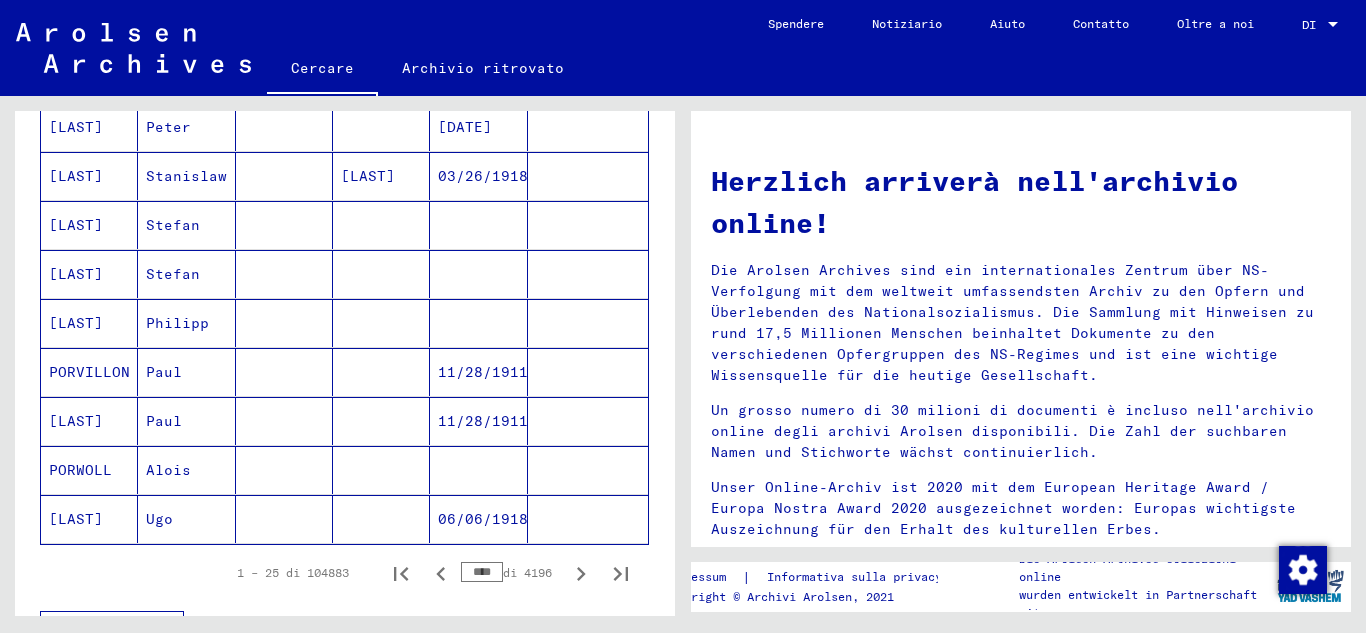 click on "****" at bounding box center [482, 572] 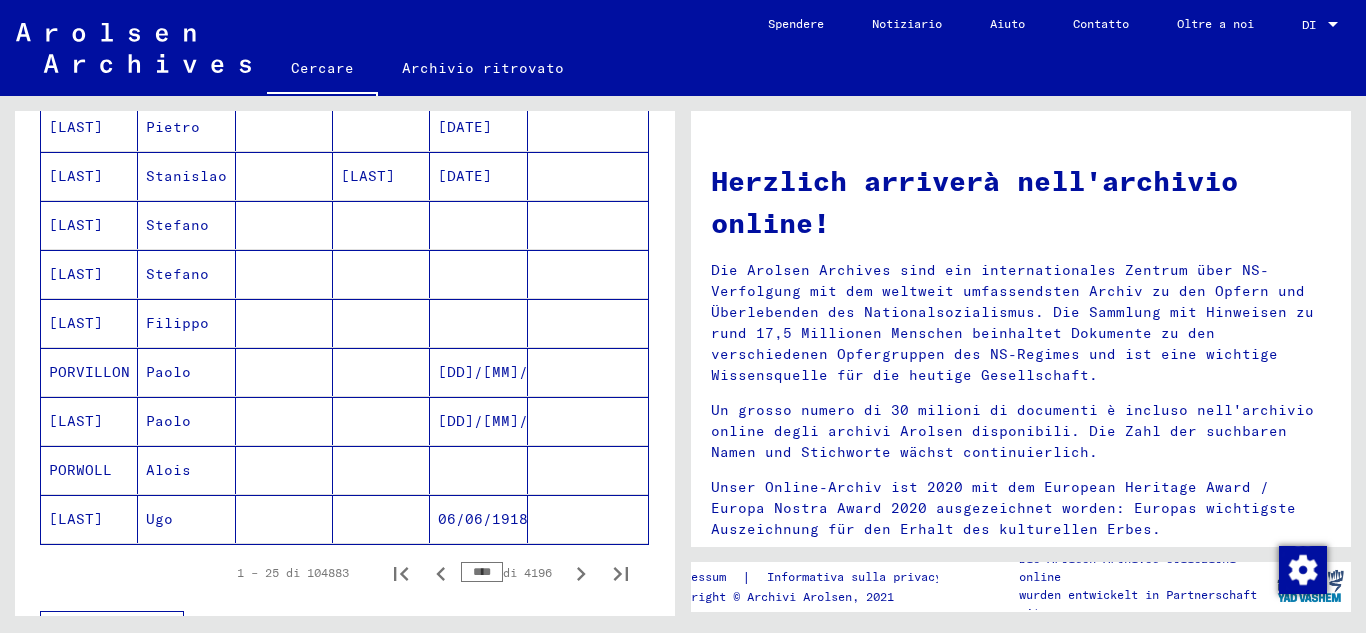 type on "****" 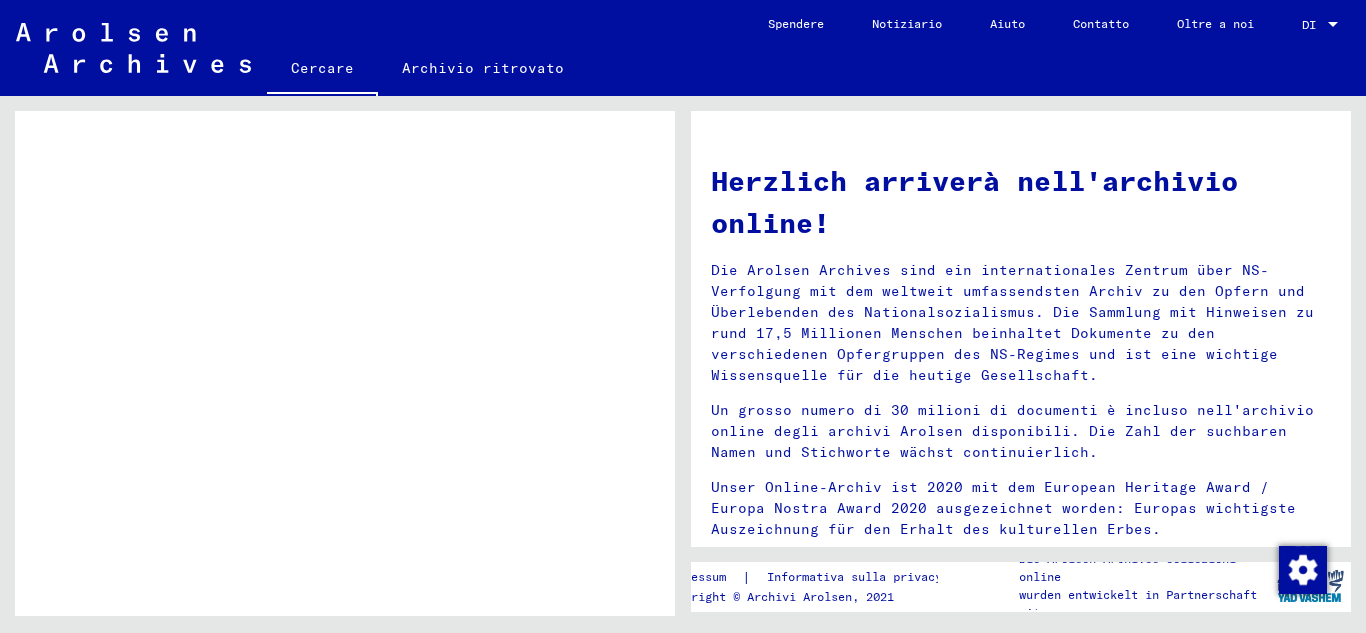scroll, scrollTop: 1319, scrollLeft: 0, axis: vertical 